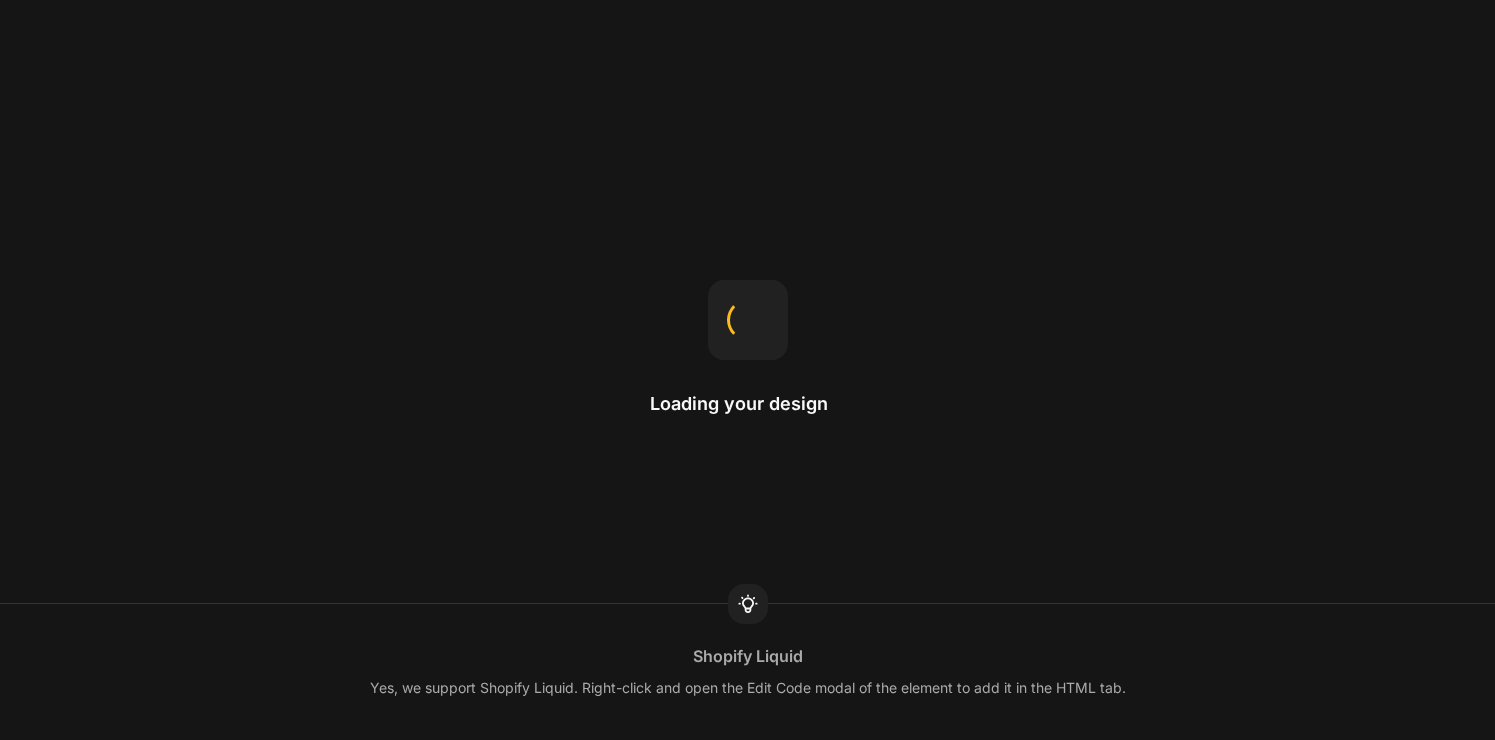 scroll, scrollTop: 0, scrollLeft: 0, axis: both 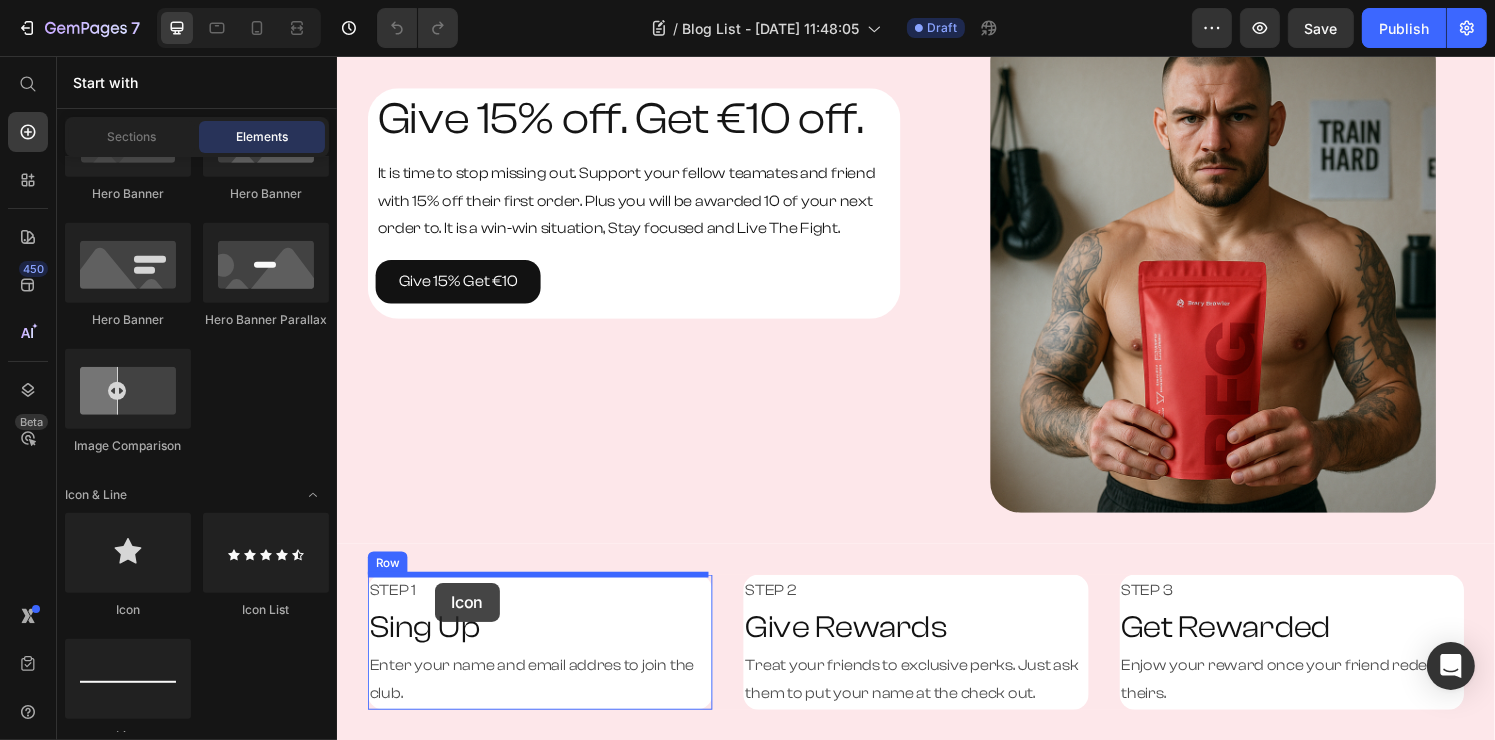 drag, startPoint x: 467, startPoint y: 595, endPoint x: 437, endPoint y: 602, distance: 30.805843 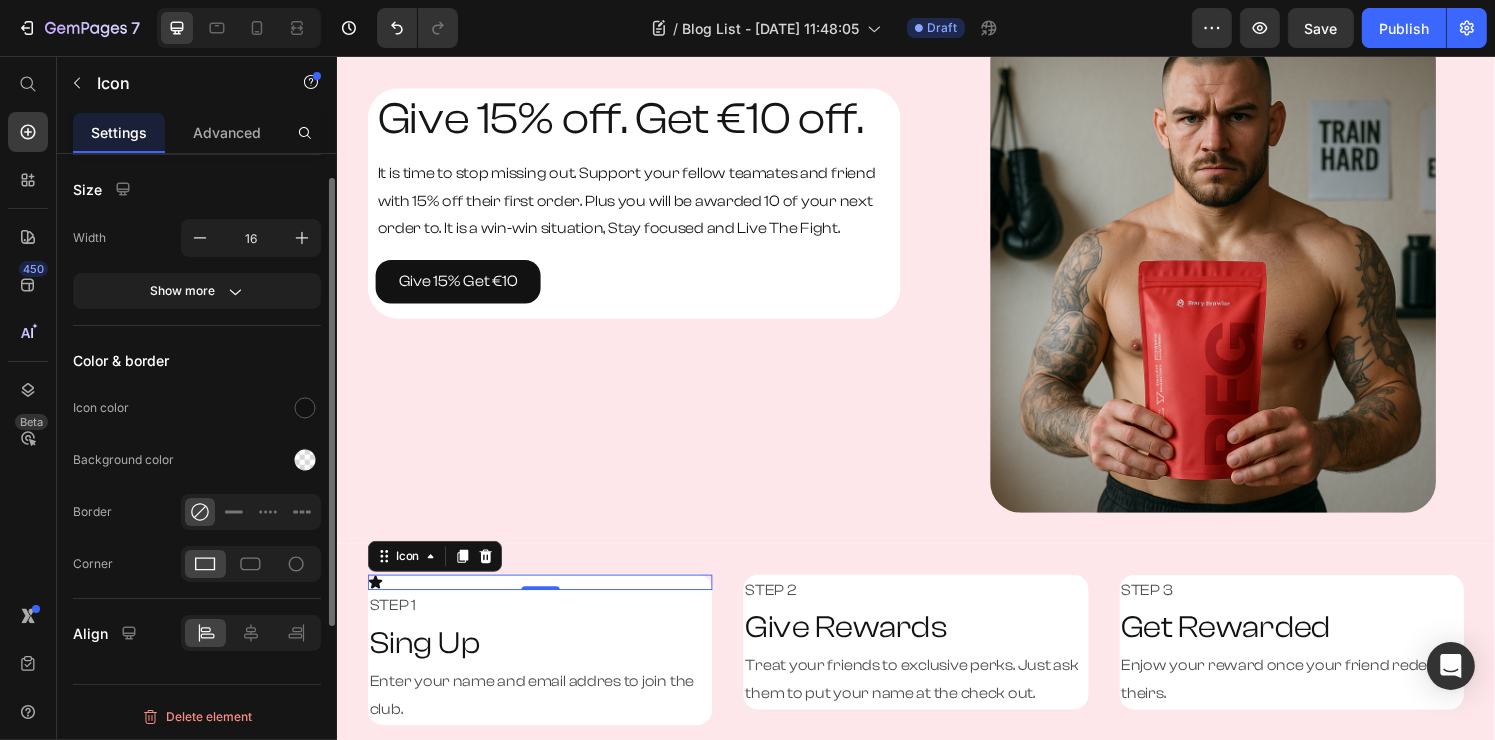 scroll, scrollTop: 0, scrollLeft: 0, axis: both 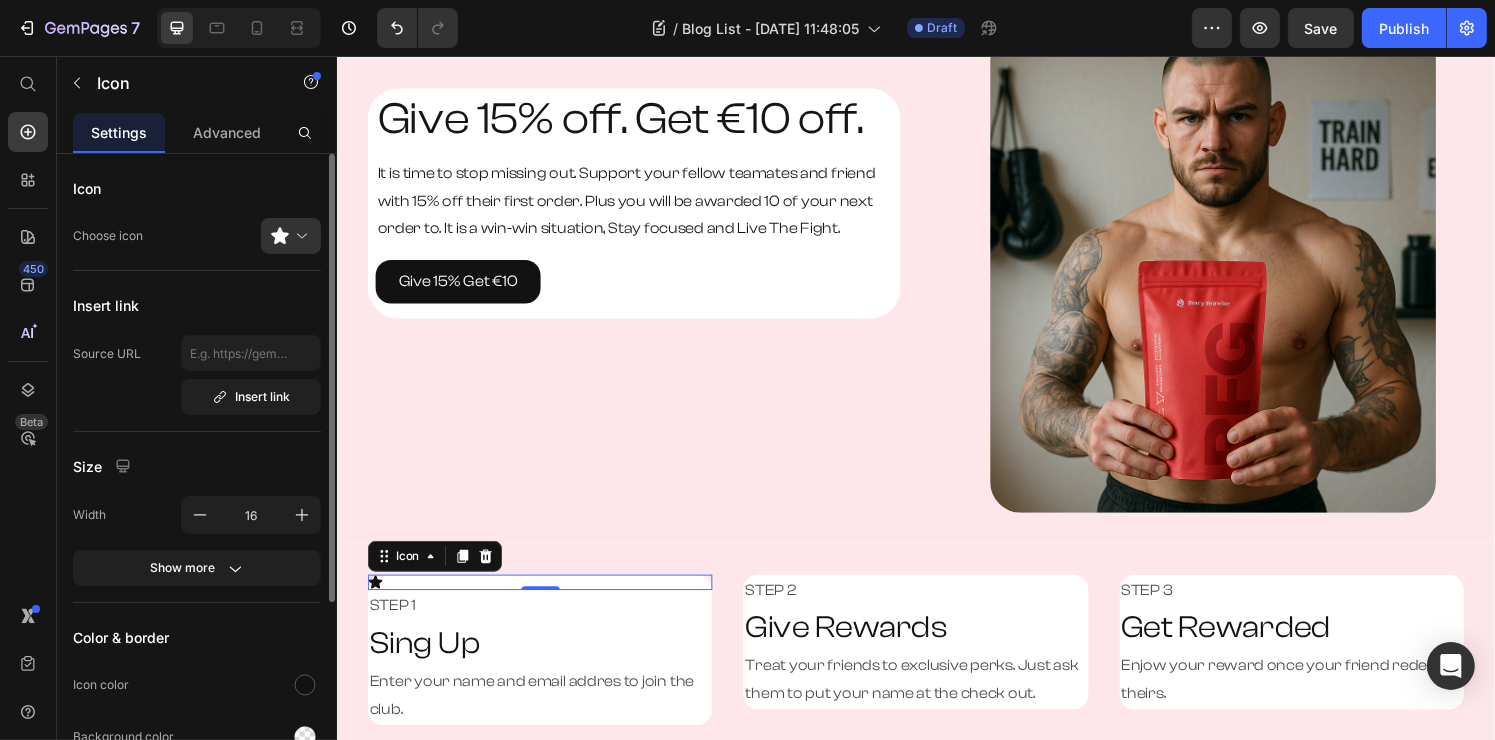 click on "Icon Choose icon
Insert link Source URL  Insert link  Size Width 16 Show more Color & border Icon color Background color Border Corner Align  Delete element" at bounding box center (197, 615) 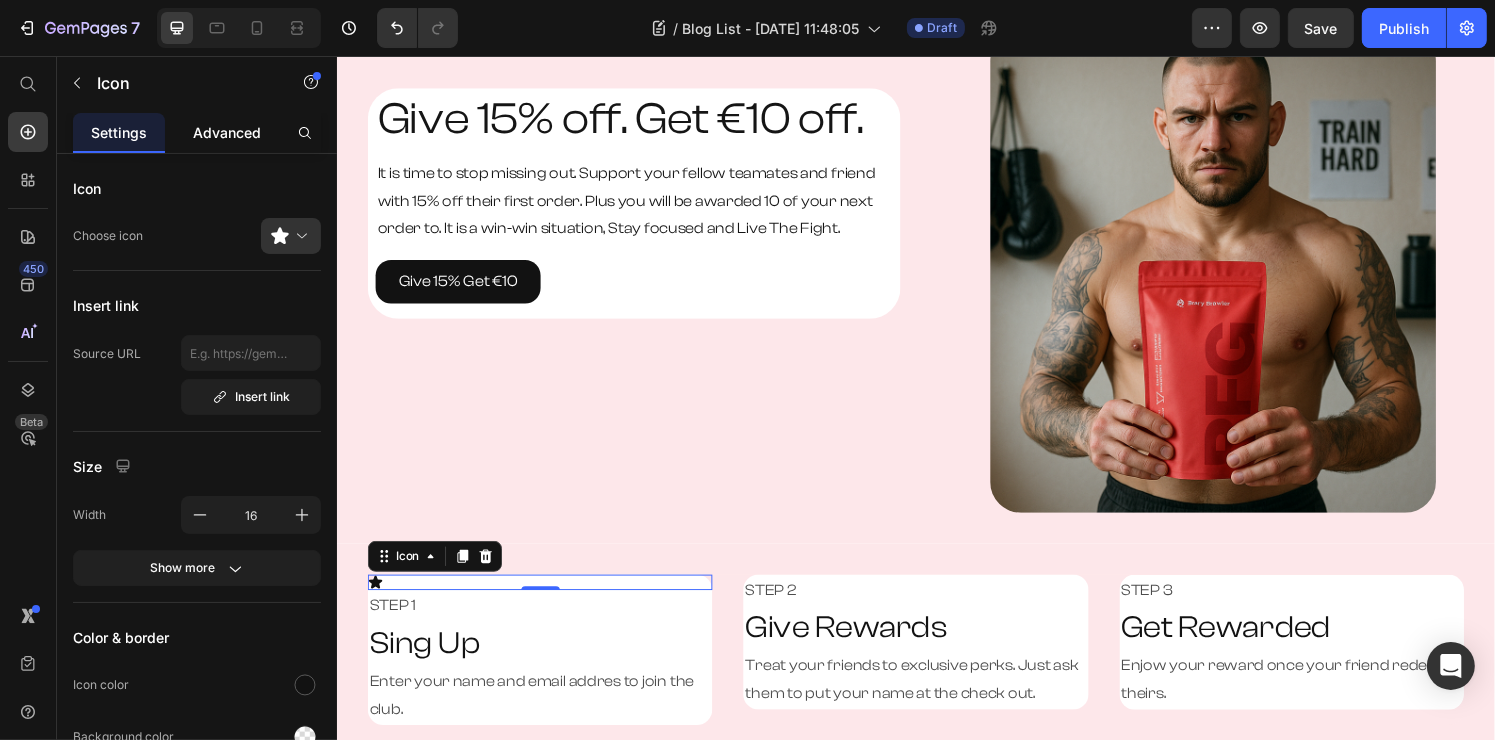 click on "Advanced" 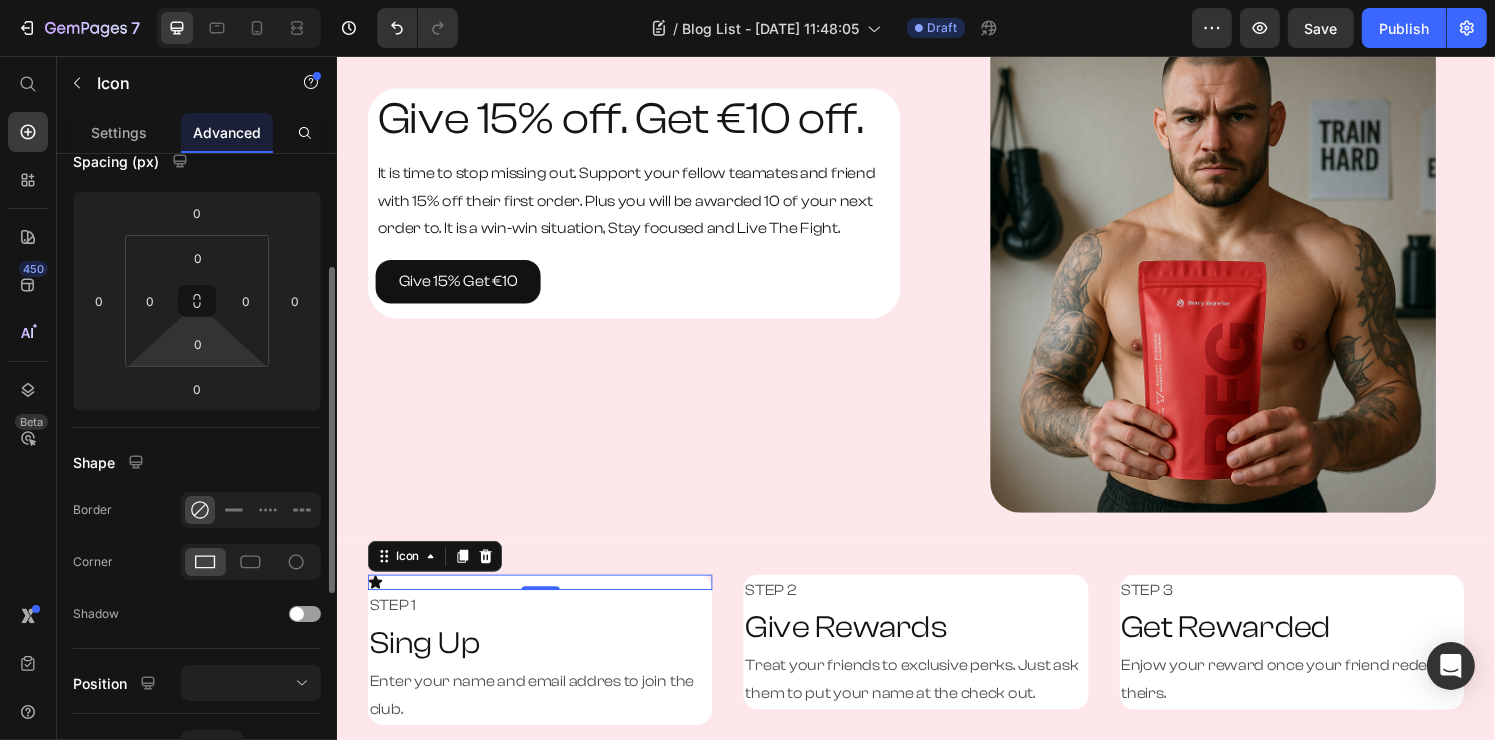 scroll, scrollTop: 124, scrollLeft: 0, axis: vertical 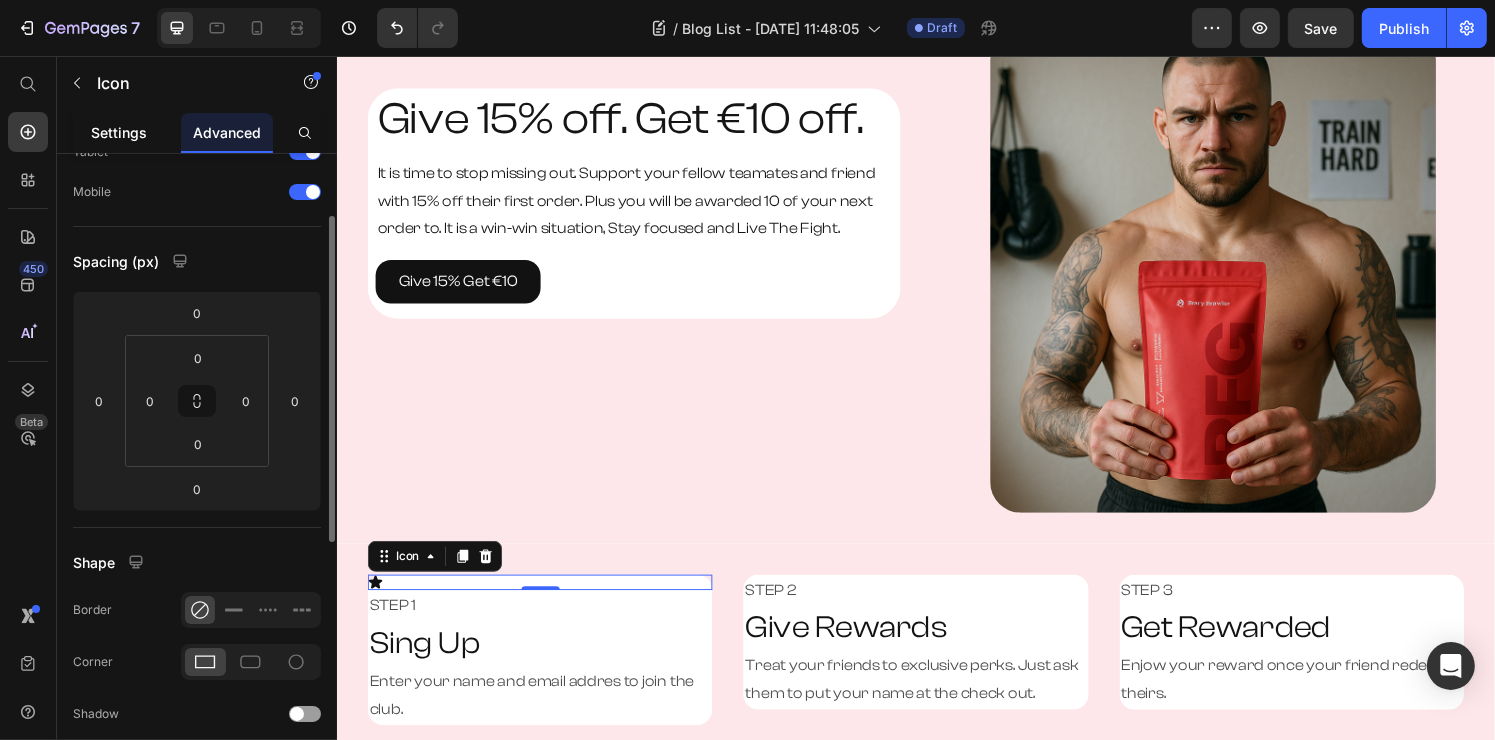 click on "Settings" at bounding box center [119, 132] 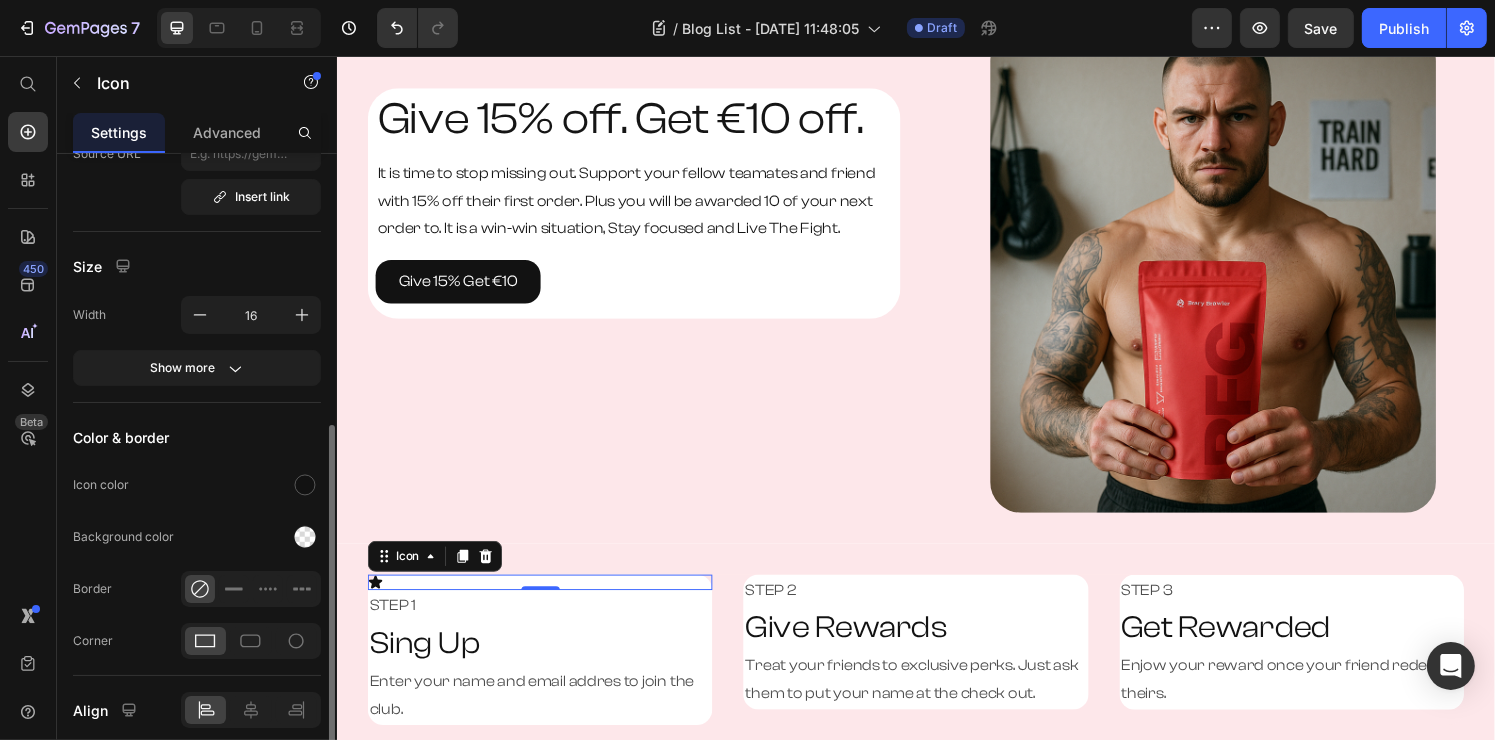 scroll, scrollTop: 277, scrollLeft: 0, axis: vertical 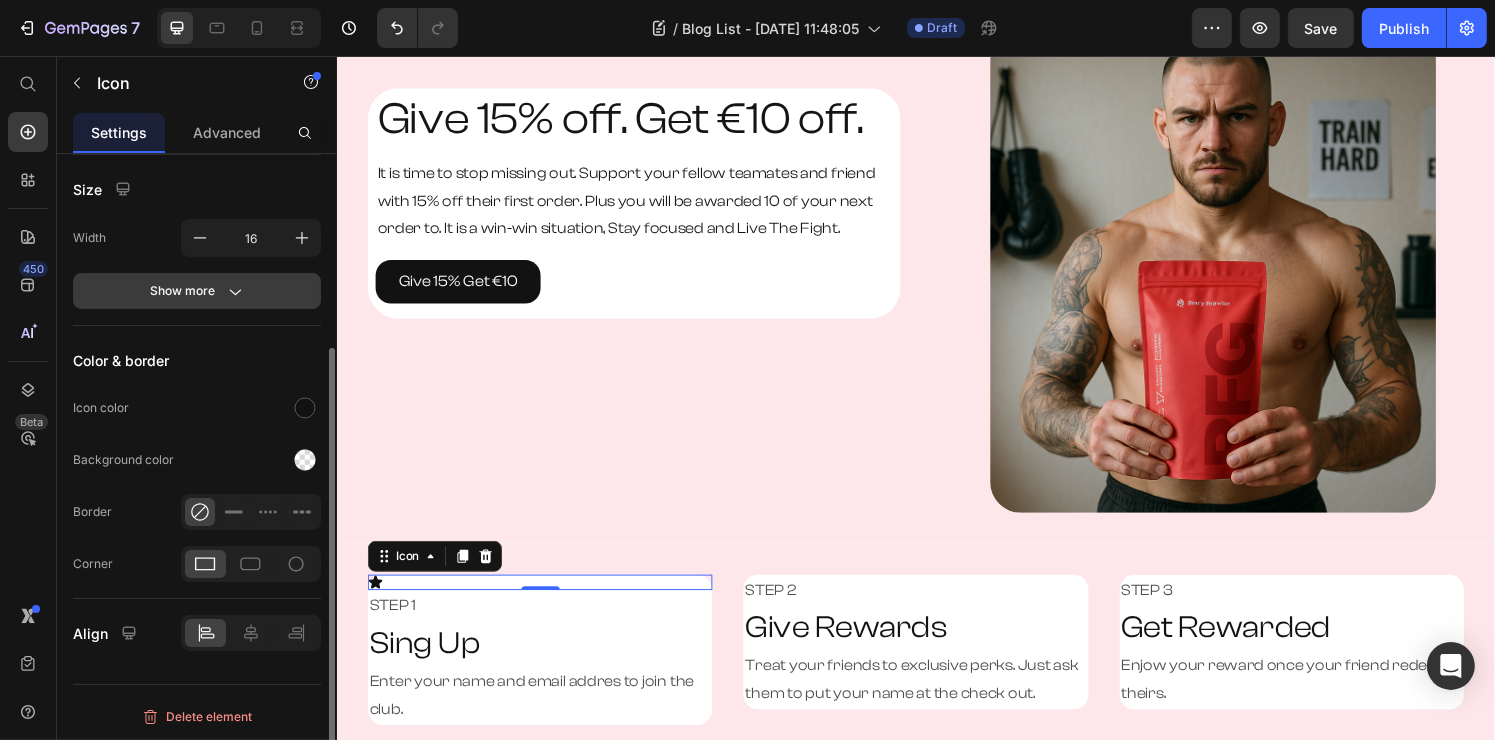 click on "Show more" at bounding box center (197, 291) 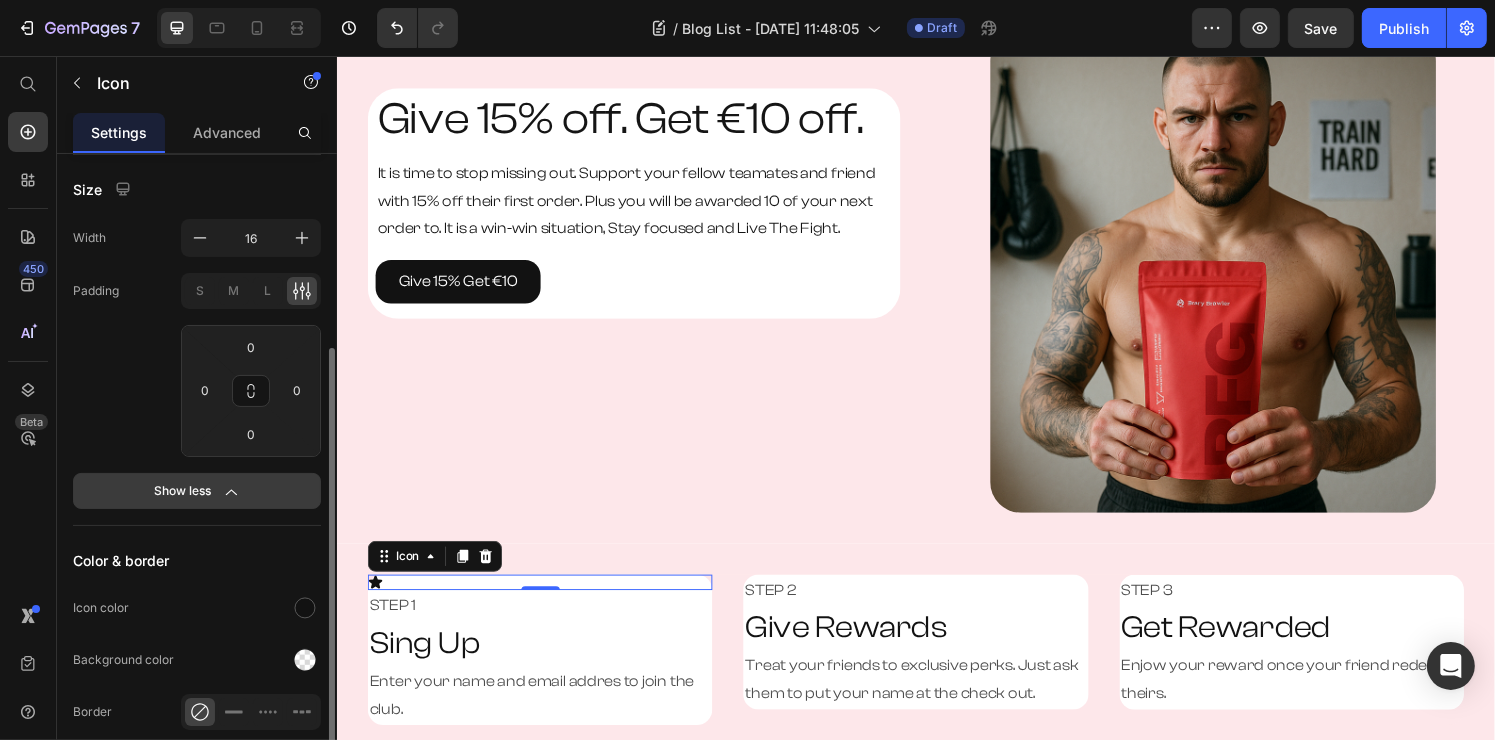 click on "Show less" at bounding box center (197, 491) 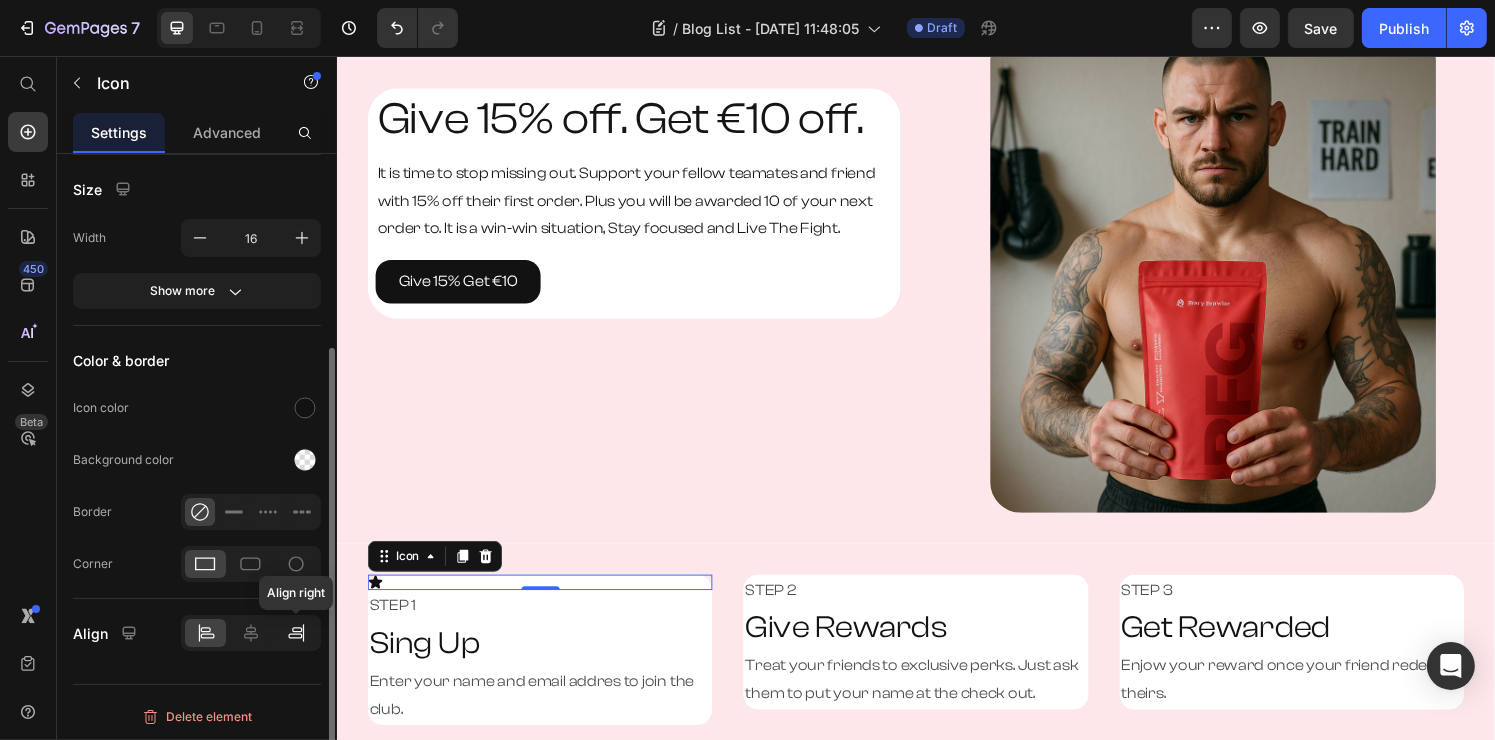 click 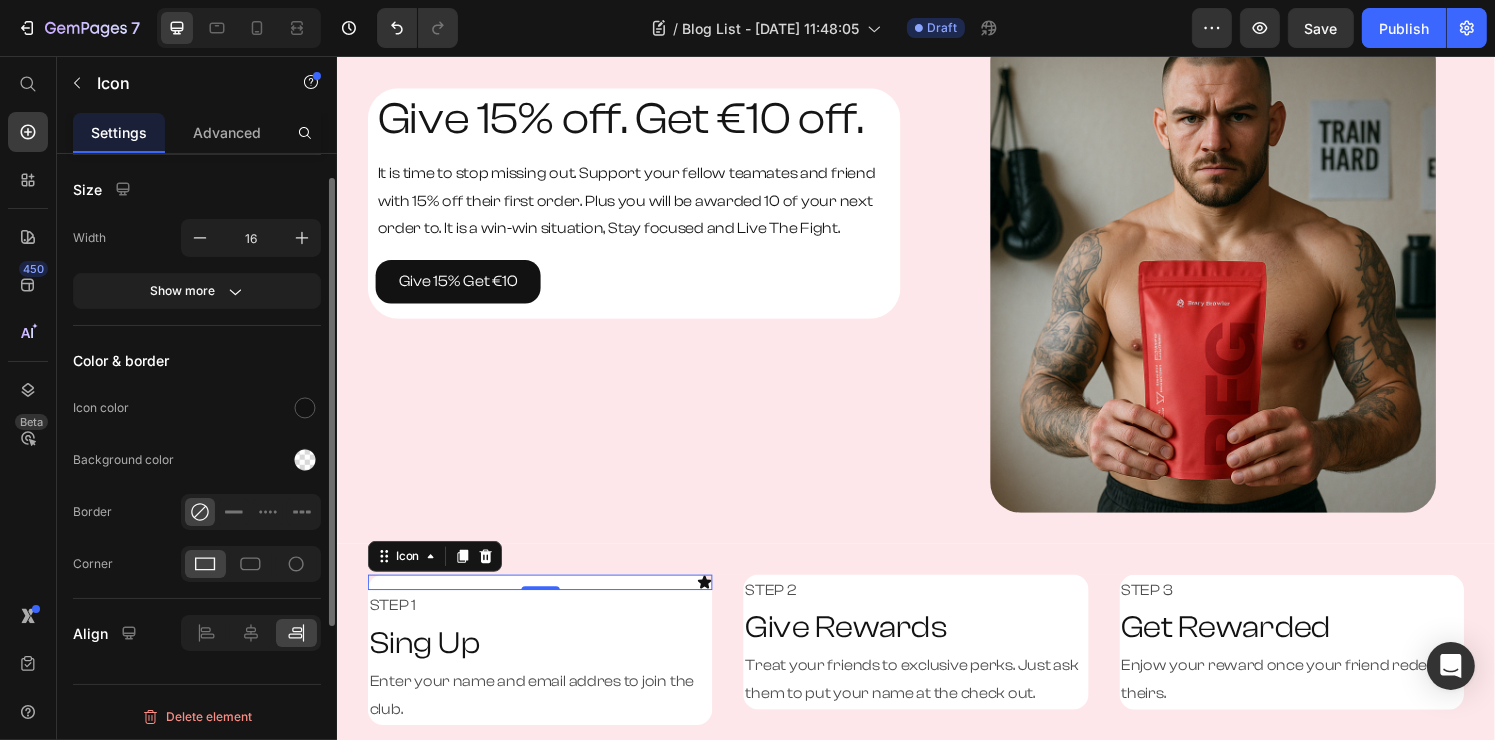 scroll, scrollTop: 0, scrollLeft: 0, axis: both 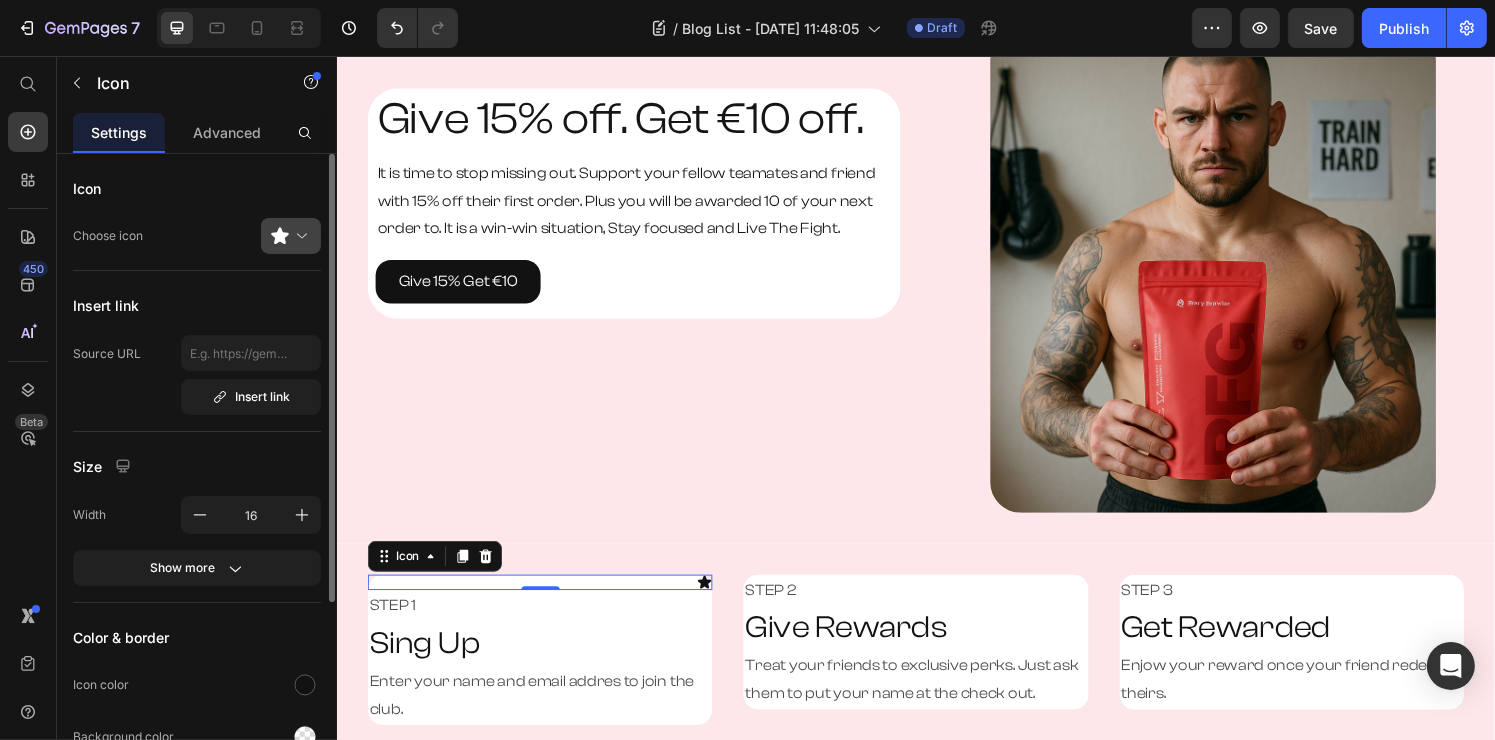 click at bounding box center [299, 236] 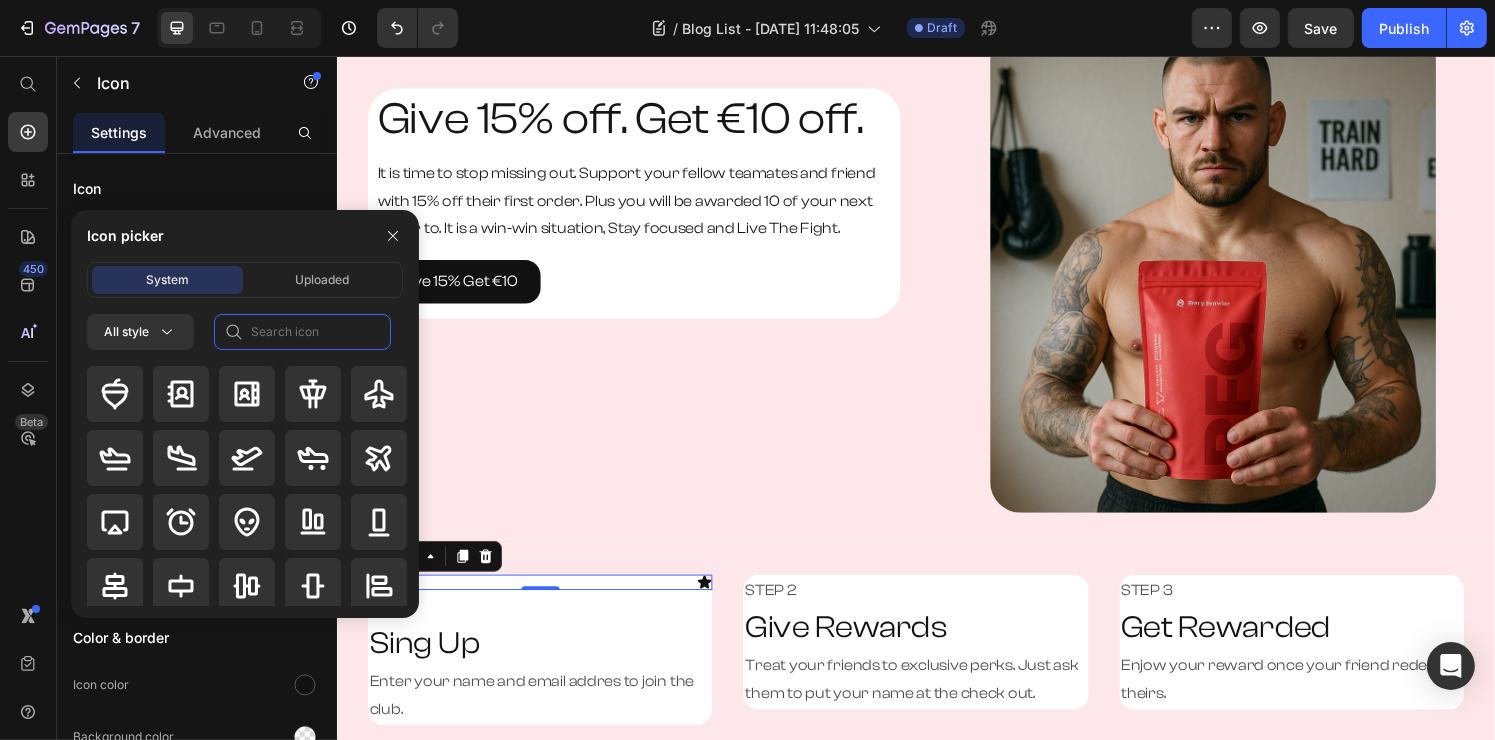 click 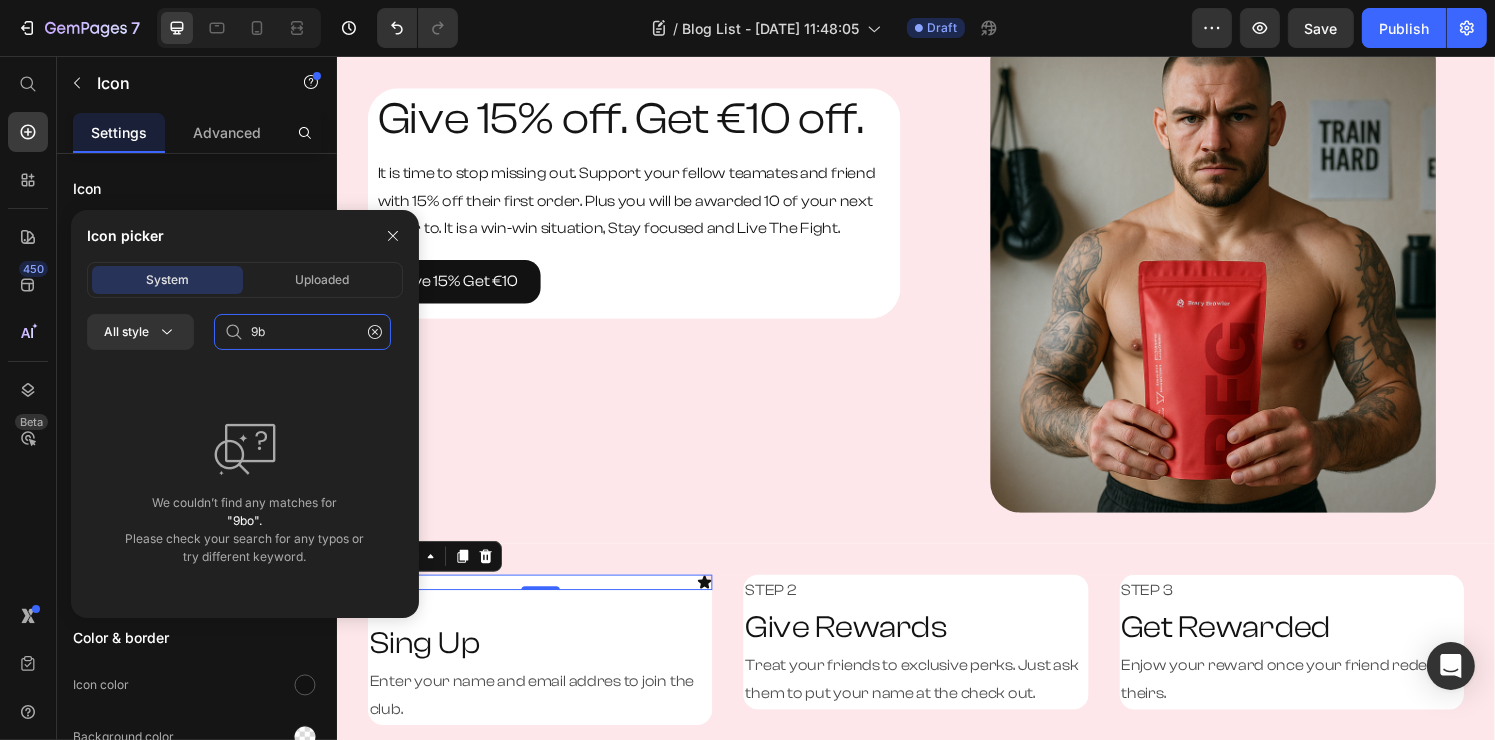 type on "9" 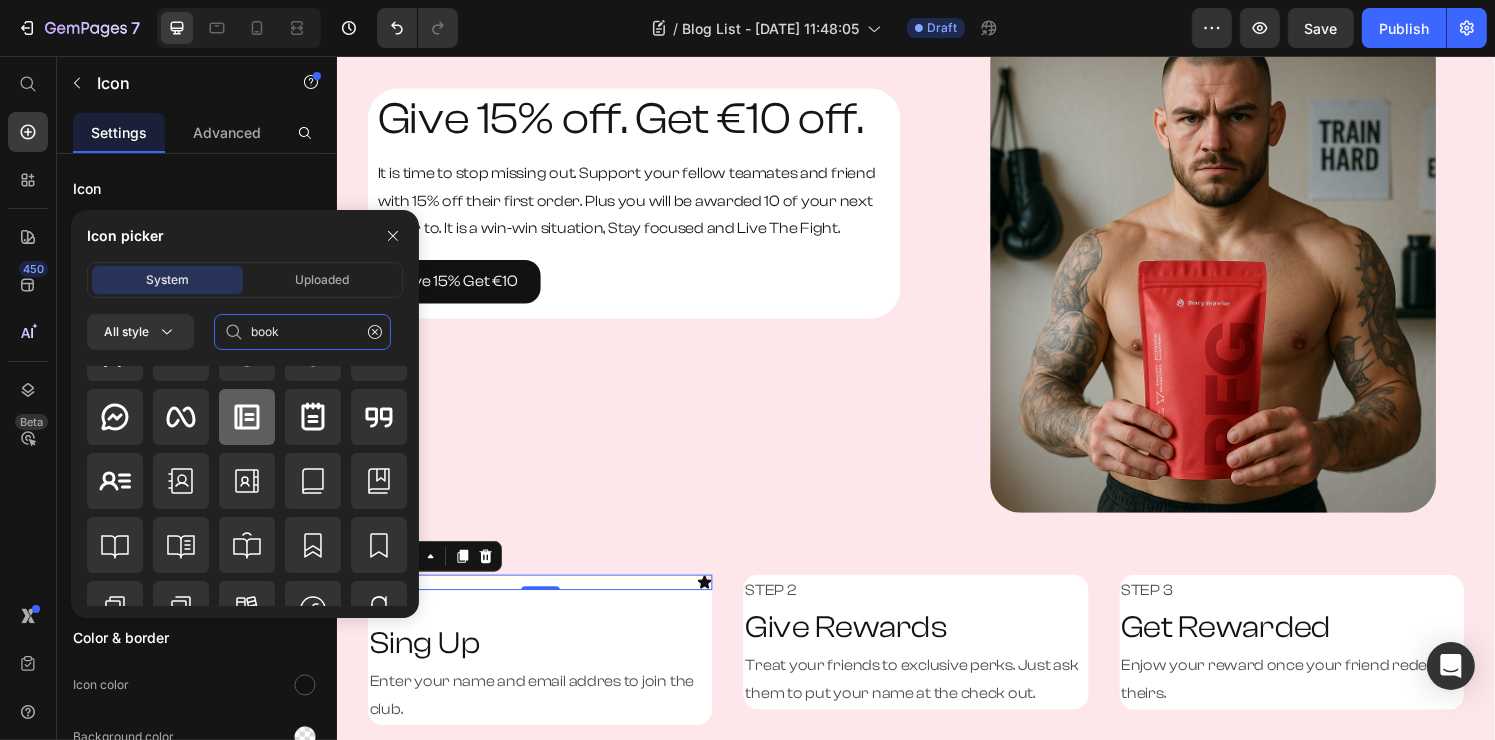 scroll, scrollTop: 200, scrollLeft: 0, axis: vertical 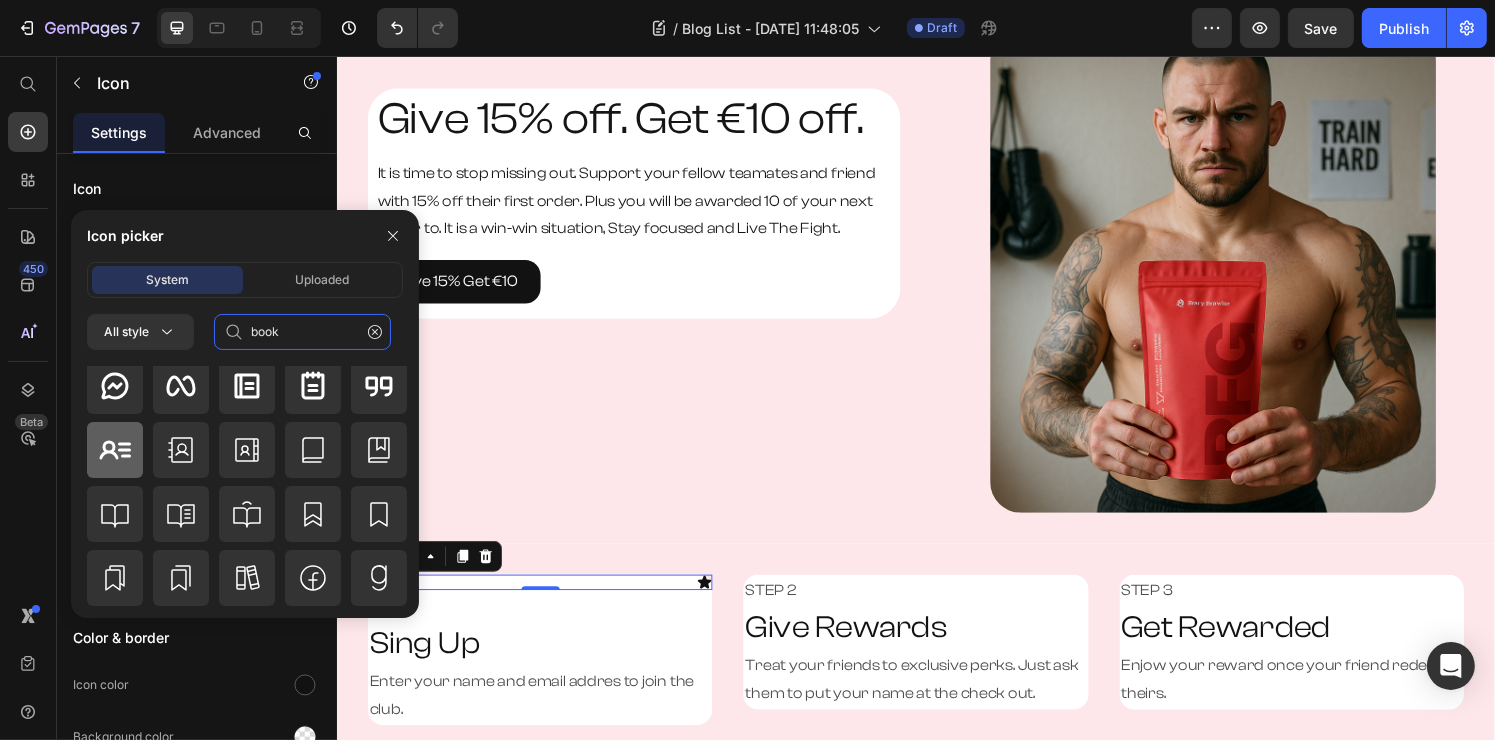 type on "book" 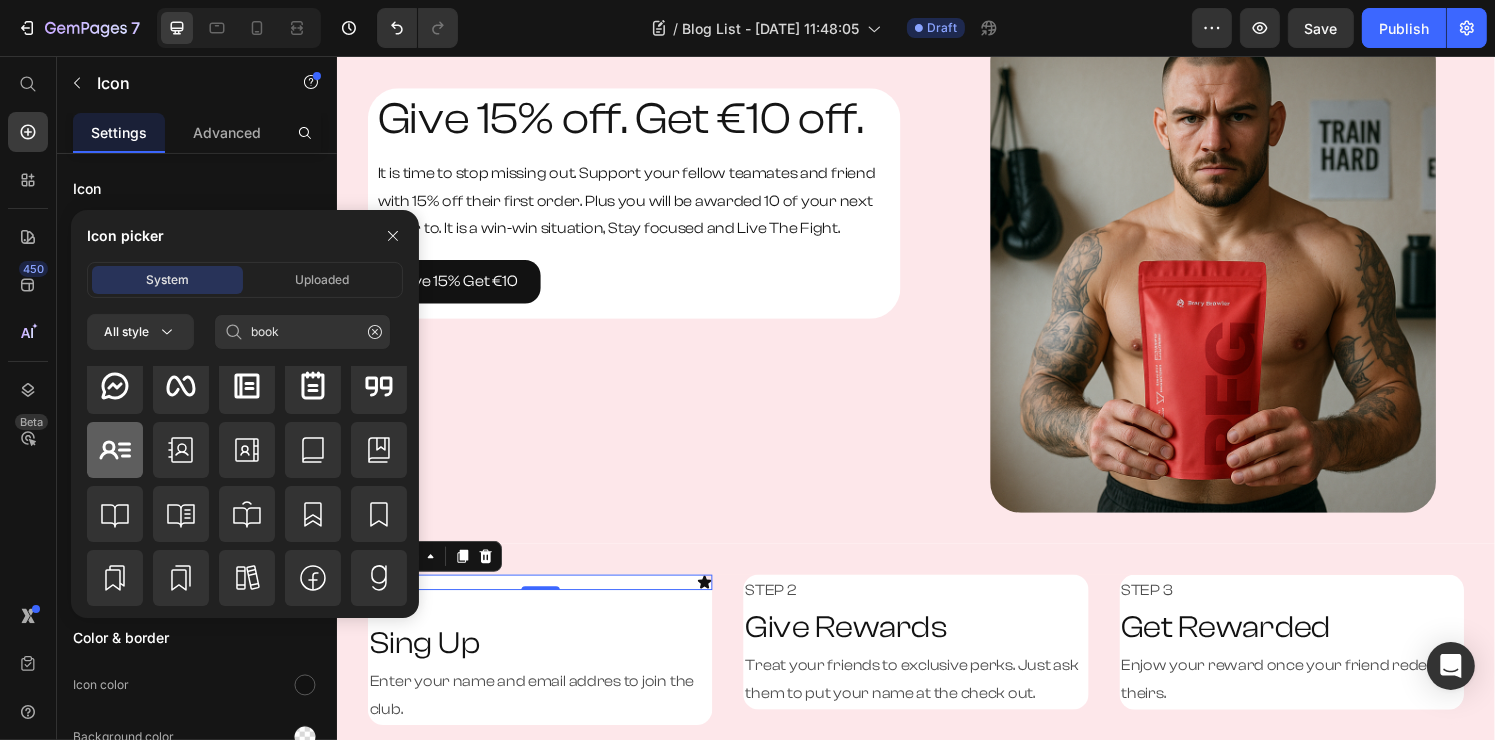 click 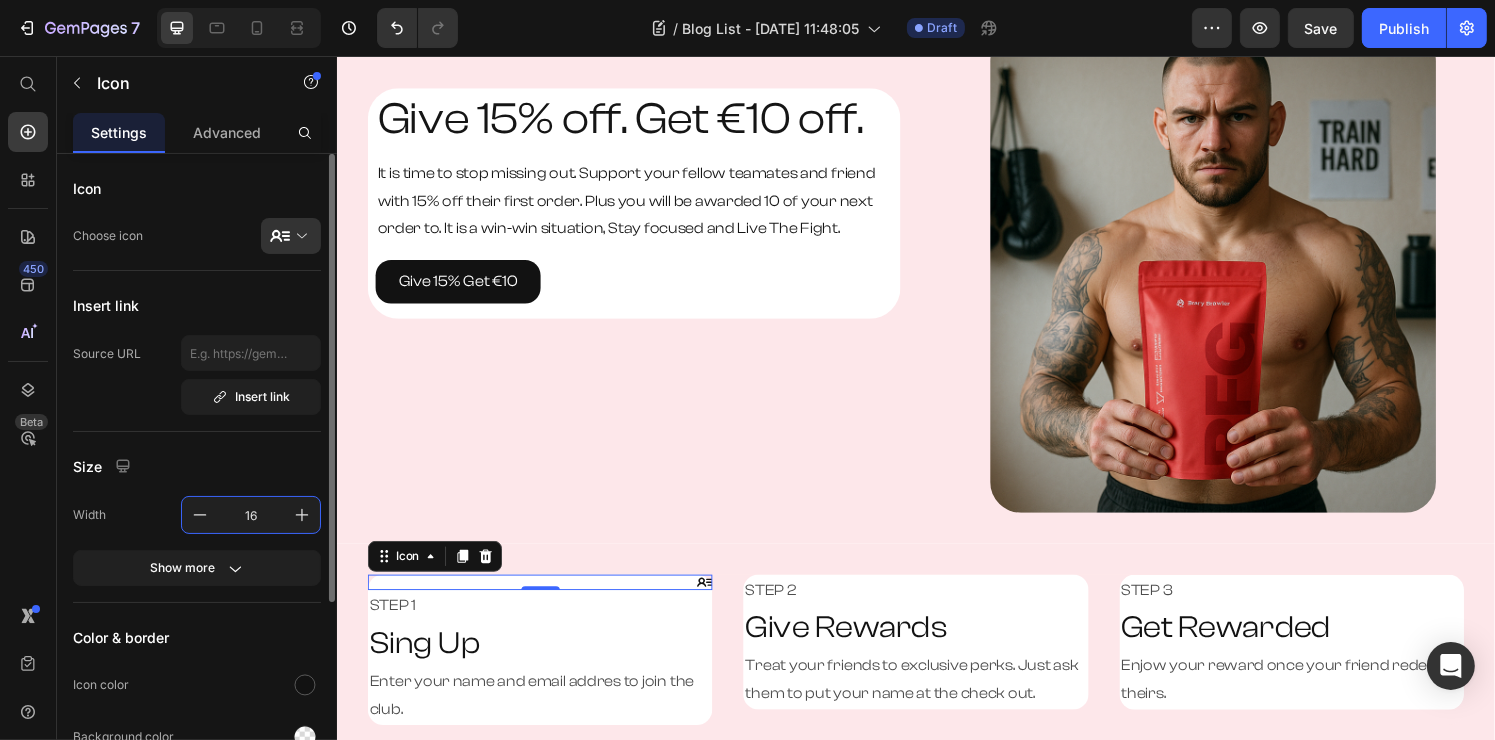 click on "16" at bounding box center [251, 515] 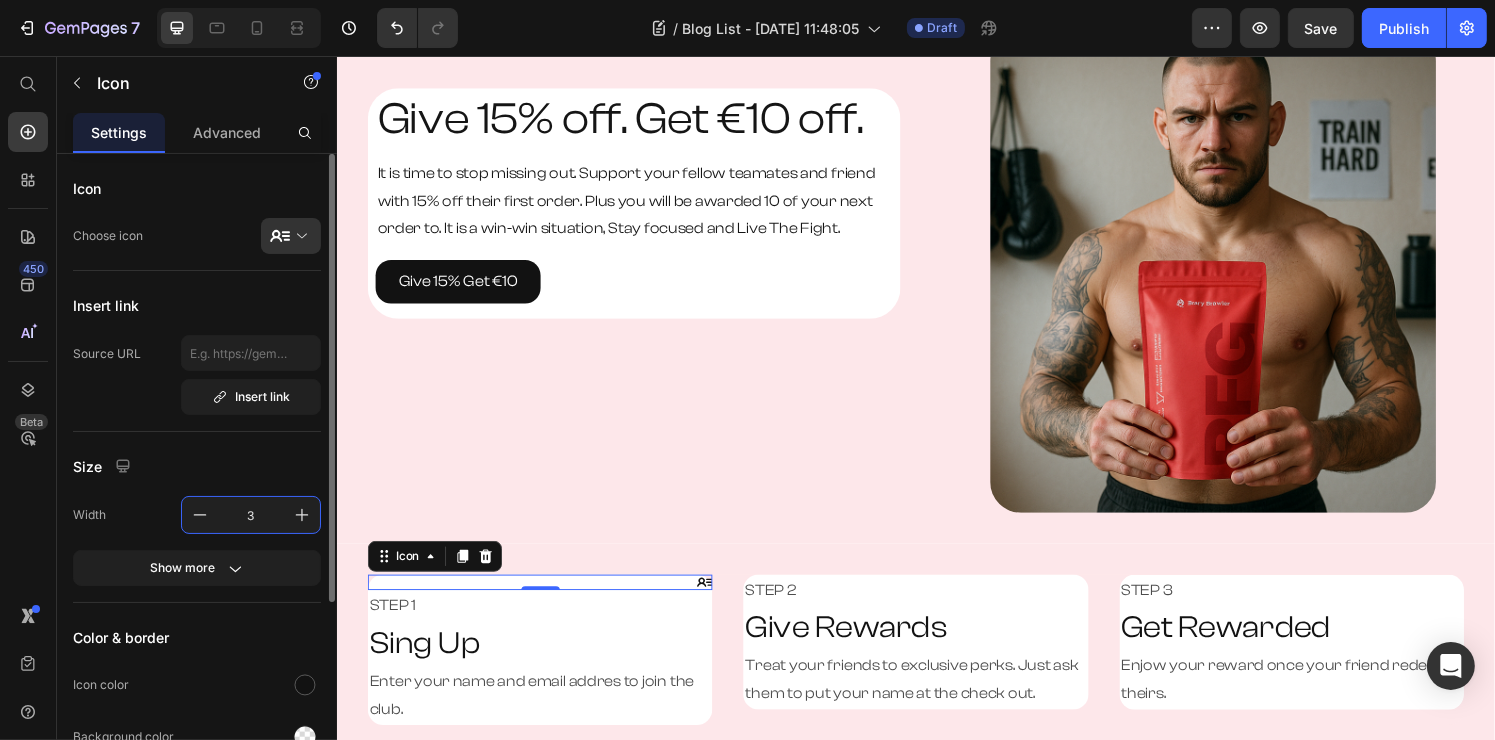 type on "32" 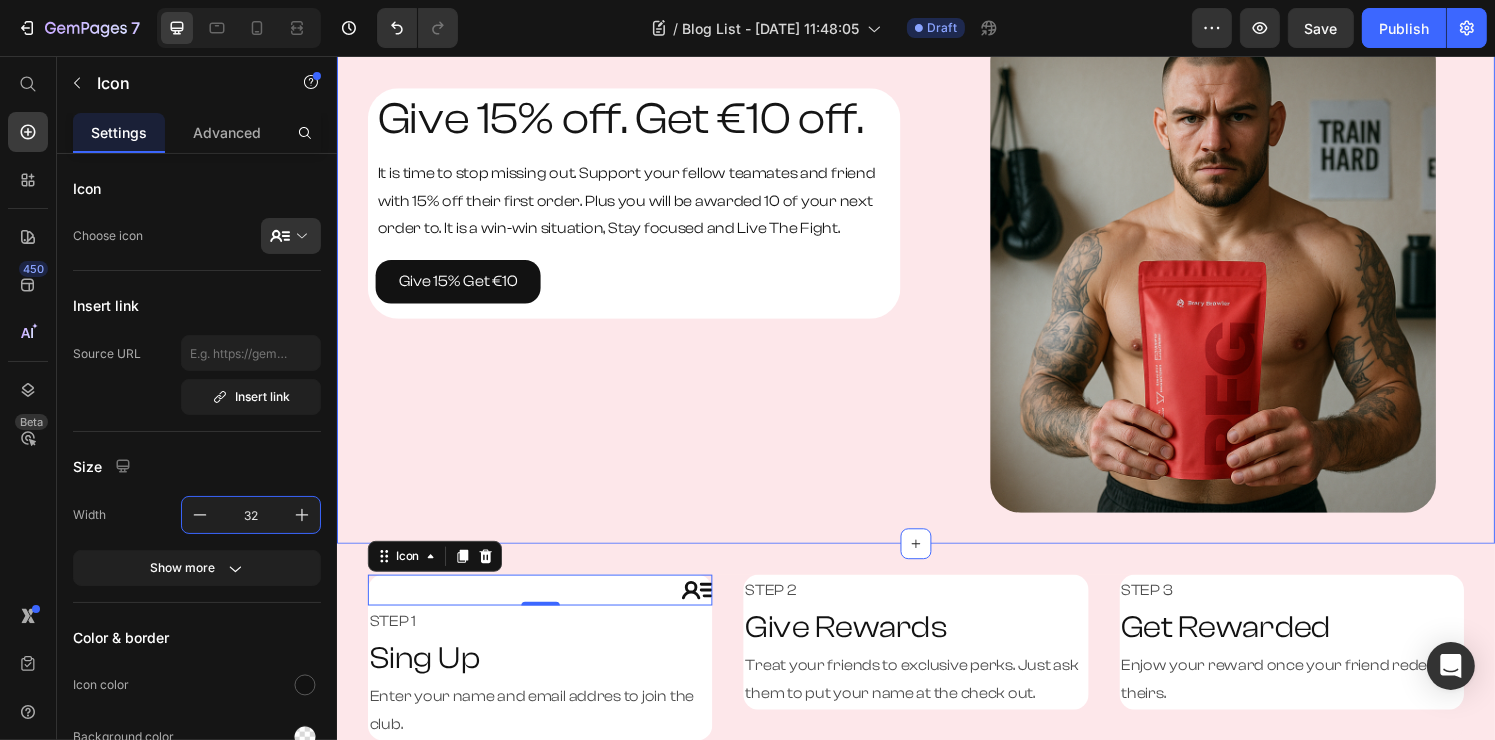 scroll, scrollTop: 300, scrollLeft: 0, axis: vertical 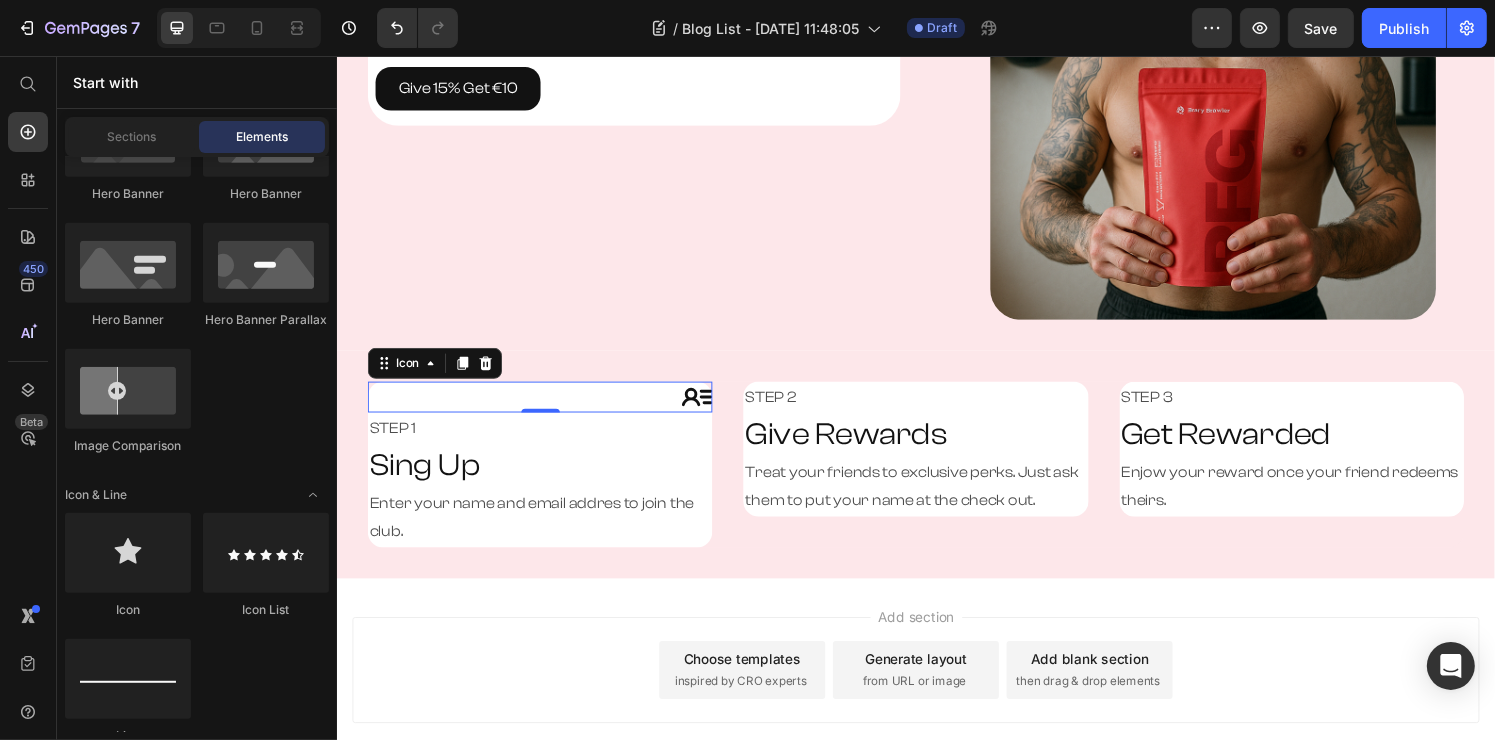 click on "Add section Choose templates inspired by CRO experts Generate layout from URL or image Add blank section then drag & drop elements" at bounding box center [936, 692] 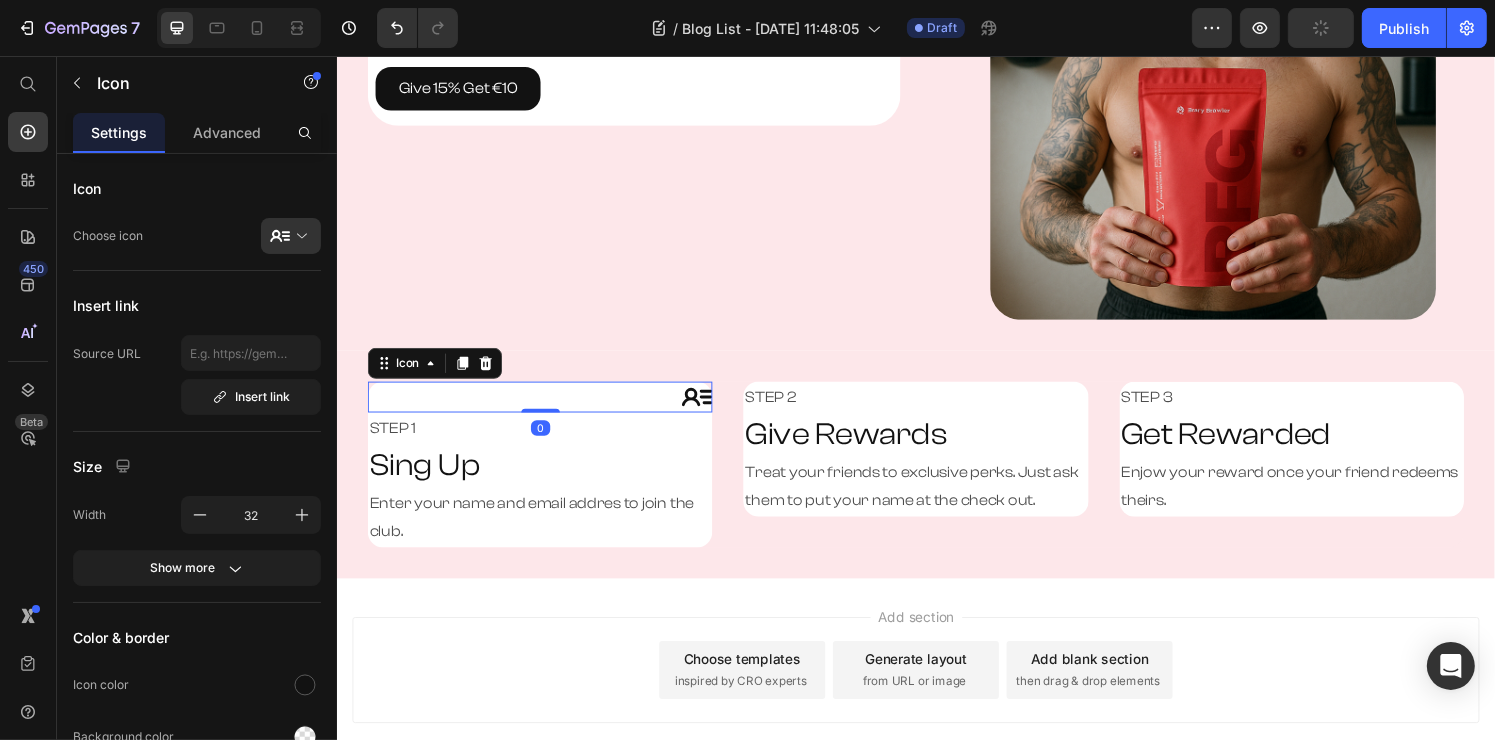 click 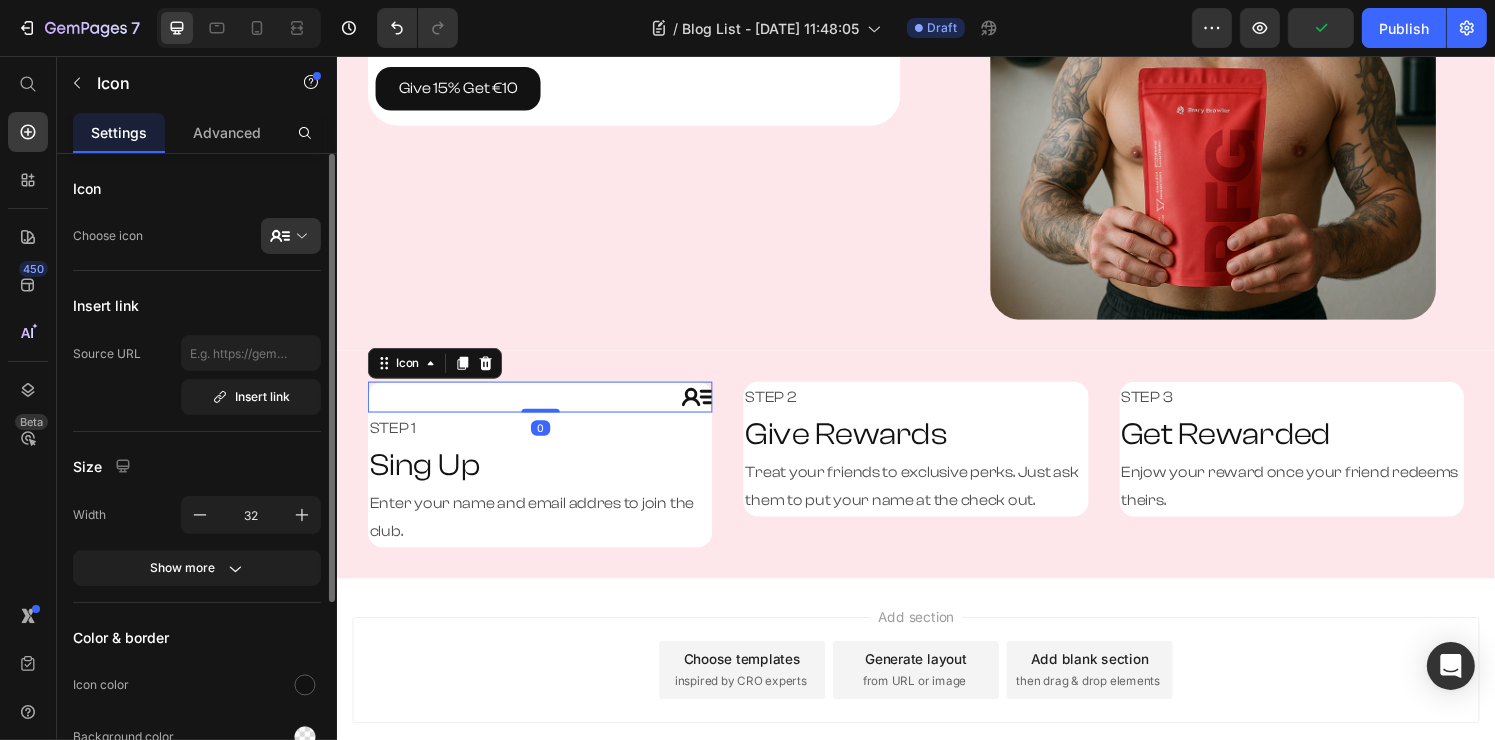 scroll, scrollTop: 100, scrollLeft: 0, axis: vertical 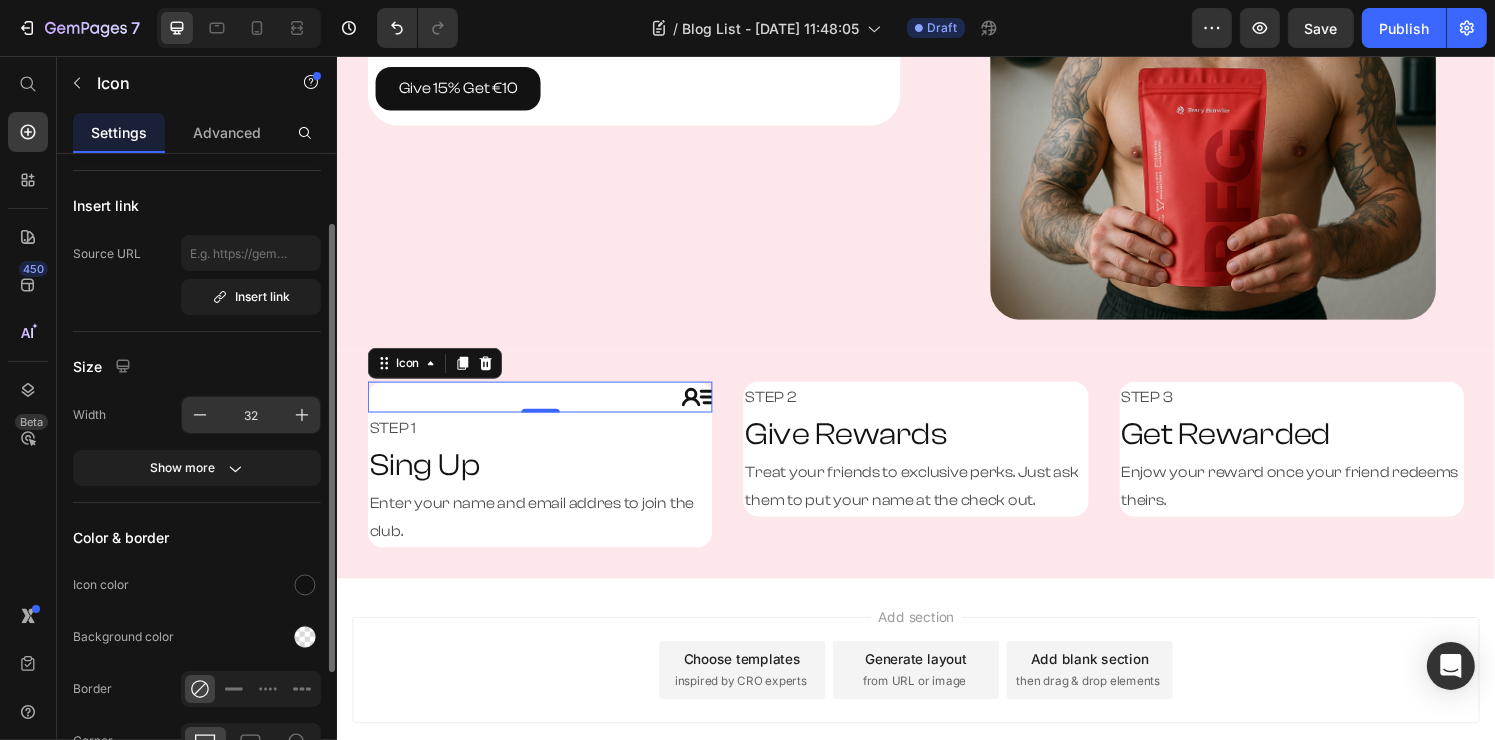 click on "32" at bounding box center (251, 415) 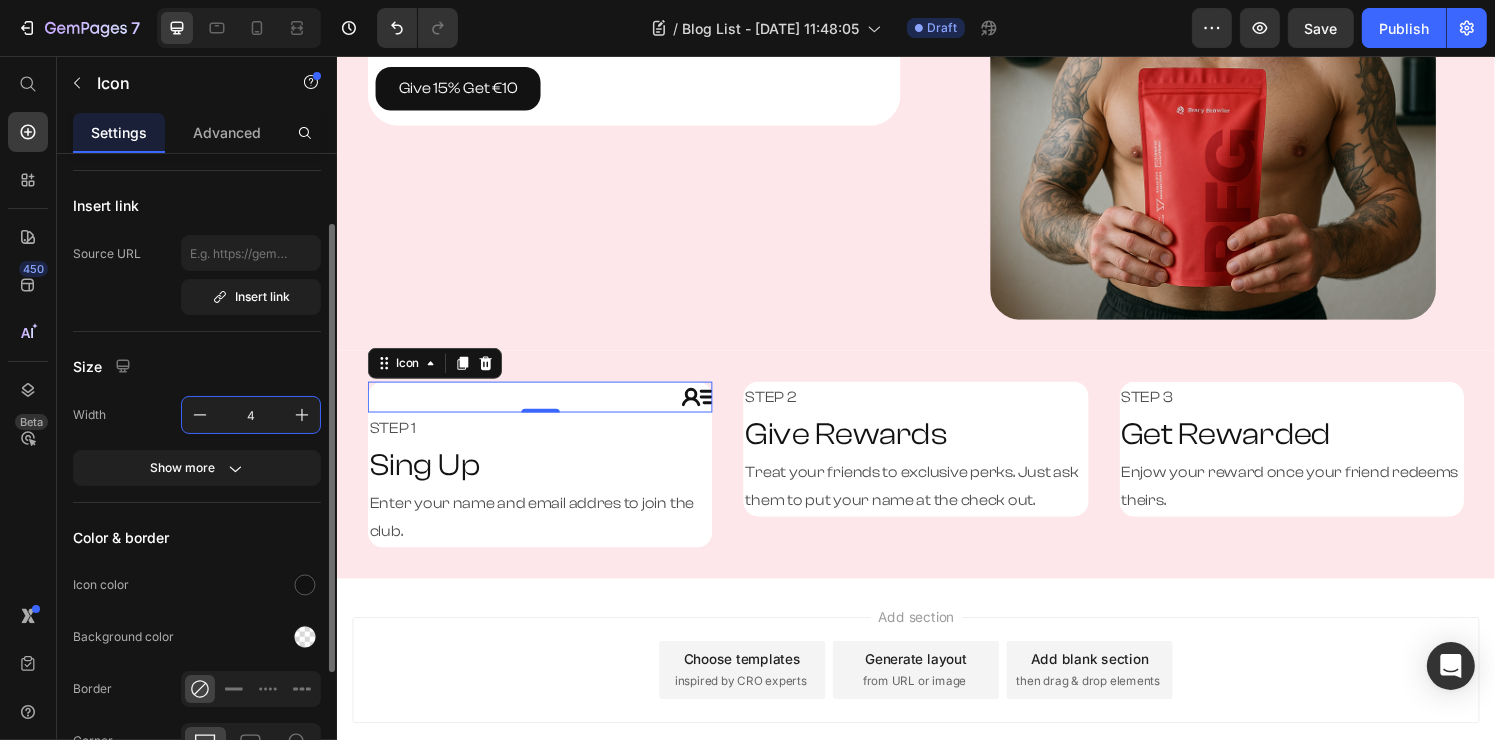 click on "4" at bounding box center [251, 415] 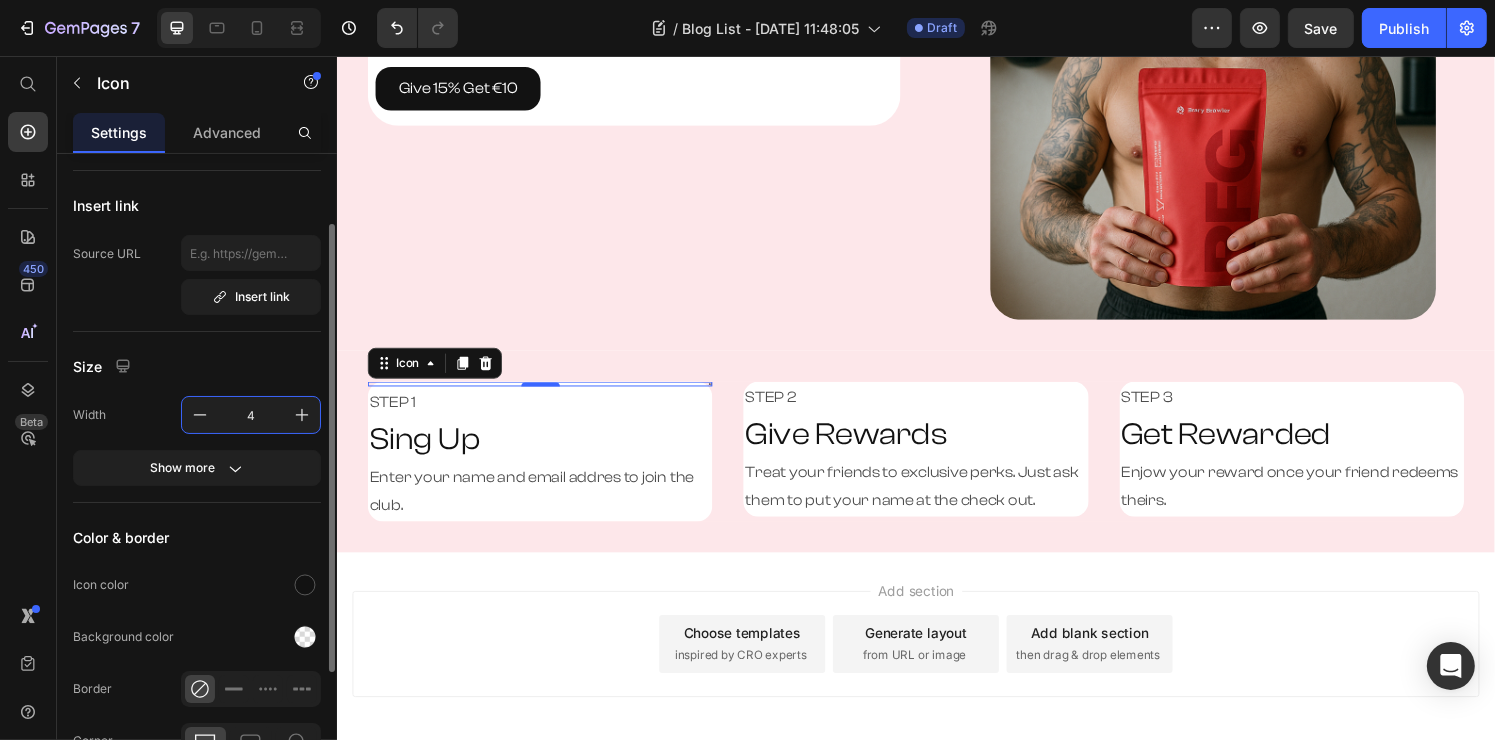 type on "48" 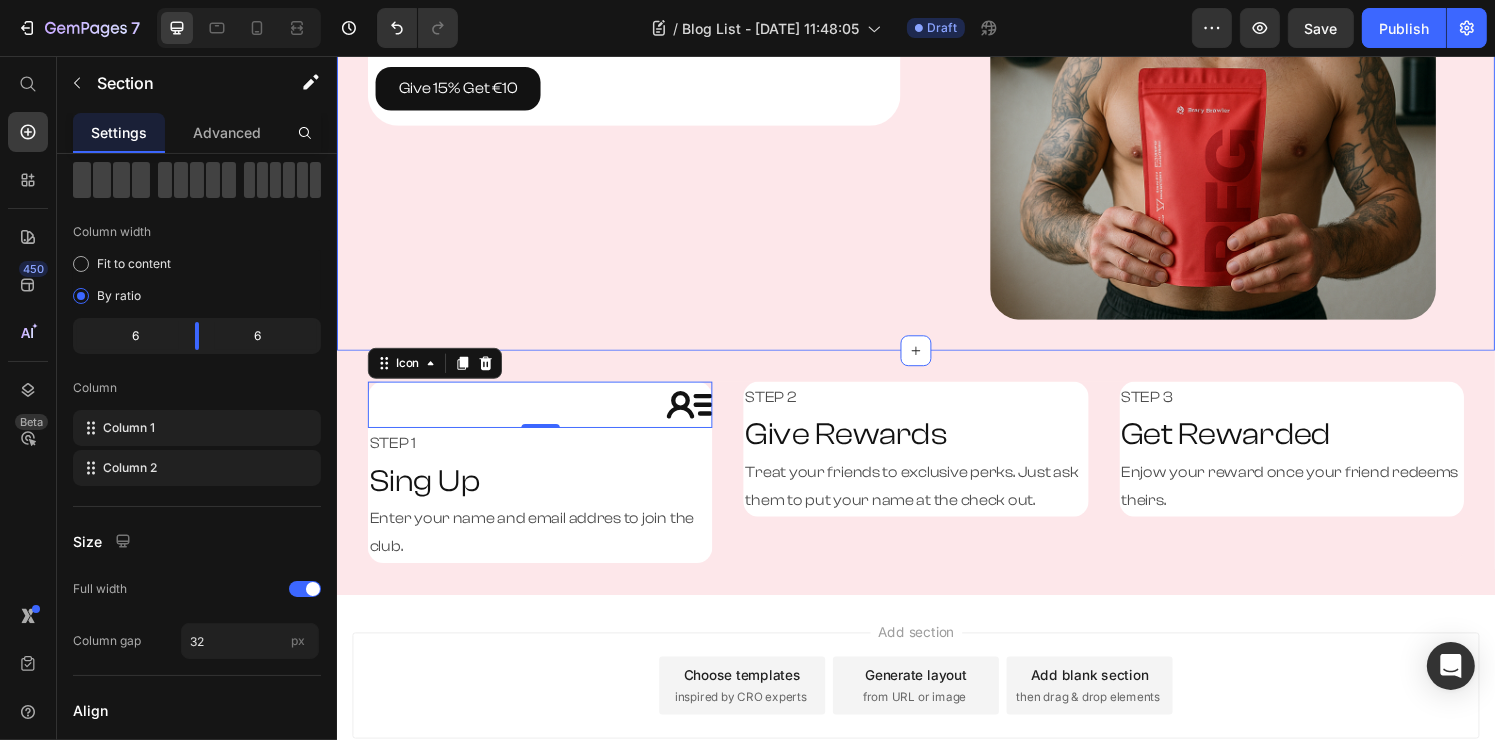 click on "Give 15% off. Get €10 off. Heading It is time to stop missing out. Support your fellow teamates and friend with 15% off their first order. Plus you will be awarded 10 of your next order to. It is a win-win situation, Stay focused and Live The Fight. Text Block Give 15% Get €10 Button Row Row Image Section 1" at bounding box center (936, 79) 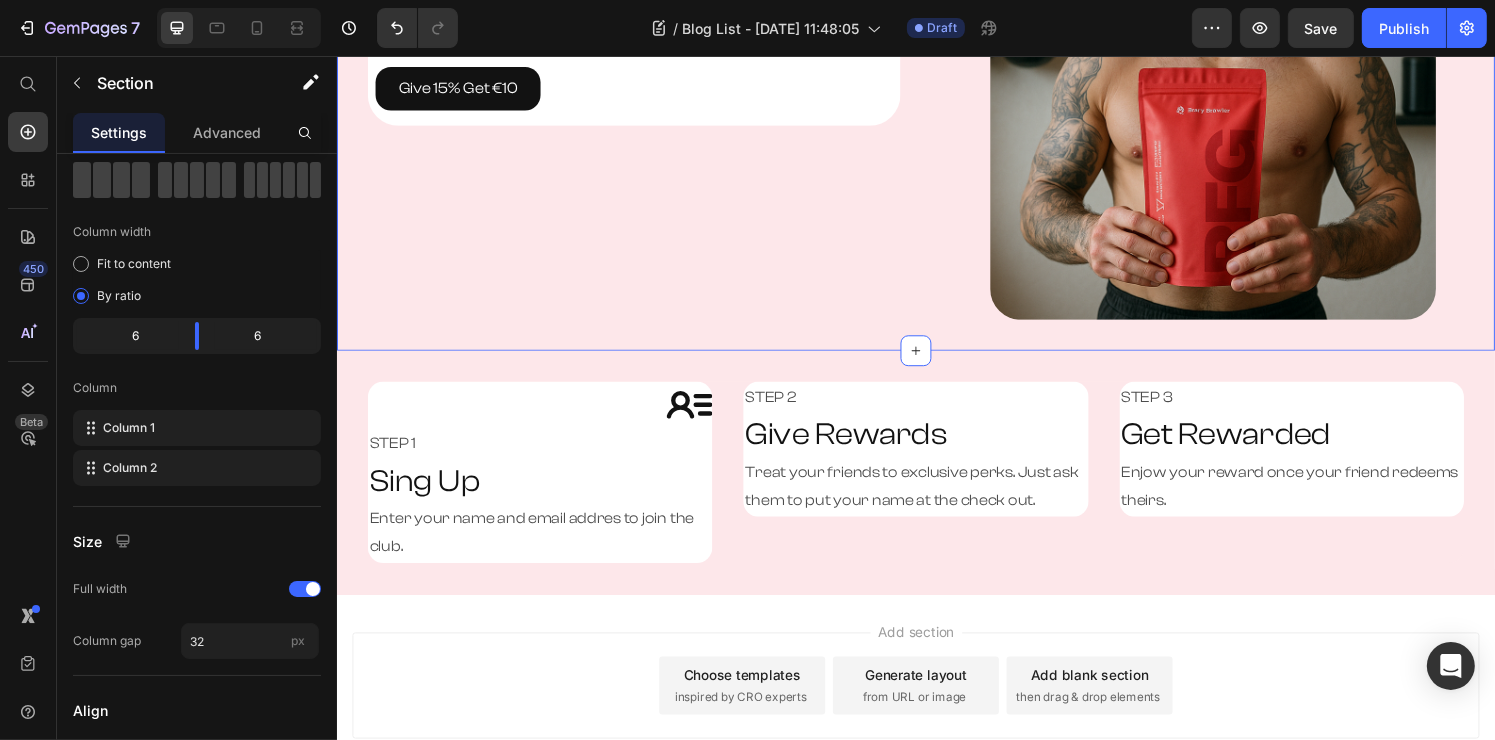 scroll, scrollTop: 0, scrollLeft: 0, axis: both 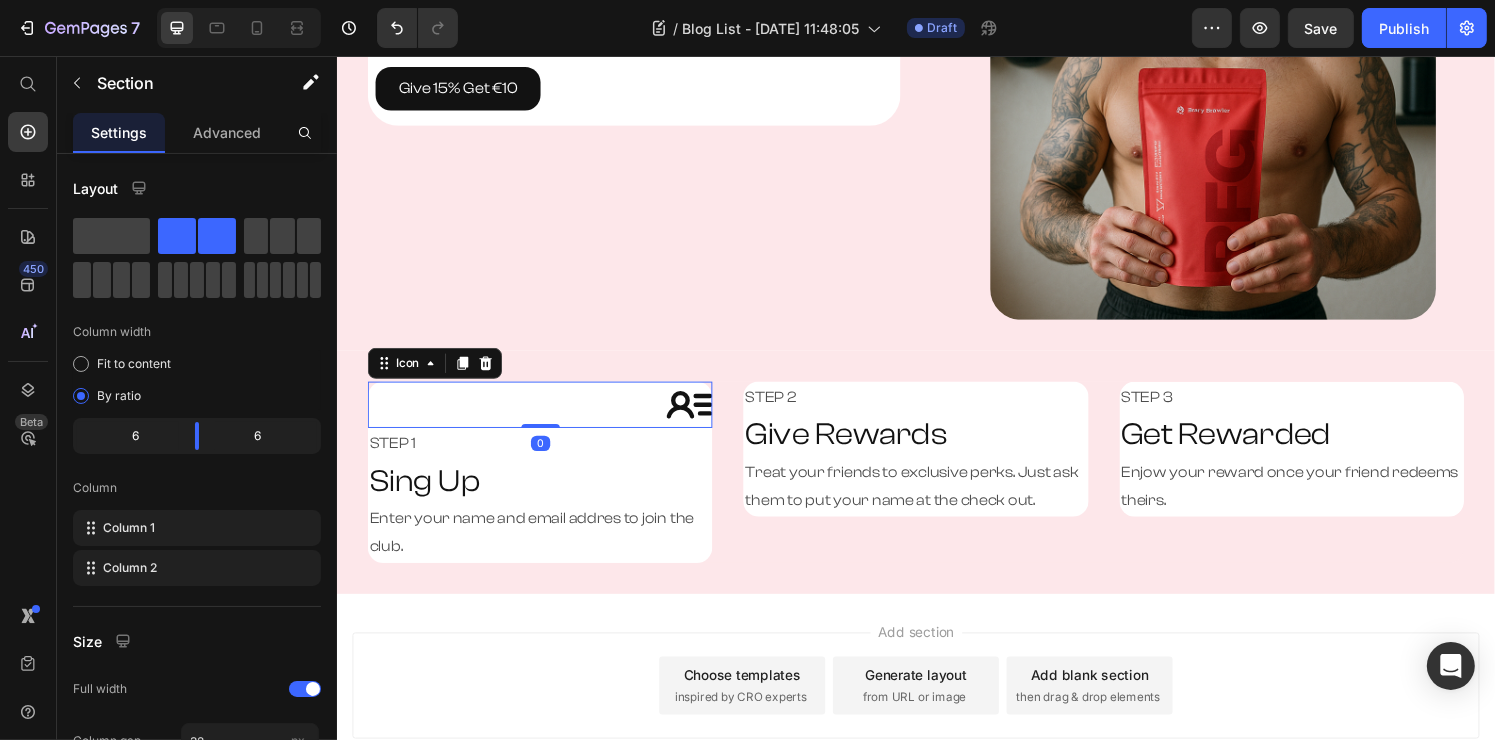 click 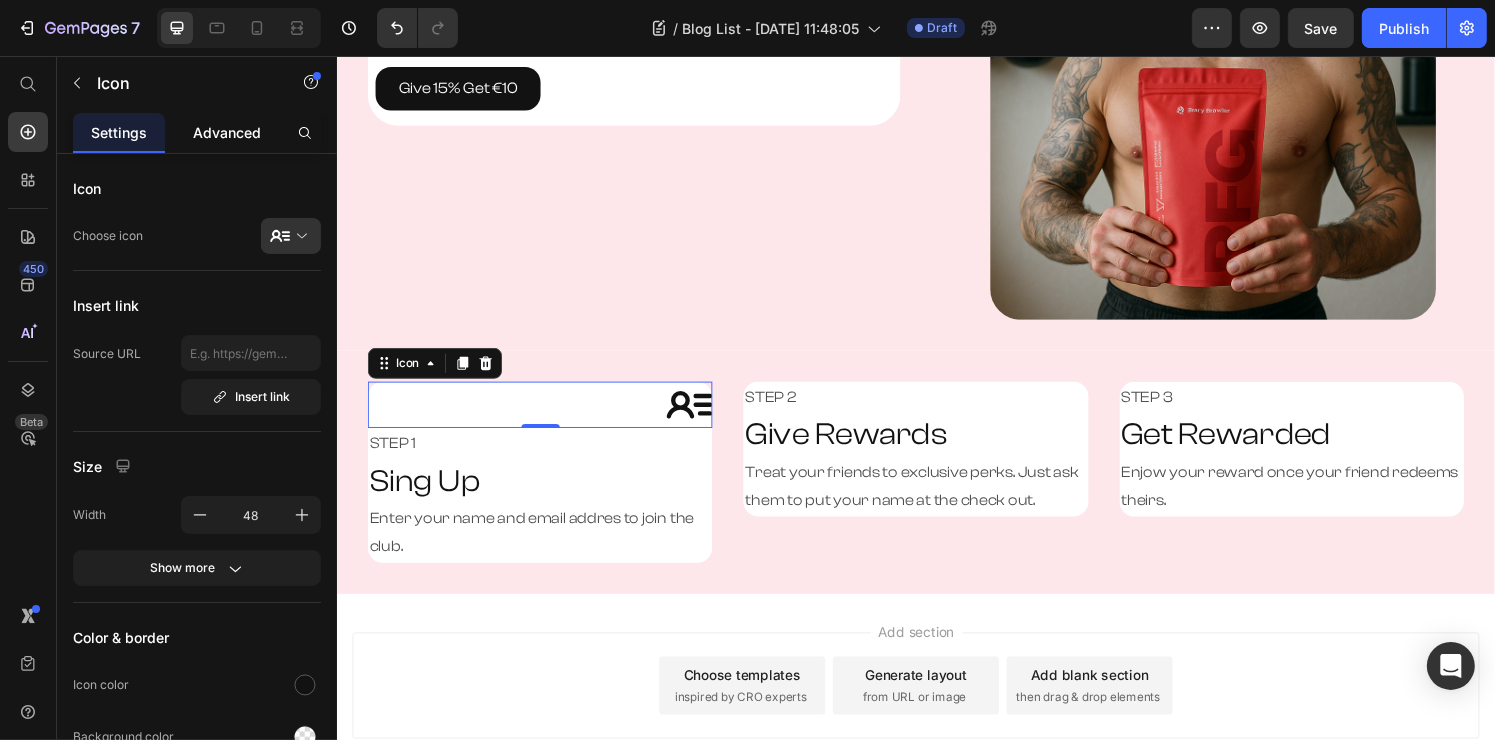 click on "Advanced" at bounding box center (227, 132) 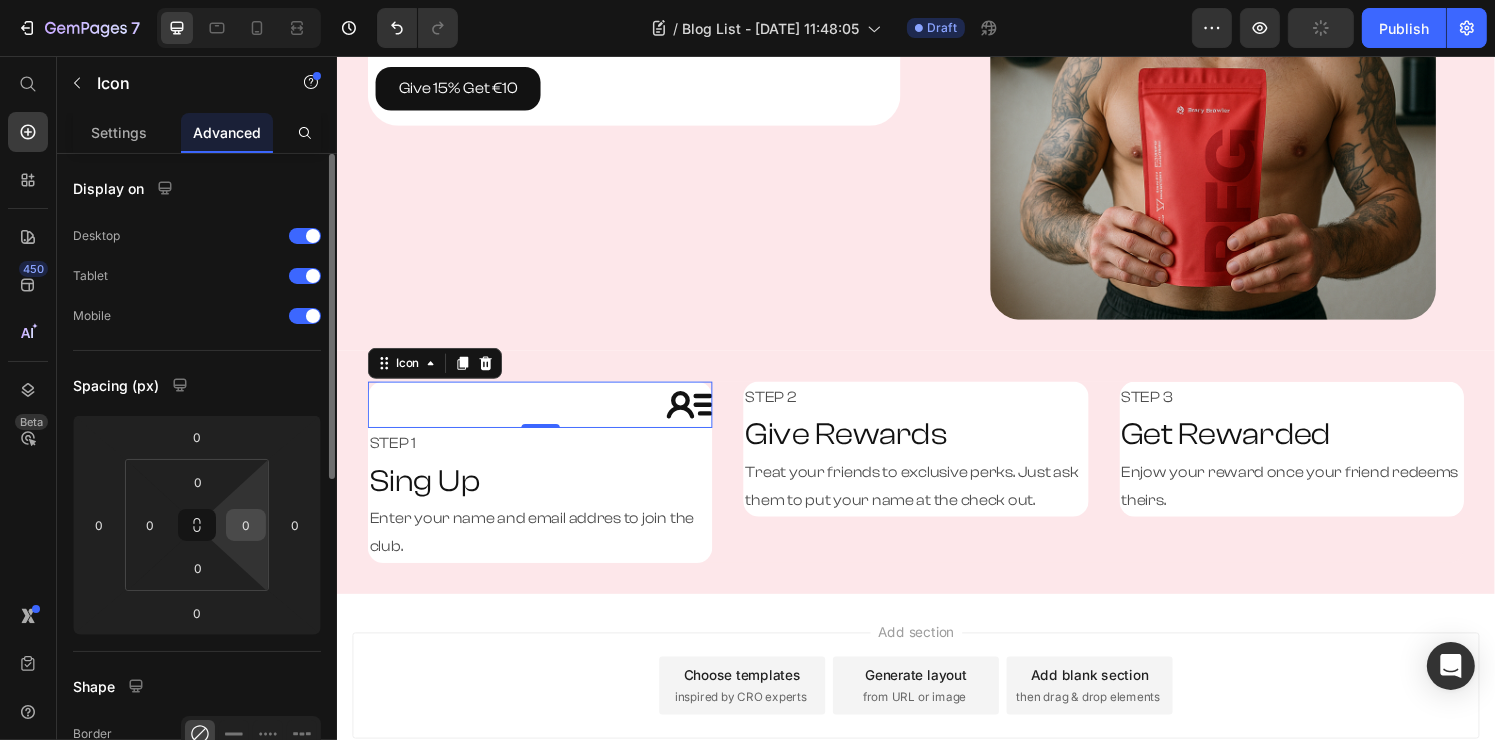 click on "0" at bounding box center (246, 525) 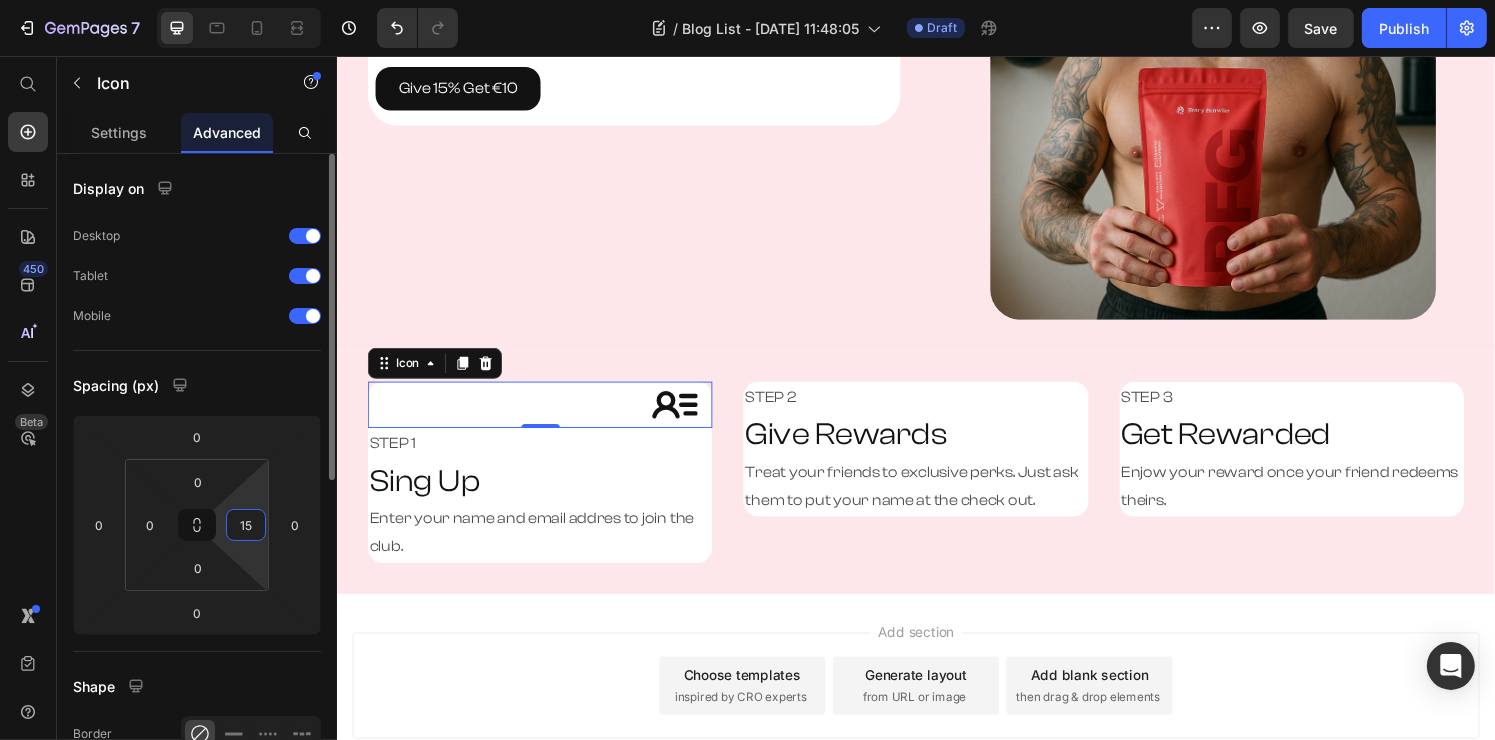 type on "16" 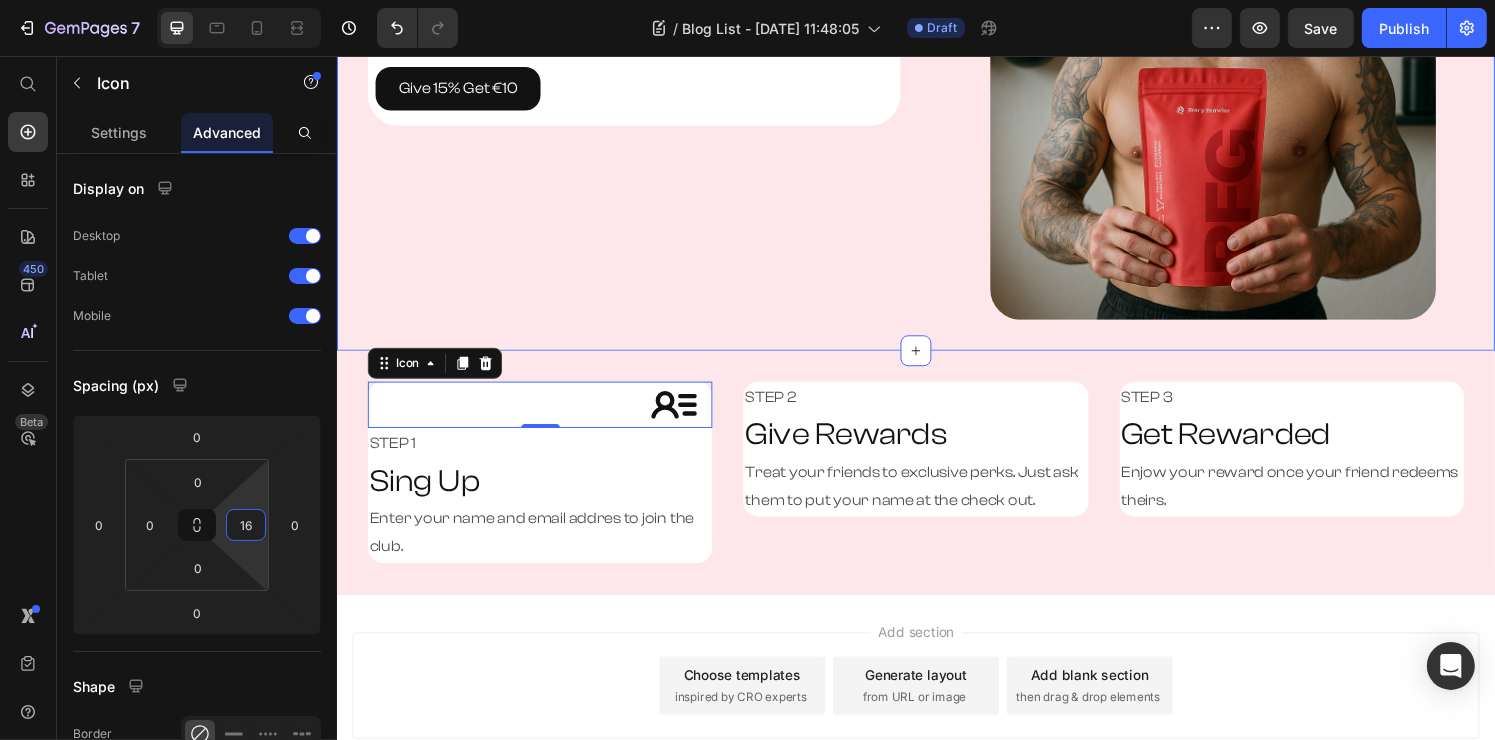 click on "Give 15% off. Get €10 off. Heading It is time to stop missing out. Support your fellow teamates and friend with 15% off their first order. Plus you will be awarded 10 of your next order to. It is a win-win situation, Stay focused and Live The Fight. Text Block Give 15% Get €10 Button Row Row" at bounding box center [628, 79] 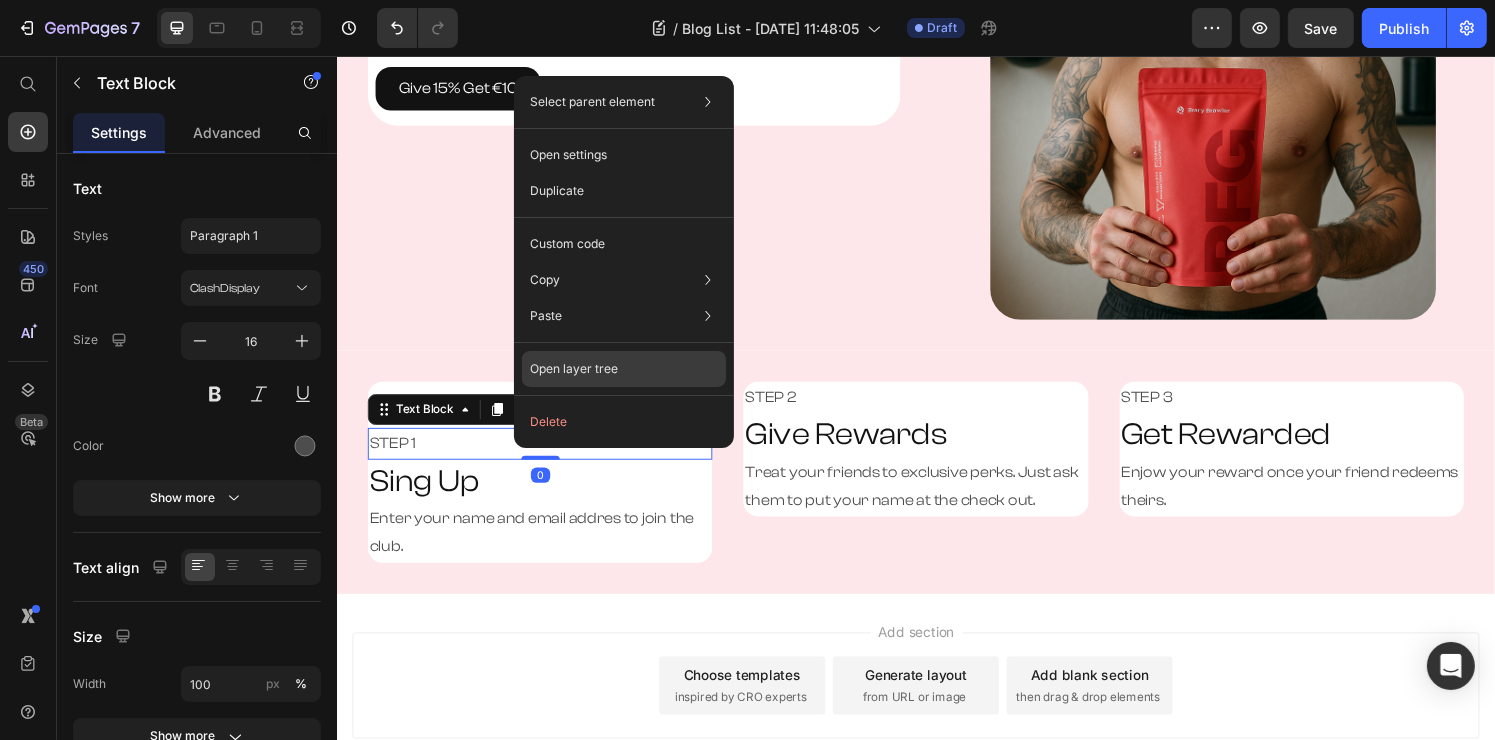 click on "Open layer tree" at bounding box center [574, 369] 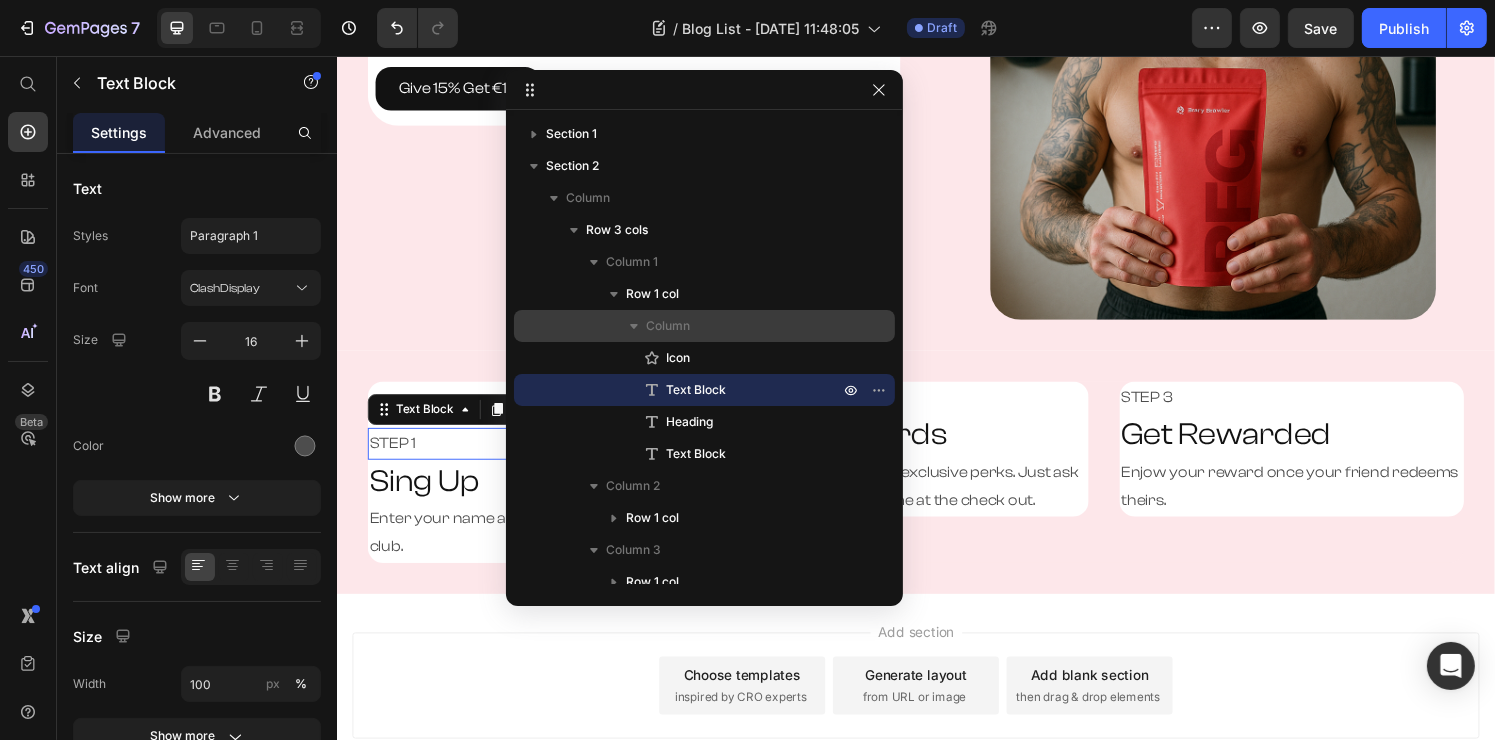 click on "Column" at bounding box center (668, 326) 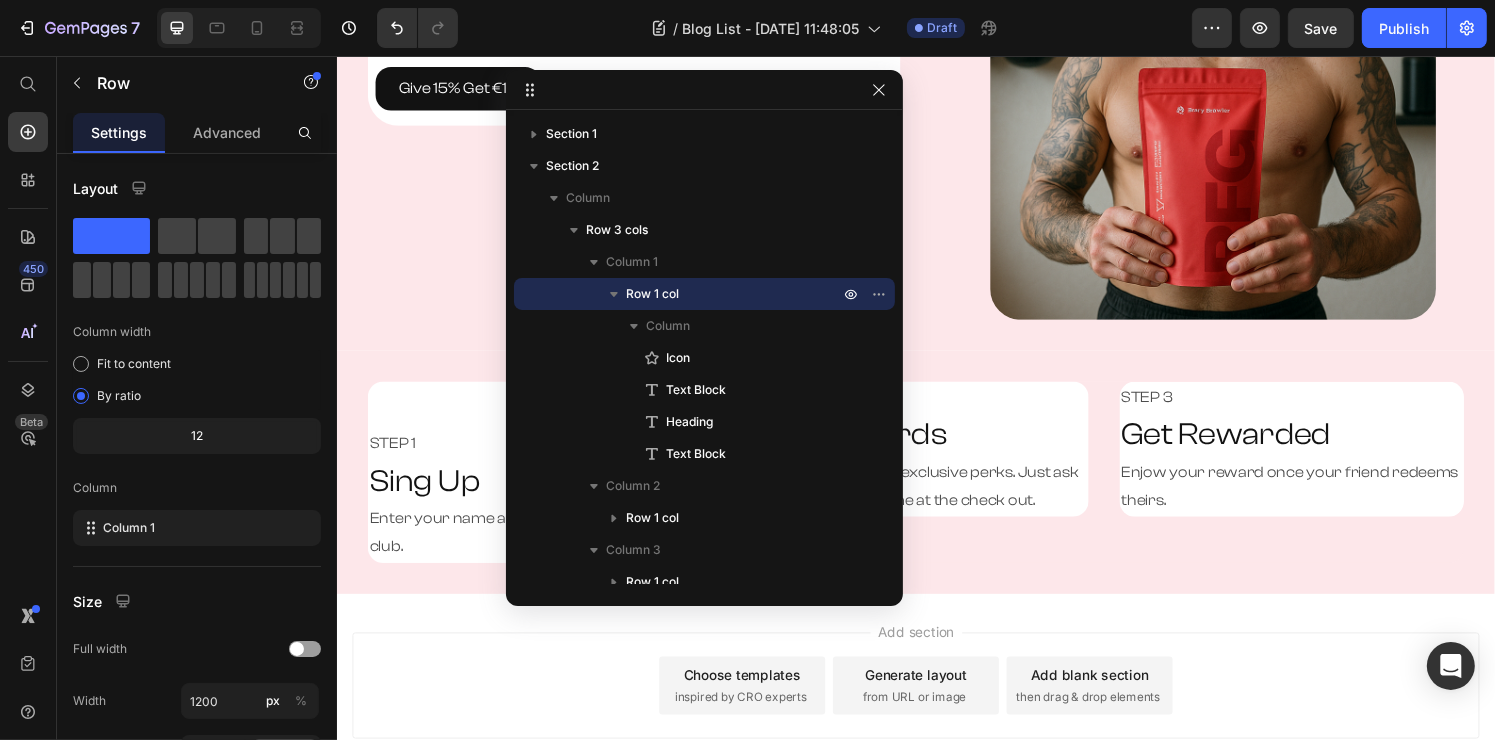 click on "Add section Choose templates inspired by CRO experts Generate layout from URL or image Add blank section then drag & drop elements" at bounding box center (936, 708) 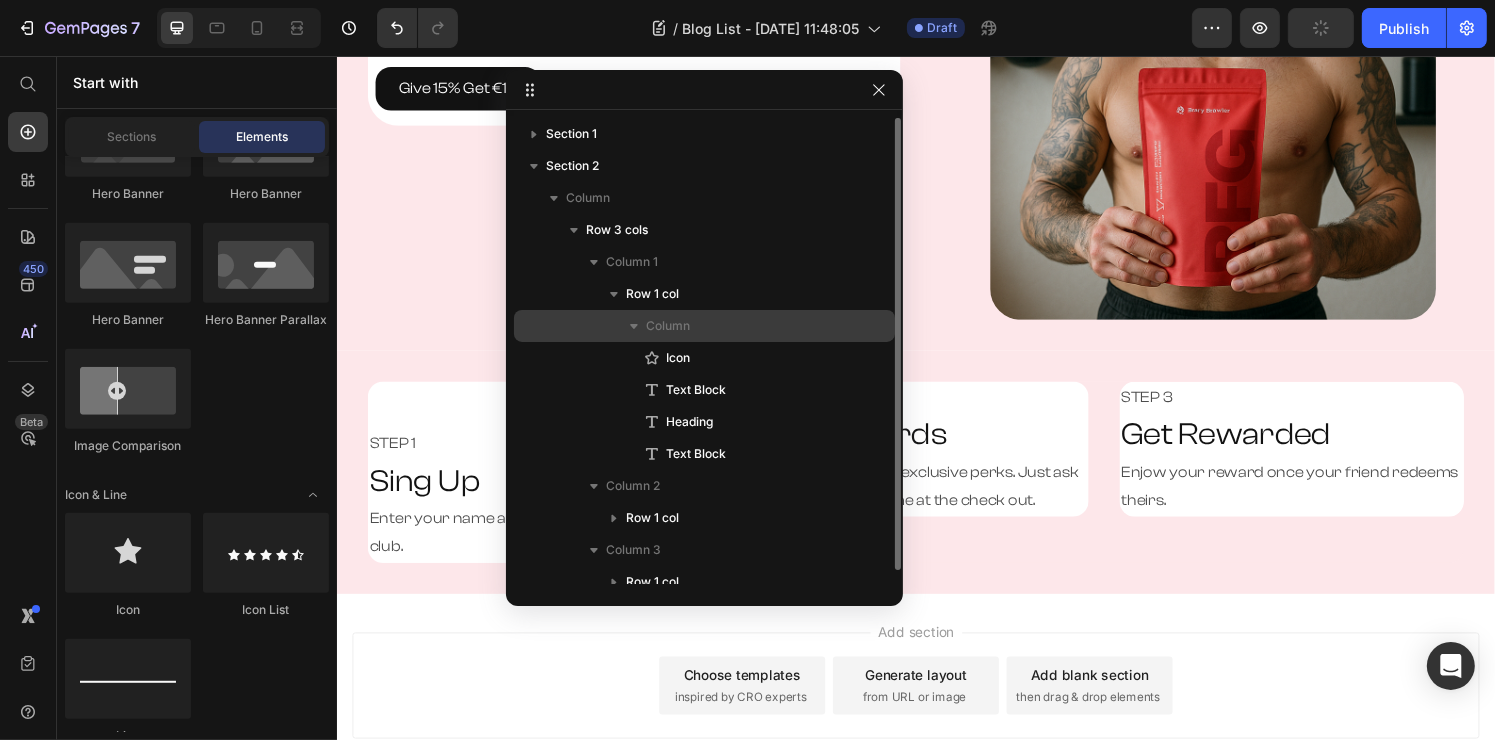 click on "Column" at bounding box center (668, 326) 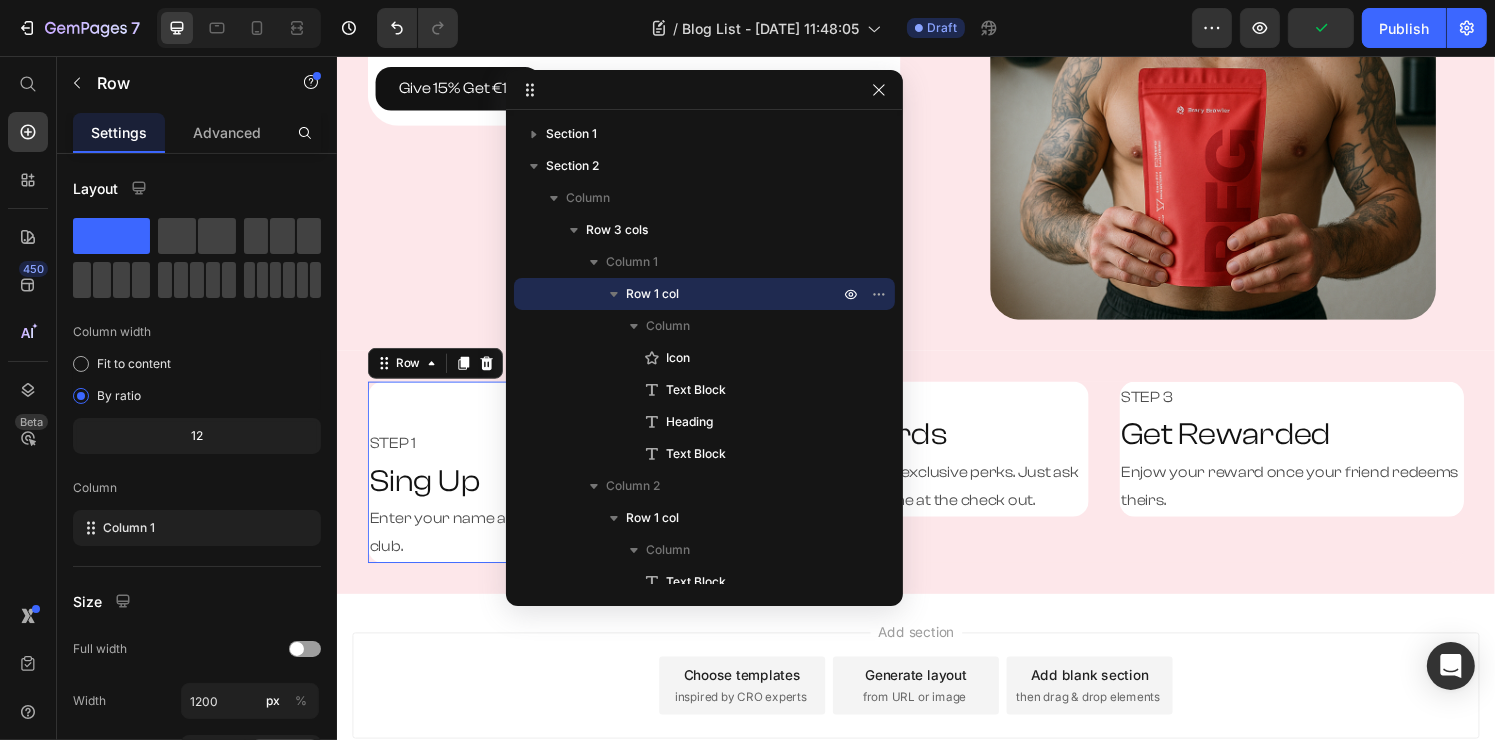 click 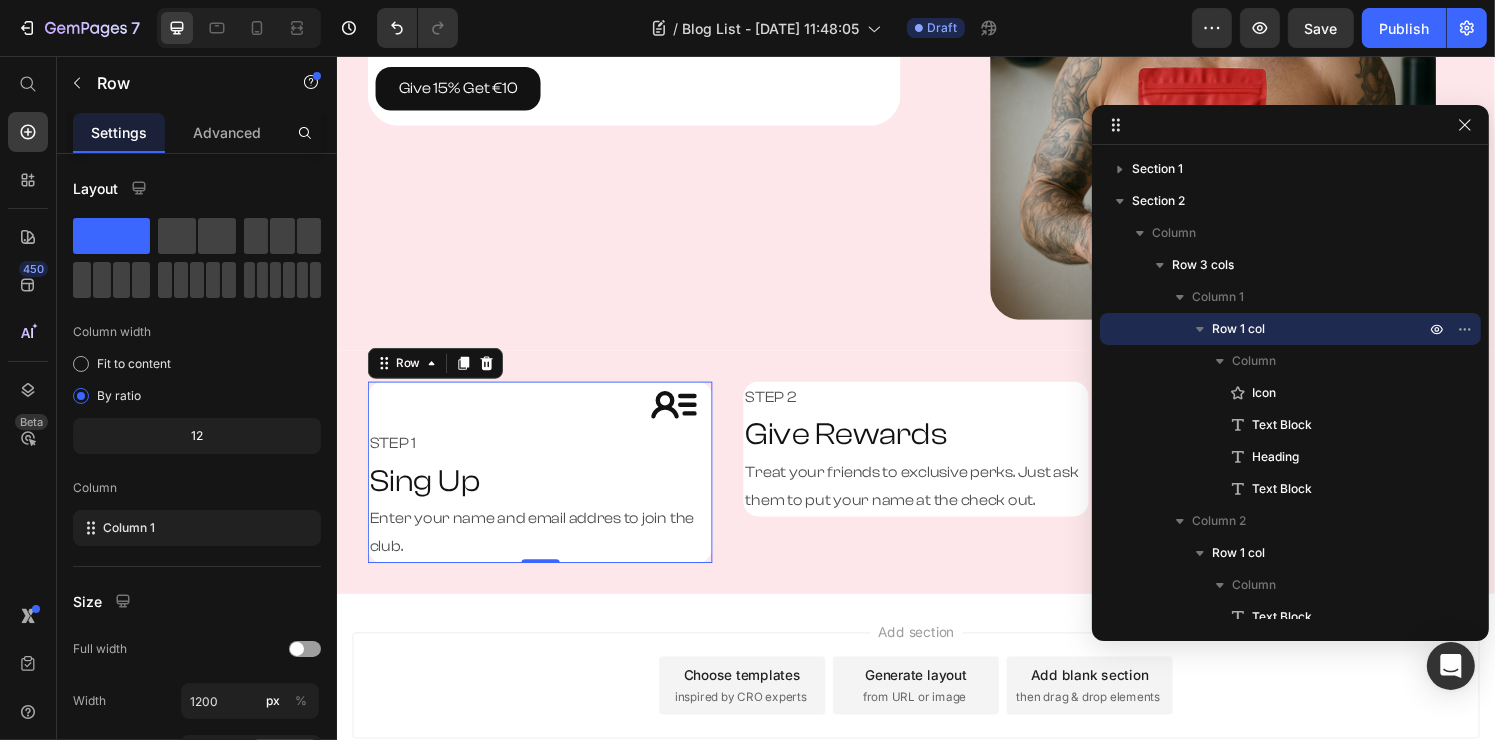 drag, startPoint x: 727, startPoint y: 97, endPoint x: 1313, endPoint y: 132, distance: 587.0443 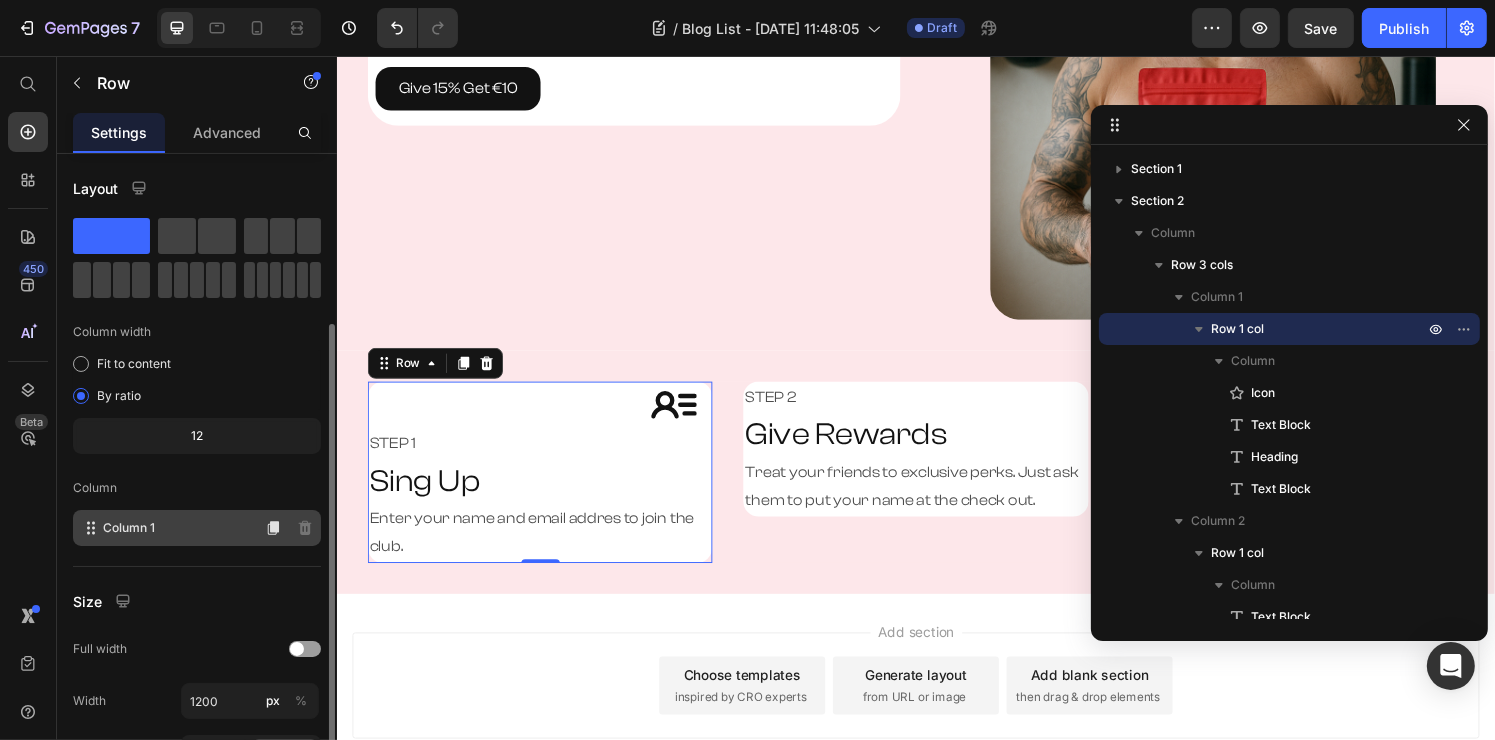 scroll, scrollTop: 100, scrollLeft: 0, axis: vertical 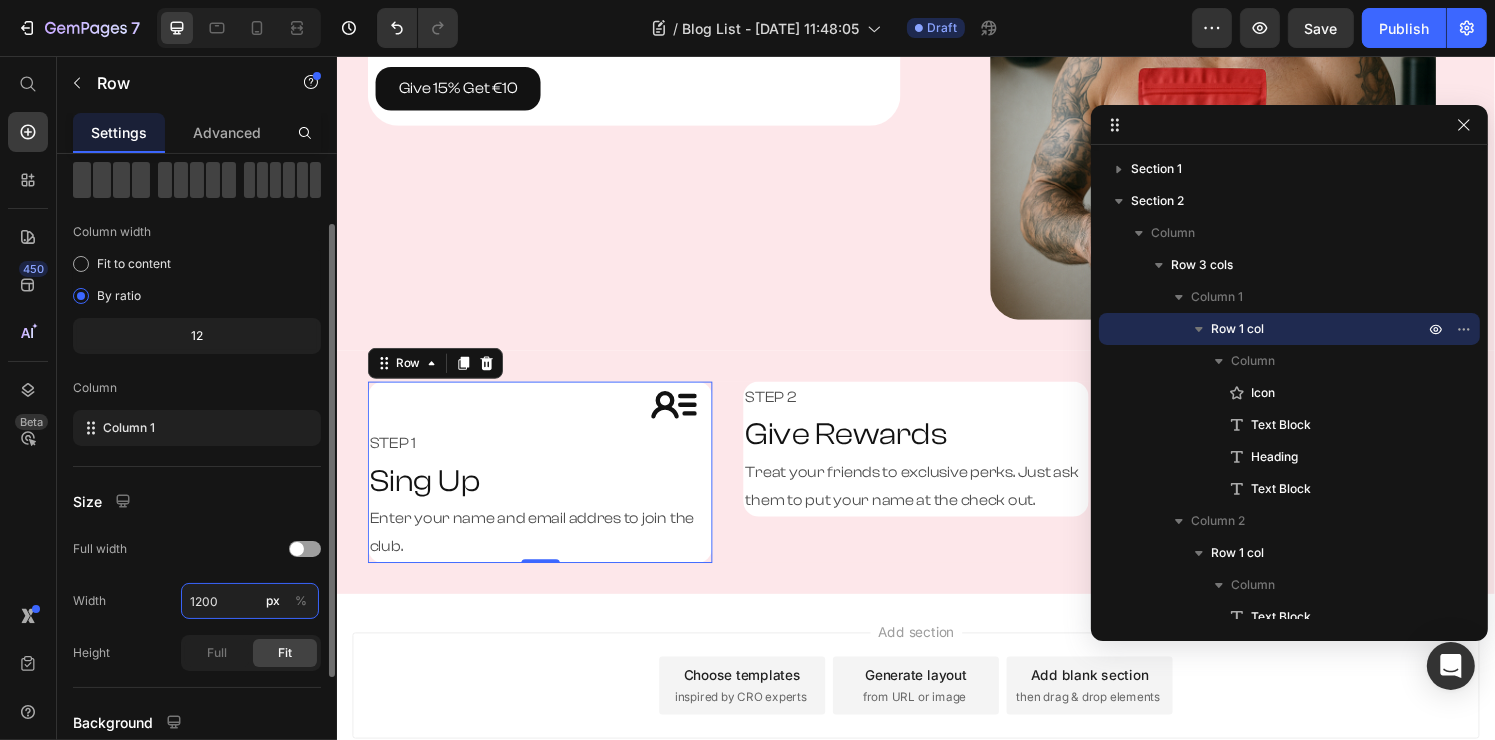 click on "1200" at bounding box center [250, 601] 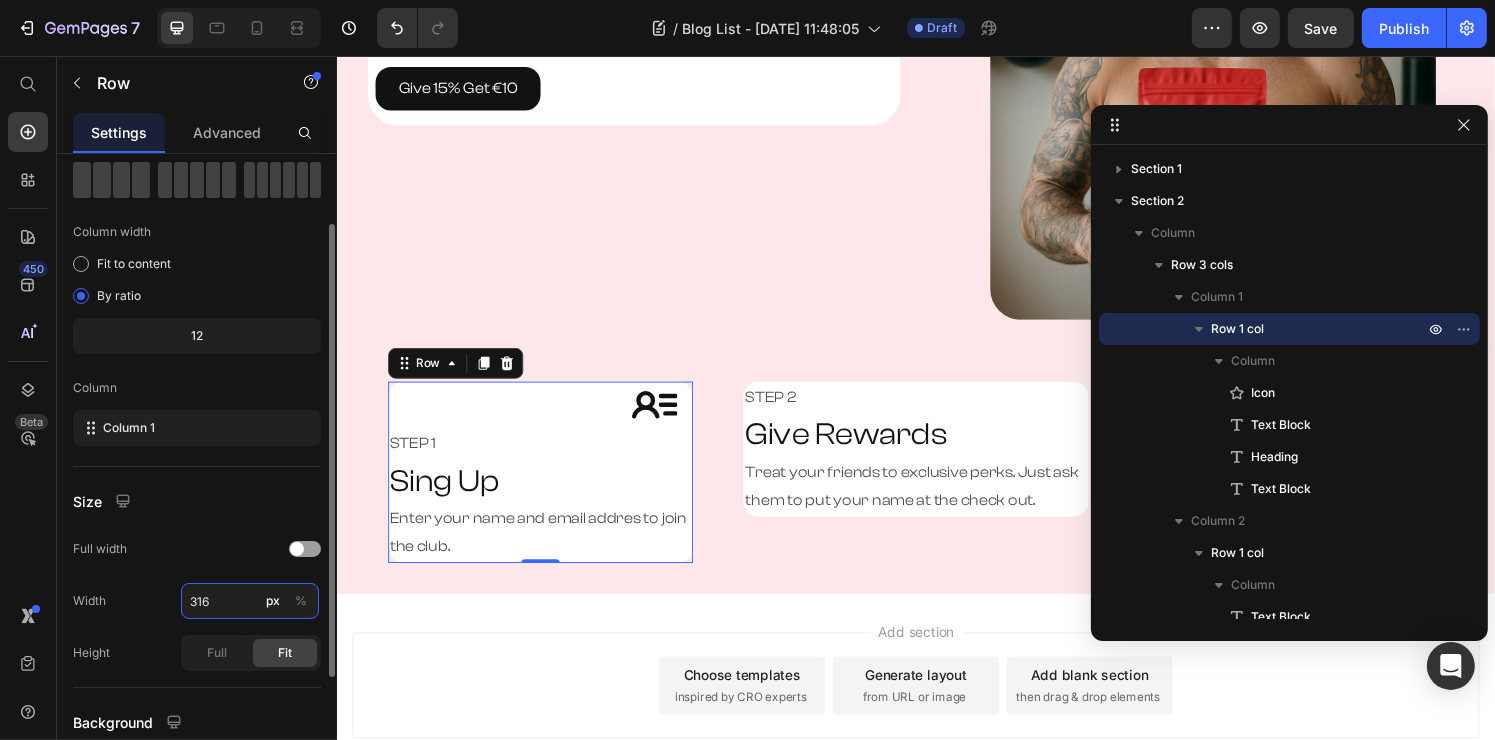 type on "315" 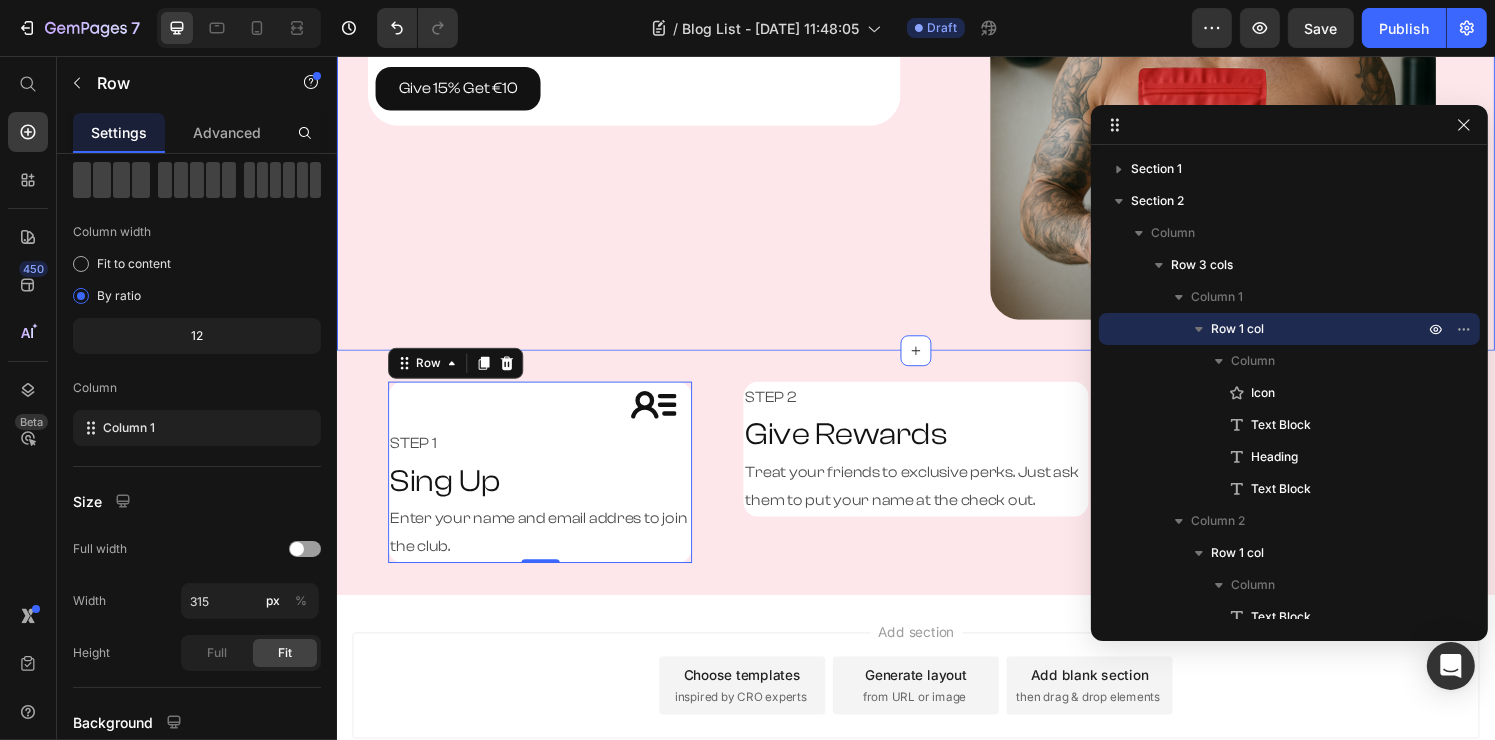 click on "Give 15% off. Get €10 off. Heading It is time to stop missing out. Support your fellow teamates and friend with 15% off their first order. Plus you will be awarded 10 of your next order to. It is a win-win situation, Stay focused and Live The Fight. Text Block Give 15% Get €10 Button Row Row" at bounding box center [628, 79] 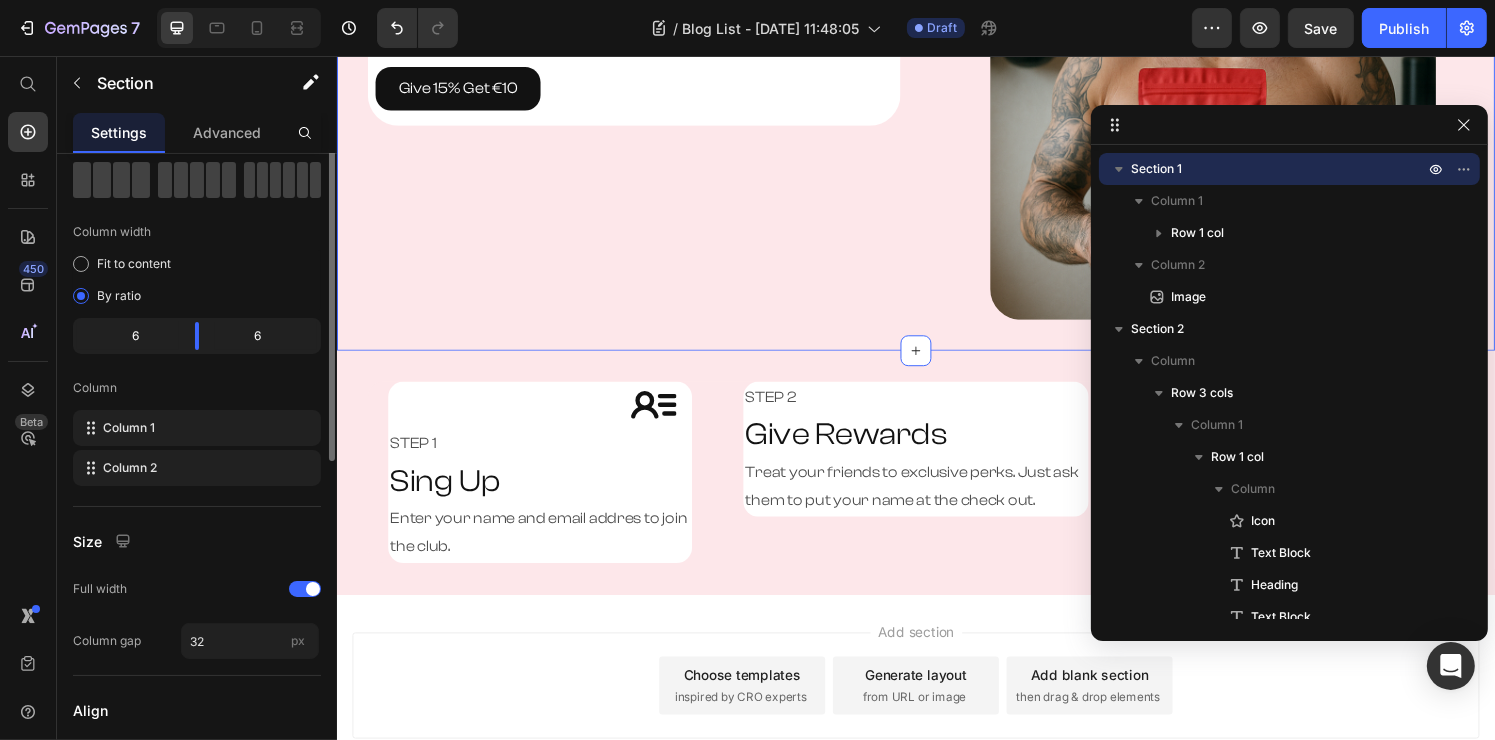 scroll, scrollTop: 0, scrollLeft: 0, axis: both 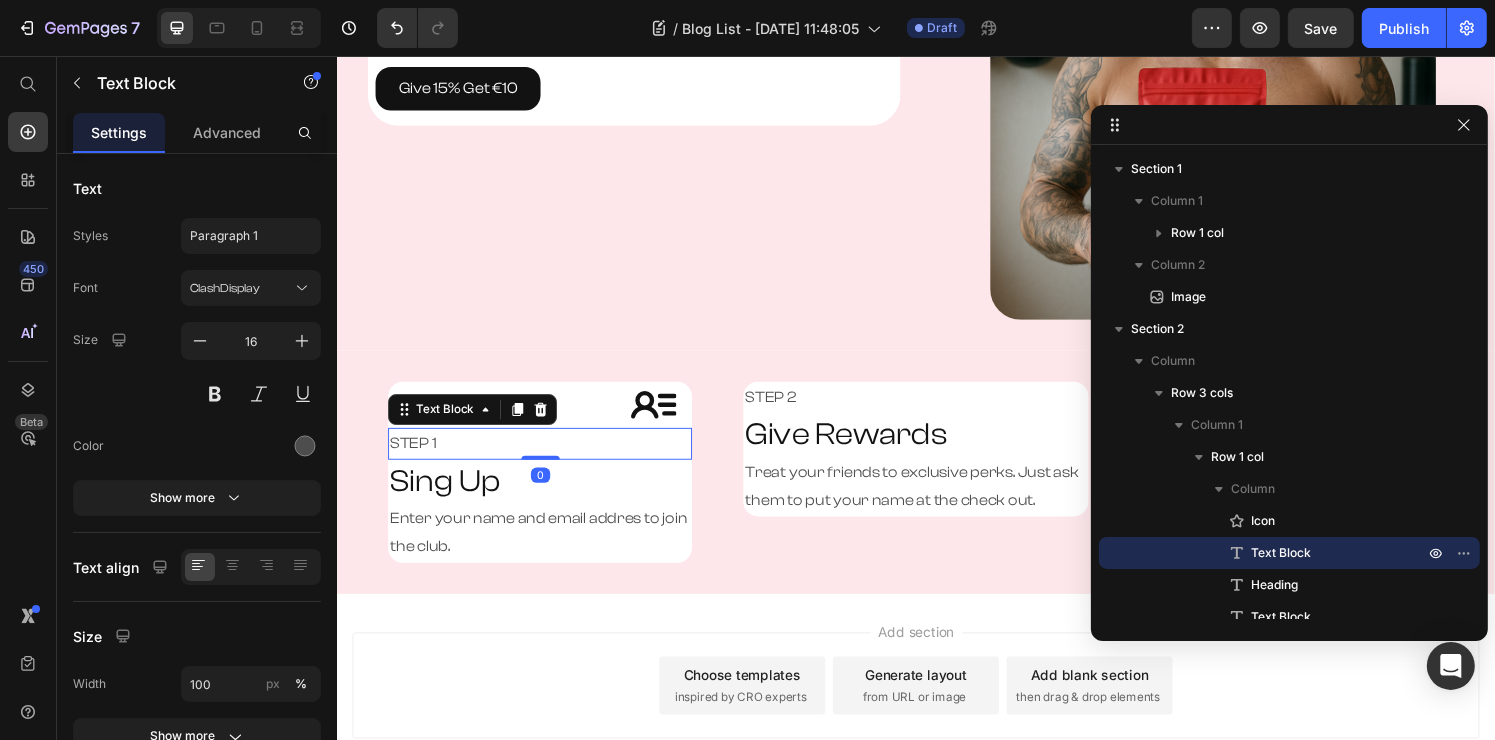 click on "STEP 1" at bounding box center [546, 457] 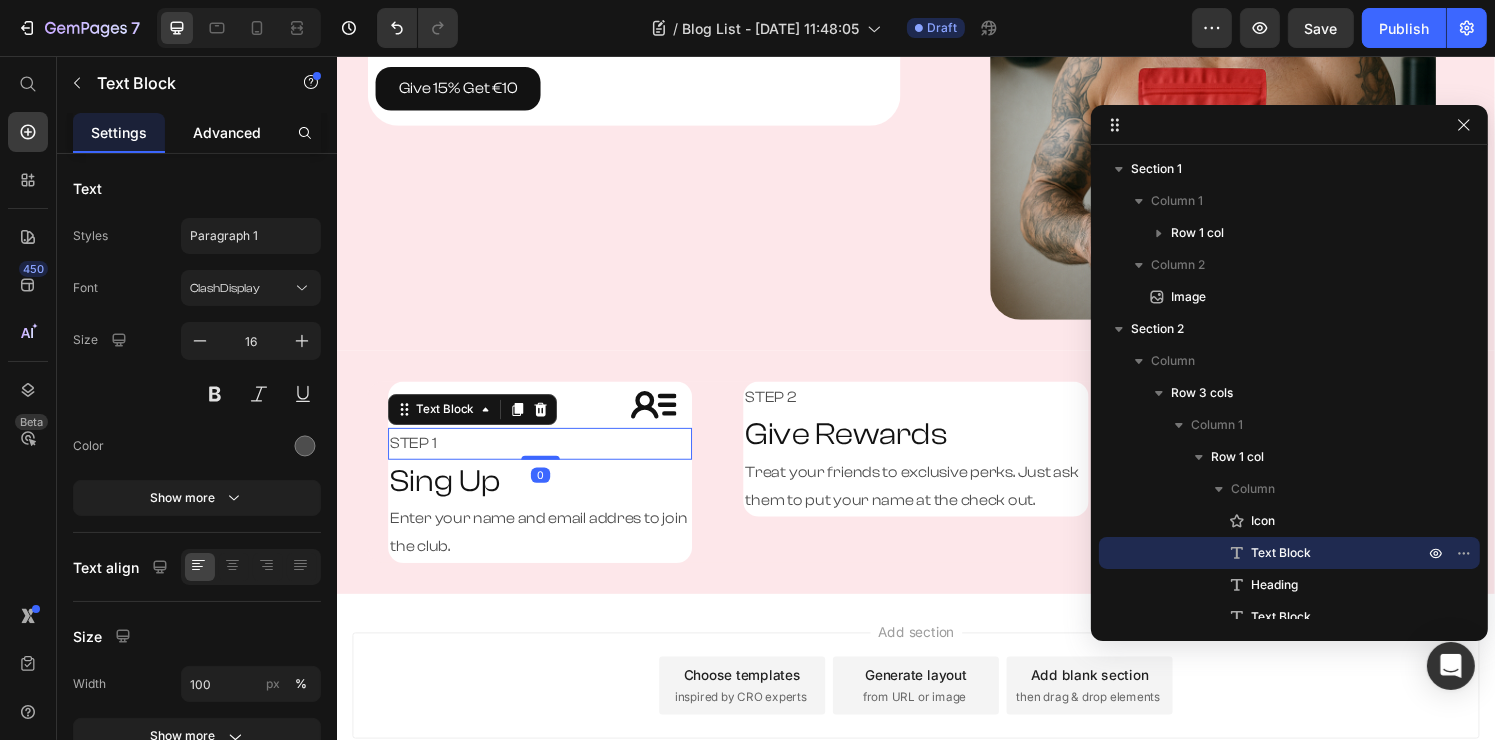 click on "Advanced" at bounding box center [227, 132] 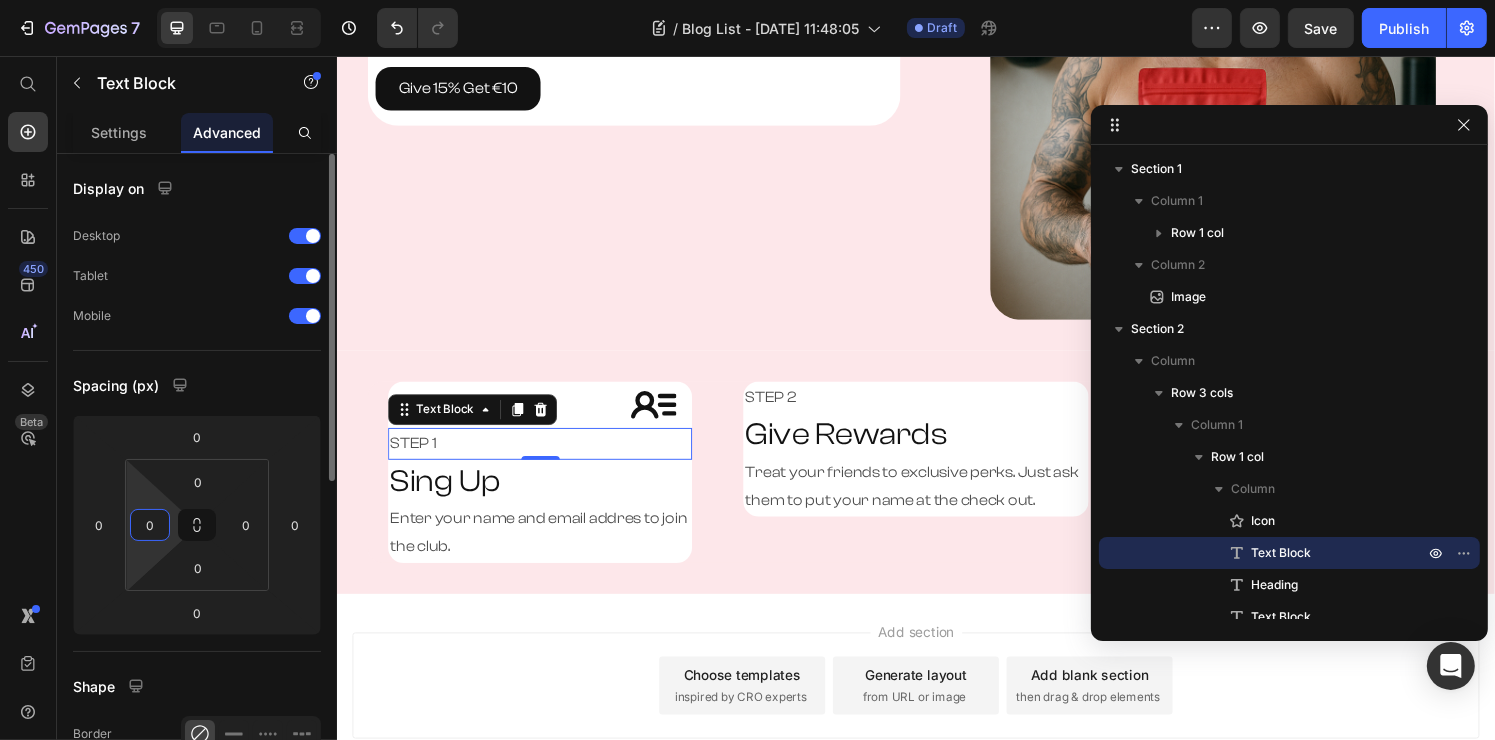 click on "0" at bounding box center [150, 525] 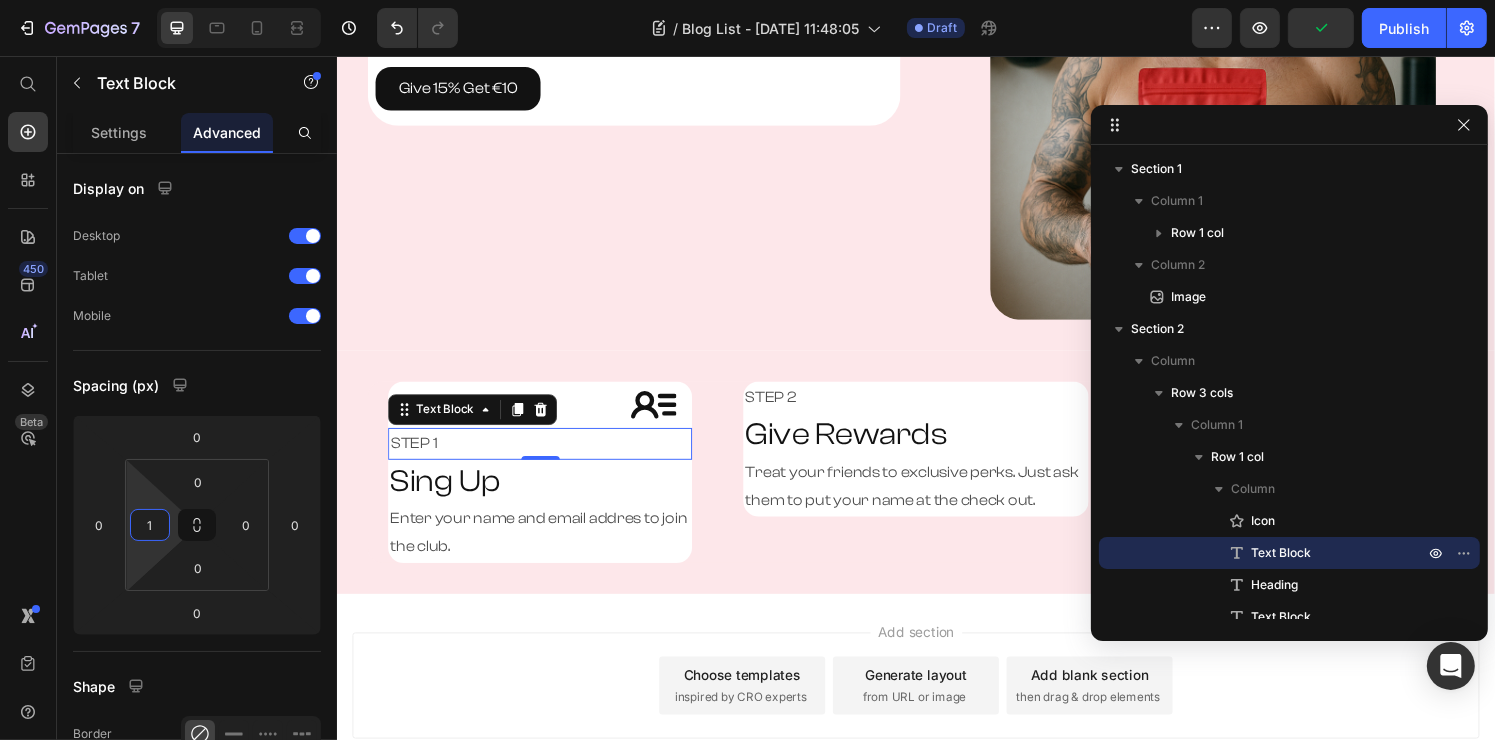 type on "16" 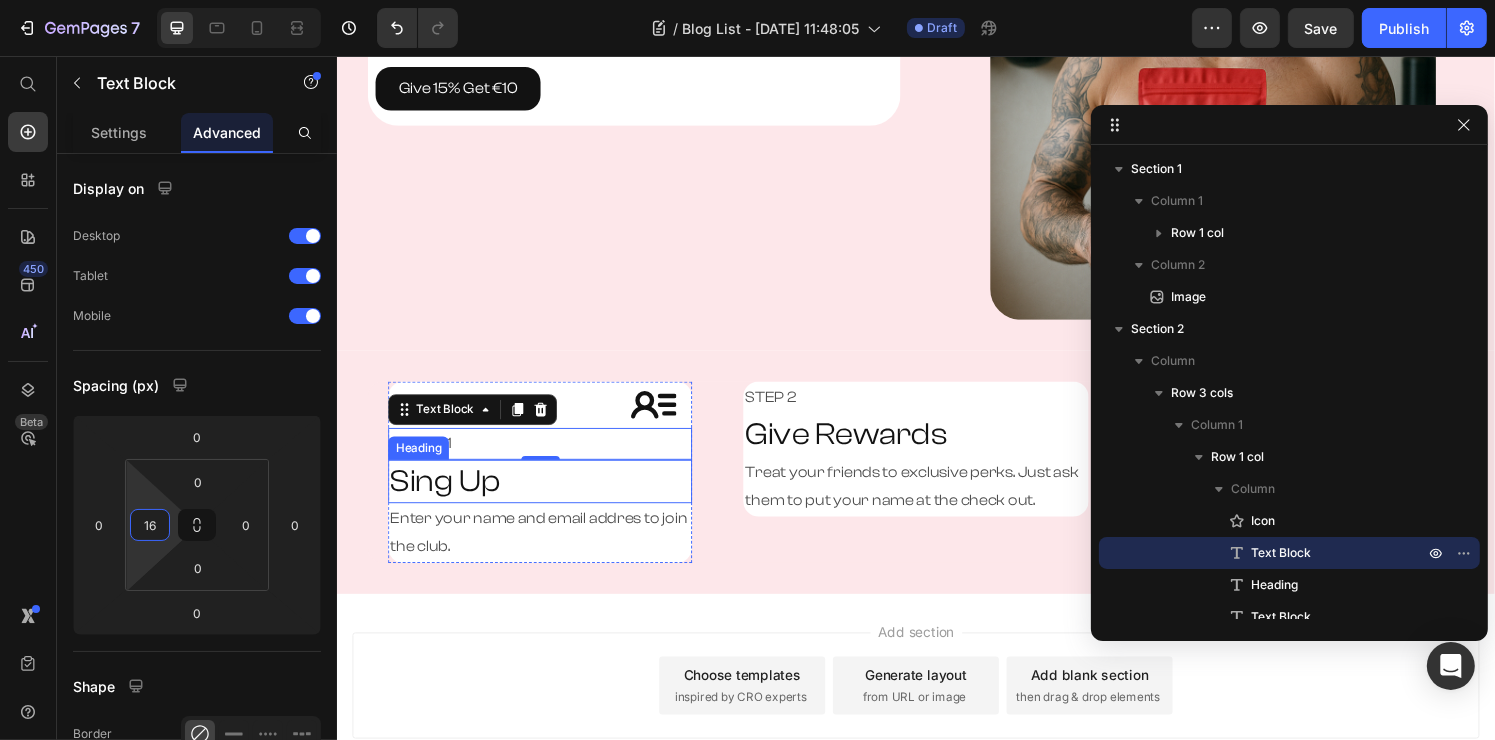 click on "Sing Up" at bounding box center [448, 496] 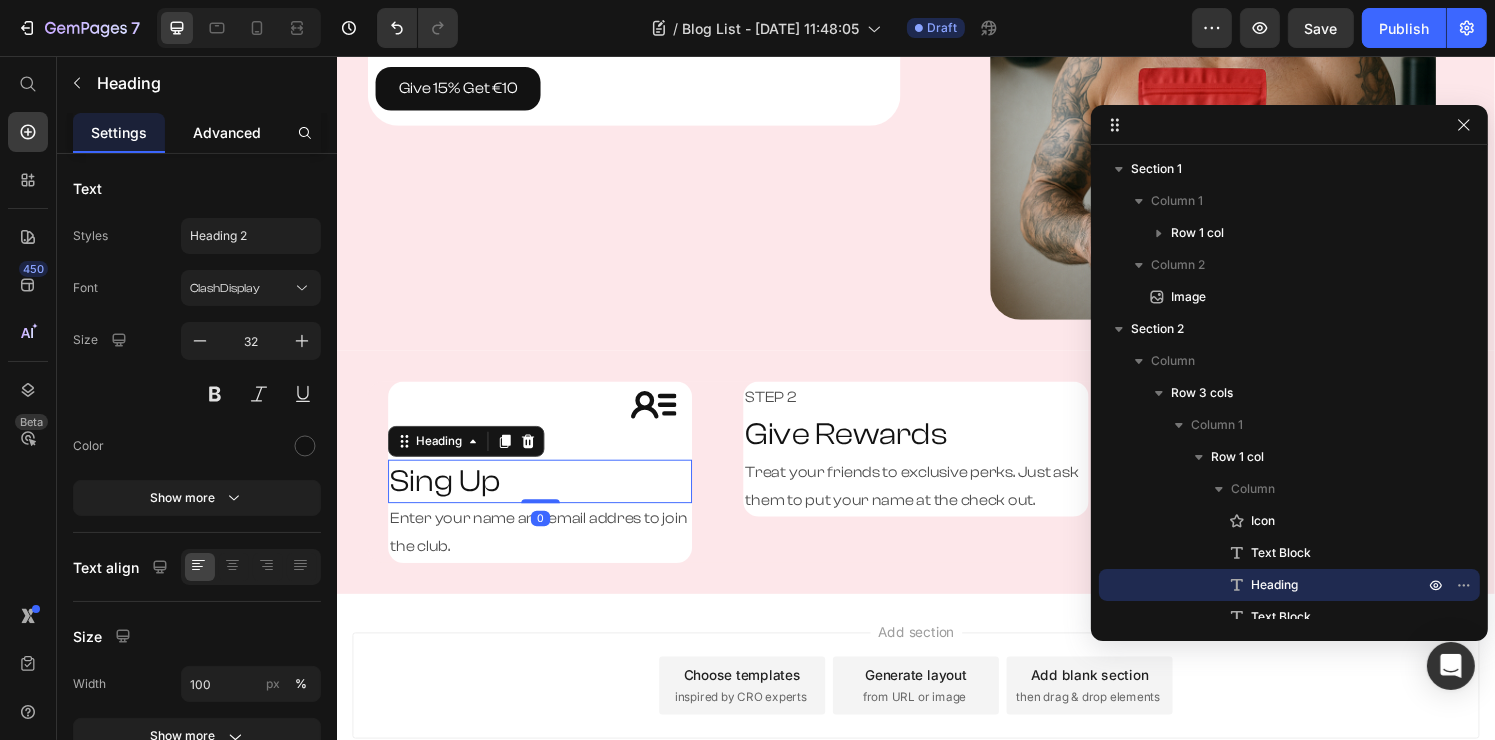click on "Advanced" 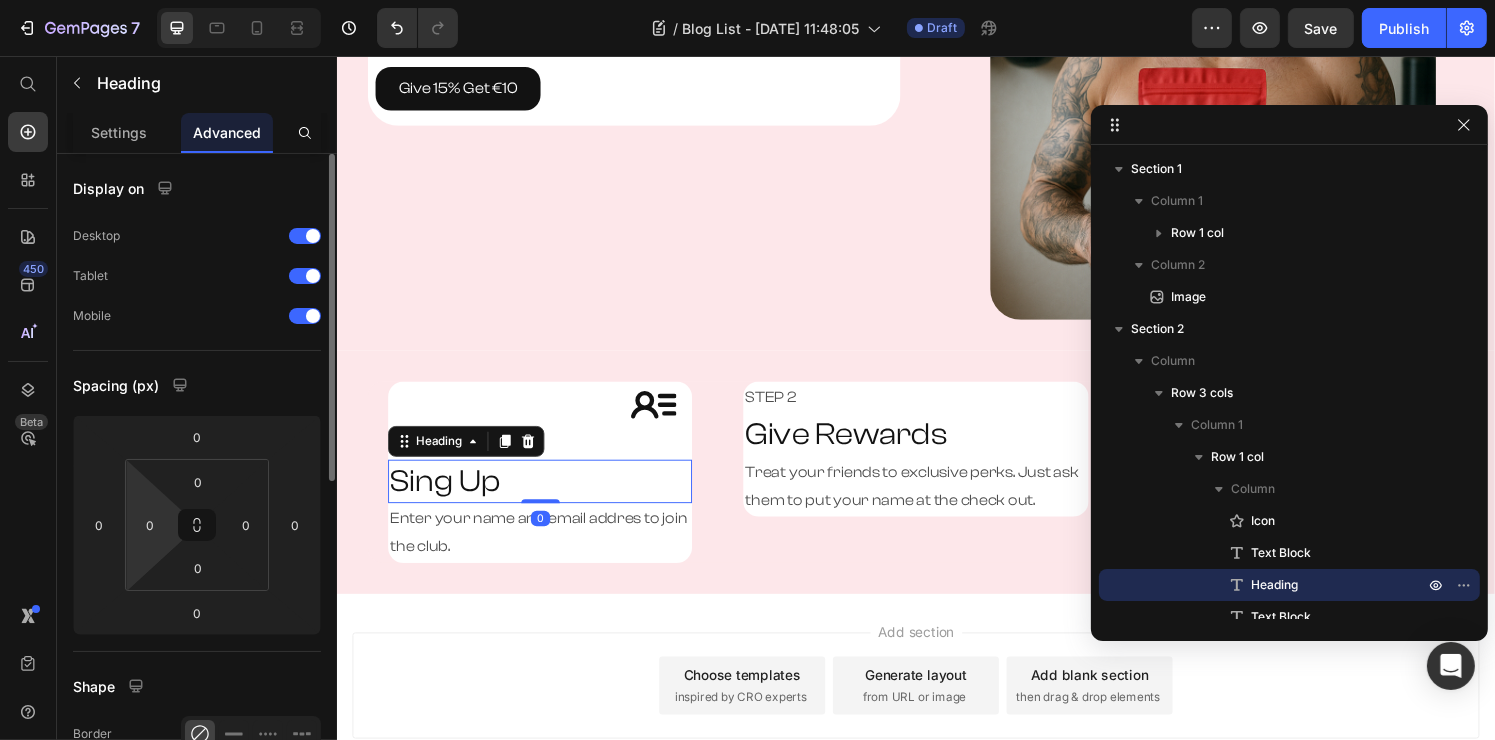 click on "7  Version history  /  Blog List - Jul 10, 11:48:05 Draft Preview  Save   Publish  450 Beta Start with Sections Elements Hero Section Product Detail Brands Trusted Badges Guarantee Product Breakdown How to use Testimonials Compare Bundle FAQs Social Proof Brand Story Product List Collection Blog List Contact Sticky Add to Cart Custom Footer Browse Library 450 Layout
Row
Row
Row
Row Text
Heading
Text Block Button
Button
Button
Sticky Back to top Media
Image Image" at bounding box center (747, 0) 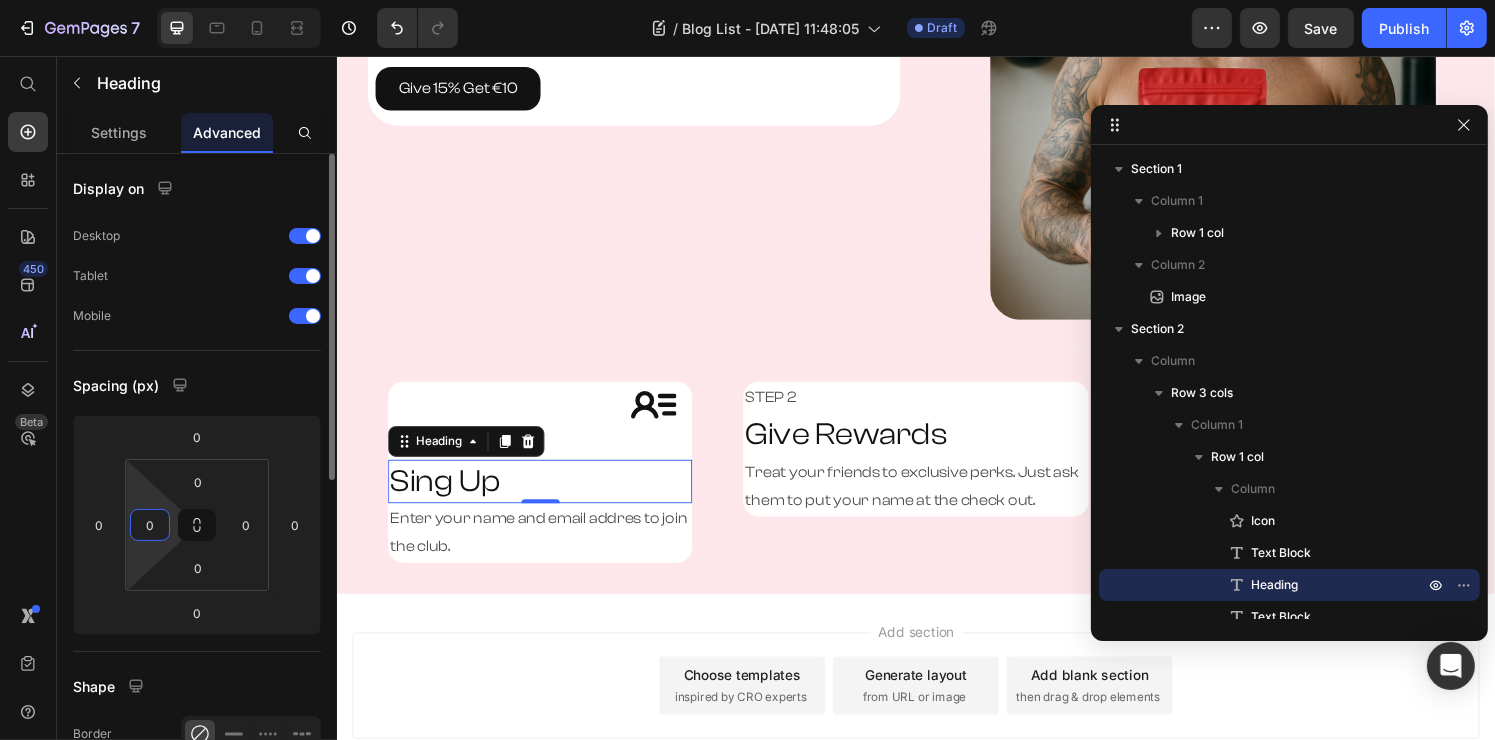 click on "0" at bounding box center [150, 525] 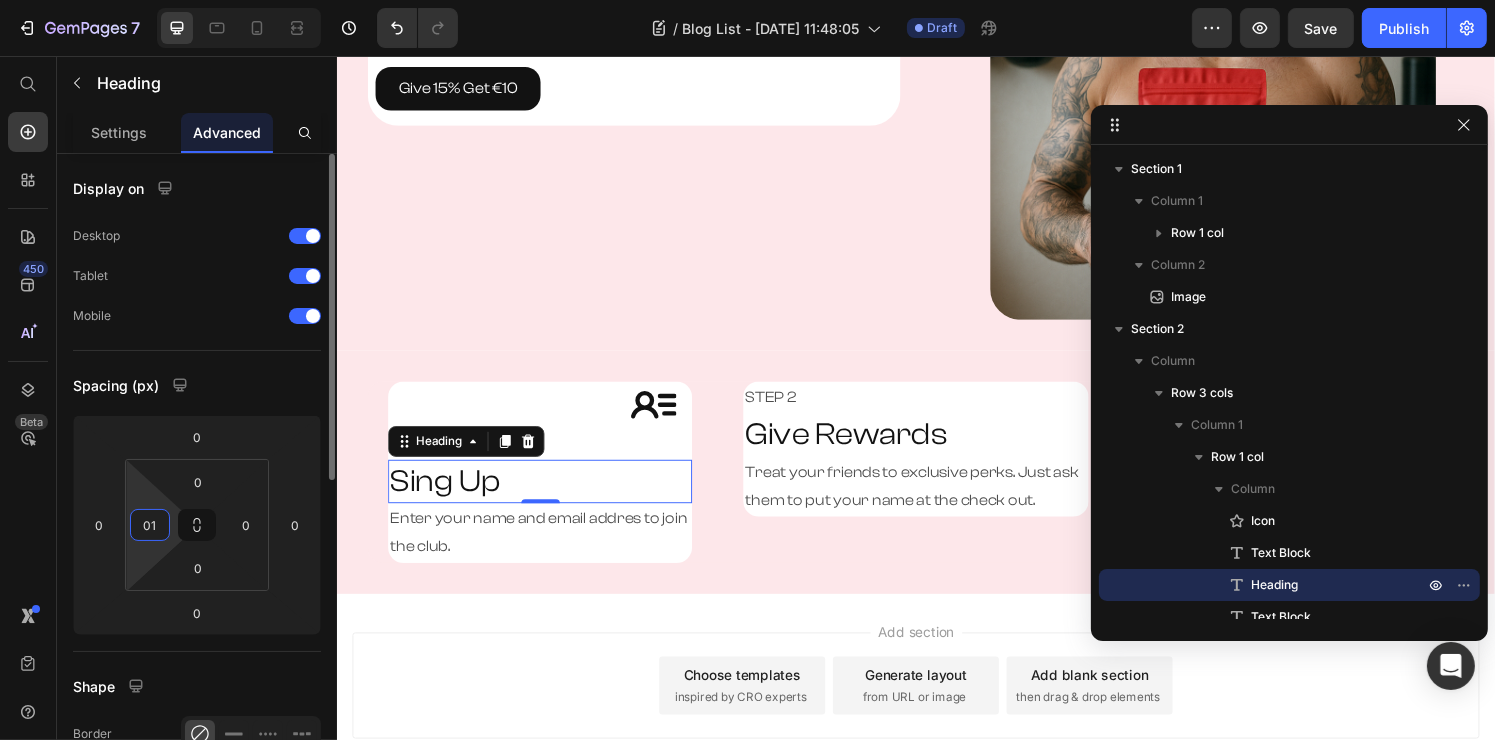 type on "016" 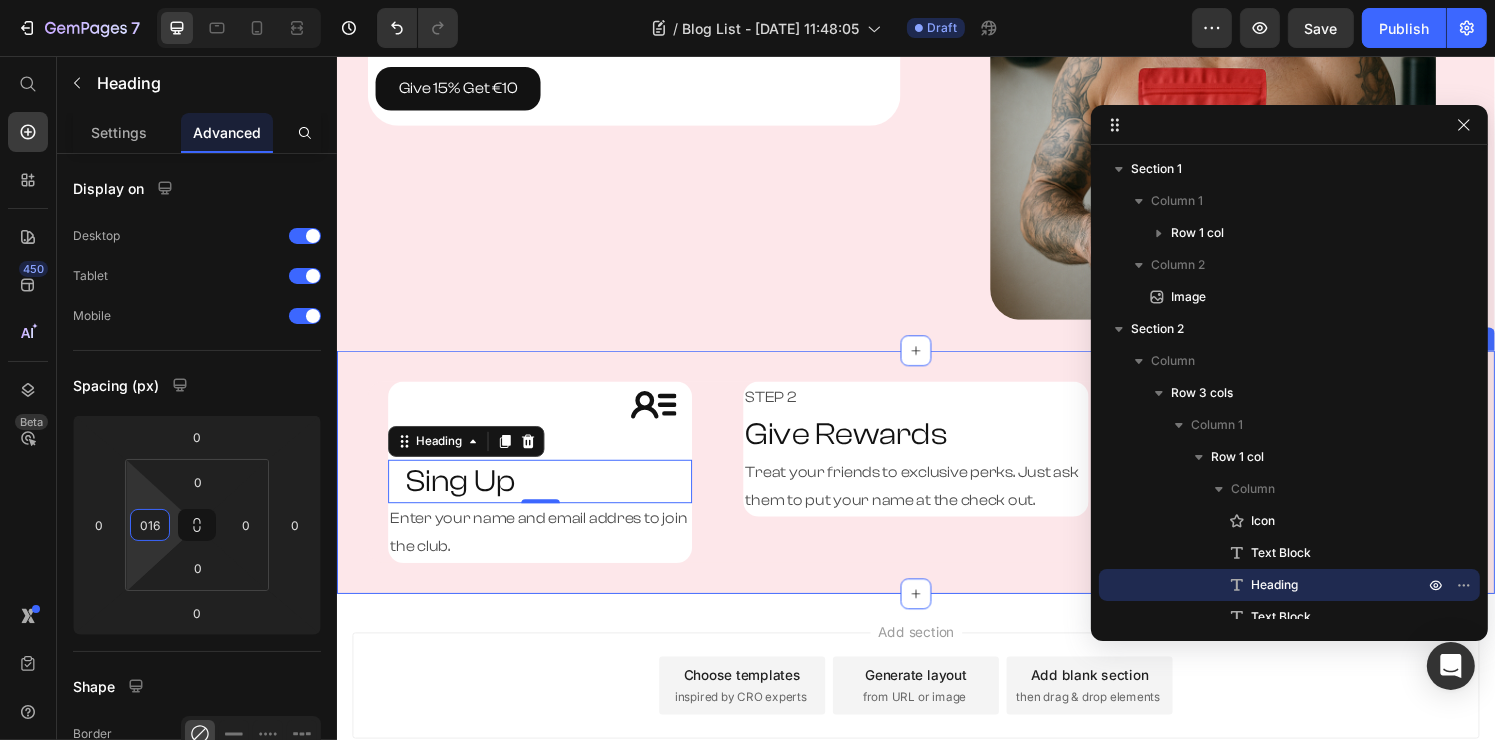 click on "Enter your name and email addres to join the club." at bounding box center [546, 550] 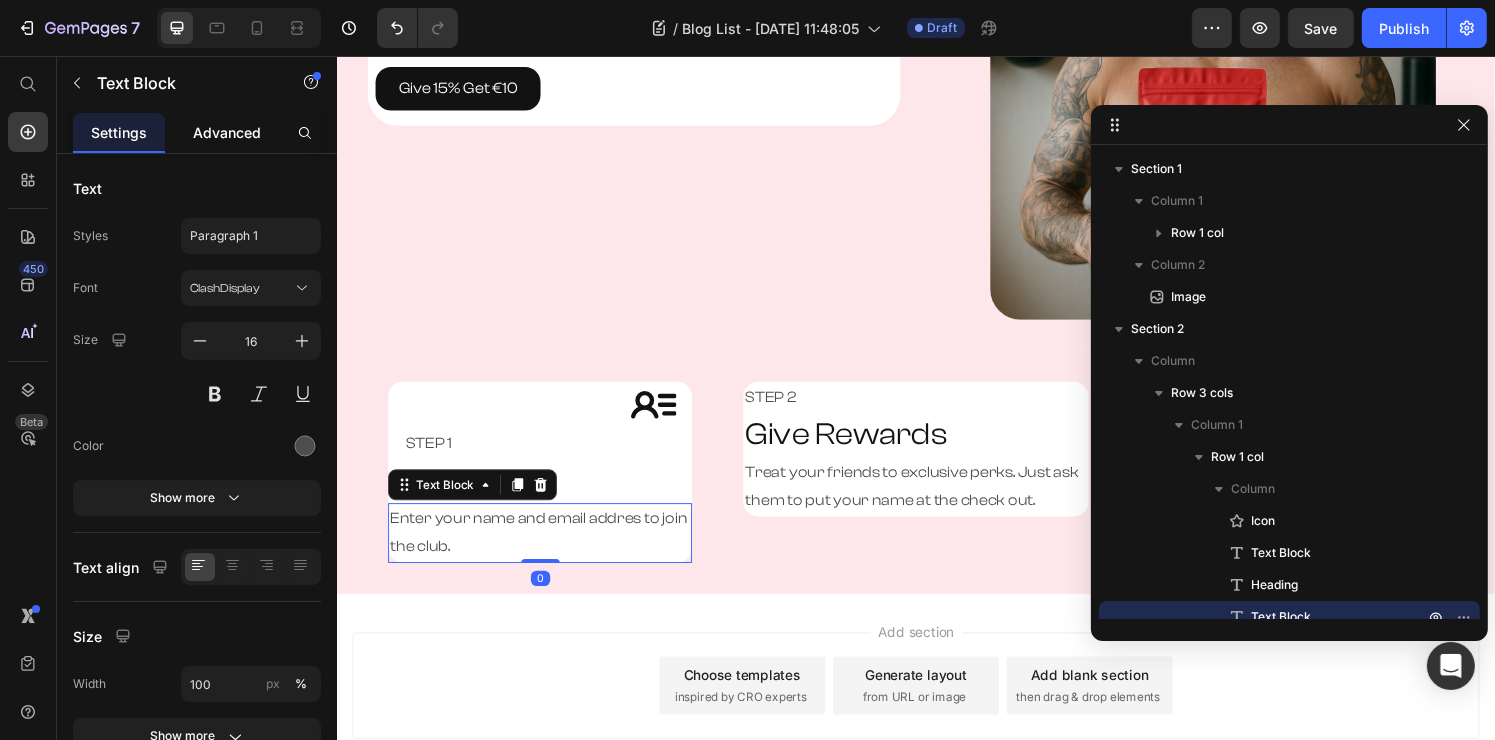 click on "Advanced" 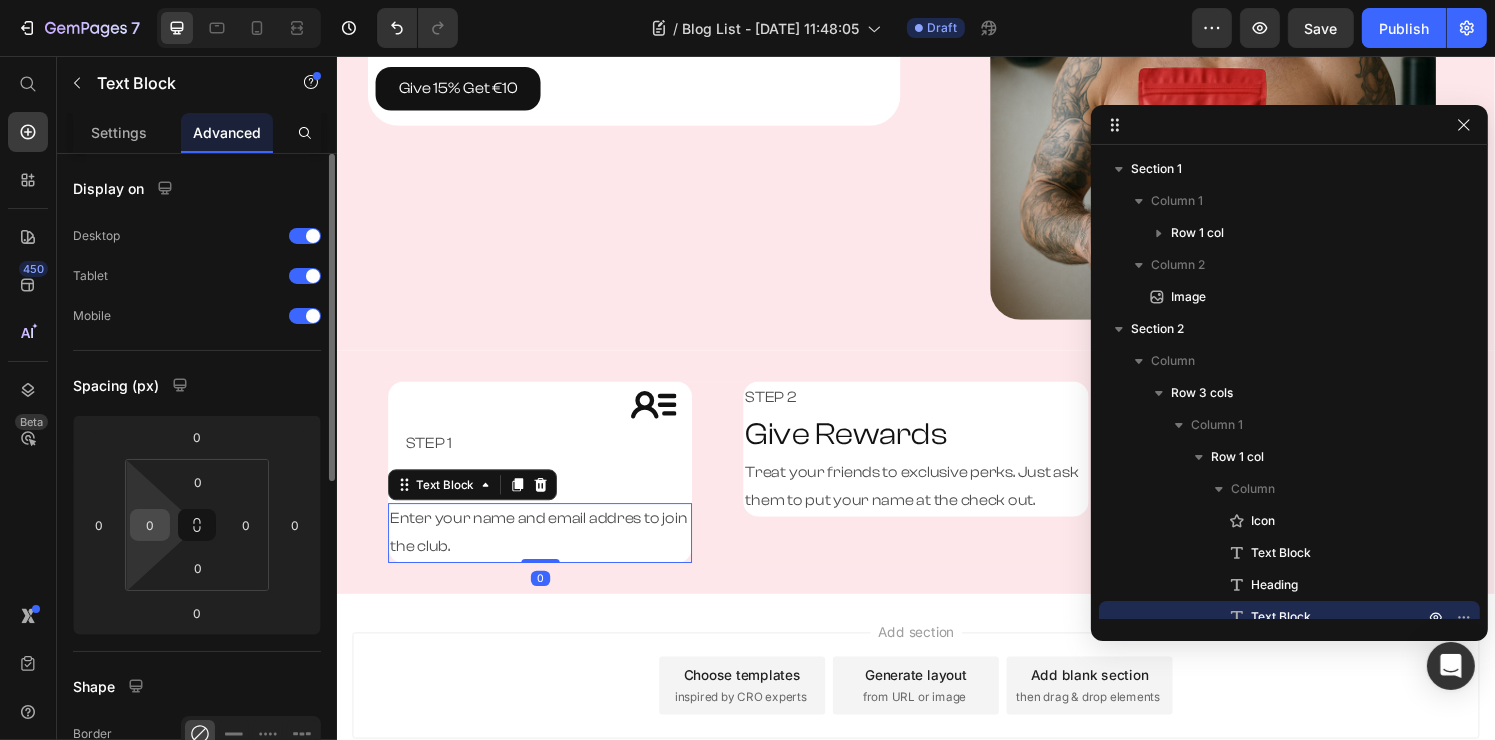 click on "0" at bounding box center (150, 525) 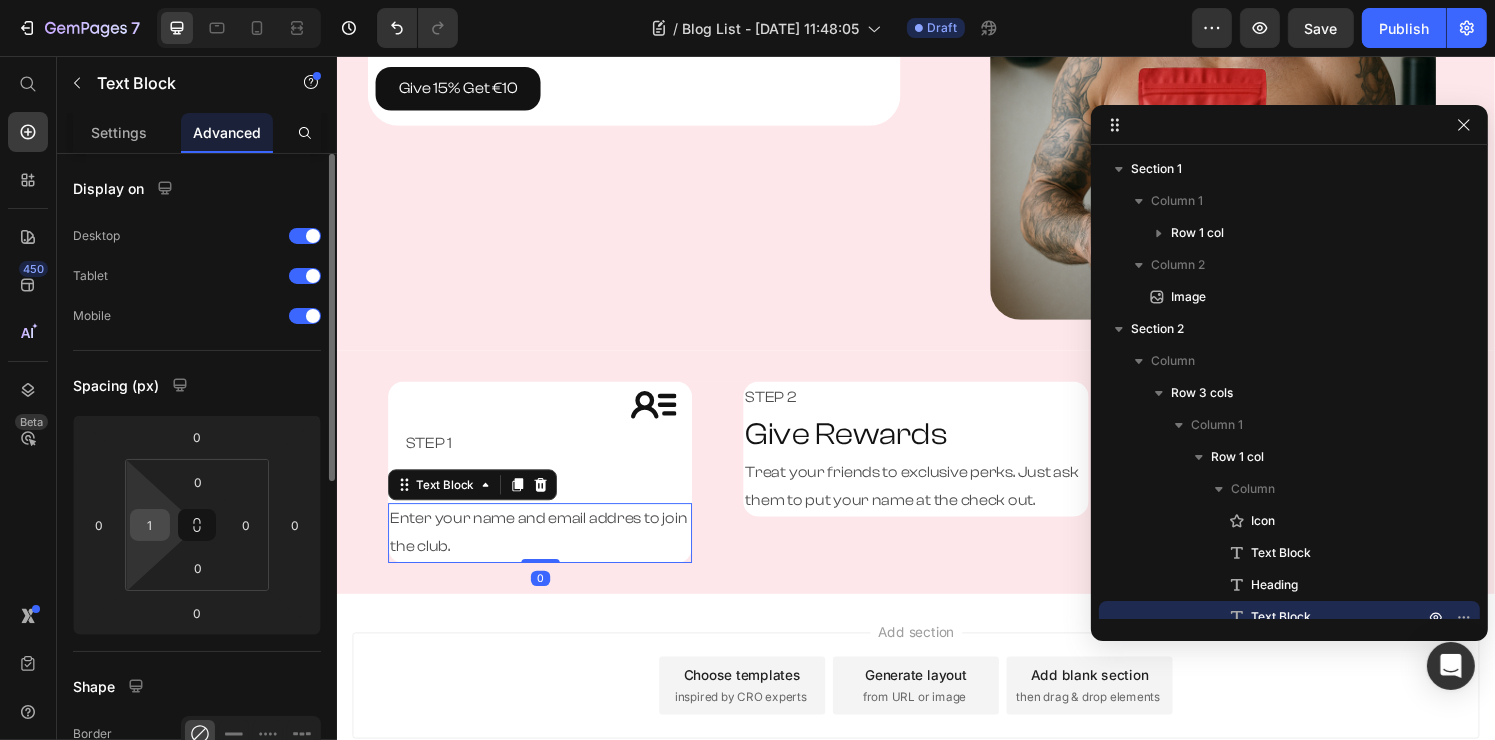 type on "16" 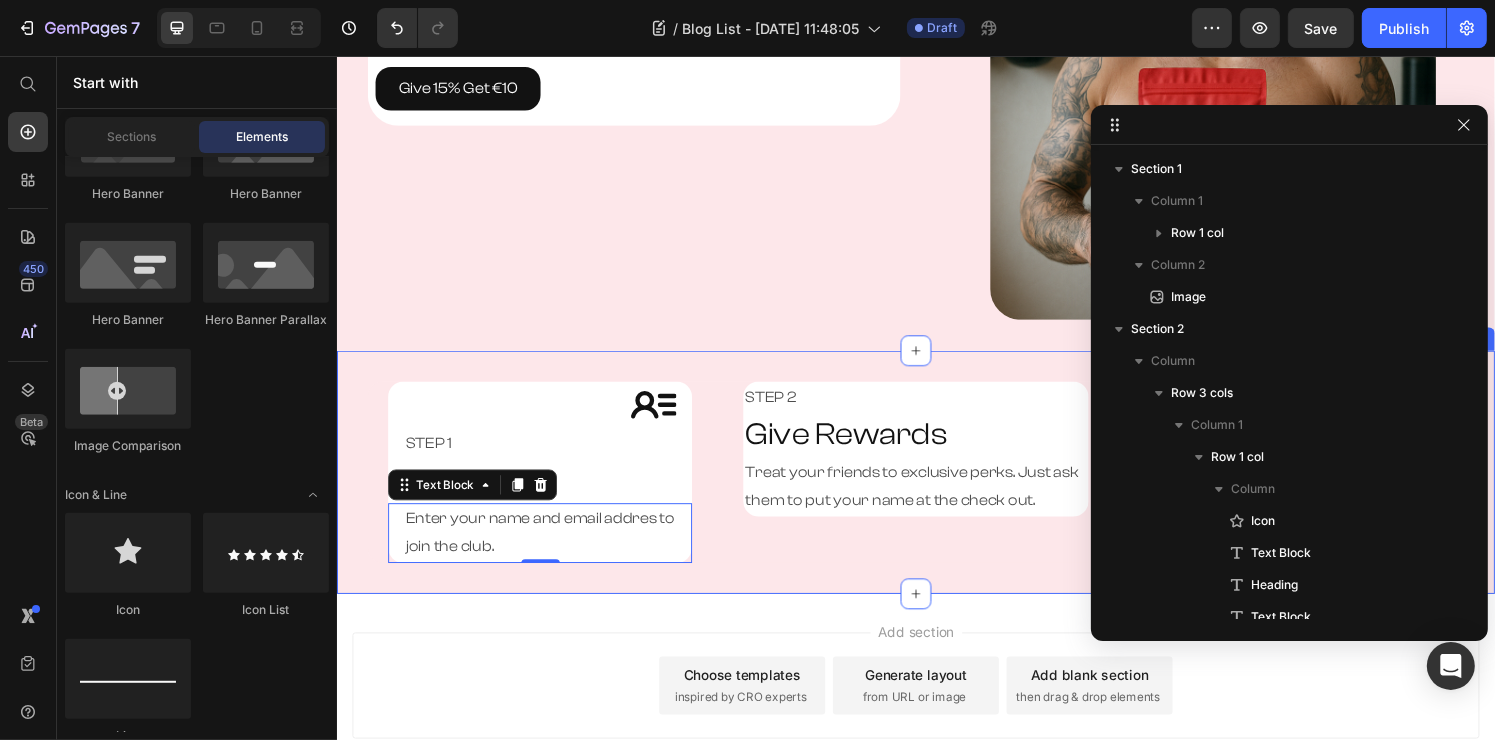 click on "Add section Choose templates inspired by CRO experts Generate layout from URL or image Add blank section then drag & drop elements" at bounding box center [936, 736] 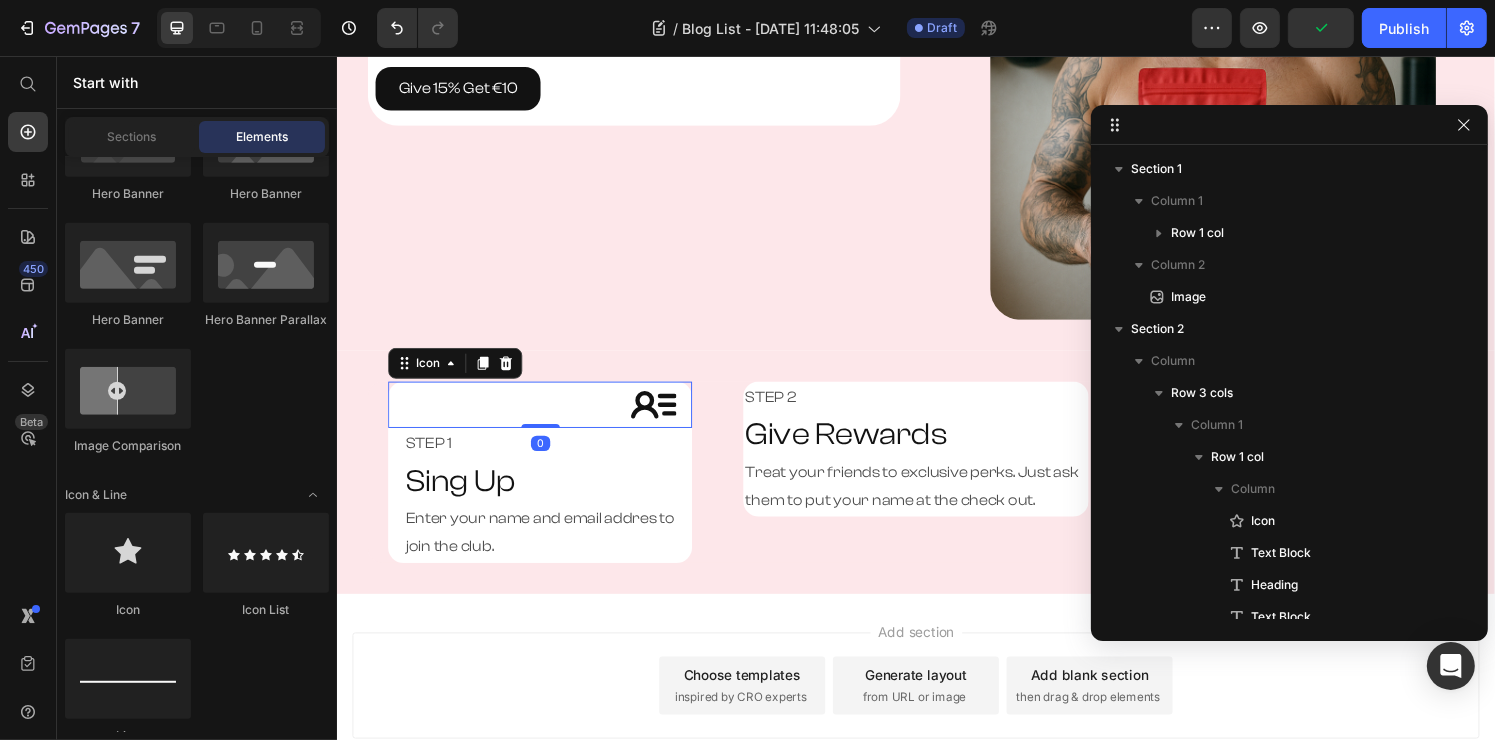 click 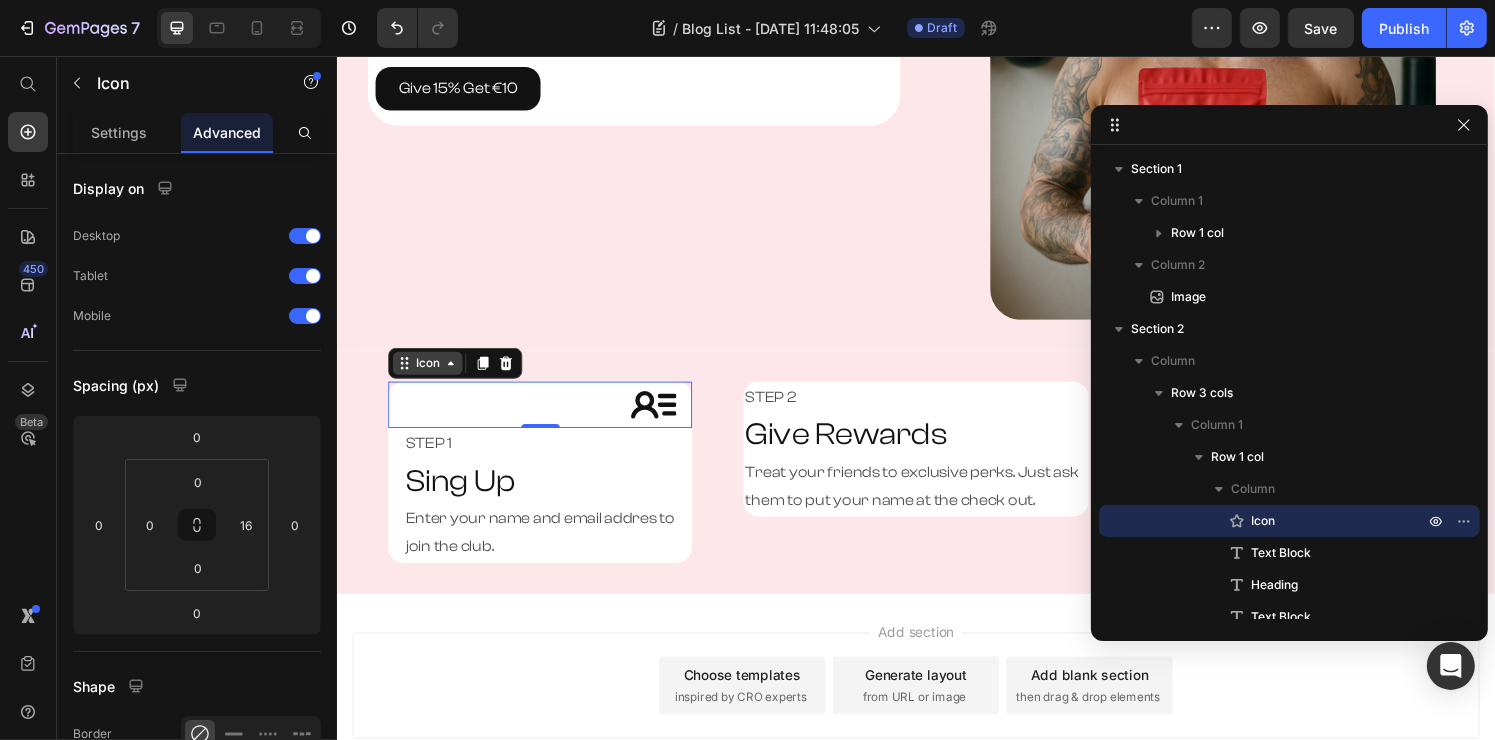 click 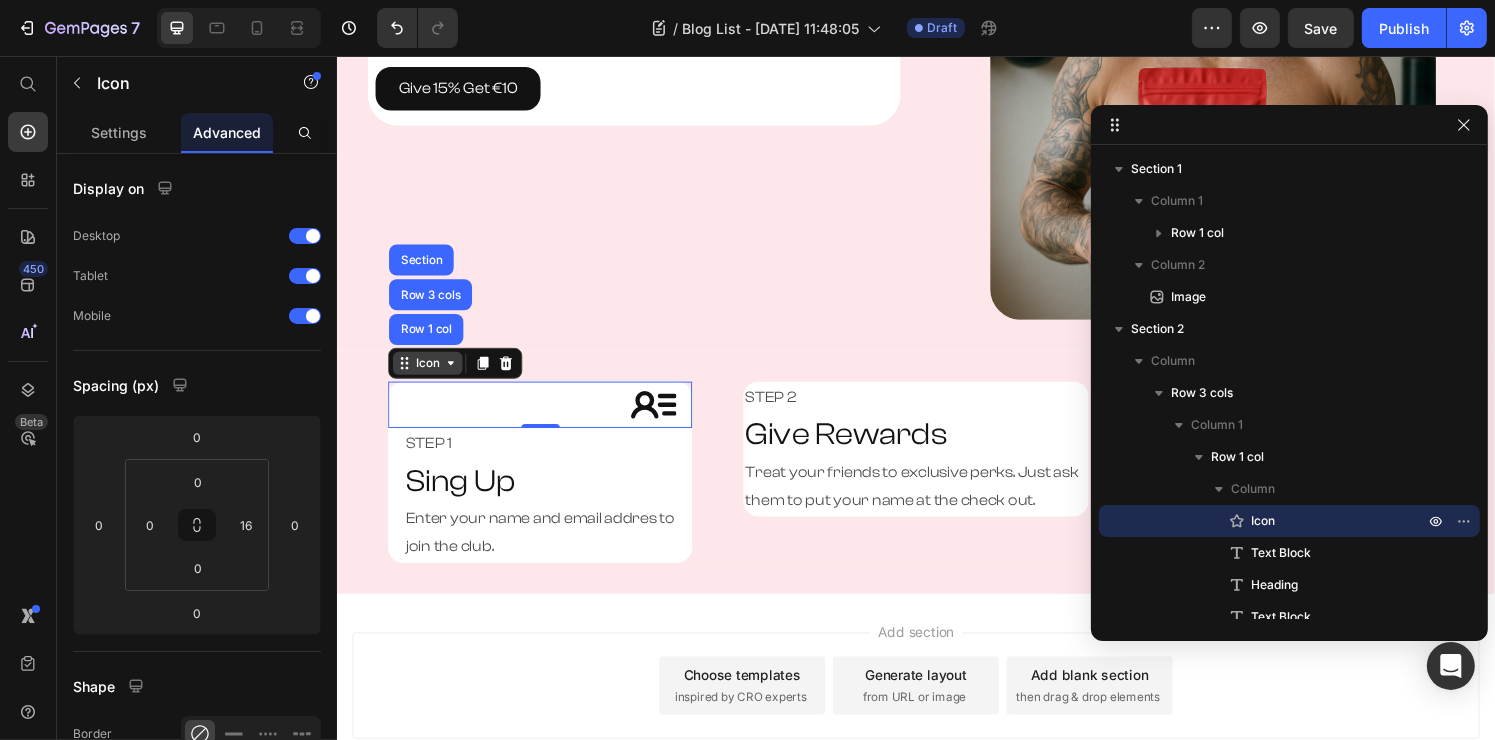 click 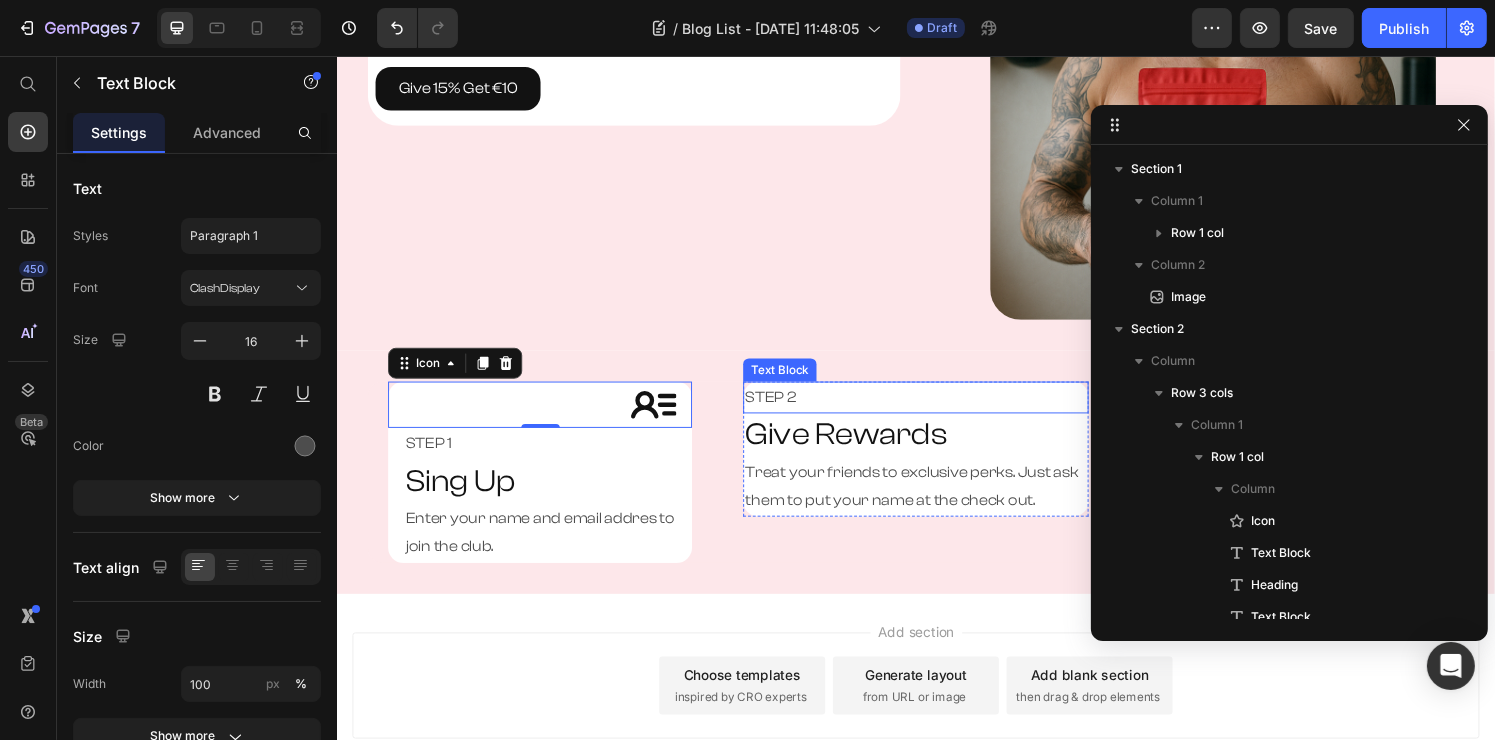 click on "STEP 2" at bounding box center [935, 409] 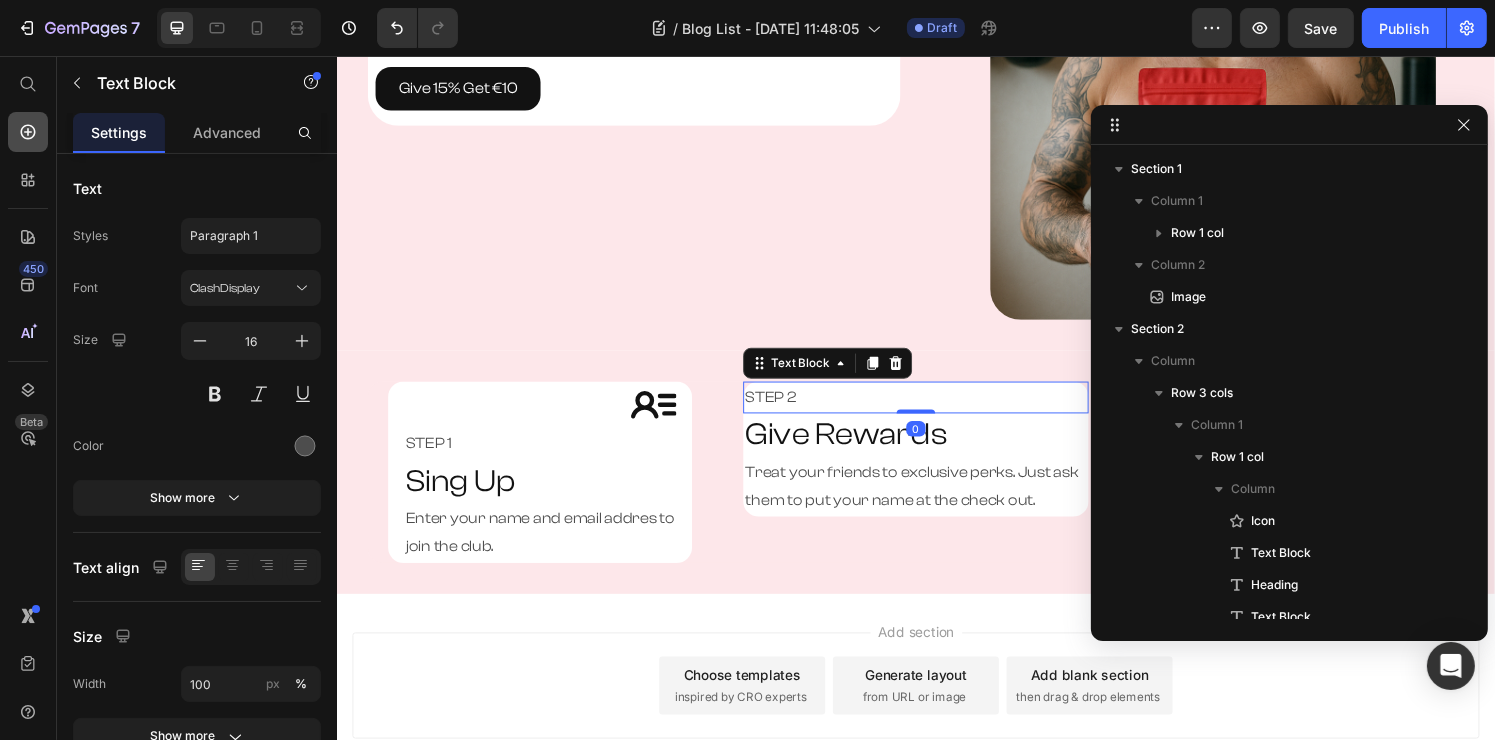 click 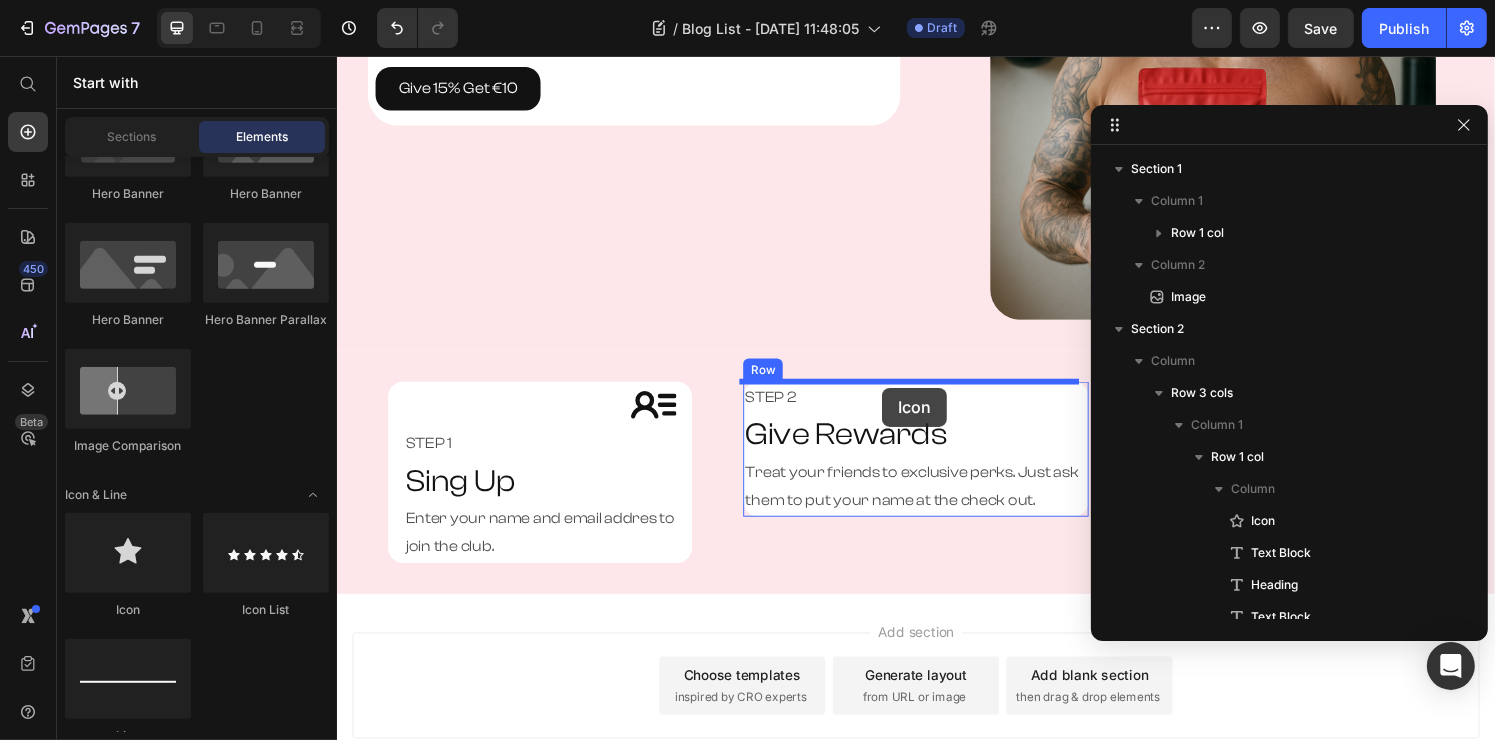drag, startPoint x: 460, startPoint y: 582, endPoint x: 901, endPoint y: 400, distance: 477.07965 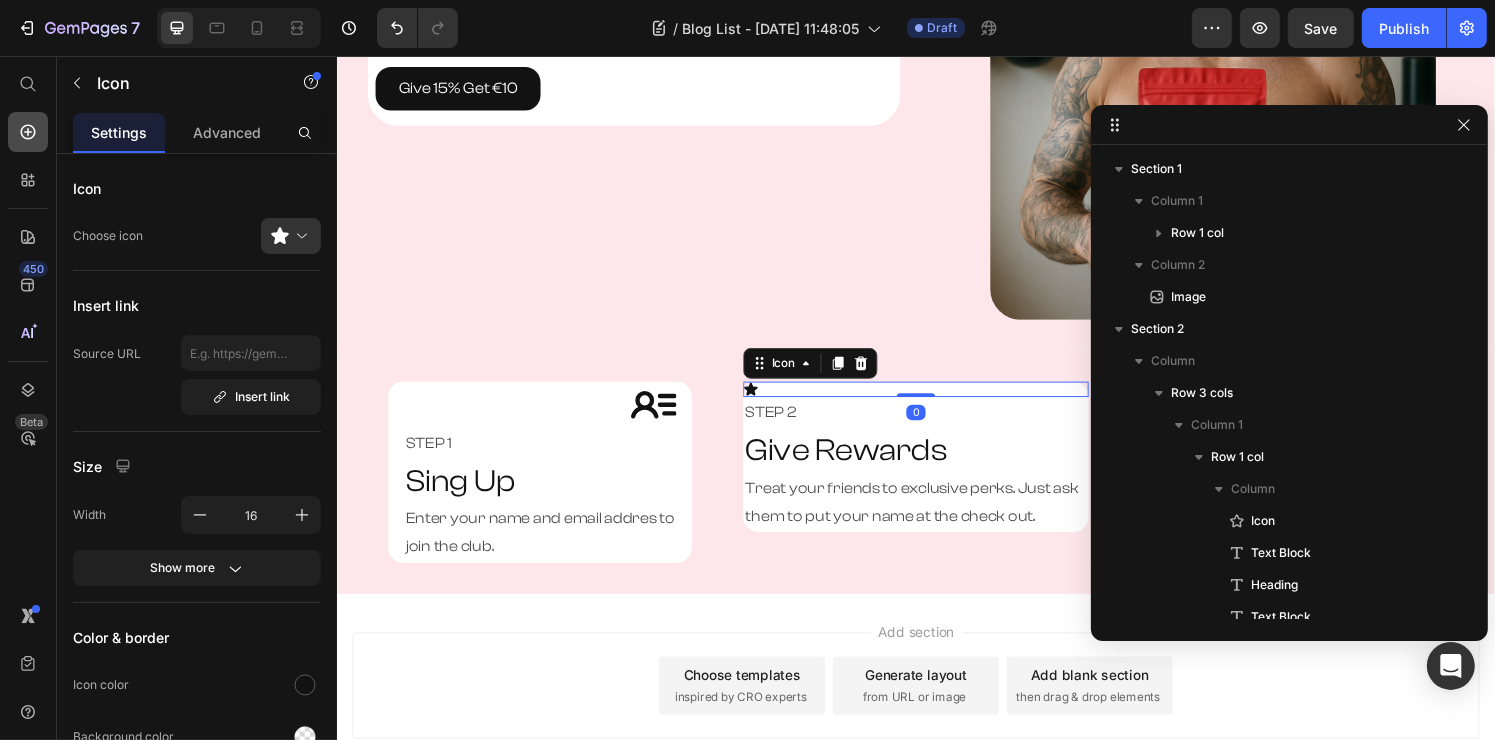 click 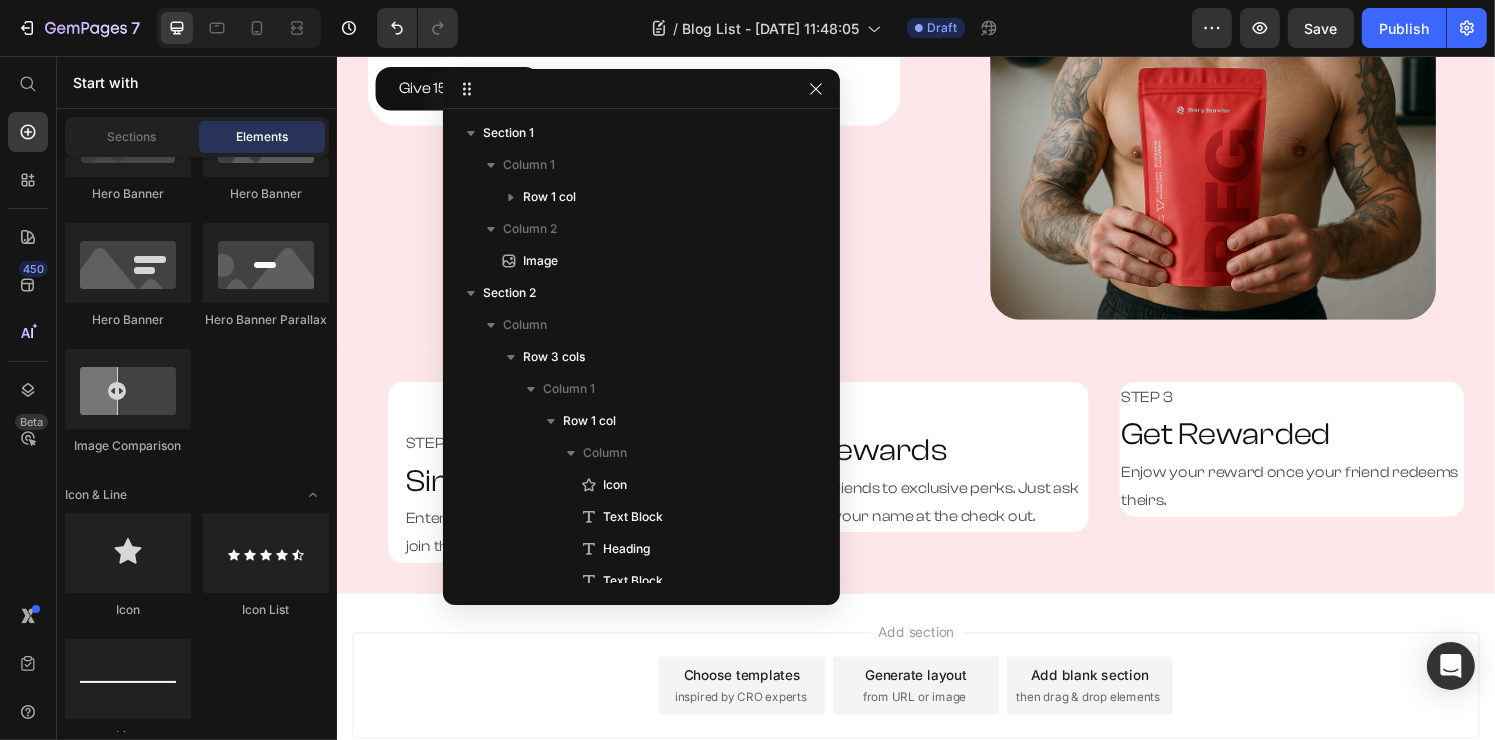 drag, startPoint x: 1208, startPoint y: 125, endPoint x: 559, endPoint y: 89, distance: 649.9977 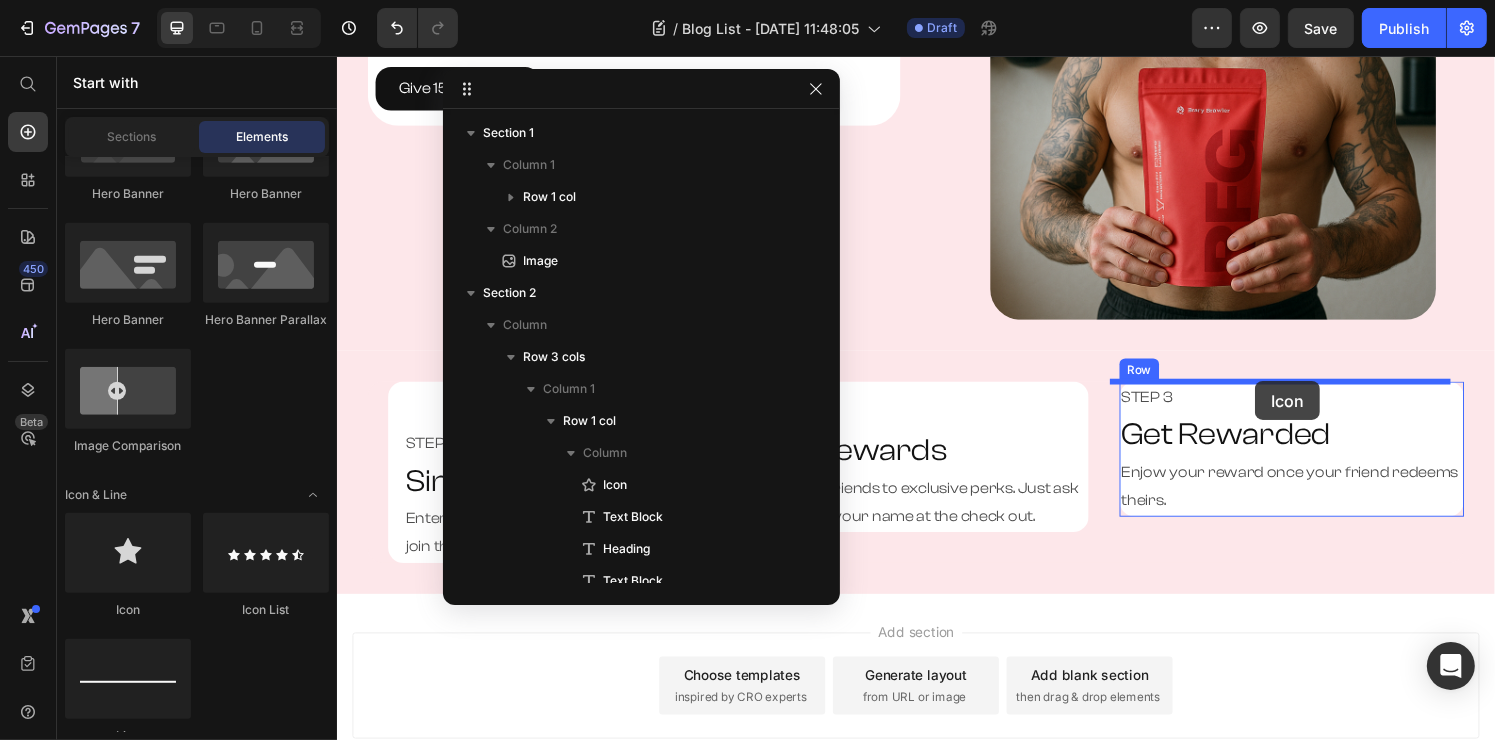 drag, startPoint x: 482, startPoint y: 598, endPoint x: 1287, endPoint y: 393, distance: 830.6925 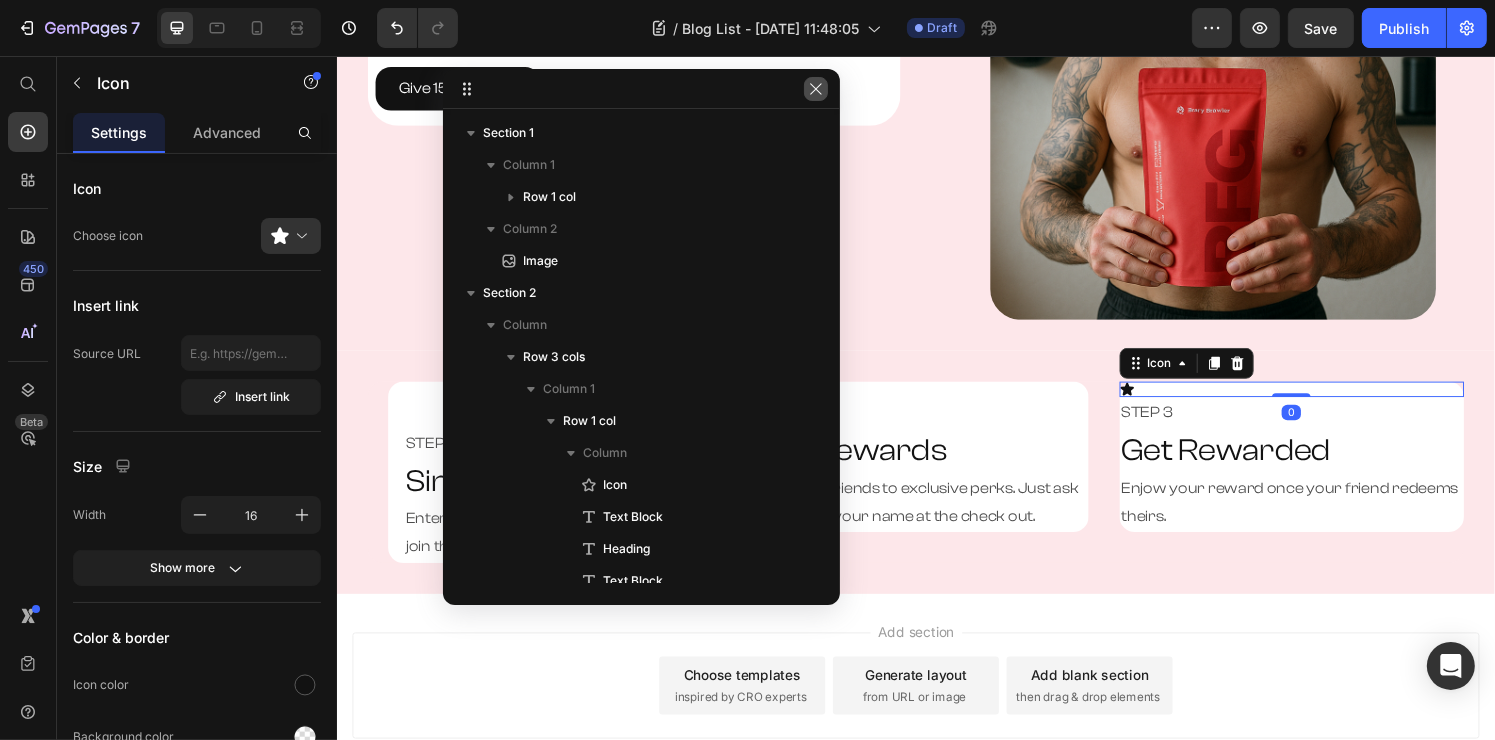 click 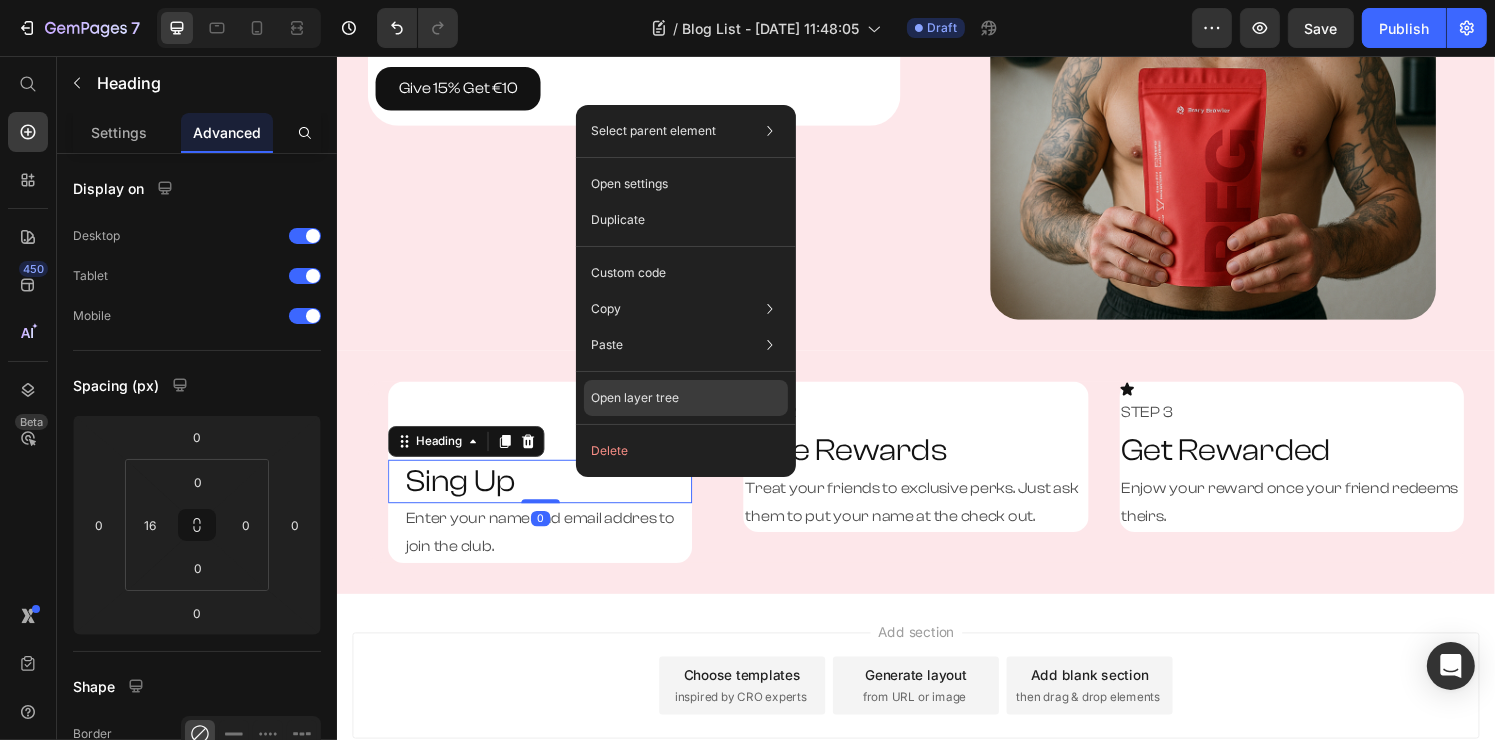 click on "Open layer tree" at bounding box center [636, 398] 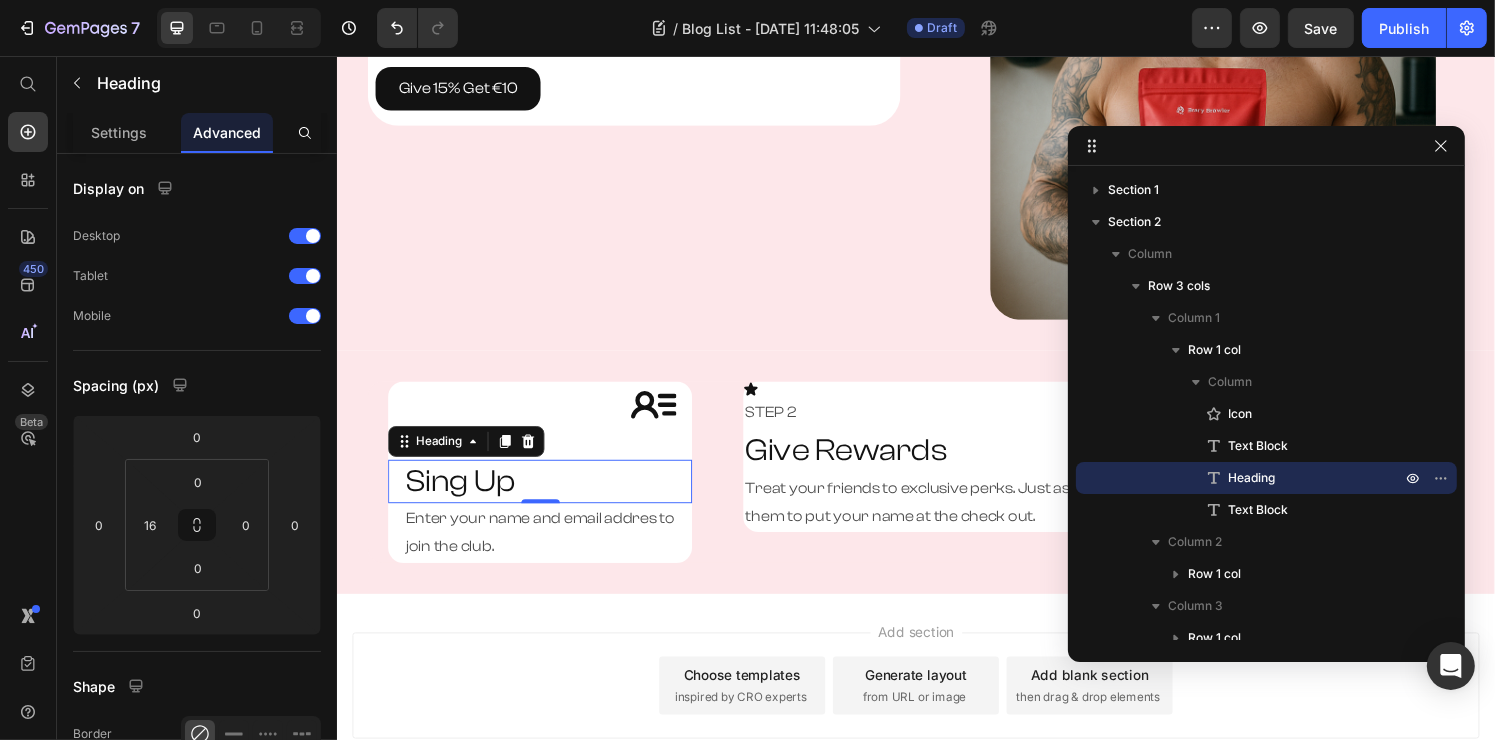 drag, startPoint x: 735, startPoint y: 91, endPoint x: 1362, endPoint y: 148, distance: 629.5856 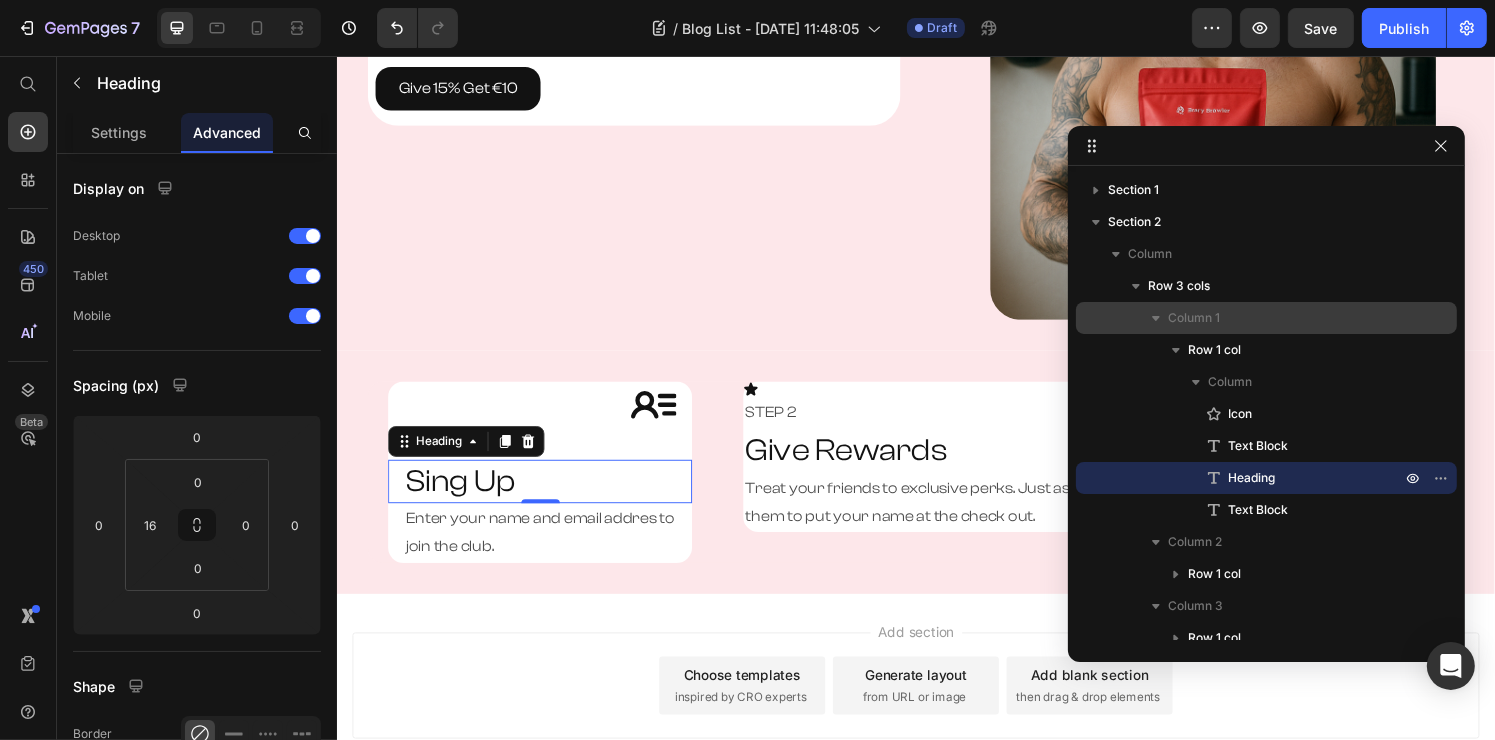 click on "Column 1" at bounding box center (1286, 318) 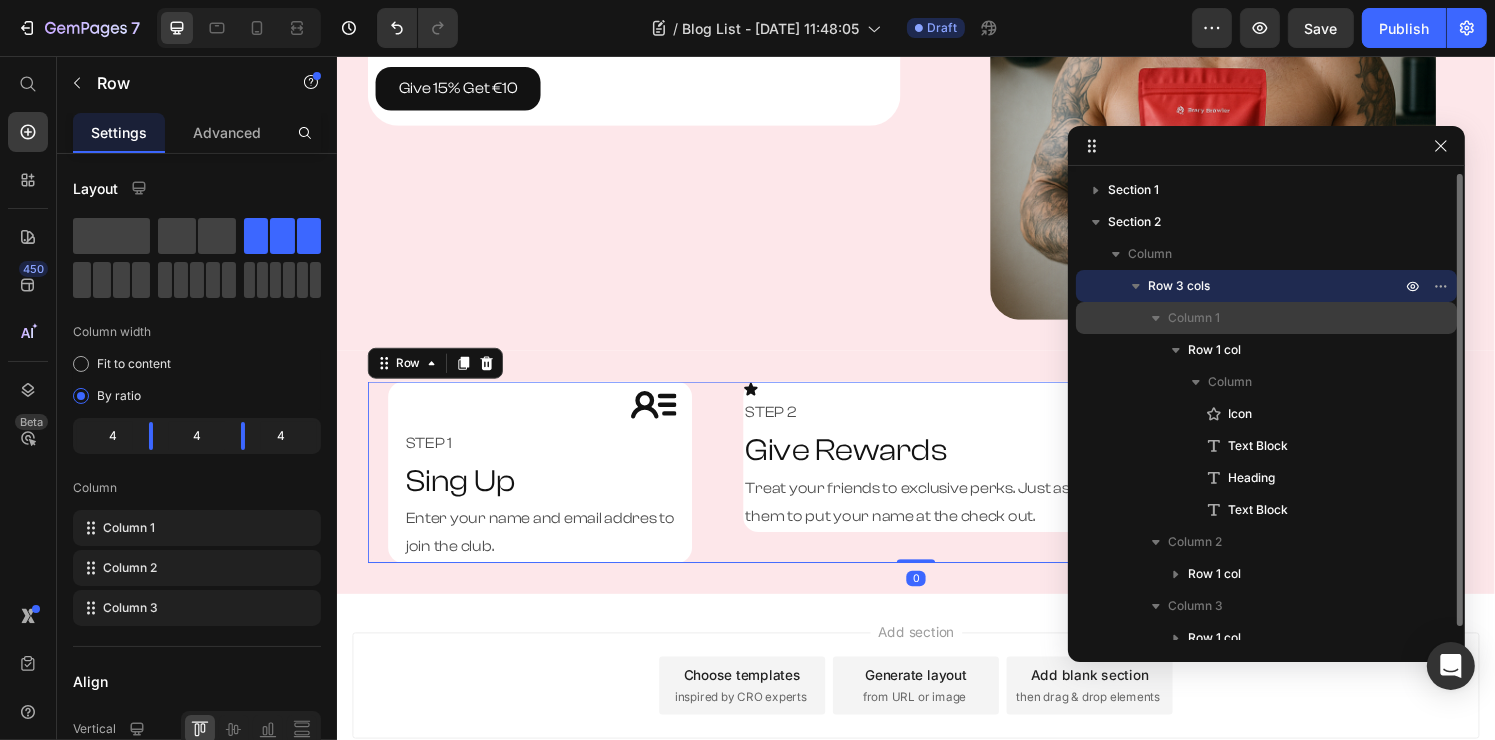 click on "Column 1" at bounding box center [1266, 318] 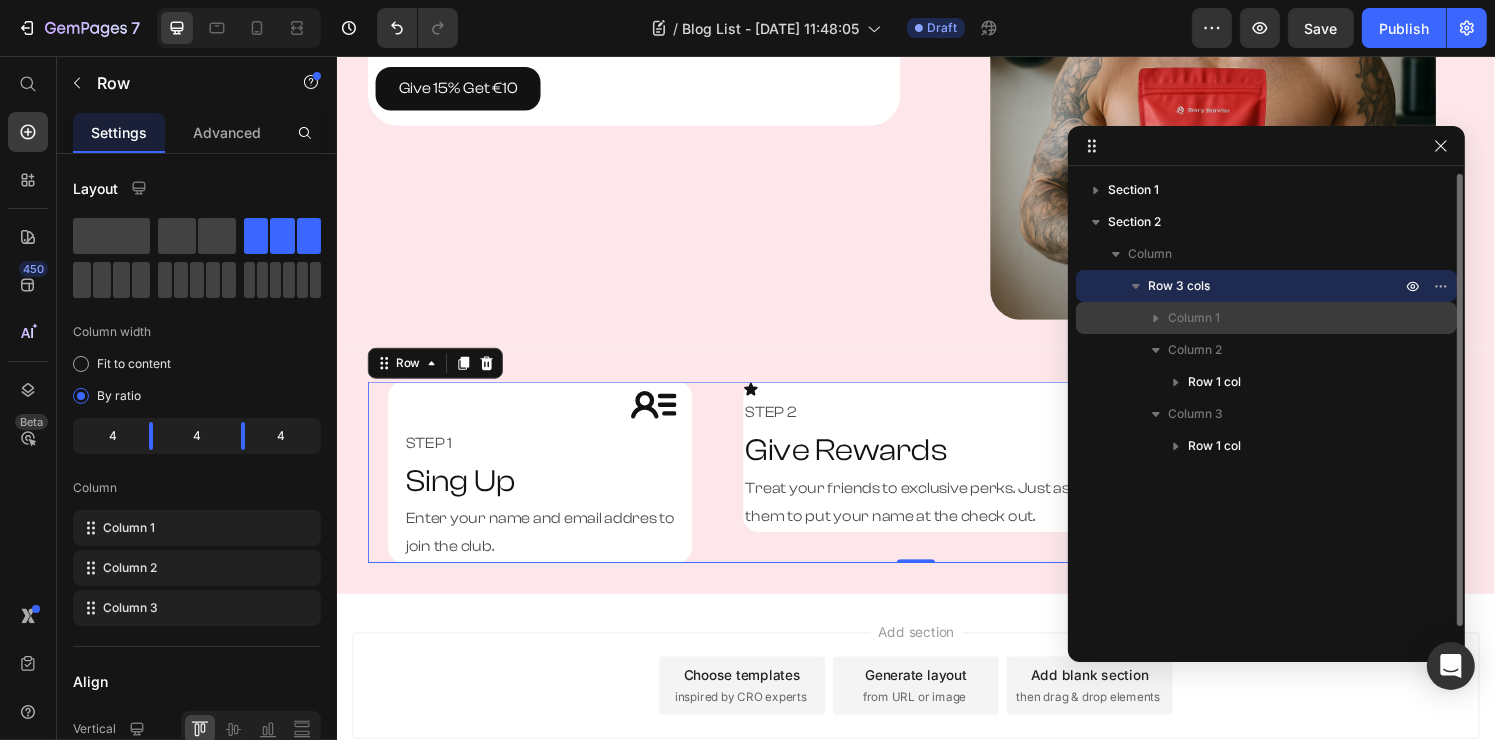 click on "Column 1" at bounding box center (1266, 318) 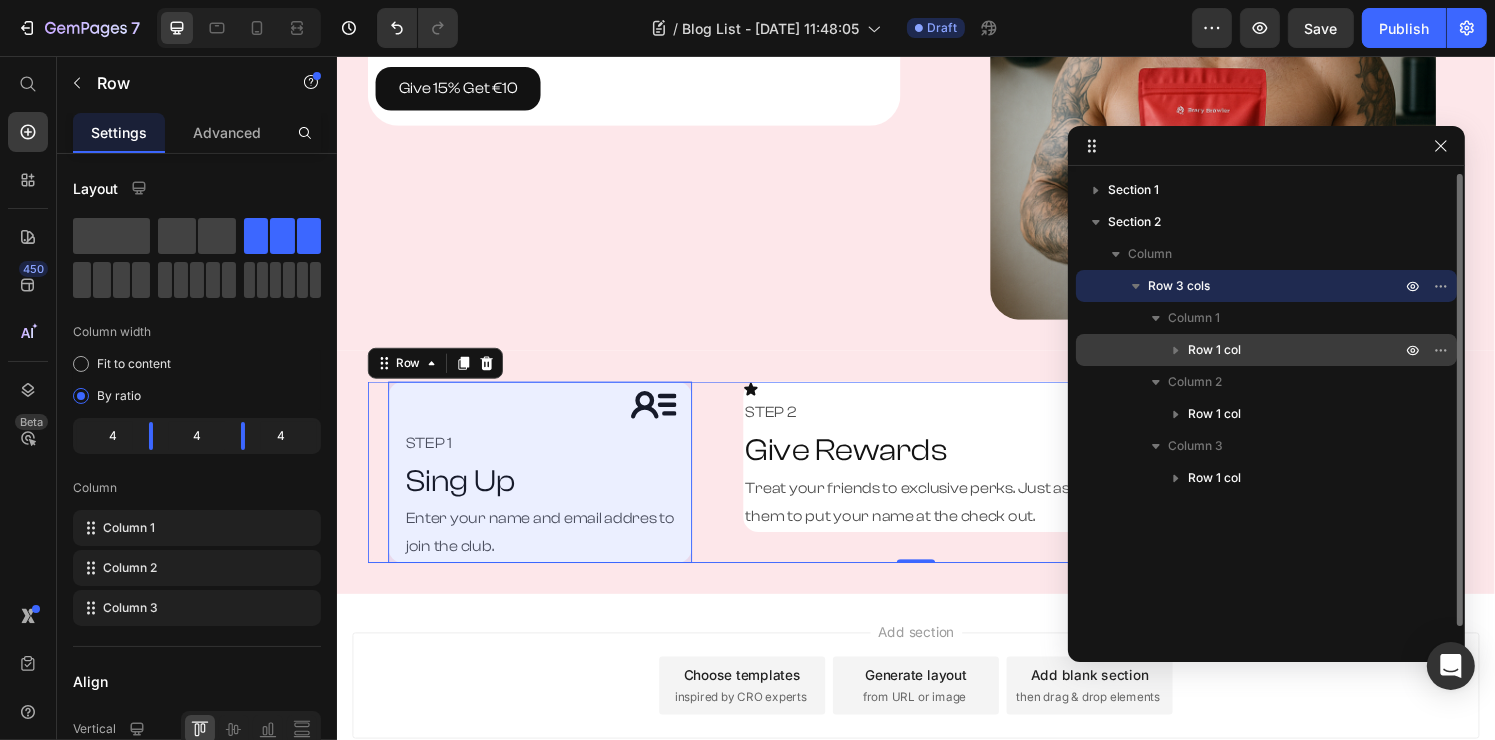 click on "Row 1 col" at bounding box center [1214, 350] 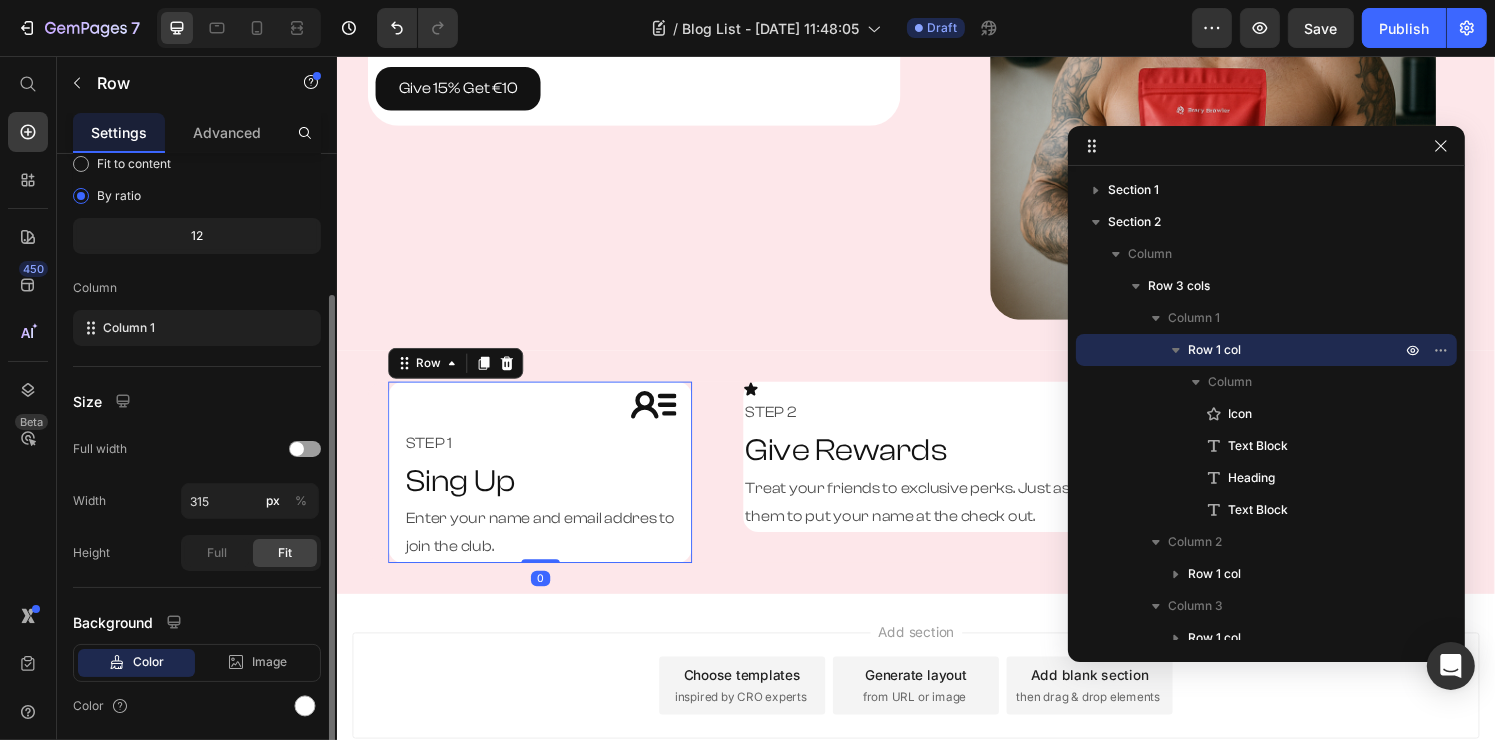scroll, scrollTop: 267, scrollLeft: 0, axis: vertical 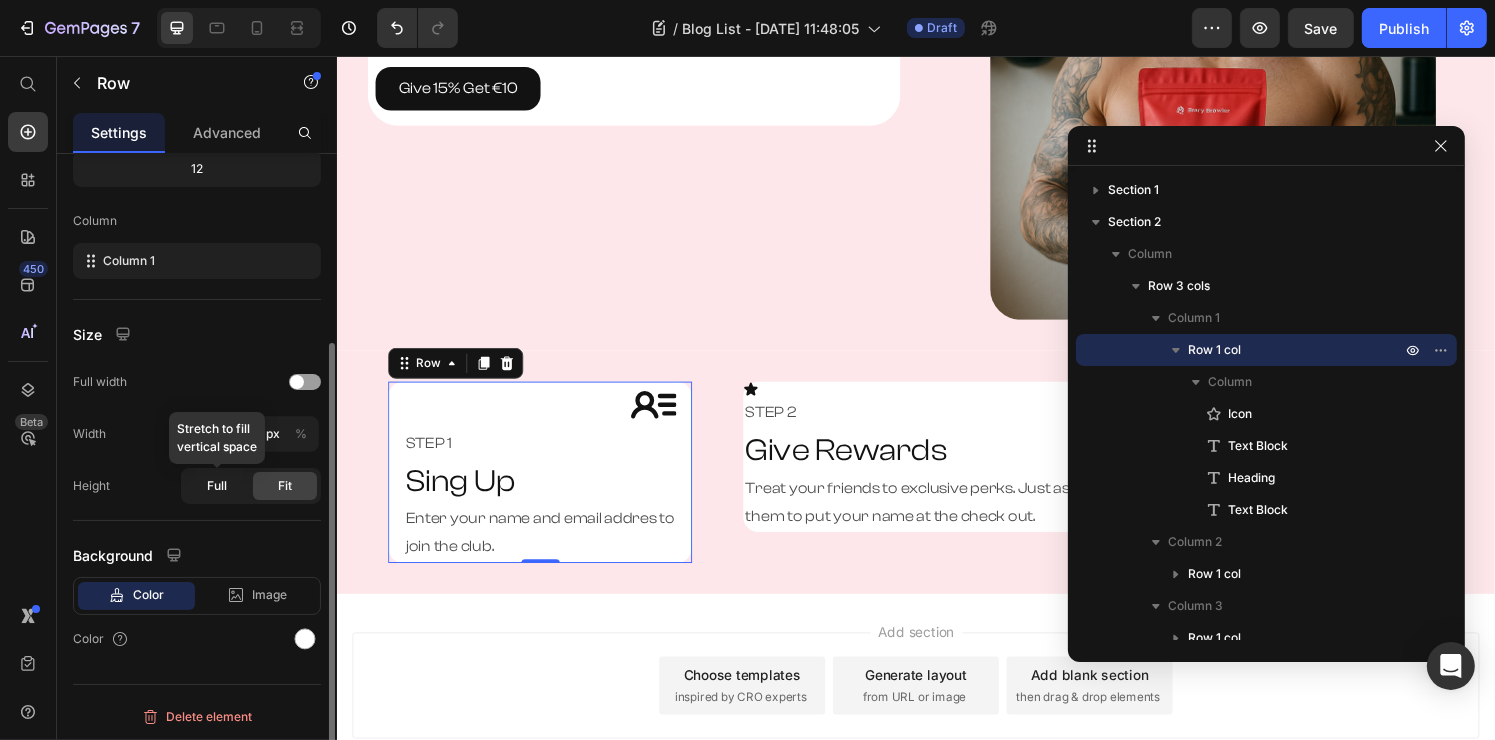 click on "Full" 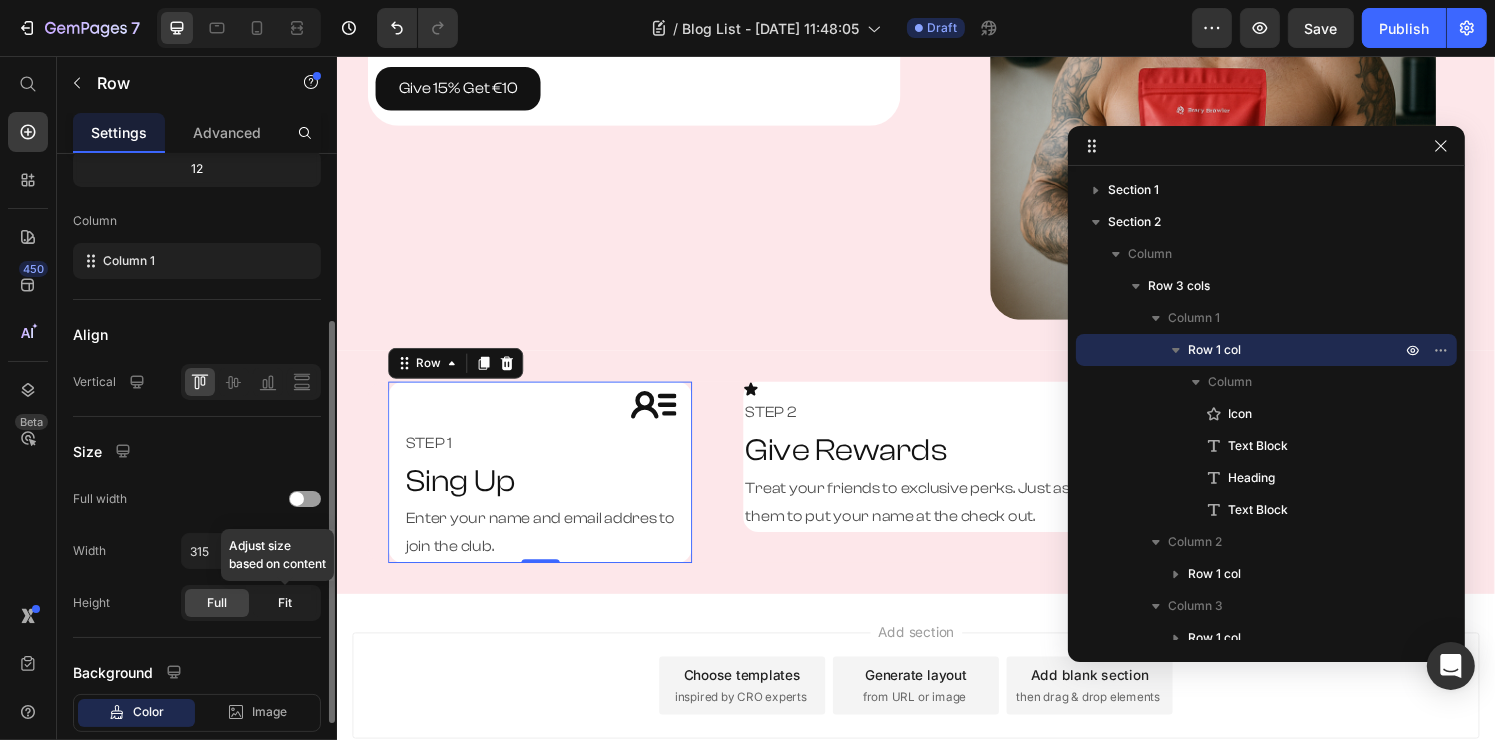 click on "Fit" 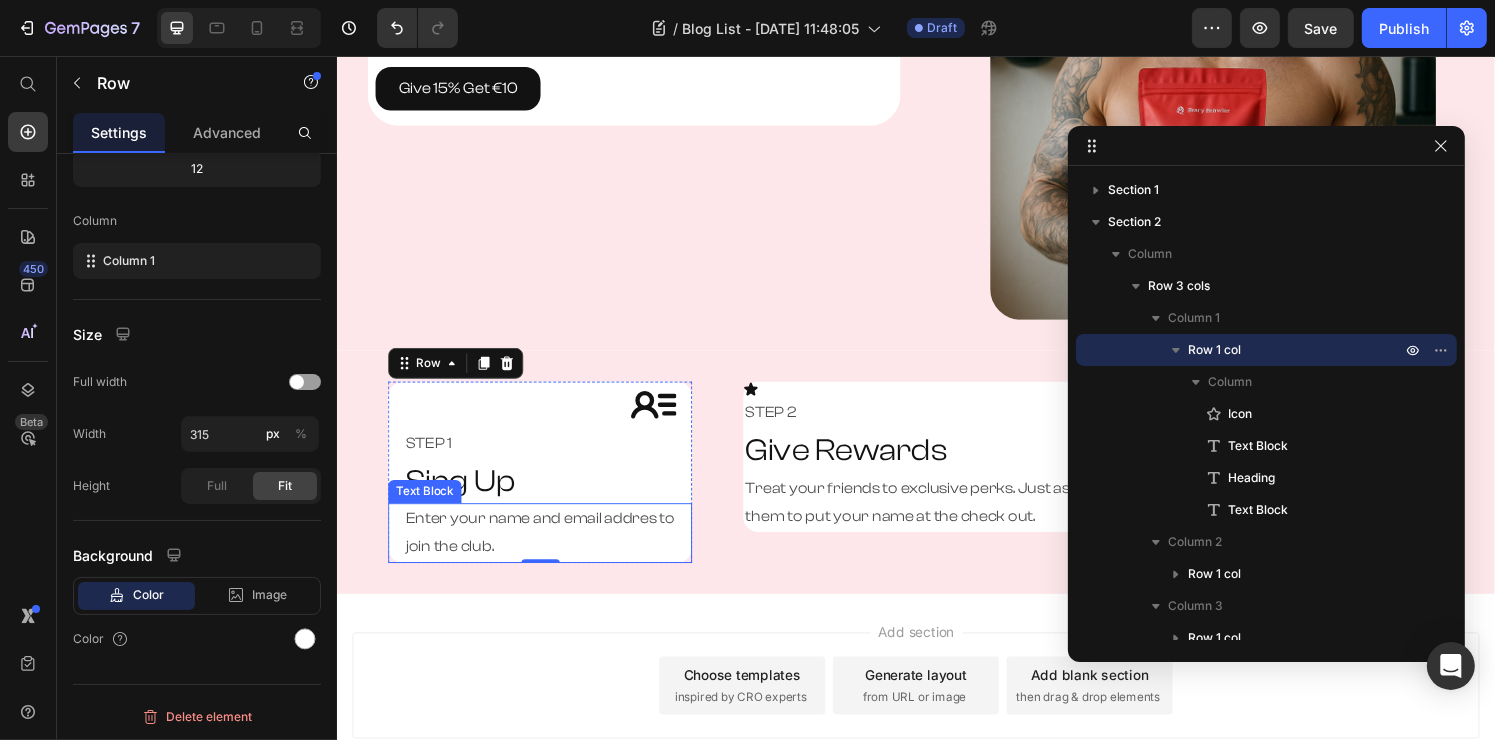 click on "Enter your name and email addres to join the club." at bounding box center [554, 550] 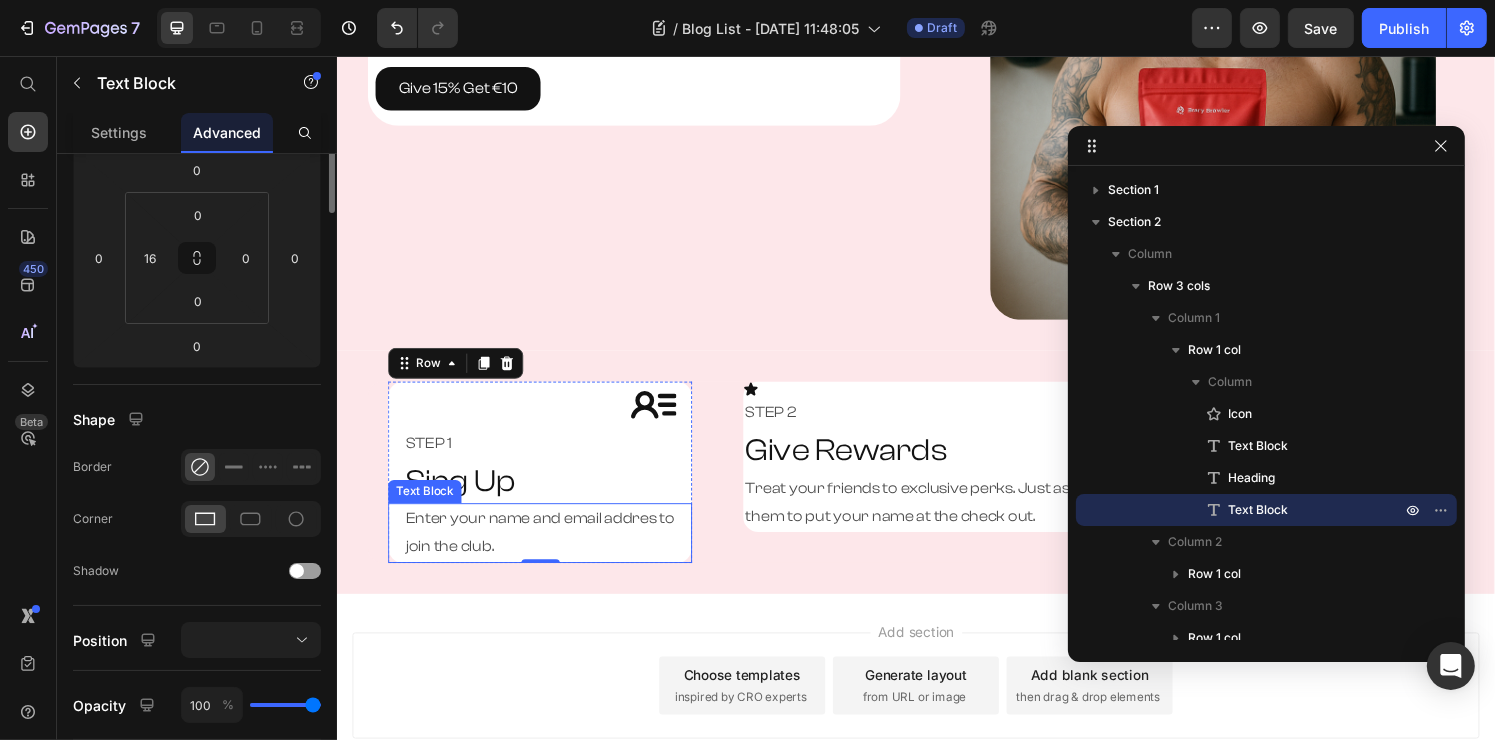 scroll, scrollTop: 0, scrollLeft: 0, axis: both 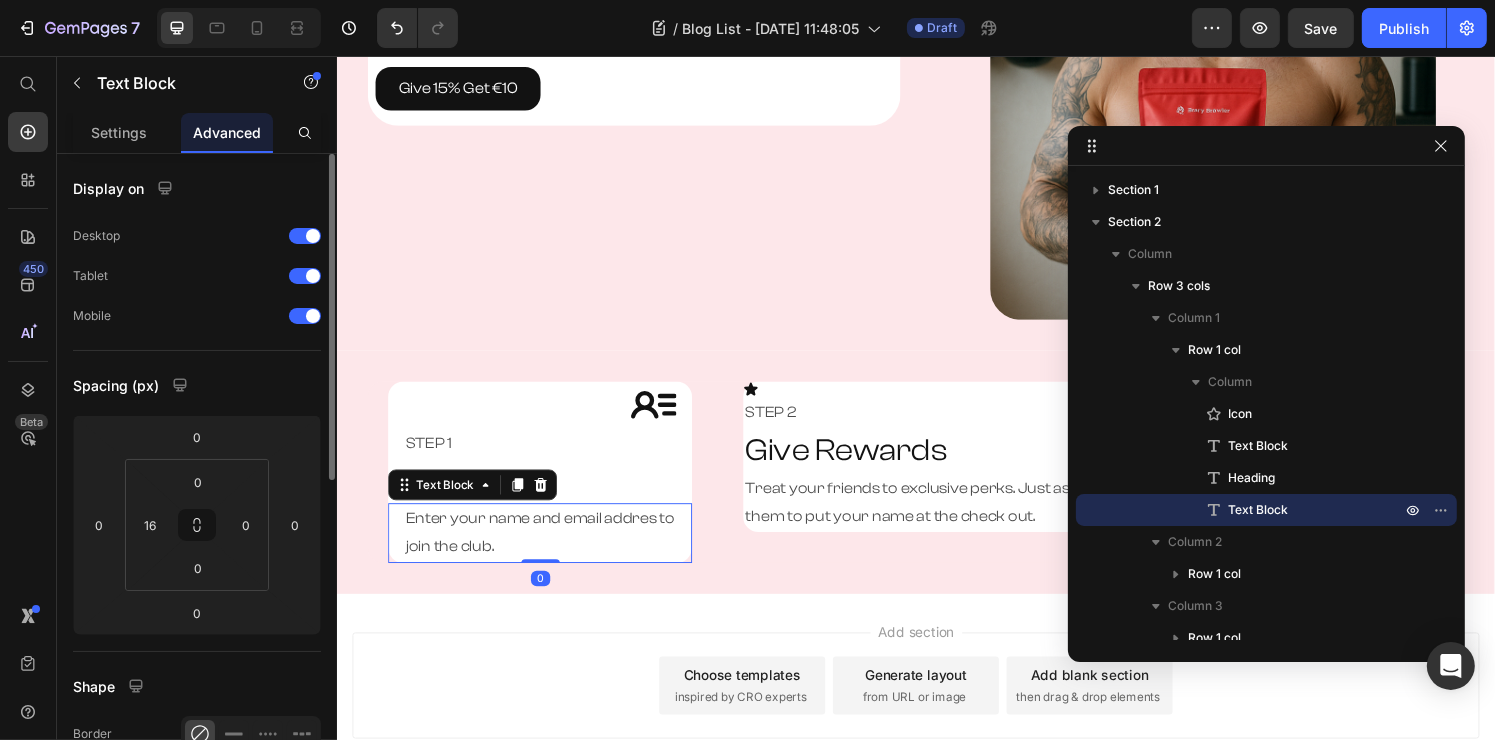 click on "Enter your name and email addres to join the club." at bounding box center [554, 550] 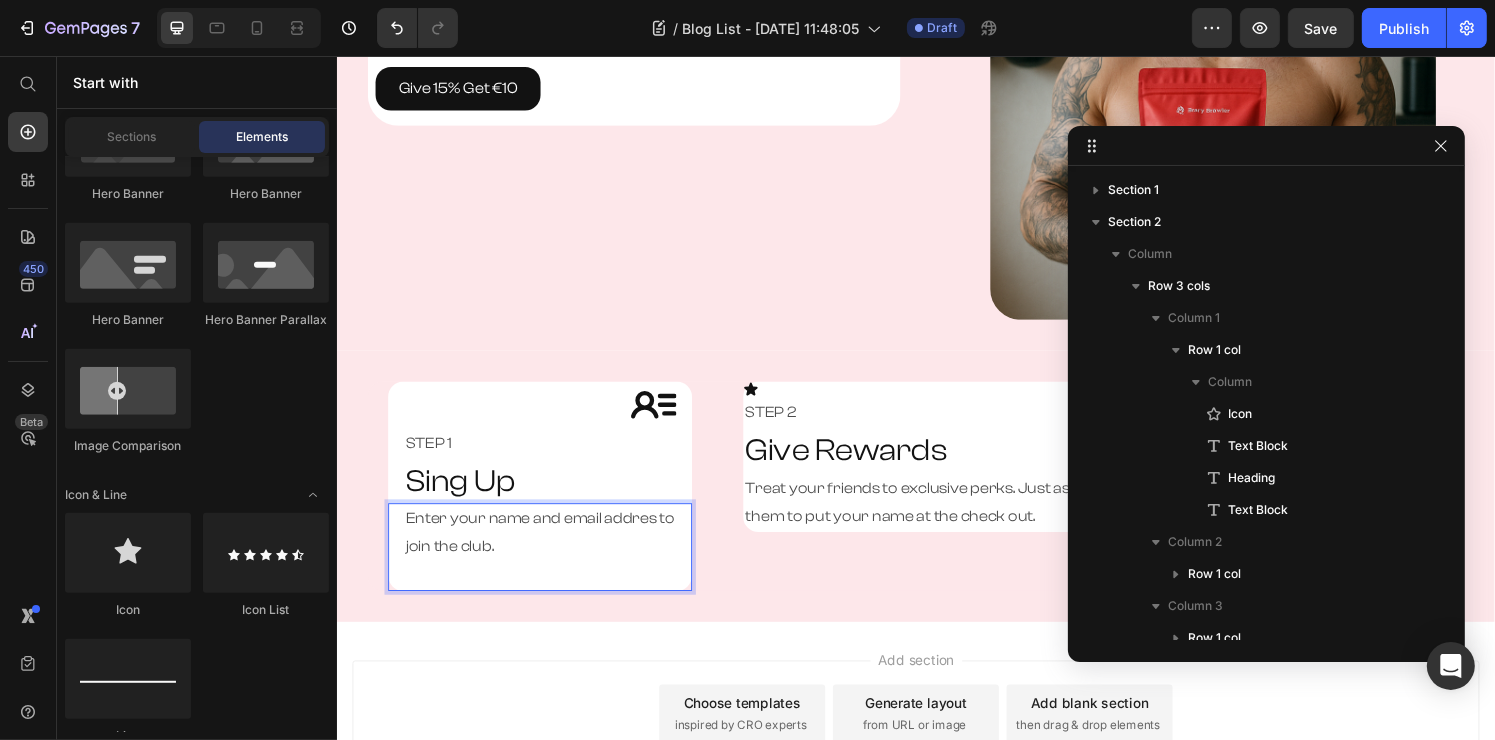 click on "Add section Choose templates inspired by CRO experts Generate layout from URL or image Add blank section then drag & drop elements" at bounding box center [936, 765] 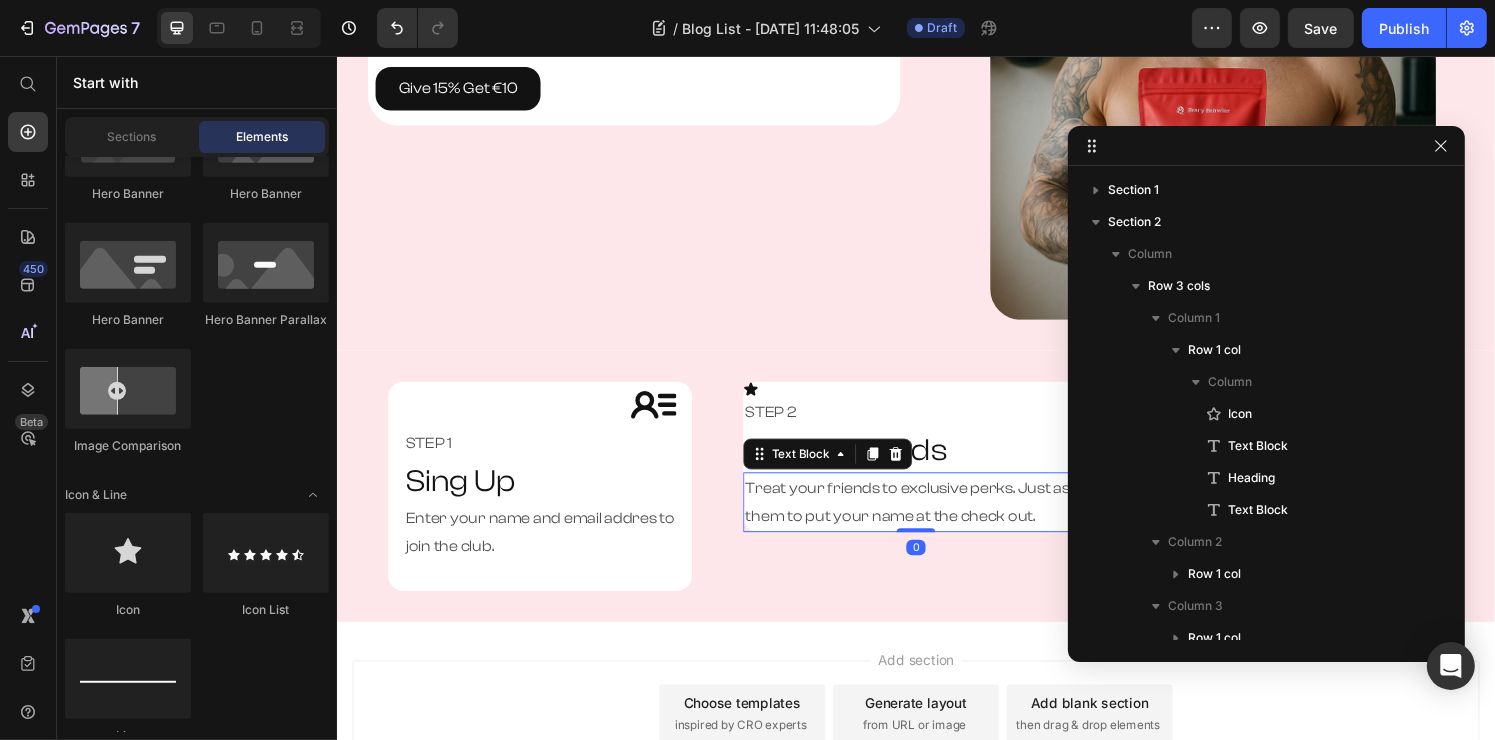 click on "Treat your friends to exclusive perks. Just ask them to put your name at the check out." at bounding box center (935, 518) 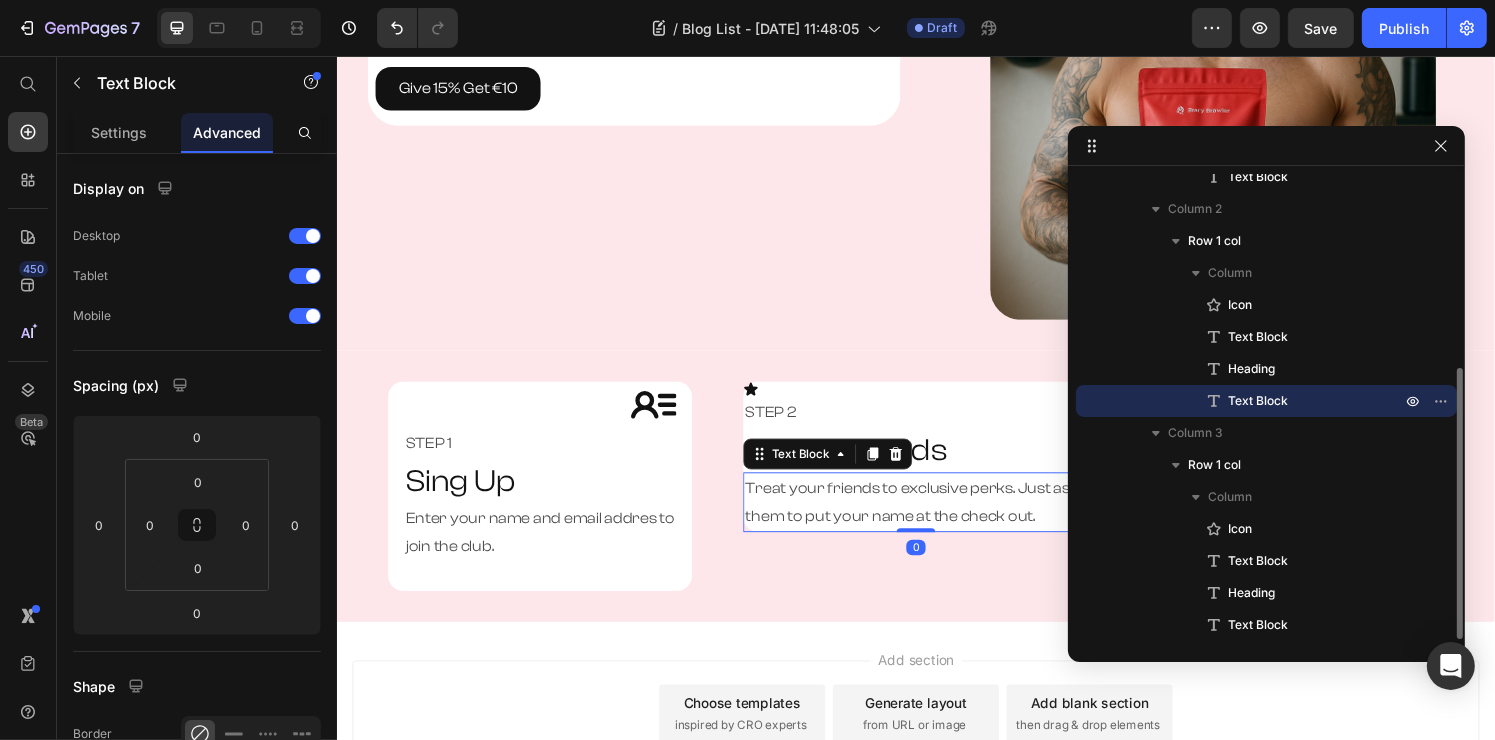 click on "Treat your friends to exclusive perks. Just ask them to put your name at the check out." at bounding box center (935, 518) 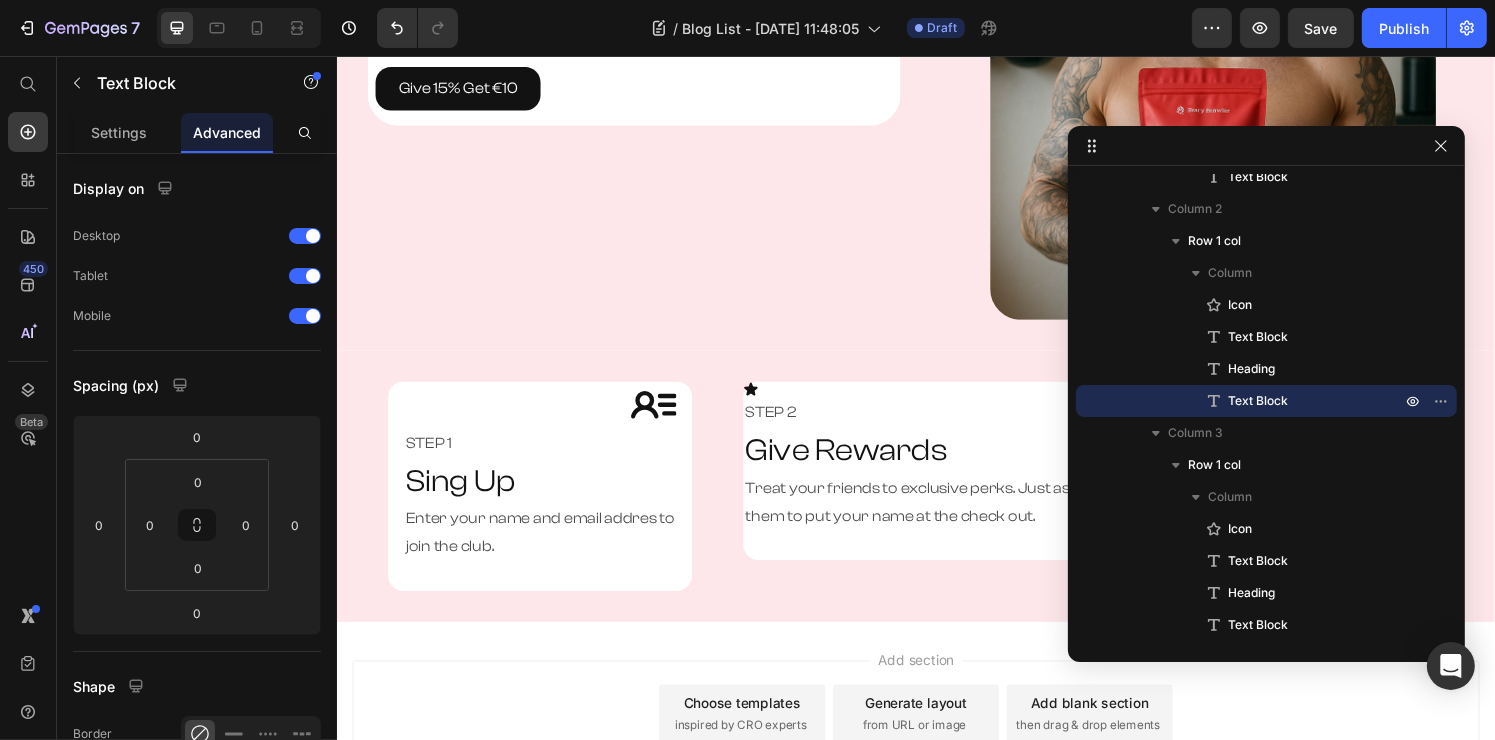 click on "Add section Choose templates inspired by CRO experts Generate layout from URL or image Add blank section then drag & drop elements" at bounding box center (936, 765) 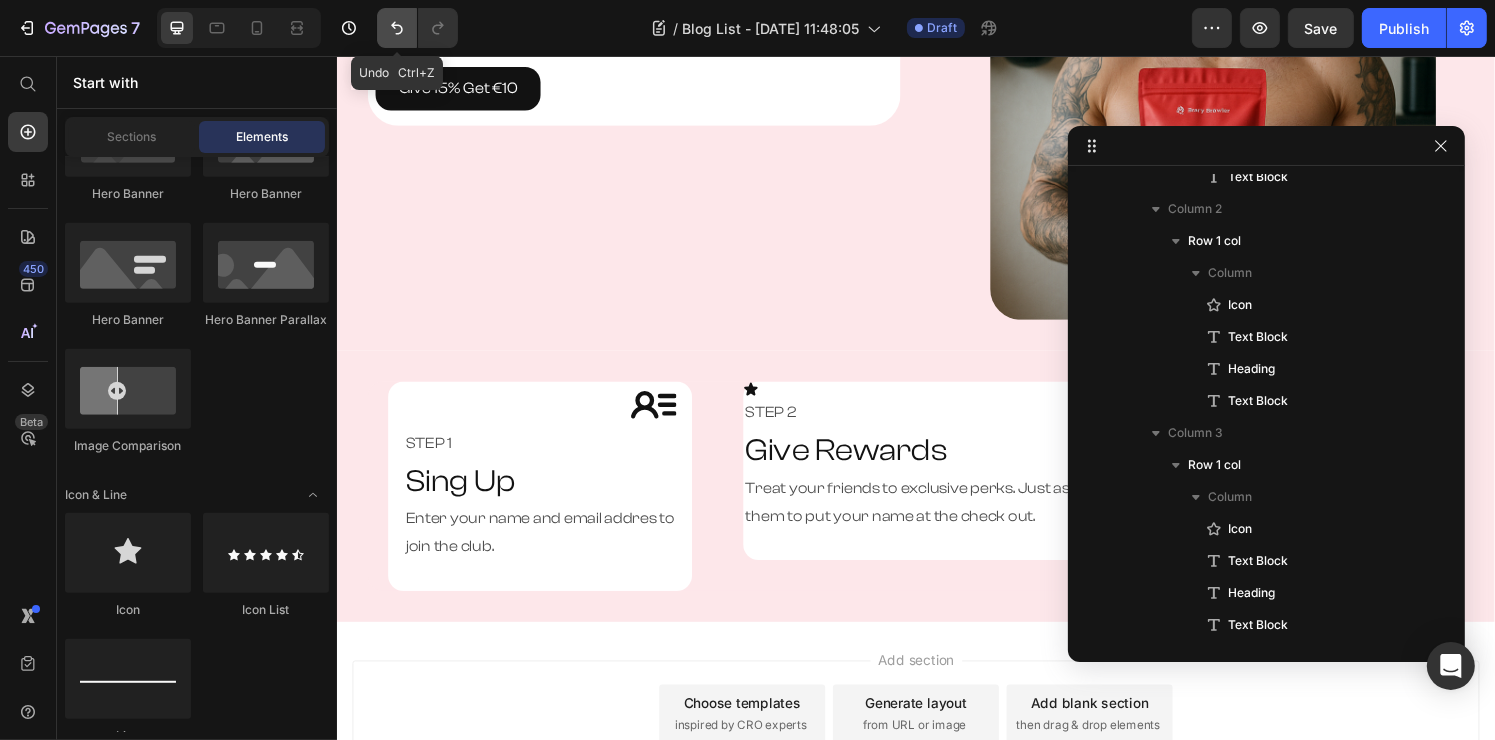 click 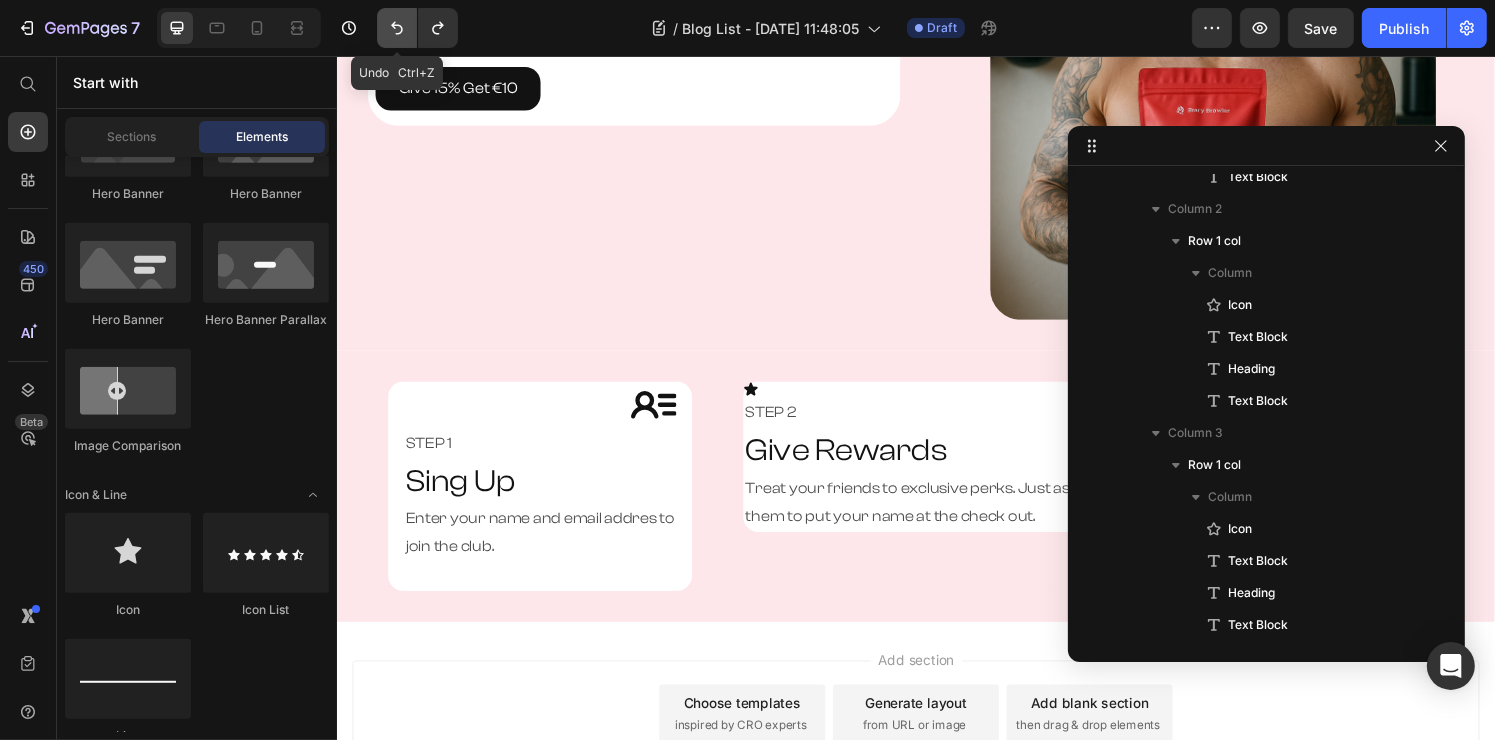 click 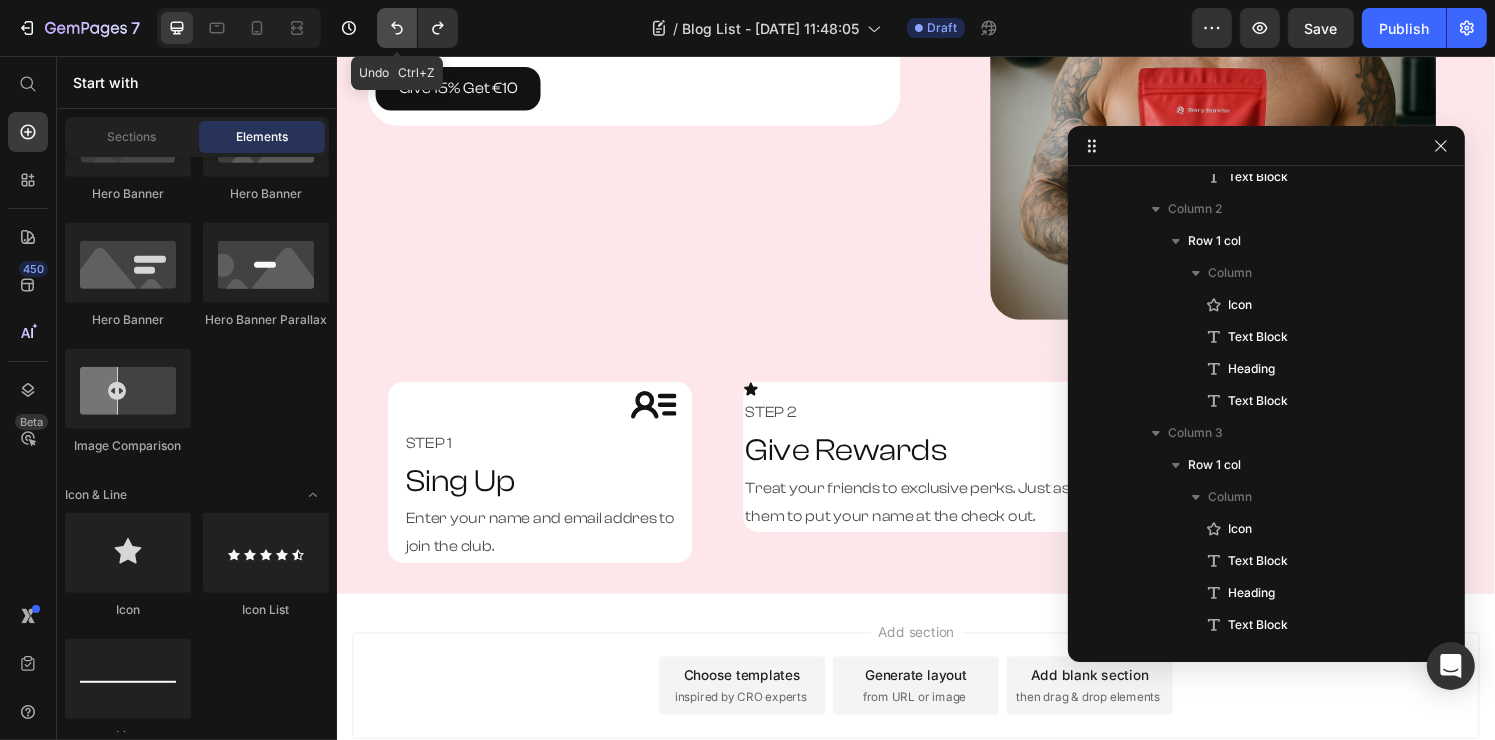 click 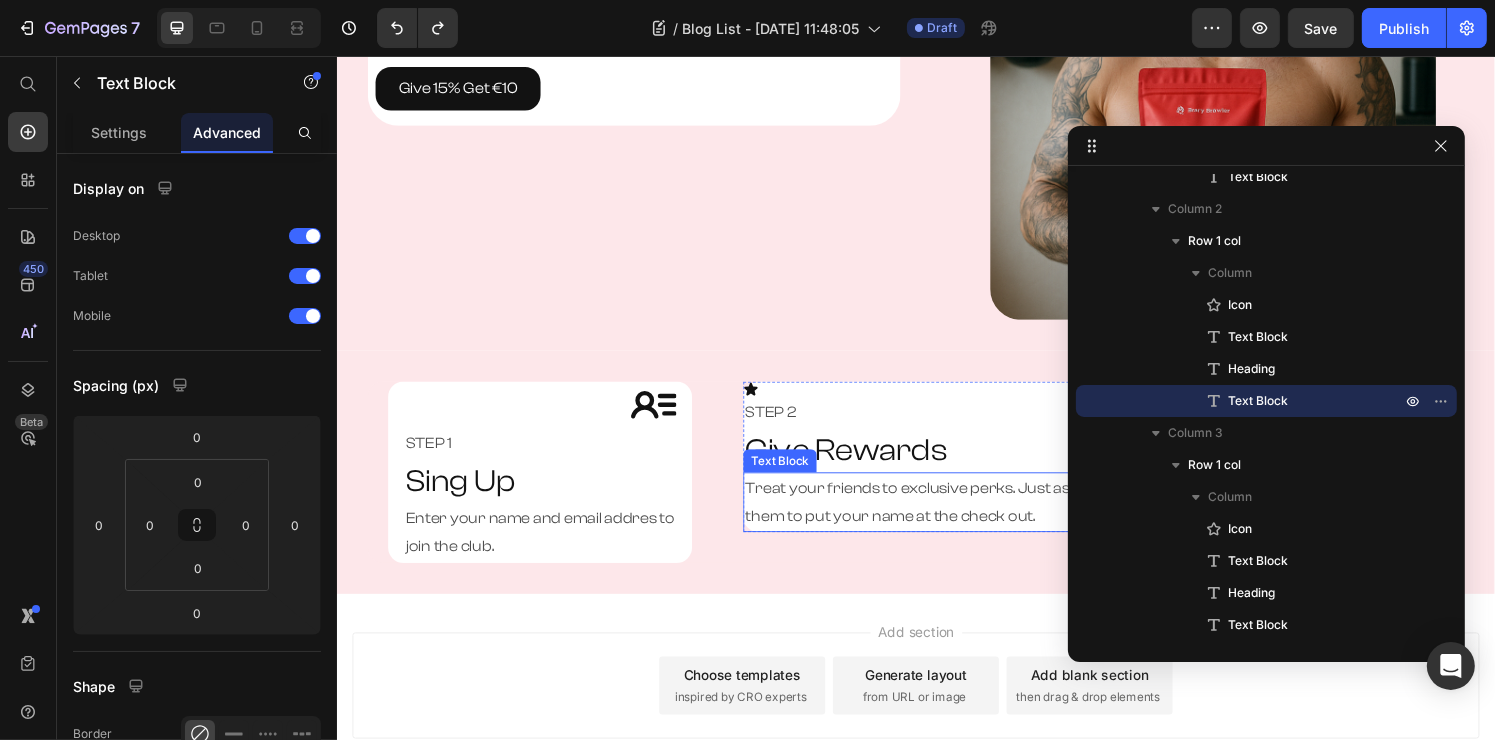 click on "Treat your friends to exclusive perks. Just ask them to put your name at the check out." at bounding box center (935, 518) 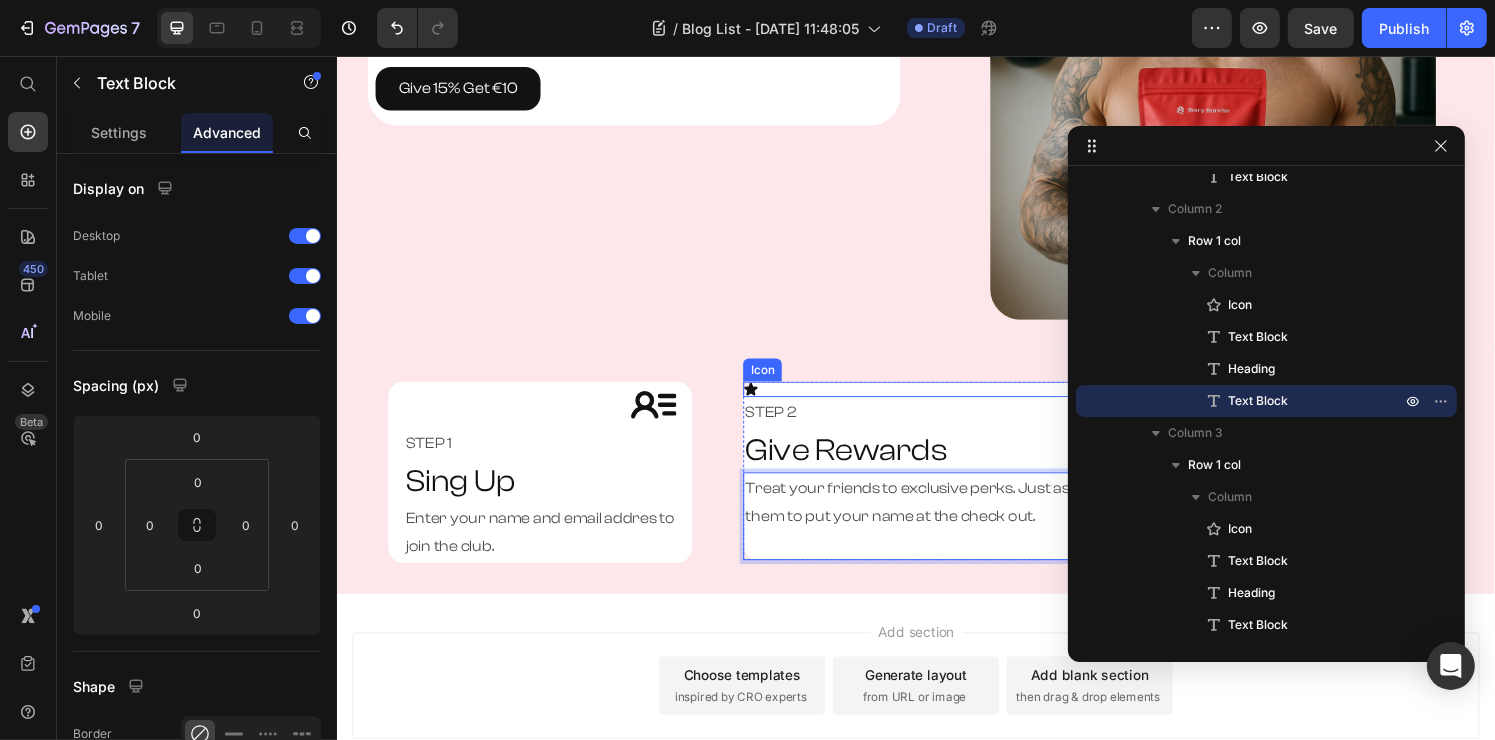 click on "Icon" at bounding box center (935, 401) 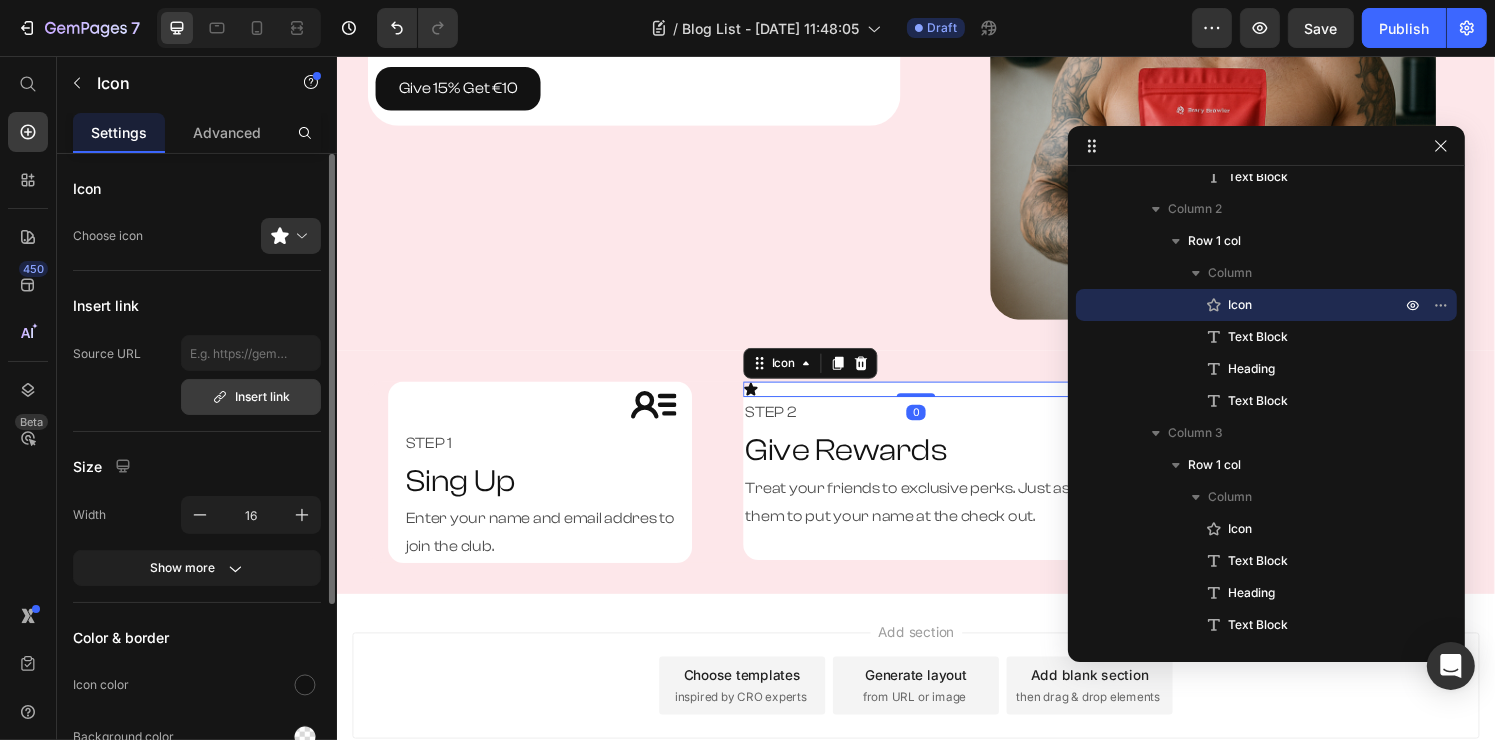 scroll, scrollTop: 277, scrollLeft: 0, axis: vertical 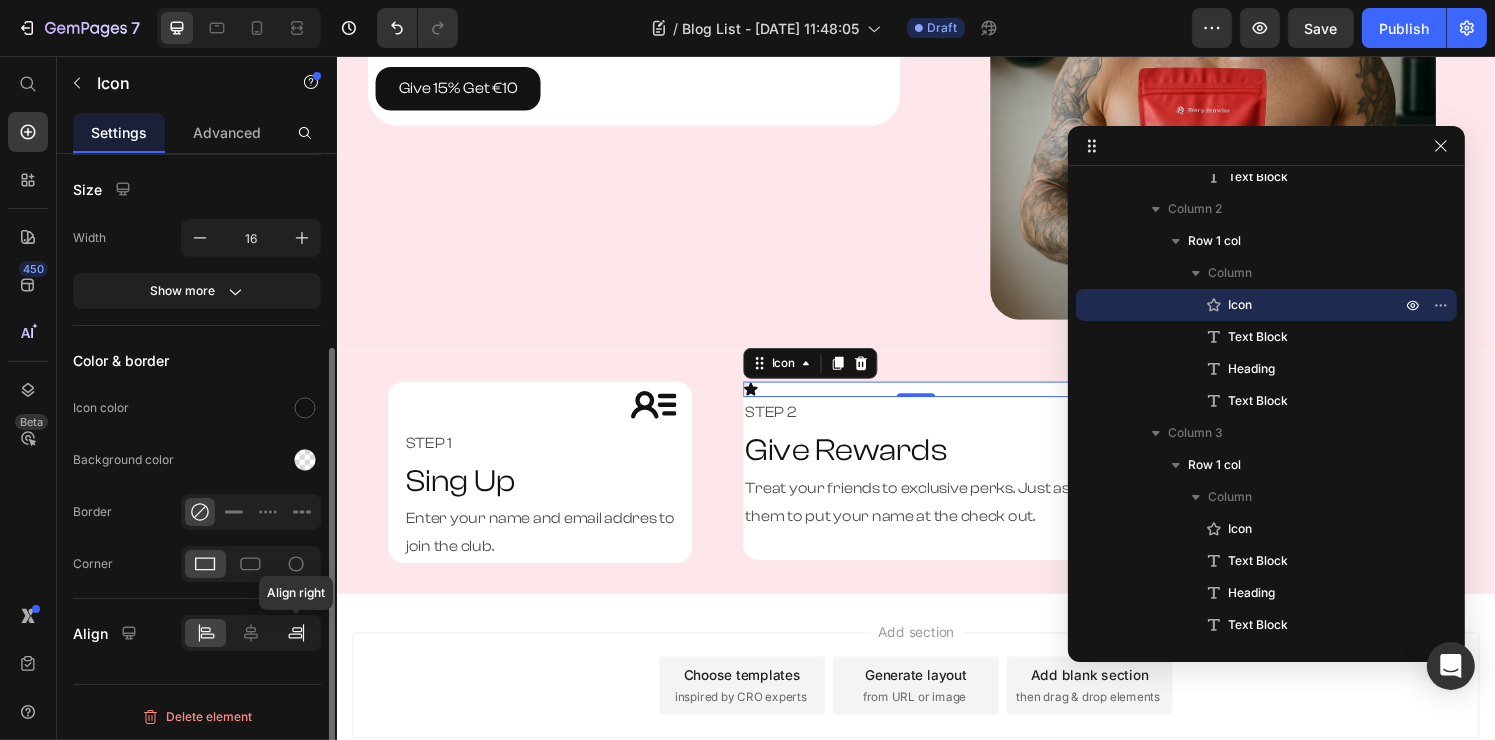 click 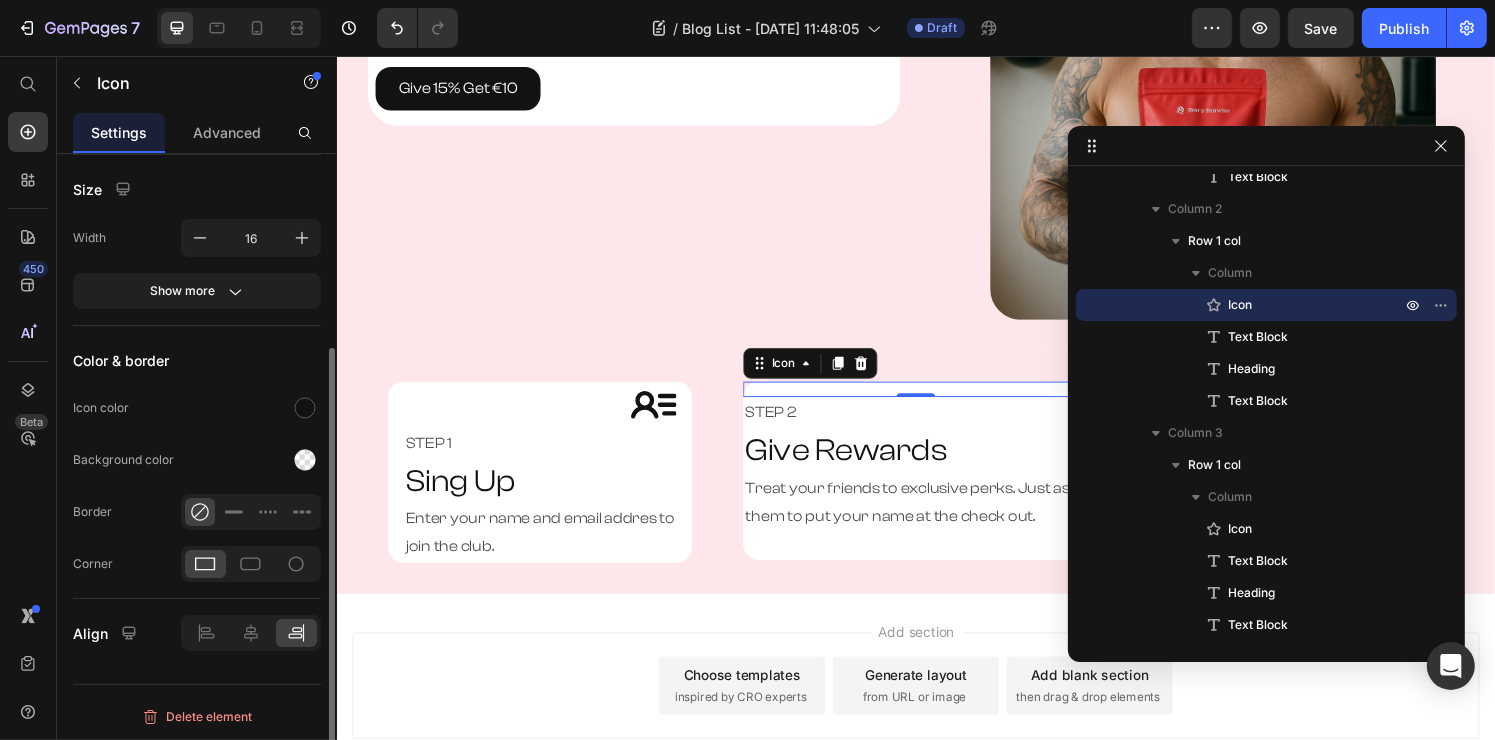 scroll, scrollTop: 0, scrollLeft: 0, axis: both 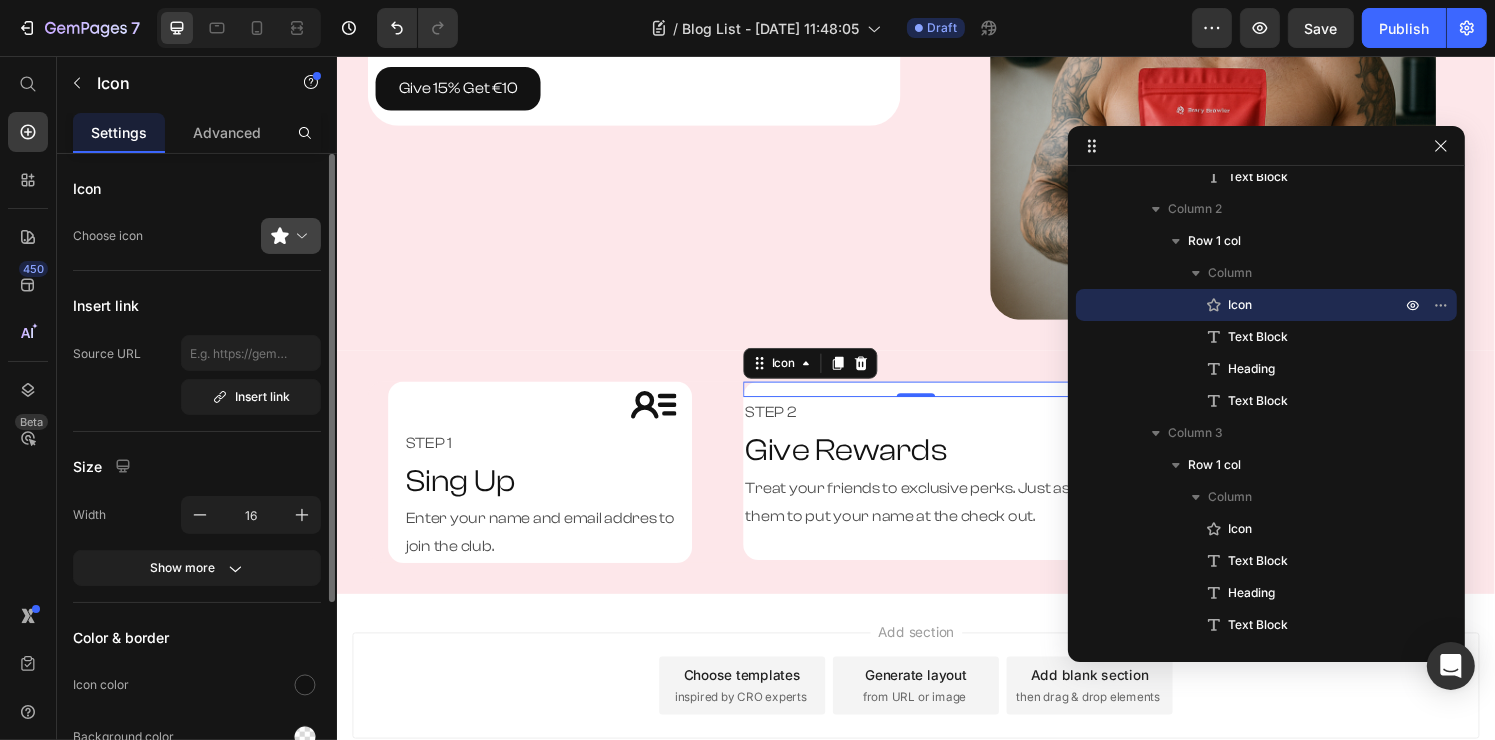 click at bounding box center (299, 236) 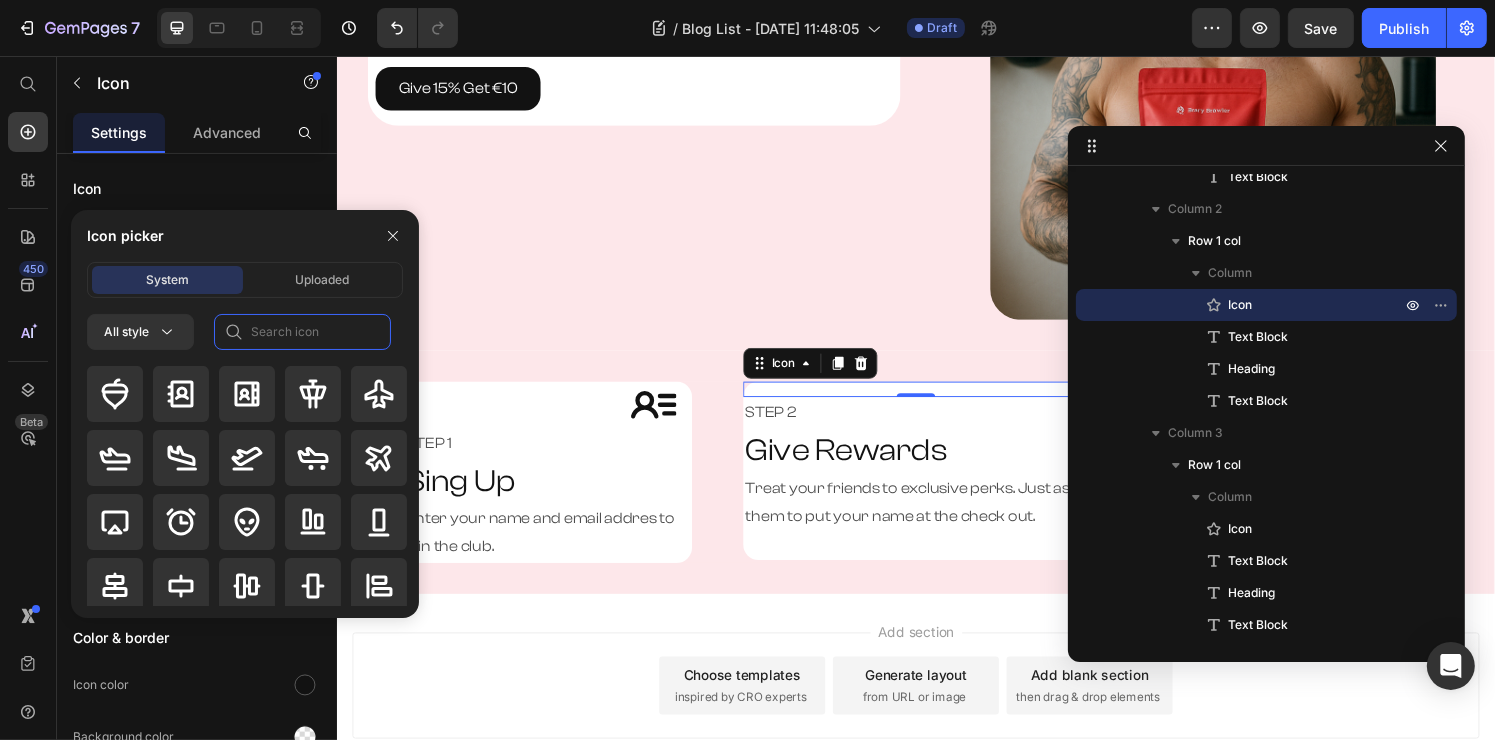 click 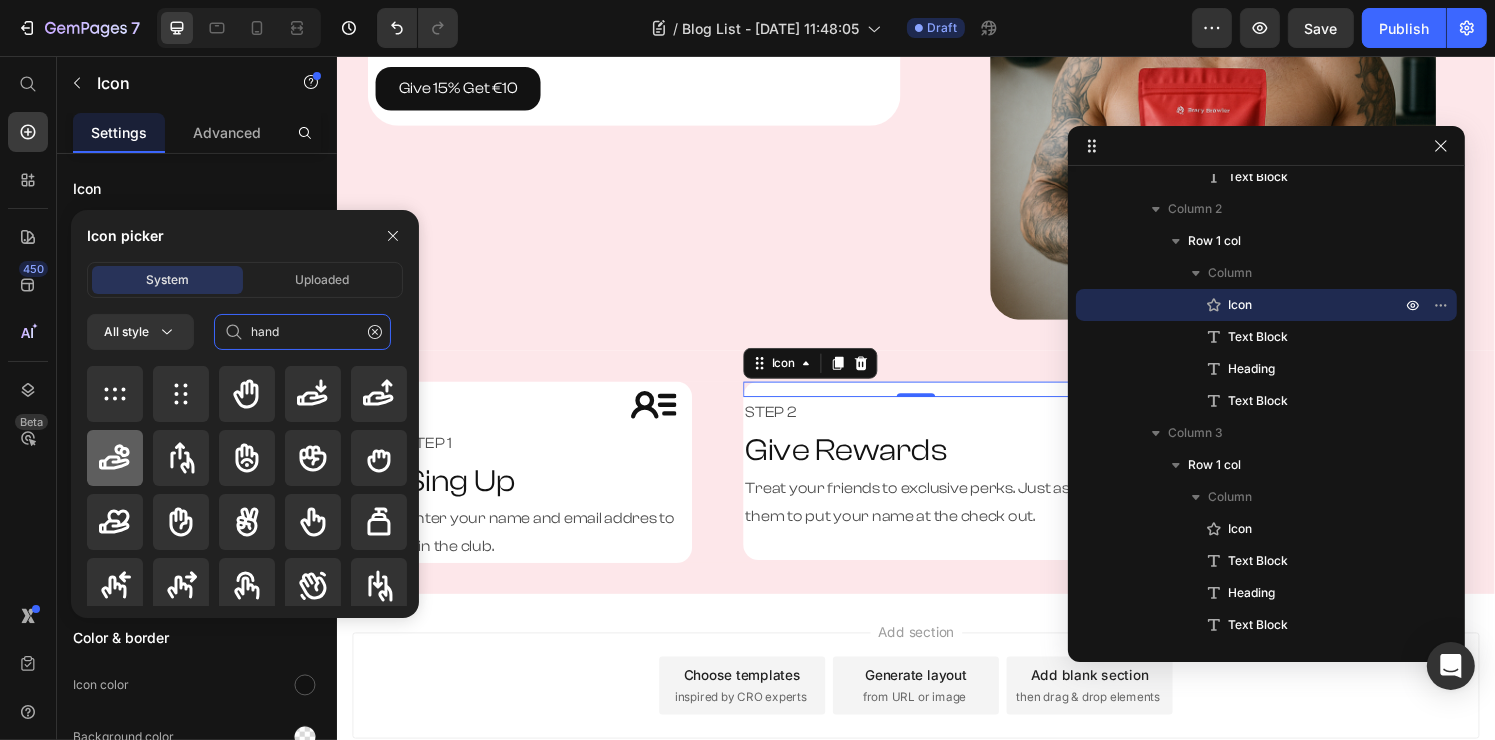 type on "hand" 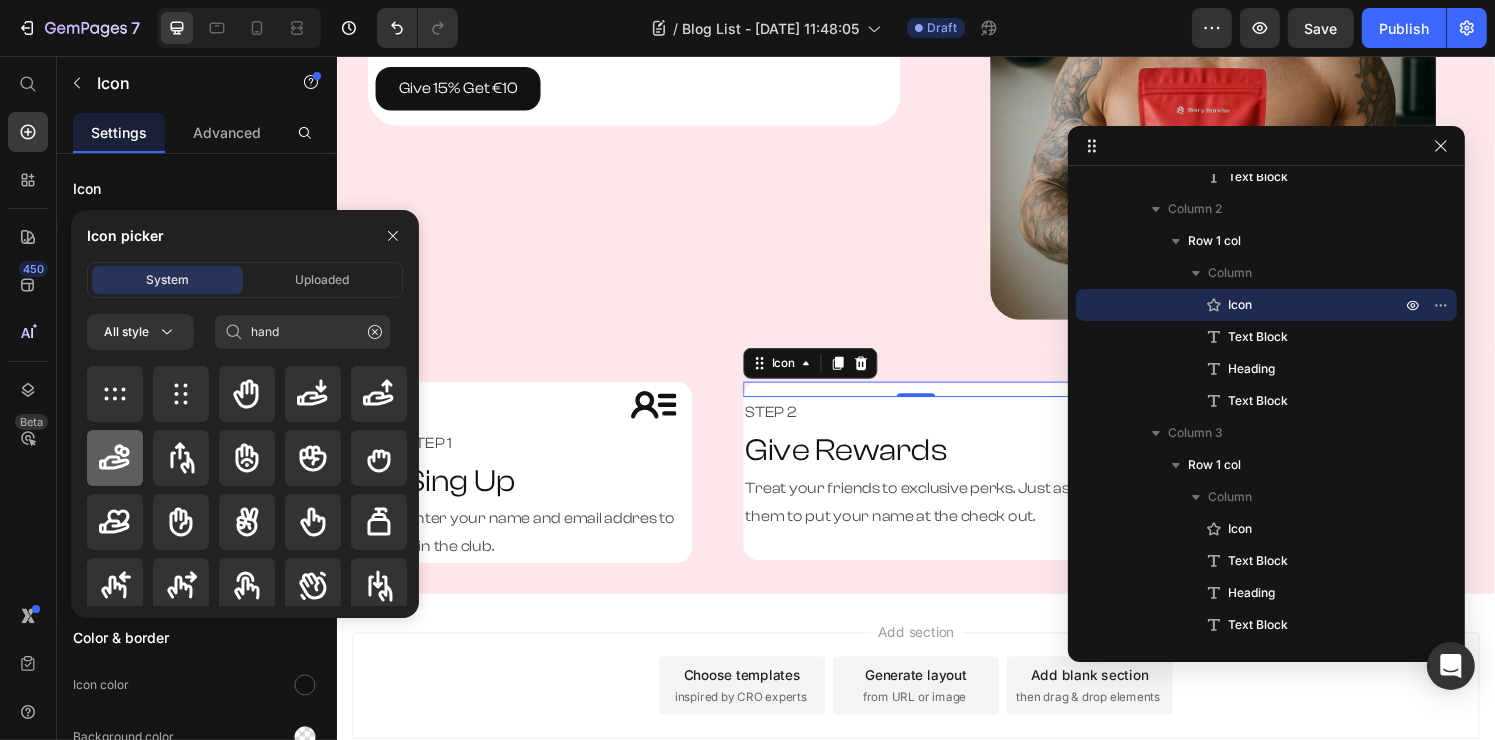 click 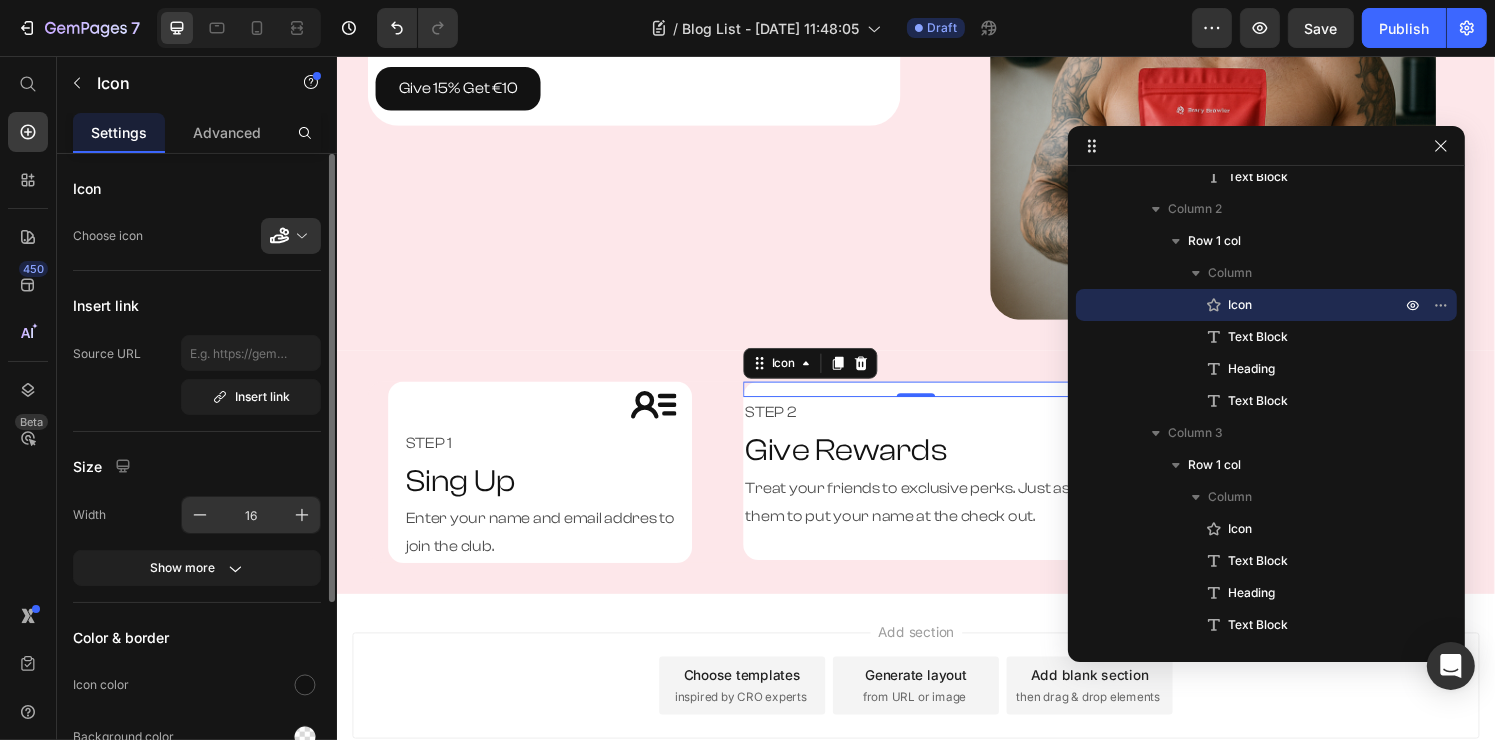 click on "16" at bounding box center [251, 515] 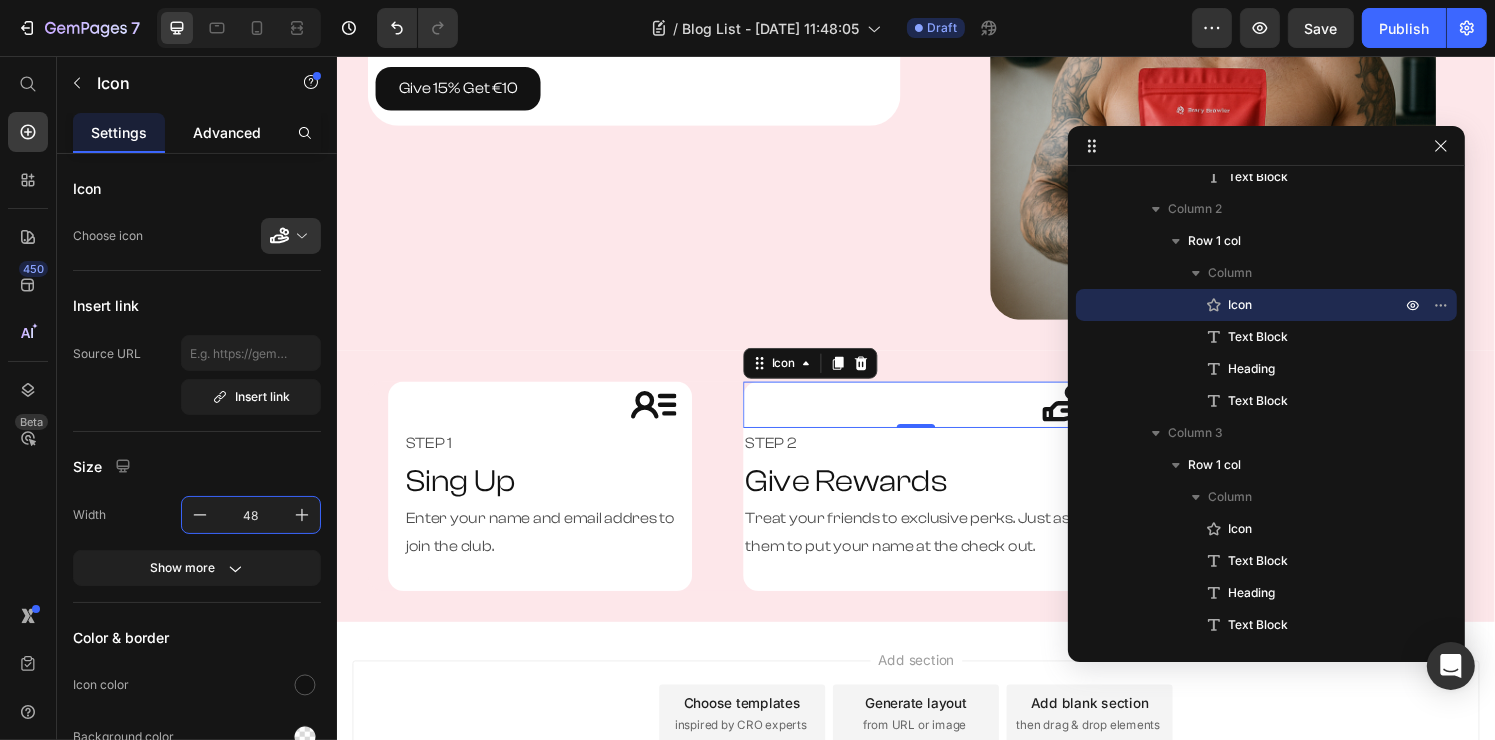 type on "48" 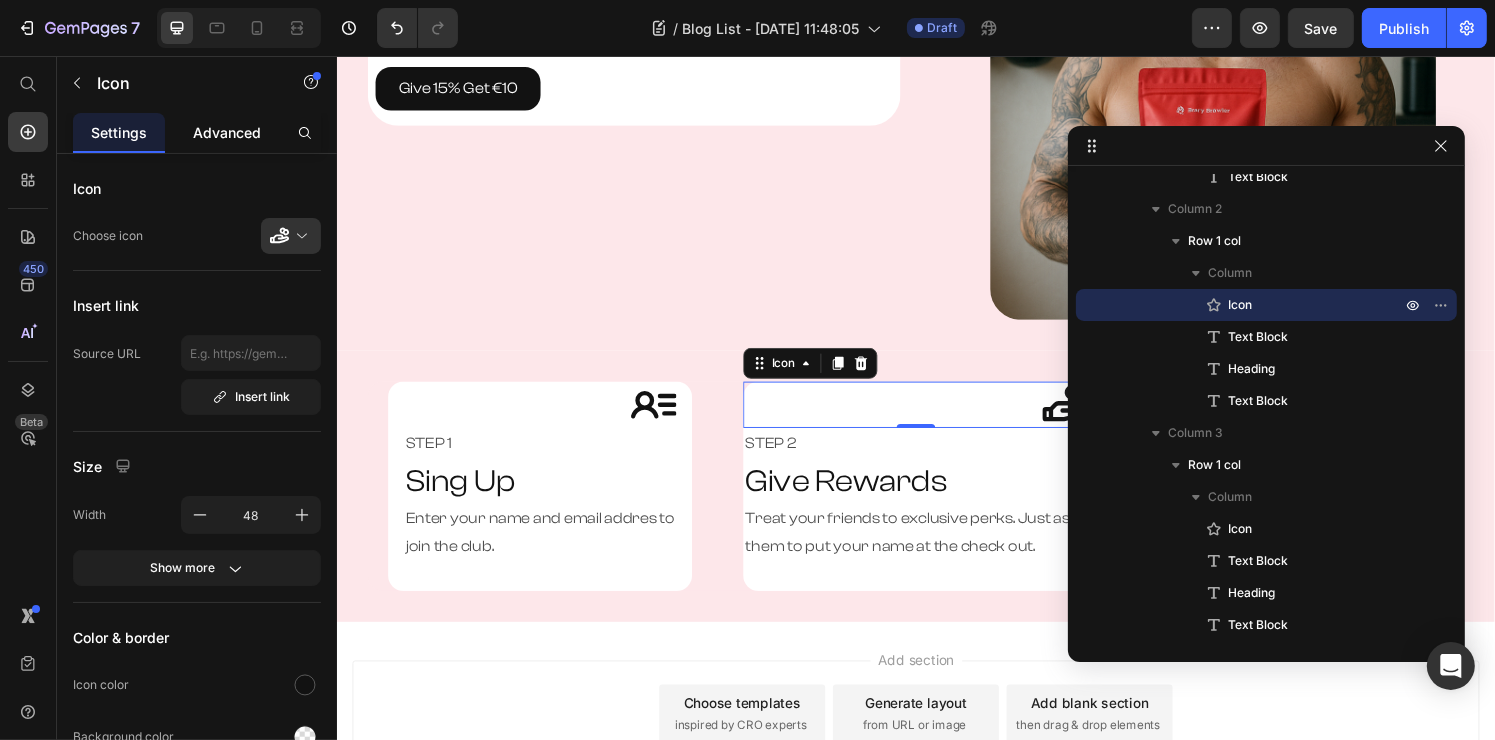 click on "Advanced" 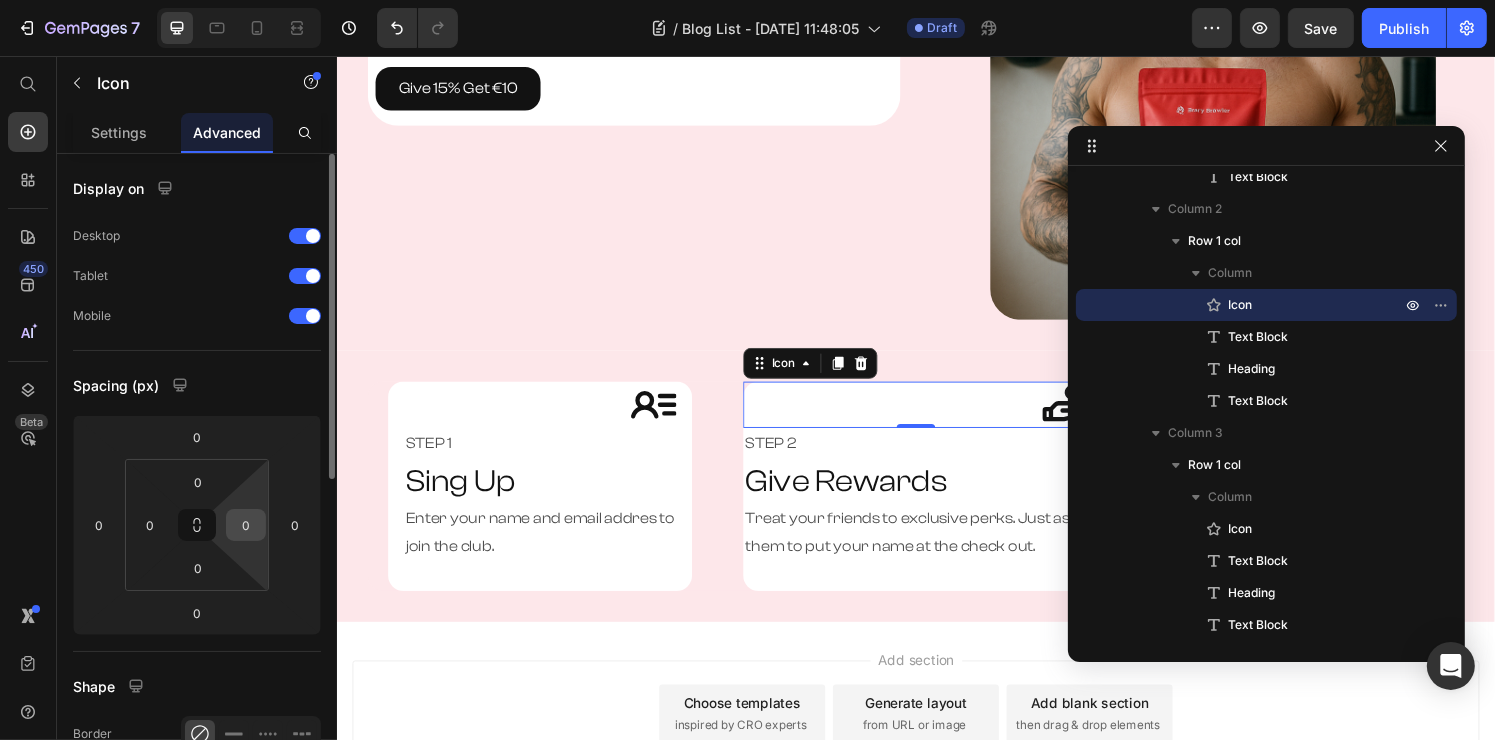 click on "0" at bounding box center [246, 525] 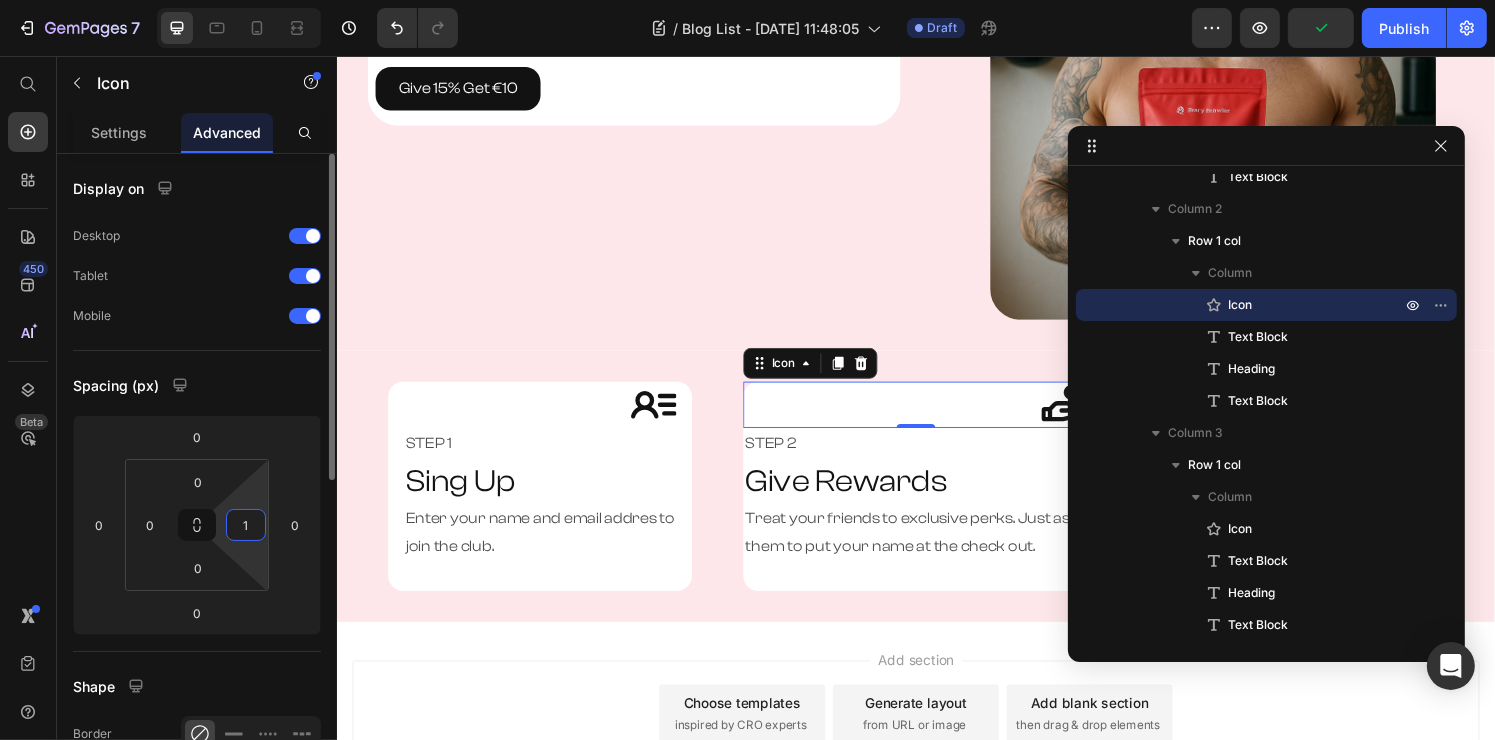 type on "16" 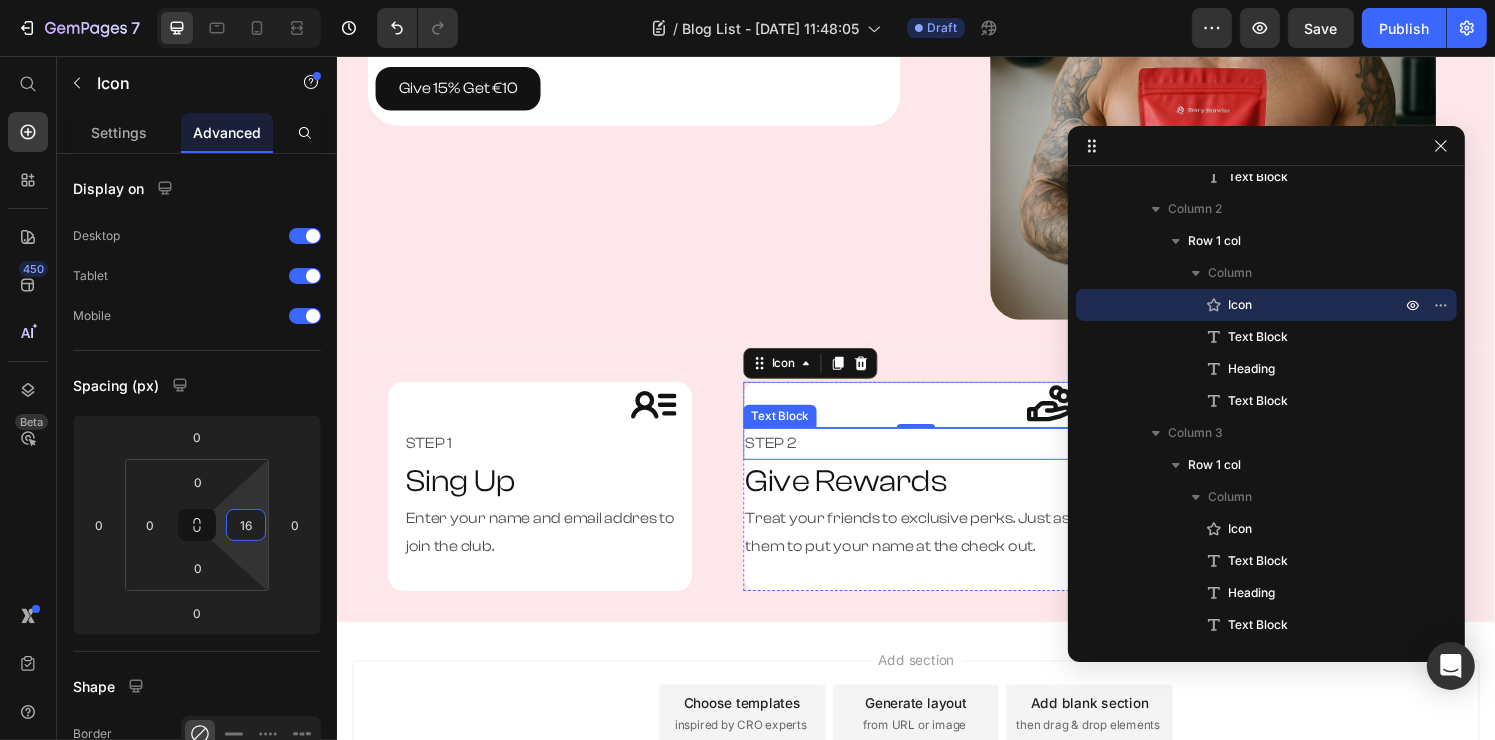 click on "STEP 2" at bounding box center (935, 457) 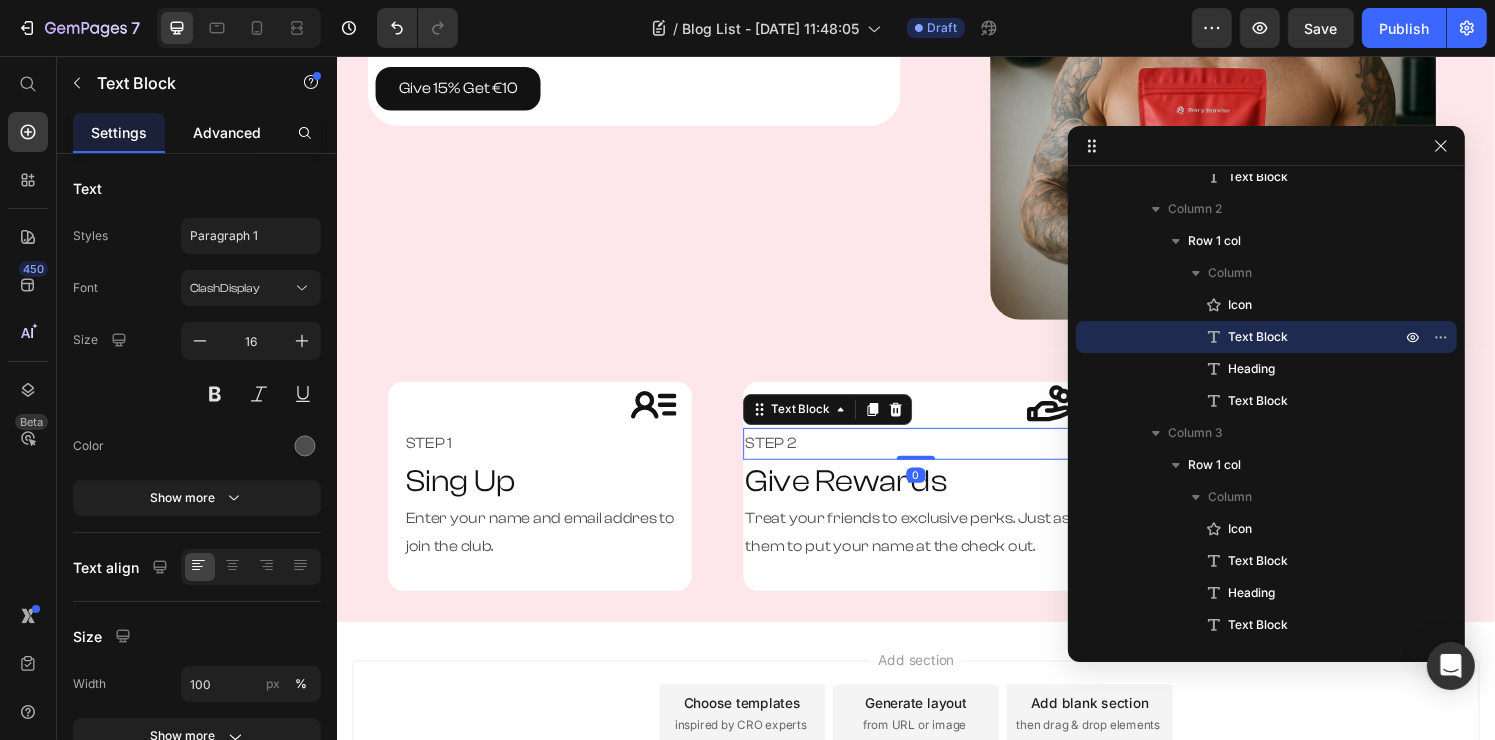 click on "Advanced" 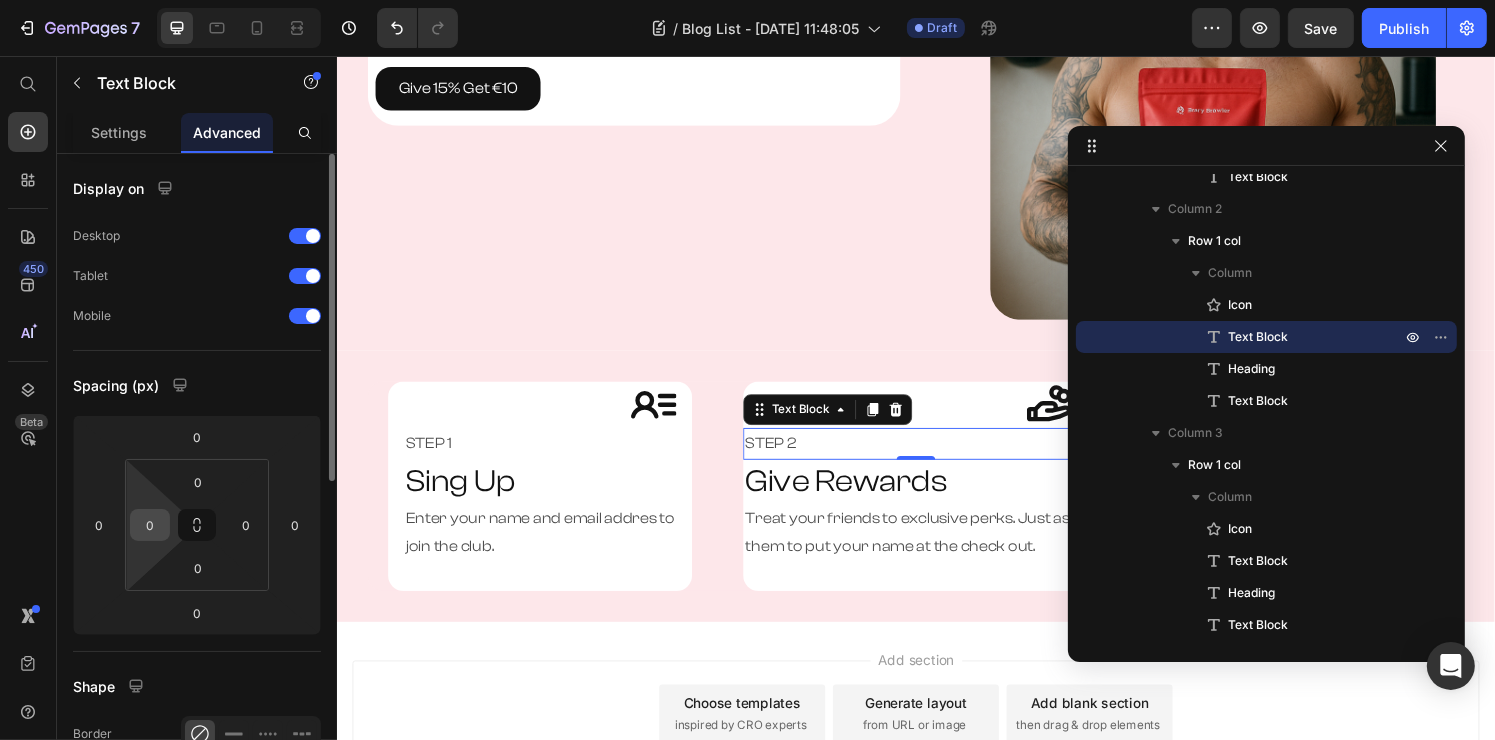 click on "0" at bounding box center (150, 525) 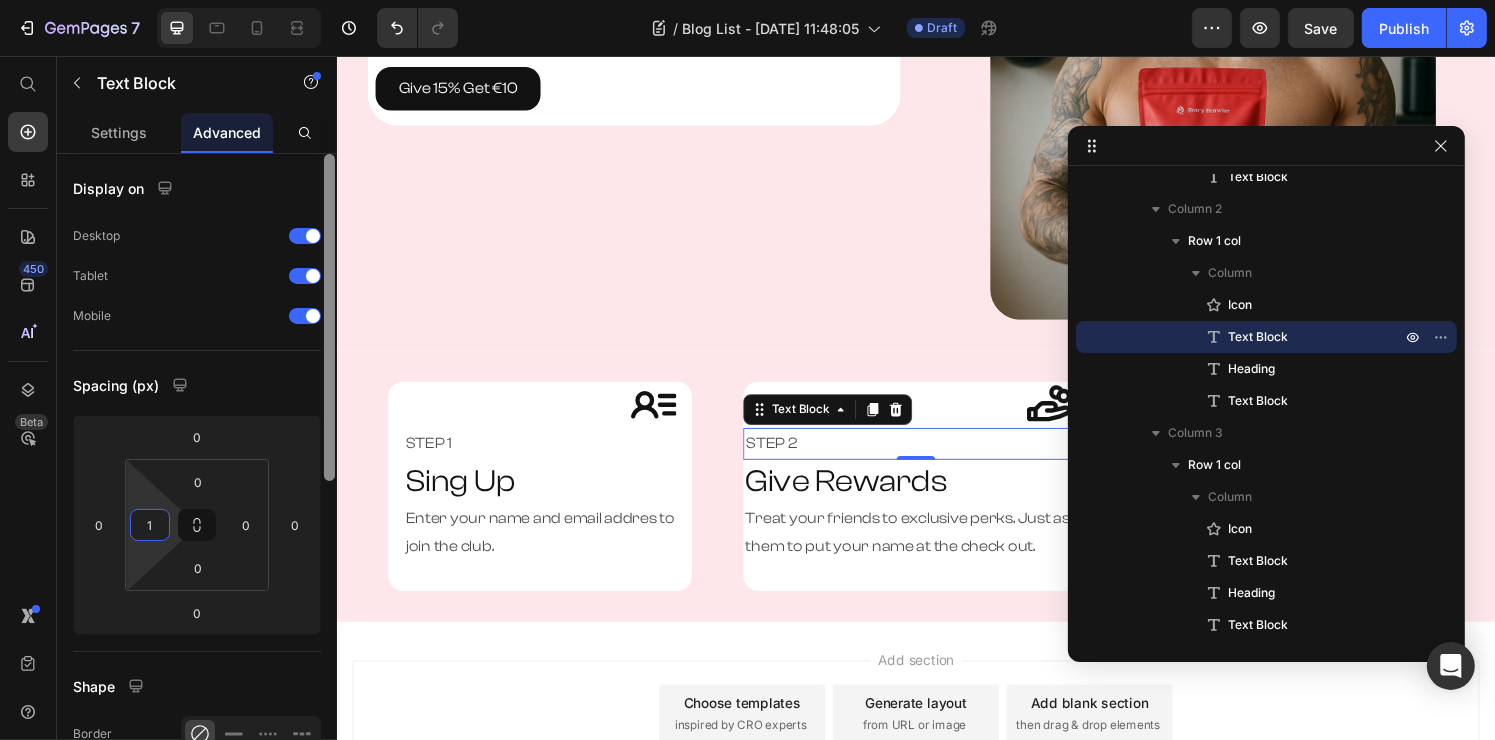 type on "16" 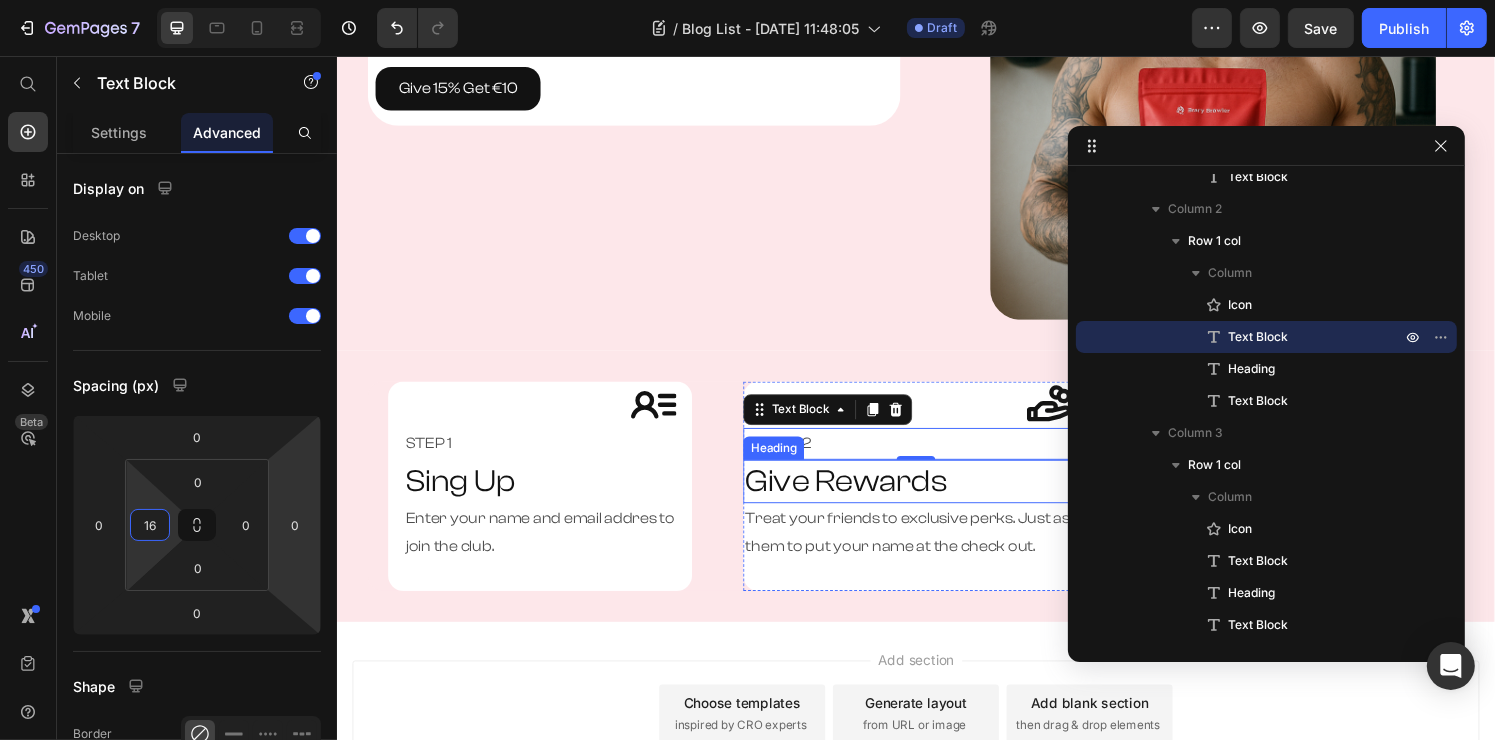 click on "Give Rewards" at bounding box center (935, 497) 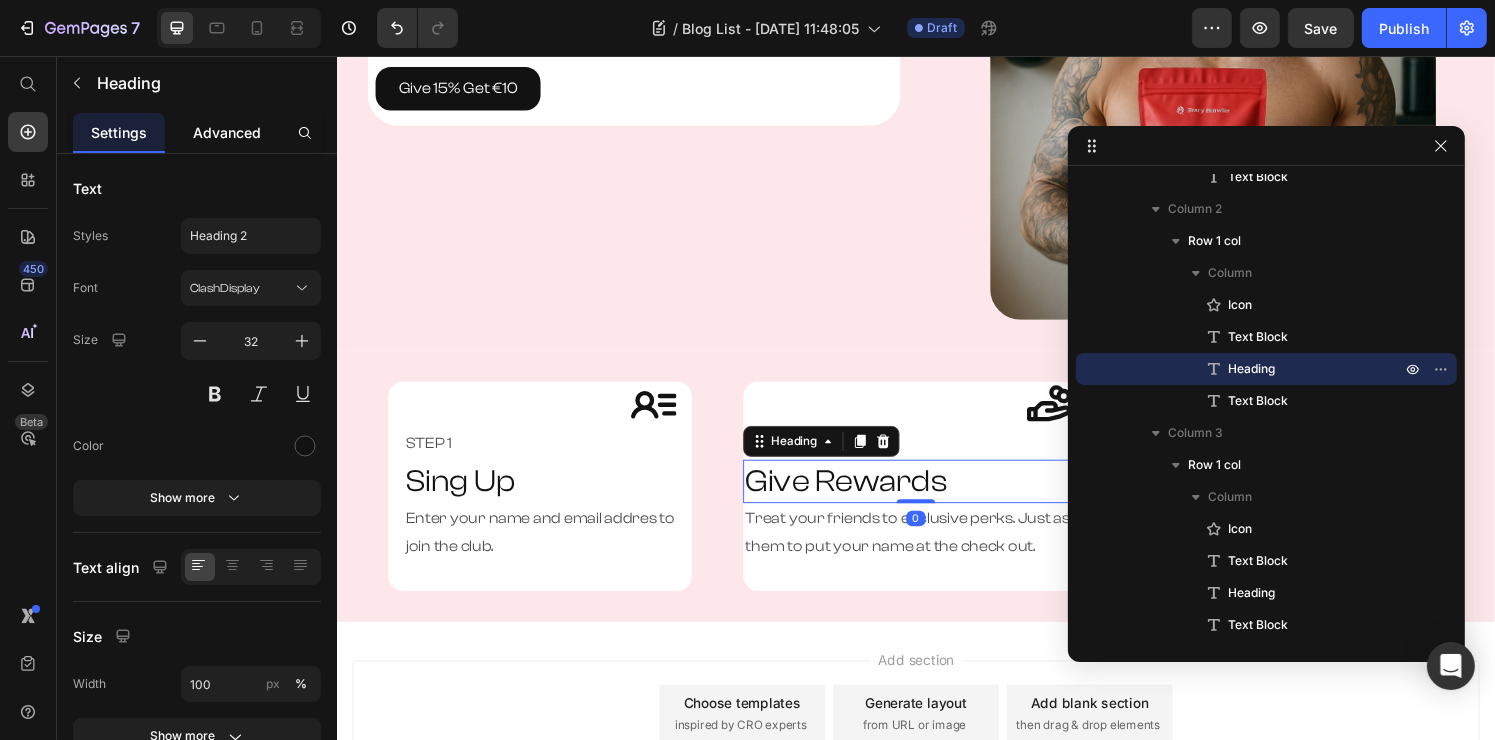 click on "Advanced" 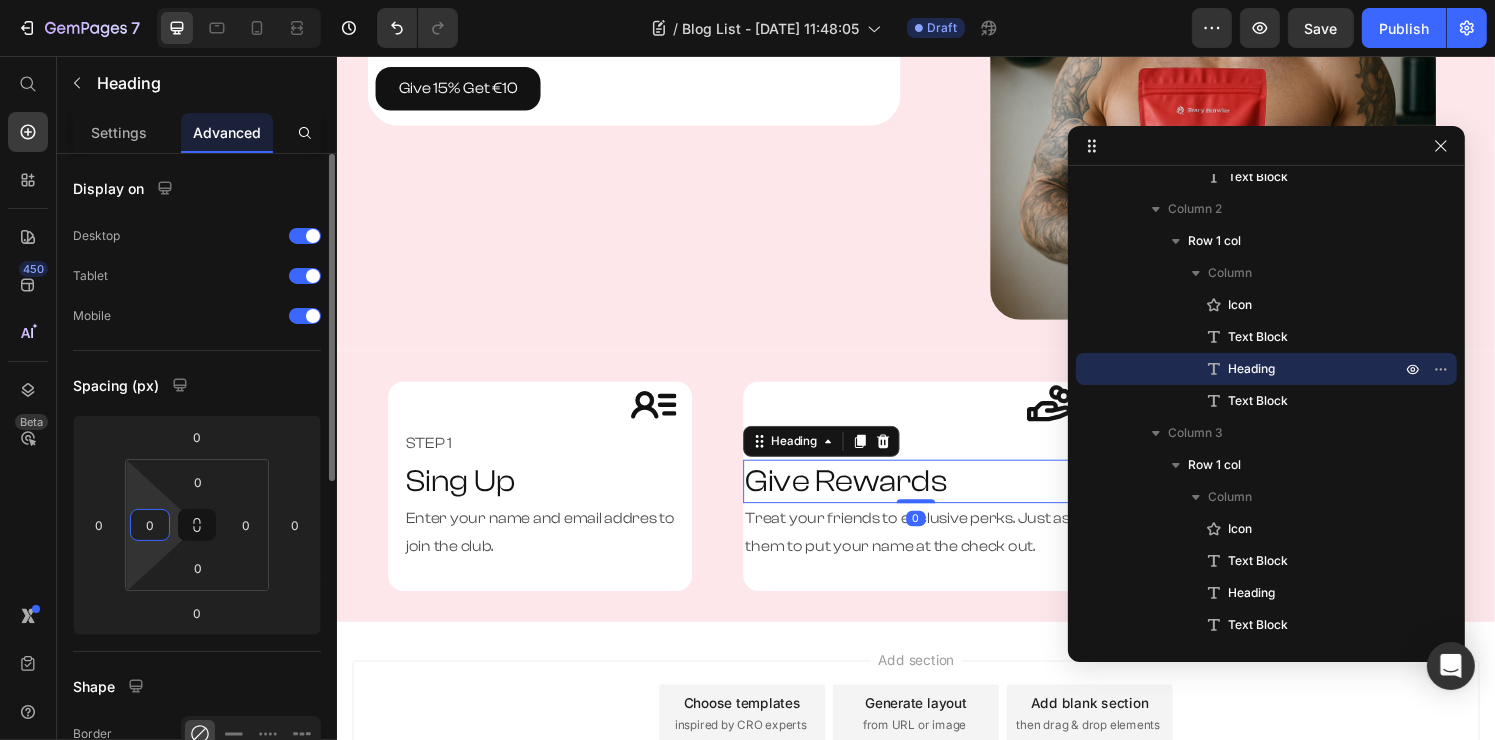 click on "0" at bounding box center (150, 525) 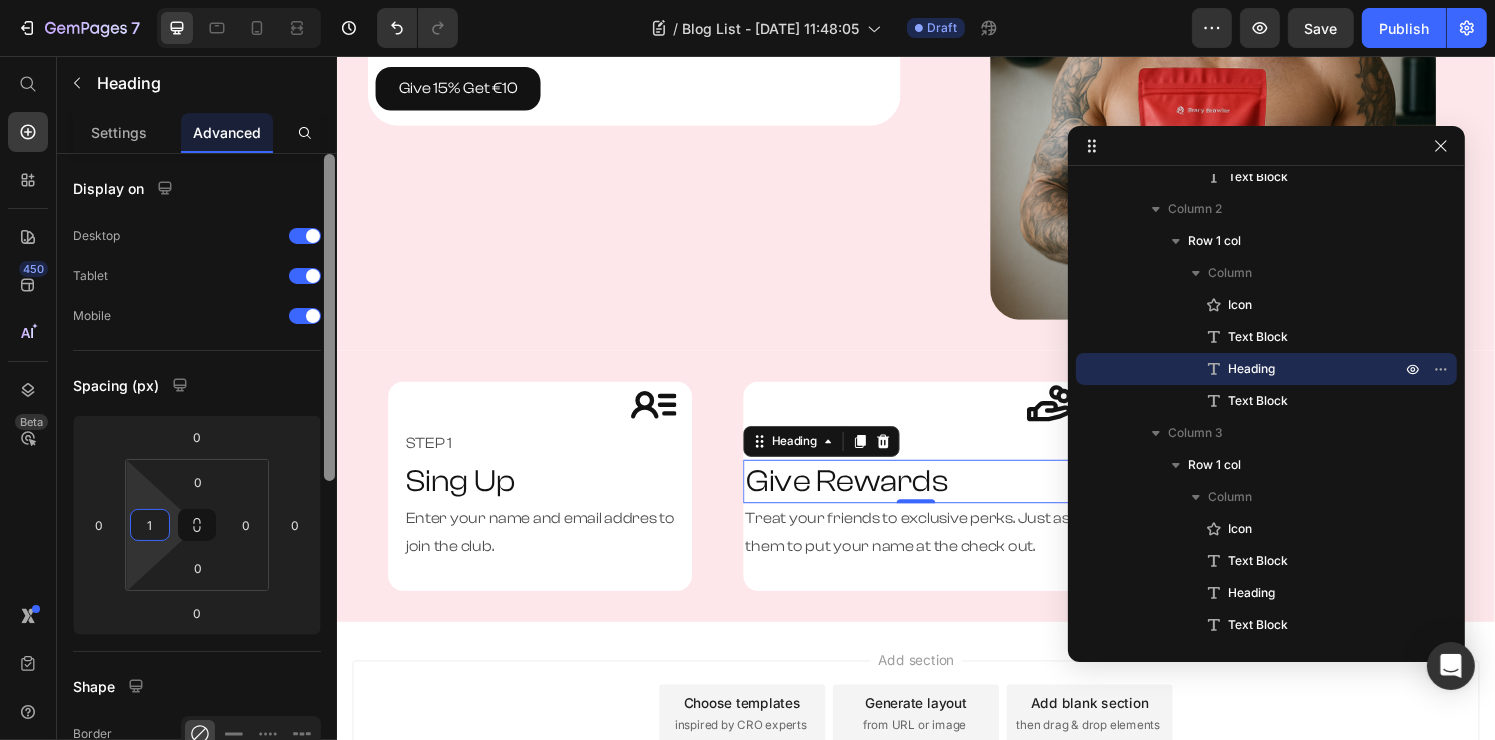 type on "16" 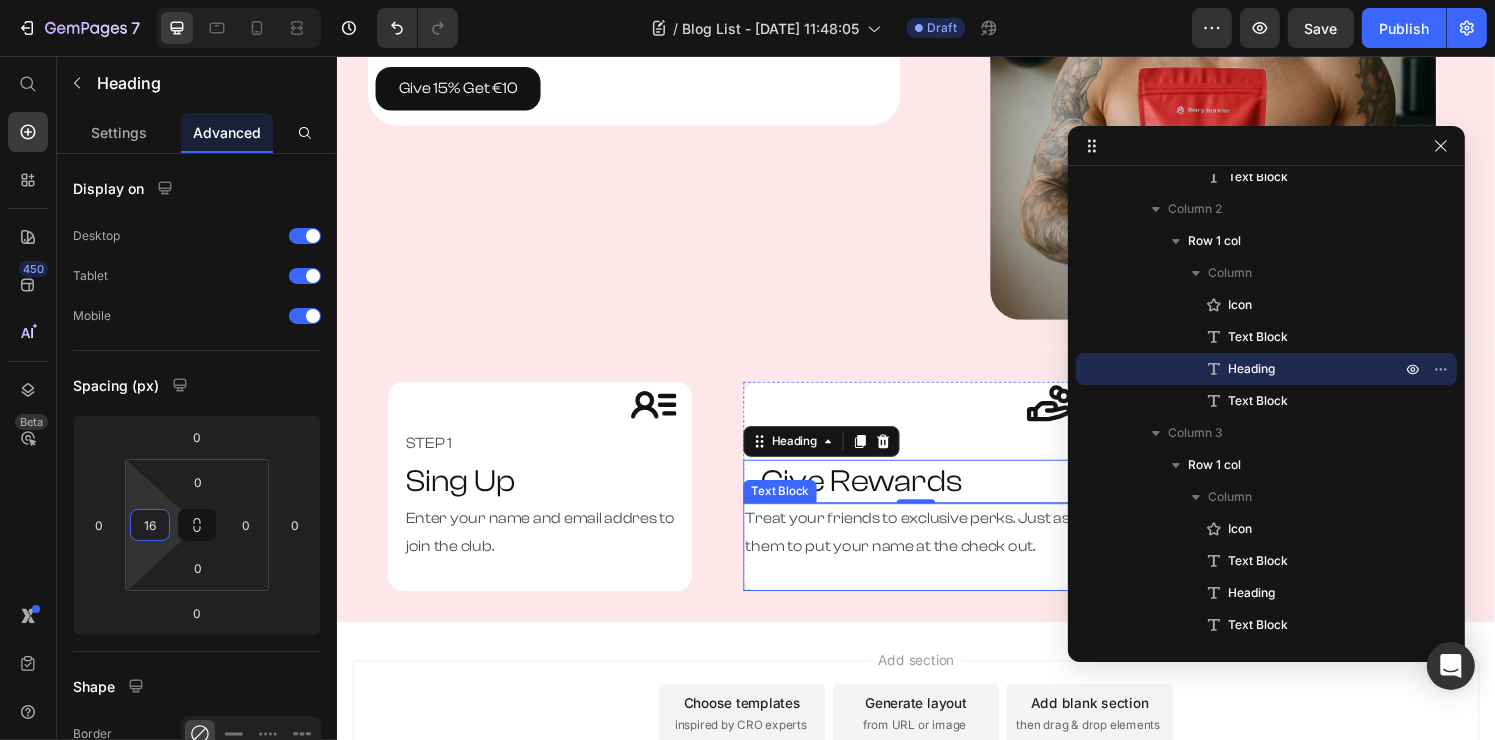 click on "Treat your friends to exclusive perks. Just ask them to put your name at the check out." at bounding box center (935, 550) 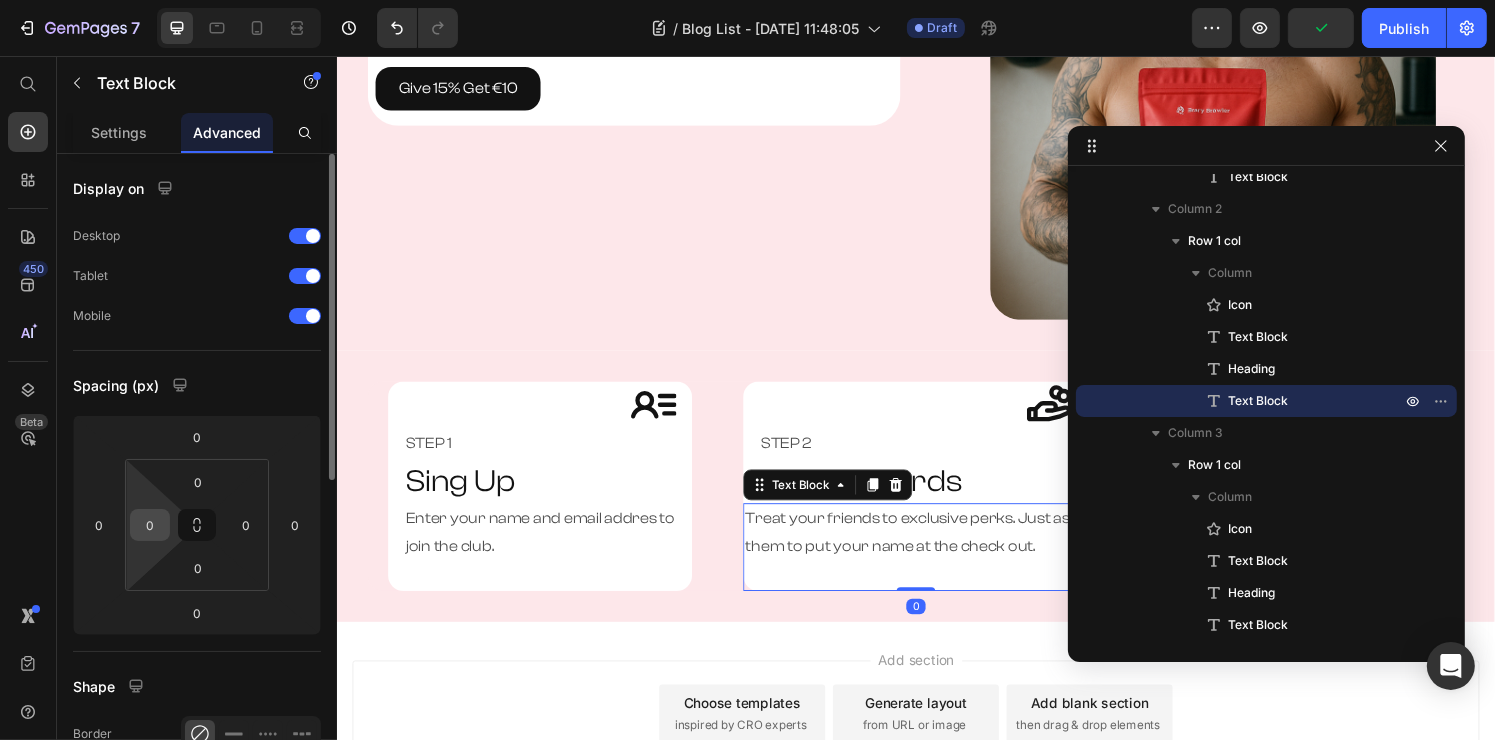 click on "0" at bounding box center (150, 525) 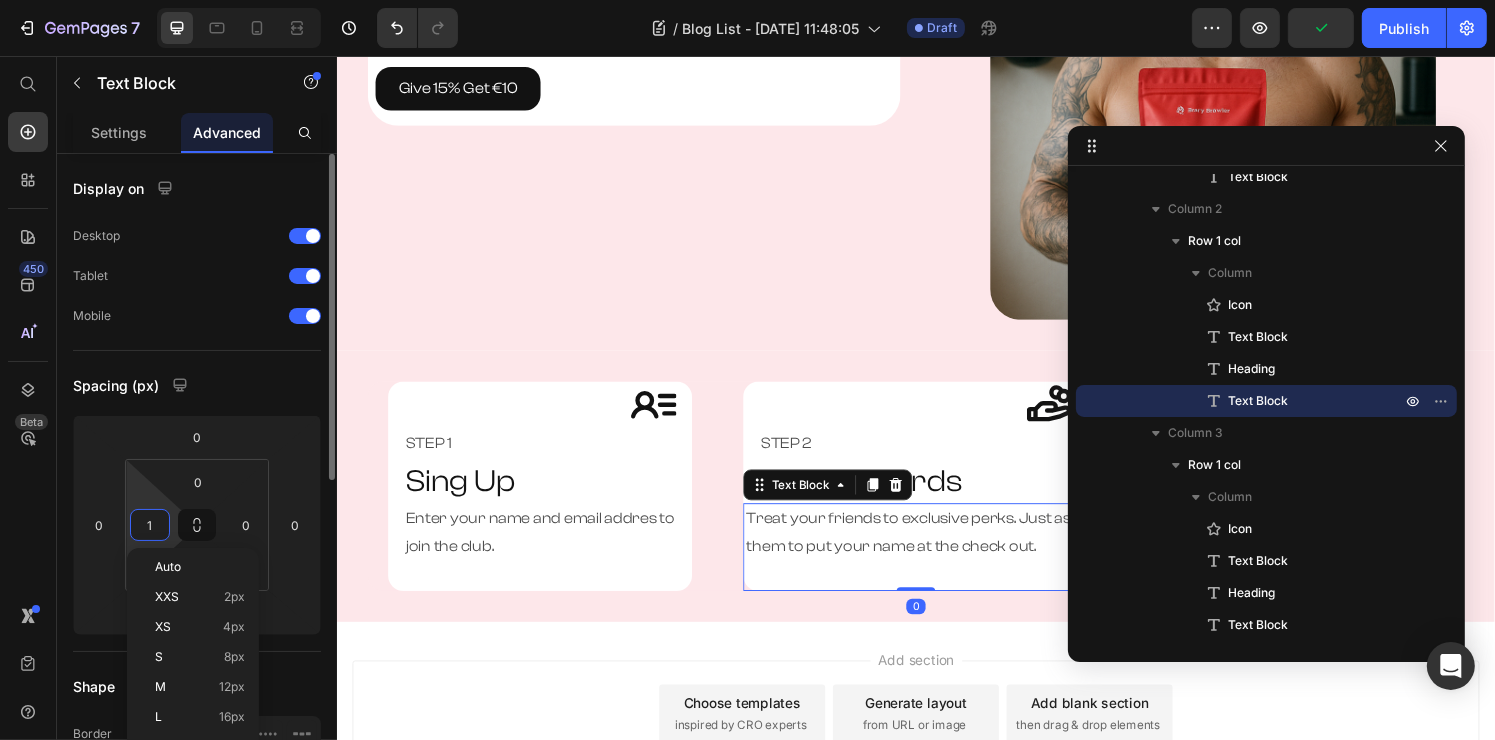 type on "16" 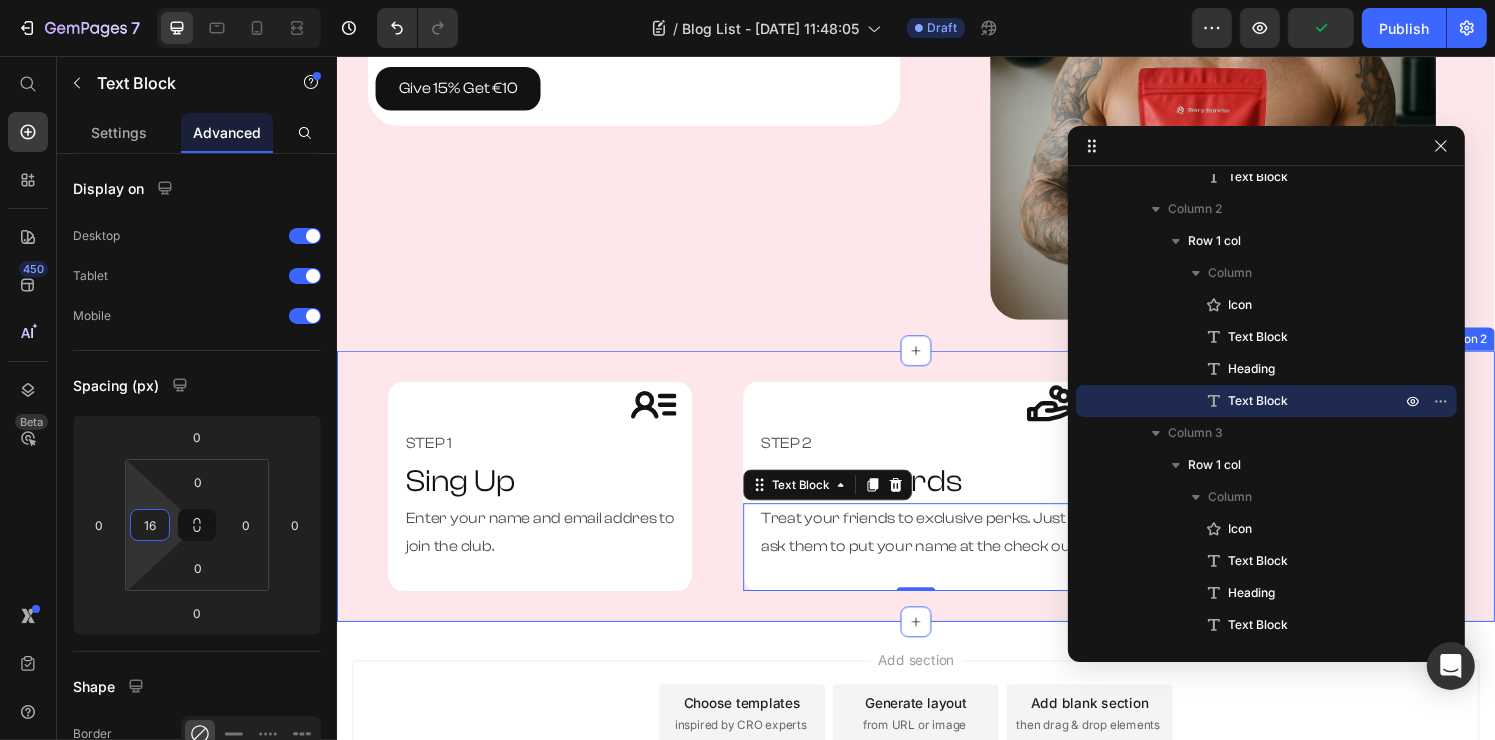 click on "Give 15% off. Get €10 off. Heading It is time to stop missing out. Support your fellow teamates and friend with 15% off their first order. Plus you will be awarded 10 of your next order to. It is a win-win situation, Stay focused and Live The Fight. Text Block Give 15% Get €10 Button Row Row" at bounding box center (628, 79) 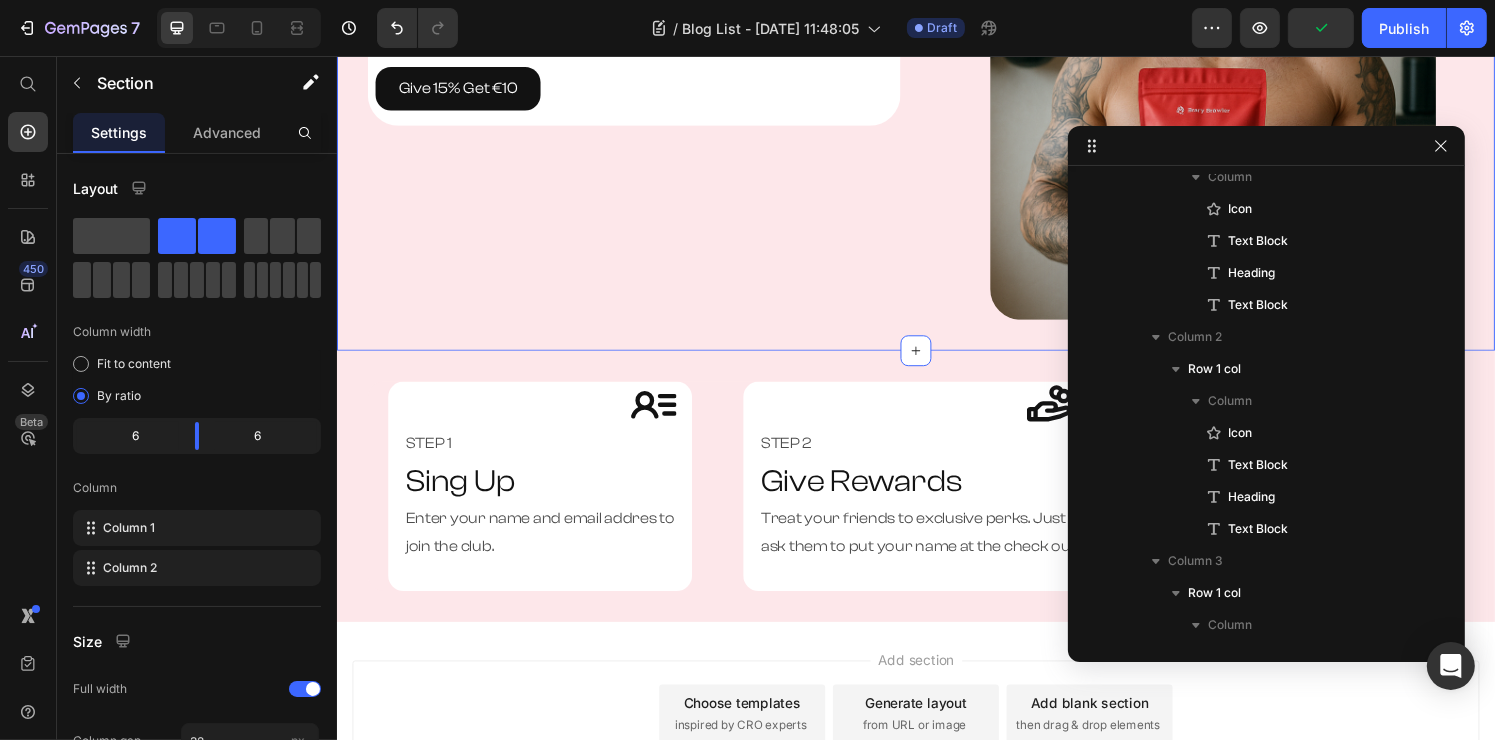 scroll, scrollTop: 0, scrollLeft: 0, axis: both 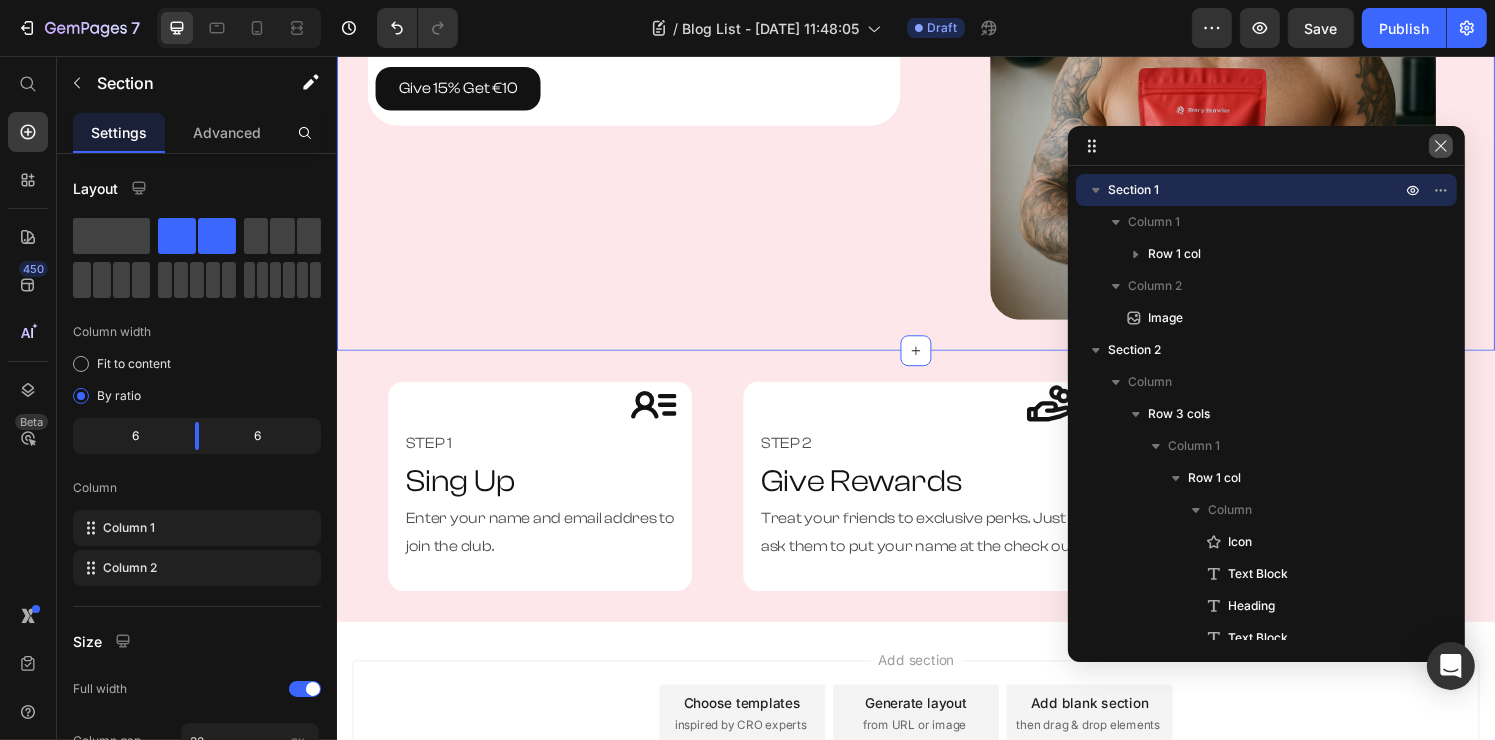 click 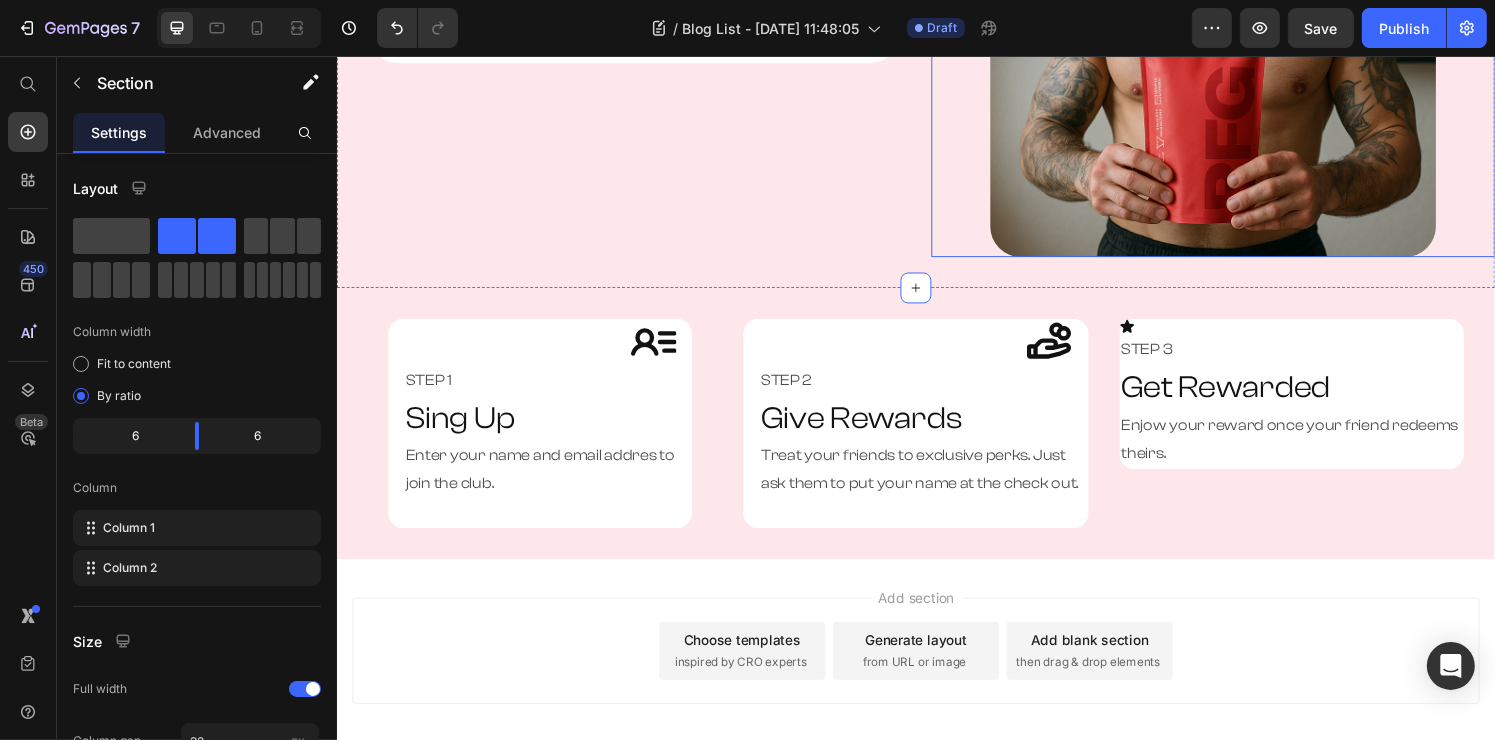 scroll, scrollTop: 400, scrollLeft: 0, axis: vertical 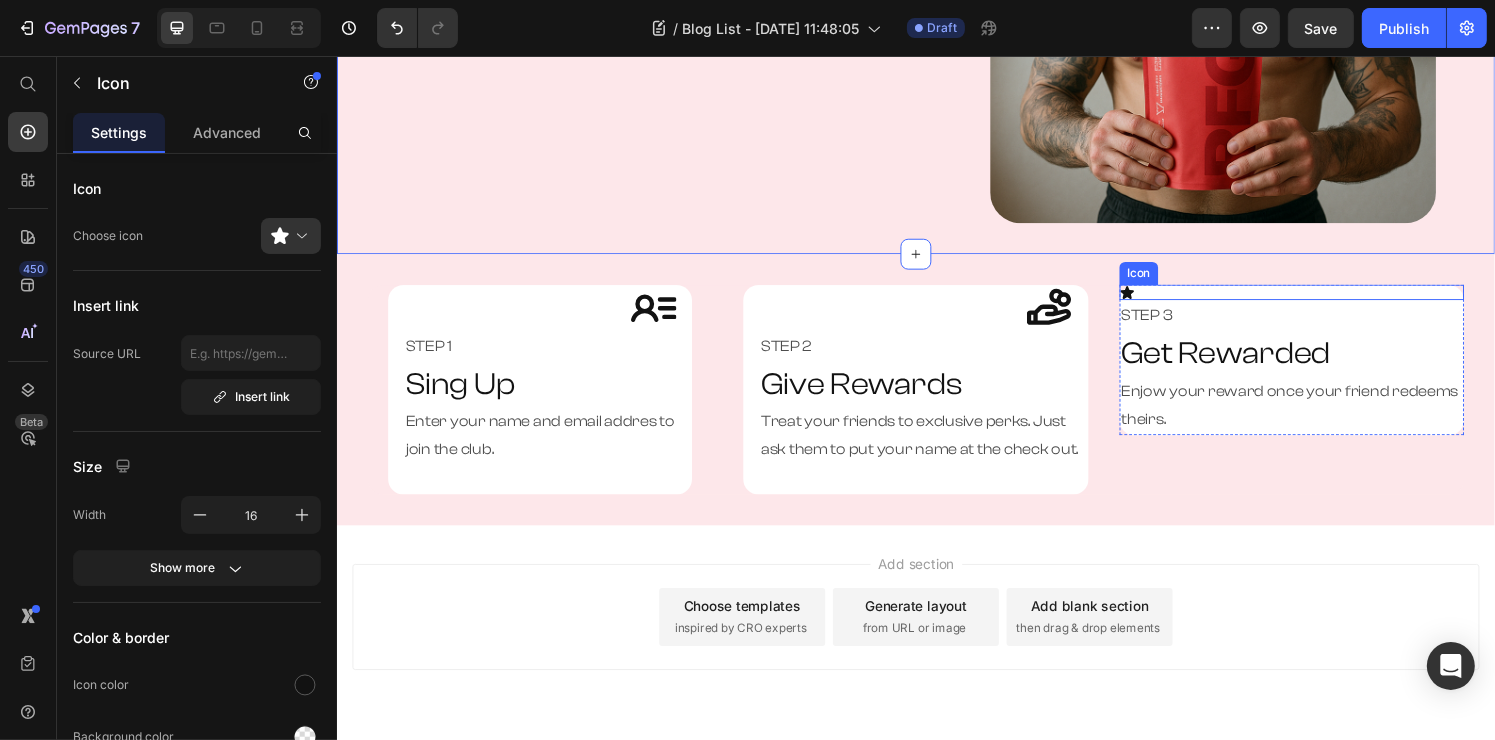 click on "Icon" at bounding box center (1325, 301) 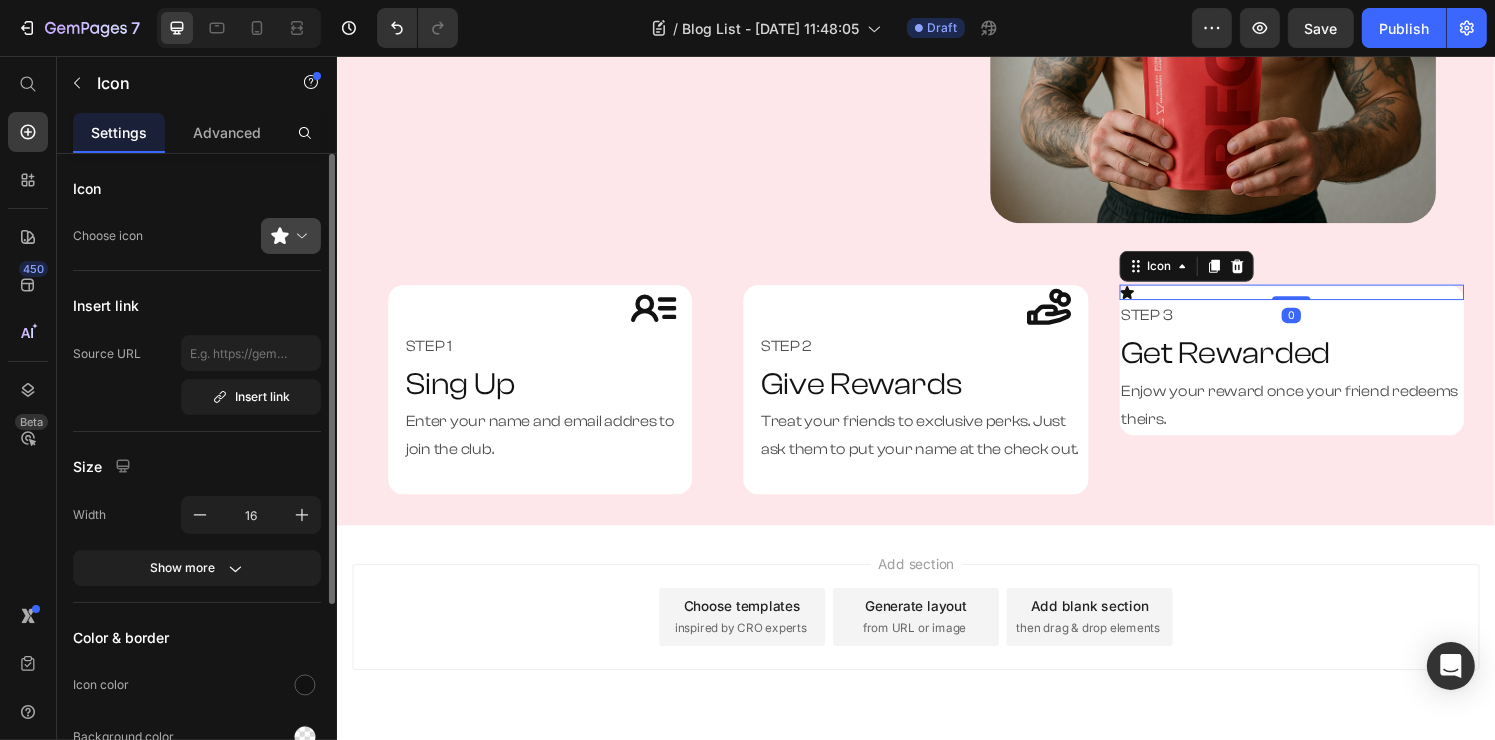 click at bounding box center (299, 236) 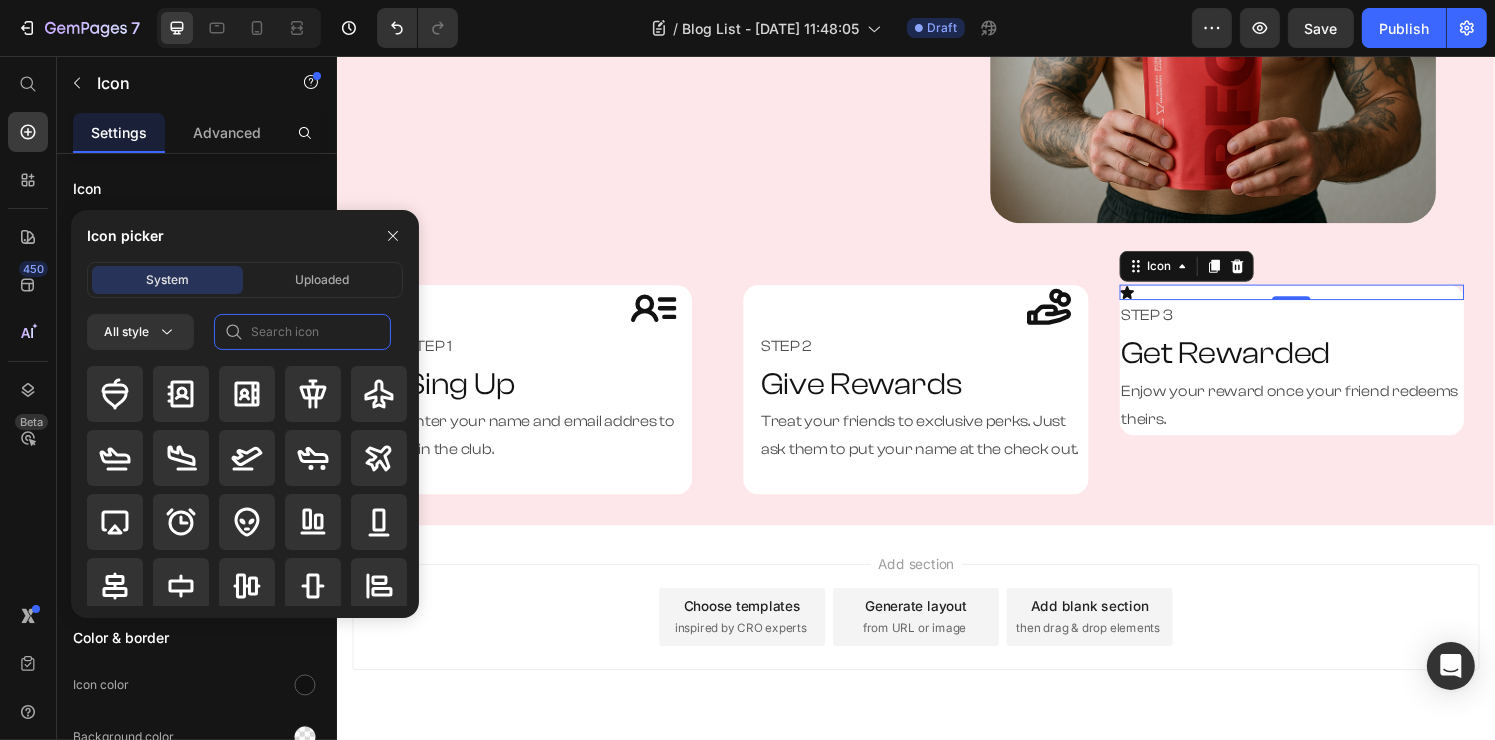 click 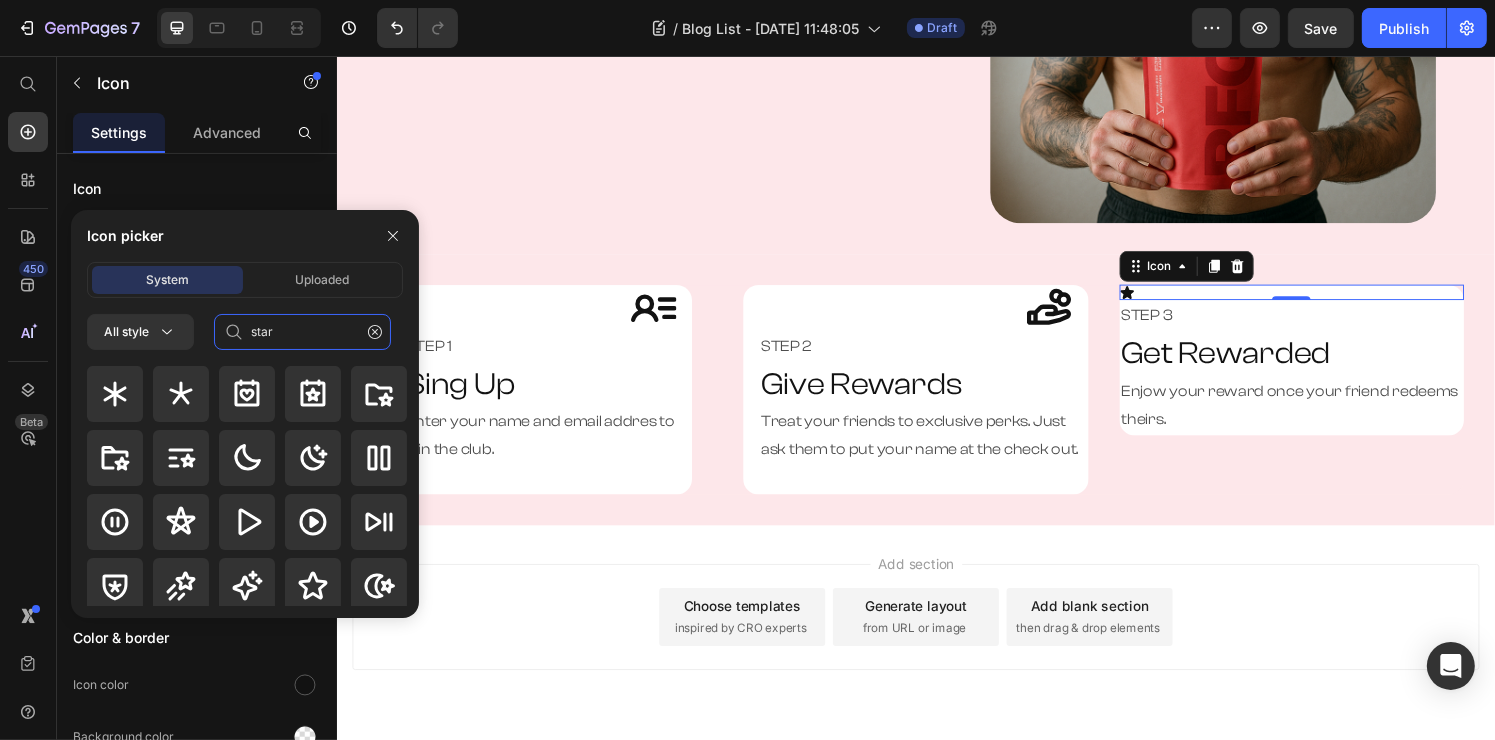 scroll, scrollTop: 100, scrollLeft: 0, axis: vertical 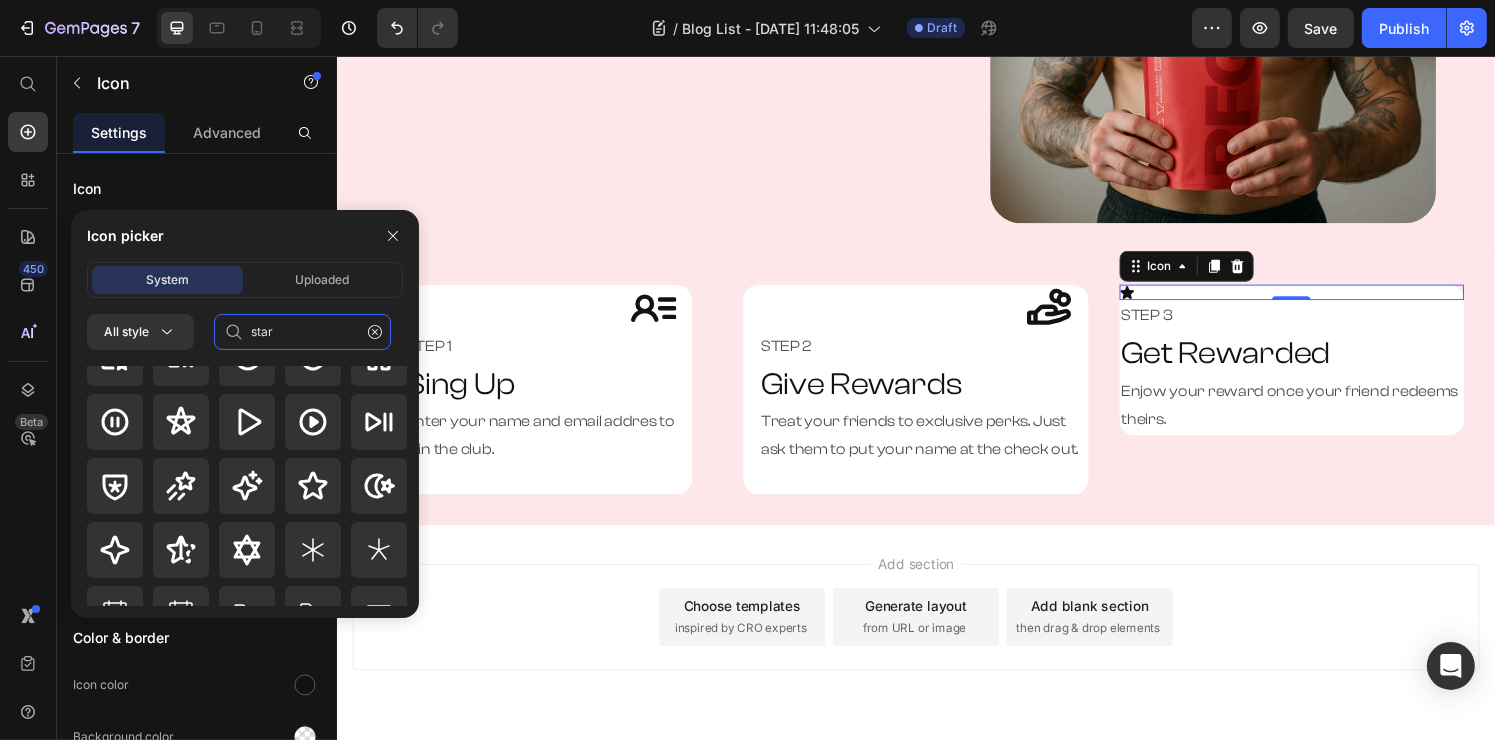 drag, startPoint x: 297, startPoint y: 328, endPoint x: 201, endPoint y: 327, distance: 96.00521 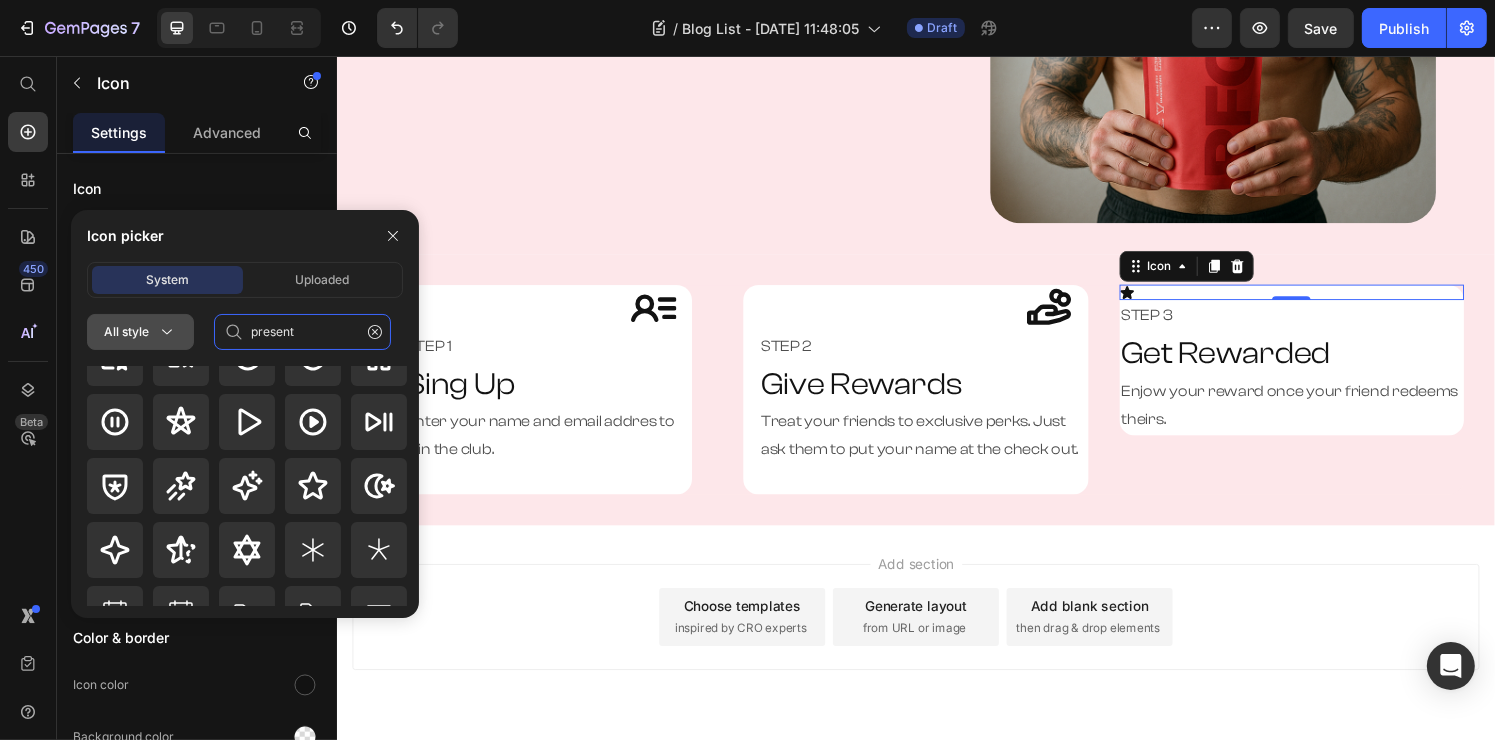scroll, scrollTop: 0, scrollLeft: 0, axis: both 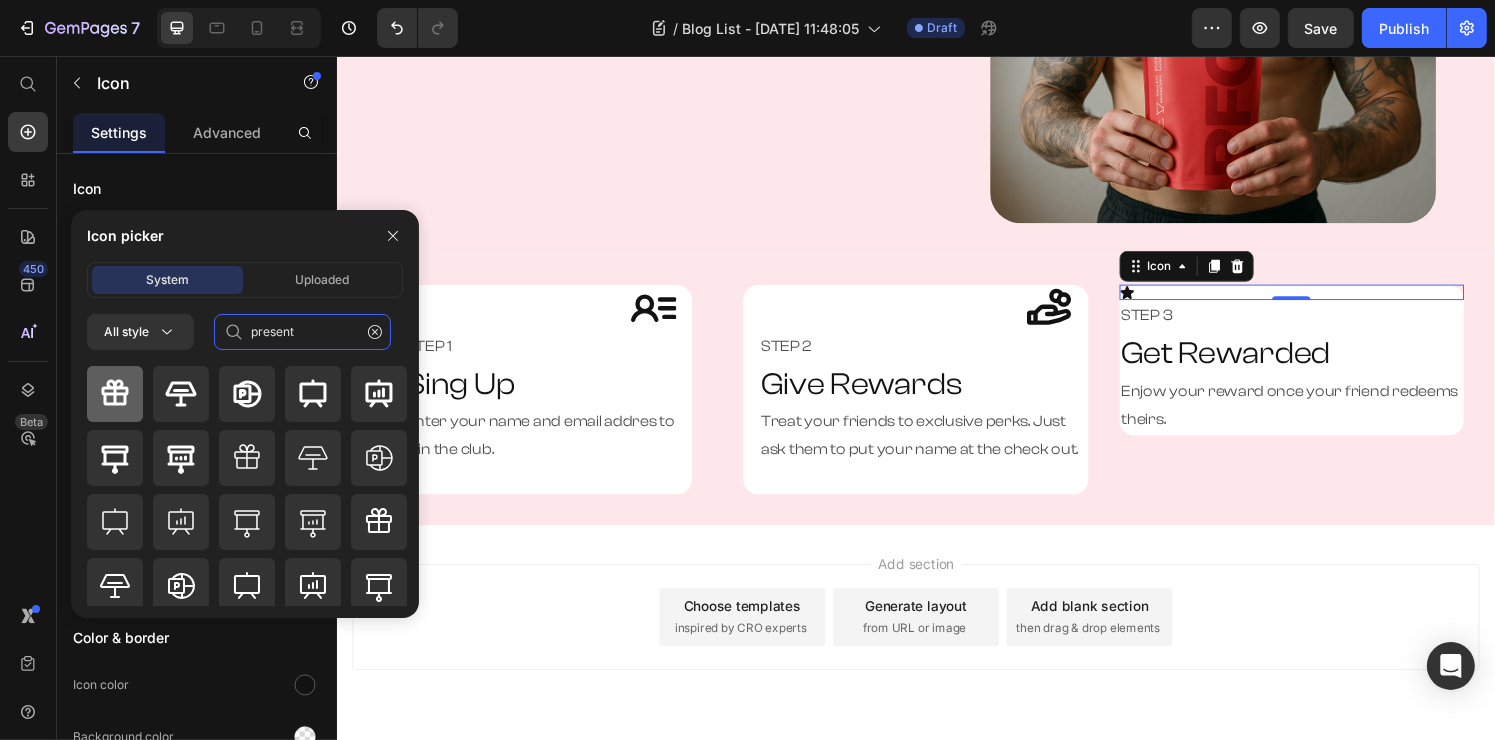 type on "present" 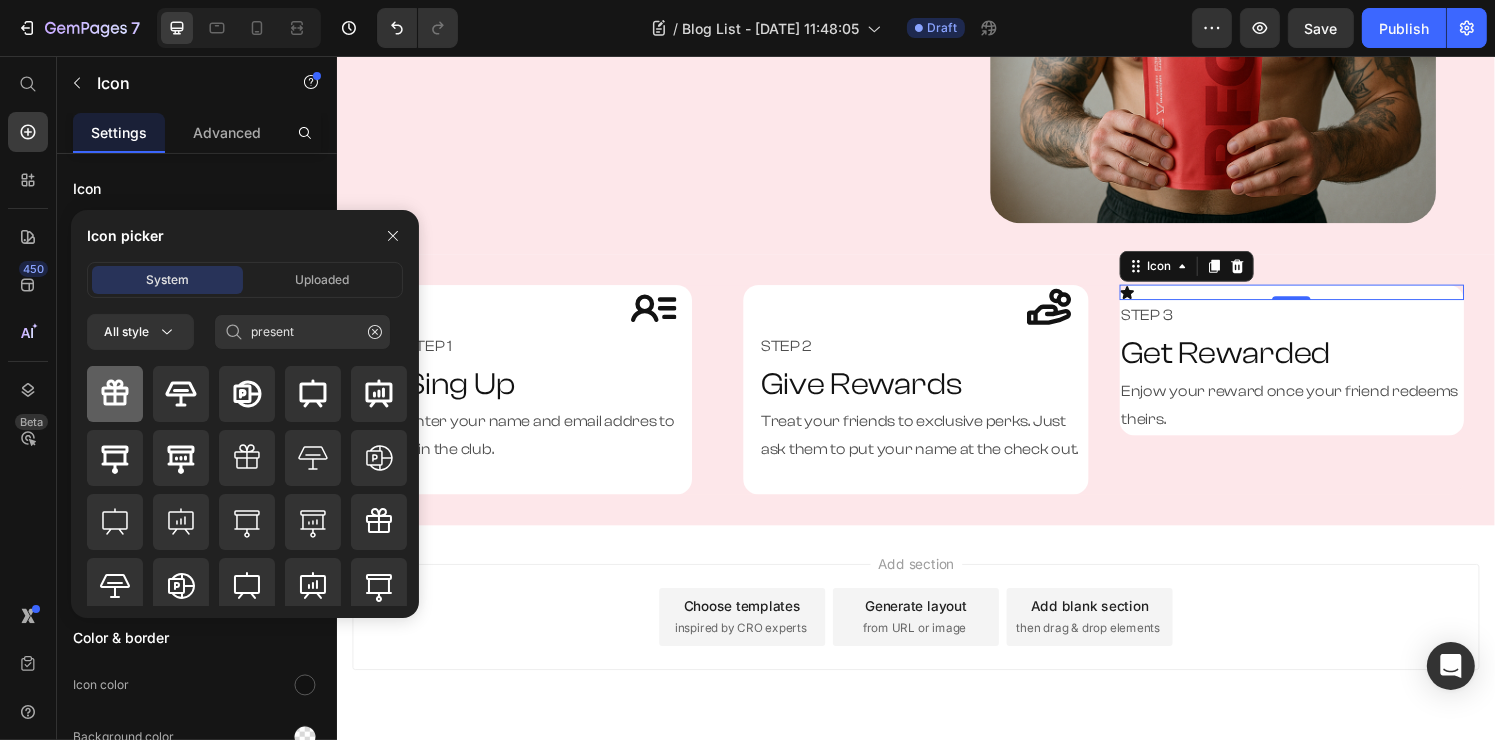 click 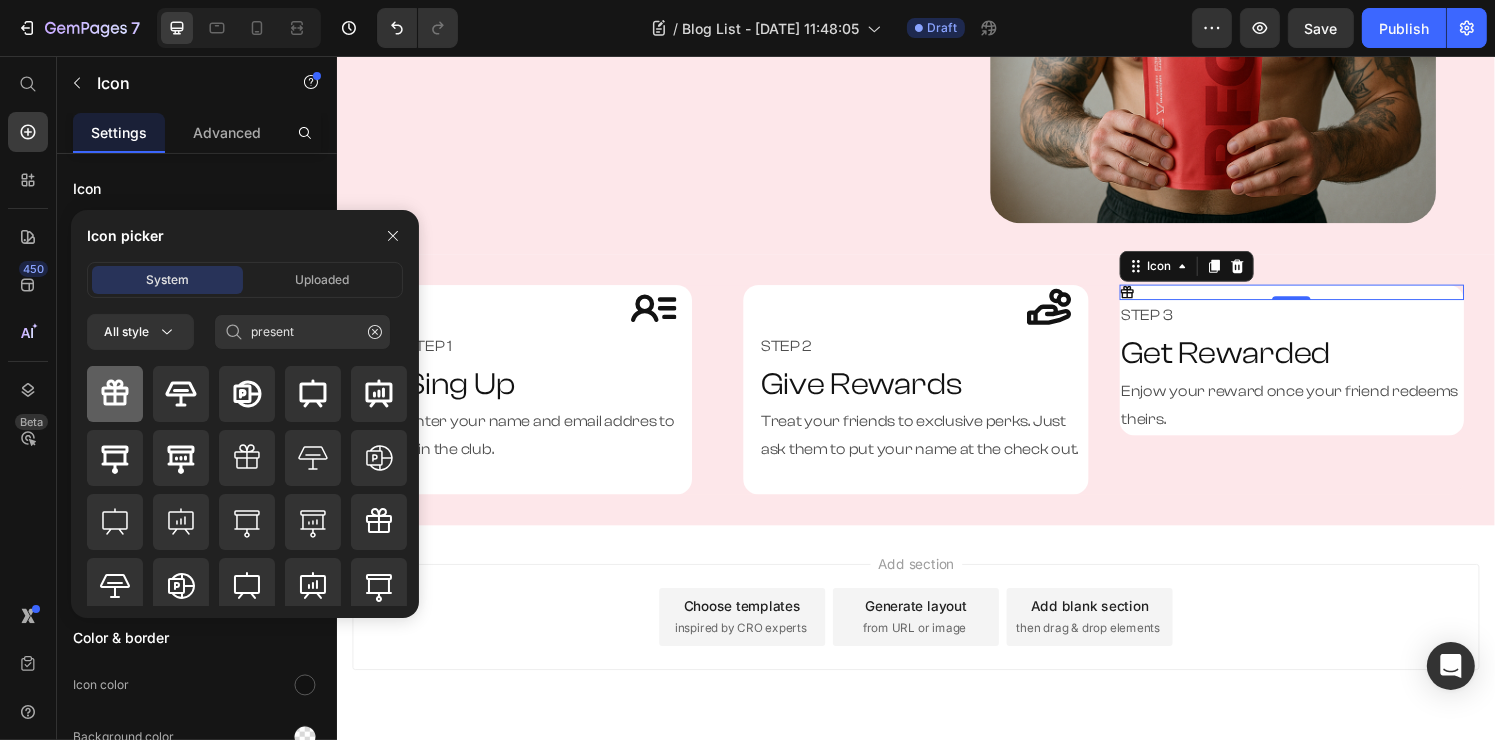 type 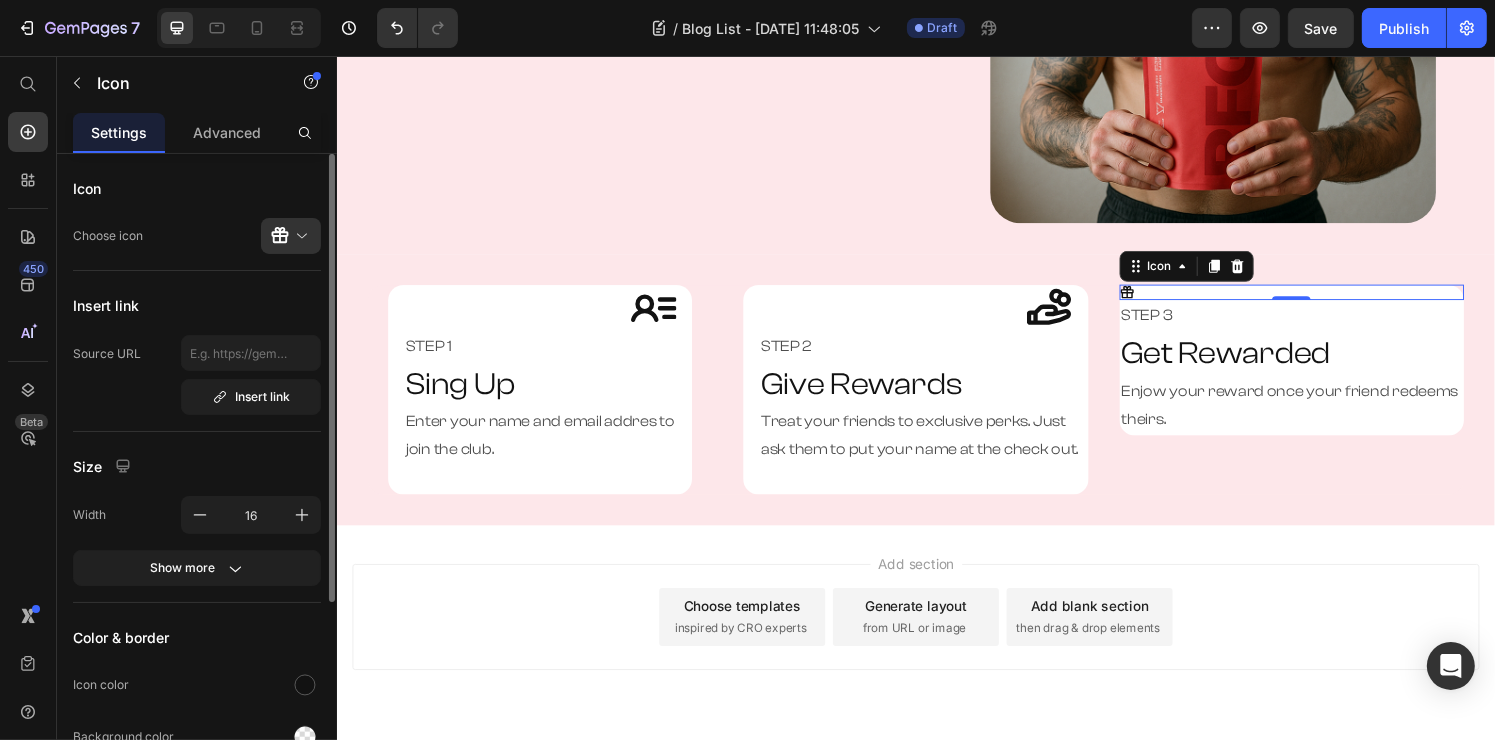 scroll, scrollTop: 277, scrollLeft: 0, axis: vertical 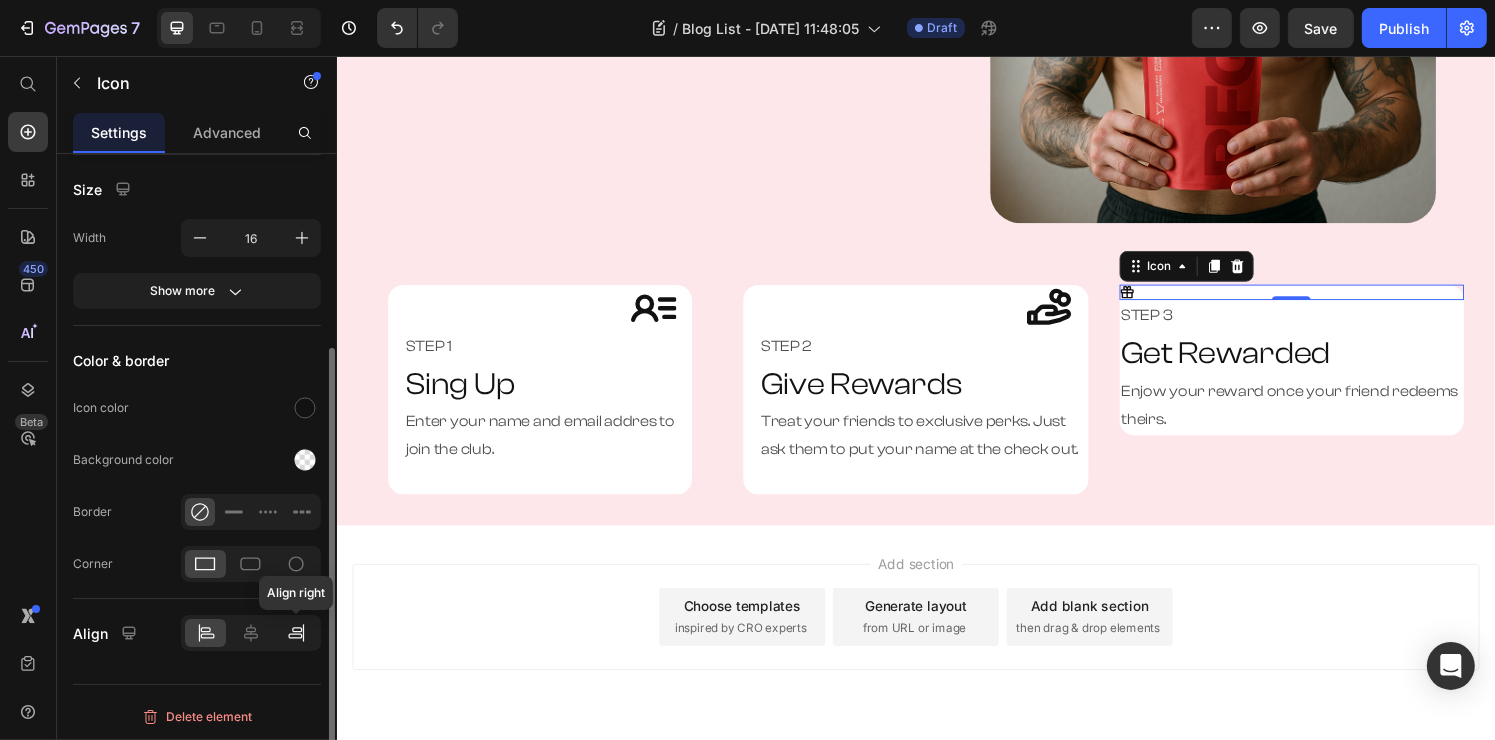 click 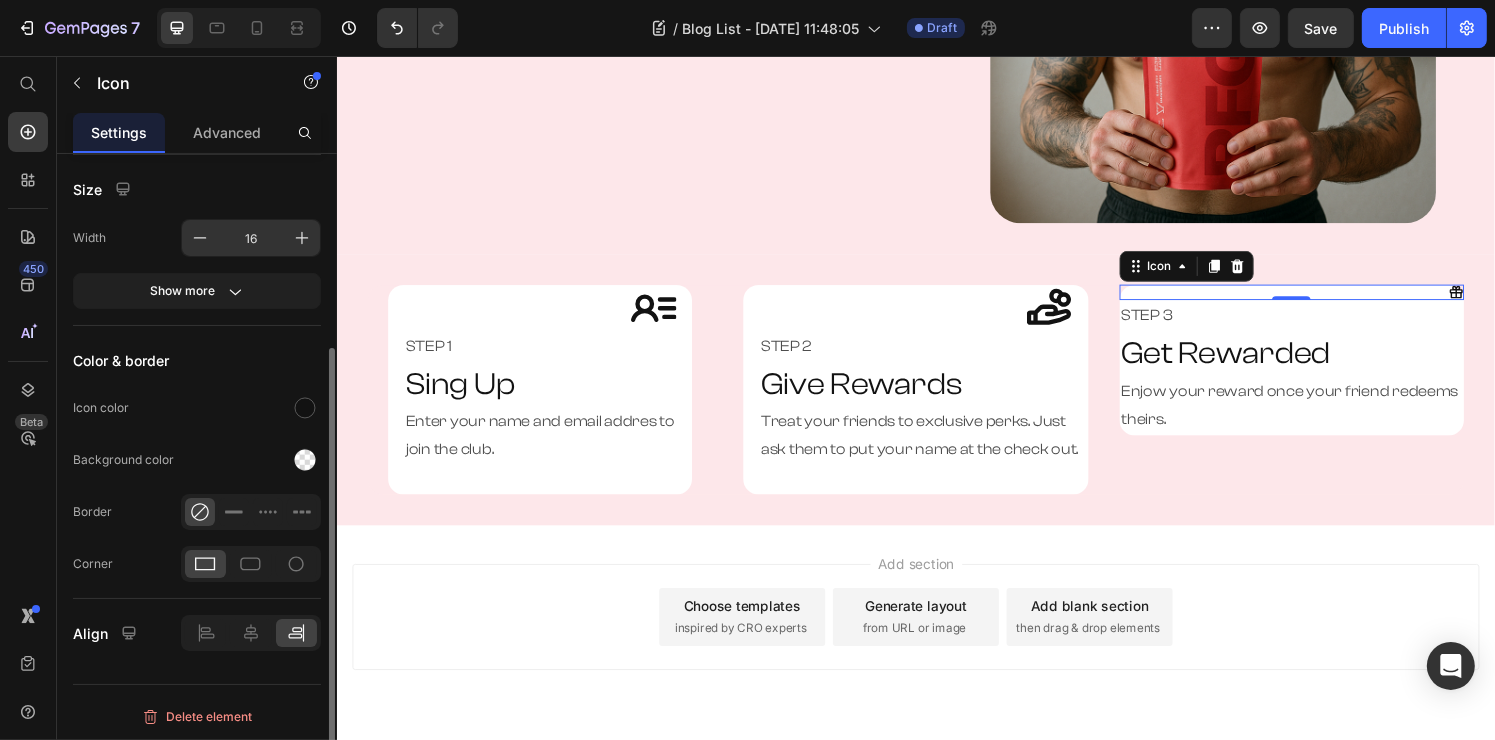 click on "16" at bounding box center [251, 238] 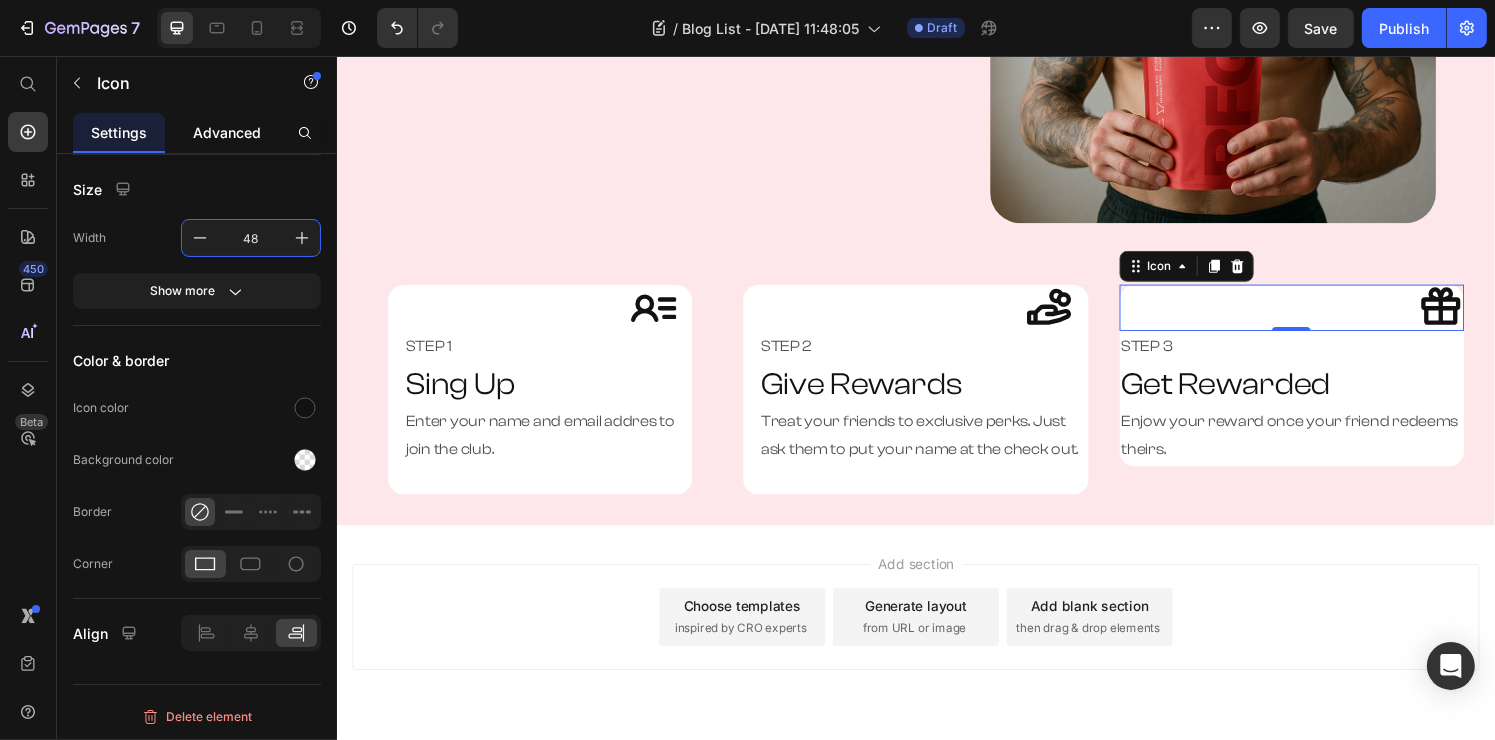 type on "48" 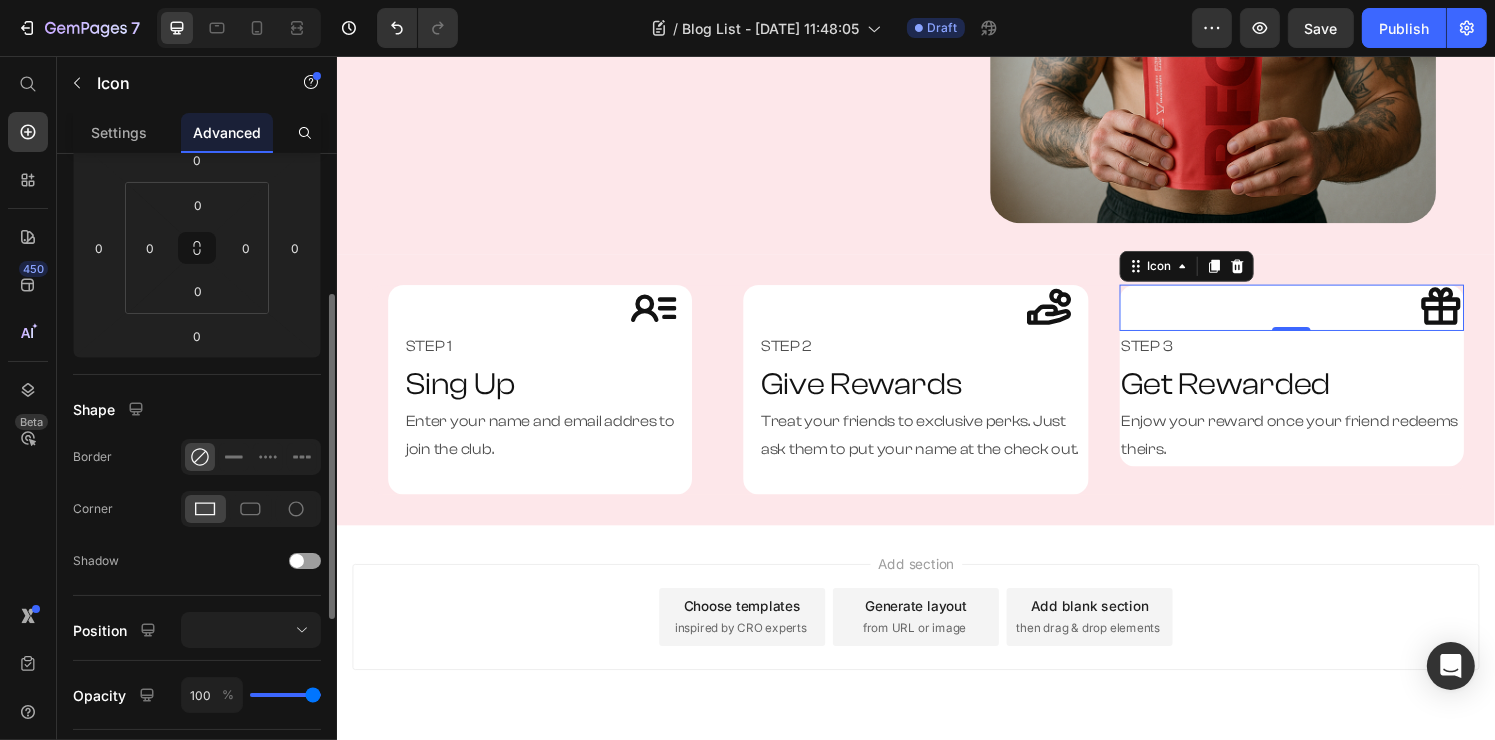 scroll, scrollTop: 0, scrollLeft: 0, axis: both 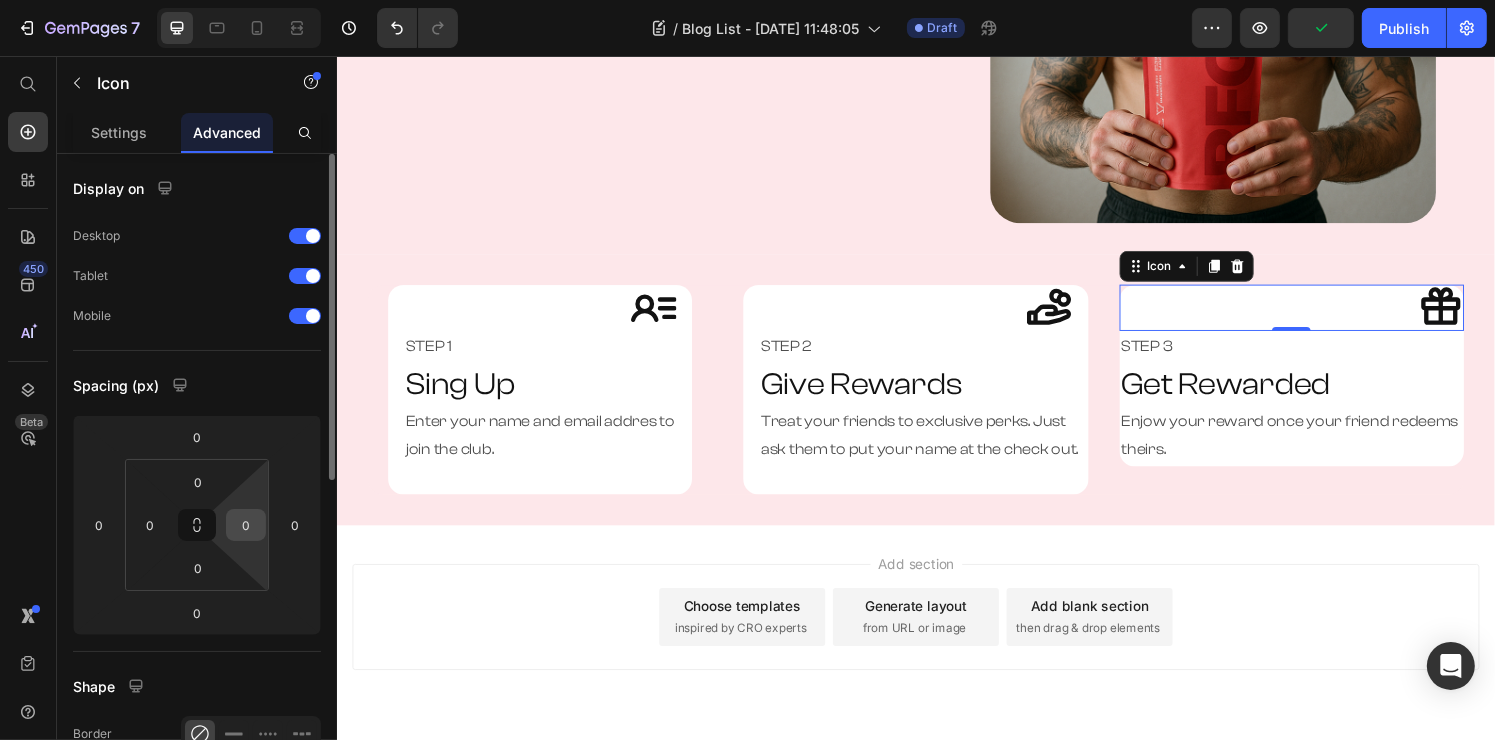 click on "0" at bounding box center (246, 525) 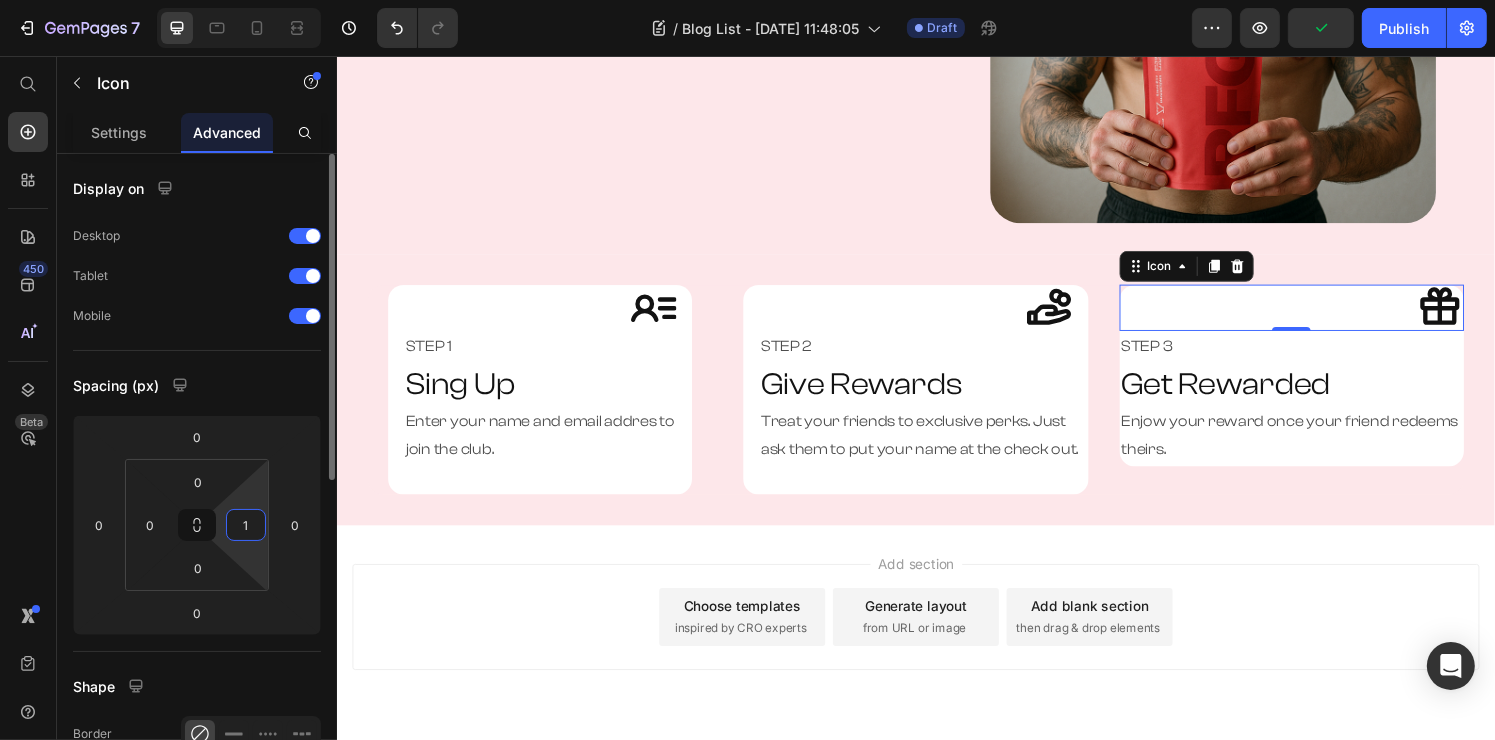 type on "16" 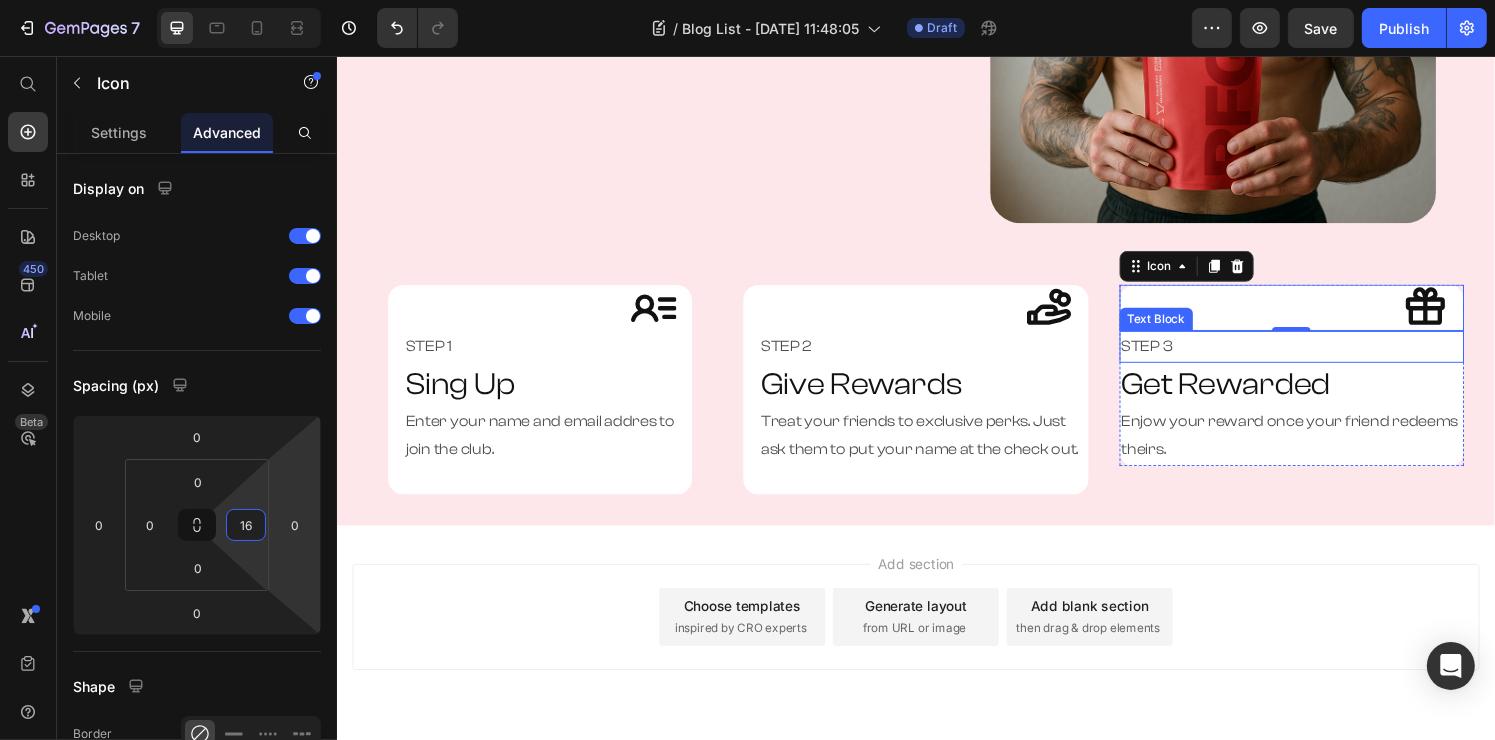 click on "STEP 3" at bounding box center (1325, 357) 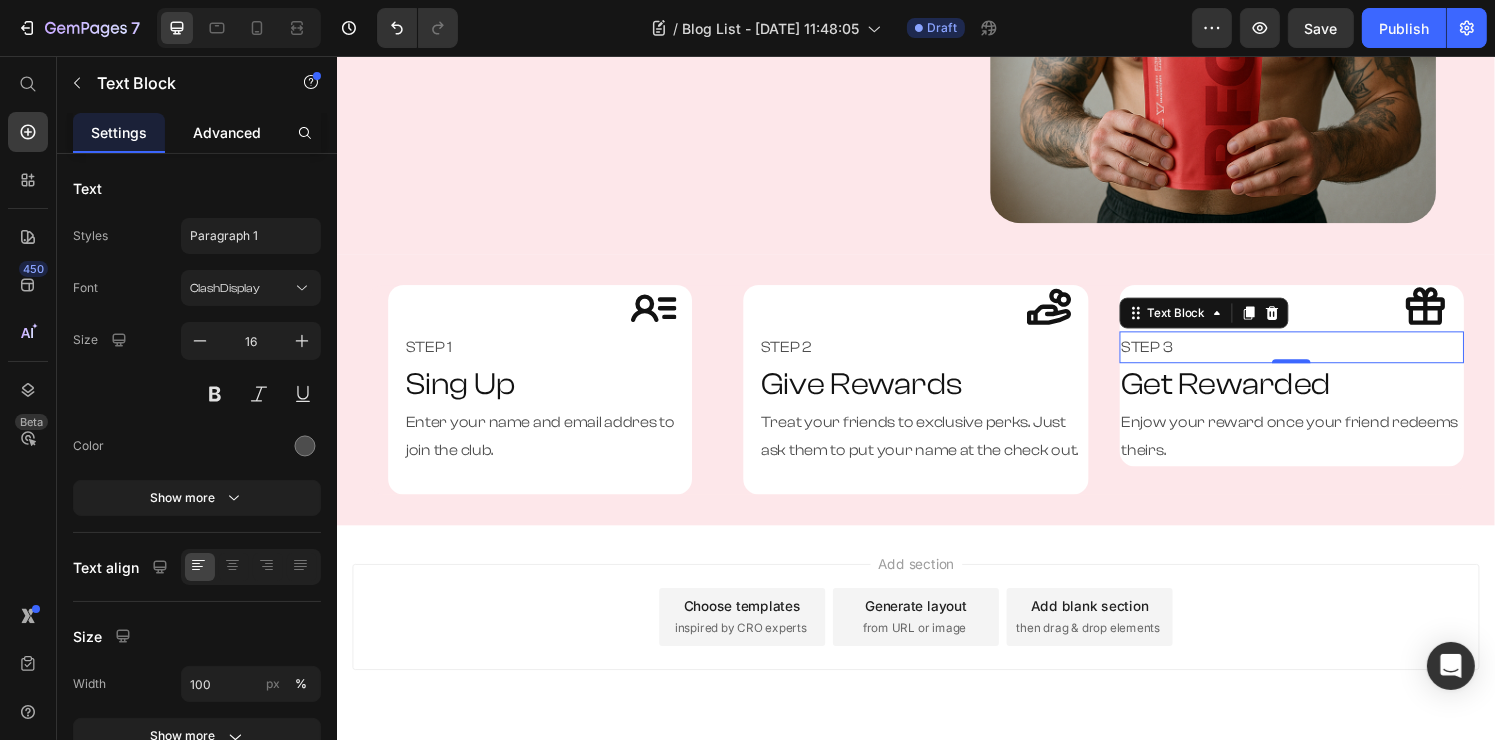 drag, startPoint x: 245, startPoint y: 134, endPoint x: 241, endPoint y: 146, distance: 12.649111 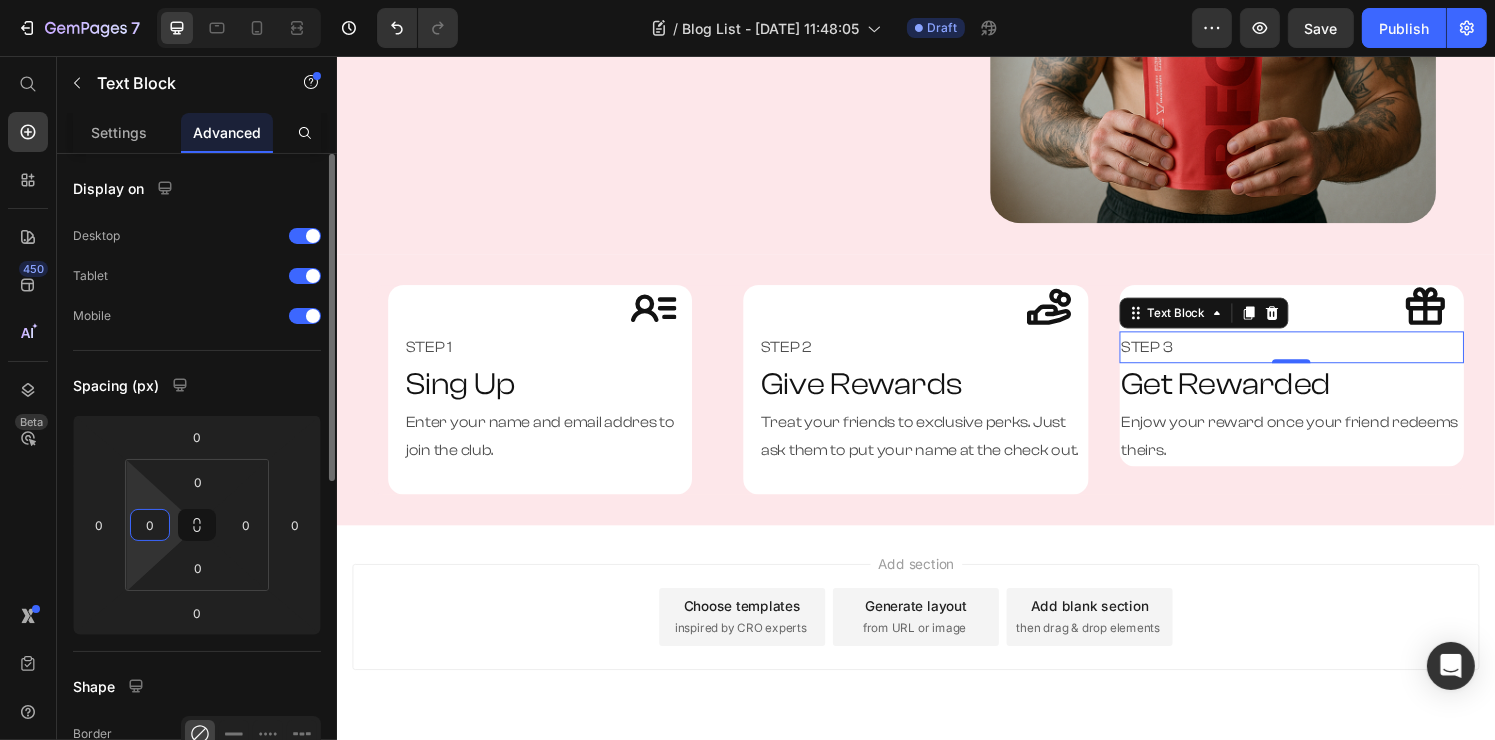 click on "0" at bounding box center [150, 525] 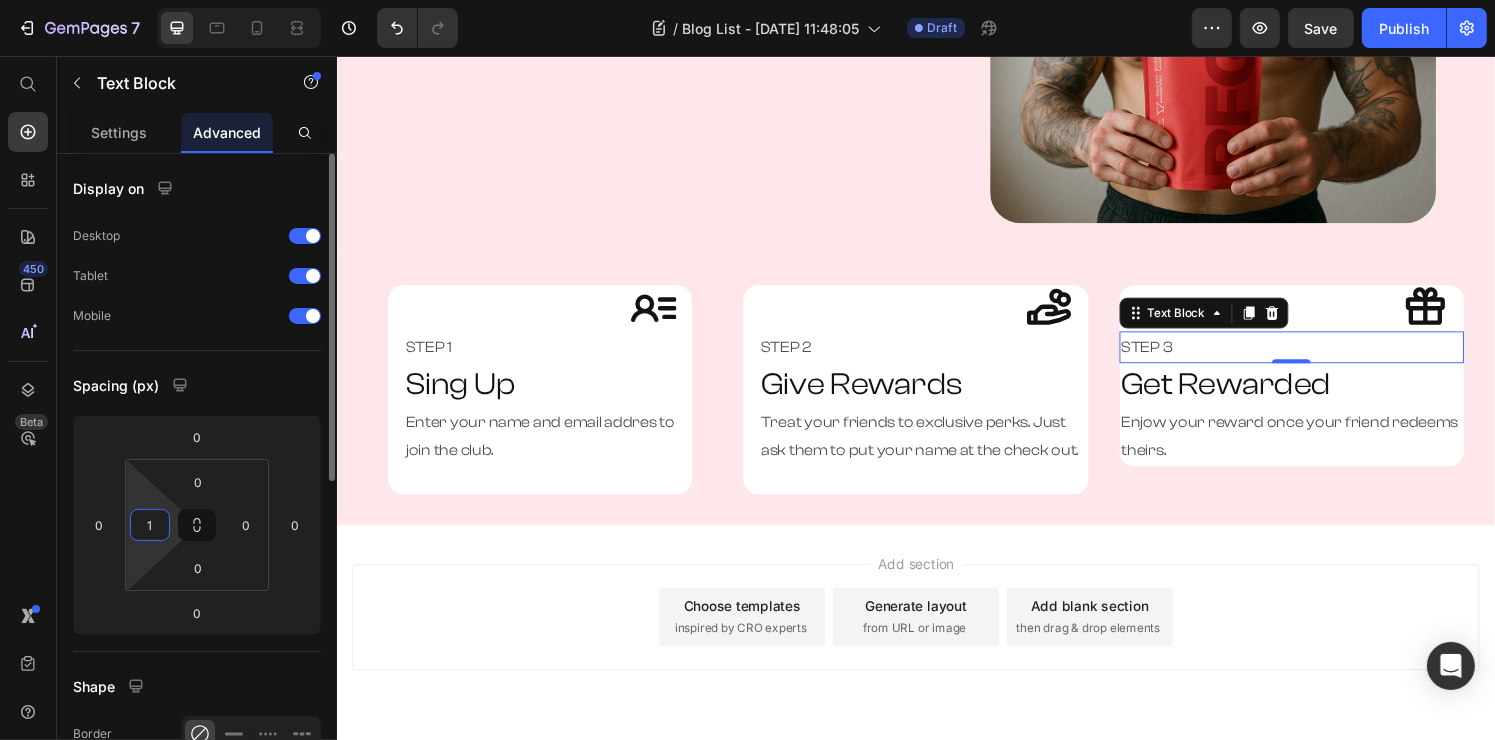 type on "16" 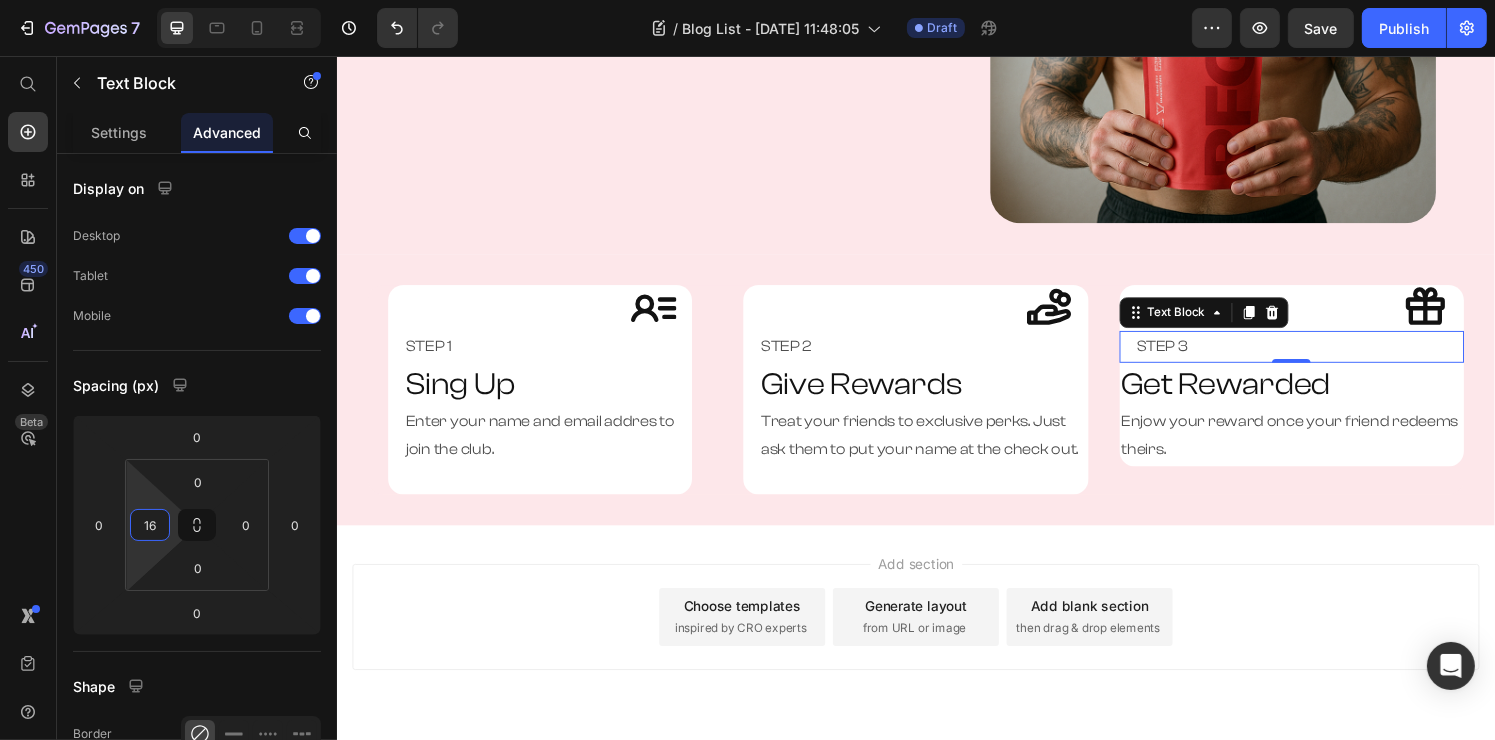 click on "Get Rewarded" at bounding box center [1325, 397] 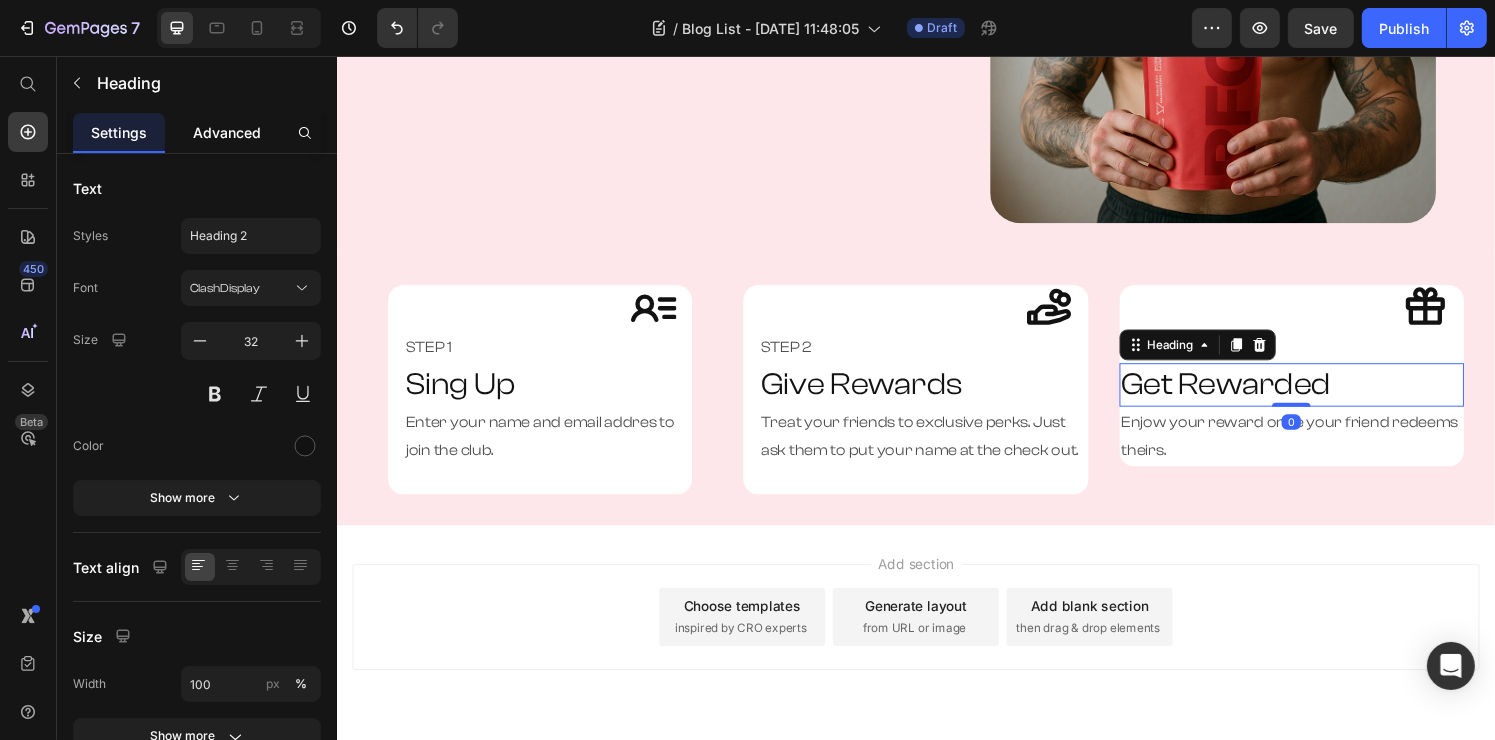 click on "Advanced" at bounding box center [227, 132] 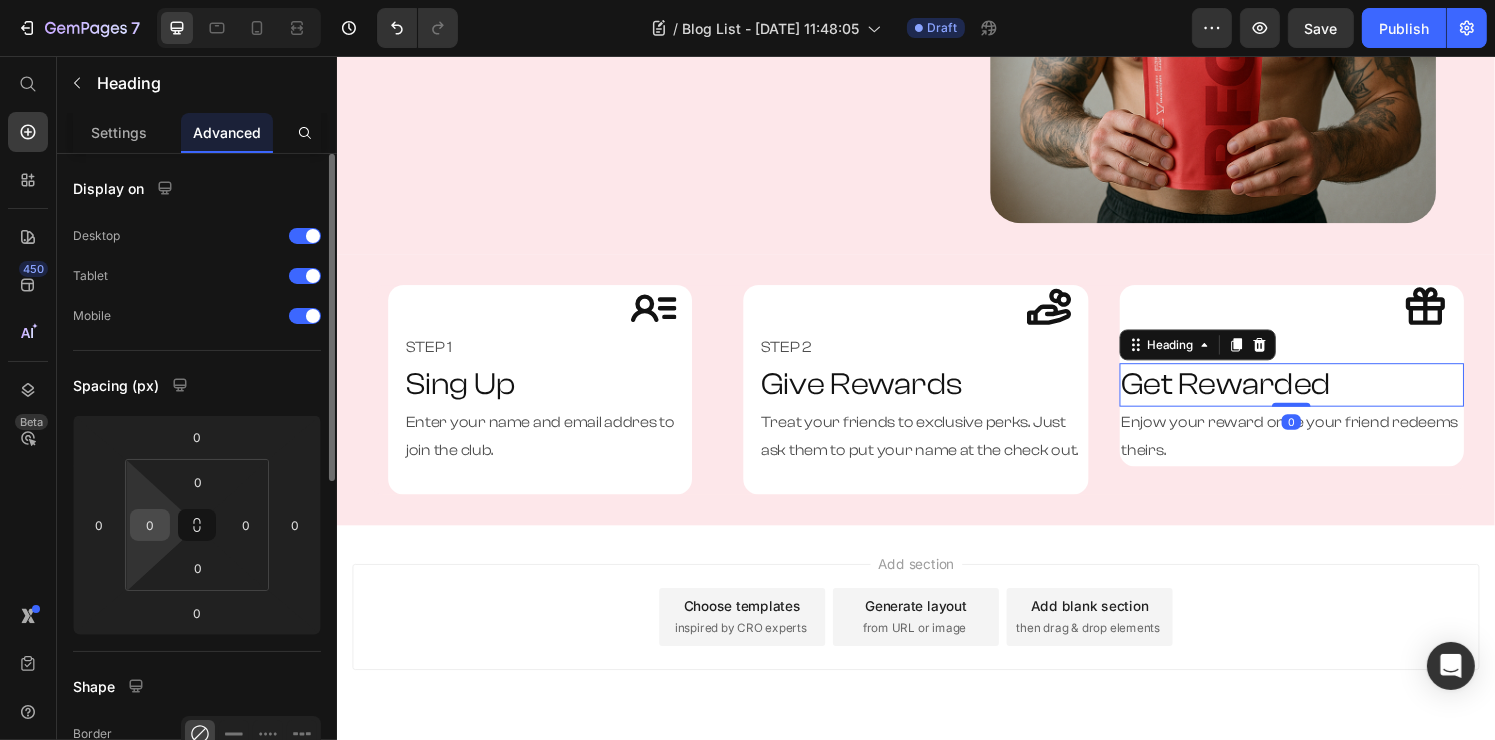 click on "0" at bounding box center [150, 525] 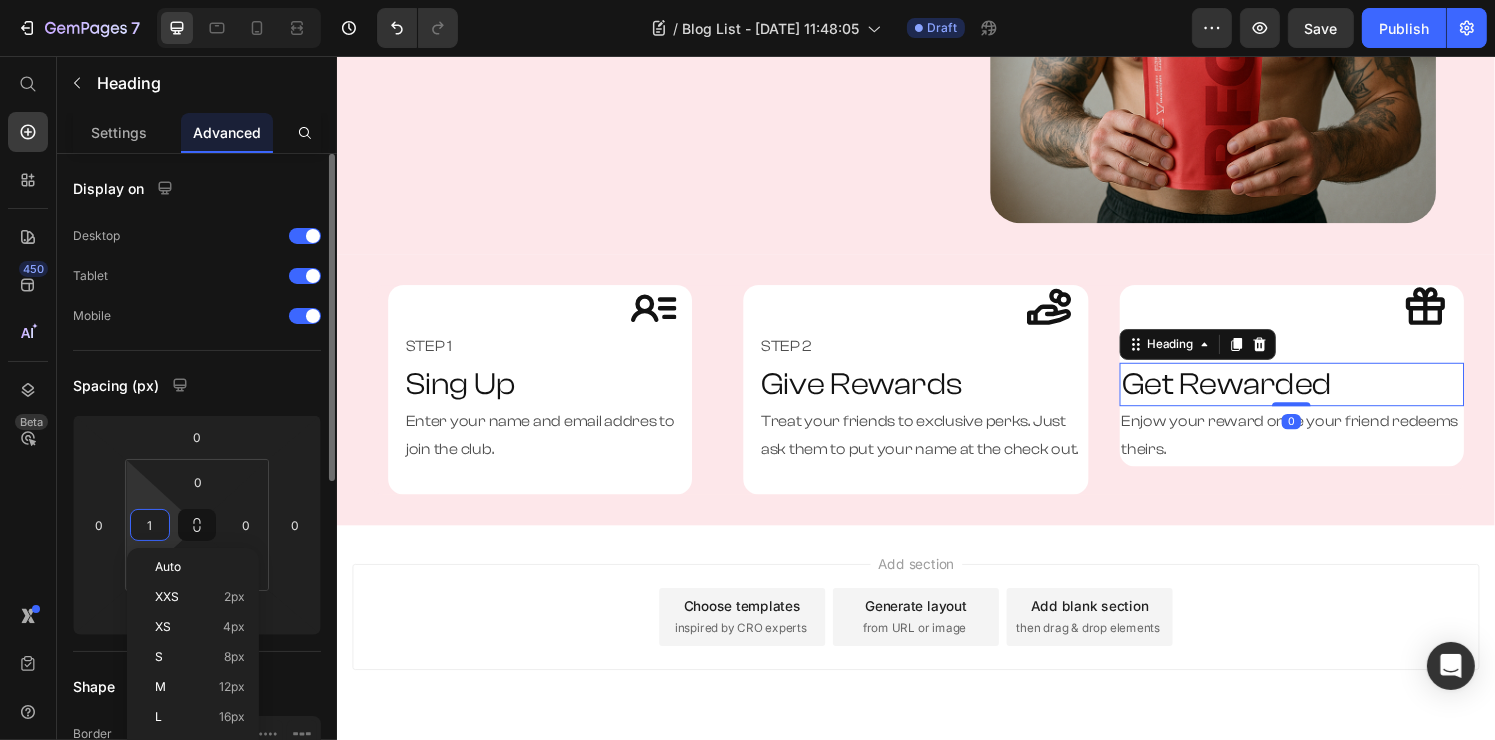 type on "16" 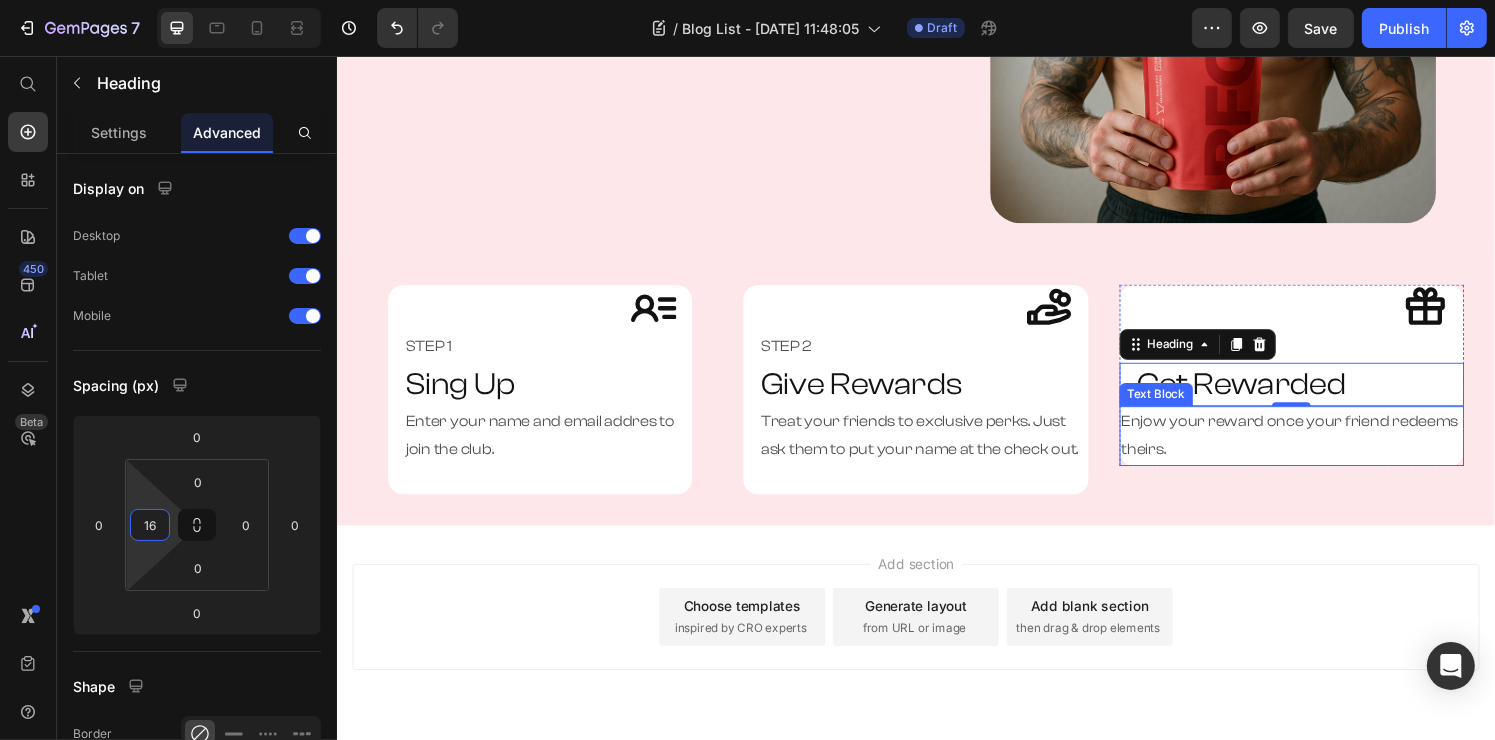 click on "Enjow your reward once your friend redeems theirs." at bounding box center [1325, 450] 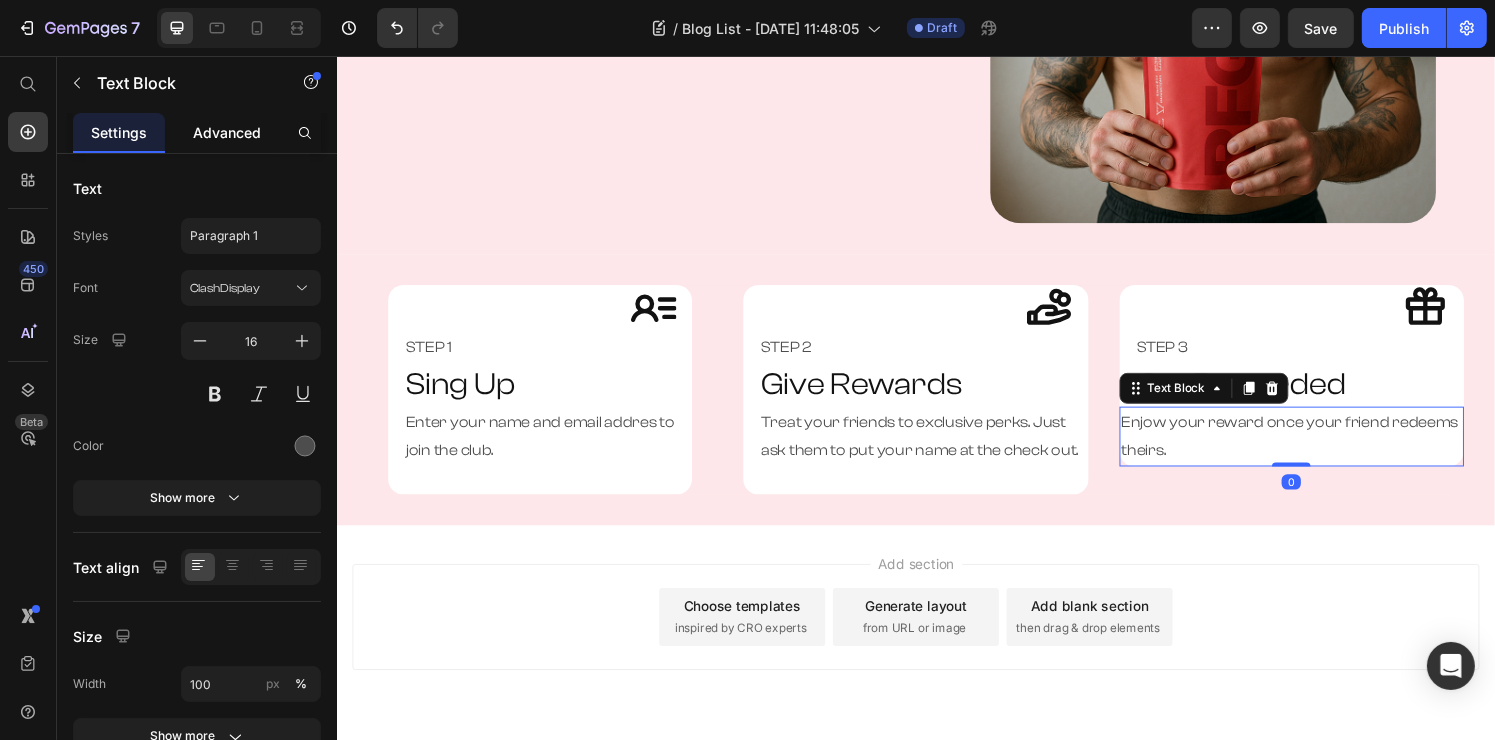 click on "Advanced" at bounding box center (227, 132) 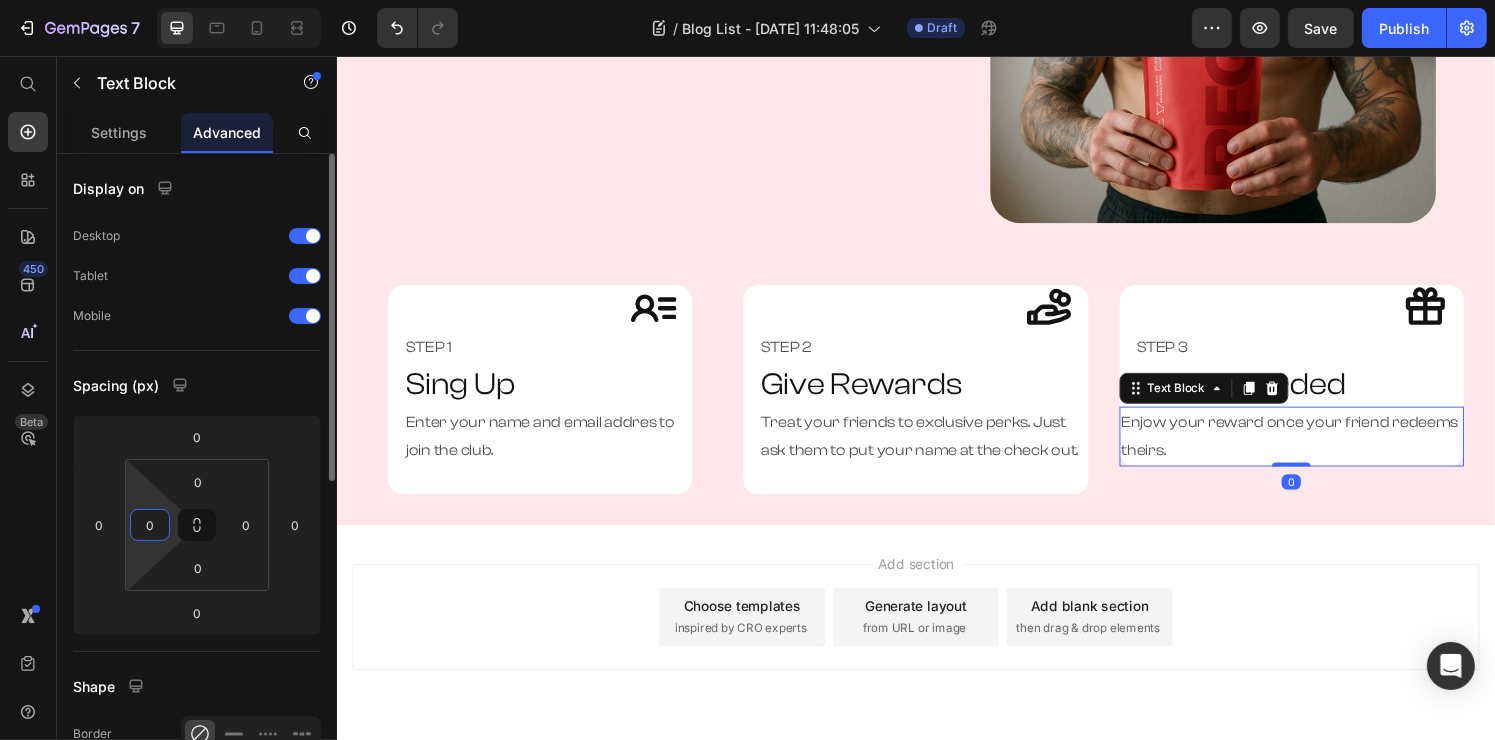 click on "0" at bounding box center [150, 525] 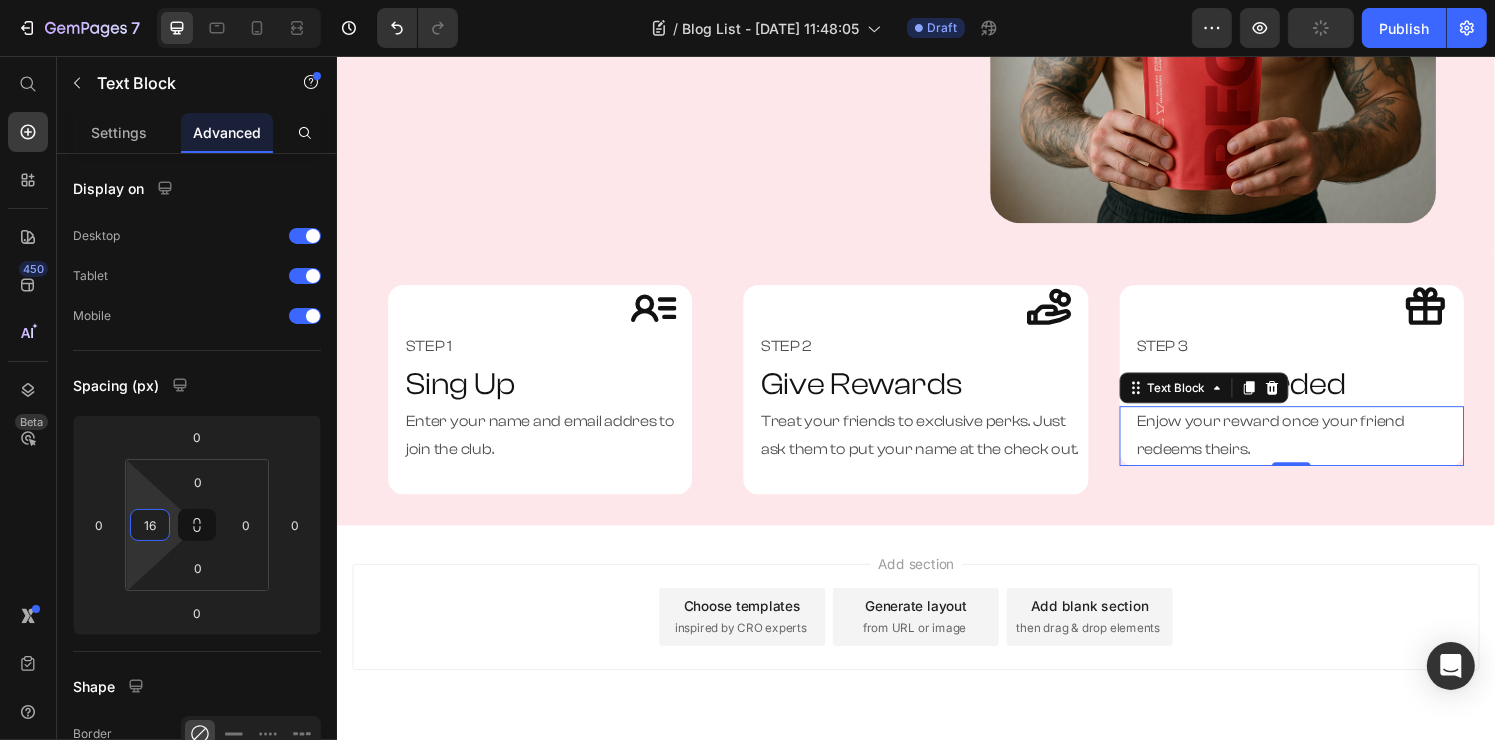 type on "16" 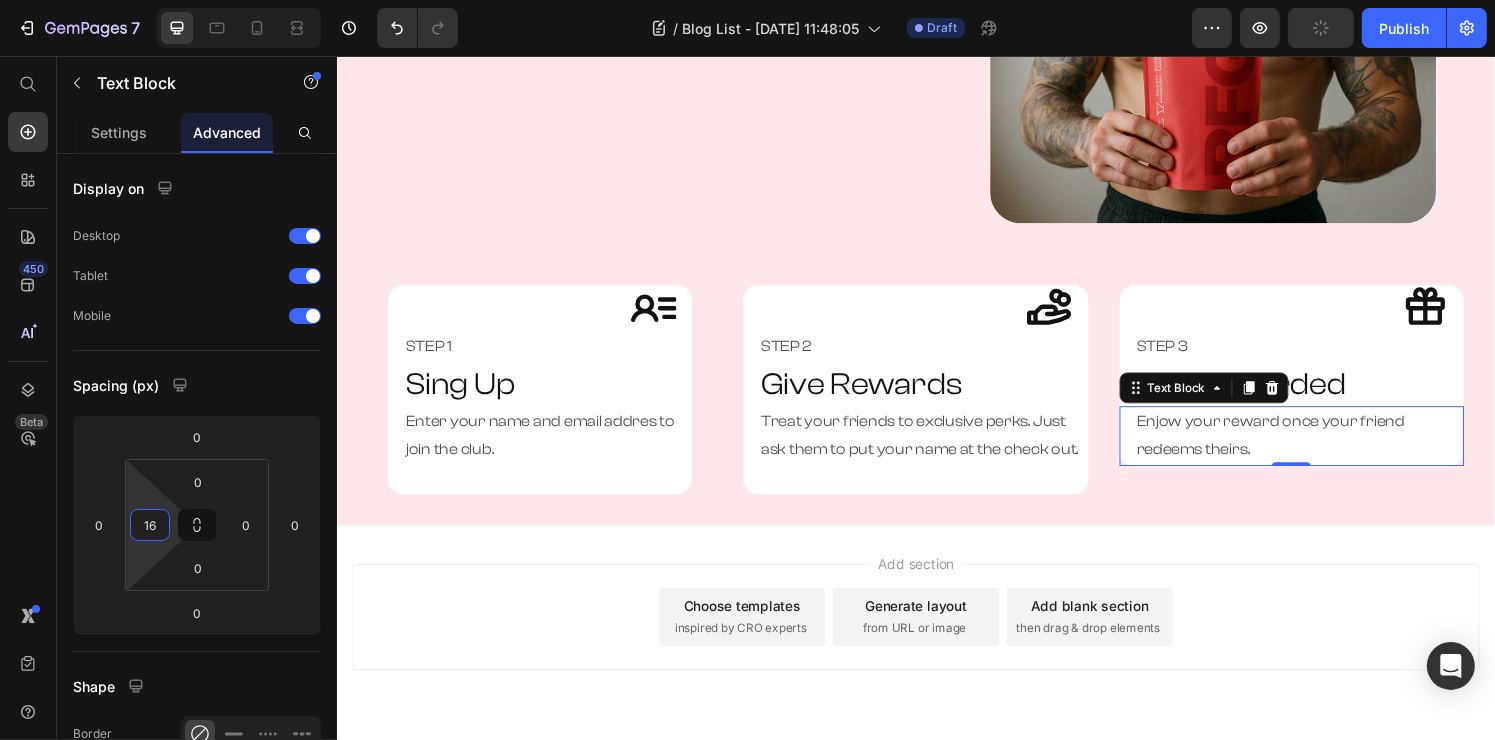 click on "Enjow your reward once your friend redeems theirs." at bounding box center [1333, 450] 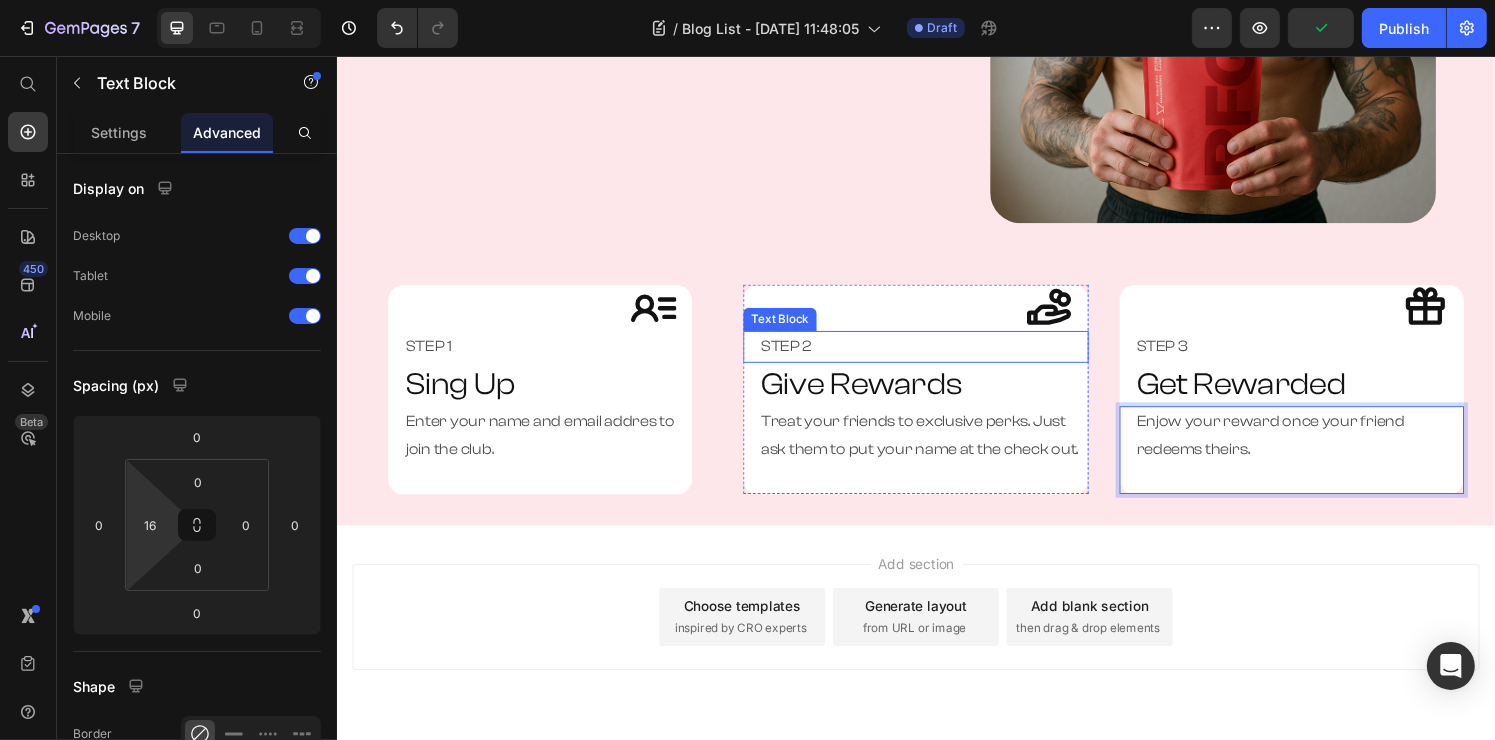 click on "Give 15% off. Get €10 off. Heading It is time to stop missing out. Support your fellow teamates and friend with 15% off their first order. Plus you will be awarded 10 of your next order to. It is a win-win situation, Stay focused and Live The Fight. Text Block Give 15% Get €10 Button Row Row Image Section 1" at bounding box center [936, -21] 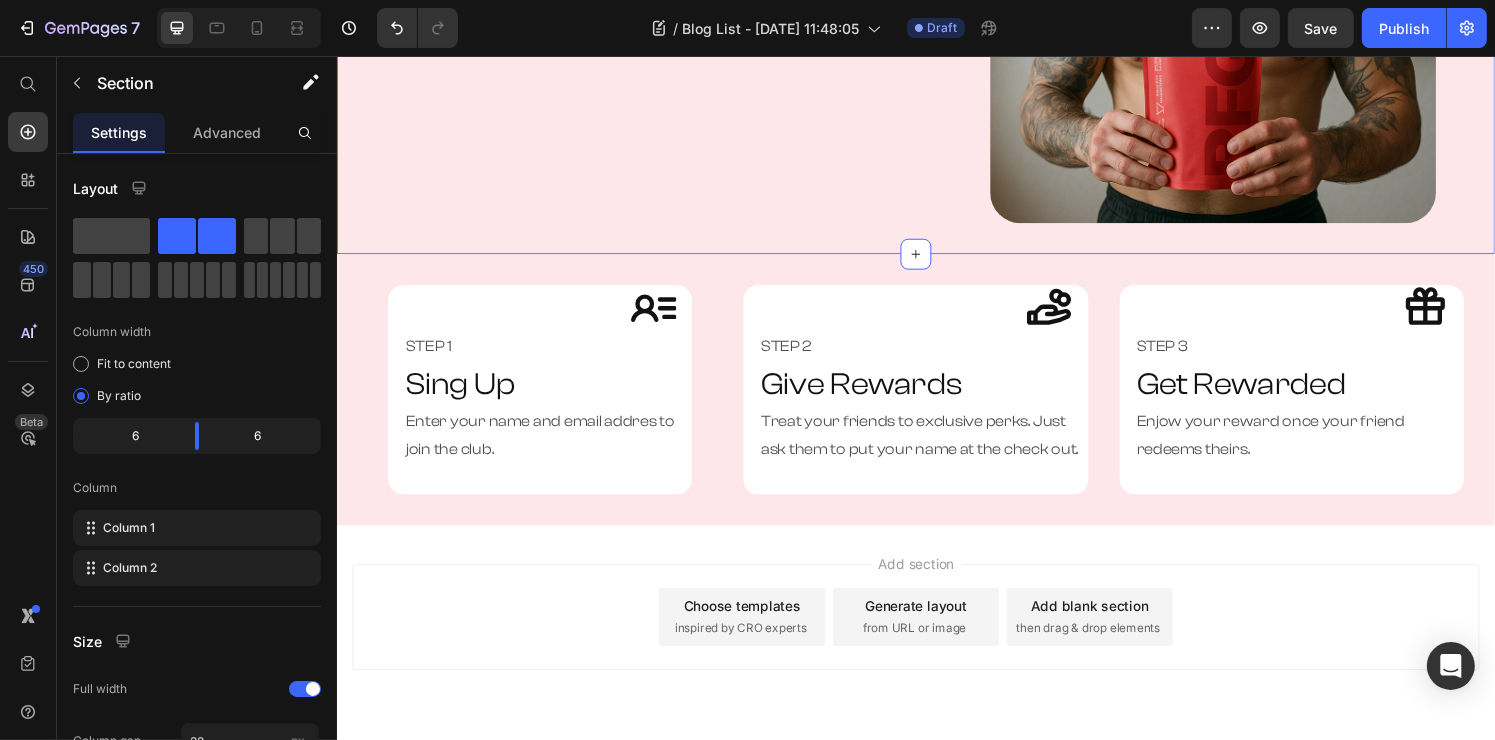 click on "Add section Choose templates inspired by CRO experts Generate layout from URL or image Add blank section then drag & drop elements" at bounding box center [936, 637] 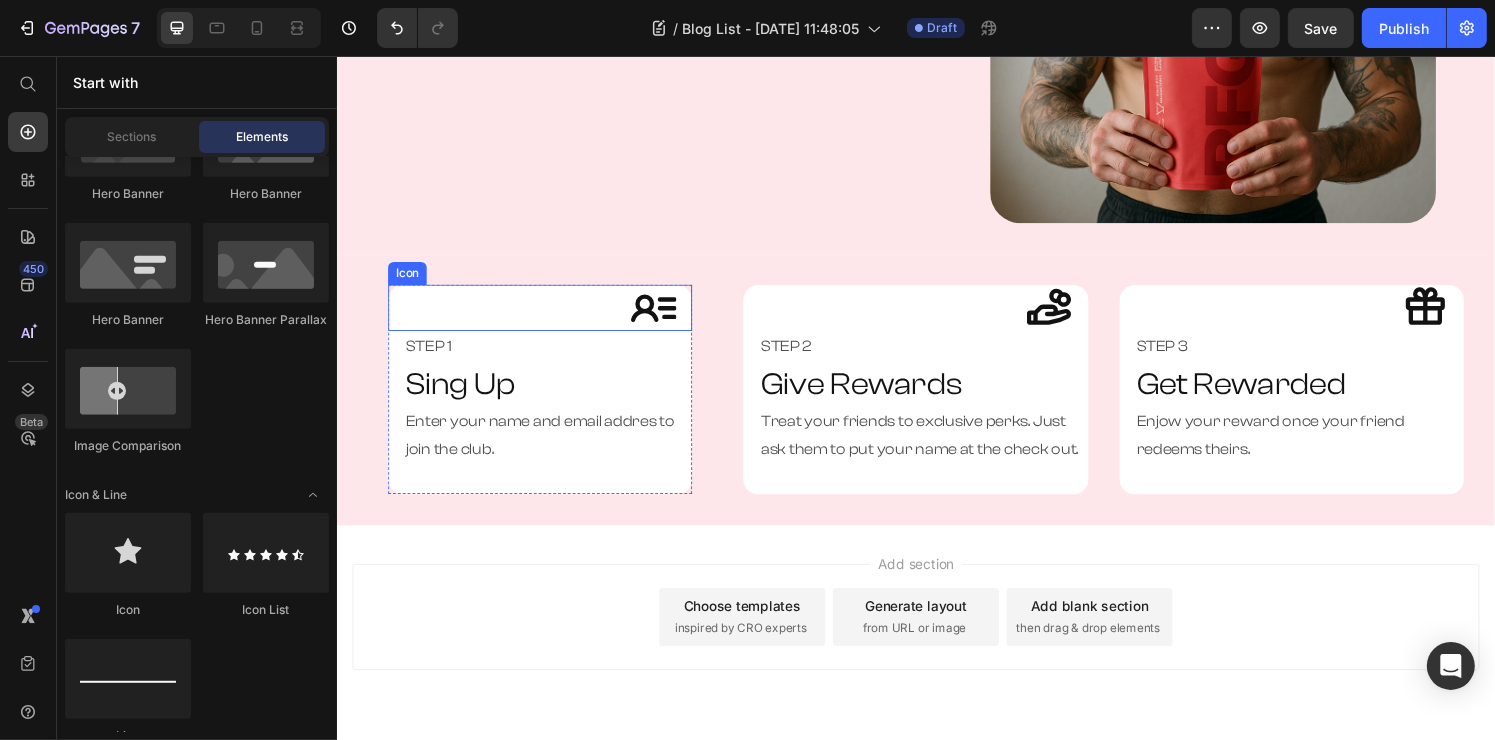 click 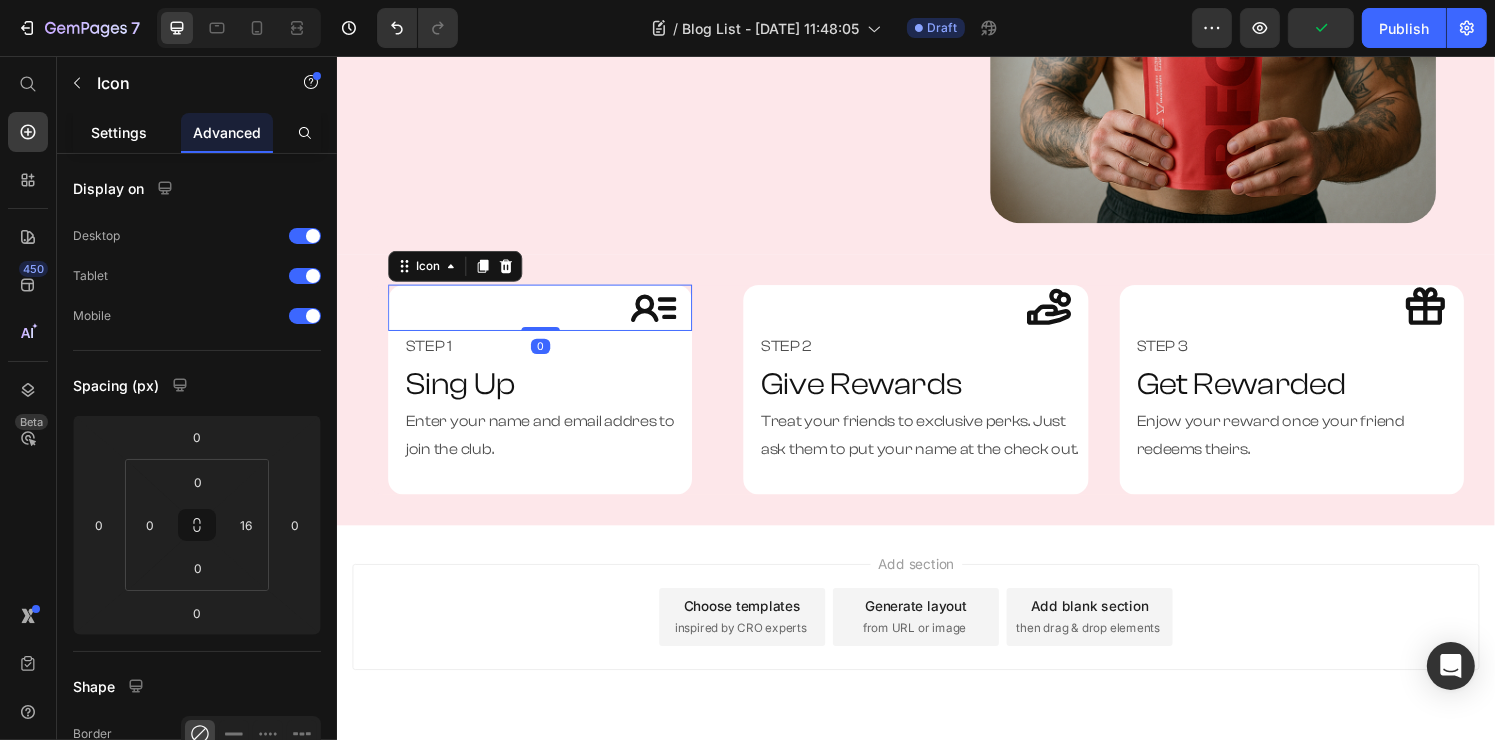 click on "Settings" at bounding box center [119, 132] 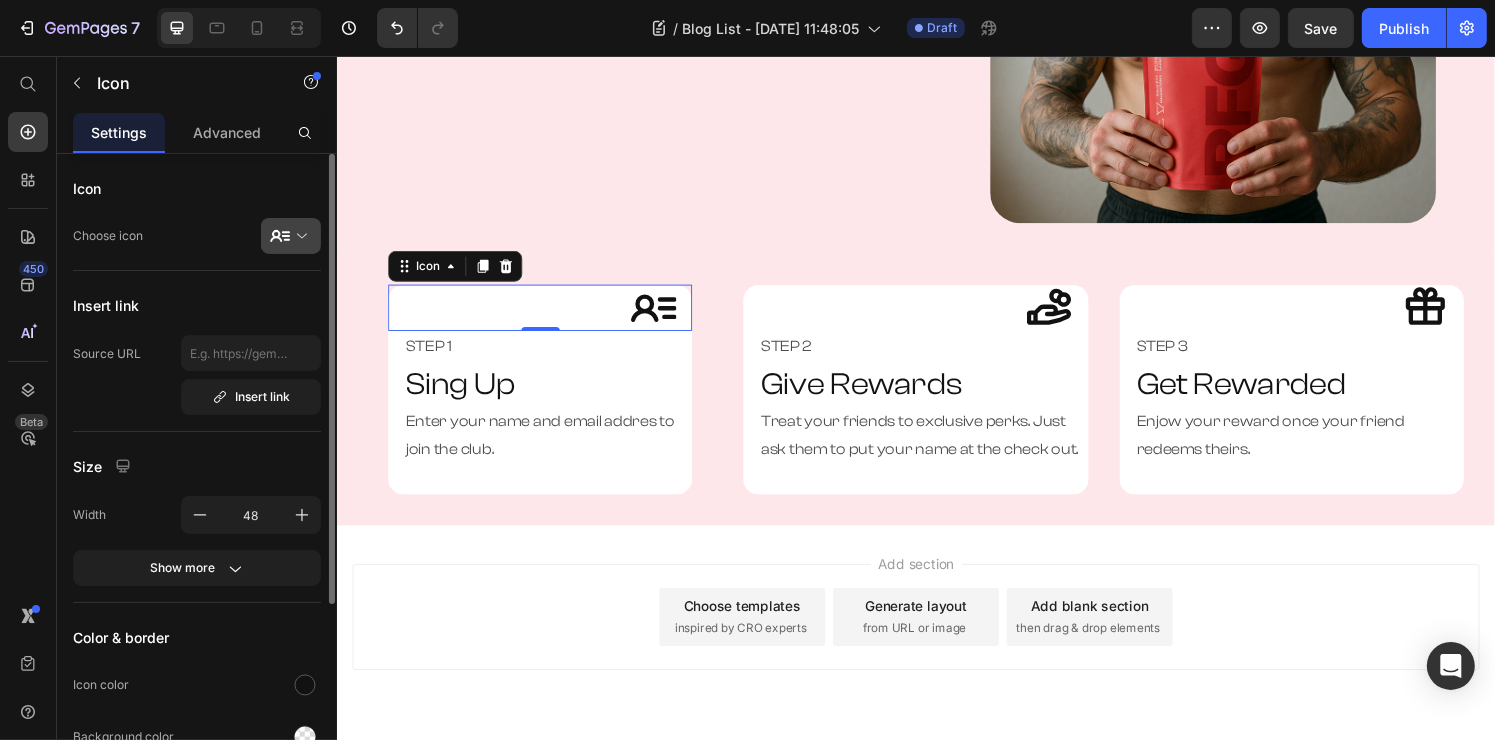 click at bounding box center [299, 236] 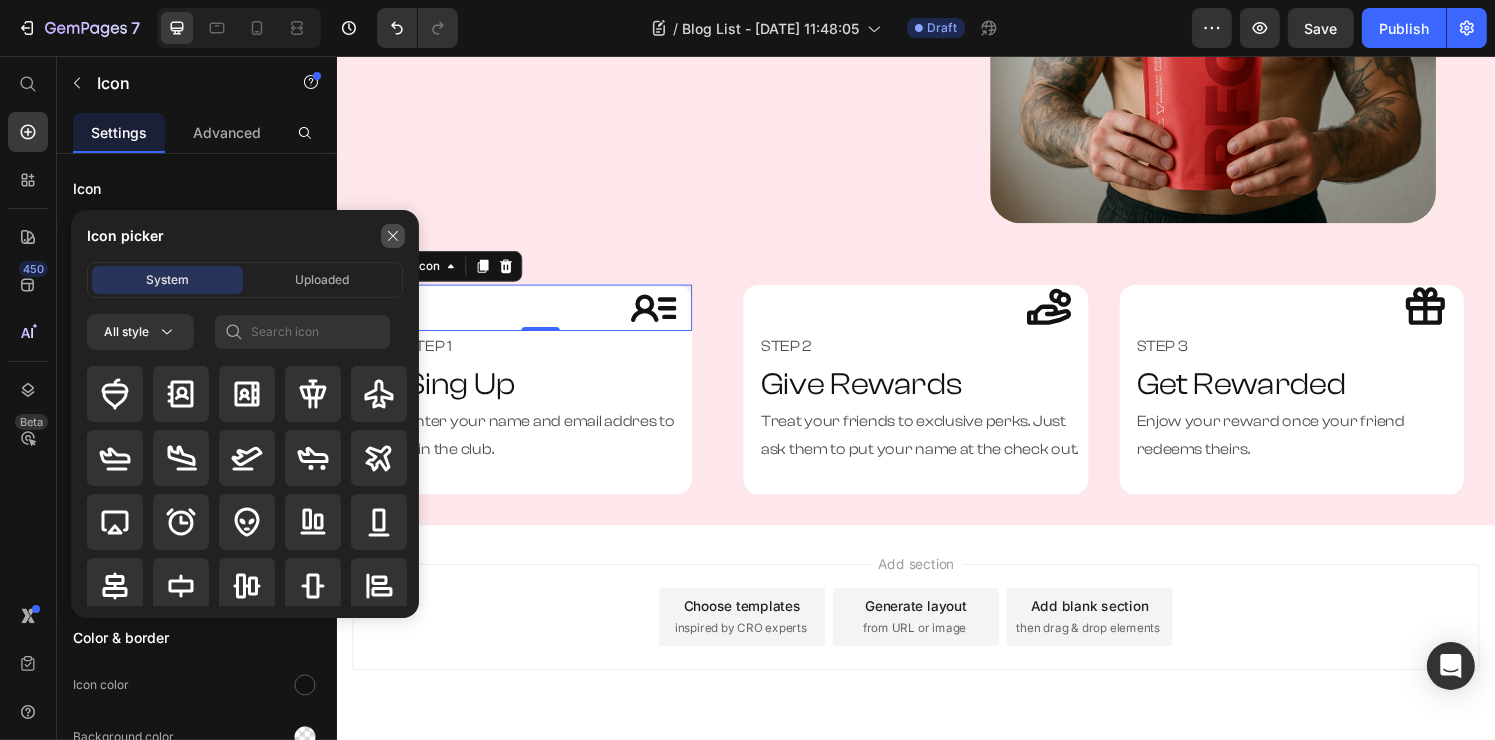 click at bounding box center [393, 236] 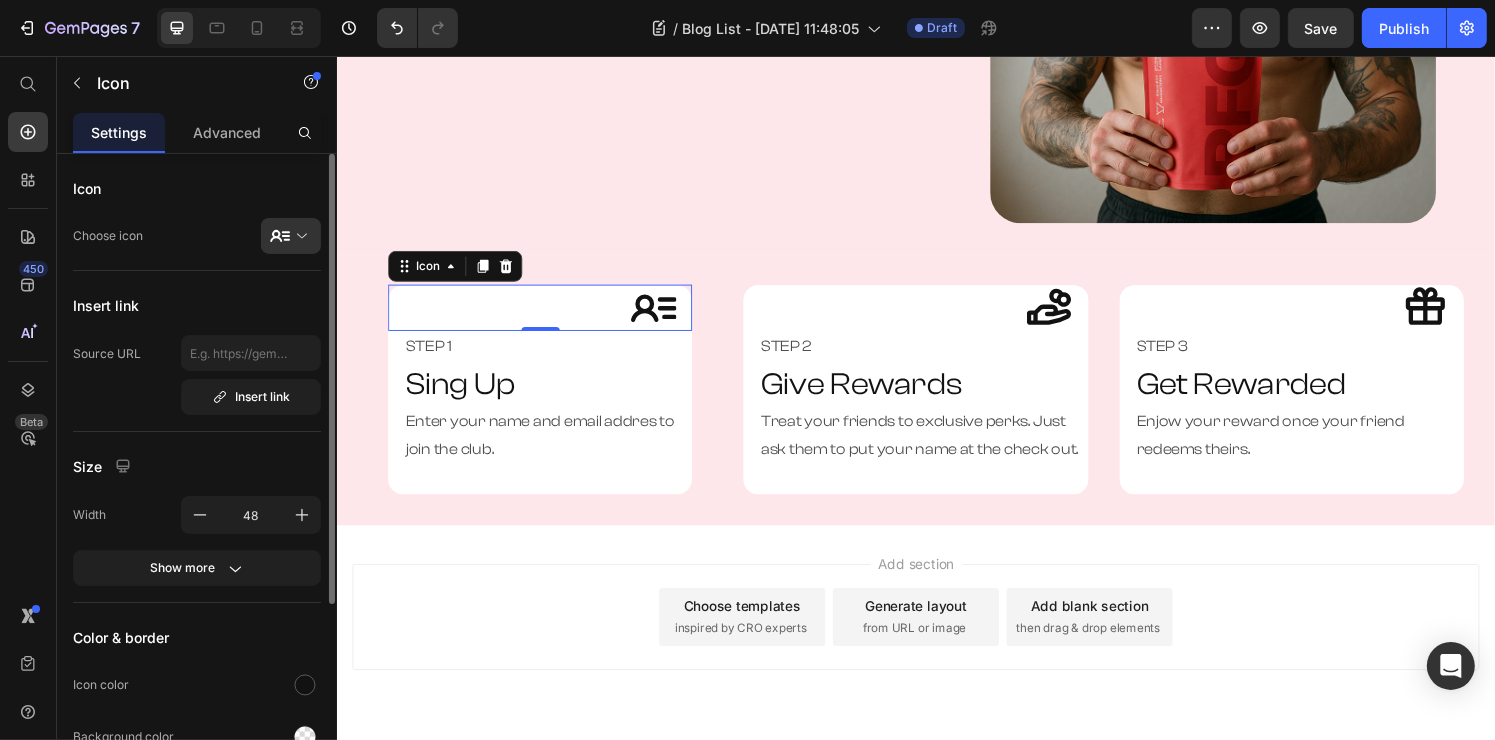 scroll, scrollTop: 100, scrollLeft: 0, axis: vertical 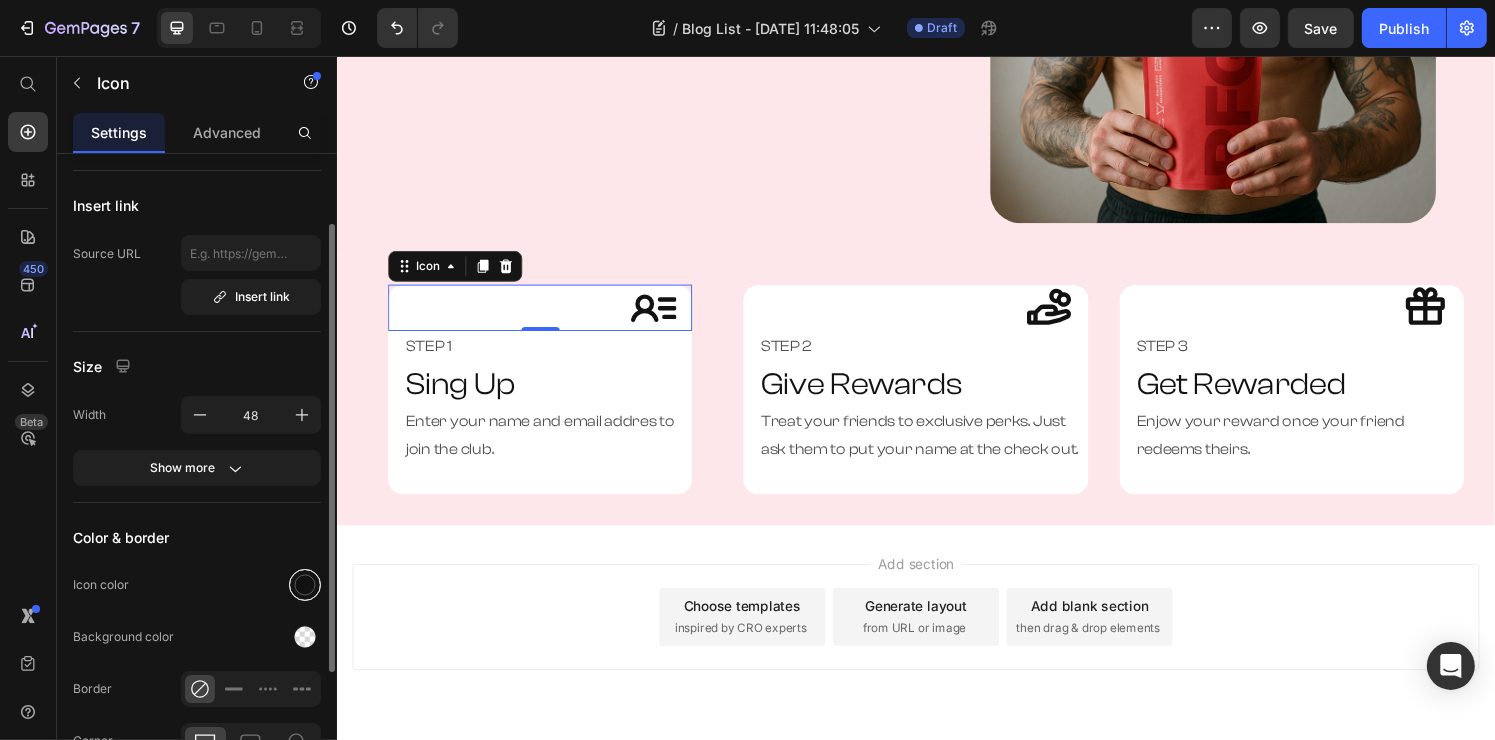 click at bounding box center (305, 585) 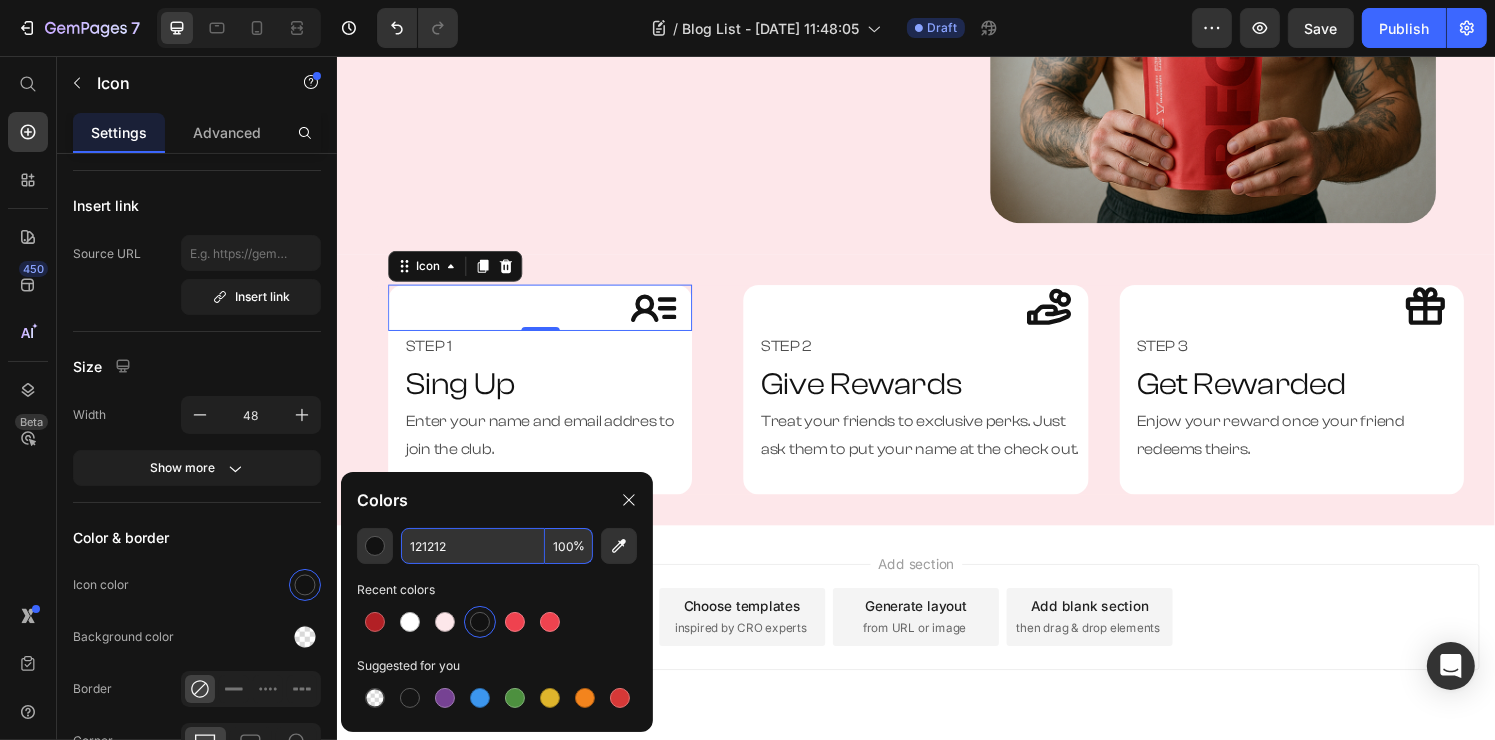 click on "121212" at bounding box center [473, 546] 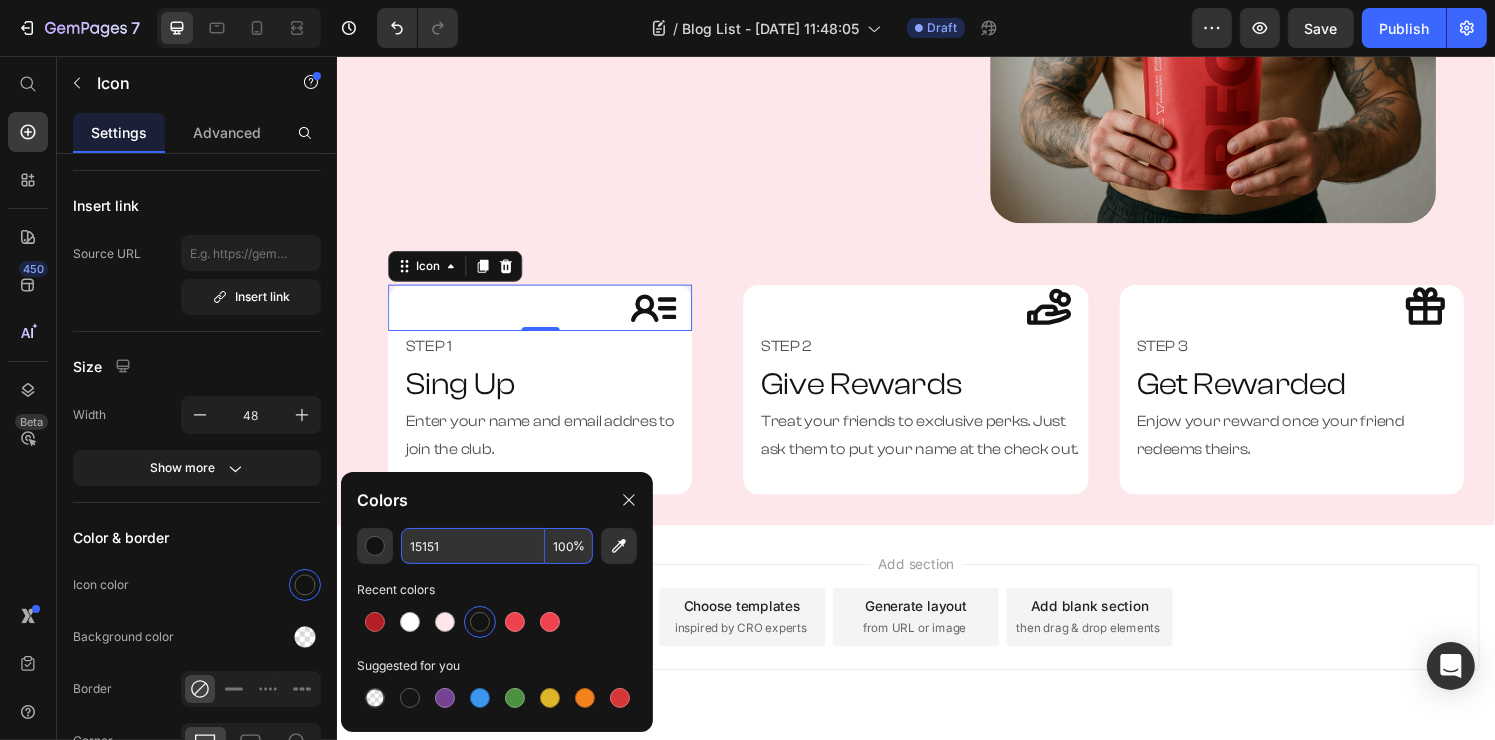 type on "151515" 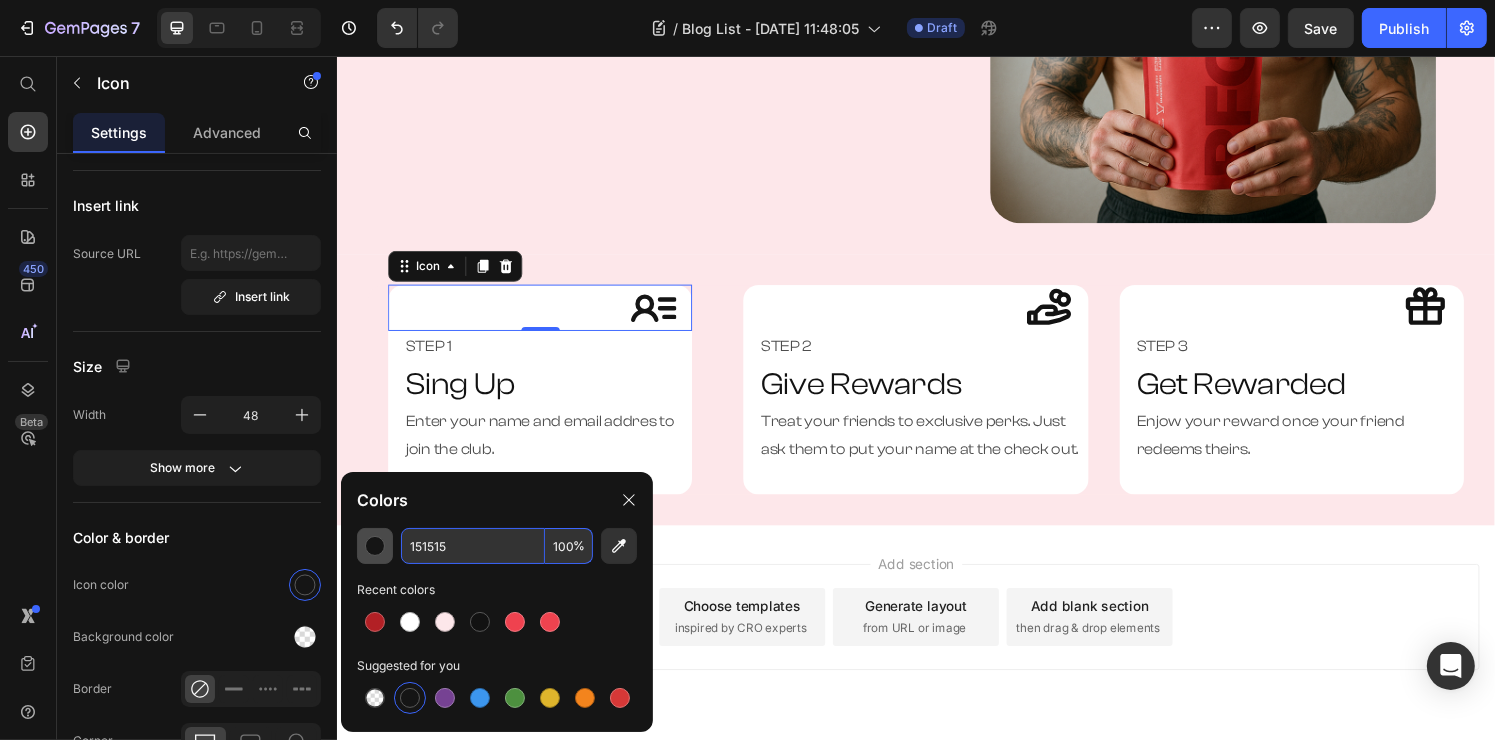 drag, startPoint x: 457, startPoint y: 543, endPoint x: 372, endPoint y: 543, distance: 85 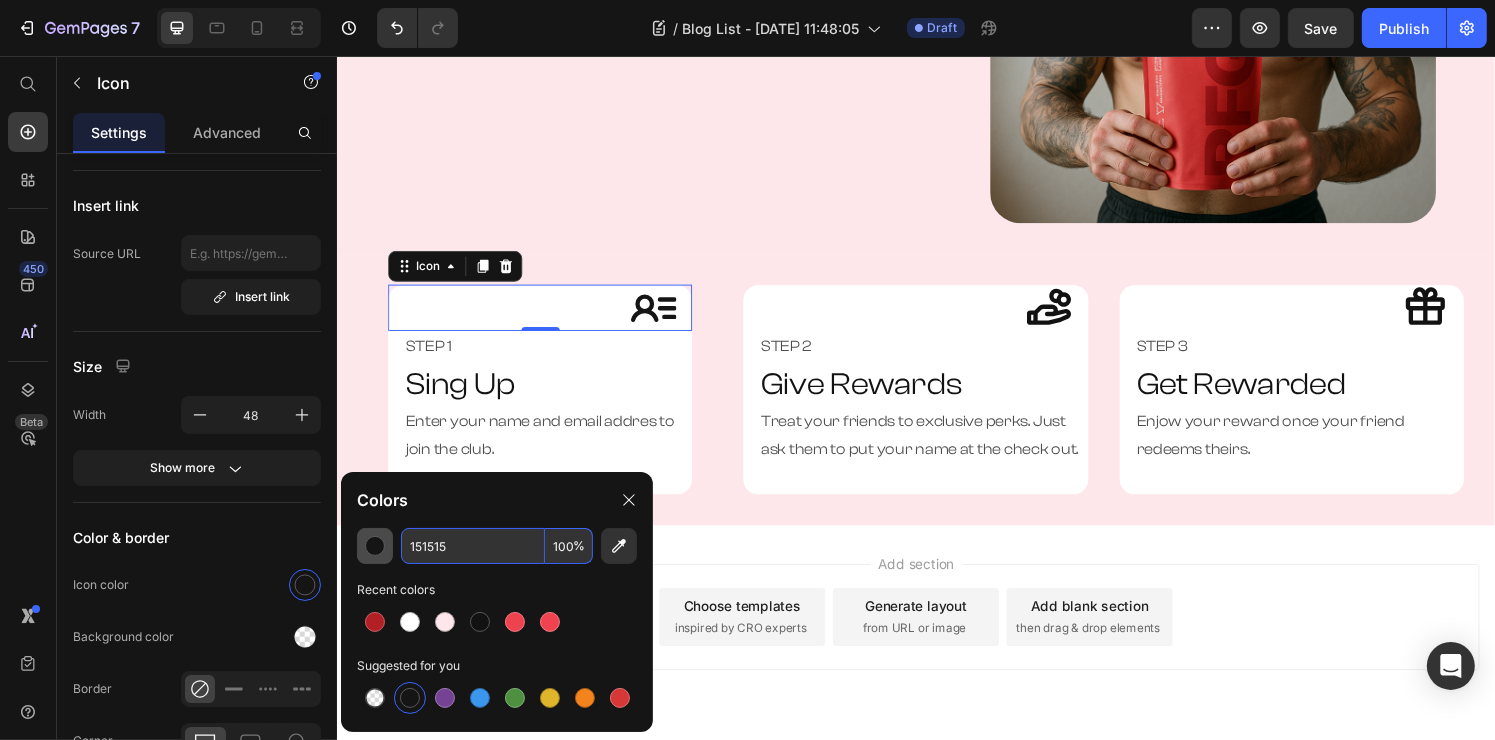 click on "151515 100 %" 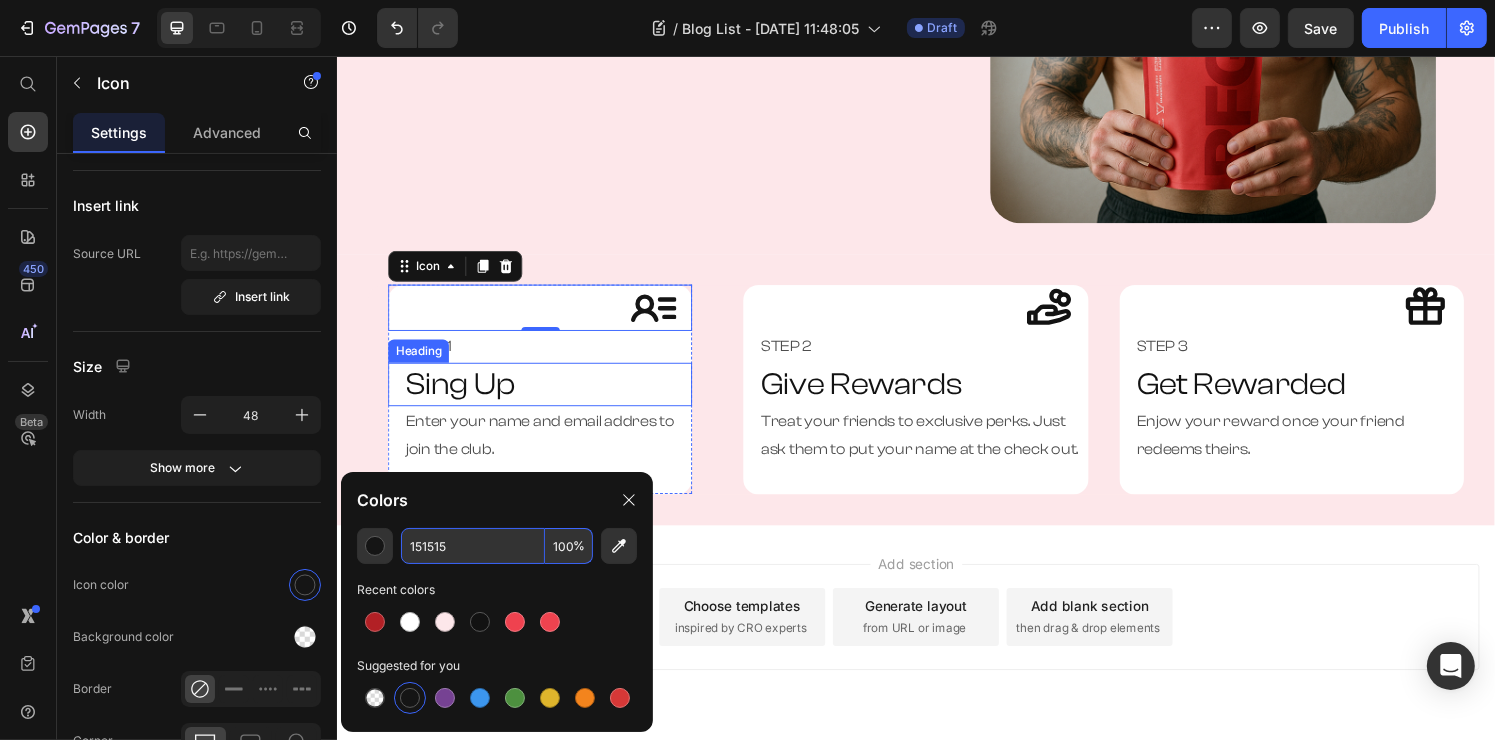click on "STEP 1" at bounding box center (554, 357) 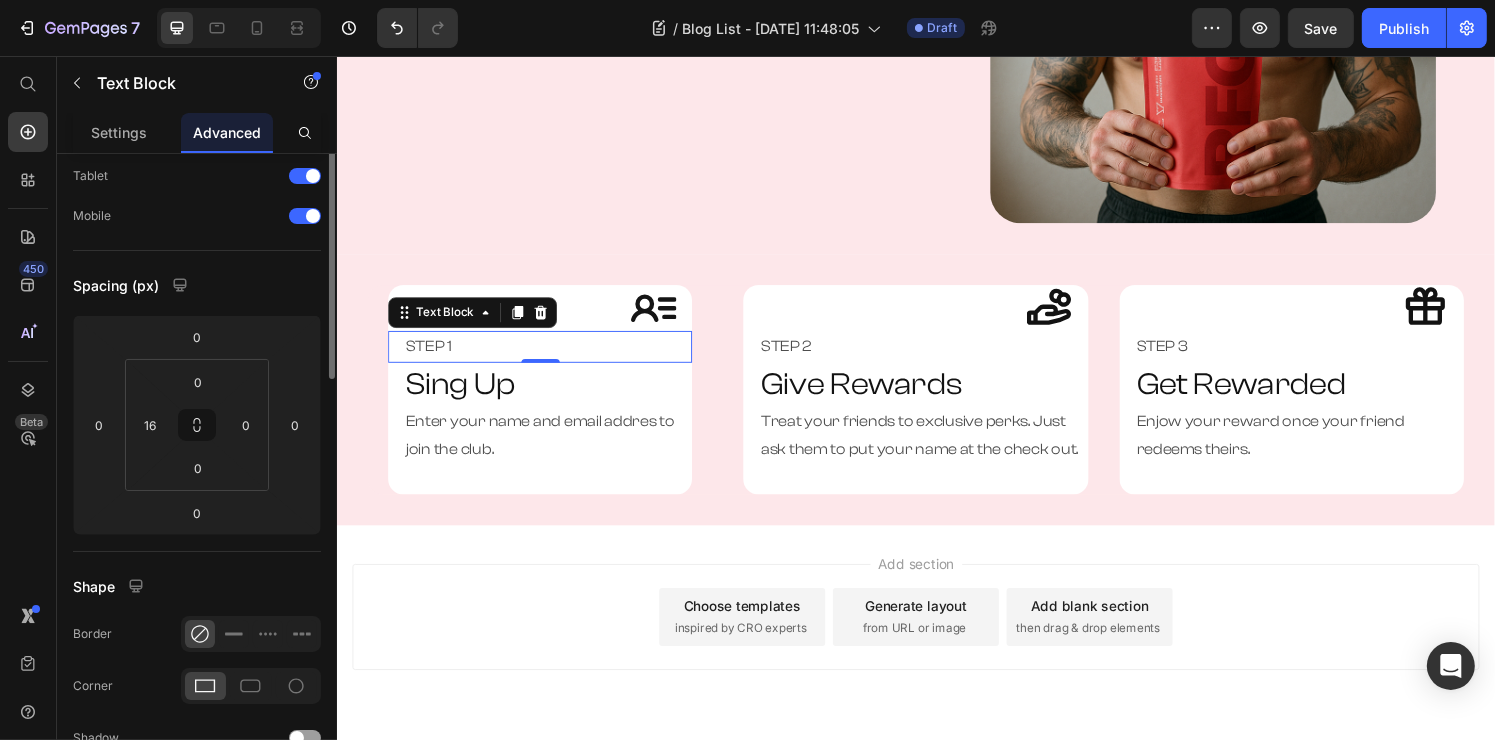scroll, scrollTop: 0, scrollLeft: 0, axis: both 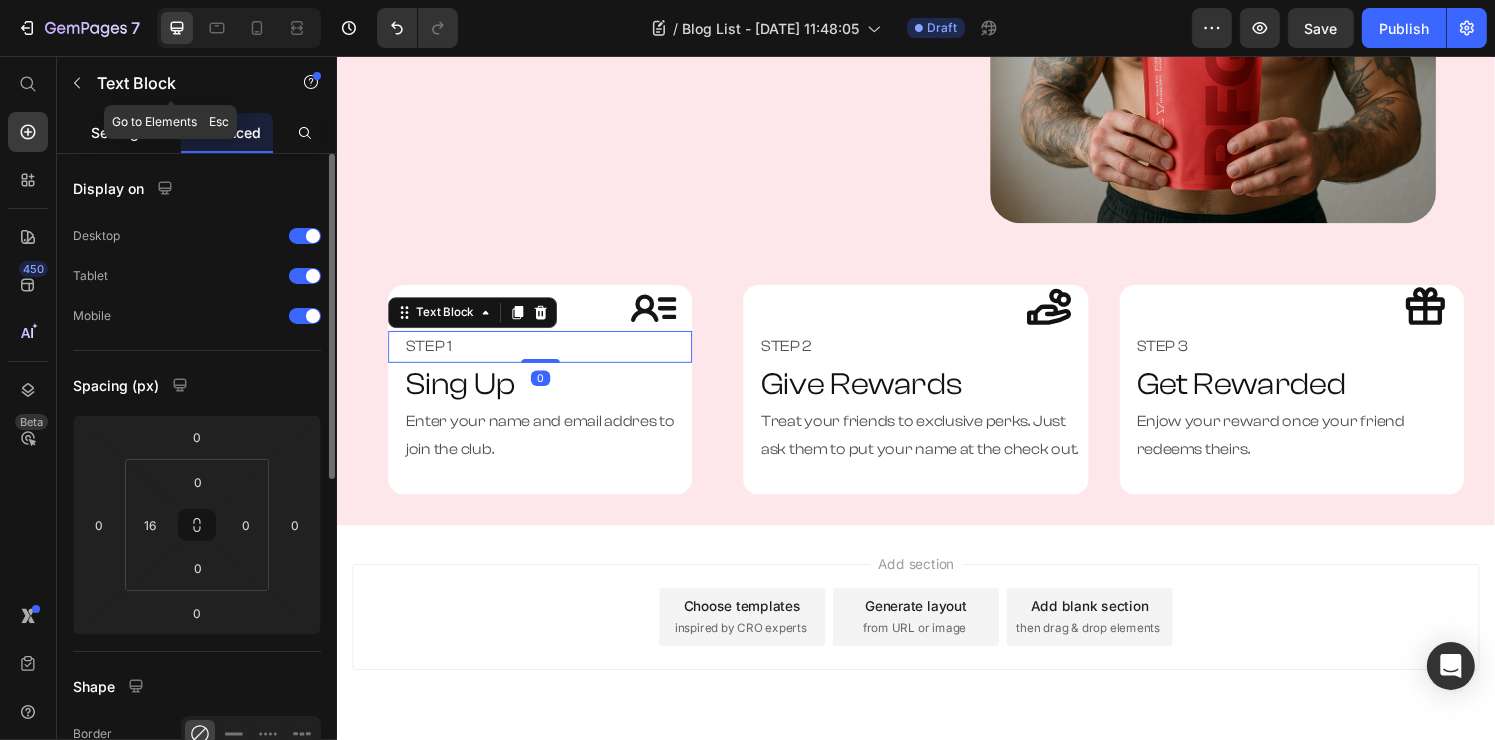 click on "Settings" at bounding box center (119, 132) 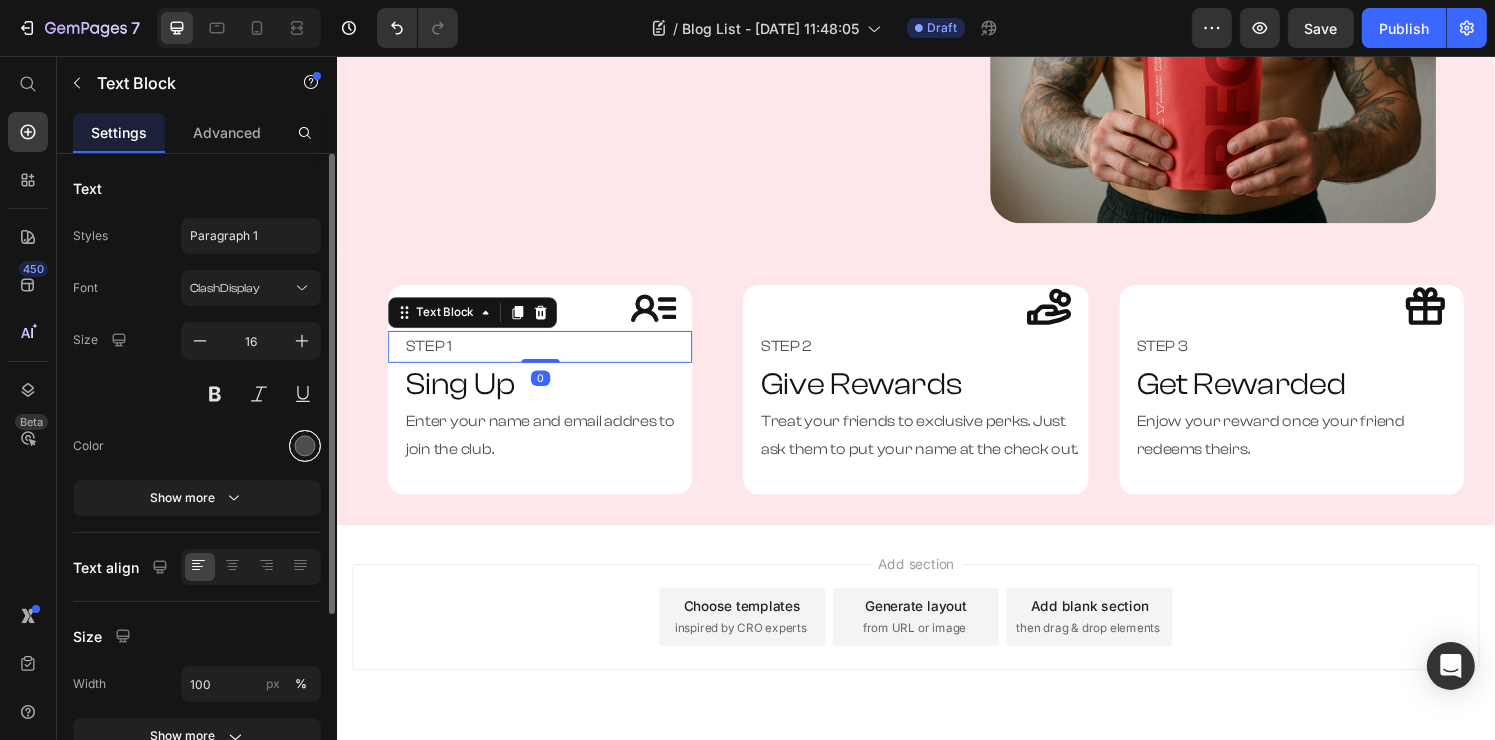 click at bounding box center (305, 446) 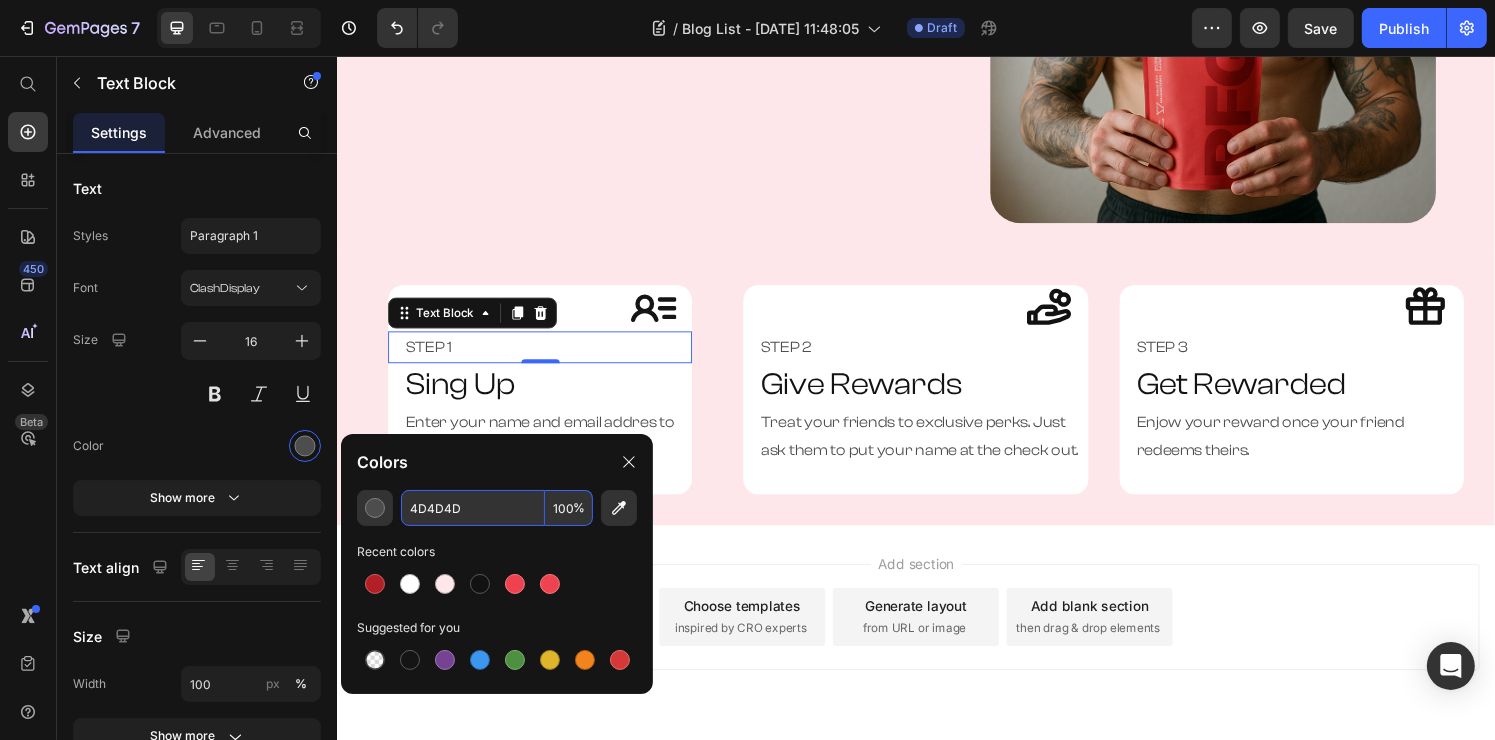 click on "4D4D4D" at bounding box center (473, 508) 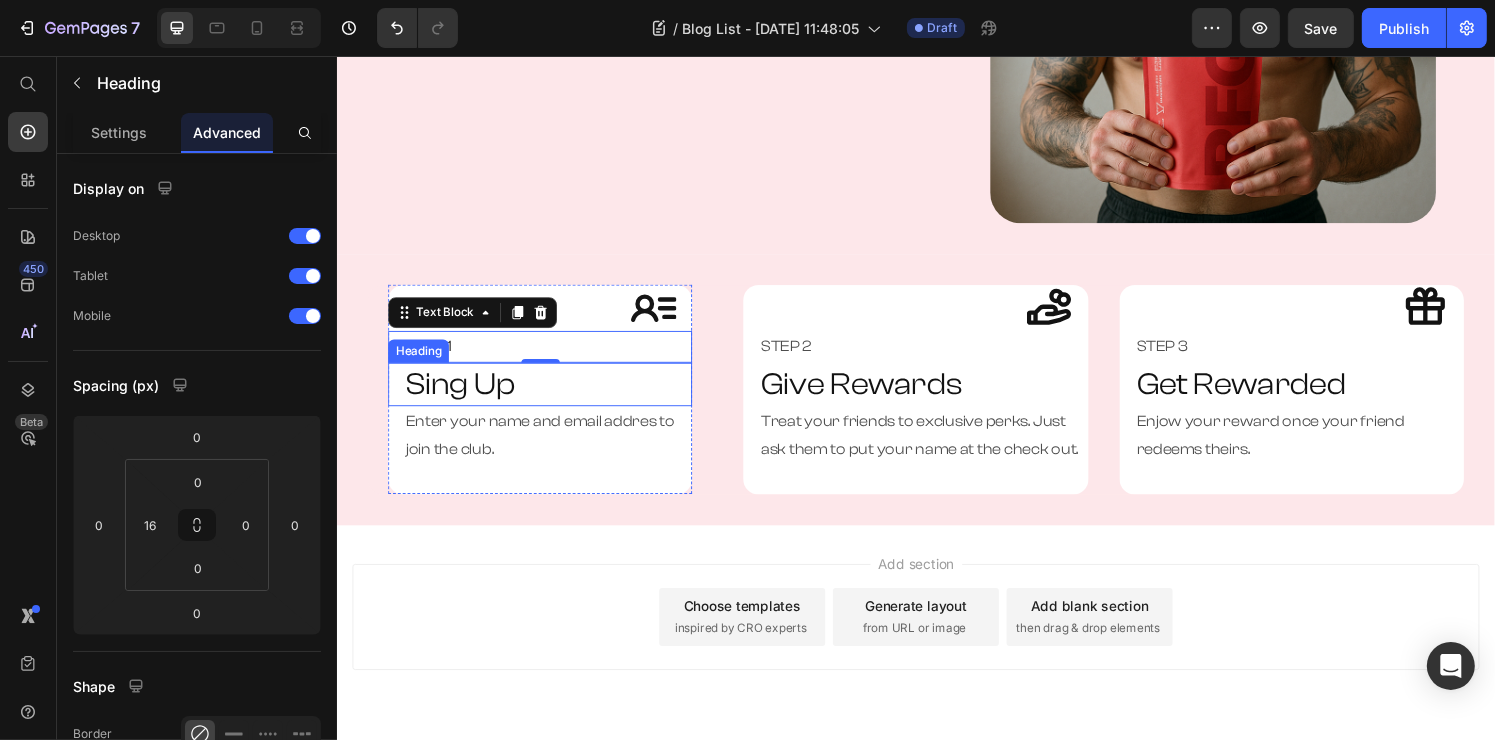 click on "Sing Up" at bounding box center [464, 396] 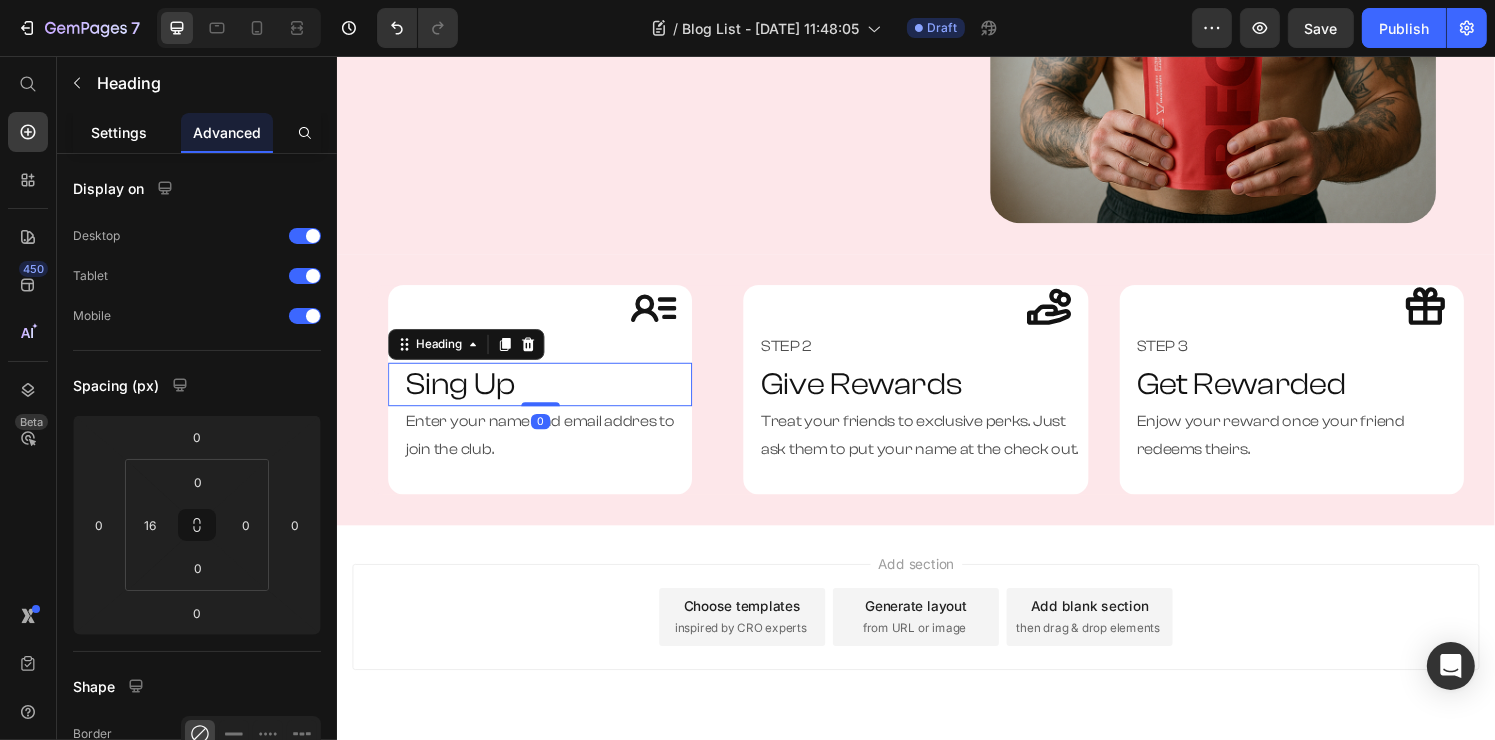 click on "Settings" at bounding box center (119, 132) 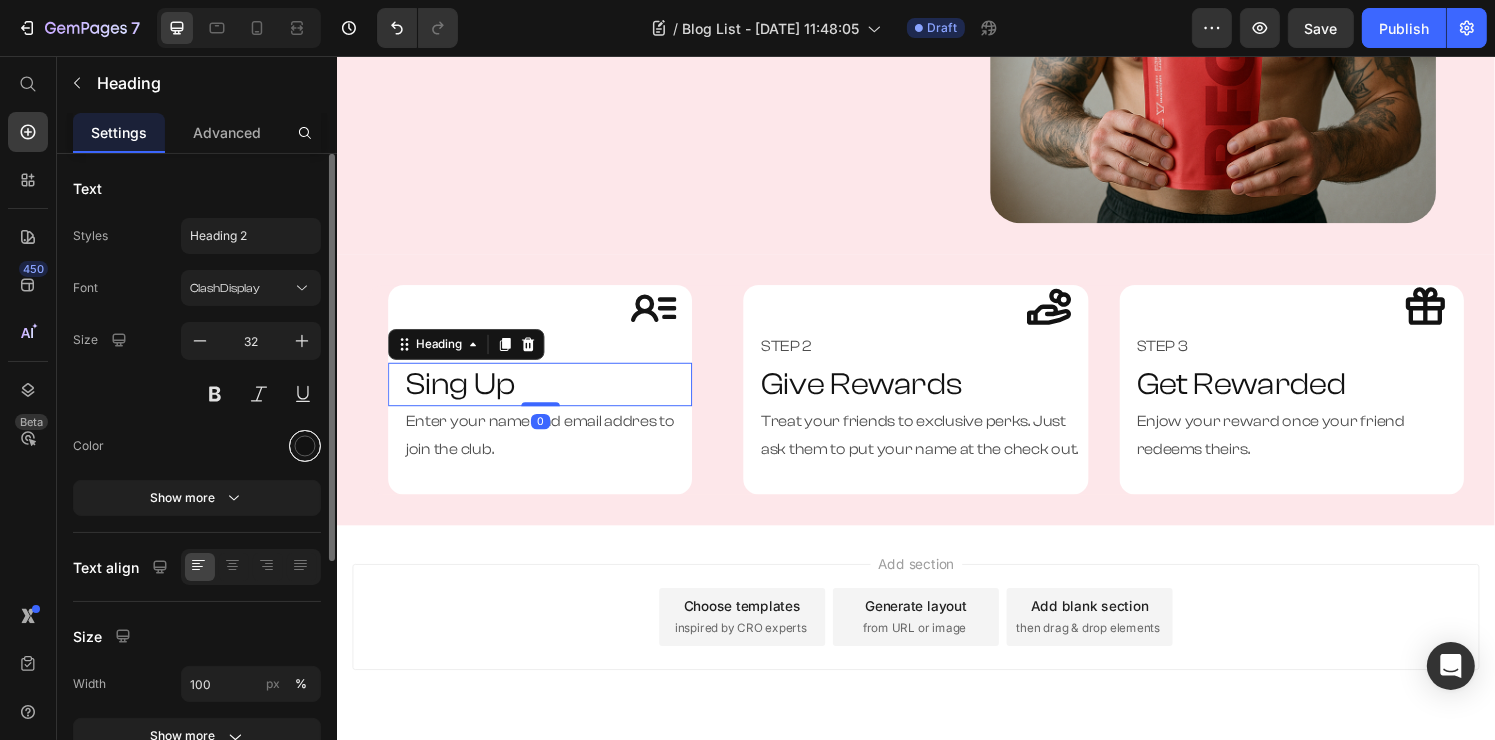 click at bounding box center [305, 446] 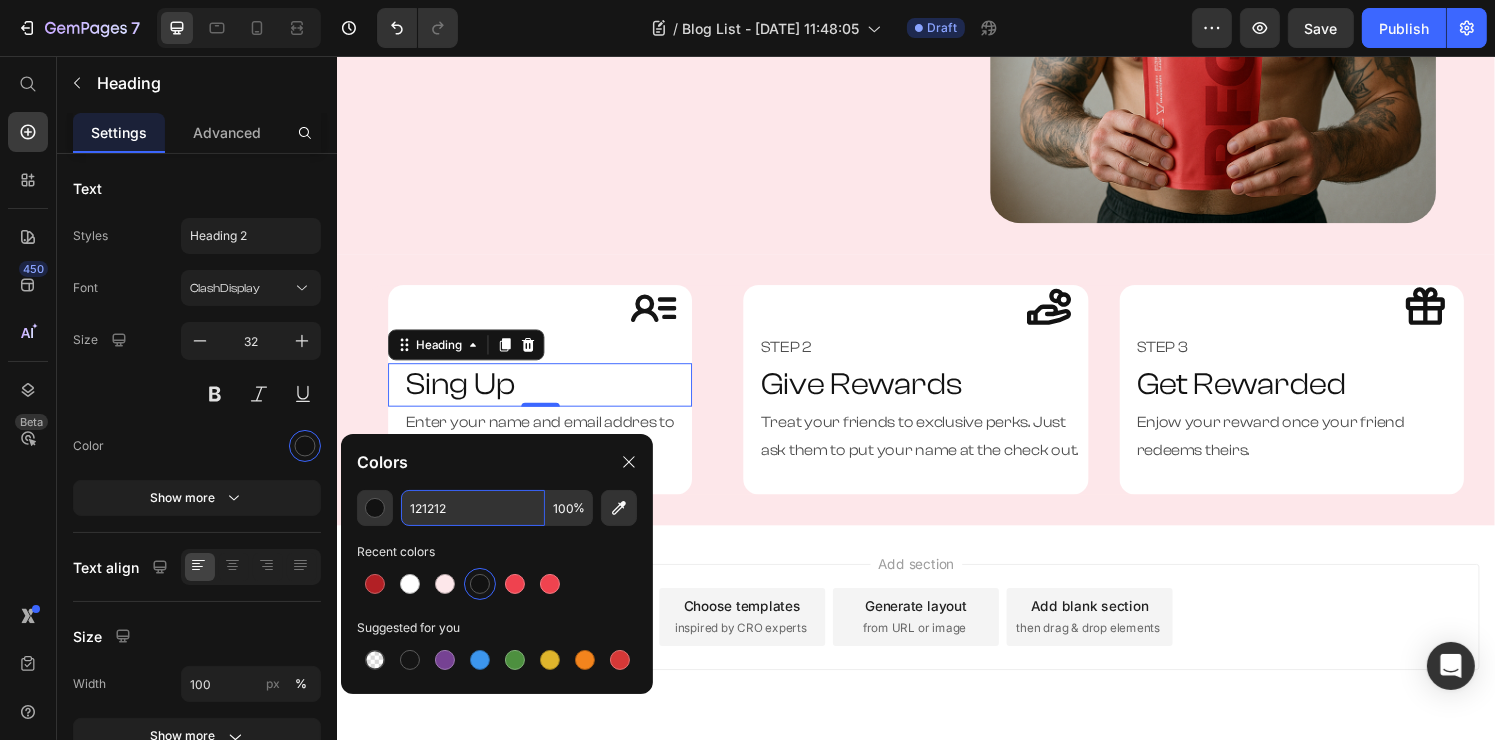 click on "121212" at bounding box center (473, 508) 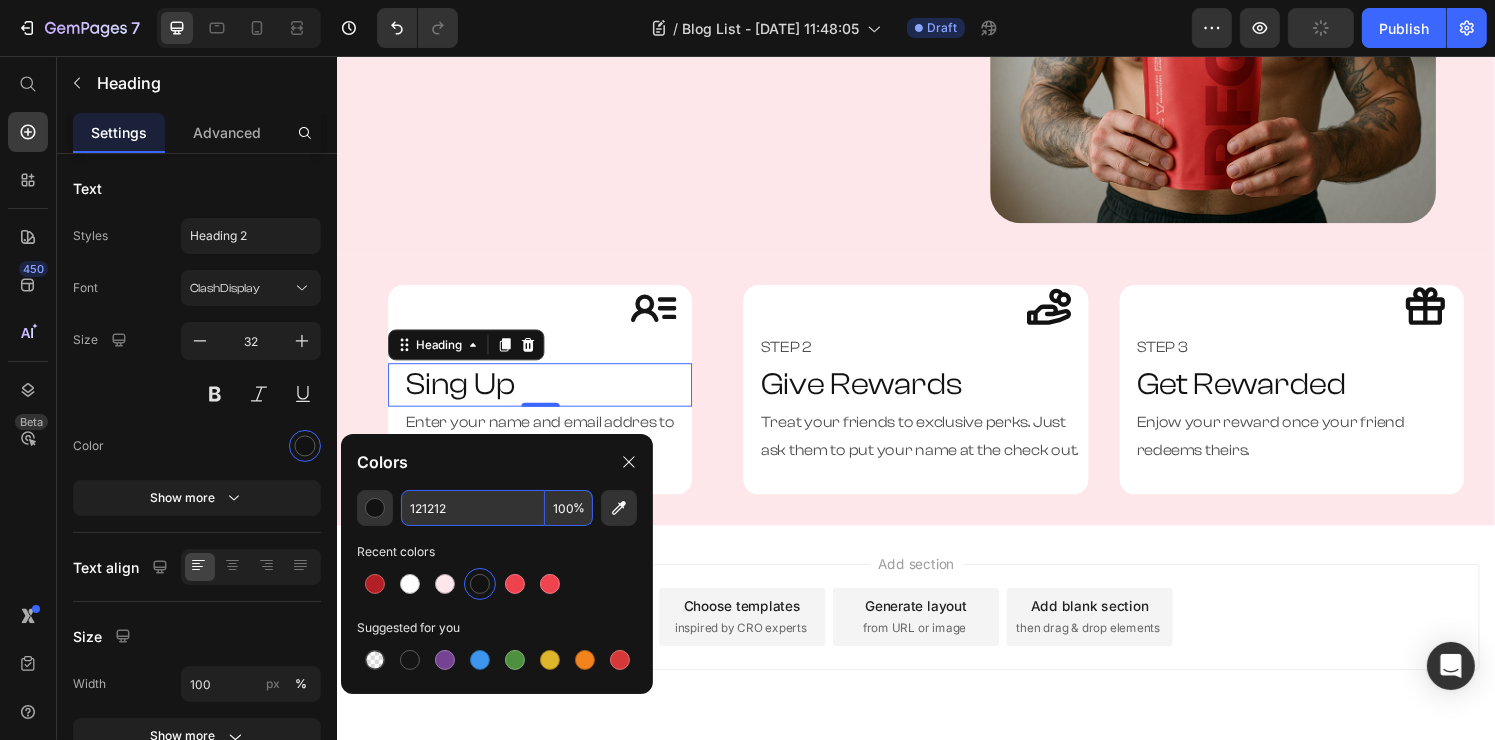 paste on "51515" 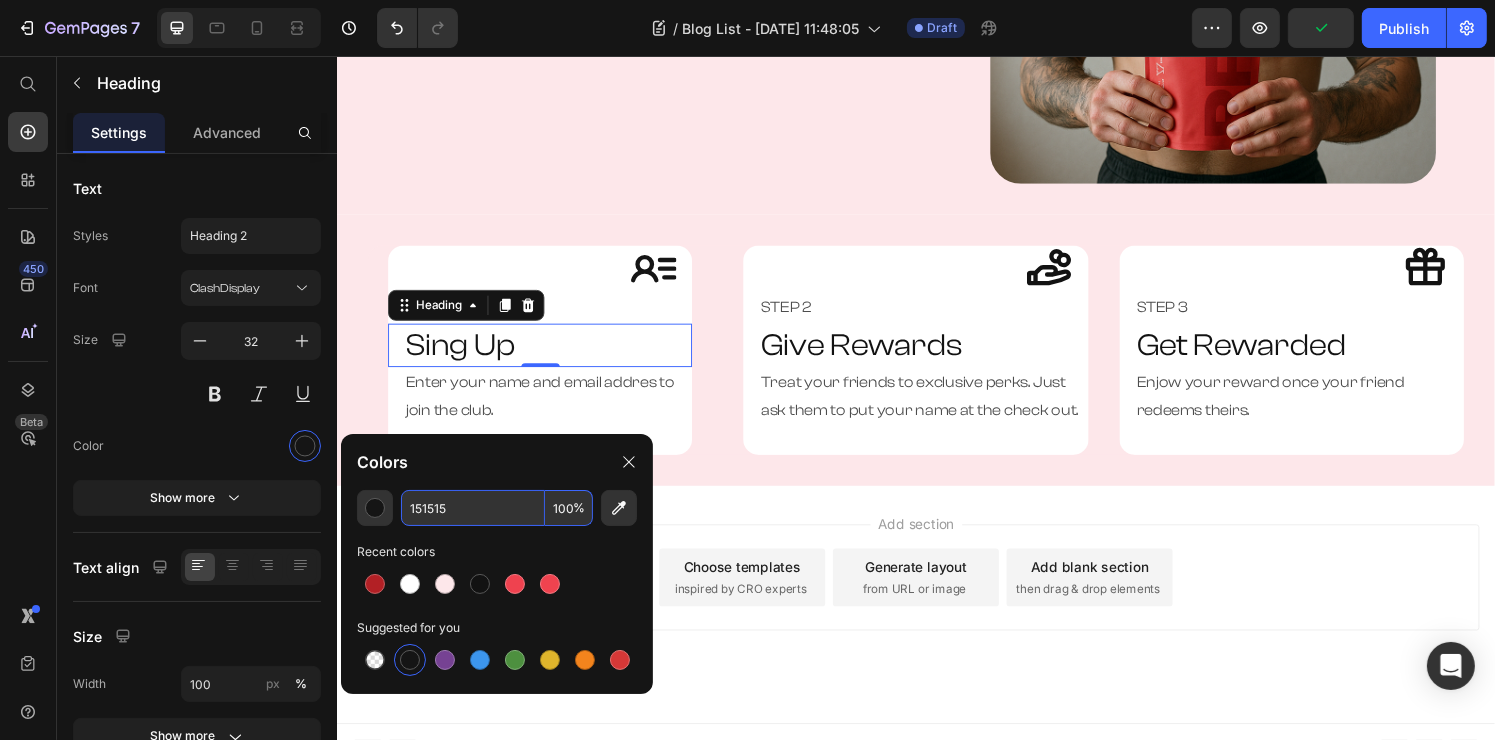 scroll, scrollTop: 464, scrollLeft: 0, axis: vertical 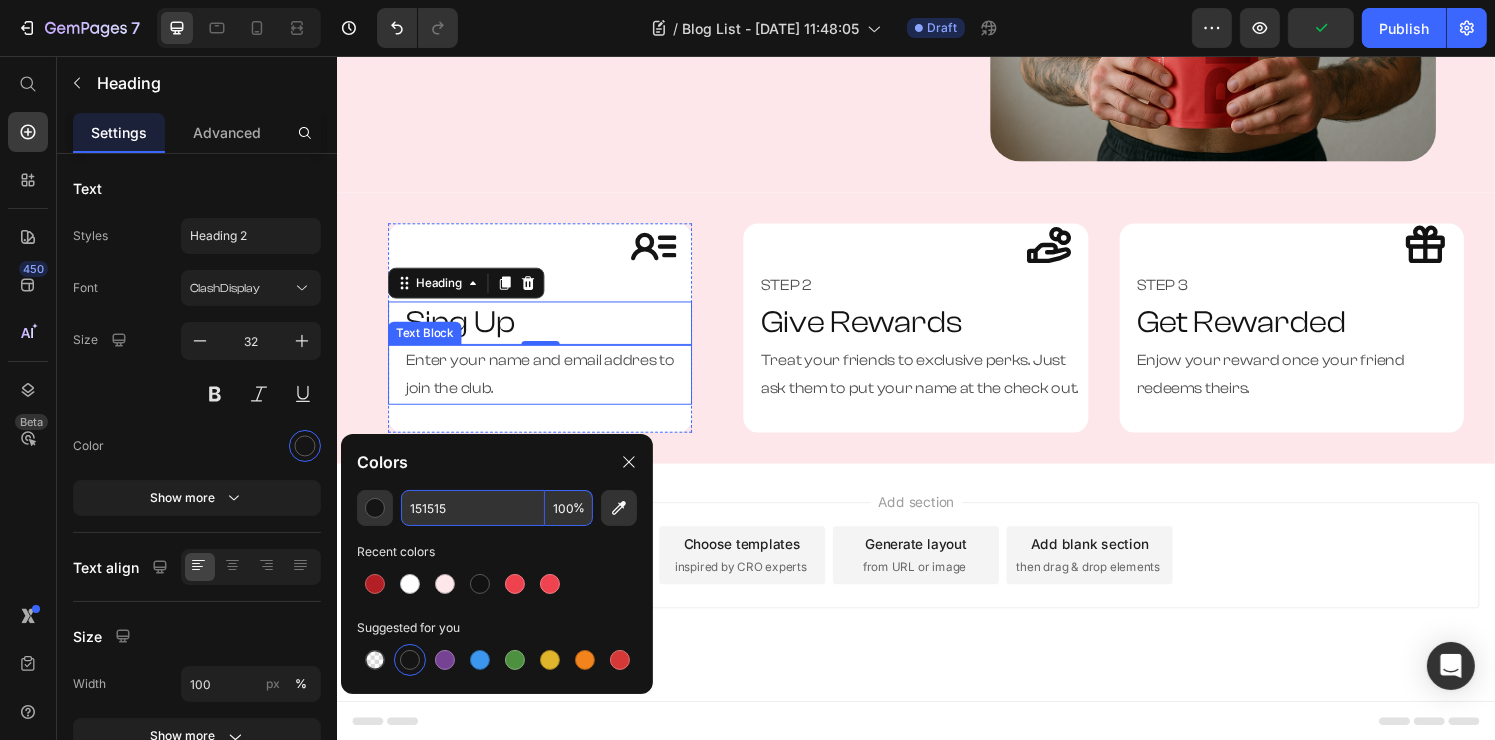click on "Enter your name and email addres to join the club." at bounding box center [554, 386] 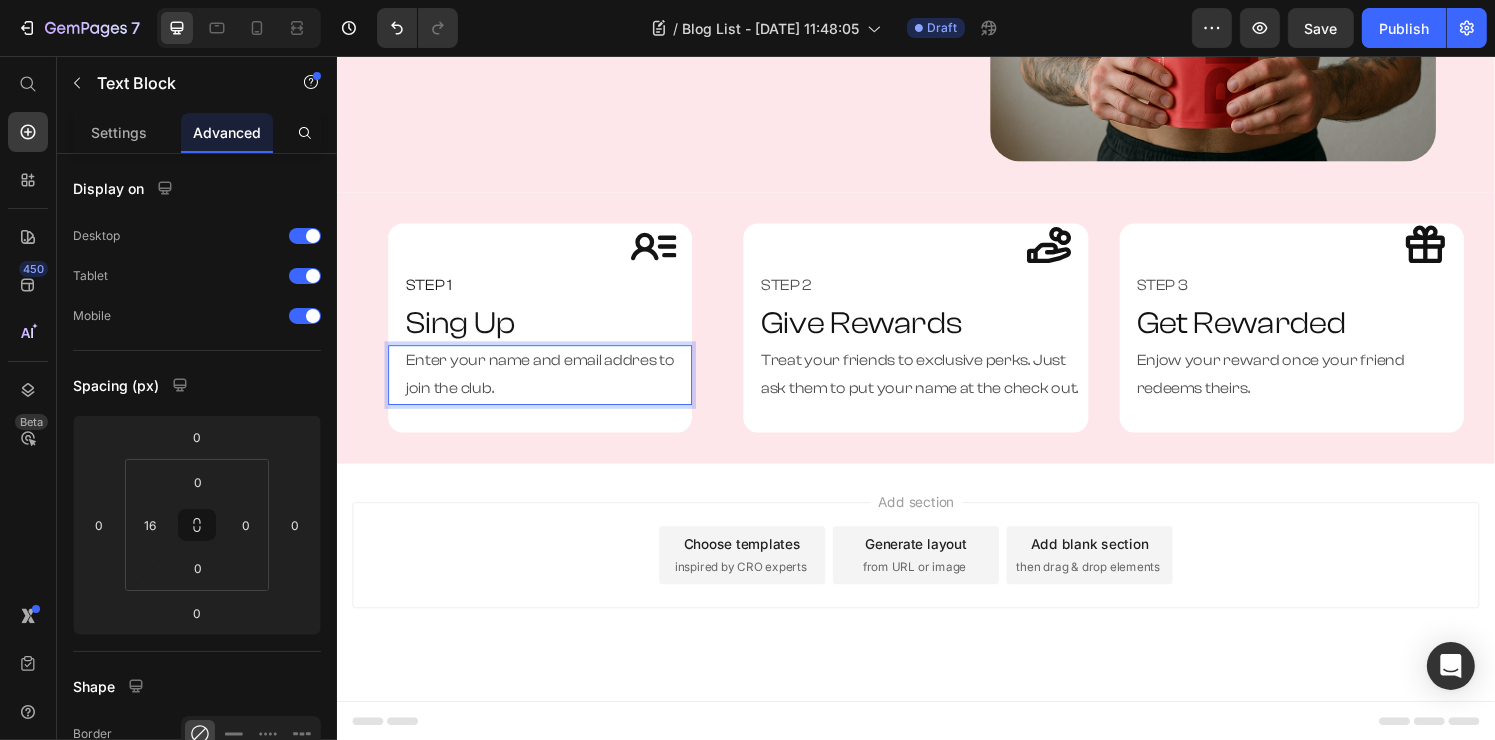 click on "Enter your name and email addres to join the club." at bounding box center [554, 386] 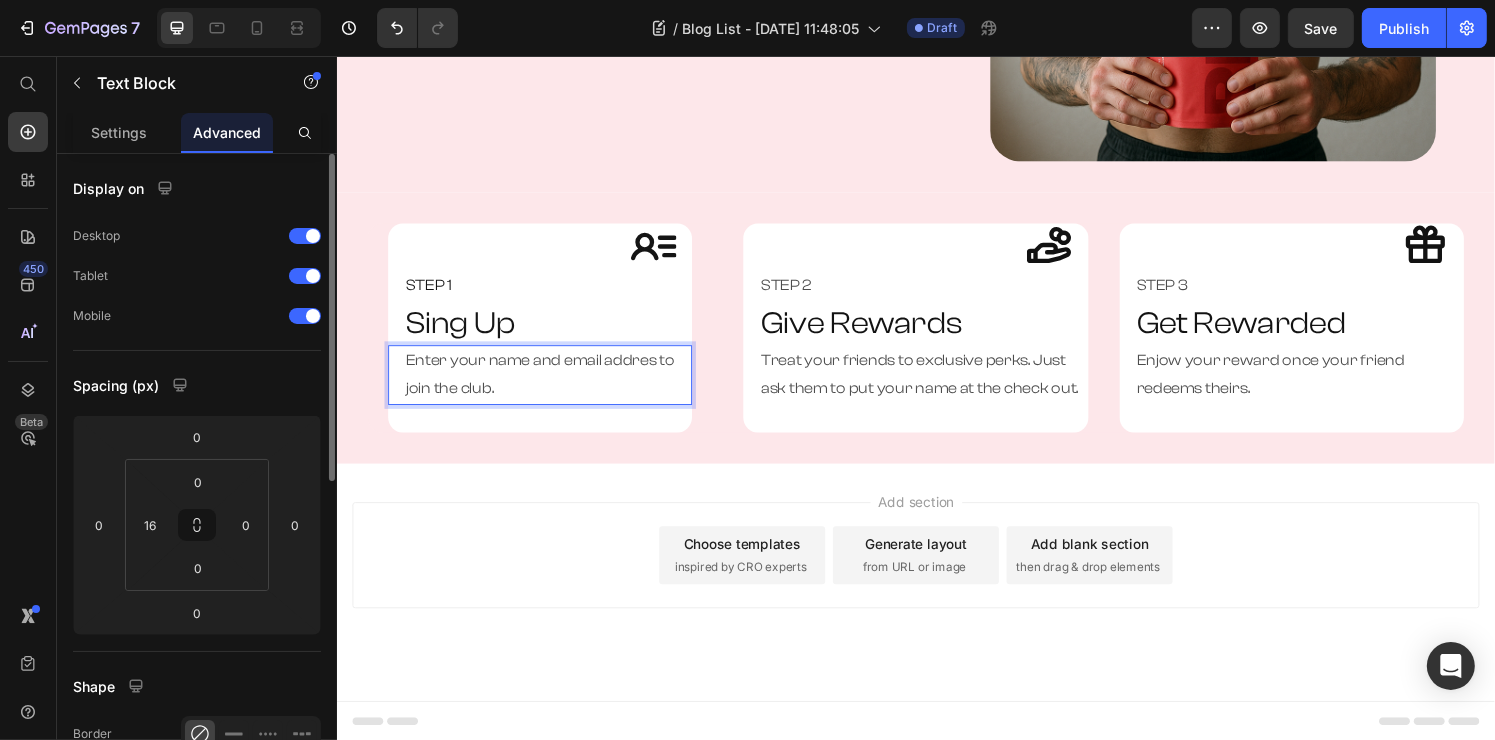 drag, startPoint x: 111, startPoint y: 140, endPoint x: 115, endPoint y: 156, distance: 16.492422 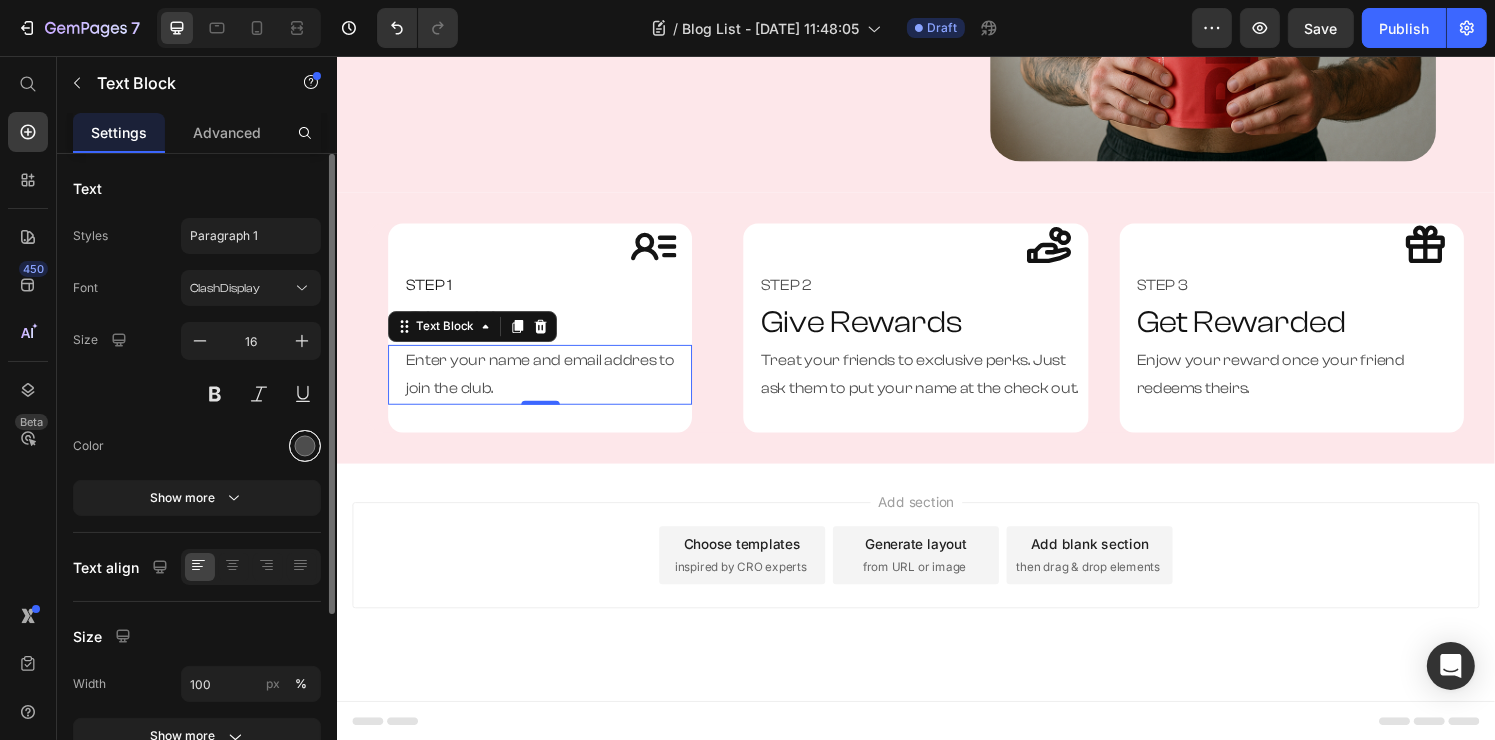 click at bounding box center [305, 446] 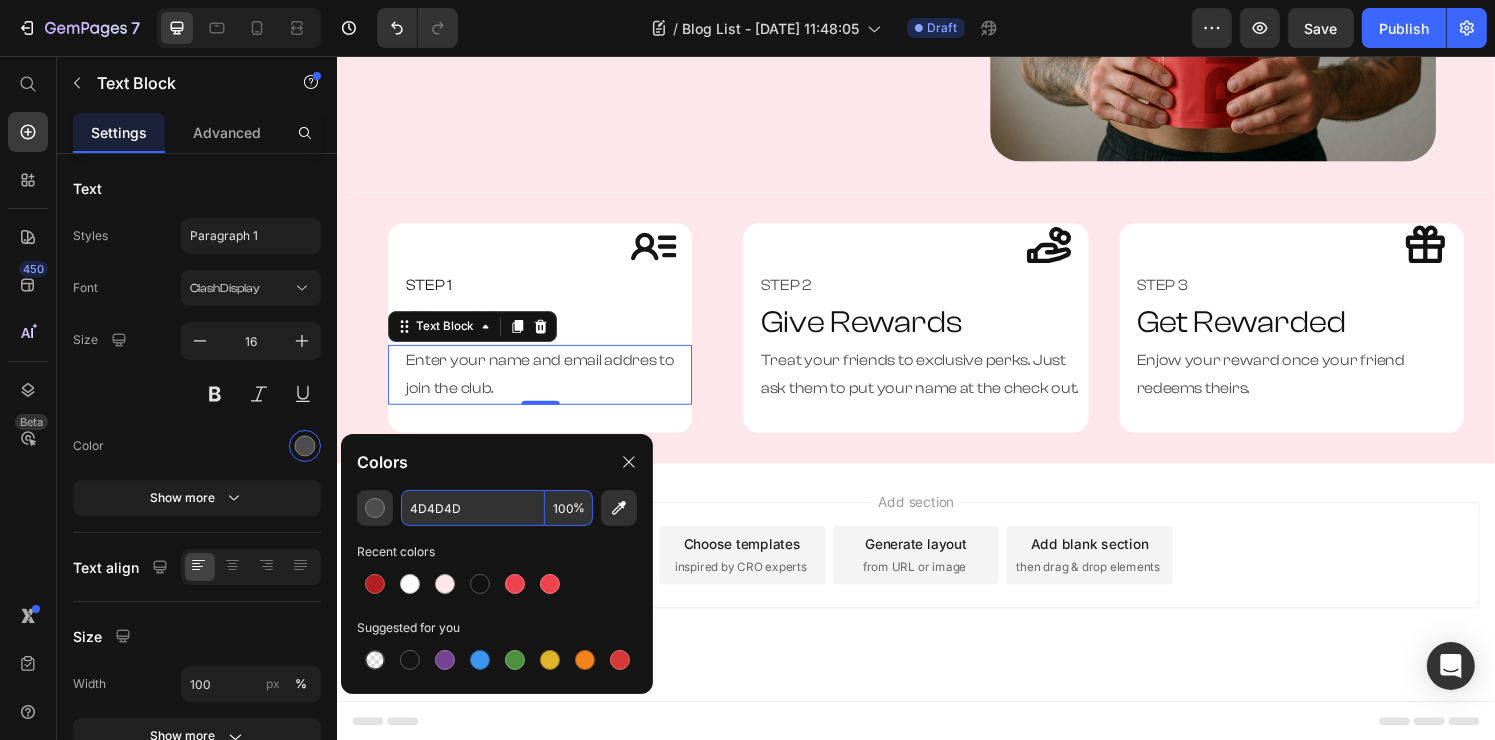 click on "4D4D4D" at bounding box center (473, 508) 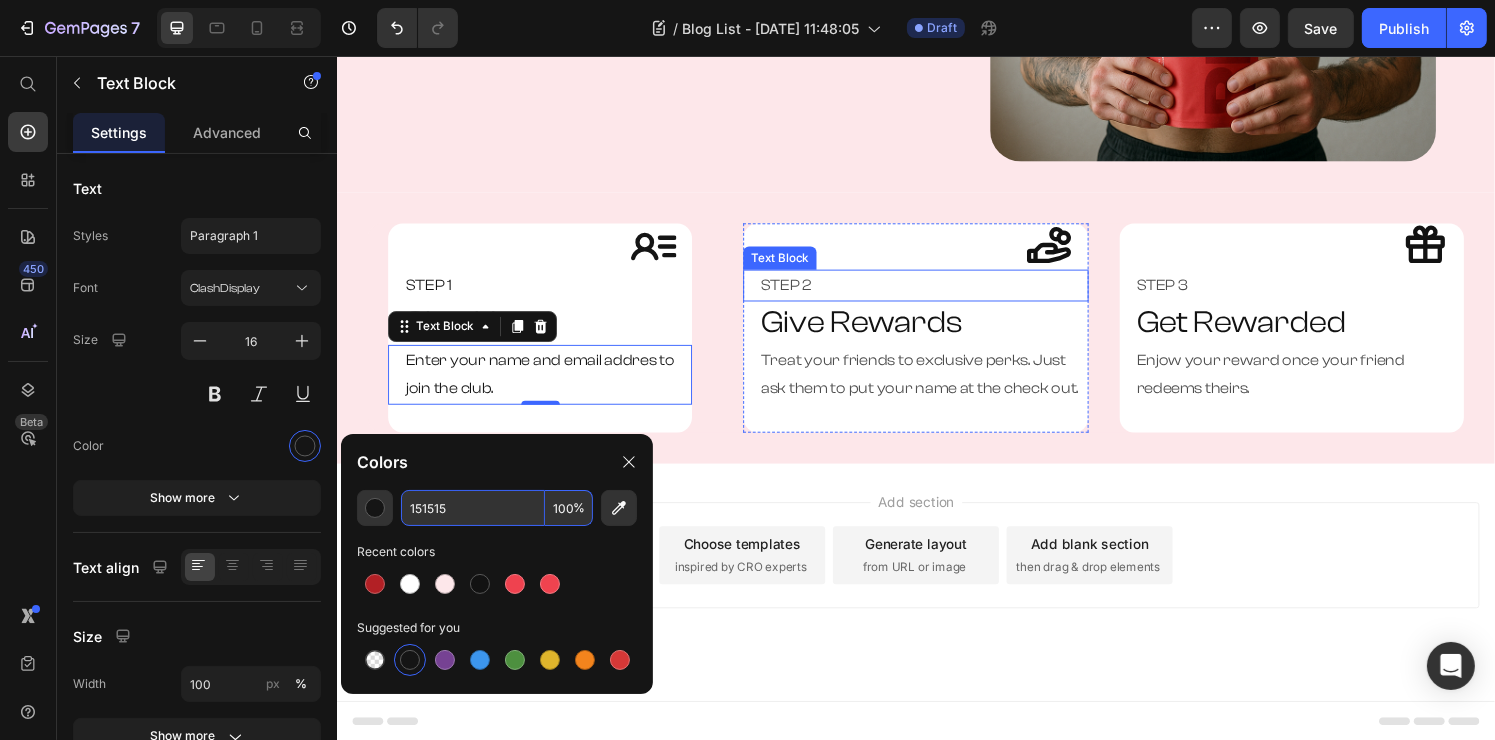 click on "STEP 2" at bounding box center (943, 293) 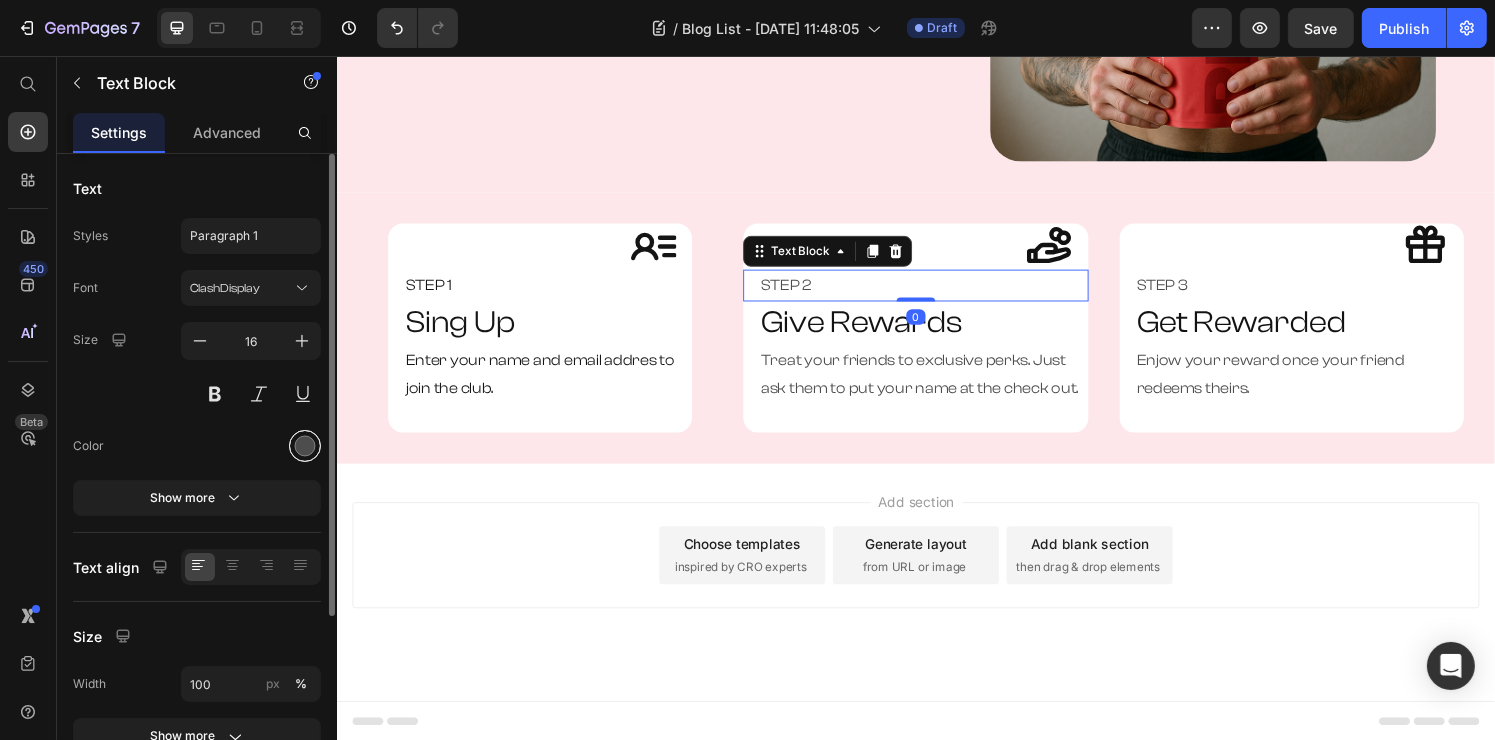 click at bounding box center [305, 446] 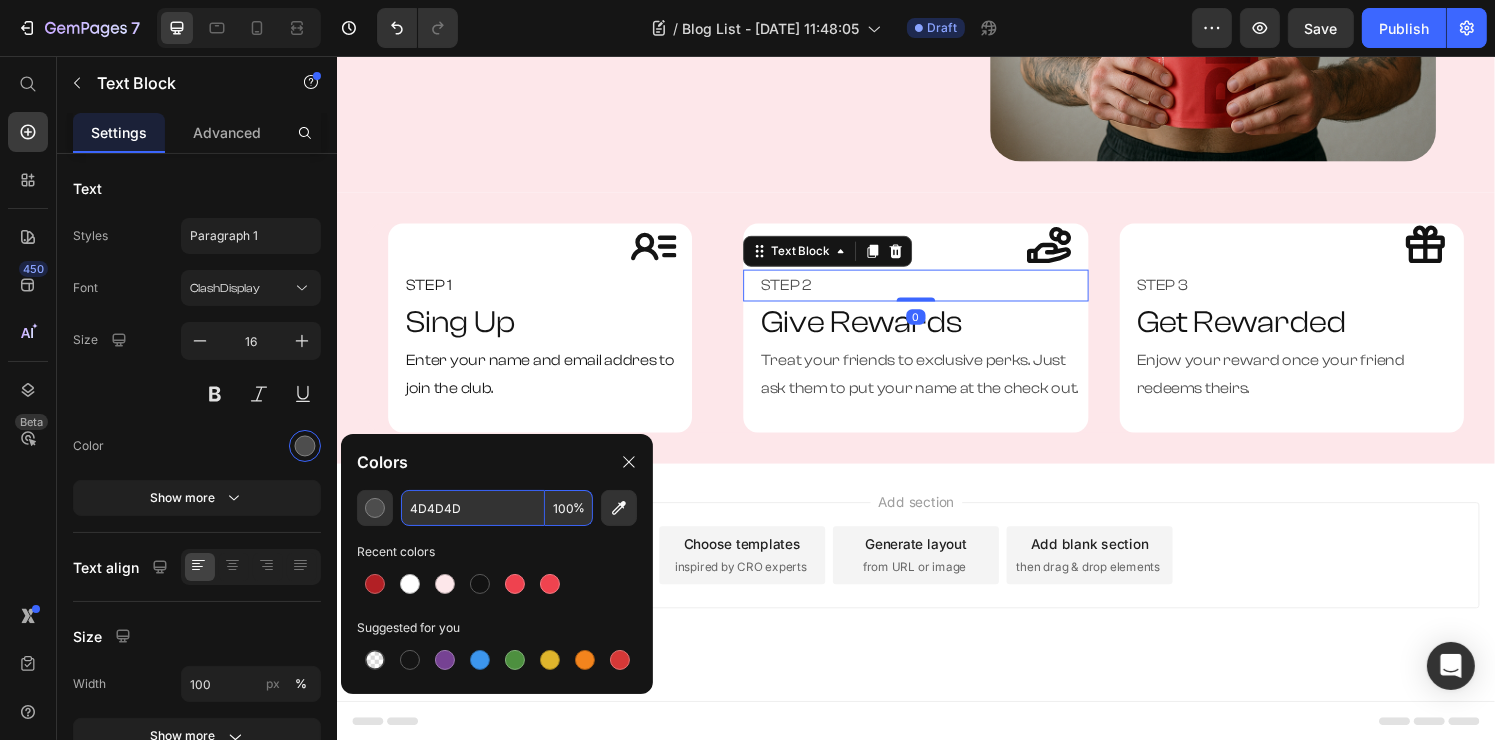 click on "4D4D4D" at bounding box center (473, 508) 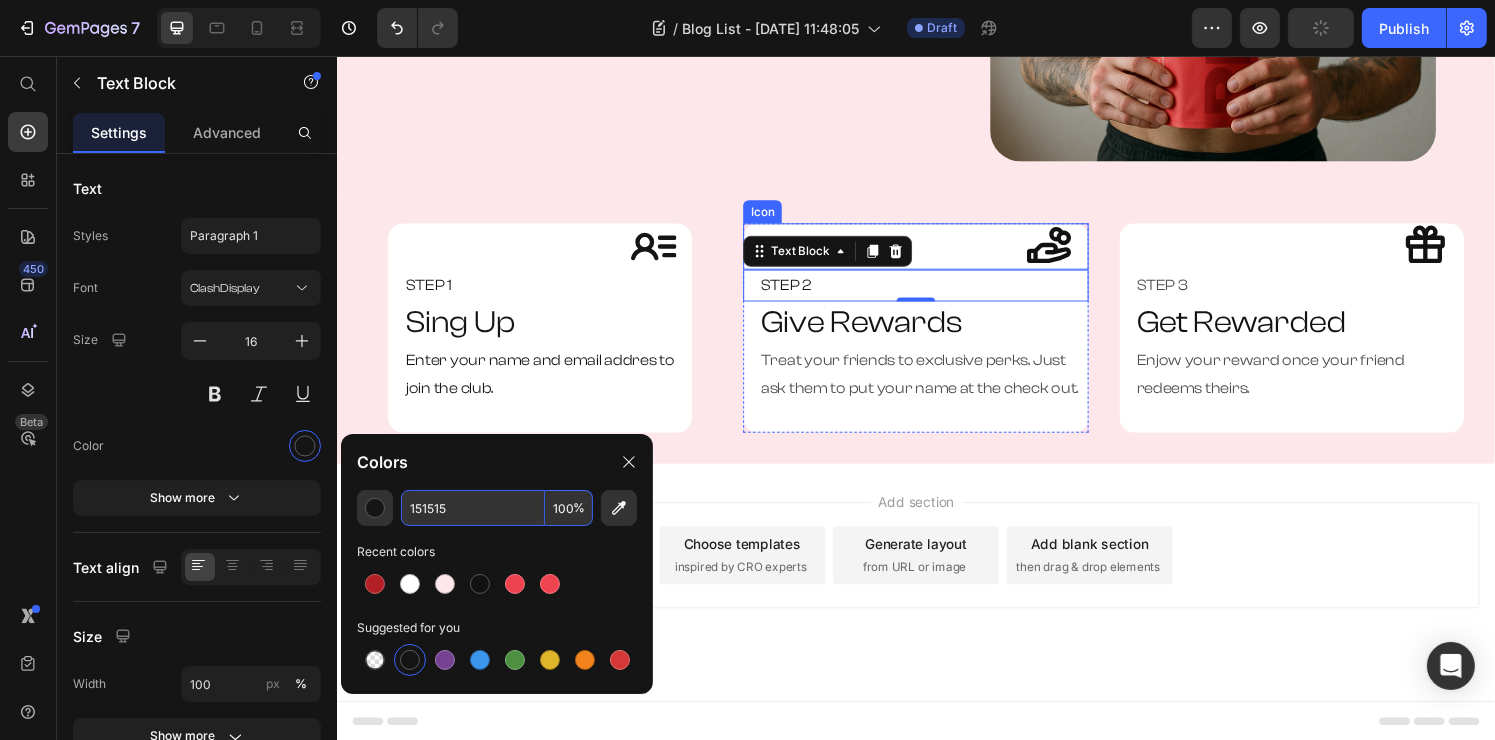 click on "Icon" at bounding box center (935, 253) 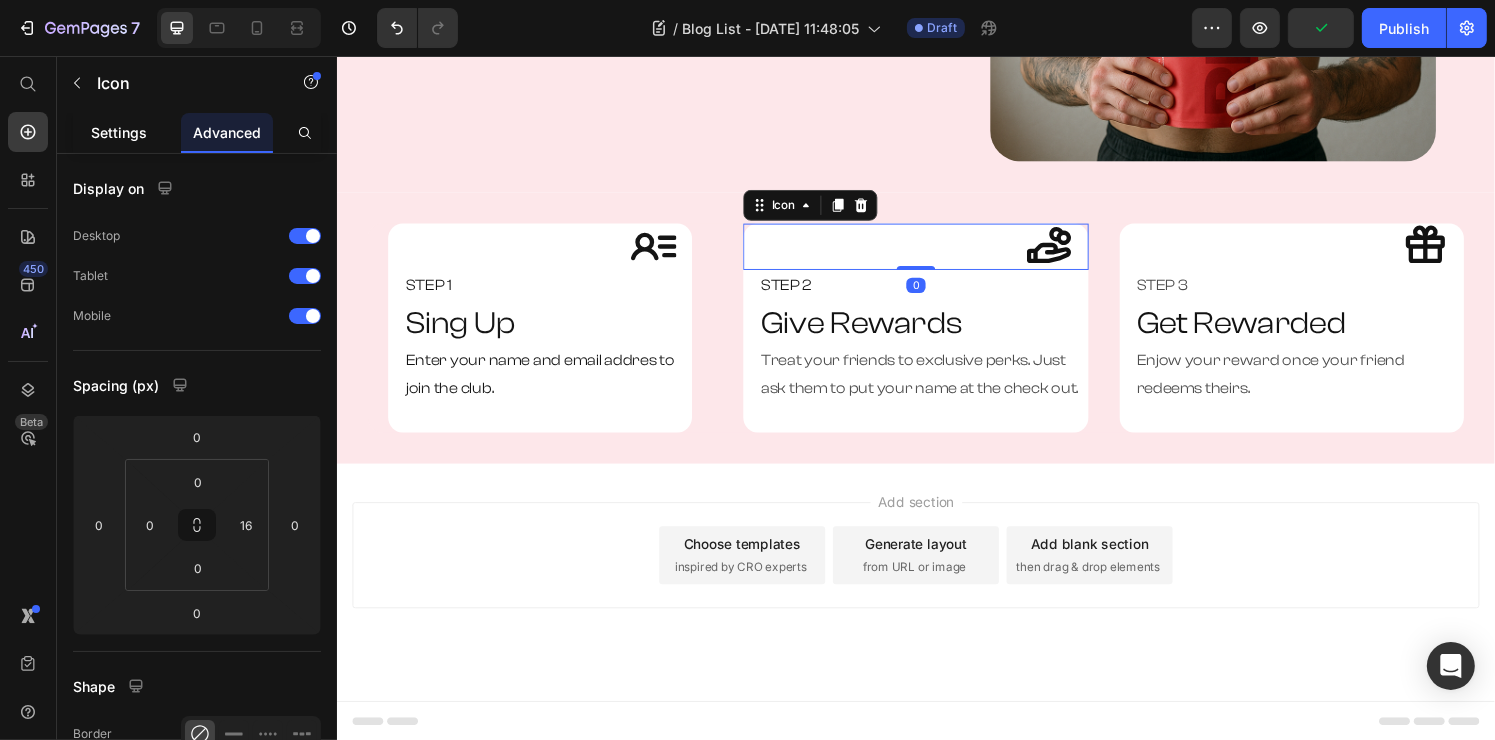 click on "Settings" 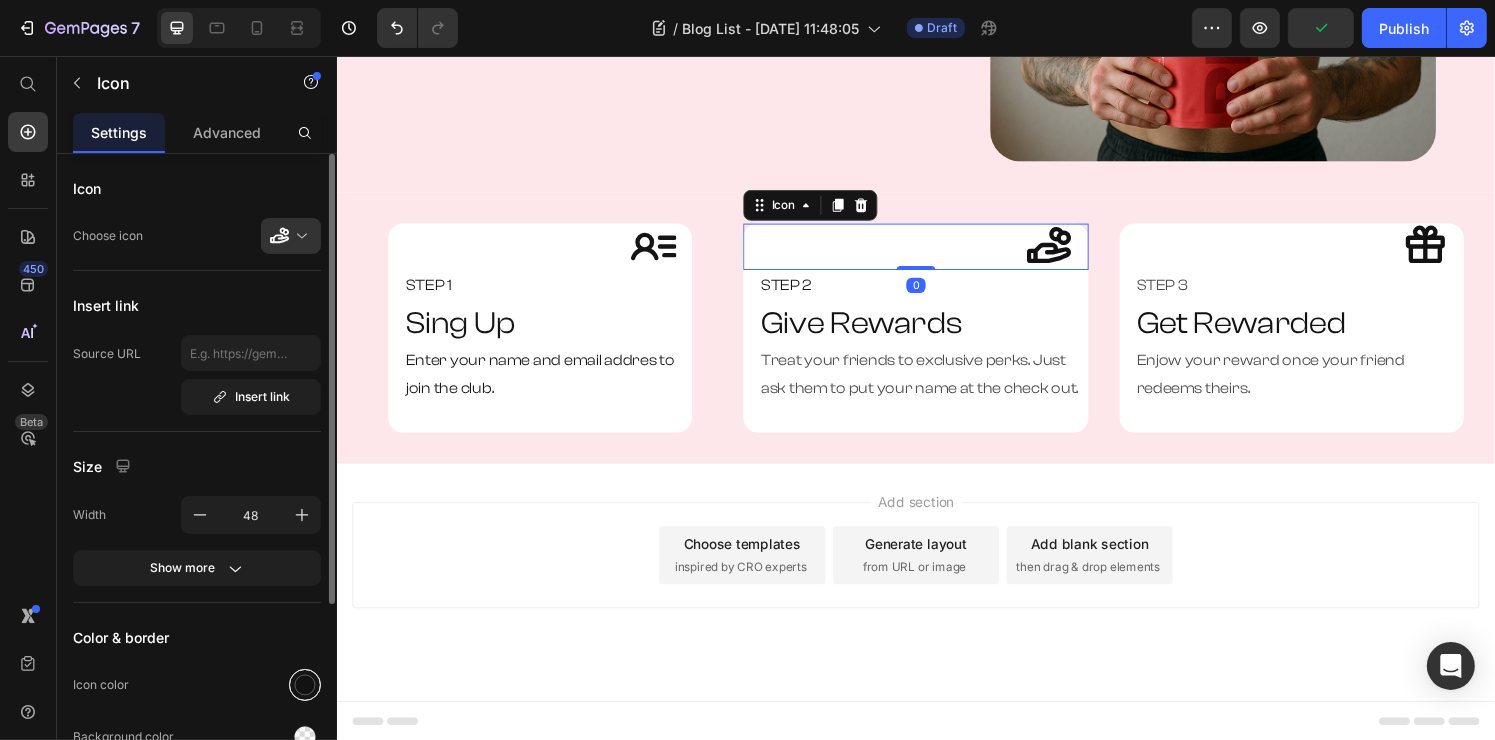click at bounding box center [305, 685] 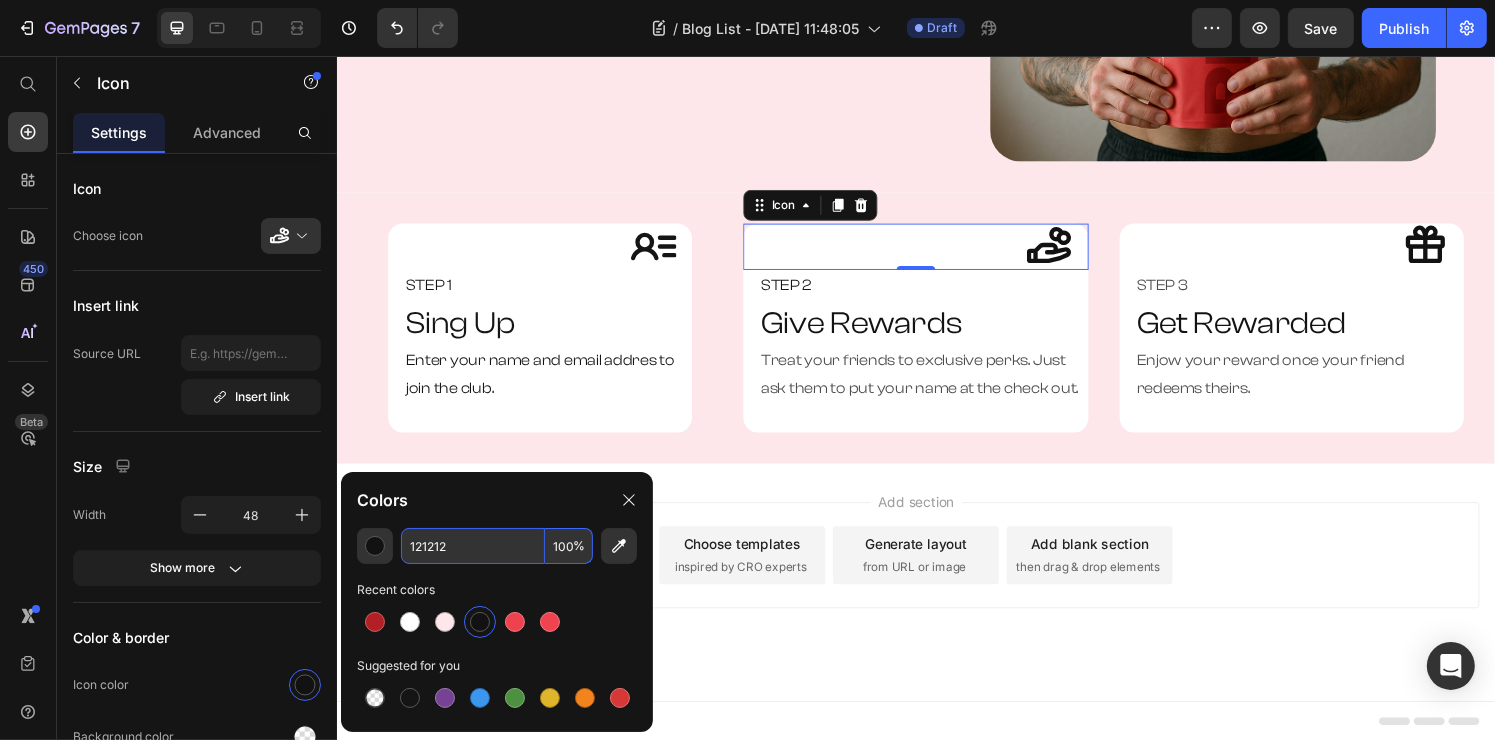 click on "121212" at bounding box center (473, 546) 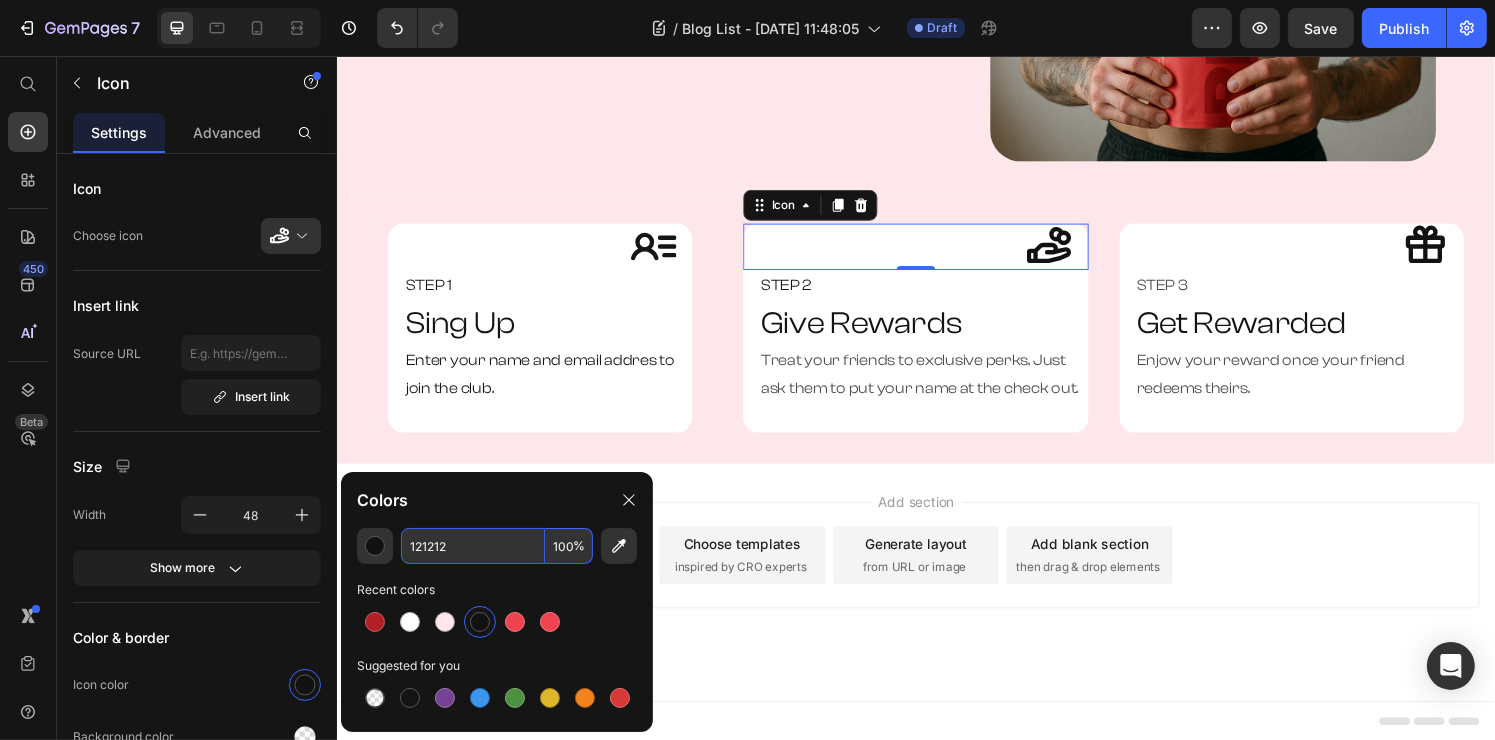 paste on "51515" 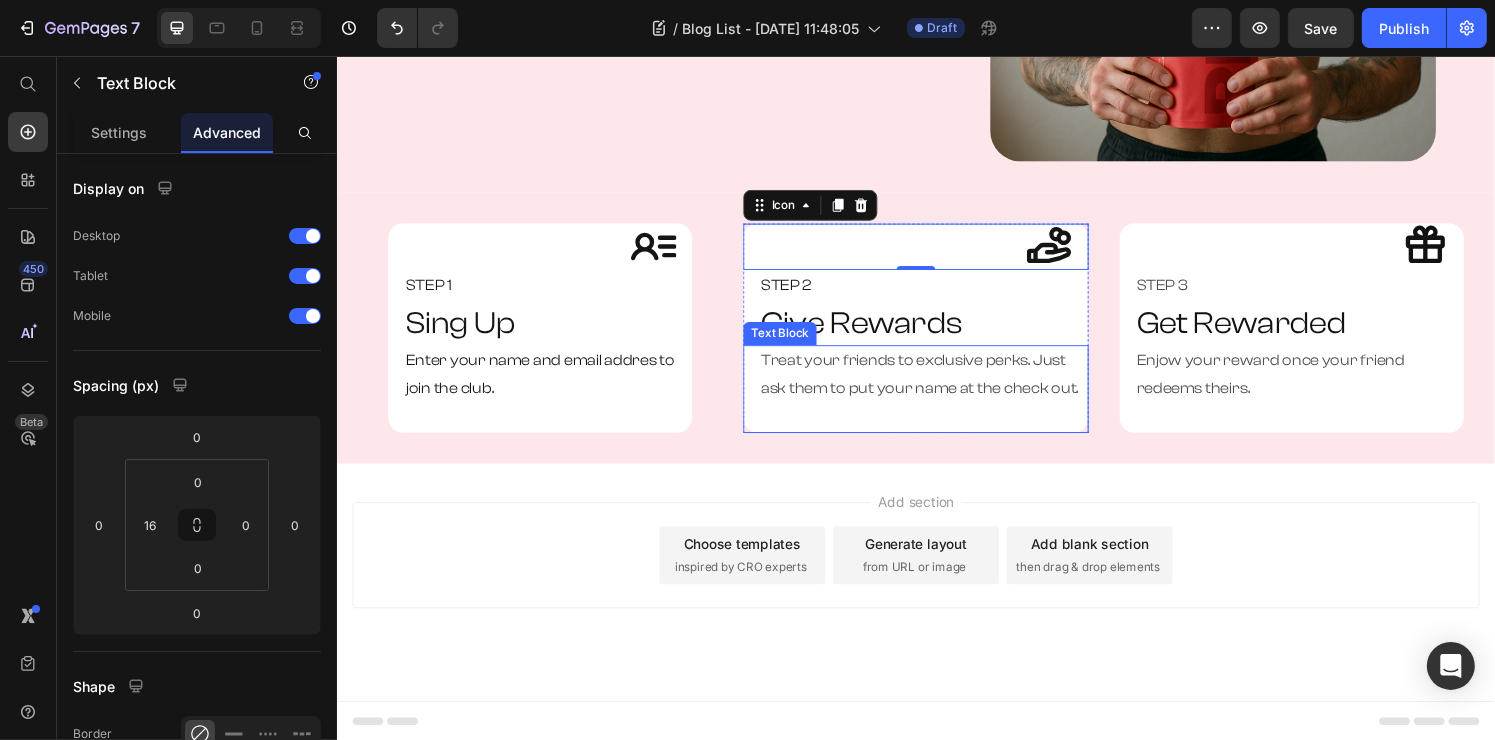 click on "Treat your friends to exclusive perks. Just ask them to put your name at the check out." at bounding box center (943, 386) 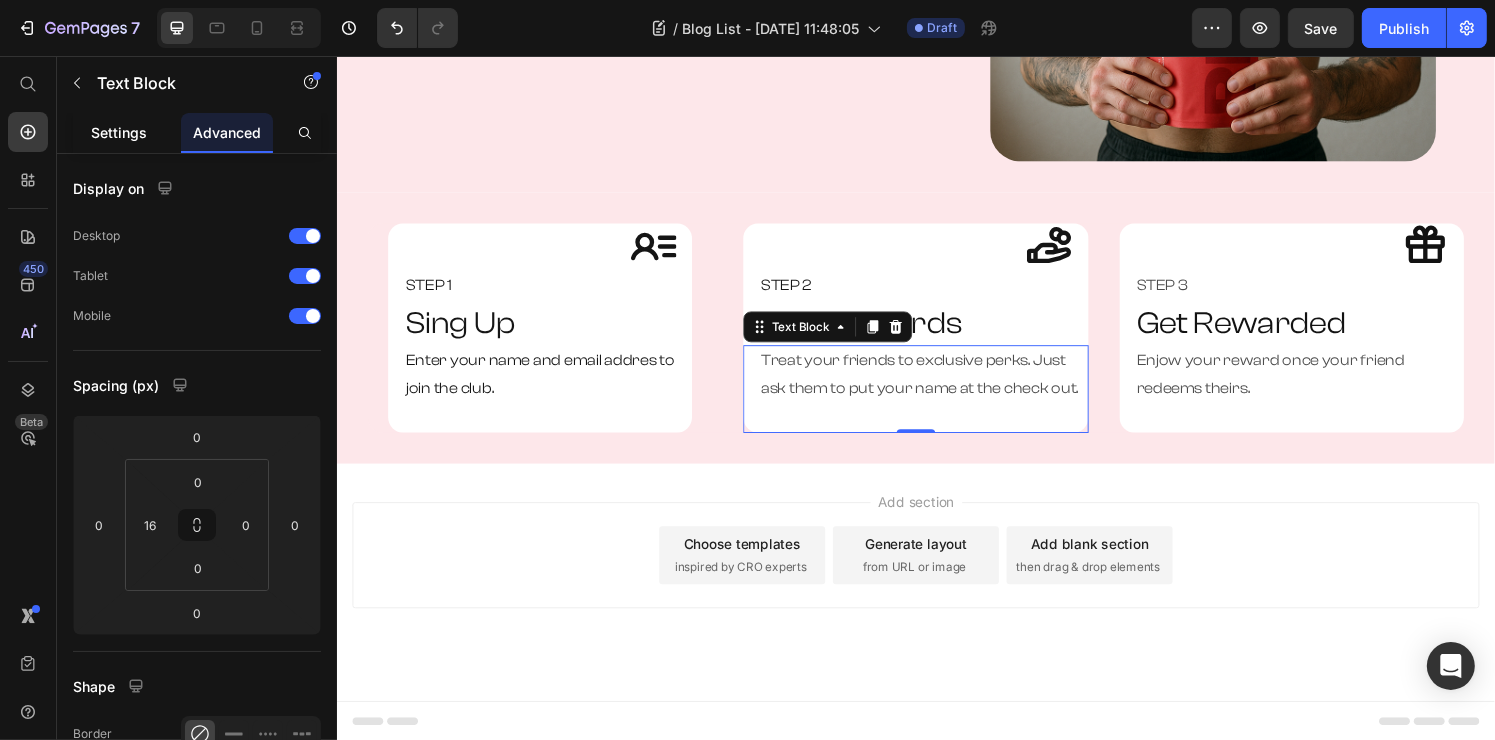 click on "Settings" at bounding box center [119, 132] 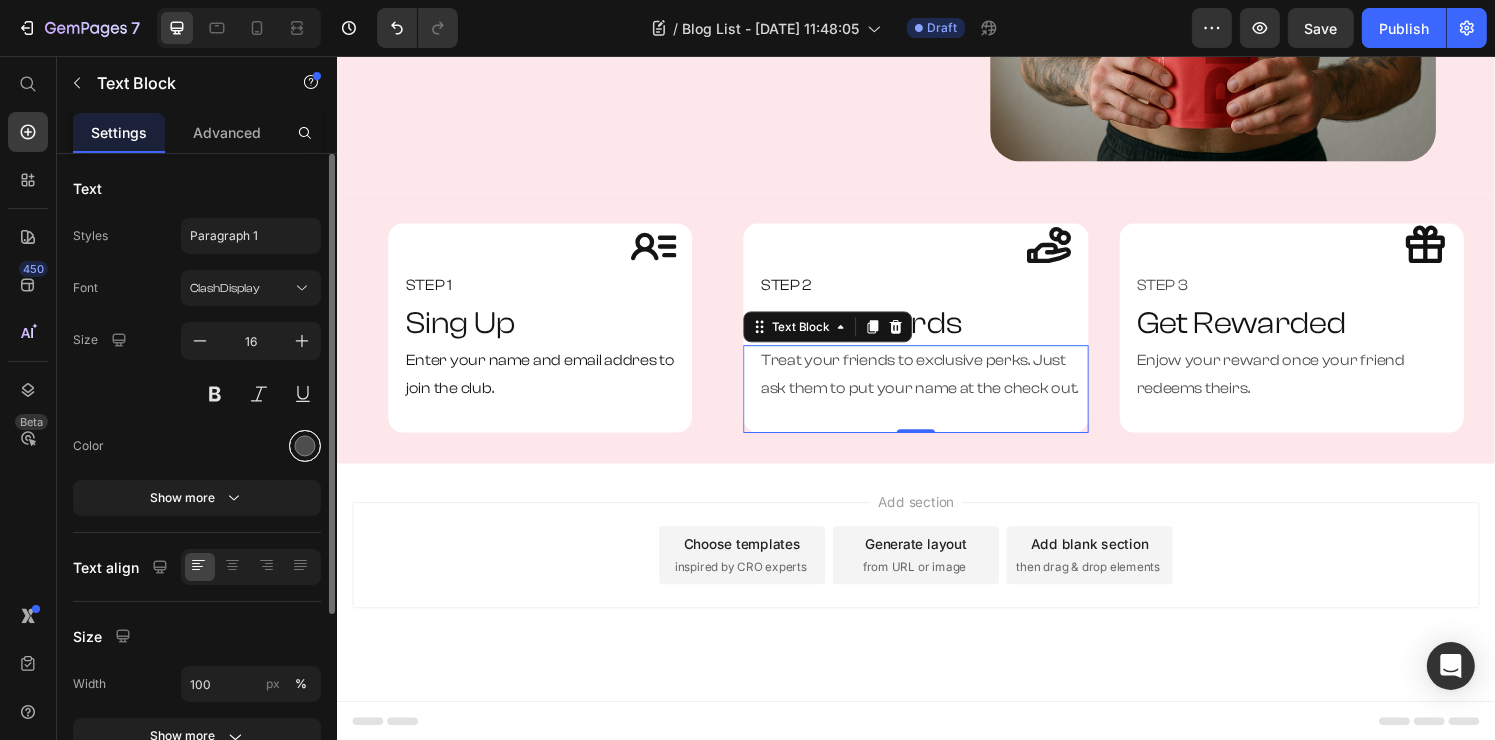 click at bounding box center (305, 446) 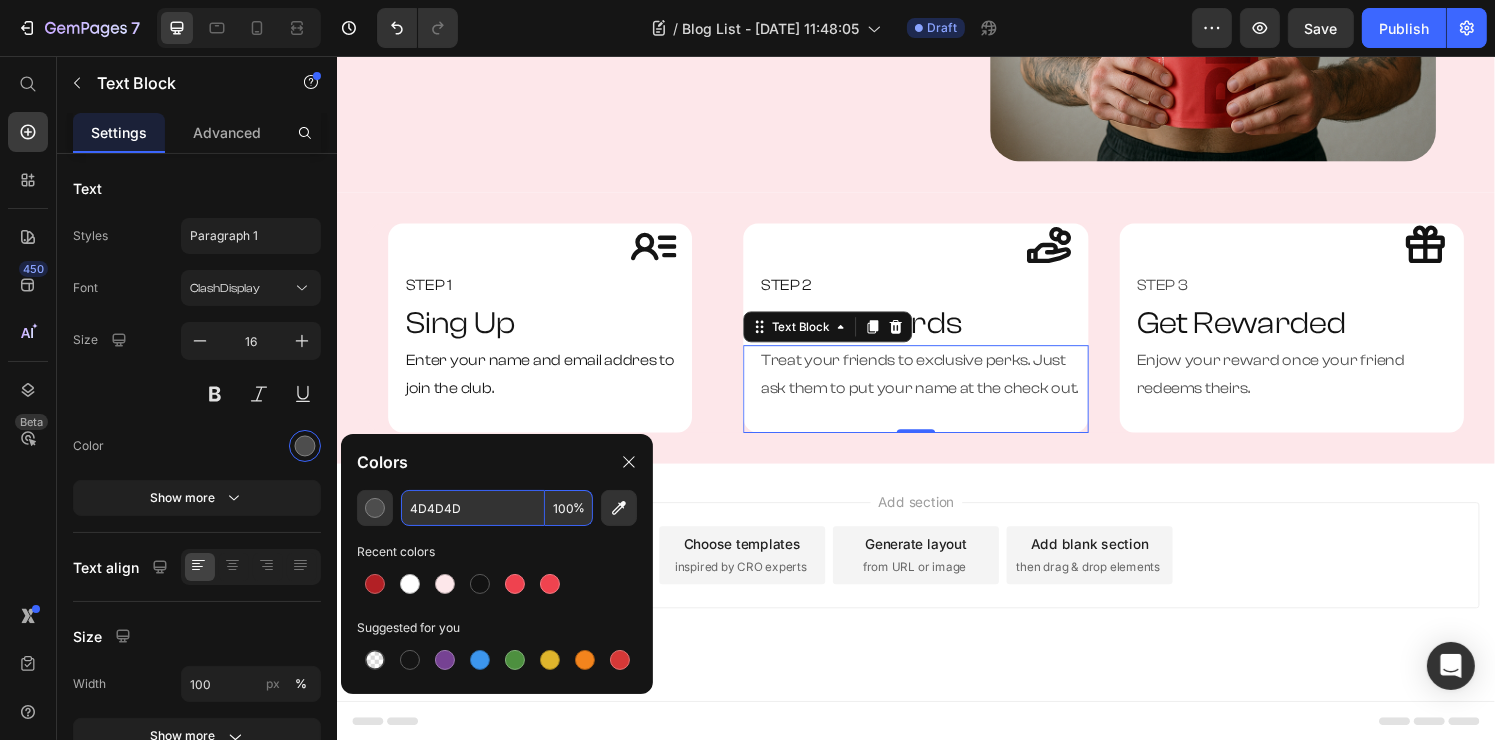 click on "4D4D4D" at bounding box center [473, 508] 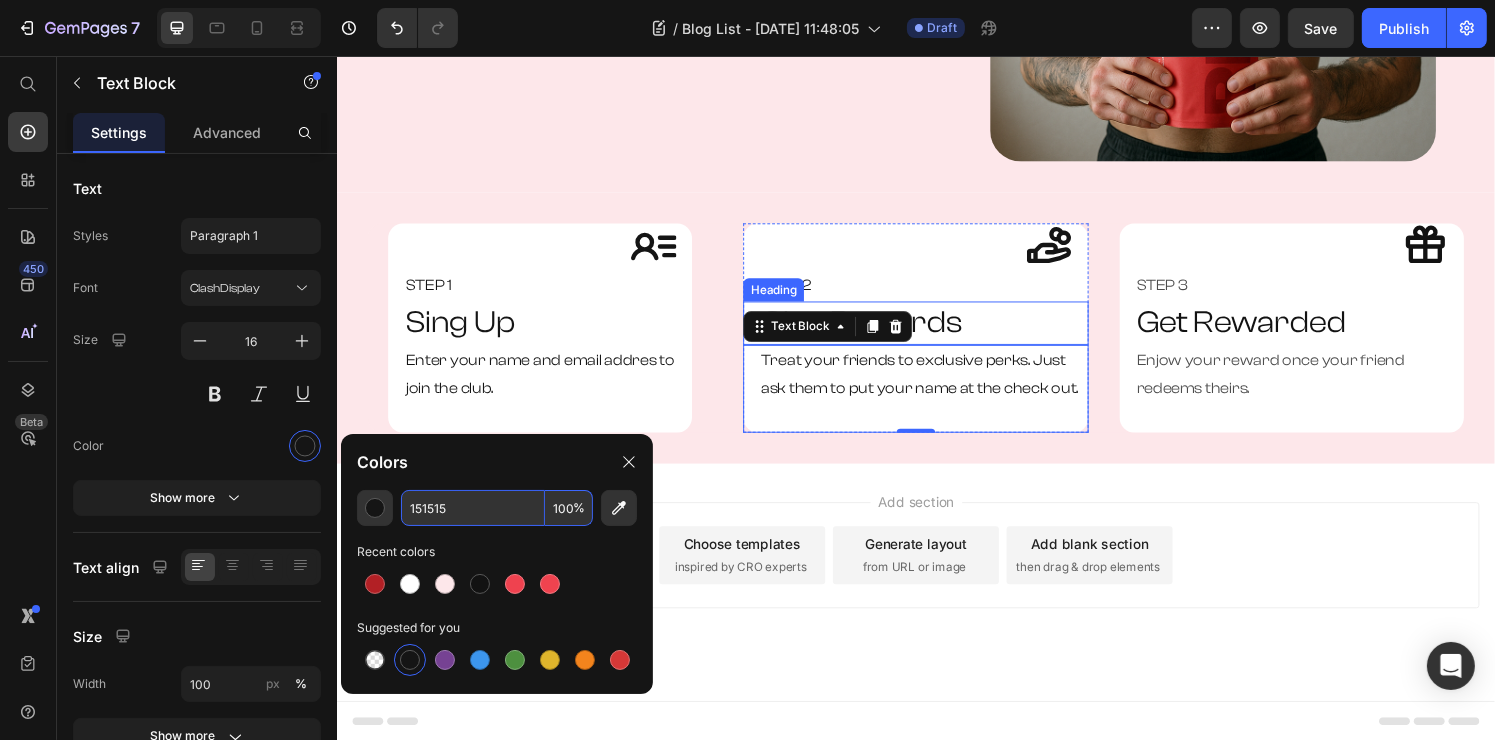 click on "Give Rewards" at bounding box center (943, 333) 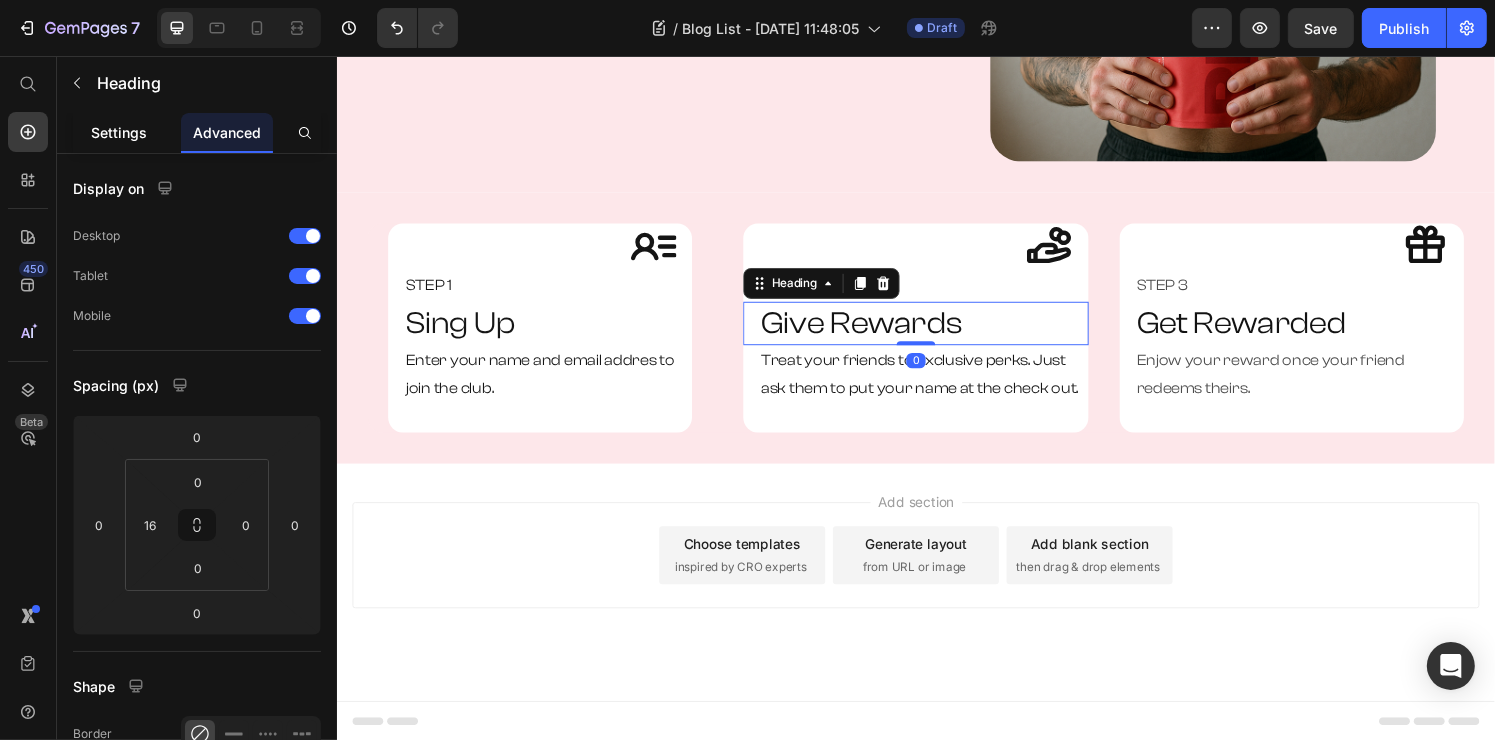 click on "Settings" at bounding box center [119, 132] 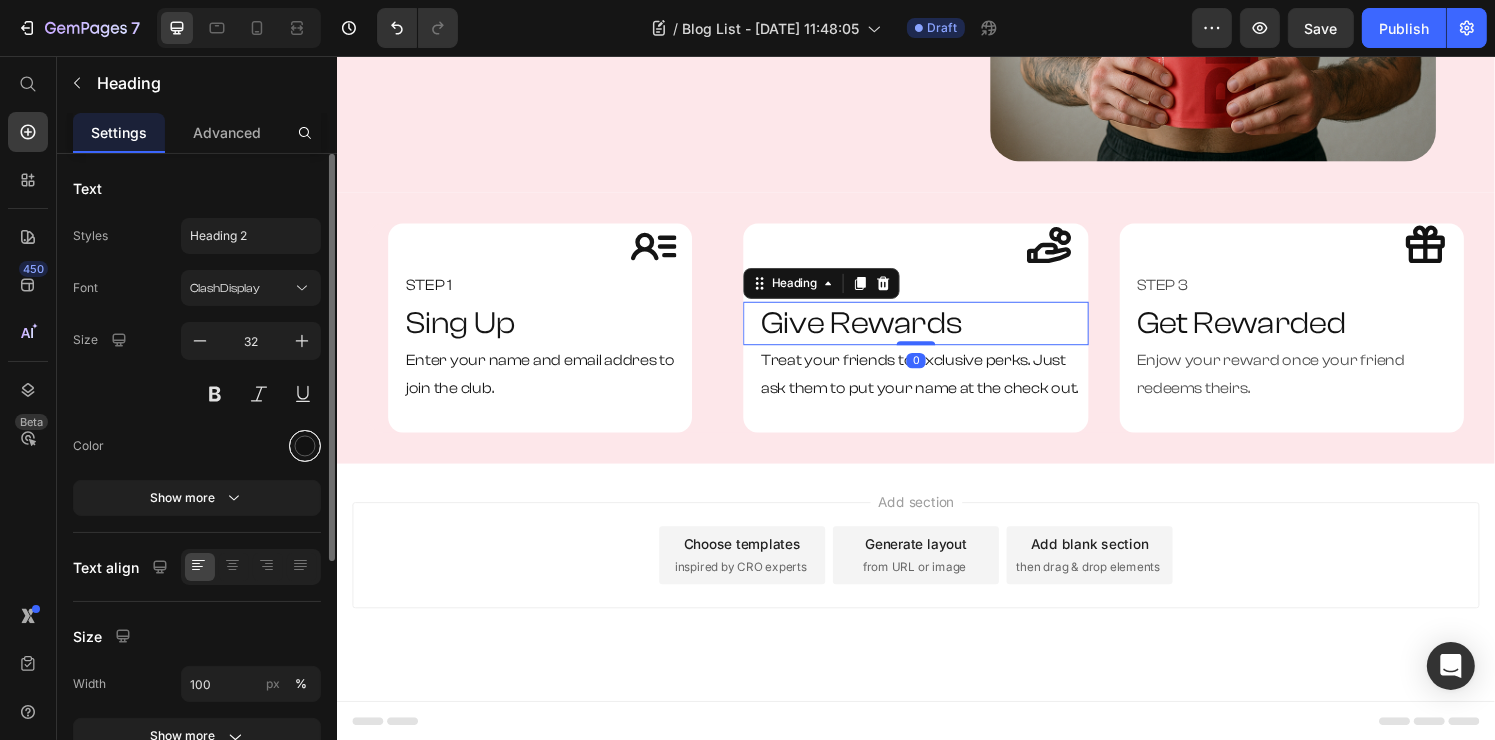 click at bounding box center (305, 446) 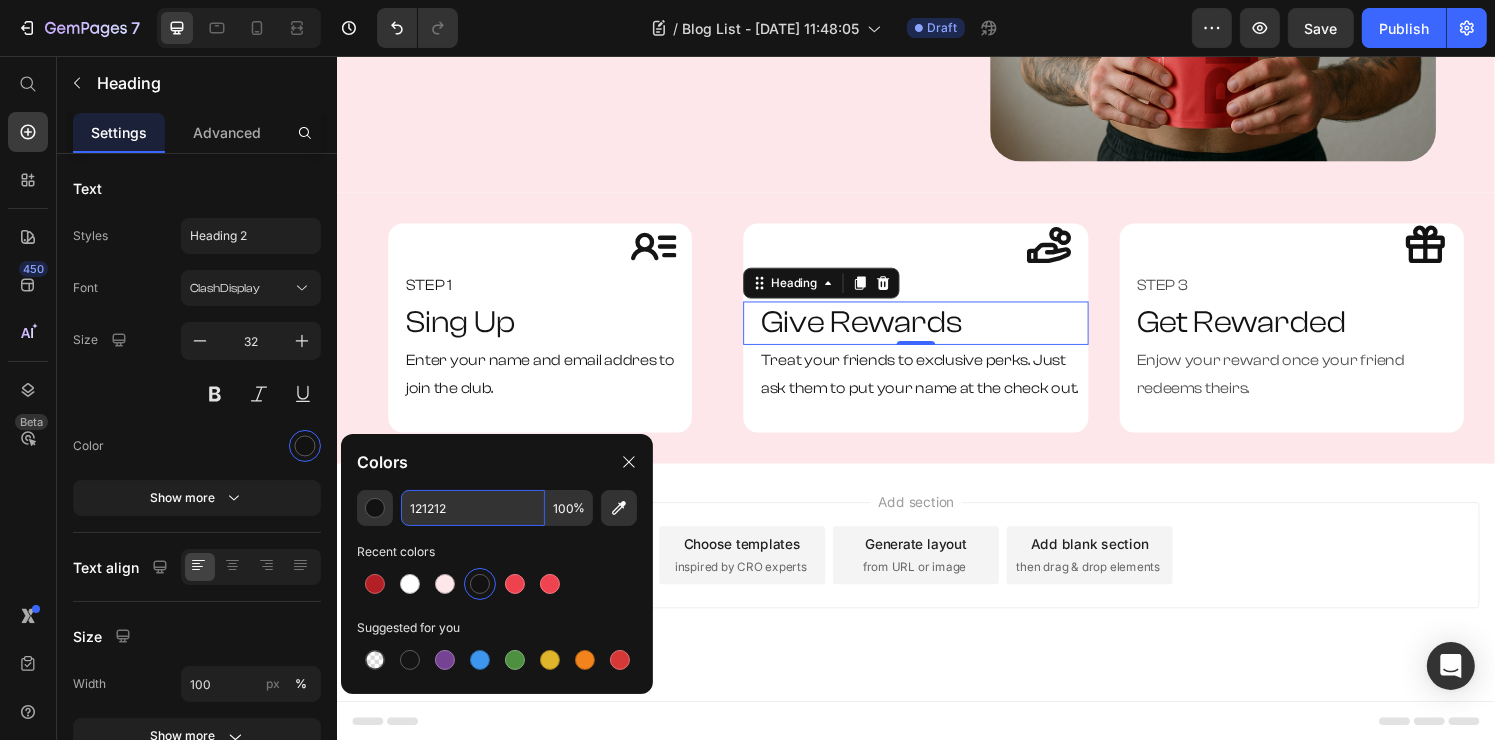 click on "121212" at bounding box center [473, 508] 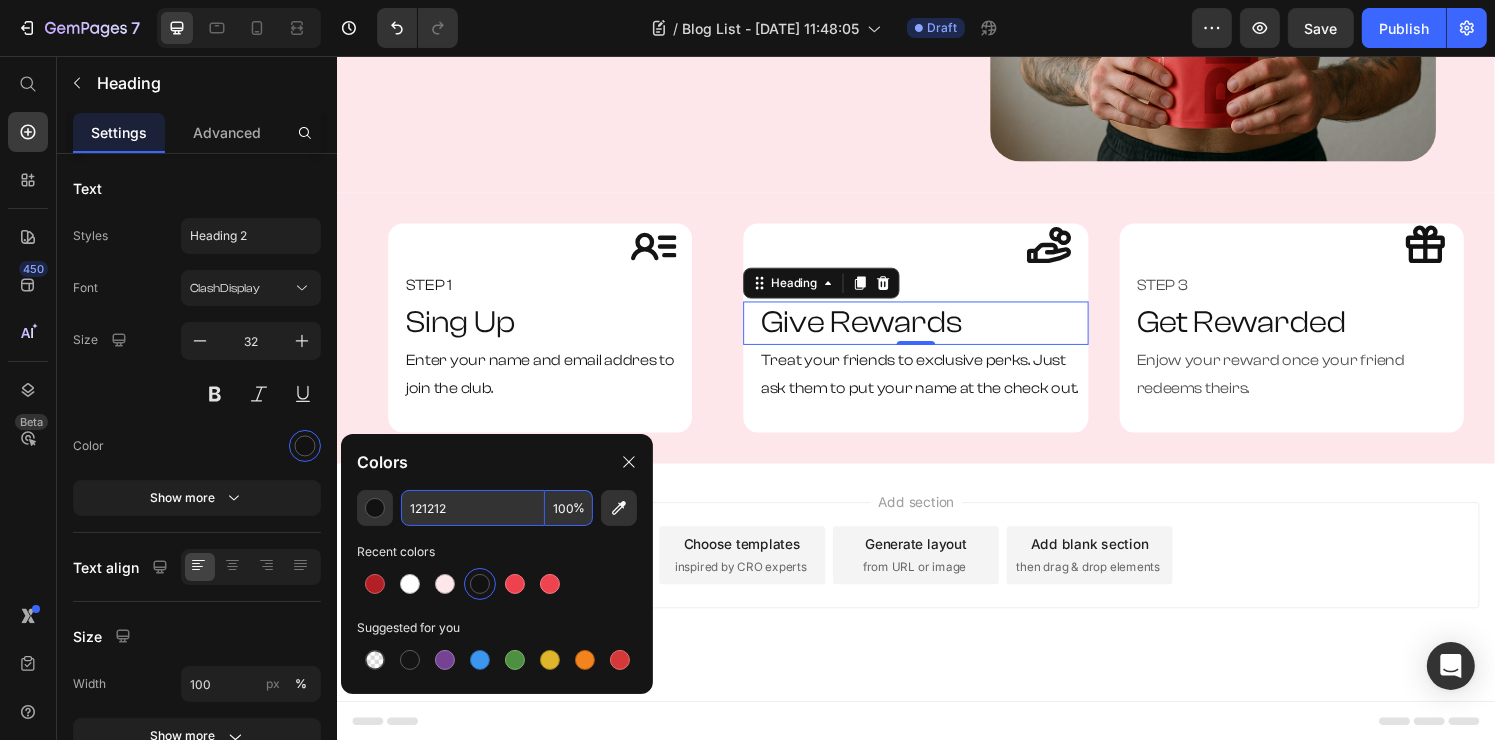 paste on "51515" 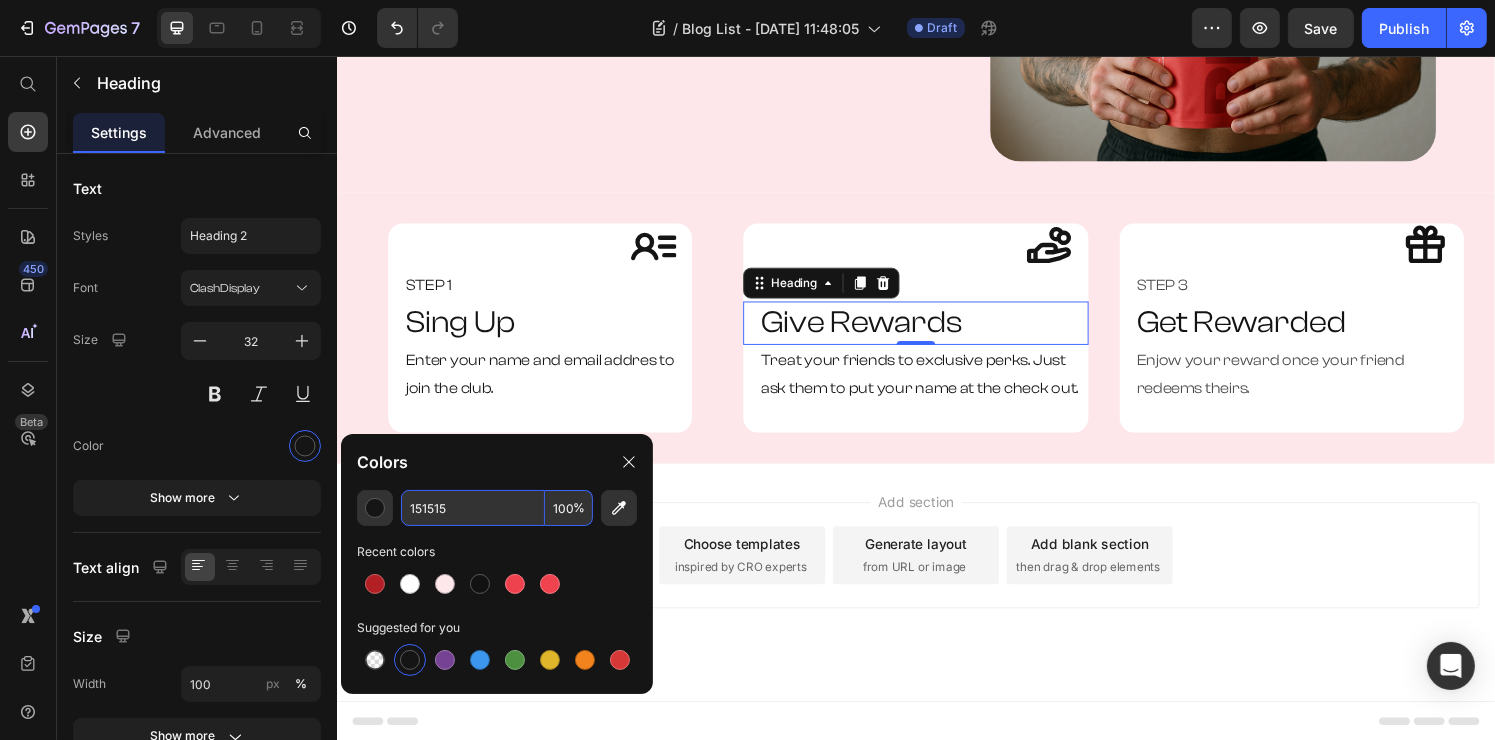 click on "STEP 2" at bounding box center [943, 293] 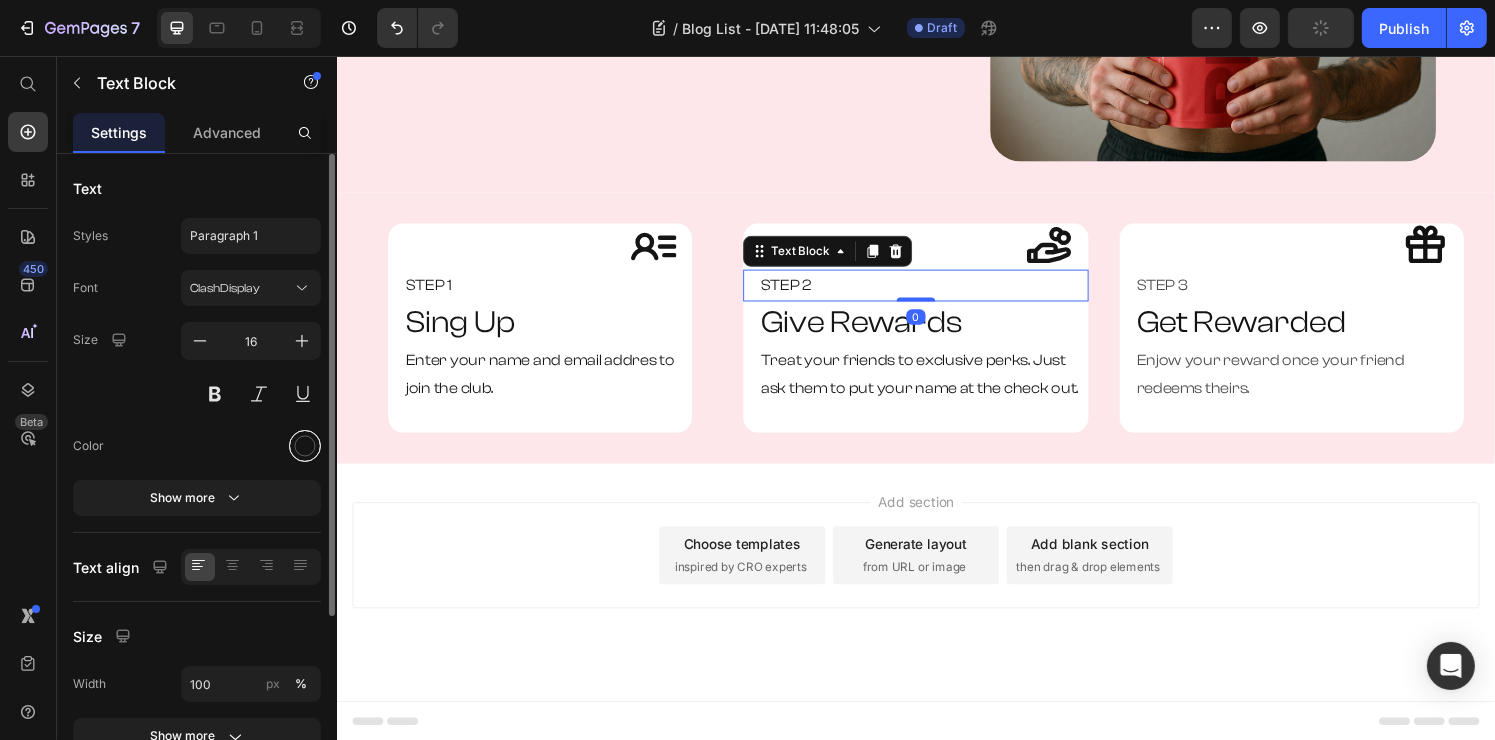 click at bounding box center (305, 446) 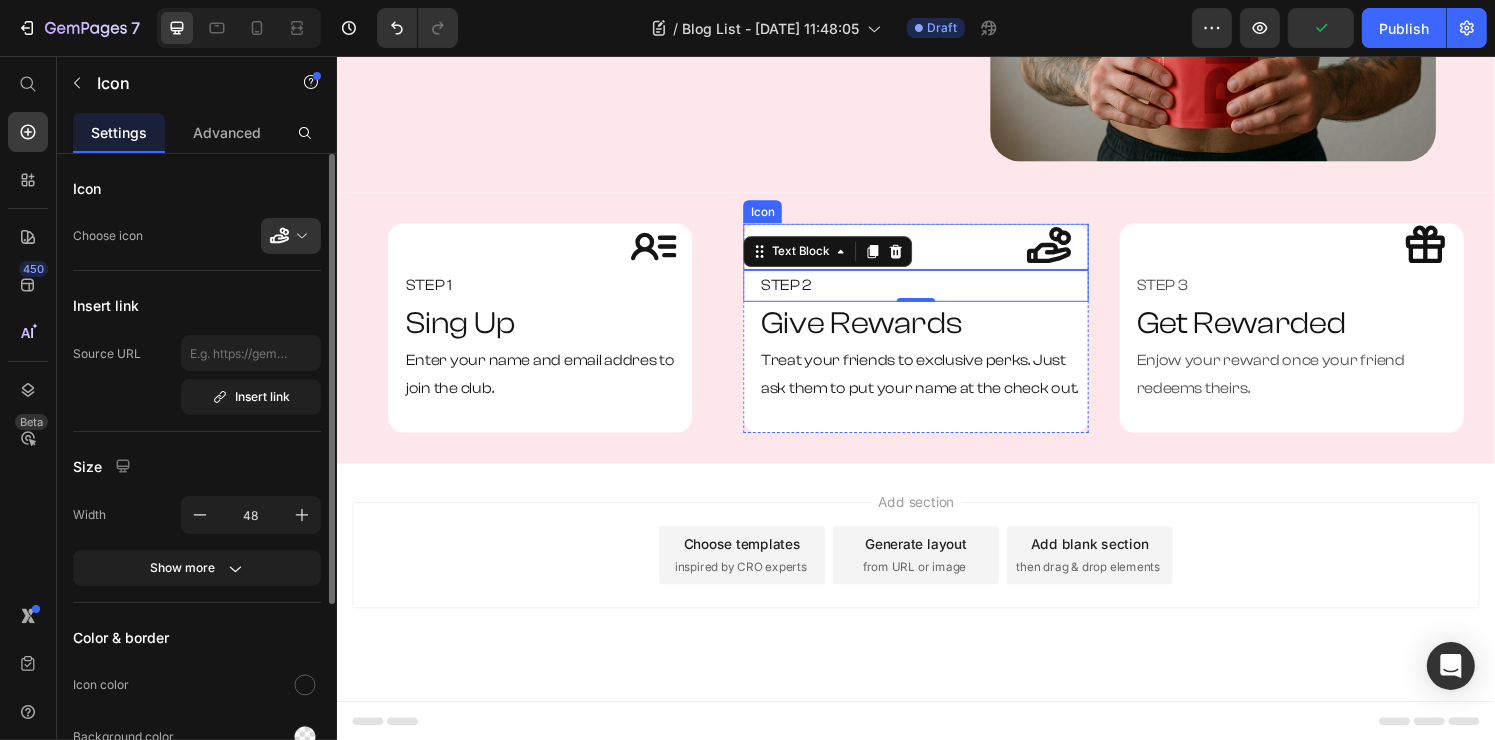 click 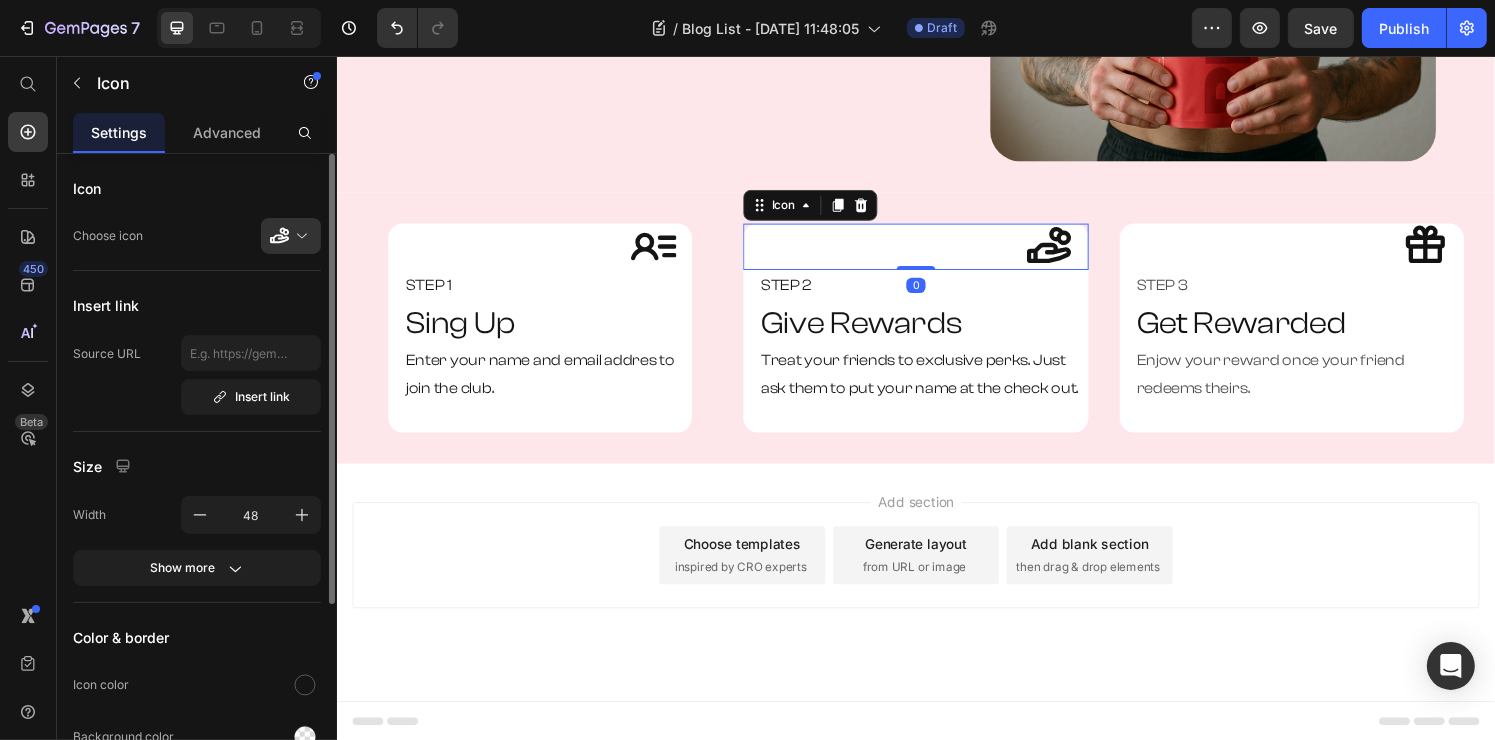 click on "Color & border Icon color Background color Border Corner" 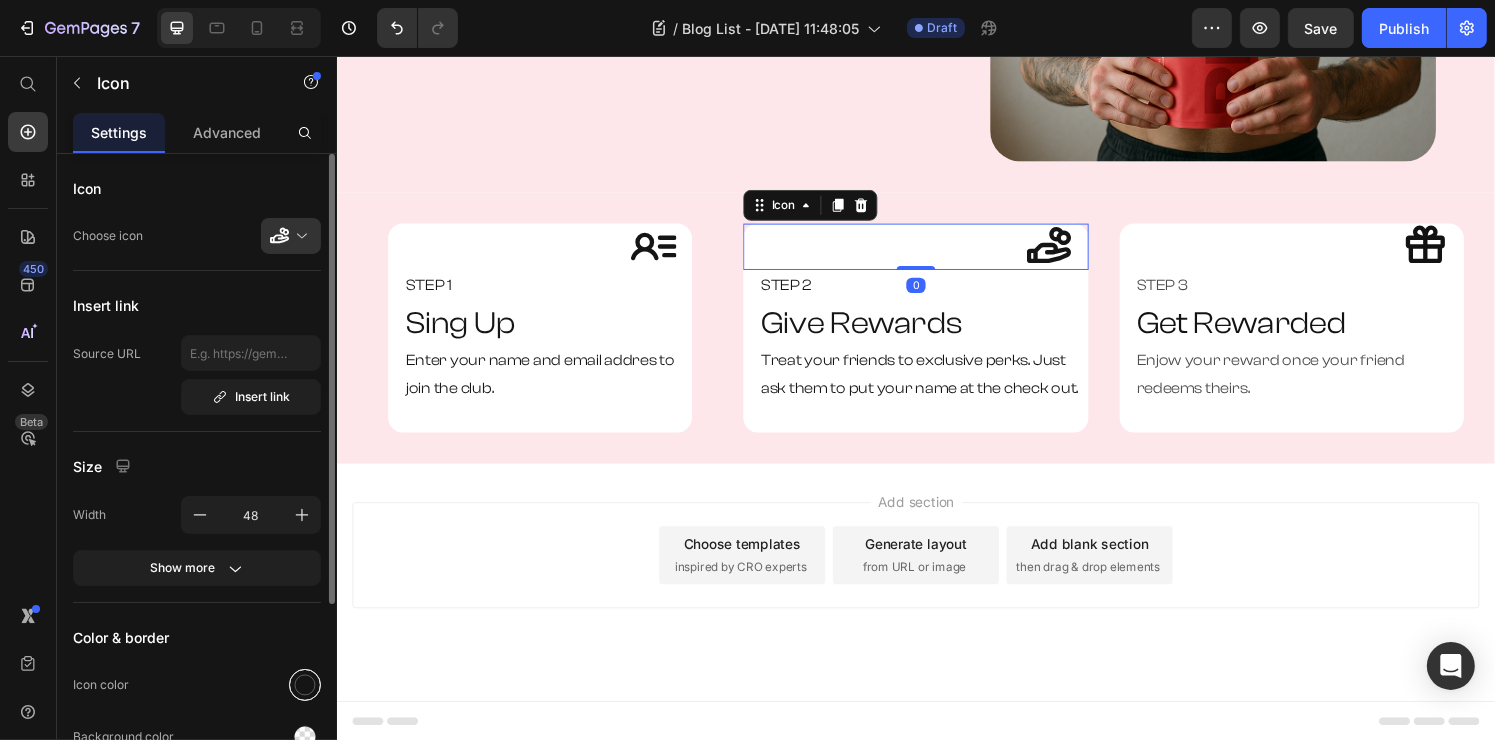 click at bounding box center [305, 685] 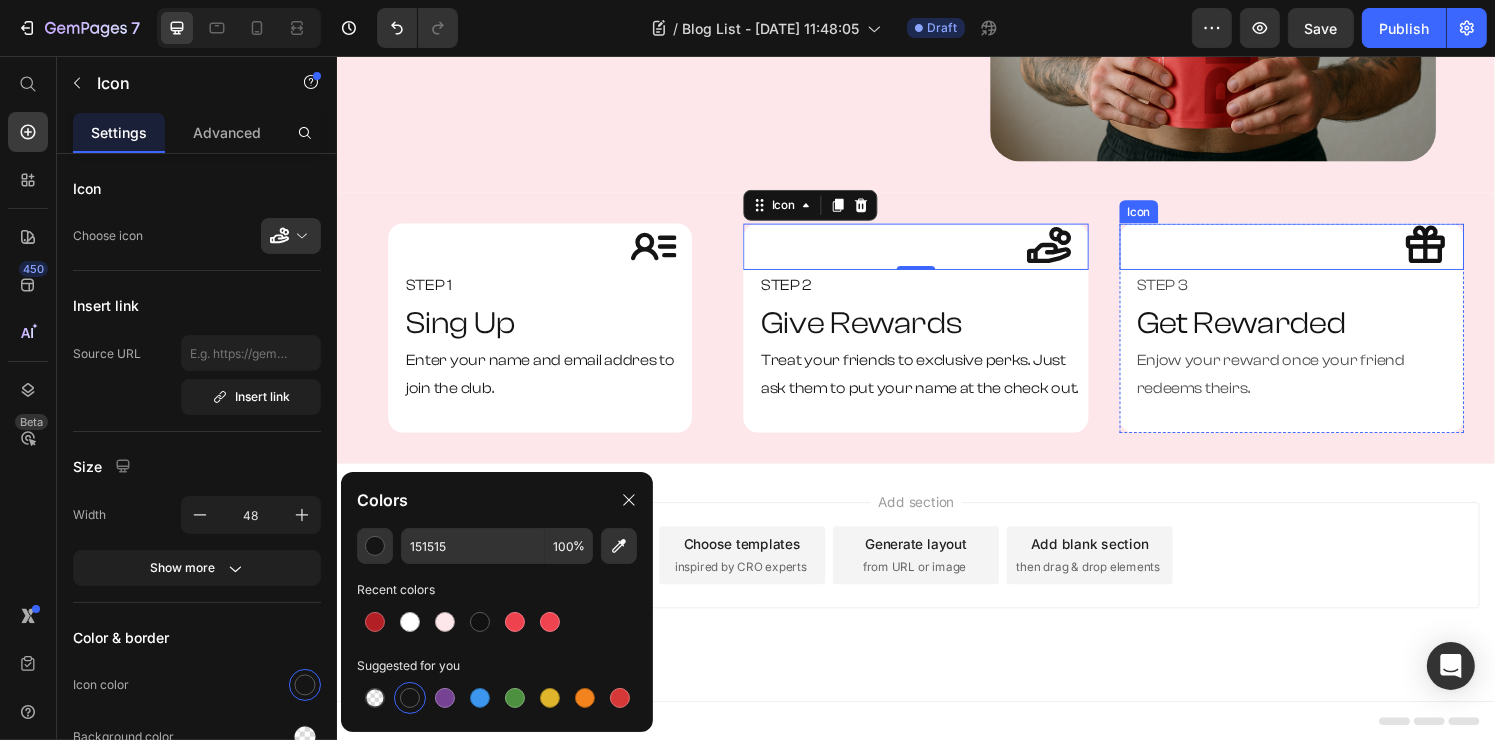 click on "Icon" at bounding box center [1325, 253] 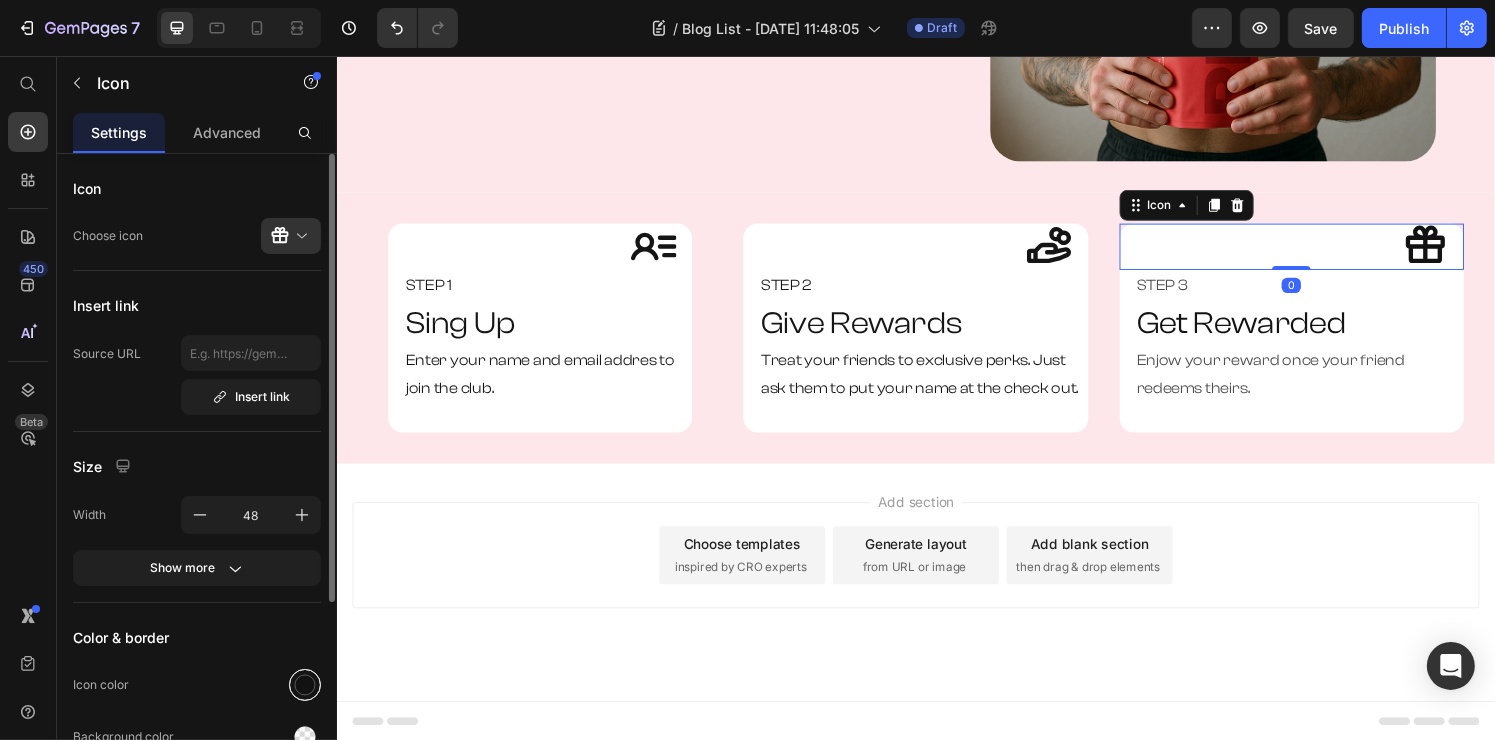 click at bounding box center (305, 685) 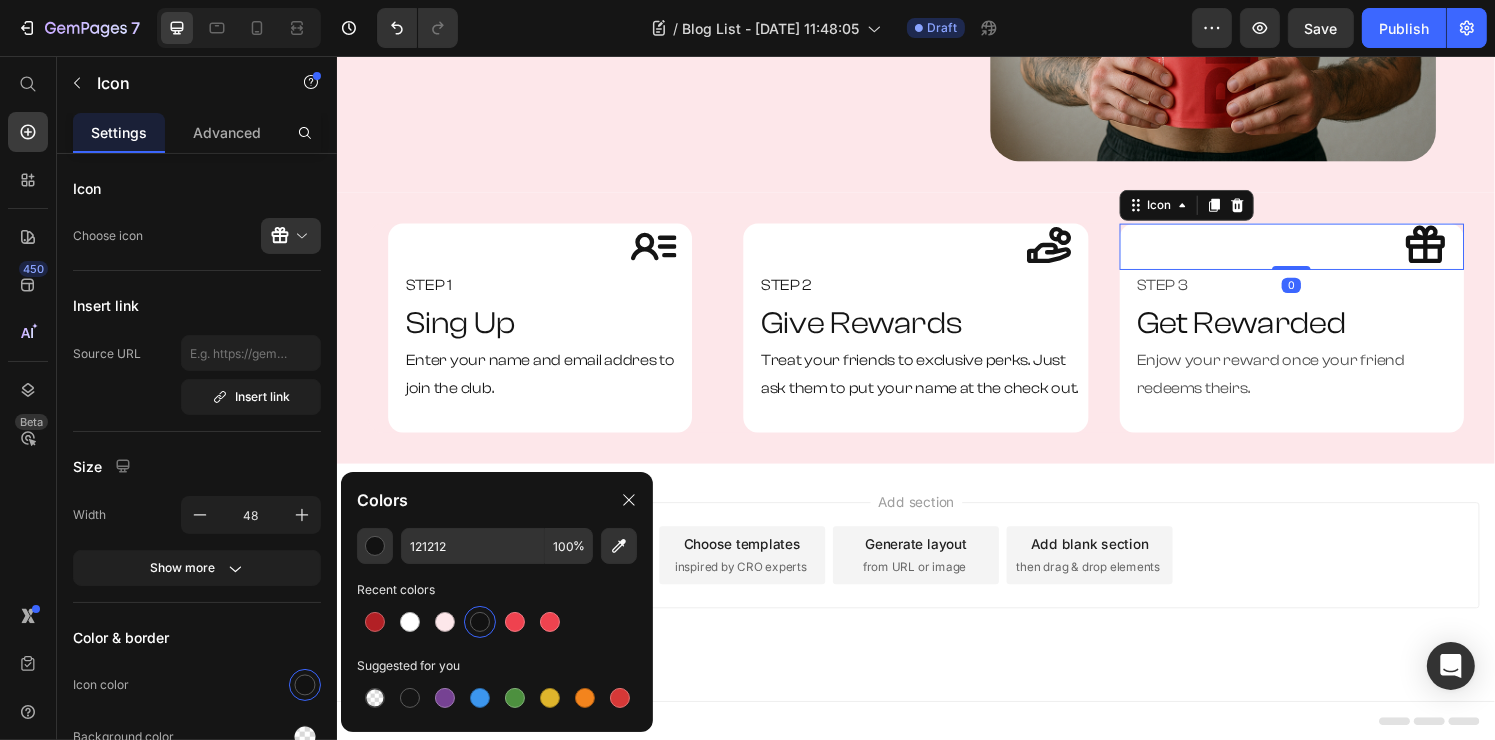 click on "121212 100 % Recent colors Suggested for you" 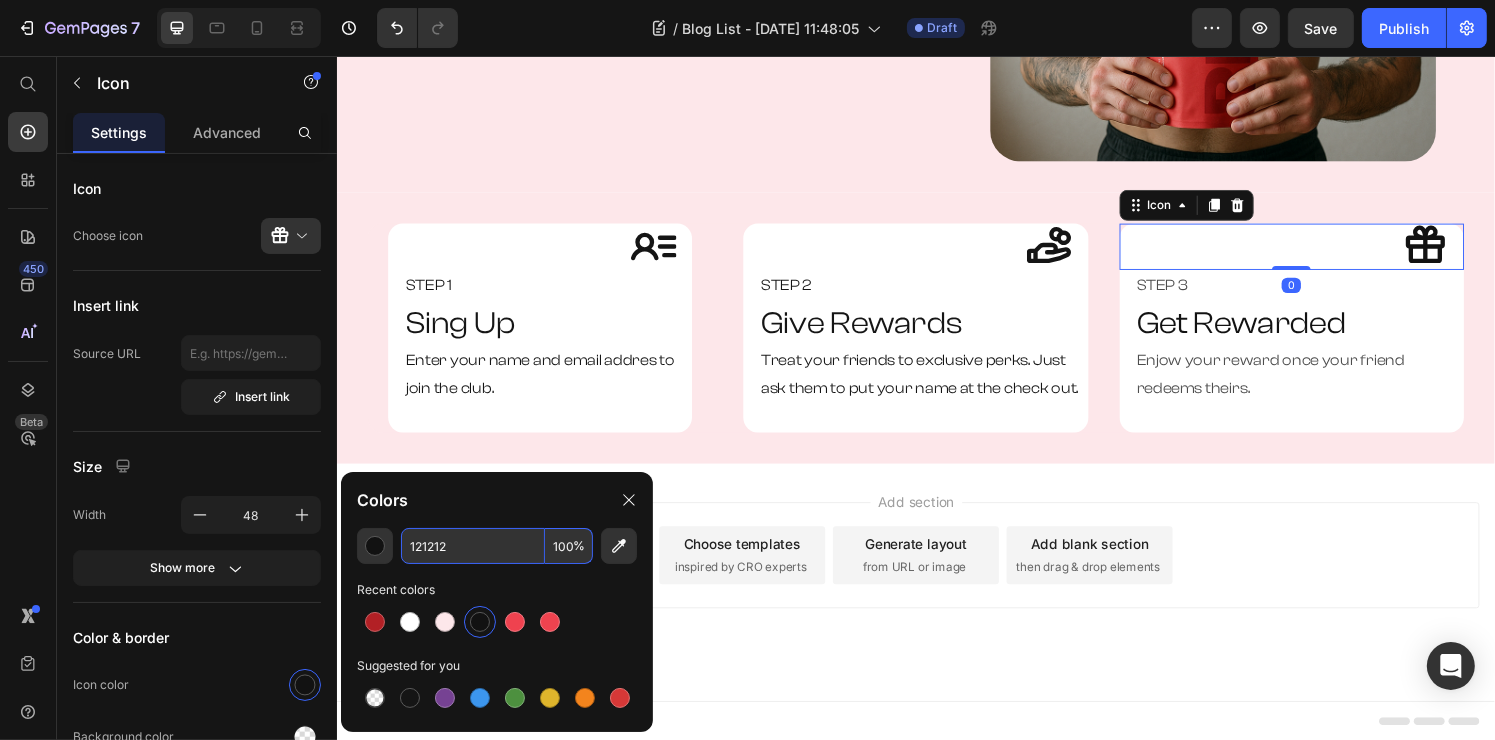 click on "121212" at bounding box center [473, 546] 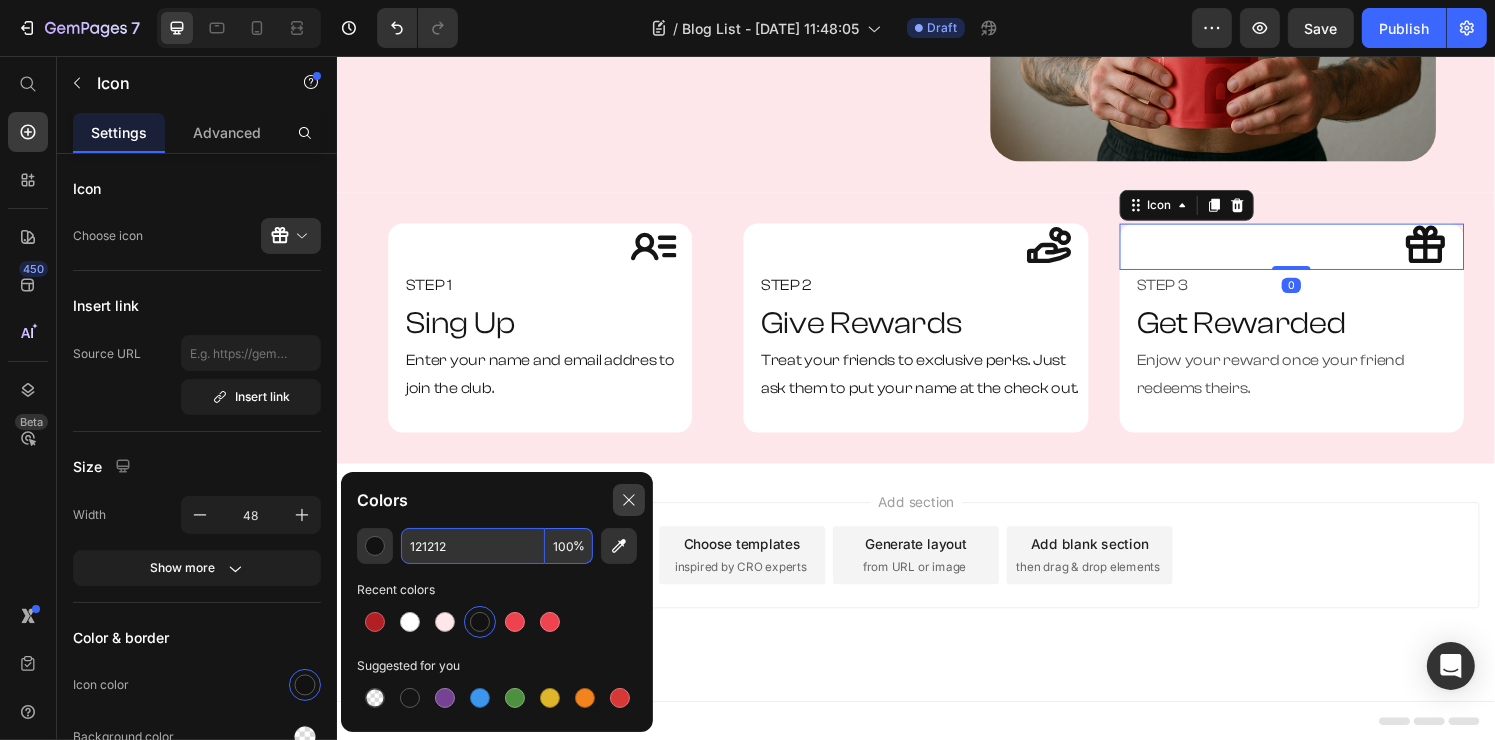 paste on "51515" 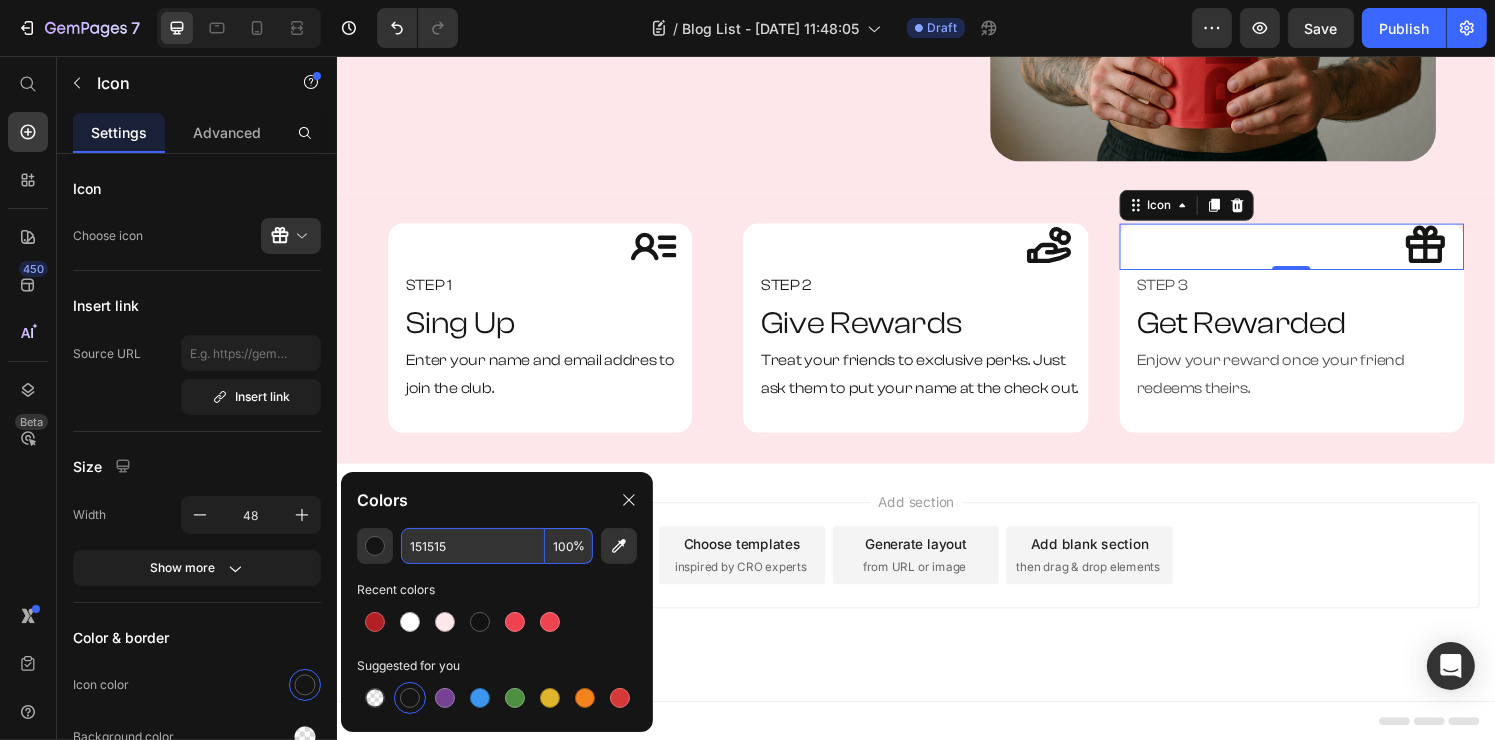 type on "151515" 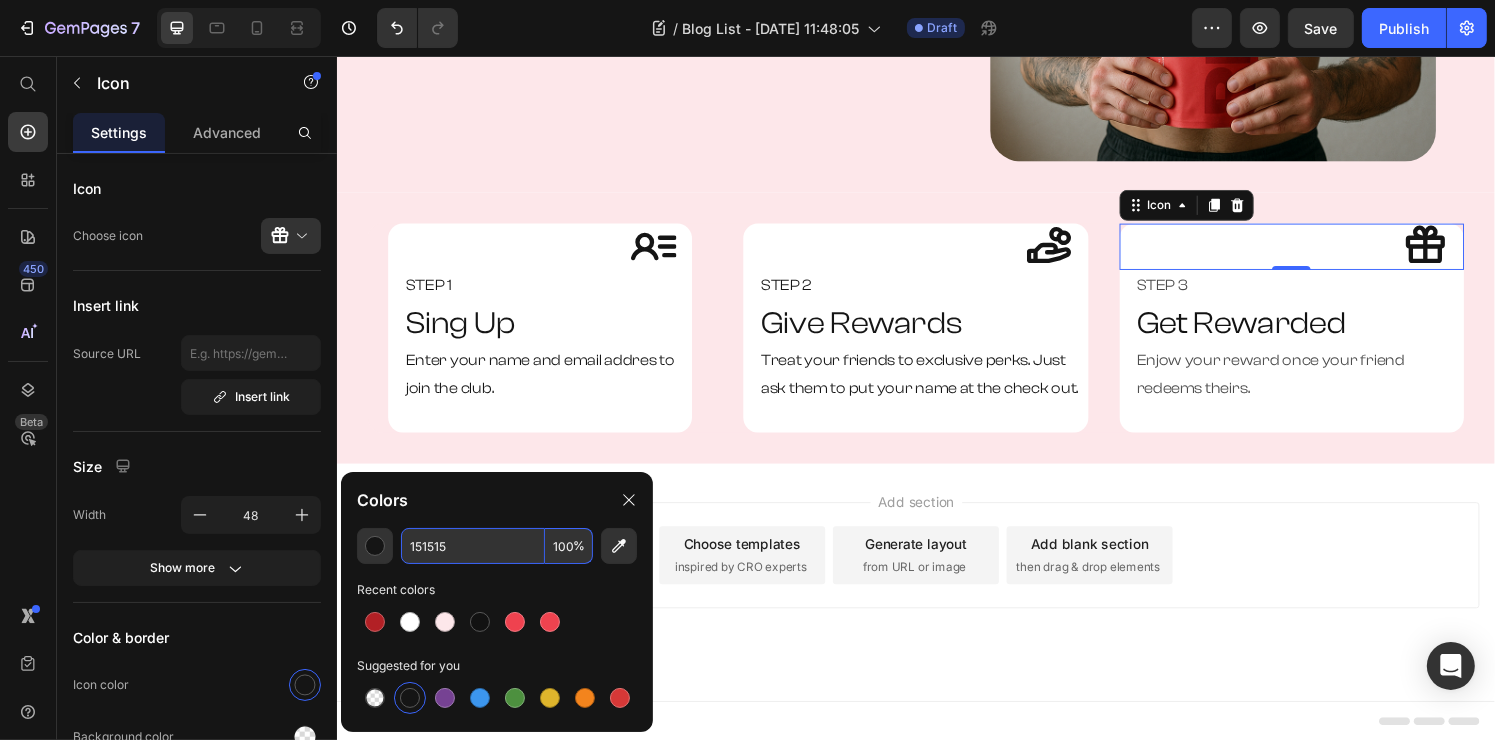 click on "0" at bounding box center (1325, 293) 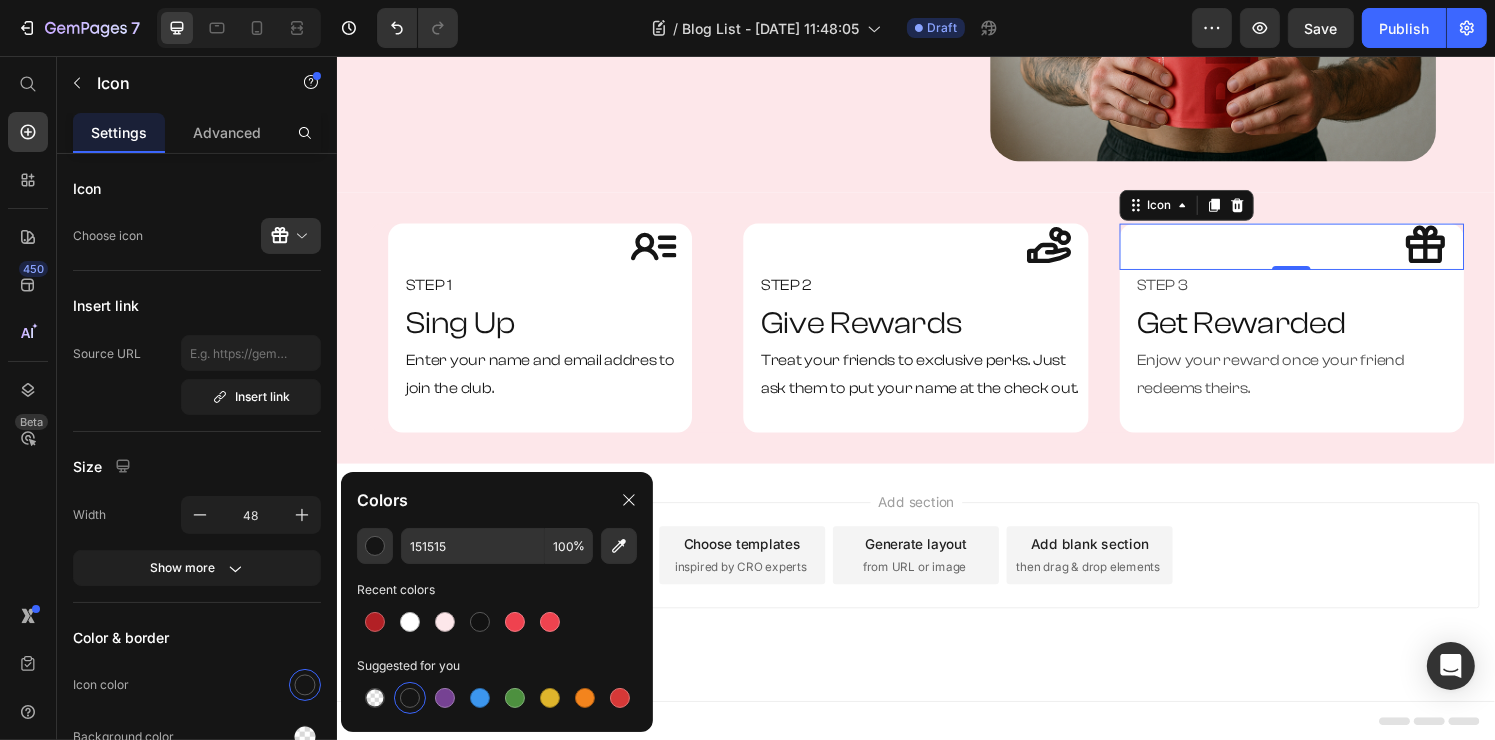 click on "0" at bounding box center (1325, 293) 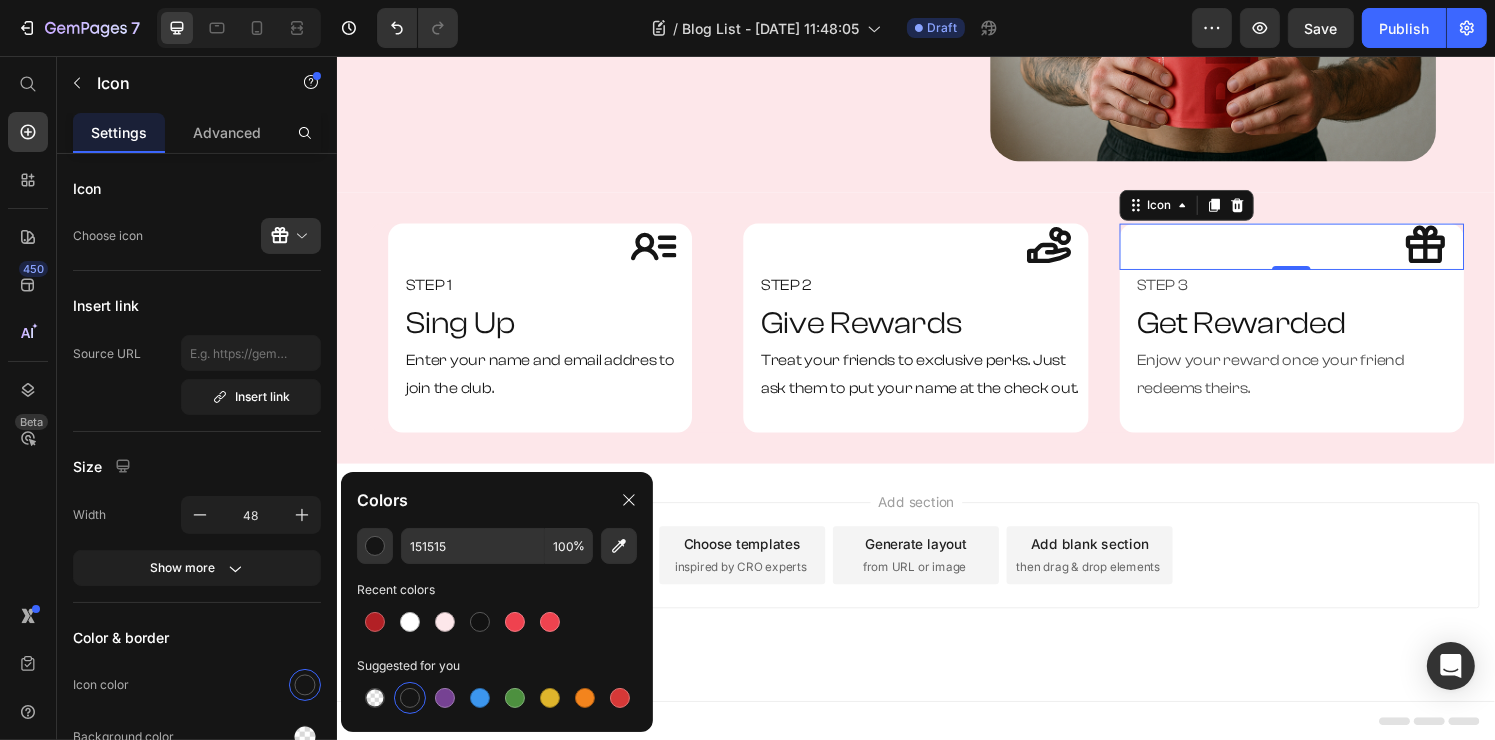 click on "STEP 3" at bounding box center (1333, 293) 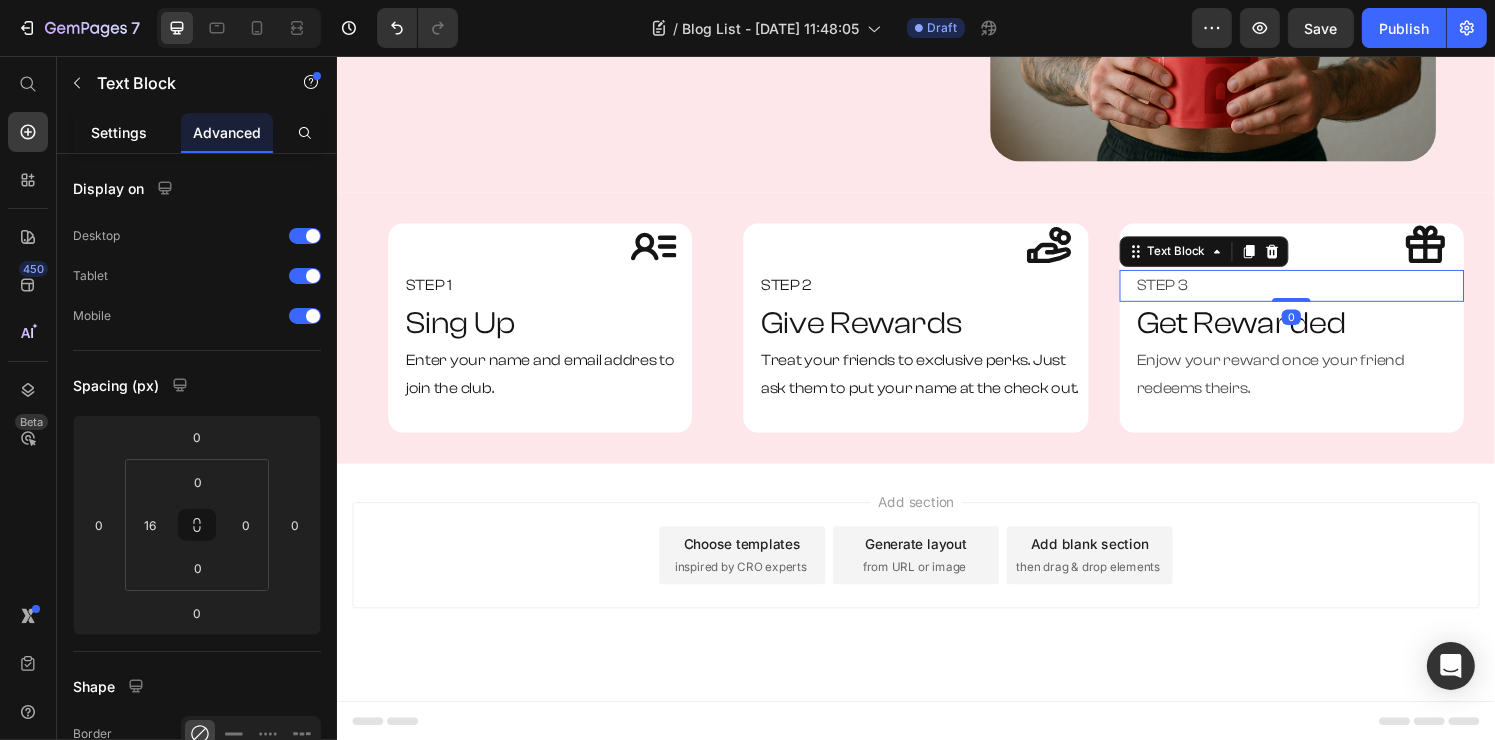 click on "Settings" at bounding box center (119, 132) 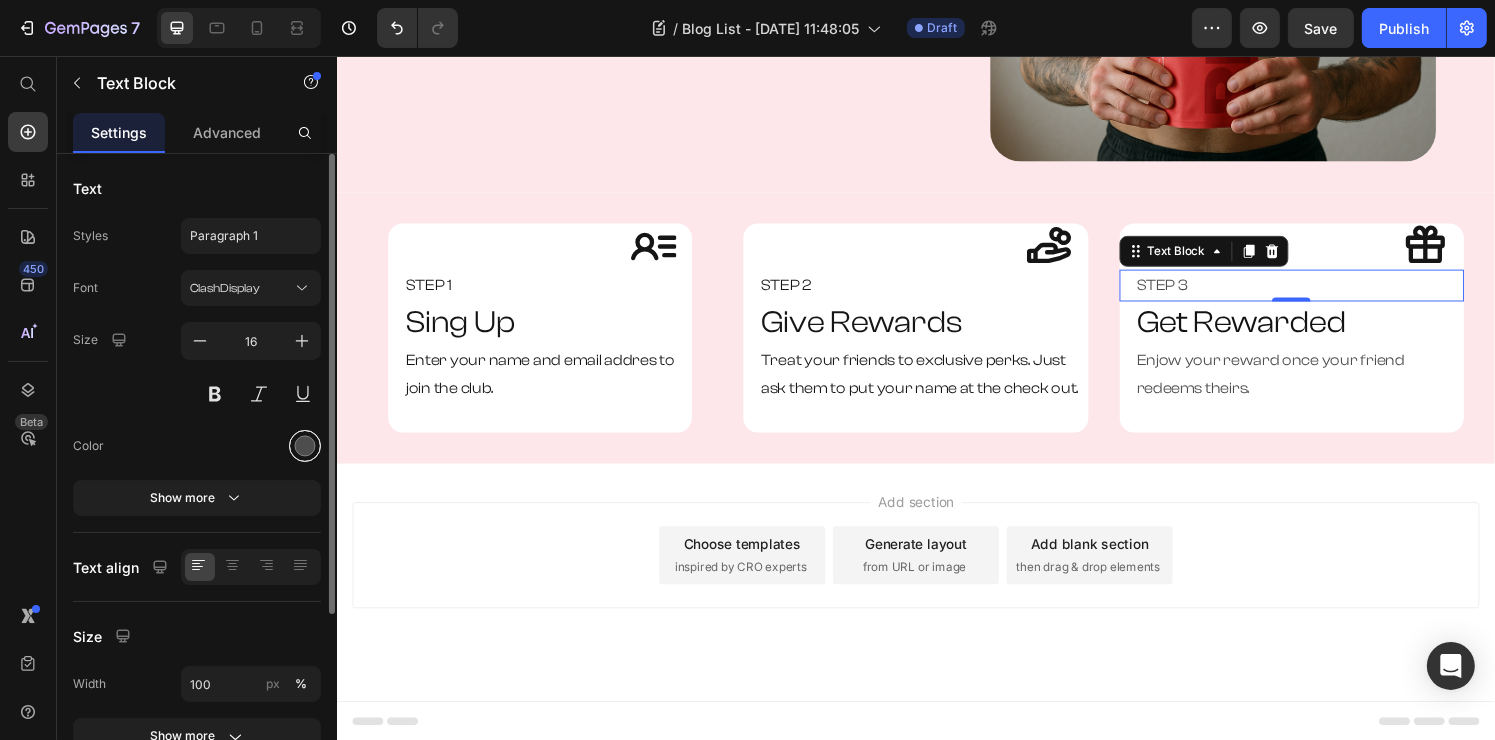 click at bounding box center (305, 446) 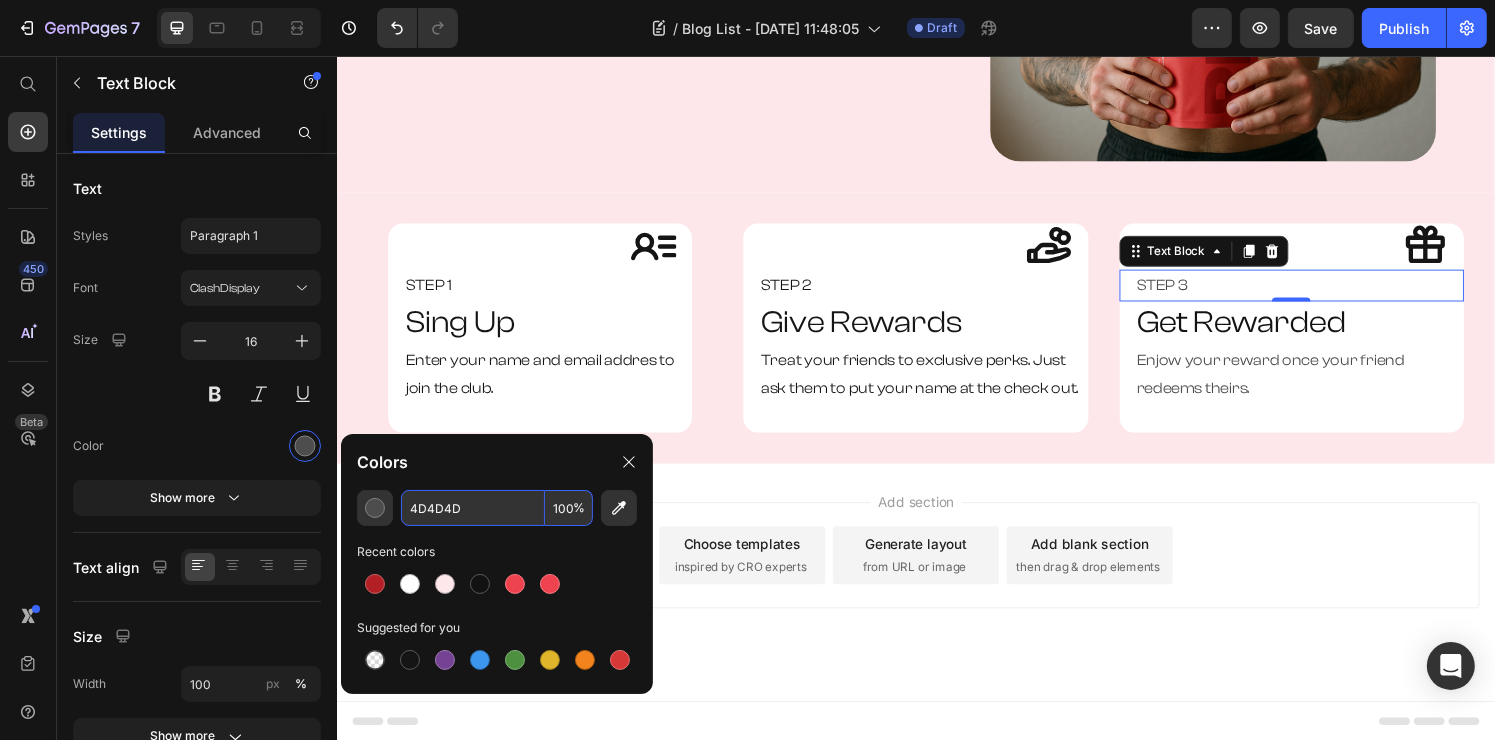 click on "4D4D4D" at bounding box center [473, 508] 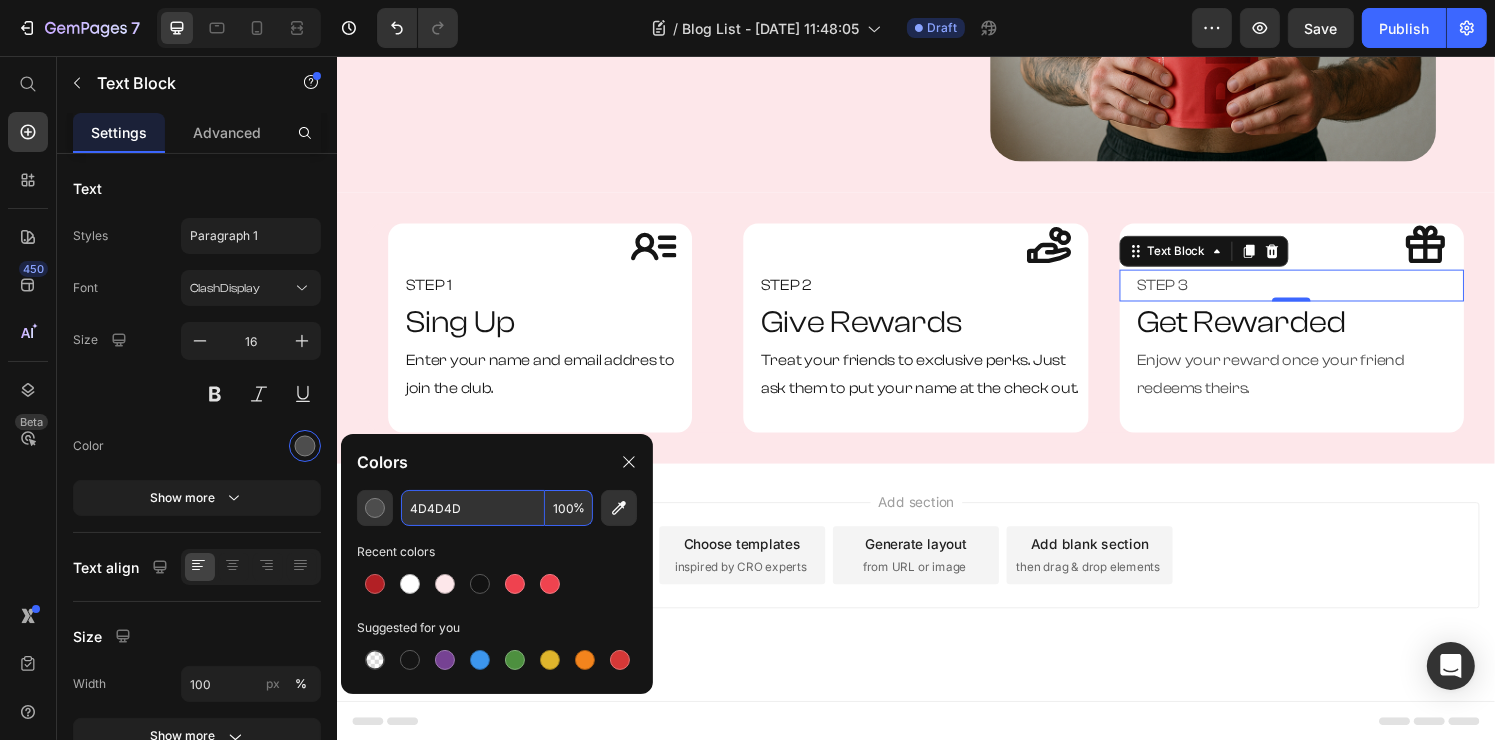paste on "151515" 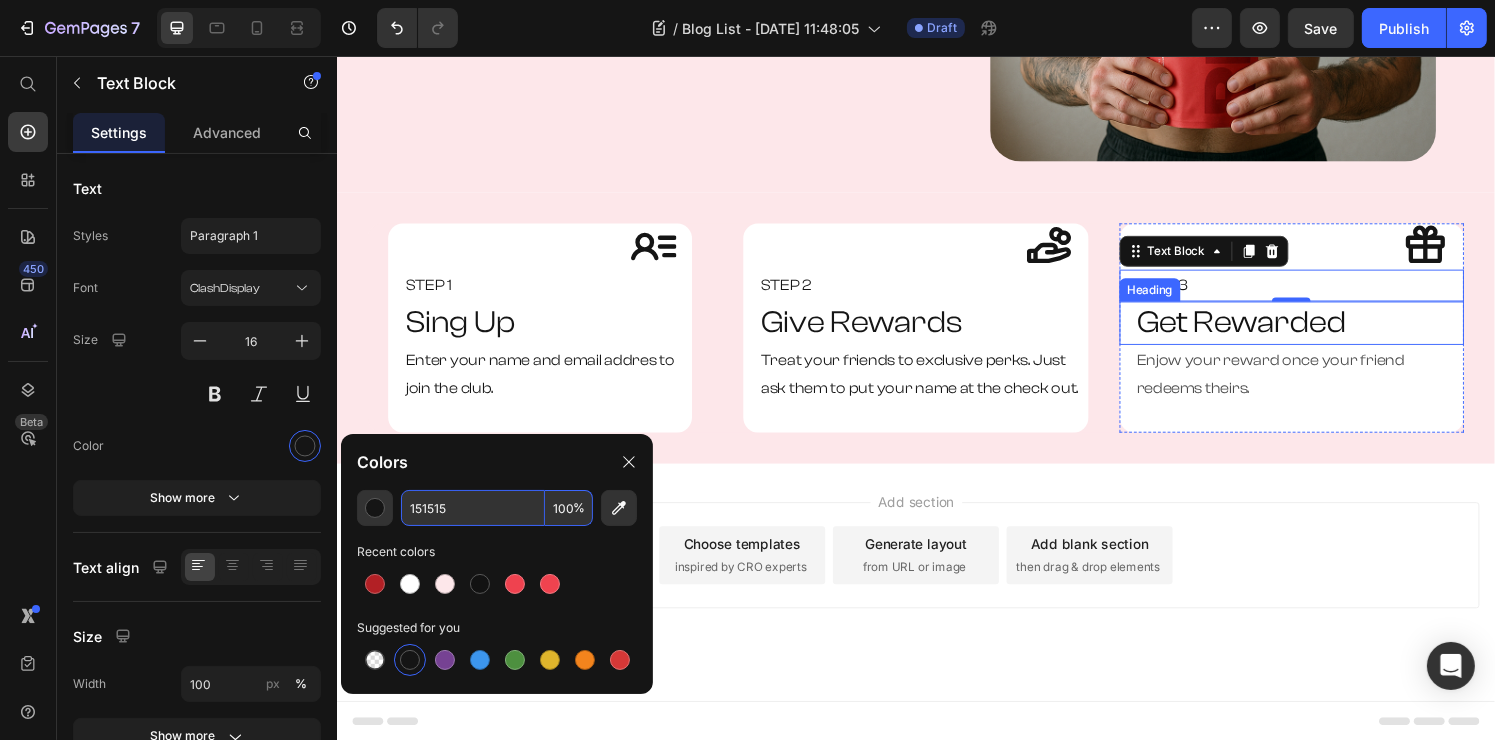 click on "Get Rewarded" at bounding box center (1333, 333) 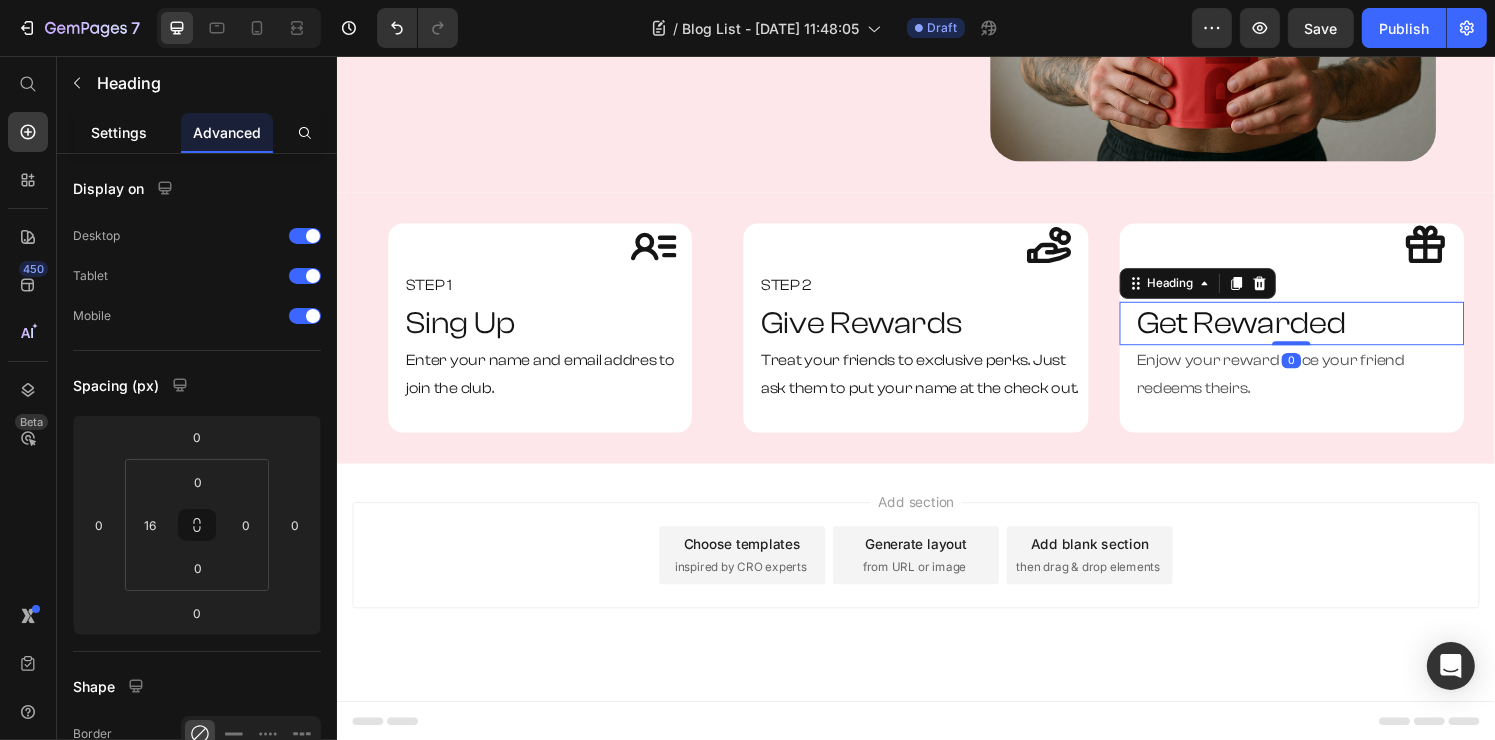 click on "Settings" 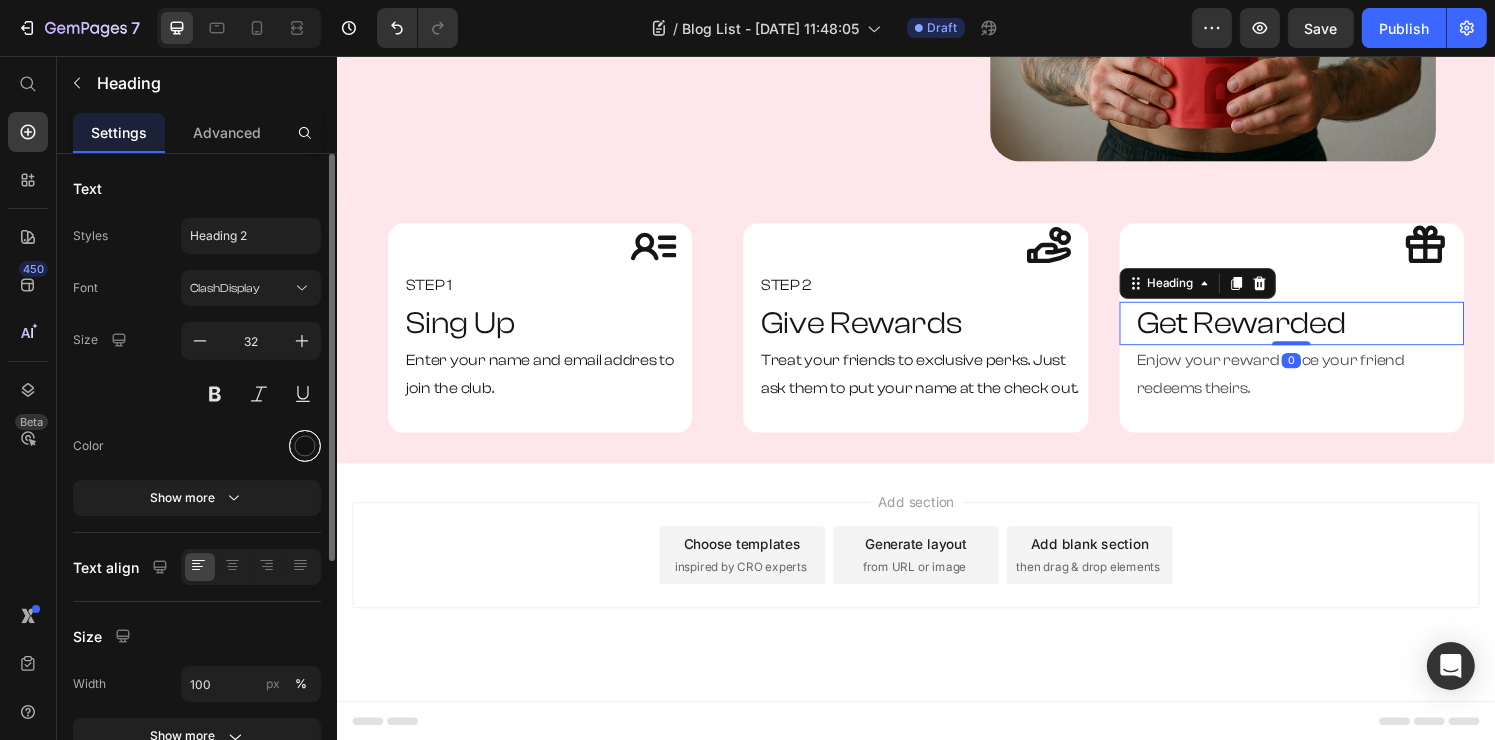 click at bounding box center [305, 446] 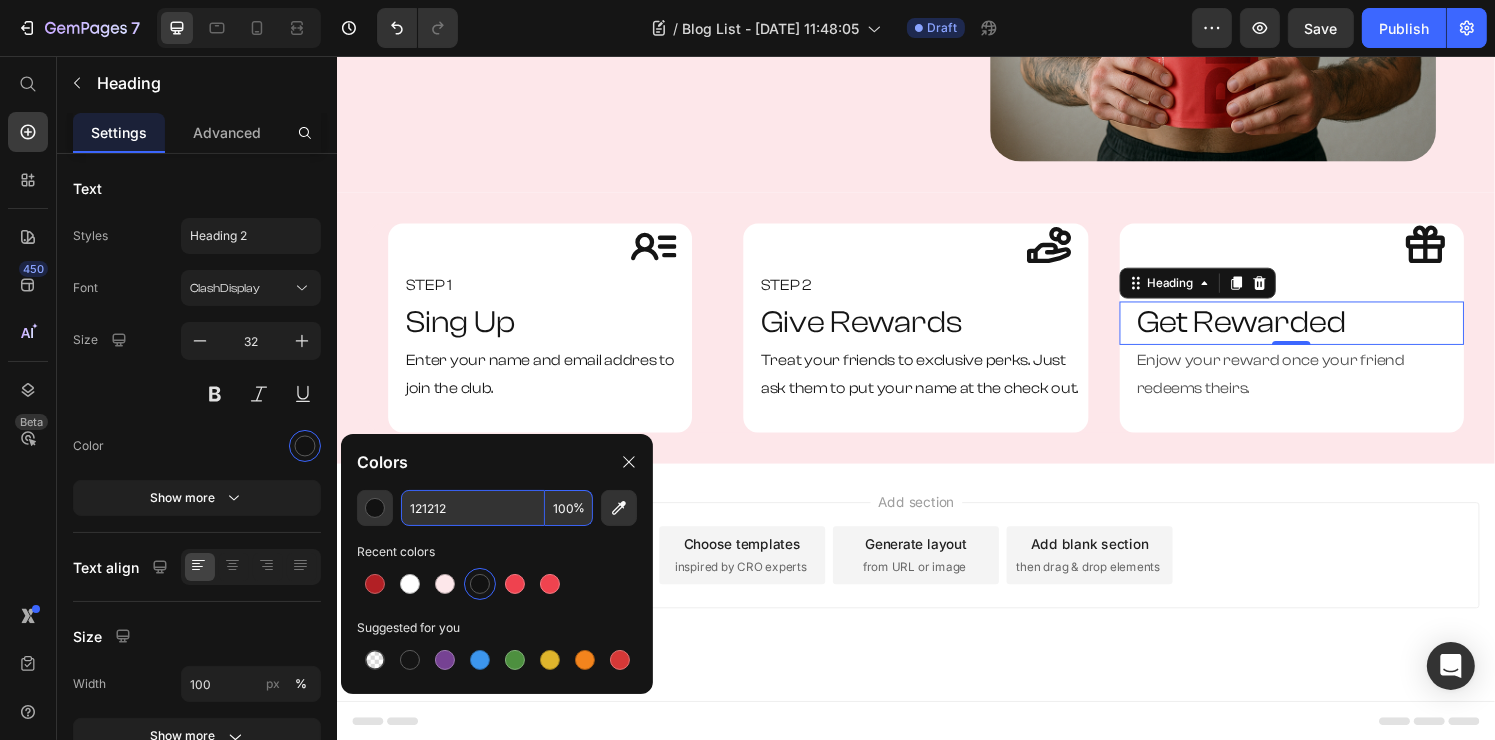 click on "121212" at bounding box center [473, 508] 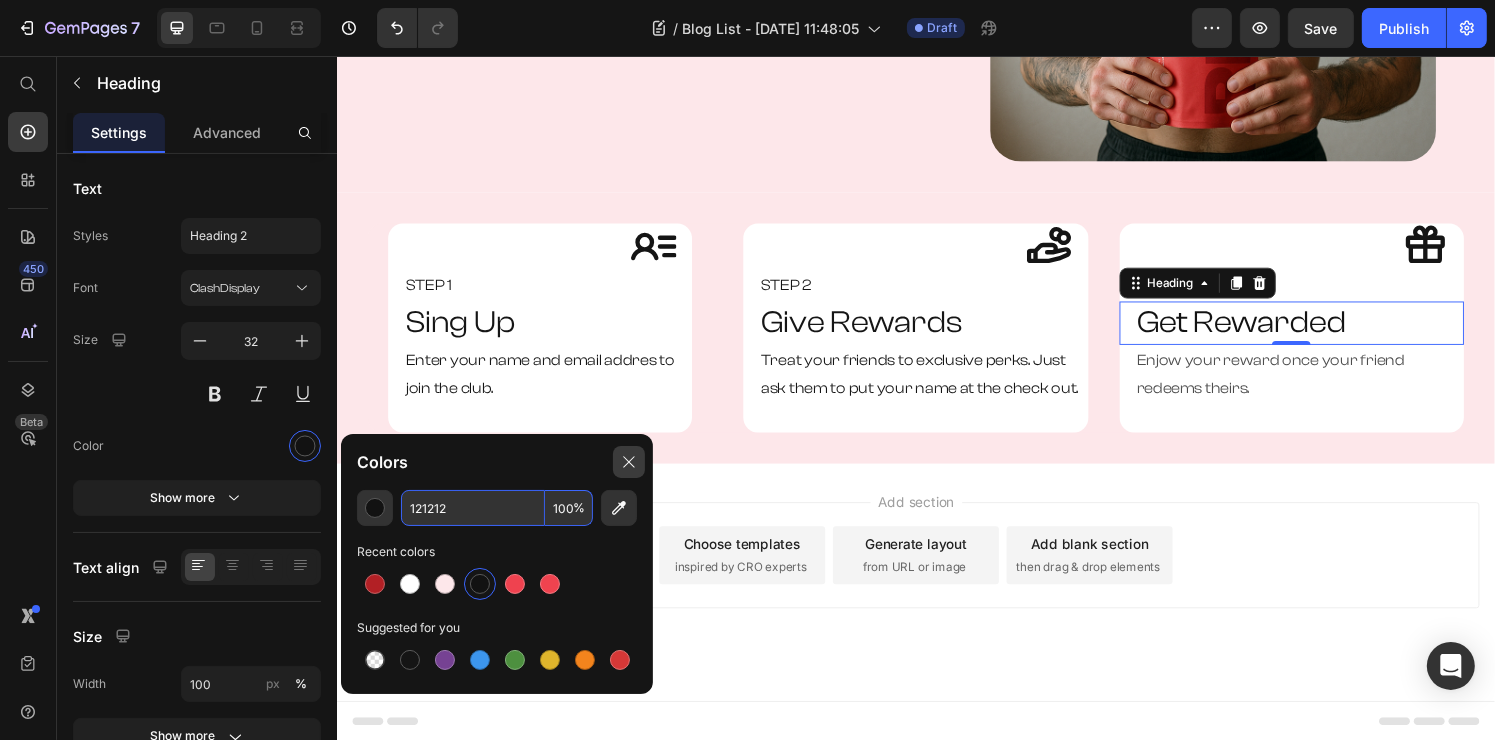 paste on "51515" 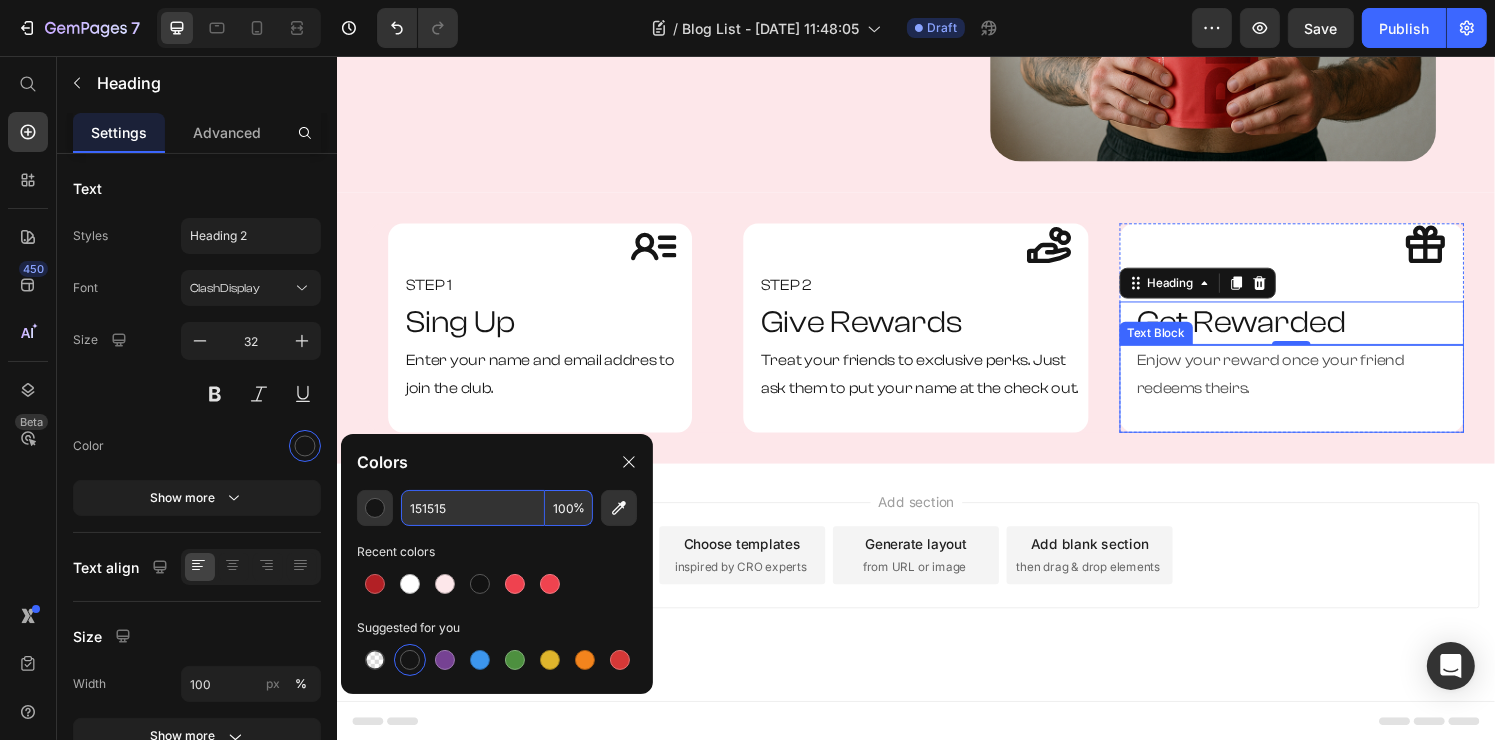click on "Enjow your reward once your friend redeems theirs." at bounding box center [1333, 386] 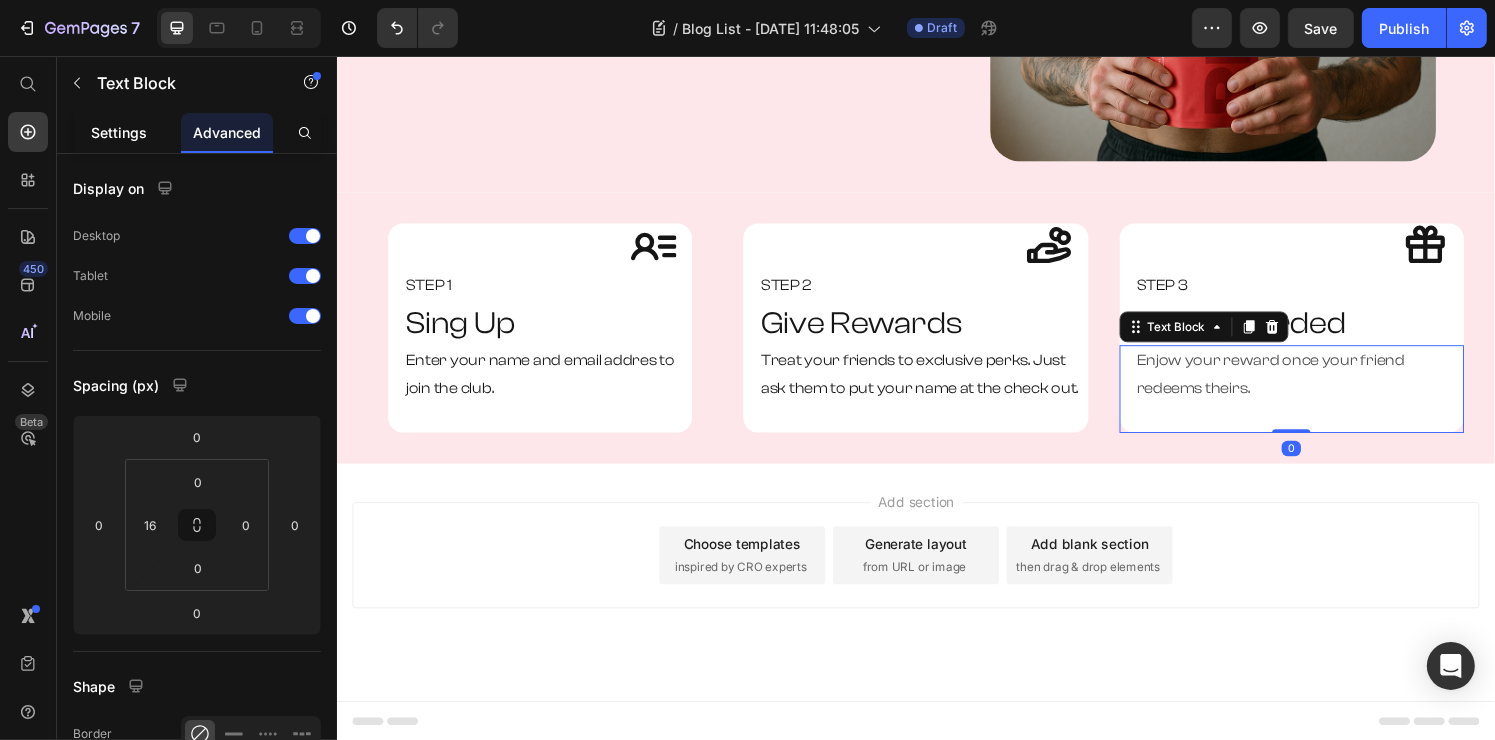 click on "Settings" 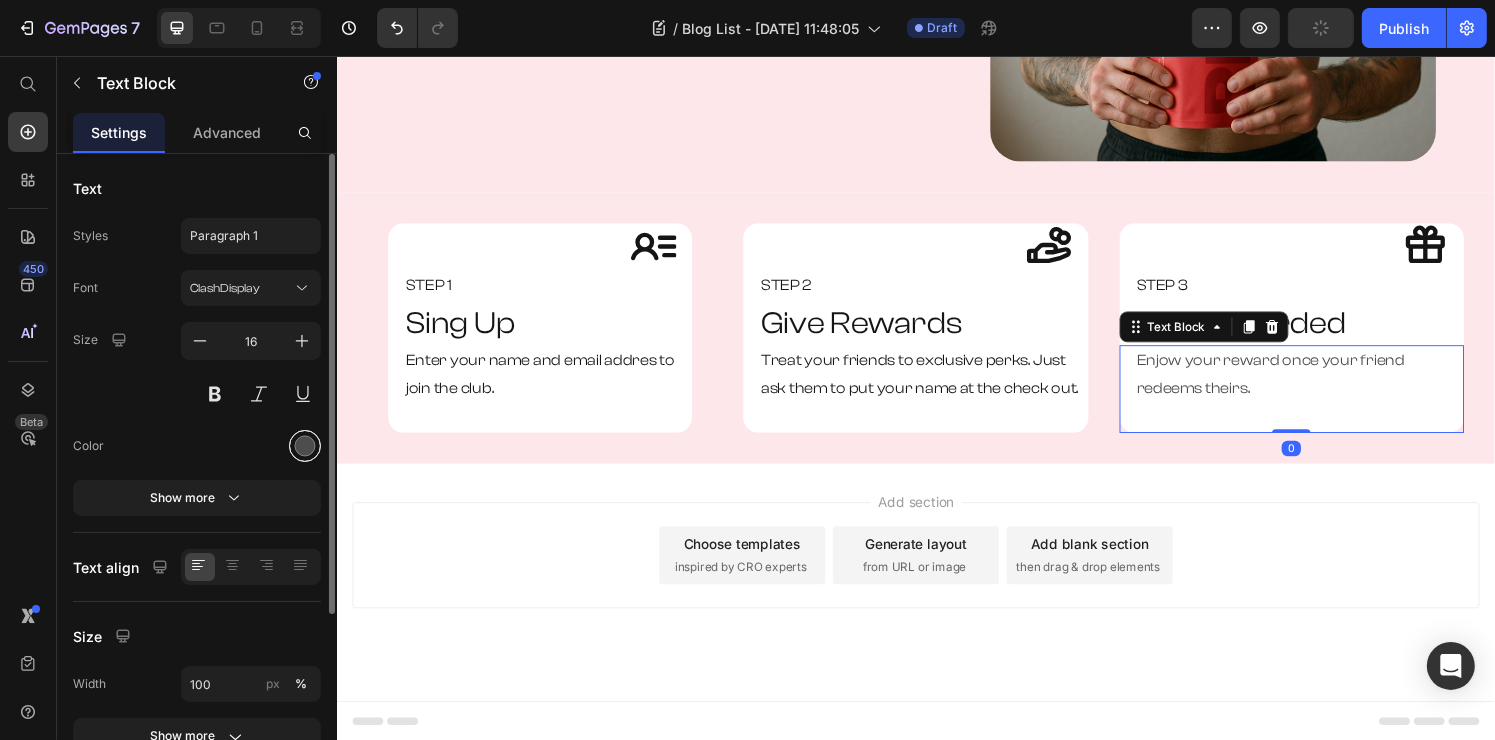 click at bounding box center [305, 446] 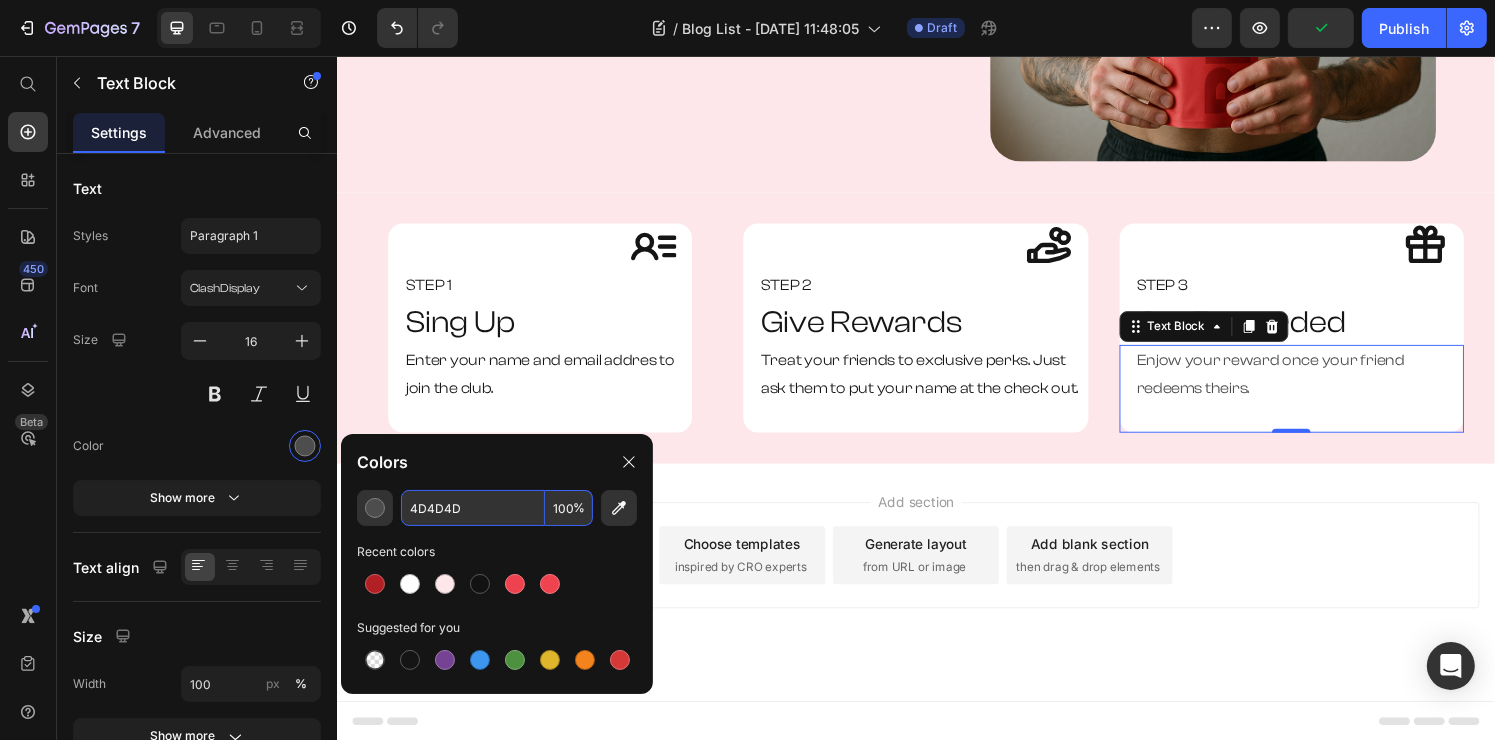 click on "4D4D4D" at bounding box center [473, 508] 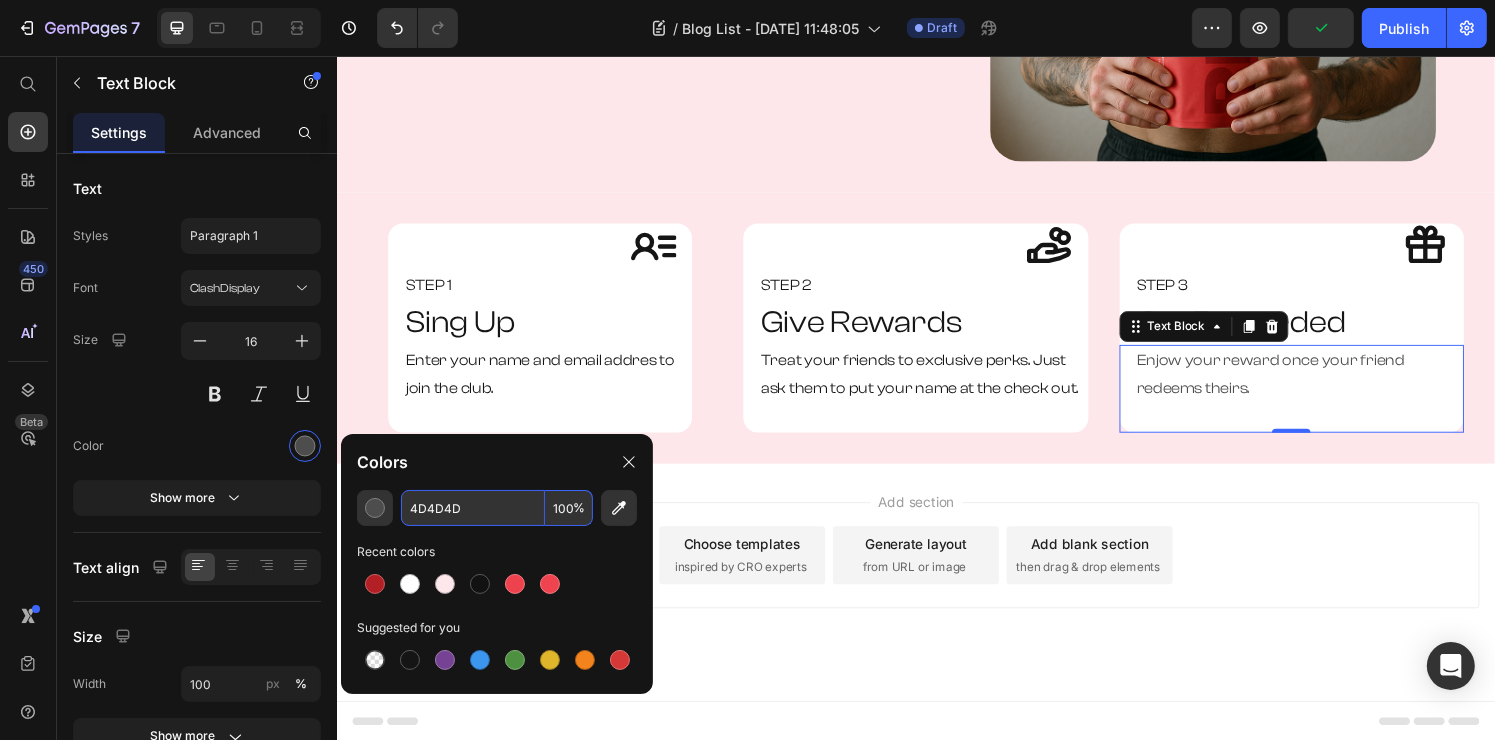 paste on "151515" 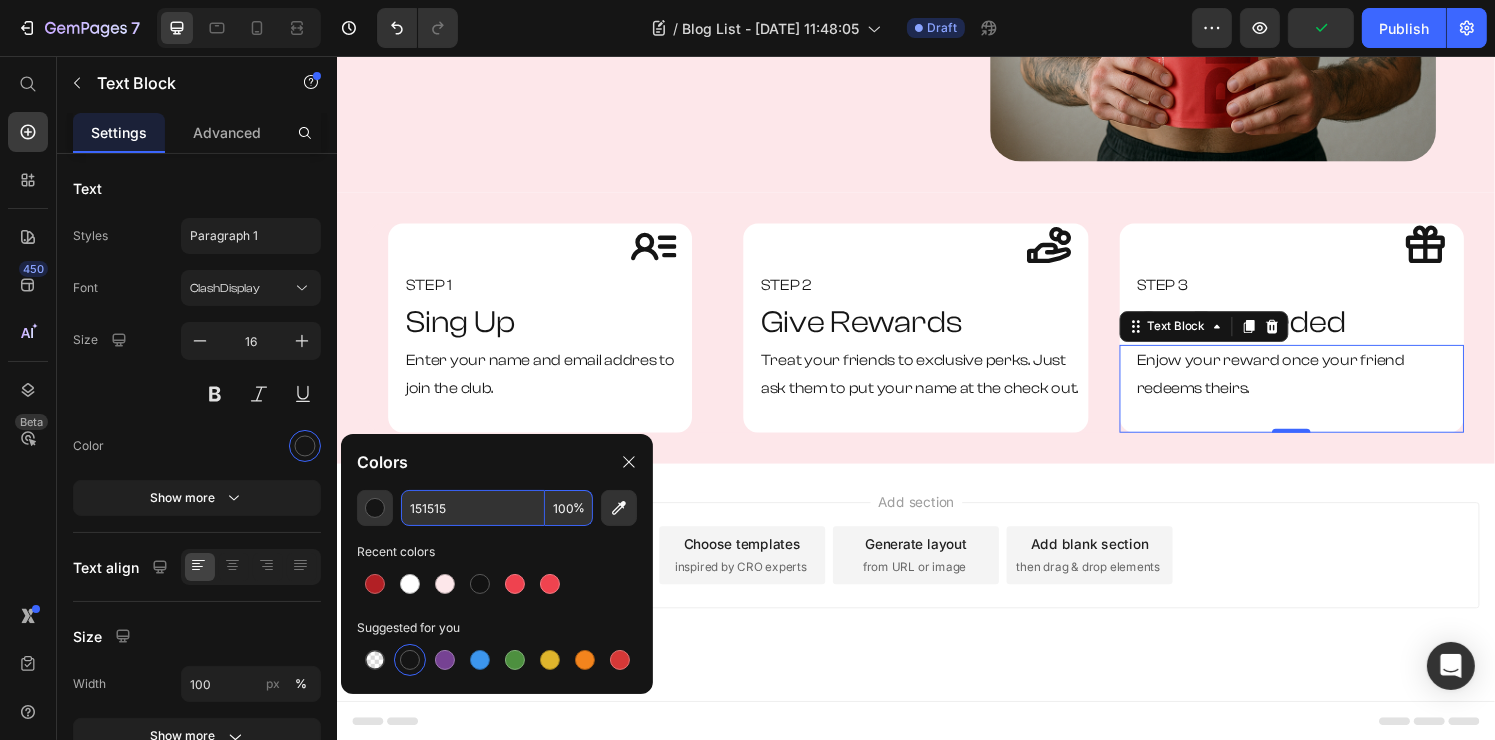 click on "Add section Choose templates inspired by CRO experts Generate layout from URL or image Add blank section then drag & drop elements" at bounding box center [936, 573] 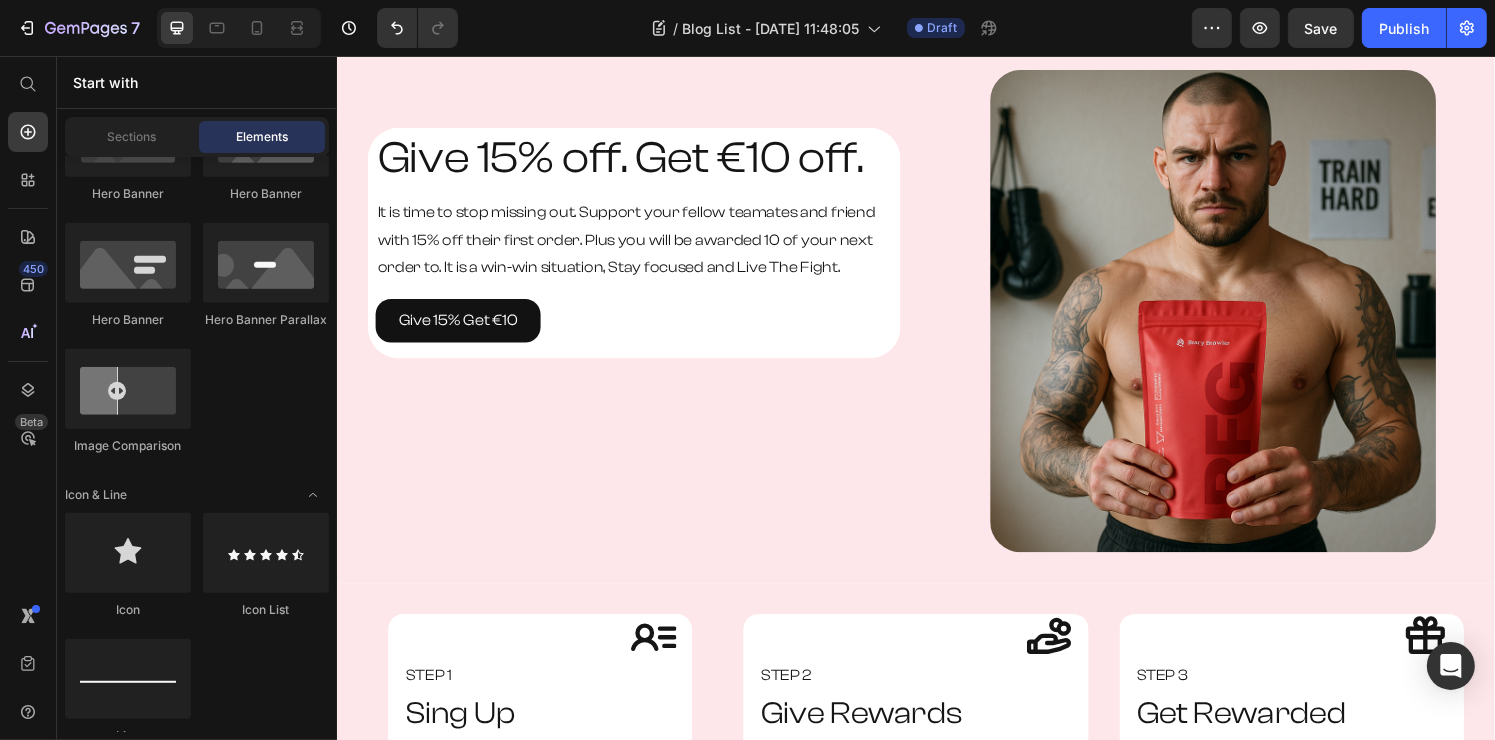 scroll, scrollTop: 0, scrollLeft: 0, axis: both 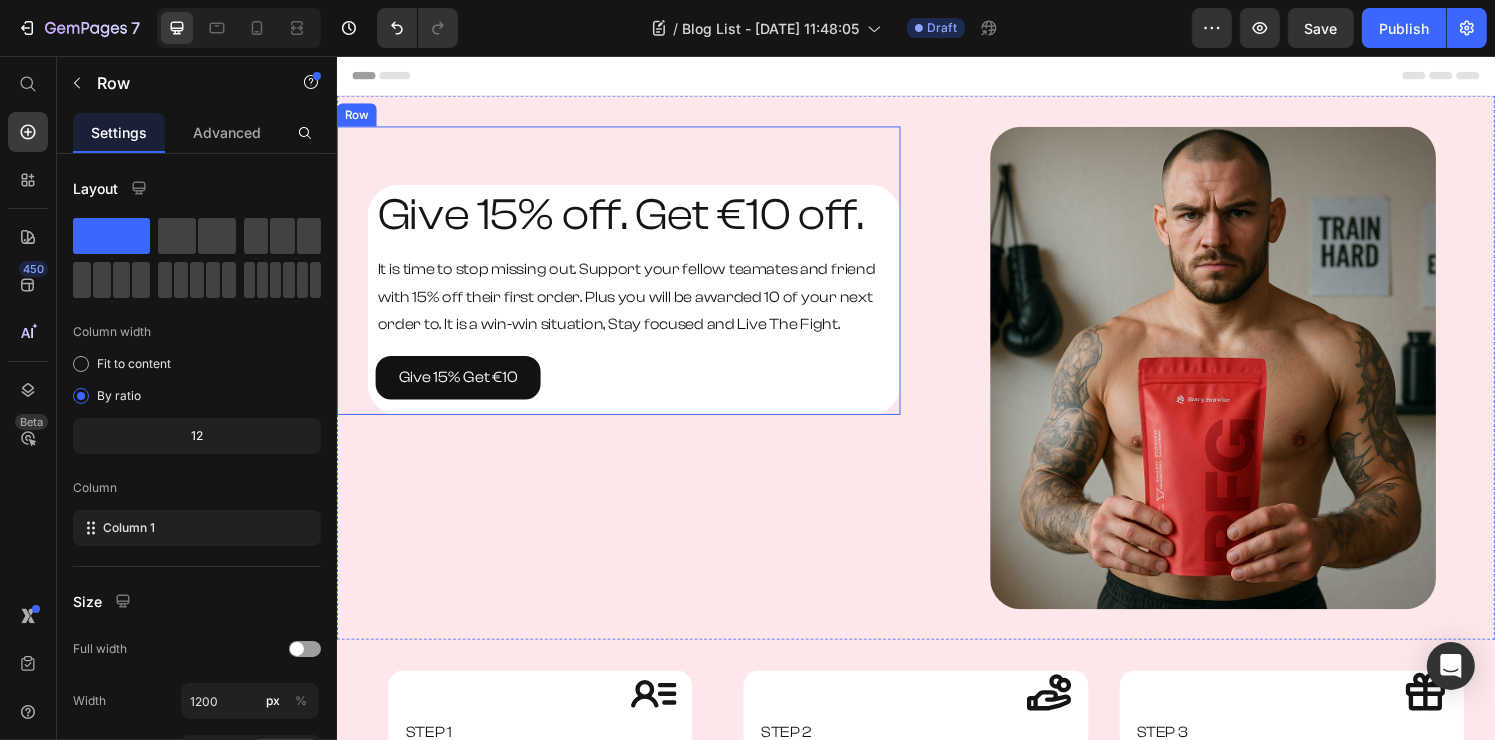click on "Give 15% off. Get €10 off. Heading It is time to stop missing out. Support your fellow teamates and friend with 15% off their first order. Plus you will be awarded 10 of your next order to. It is a win-win situation, Stay focused and Live The Fight. Text Block Give 15% Get €10 Button Row Row" at bounding box center (628, 278) 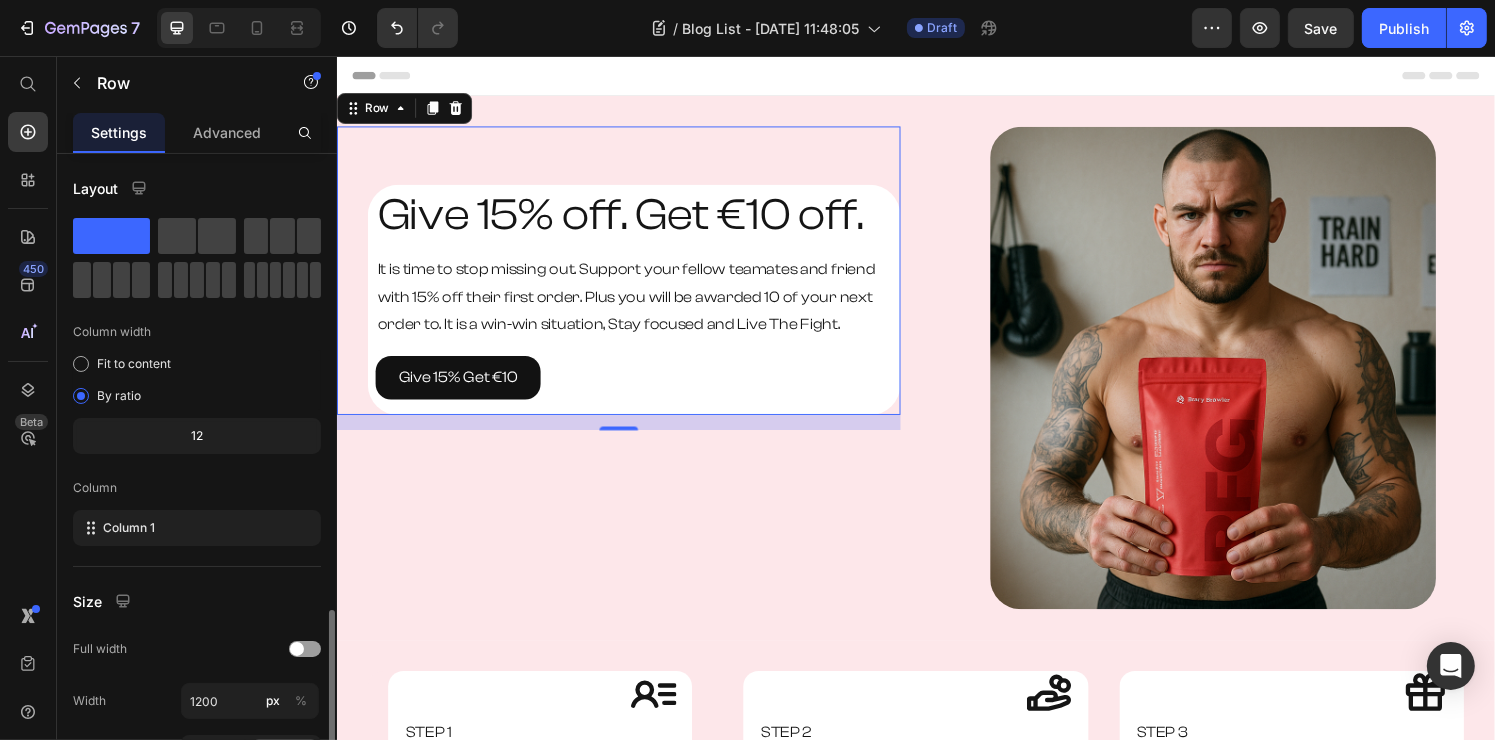 scroll, scrollTop: 267, scrollLeft: 0, axis: vertical 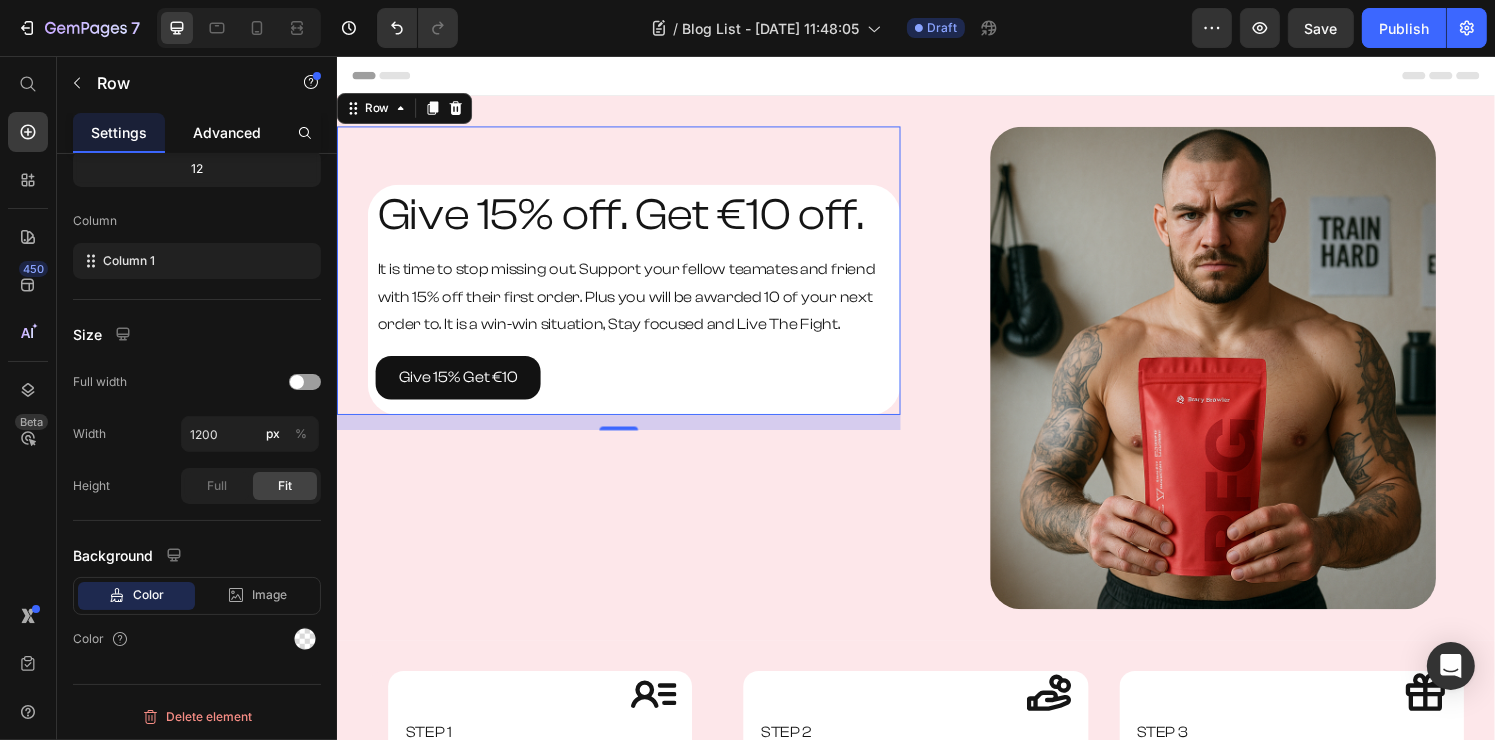 click on "Advanced" 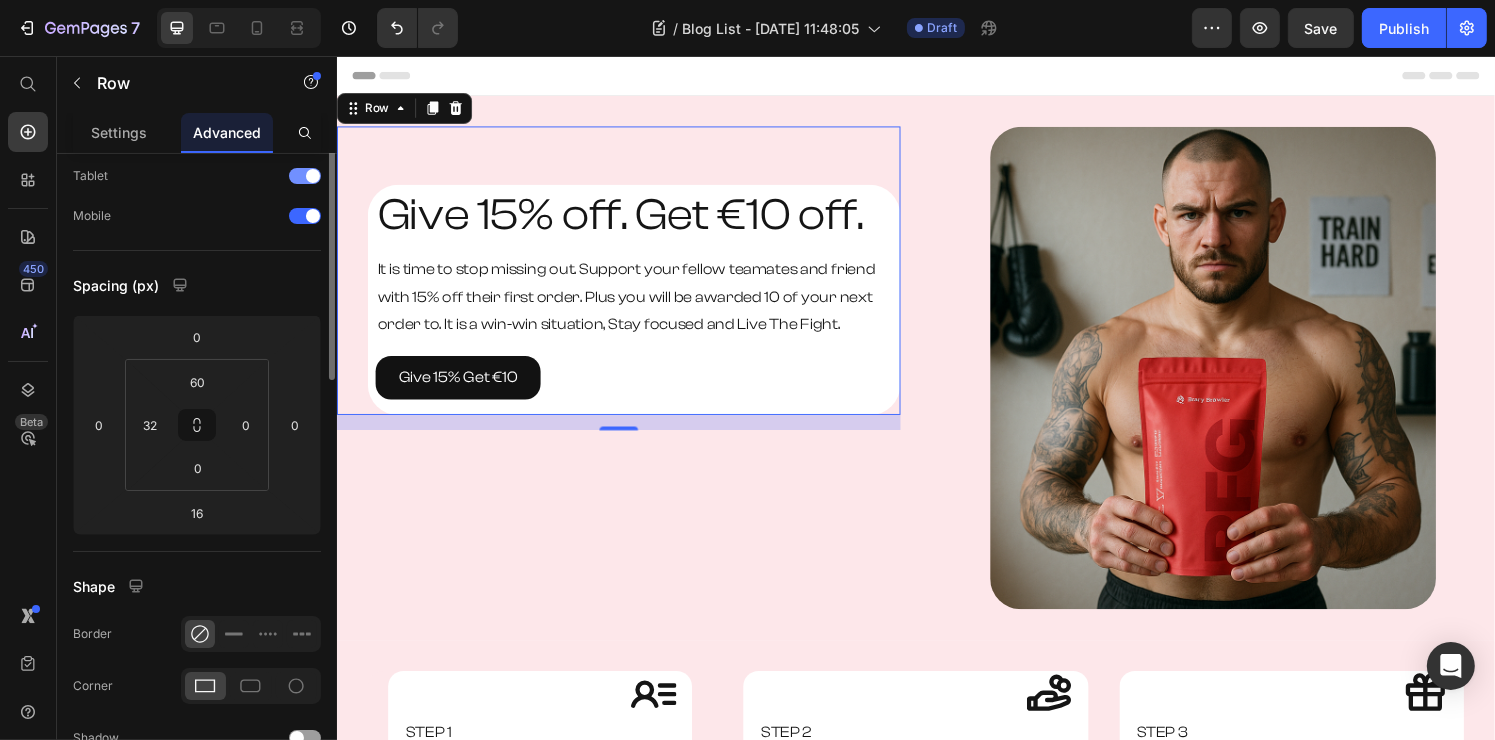 scroll, scrollTop: 0, scrollLeft: 0, axis: both 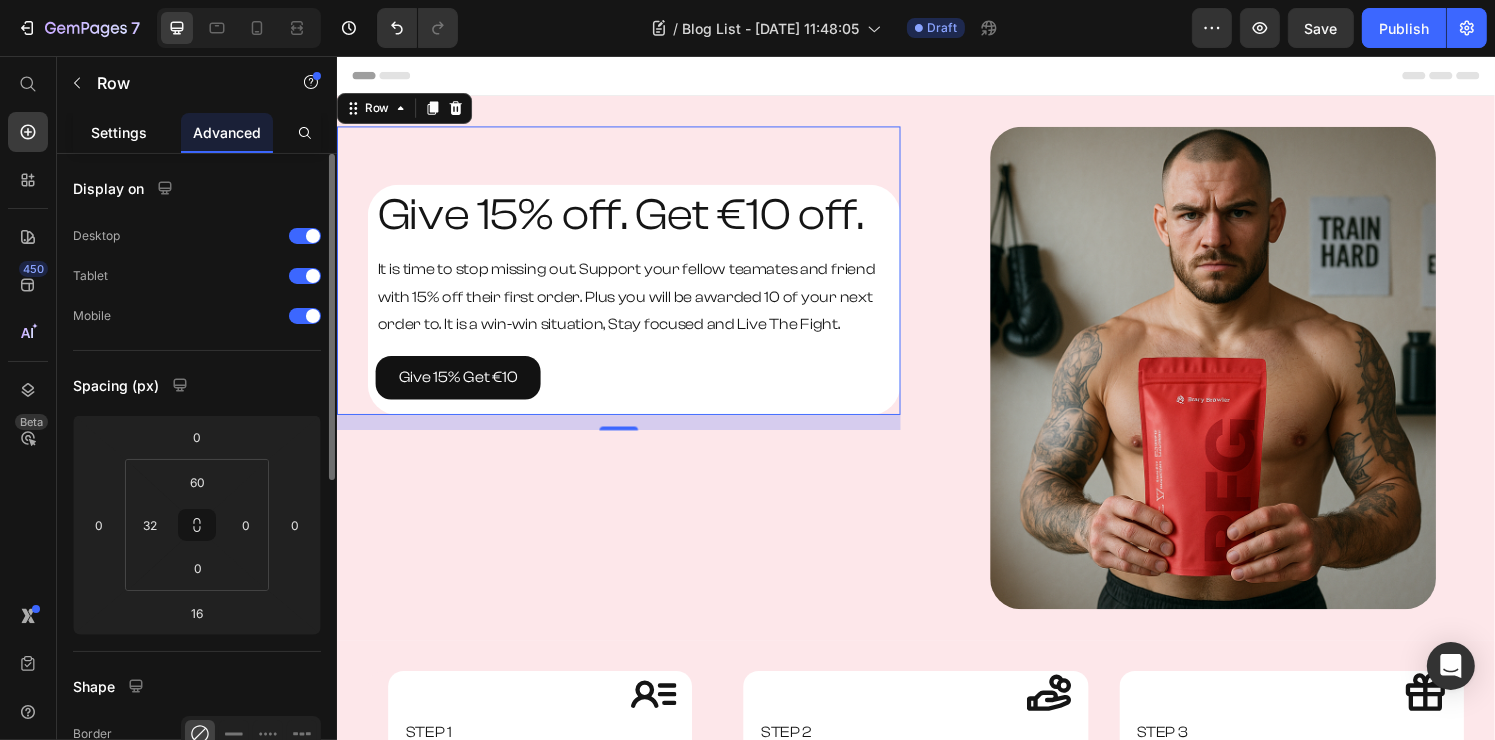 click on "Settings" at bounding box center (119, 132) 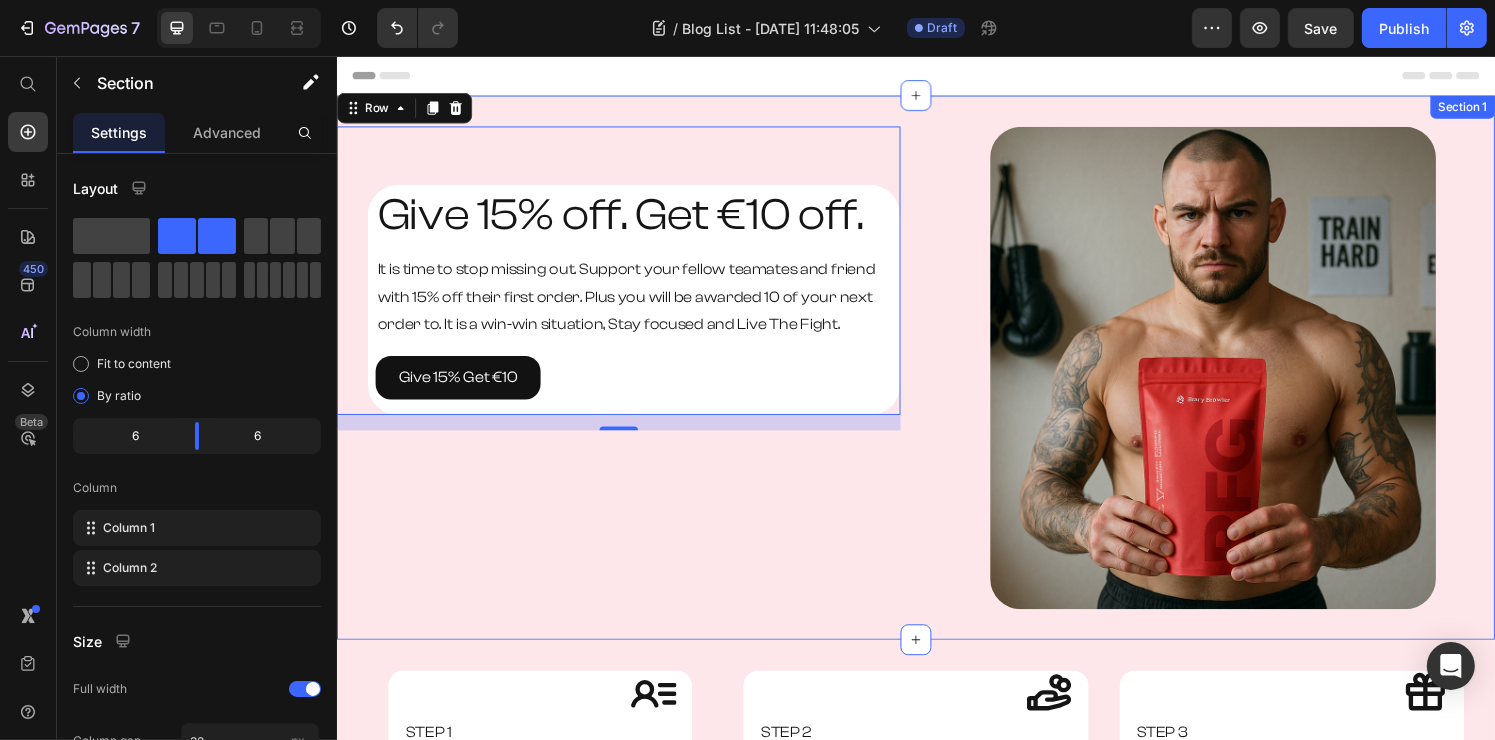 click on "Give 15% off. Get €10 off. Heading It is time to stop missing out. Support your fellow teamates and friend with 15% off their first order. Plus you will be awarded 10 of your next order to. It is a win-win situation, Stay focused and Live The Fight. Text Block Give 15% Get €10 Button Row Row   16 Image Section 1" at bounding box center (936, 379) 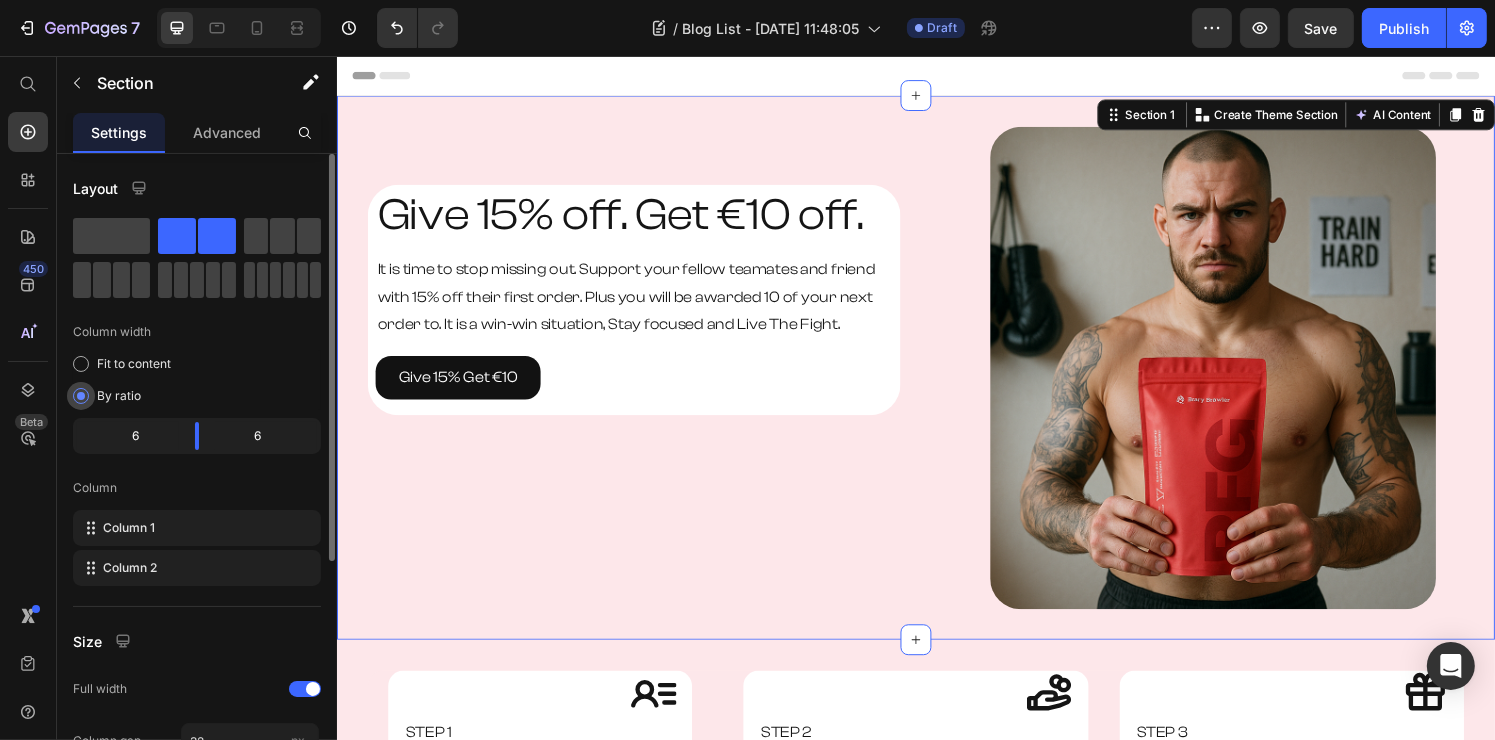 scroll, scrollTop: 372, scrollLeft: 0, axis: vertical 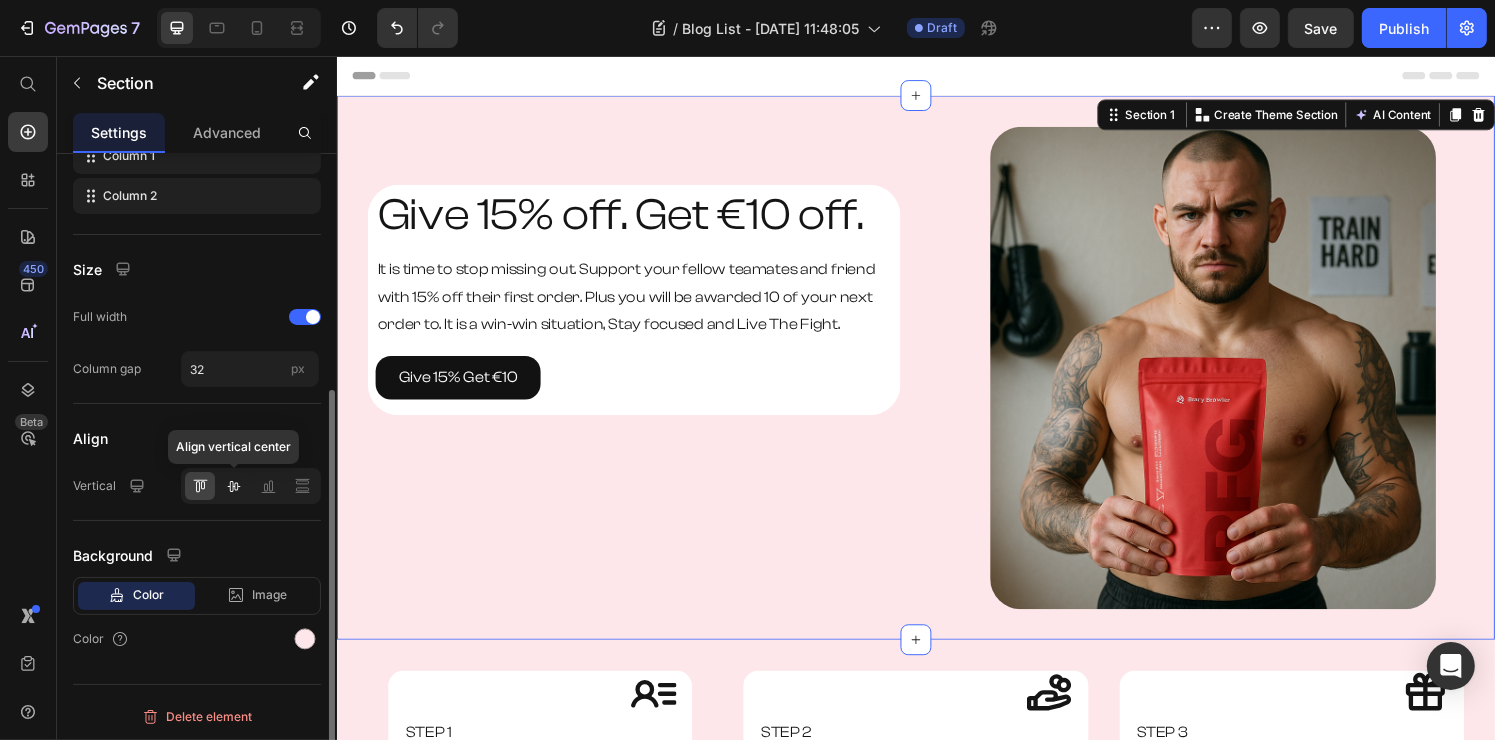 click 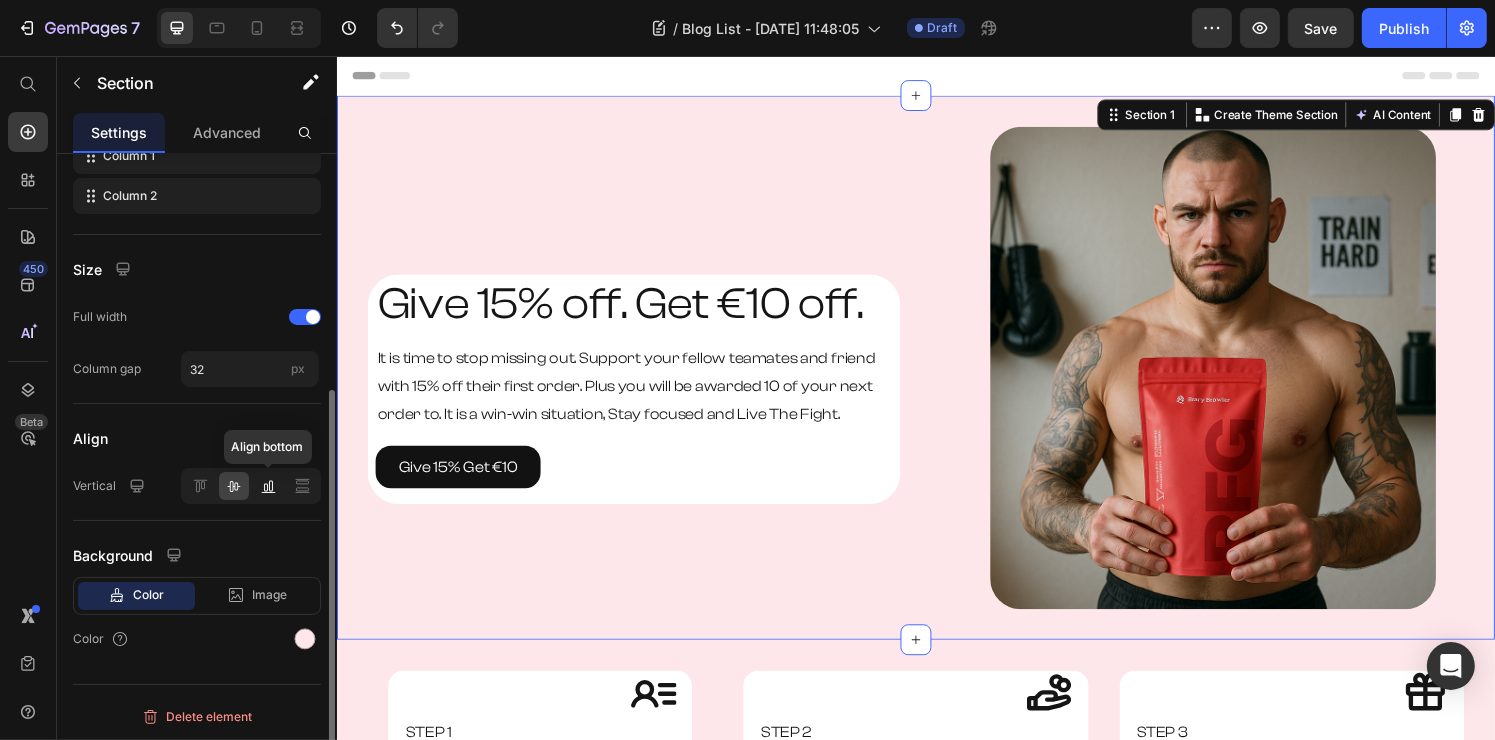 click 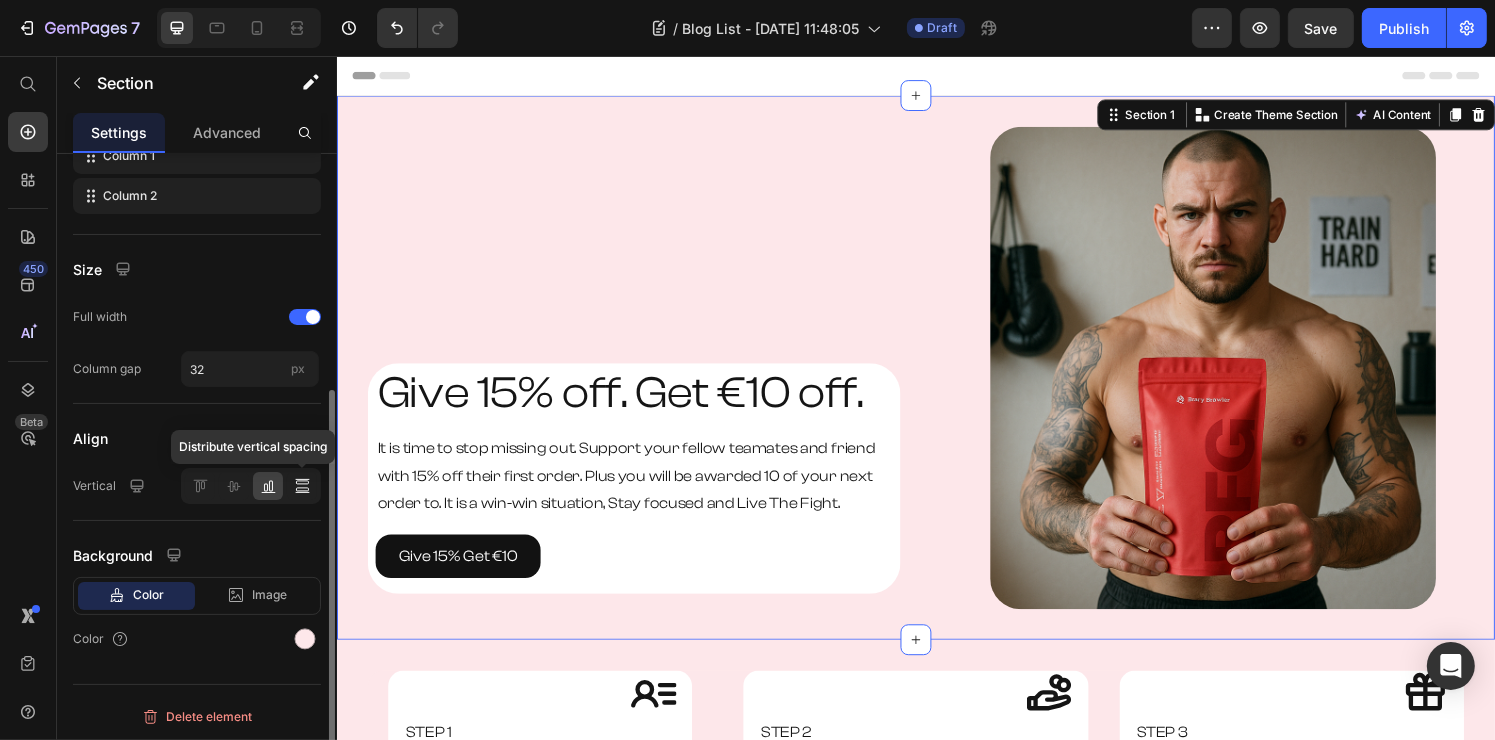 click 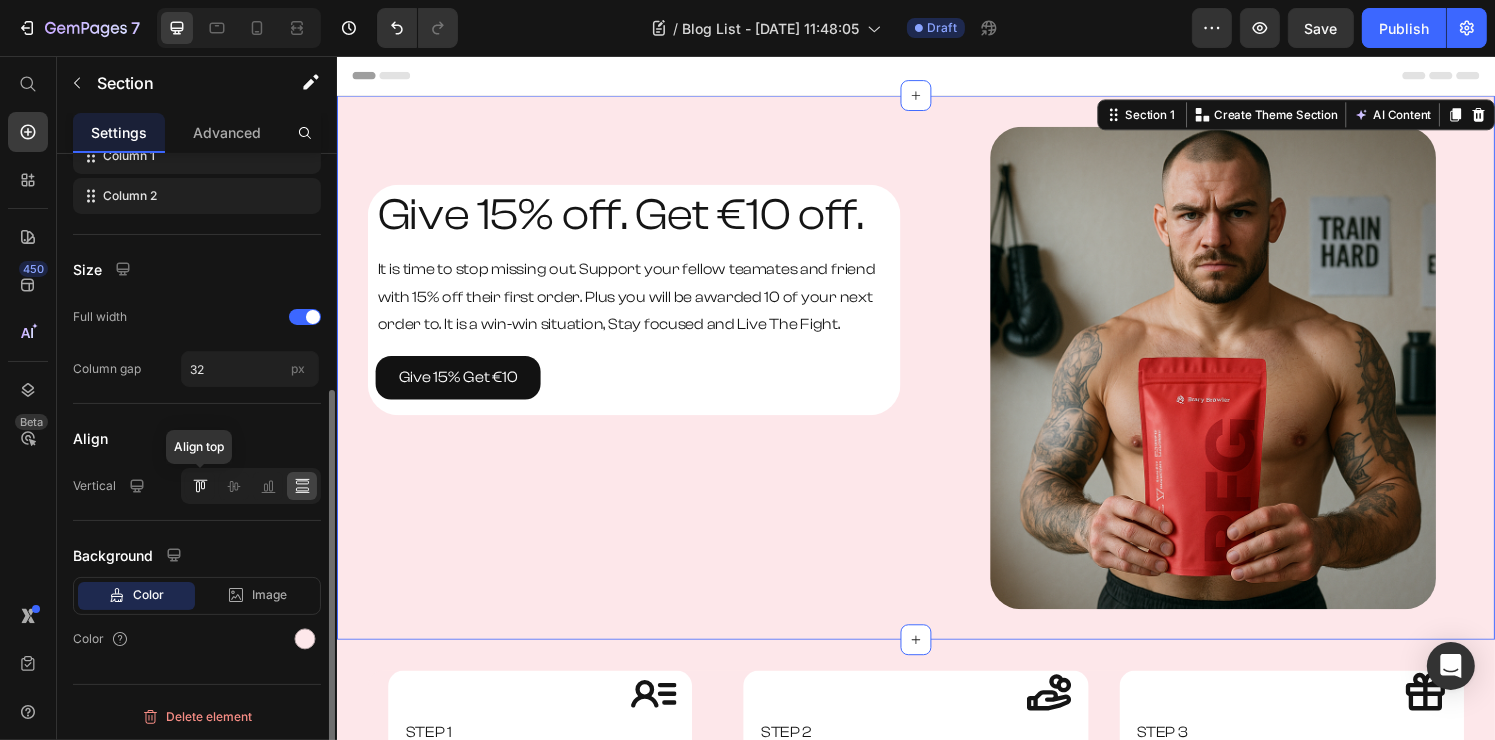 click 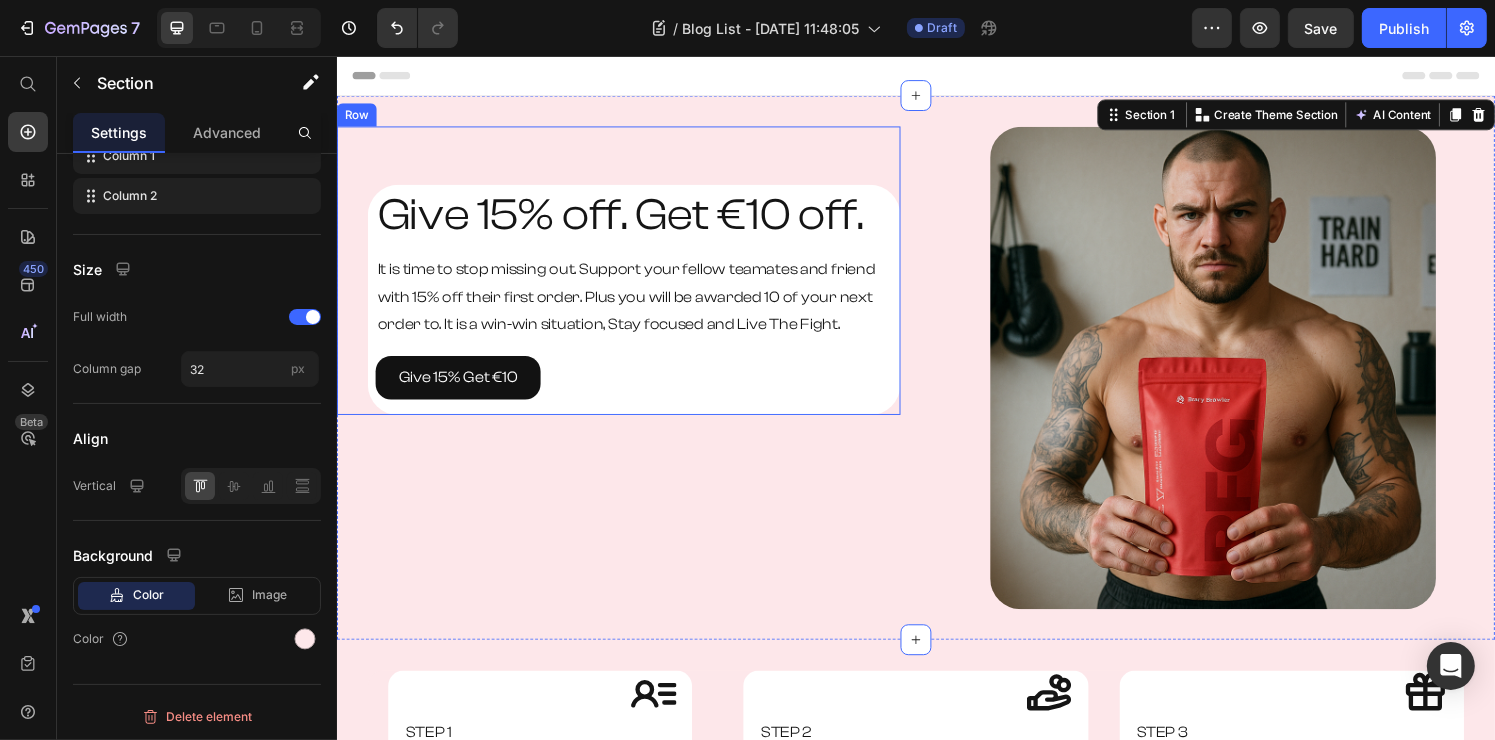 click on "Give 15% off. Get €10 off. Heading It is time to stop missing out. Support your fellow teamates and friend with 15% off their first order. Plus you will be awarded 10 of your next order to. It is a win-win situation, Stay focused and Live The Fight. Text Block Give 15% Get €10 Button Row Row" at bounding box center (628, 278) 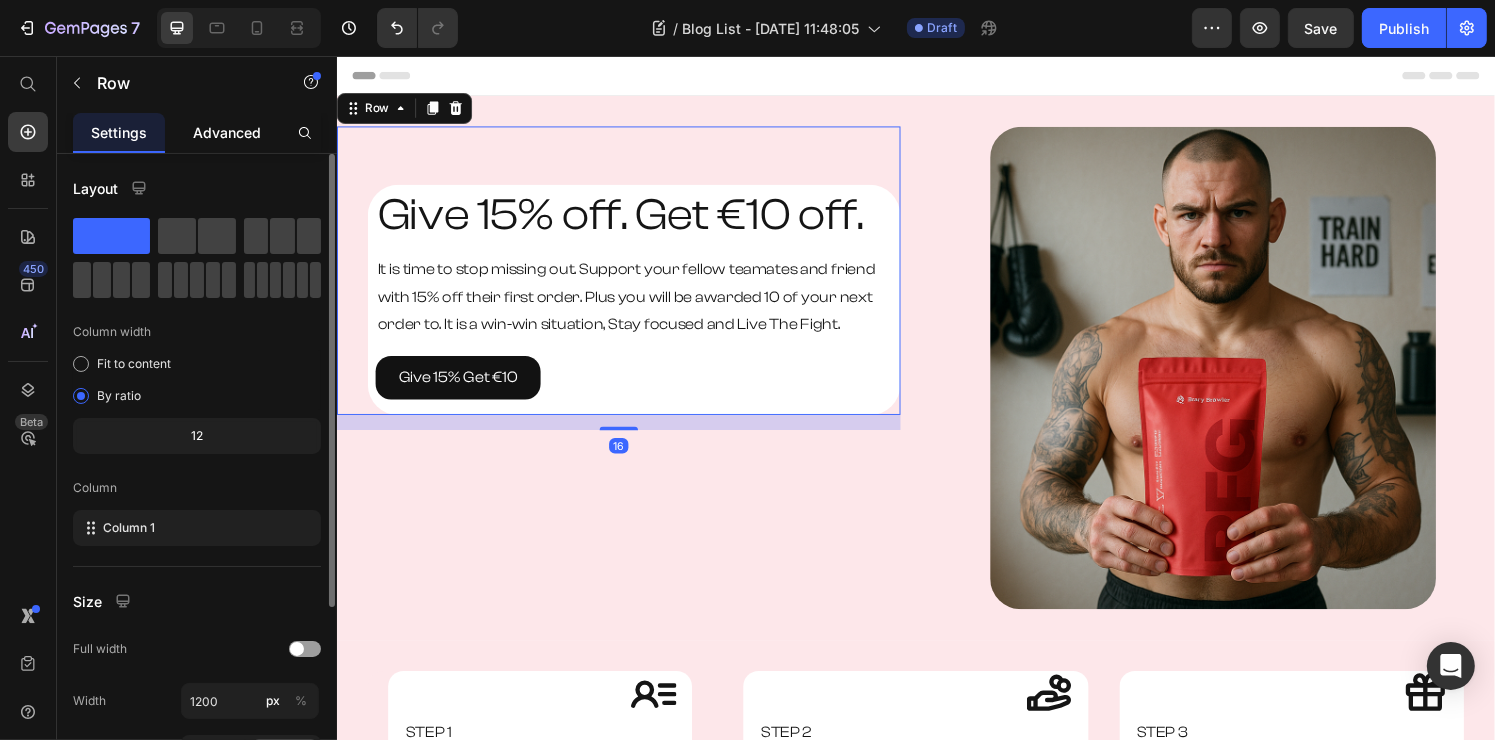 click on "Advanced" at bounding box center (227, 132) 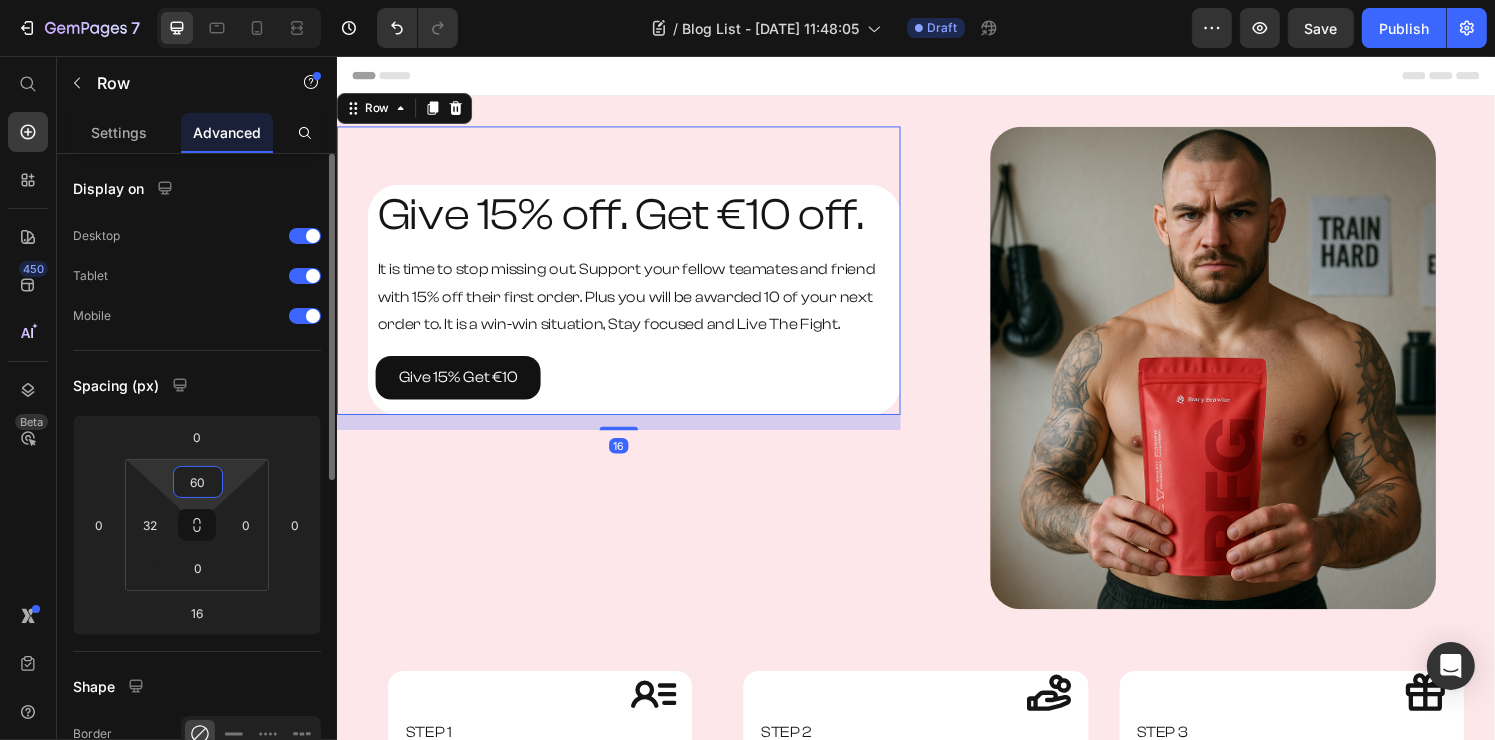 click on "60" at bounding box center [198, 482] 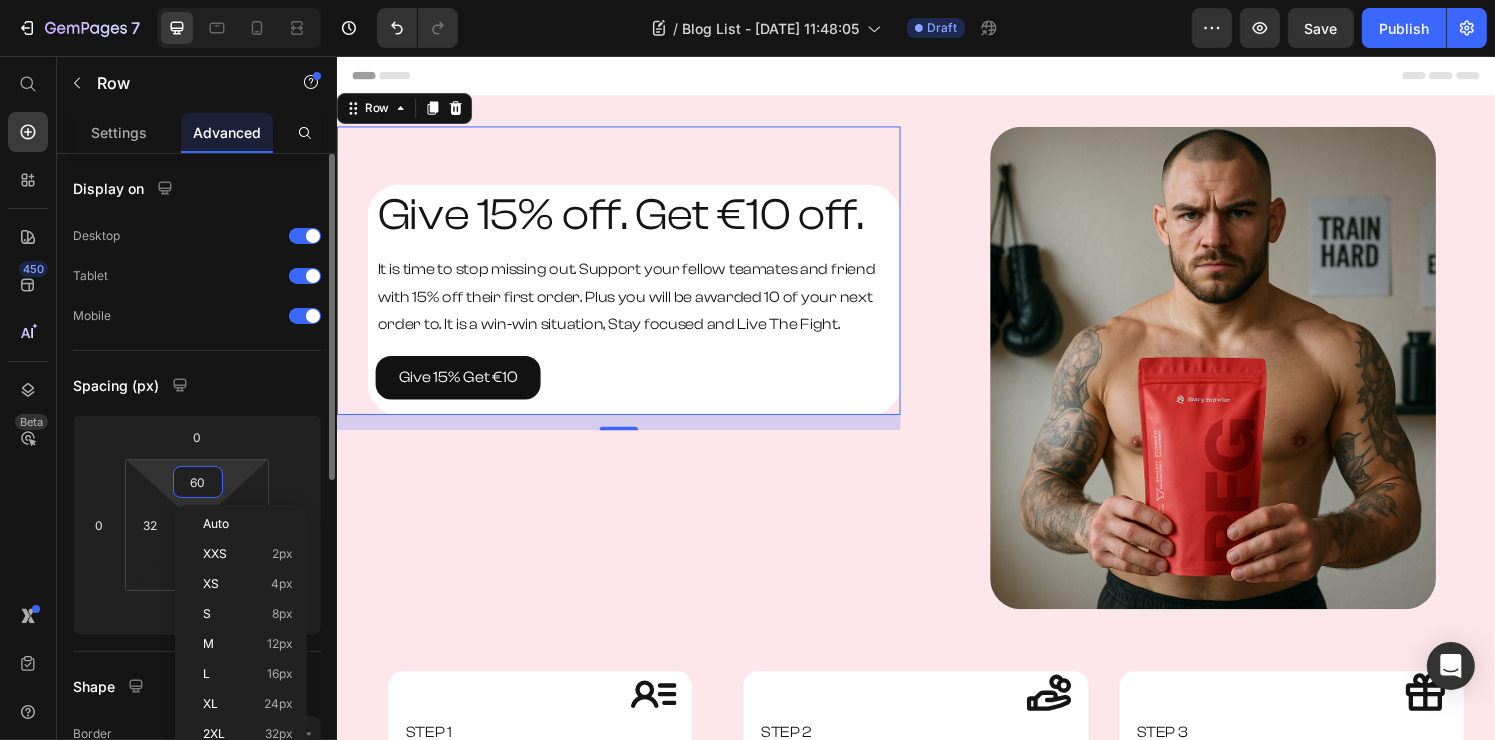 type 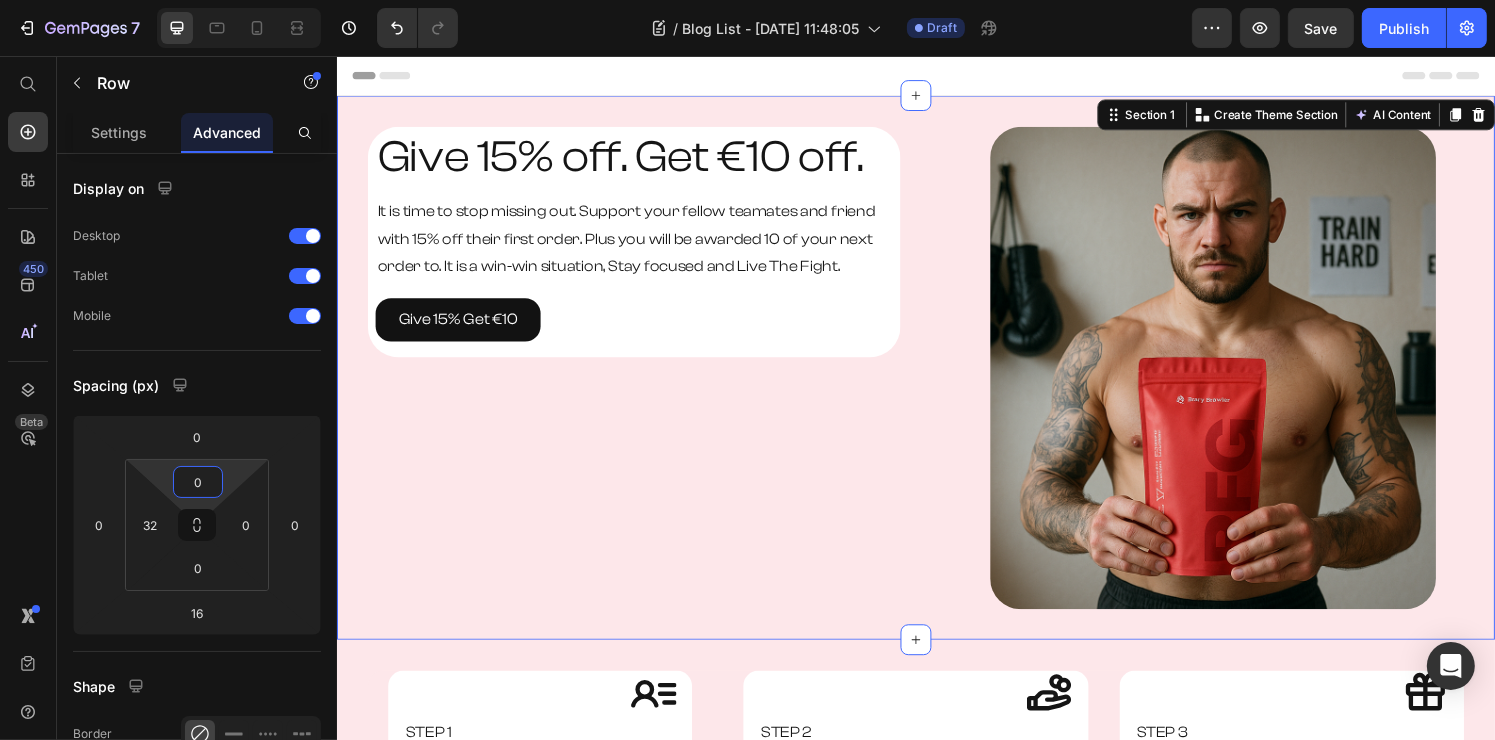 click on "Give 15% off. Get €10 off. Heading It is time to stop missing out. Support your fellow teamates and friend with 15% off their first order. Plus you will be awarded 10 of your next order to. It is a win-win situation, Stay focused and Live The Fight. Text Block Give 15% Get €10 Button Row Row" at bounding box center (628, 379) 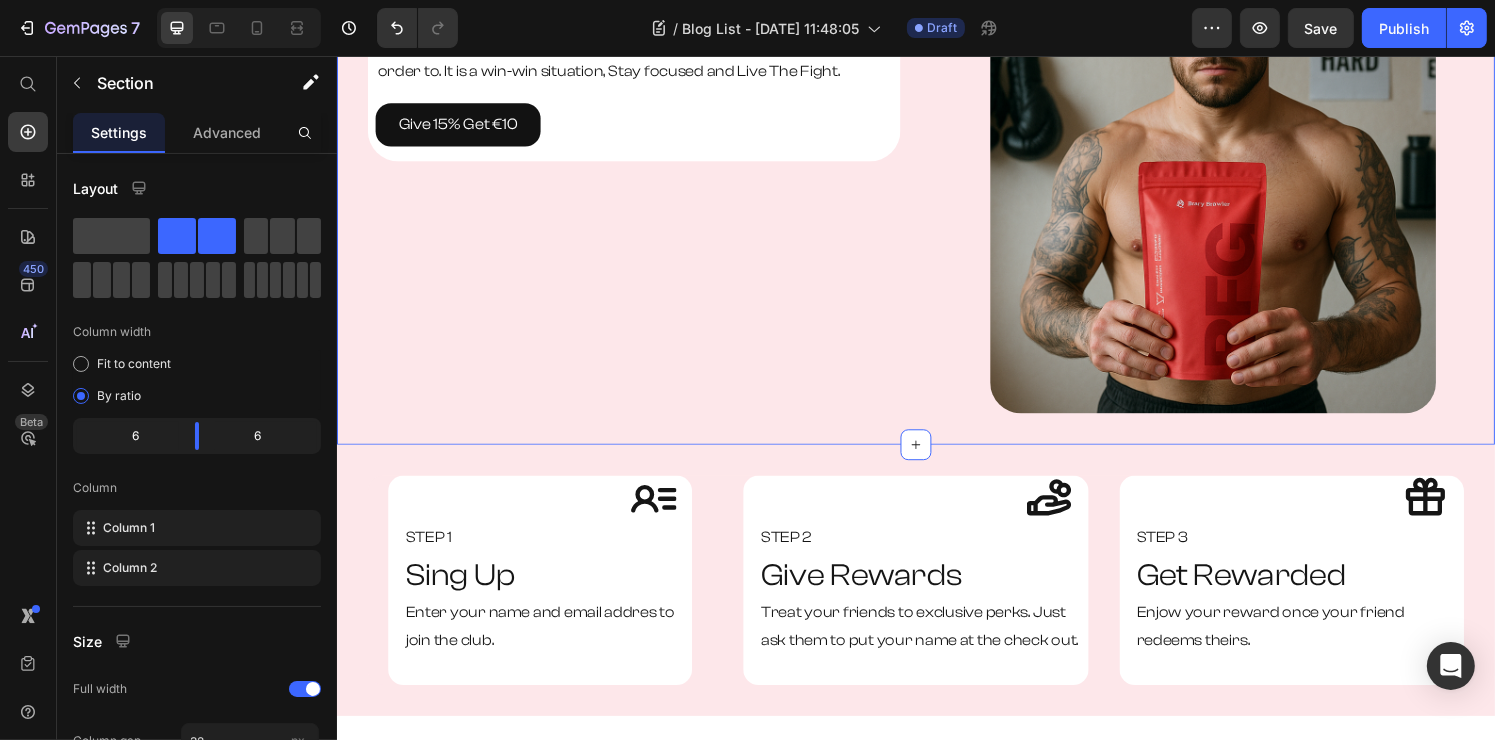 scroll, scrollTop: 0, scrollLeft: 0, axis: both 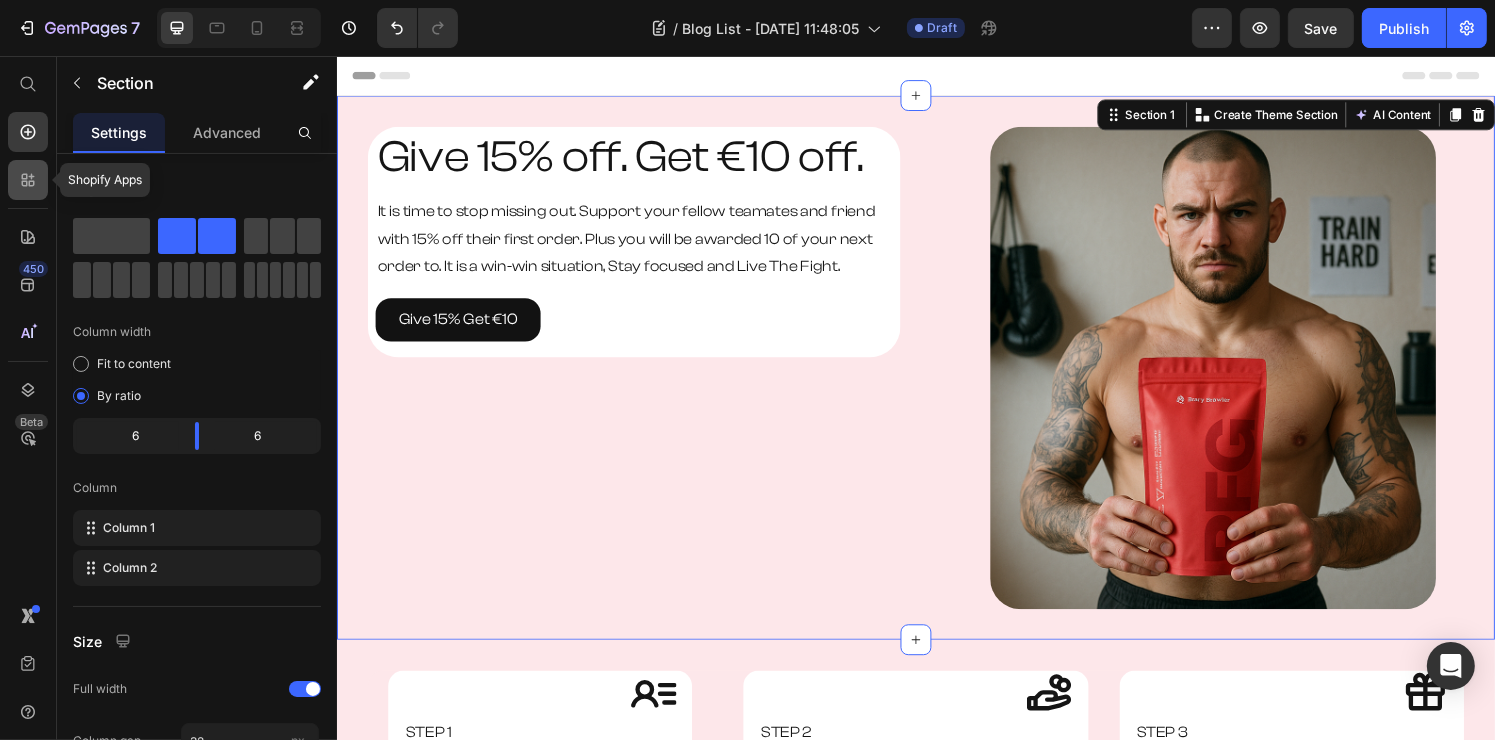 click 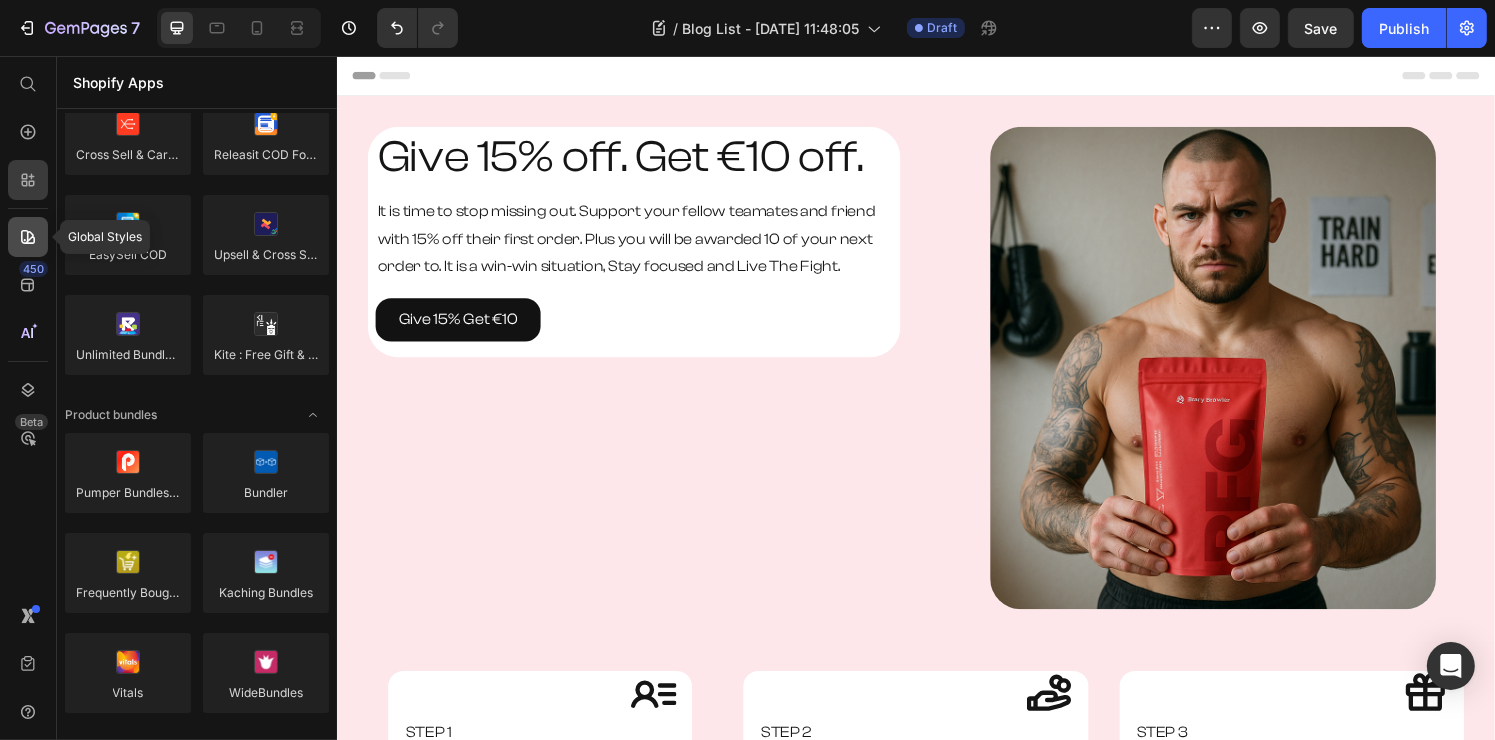 click 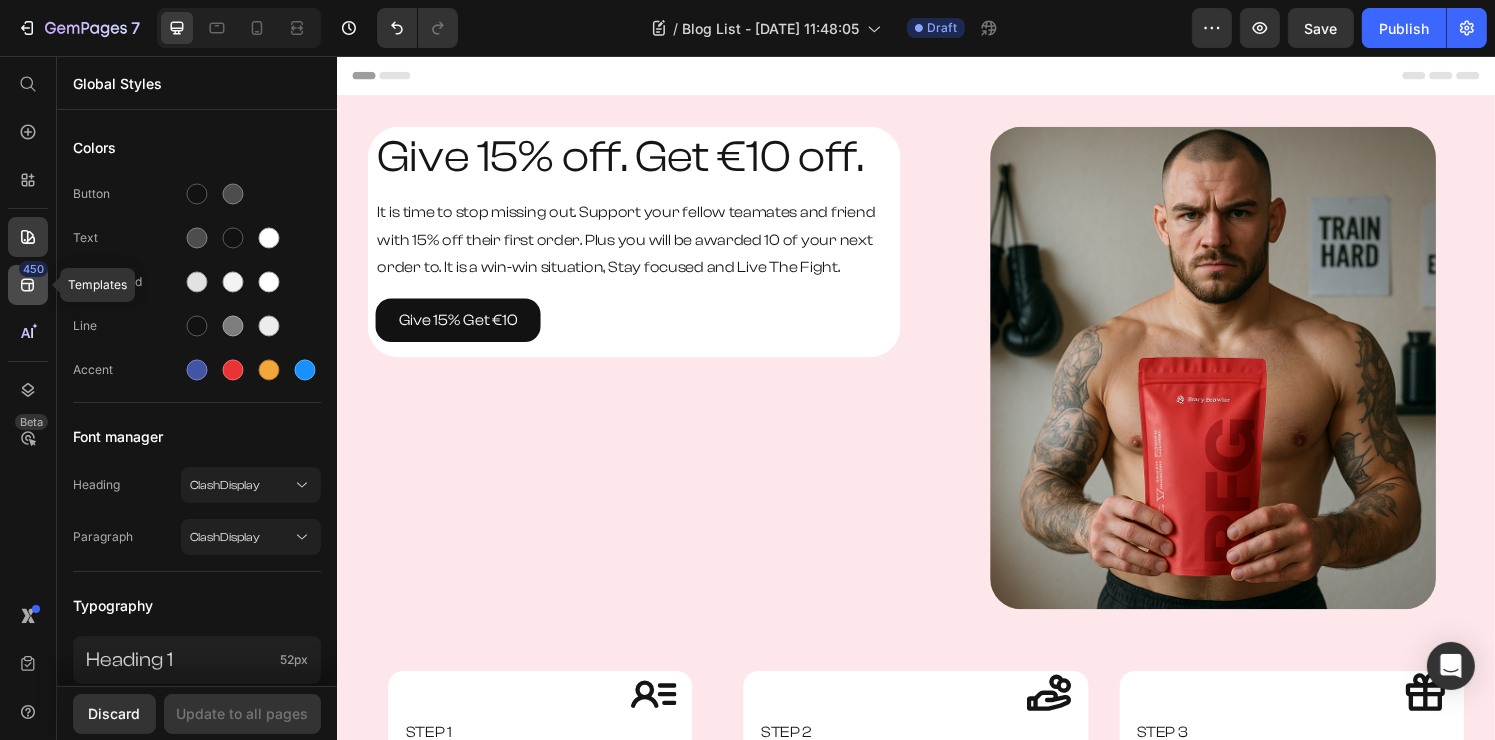 click 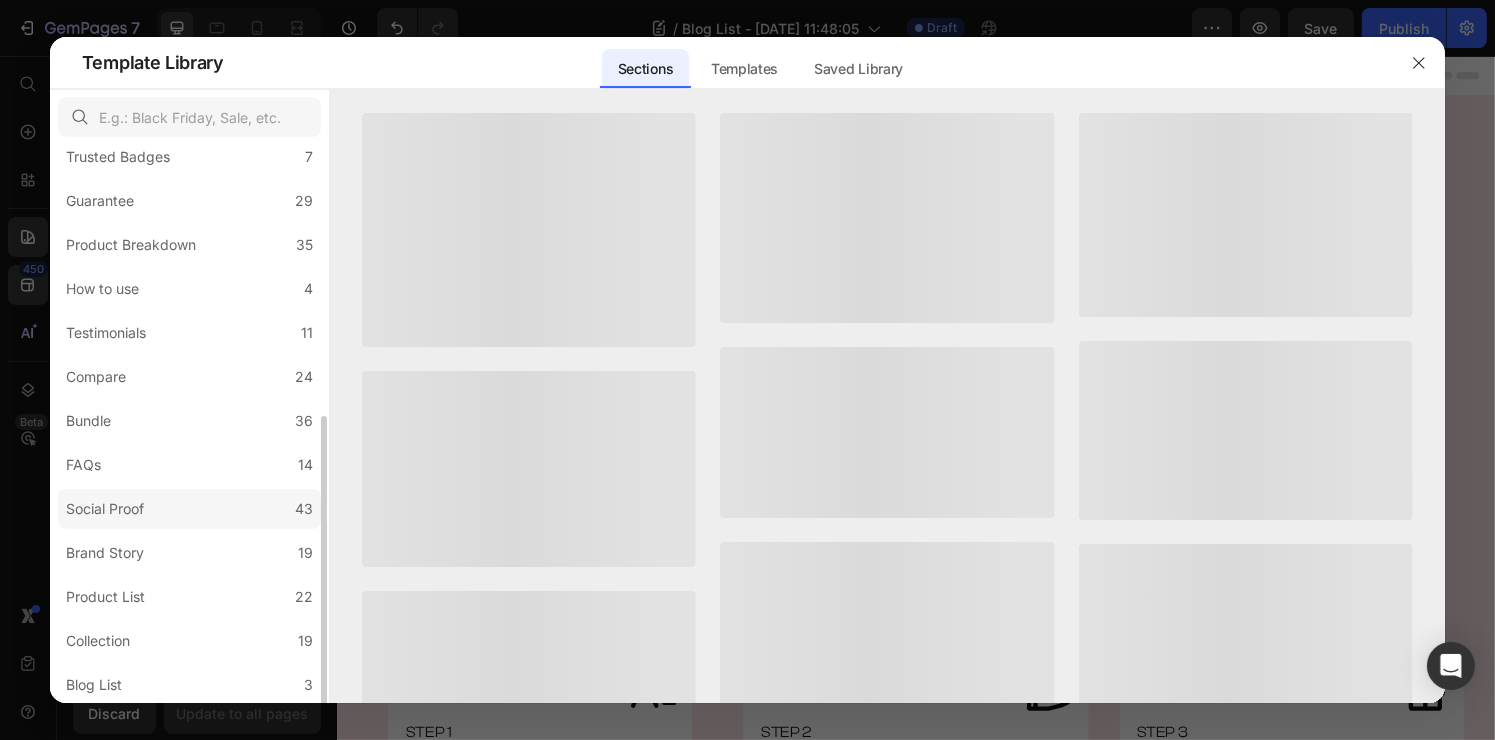 scroll, scrollTop: 300, scrollLeft: 0, axis: vertical 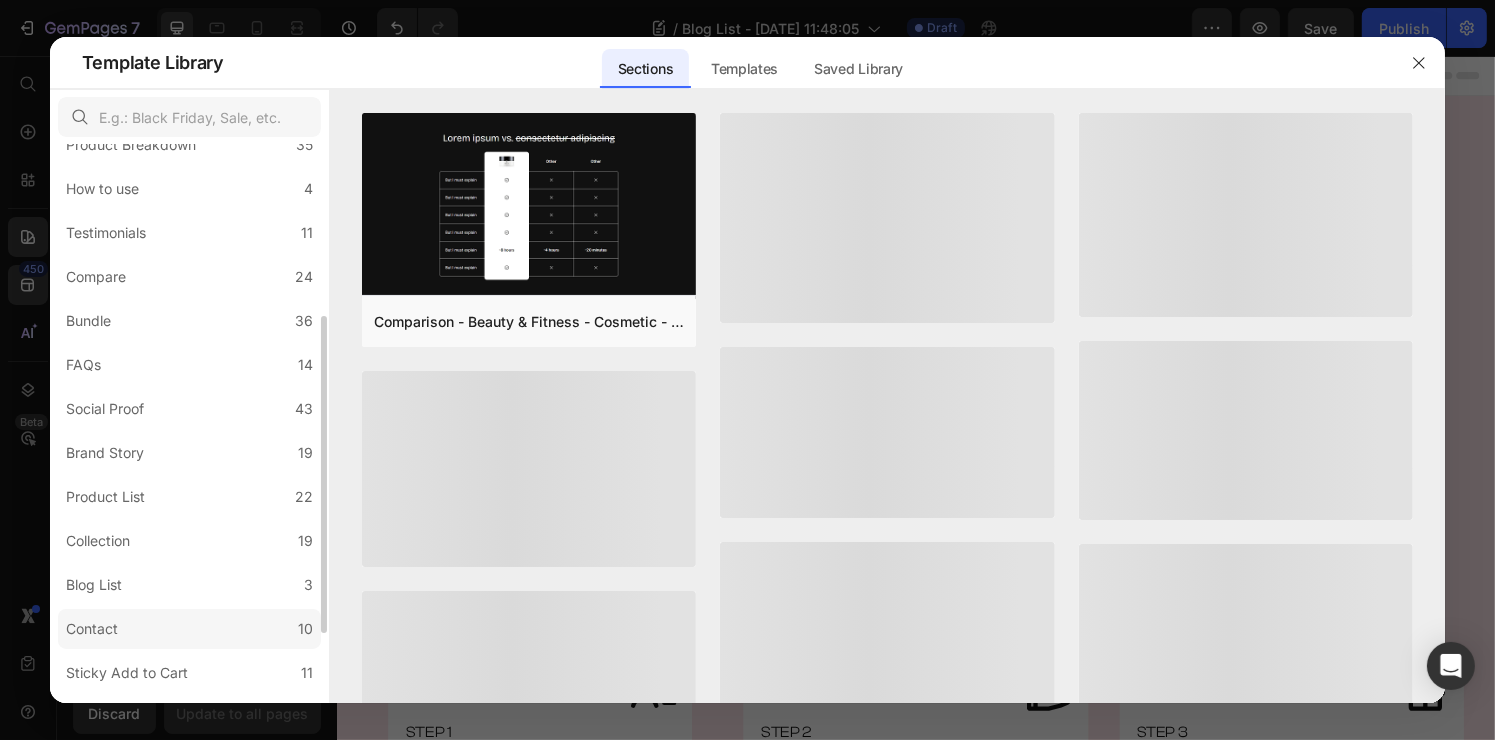 click on "Contact 10" 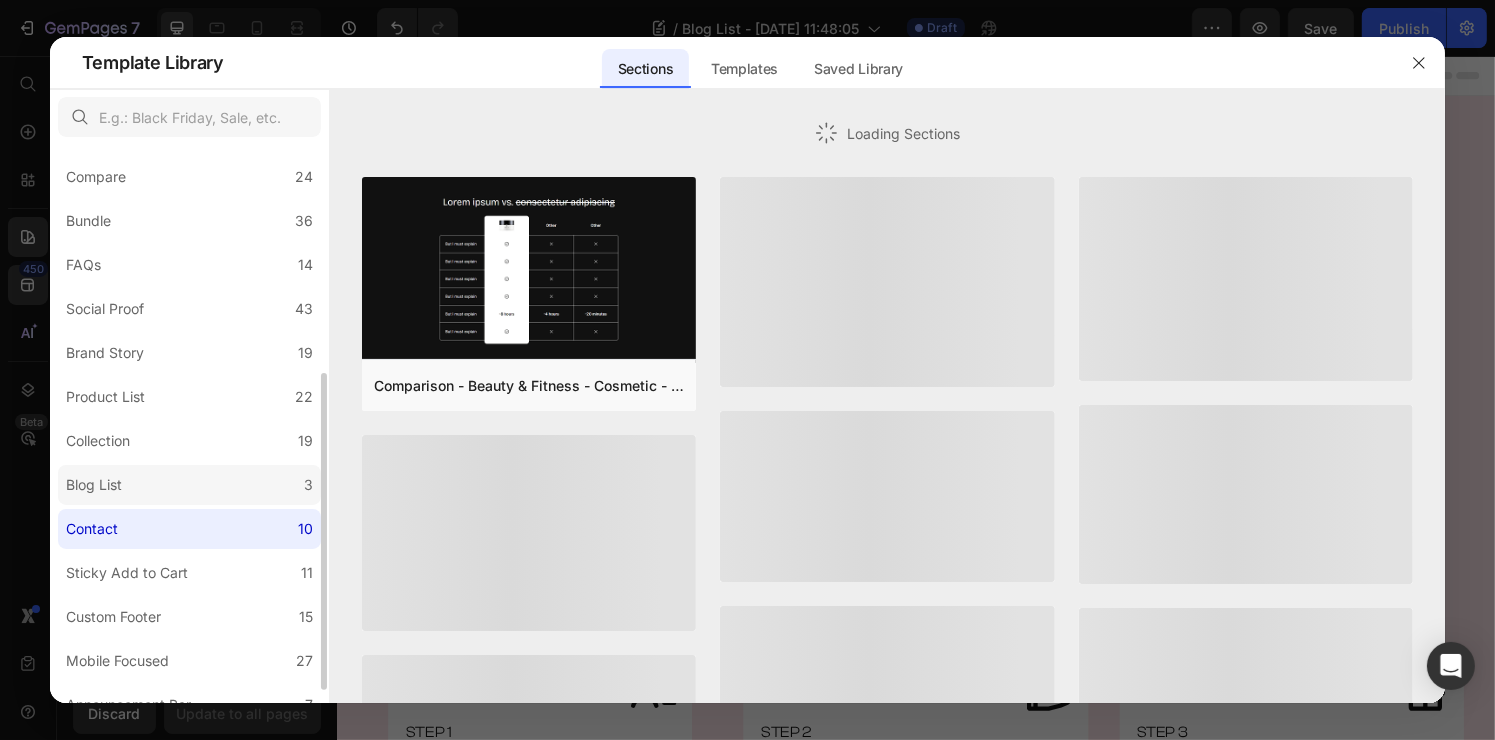 scroll, scrollTop: 421, scrollLeft: 0, axis: vertical 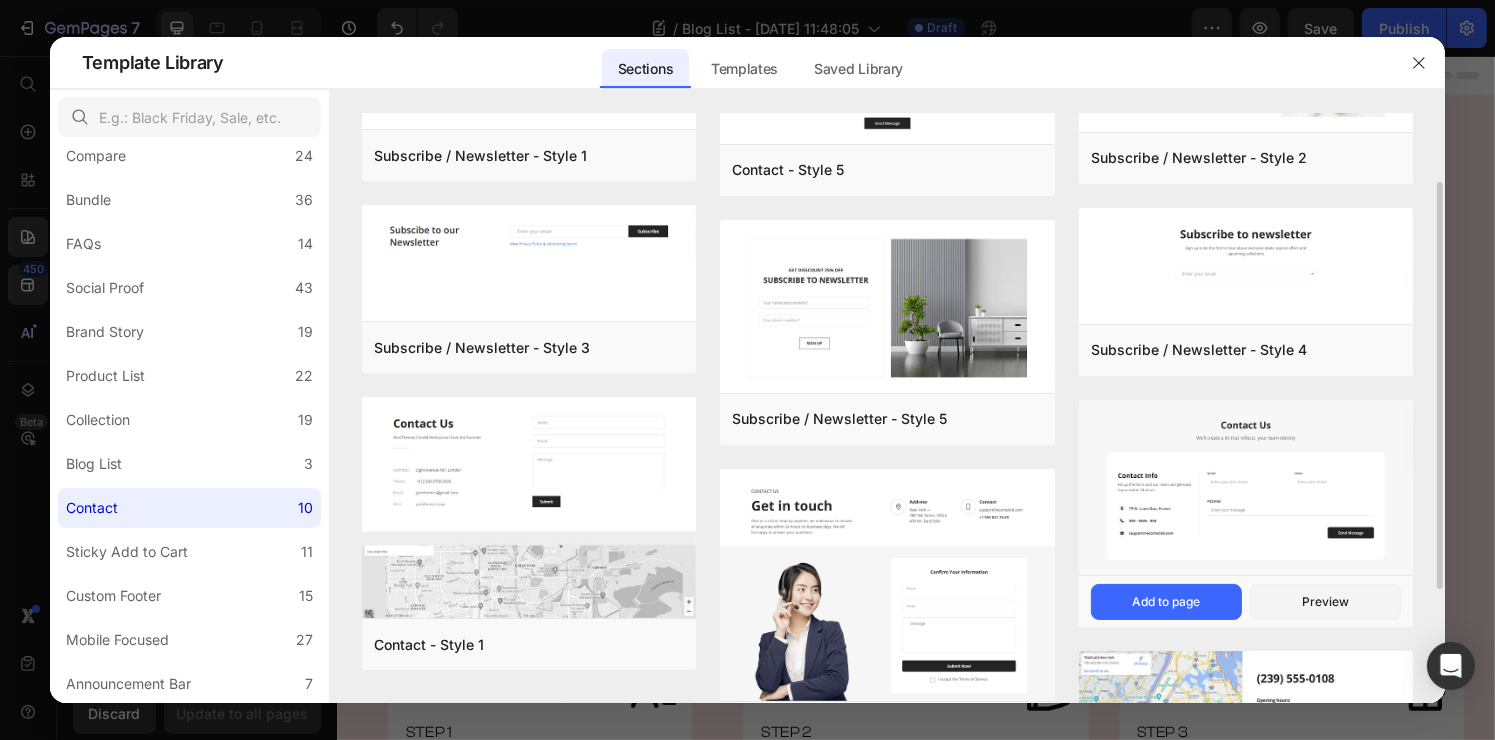 click on "Subscribe / Newsletter - Style 1 Add to page  Preview  Subscribe / Newsletter - Style 3 Add to page  Preview  Contact - Style 1 Add to page  Preview  Contact - Style 5 Add to page  Preview  Subscribe / Newsletter - Style 5 Add to page  Preview  Contact - Style 3 Add to page  Preview  Subscribe / Newsletter - Style 2 Add to page  Preview  Subscribe / Newsletter - Style 4 Add to page  Preview  Contact - Style 2 Add to page  Preview  Contact - Style 4 Add to page  Preview  Subscribe / Newsletter - Style 1 Add to page  Preview  Contact - Style 5 Add to page  Preview  Subscribe / Newsletter - Style 2 Add to page  Preview  Subscribe / Newsletter - Style 3 Add to page  Preview  Subscribe / Newsletter - Style 4 Add to page  Preview  Subscribe / Newsletter - Style 5 Add to page  Preview  Contact - Style 1 Add to page  Preview  Contact - Style 2 Add to page  Preview  Contact - Style 3 Add to page  Preview  Contact - Style 4 Add to page  Preview" at bounding box center [887, 308] 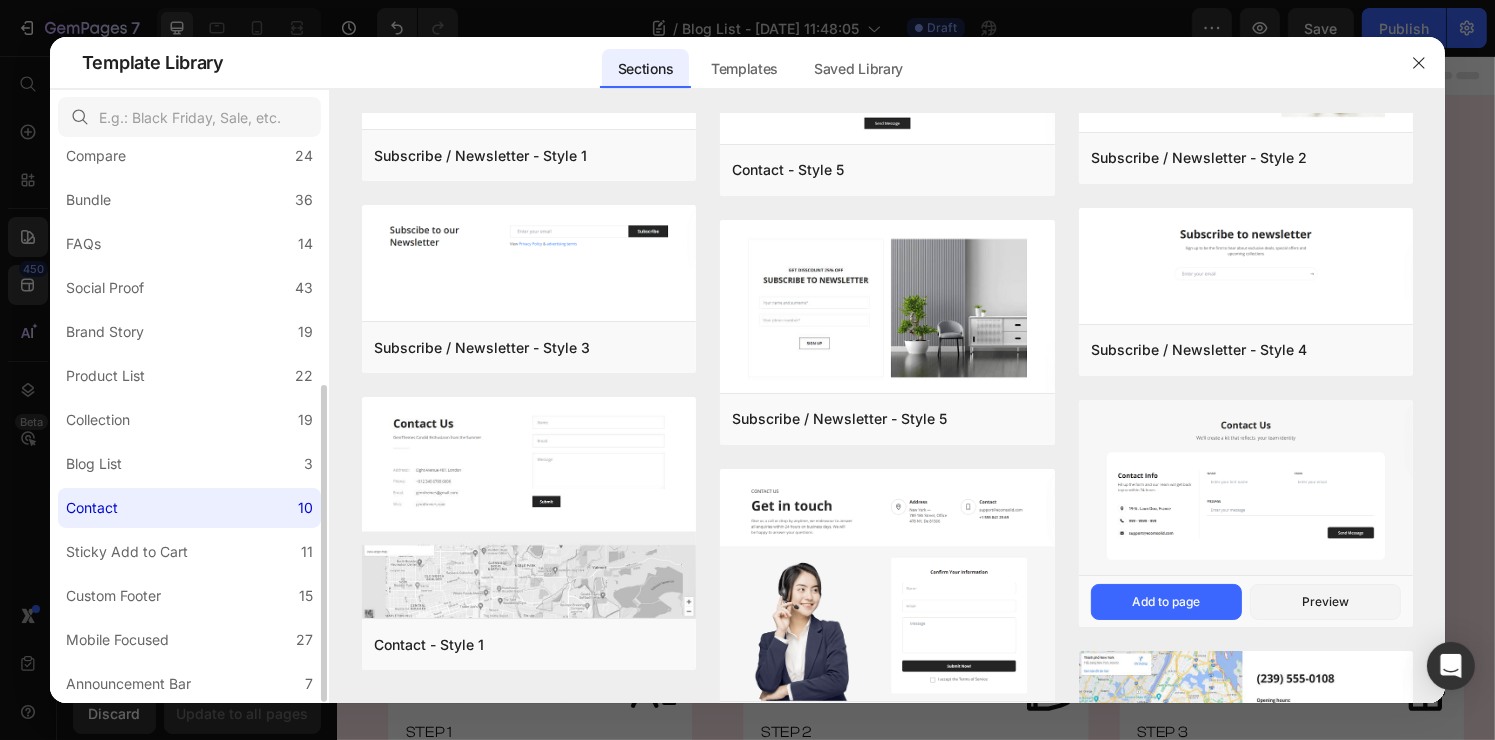 click on "Contact 10" 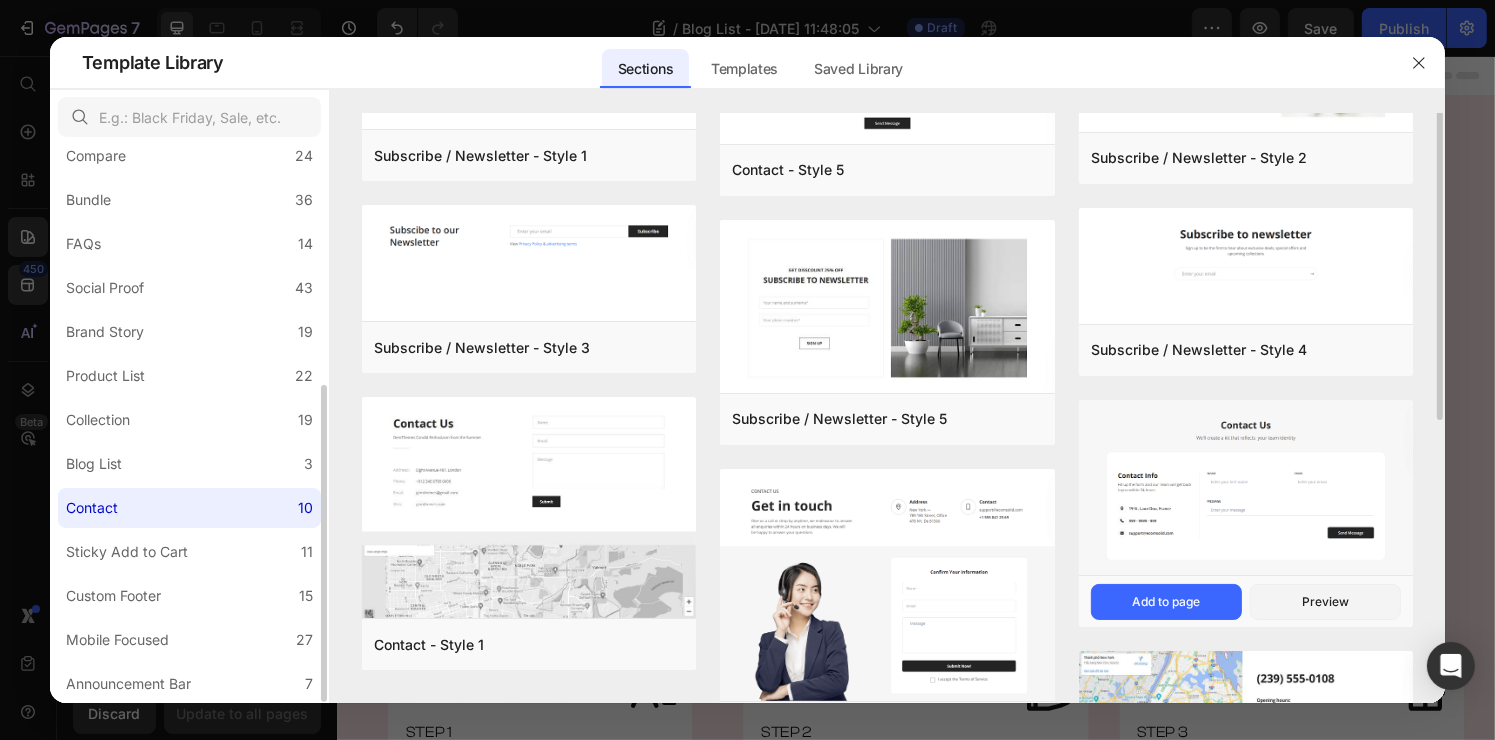 scroll, scrollTop: 0, scrollLeft: 0, axis: both 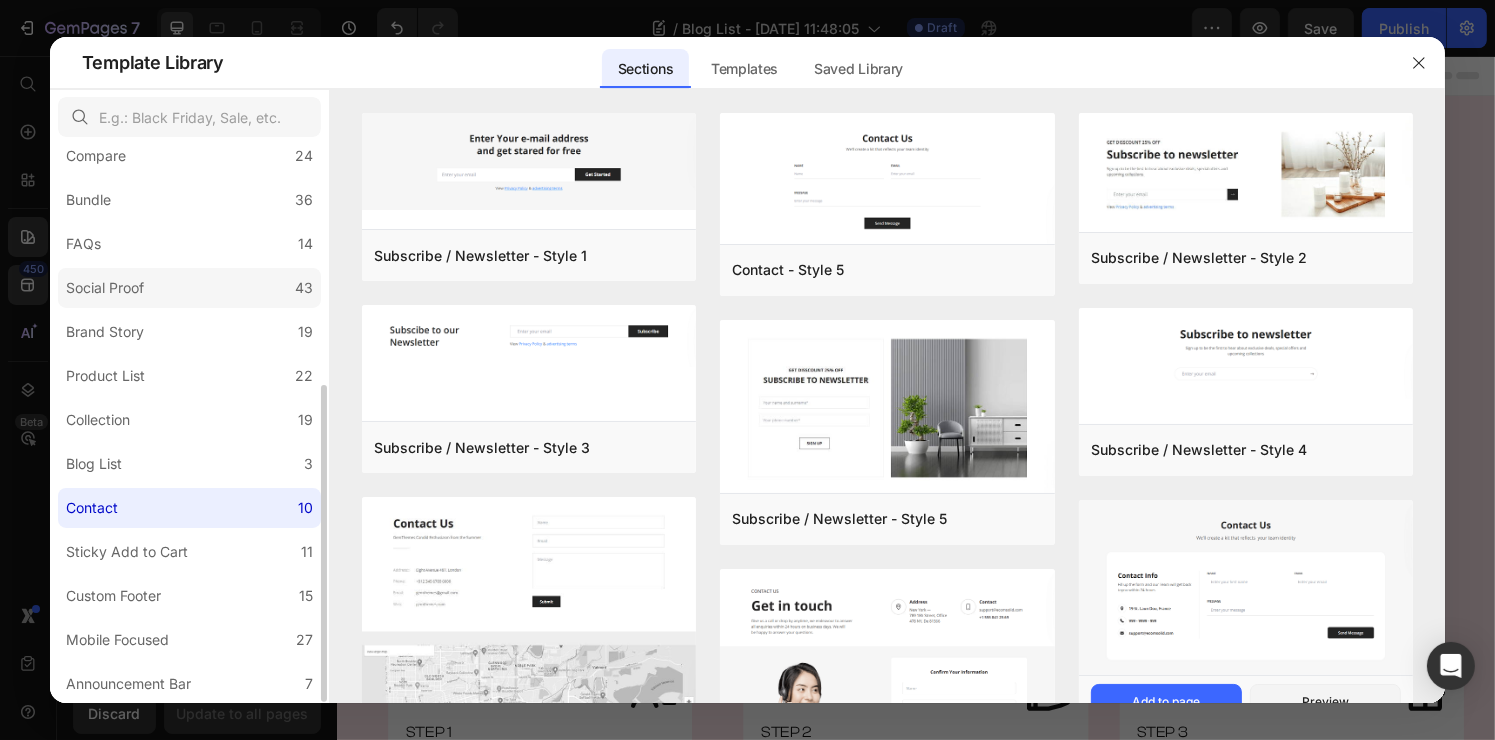 click on "Social Proof 43" 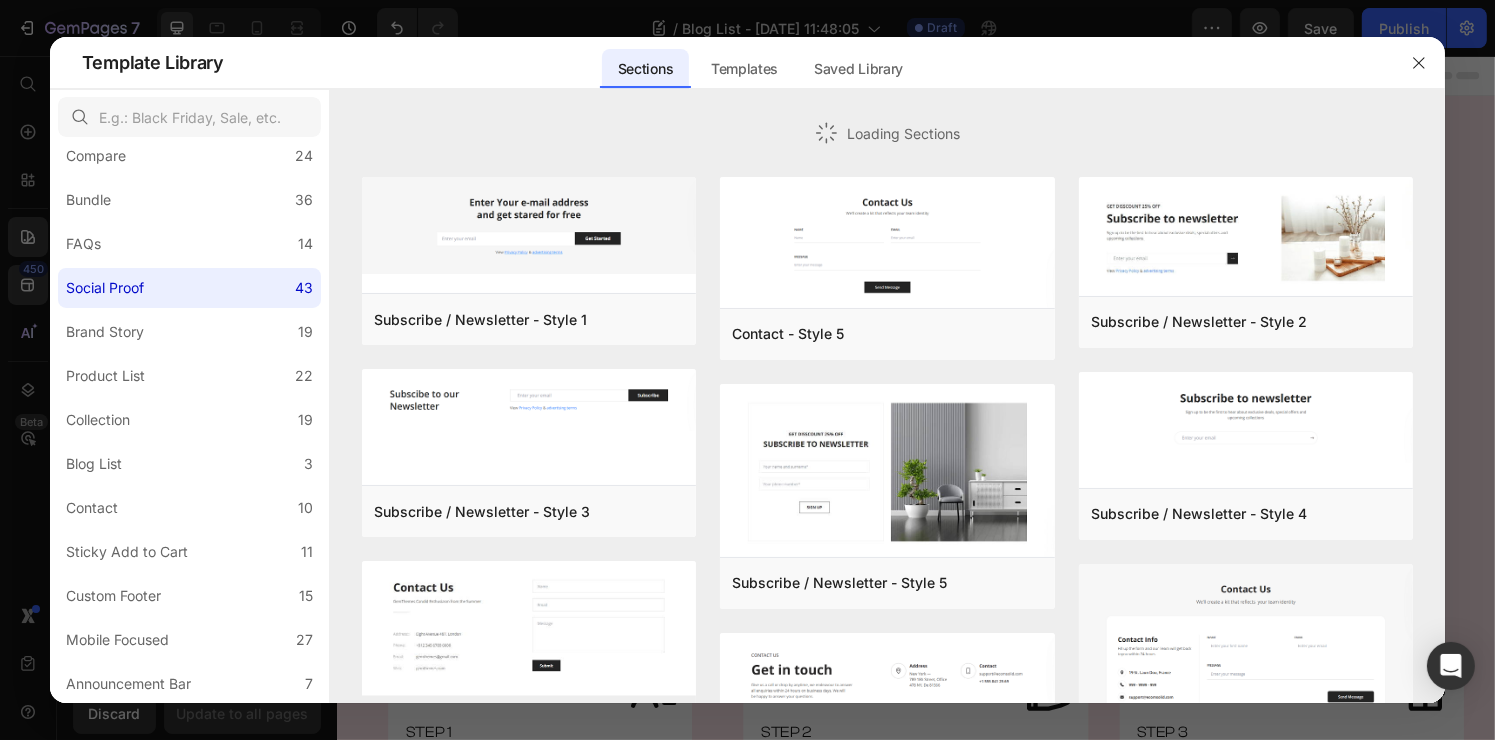 scroll, scrollTop: 0, scrollLeft: 0, axis: both 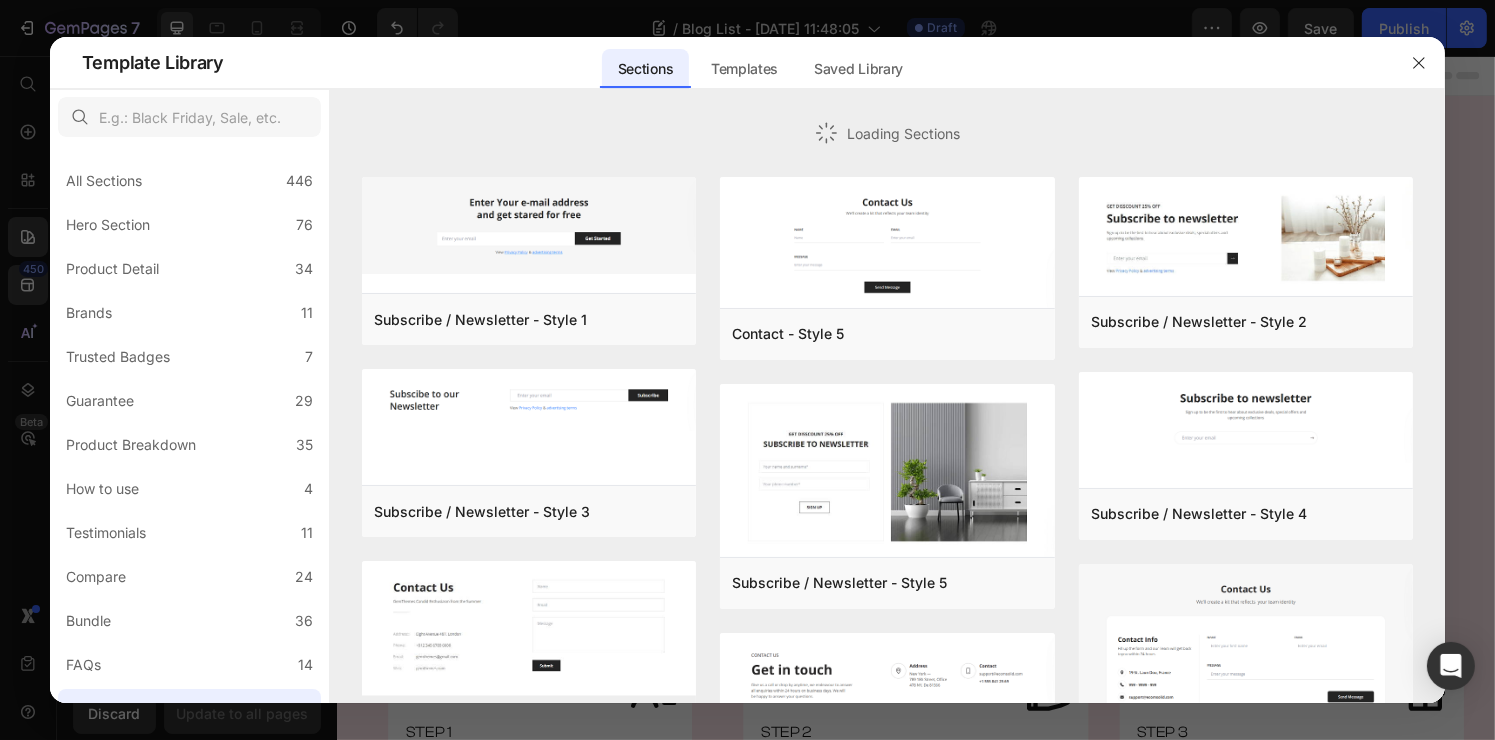 click 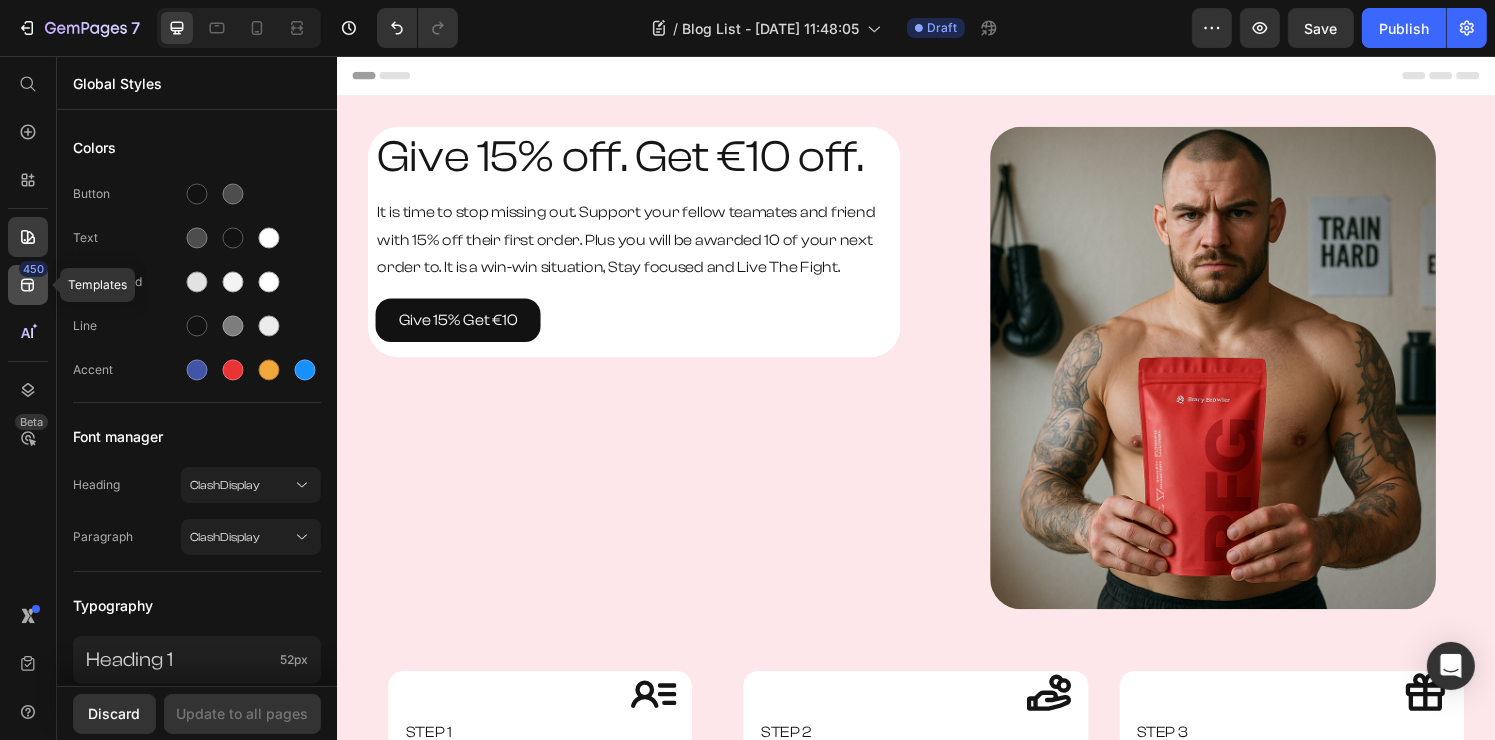 click on "450" at bounding box center [33, 269] 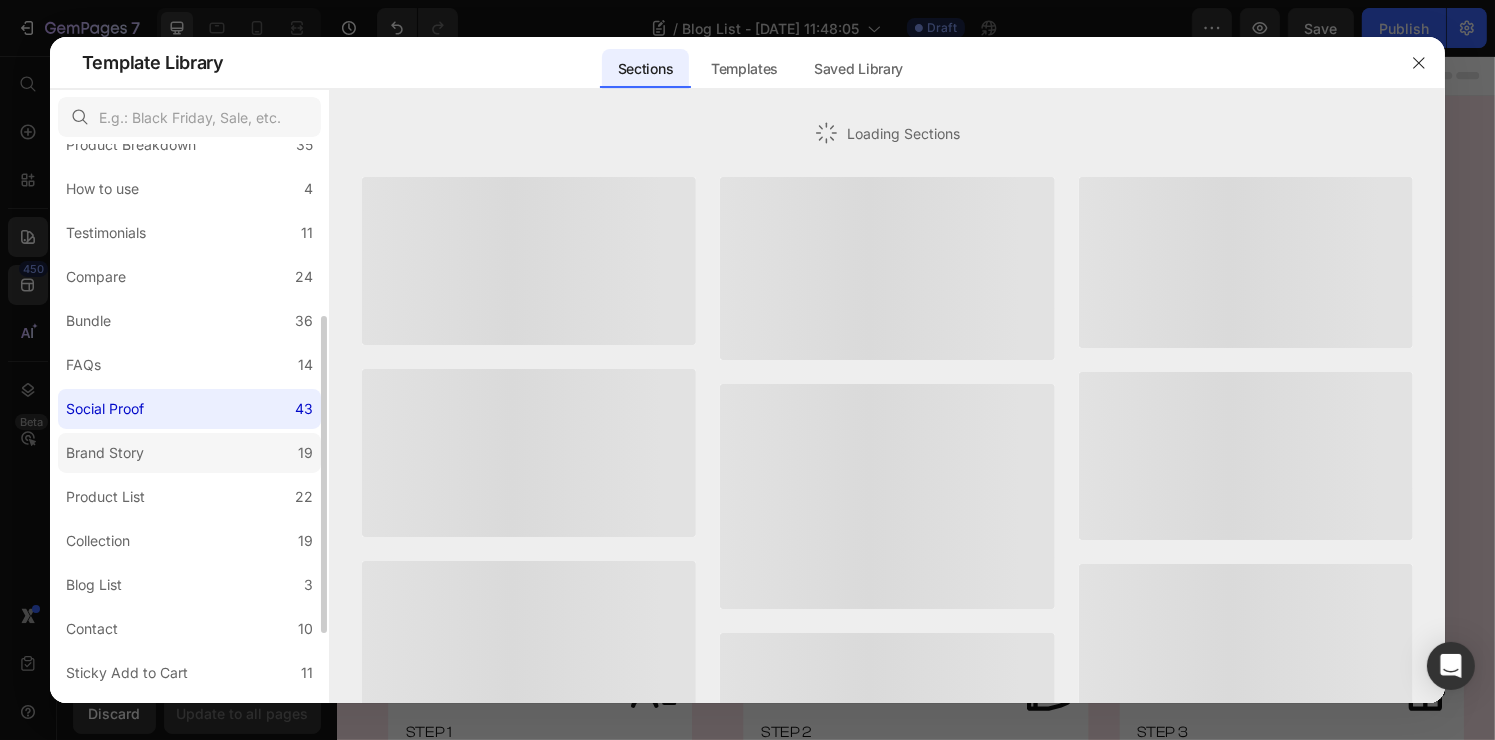 scroll, scrollTop: 421, scrollLeft: 0, axis: vertical 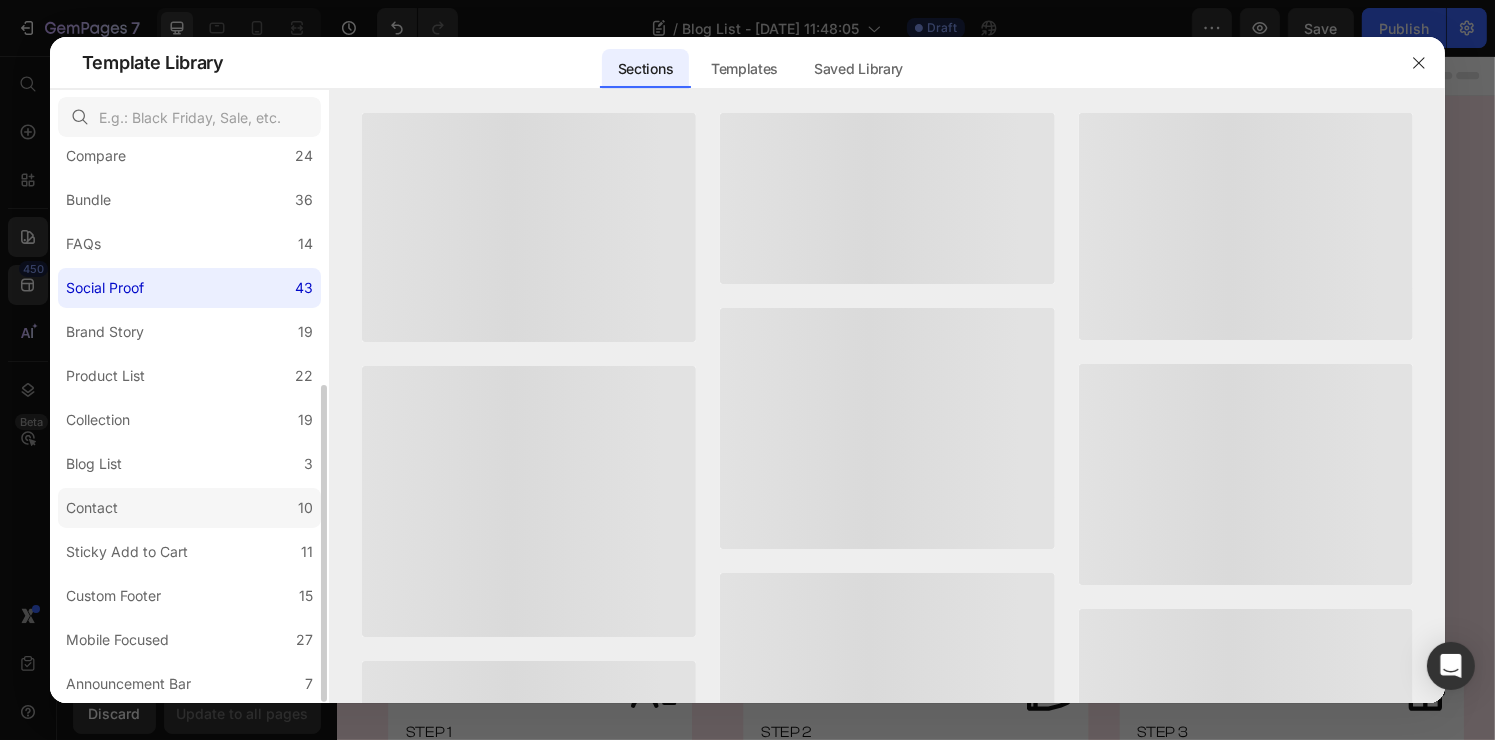 click on "Contact 10" 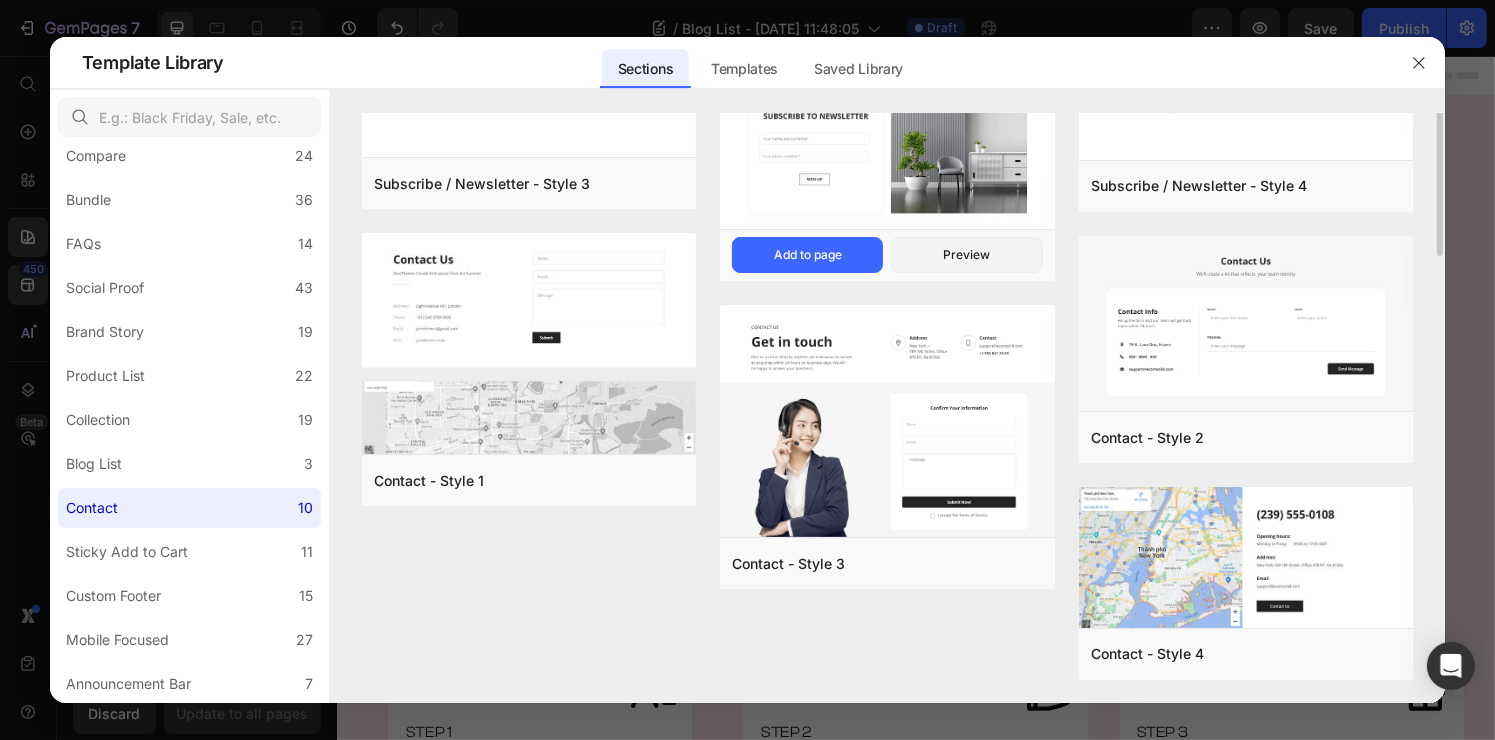 scroll, scrollTop: 0, scrollLeft: 0, axis: both 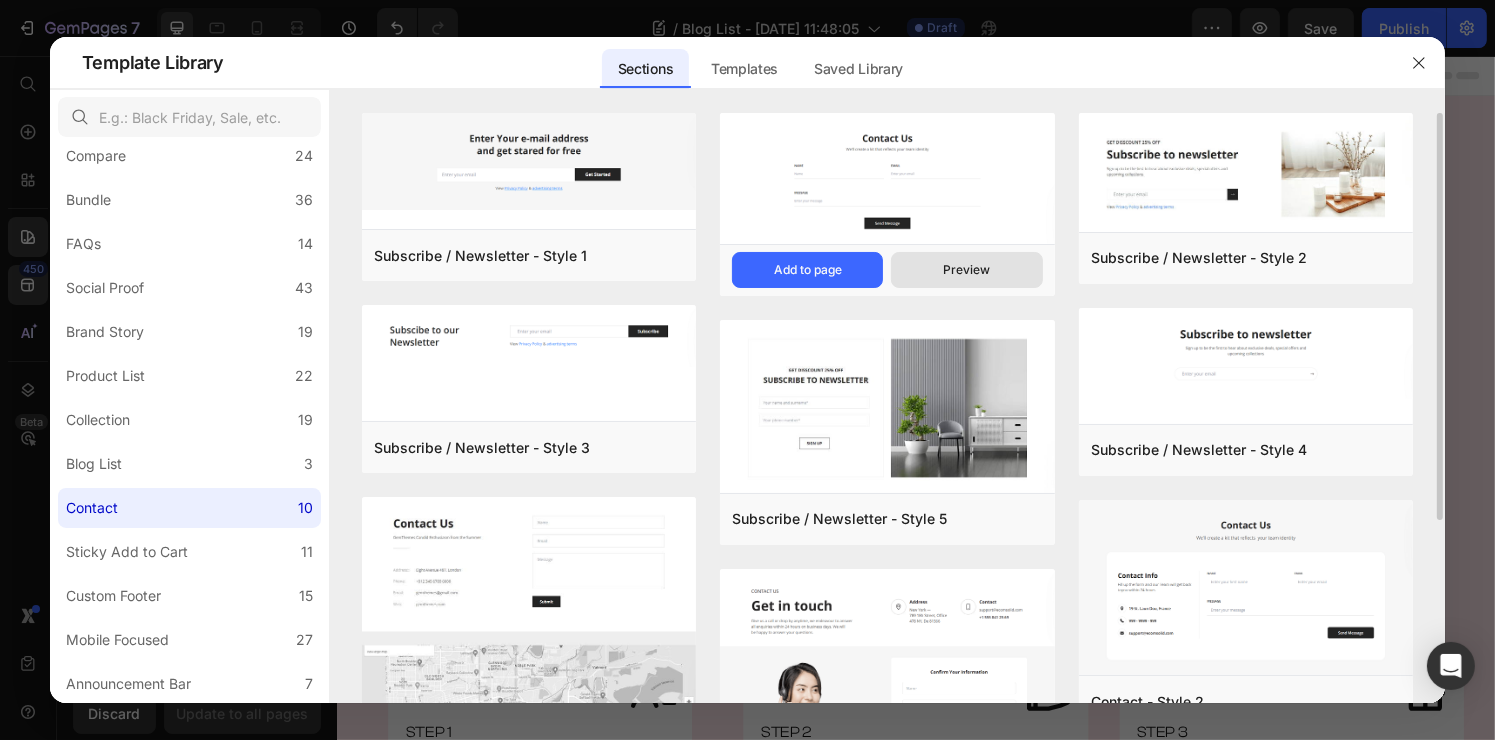 click on "Preview" at bounding box center (967, 270) 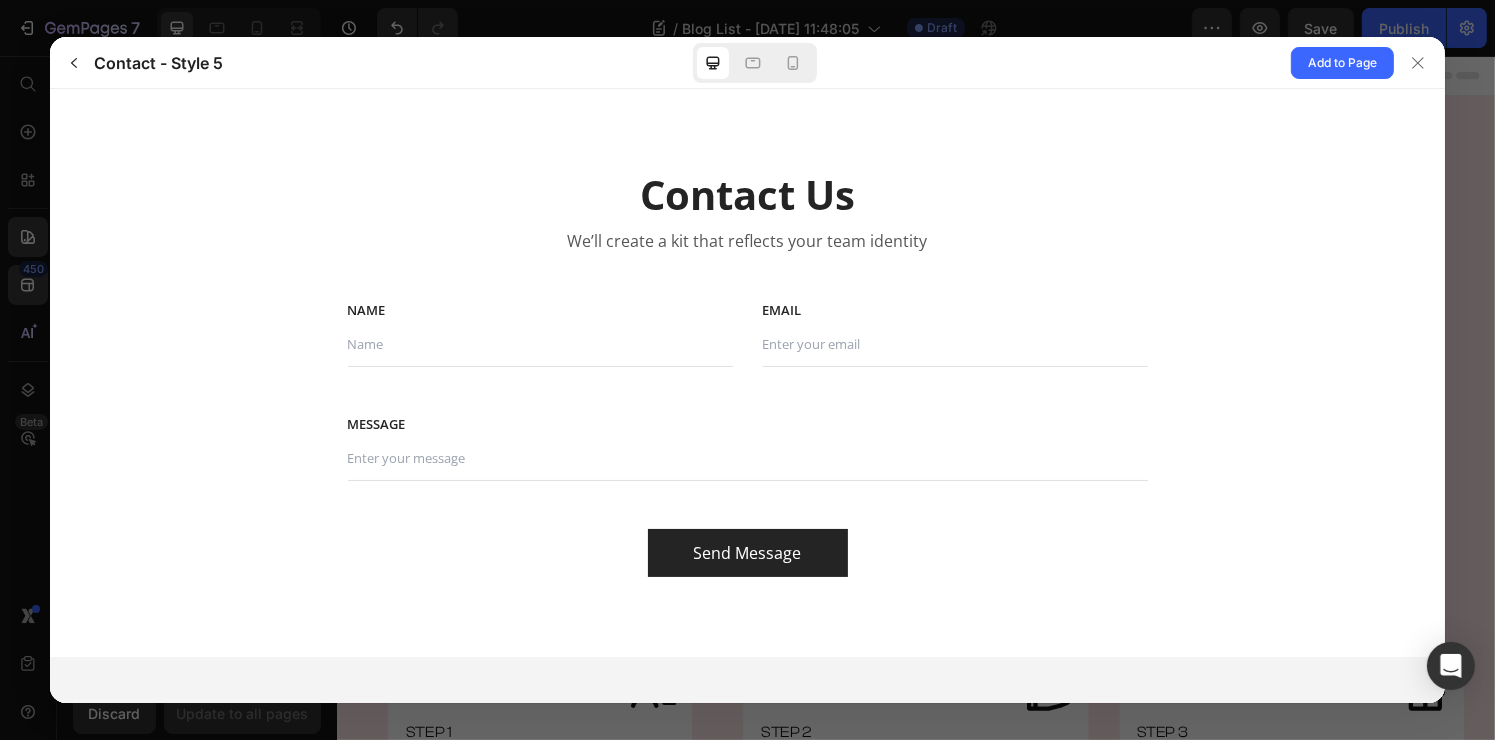scroll, scrollTop: 0, scrollLeft: 0, axis: both 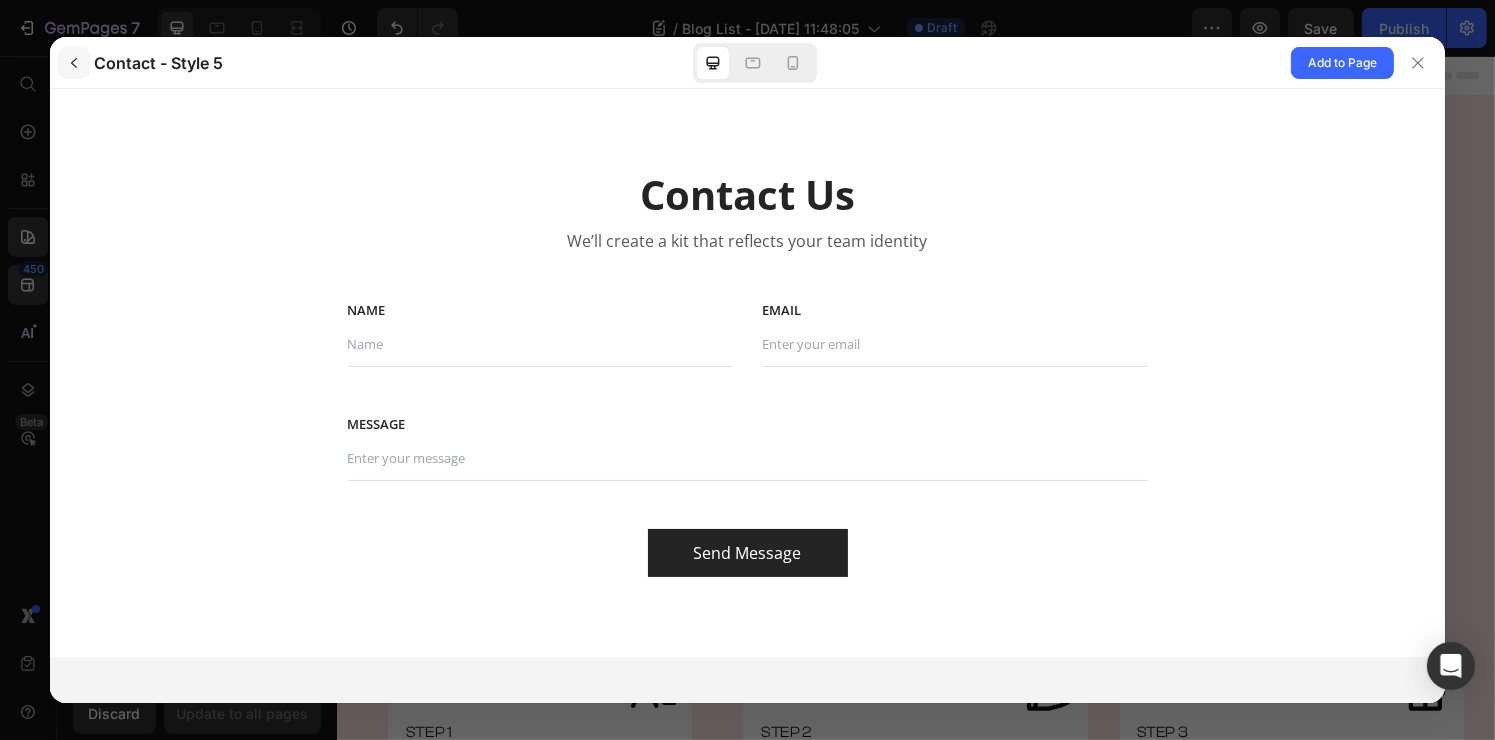 click 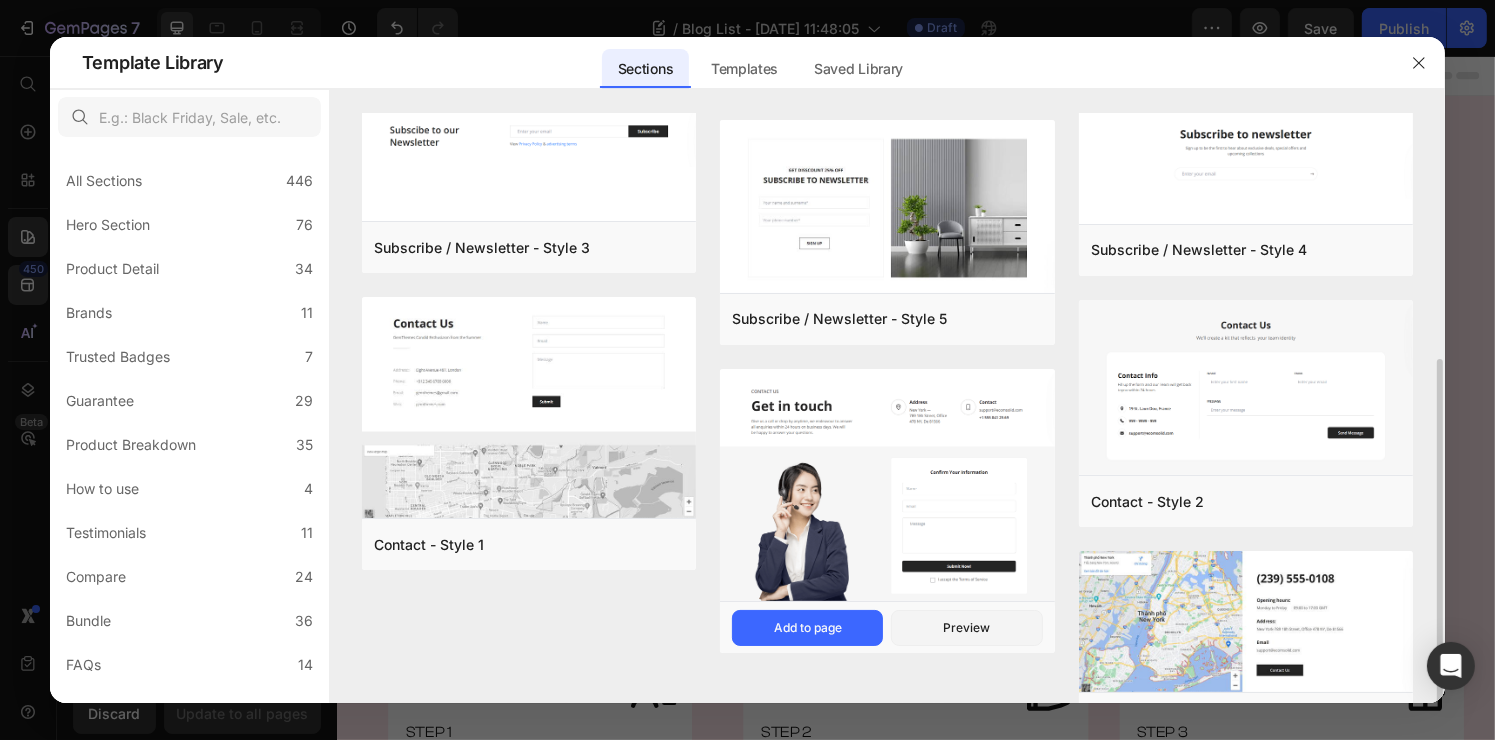 scroll, scrollTop: 264, scrollLeft: 0, axis: vertical 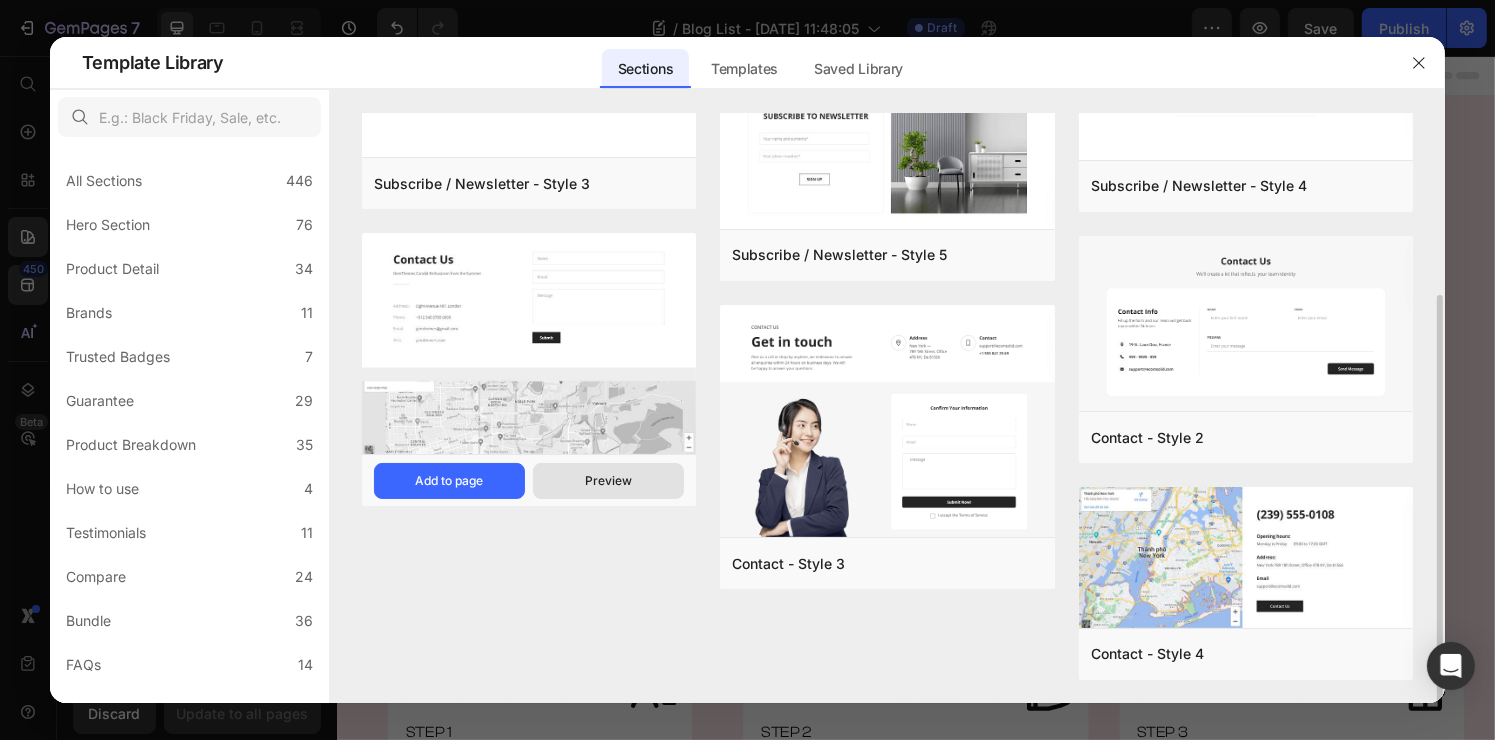 click on "Preview" at bounding box center (608, 481) 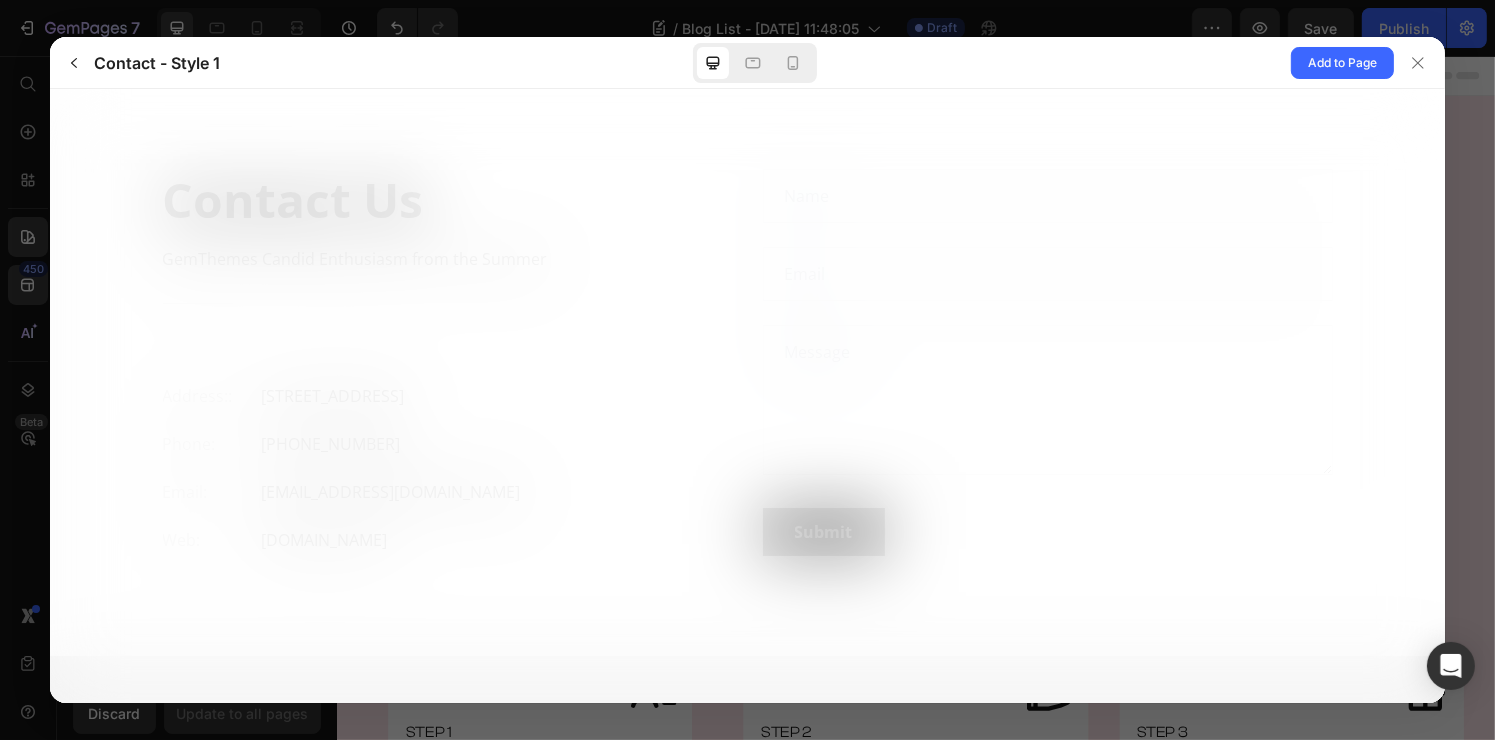scroll, scrollTop: 0, scrollLeft: 0, axis: both 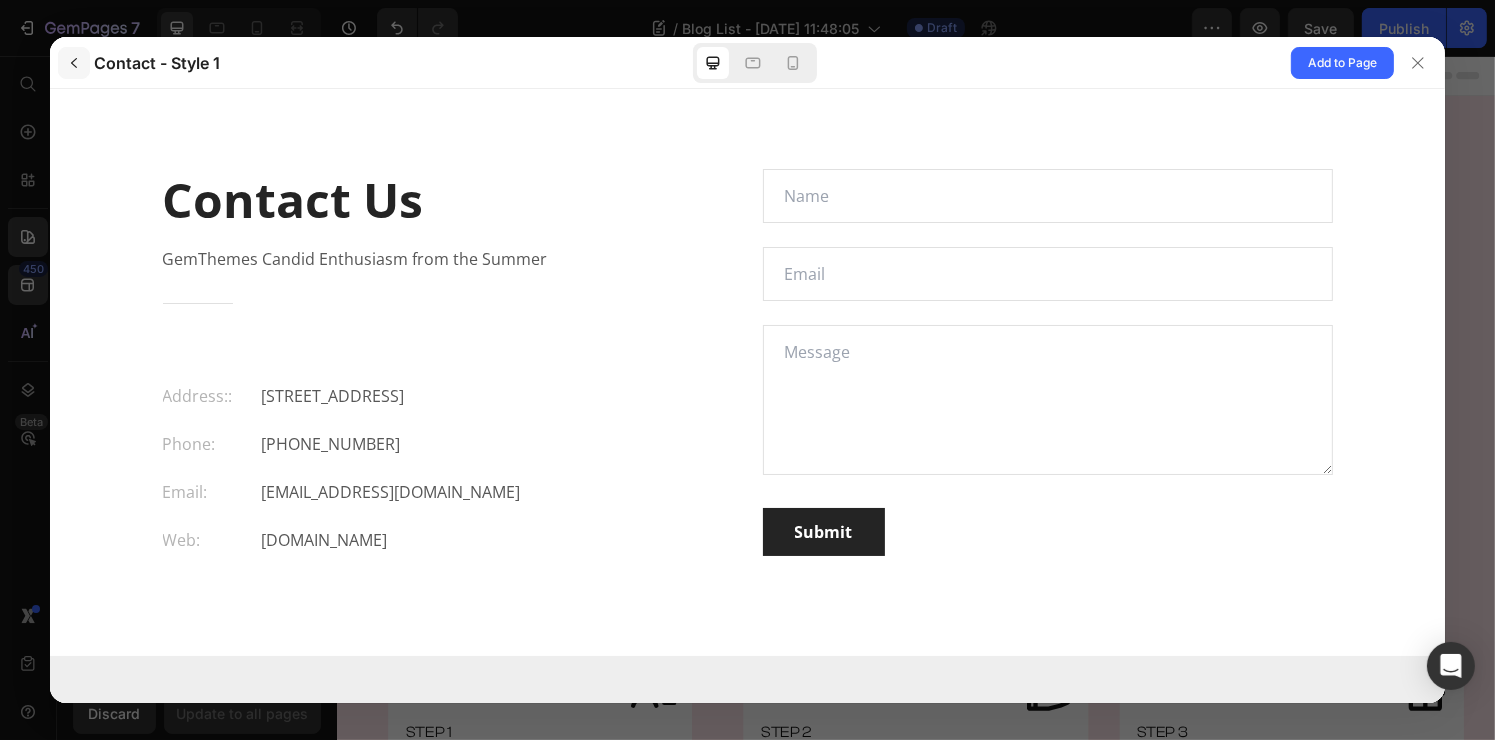 click 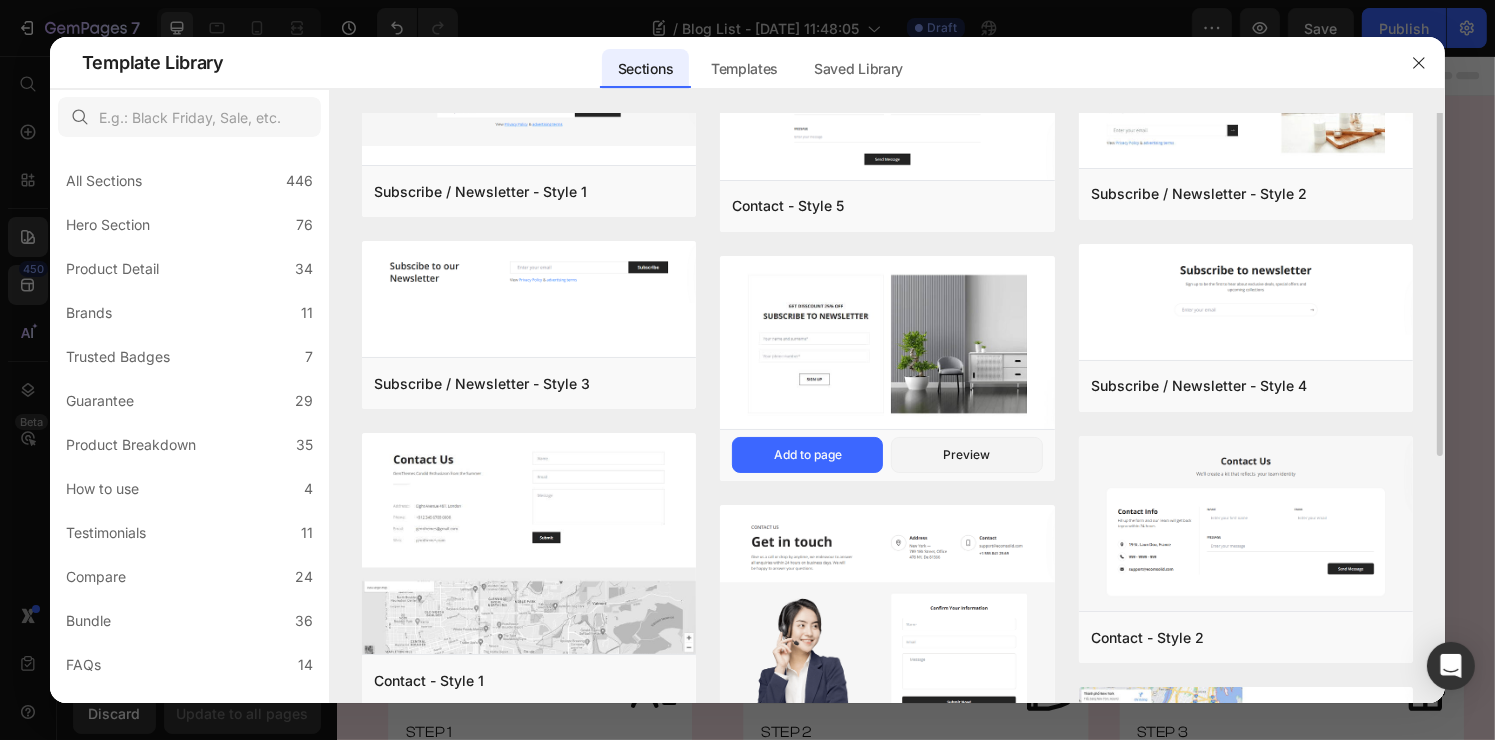 scroll, scrollTop: 0, scrollLeft: 0, axis: both 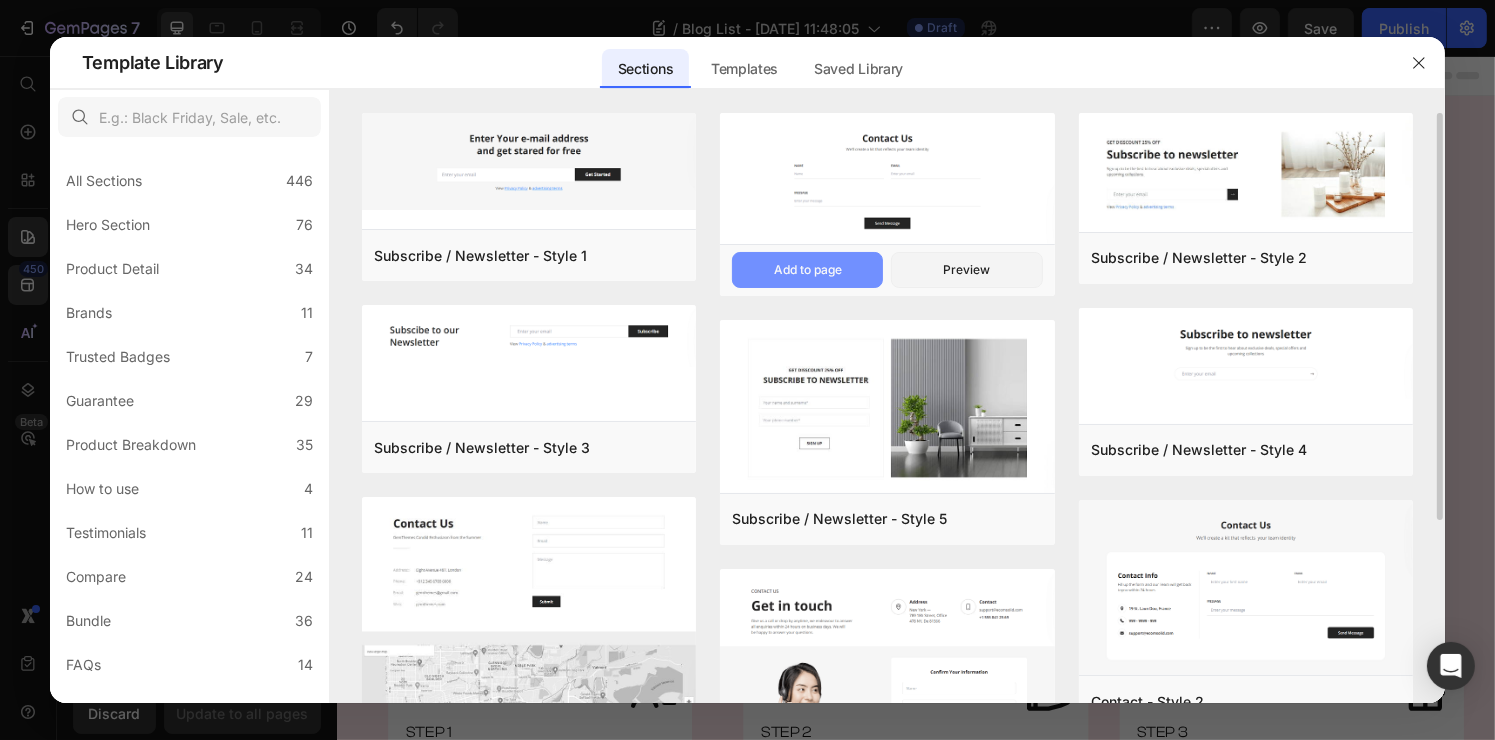 click on "Add to page" at bounding box center [807, 270] 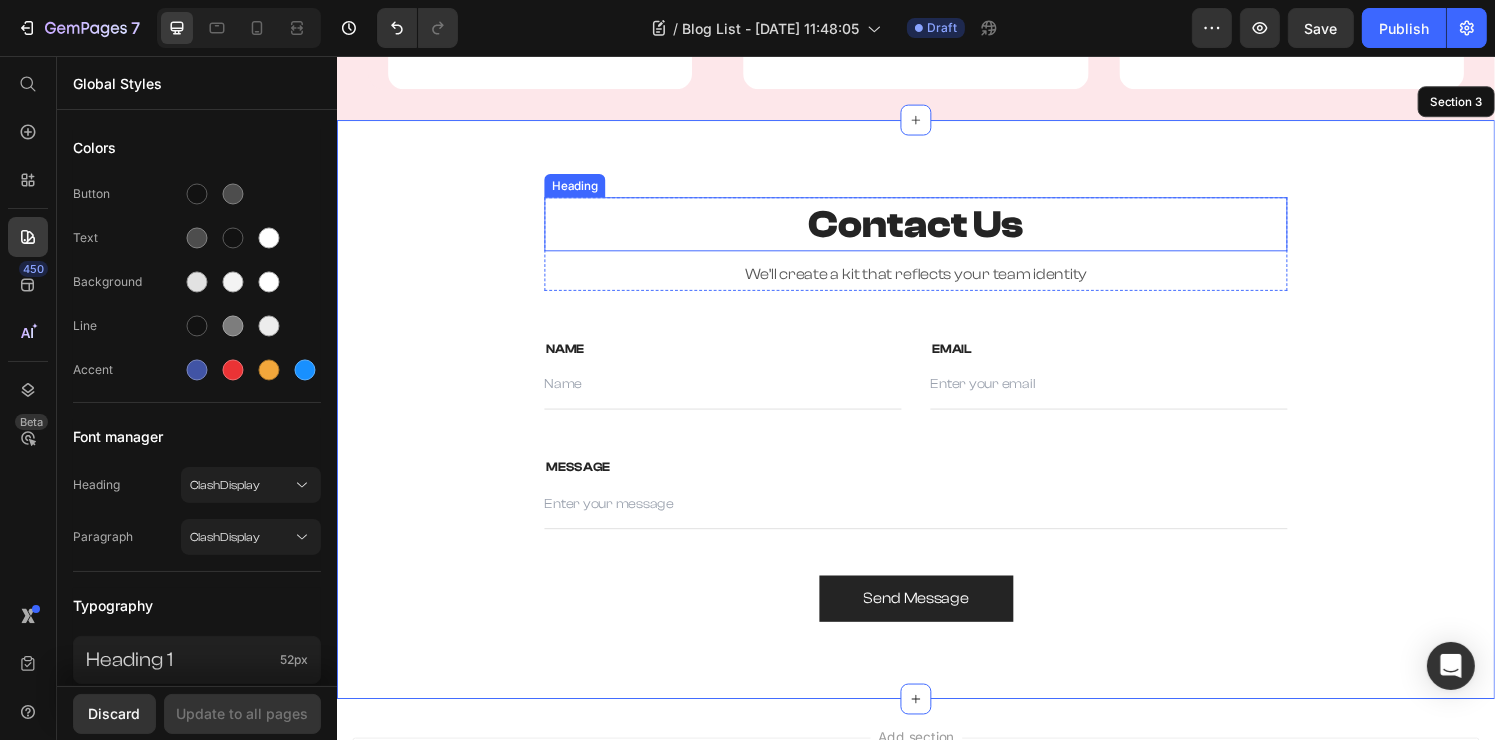 scroll, scrollTop: 785, scrollLeft: 0, axis: vertical 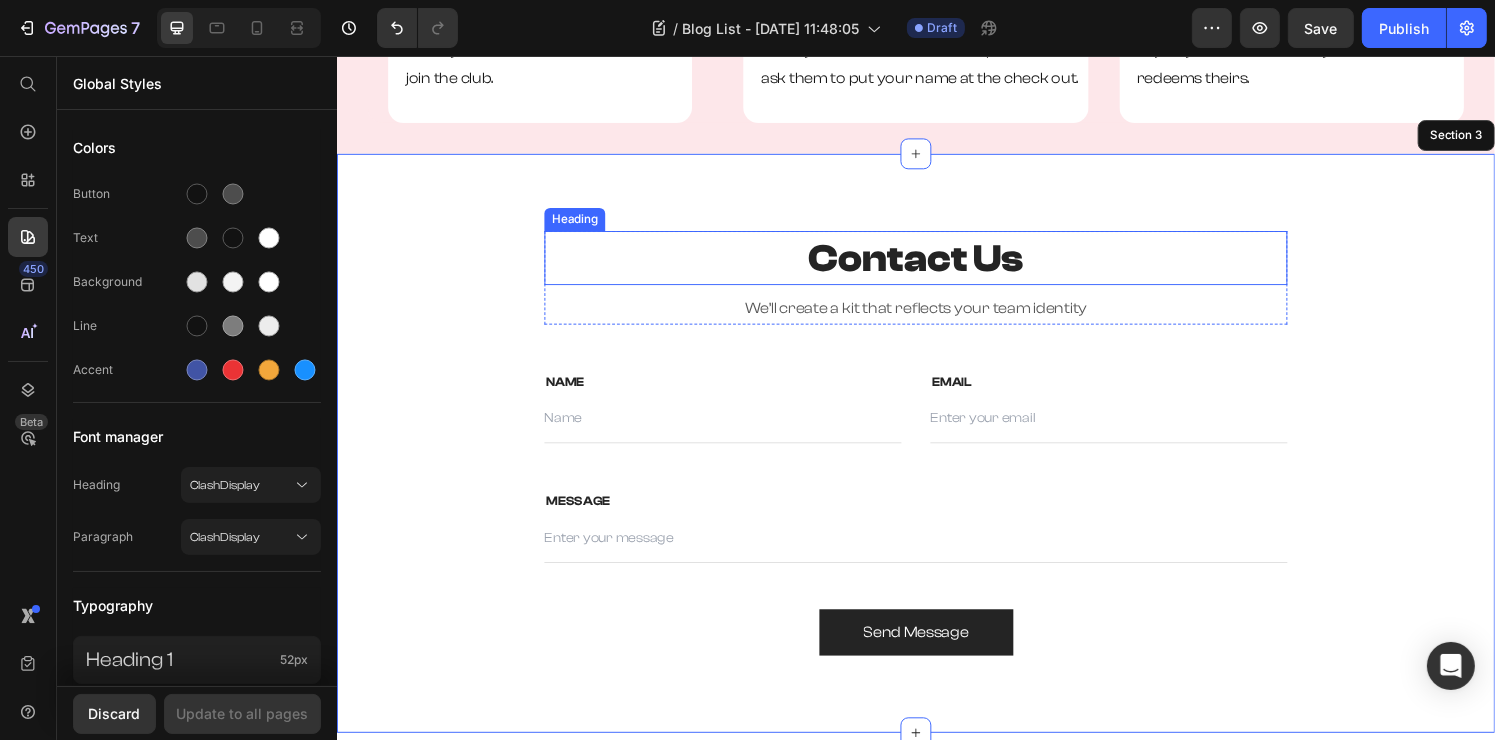 click on "Contact Us" at bounding box center (936, 265) 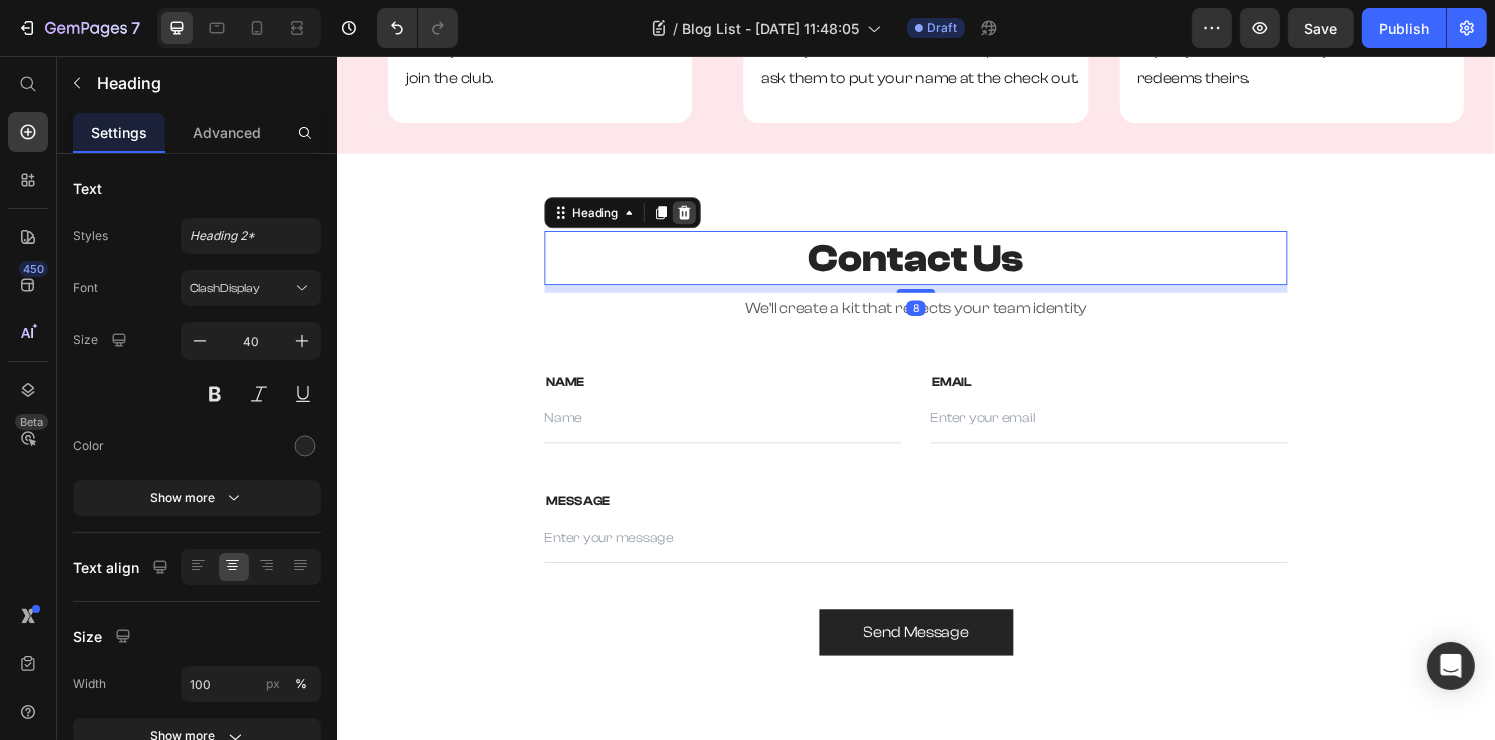 click 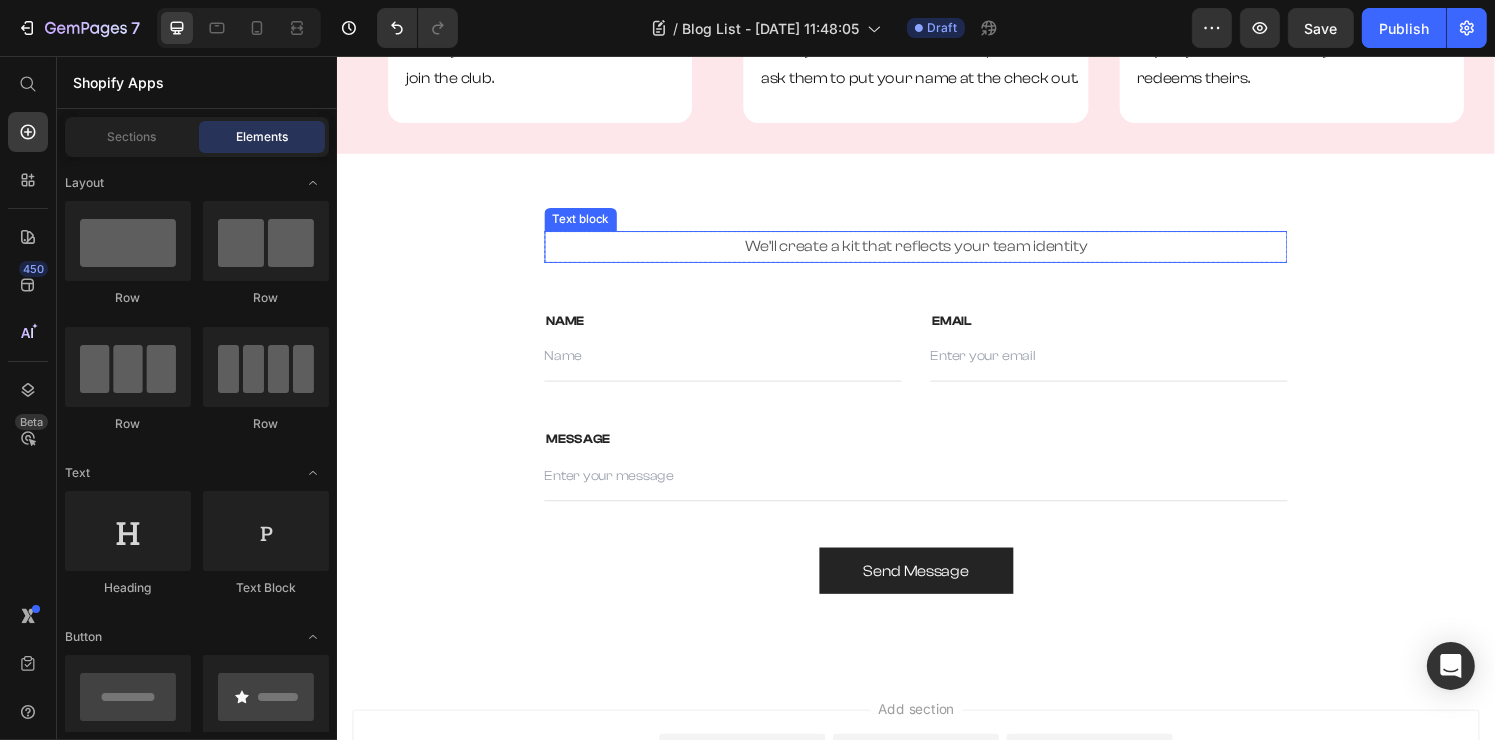 click on "We’ll create a kit that reflects your team identity" at bounding box center [936, 253] 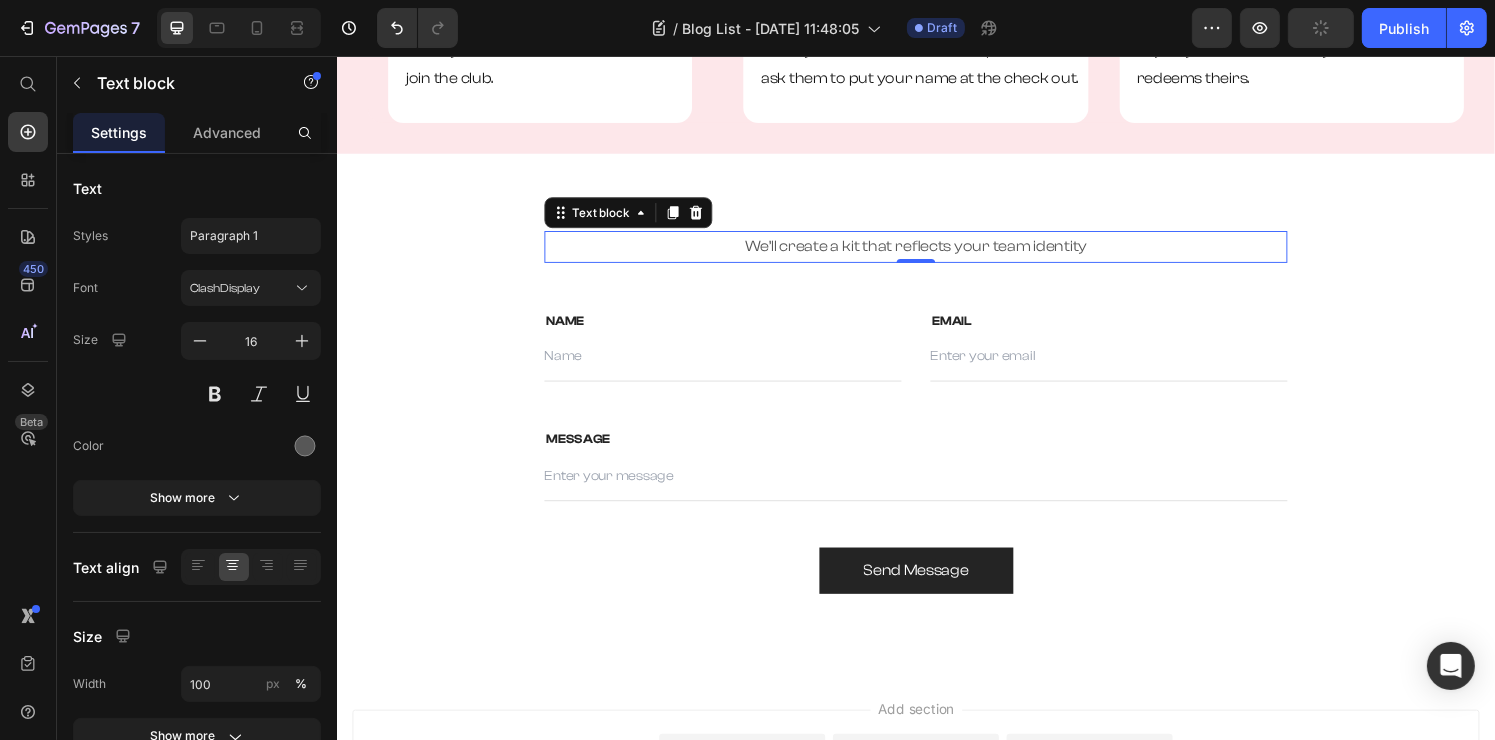 click 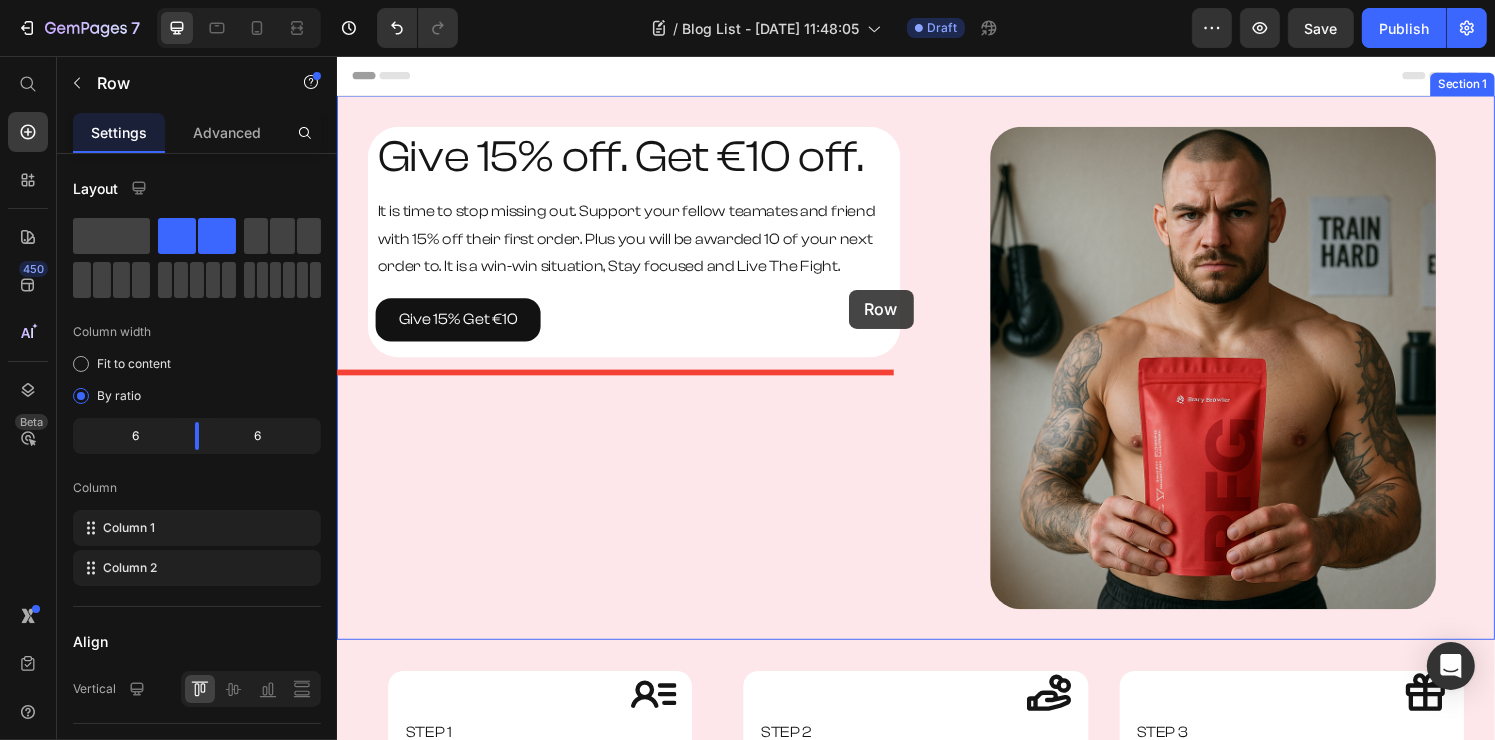 scroll, scrollTop: 0, scrollLeft: 0, axis: both 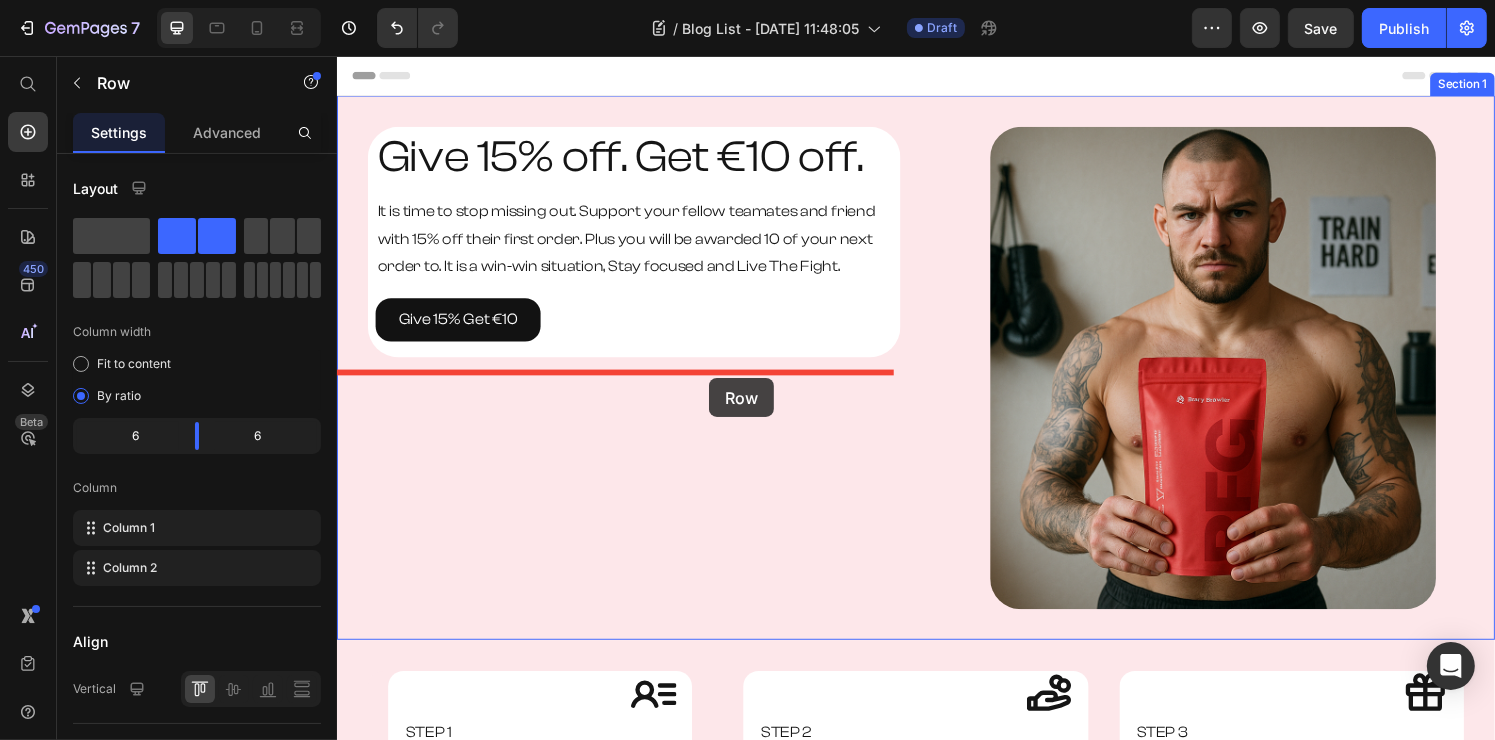drag, startPoint x: 919, startPoint y: 349, endPoint x: 721, endPoint y: 390, distance: 202.2004 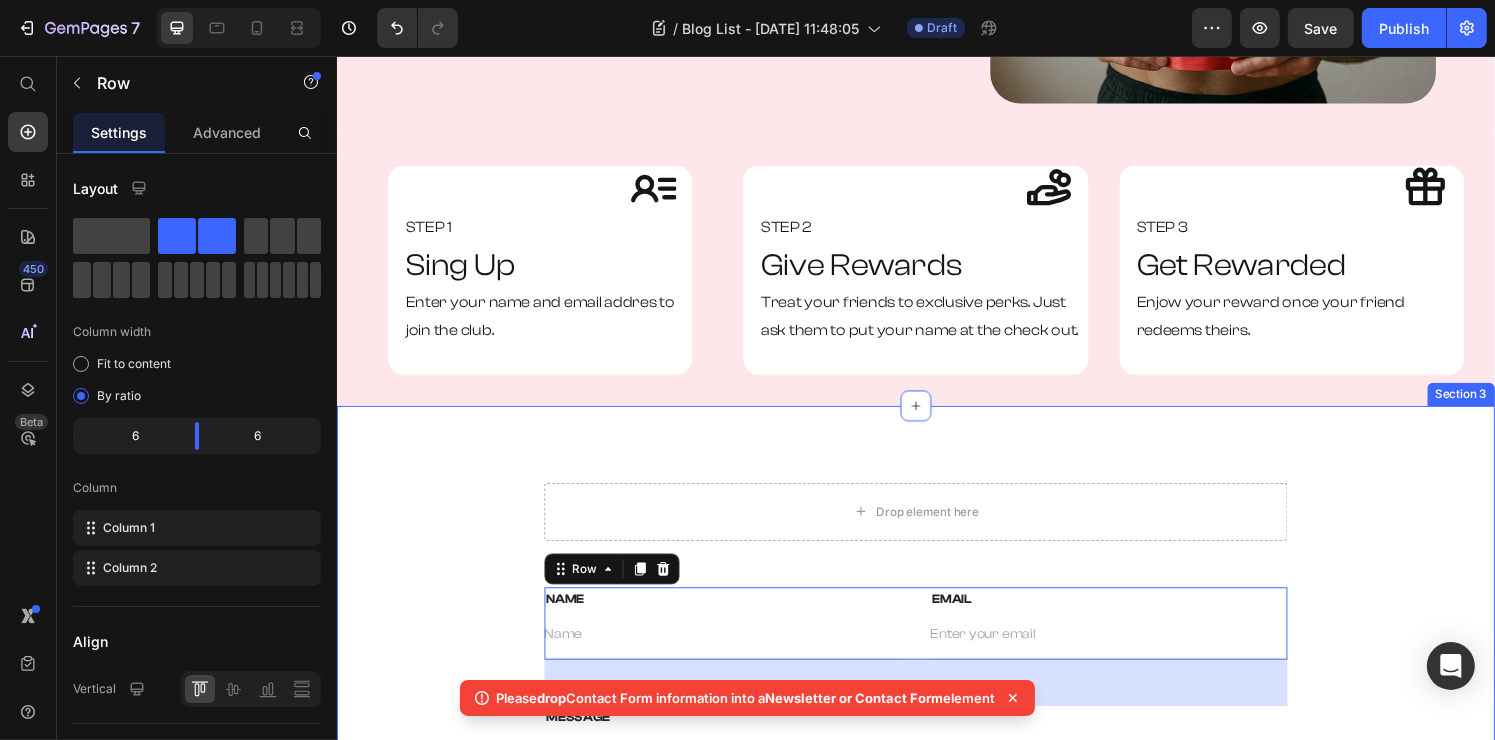 scroll, scrollTop: 700, scrollLeft: 0, axis: vertical 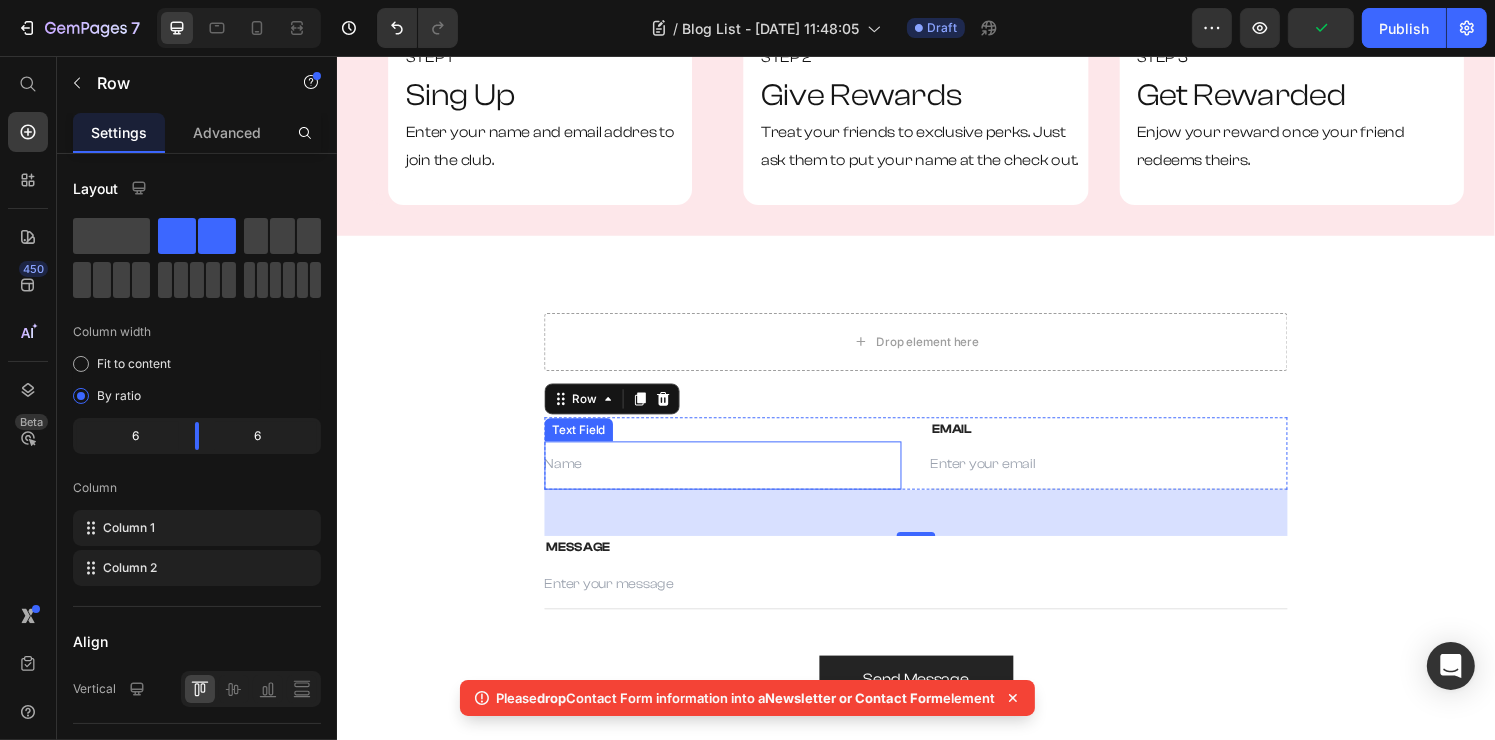 click at bounding box center (736, 480) 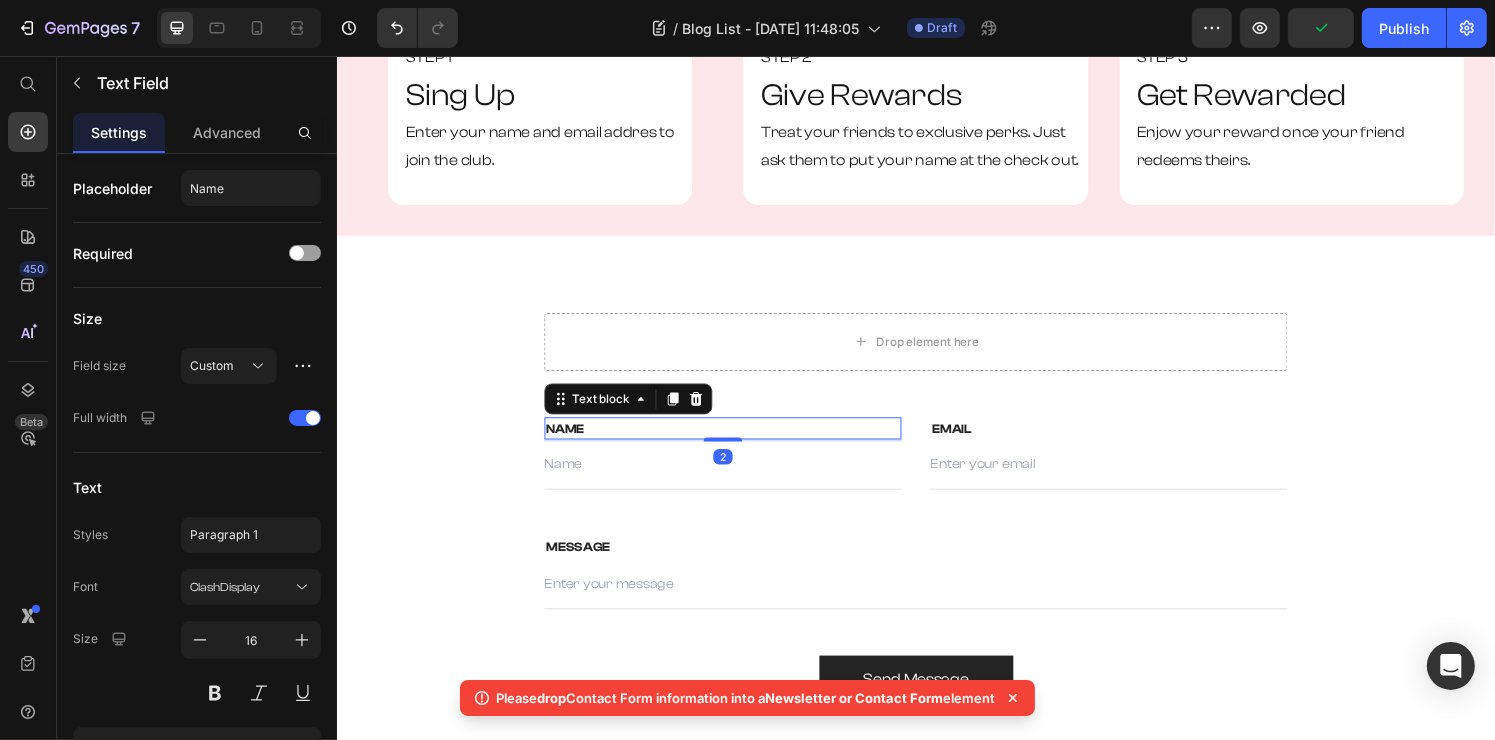 click on "NAME" at bounding box center (736, 442) 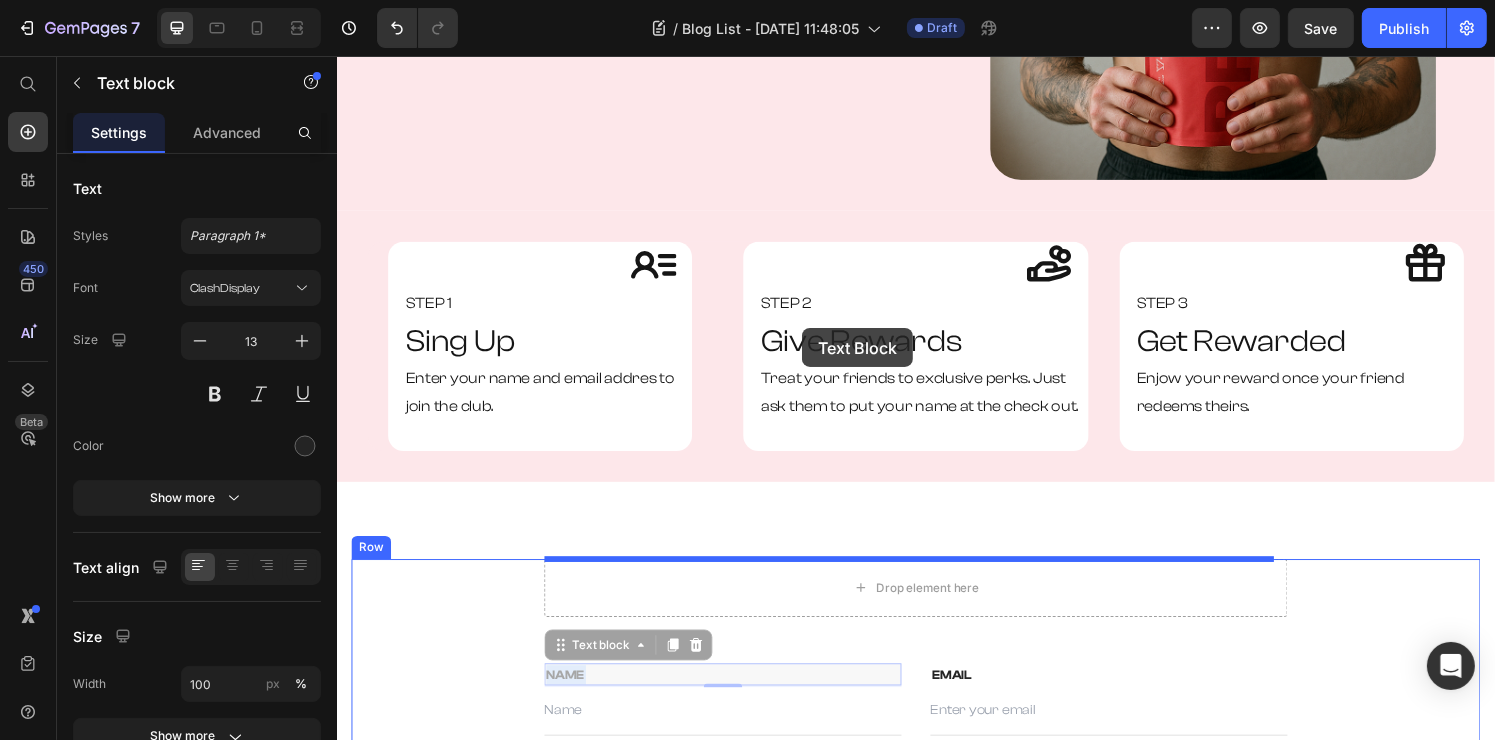 scroll, scrollTop: 0, scrollLeft: 0, axis: both 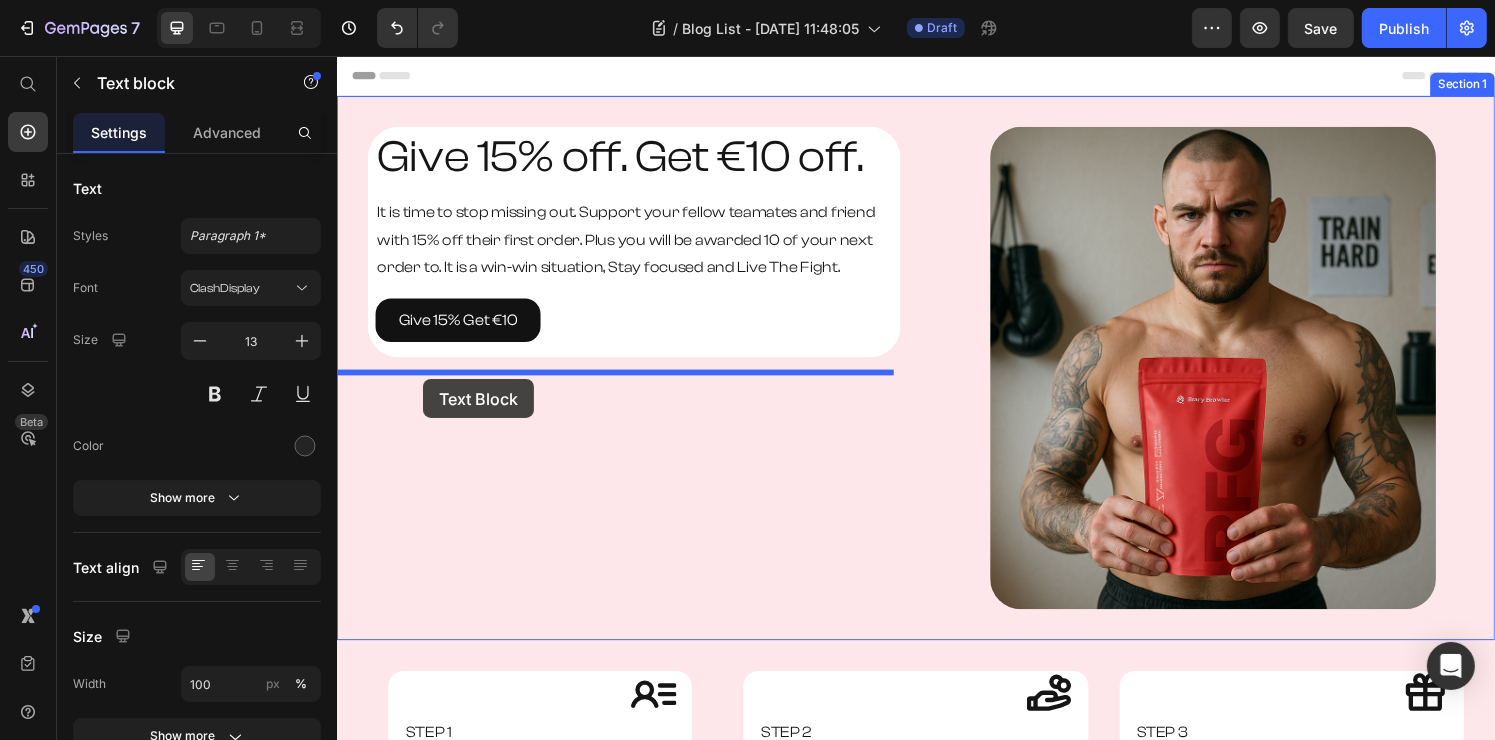drag, startPoint x: 862, startPoint y: 437, endPoint x: 425, endPoint y: 391, distance: 439.4144 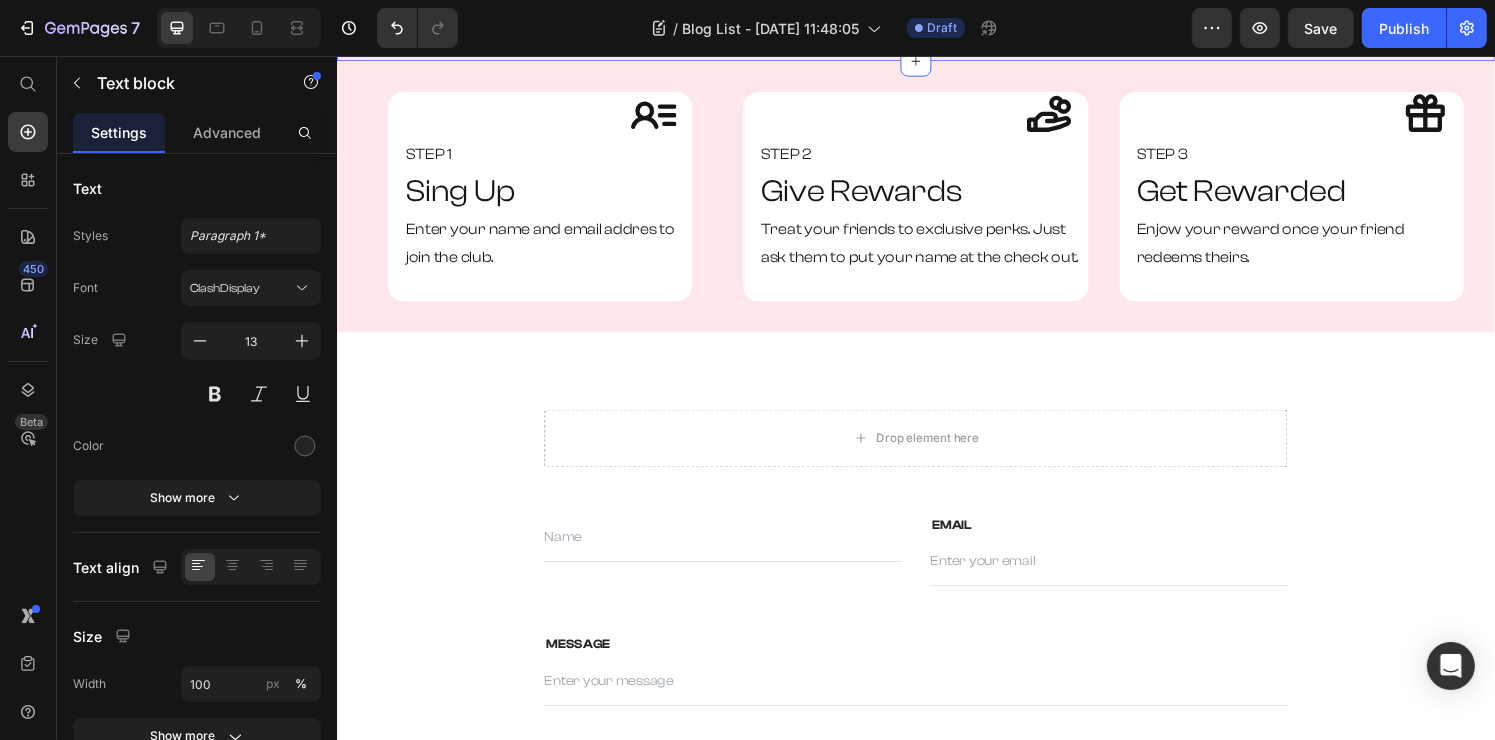 scroll, scrollTop: 800, scrollLeft: 0, axis: vertical 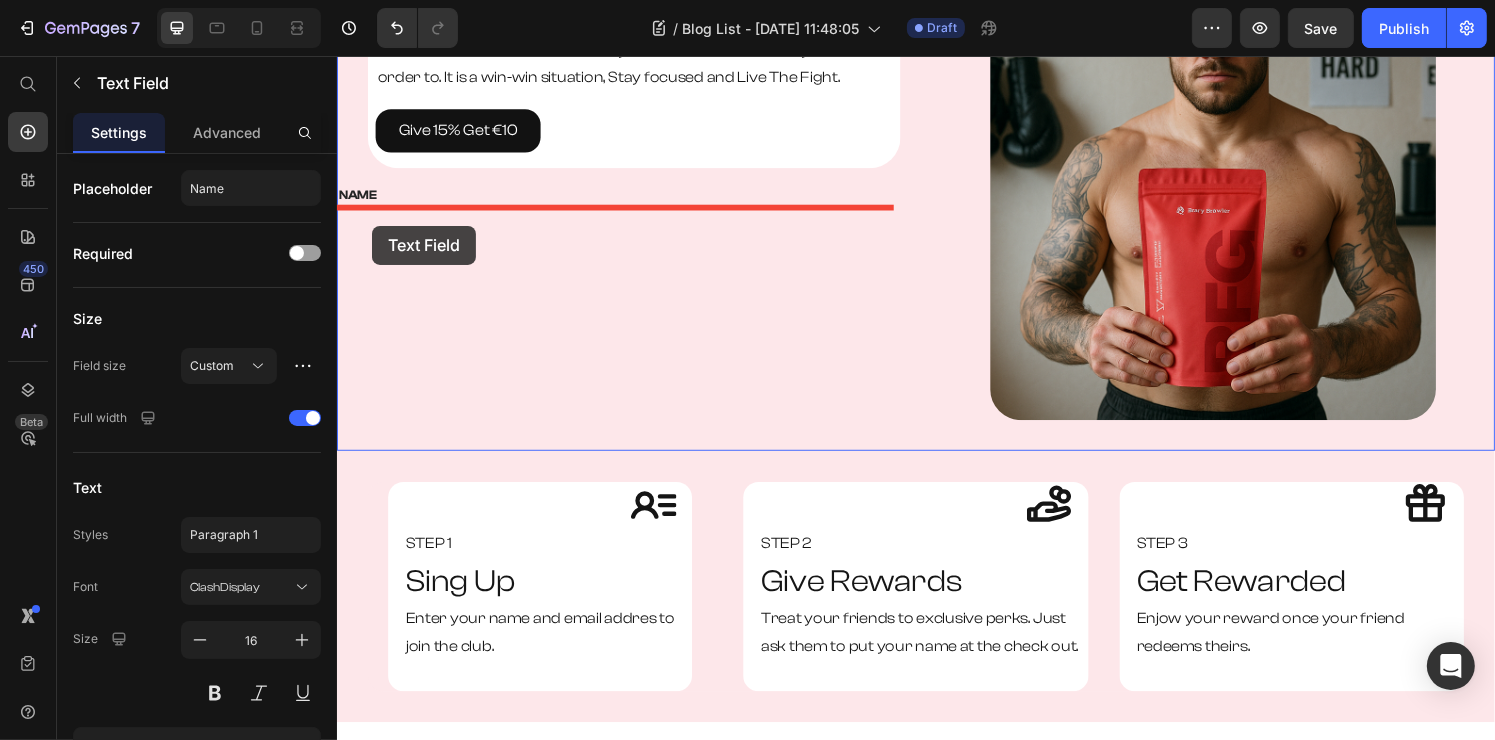 drag, startPoint x: 615, startPoint y: 369, endPoint x: 372, endPoint y: 230, distance: 279.9464 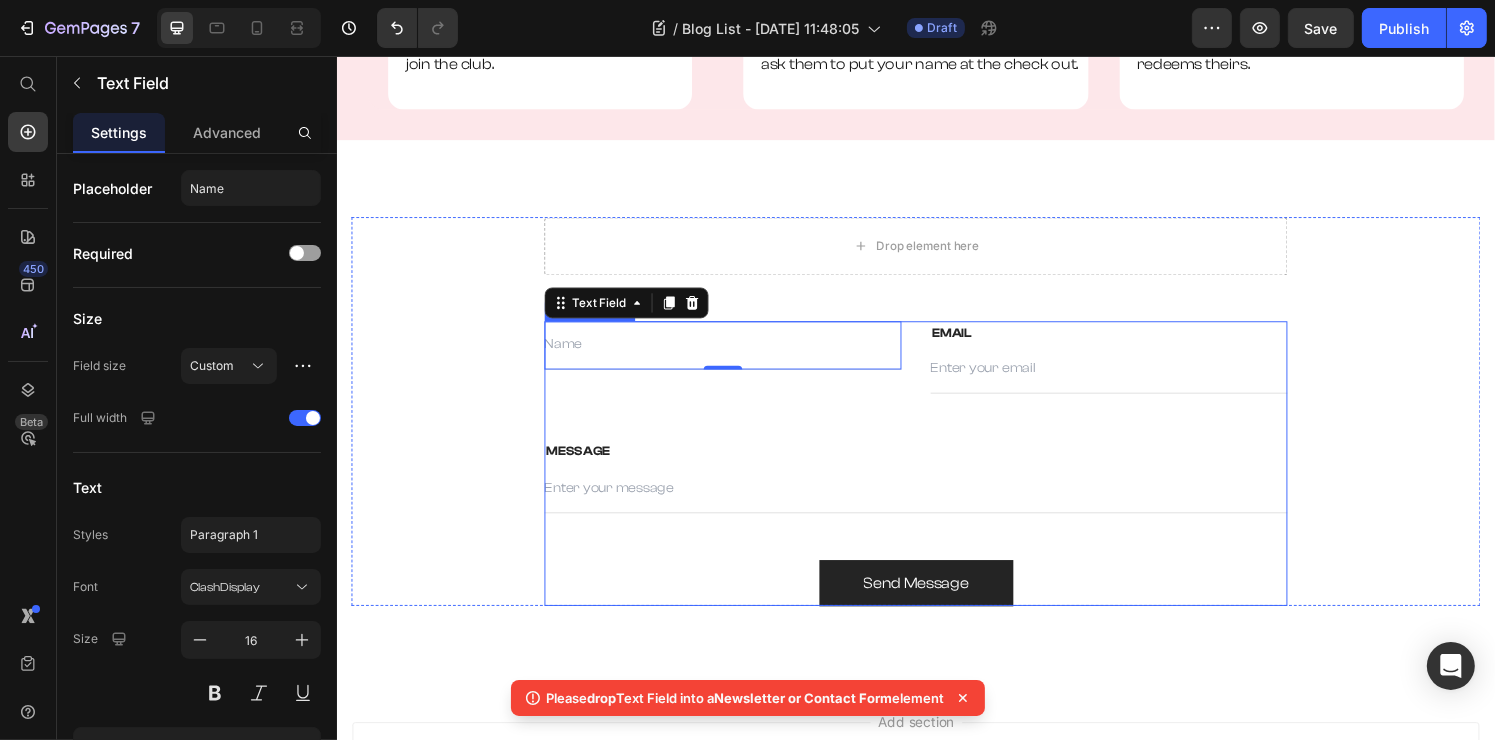 scroll, scrollTop: 796, scrollLeft: 0, axis: vertical 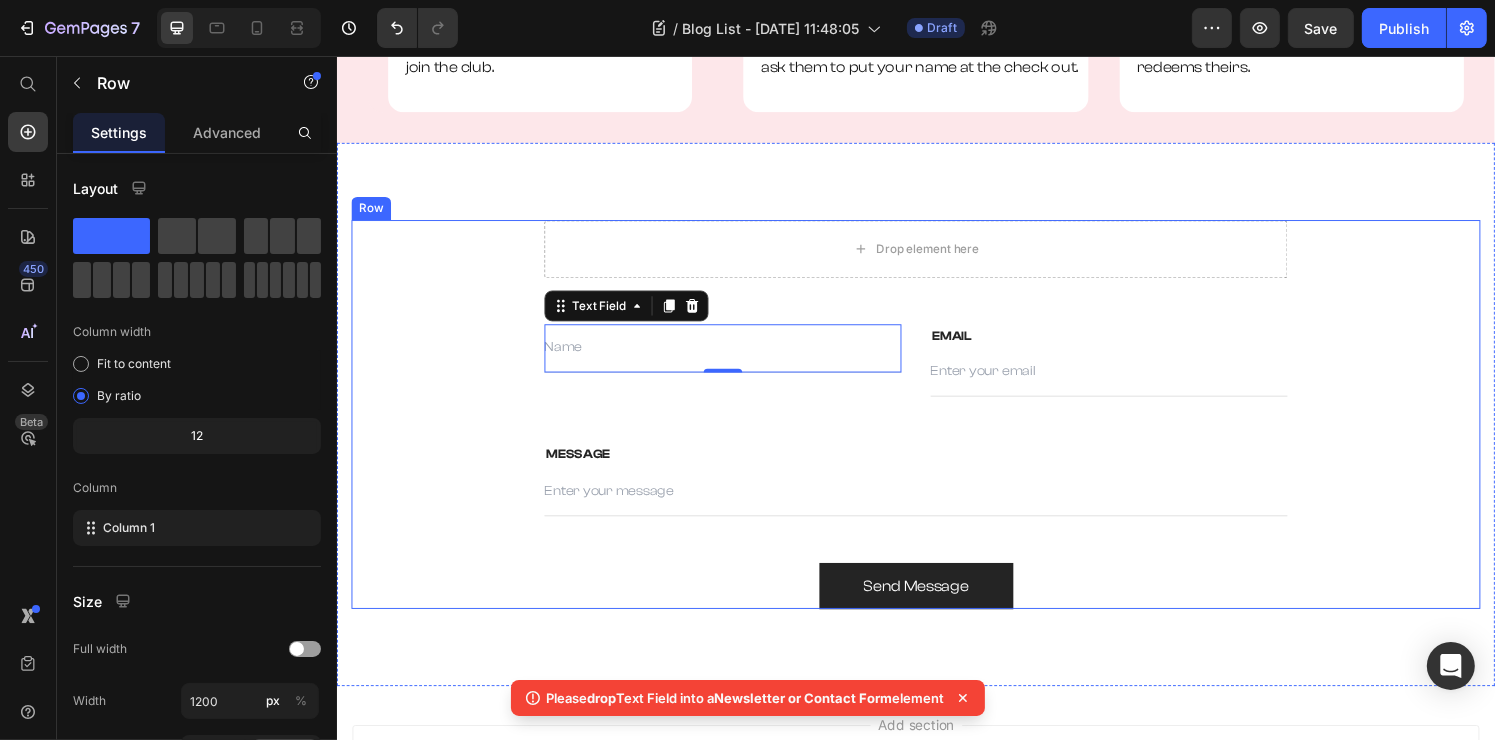 click on "Drop element here Row Text Field   0 EMAIL Text block Email Field Row MESSAGE Text block Text Field Send Message Submit Button Contact Form Row" at bounding box center [936, 427] 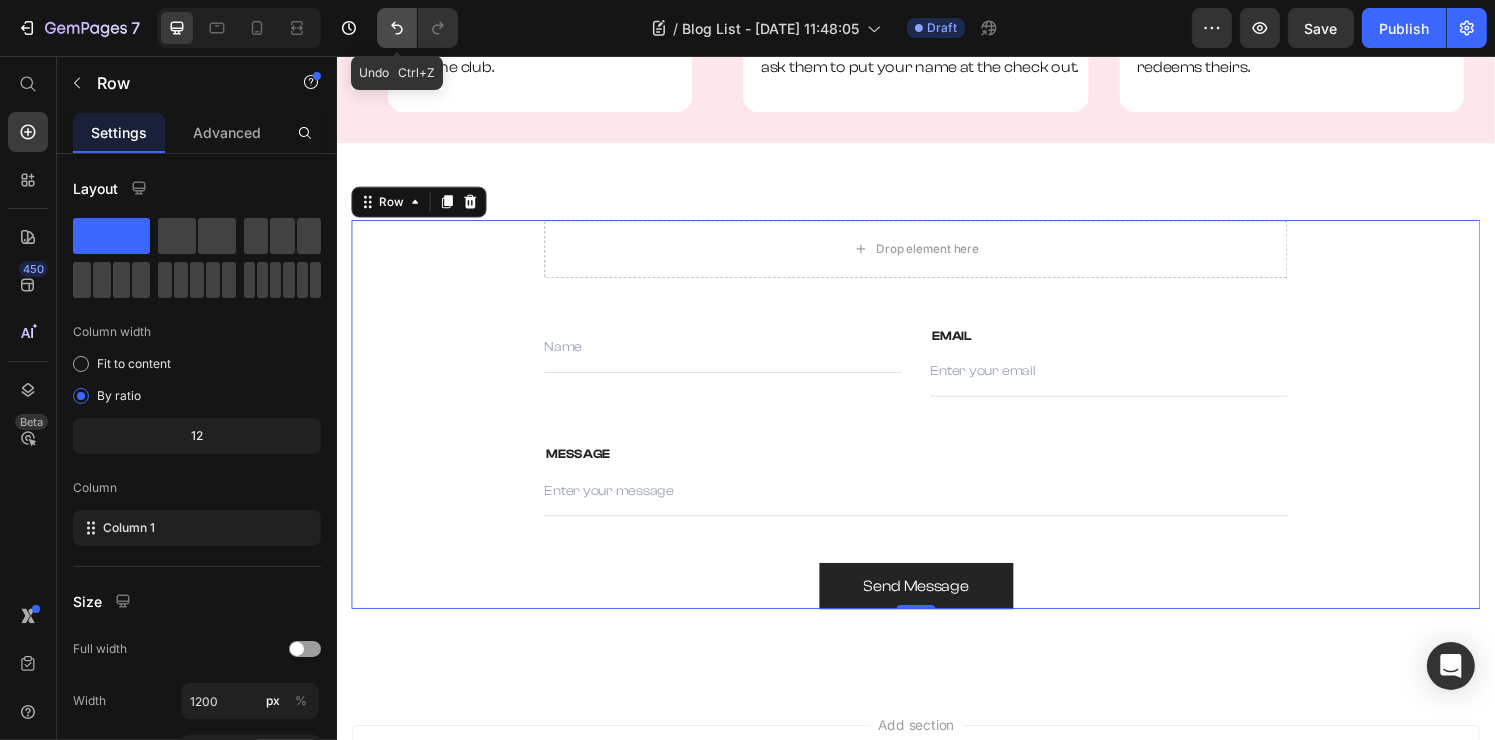 click 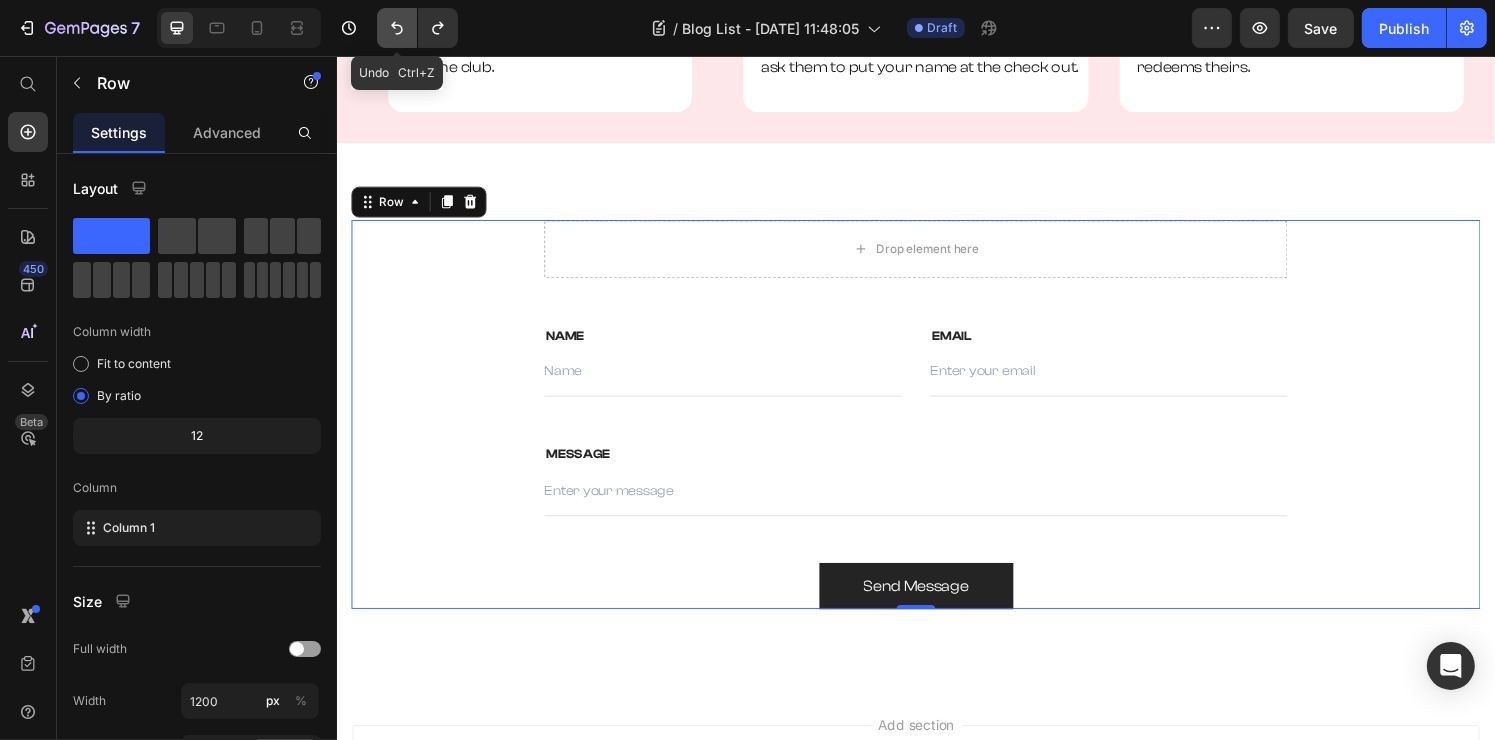 click 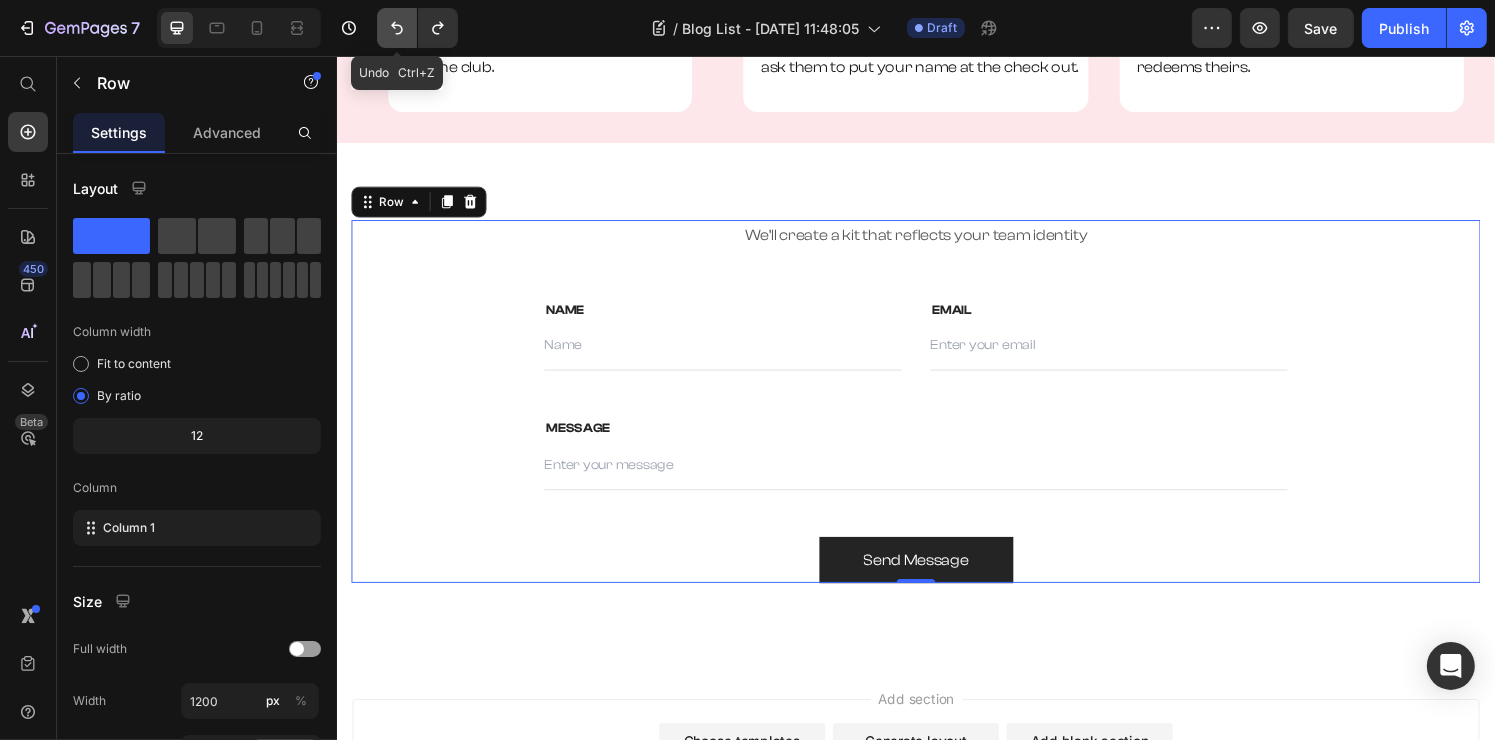 click 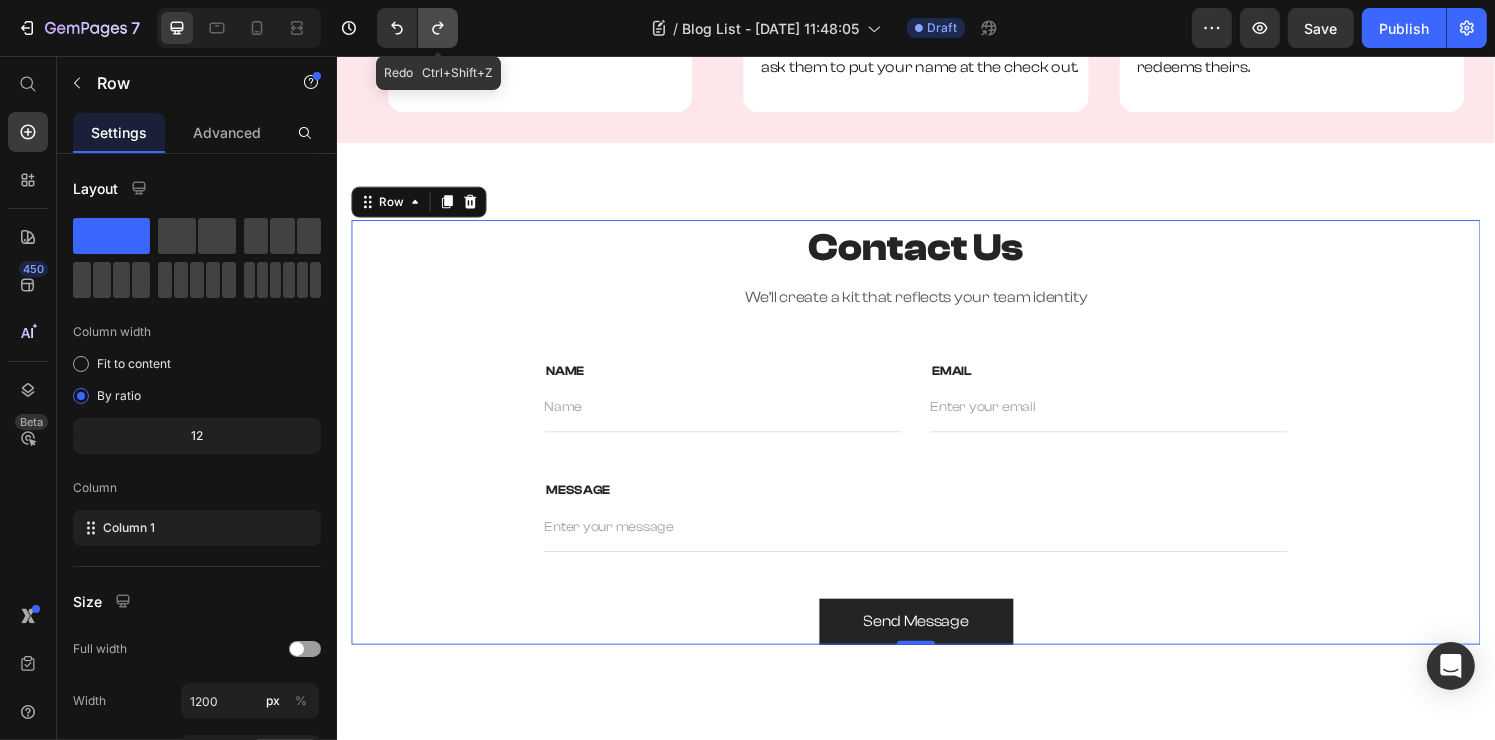 click 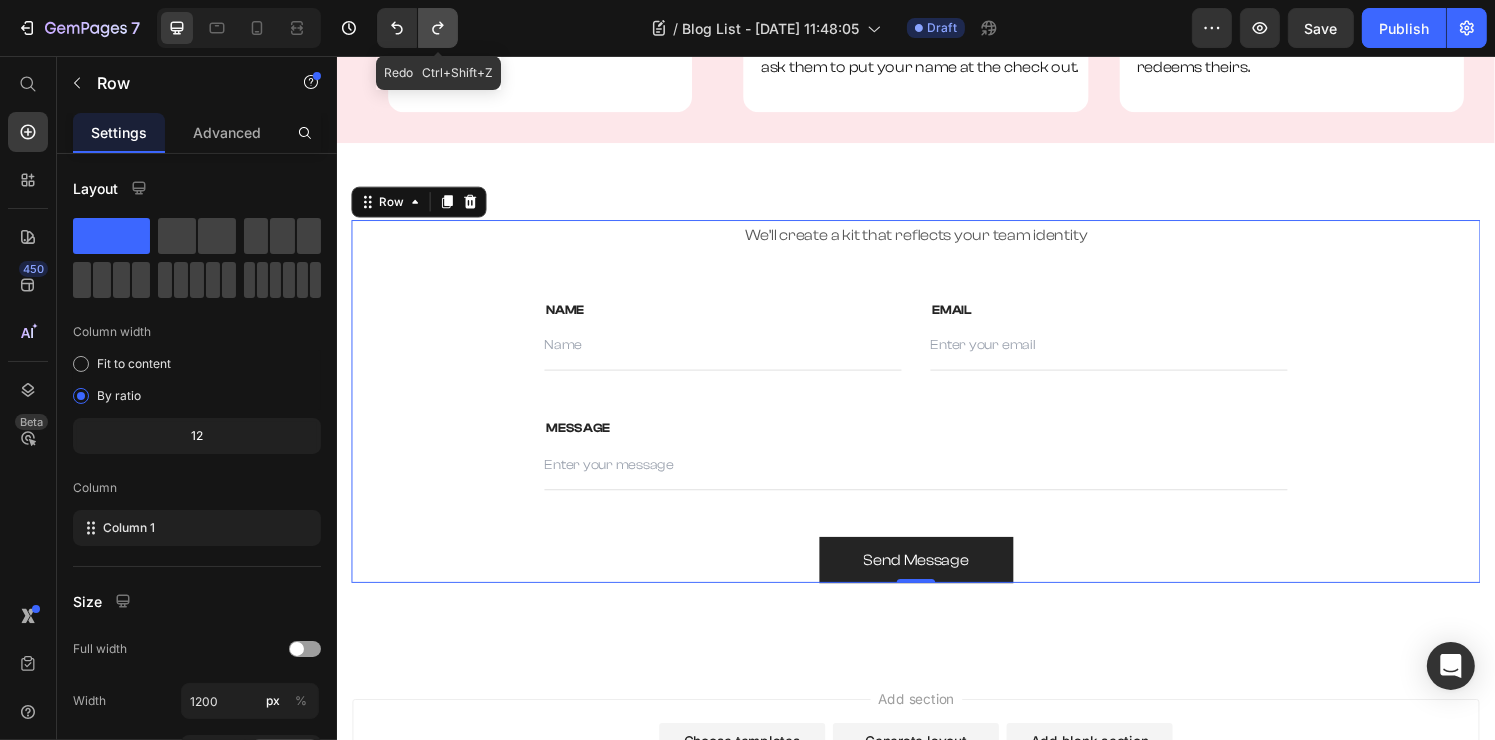 click 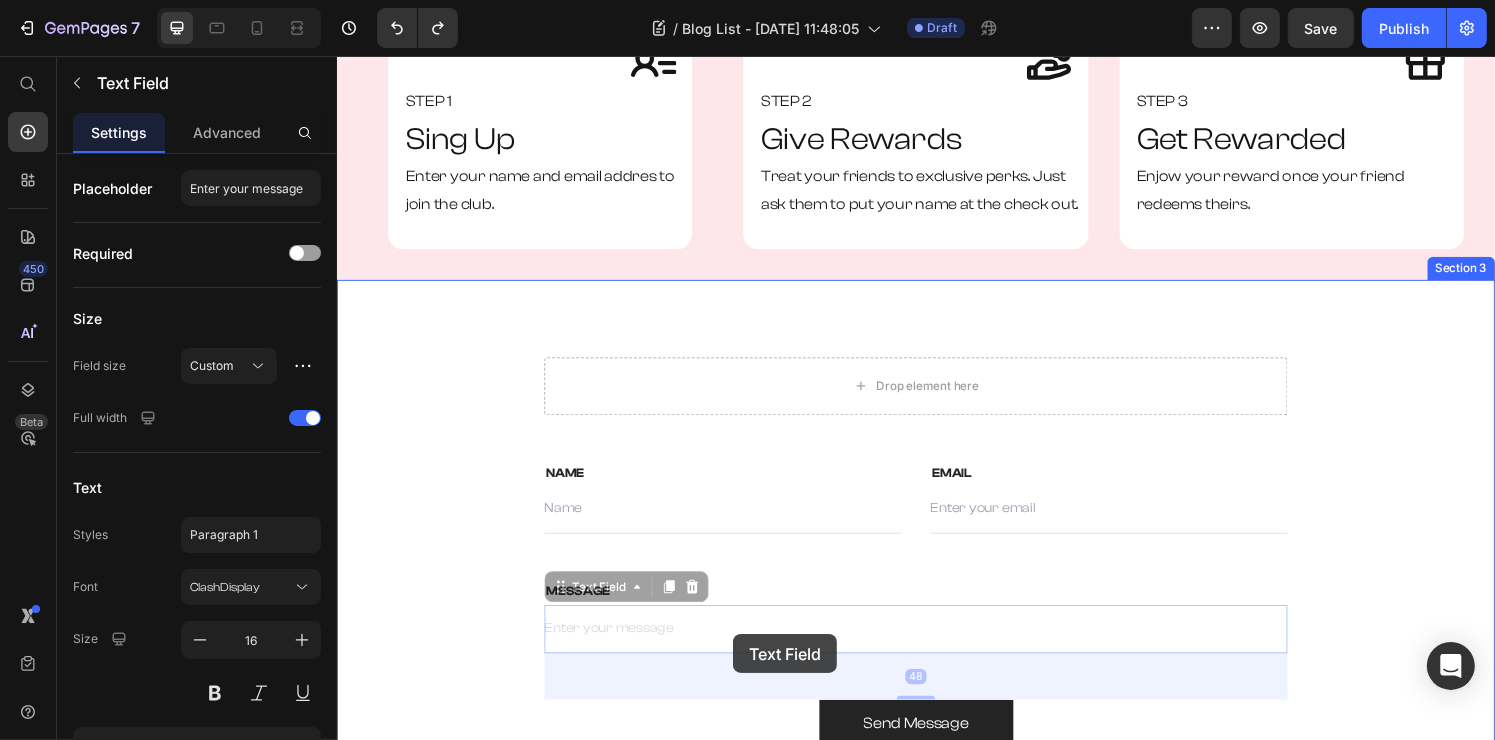 scroll, scrollTop: 800, scrollLeft: 0, axis: vertical 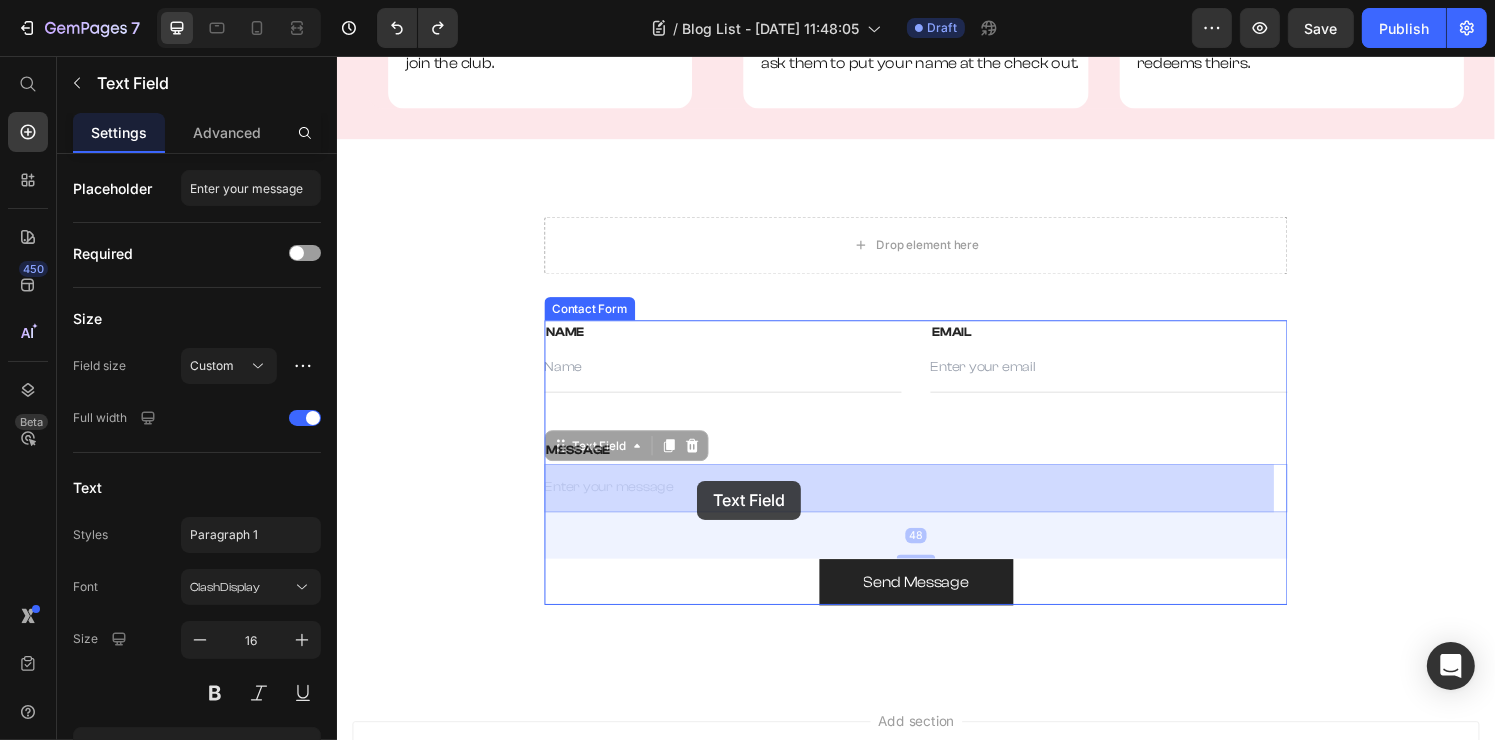 drag, startPoint x: 692, startPoint y: 506, endPoint x: 704, endPoint y: 516, distance: 15.6205 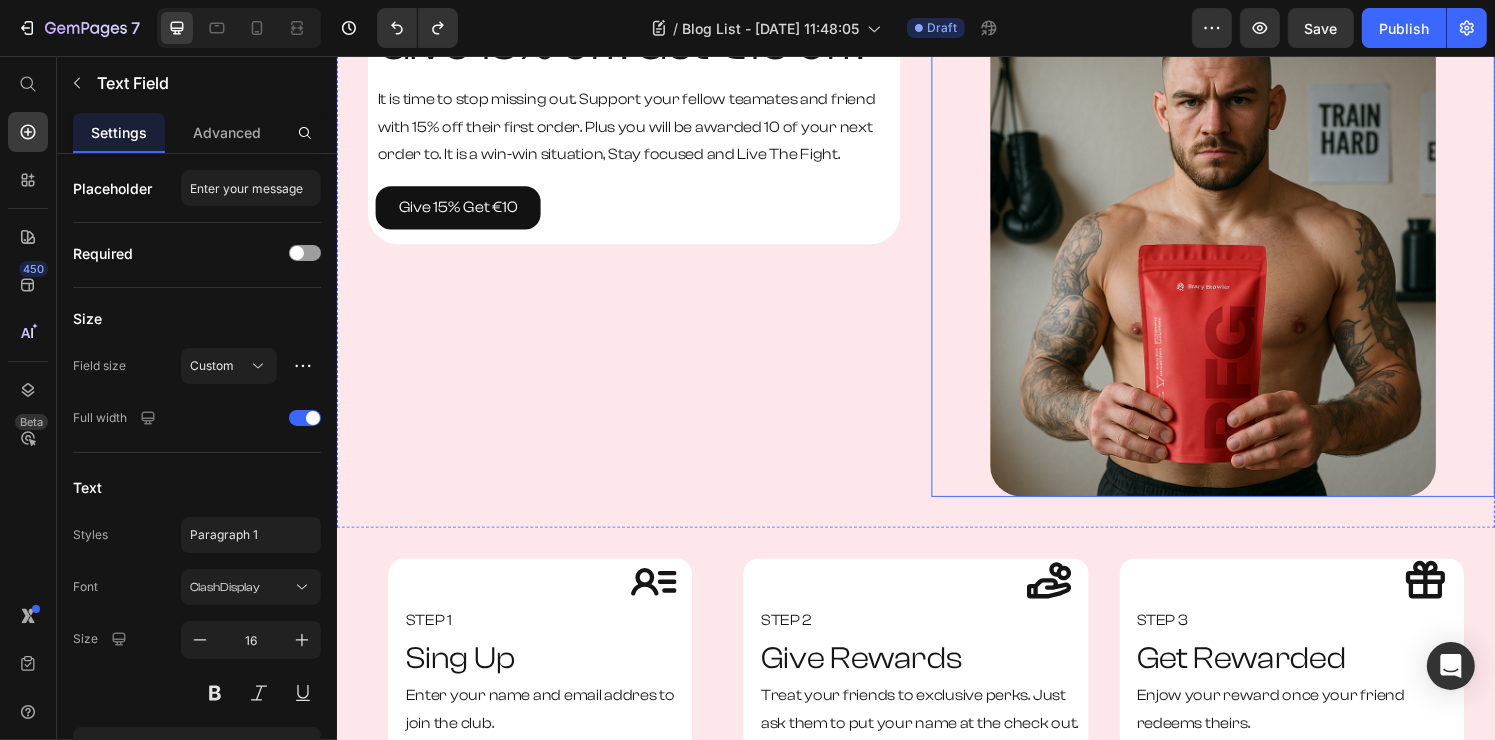 scroll, scrollTop: 0, scrollLeft: 0, axis: both 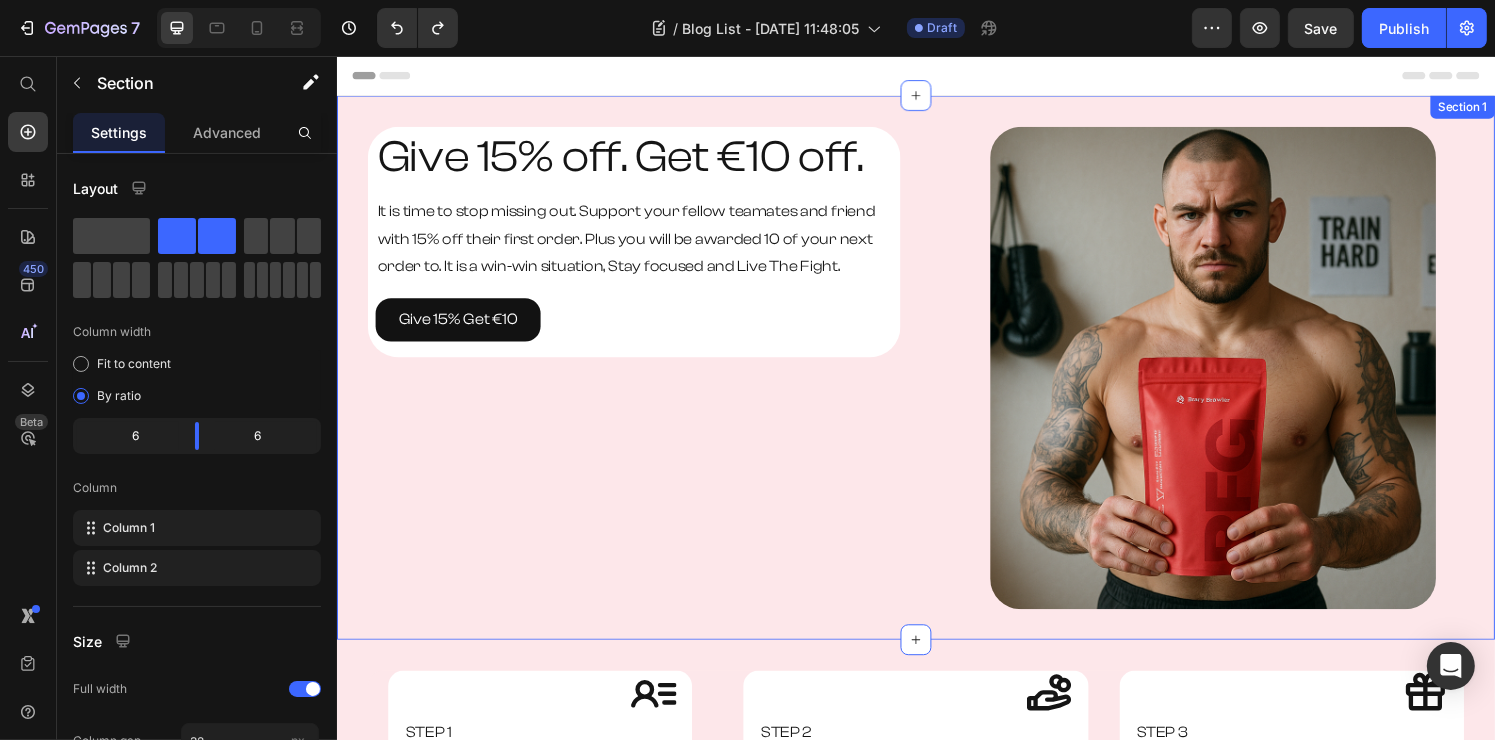 click on "Give 15% off. Get €10 off. Heading It is time to stop missing out. Support your fellow teamates and friend with 15% off their first order. Plus you will be awarded 10 of your next order to. It is a win-win situation, Stay focused and Live The Fight. Text Block Give 15% Get €10 Button Row Row" at bounding box center (628, 379) 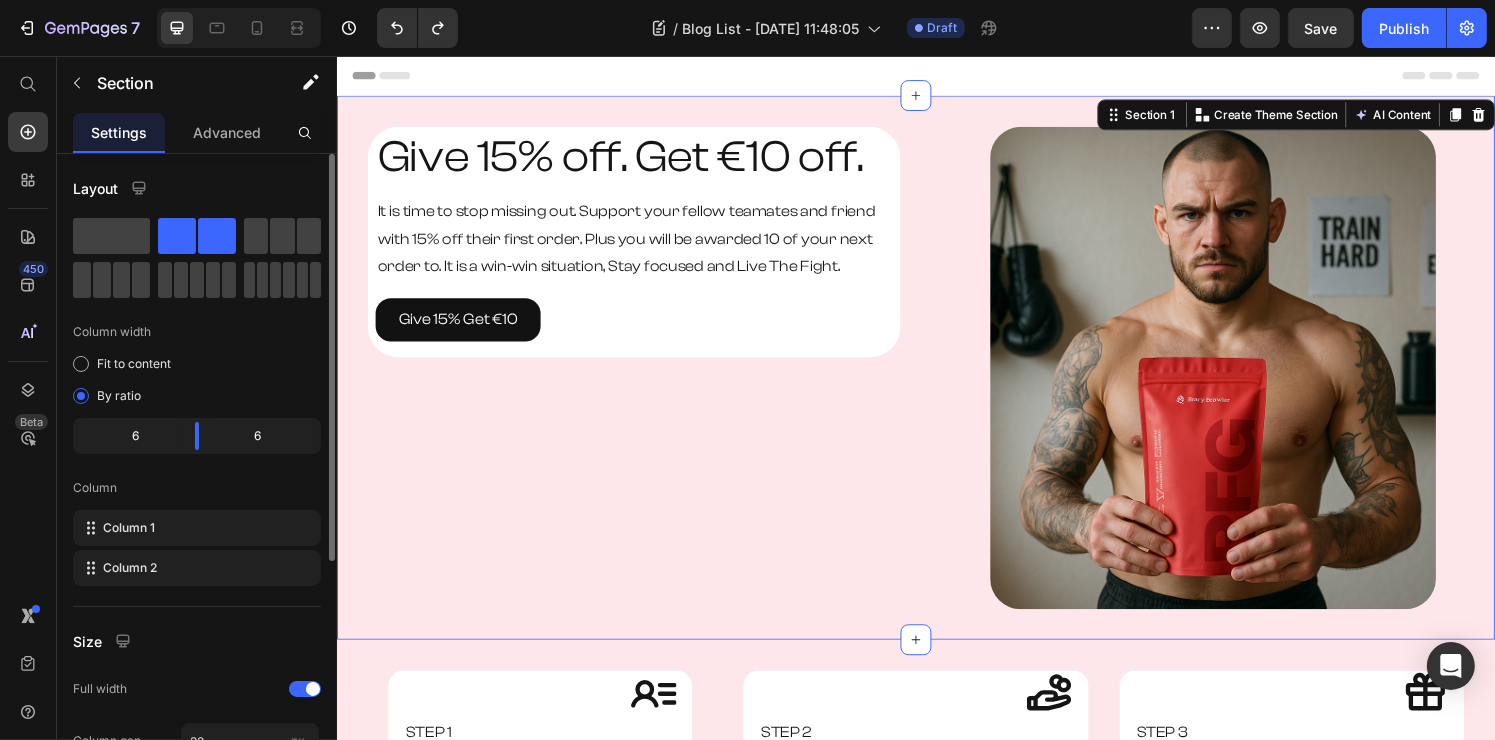 click 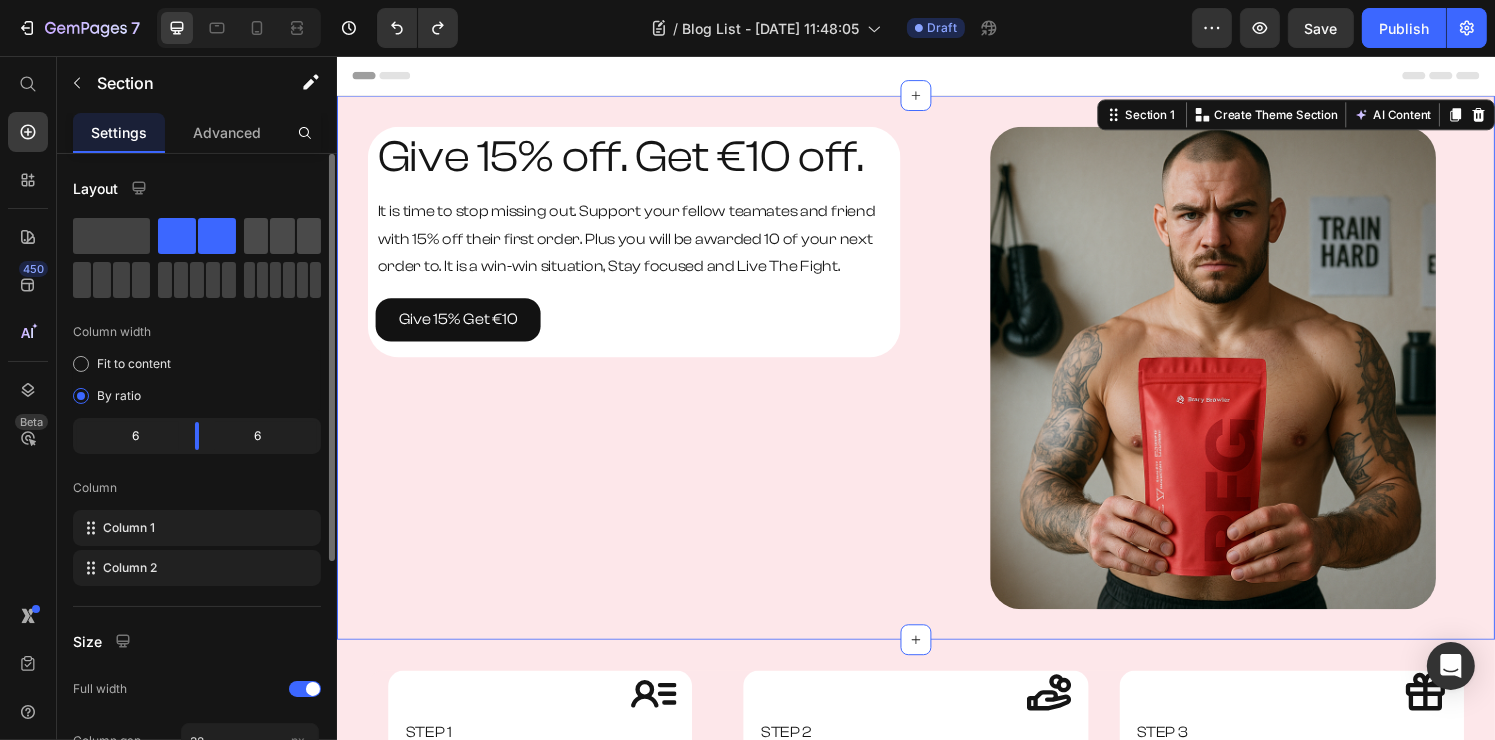 click 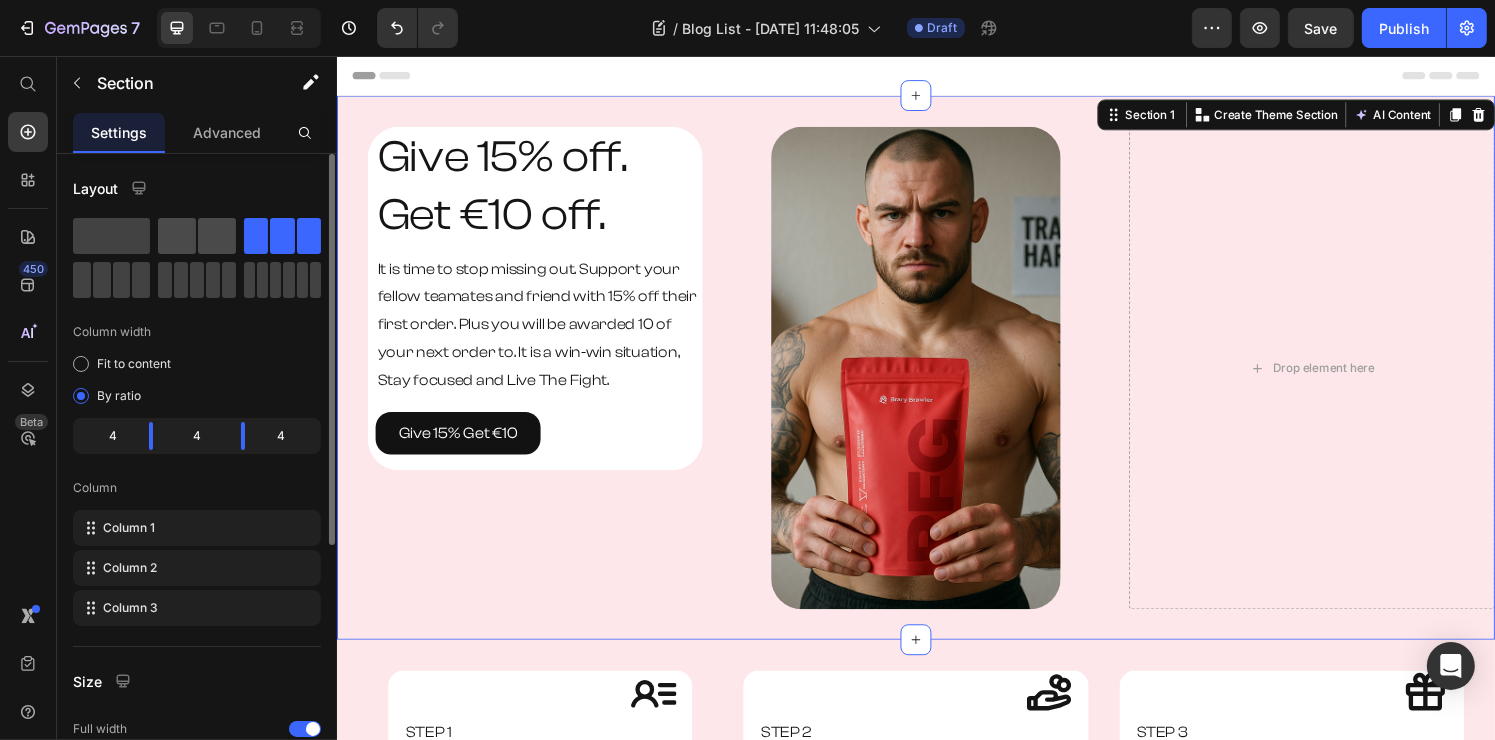 click 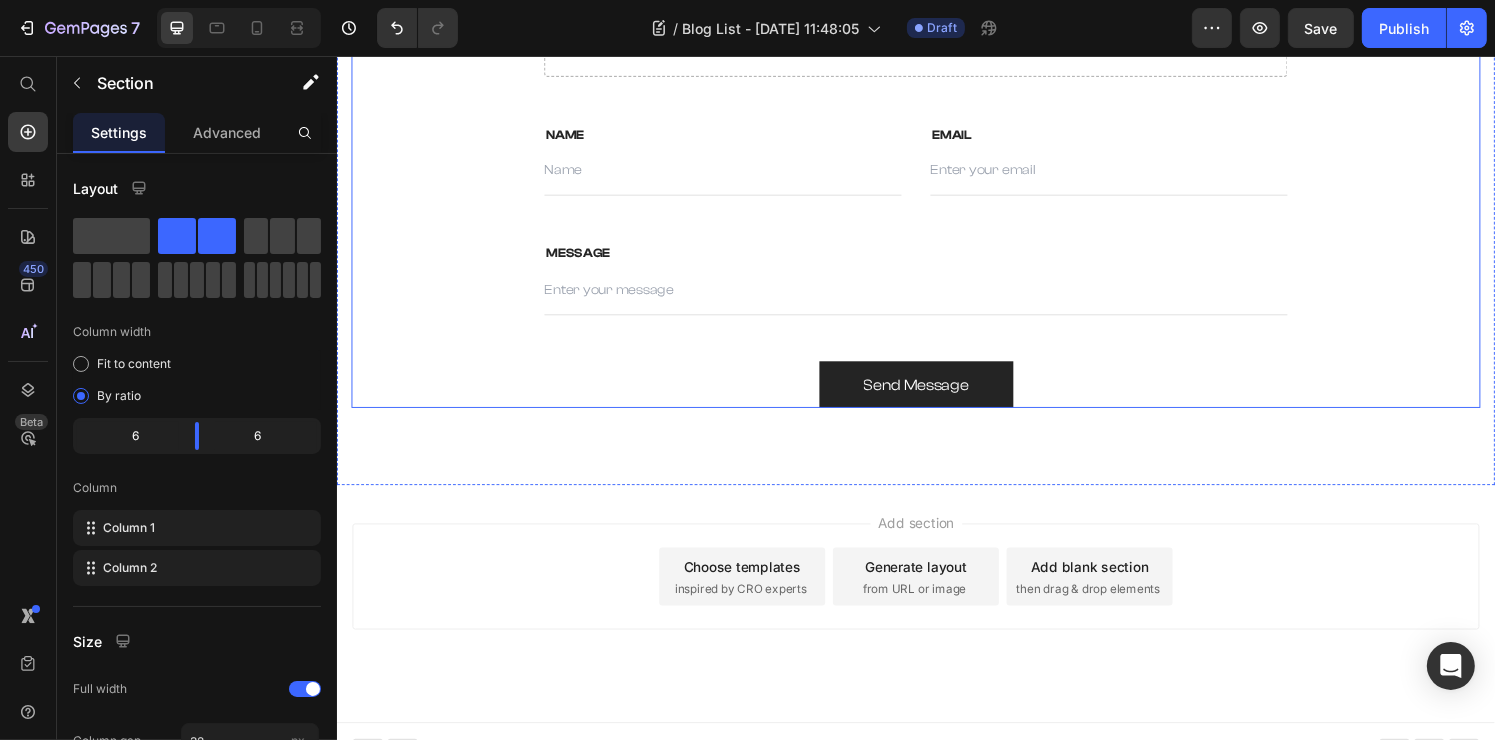 scroll, scrollTop: 1027, scrollLeft: 0, axis: vertical 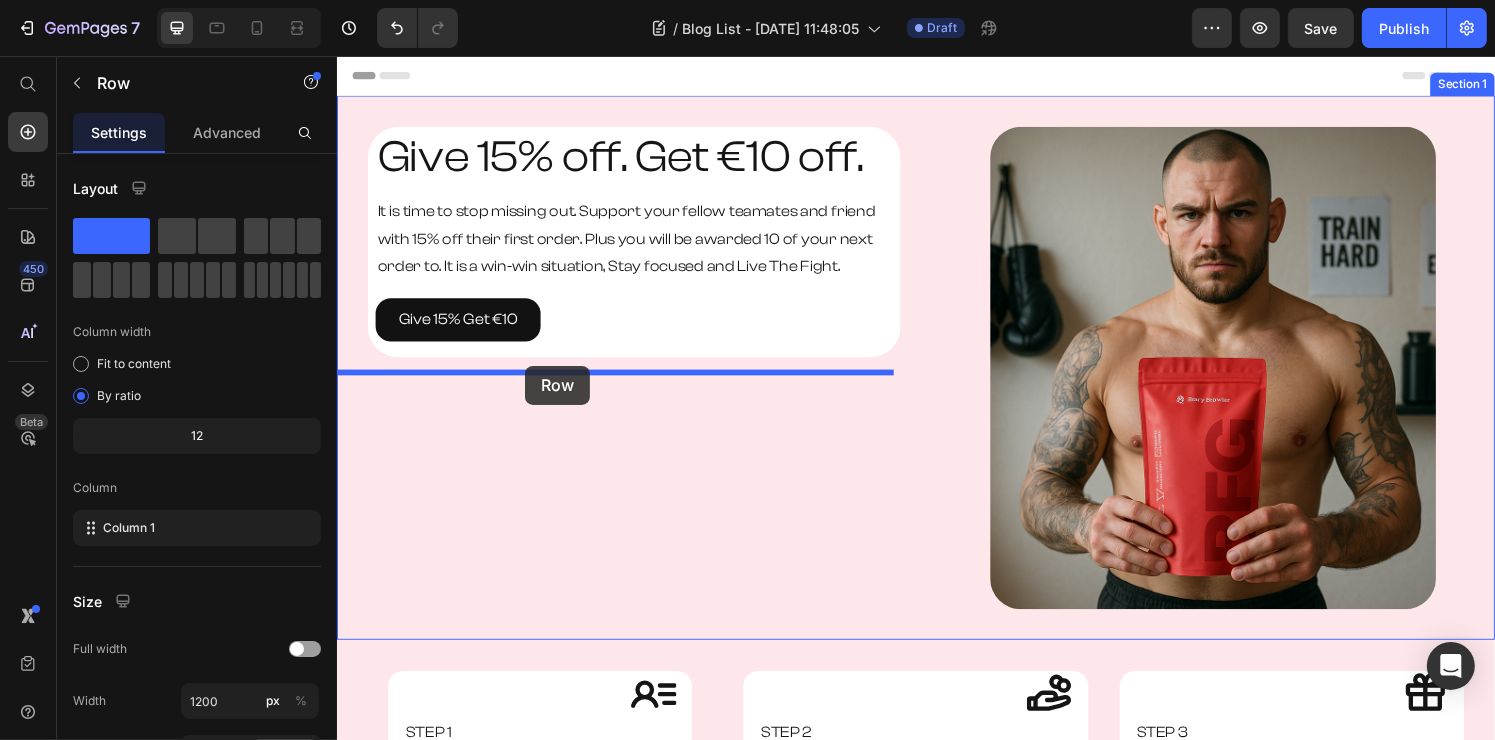 drag, startPoint x: 444, startPoint y: 240, endPoint x: 531, endPoint y: 377, distance: 162.28987 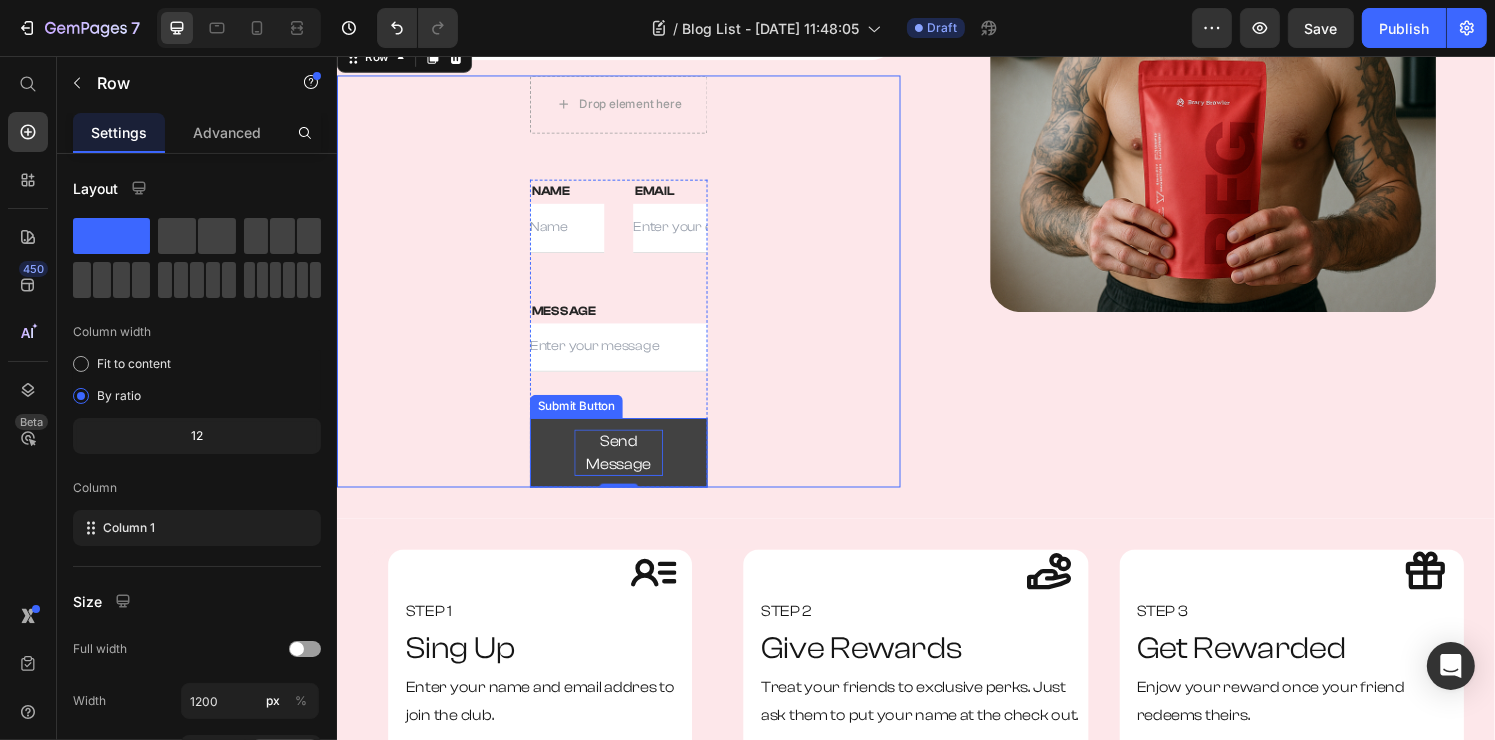 scroll, scrollTop: 200, scrollLeft: 0, axis: vertical 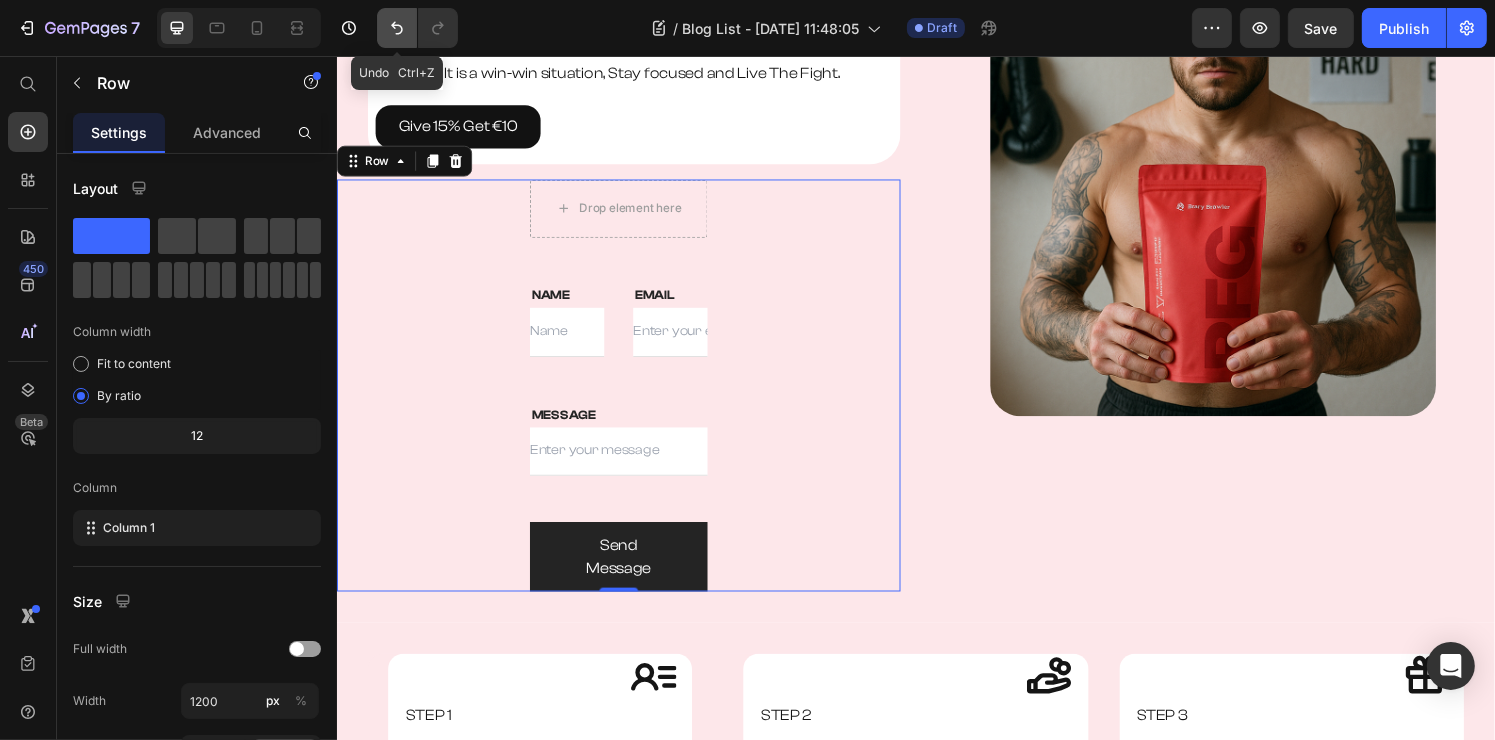 click 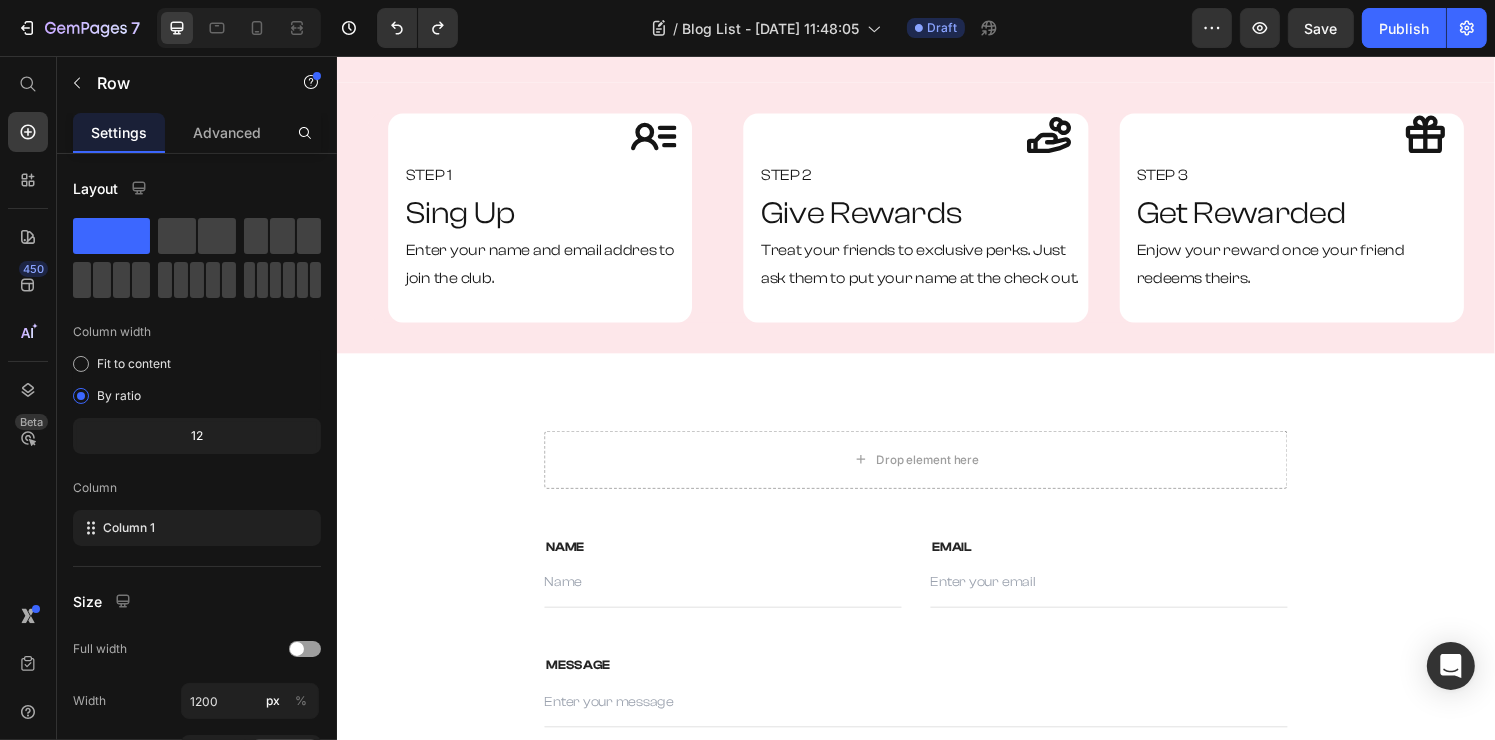scroll, scrollTop: 600, scrollLeft: 0, axis: vertical 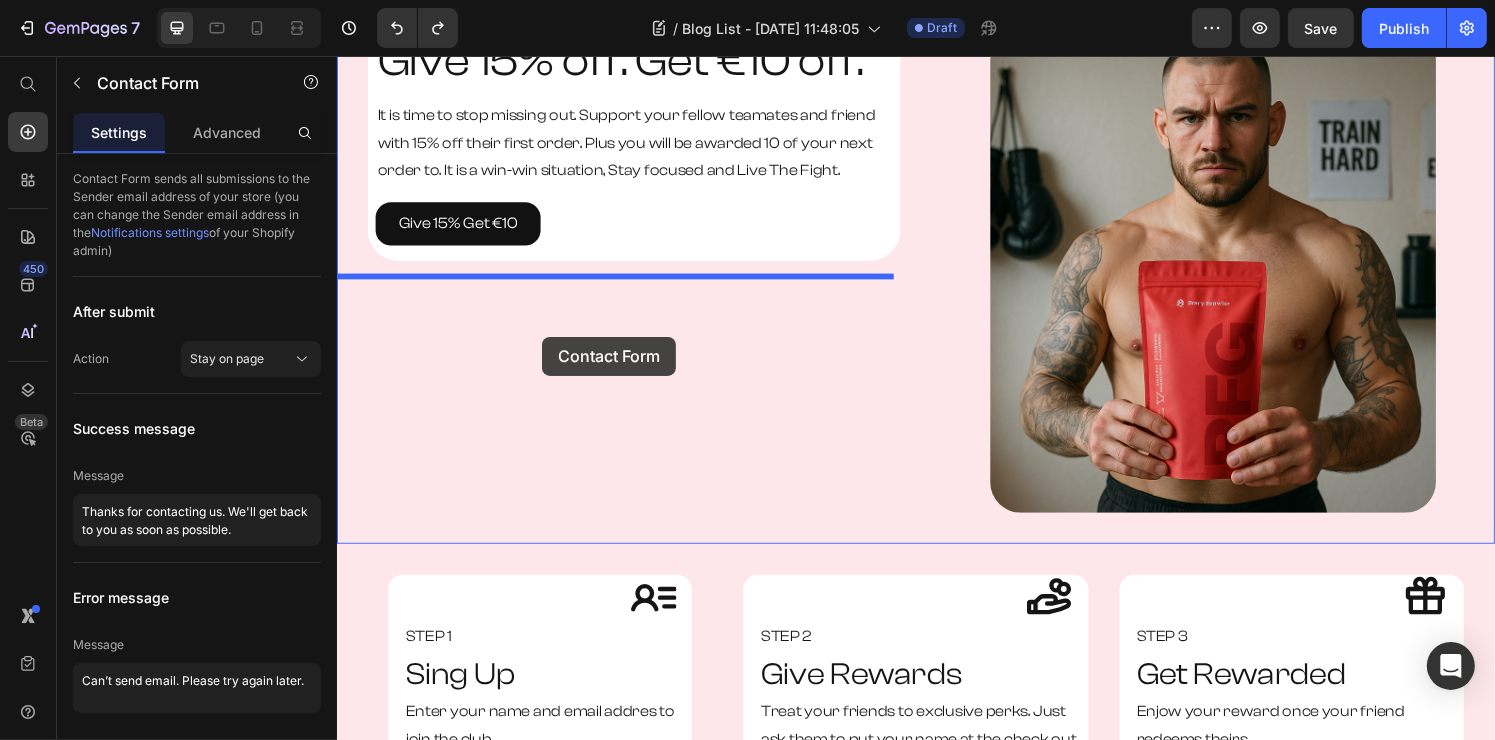 drag, startPoint x: 597, startPoint y: 610, endPoint x: 548, endPoint y: 347, distance: 267.5257 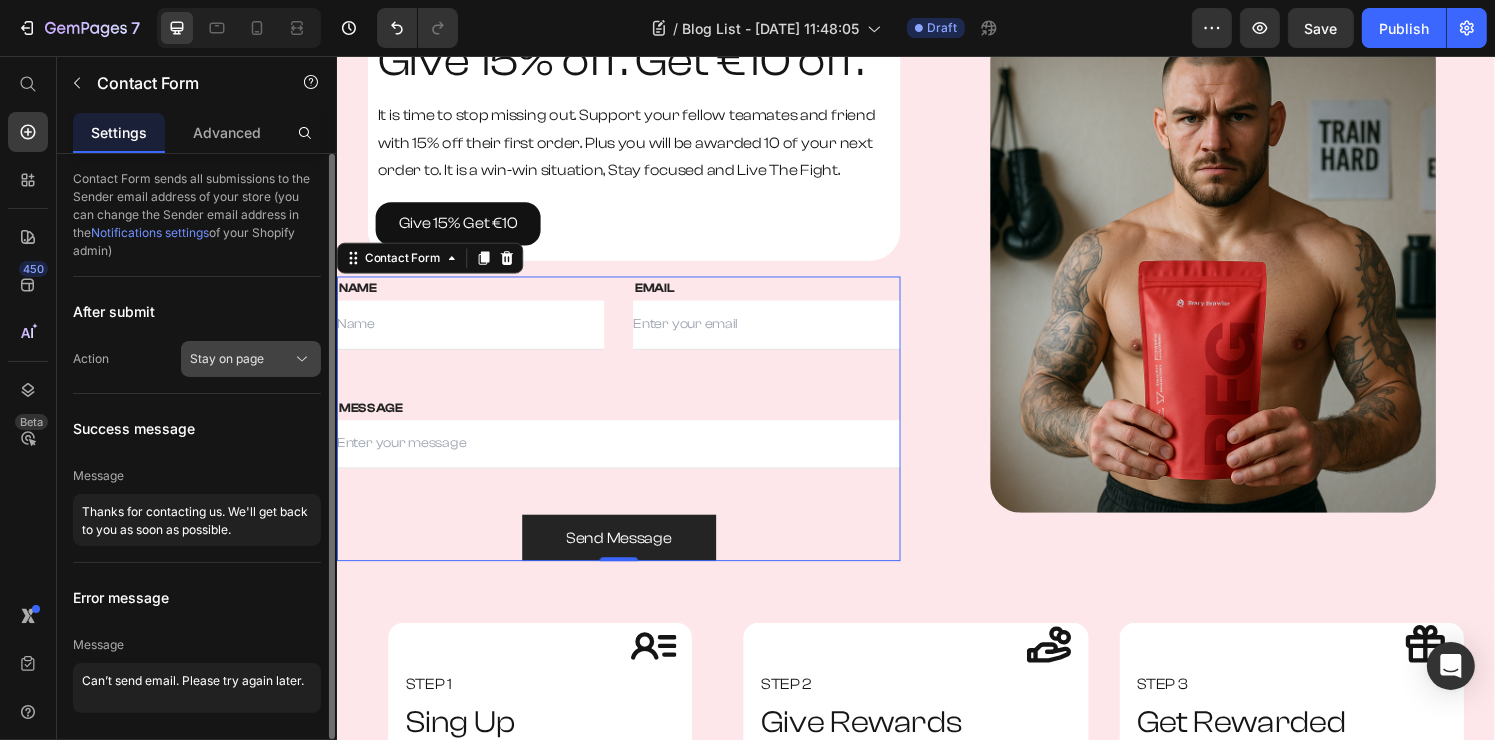 click on "Stay on page" at bounding box center (251, 359) 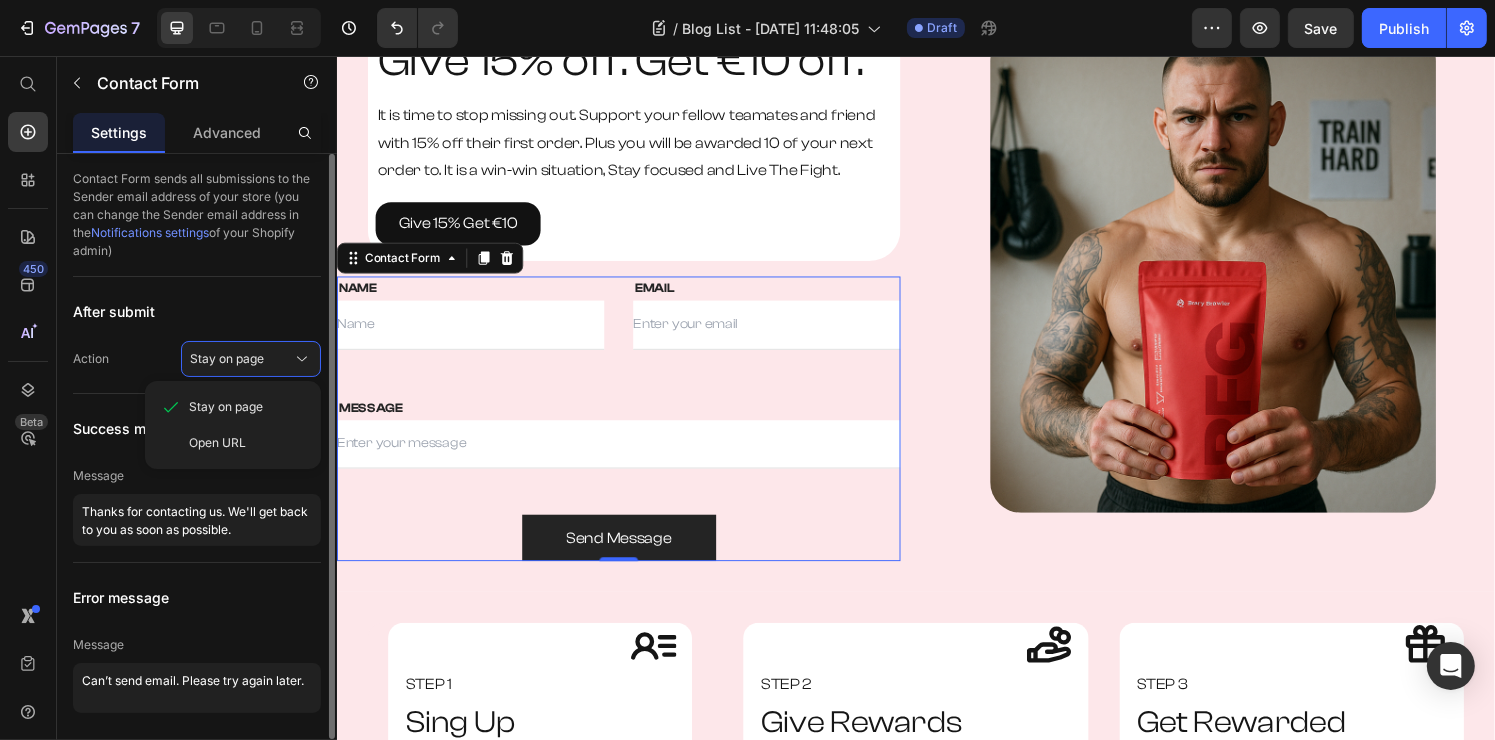 click on "Message" at bounding box center (197, 476) 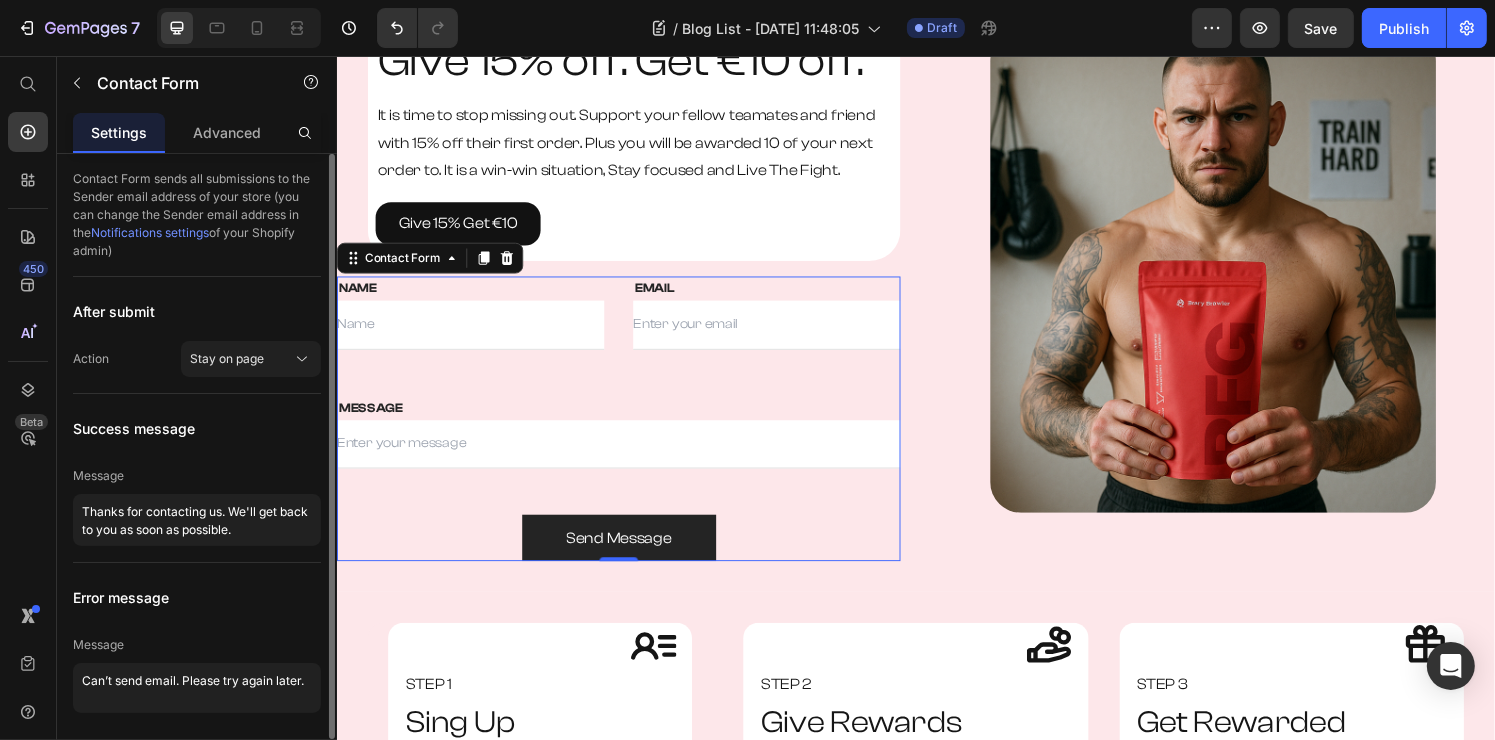 scroll, scrollTop: 63, scrollLeft: 0, axis: vertical 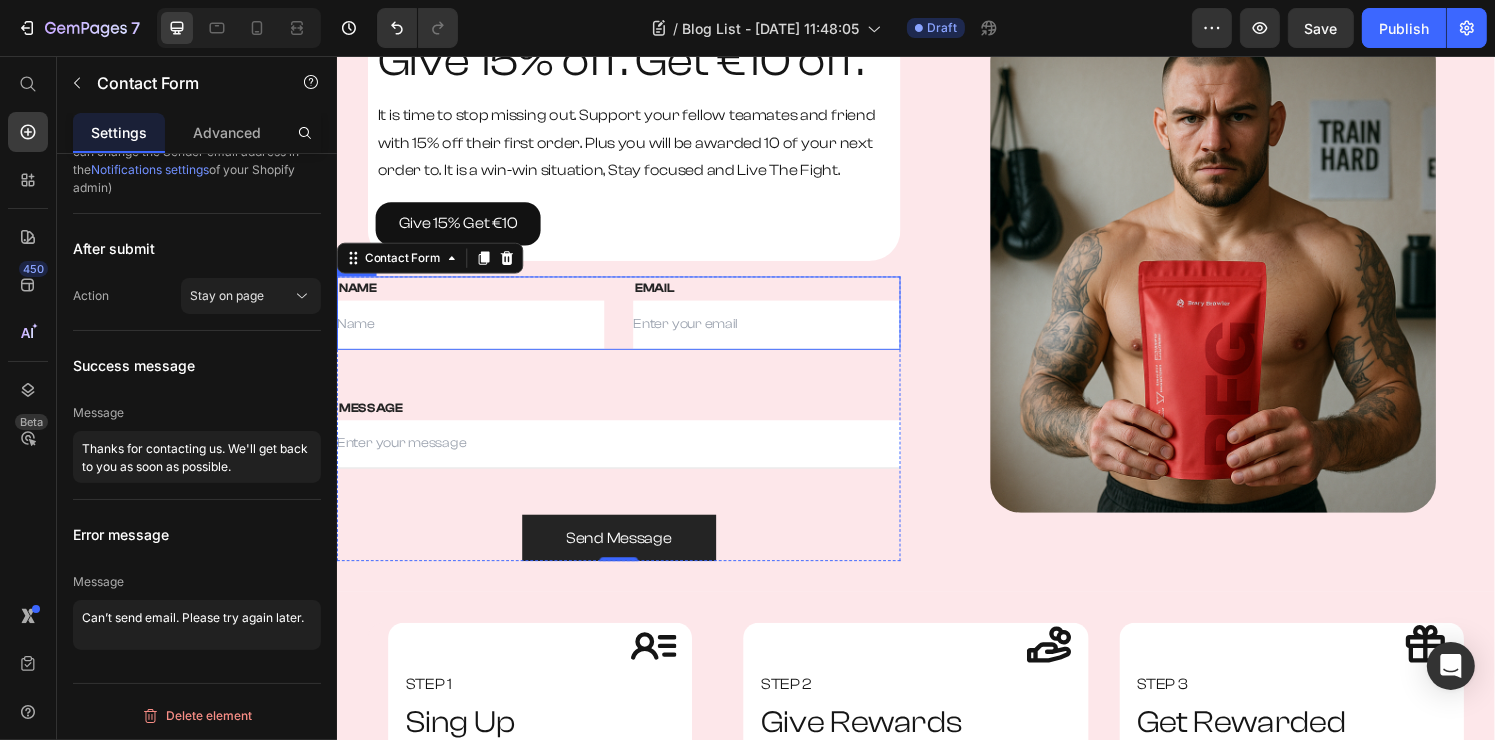 click on "NAME Text block Text Field EMAIL Text block Email Field Row" at bounding box center [628, 322] 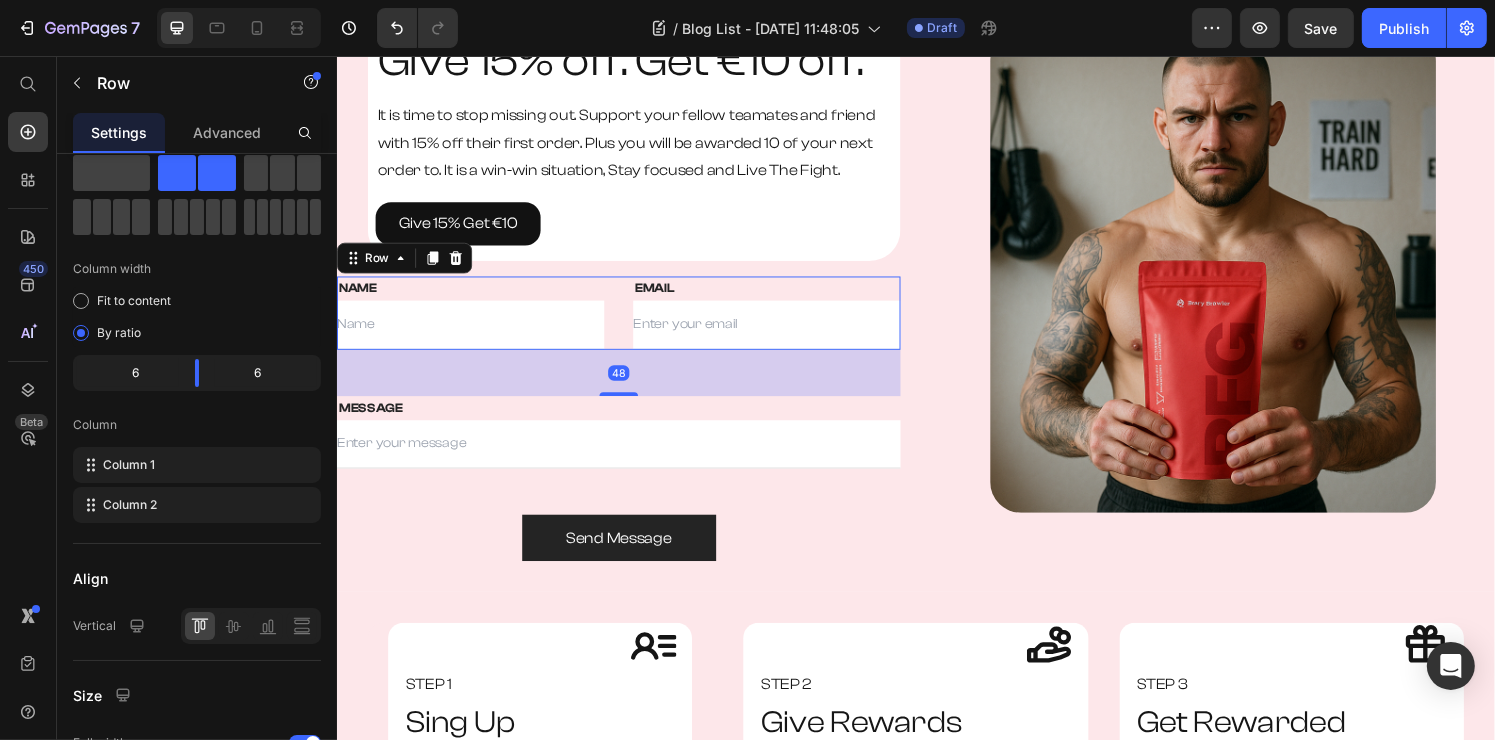 scroll, scrollTop: 0, scrollLeft: 0, axis: both 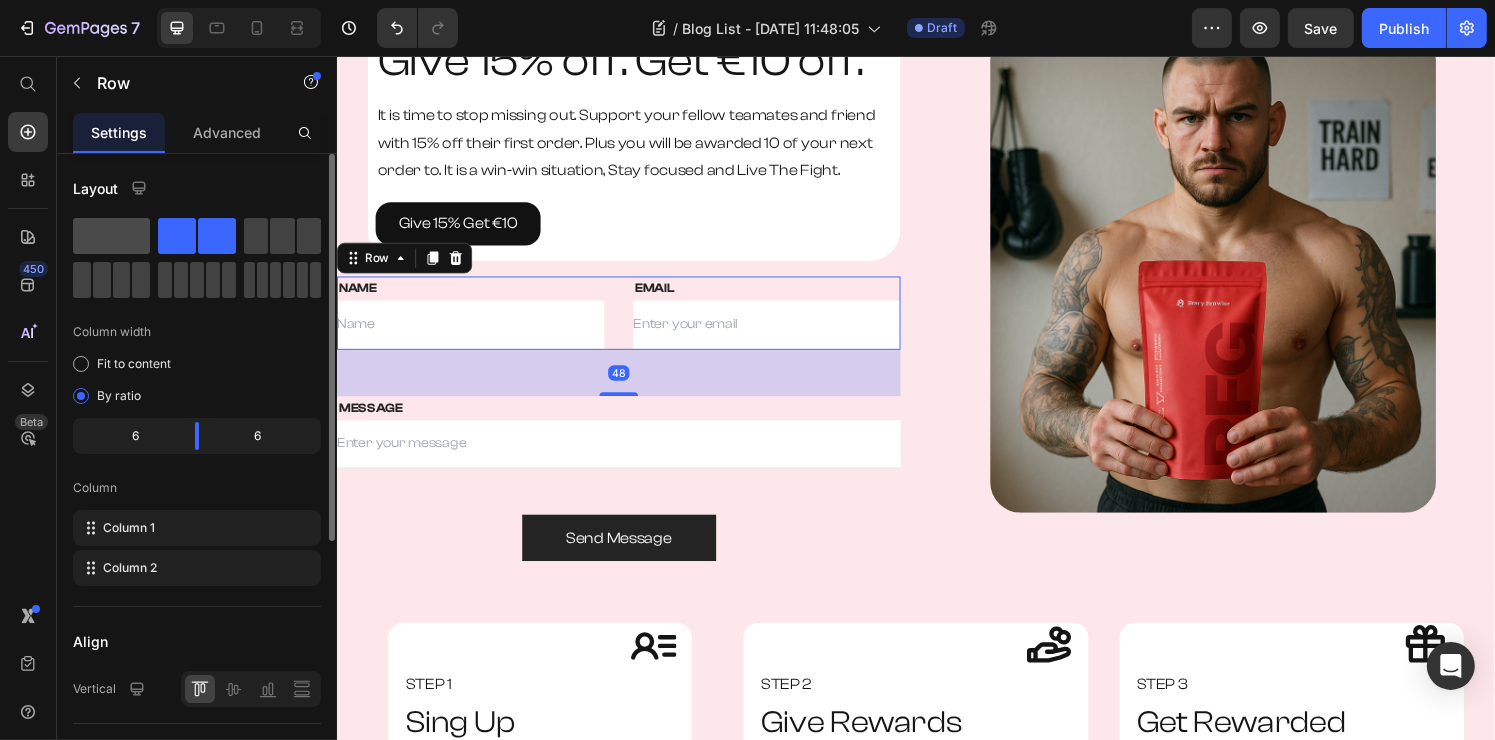 click 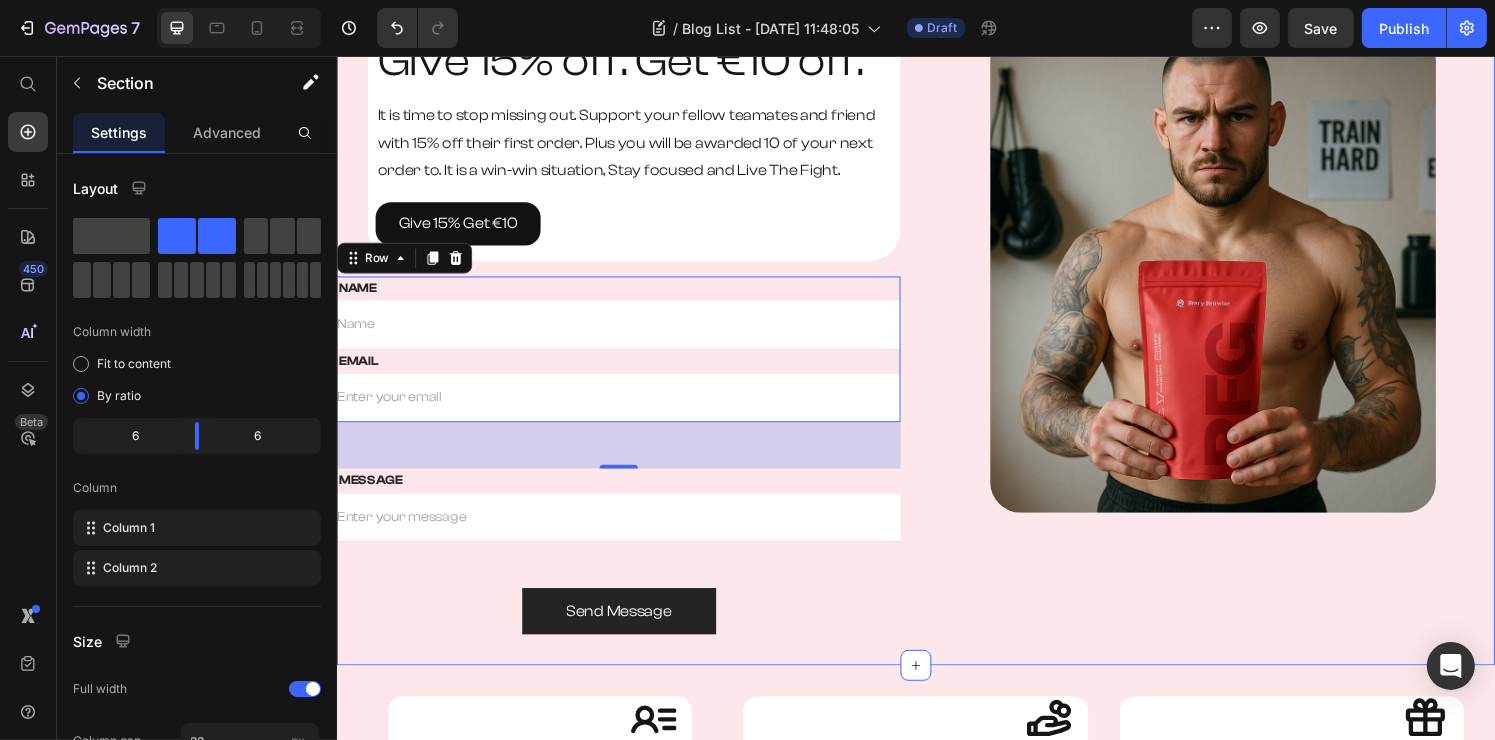 click on "Image" at bounding box center [1244, 342] 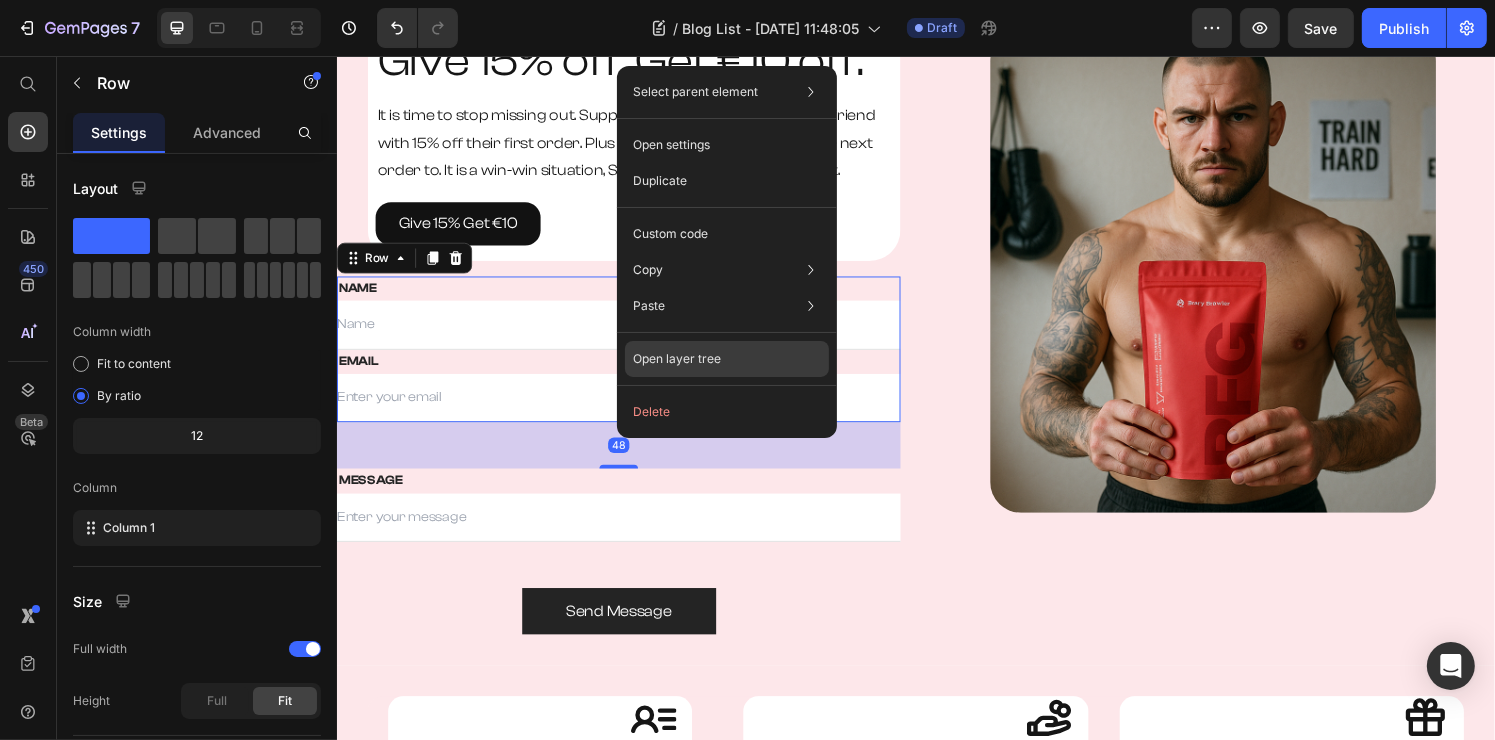 click on "Open layer tree" at bounding box center (677, 359) 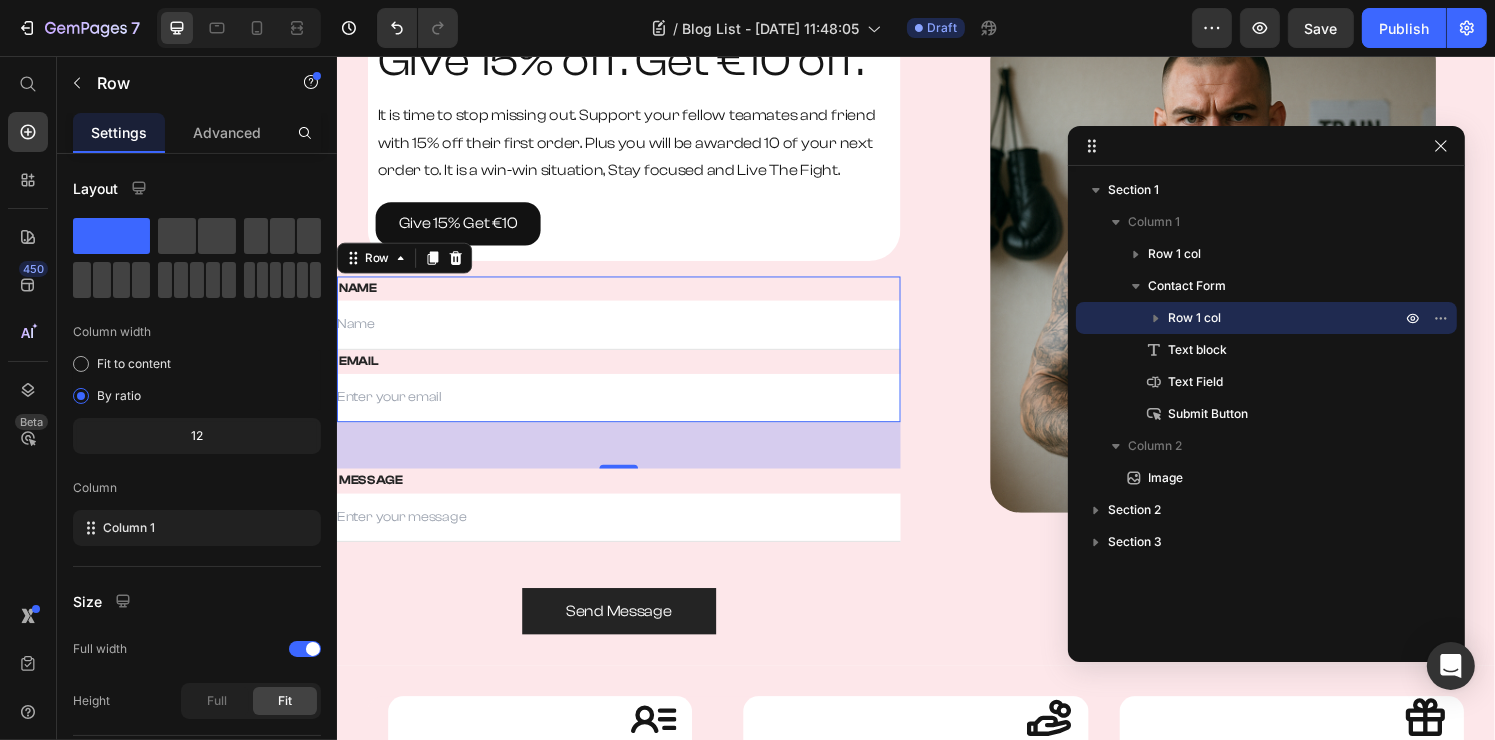 click on "Row 1 col" at bounding box center (1194, 318) 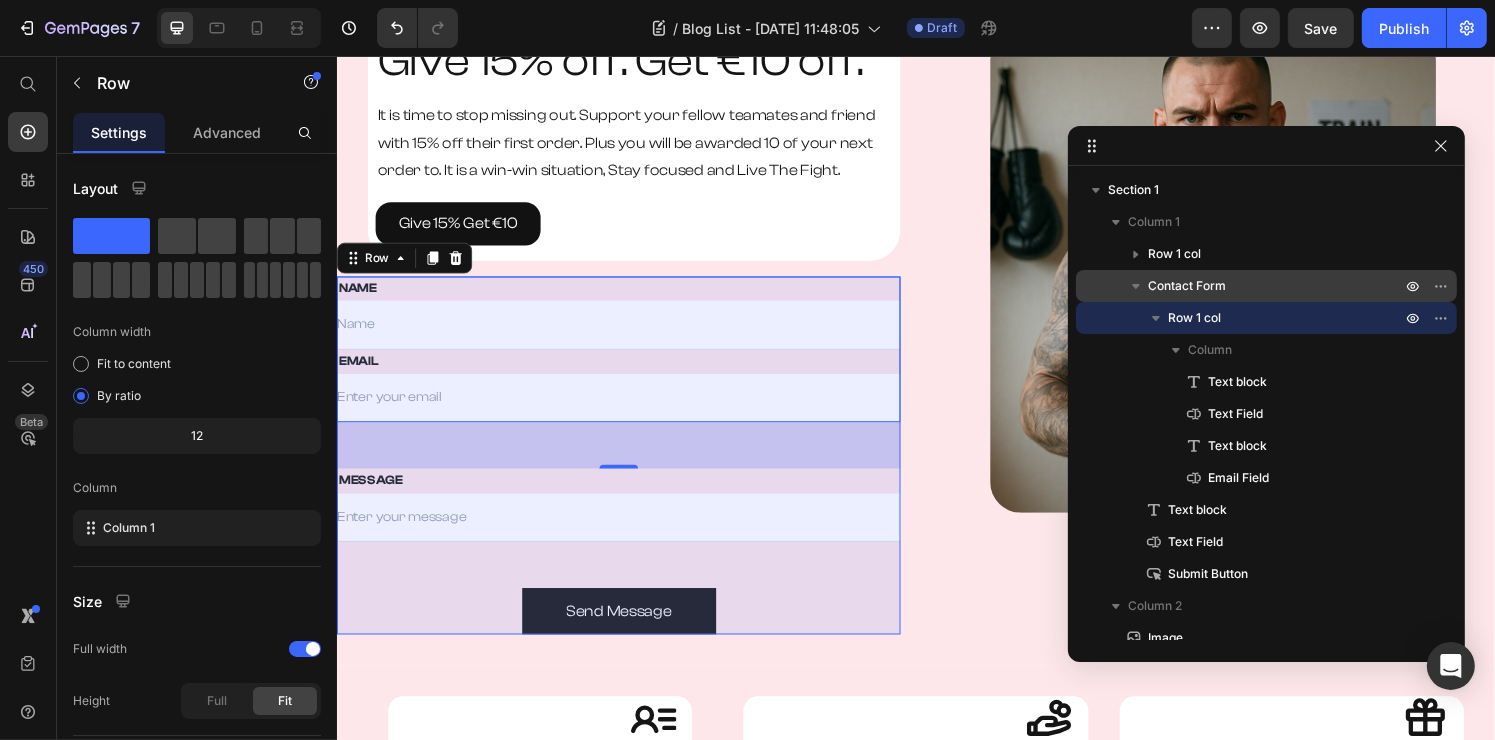 click on "Contact Form" at bounding box center [1266, 286] 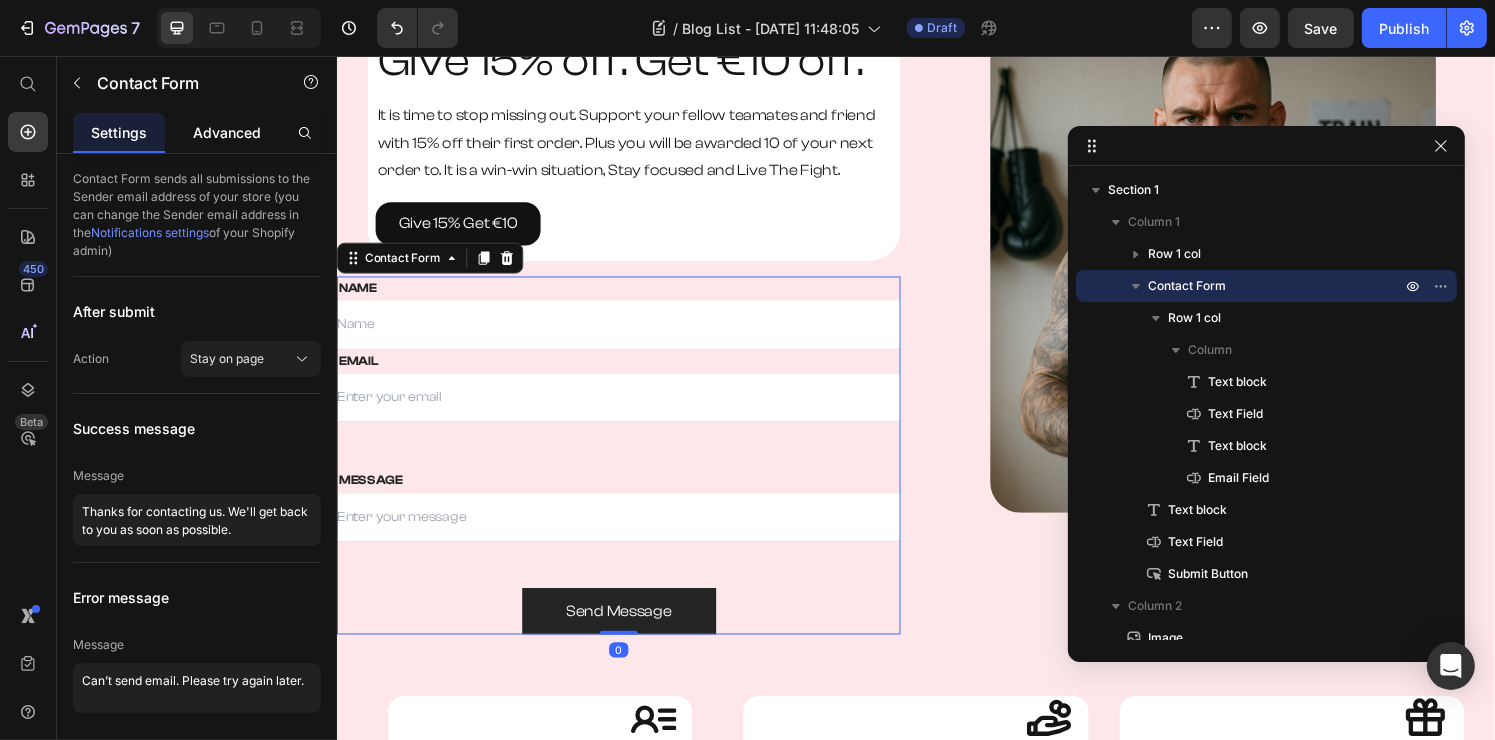 click on "Advanced" at bounding box center (227, 132) 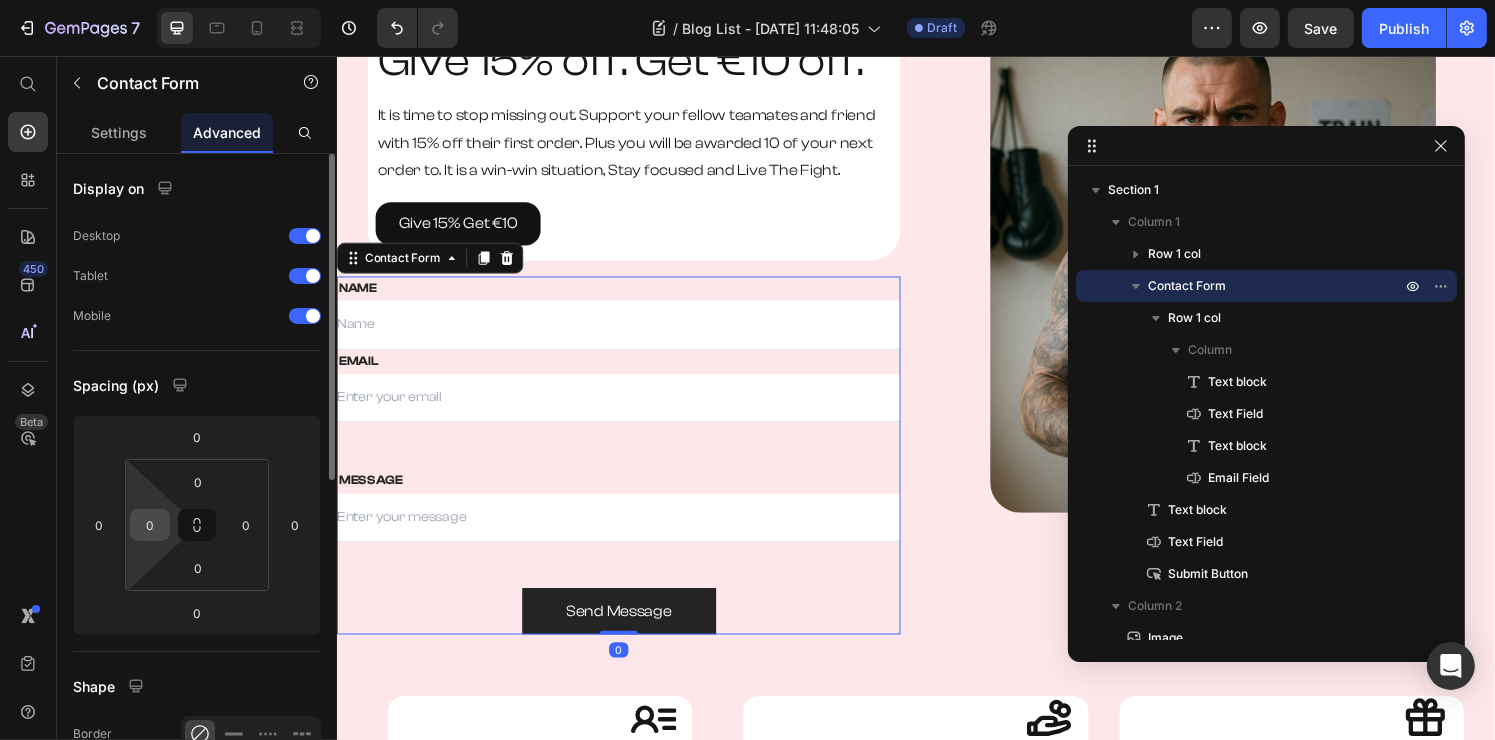 click on "0" at bounding box center (150, 525) 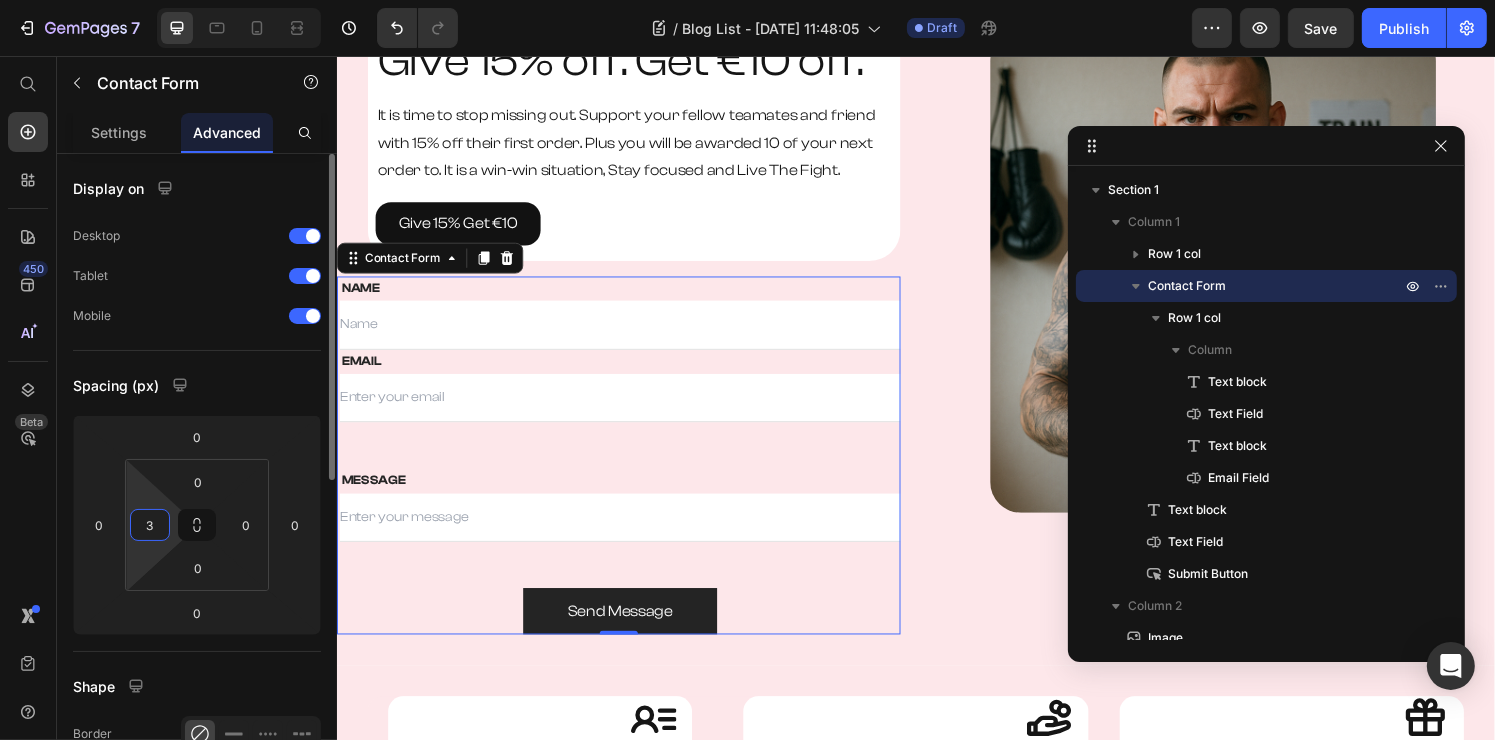 type on "32" 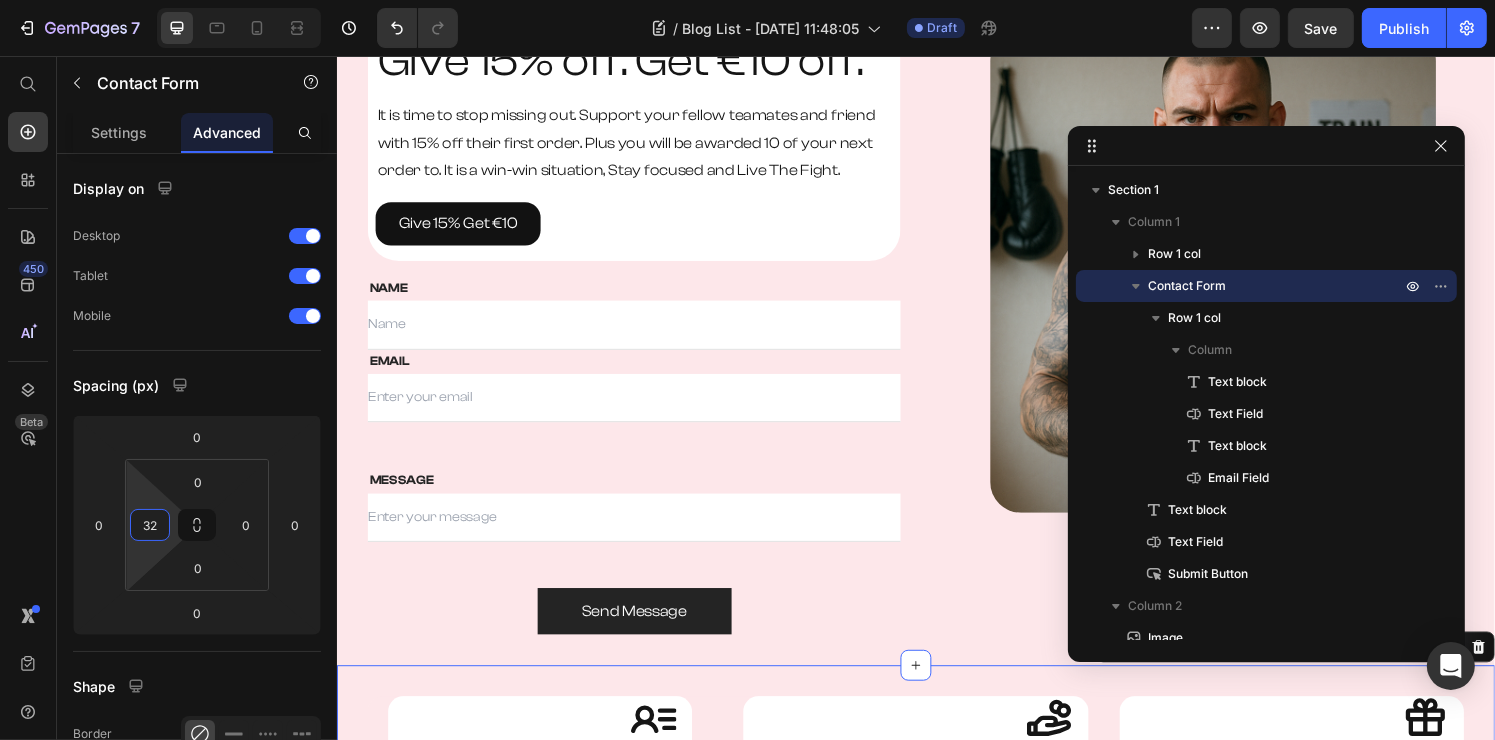 click on "Icon STEP 1 Text Block Sing Up Heading Enter your name and email addres to join the club. Text Block Row
Icon STEP 2 Text Block Give Rewards Heading Treat your friends to exclusive perks. Just ask them to put your name at the check out. Text Block Row
Icon STEP 3 Text Block Get Rewarded Heading Enjow your reward once your friend redeems theirs. Text Block Row Row Section 2   You can create reusable sections Create Theme Section AI Content Write with GemAI What would you like to describe here? Tone and Voice Persuasive Product Show more Generate" at bounding box center [936, 827] 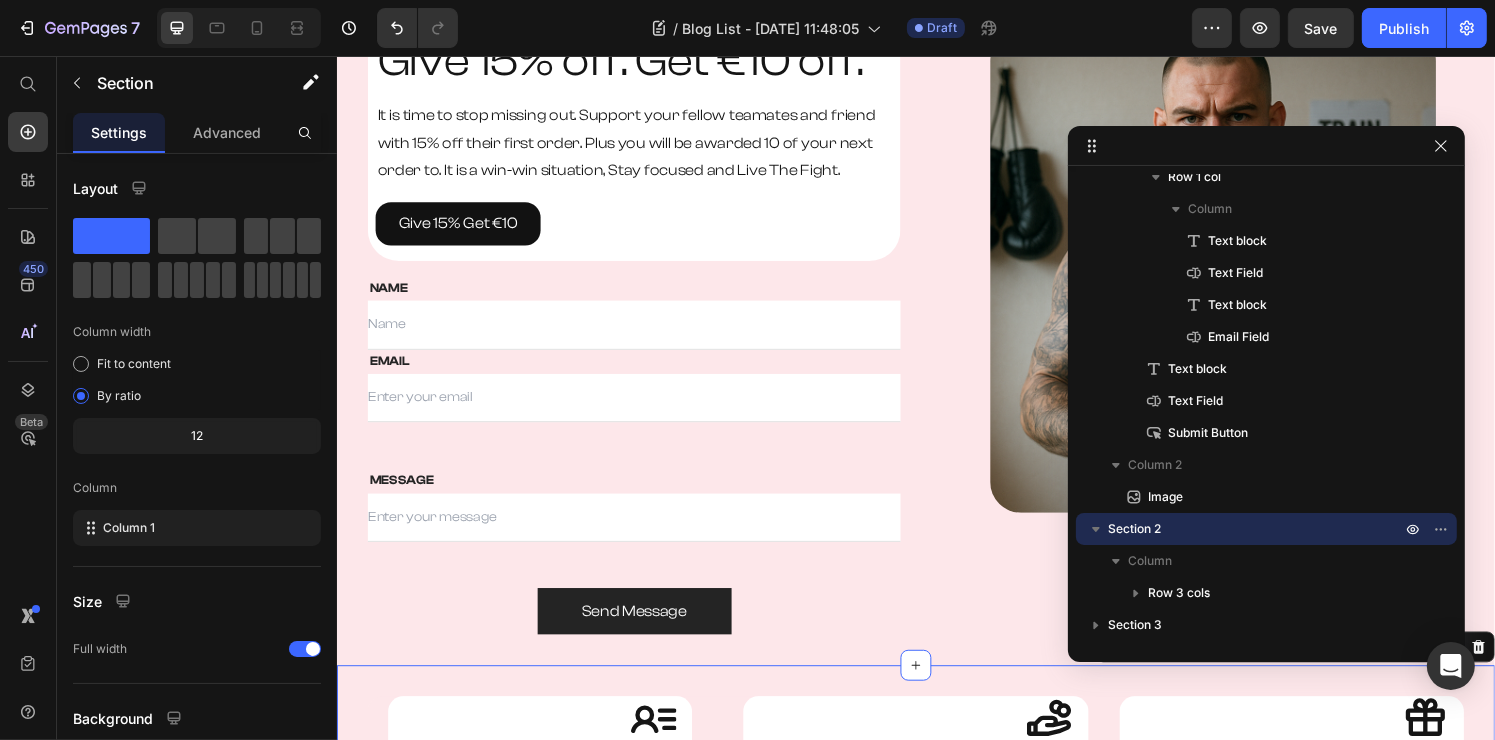scroll, scrollTop: 0, scrollLeft: 0, axis: both 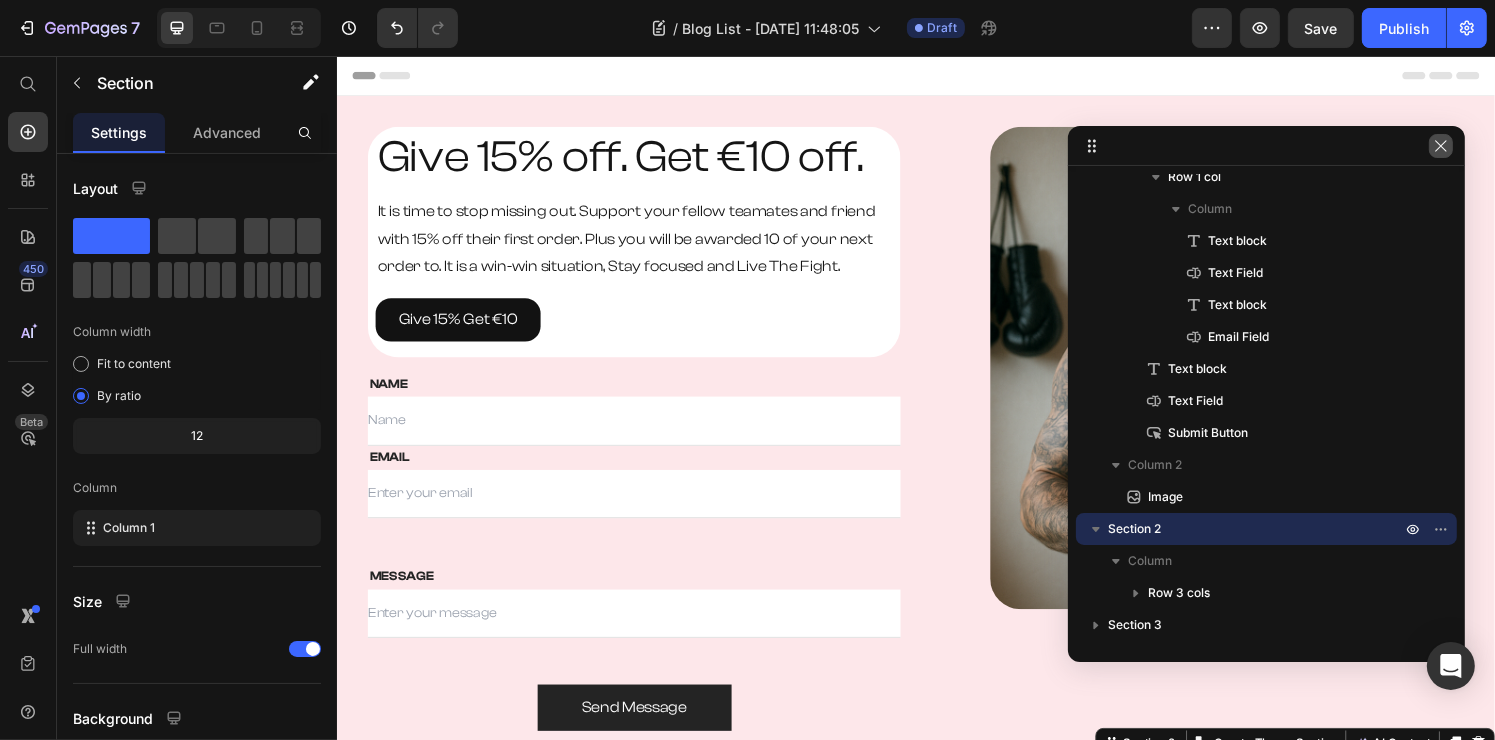 click at bounding box center [1441, 146] 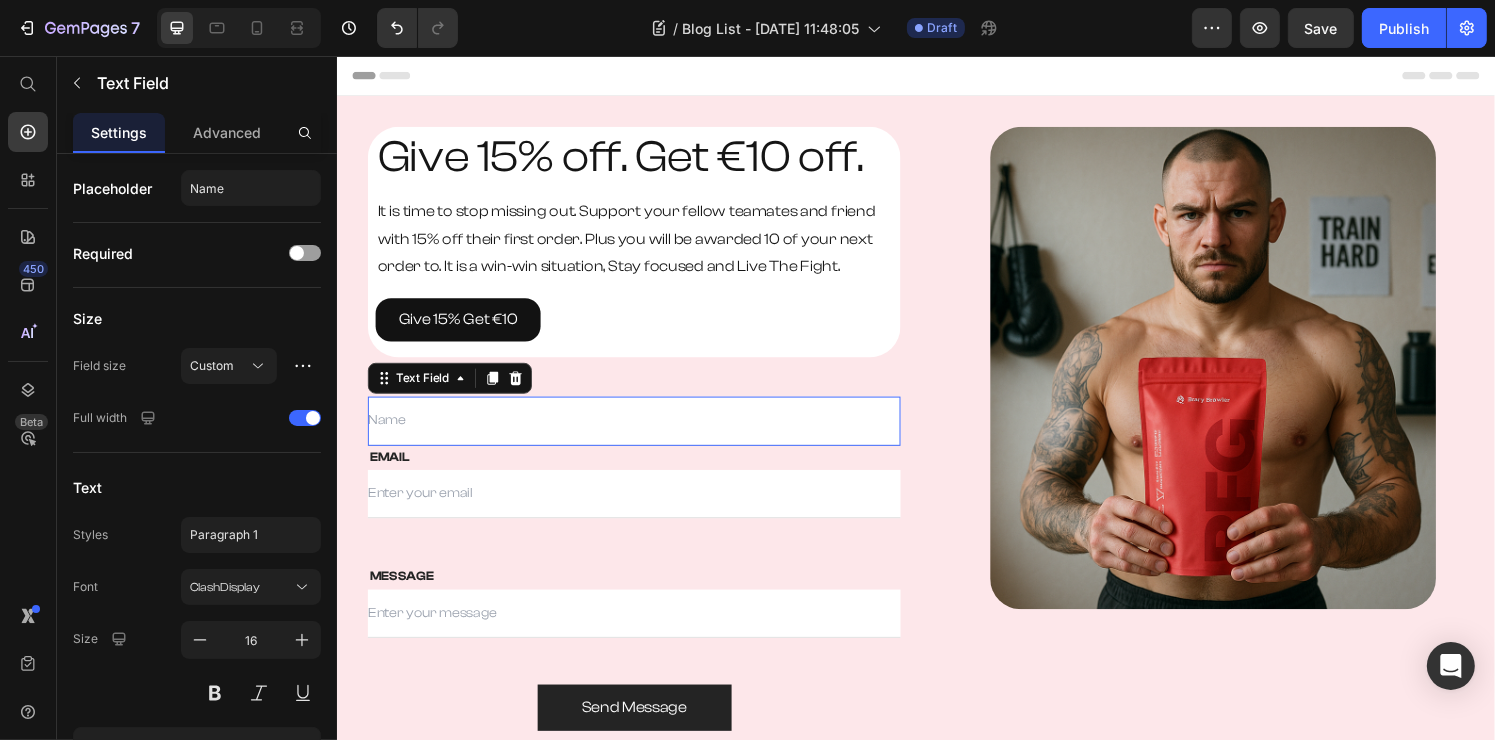 click at bounding box center [644, 434] 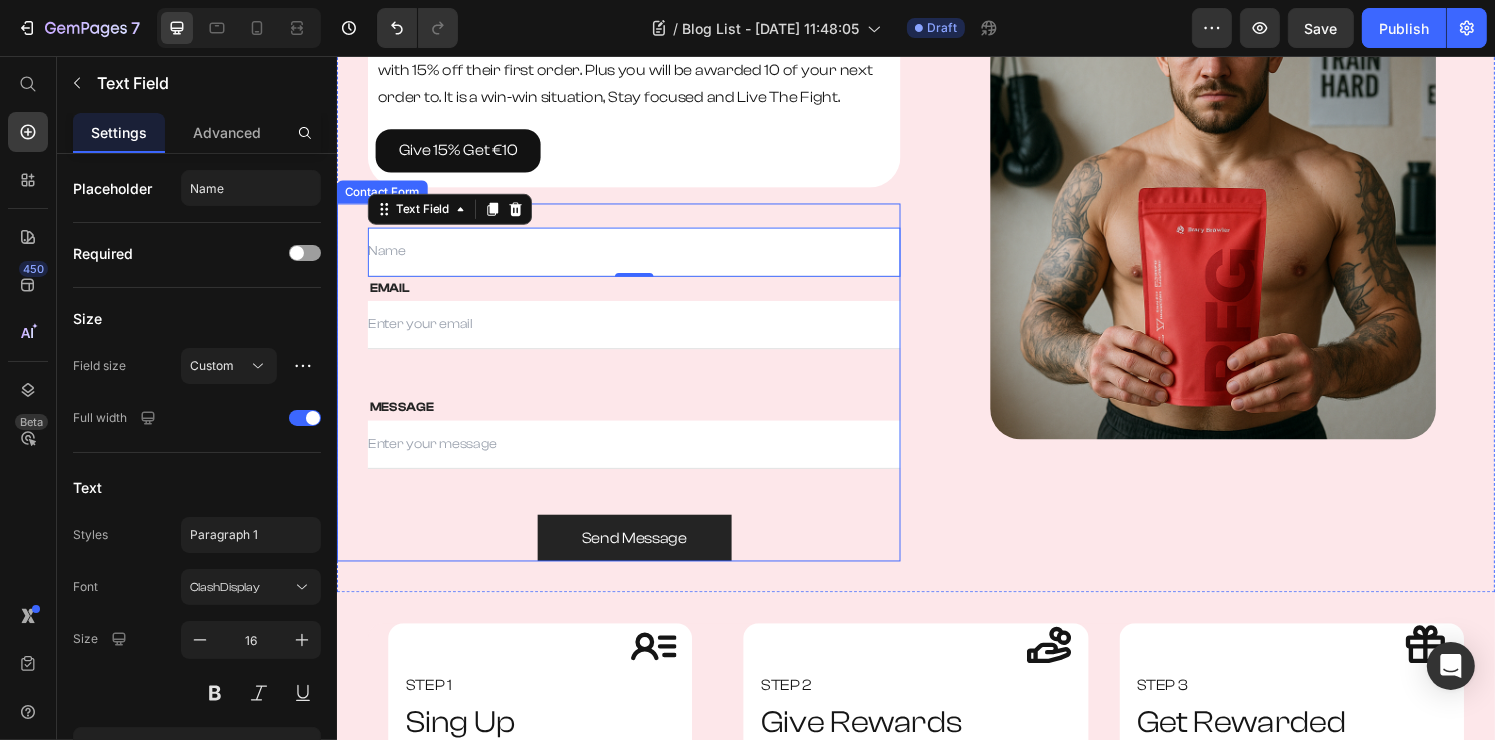 scroll, scrollTop: 100, scrollLeft: 0, axis: vertical 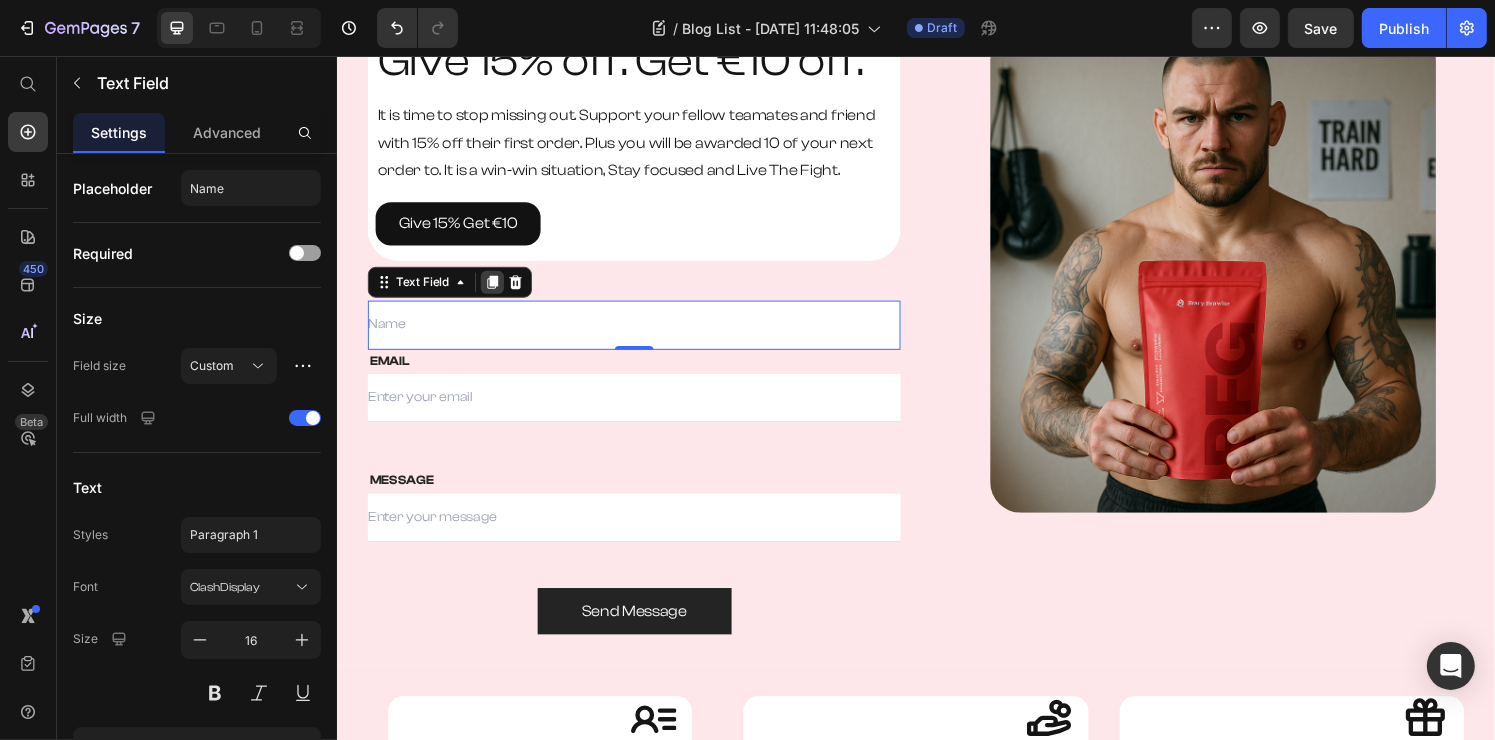 click 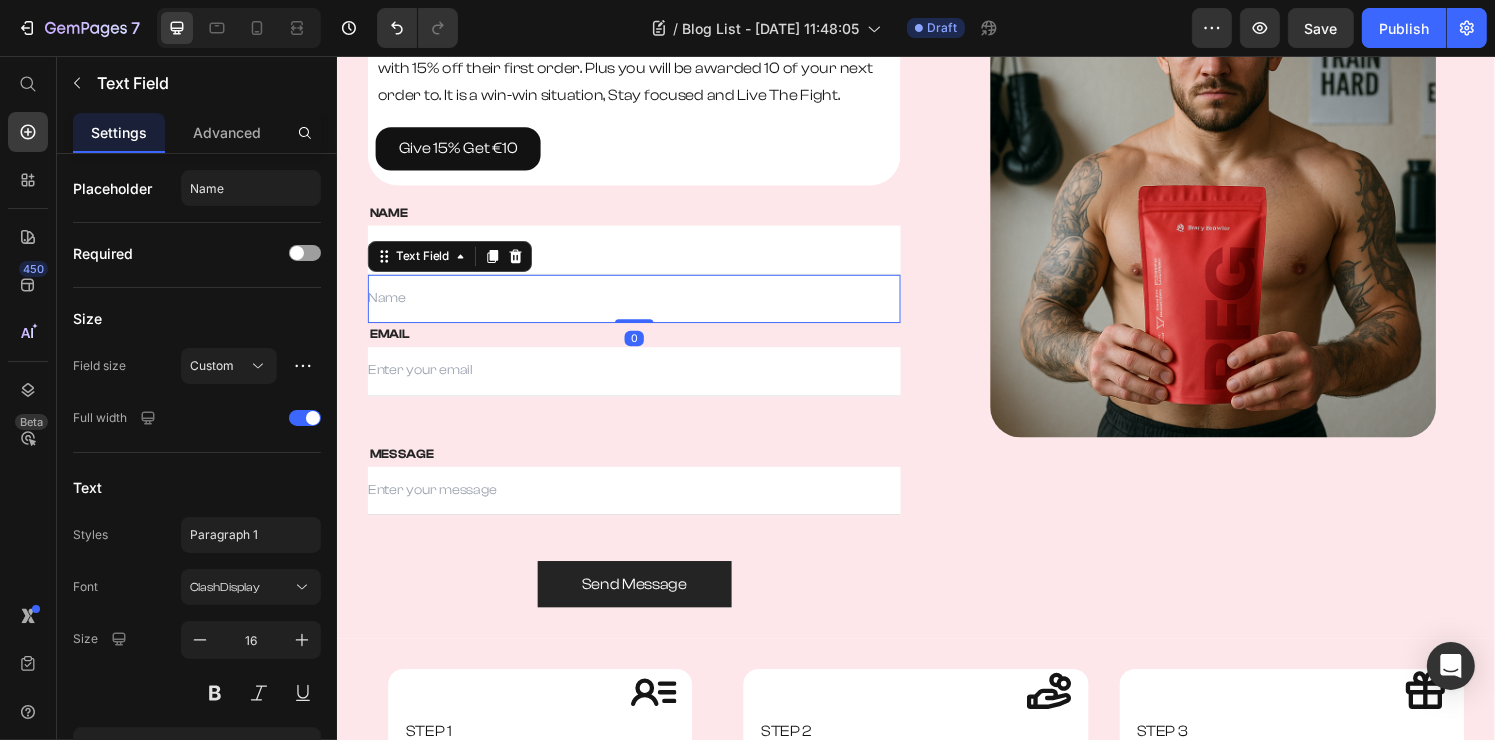 scroll, scrollTop: 200, scrollLeft: 0, axis: vertical 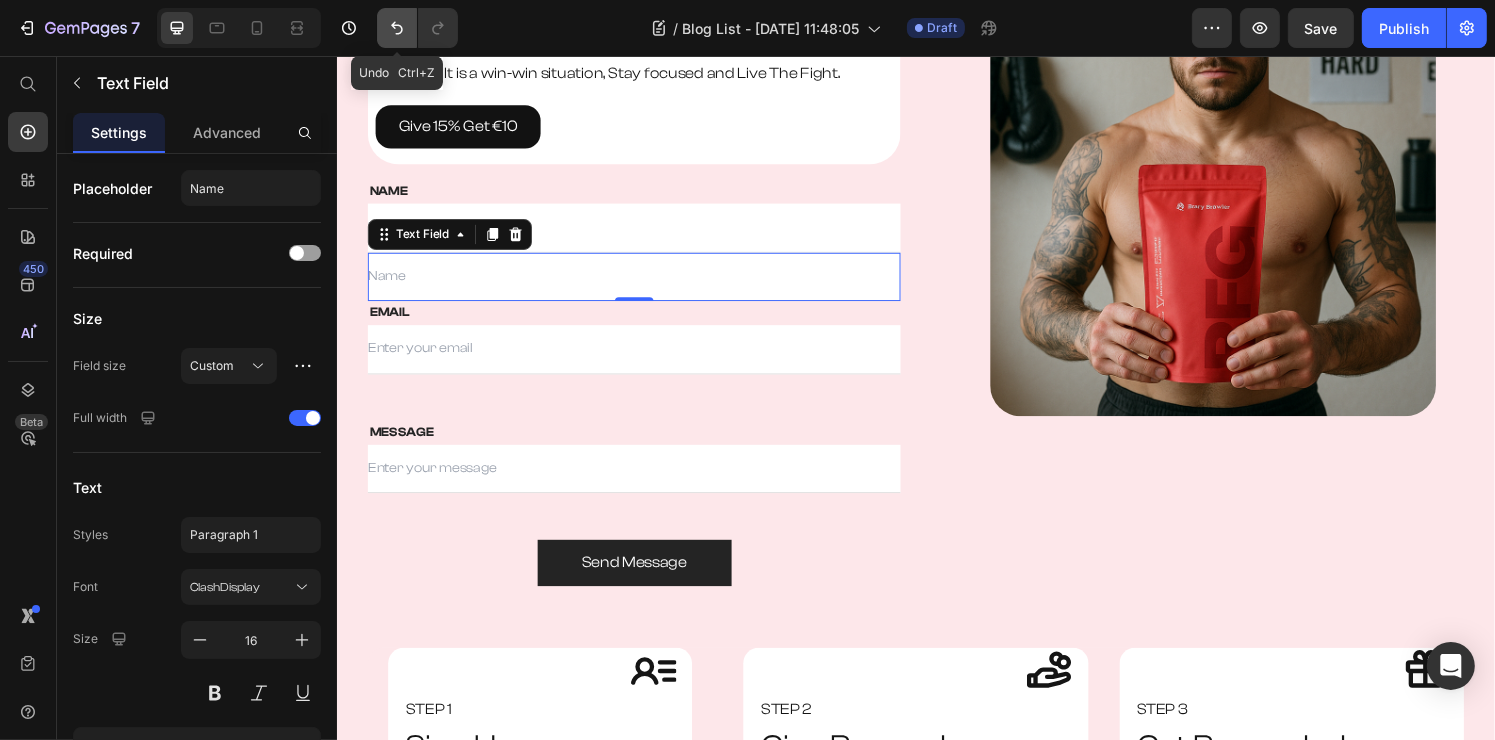click 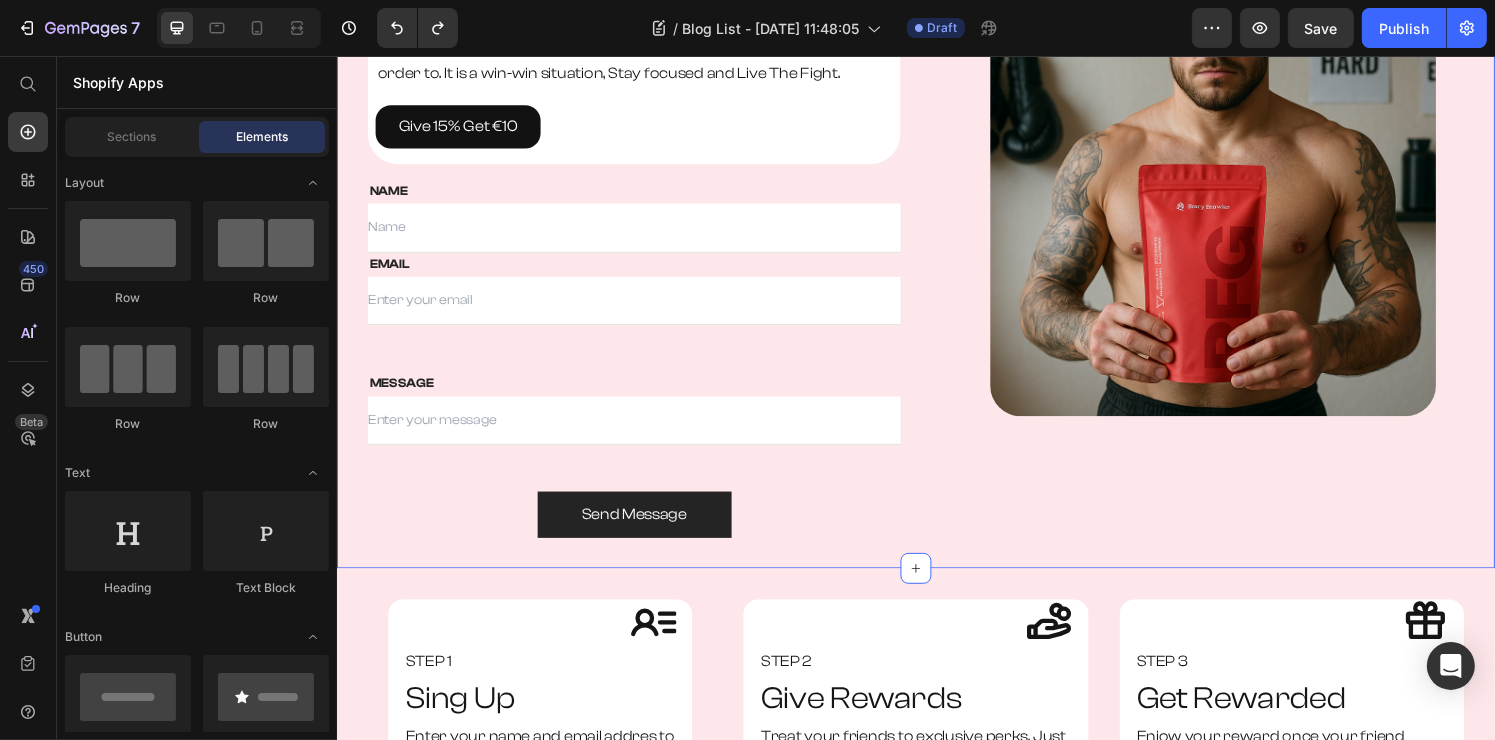 drag, startPoint x: 1006, startPoint y: 502, endPoint x: 1002, endPoint y: 490, distance: 12.649111 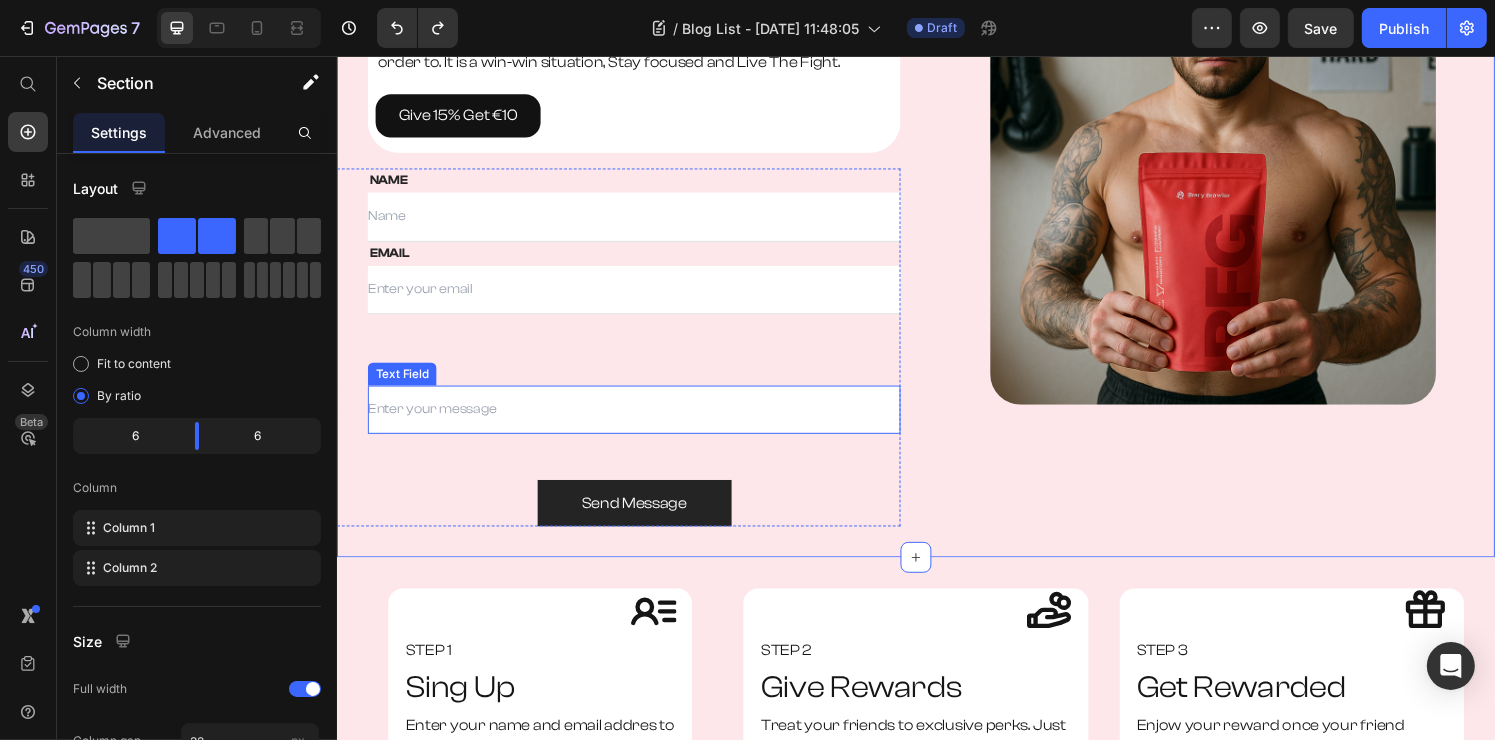 scroll, scrollTop: 200, scrollLeft: 0, axis: vertical 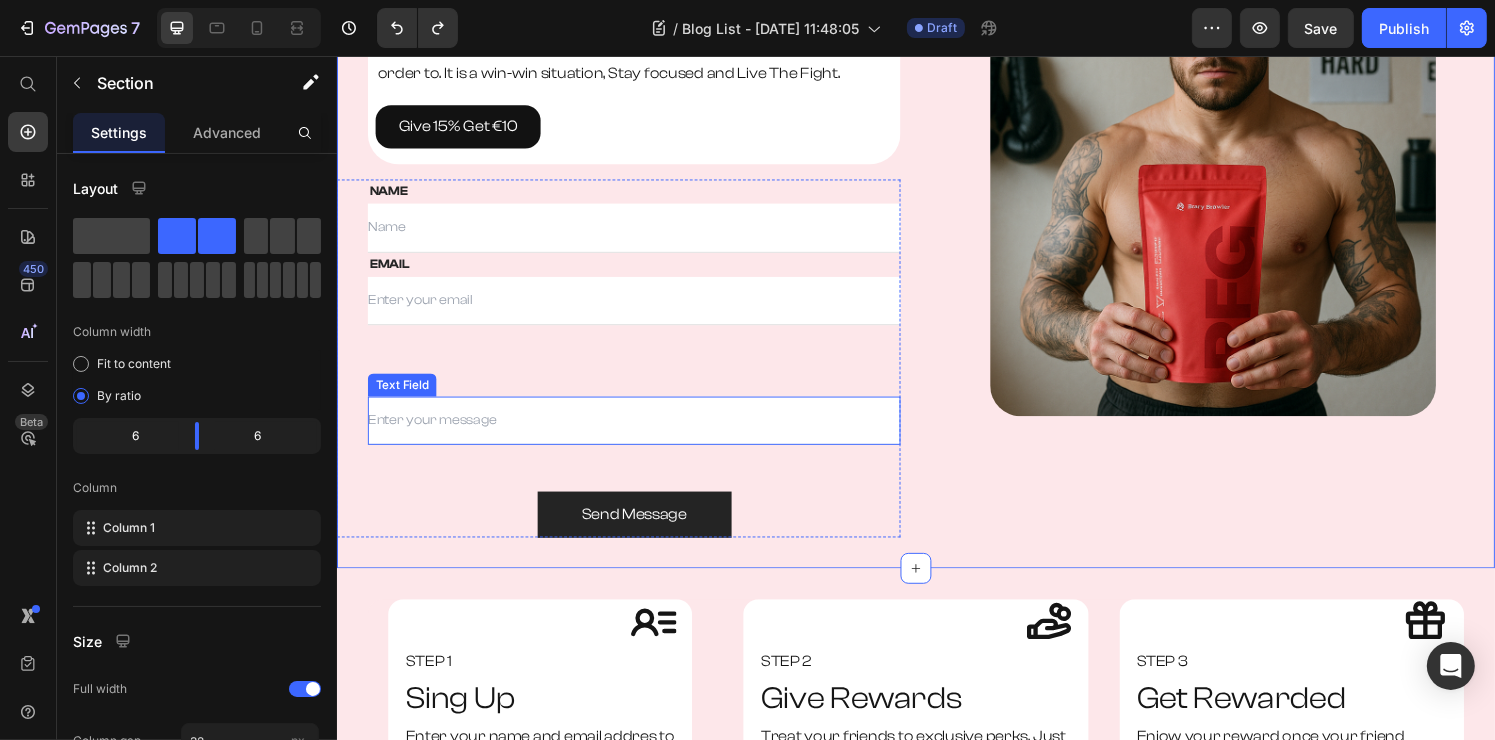 click at bounding box center (644, 434) 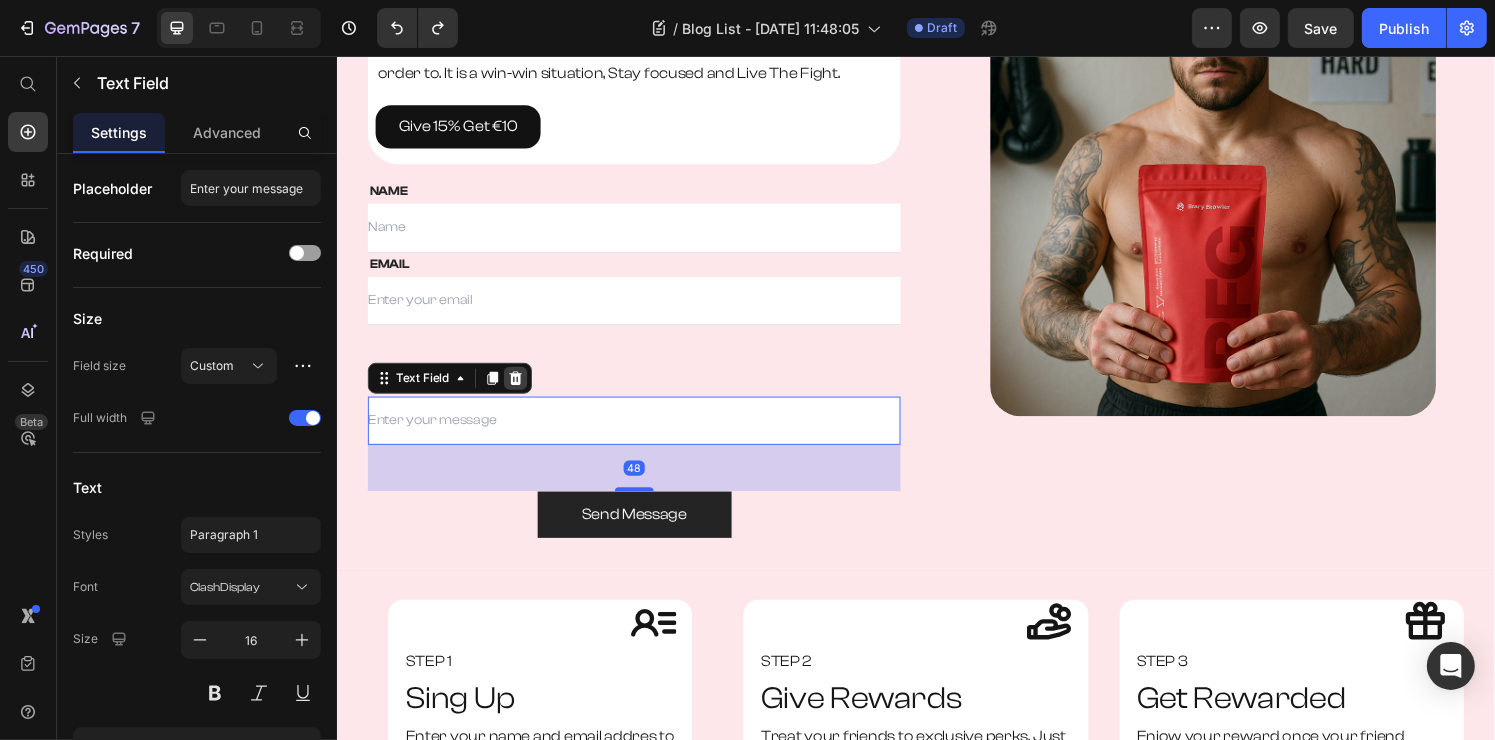 click 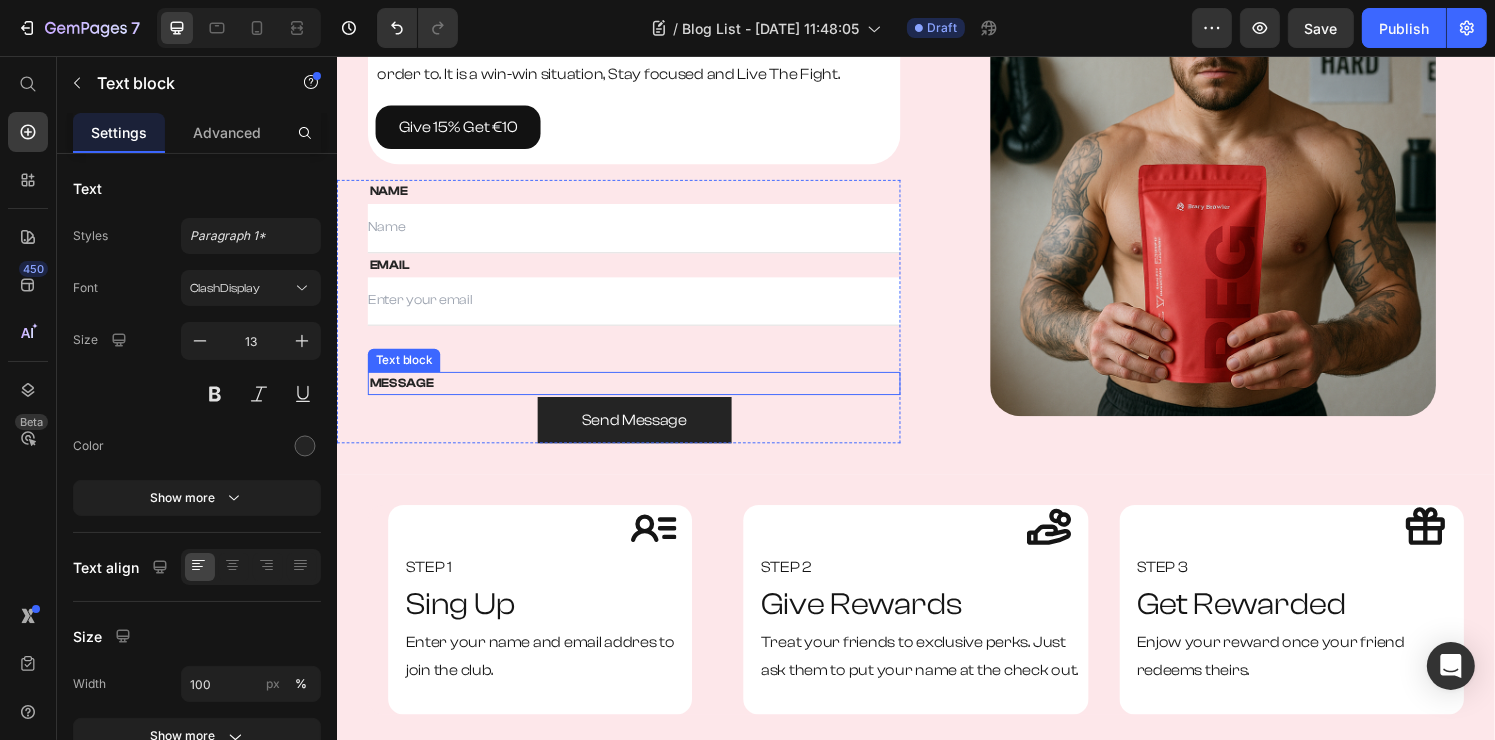 click on "MESSAGE" at bounding box center [644, 395] 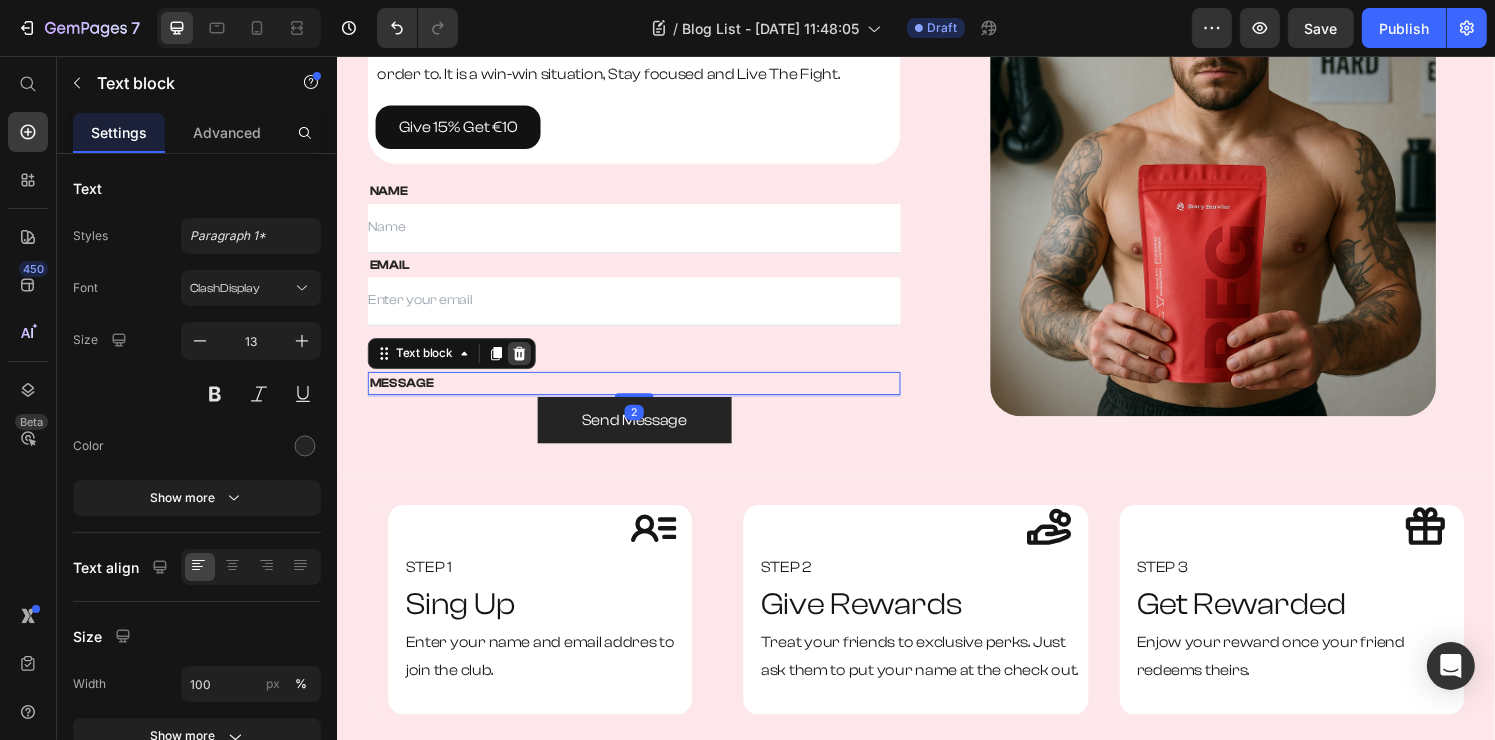 click 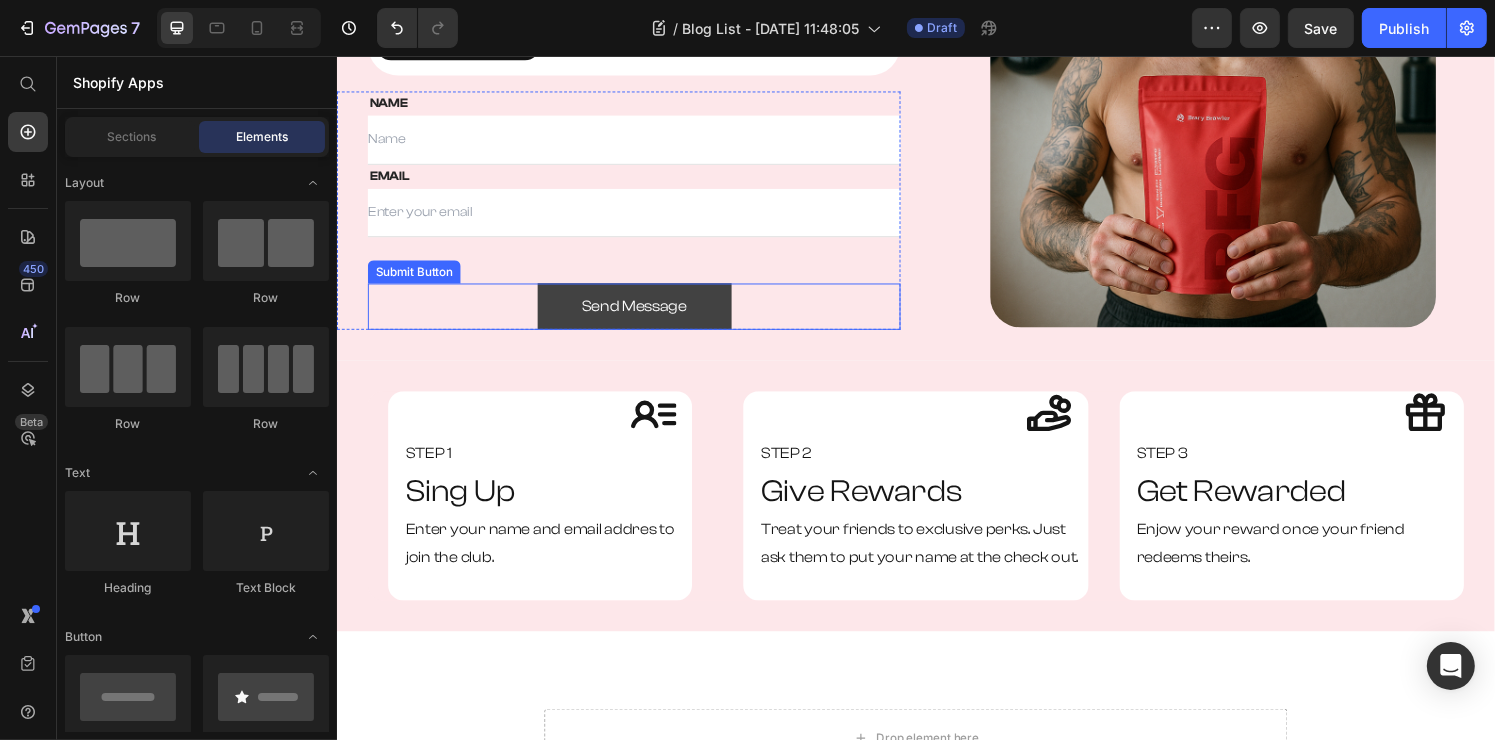 scroll, scrollTop: 400, scrollLeft: 0, axis: vertical 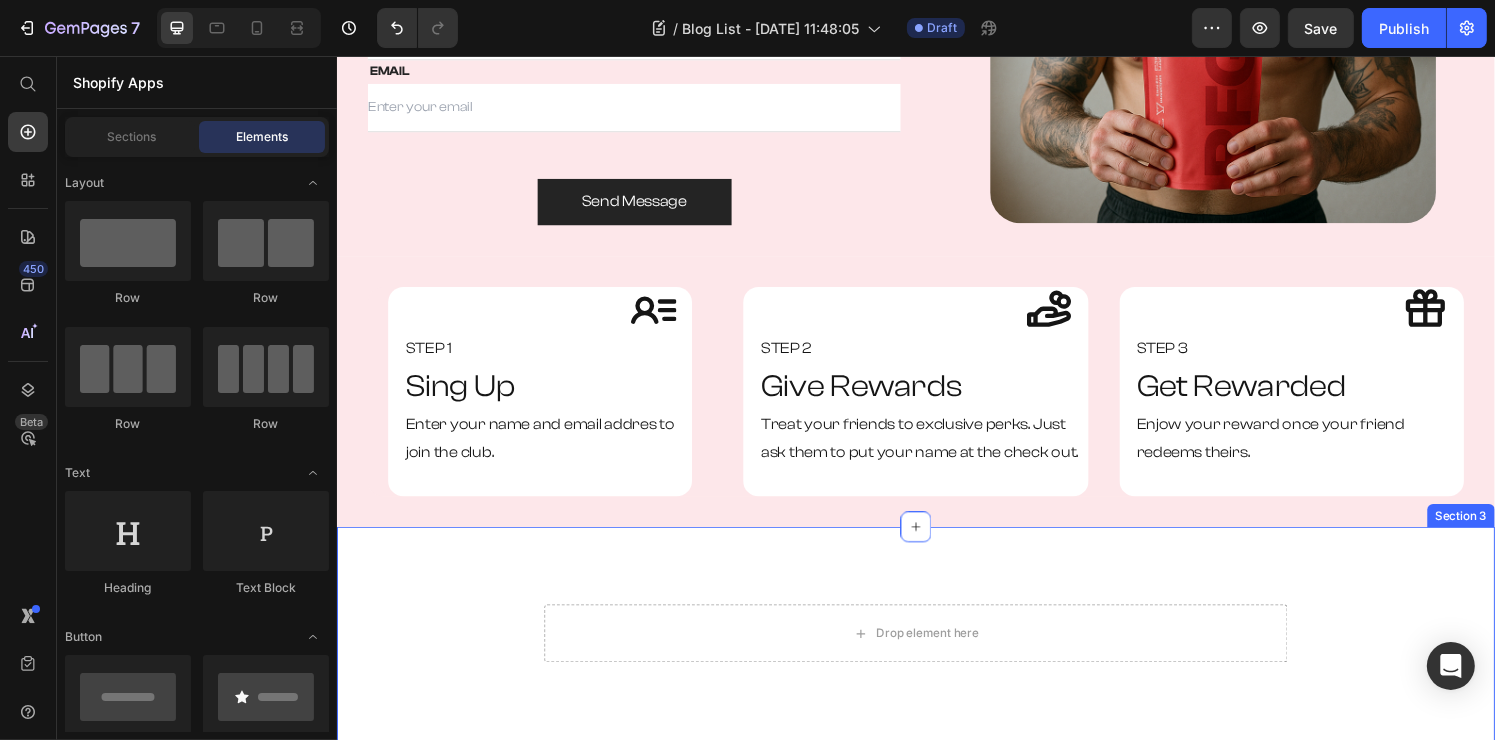 click on "Drop element here Row Row Section 3" at bounding box center [936, 678] 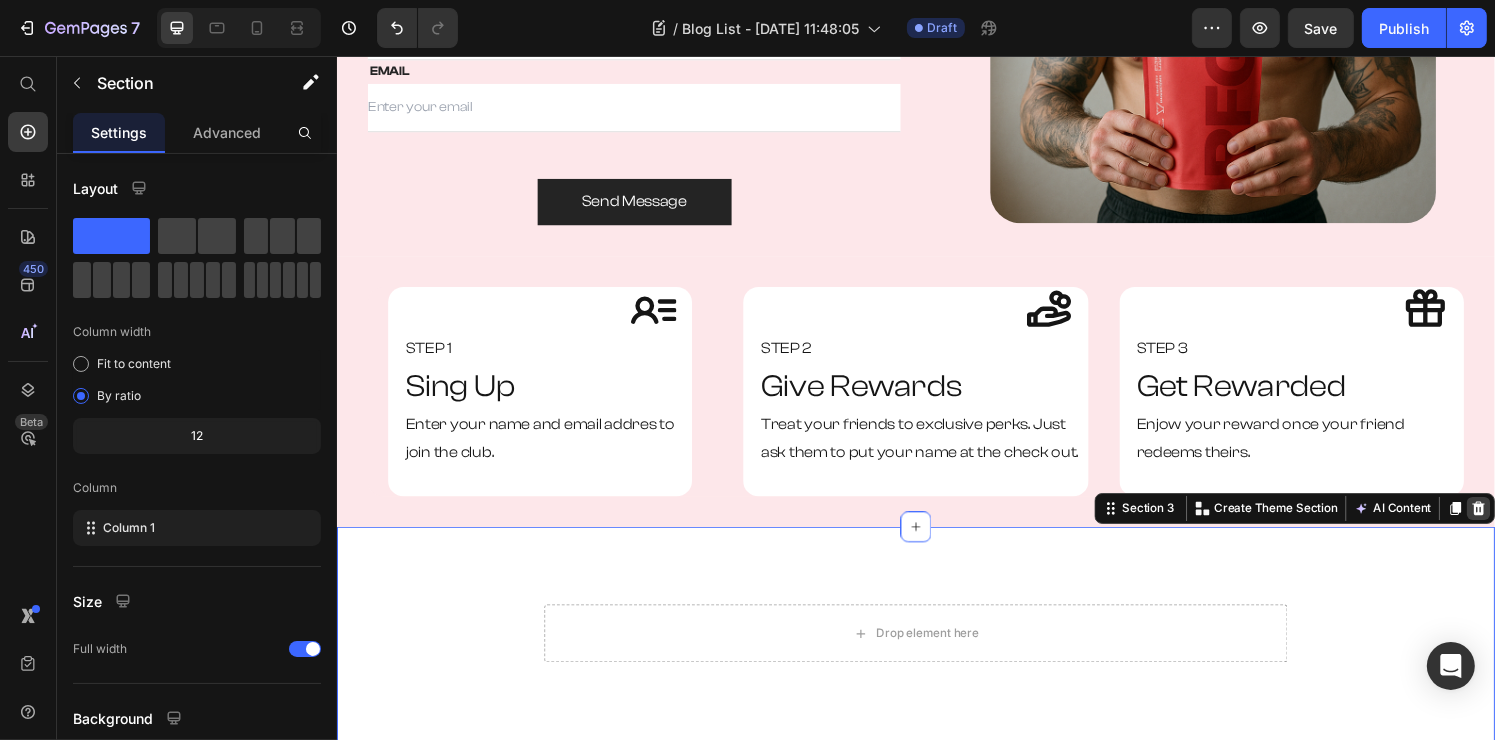 click at bounding box center [1519, 525] 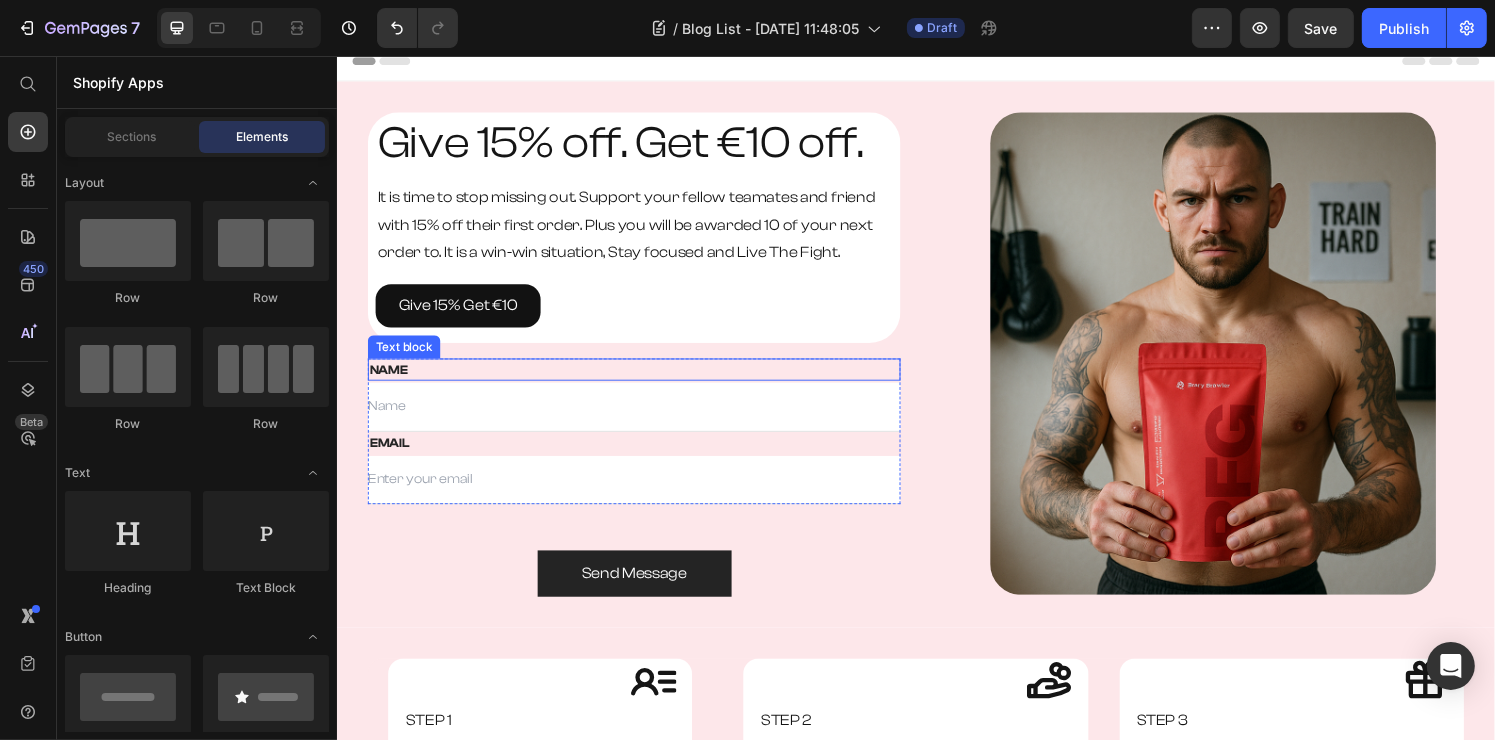 scroll, scrollTop: 0, scrollLeft: 0, axis: both 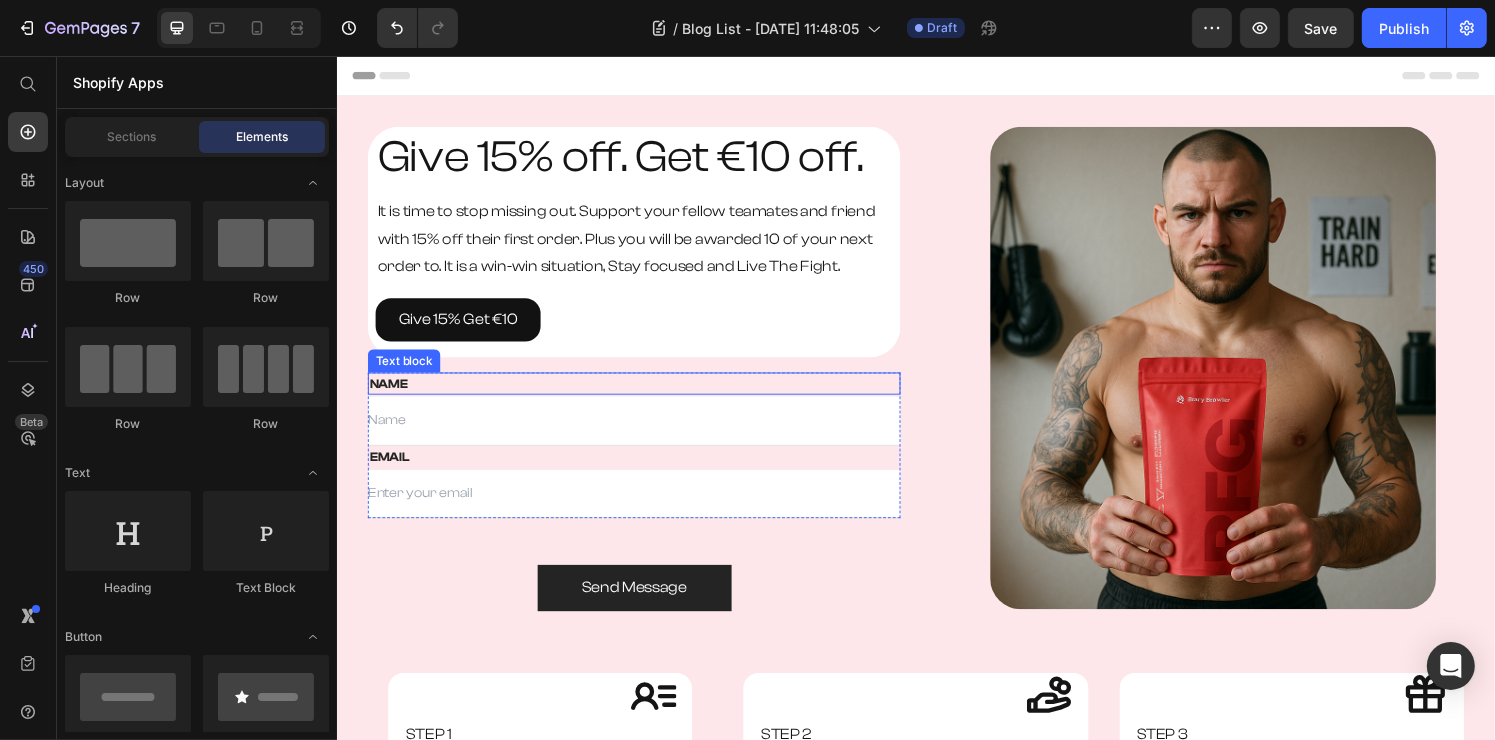 click on "NAME" at bounding box center (644, 396) 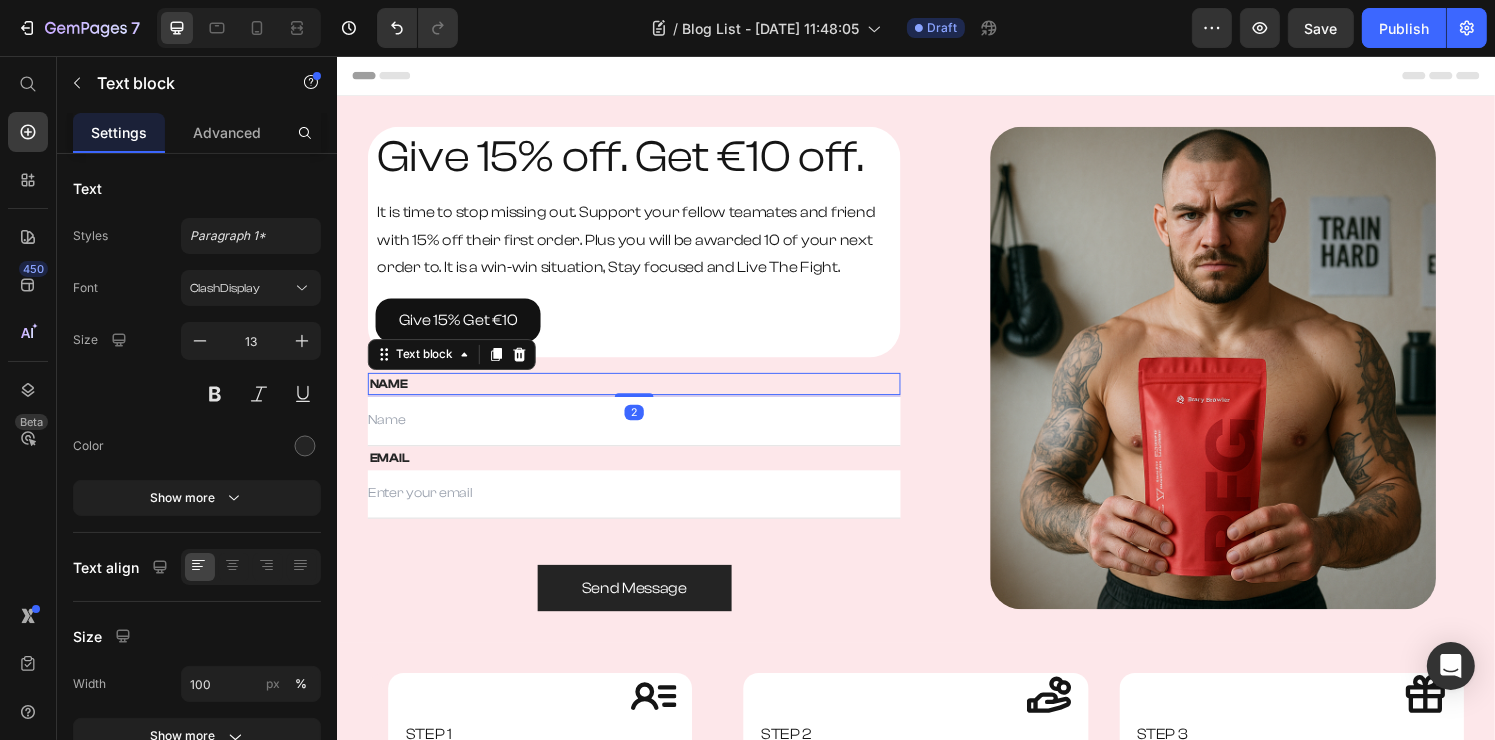 click on "NAME" at bounding box center (644, 396) 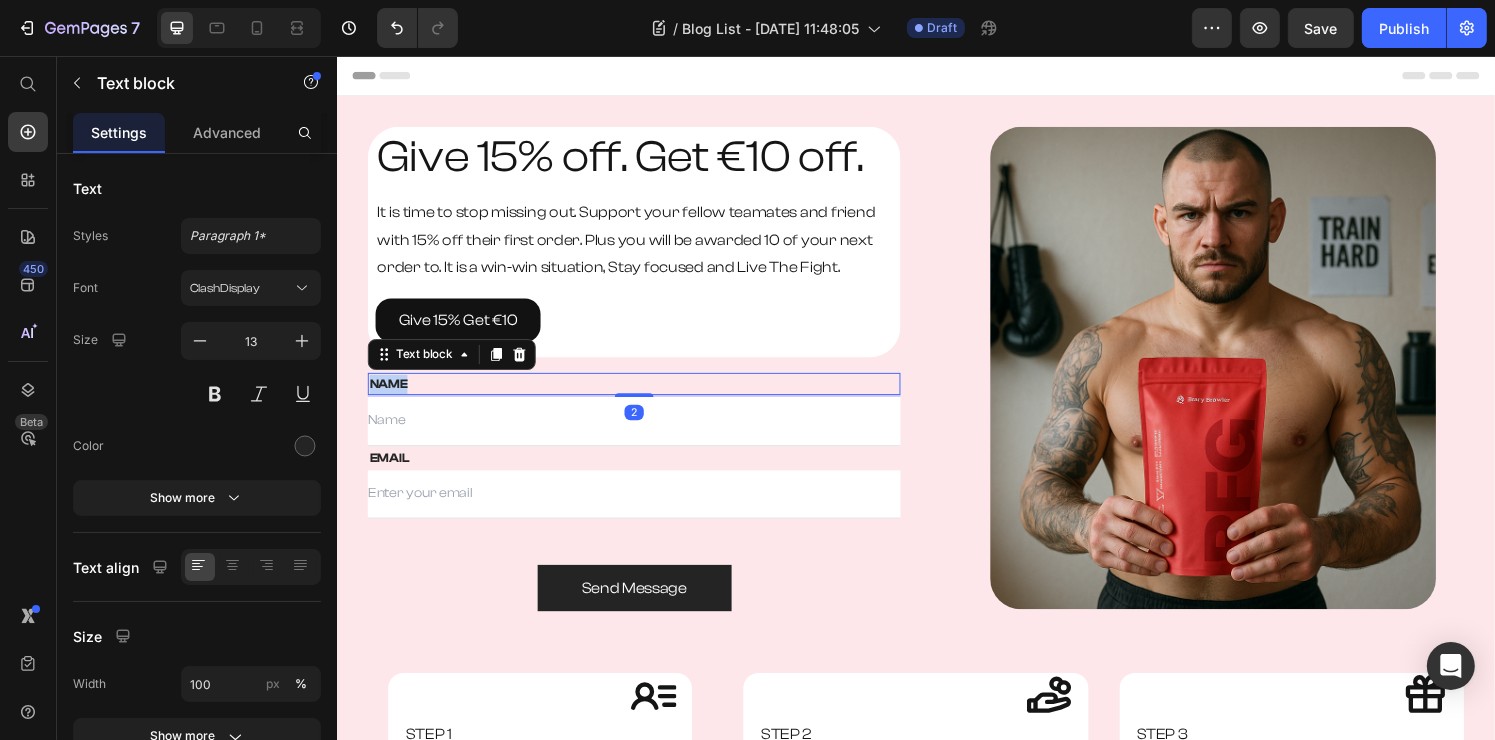click on "NAME" at bounding box center (644, 396) 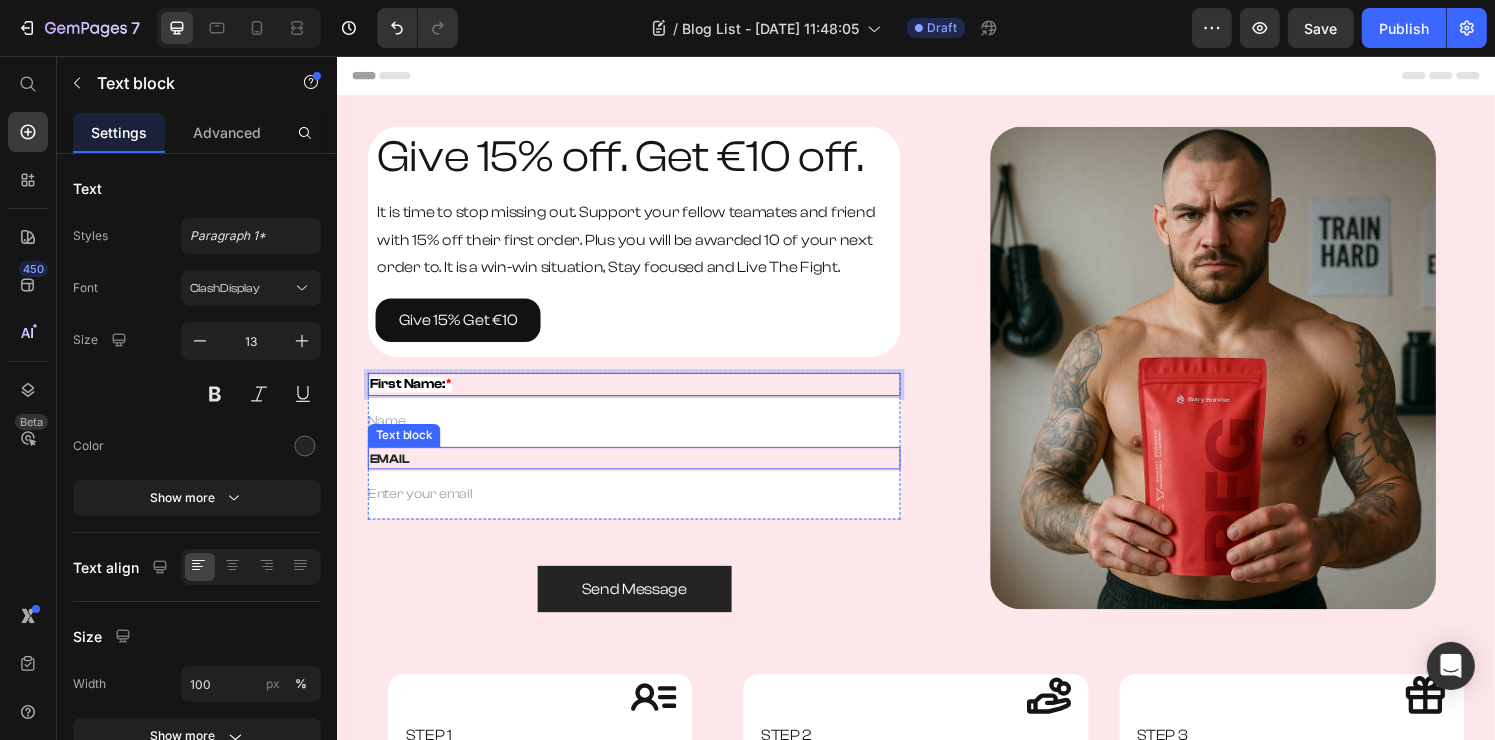 click on "EMAIL" at bounding box center (644, 473) 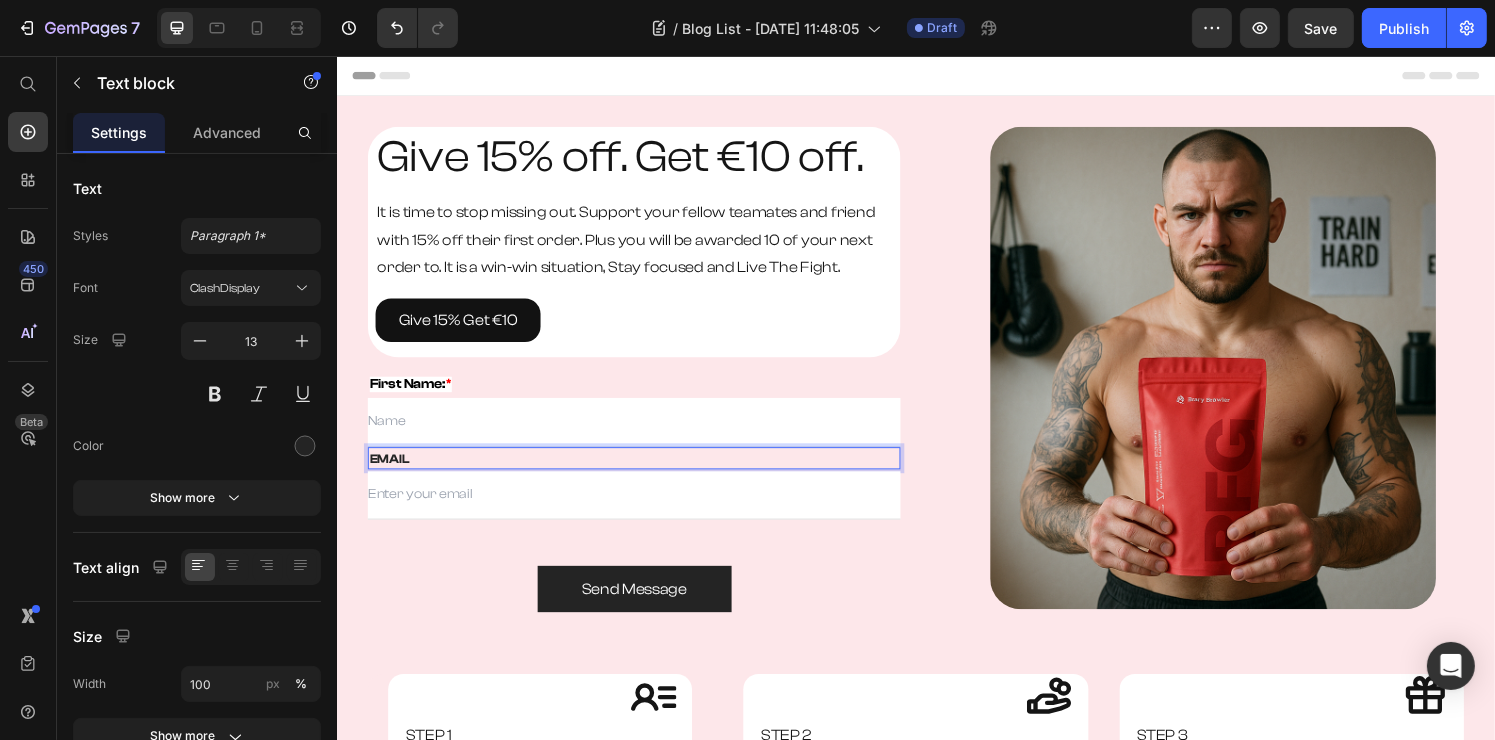 click on "EMAIL" at bounding box center (644, 473) 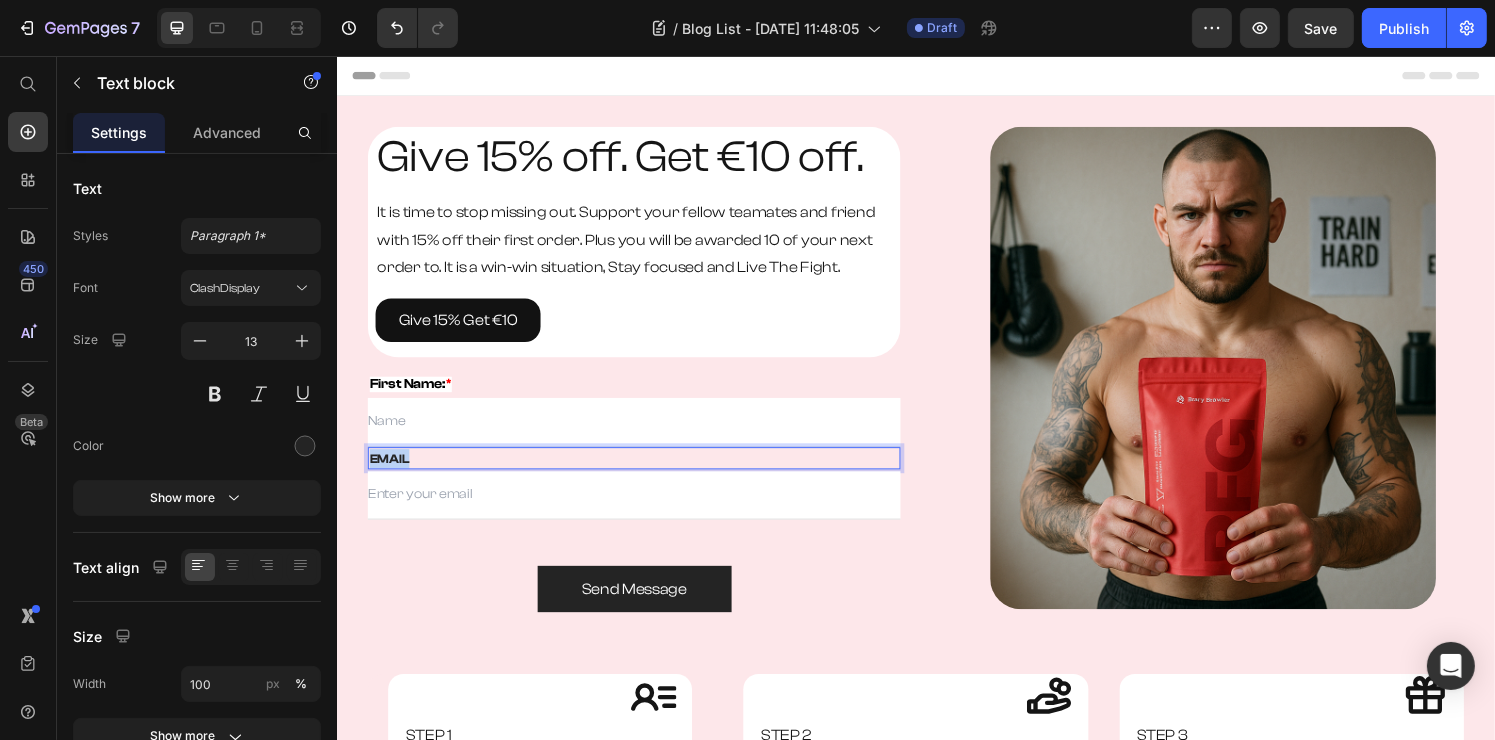 click on "EMAIL" at bounding box center [644, 473] 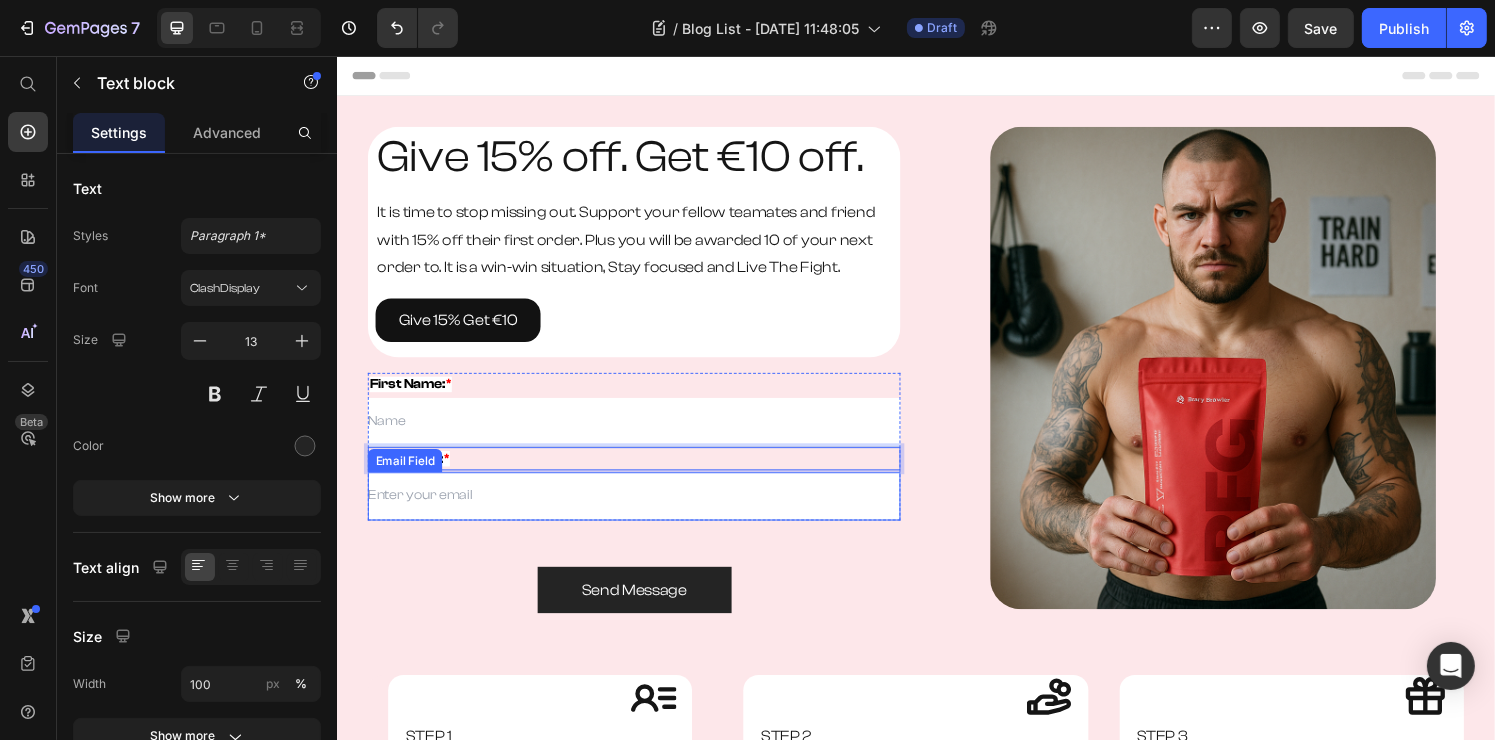 click at bounding box center [644, 512] 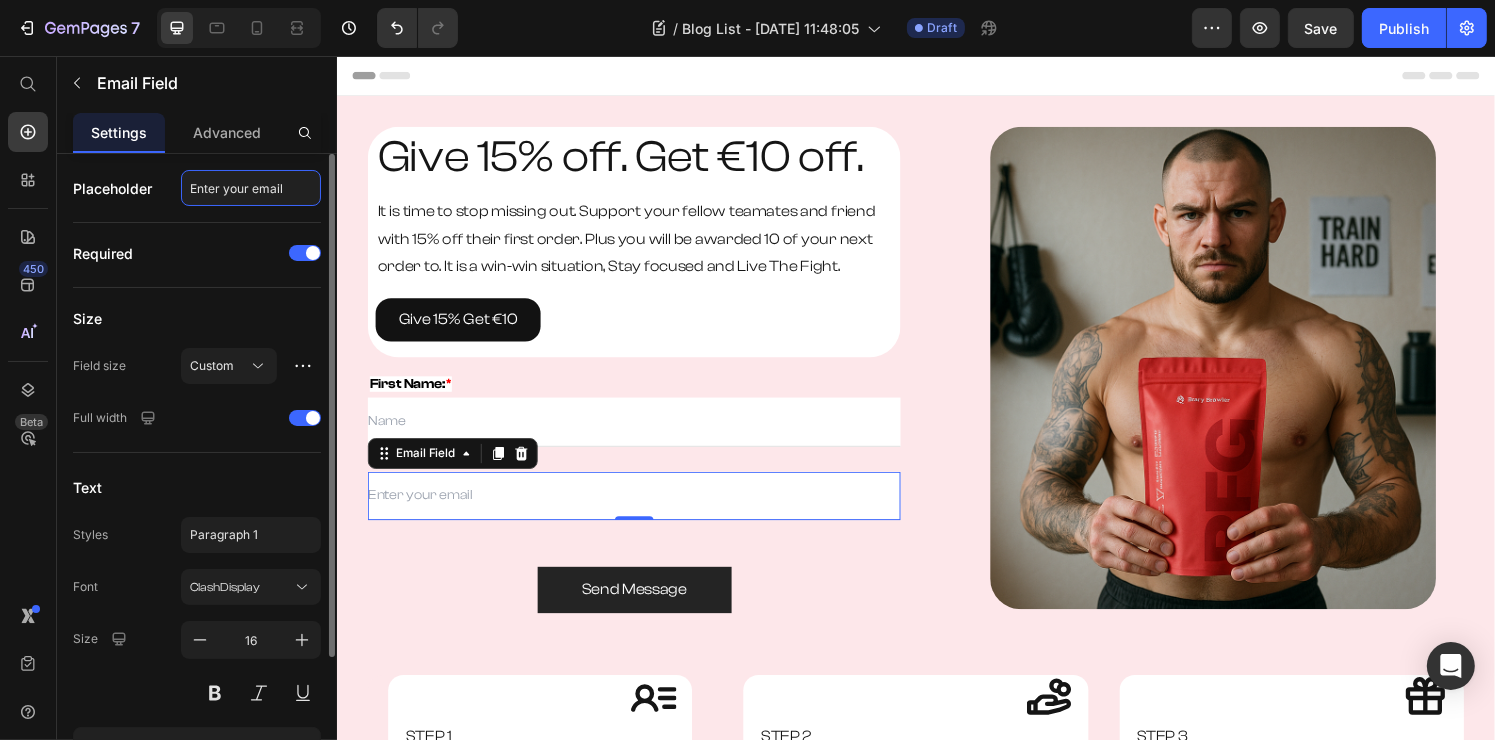 type 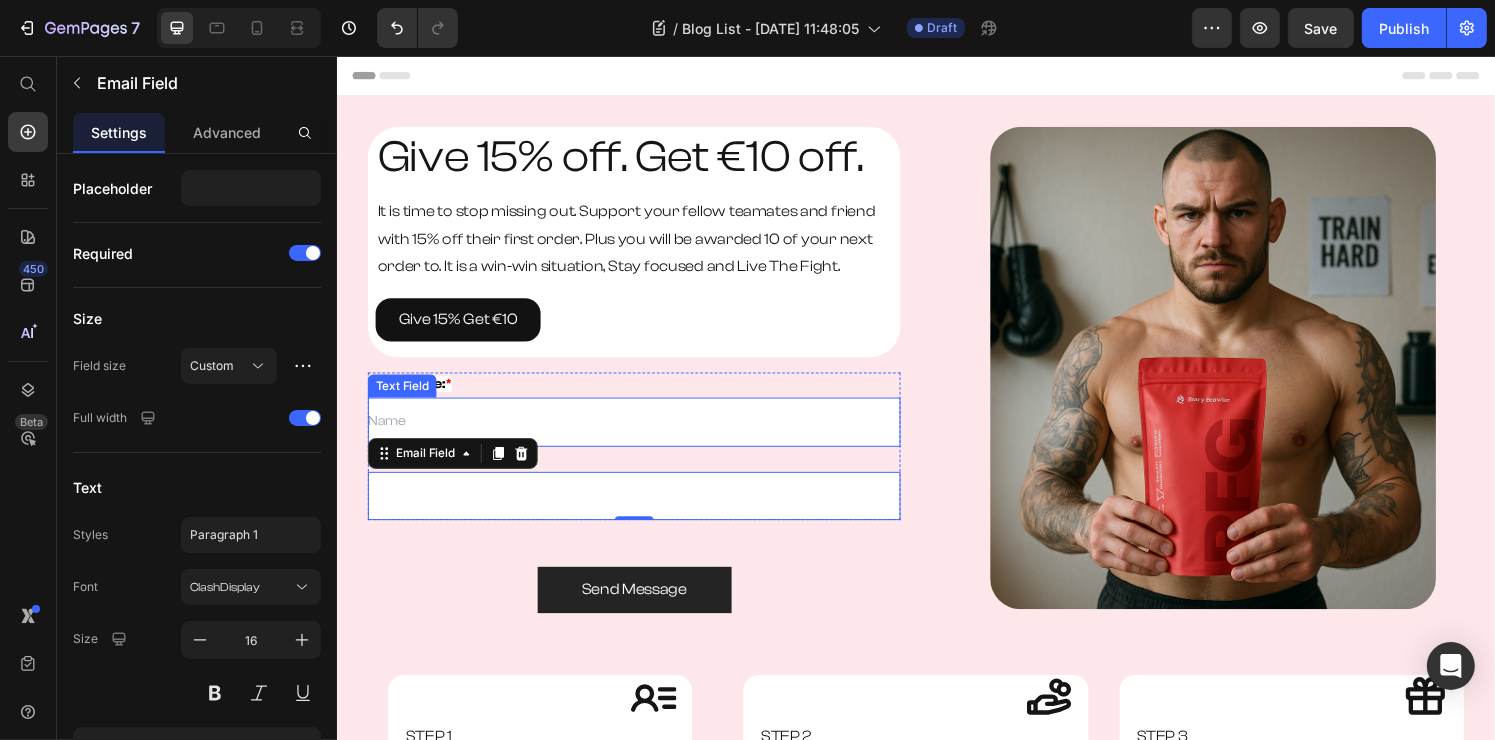 click at bounding box center (644, 435) 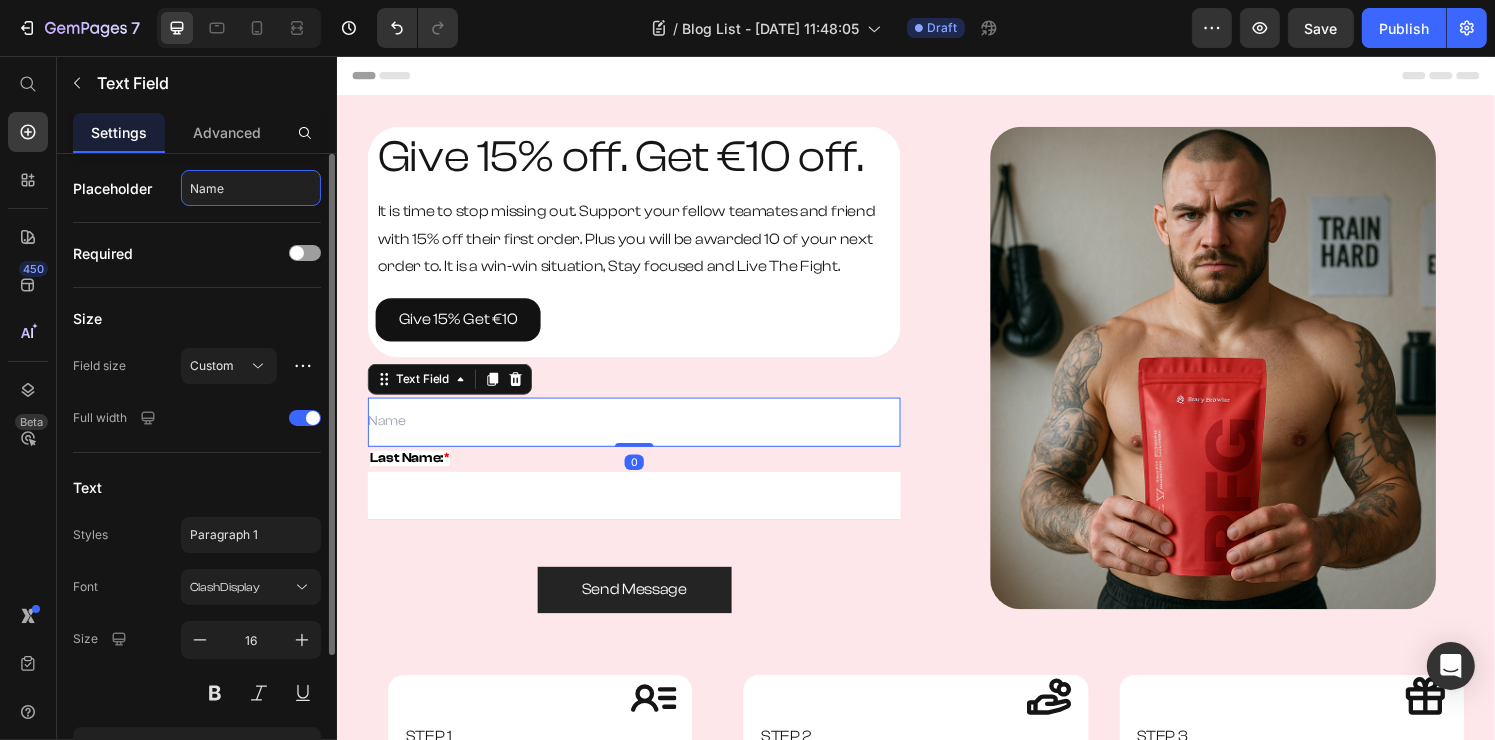 click on "Name" 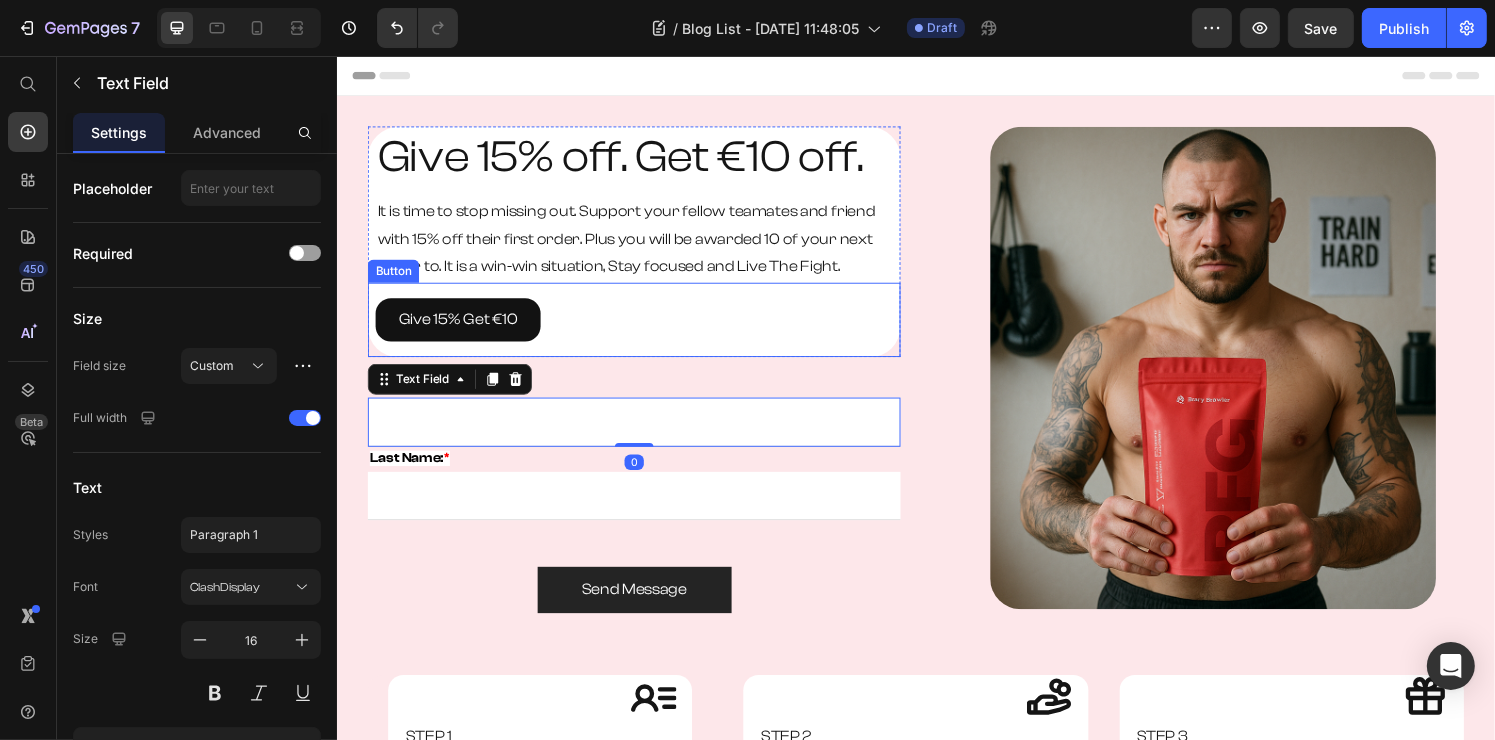 click on "First Name:  *" at bounding box center (644, 396) 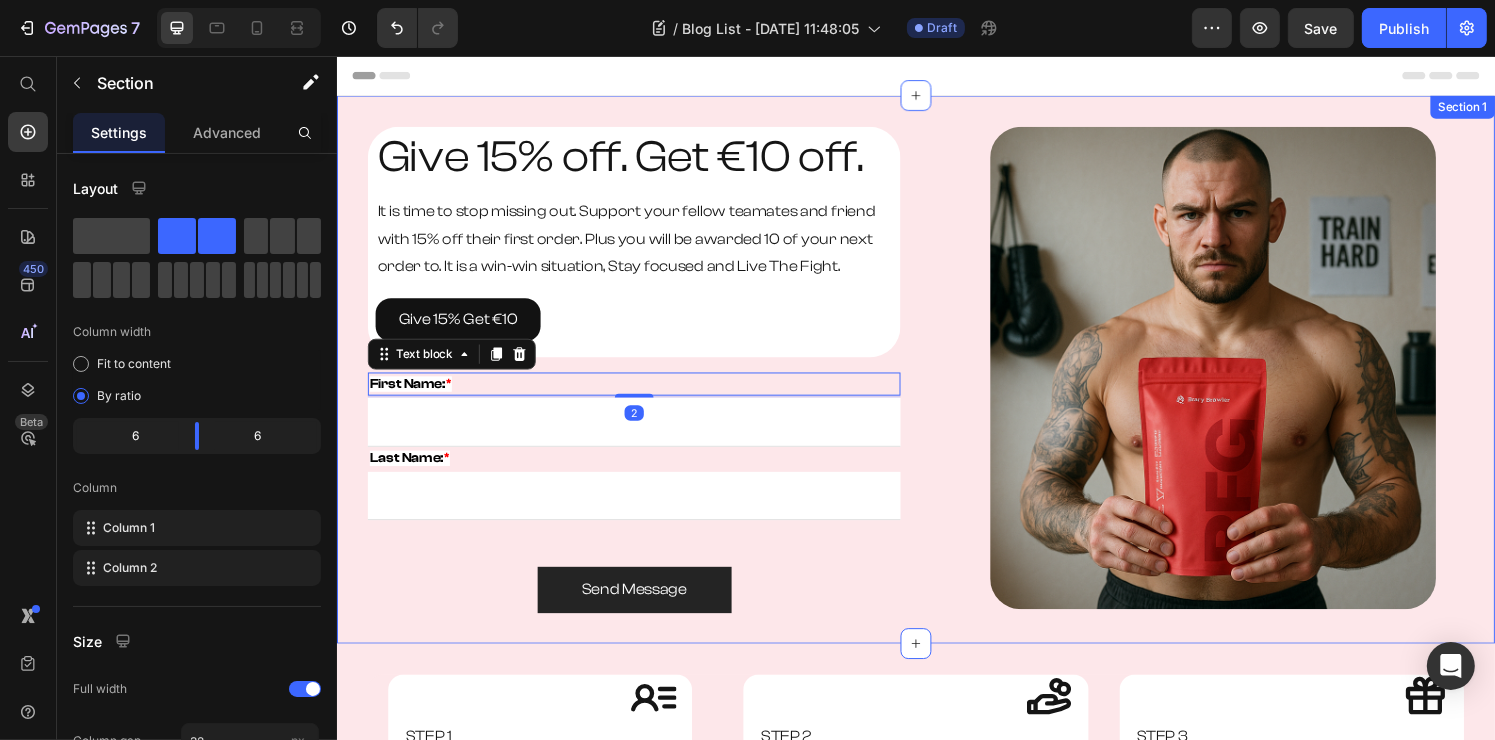 click on "Give 15% off. Get €10 off. Heading It is time to stop missing out. Support your fellow teamates and friend with 15% off their first order. Plus you will be awarded 10 of your next order to. It is a win-win situation, Stay focused and Live The Fight. Text Block Give 15% Get €10 Button Row Row First Name:  * Text block   2 Text Field Last Name:  * Text block Email Field Row Send Message Submit Button Contact Form Image Section 1" at bounding box center [936, 381] 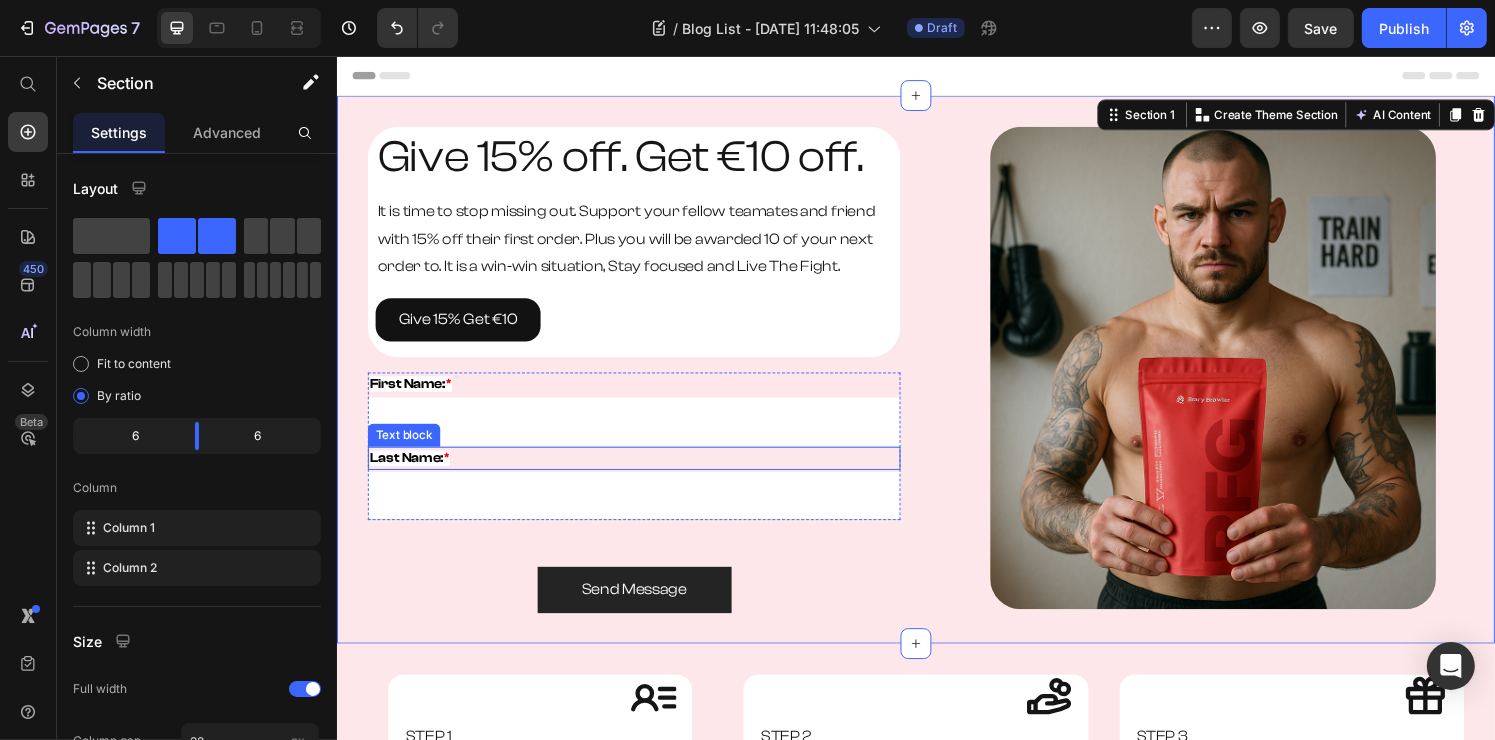 click on "Last Name:  *" at bounding box center [644, 473] 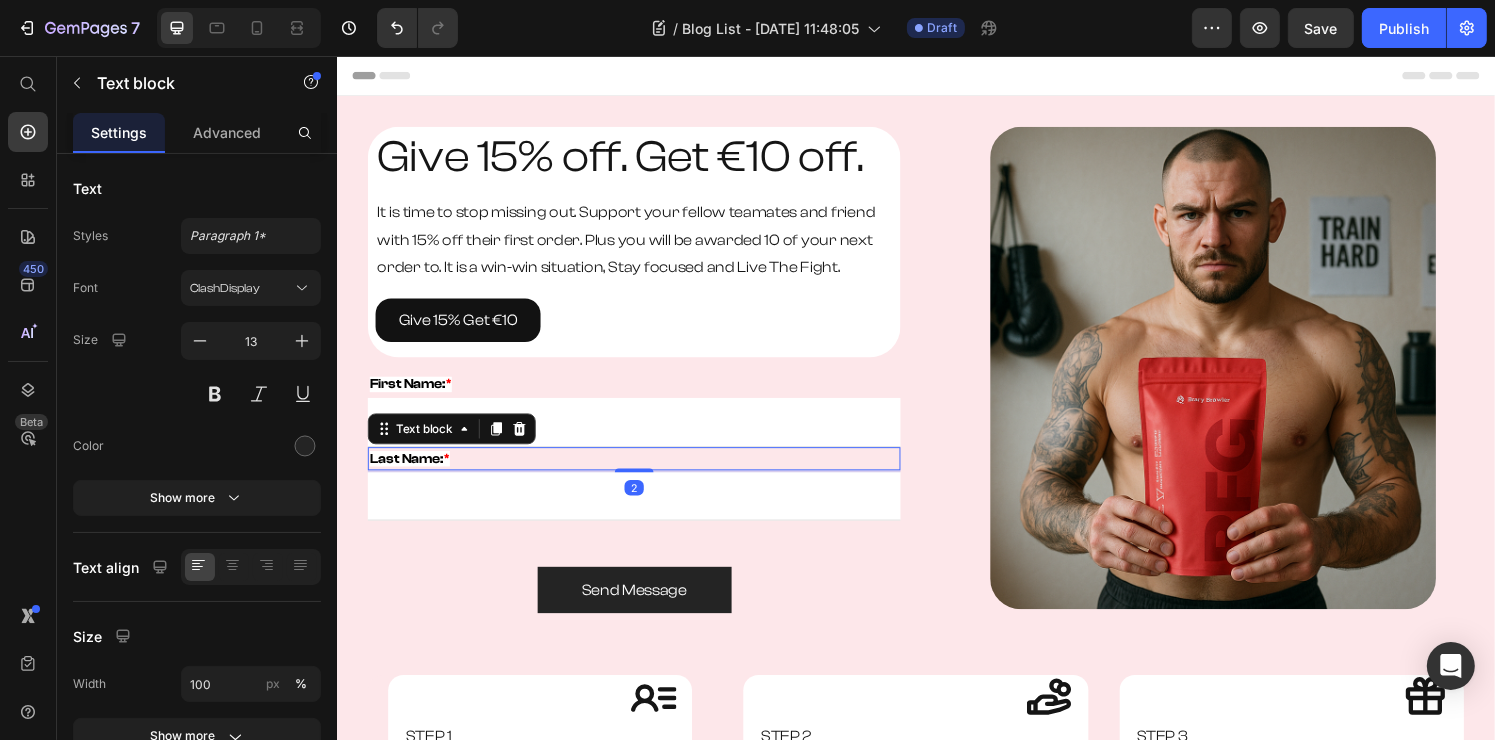 click on "Last Name:  *" at bounding box center (644, 473) 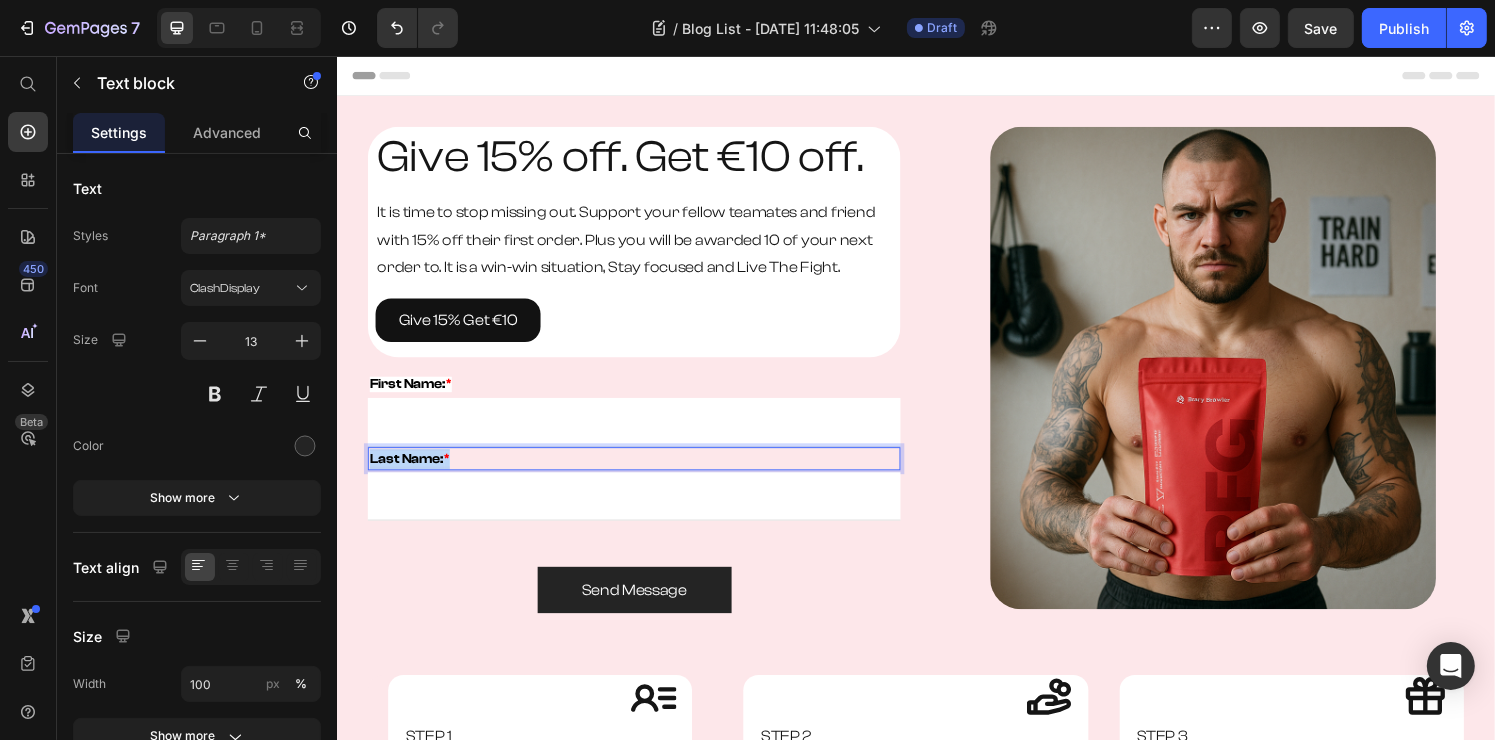 click on "Last Name:  *" at bounding box center [644, 473] 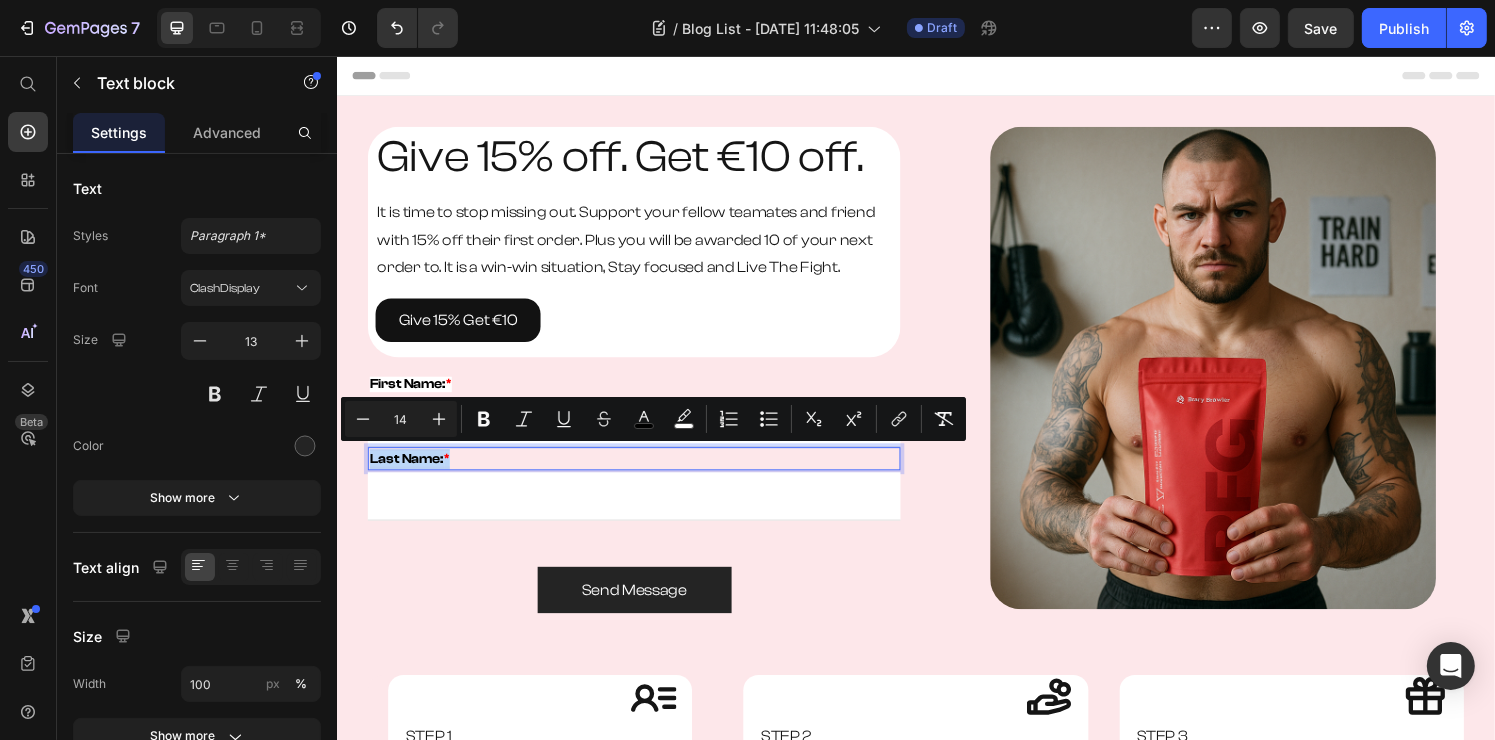 click on "Last Name:  *" at bounding box center (644, 473) 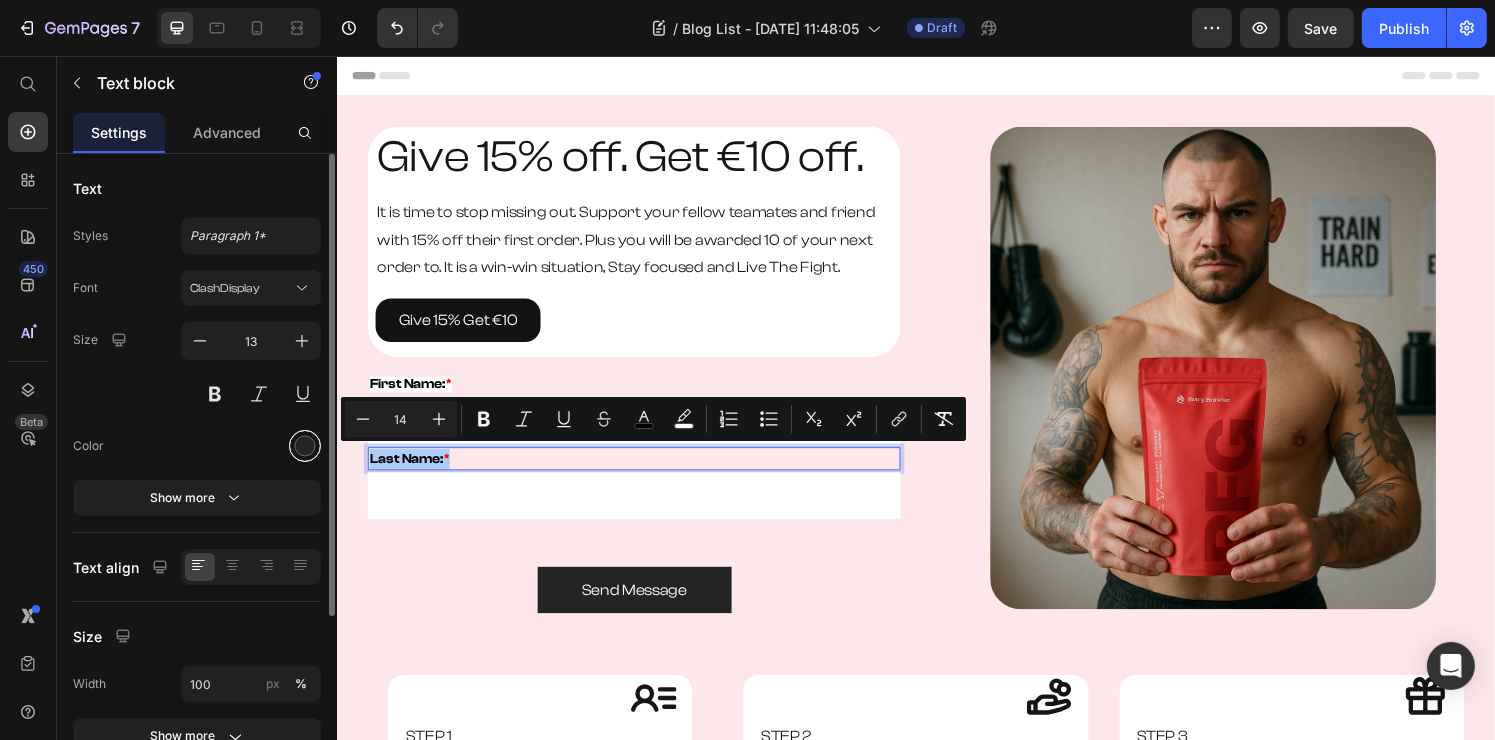 click at bounding box center (305, 446) 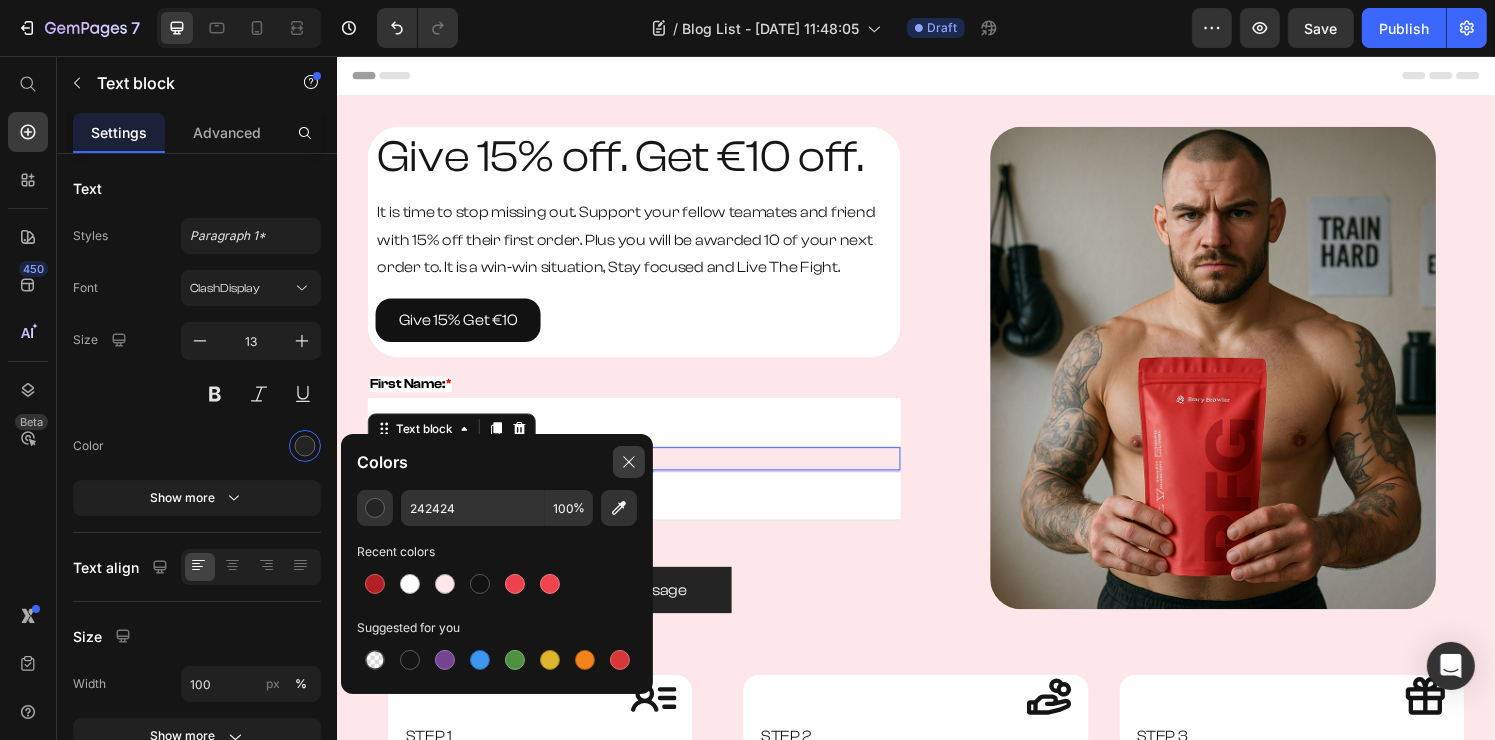 click 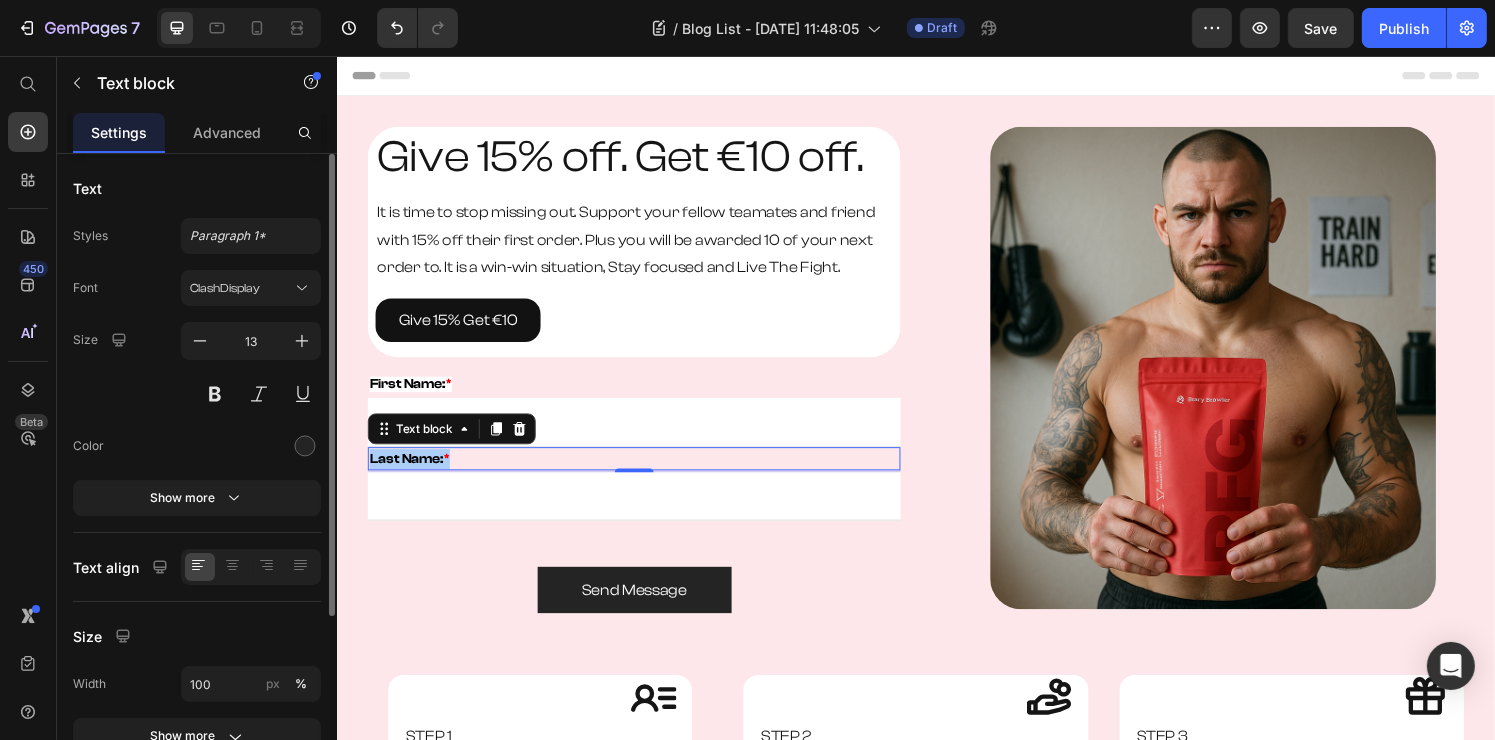 scroll, scrollTop: 249, scrollLeft: 0, axis: vertical 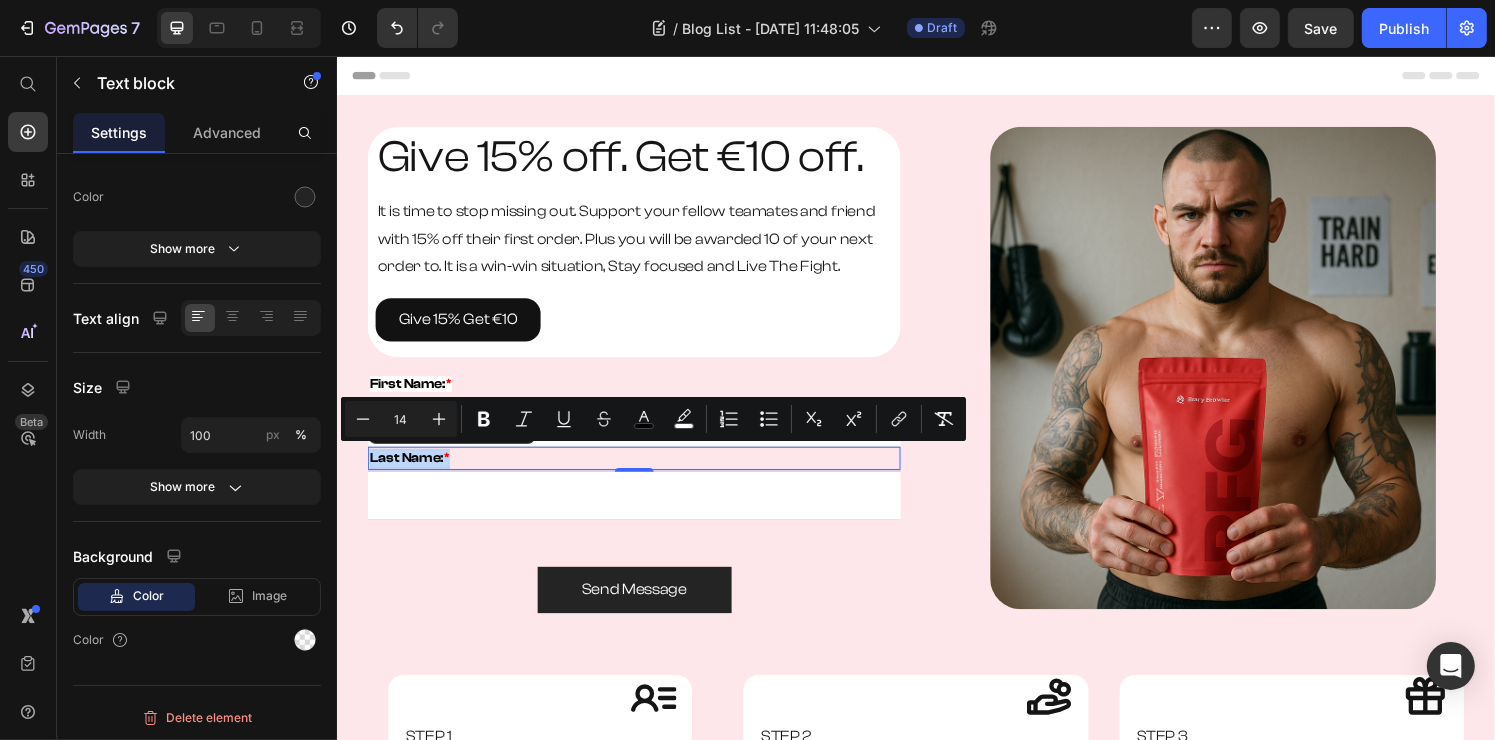 click on "Last Name:  *" at bounding box center (644, 473) 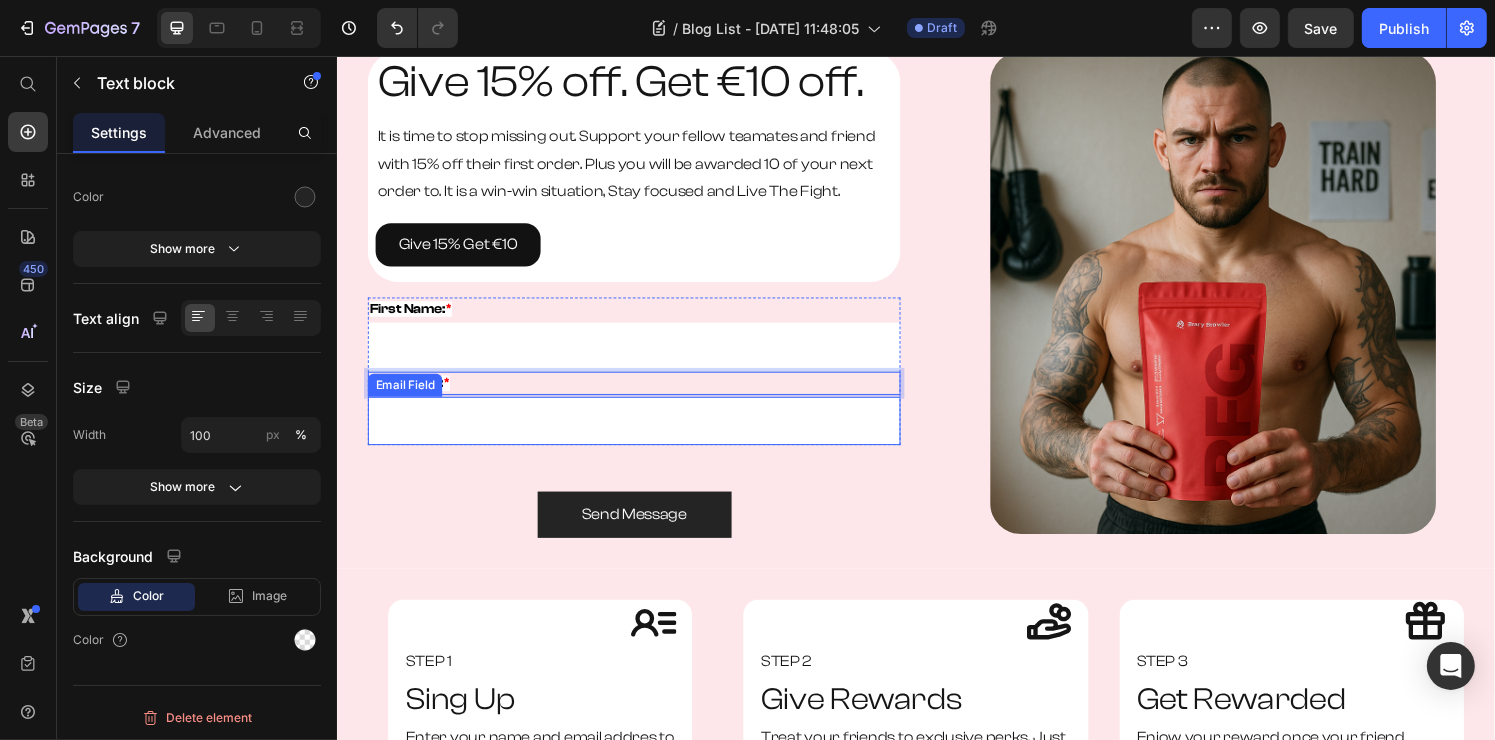 scroll, scrollTop: 200, scrollLeft: 0, axis: vertical 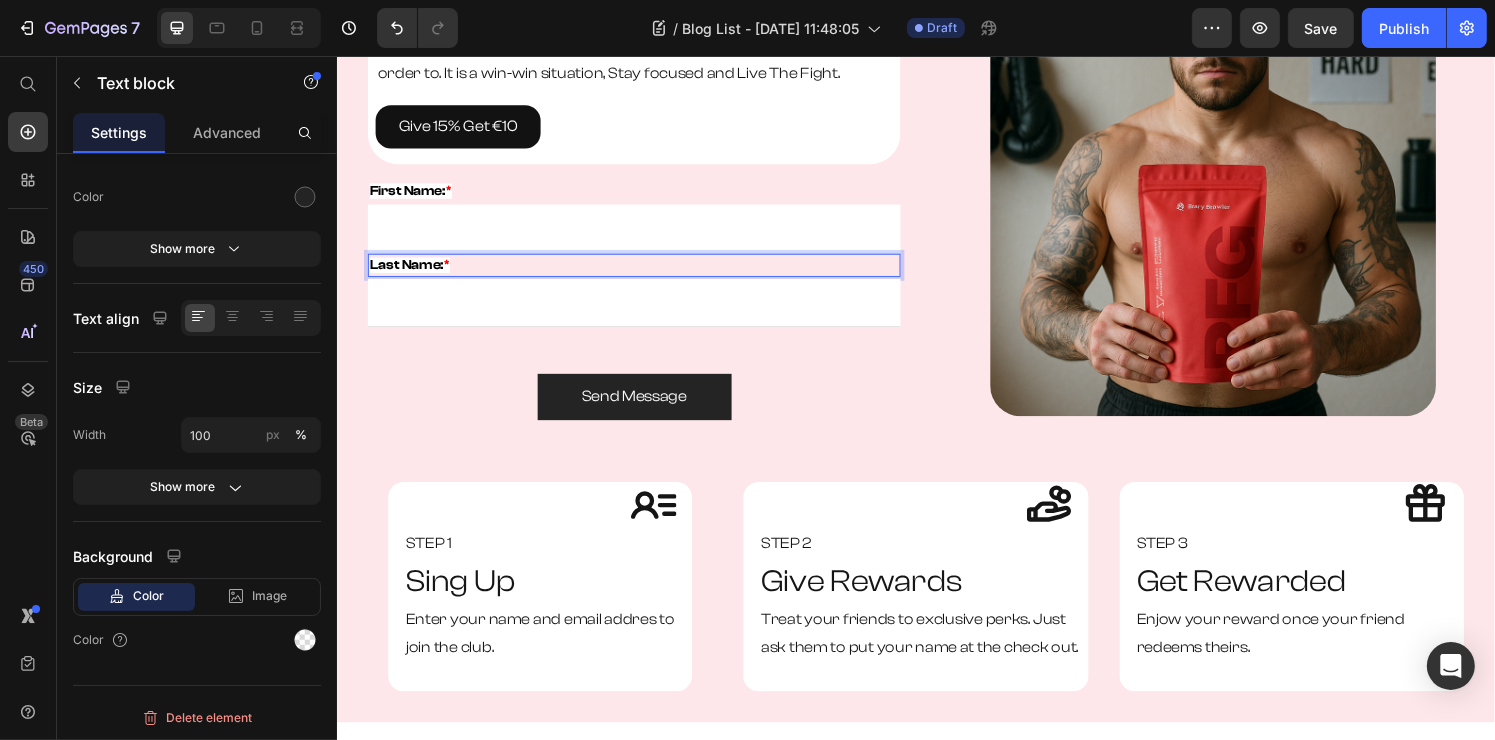 click on "Last Name:  *" at bounding box center (644, 273) 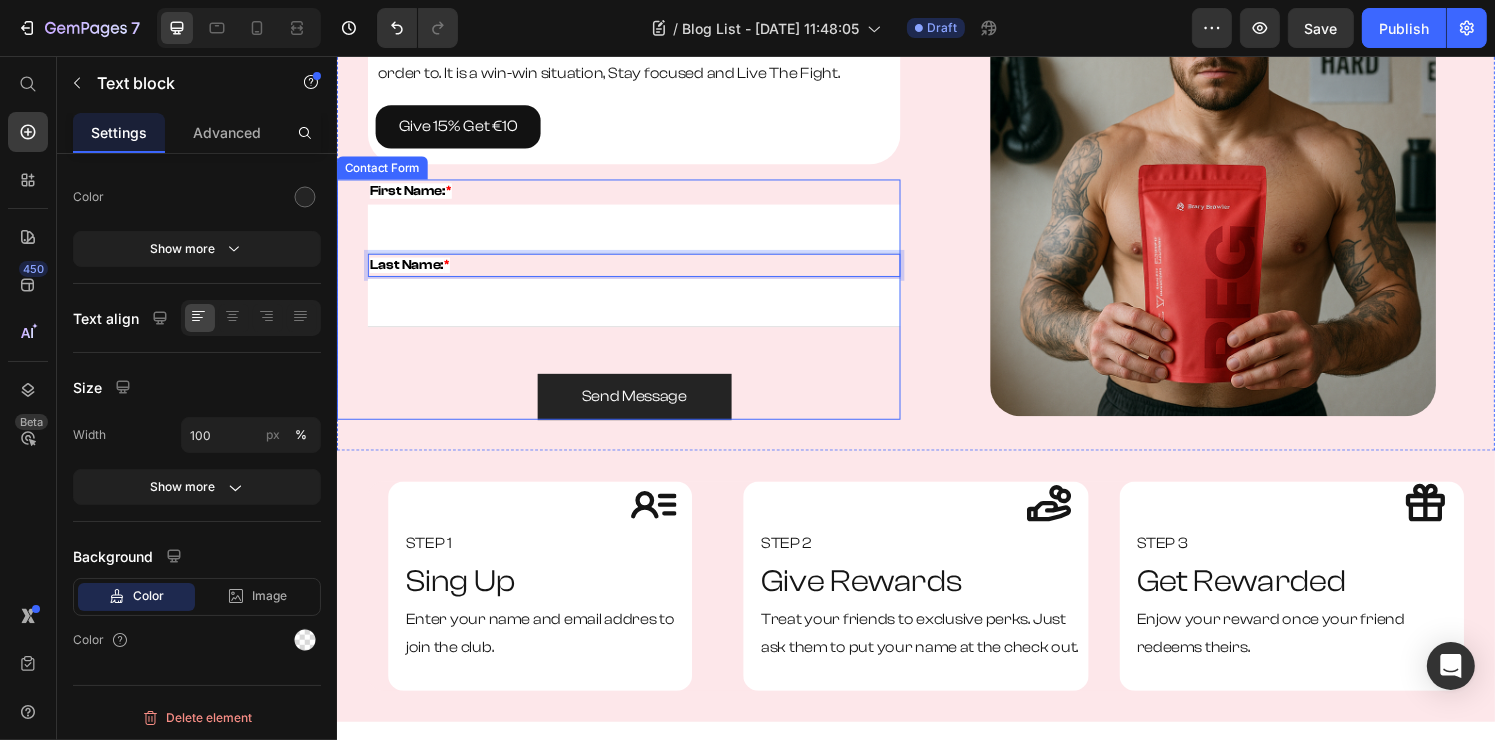 click on "Send Message Submit Button" at bounding box center (644, 409) 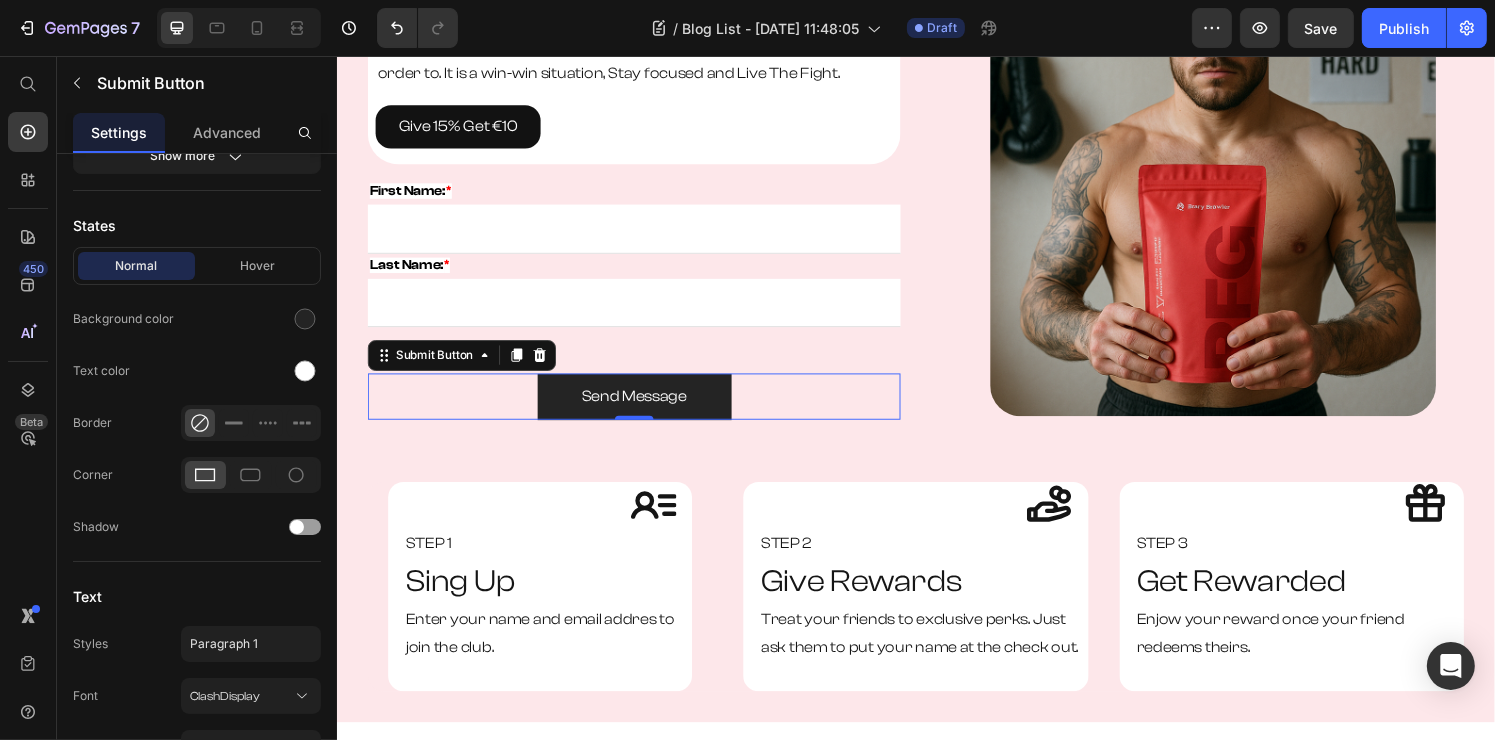 scroll, scrollTop: 0, scrollLeft: 0, axis: both 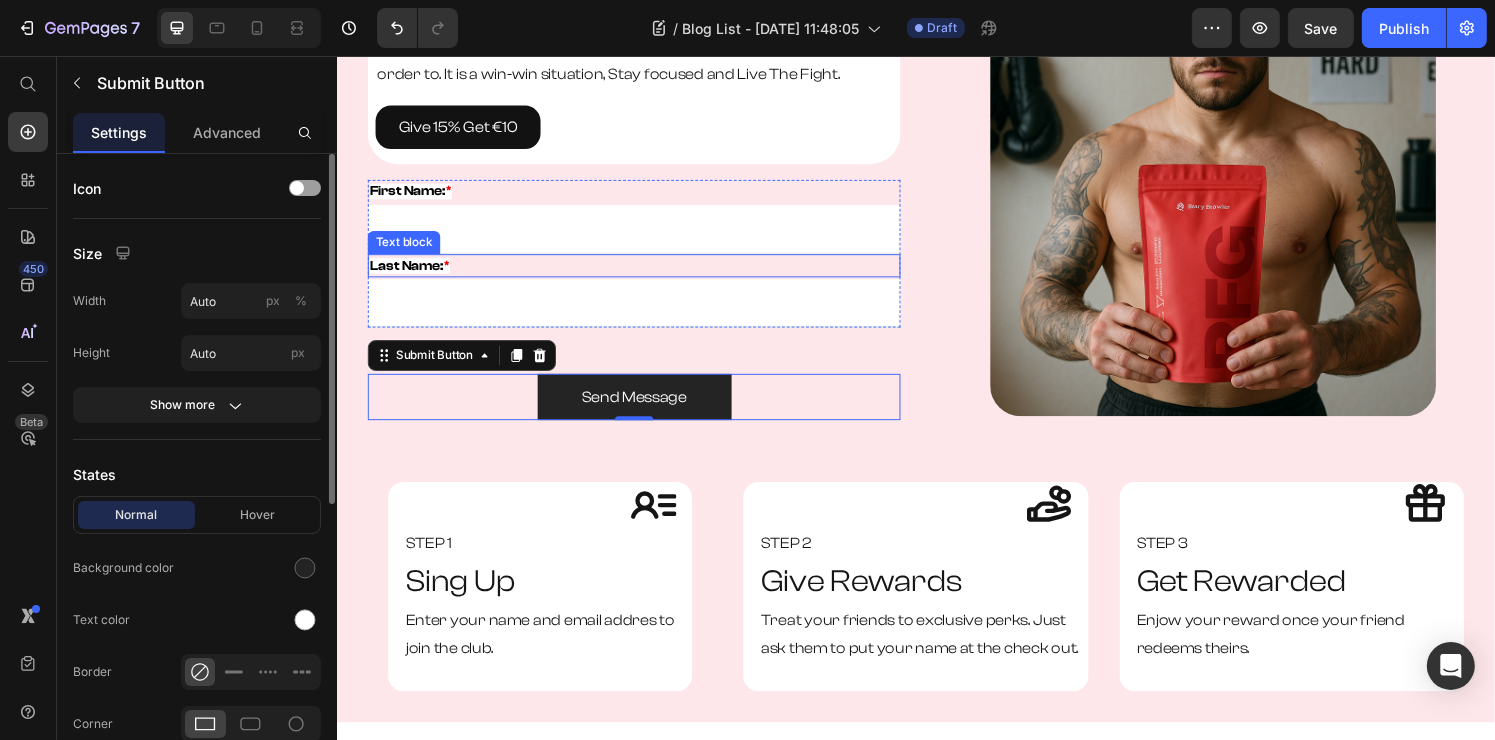 click on "Last Name:  *" at bounding box center [644, 273] 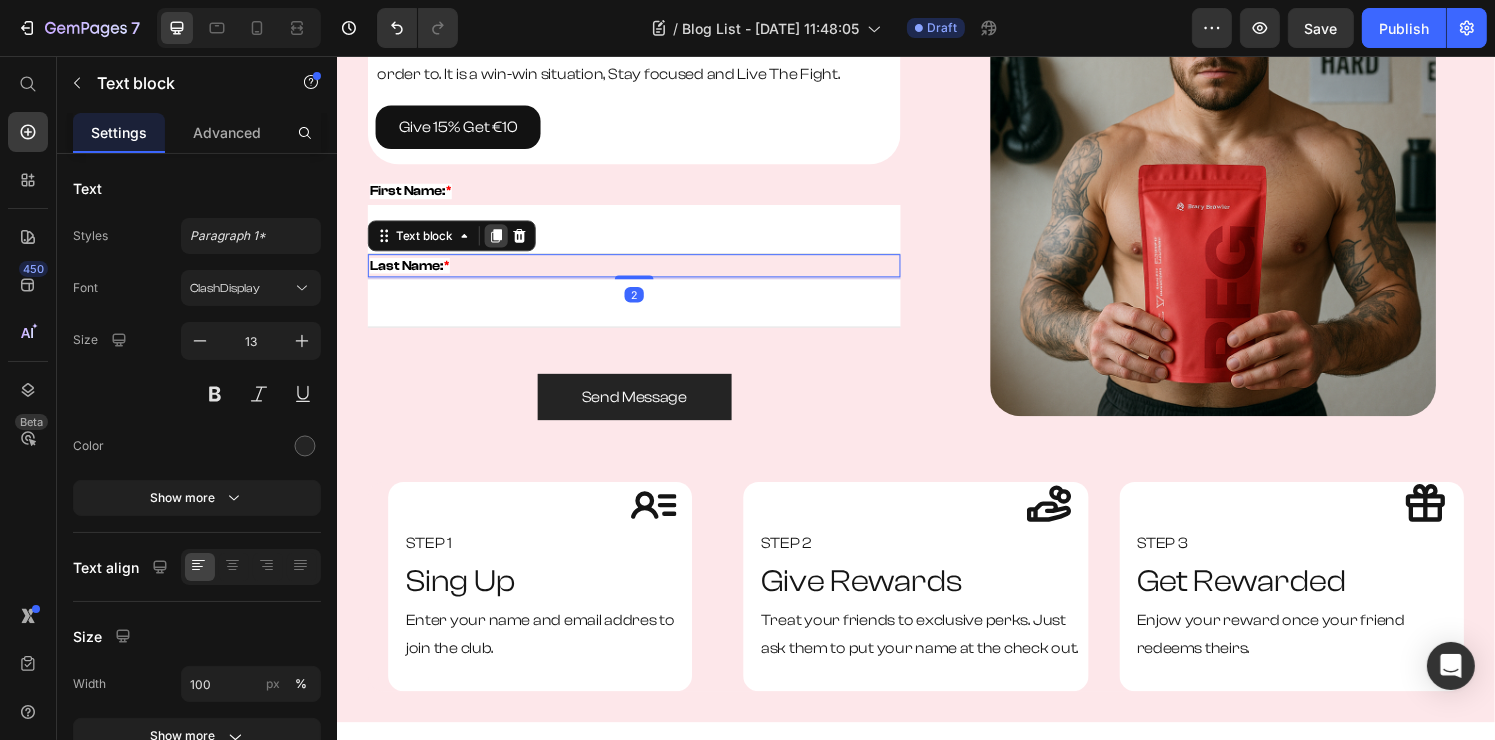 click 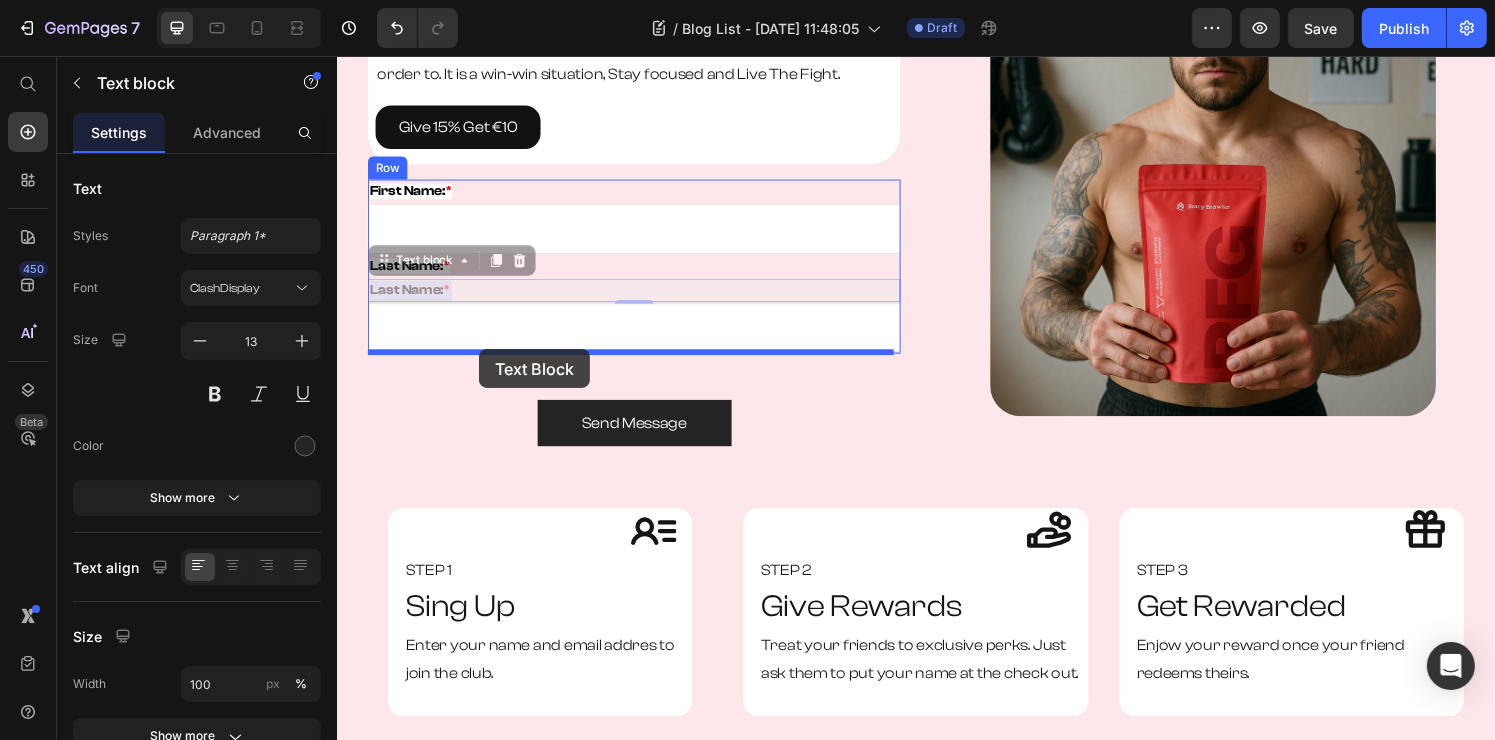 drag, startPoint x: 489, startPoint y: 294, endPoint x: 483, endPoint y: 360, distance: 66.27216 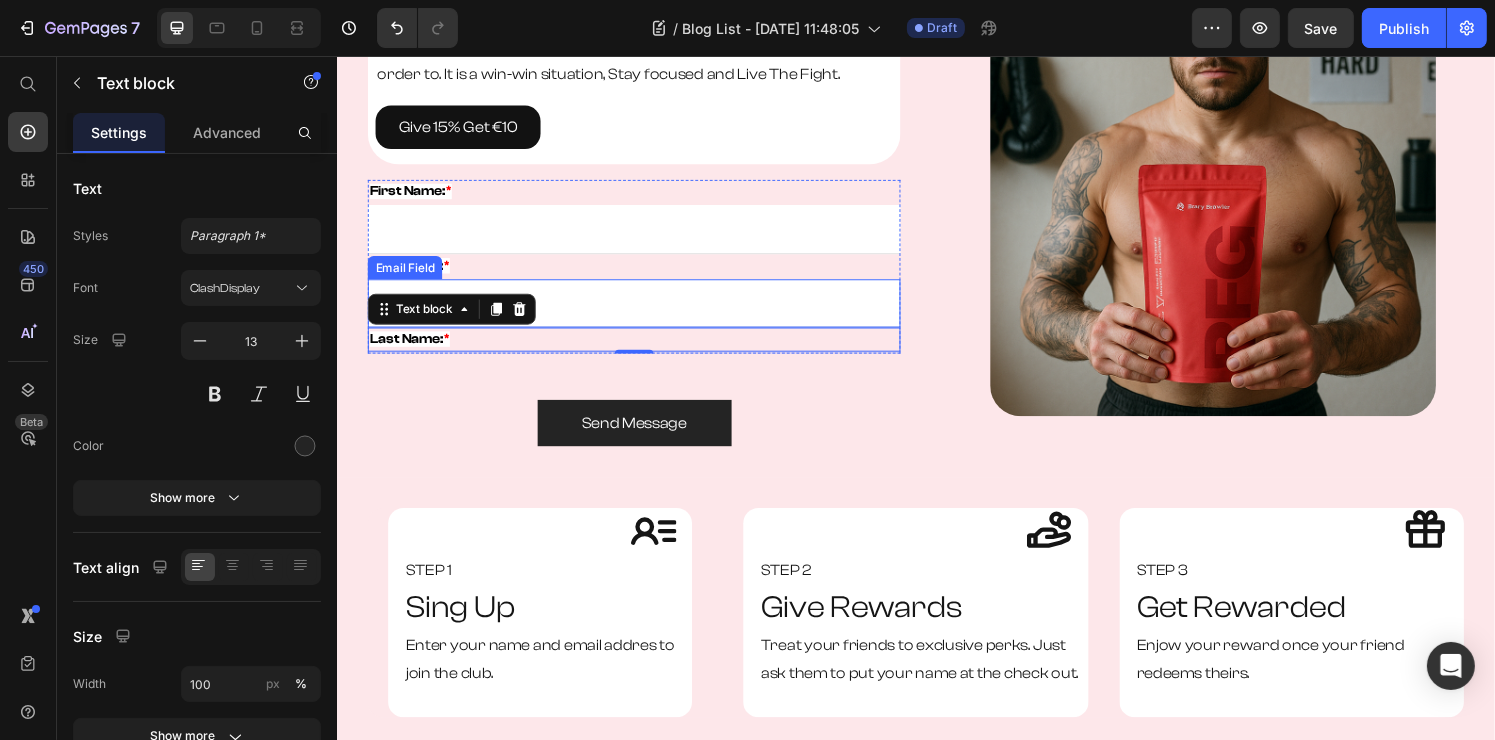 click at bounding box center (644, 312) 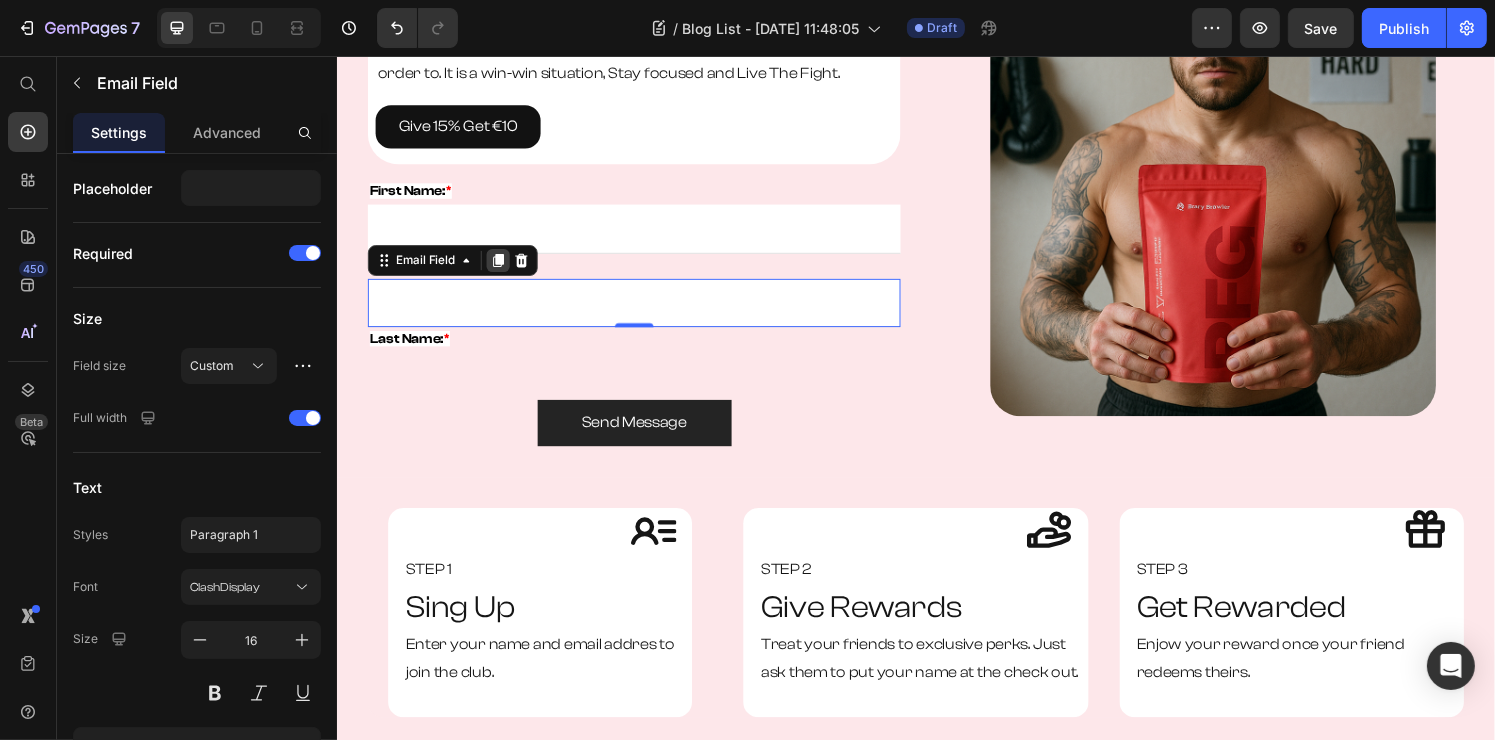 click 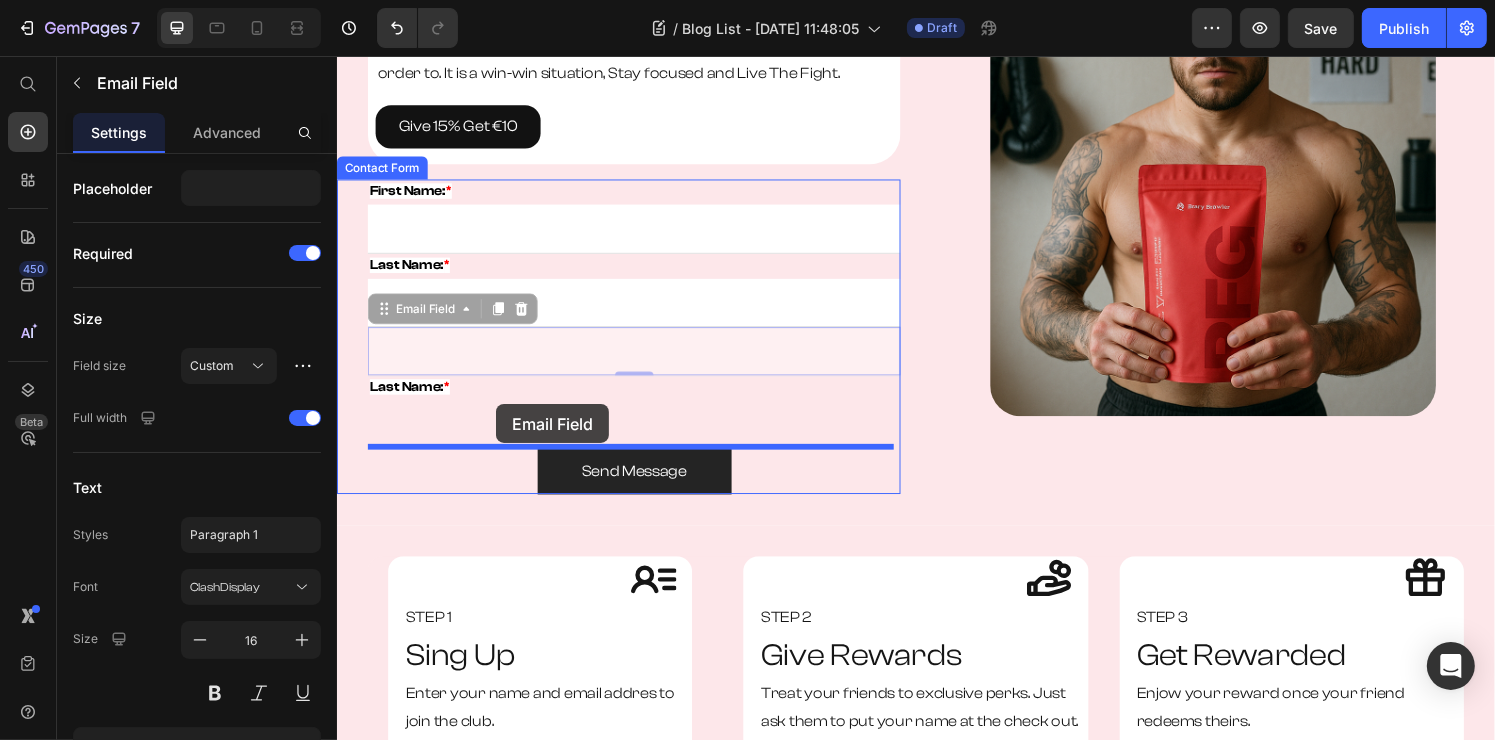 drag, startPoint x: 507, startPoint y: 354, endPoint x: 501, endPoint y: 417, distance: 63.28507 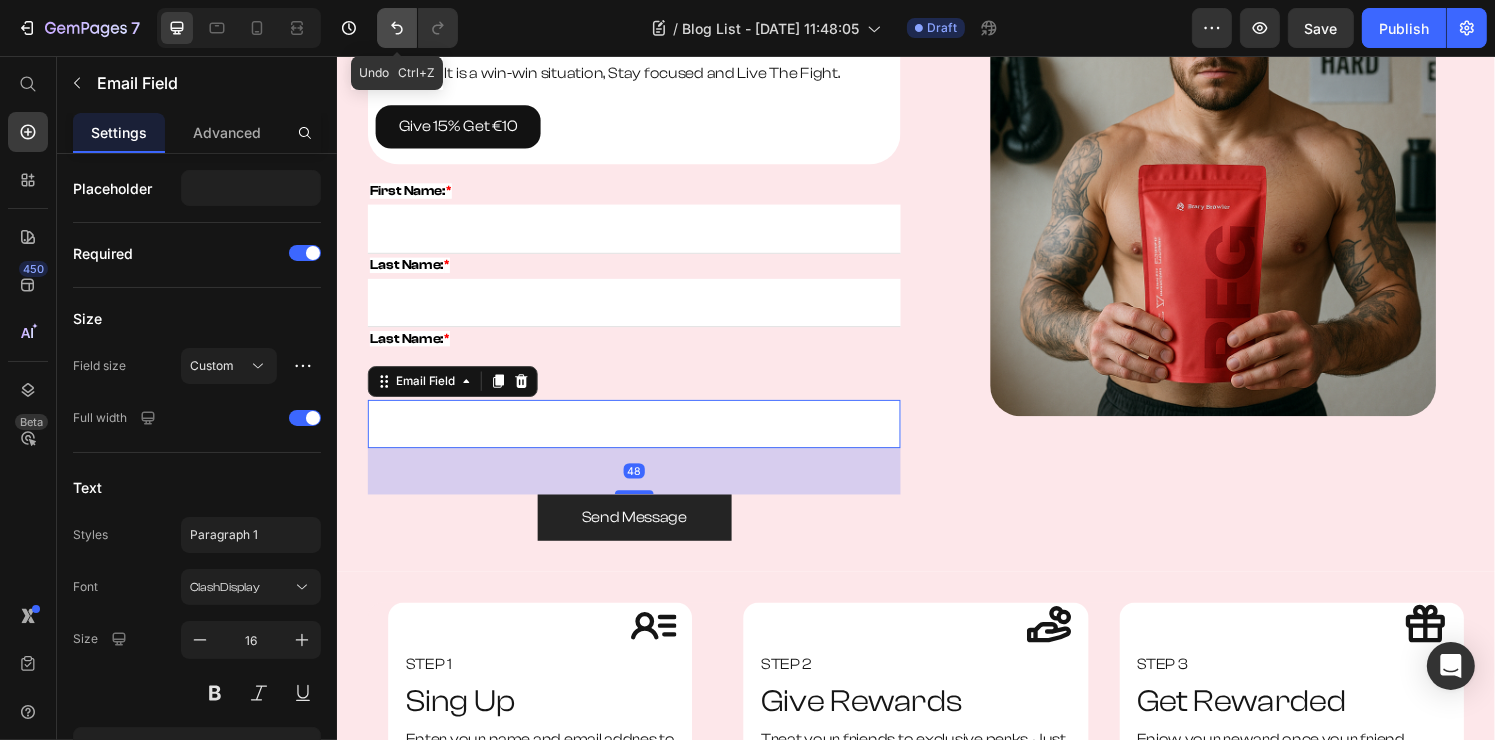 click 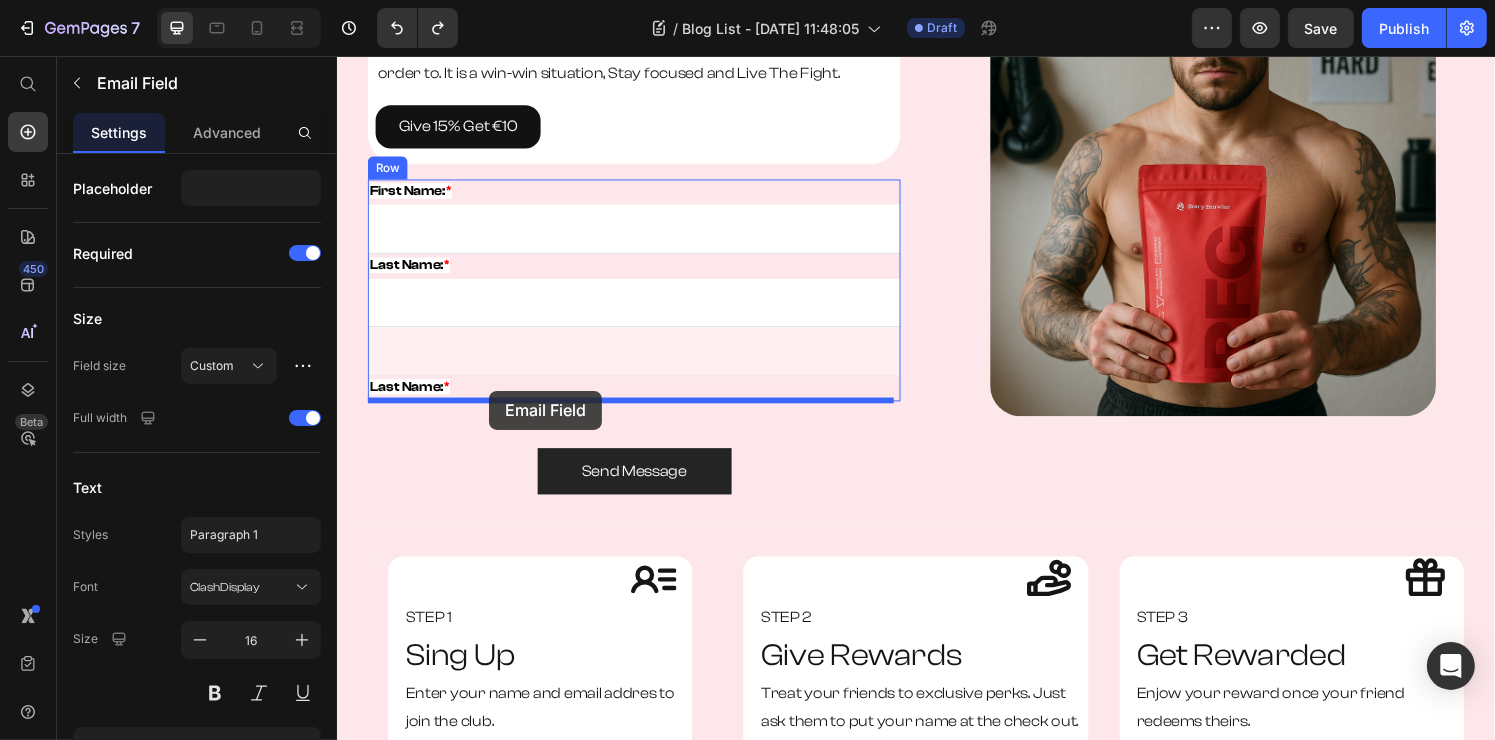 drag, startPoint x: 505, startPoint y: 352, endPoint x: 493, endPoint y: 403, distance: 52.392746 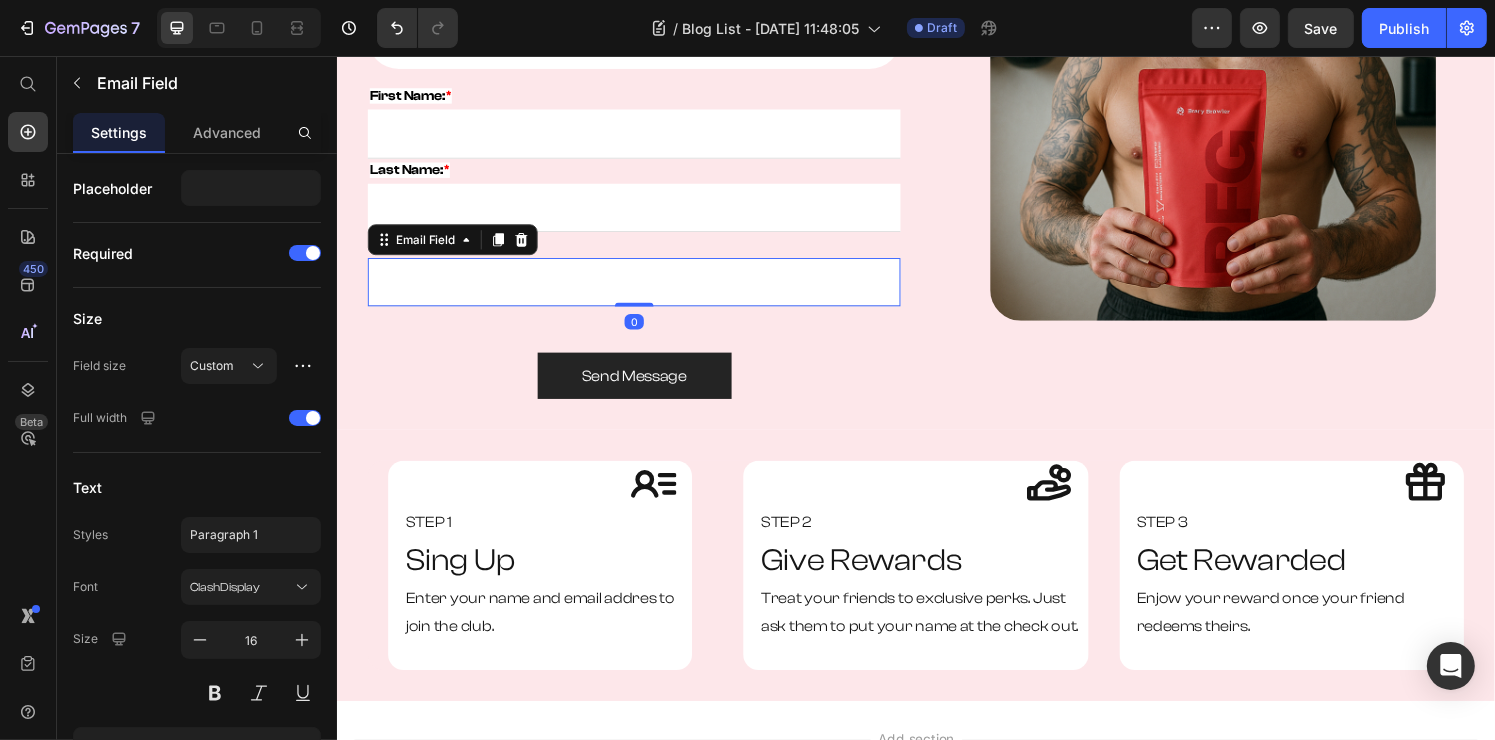 scroll, scrollTop: 300, scrollLeft: 0, axis: vertical 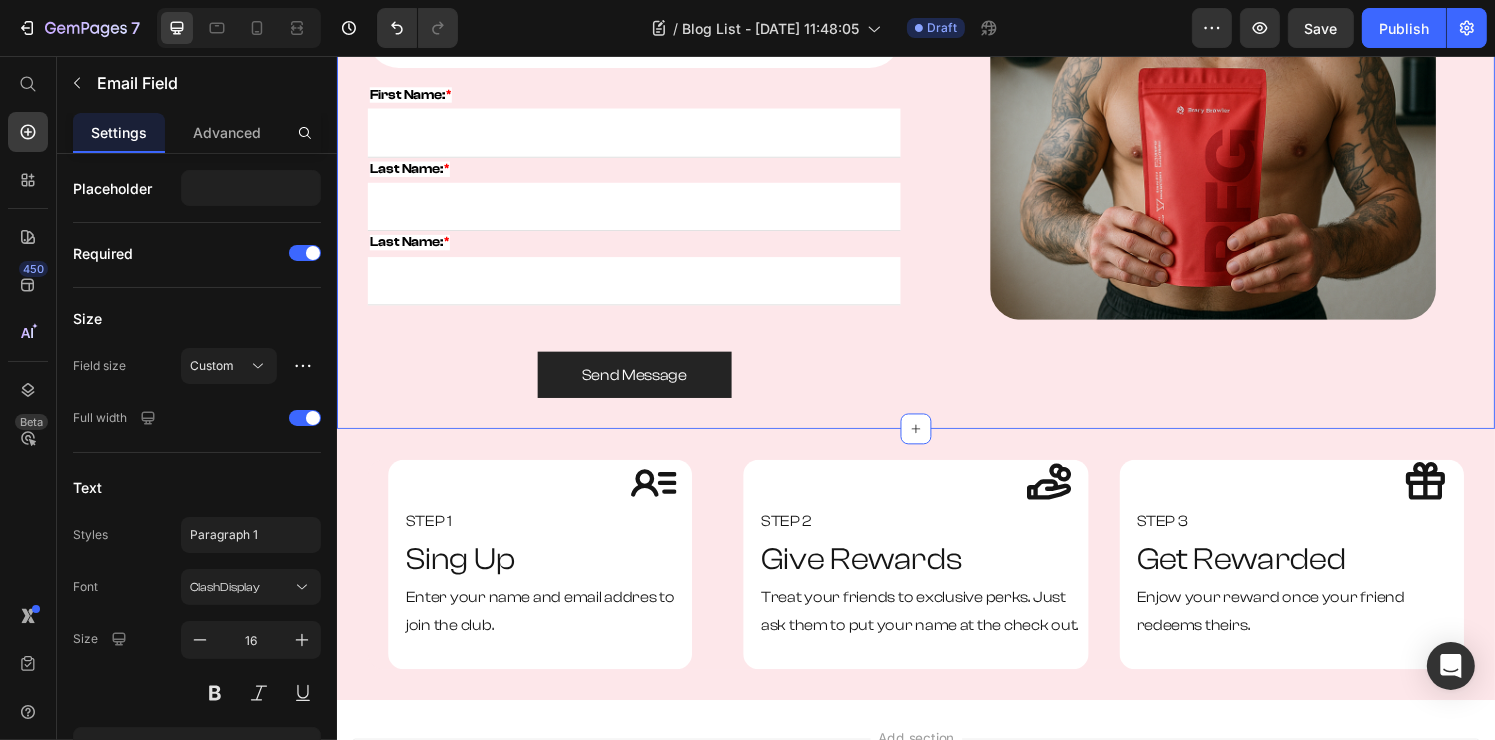 click on "Give 15% off. Get €10 off. Heading It is time to stop missing out. Support your fellow teamates and friend with 15% off their first order. Plus you will be awarded 10 of your next order to. It is a win-win situation, Stay focused and Live The Fight. Text Block Give 15% Get €10 Button Row Row First Name:  * Text block Text Field Last Name:  * Text block Email Field Last Name:  * Text block Email Field Row Send Message Submit Button Contact Form Image Section 1   You can create reusable sections Create Theme Section AI Content Write with GemAI What would you like to describe here? Tone and Voice Persuasive Product RFG Shaker Show more Generate" at bounding box center (936, 119) 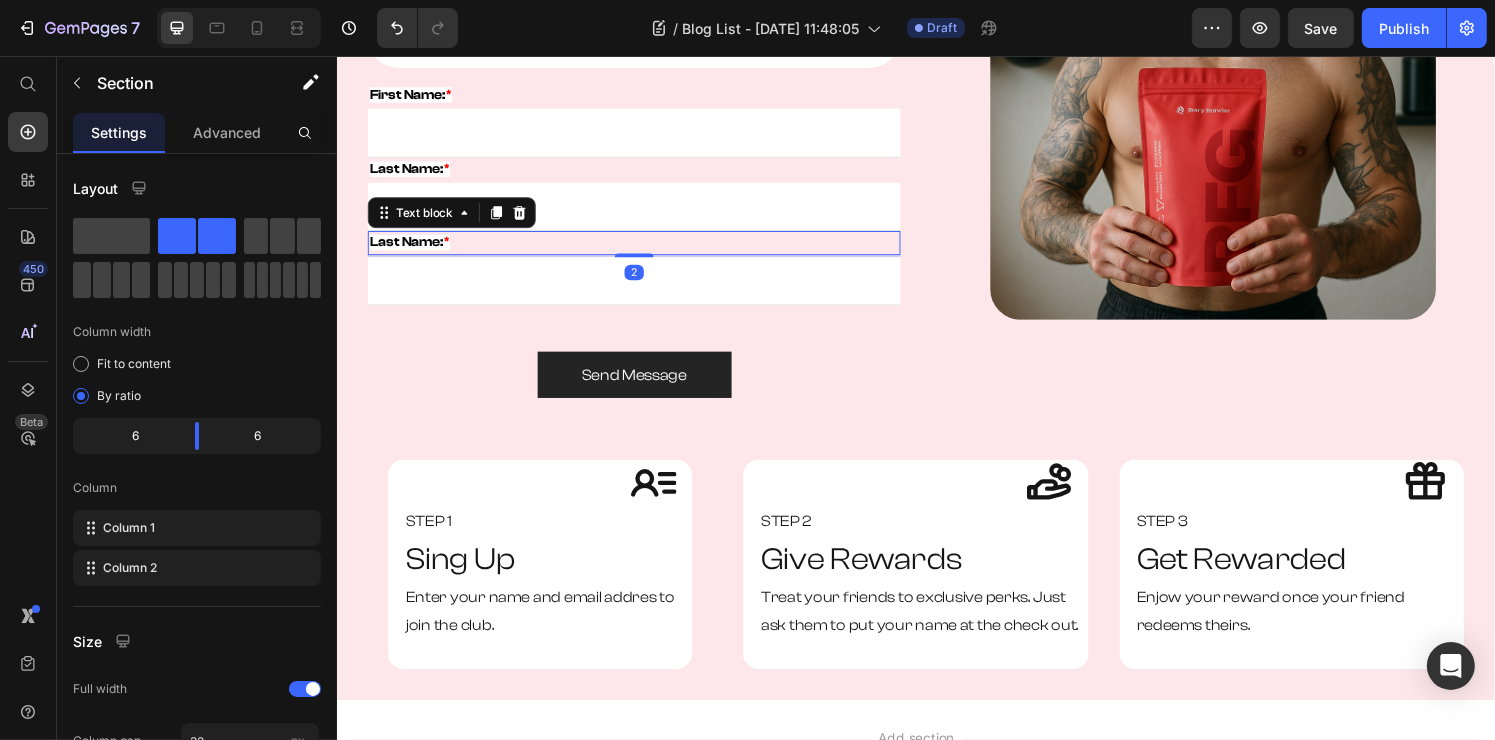 click on "*" at bounding box center [450, 249] 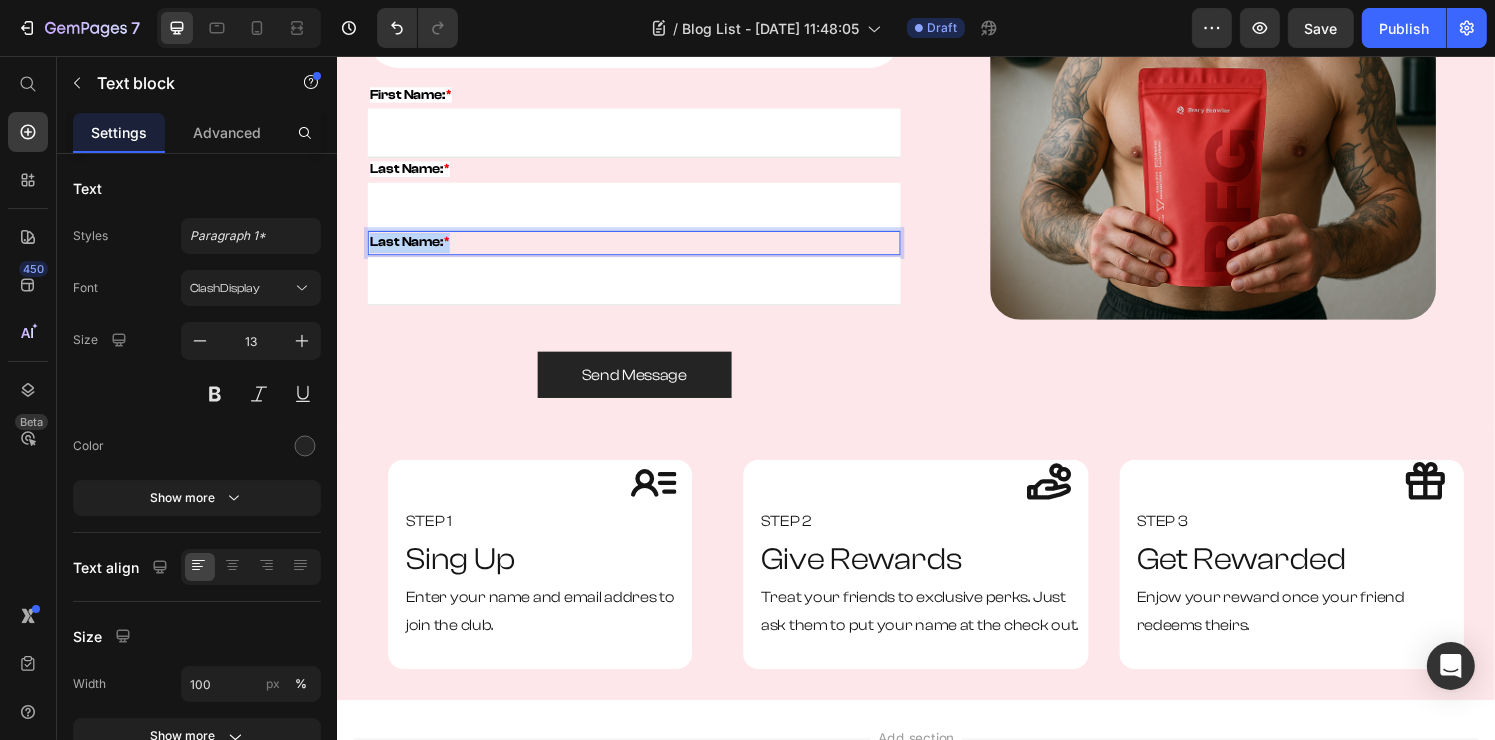 click on "*" at bounding box center (450, 249) 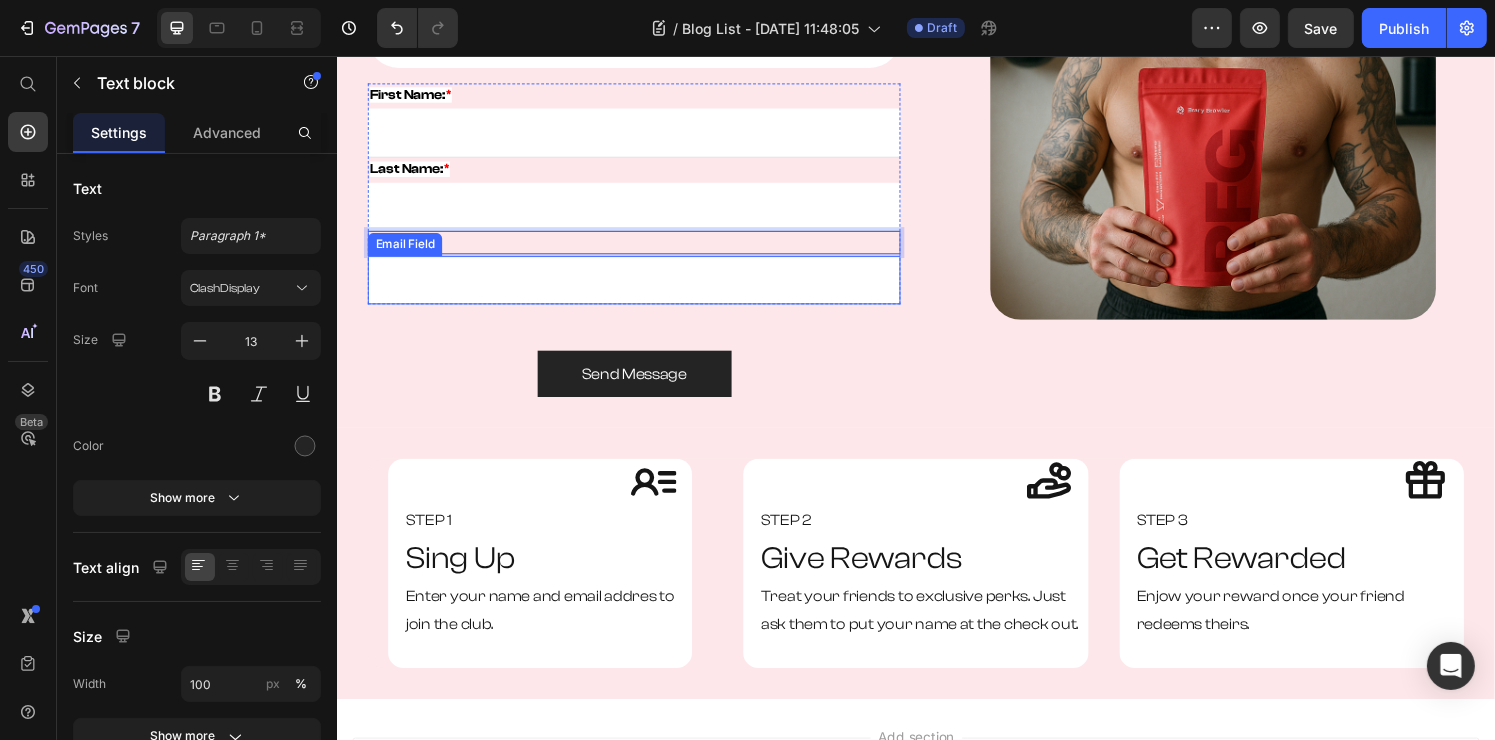 click at bounding box center [644, 288] 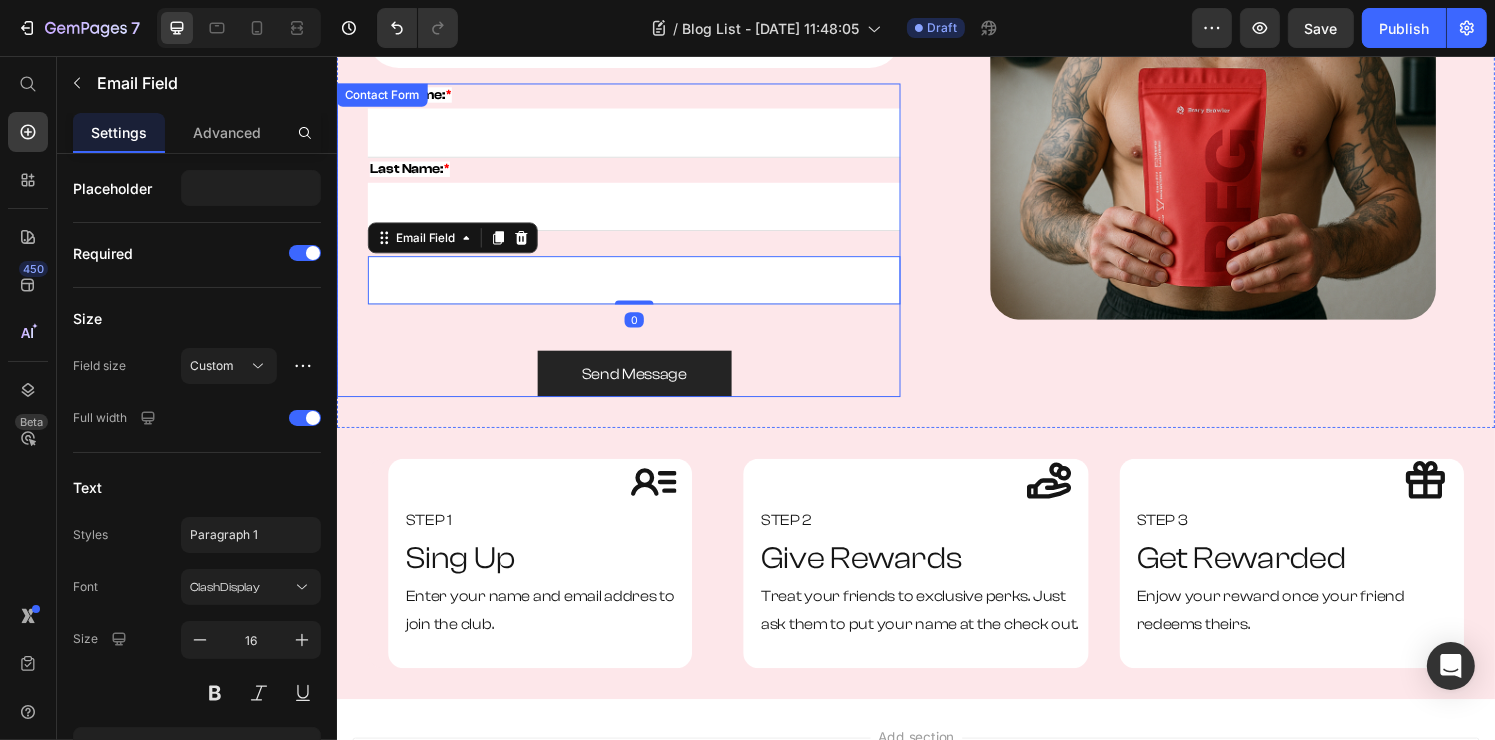 click on "First Name:  * Text block Text Field Last Name:  * Text block Email Field Email:  * Text block Email Field   0 Row Send Message Submit Button Contact Form" at bounding box center [628, 246] 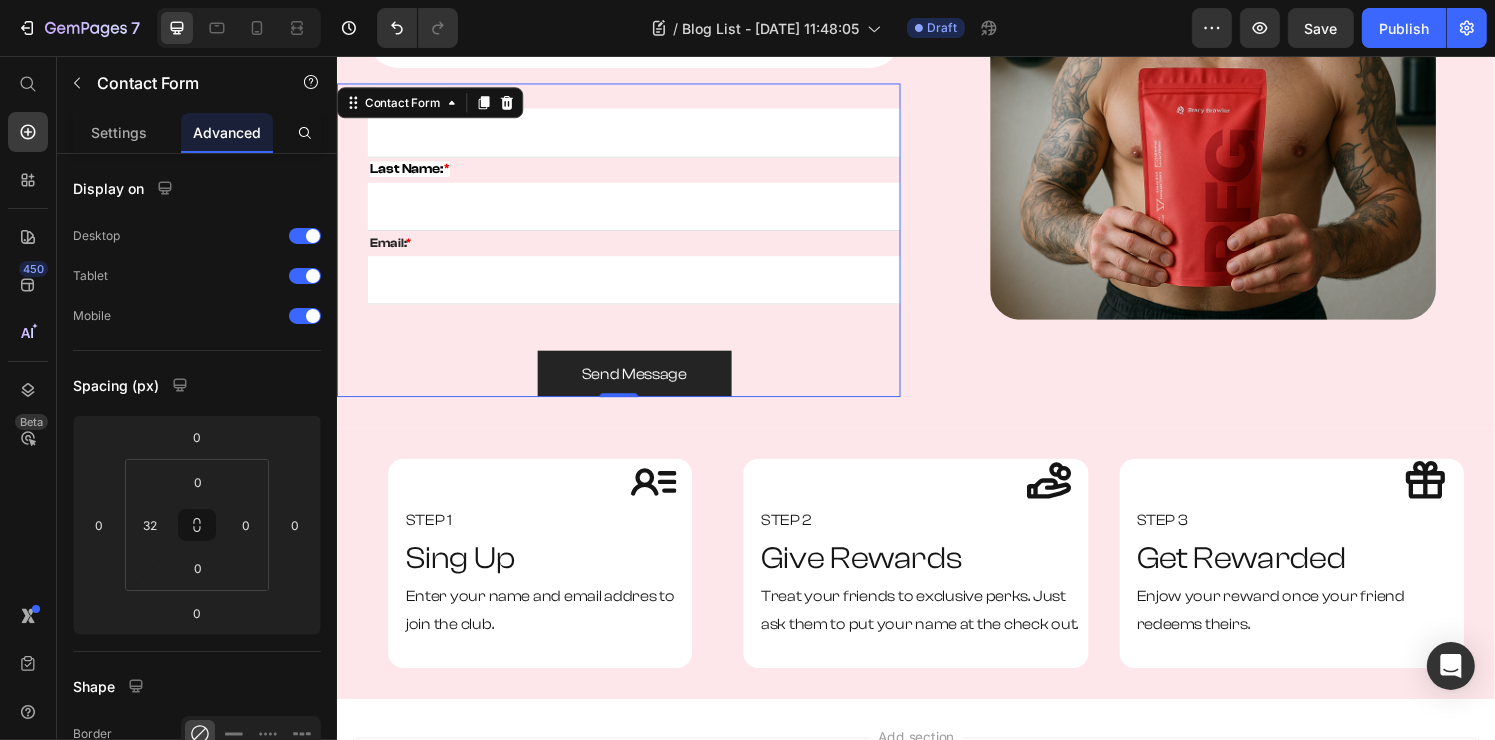 scroll, scrollTop: 200, scrollLeft: 0, axis: vertical 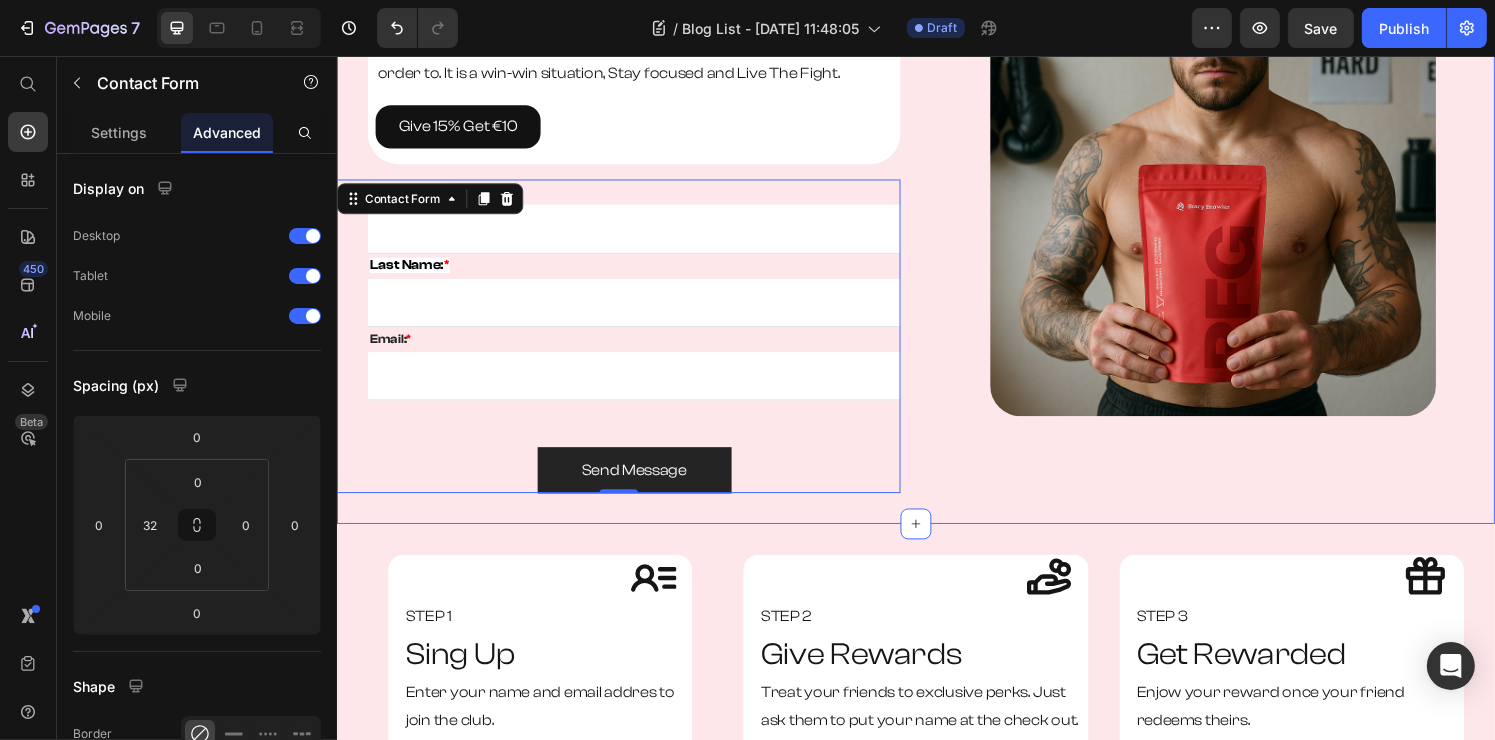 click on "Give 15% off. Get €10 off. Heading It is time to stop missing out. Support your fellow teamates and friend with 15% off their first order. Plus you will be awarded 10 of your next order to. It is a win-win situation, Stay focused and Live The Fight. Text Block Give 15% Get €10 Button Row Row First Name:  * Text block Text Field Last Name:  * Text block Email Field Email:  * Text block Email Field Row Send Message Submit Button Contact Form   0" at bounding box center (628, 219) 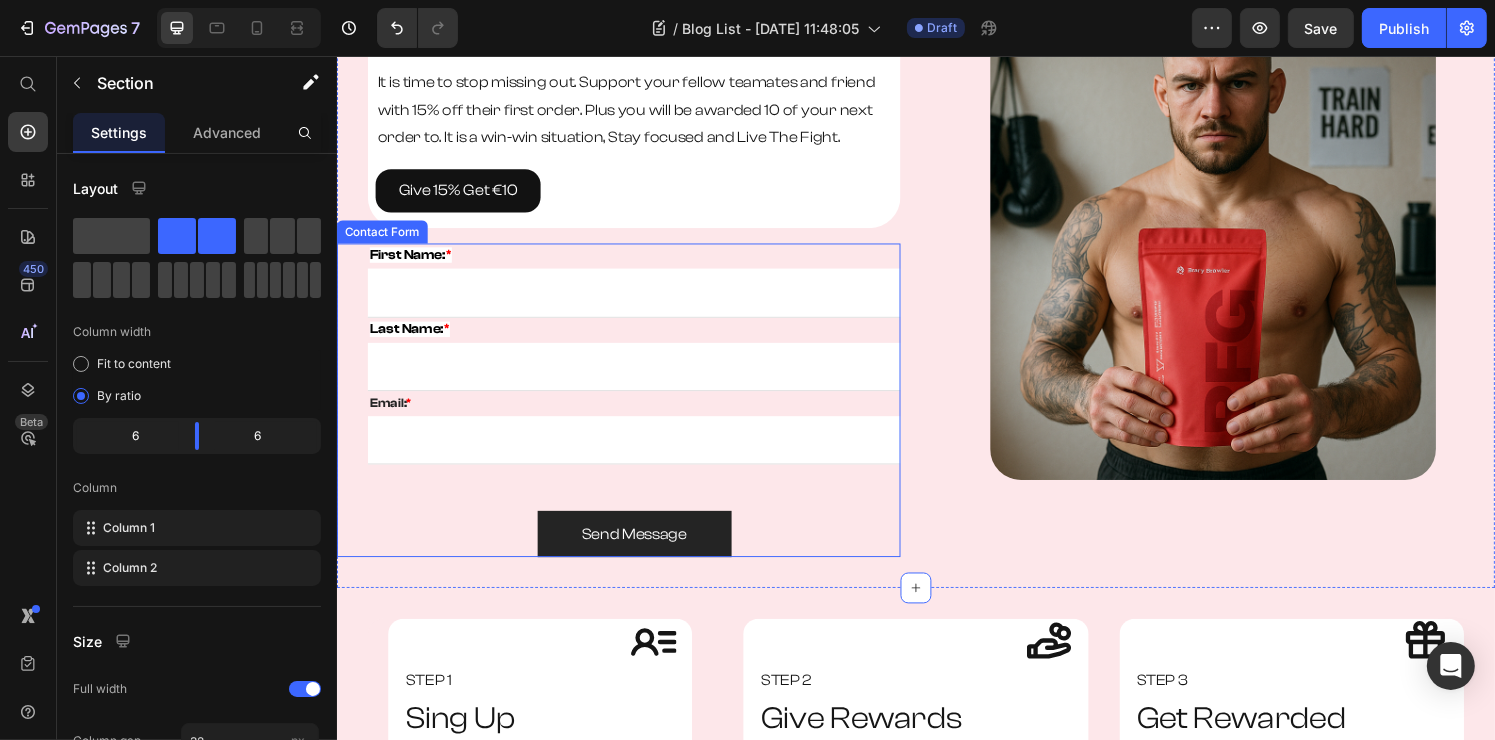 scroll, scrollTop: 100, scrollLeft: 0, axis: vertical 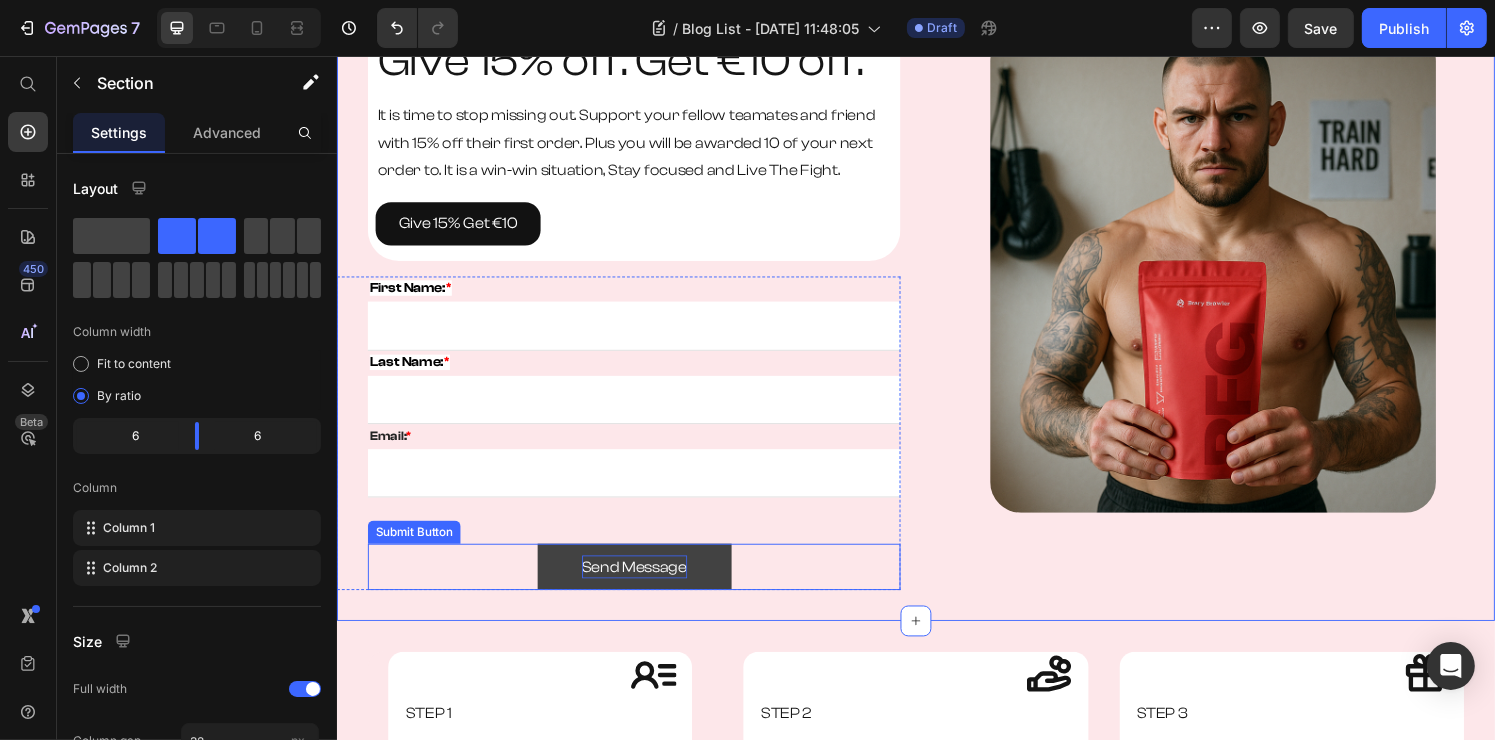 click on "Send Message" at bounding box center [644, 585] 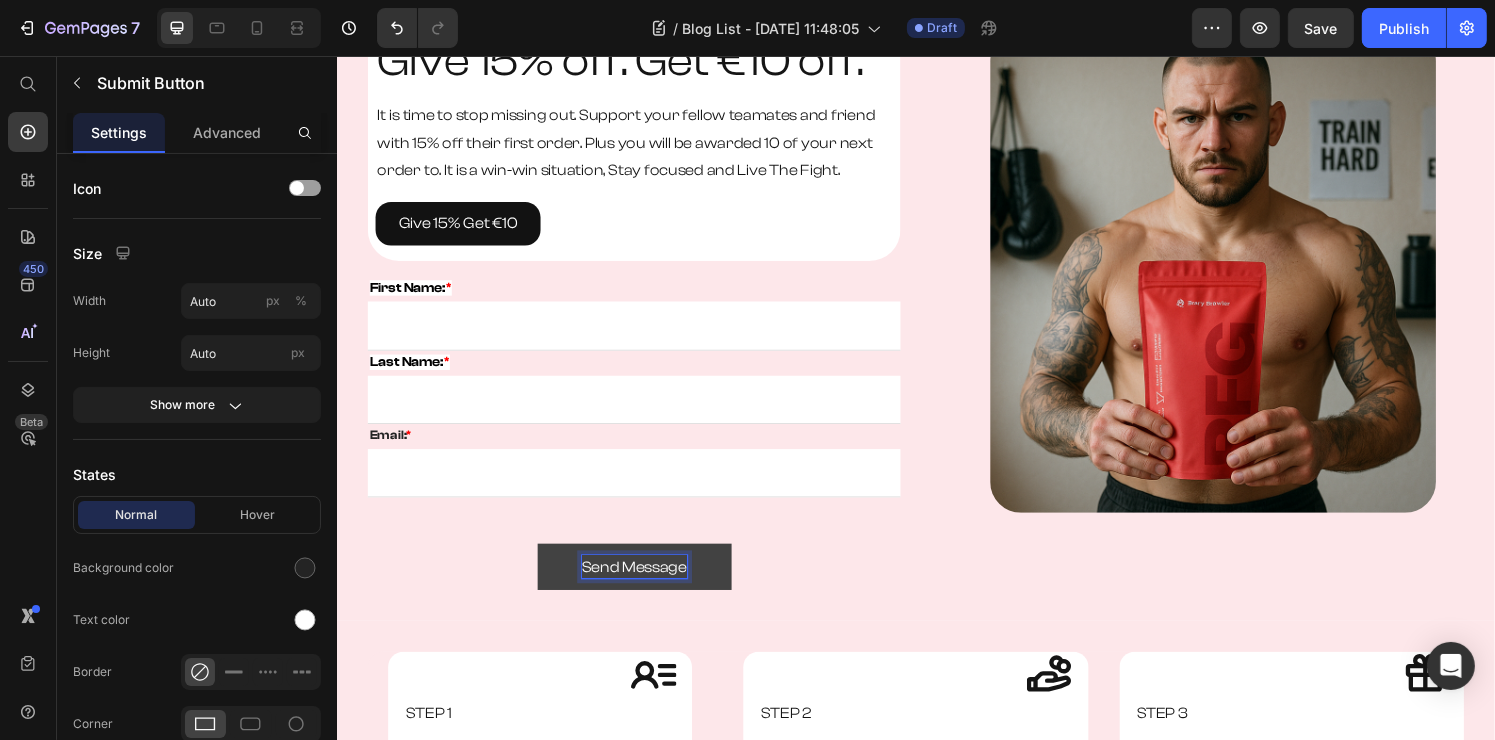 click on "Send Message" at bounding box center (644, 585) 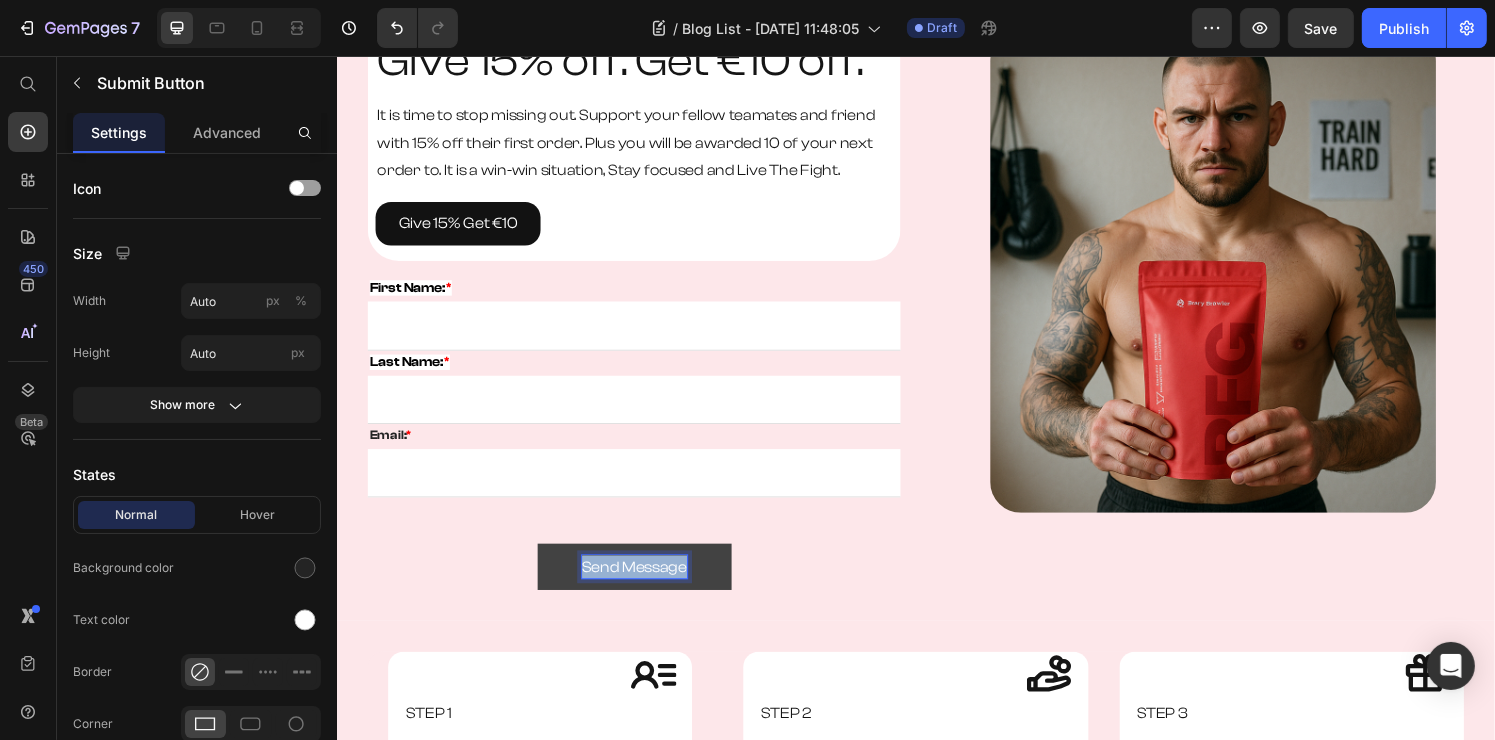 click on "Send Message" at bounding box center (644, 585) 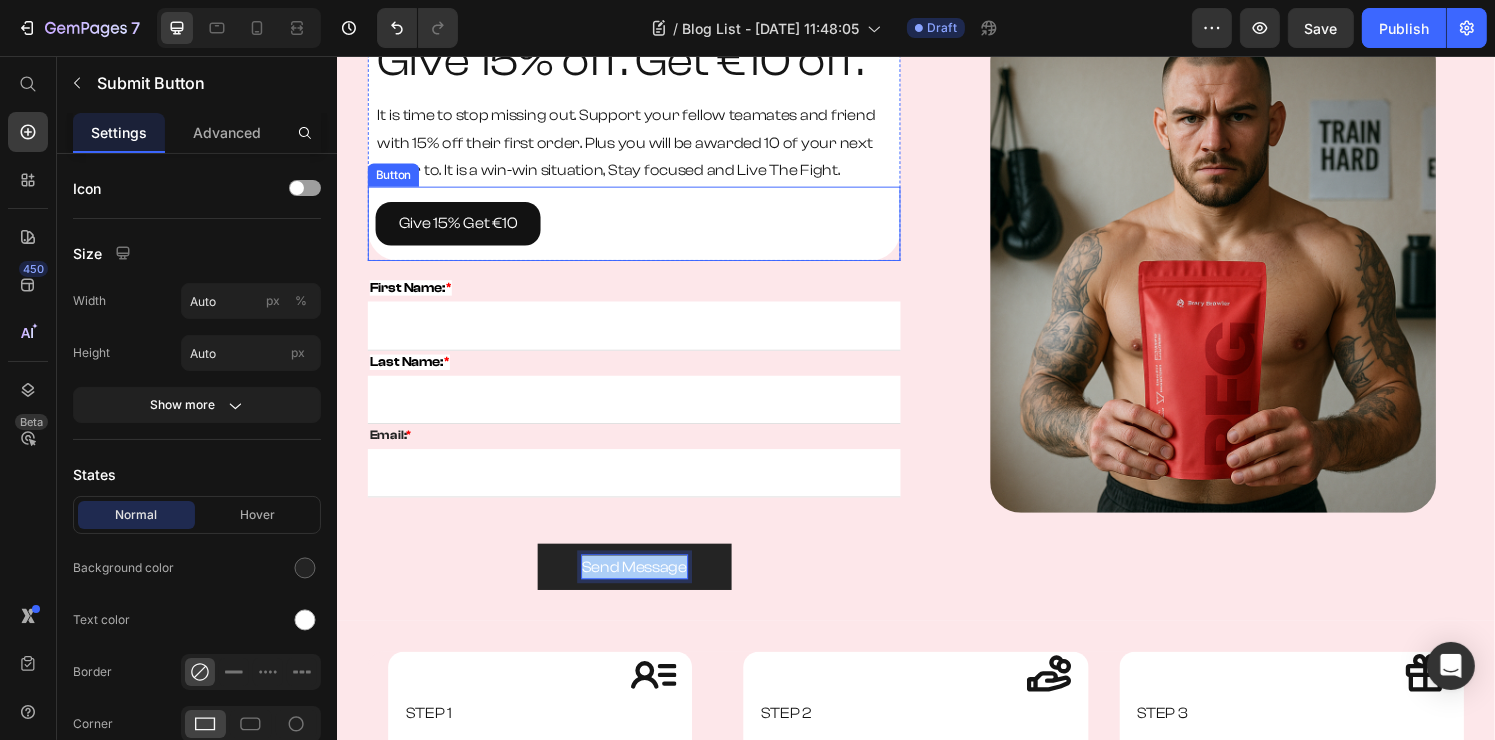 click on "Give 15% Get €10 Button" at bounding box center [644, 229] 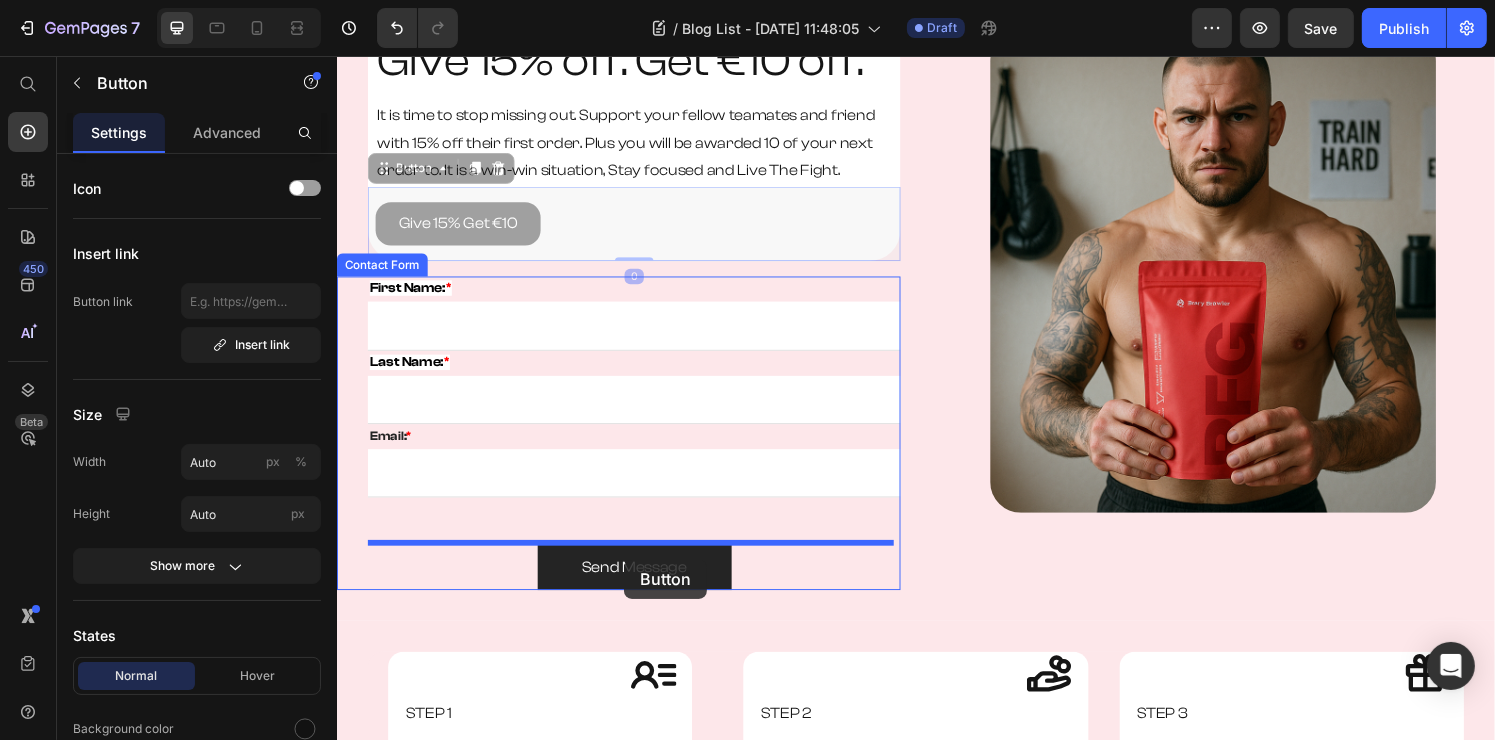 drag, startPoint x: 583, startPoint y: 235, endPoint x: 633, endPoint y: 578, distance: 346.62515 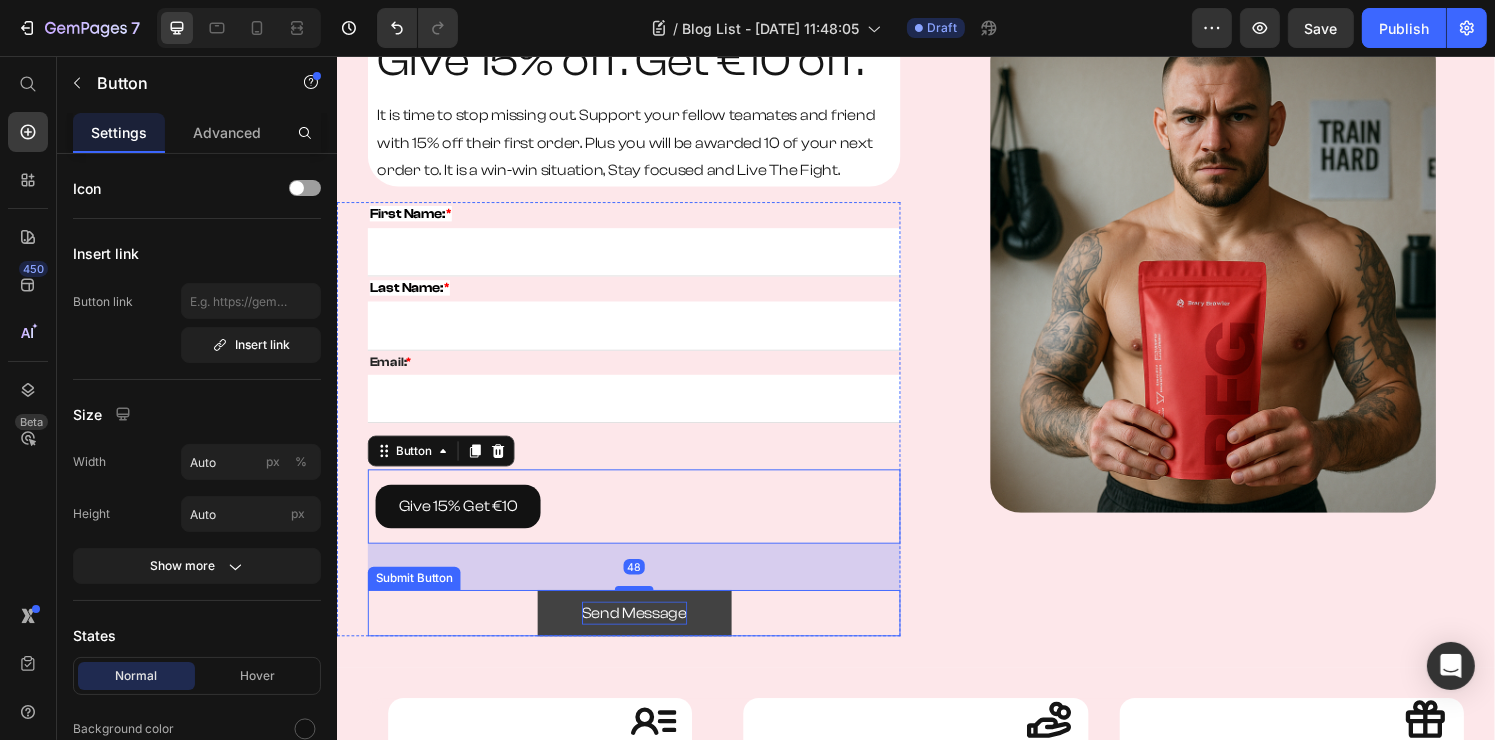 click on "Send Message" at bounding box center [644, 633] 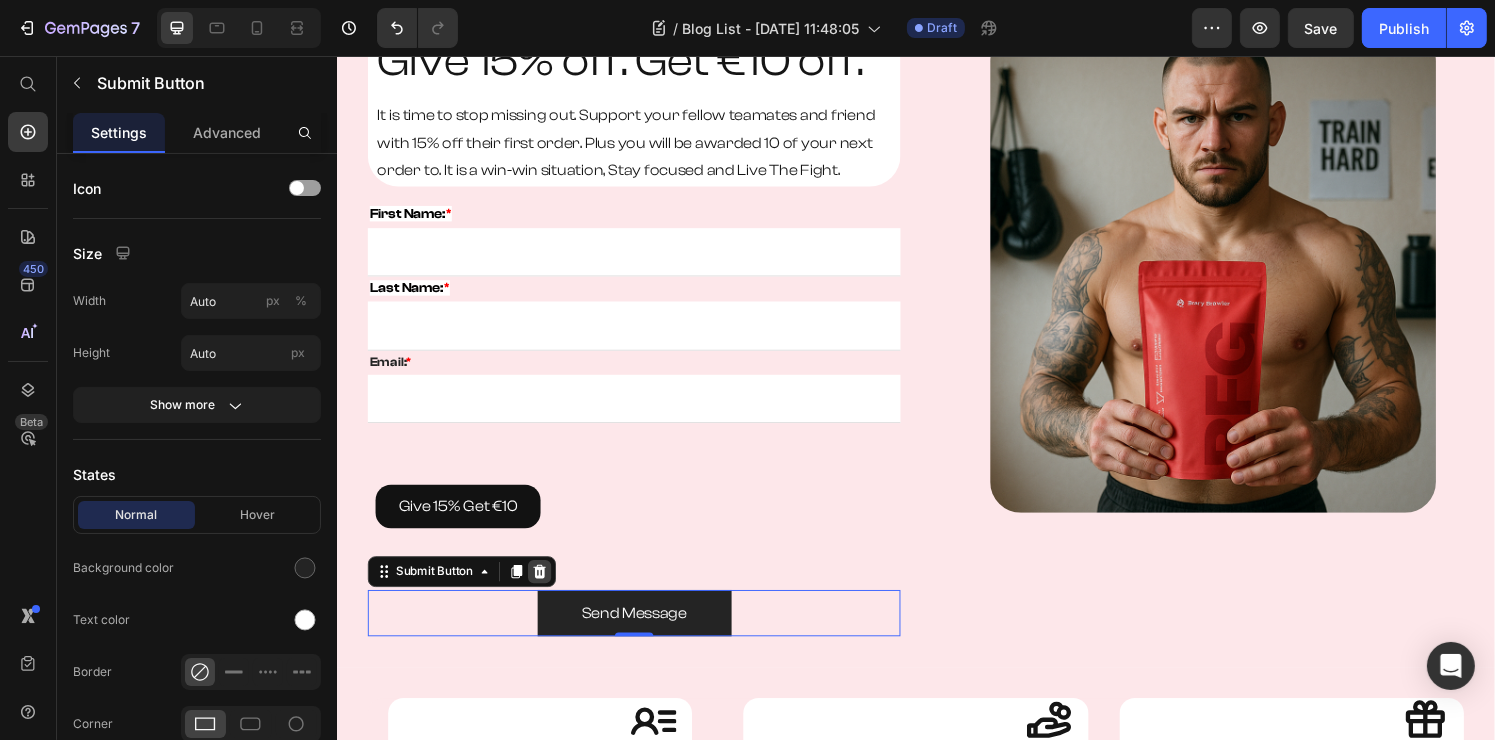 click 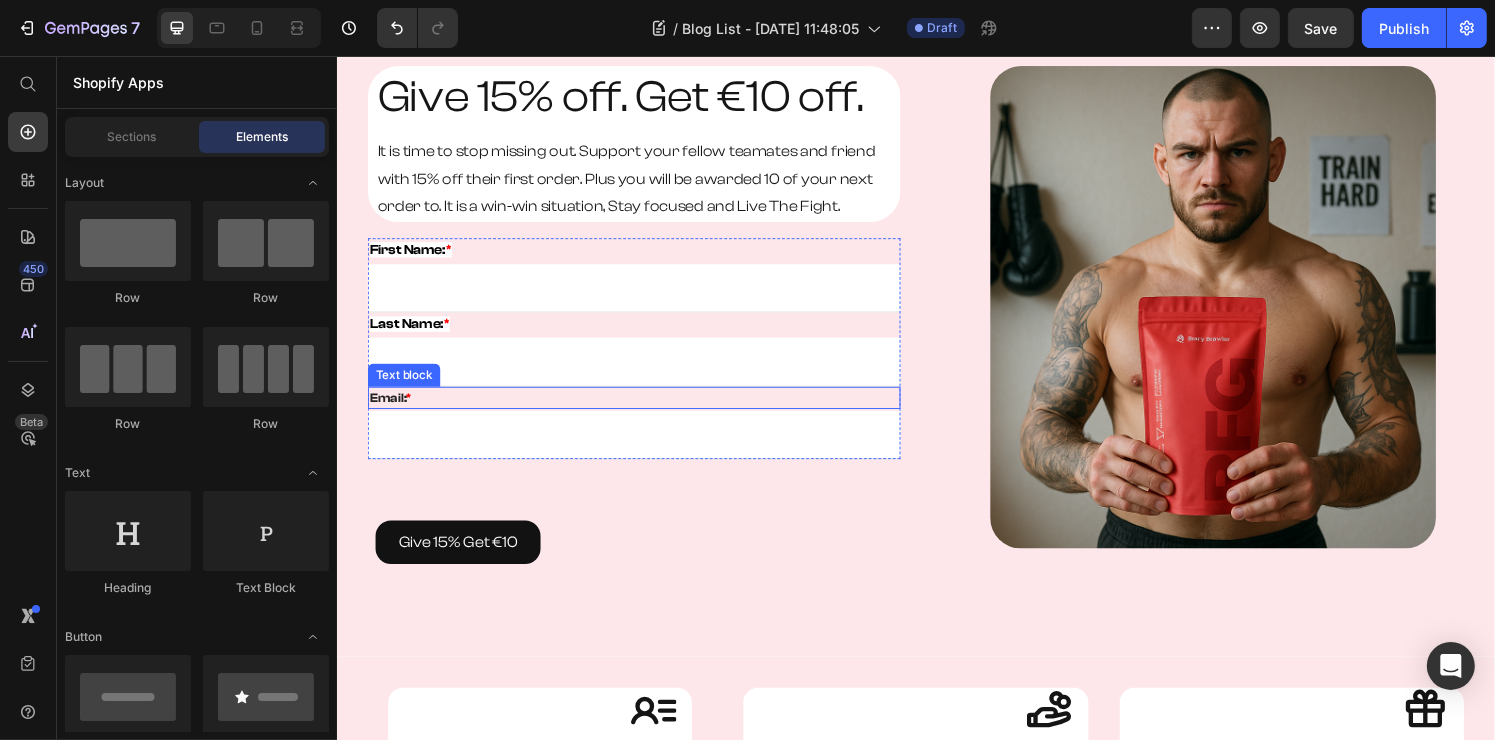 scroll, scrollTop: 0, scrollLeft: 0, axis: both 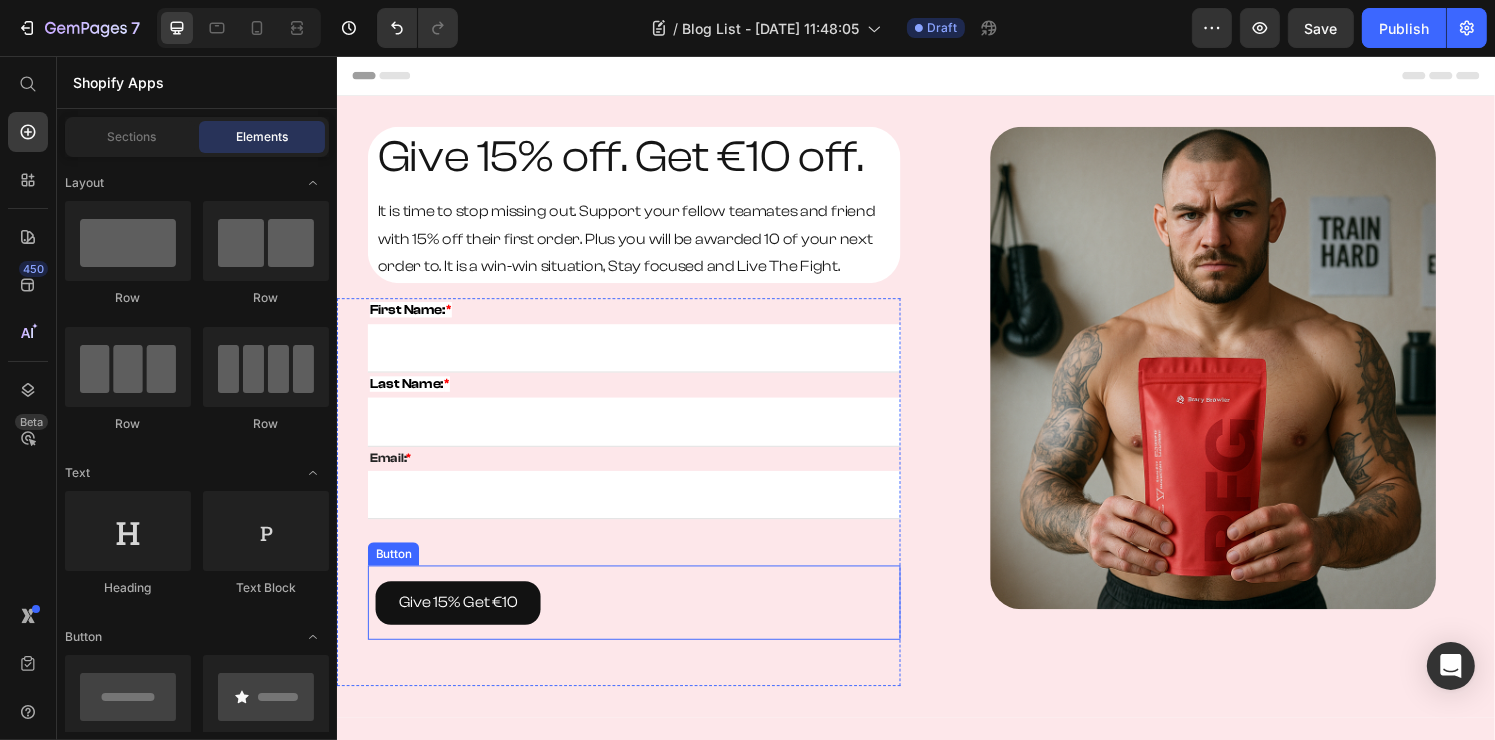 click on "Give 15% Get €10 Button" at bounding box center (644, 622) 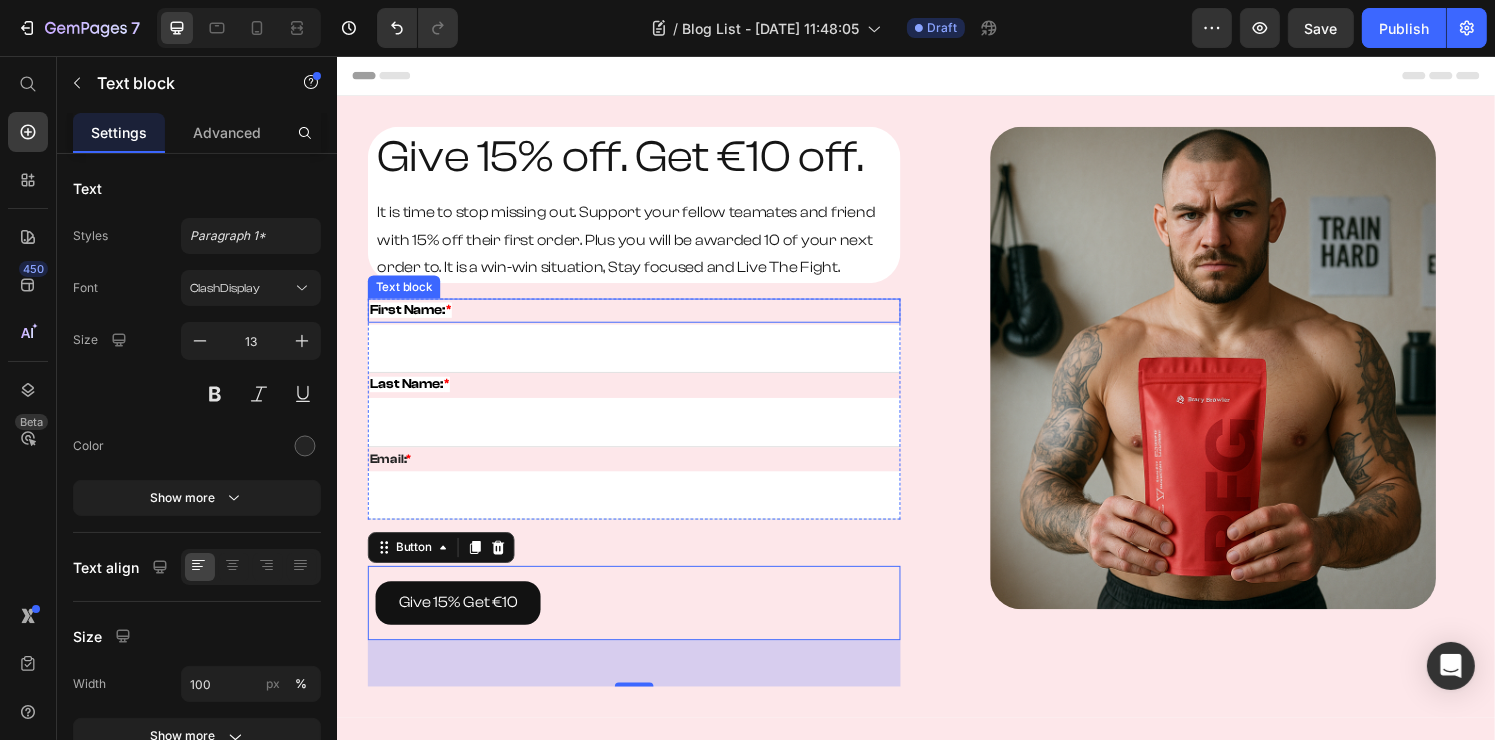 click on "*" at bounding box center [452, 319] 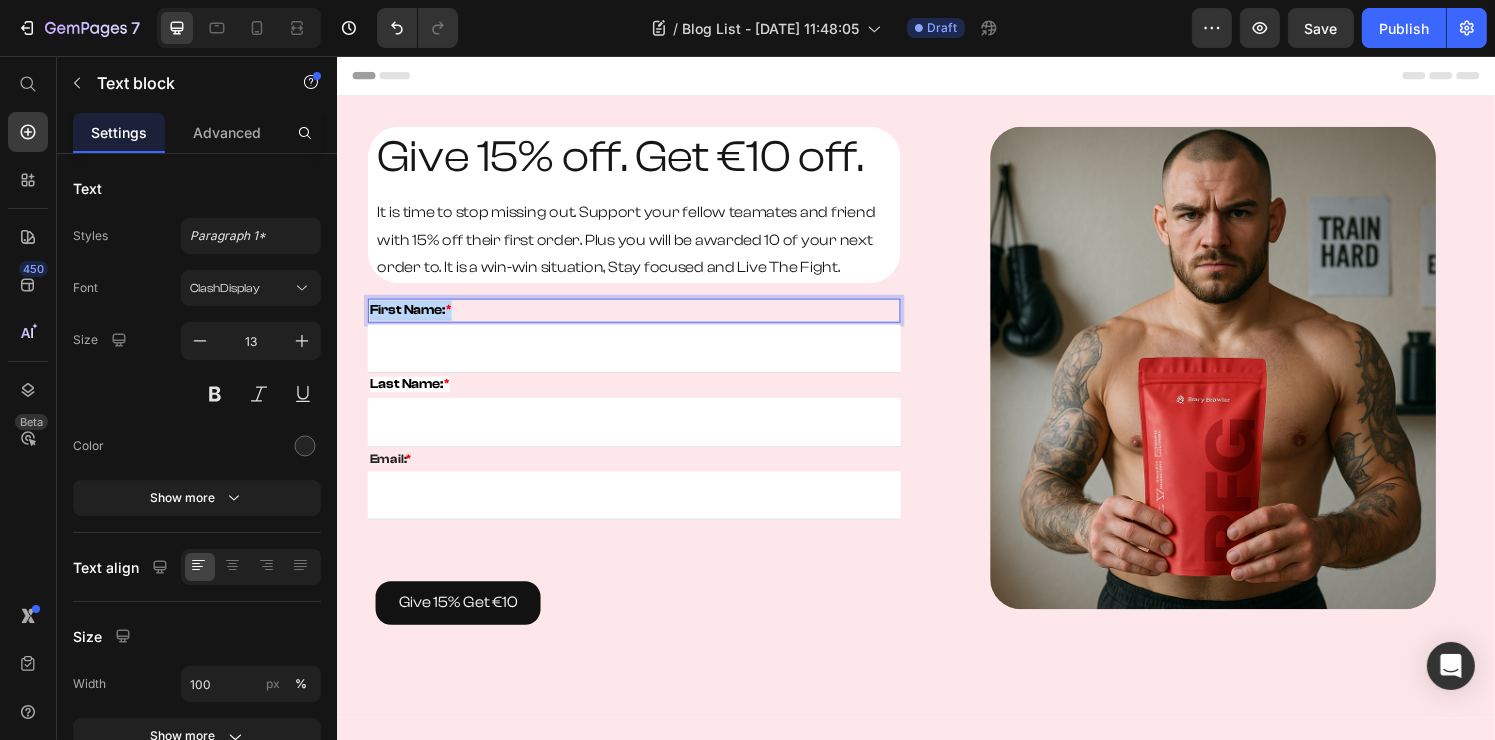 click on "*" at bounding box center (452, 319) 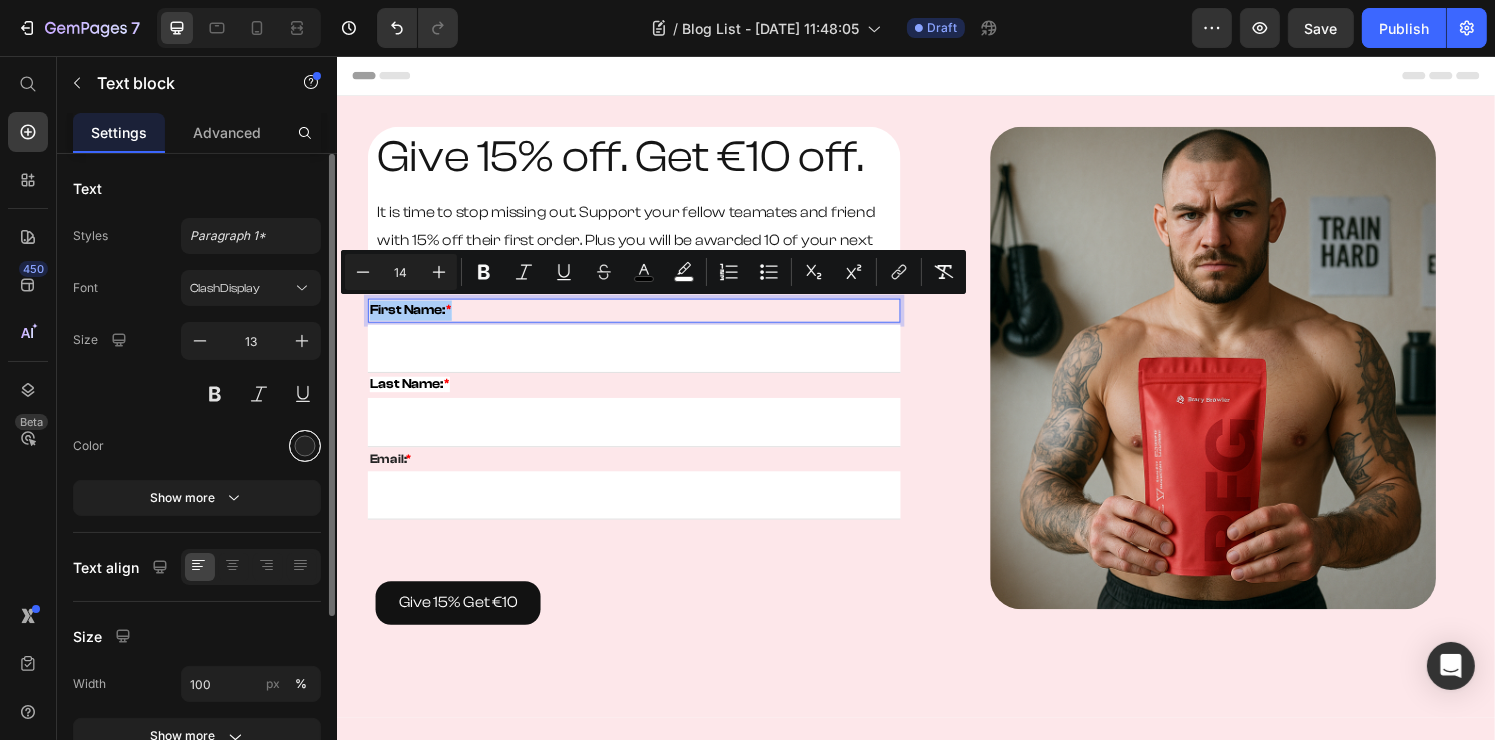 click at bounding box center [305, 446] 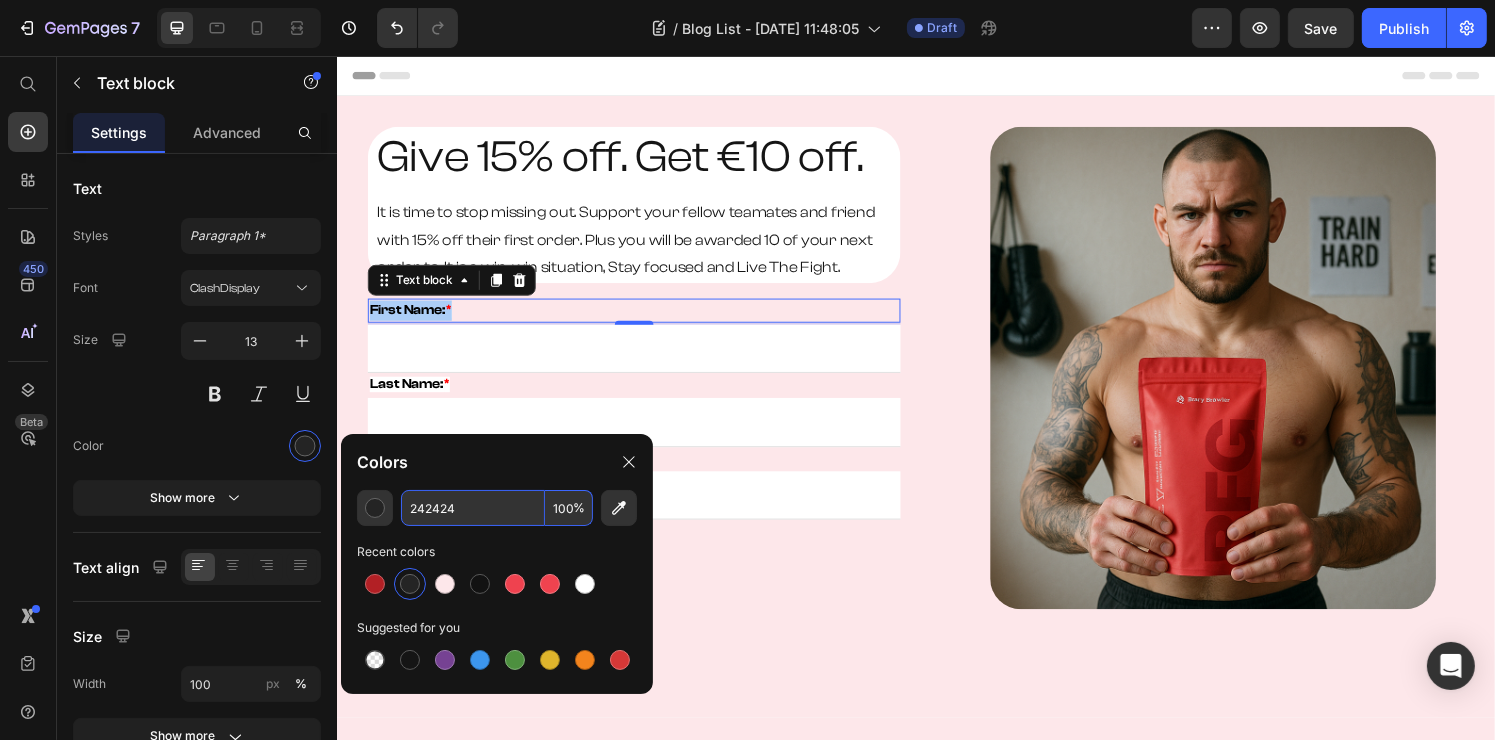 click on "242424" at bounding box center [473, 508] 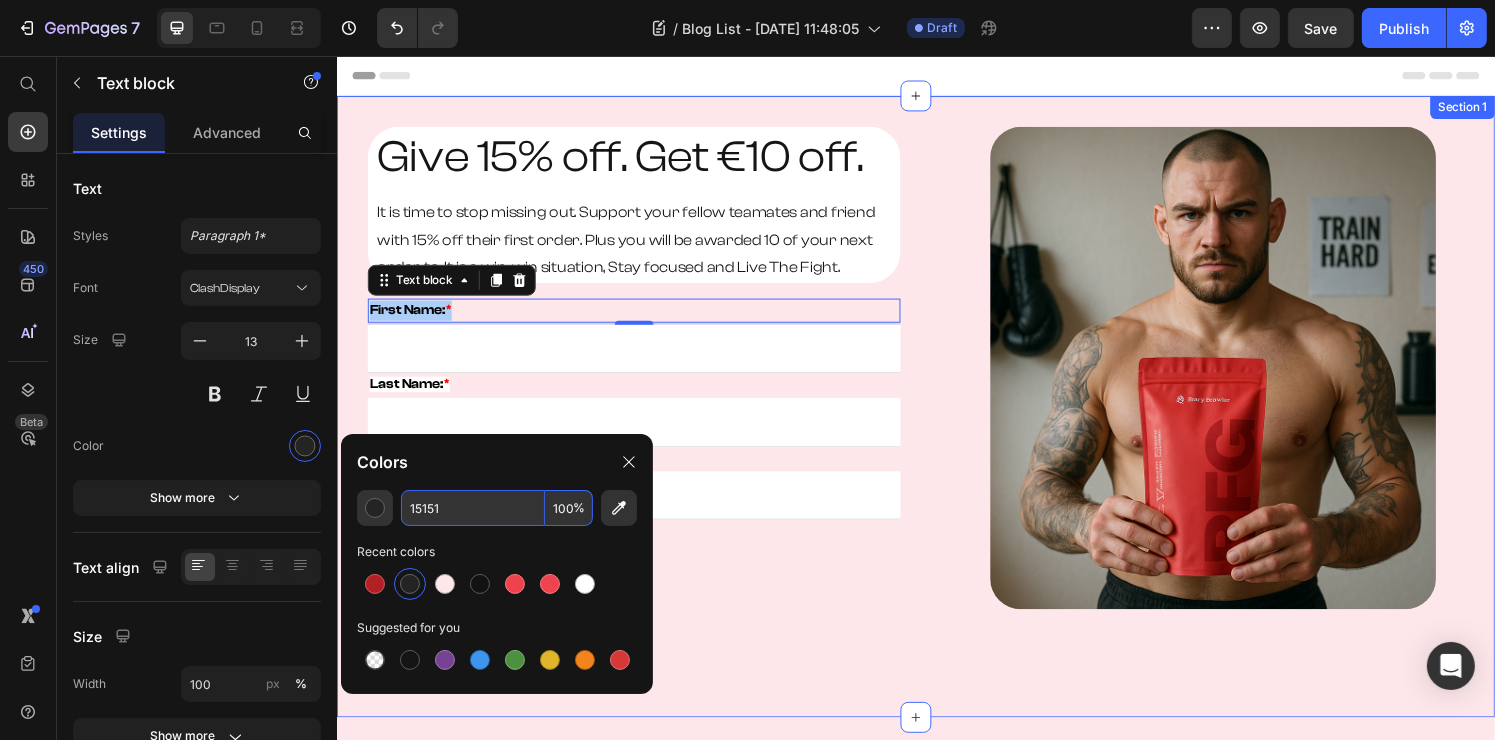 type on "151515" 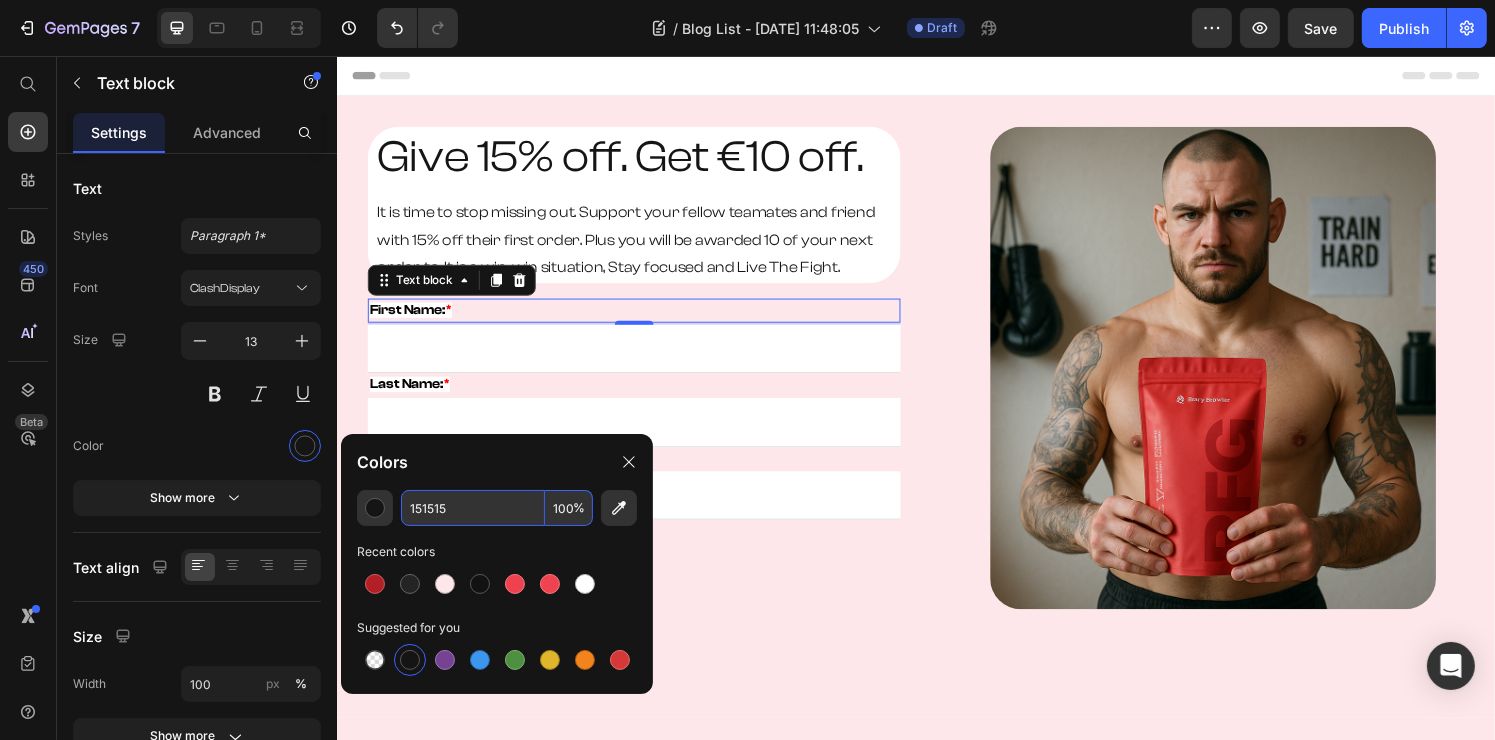 click on "151515" at bounding box center [473, 508] 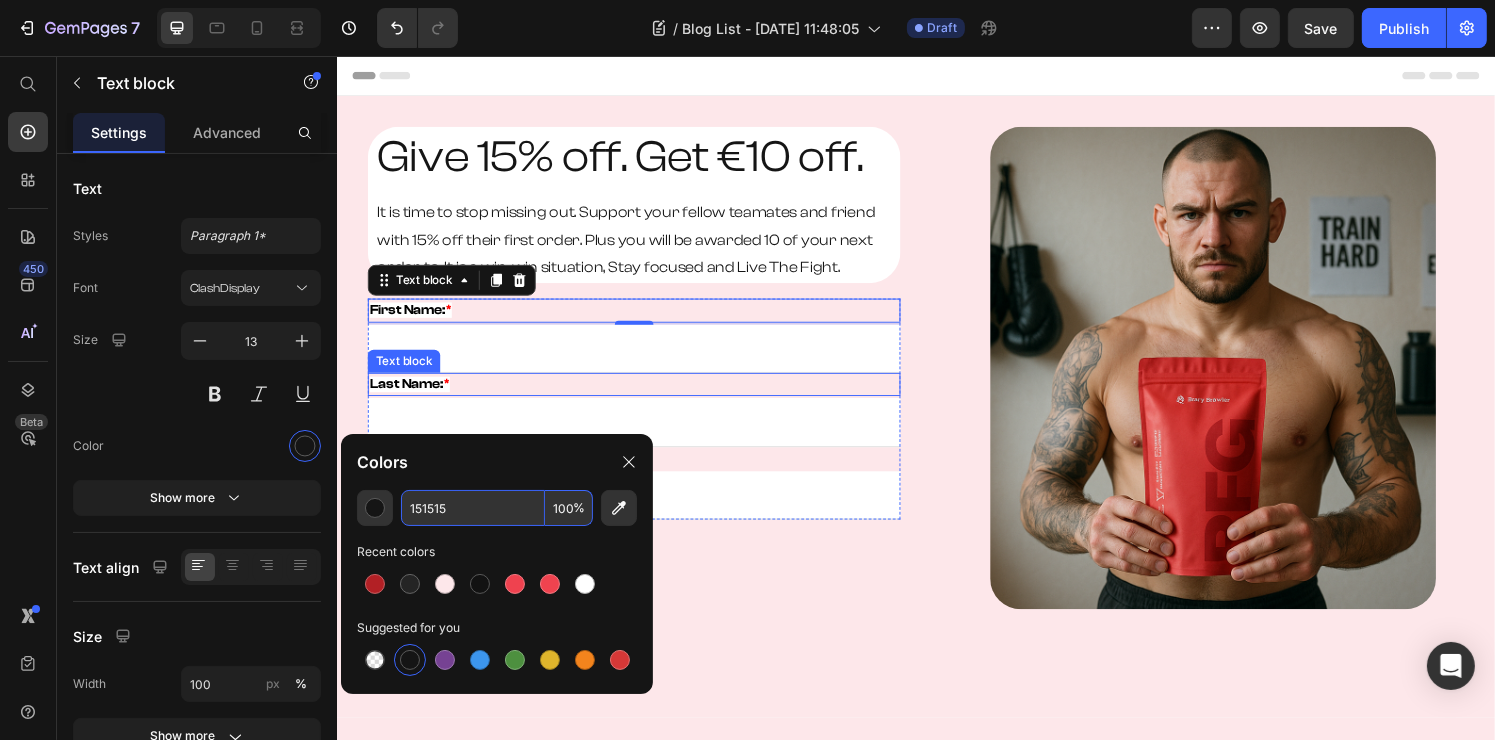 click on "Last Name:  *" at bounding box center (644, 396) 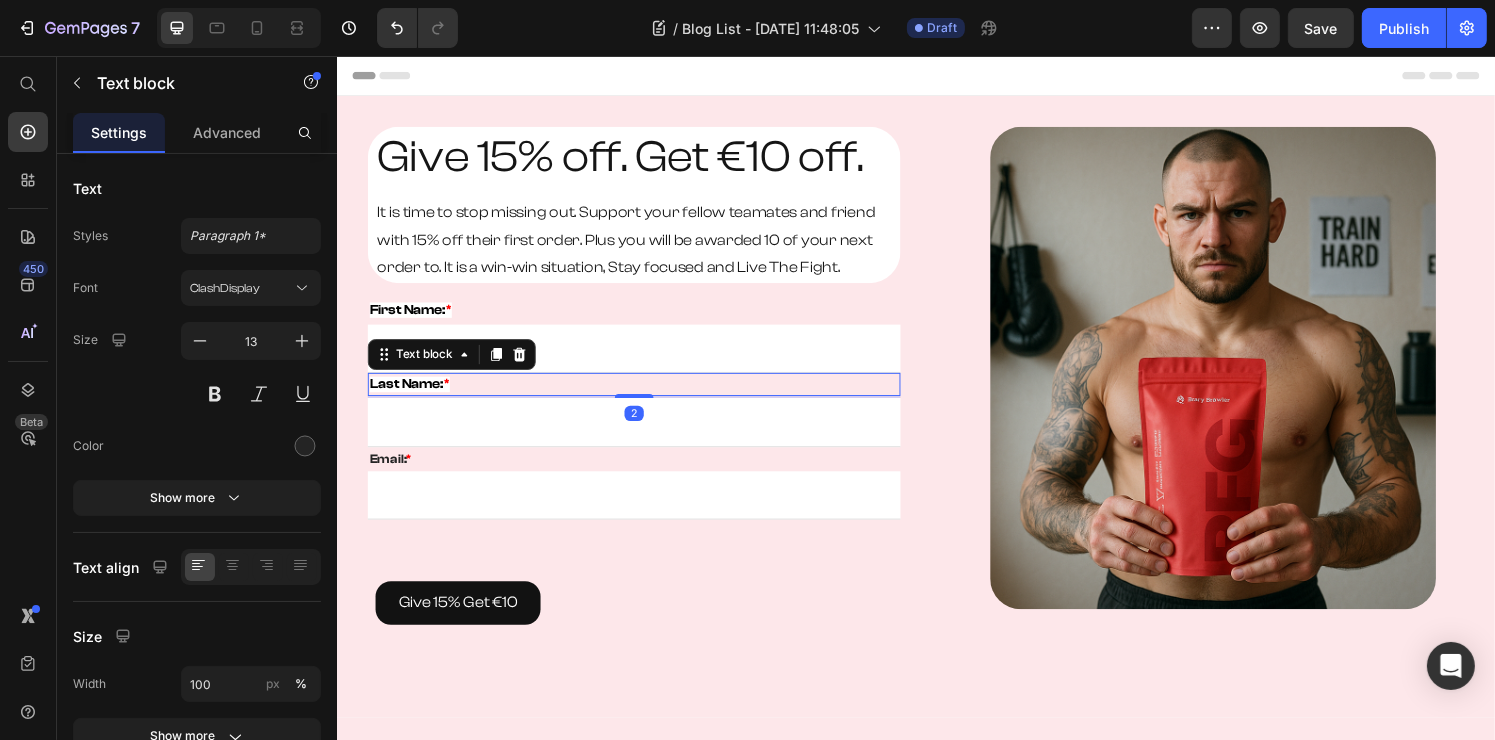 click on "Last Name:" at bounding box center [408, 396] 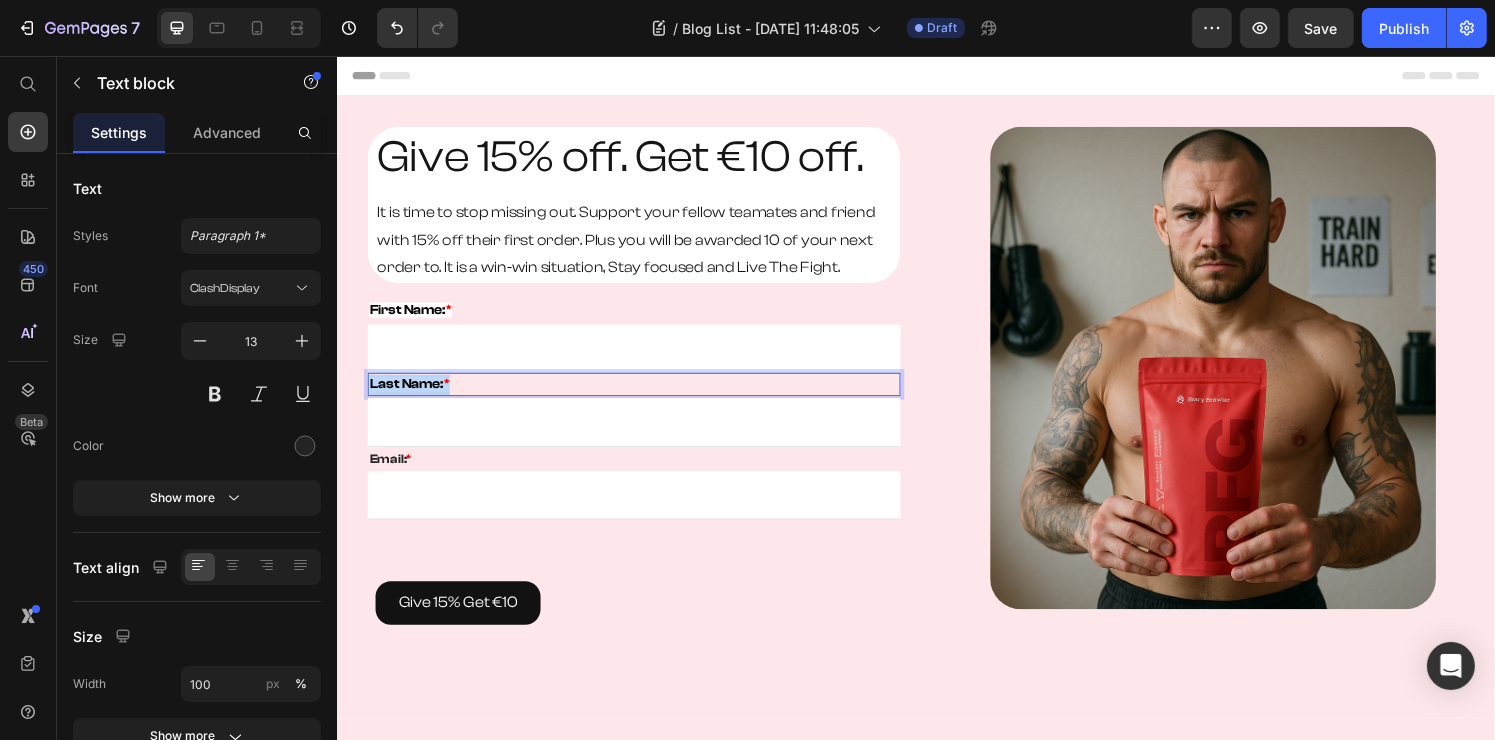 click on "Last Name:" at bounding box center (408, 396) 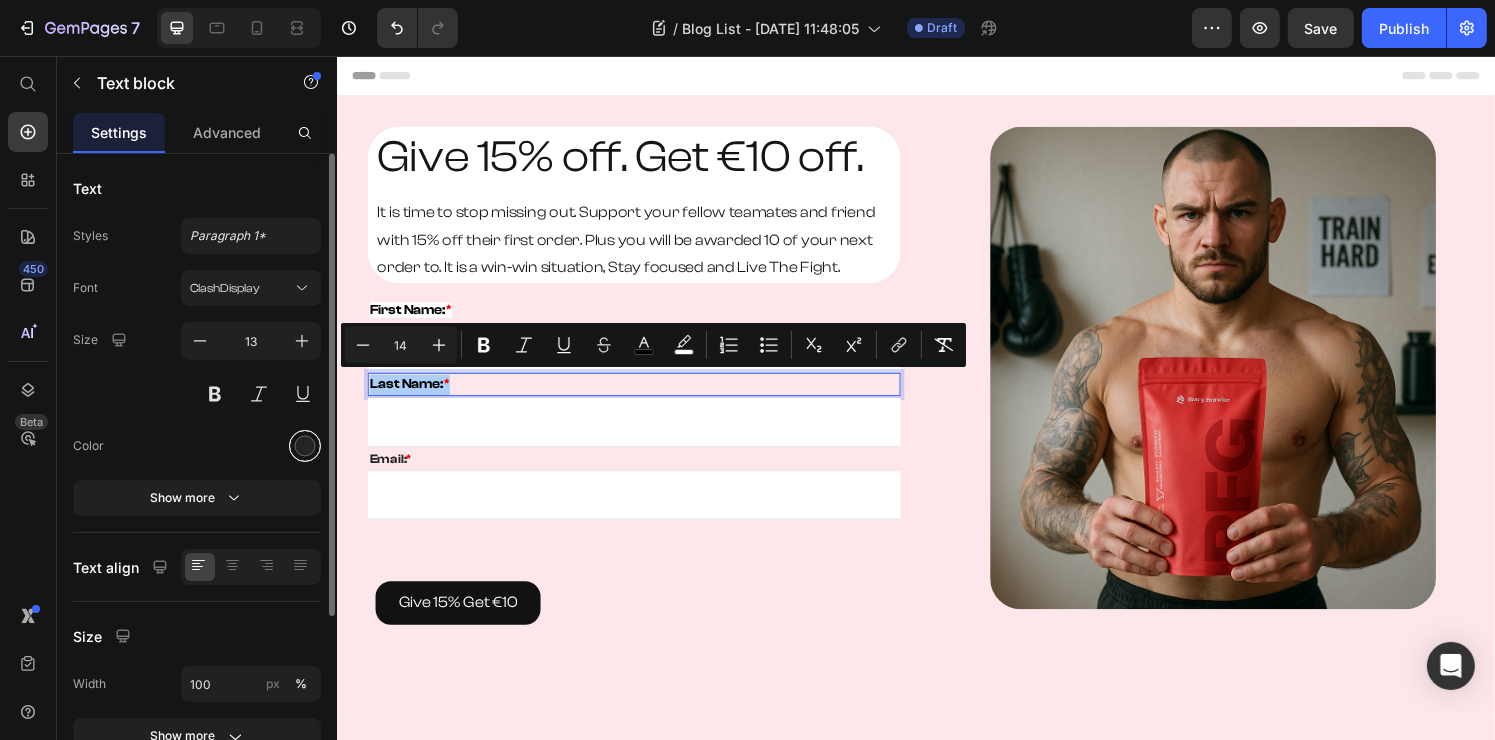 click at bounding box center [305, 446] 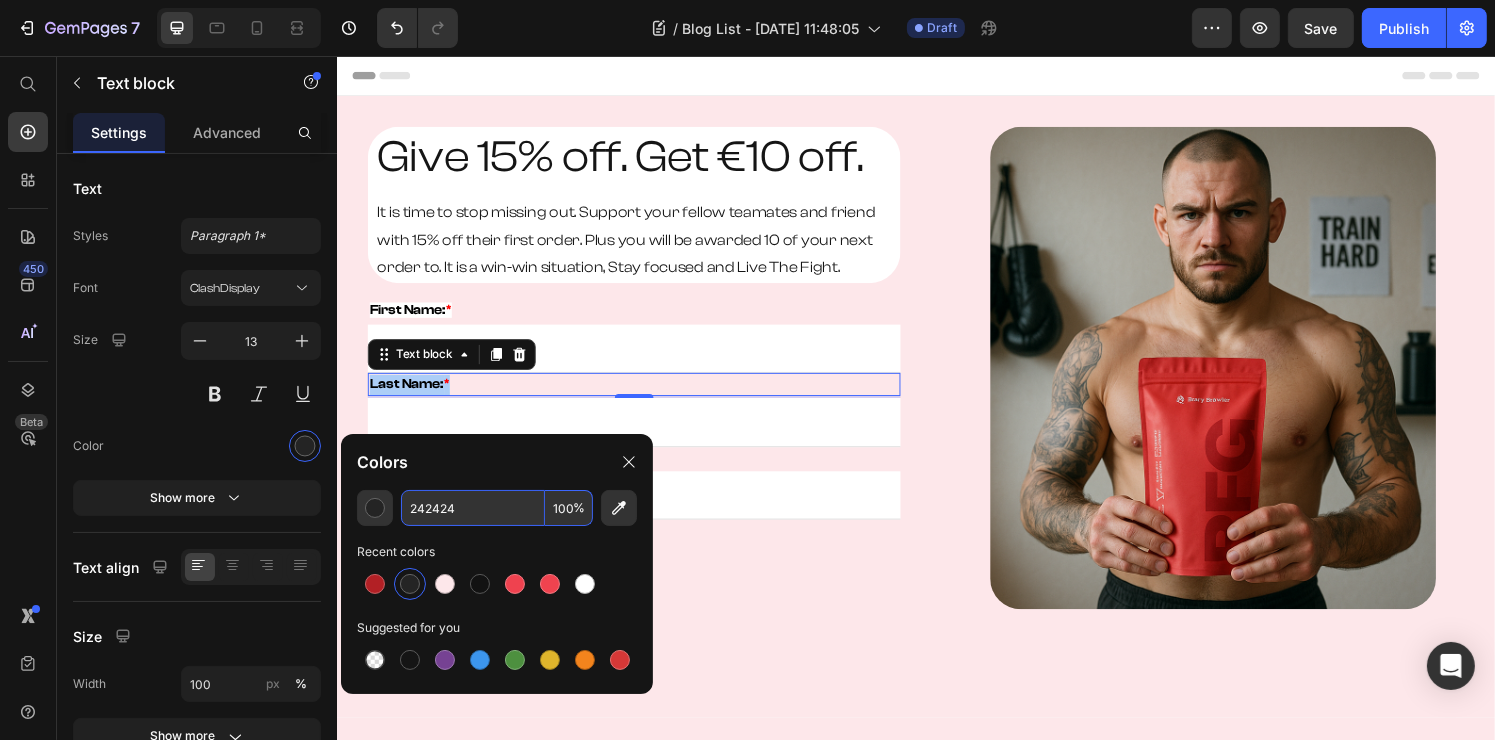 click on "242424" at bounding box center [473, 508] 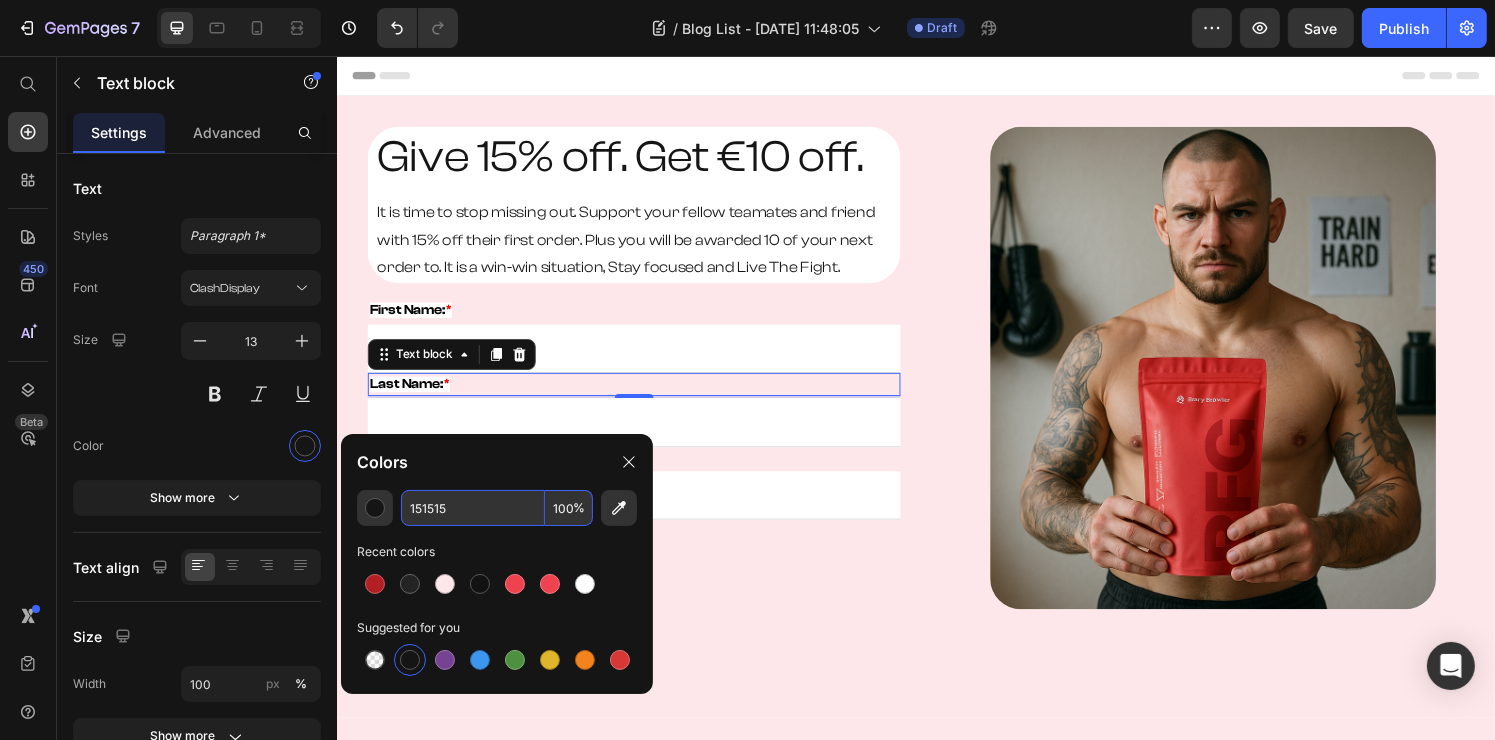 click on "Give 15% Get €10 Button" at bounding box center (644, 622) 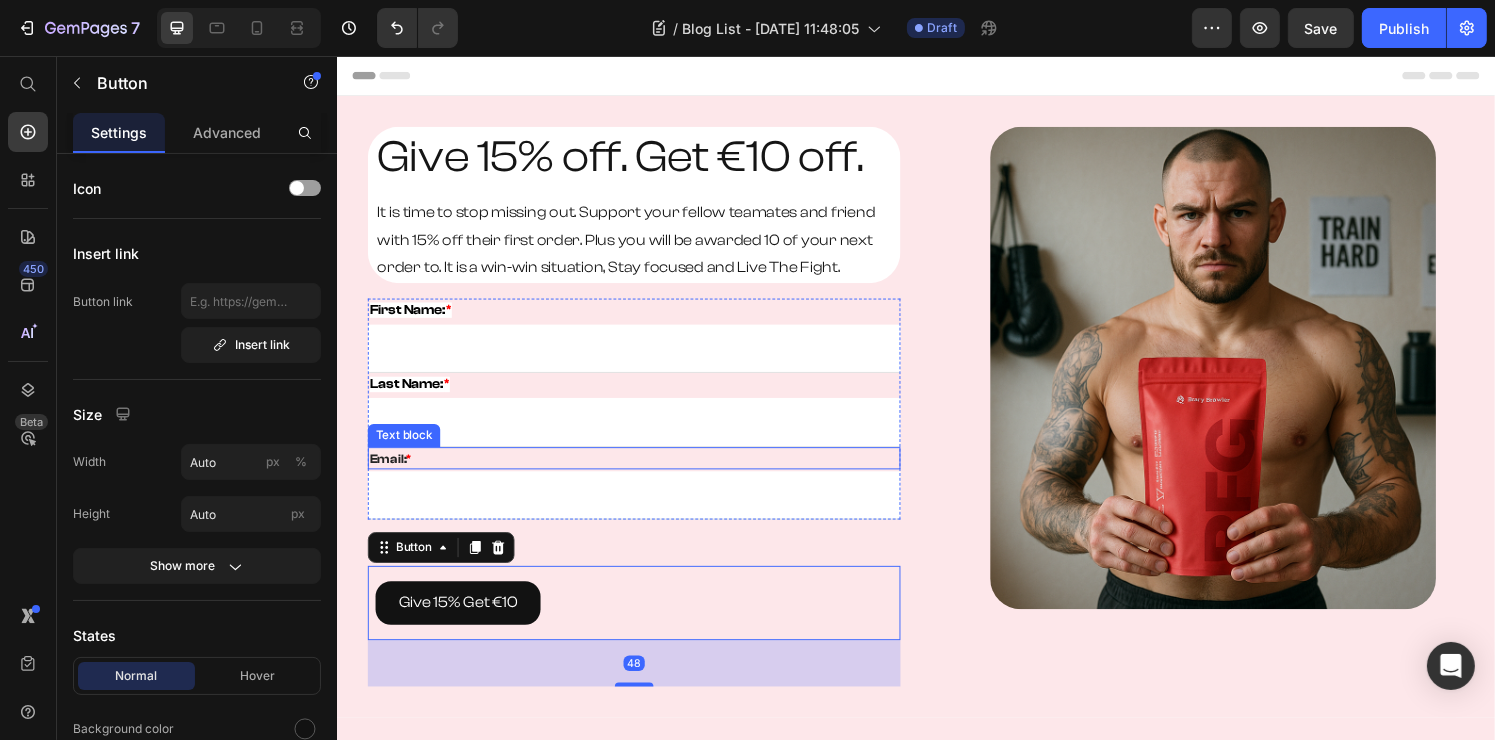 click on "Email:  *" at bounding box center [644, 473] 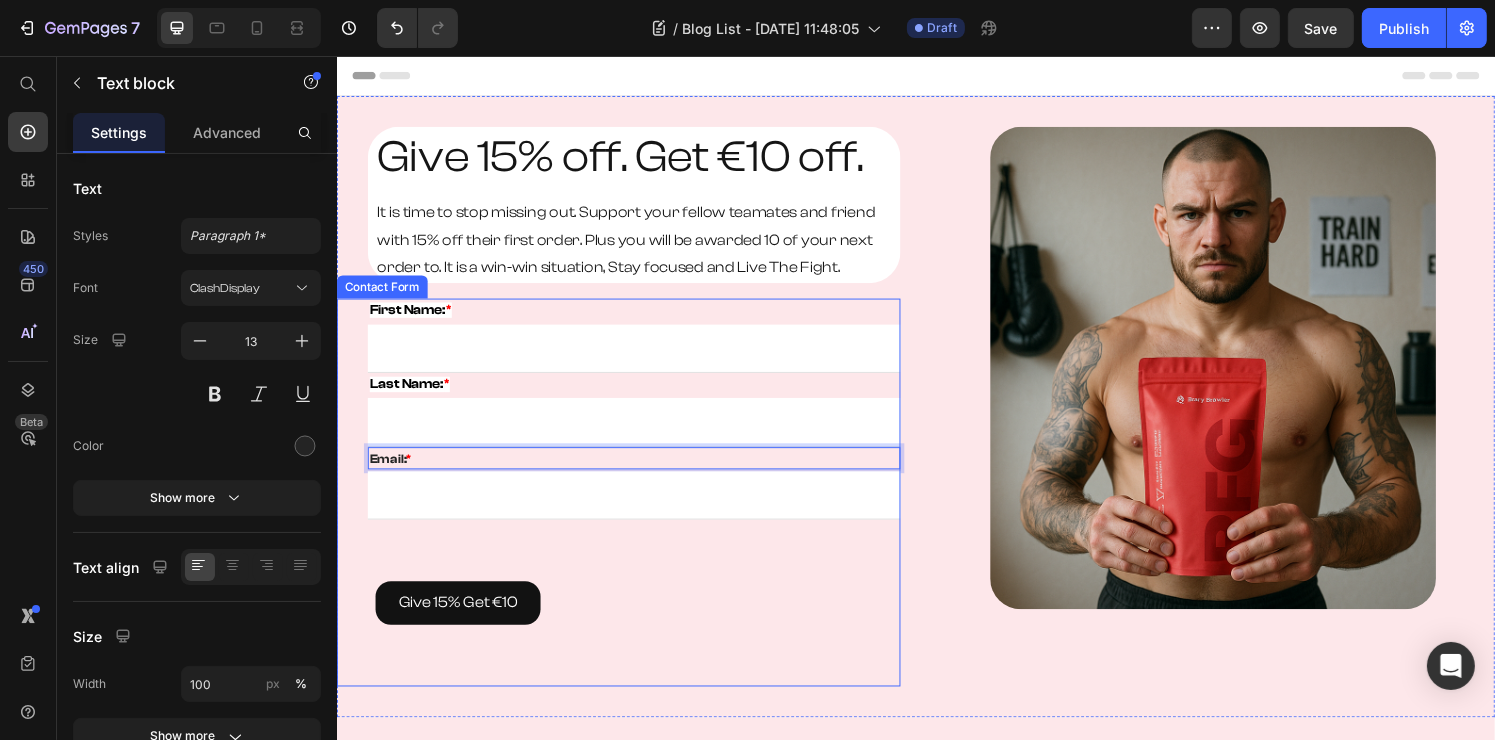 scroll, scrollTop: 0, scrollLeft: 0, axis: both 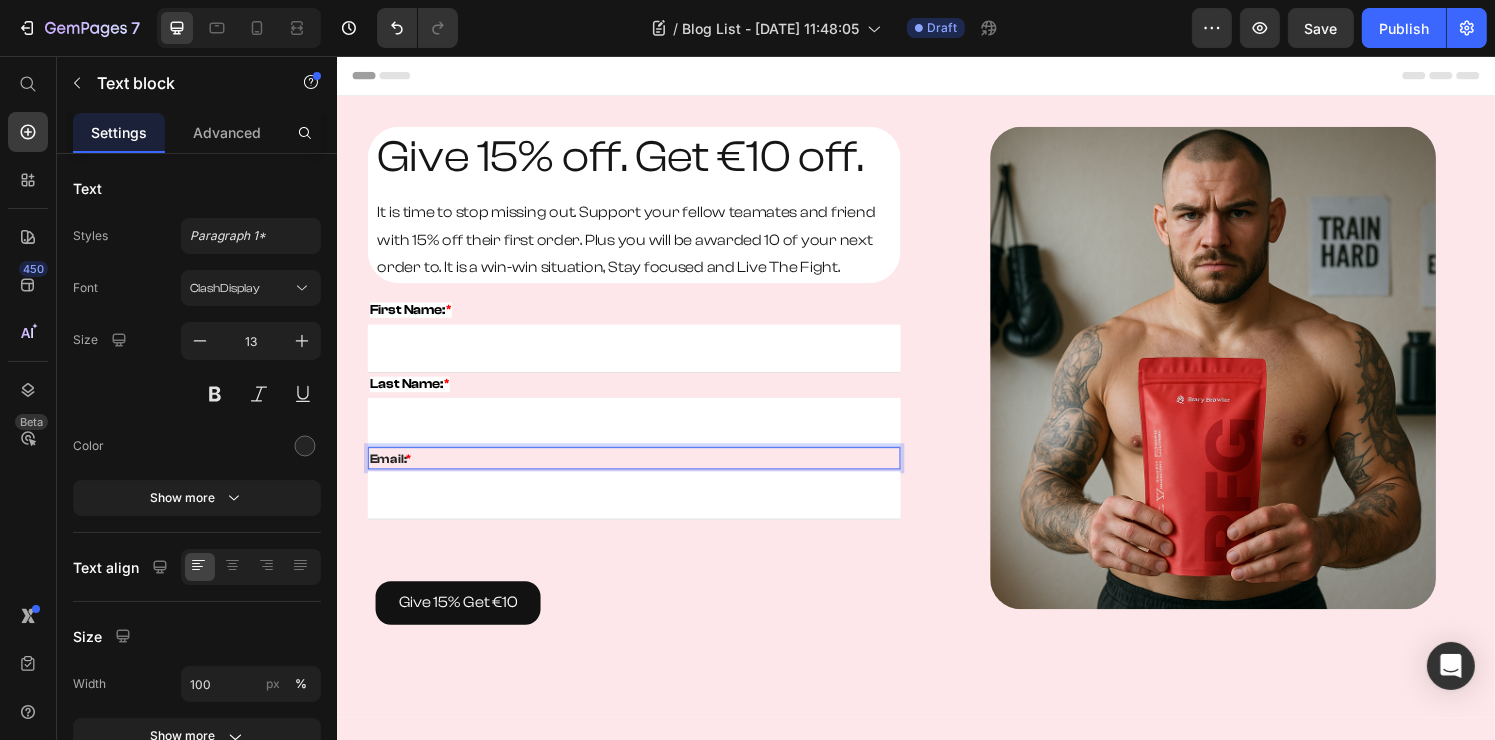 click on "Email:  *" at bounding box center [644, 473] 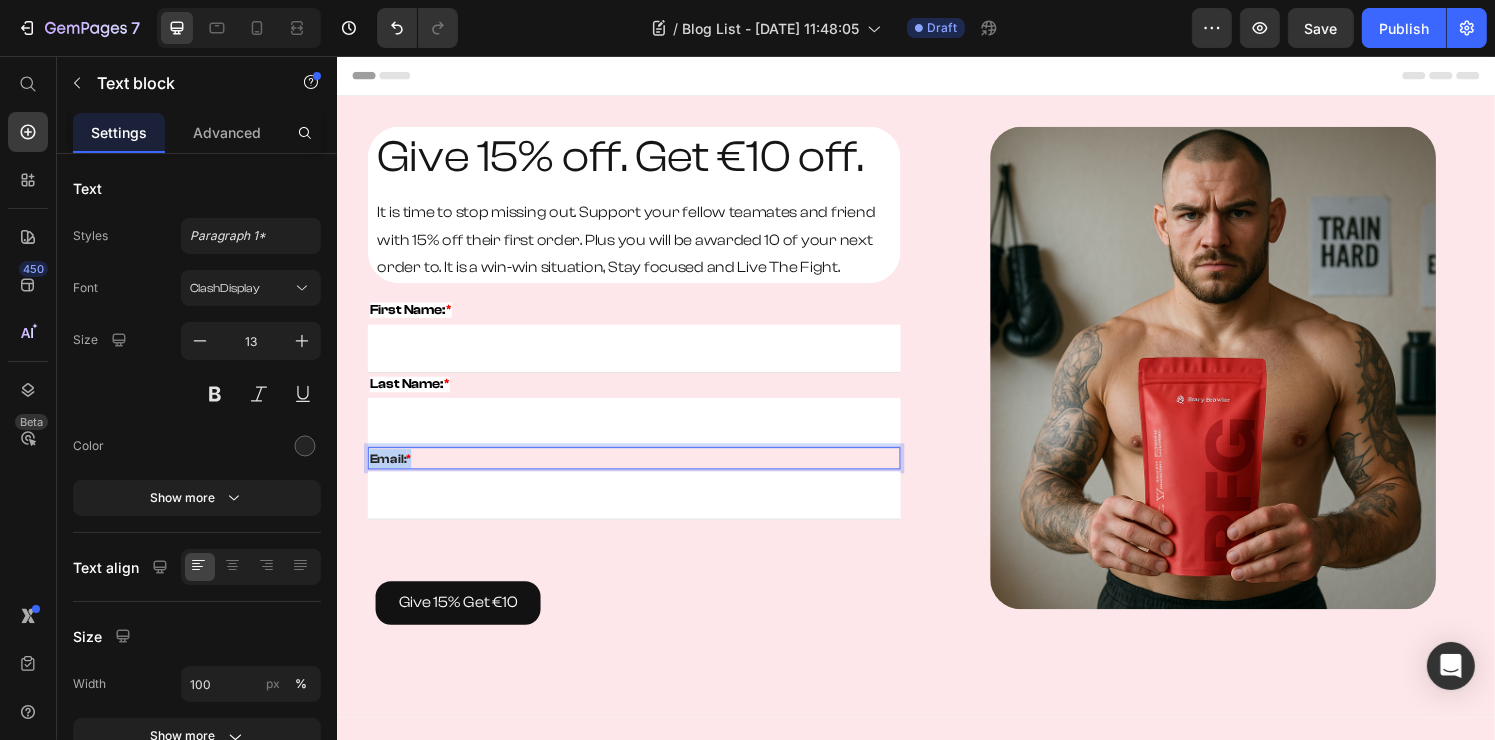 click on "Email:  *" at bounding box center (644, 473) 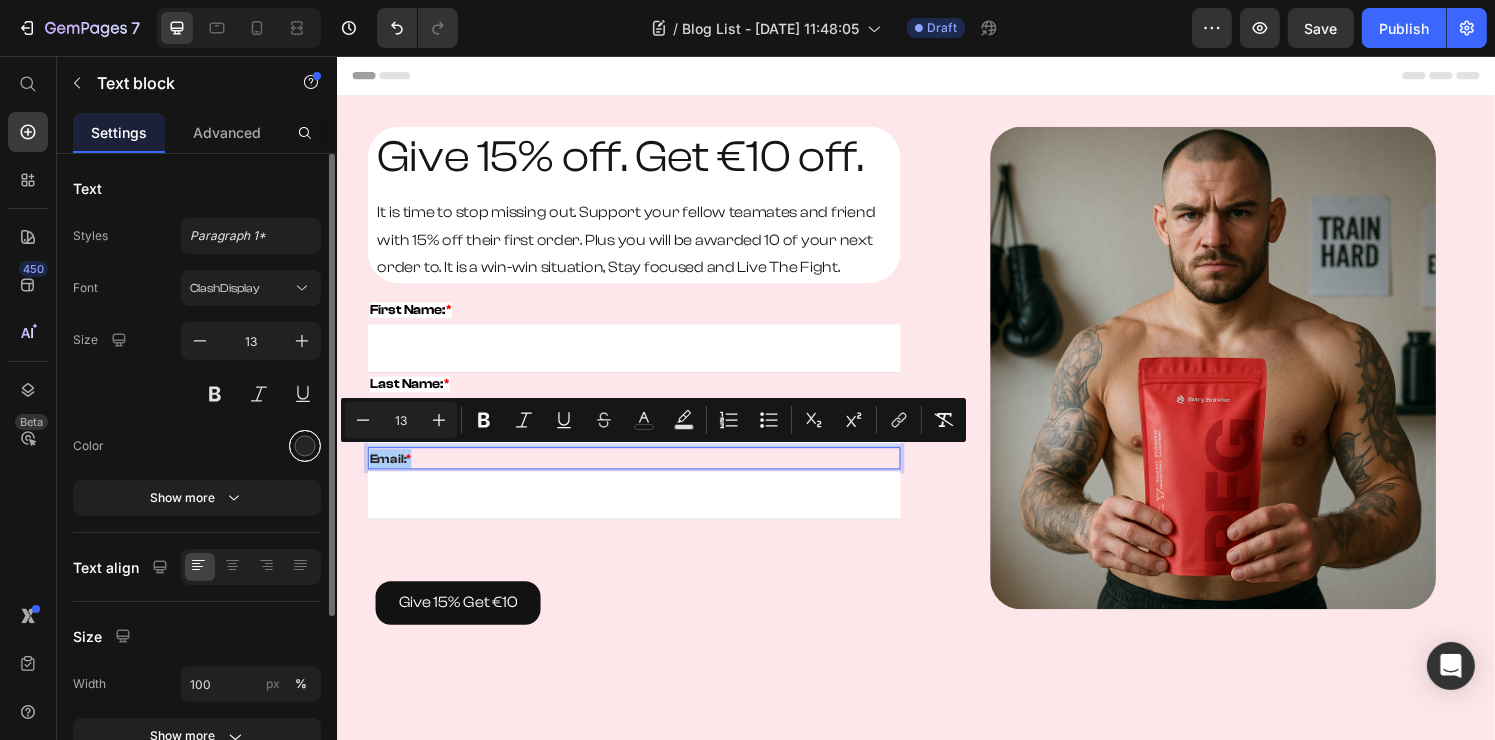 click at bounding box center [305, 446] 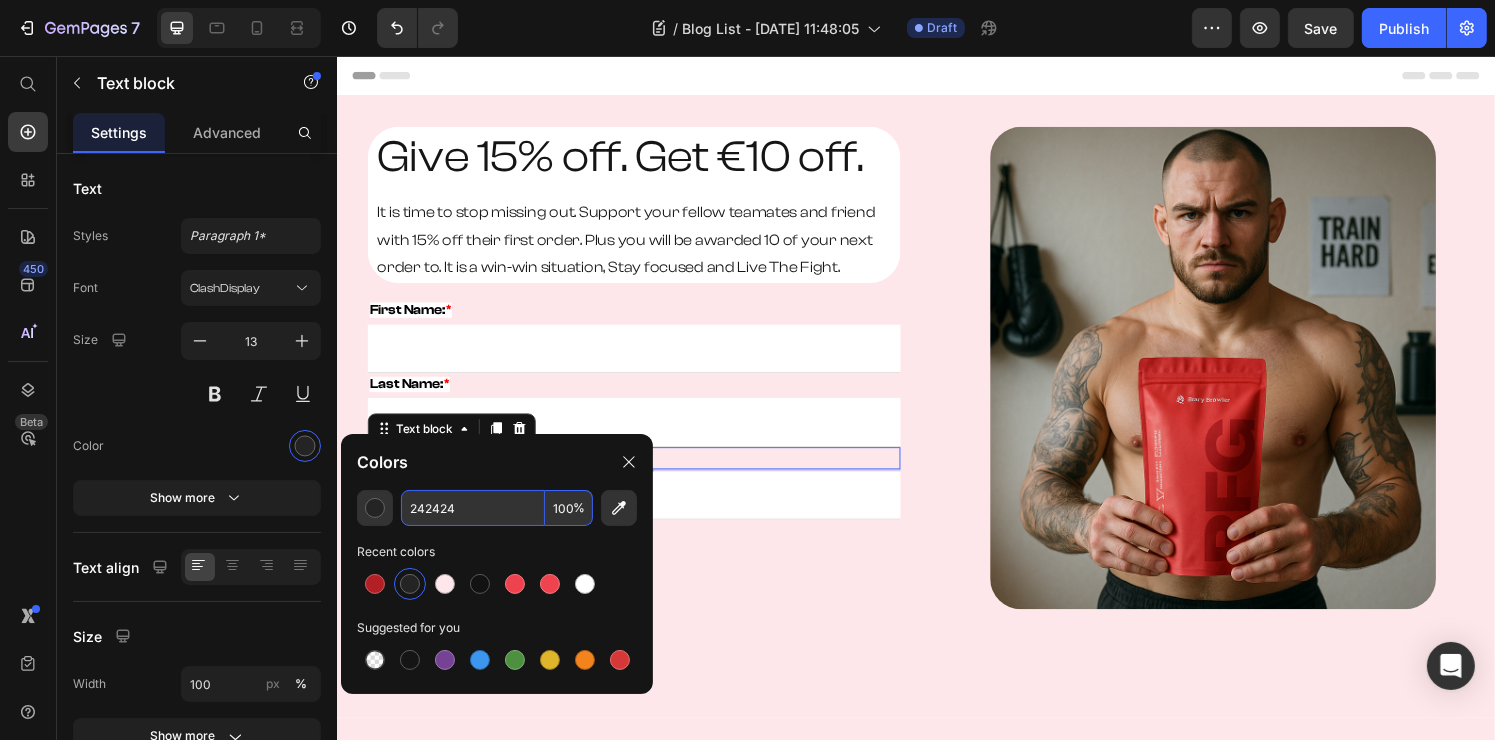 click on "242424" at bounding box center [473, 508] 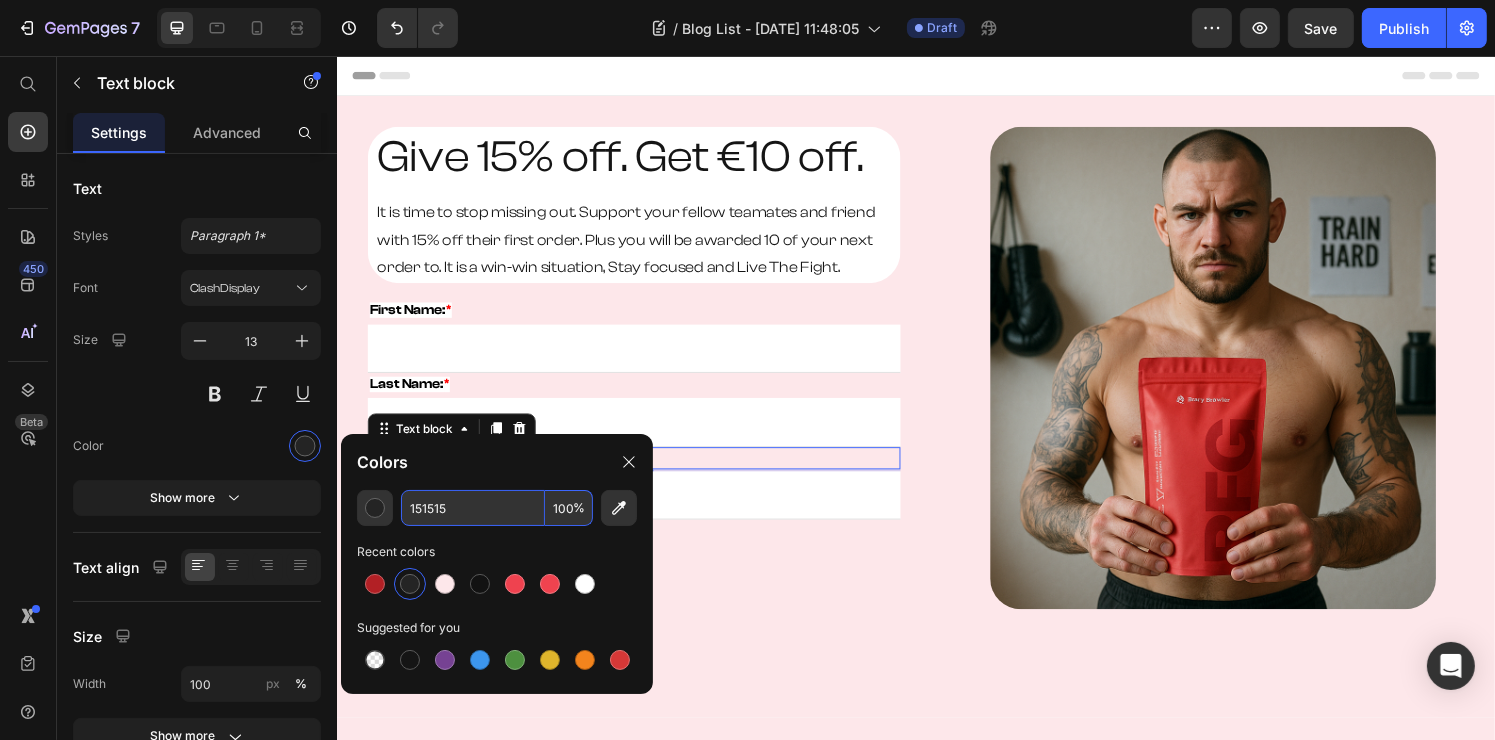 click on "Give 15% Get €10 Button" at bounding box center (644, 622) 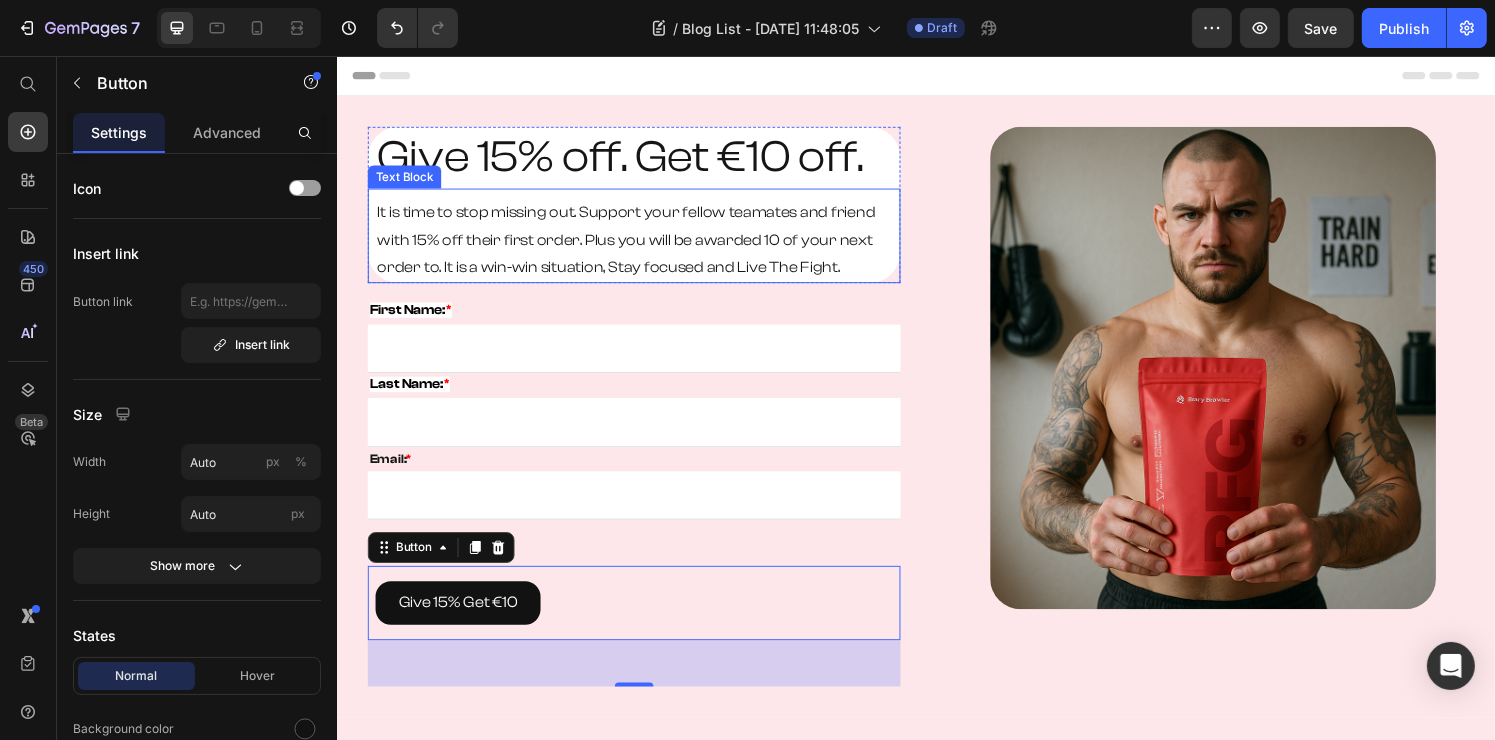 click on "It is time to stop missing out. Support your fellow teamates and friend with 15% off their first order. Plus you will be awarded 10 of your next order to. It is a win-win situation, Stay focused and Live The Fight." at bounding box center [648, 246] 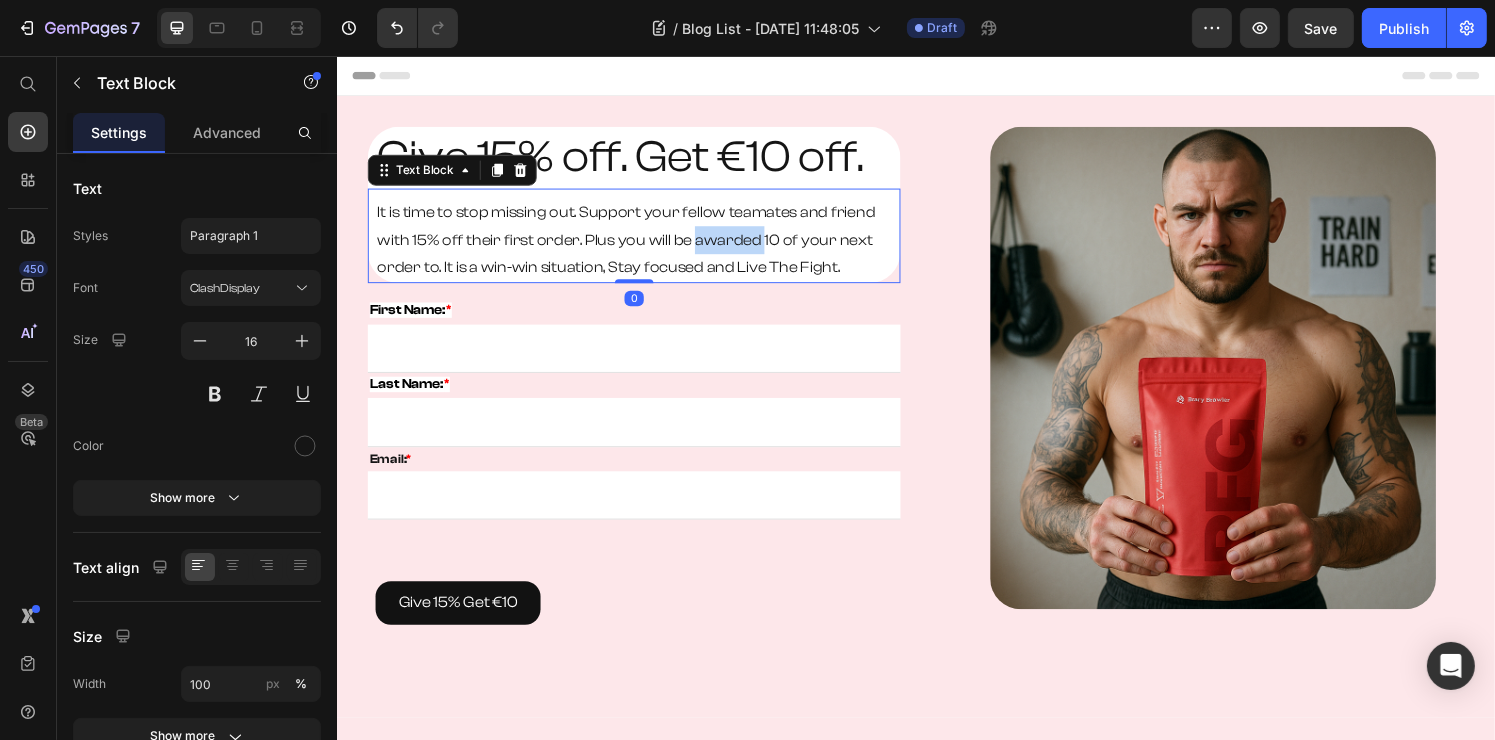 click on "It is time to stop missing out. Support your fellow teamates and friend with 15% off their first order. Plus you will be awarded 10 of your next order to. It is a win-win situation, Stay focused and Live The Fight." at bounding box center [648, 246] 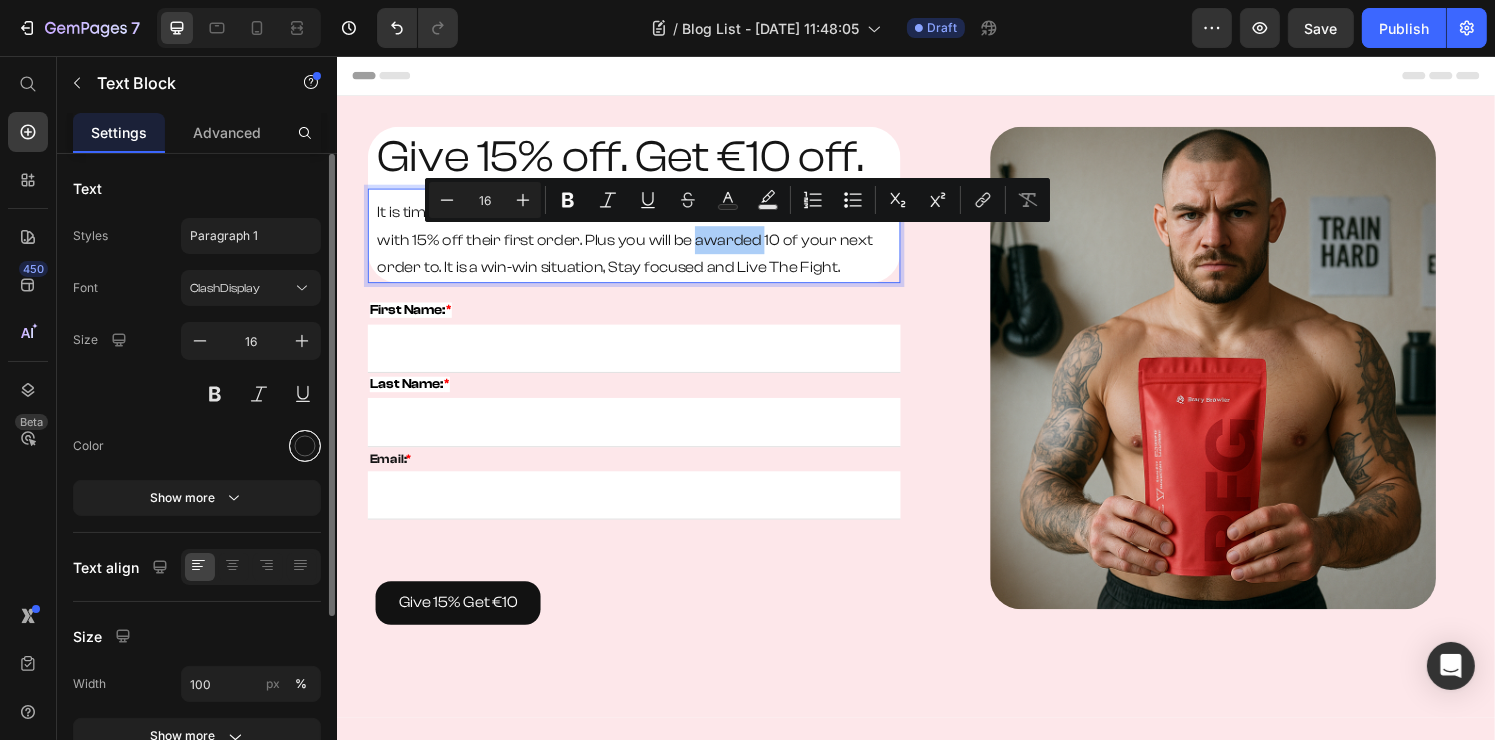 click at bounding box center [305, 446] 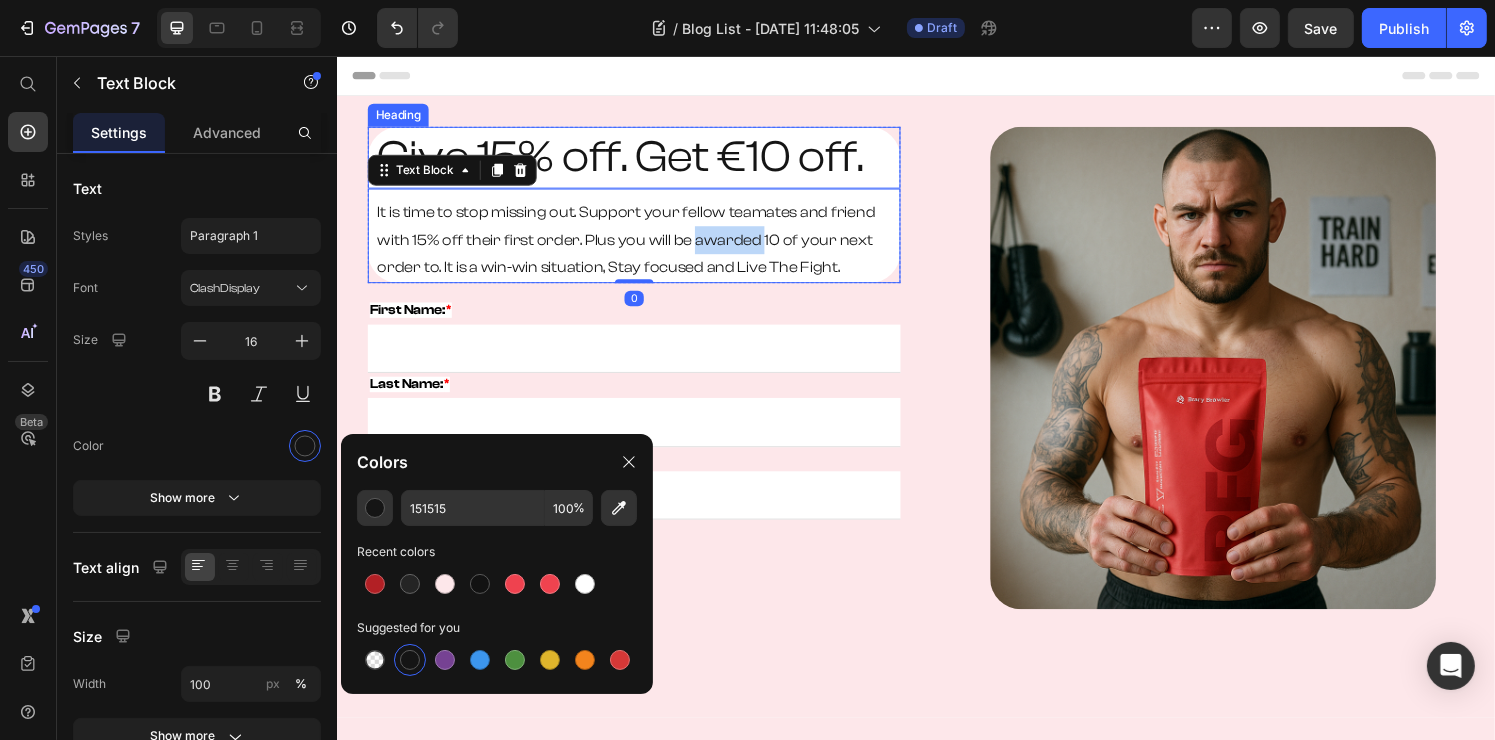 click on "Give 15% off. Get €10 off." at bounding box center [648, 161] 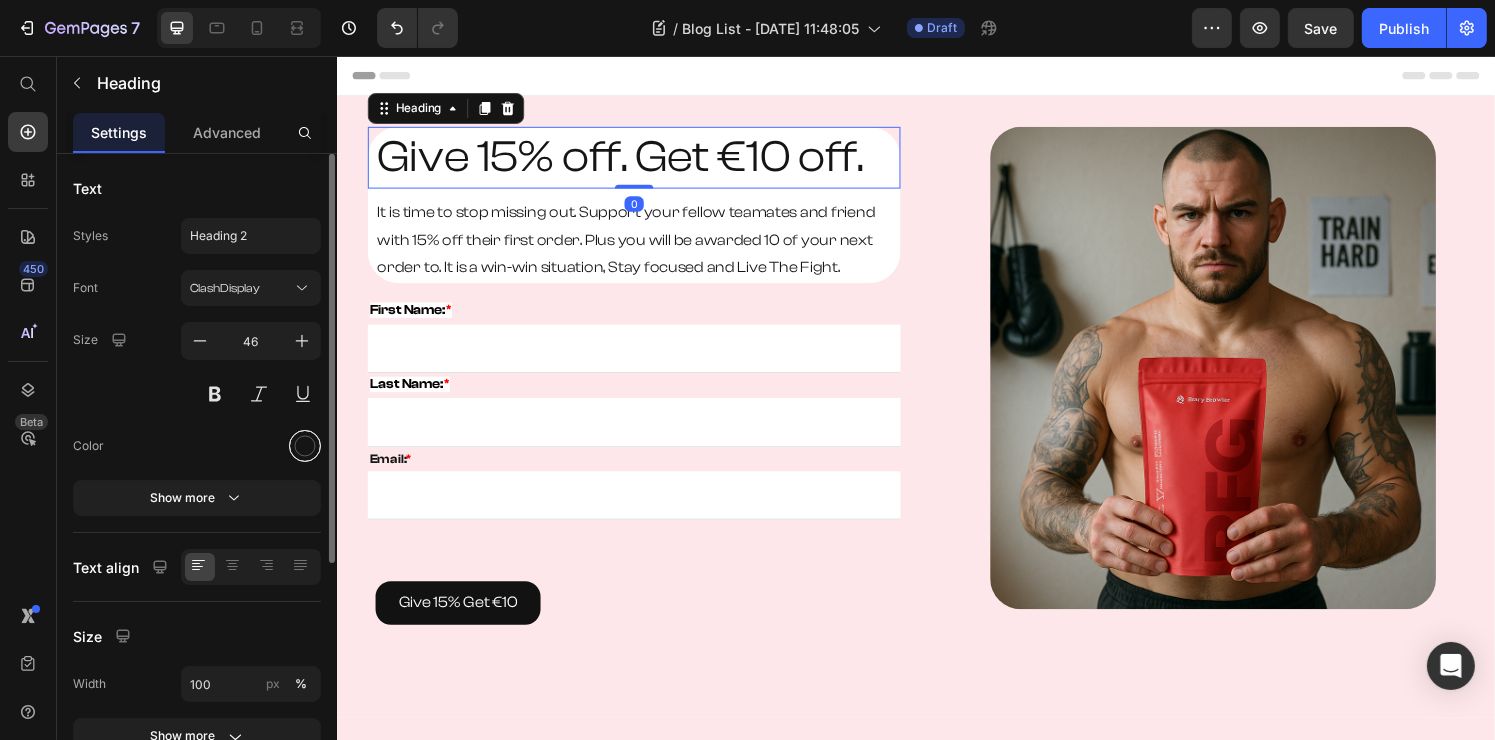 click at bounding box center [305, 446] 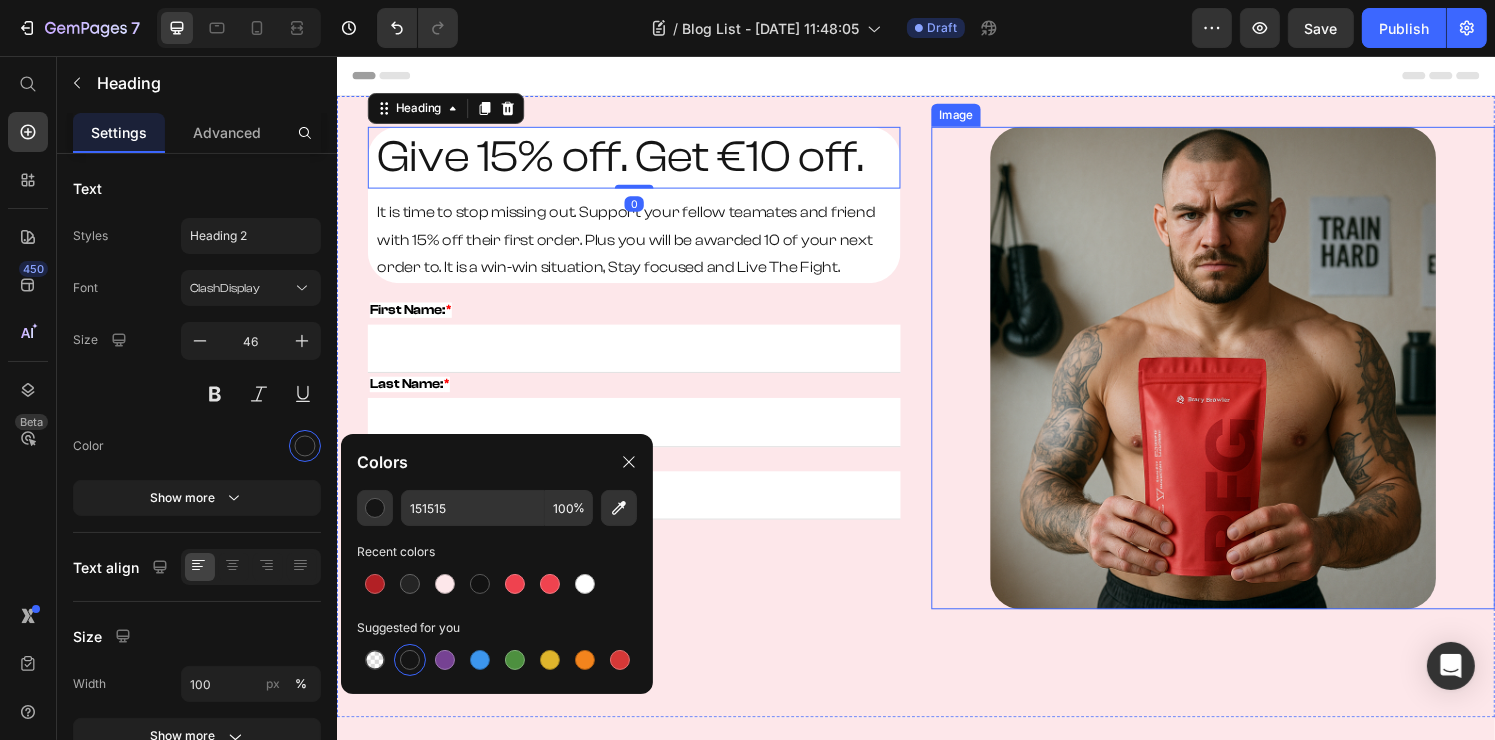 click at bounding box center [1244, 379] 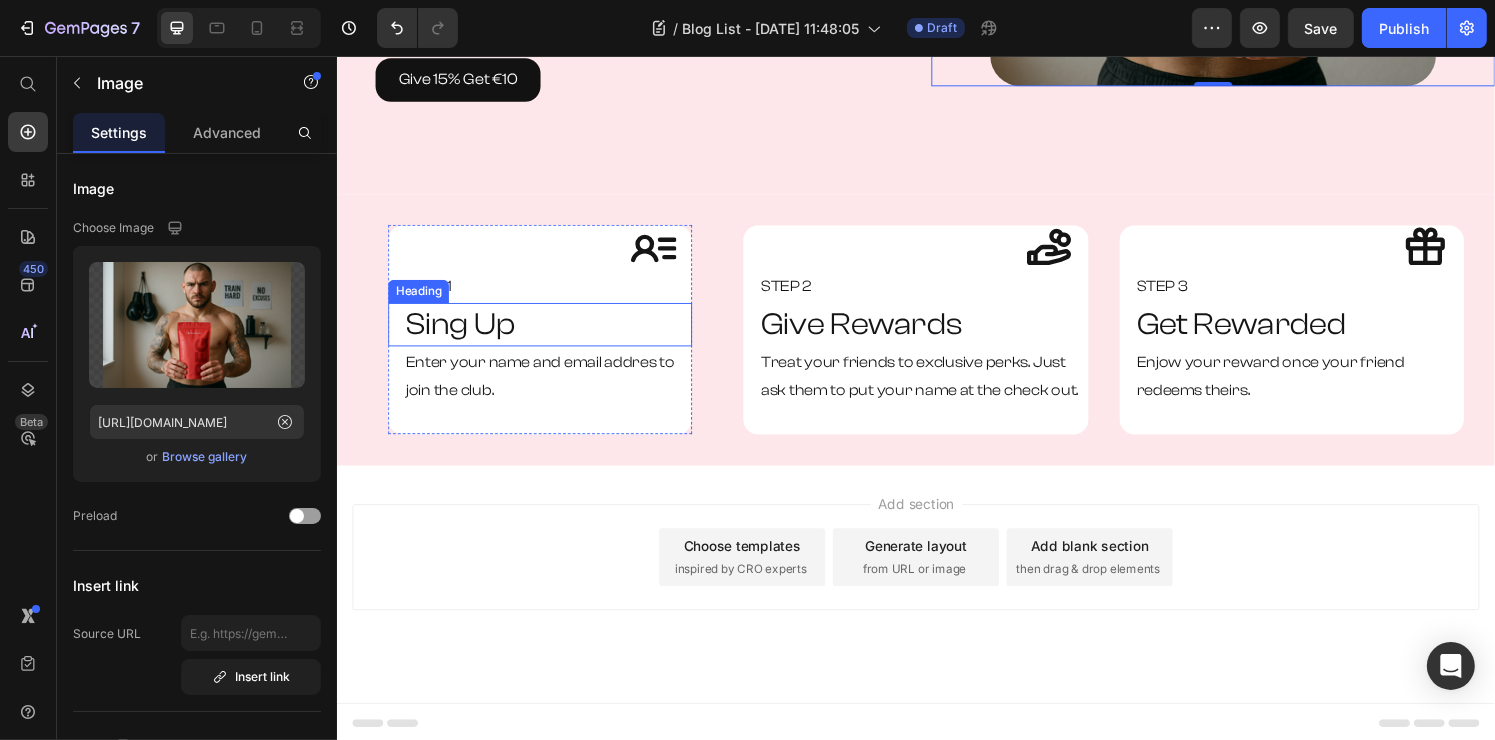 scroll, scrollTop: 543, scrollLeft: 0, axis: vertical 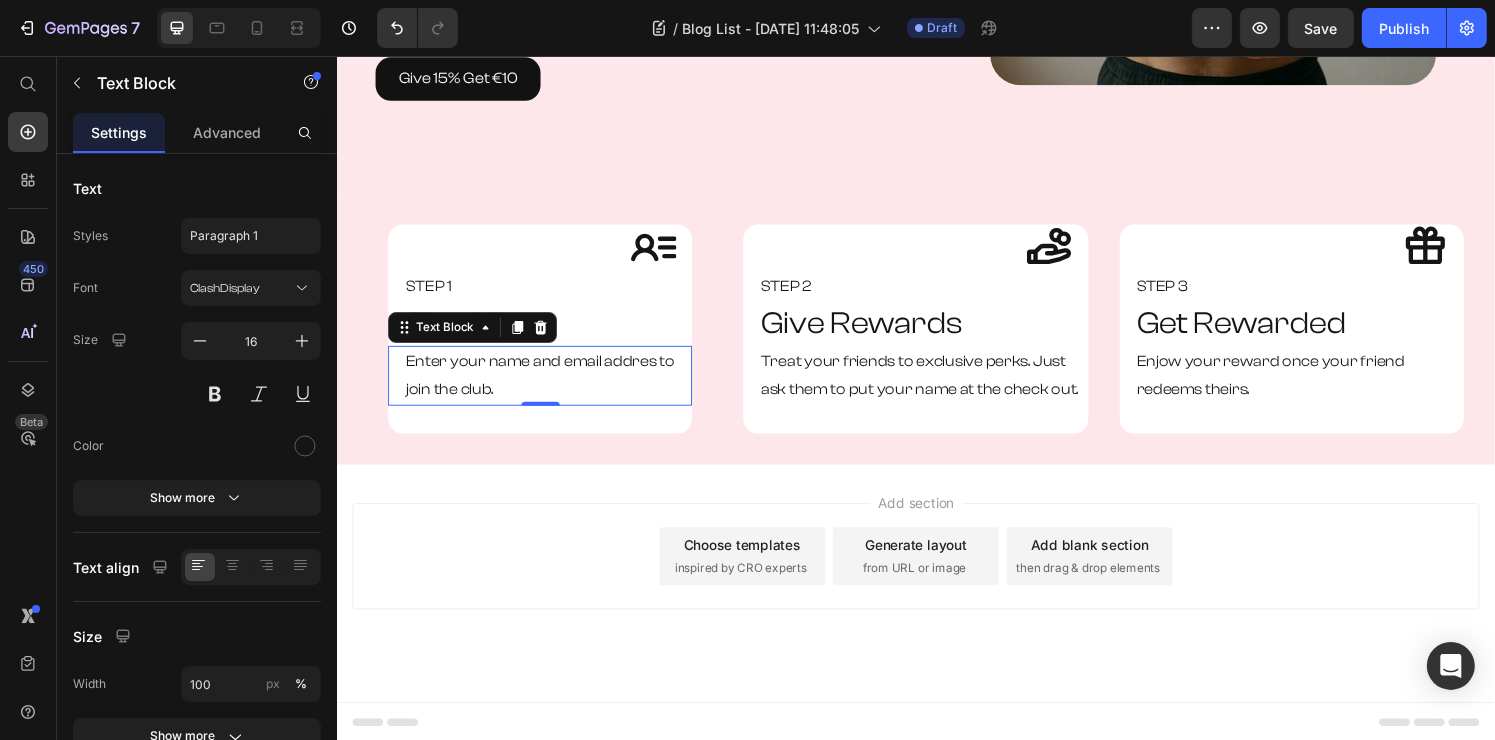 click on "Enter your name and email addres to join the club." at bounding box center (554, 387) 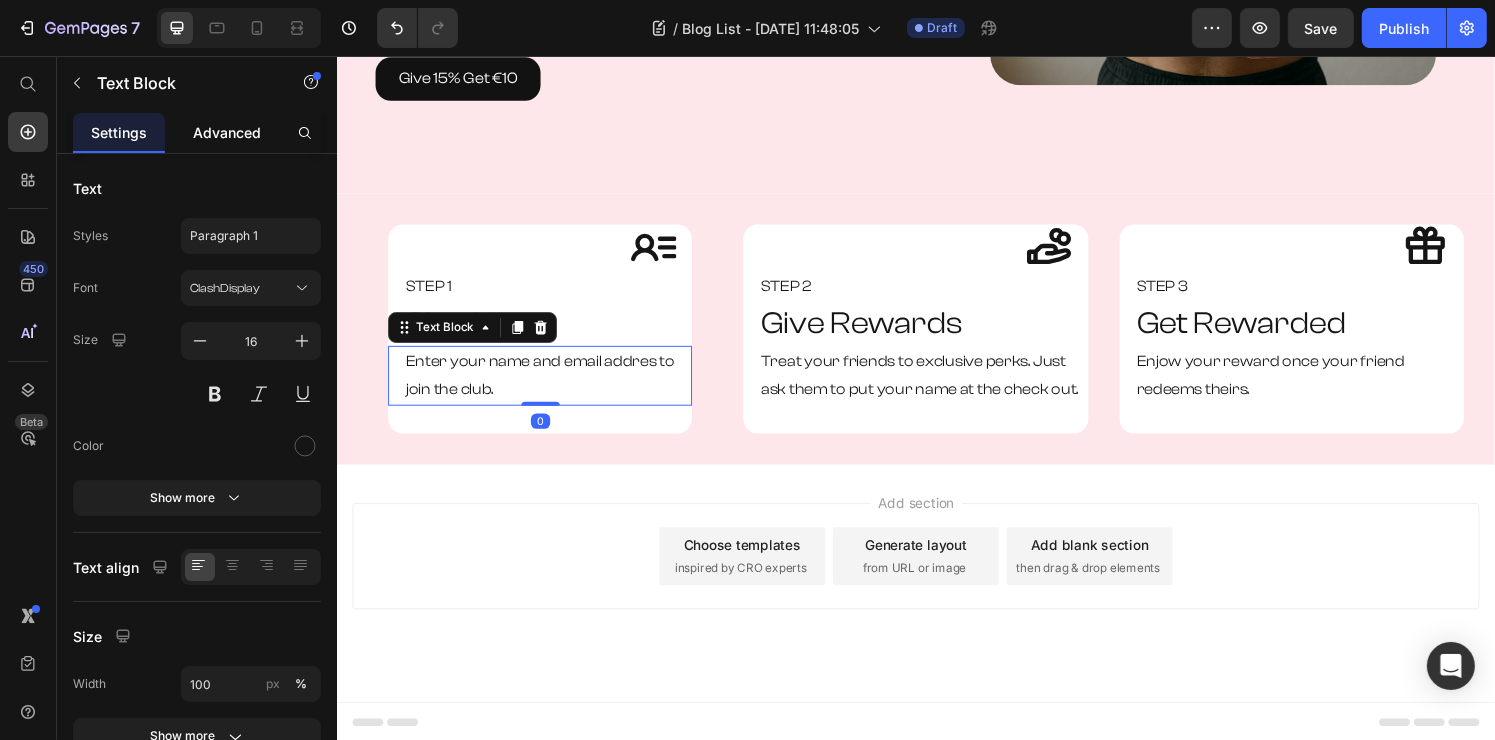 click on "Advanced" at bounding box center (227, 132) 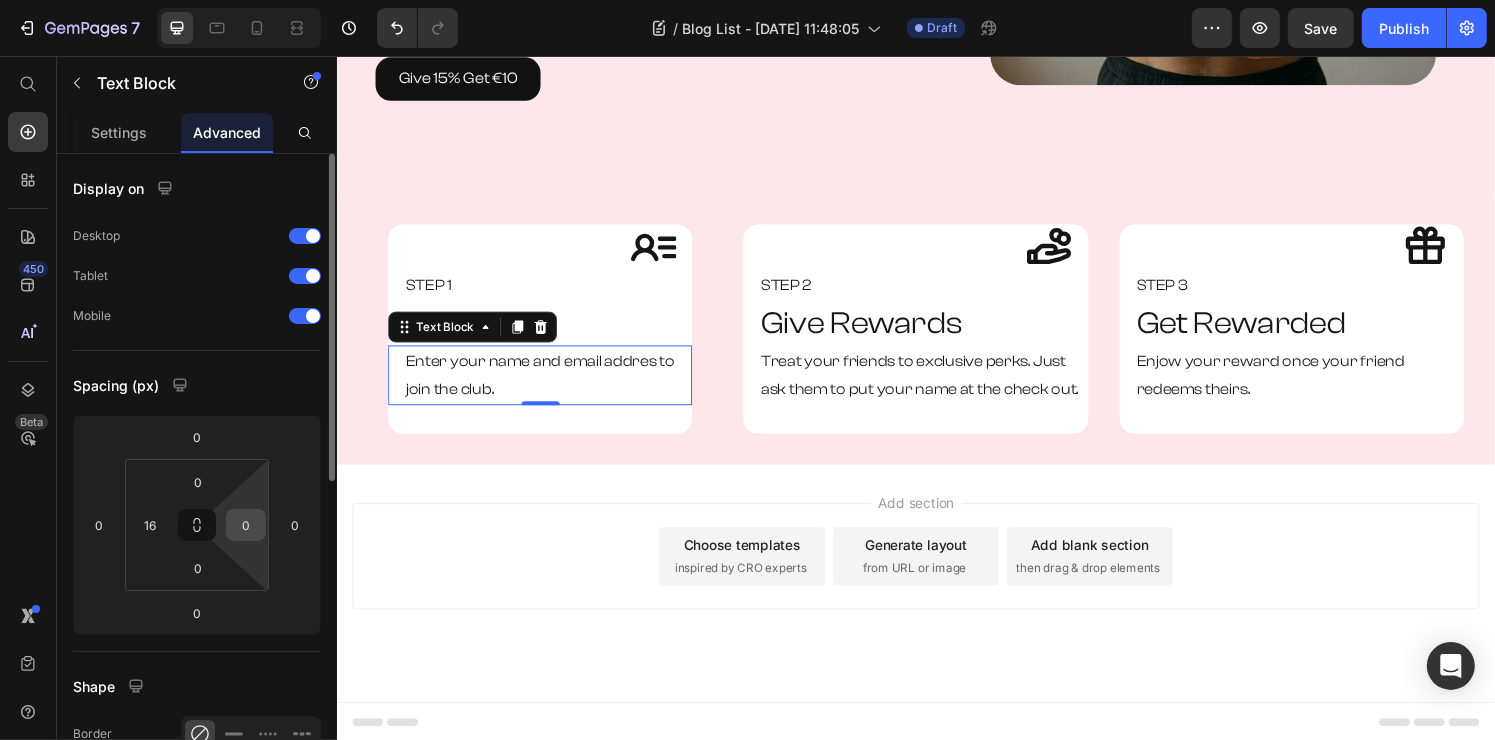 click on "0" at bounding box center [246, 525] 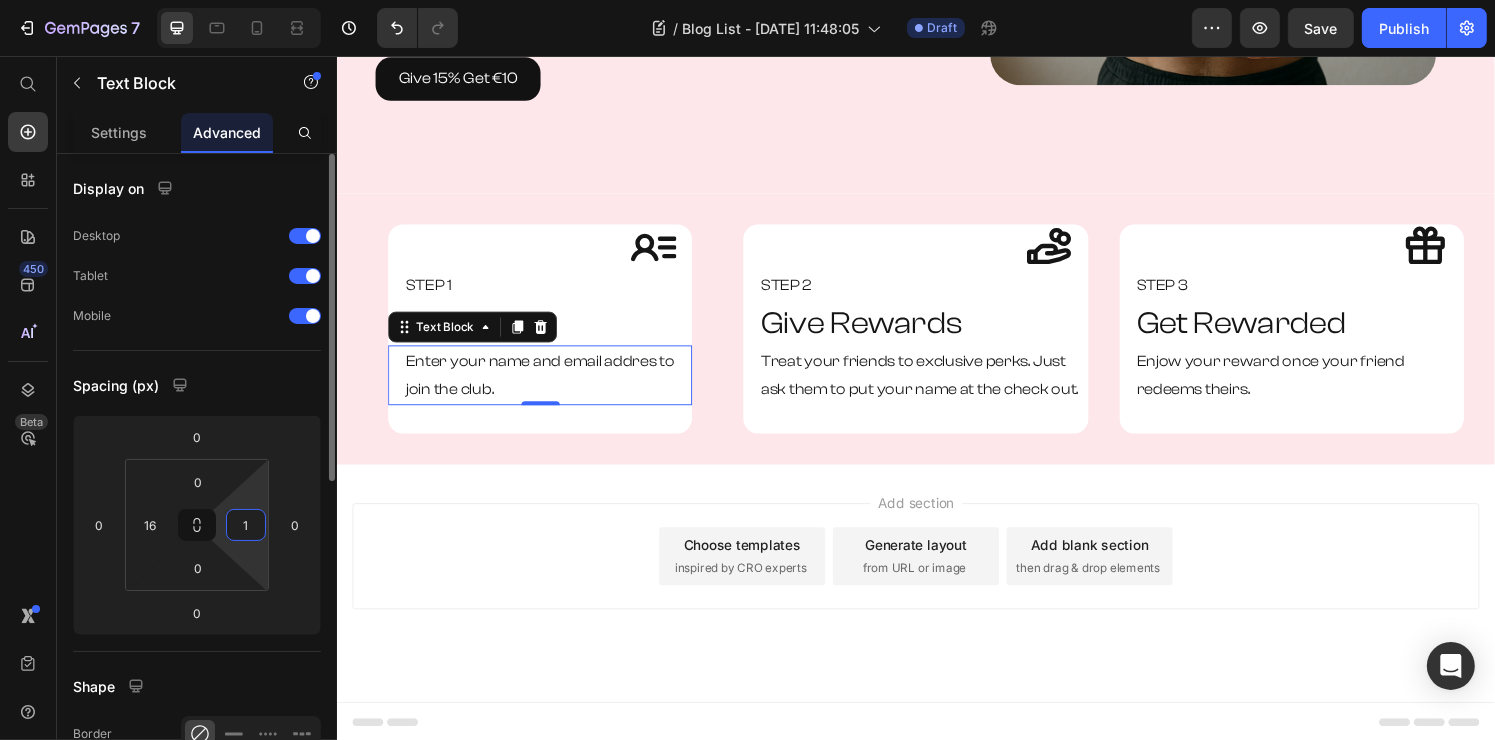 type on "16" 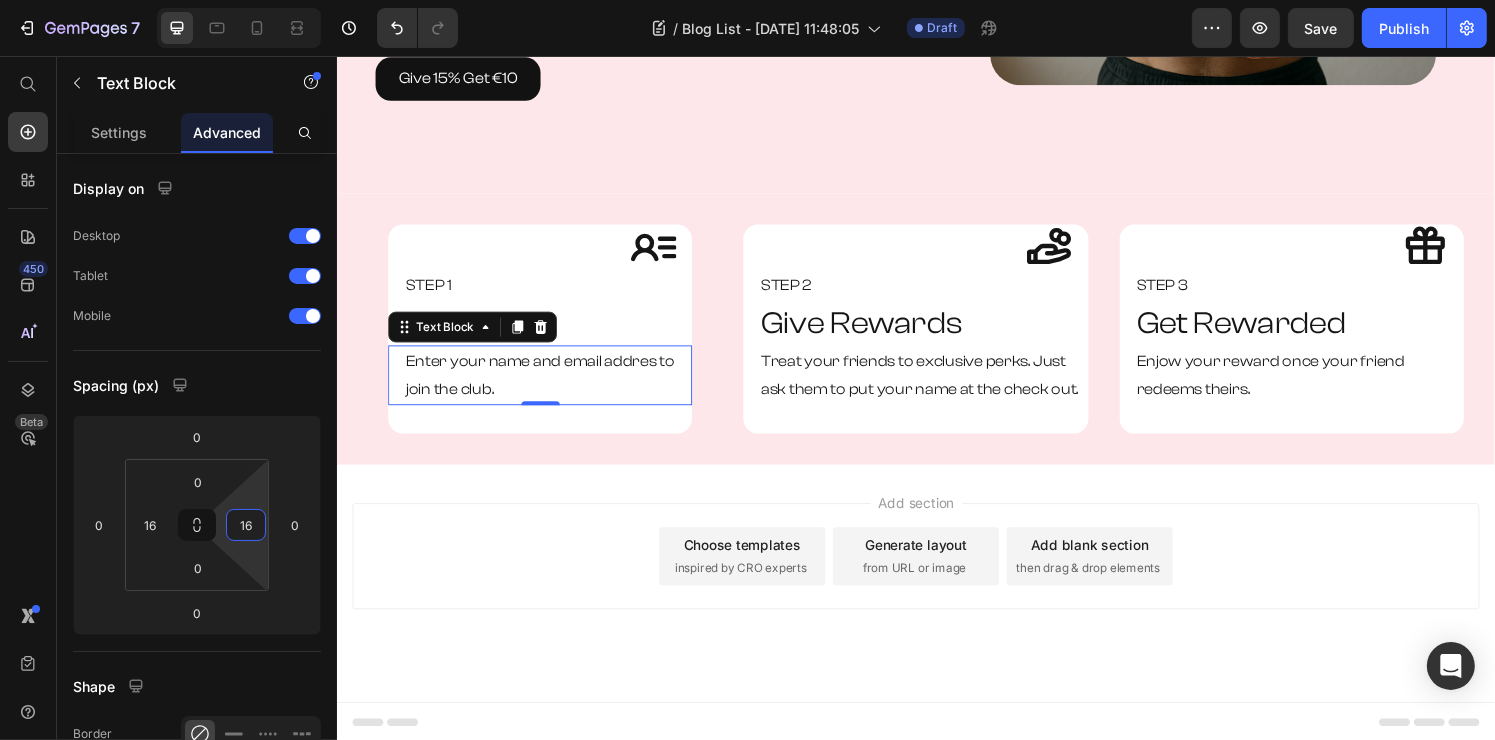 click on "Add section Choose templates inspired by CRO experts Generate layout from URL or image Add blank section then drag & drop elements" at bounding box center (936, 574) 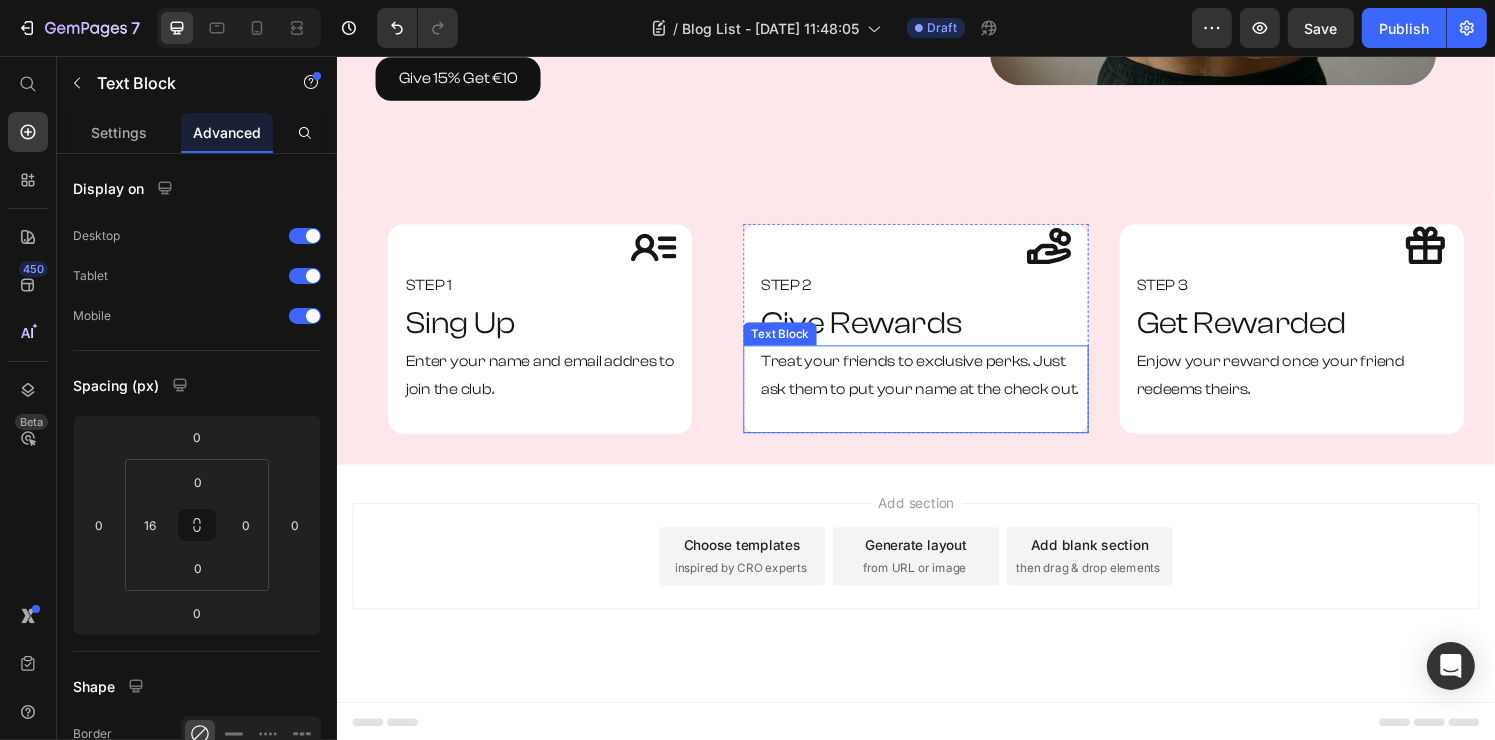 click on "Treat your friends to exclusive perks. Just ask them to put your name at the check out." at bounding box center [943, 387] 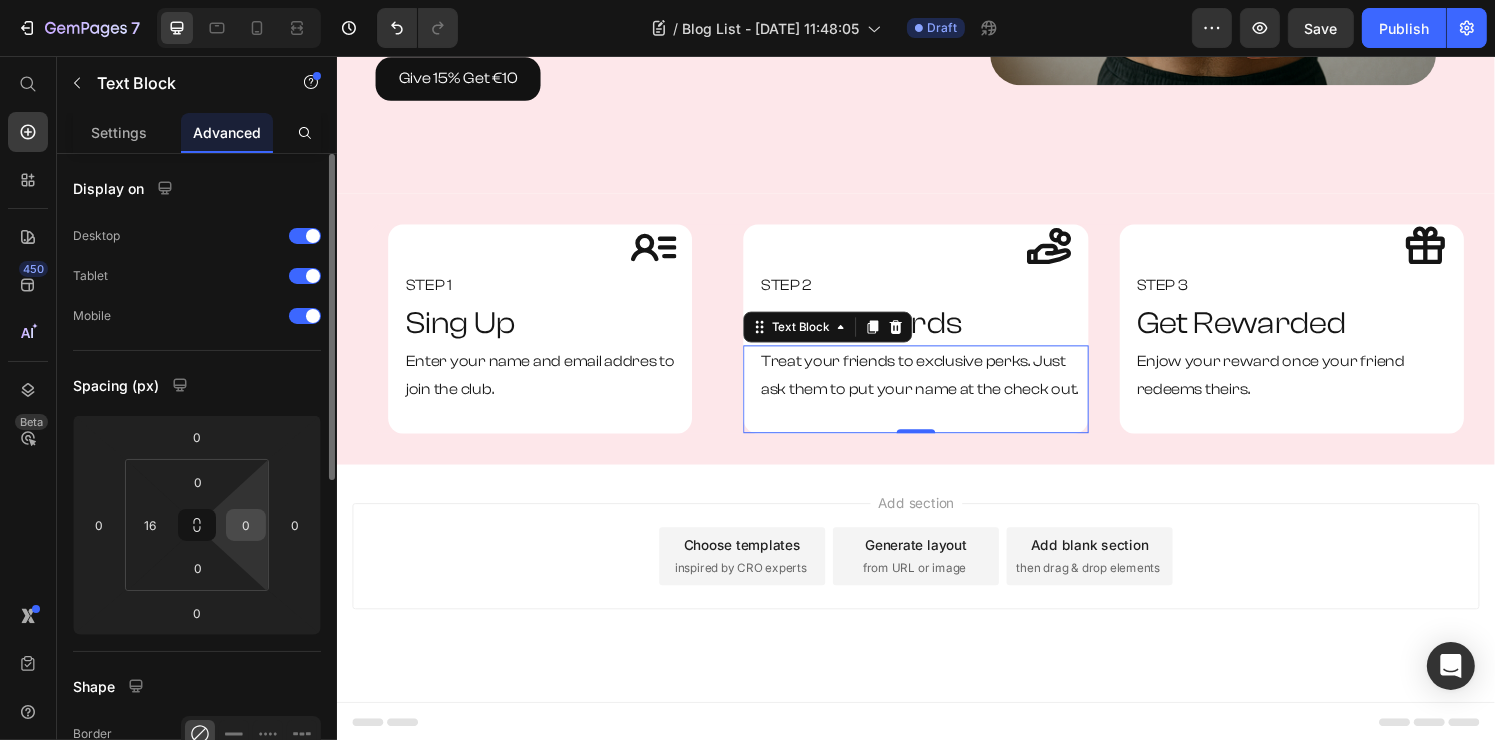 click on "0" at bounding box center (246, 525) 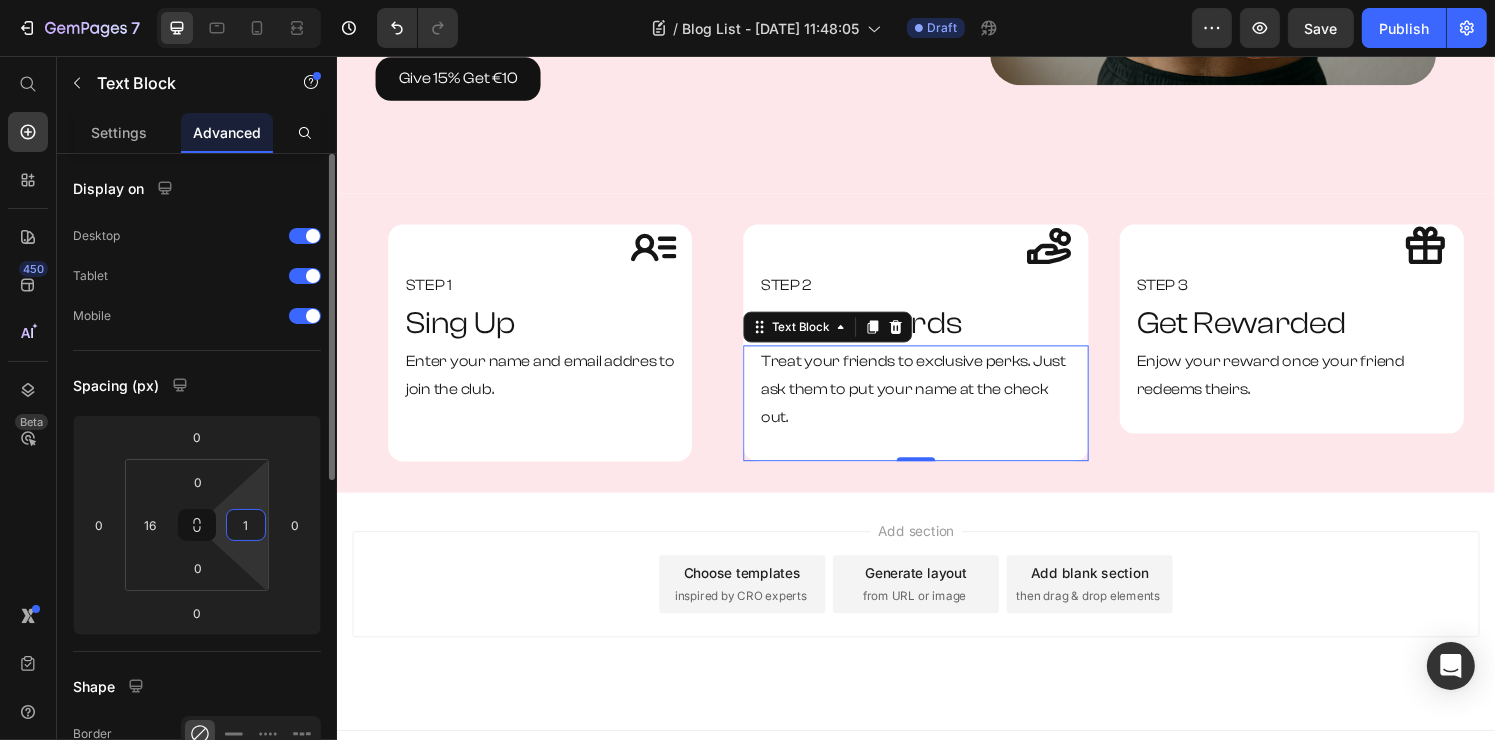 type on "16" 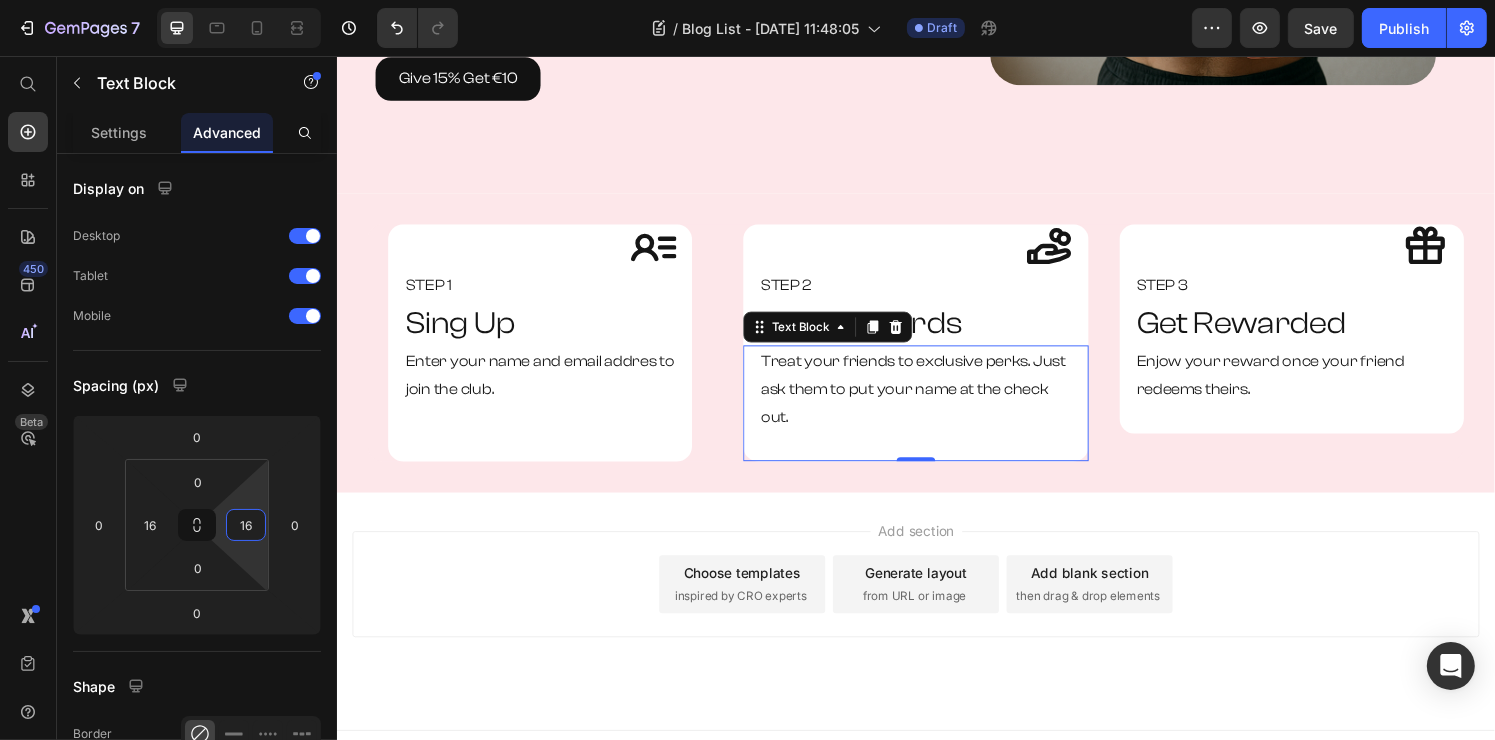click on "Add section Choose templates inspired by CRO experts Generate layout from URL or image Add blank section then drag & drop elements" at bounding box center (936, 603) 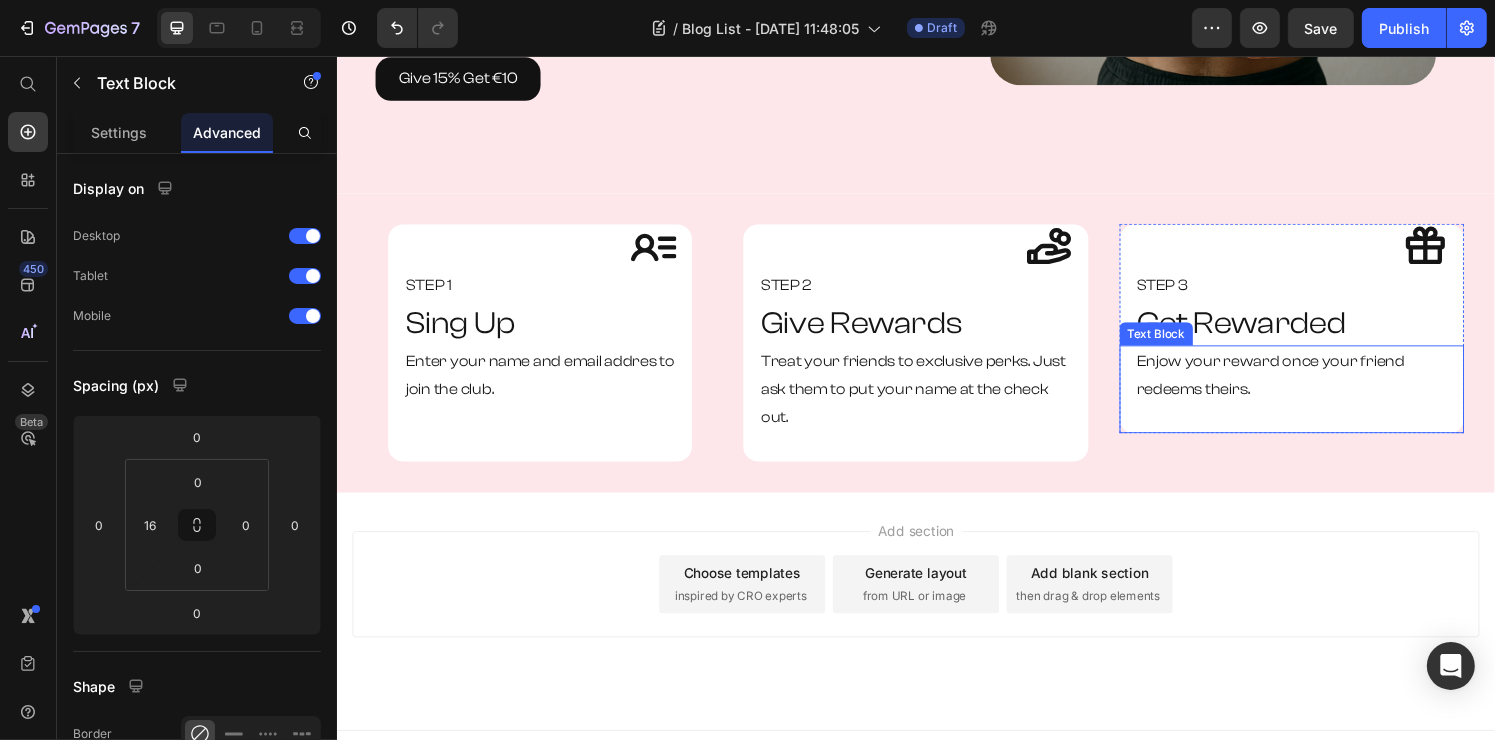 click on "Enjow your reward once your friend redeems theirs." at bounding box center (1333, 387) 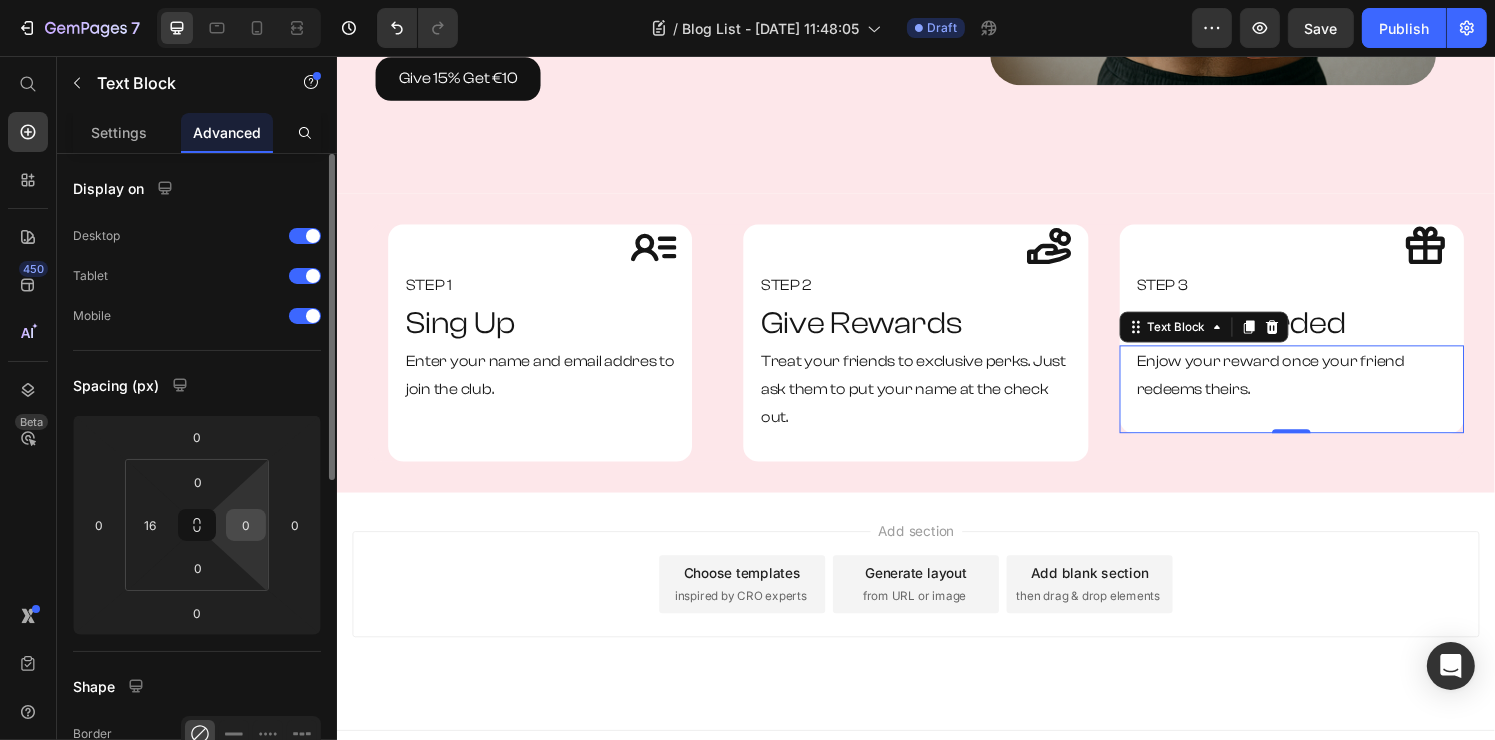 click on "0" at bounding box center (246, 525) 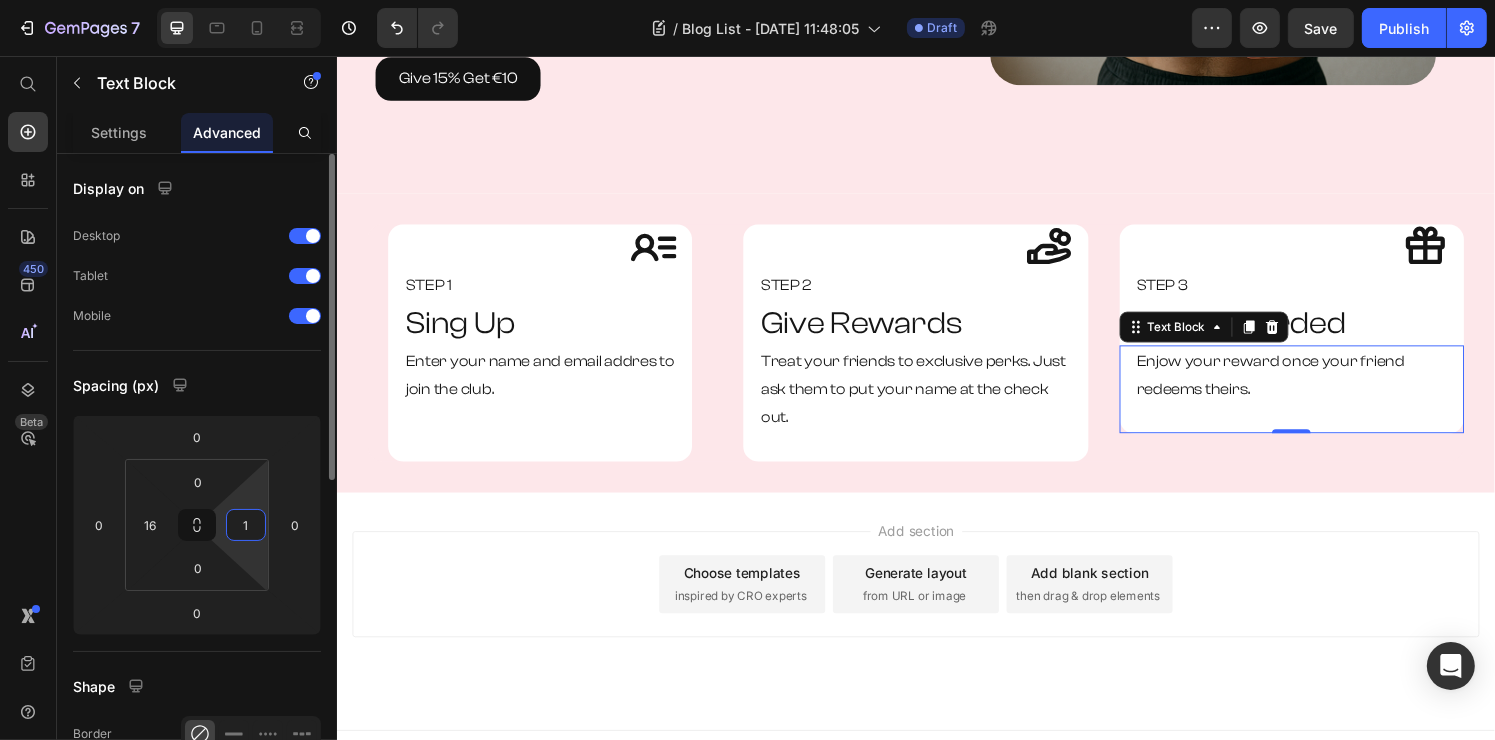 type on "16" 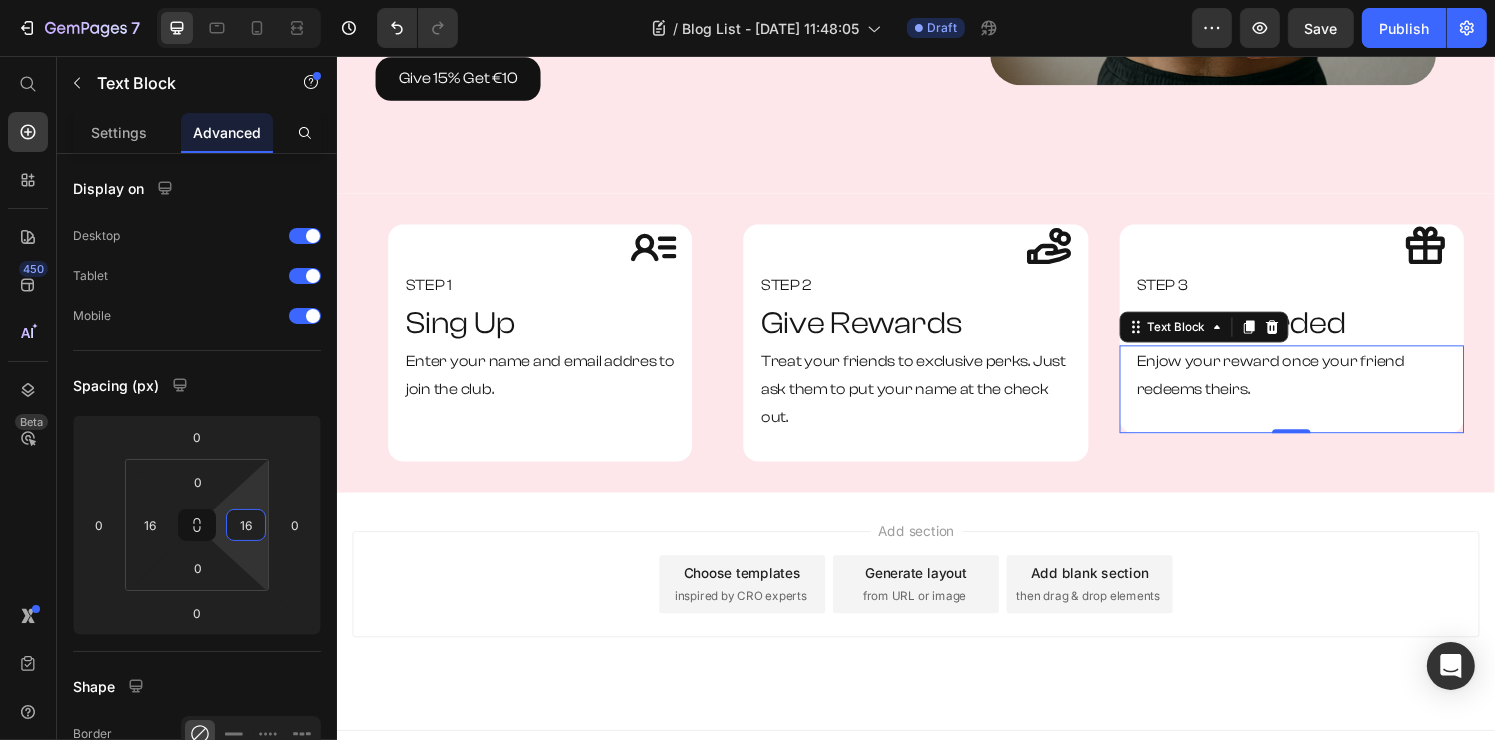 click on "Add section Choose templates inspired by CRO experts Generate layout from URL or image Add blank section then drag & drop elements" at bounding box center (936, 603) 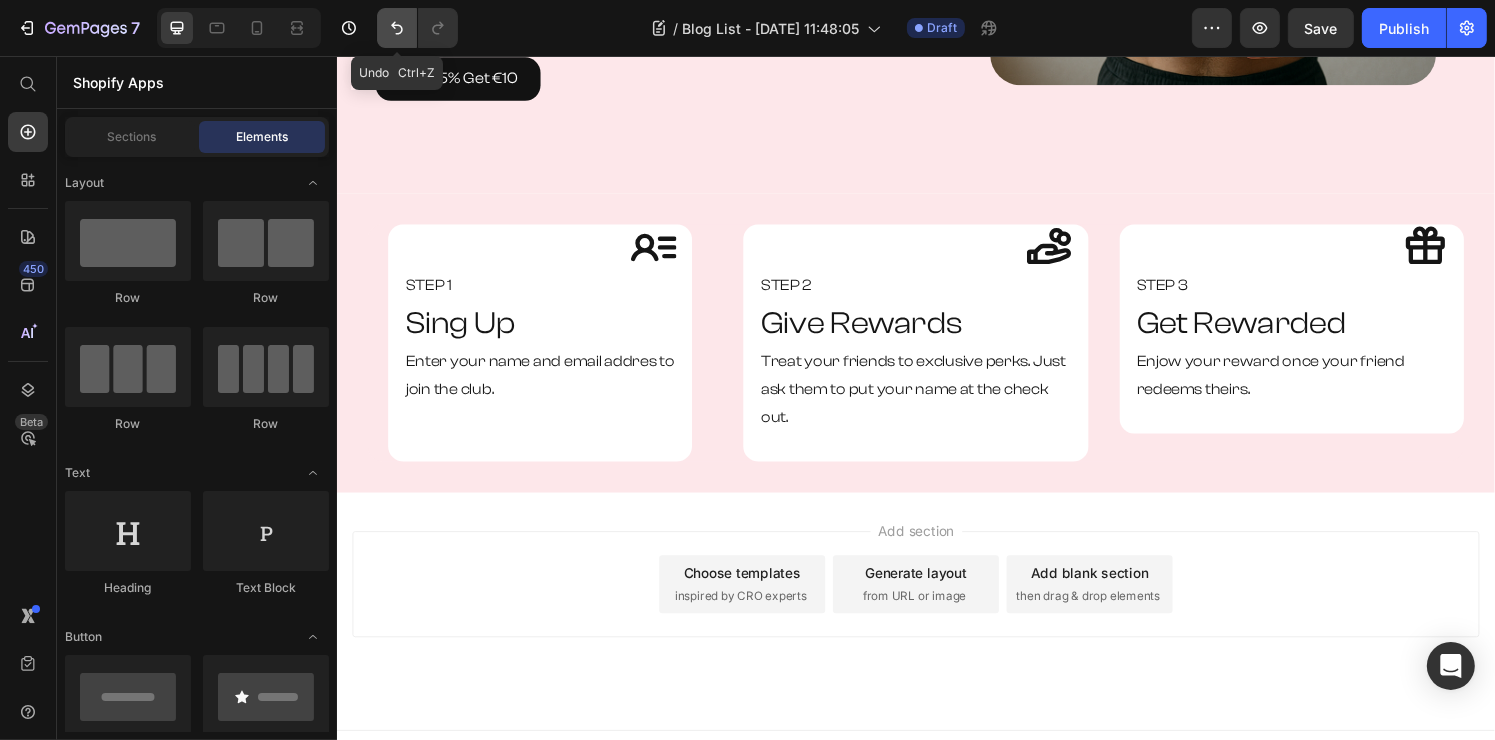 click 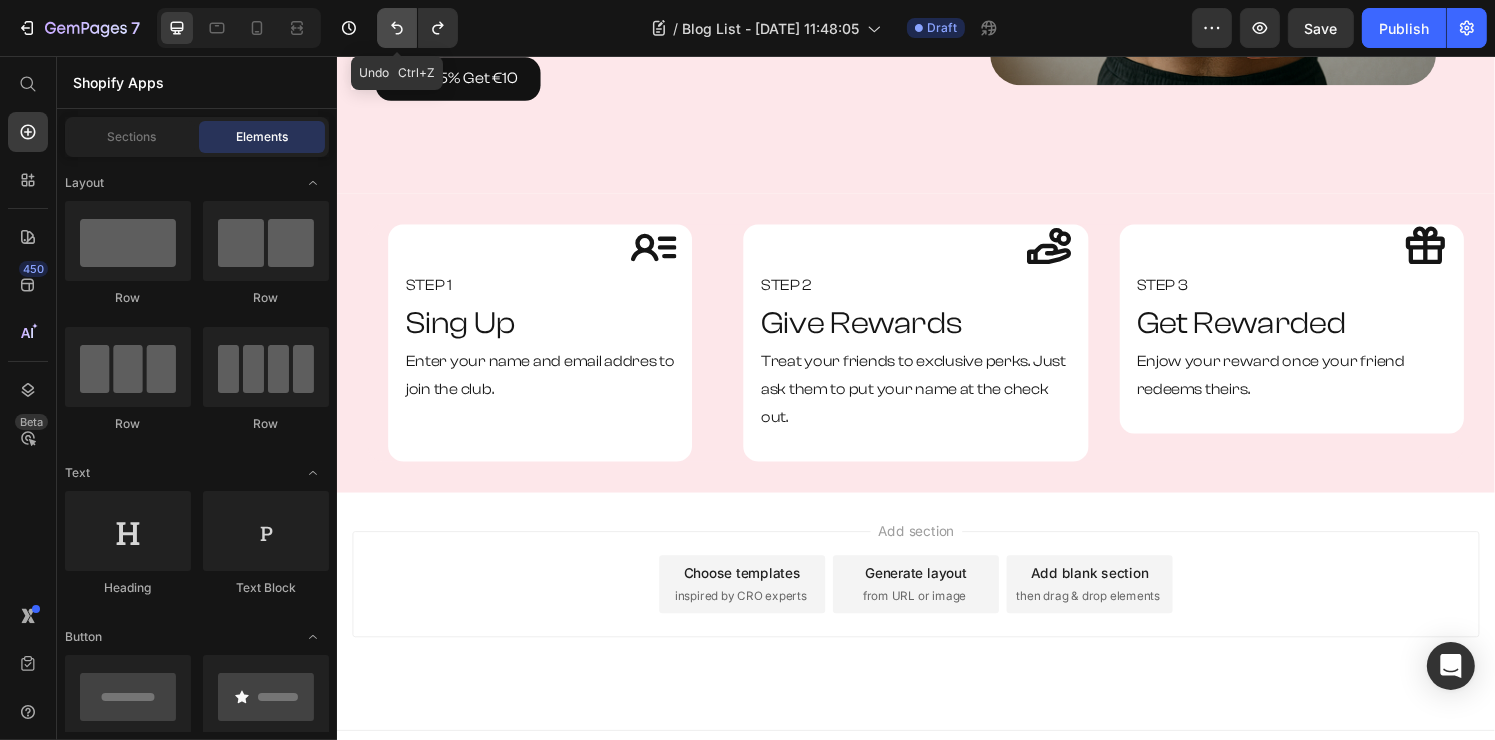 click 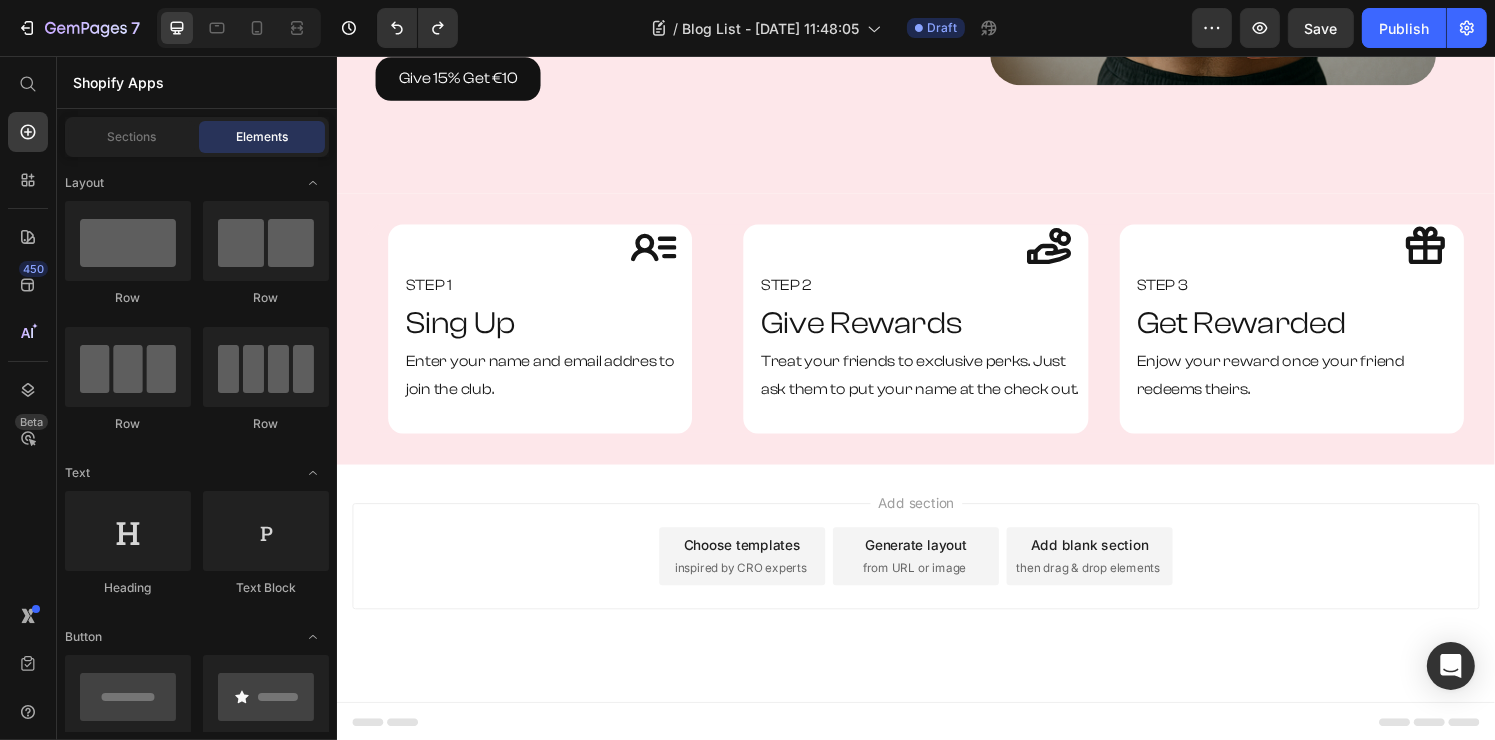 click on "Add section Choose templates inspired by CRO experts Generate layout from URL or image Add blank section then drag & drop elements" at bounding box center [936, 574] 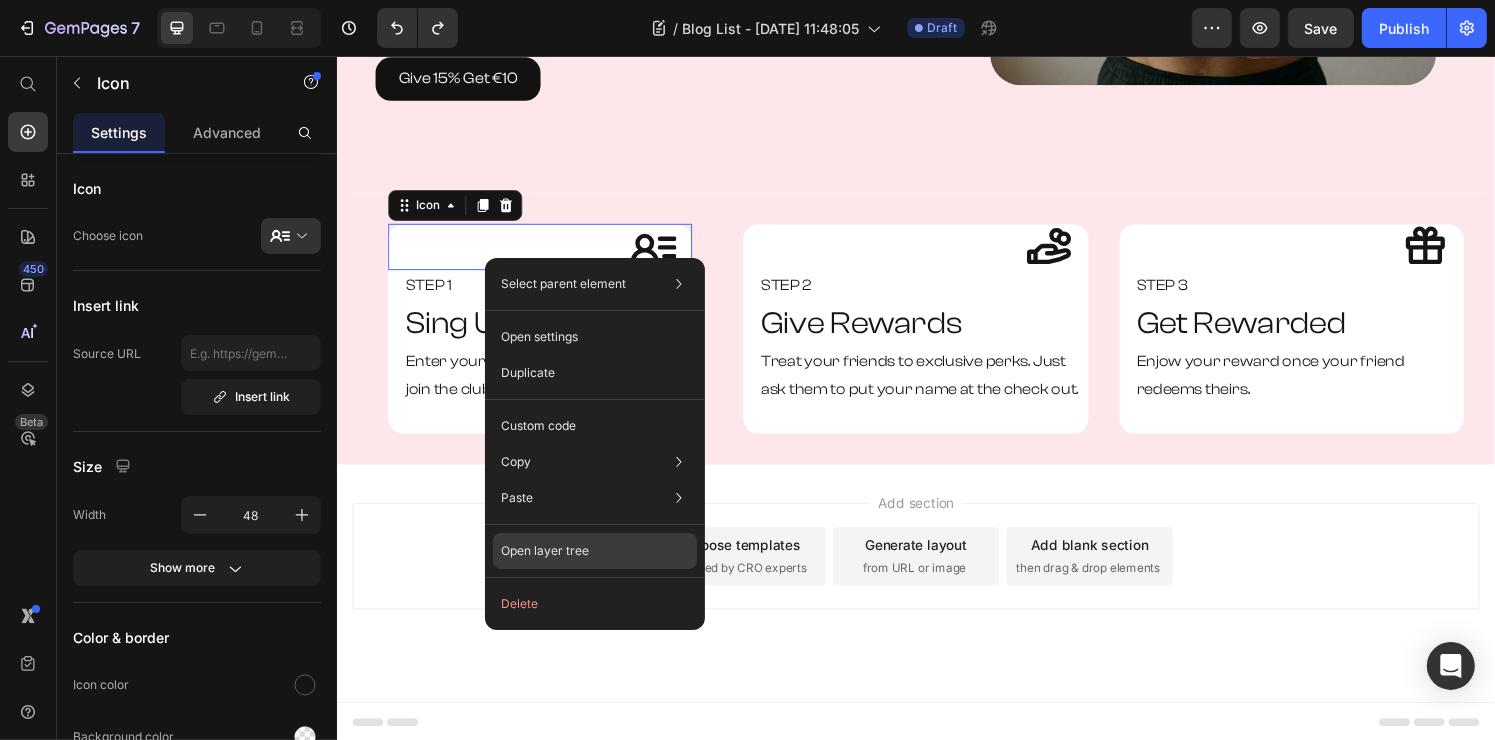 click on "Open layer tree" at bounding box center [545, 551] 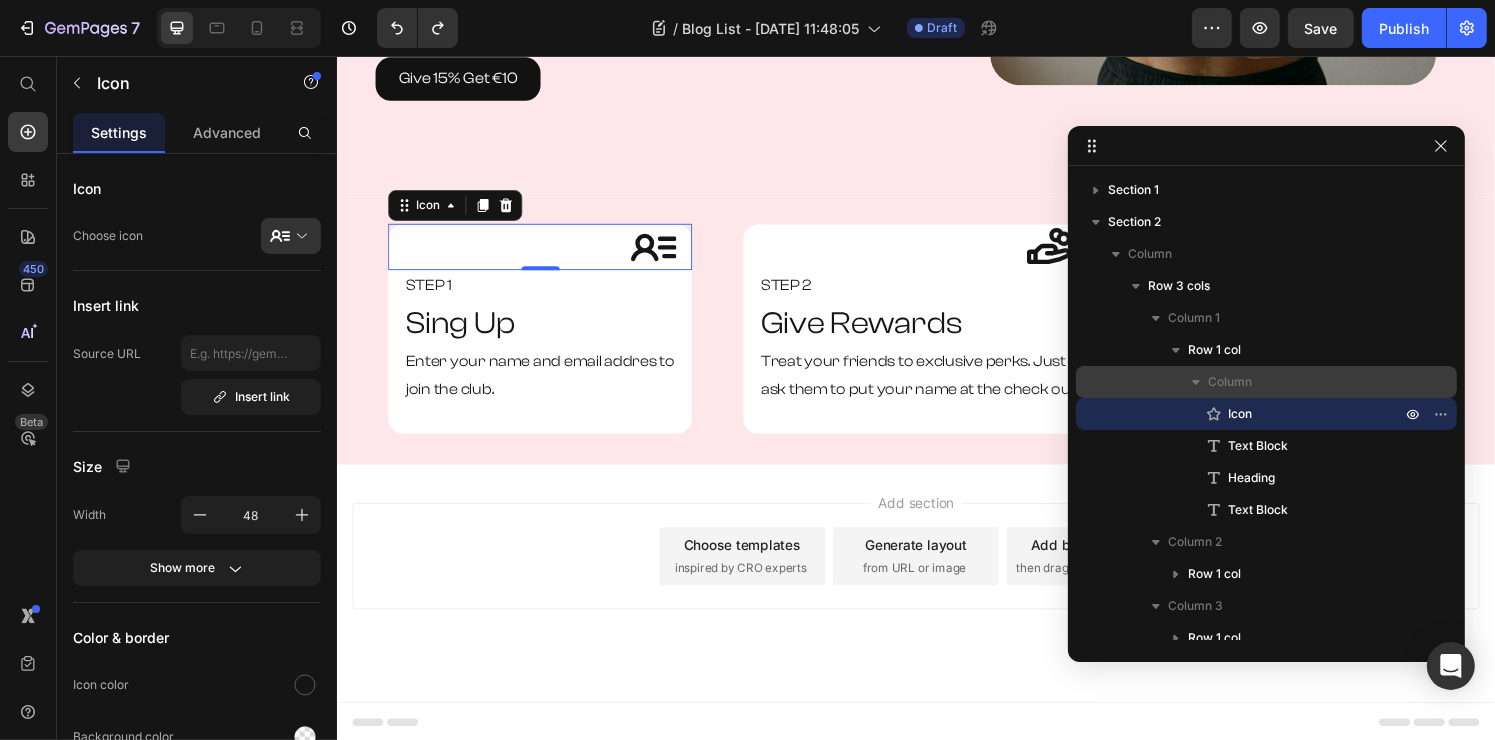click on "Column" at bounding box center [1266, 382] 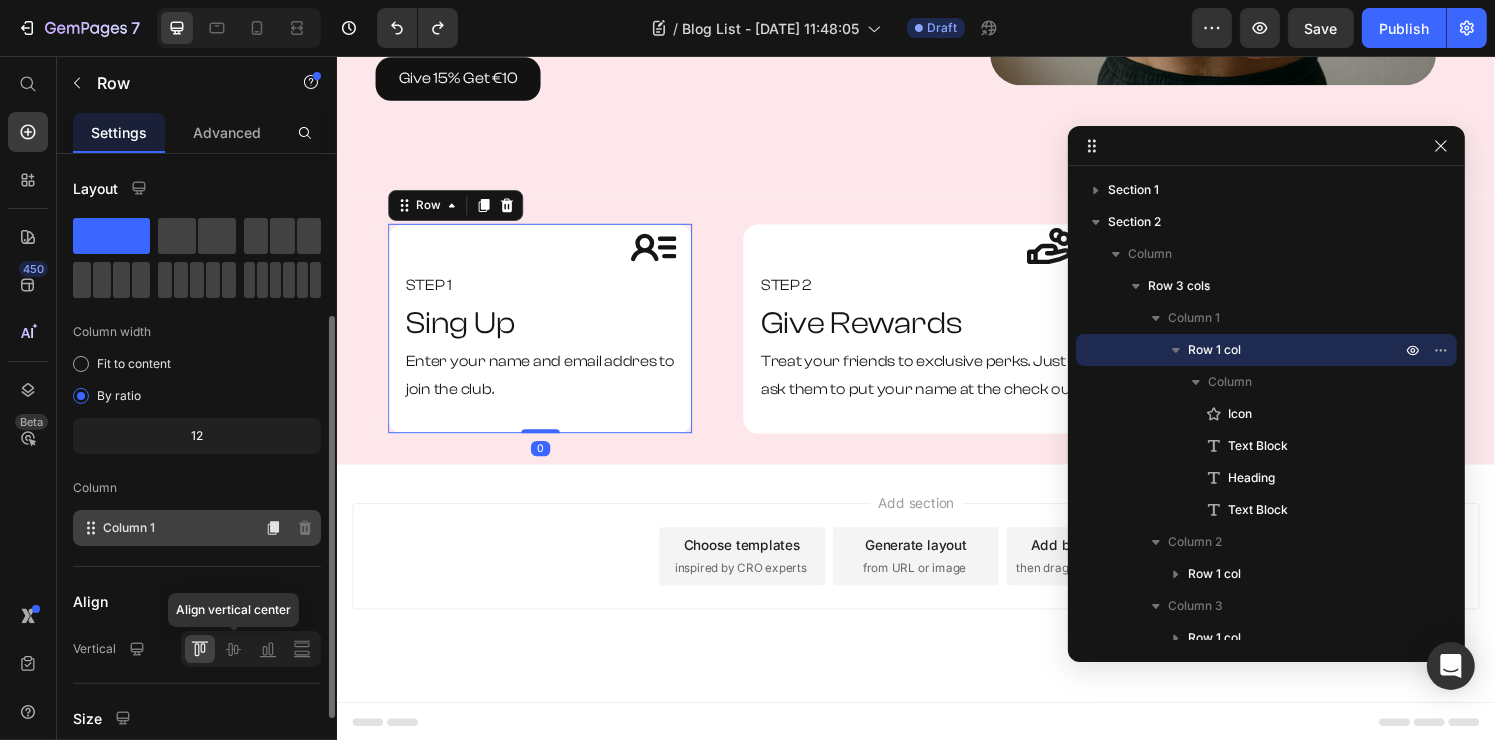 scroll, scrollTop: 200, scrollLeft: 0, axis: vertical 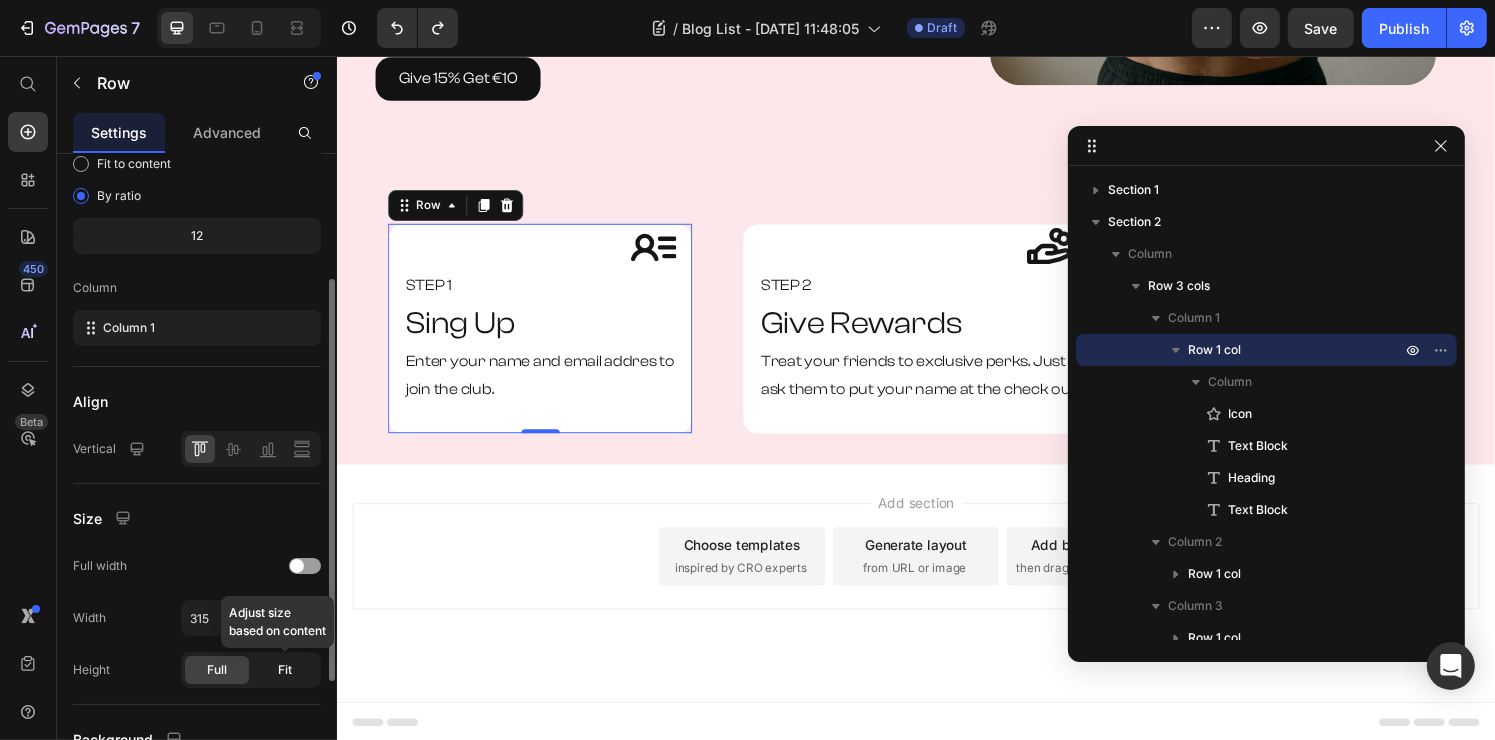 click on "Fit" 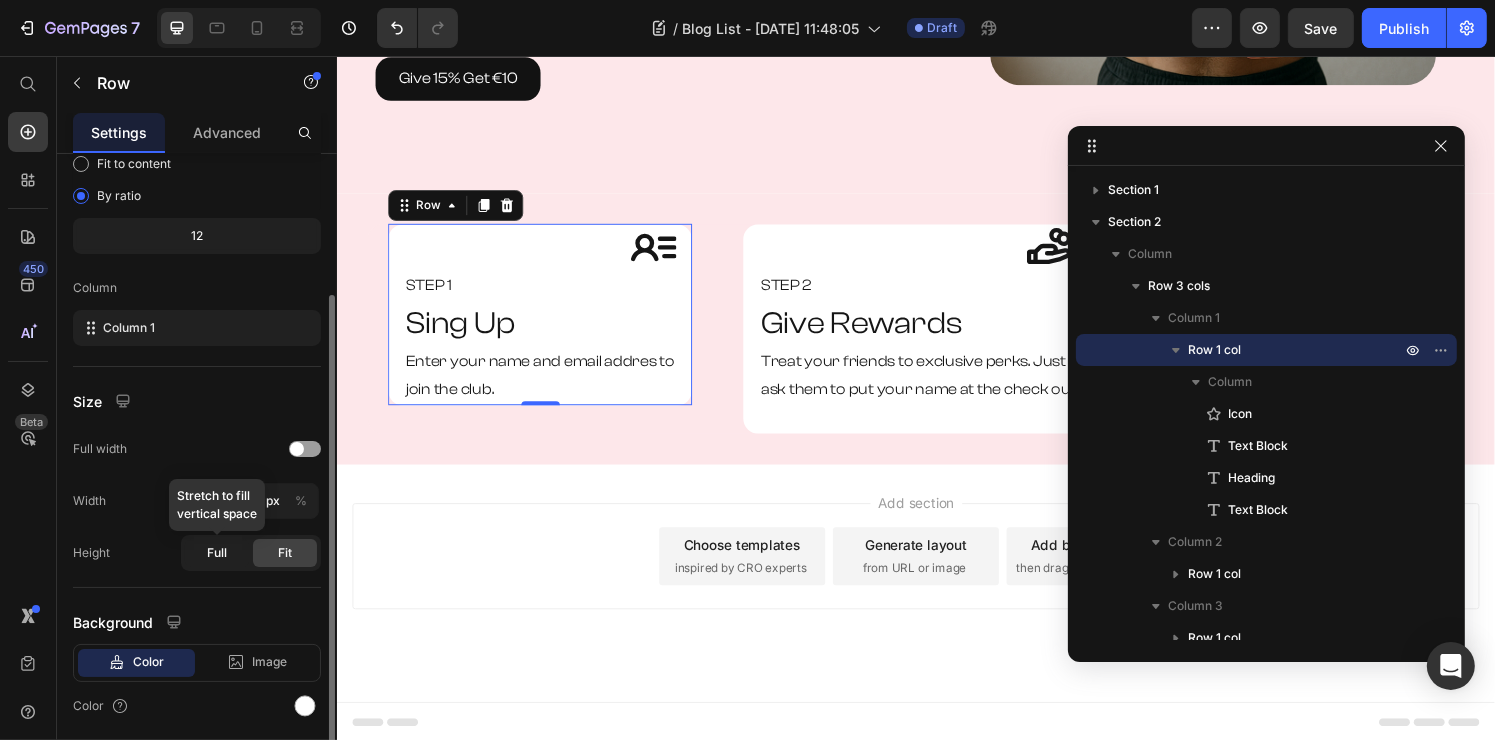 click on "Full" 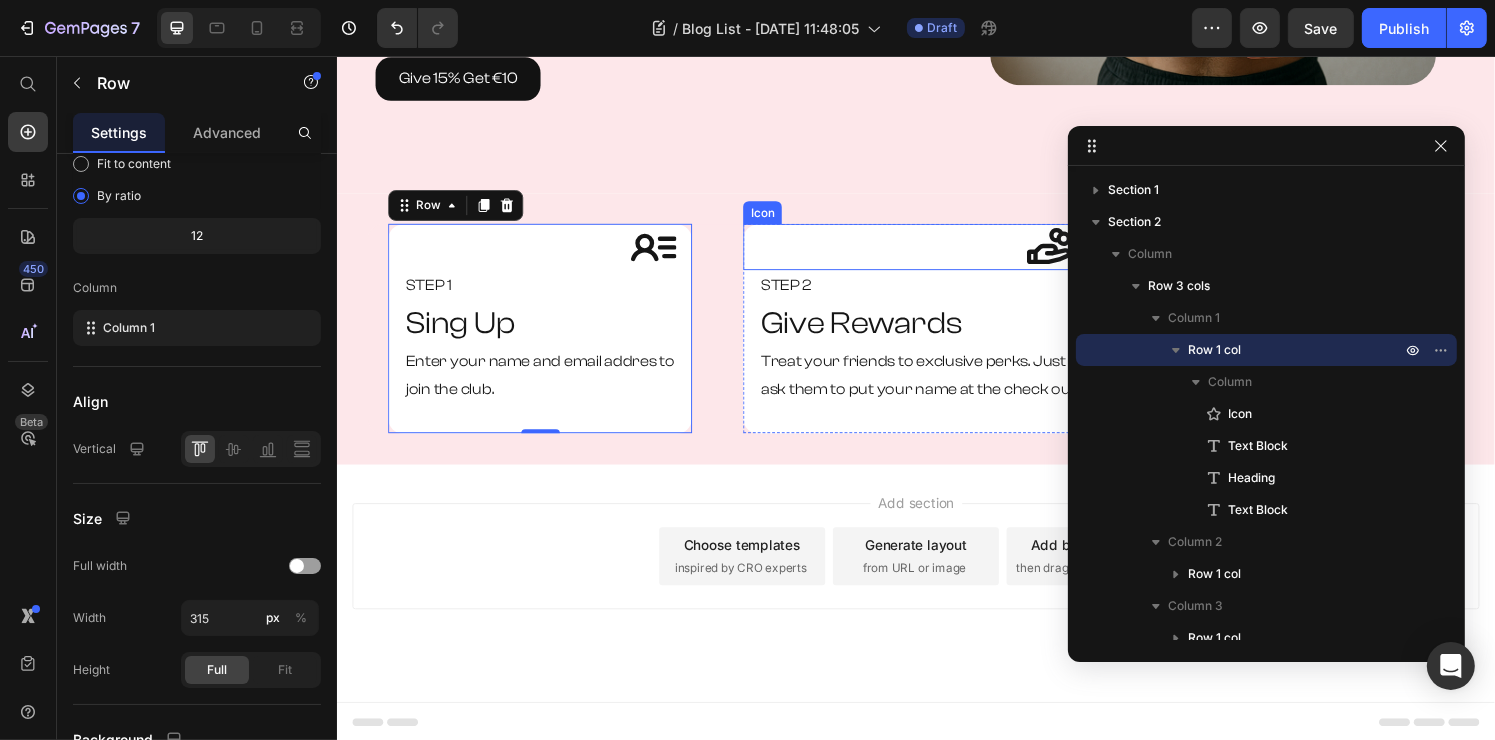 click on "Icon" at bounding box center [935, 254] 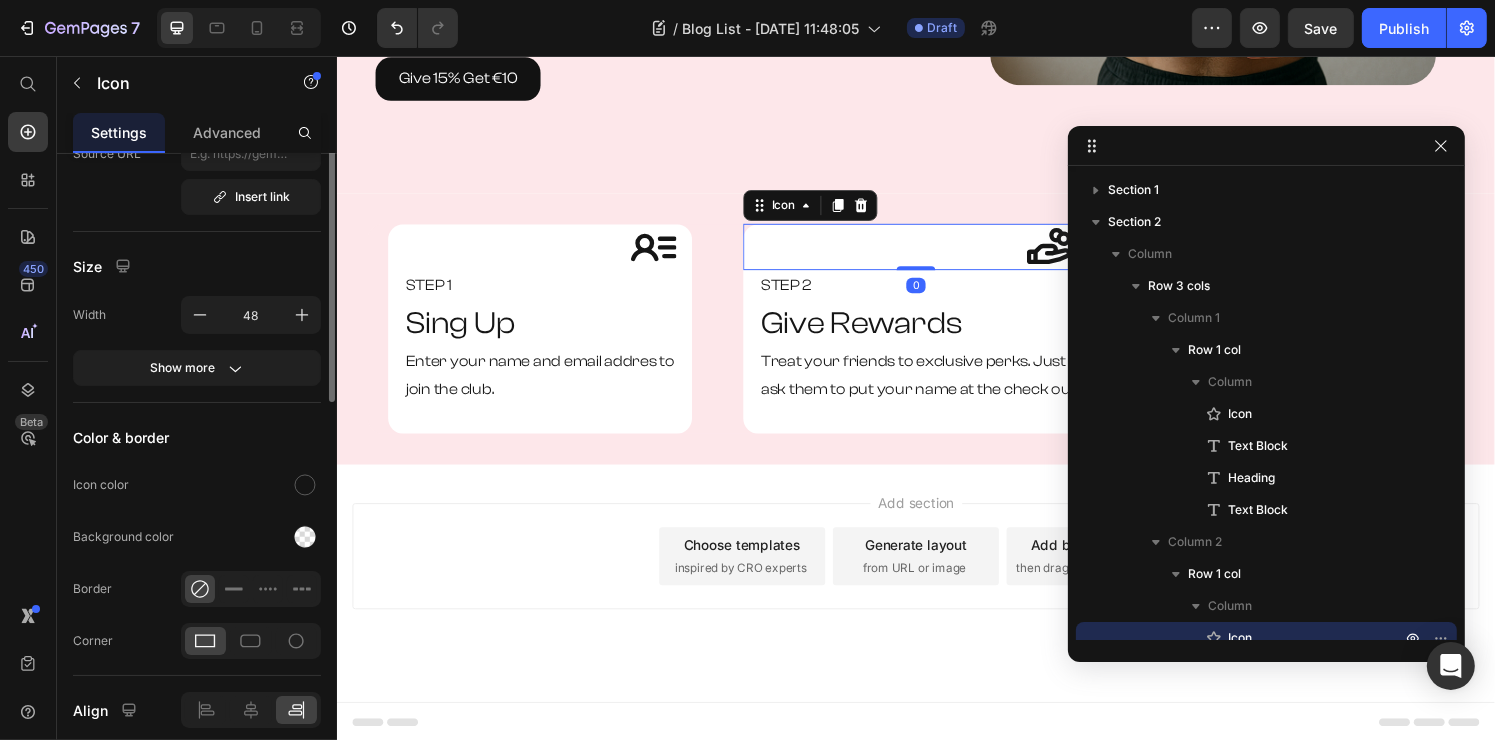 scroll, scrollTop: 0, scrollLeft: 0, axis: both 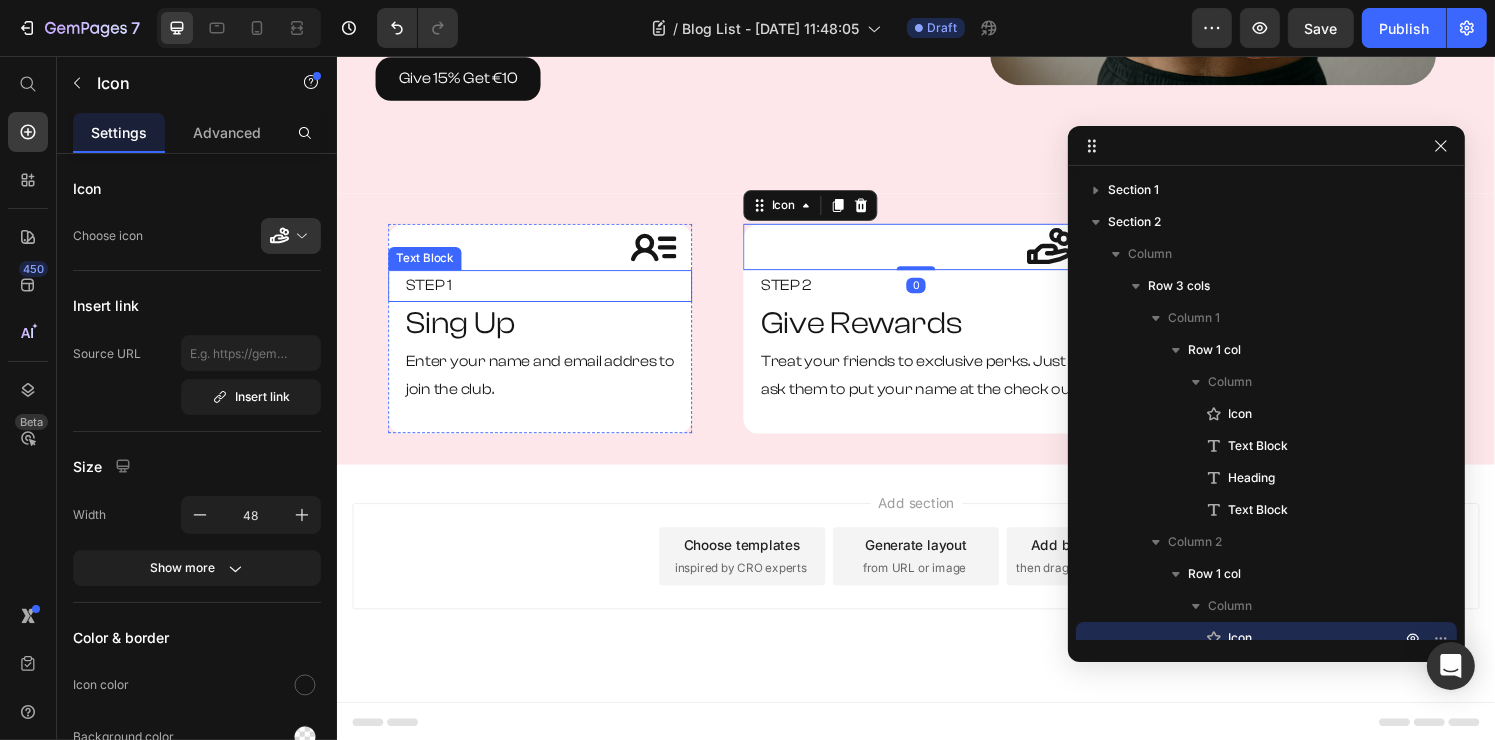 click on "STEP 1" at bounding box center [554, 294] 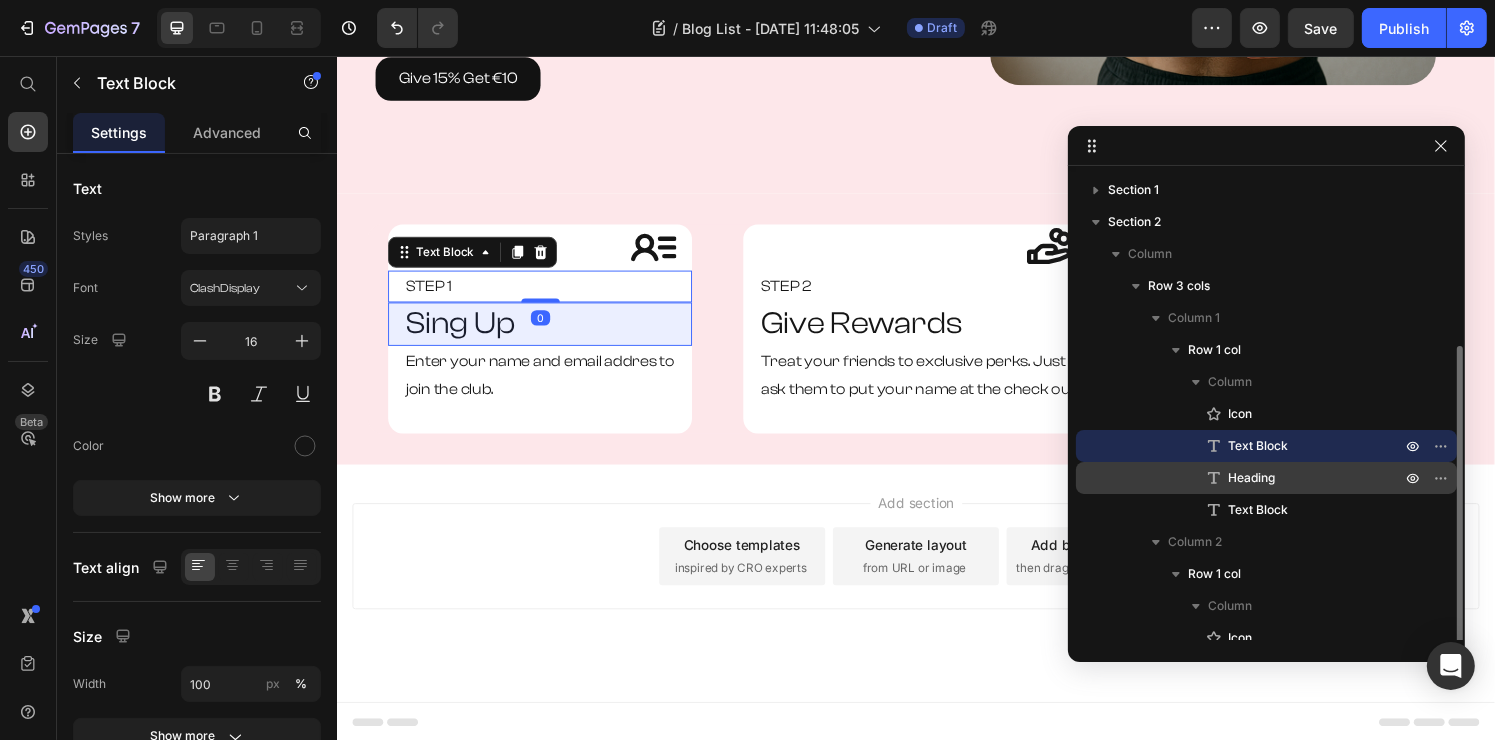 scroll, scrollTop: 100, scrollLeft: 0, axis: vertical 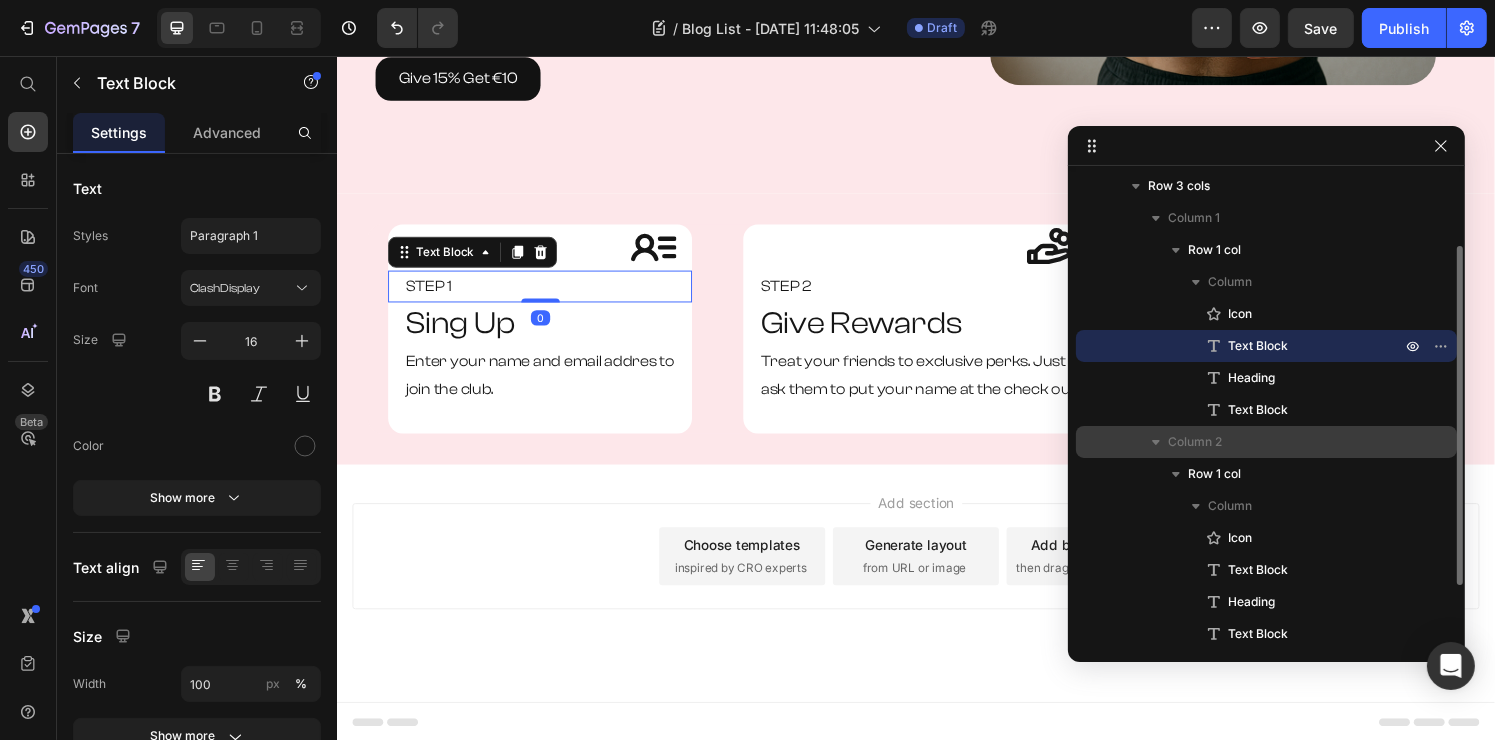 click on "Column 2" at bounding box center [1286, 442] 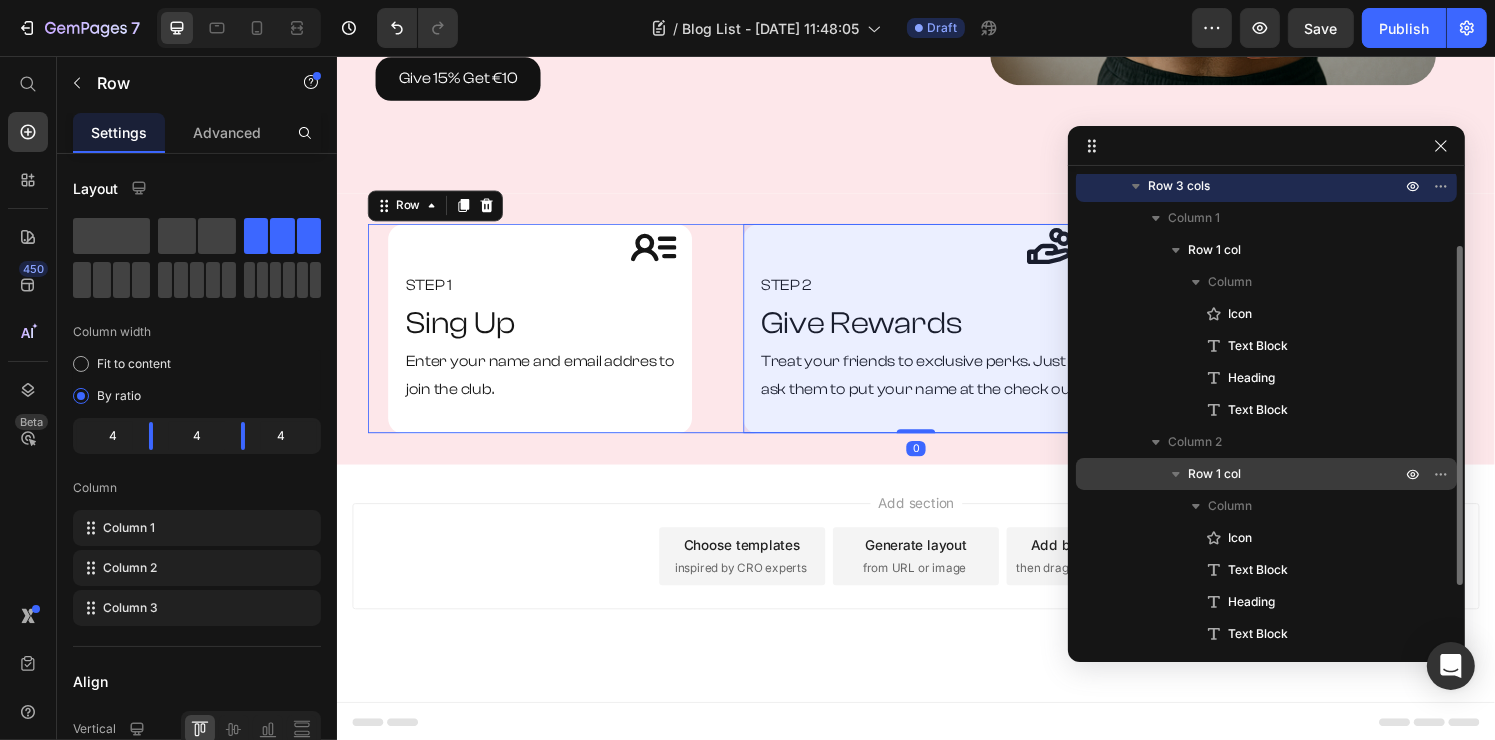 click on "Row 1 col" at bounding box center [1214, 474] 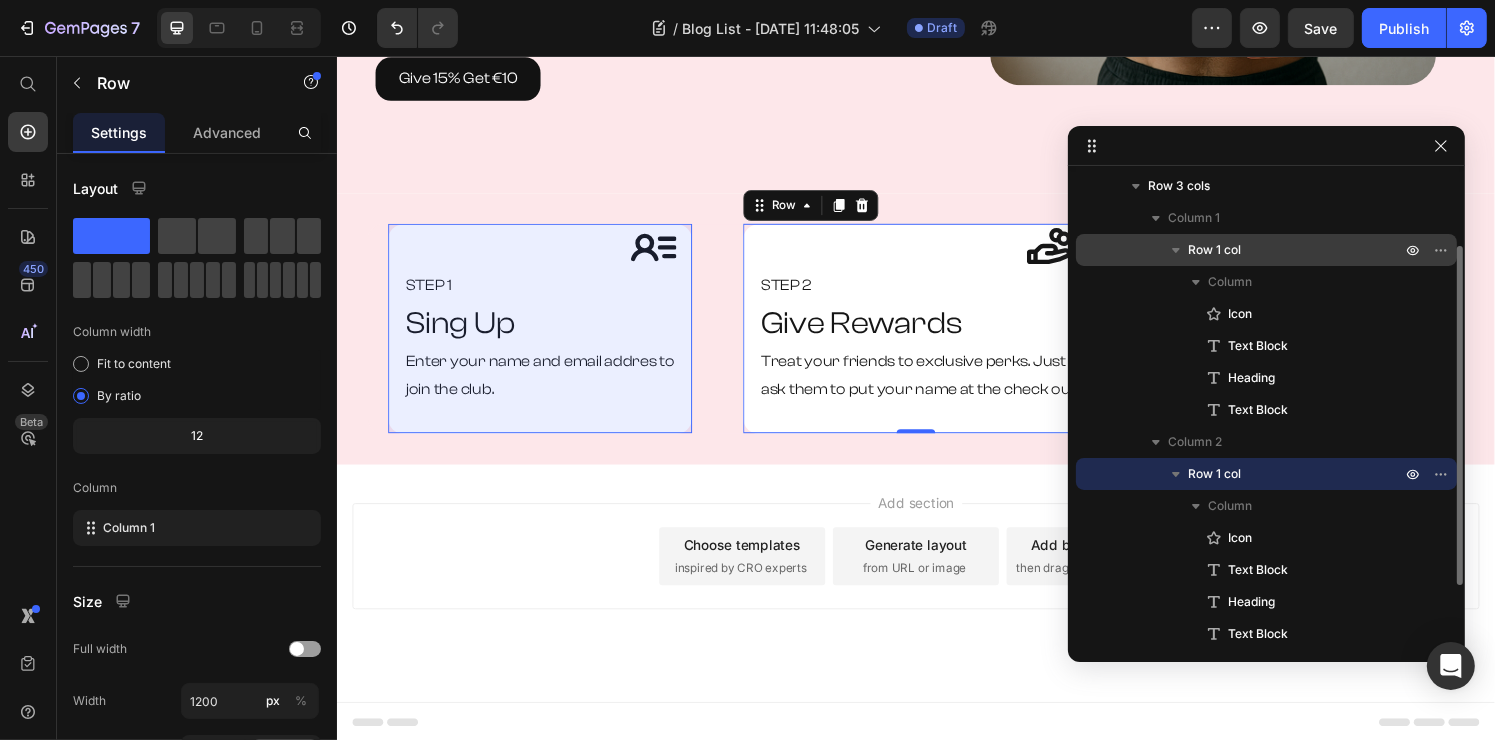 click on "Row 1 col" at bounding box center (1266, 250) 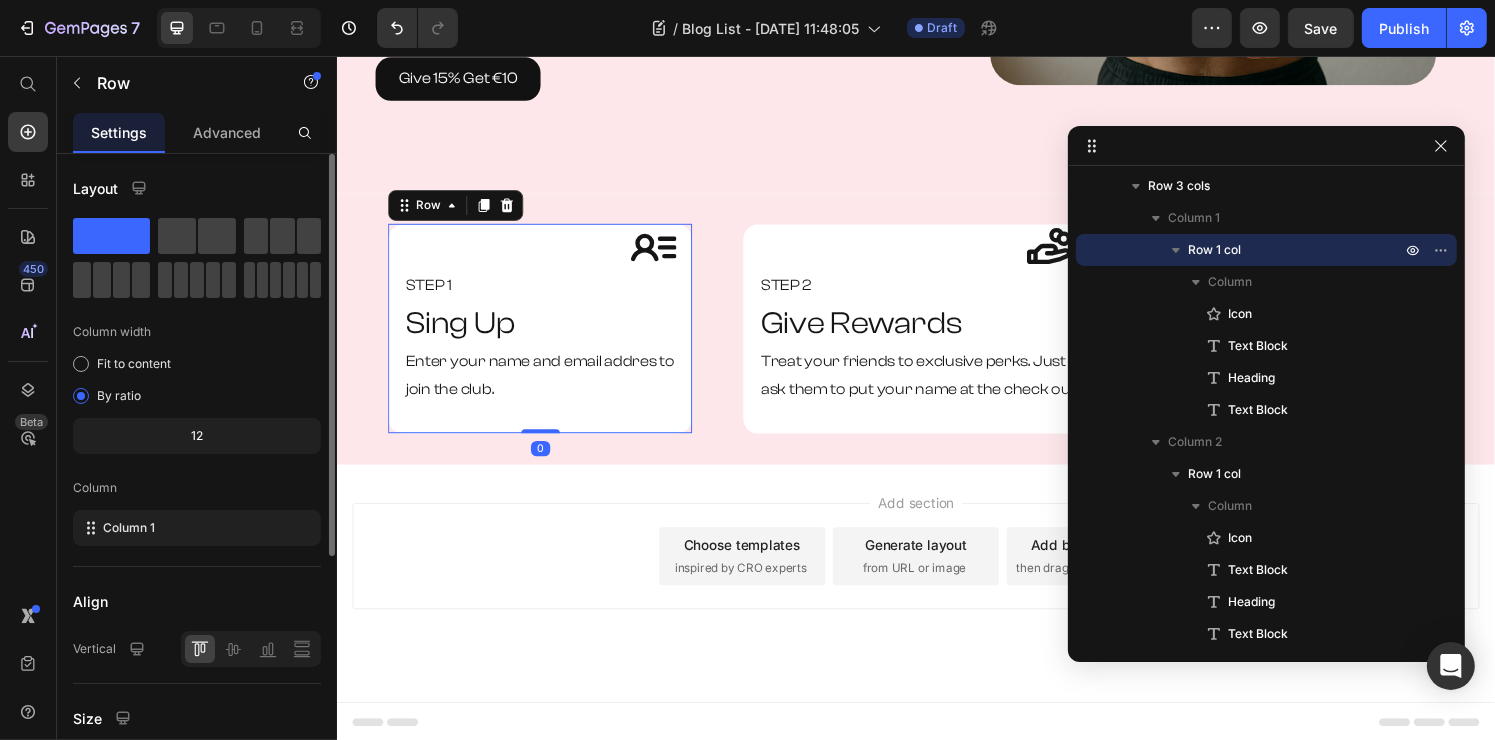scroll, scrollTop: 300, scrollLeft: 0, axis: vertical 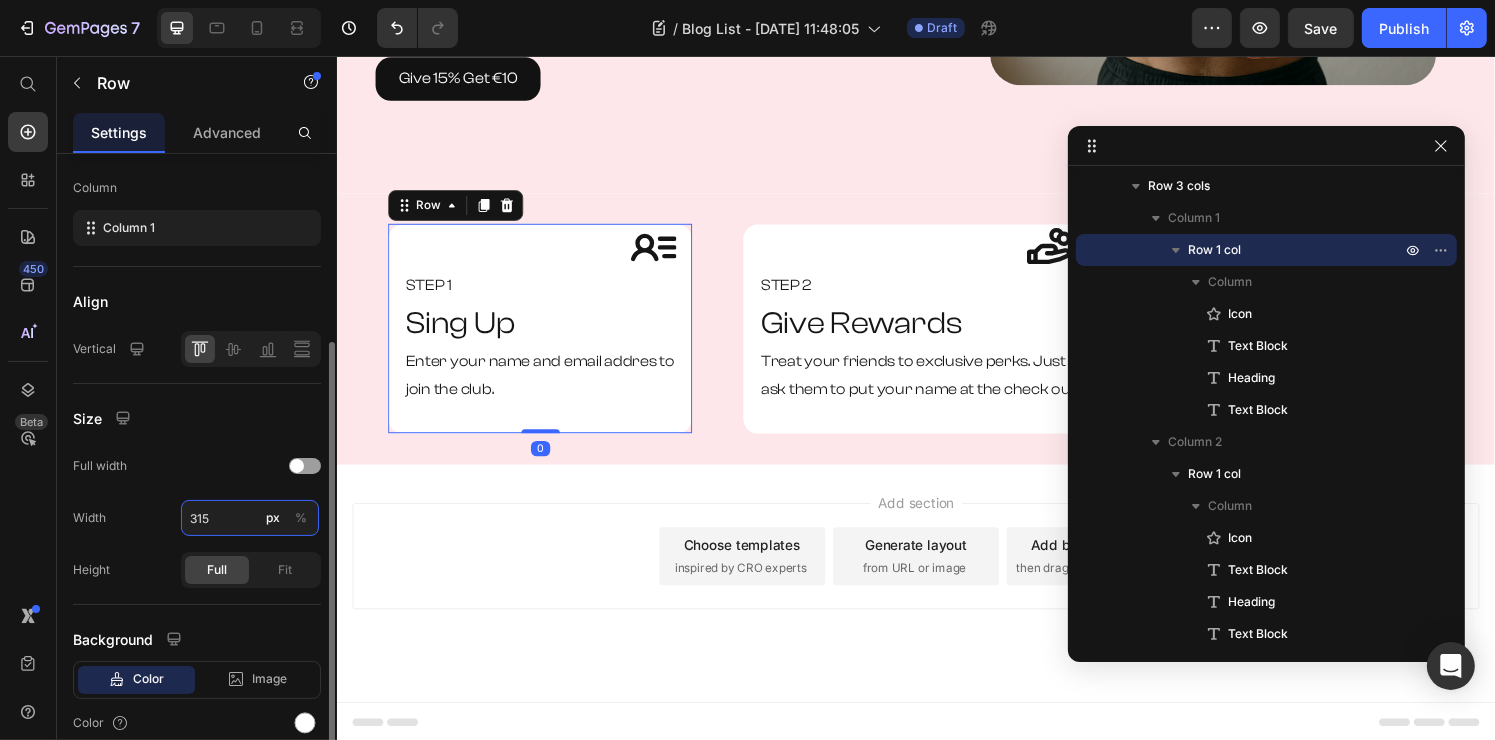 click on "315" at bounding box center [250, 518] 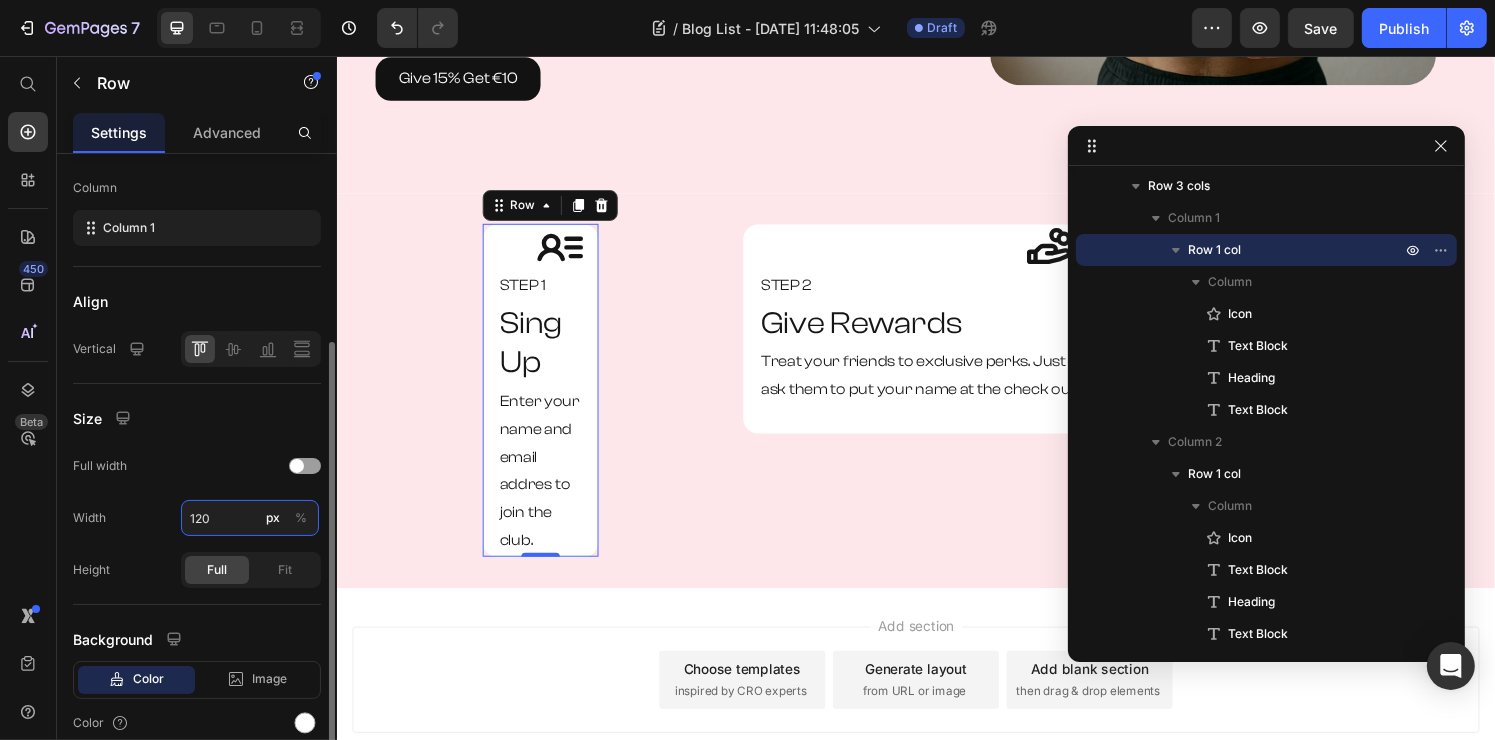 type on "1200" 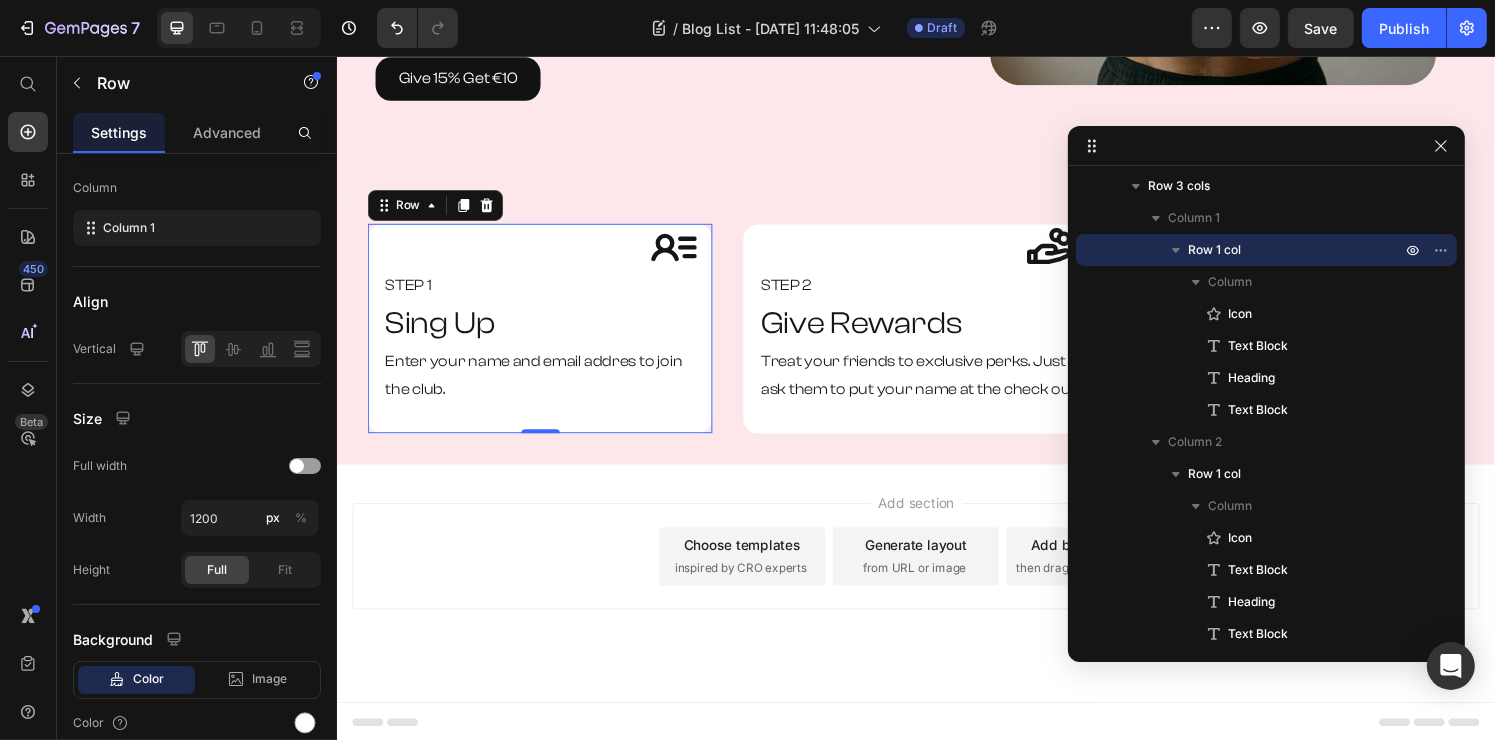 click on "Add section Choose templates inspired by CRO experts Generate layout from URL or image Add blank section then drag & drop elements" at bounding box center (936, 574) 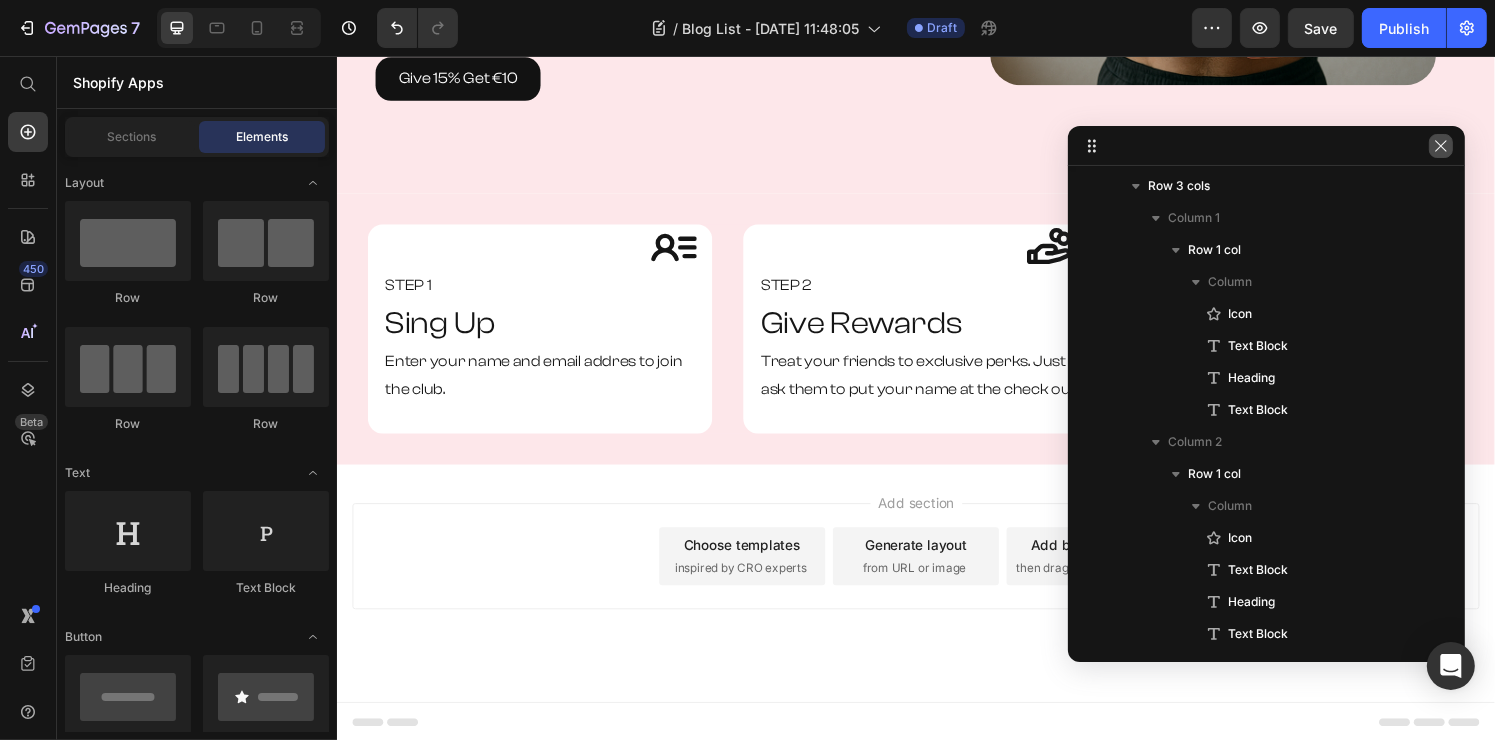 click 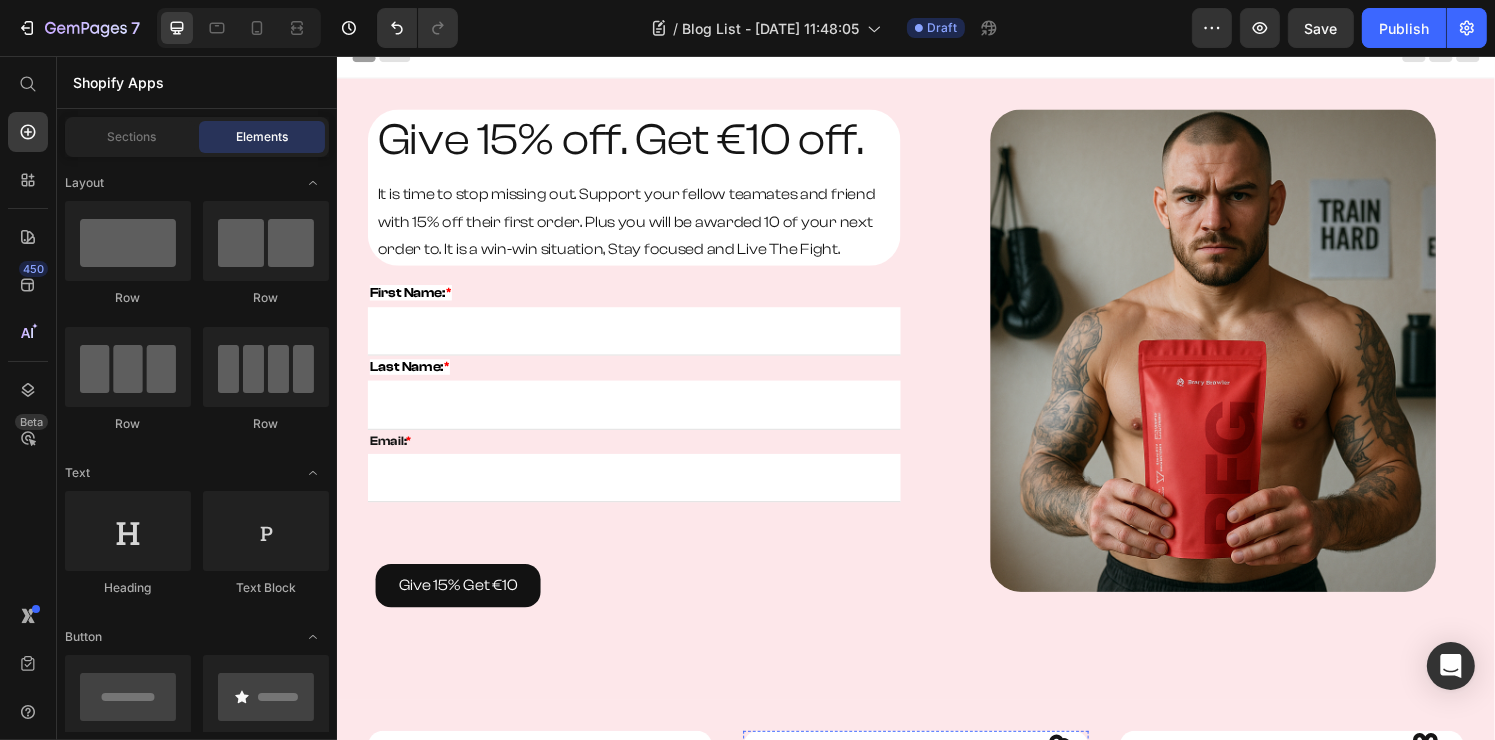 scroll, scrollTop: 0, scrollLeft: 0, axis: both 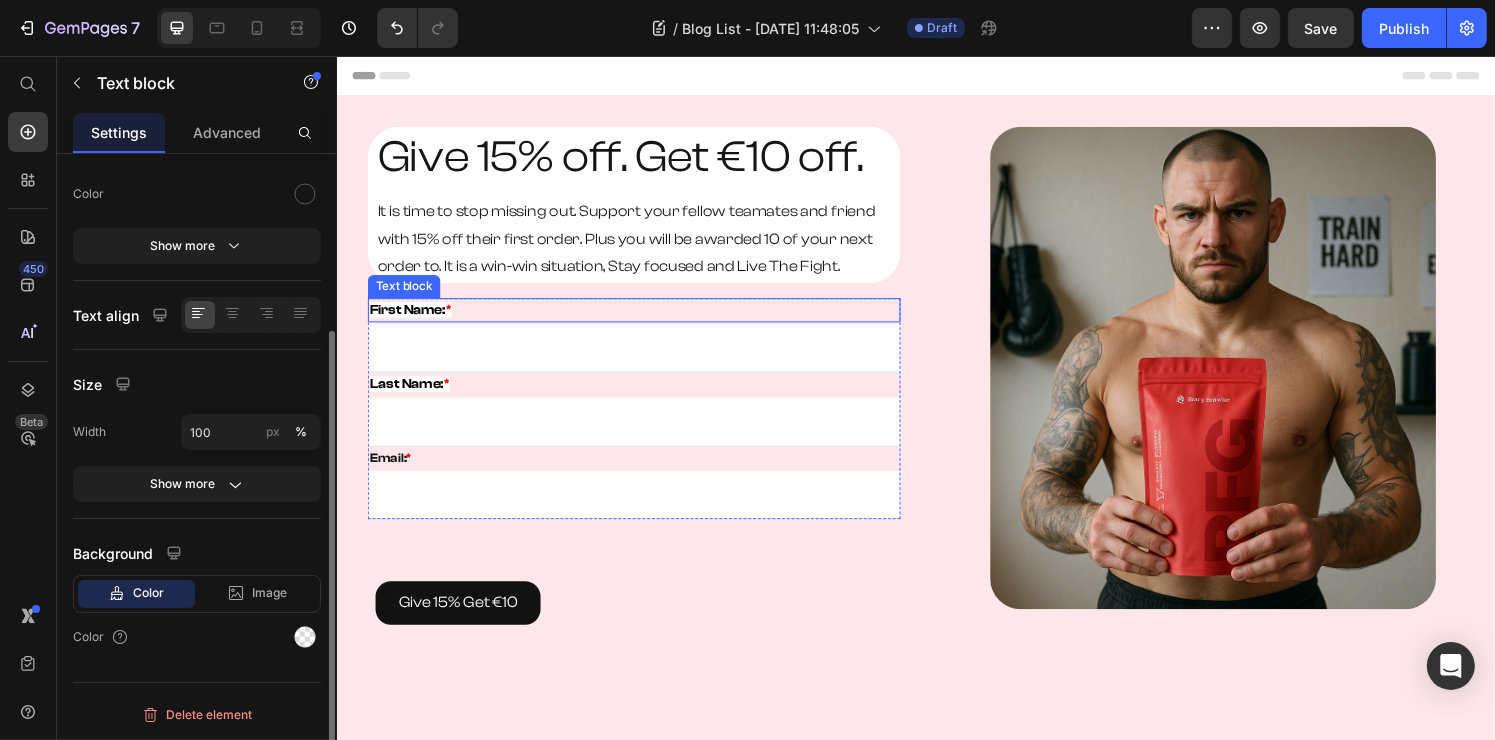 click on "First Name:  *" at bounding box center (644, 319) 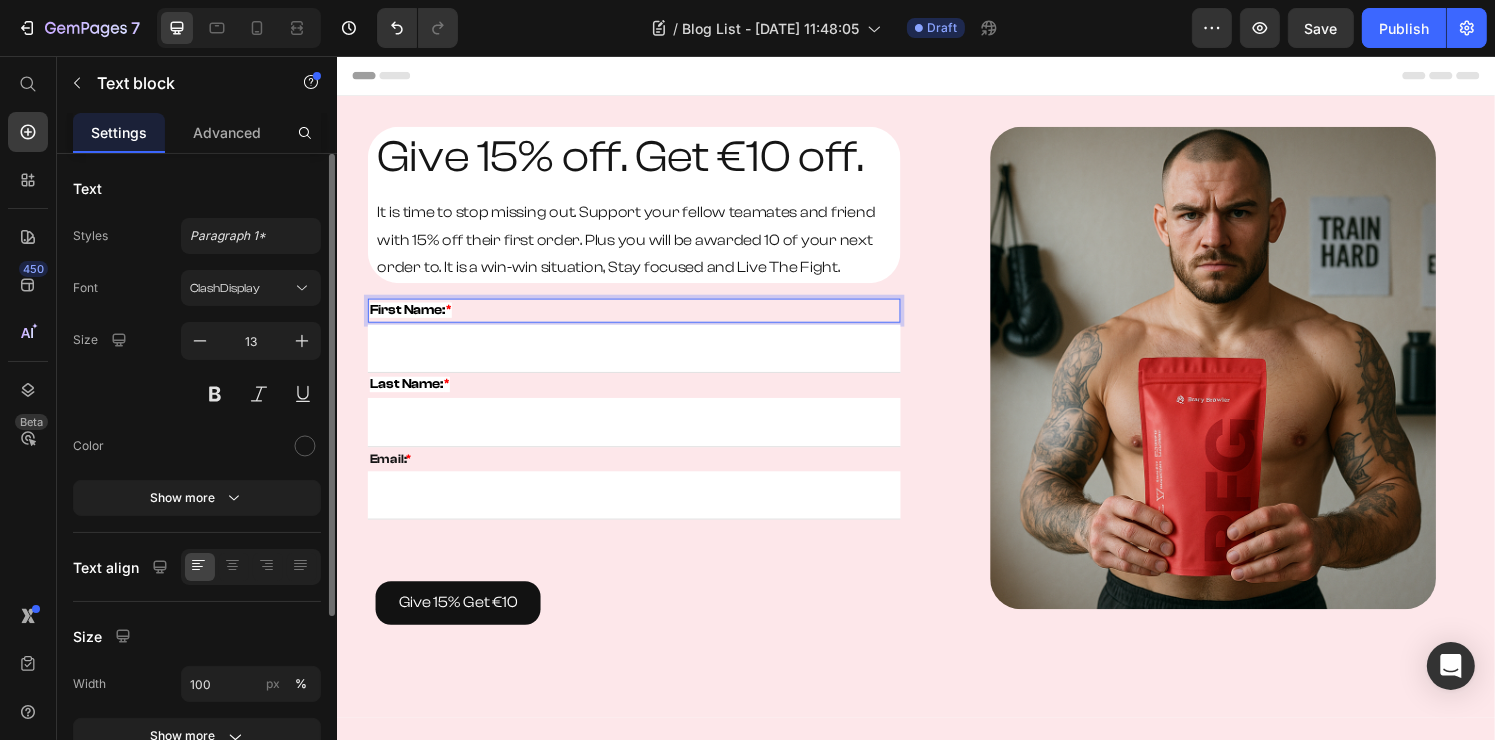 click on "First Name:  *" at bounding box center (644, 319) 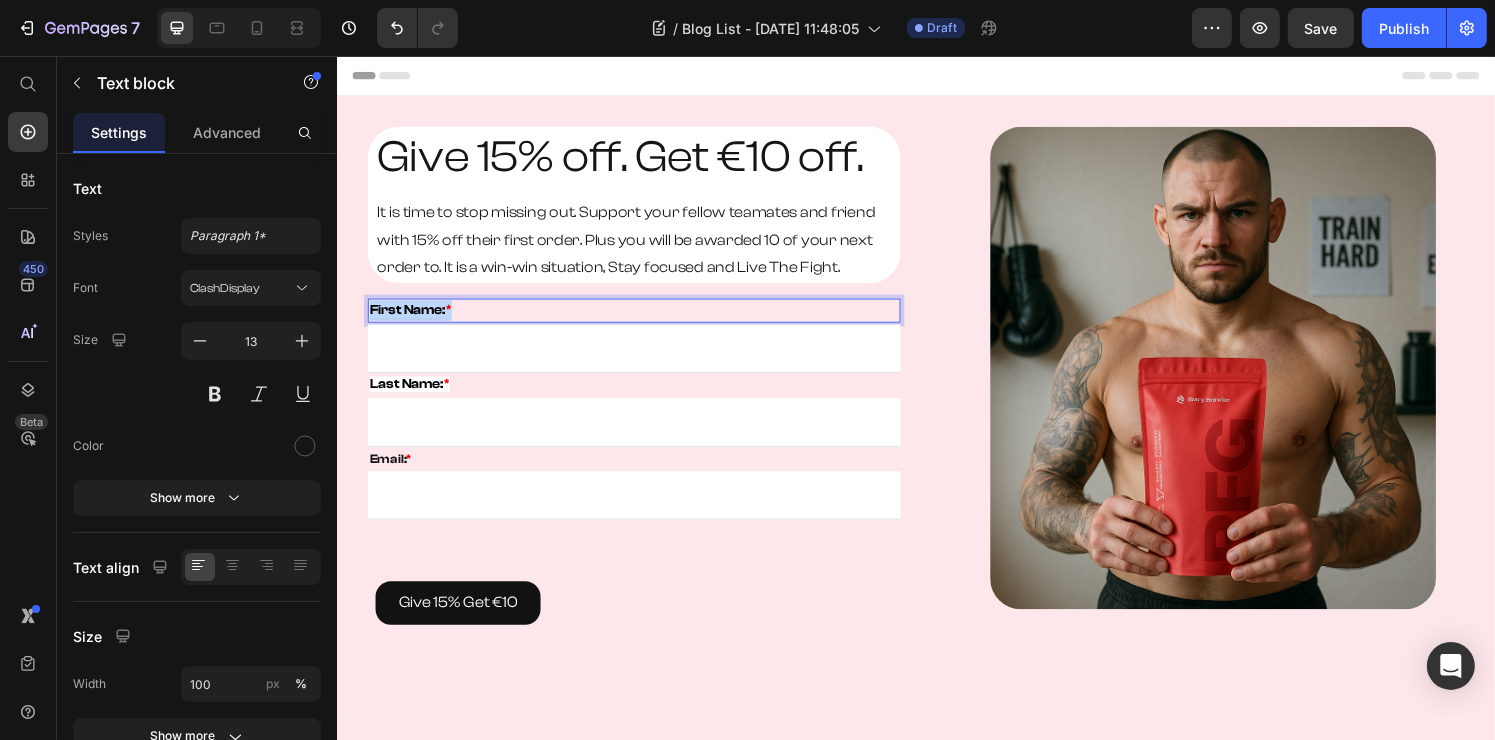 click on "First Name:  *" at bounding box center (644, 319) 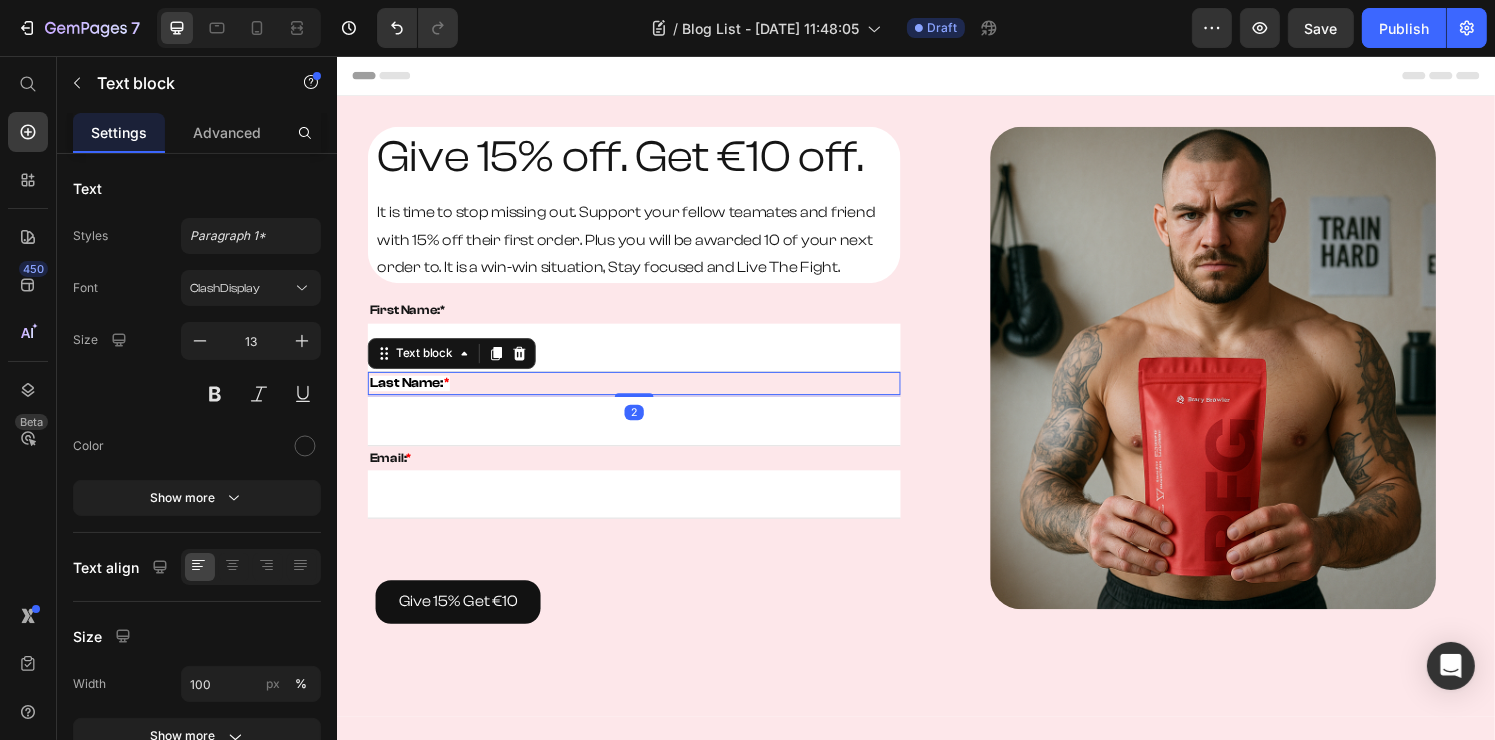 click on "*" at bounding box center [450, 395] 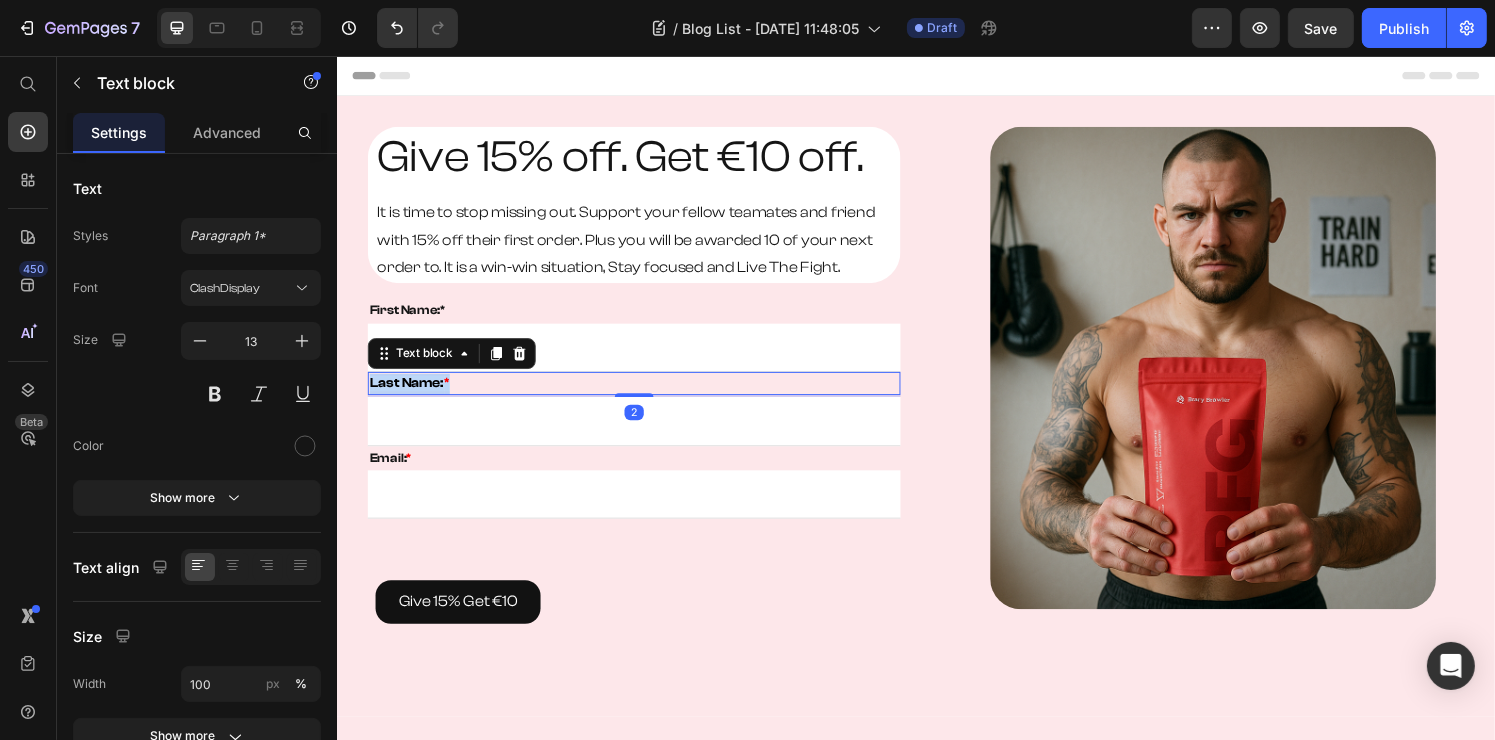 click on "*" at bounding box center (450, 395) 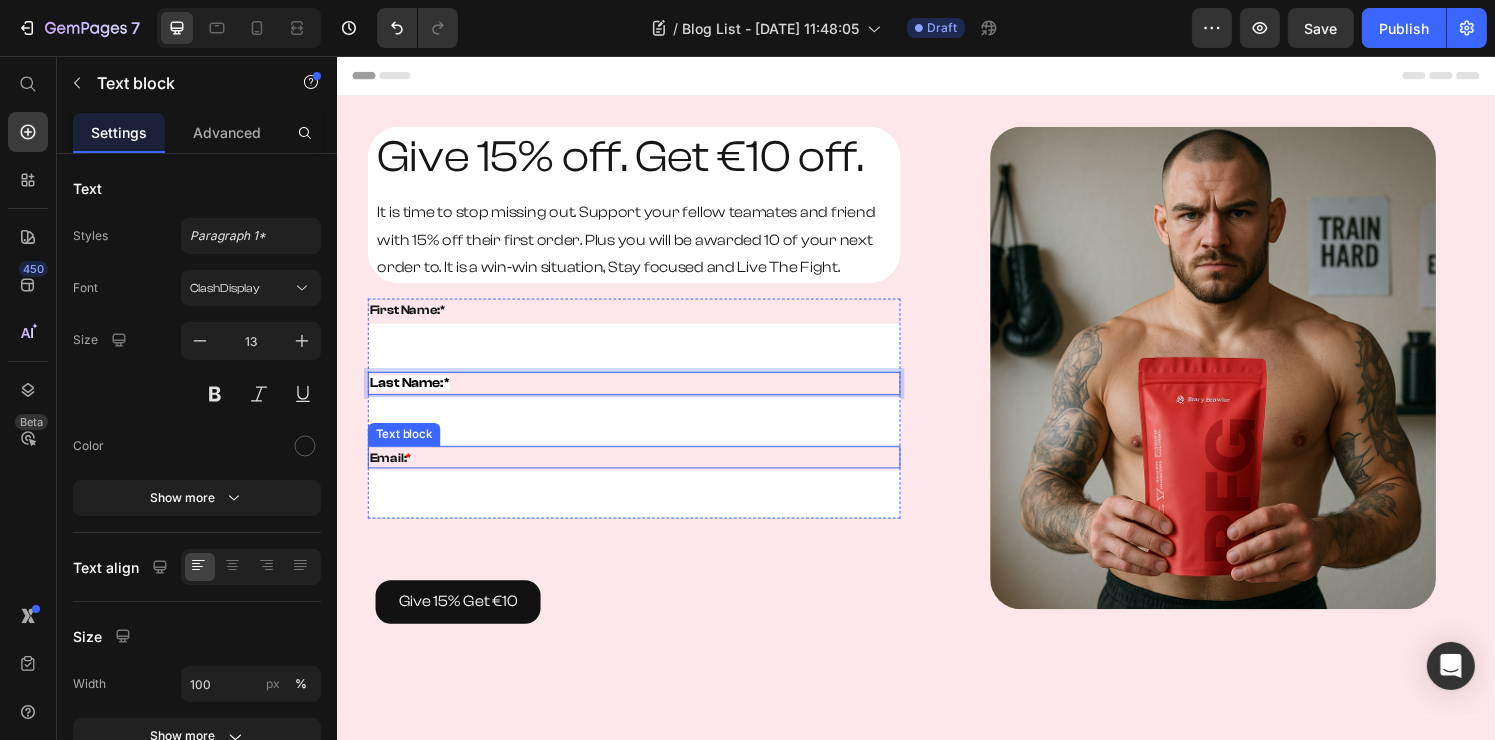 click on "Email:  *" at bounding box center (644, 472) 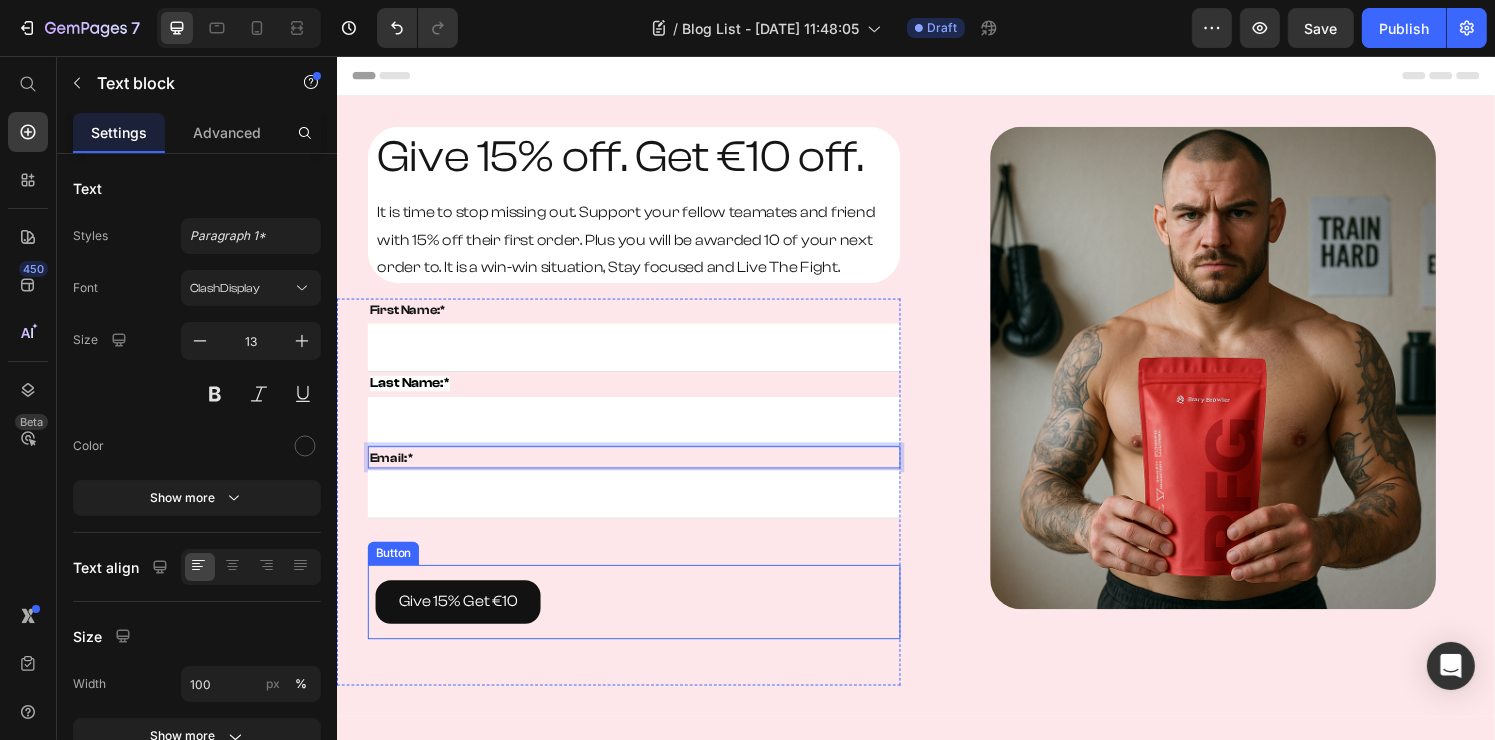 click on "Give 15% Get €10 Button" at bounding box center [644, 621] 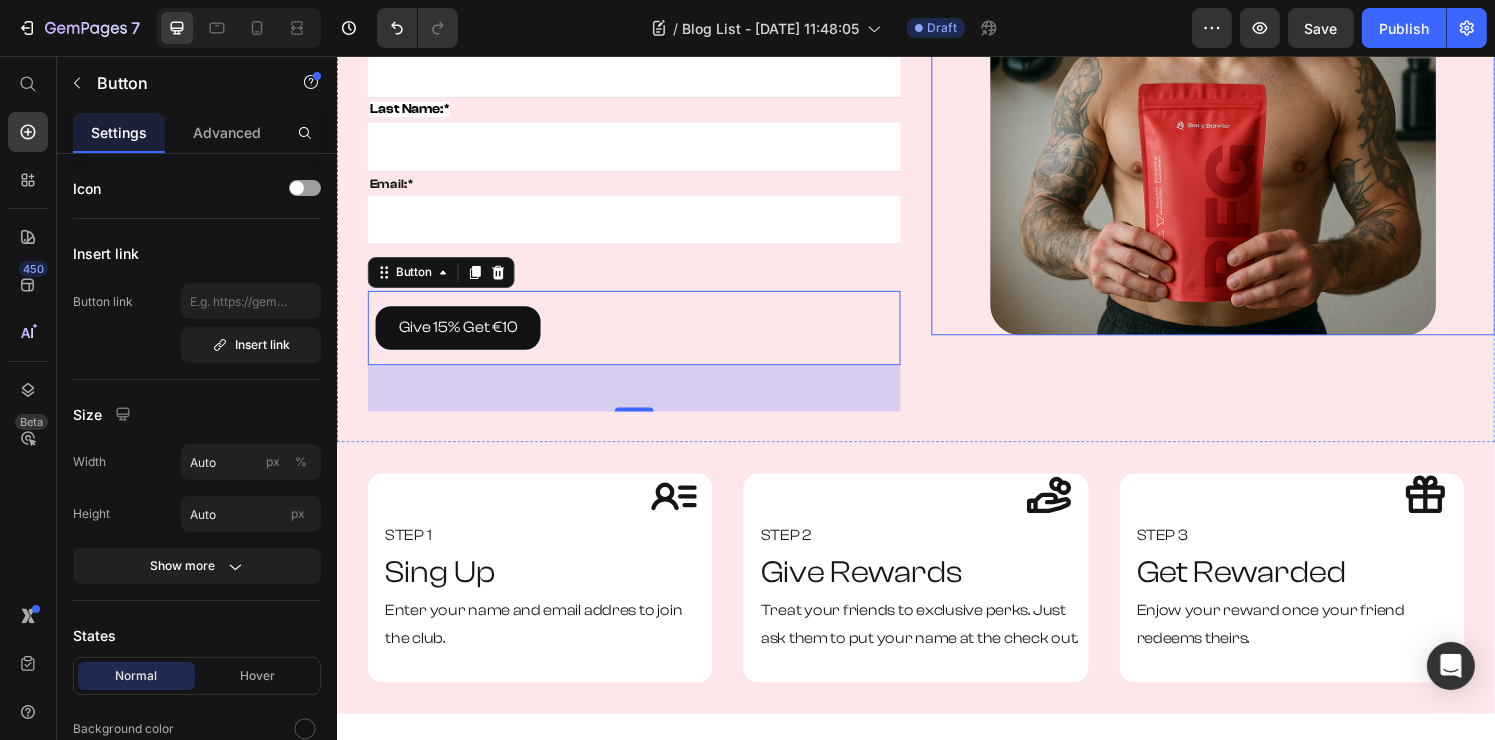 scroll, scrollTop: 200, scrollLeft: 0, axis: vertical 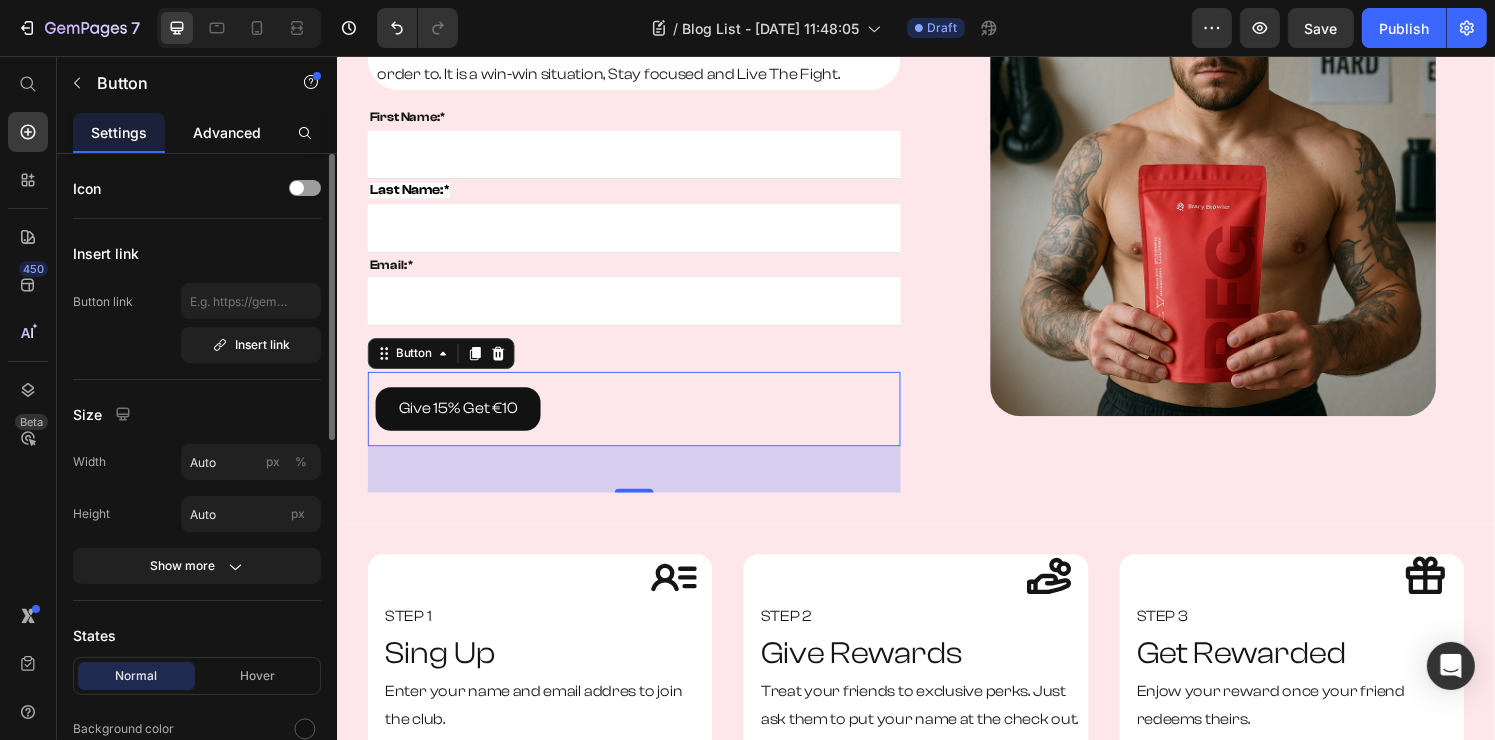 click on "Advanced" at bounding box center (227, 132) 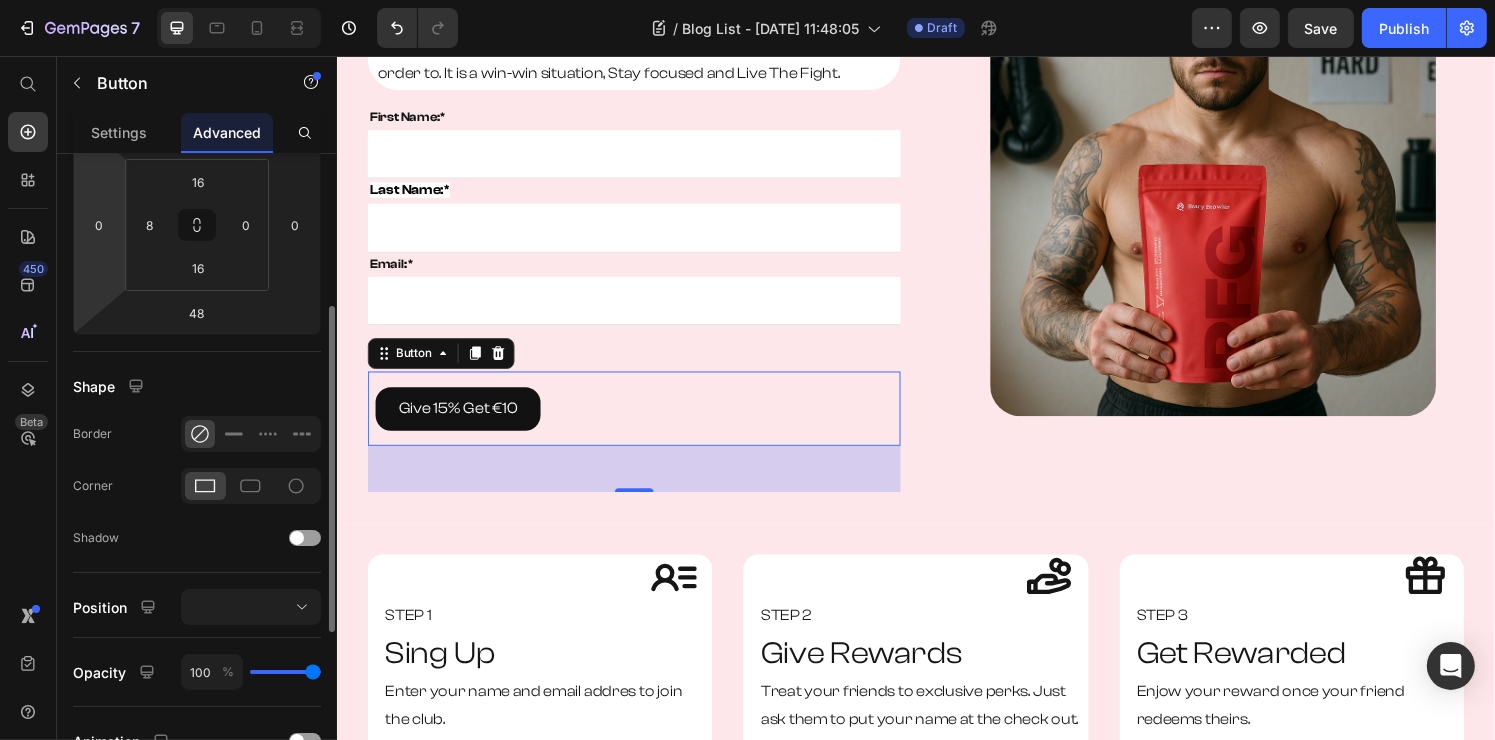 scroll, scrollTop: 500, scrollLeft: 0, axis: vertical 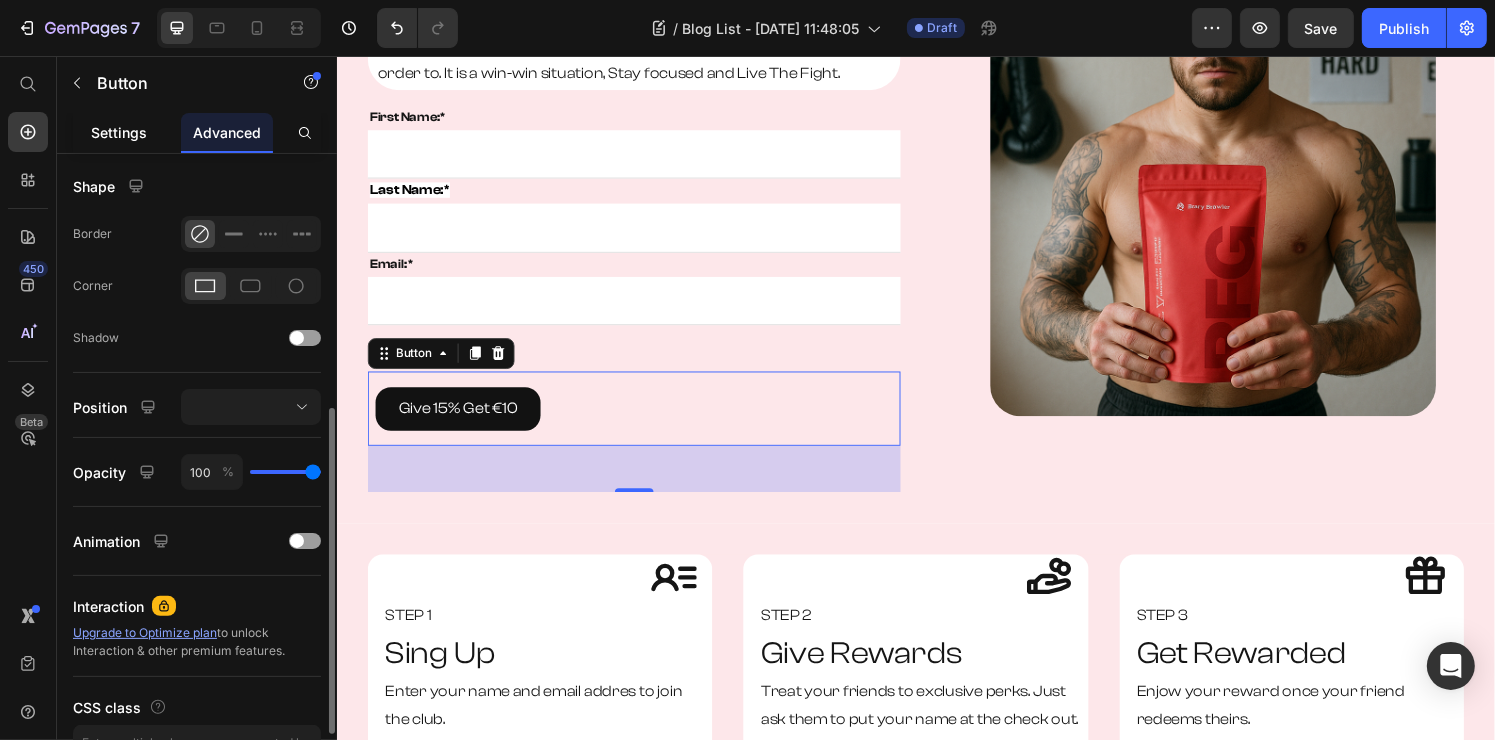 click on "Settings" 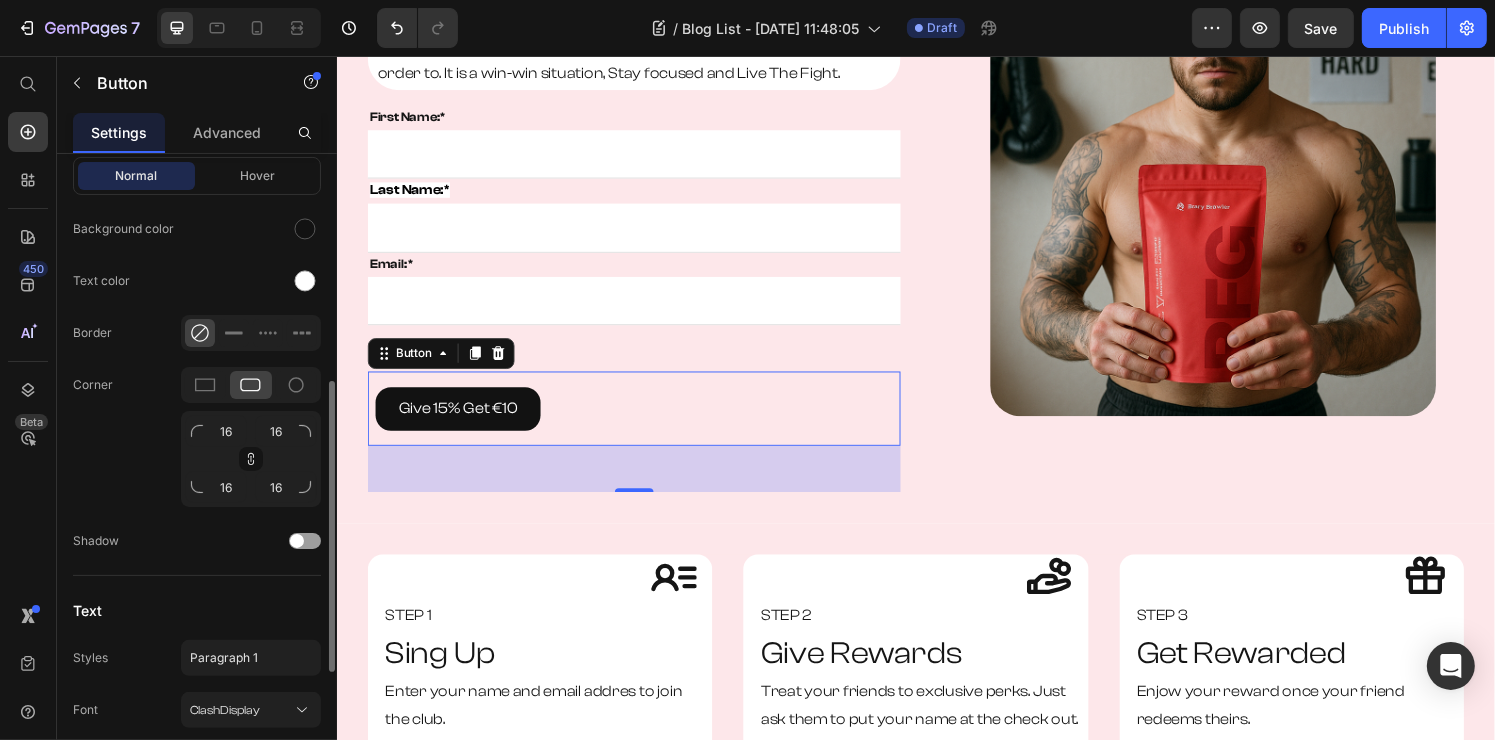 scroll, scrollTop: 0, scrollLeft: 0, axis: both 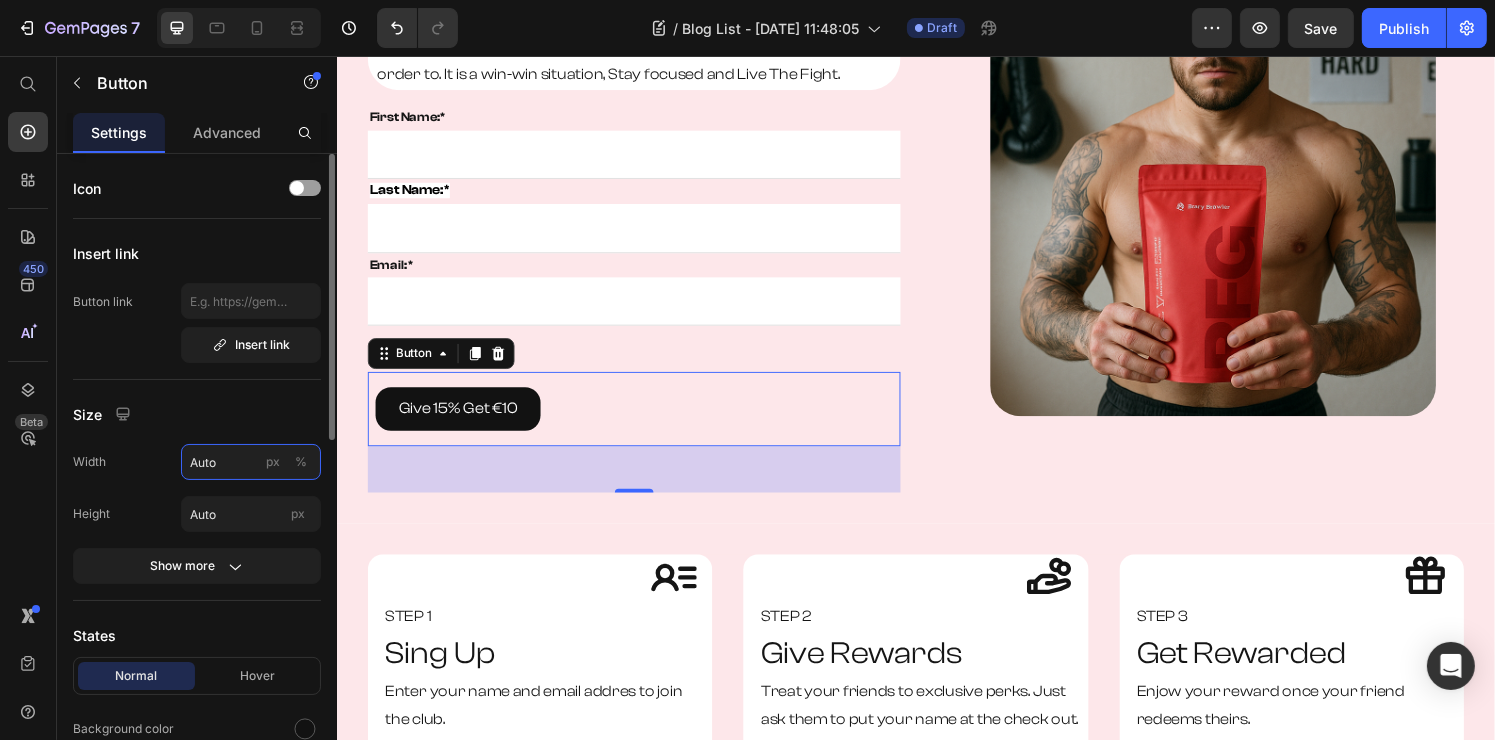 click on "Auto" at bounding box center [251, 462] 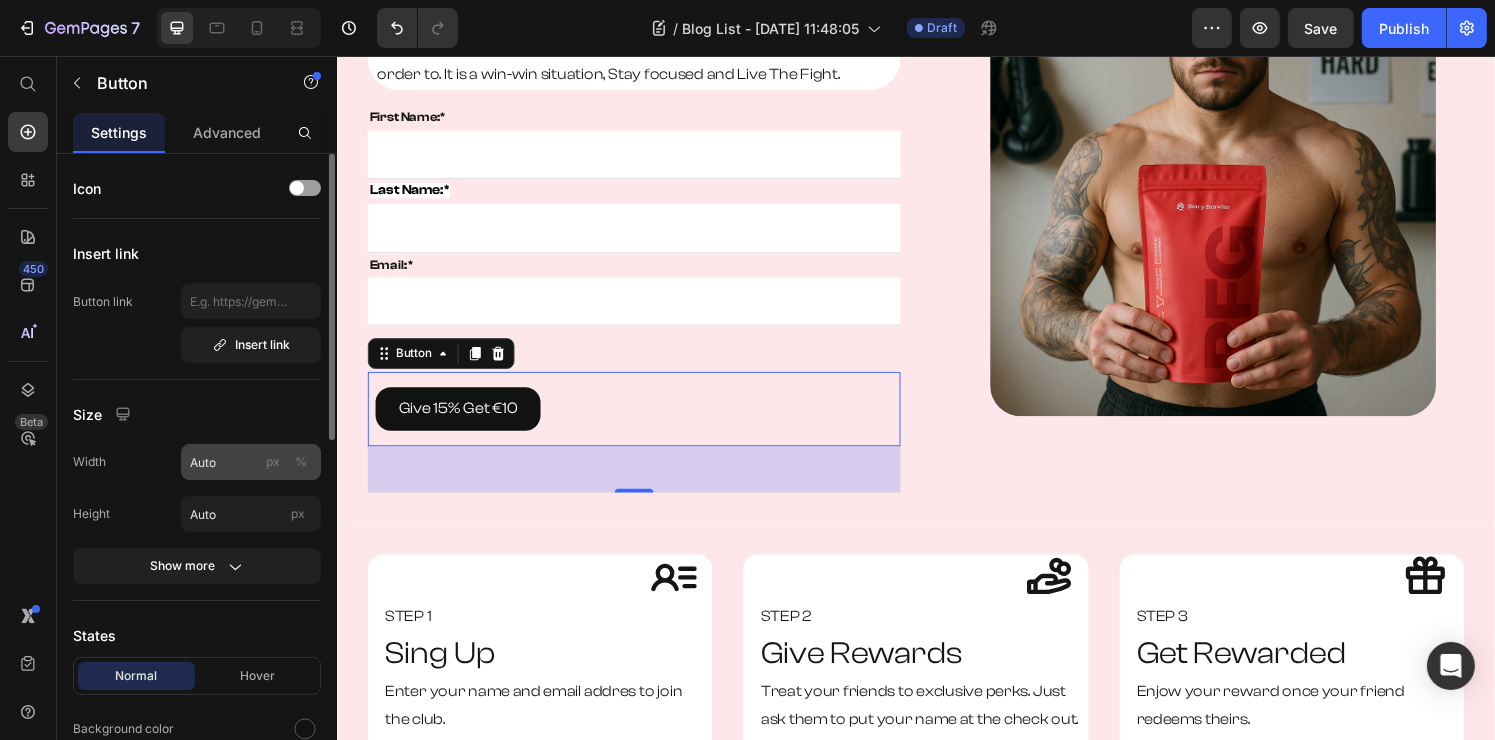 click on "%" 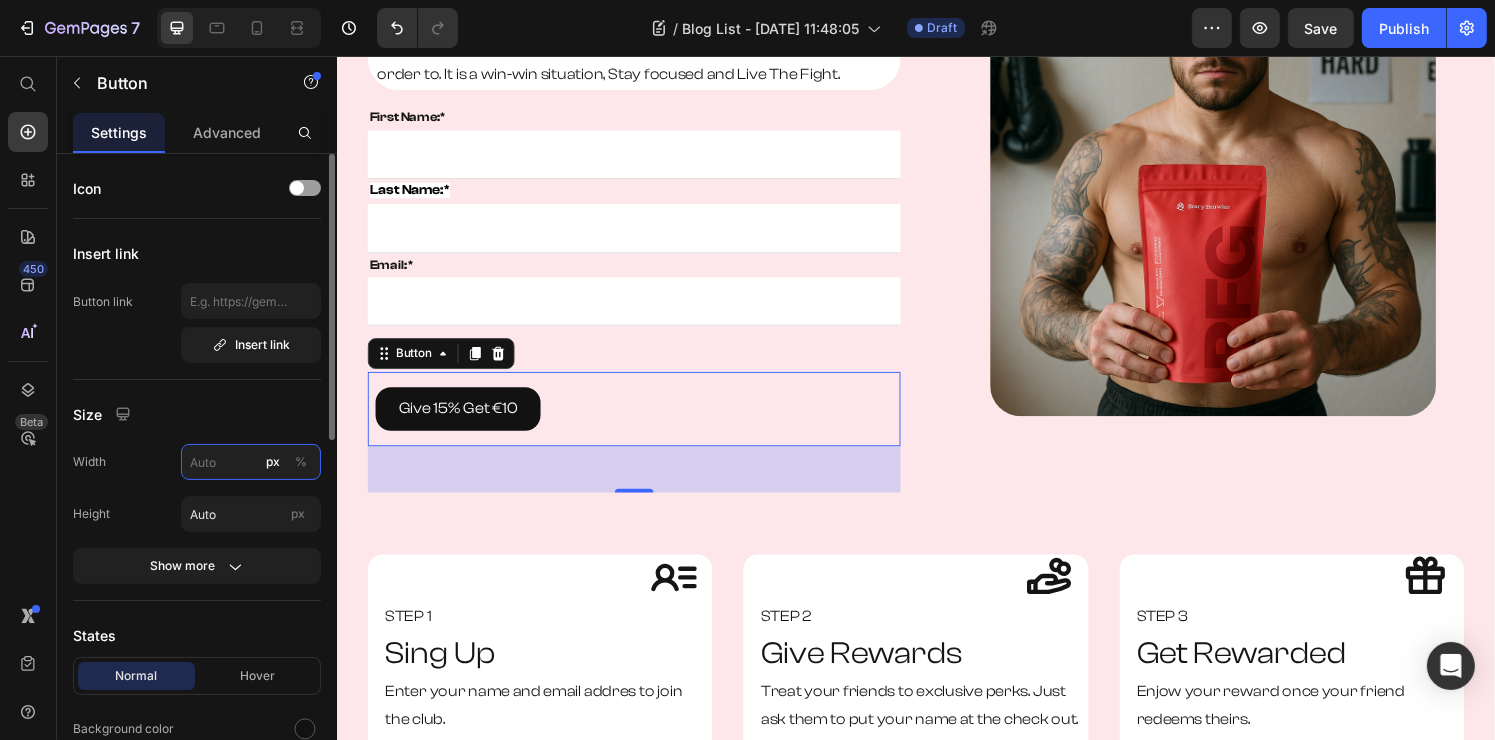 click on "px %" at bounding box center [251, 462] 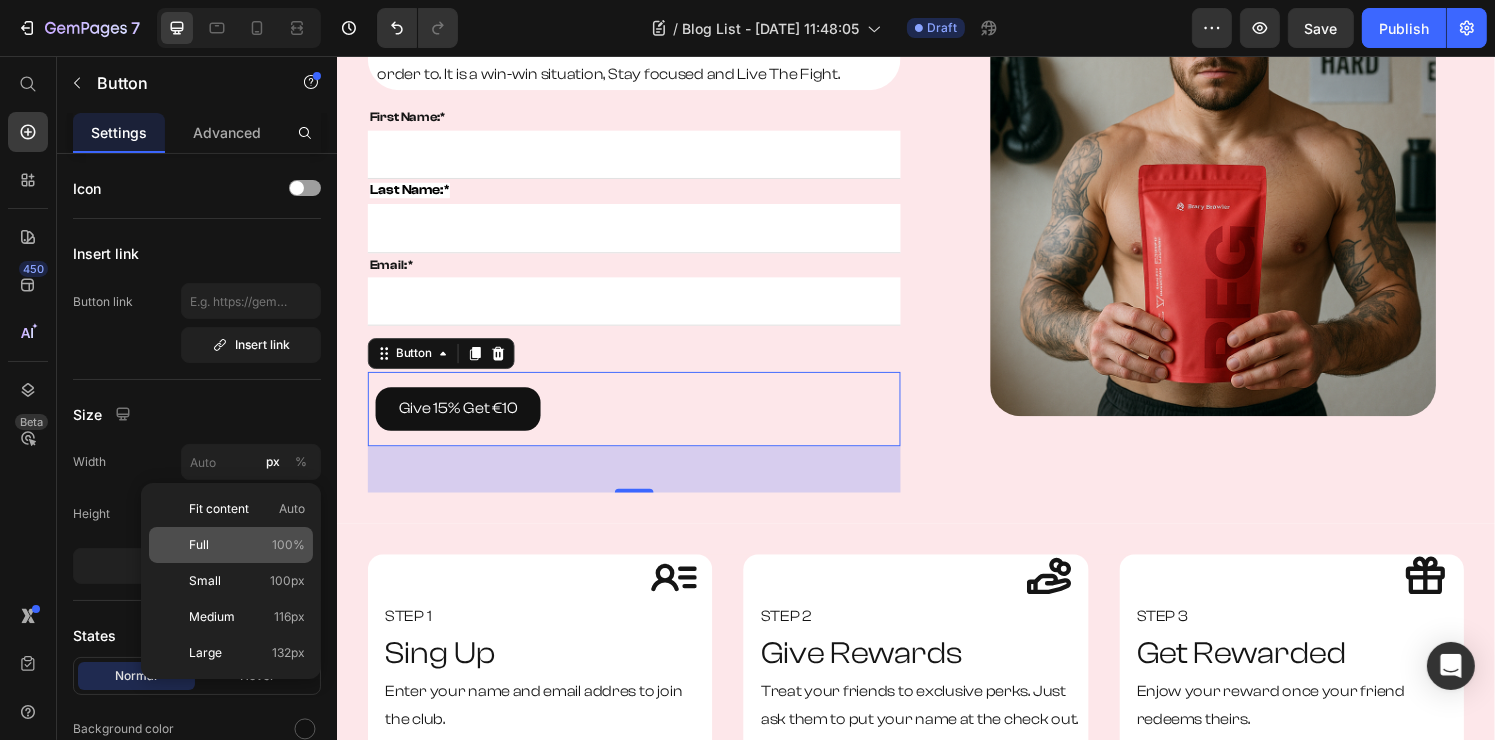 click on "Full 100%" 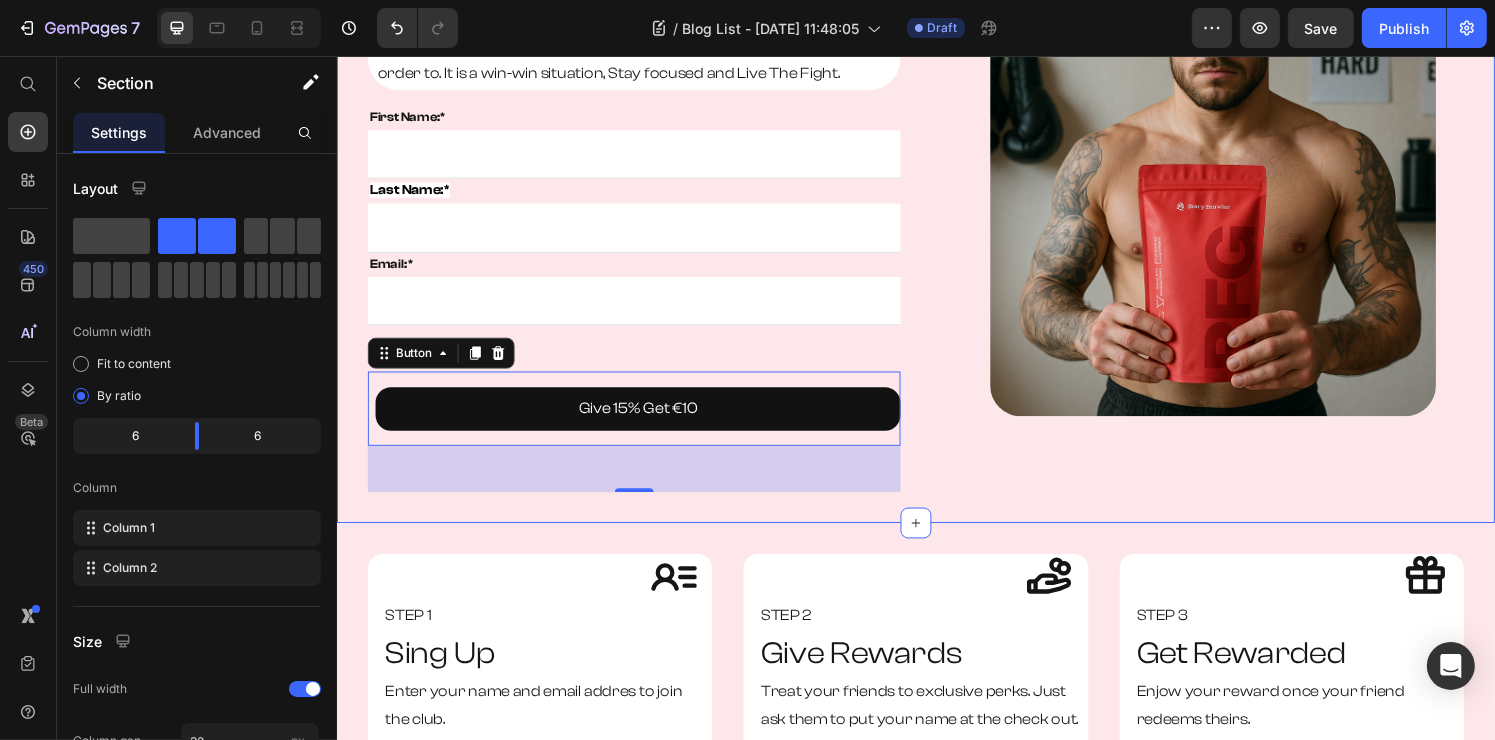 click on "Give 15% off. Get €10 off. Heading It is time to stop missing out. Support your fellow teamates and friend with 15% off their first order. Plus you will be awarded 10 of your next order to. It is a win-win situation, Stay focused and Live The Fight. Text Block Row Row First Name:* Text block Text Field Last Name:* Text block Email Field Email: * Text block Email Field Row Give 15% Get €10 Button   48 Contact Form Image Section 1" at bounding box center [936, 218] 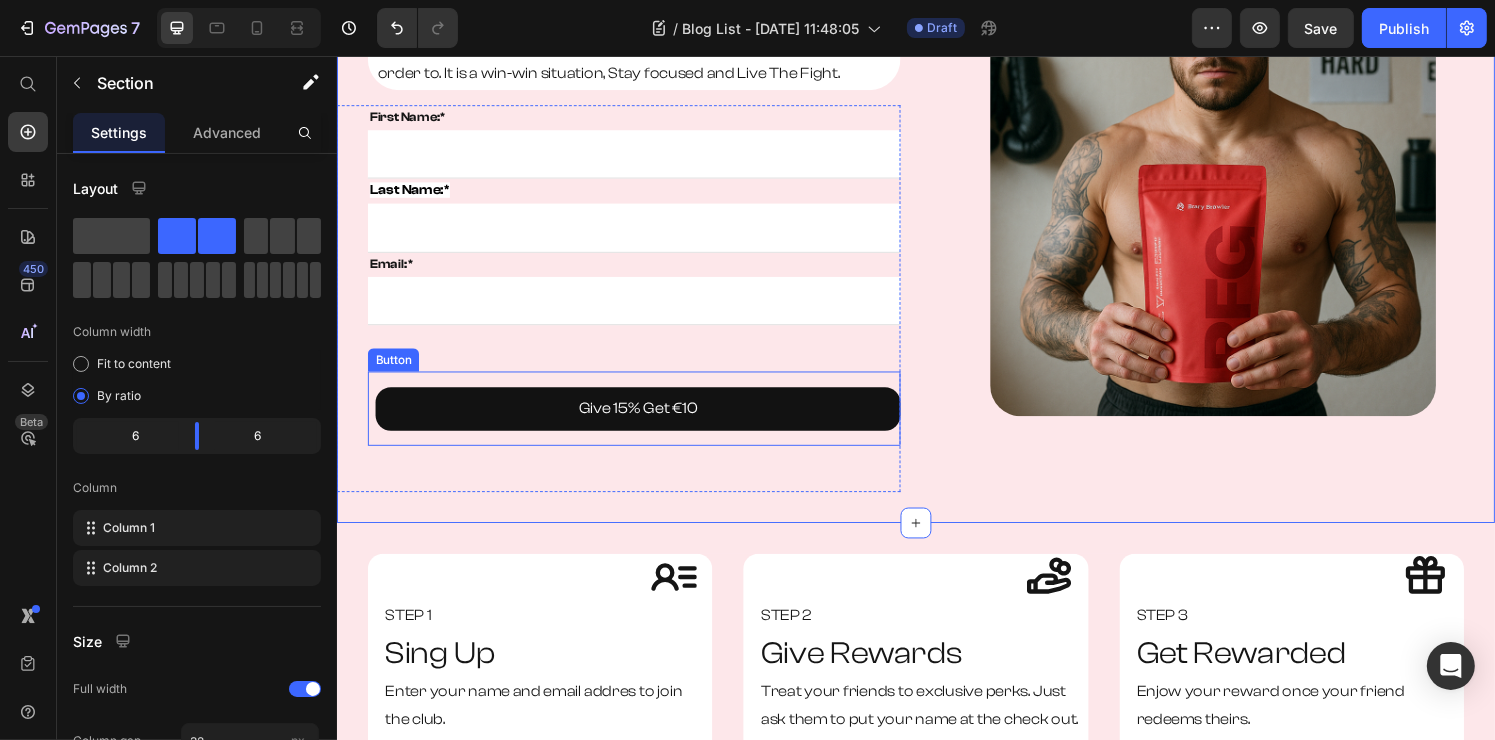 click on "Give 15% Get €10 Button" at bounding box center [644, 421] 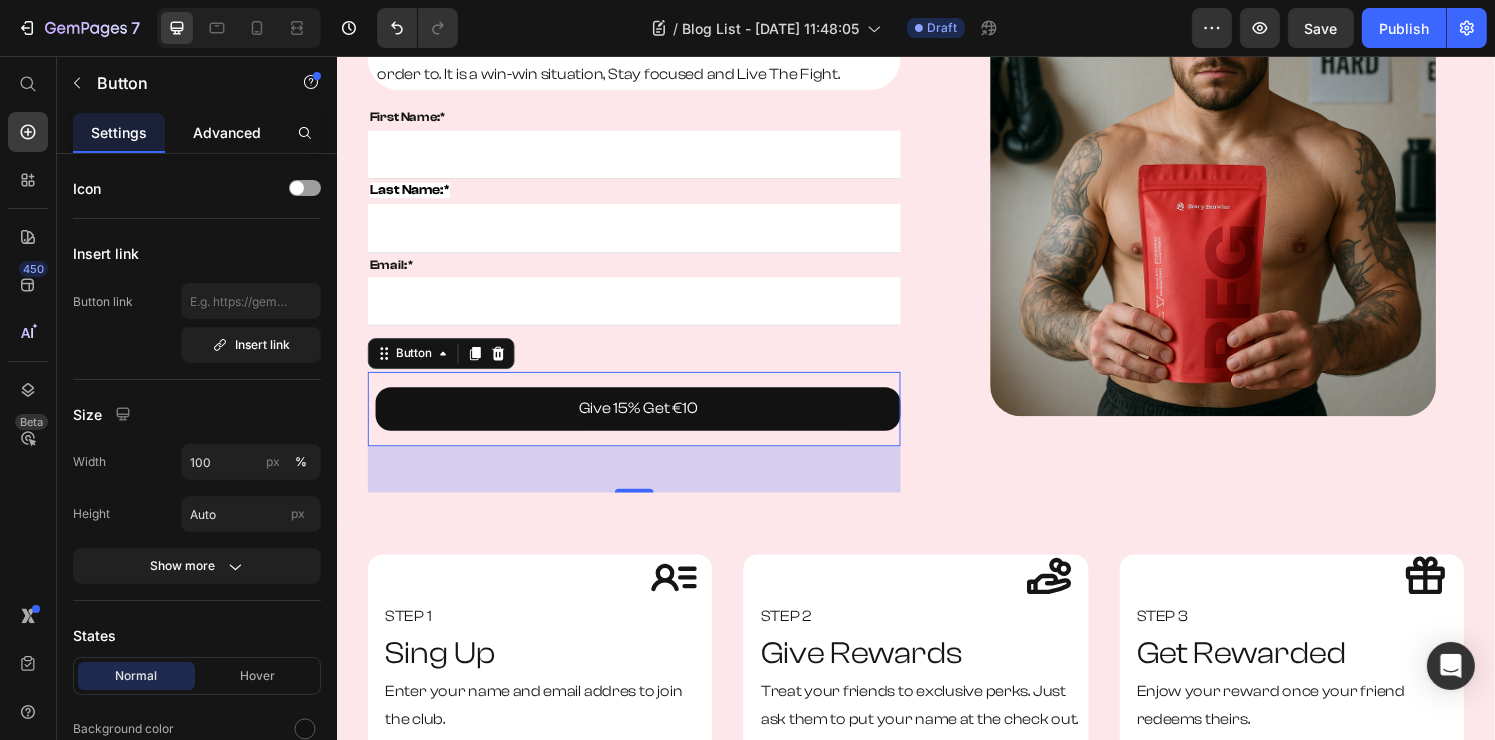 click on "Advanced" at bounding box center [227, 132] 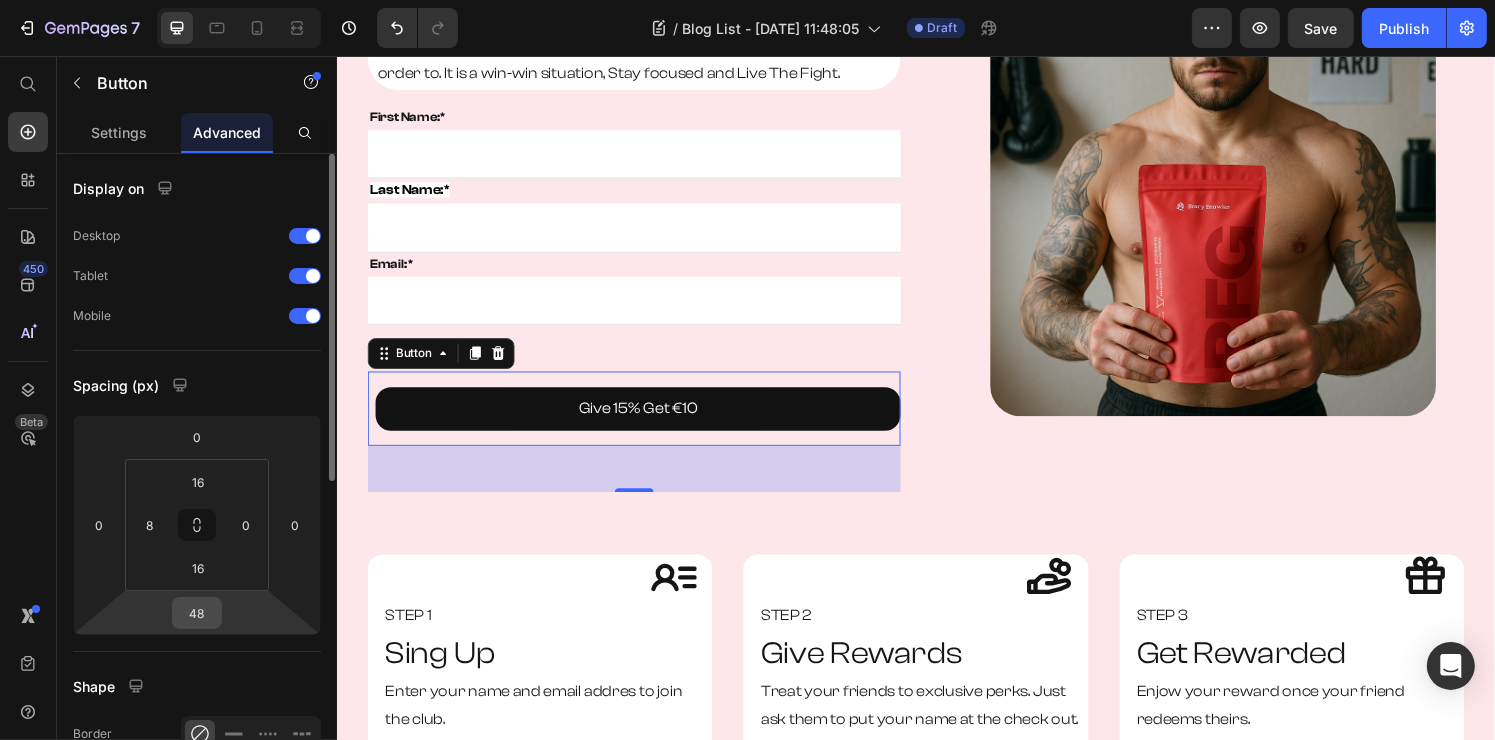 click on "48" at bounding box center (197, 613) 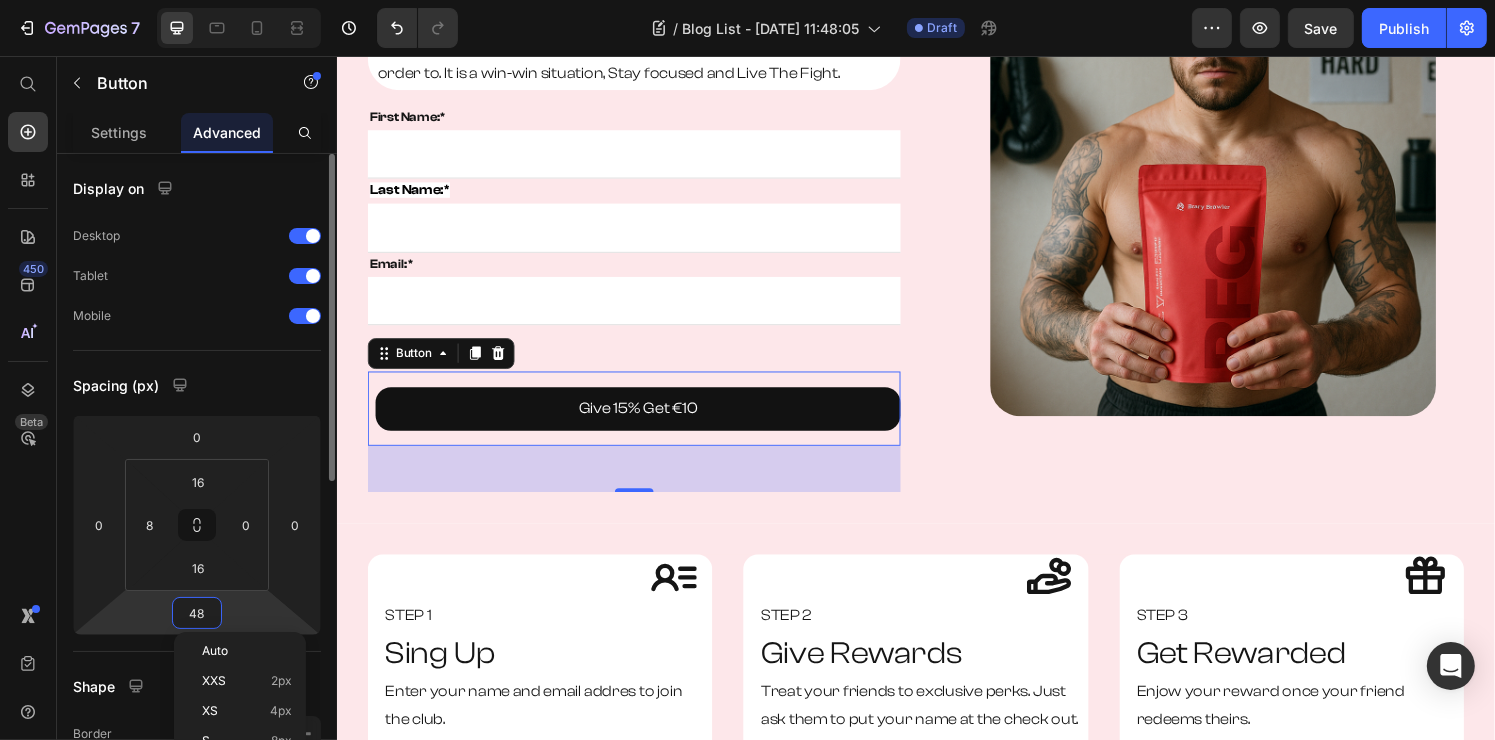 type 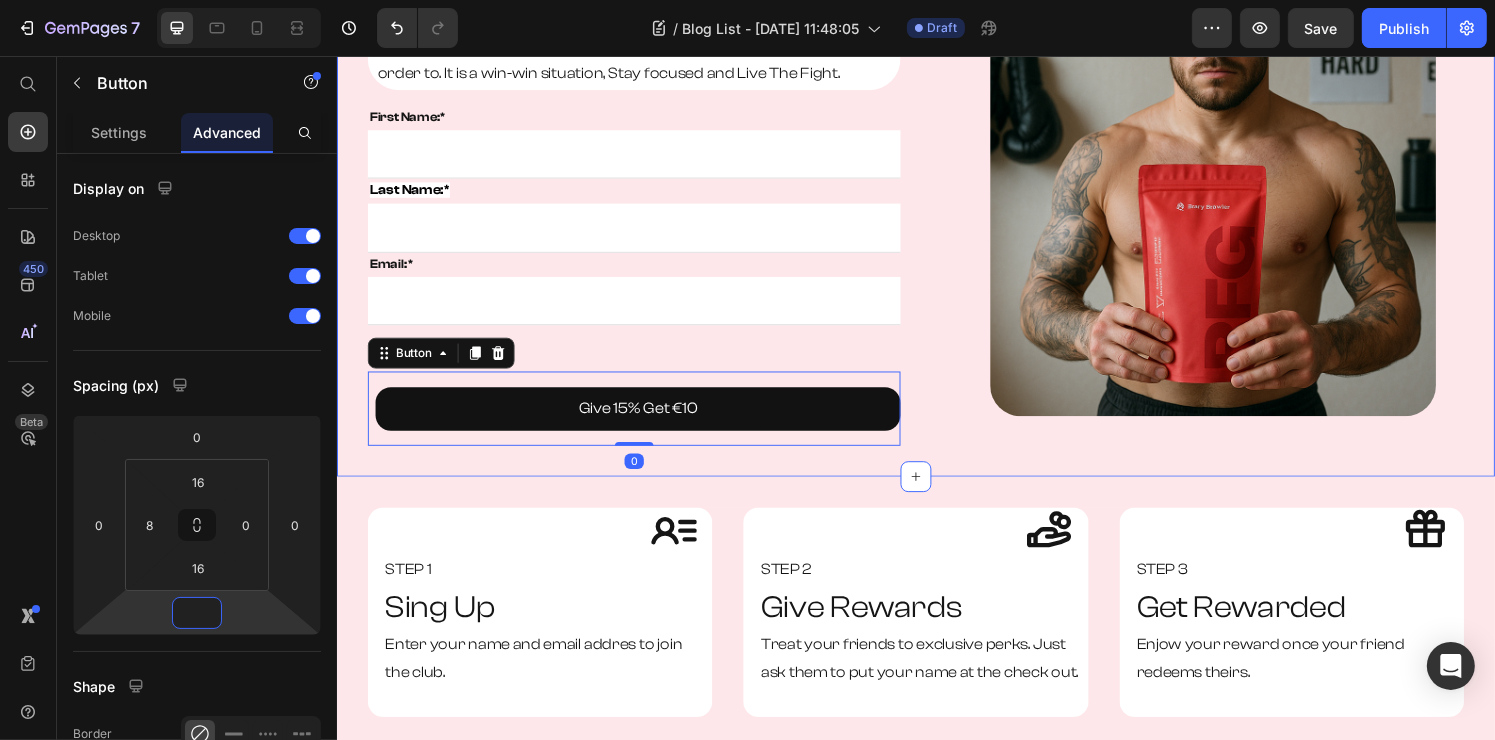 click on "Give 15% off. Get €10 off. Heading It is time to stop missing out. Support your fellow teamates and friend with 15% off their first order. Plus you will be awarded 10 of your next order to. It is a win-win situation, Stay focused and Live The Fight. Text Block Row Row First Name:* Text block Text Field Last Name:* Text block Email Field Email: * Text block Email Field Row Give 15% Get €10 Button   0 Contact Form Image Section 1" at bounding box center (936, 194) 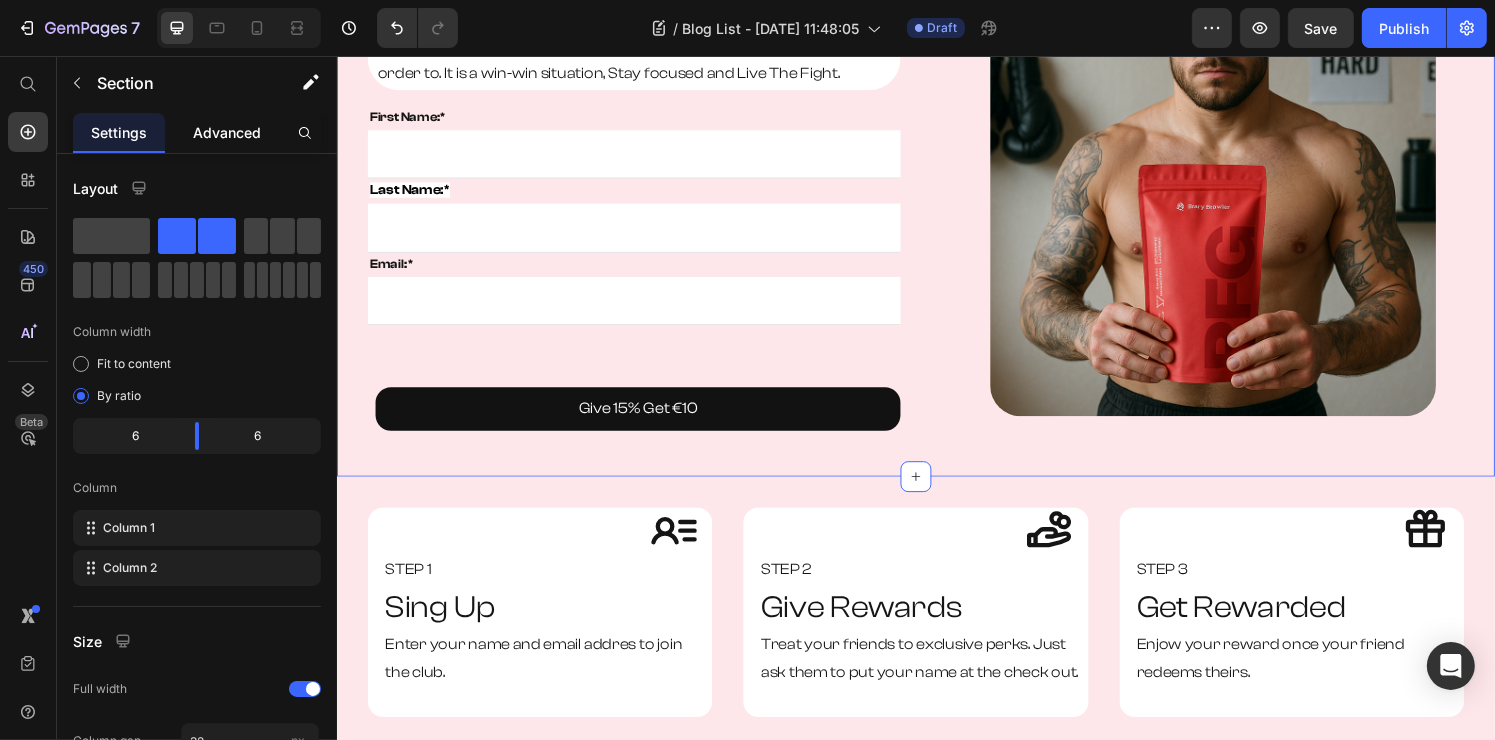 click on "Advanced" at bounding box center (227, 132) 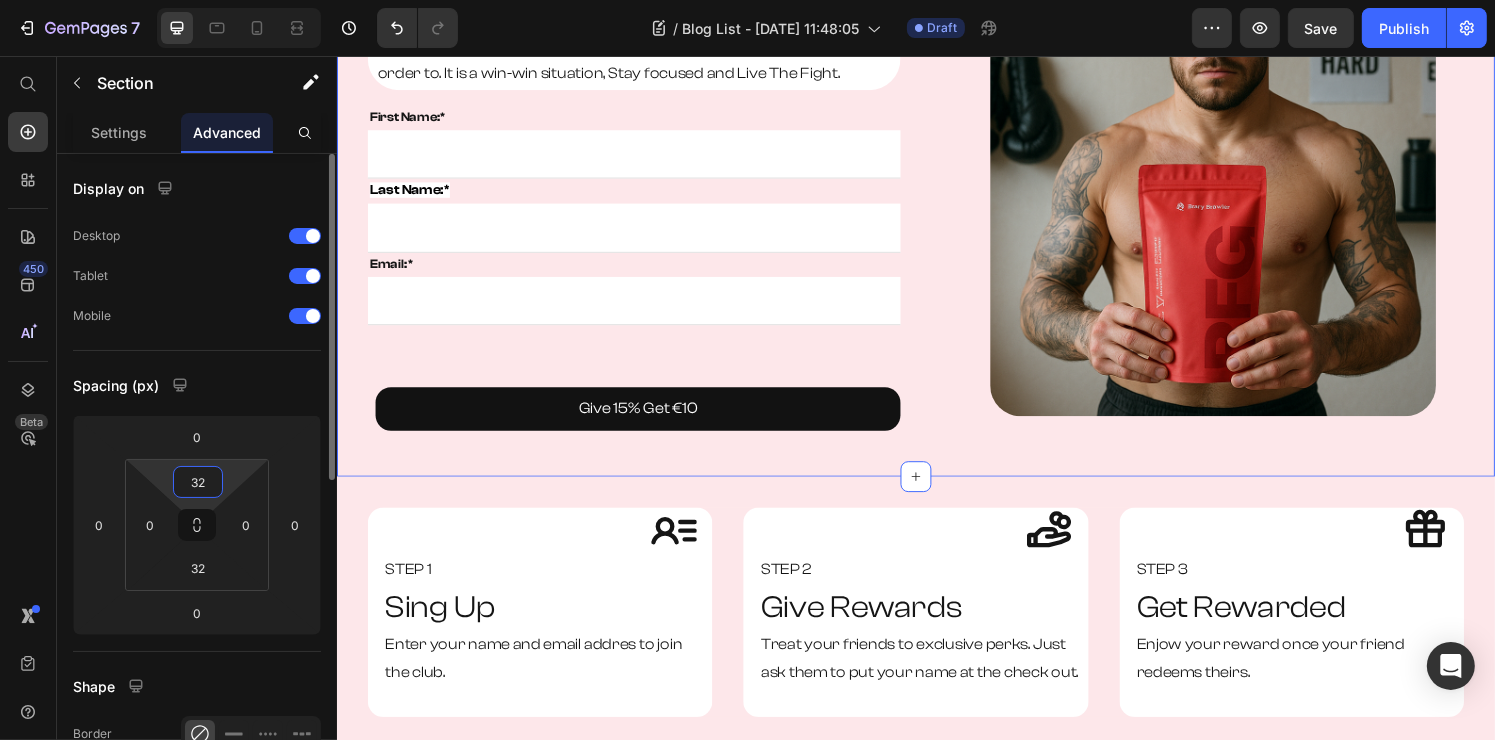 click on "32" at bounding box center [198, 482] 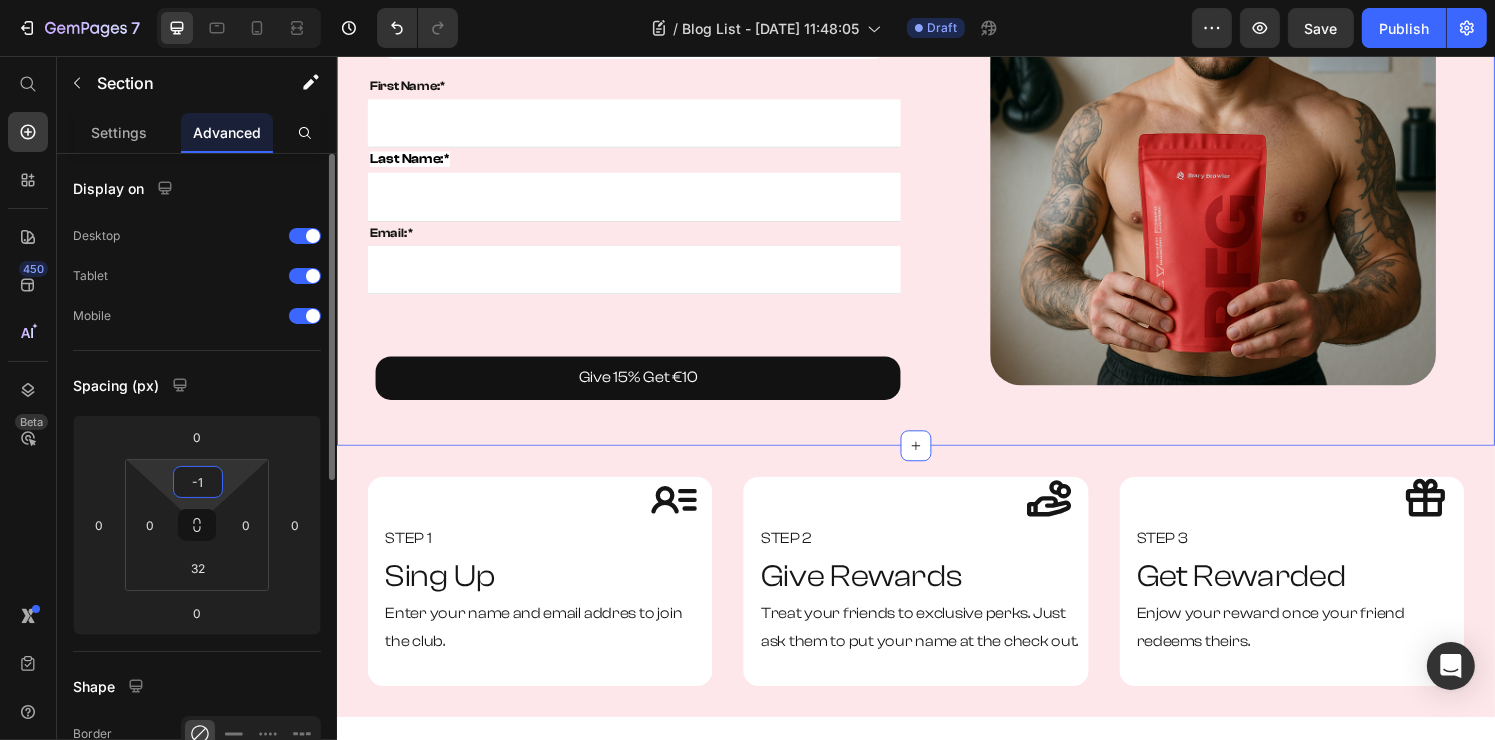 type on "0" 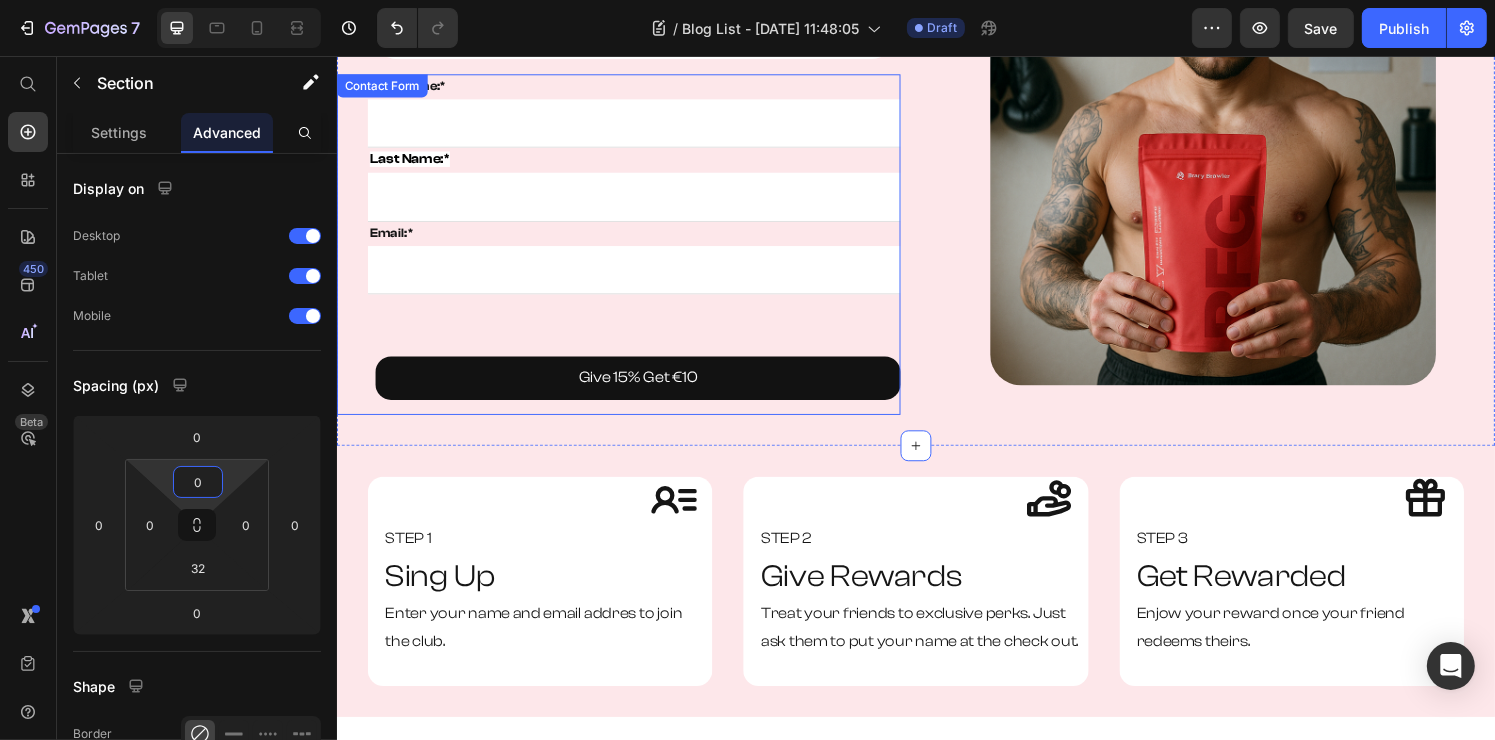 click on "First Name:* Text block Text Field Last Name:* Text block Email Field Email: * Text block Email Field Row Give 15% Get €10 Button Contact Form" at bounding box center [628, 251] 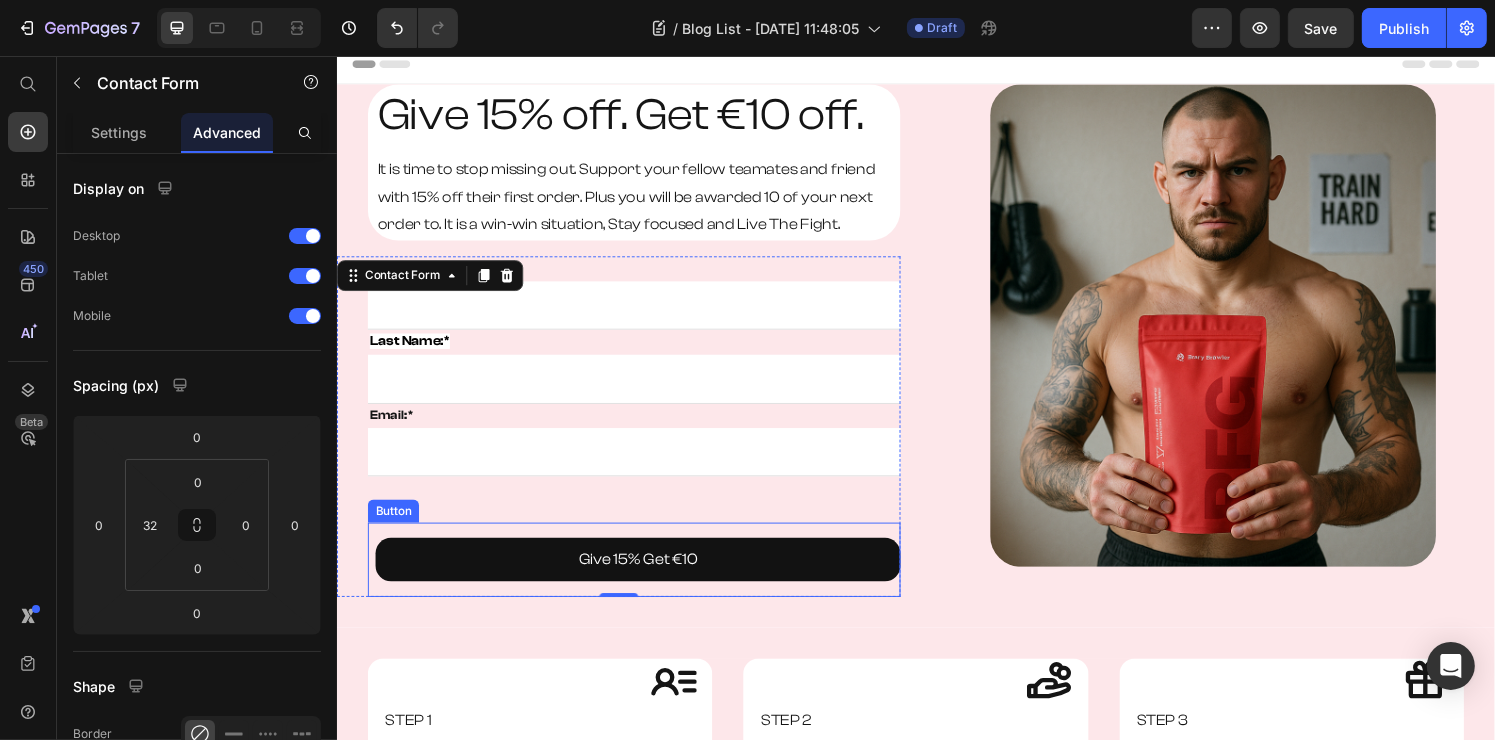 scroll, scrollTop: 0, scrollLeft: 0, axis: both 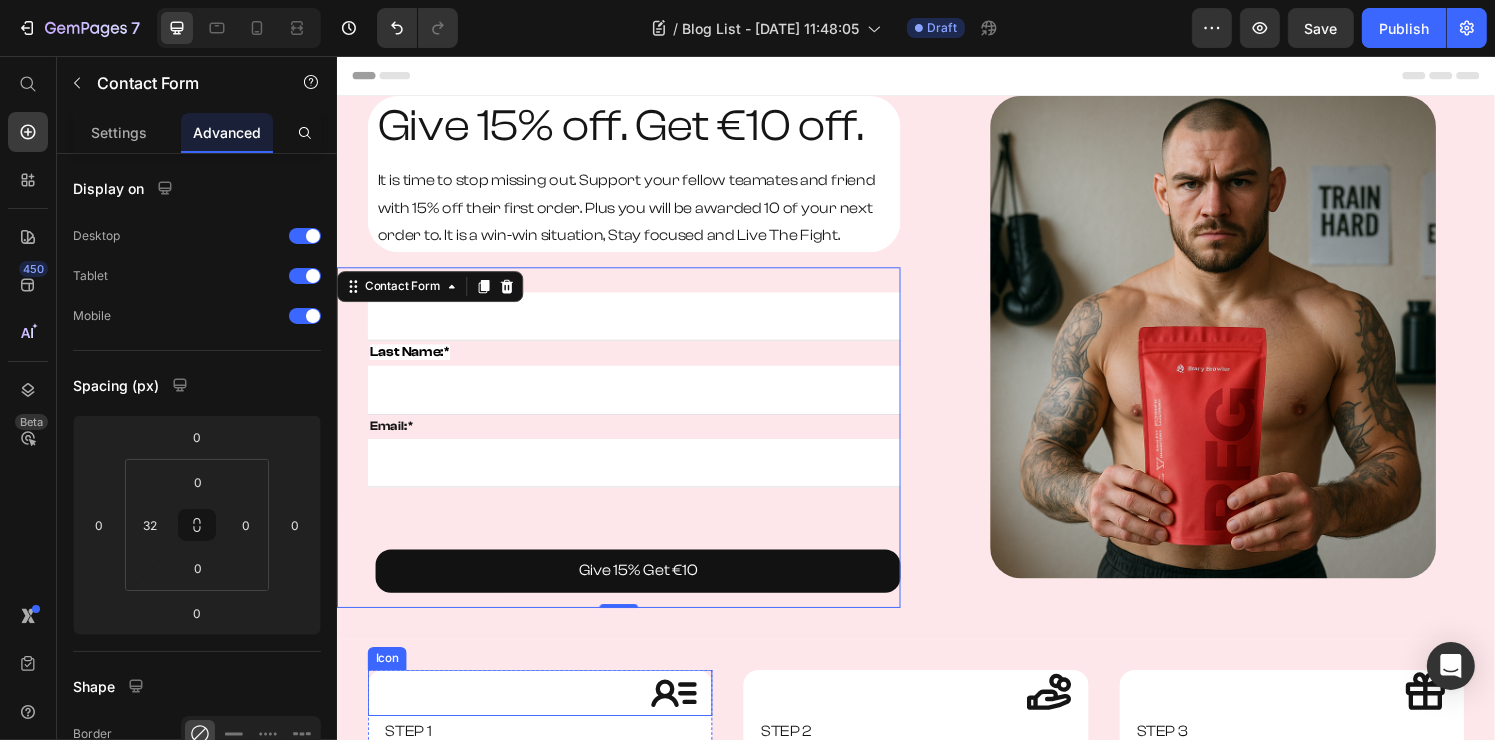 click 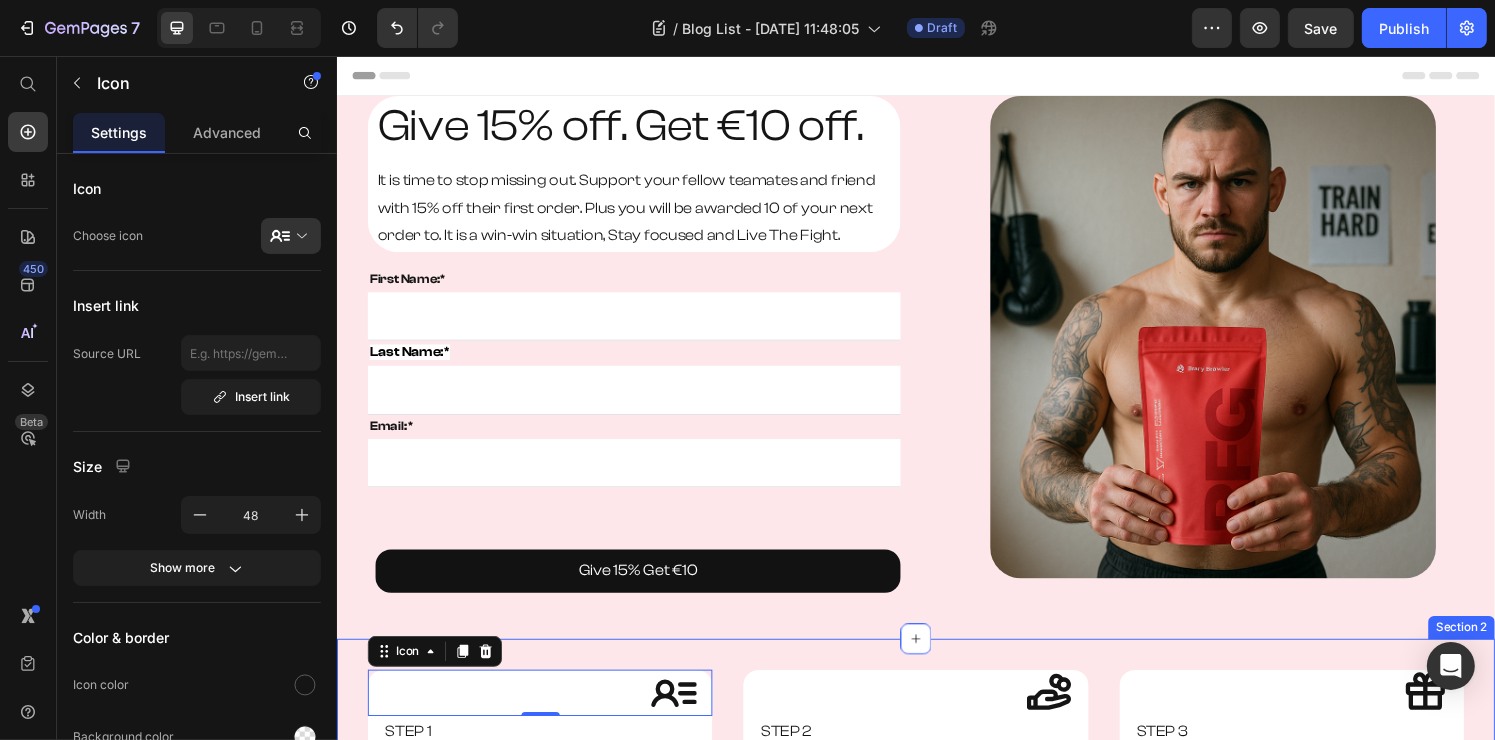 scroll, scrollTop: 0, scrollLeft: 0, axis: both 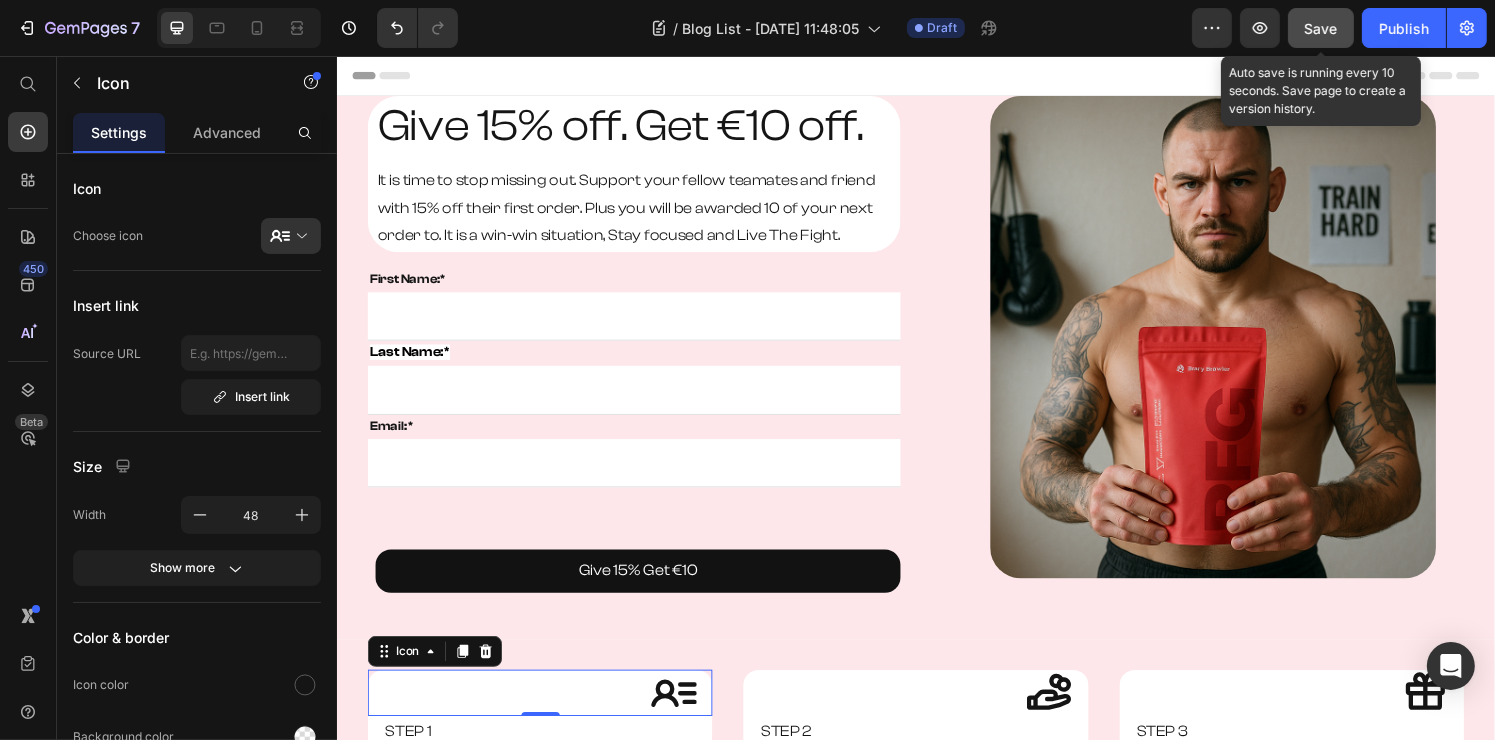 click on "Save" at bounding box center [1321, 28] 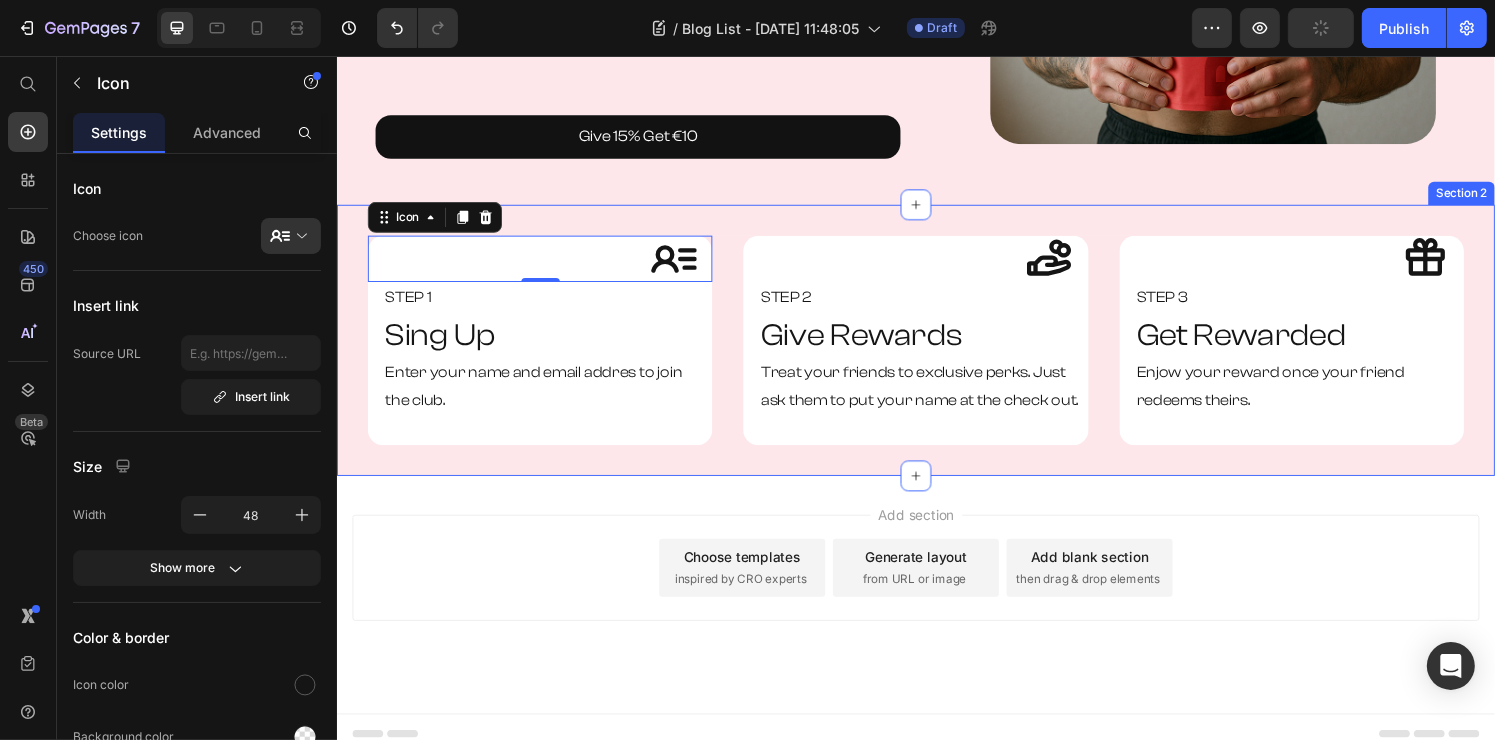 scroll, scrollTop: 462, scrollLeft: 0, axis: vertical 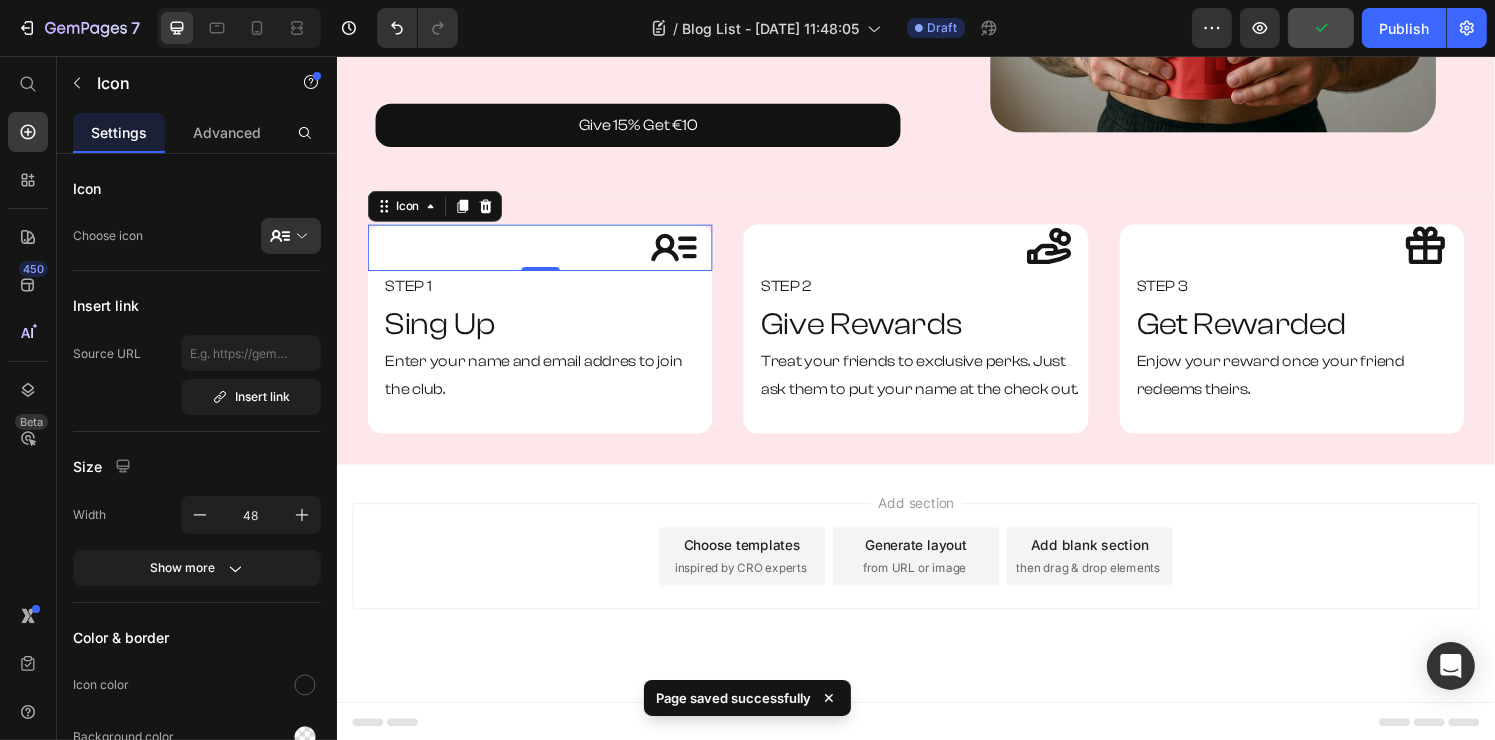 click on "Add section Choose templates inspired by CRO experts Generate layout from URL or image Add blank section then drag & drop elements" at bounding box center (936, 602) 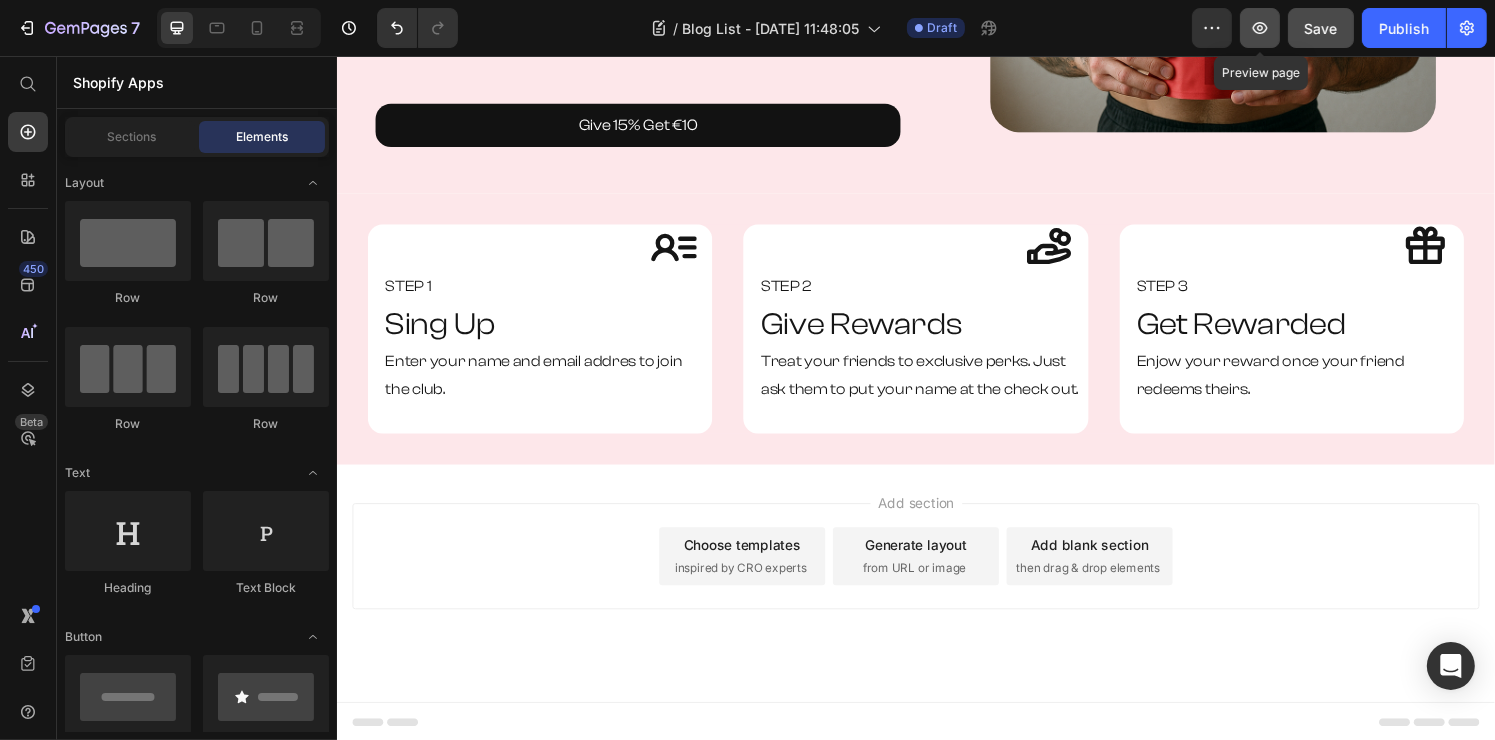 click 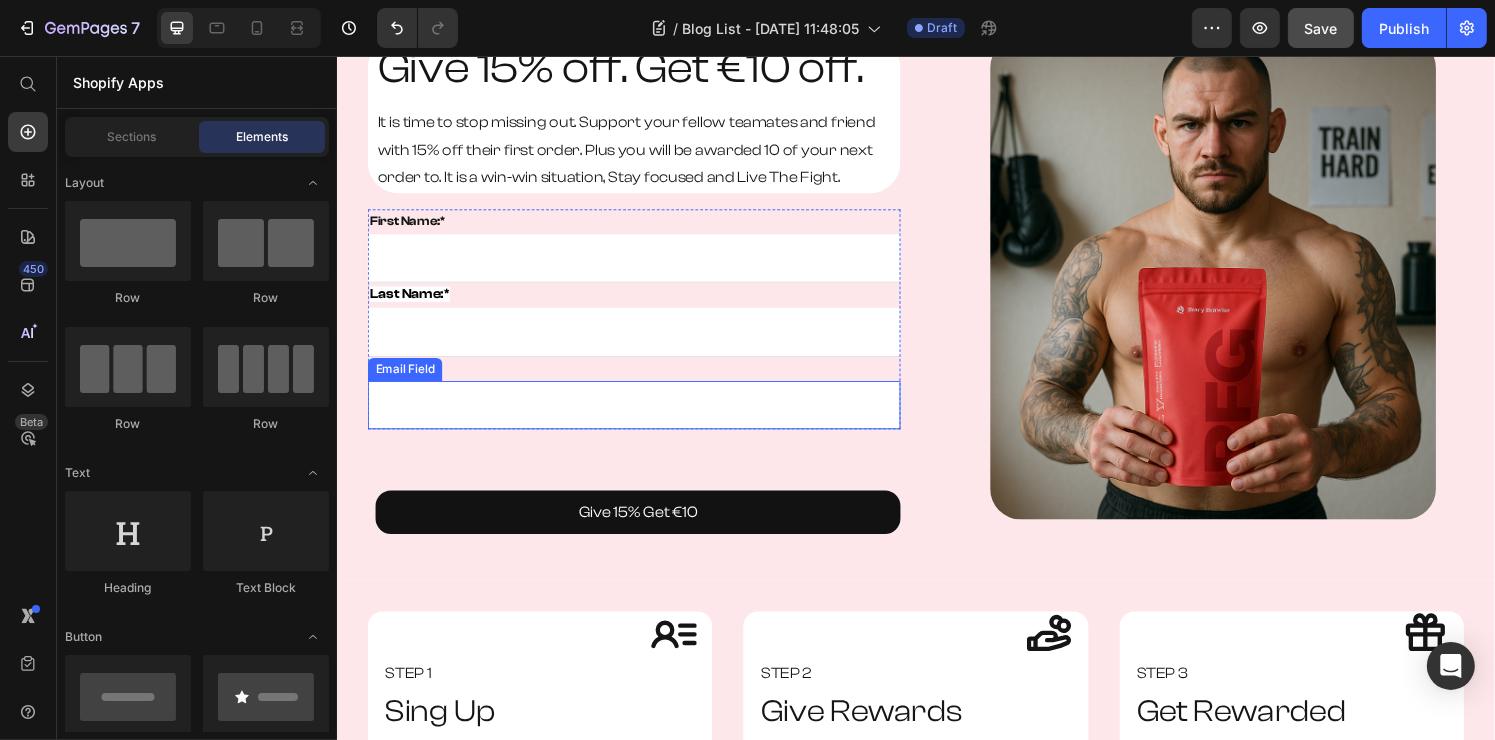 scroll, scrollTop: 0, scrollLeft: 0, axis: both 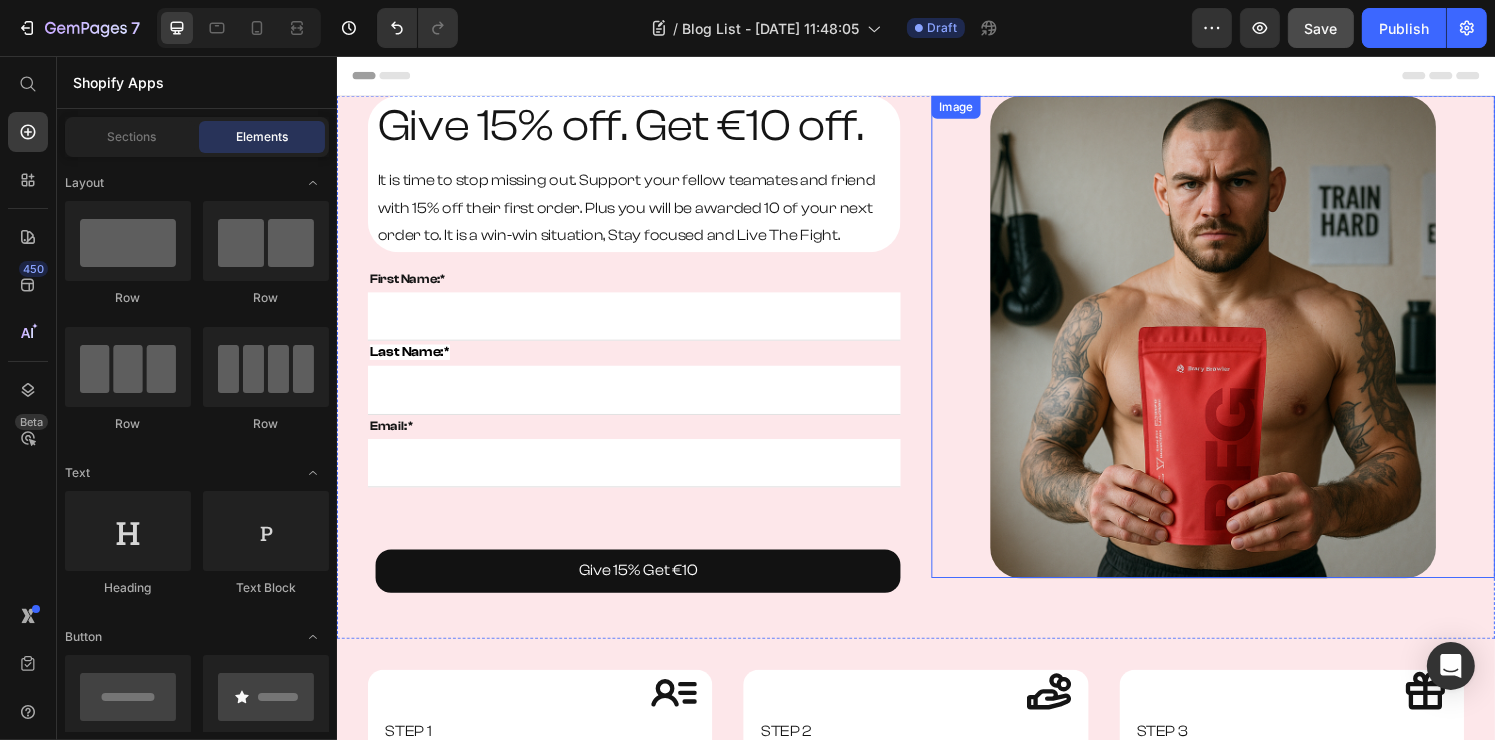 click on "Image" at bounding box center [977, 109] 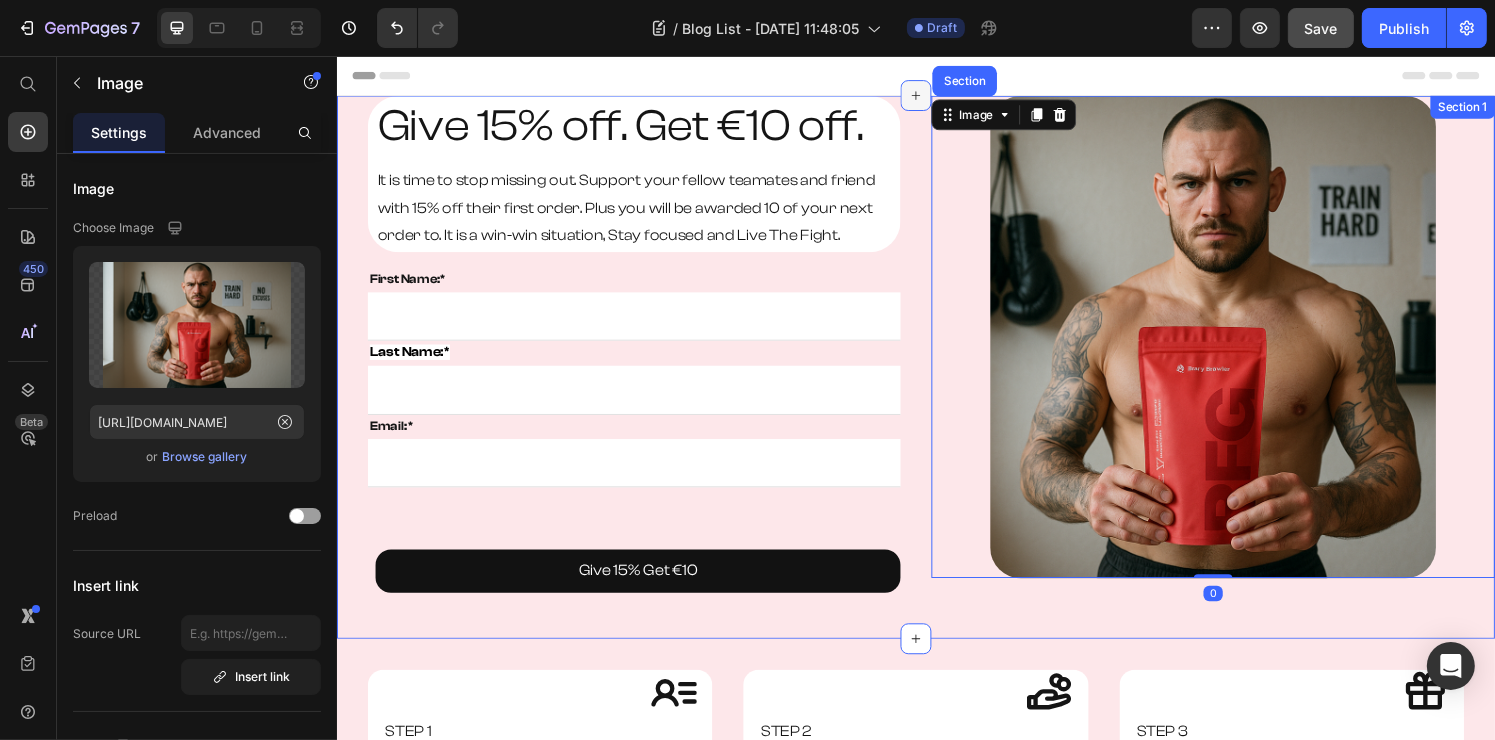 click at bounding box center (936, 97) 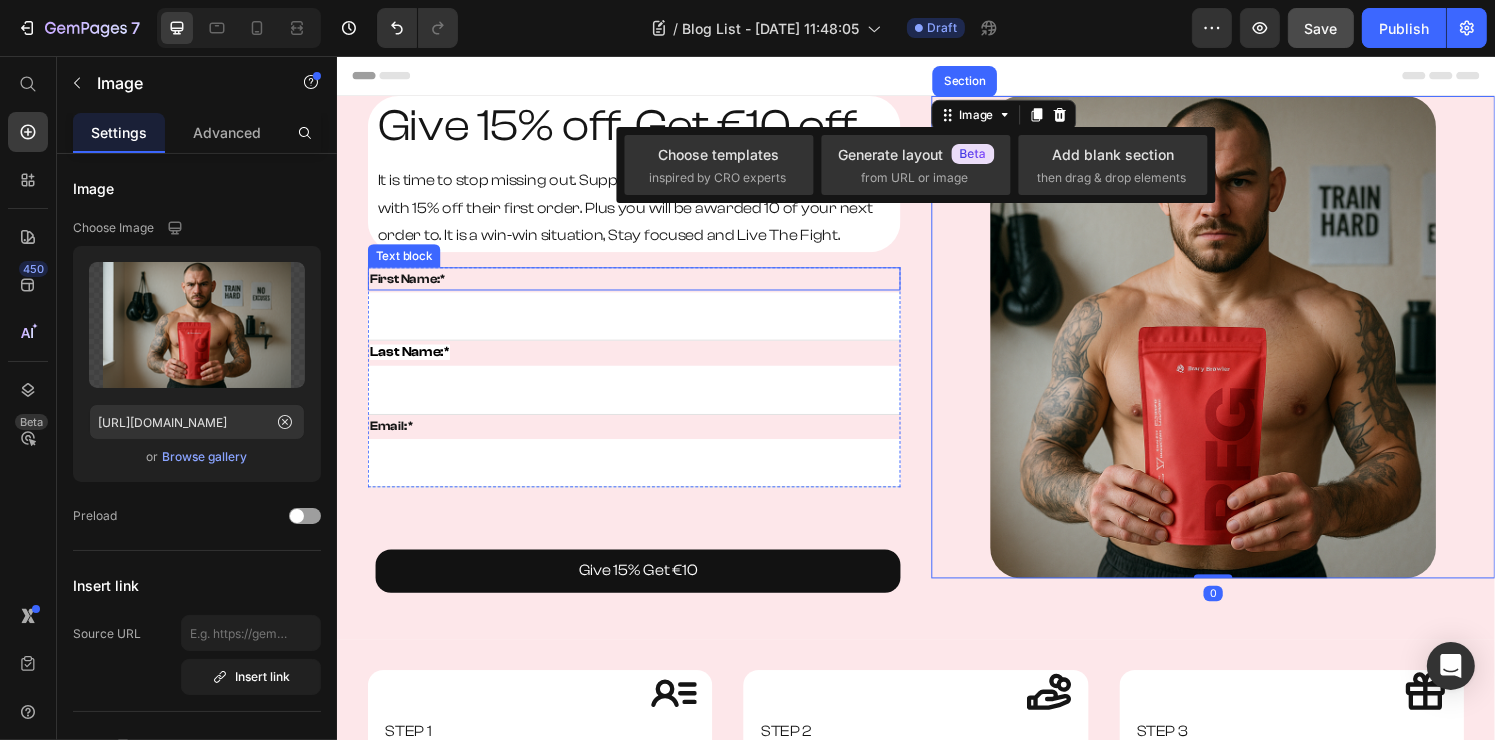 click on "First Name:*" at bounding box center (644, 287) 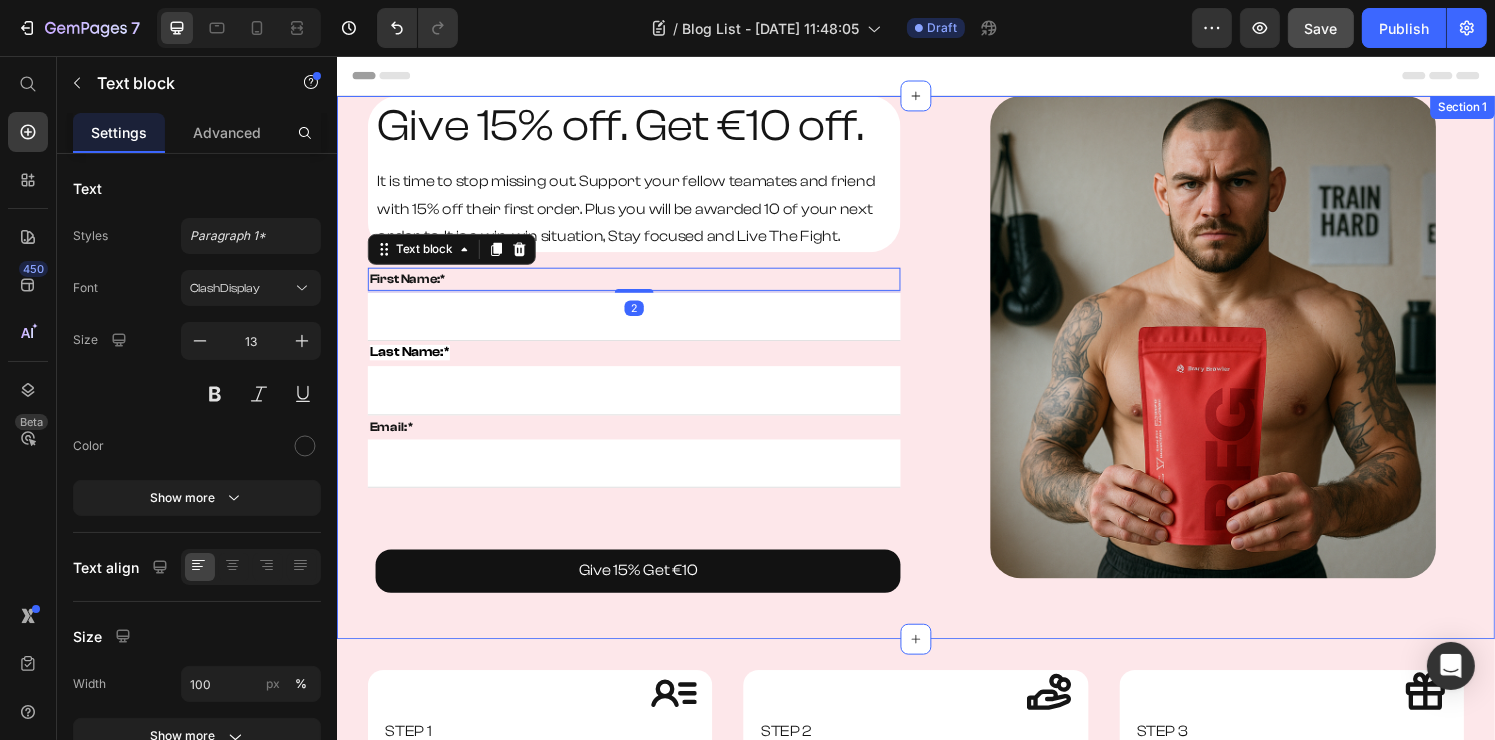 click on "Give 15% off. Get €10 off. Heading It is time to stop missing out. Support your fellow teamates and friend with 15% off their first order. Plus you will be awarded 10 of your next order to. It is a win-win situation, Stay focused and Live The Fight. Text Block Row Row First Name:* Text block   2 Text Field Last Name:* Text block Email Field Email: * Text block Email Field Row Give 15% Get €10 Button Contact Form Image Section 1" at bounding box center (936, 378) 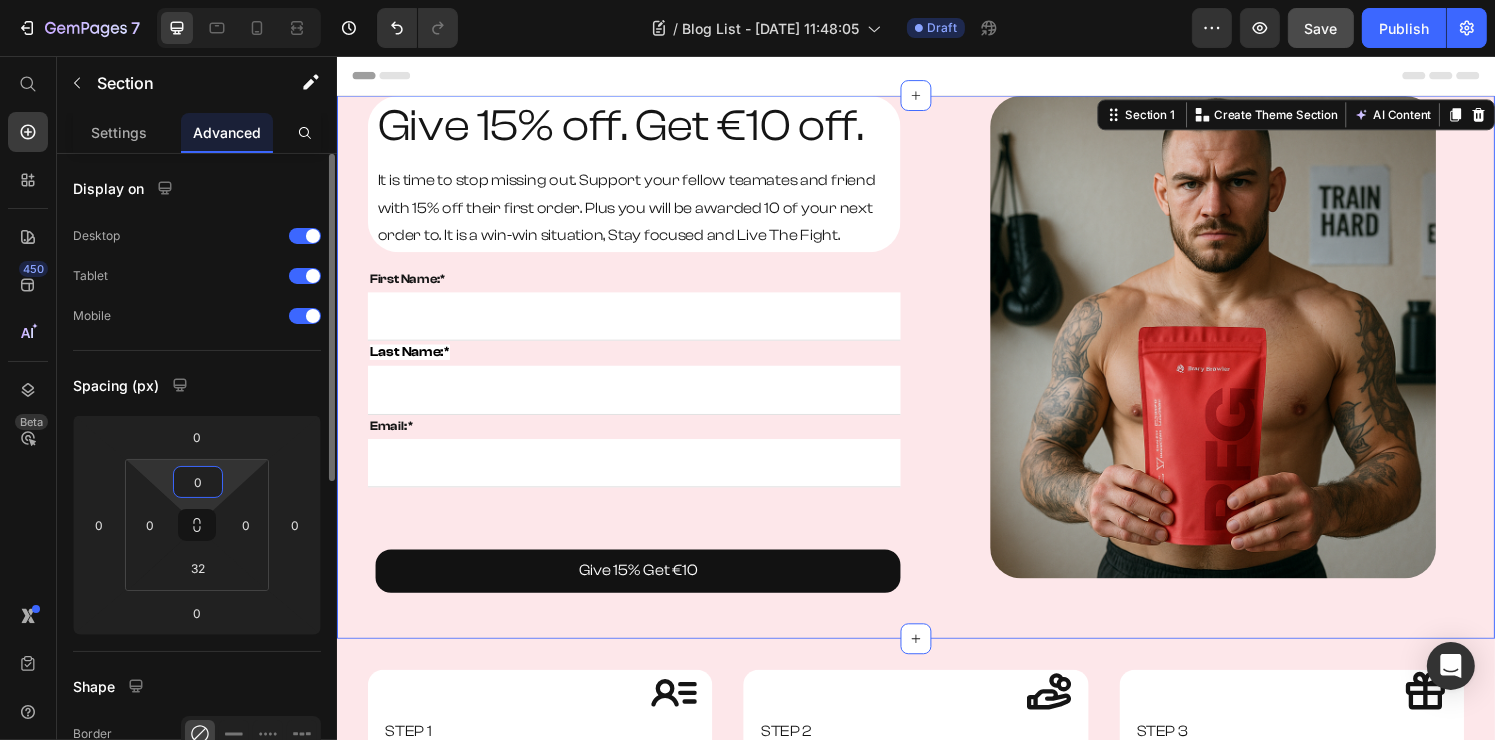 click on "0" at bounding box center (198, 482) 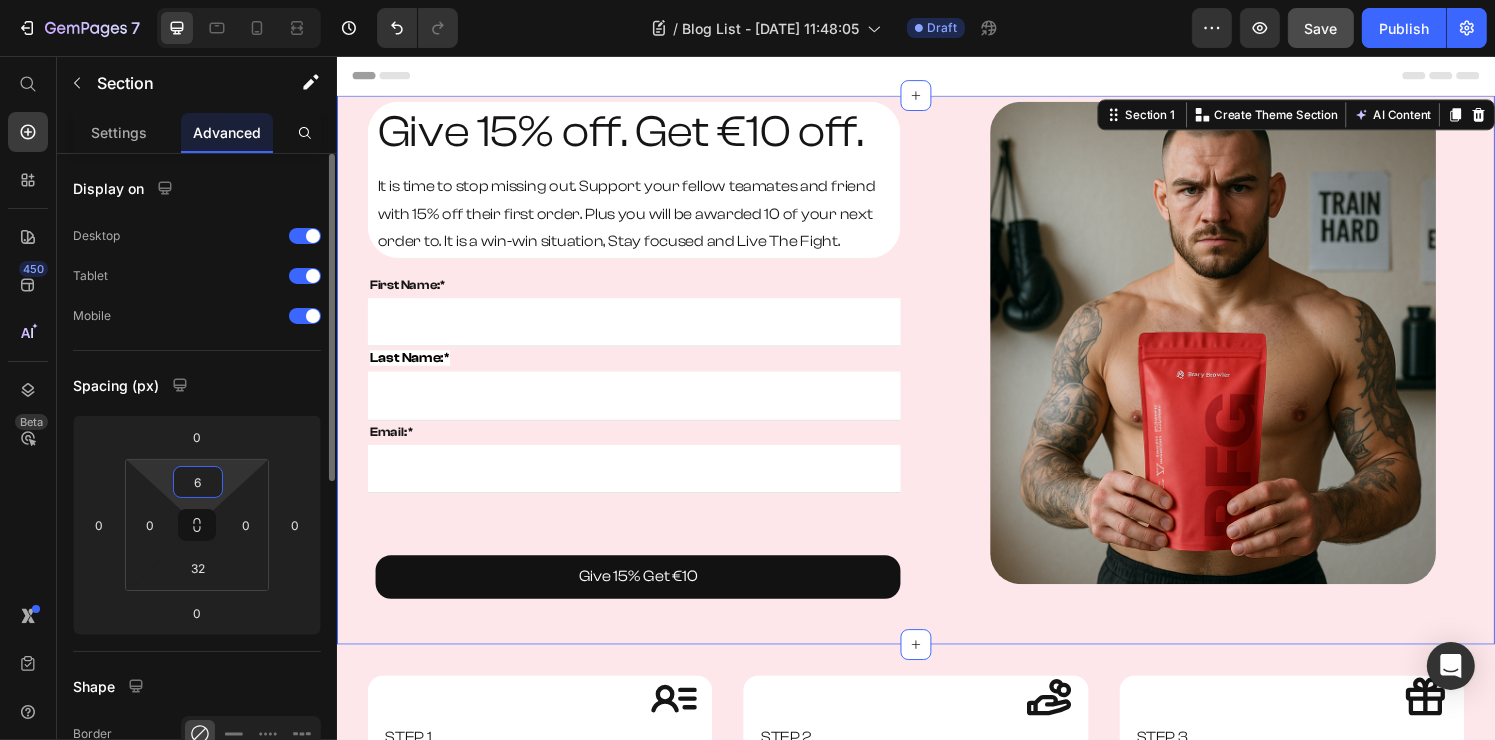 type on "60" 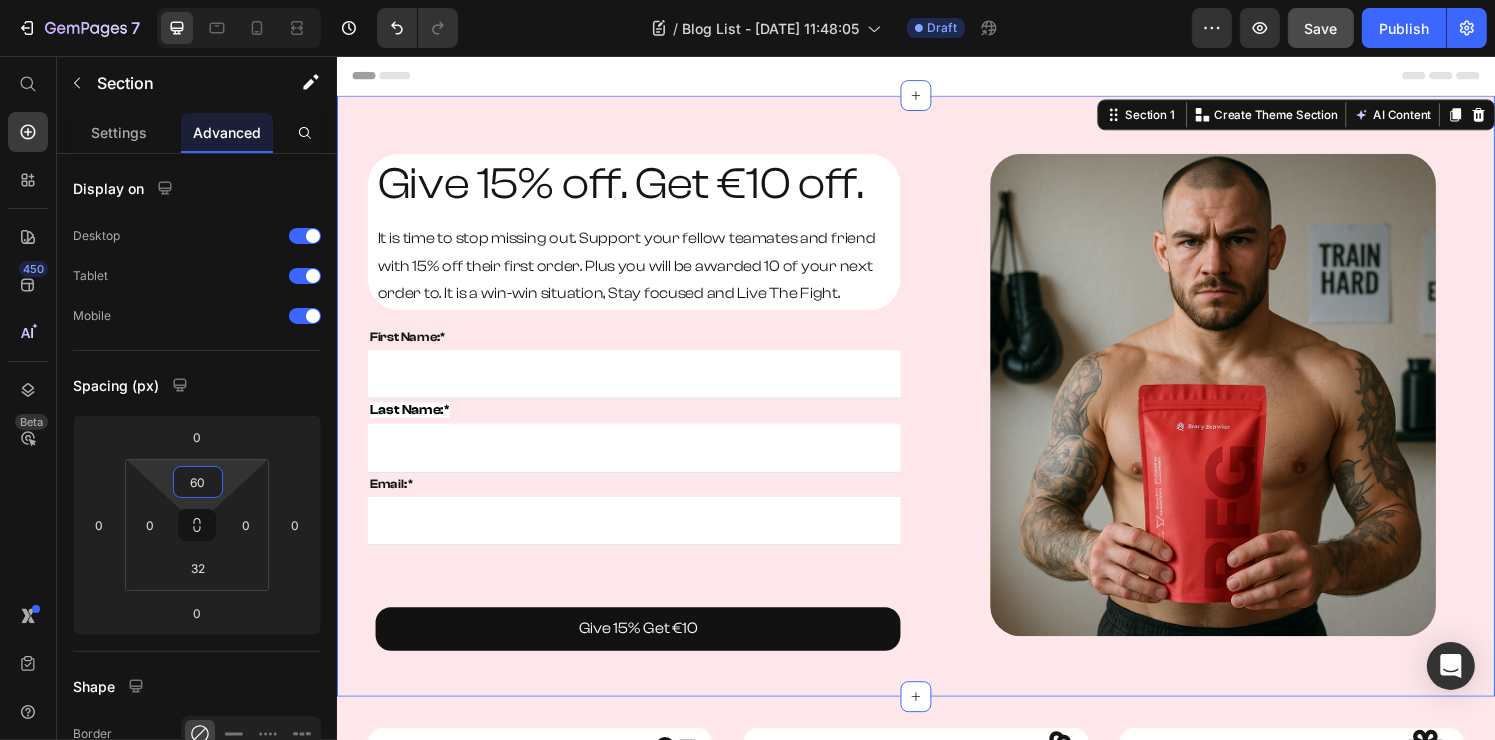 click at bounding box center [1244, 407] 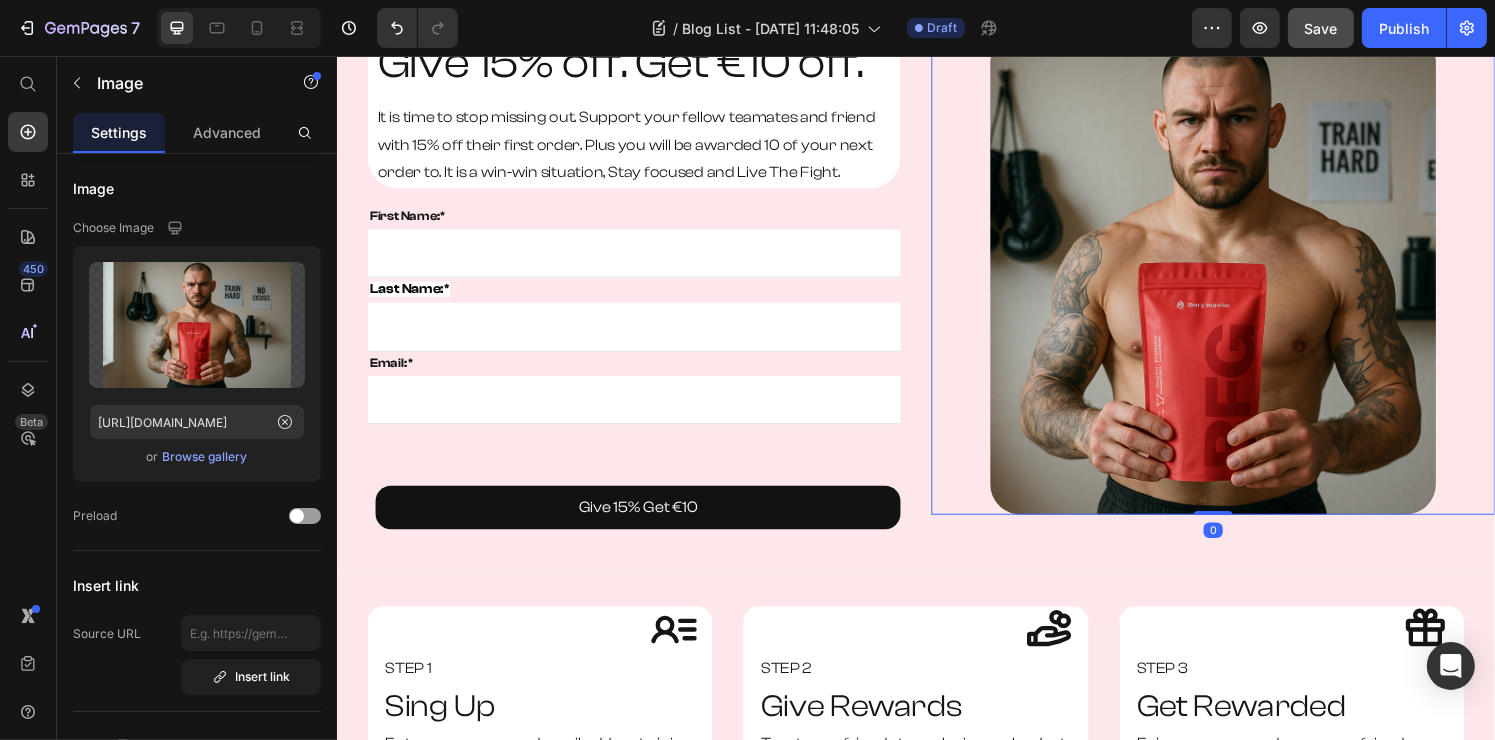 scroll, scrollTop: 400, scrollLeft: 0, axis: vertical 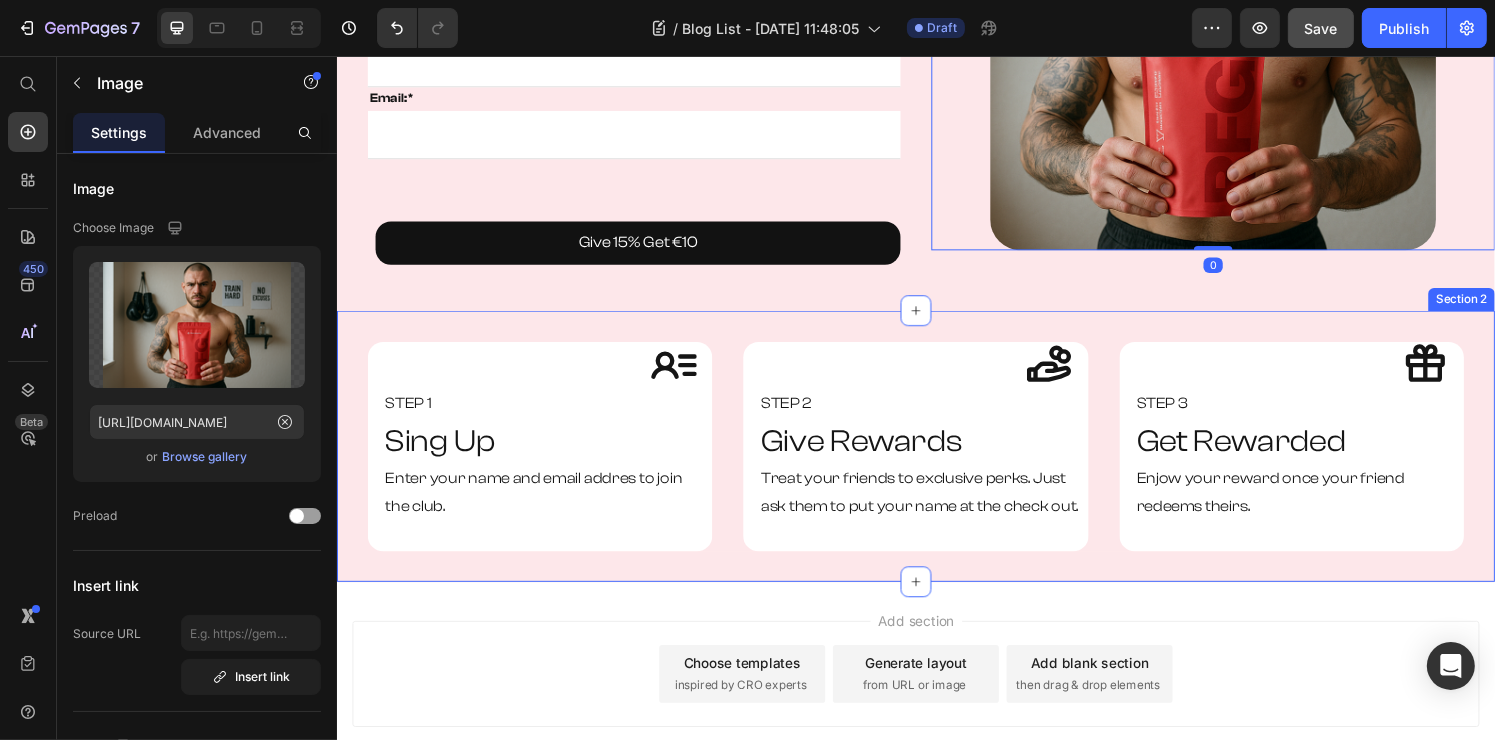 click on "Icon STEP 1 Text Block Sing Up Heading Enter your name and email addres to join the club. Text Block Row
Icon STEP 2 Text Block Give Rewards Heading Treat your friends to exclusive perks. Just ask them to put your name at the check out. Text Block Row
Icon STEP 3 Text Block Get Rewarded Heading Enjow your reward once your friend redeems theirs. Text Block Row Row Section 2" at bounding box center [936, 460] 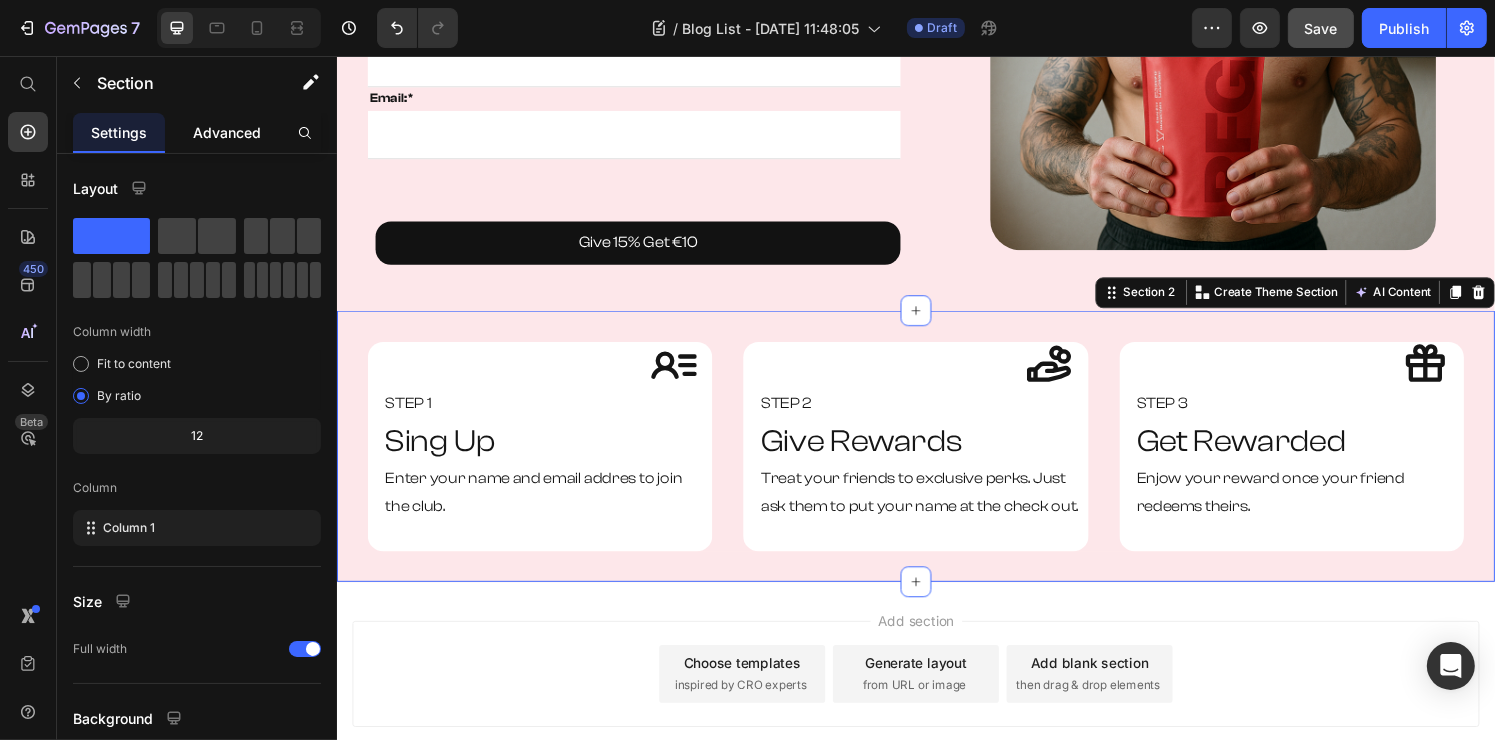 click on "Advanced" at bounding box center [227, 132] 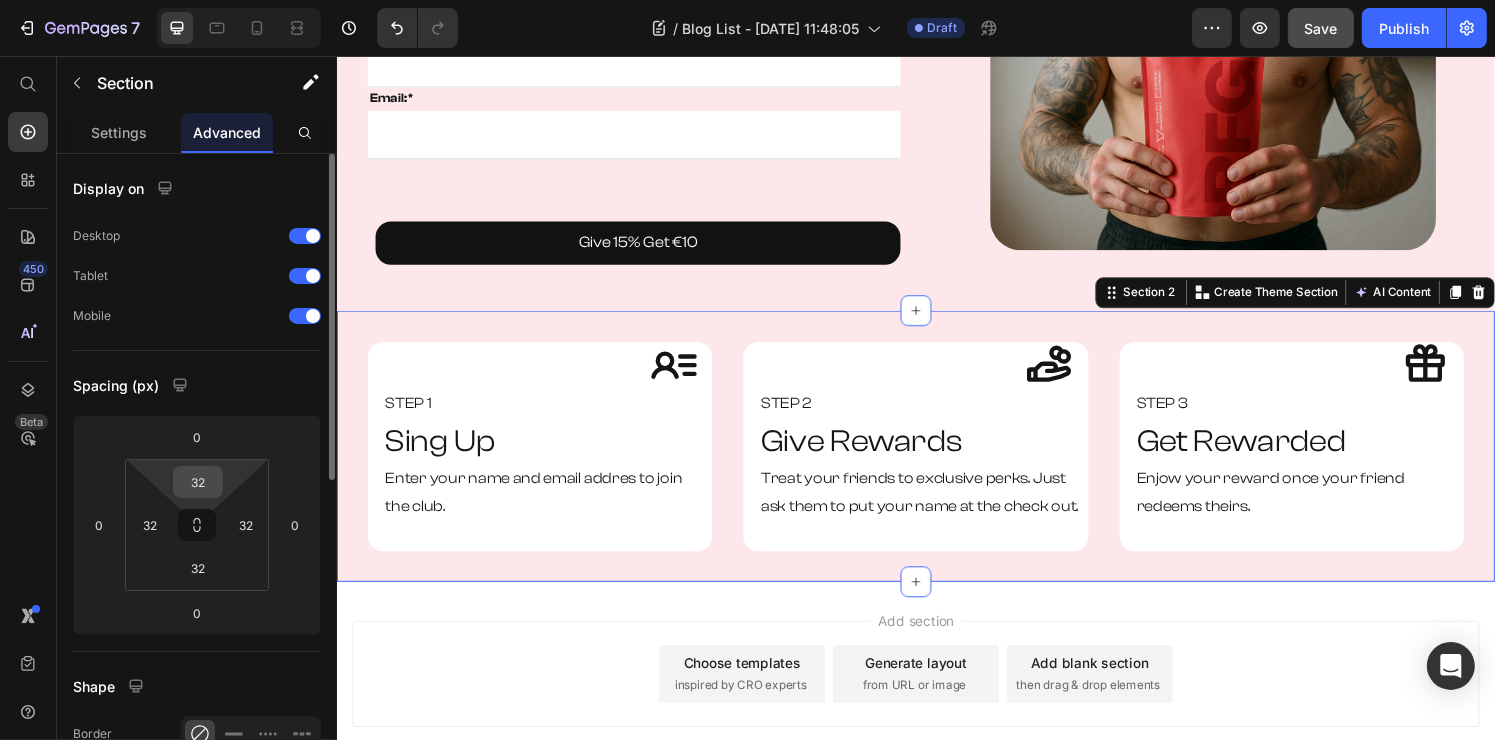 click on "32" at bounding box center (198, 482) 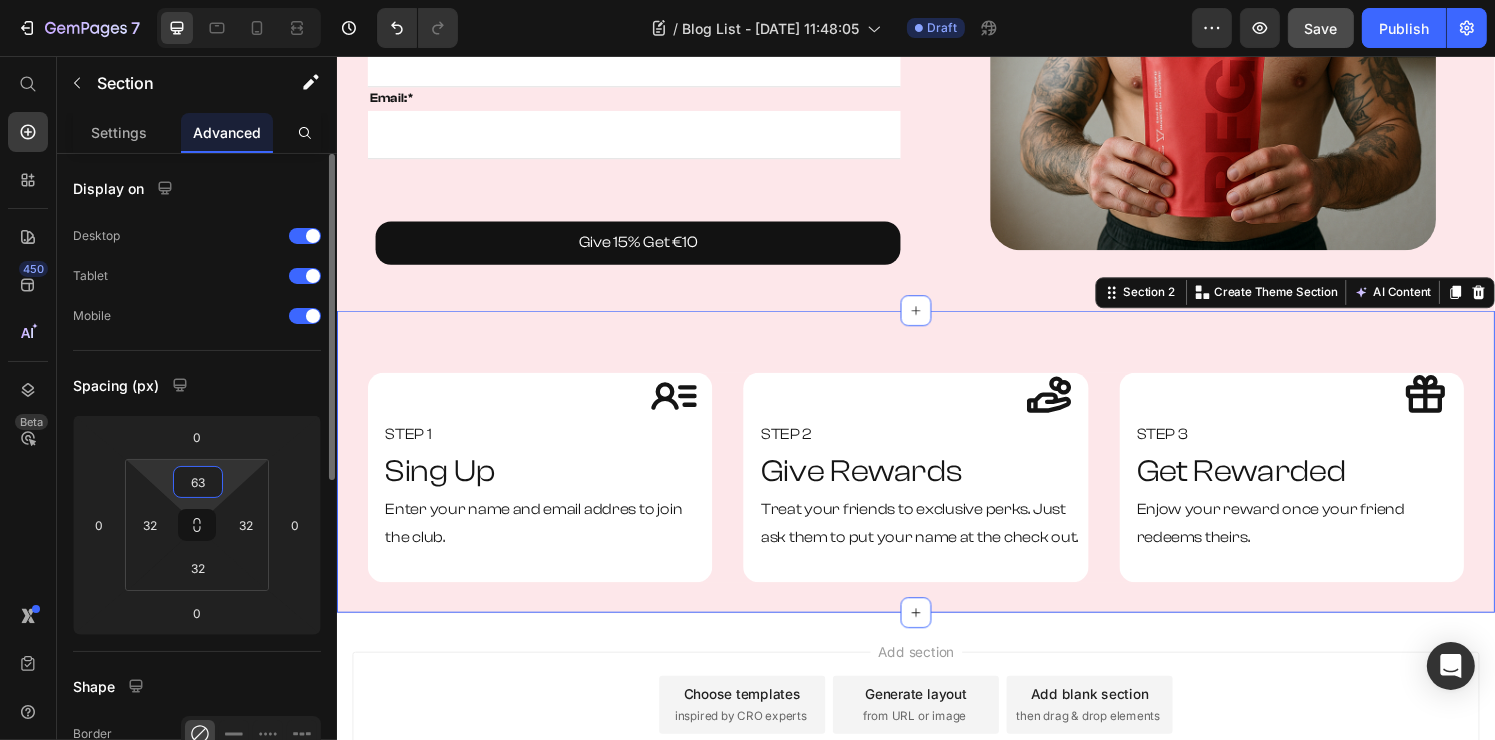 type on "62" 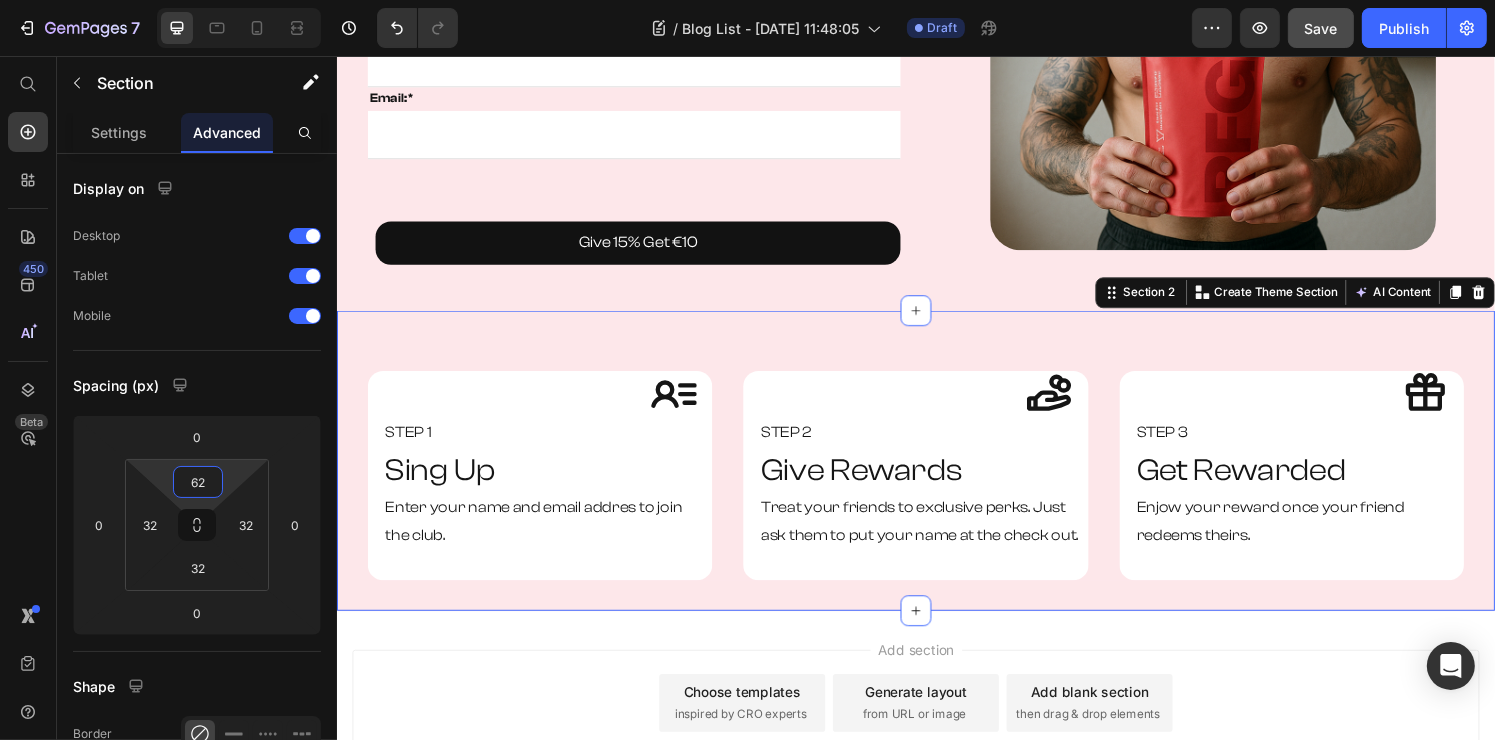 click on "Icon STEP 1 Text Block Sing Up Heading Enter your name and email addres to join the club. Text Block Row
Icon STEP 2 Text Block Give Rewards Heading Treat your friends to exclusive perks. Just ask them to put your name at the check out. Text Block Row
Icon STEP 3 Text Block Get Rewarded Heading Enjow your reward once your friend redeems theirs. Text Block Row Row Section 2   You can create reusable sections Create Theme Section AI Content Write with GemAI What would you like to describe here? Tone and Voice Persuasive Product RFG Shaker Show more Generate" at bounding box center (936, 475) 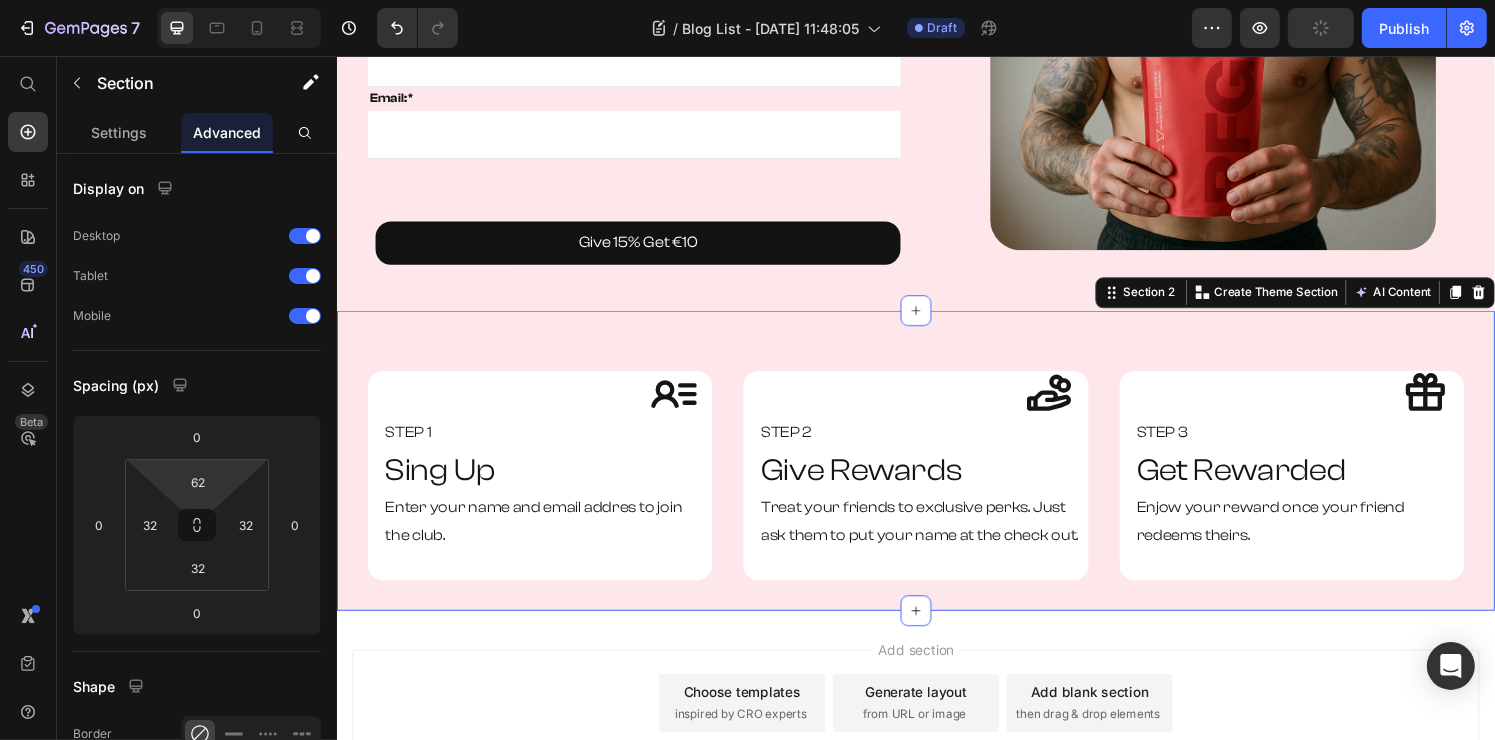 click at bounding box center (1244, 7) 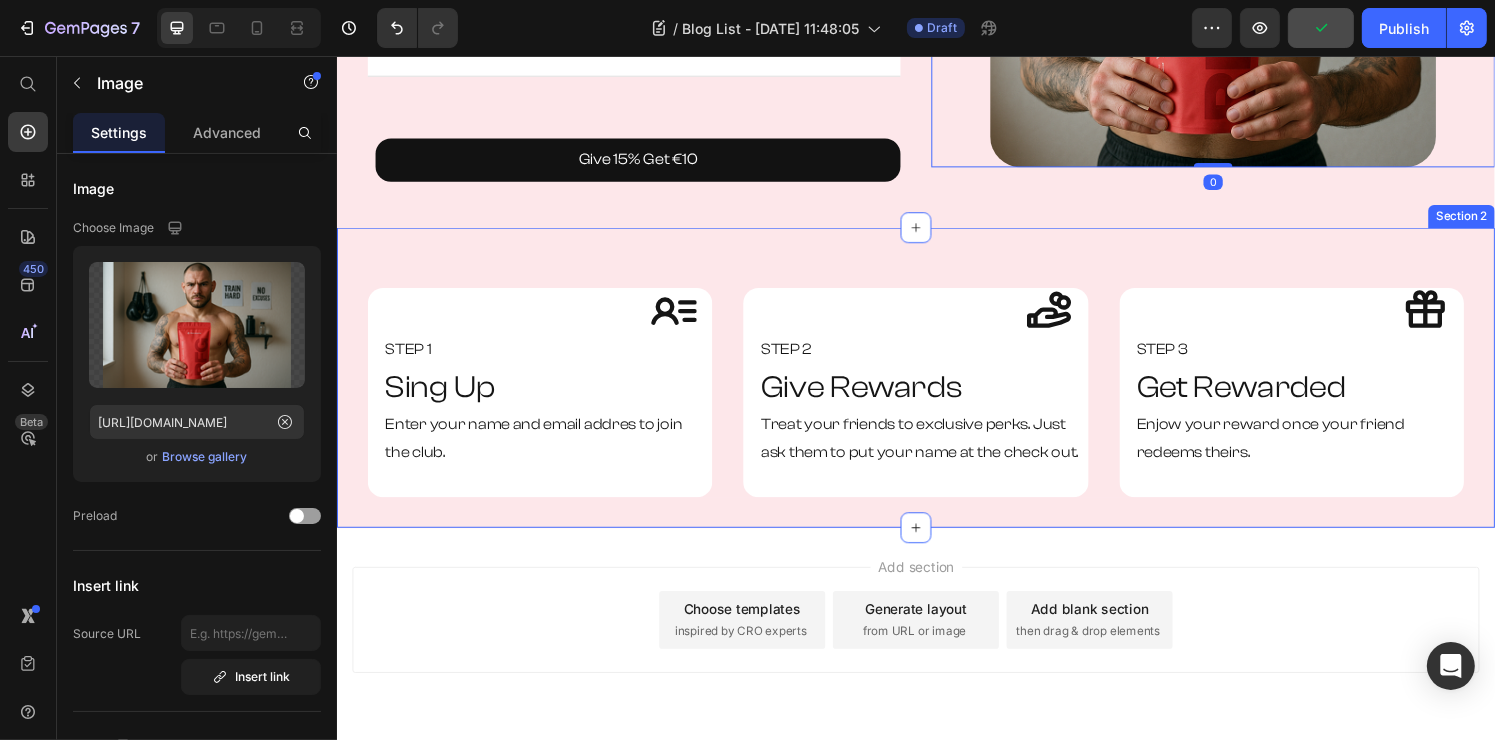 scroll, scrollTop: 452, scrollLeft: 0, axis: vertical 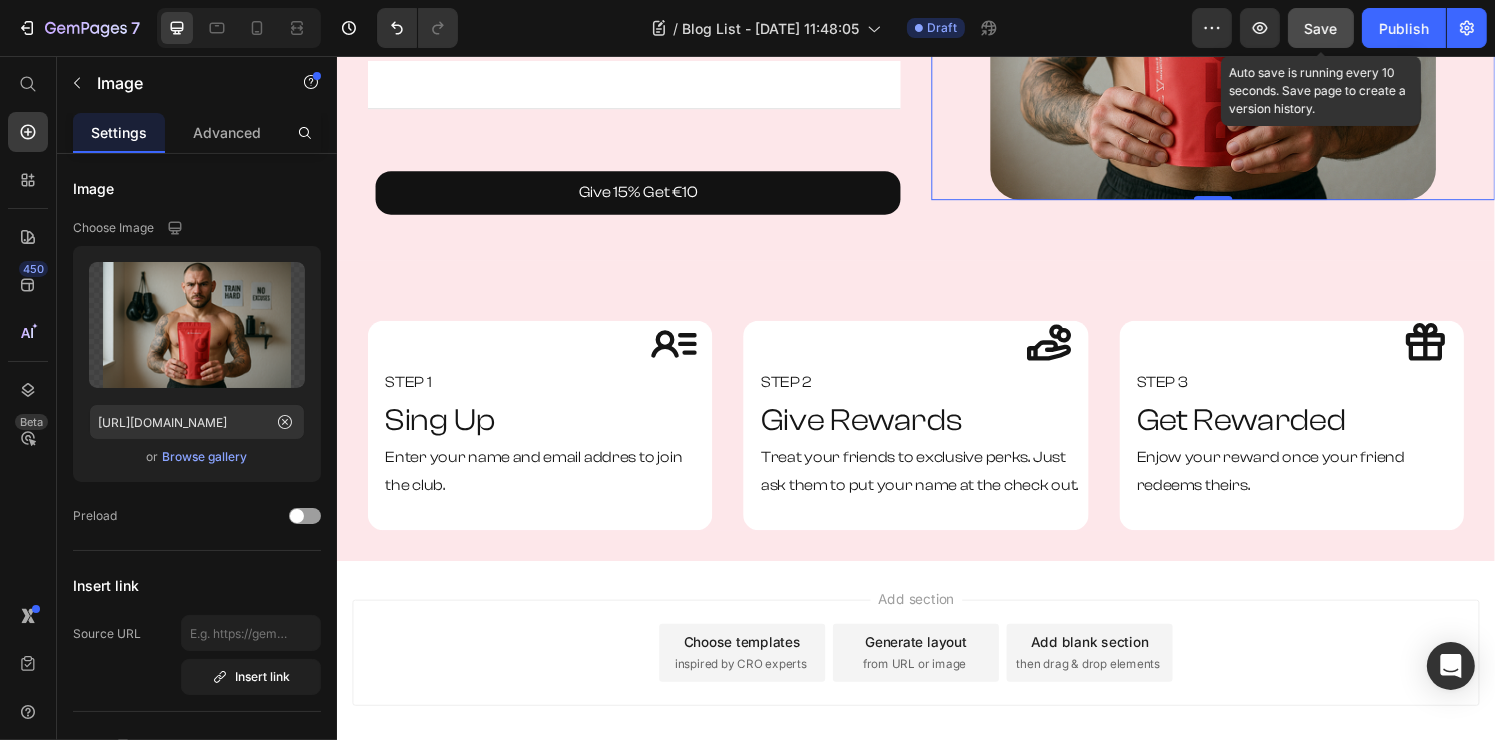 click on "Save" at bounding box center [1321, 28] 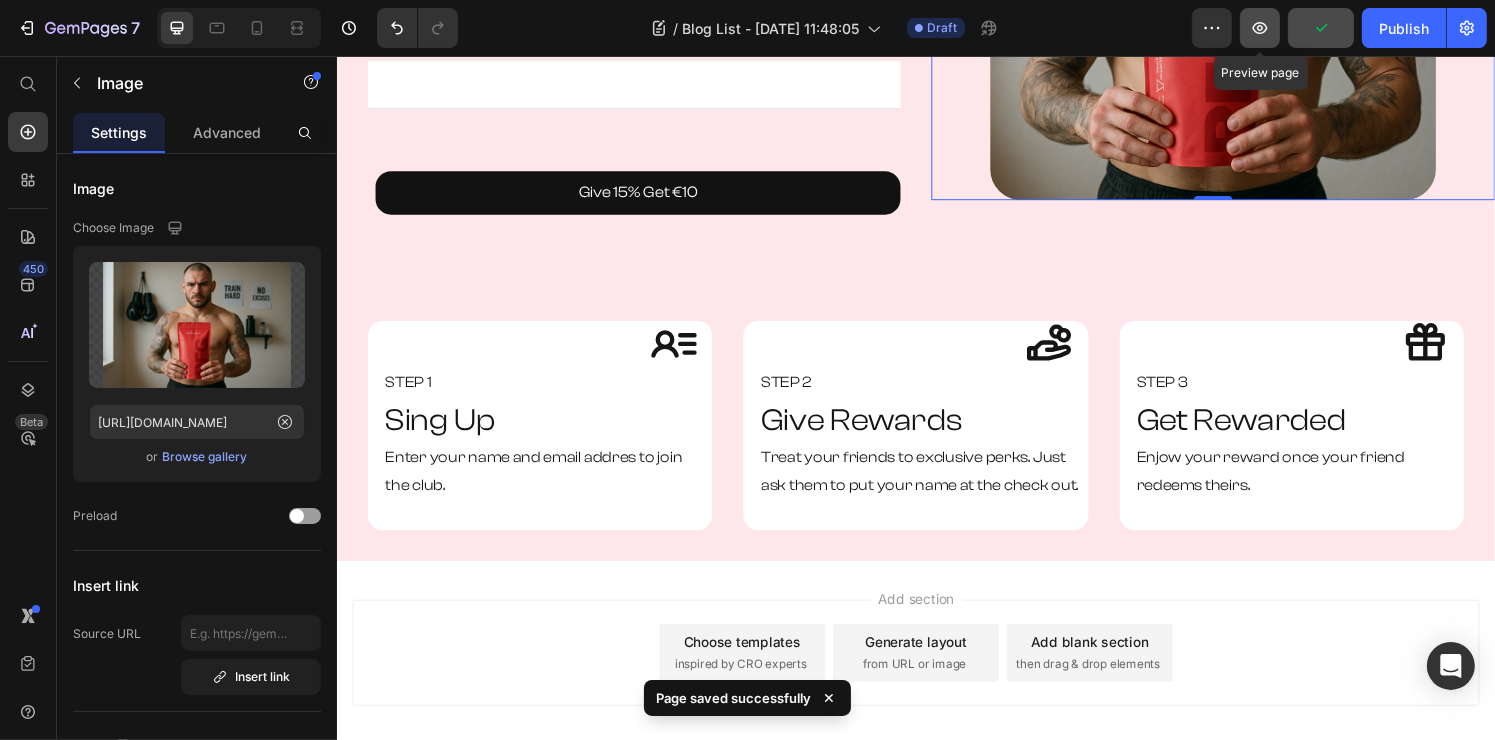 click 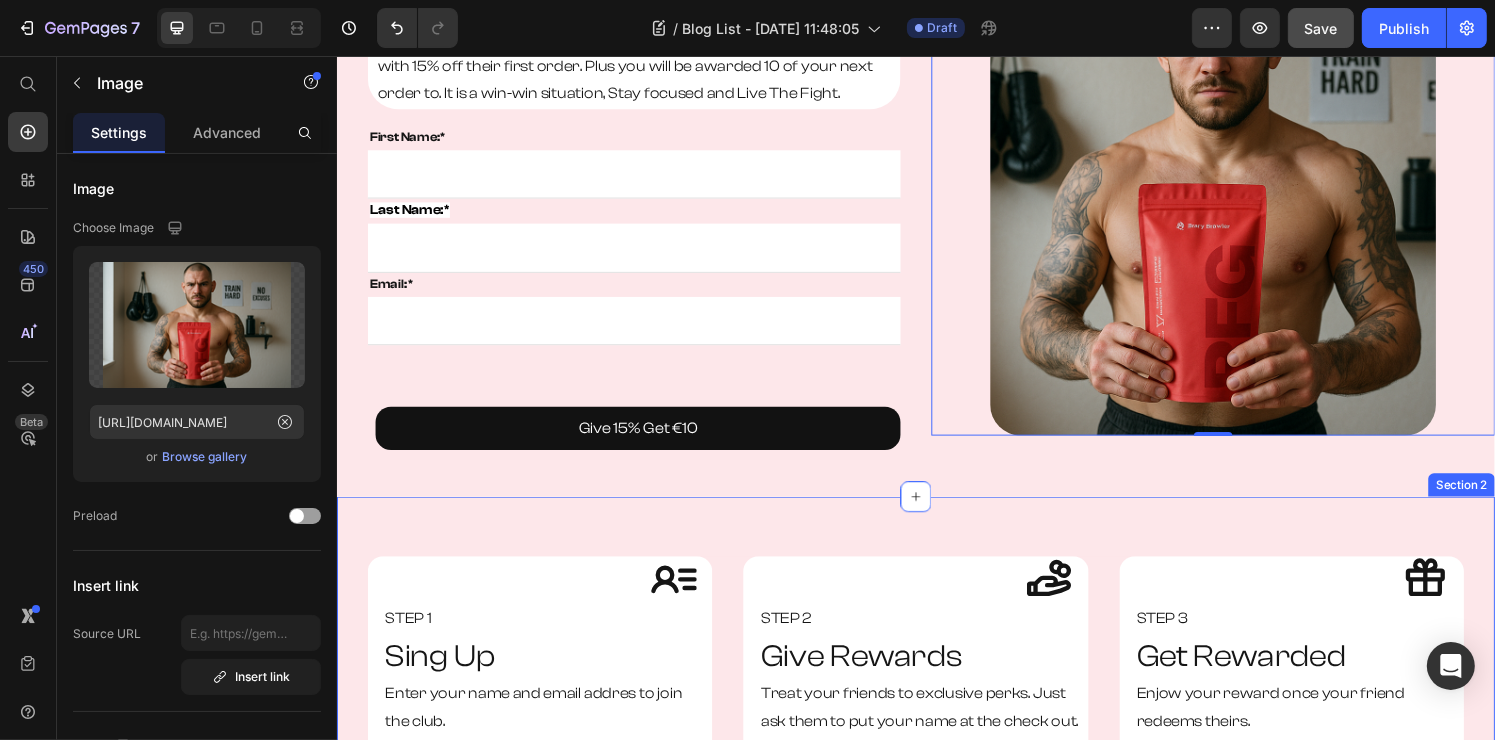 scroll, scrollTop: 0, scrollLeft: 0, axis: both 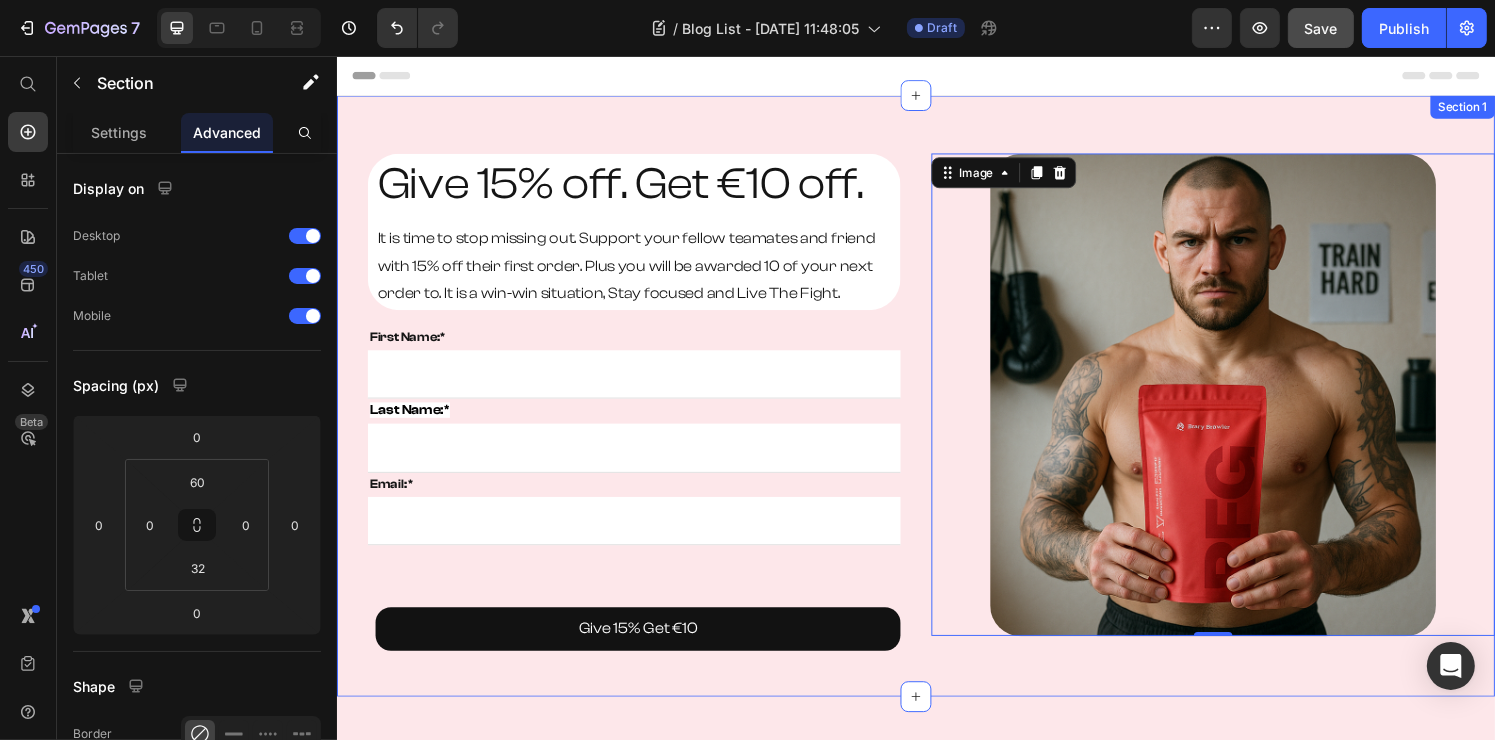 click on "Give 15% off. Get €10 off. Heading It is time to stop missing out. Support your fellow teamates and friend with 15% off their first order. Plus you will be awarded 10 of your next order to. It is a win-win situation, Stay focused and Live The Fight. Text Block Row Row First Name:* Text block Text Field Last Name:* Text block Email Field Email: * Text block Email Field Row Give 15% Get €10 Button Contact Form Image   0 Section 1" at bounding box center [936, 408] 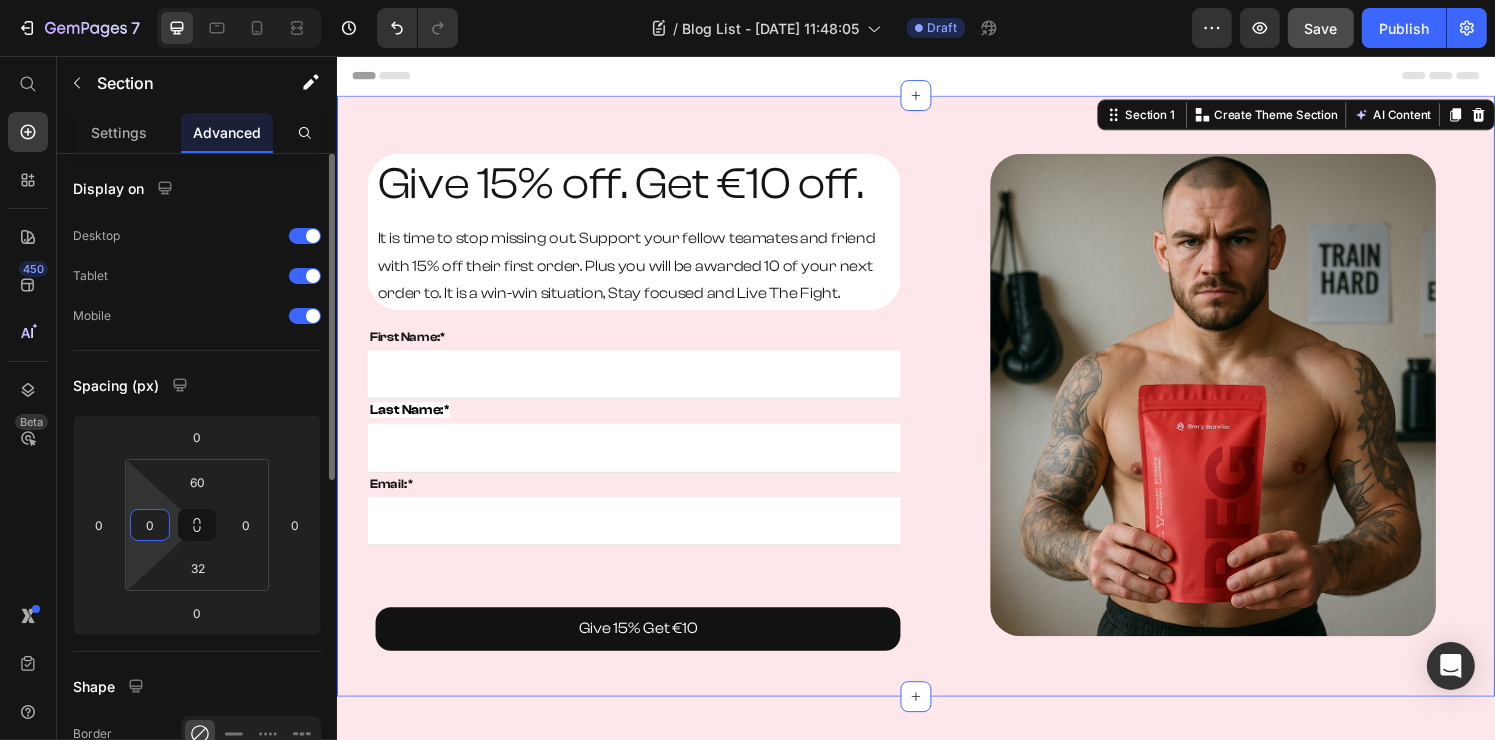 click on "0" at bounding box center (150, 525) 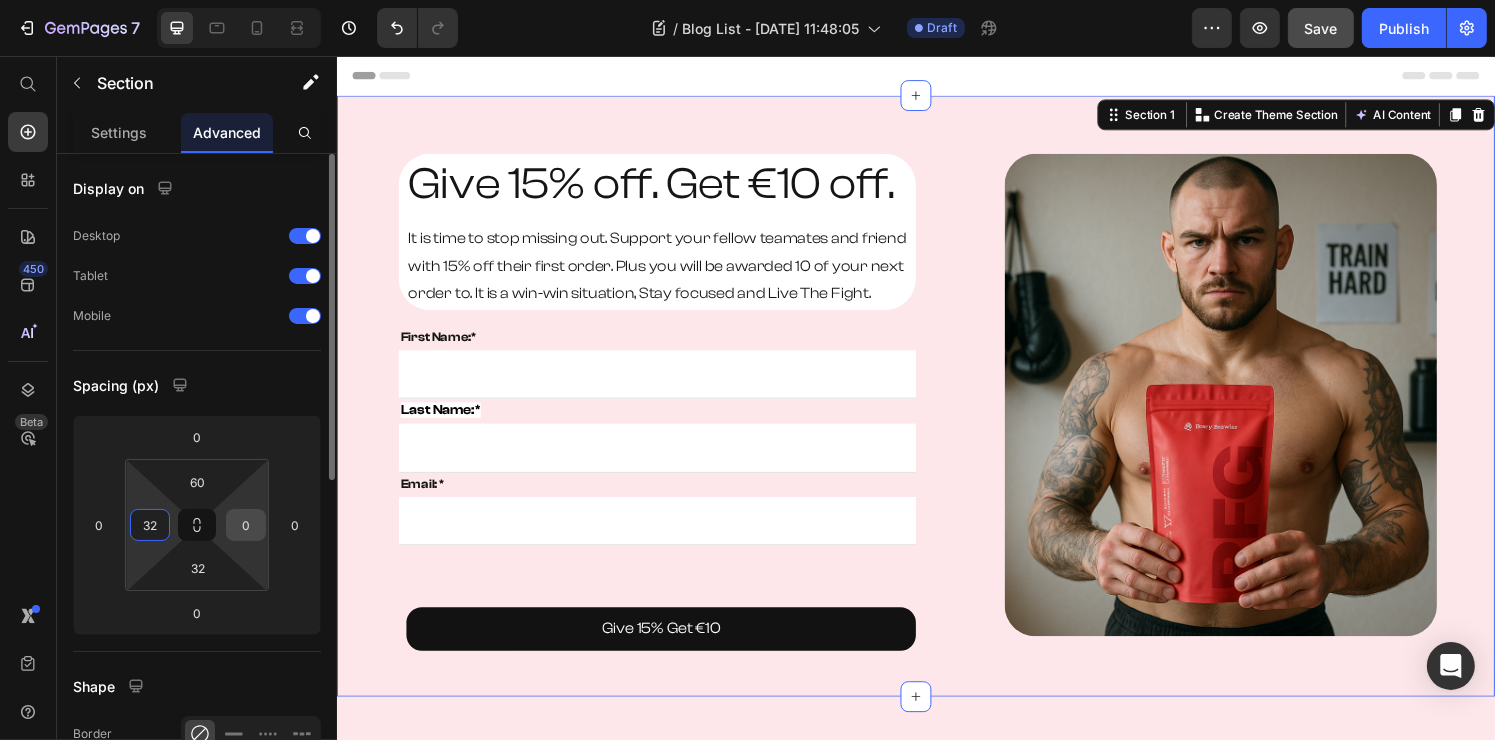 type on "32" 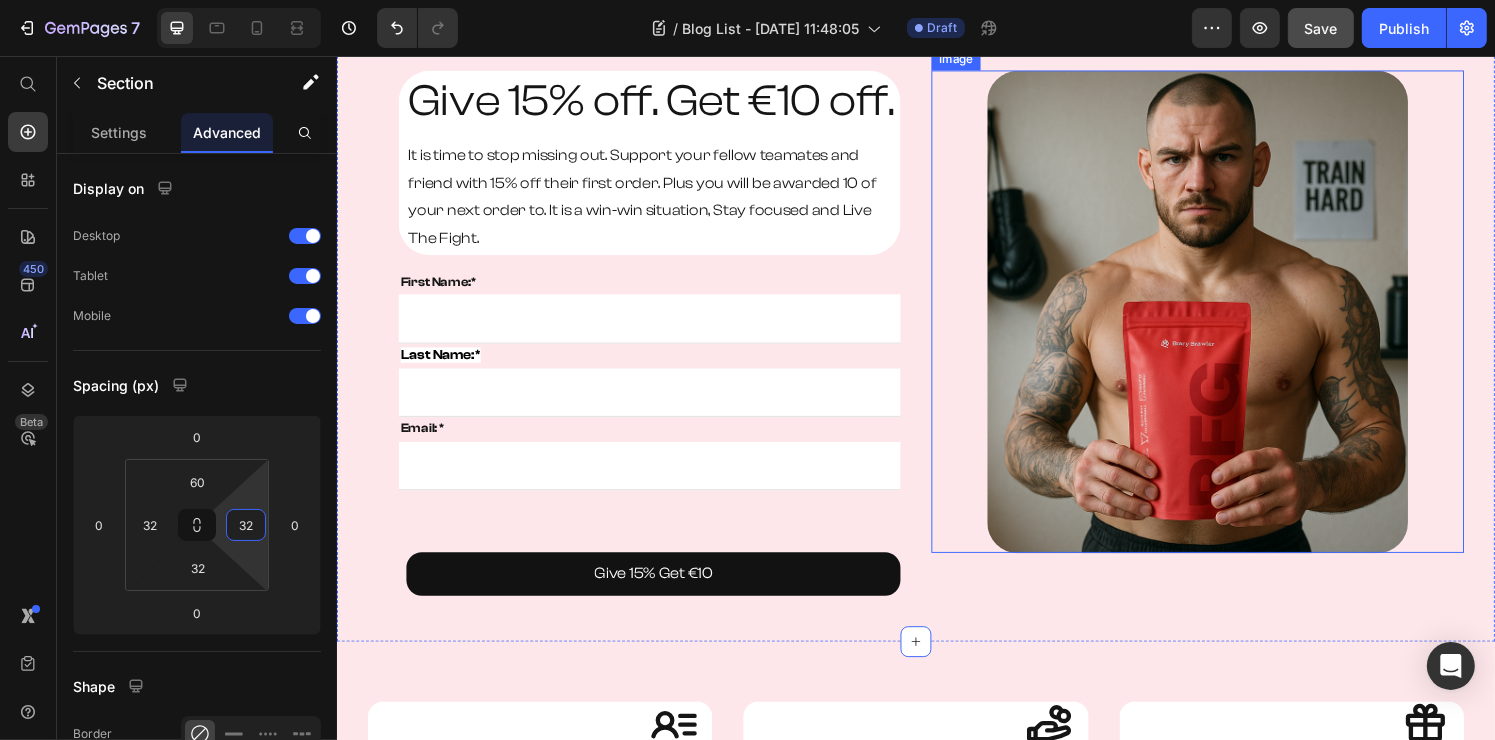 scroll, scrollTop: 200, scrollLeft: 0, axis: vertical 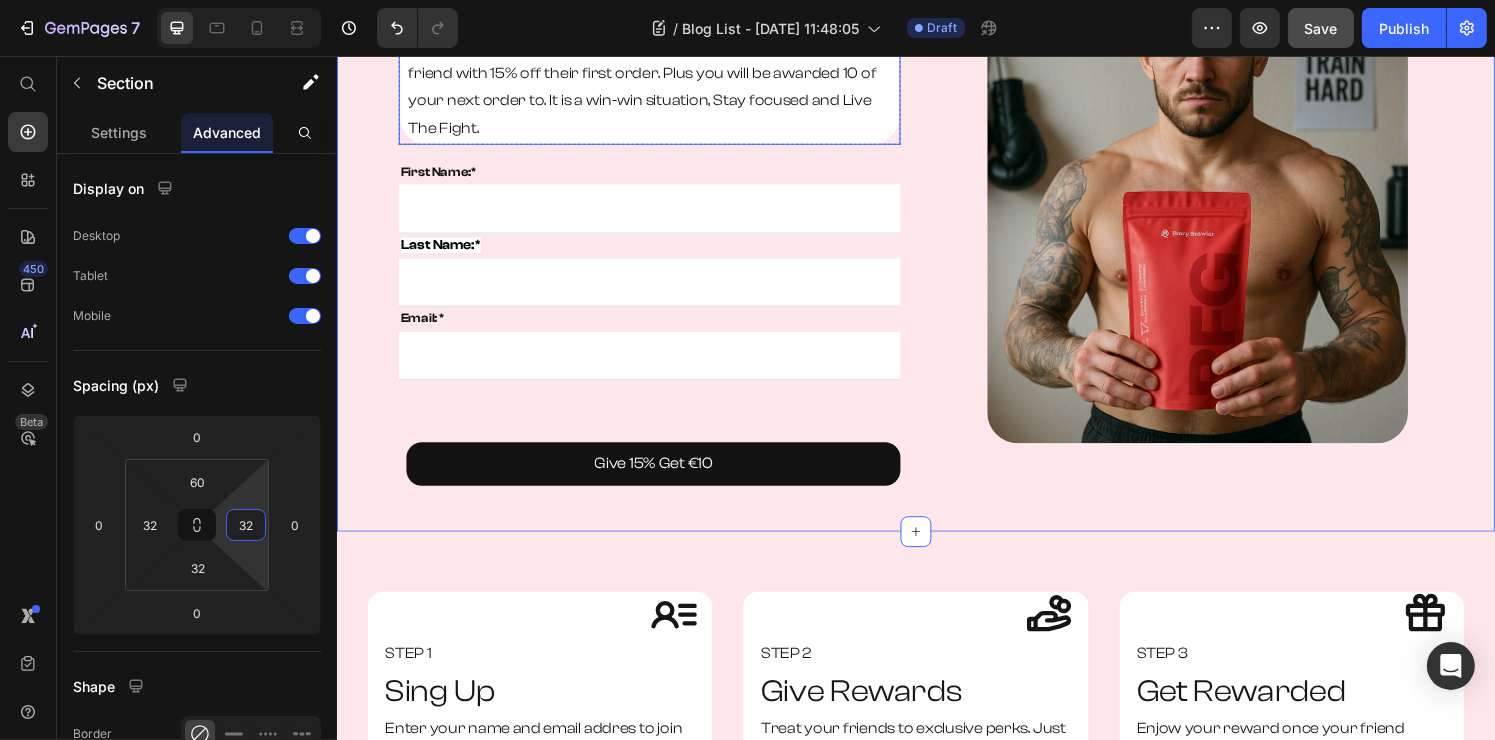 type on "3" 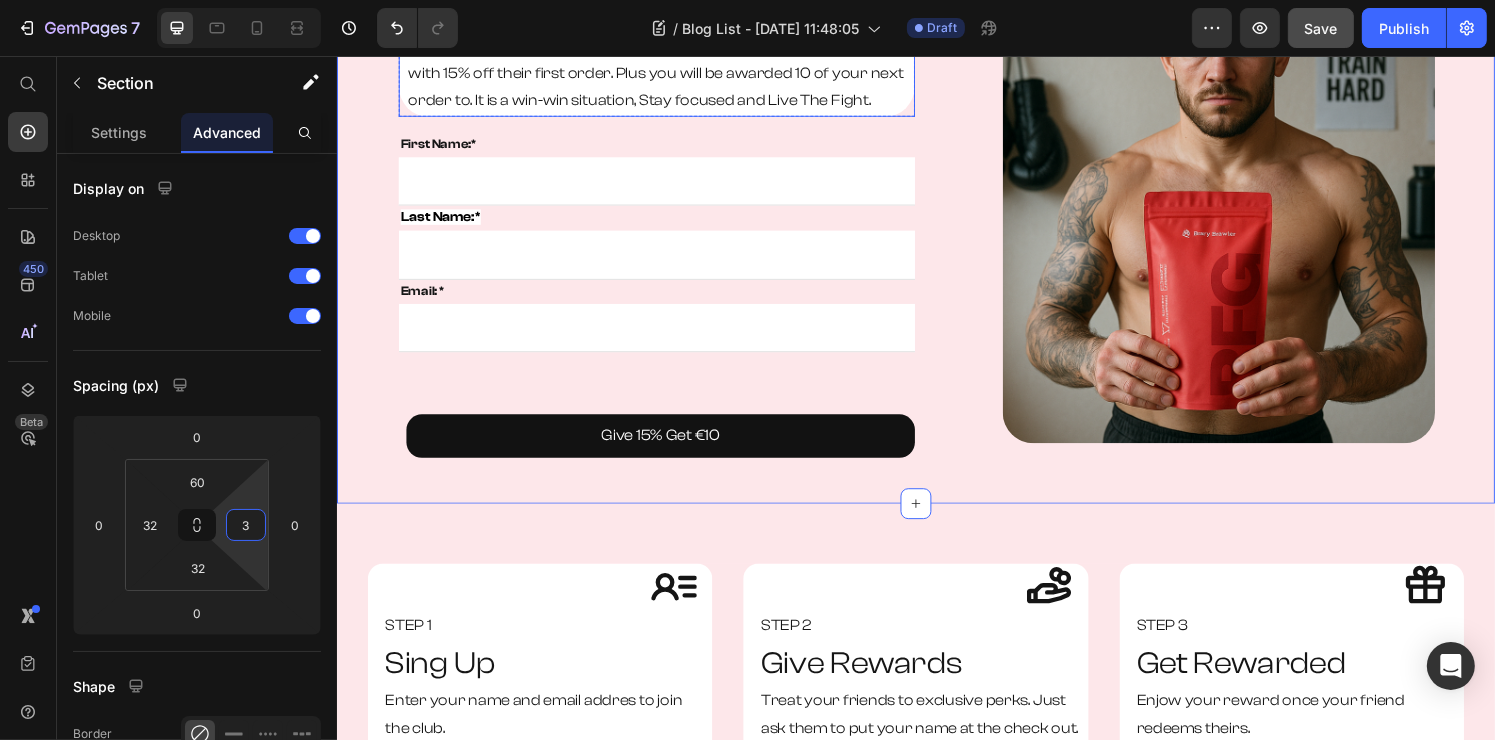 type 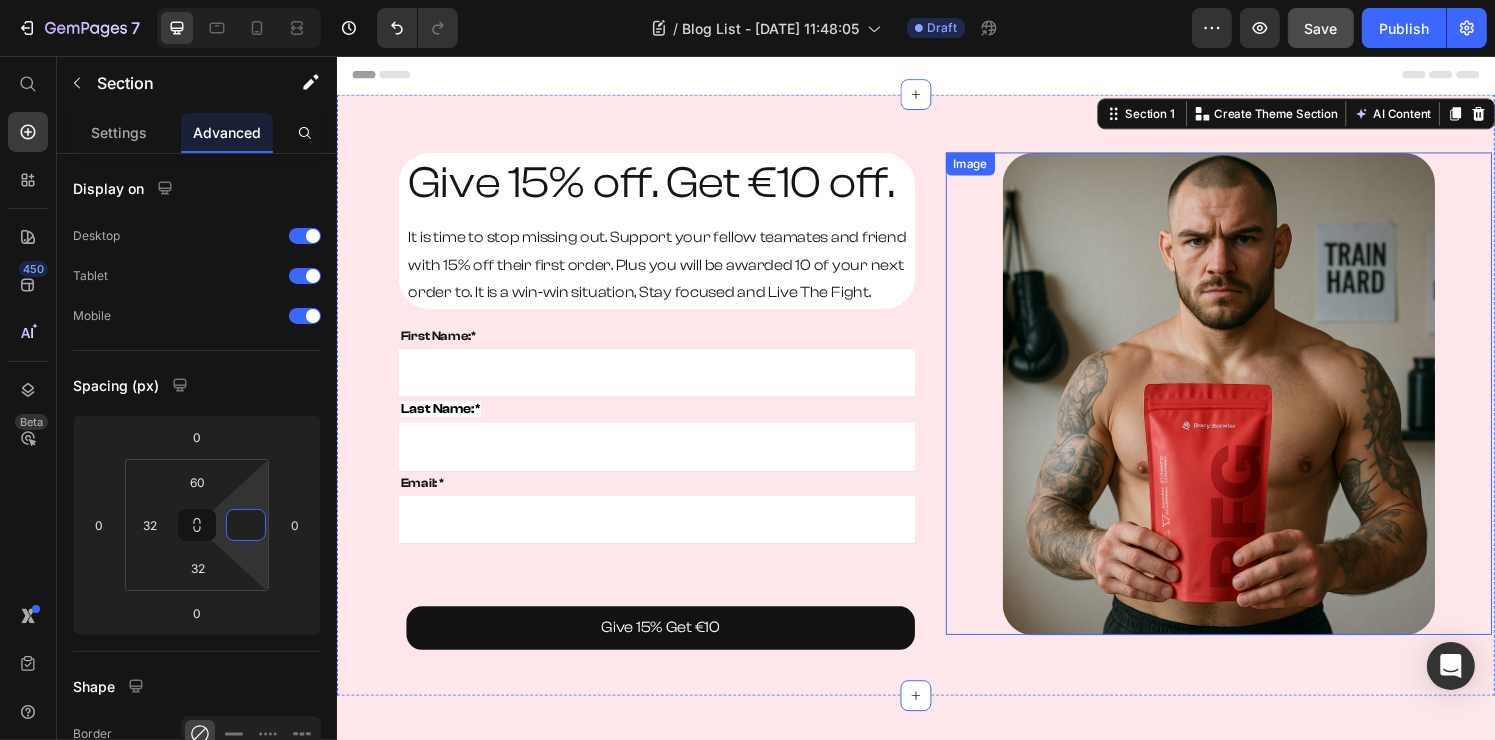 scroll, scrollTop: 100, scrollLeft: 0, axis: vertical 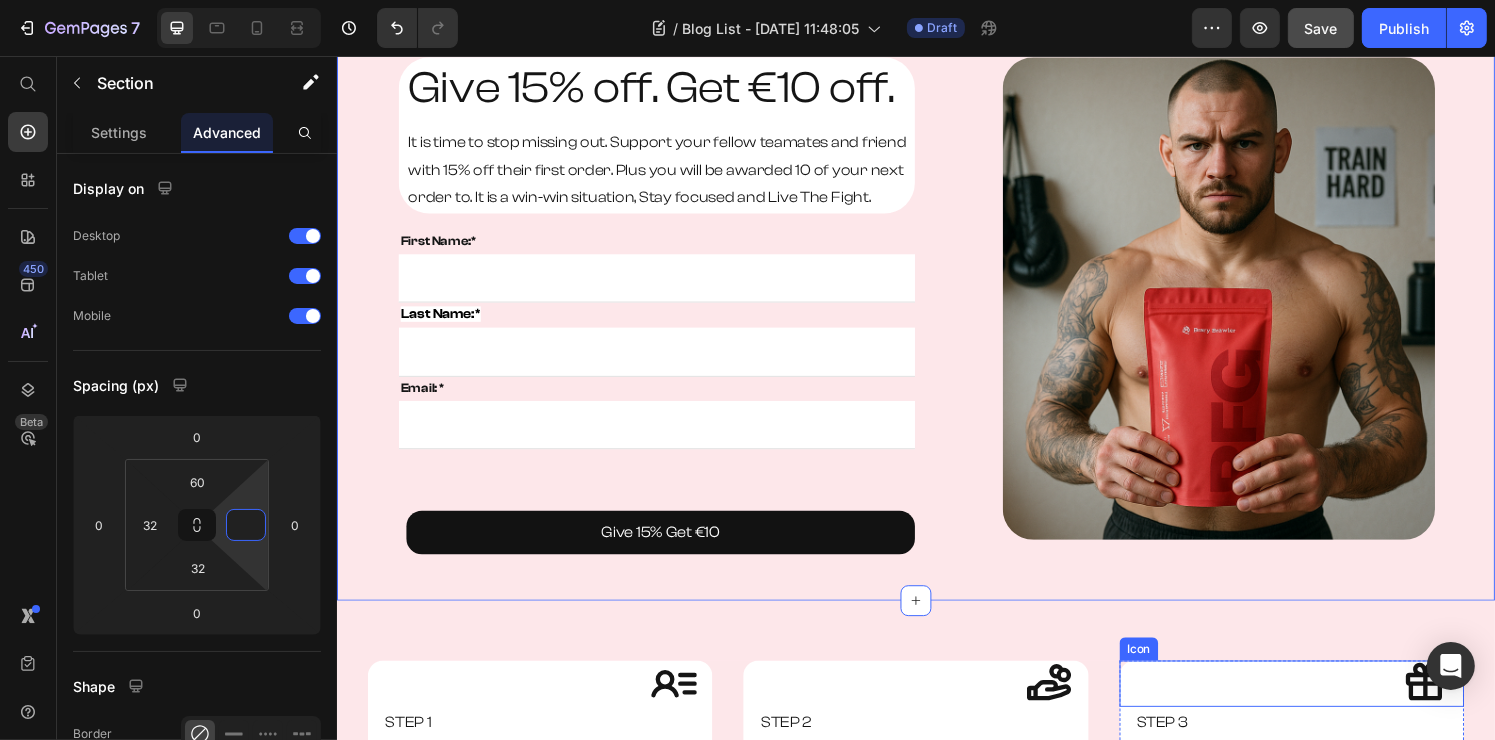click on "Icon STEP 1 Text Block Sing Up Heading Enter your name and email addres to join the club. Text Block Row
Icon STEP 2 Text Block Give Rewards Heading Treat your friends to exclusive perks. Just ask them to put your name at the check out. Text Block Row
Icon STEP 3 Text Block Get Rewarded Heading Enjow your reward once your friend redeems theirs. Text Block Row Row Section 2" at bounding box center [936, 775] 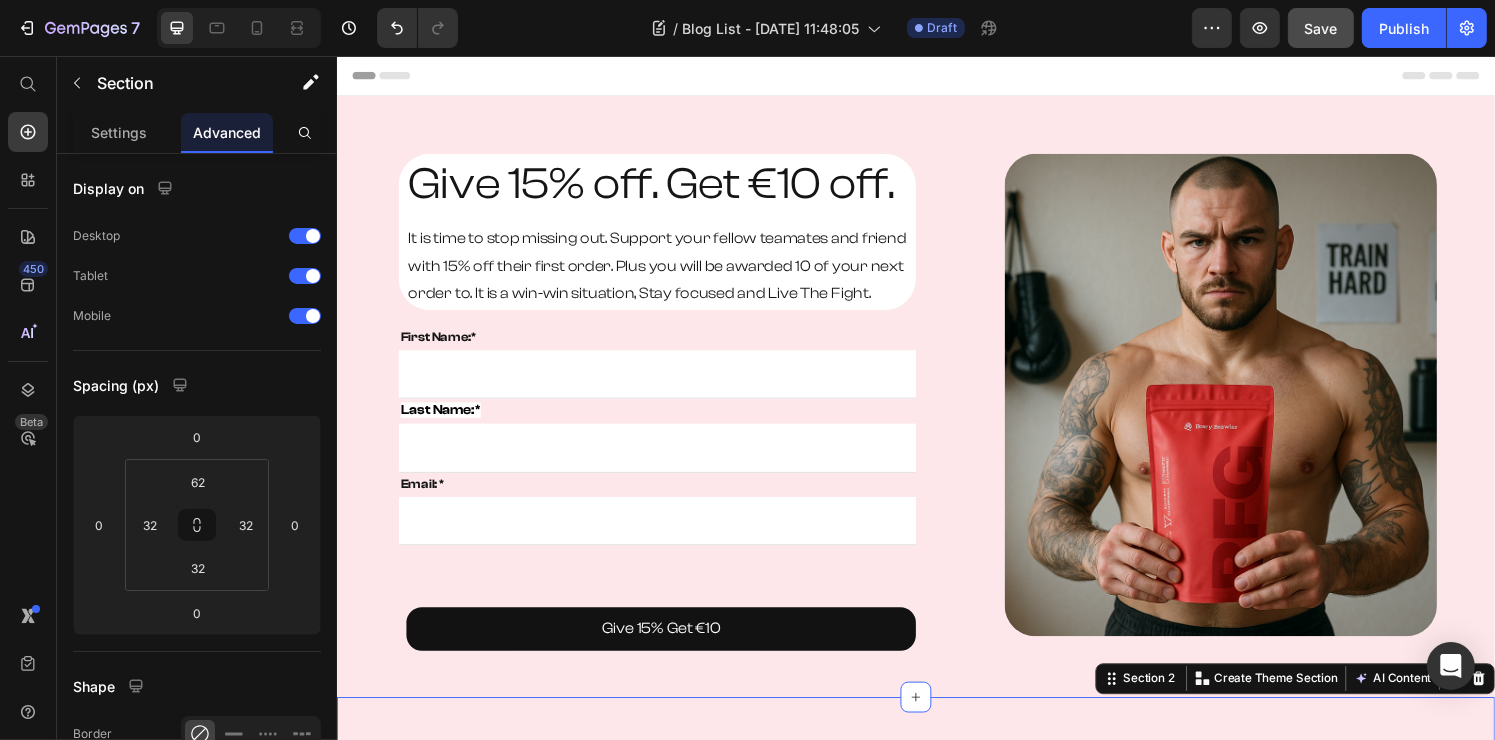 scroll, scrollTop: 0, scrollLeft: 0, axis: both 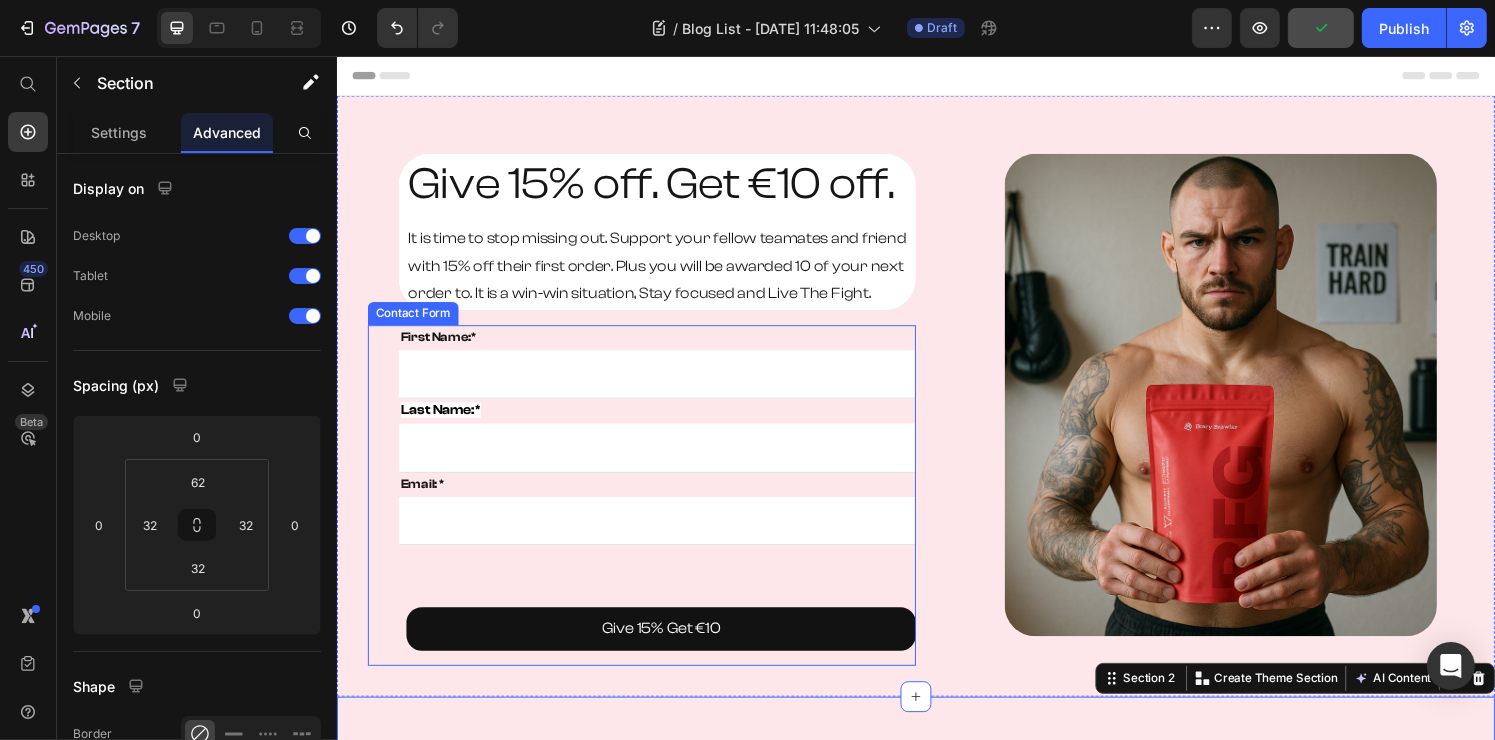 click on "First Name:* Text block Text Field Last Name:* Text block Email Field Email: * Text block Email Field Row Give 15% Get €10 Button Contact Form" at bounding box center [652, 511] 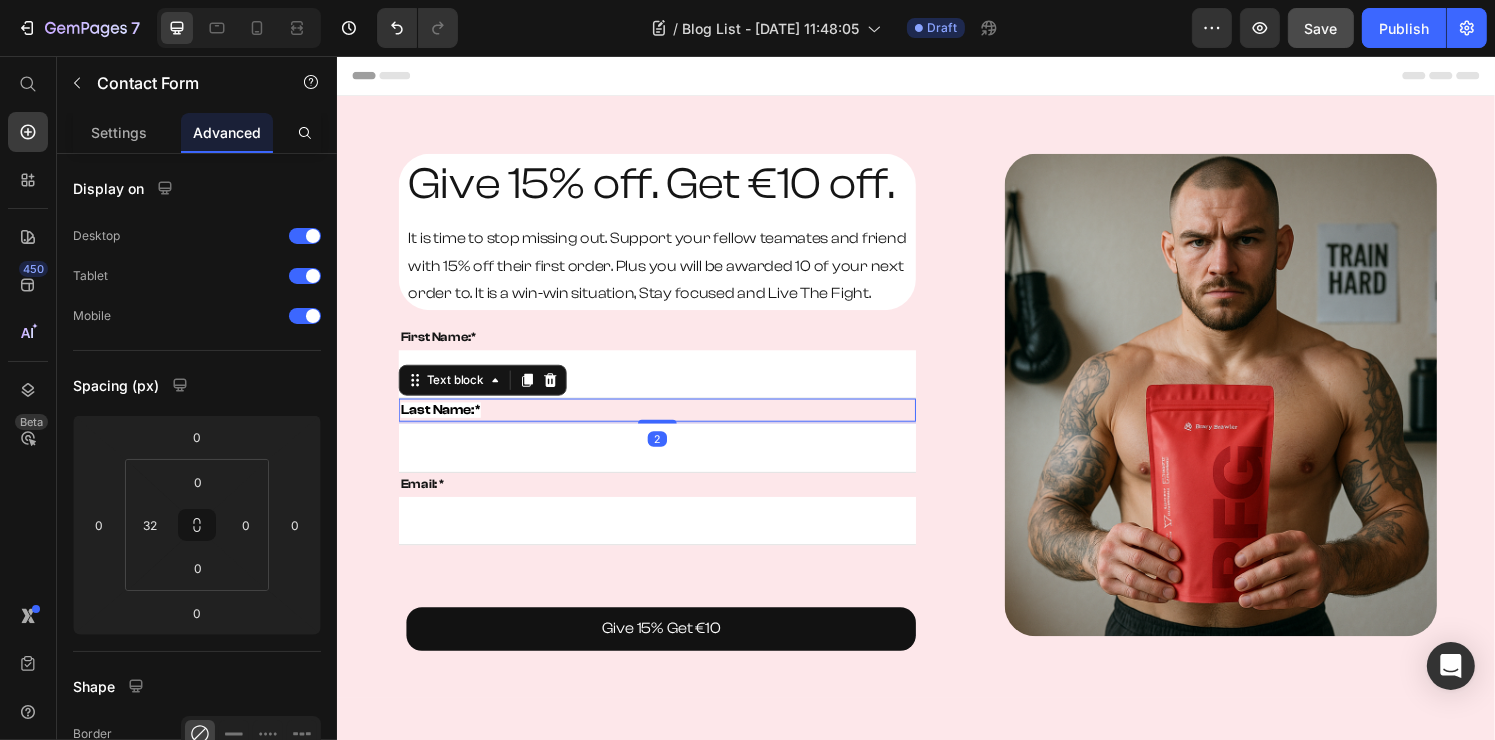 click on "Last Name:*" at bounding box center (443, 423) 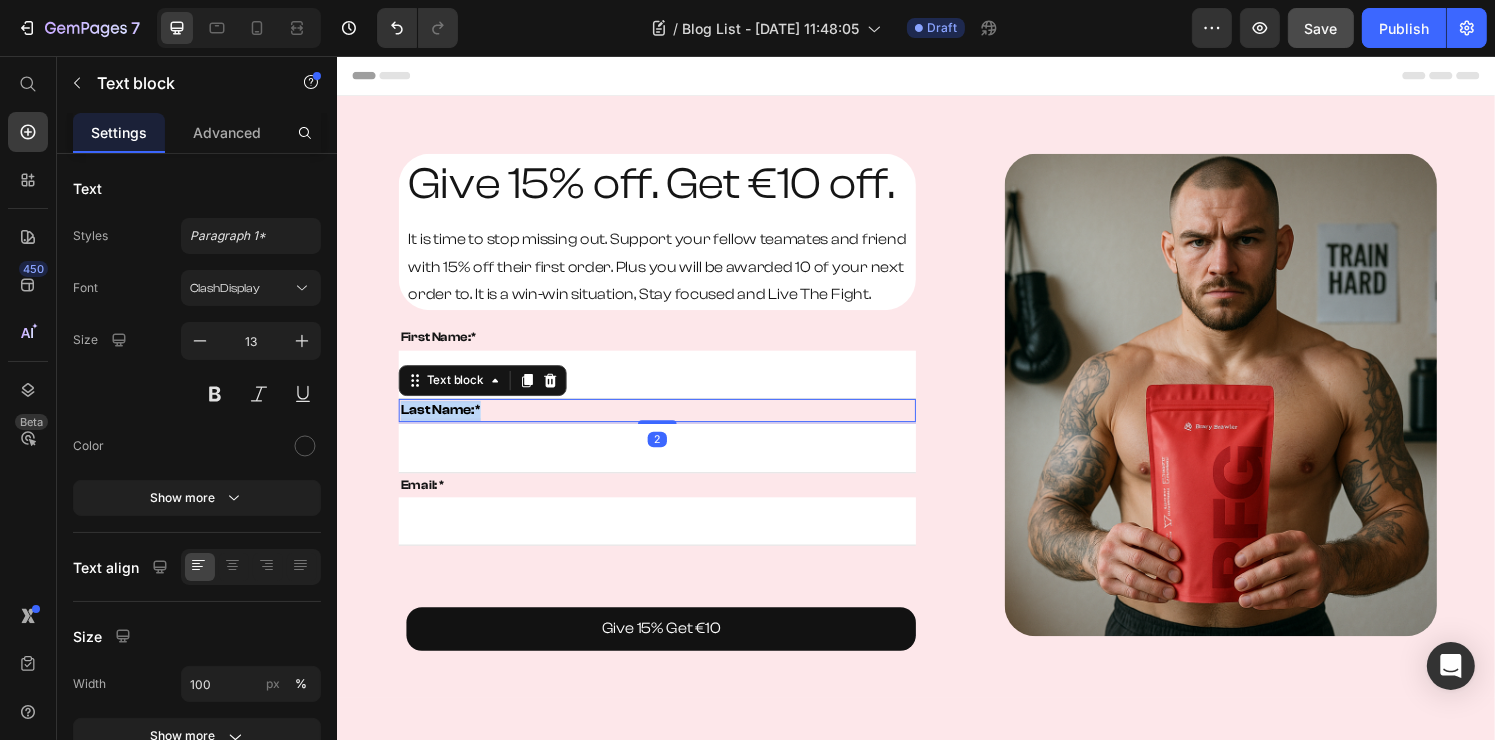 click on "Last Name:*" at bounding box center [443, 423] 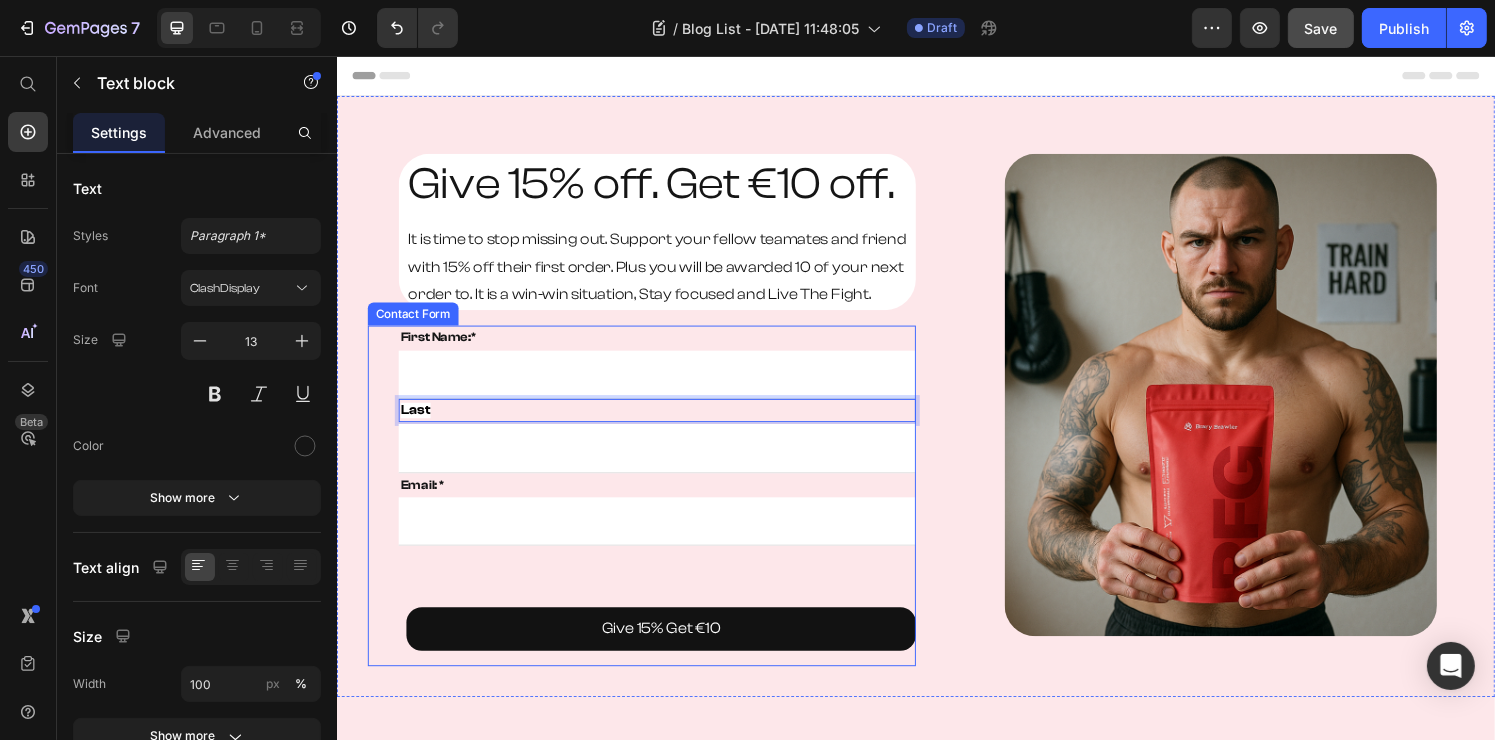 click on "First Name:* Text block Text Field Last Text block   2 Email Field Email: * Text block Email Field Row Give 15% Get €10 Button Contact Form" at bounding box center (652, 511) 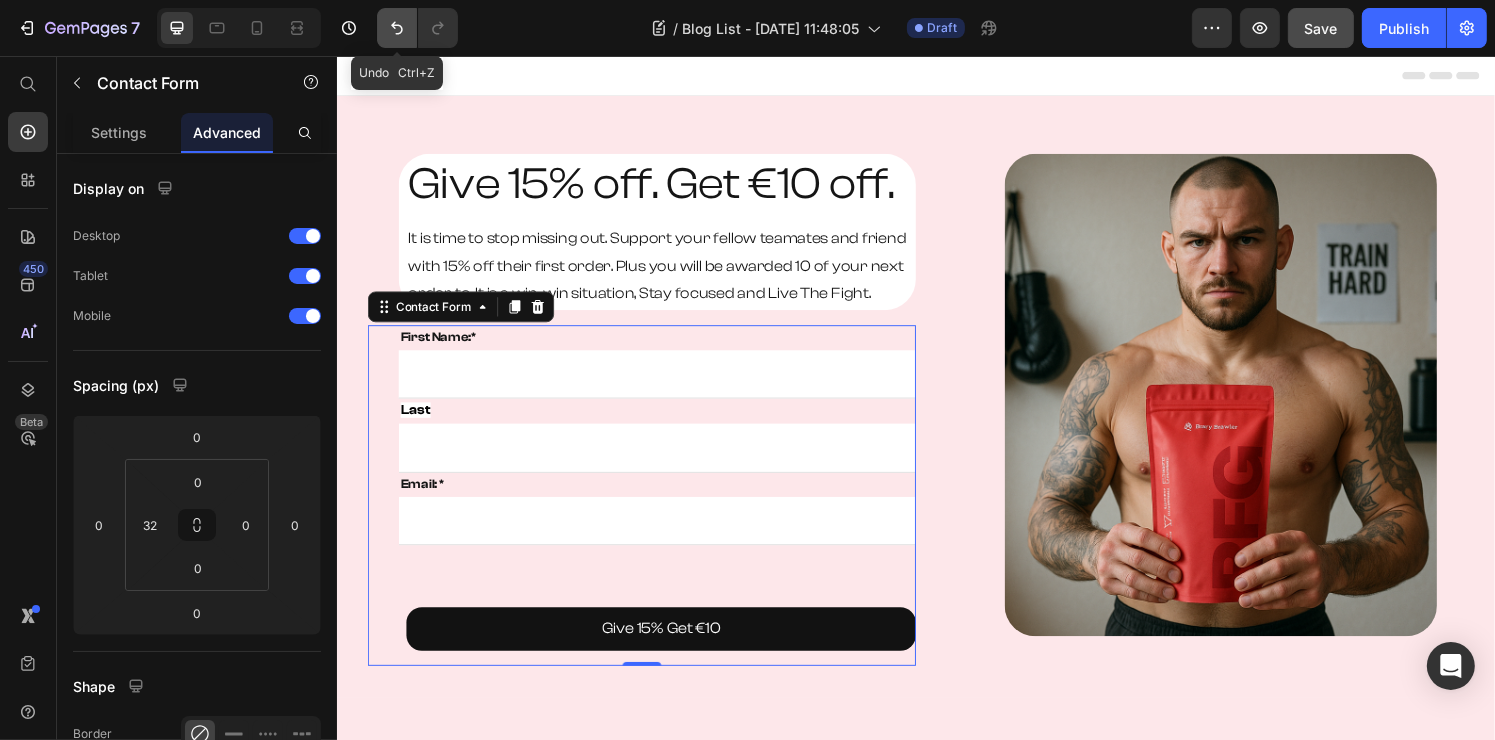 click 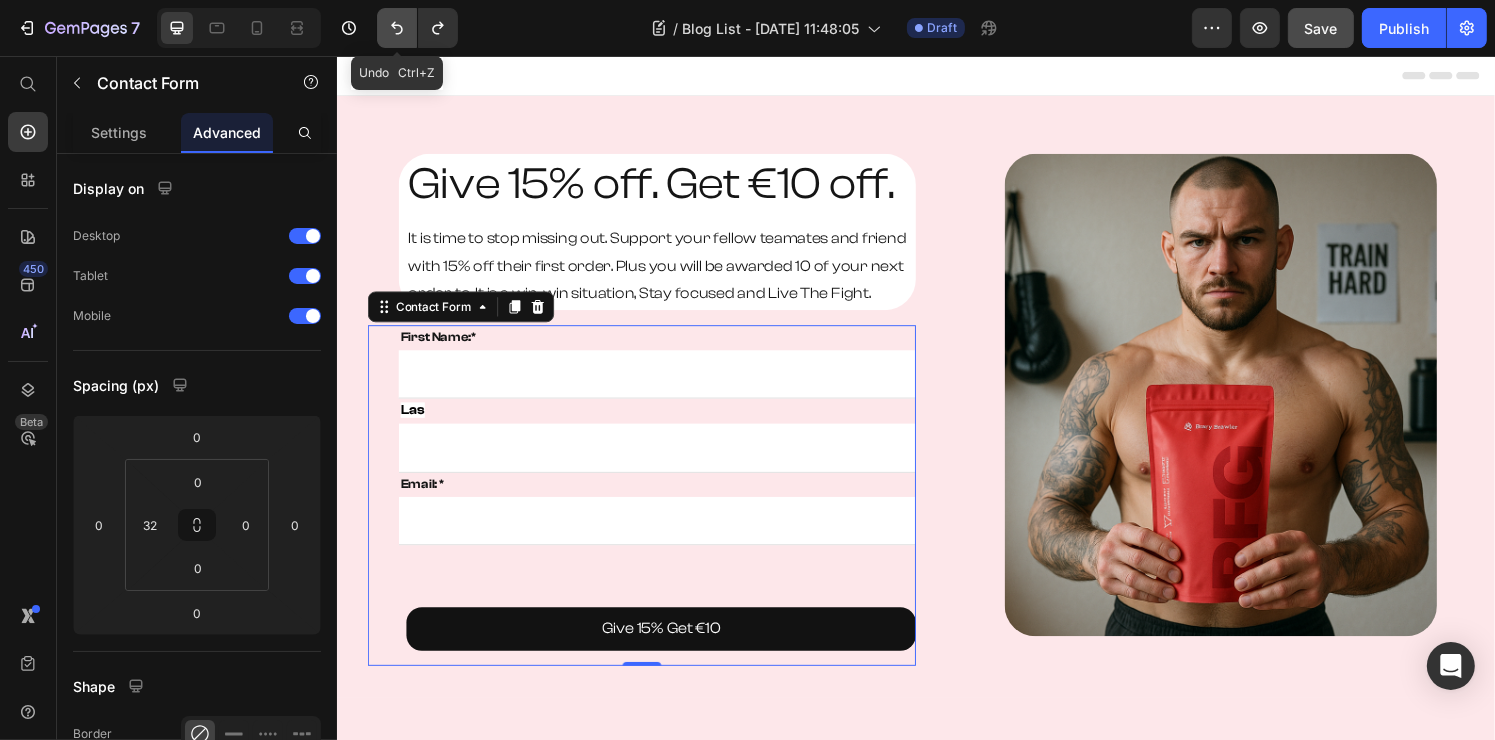 click 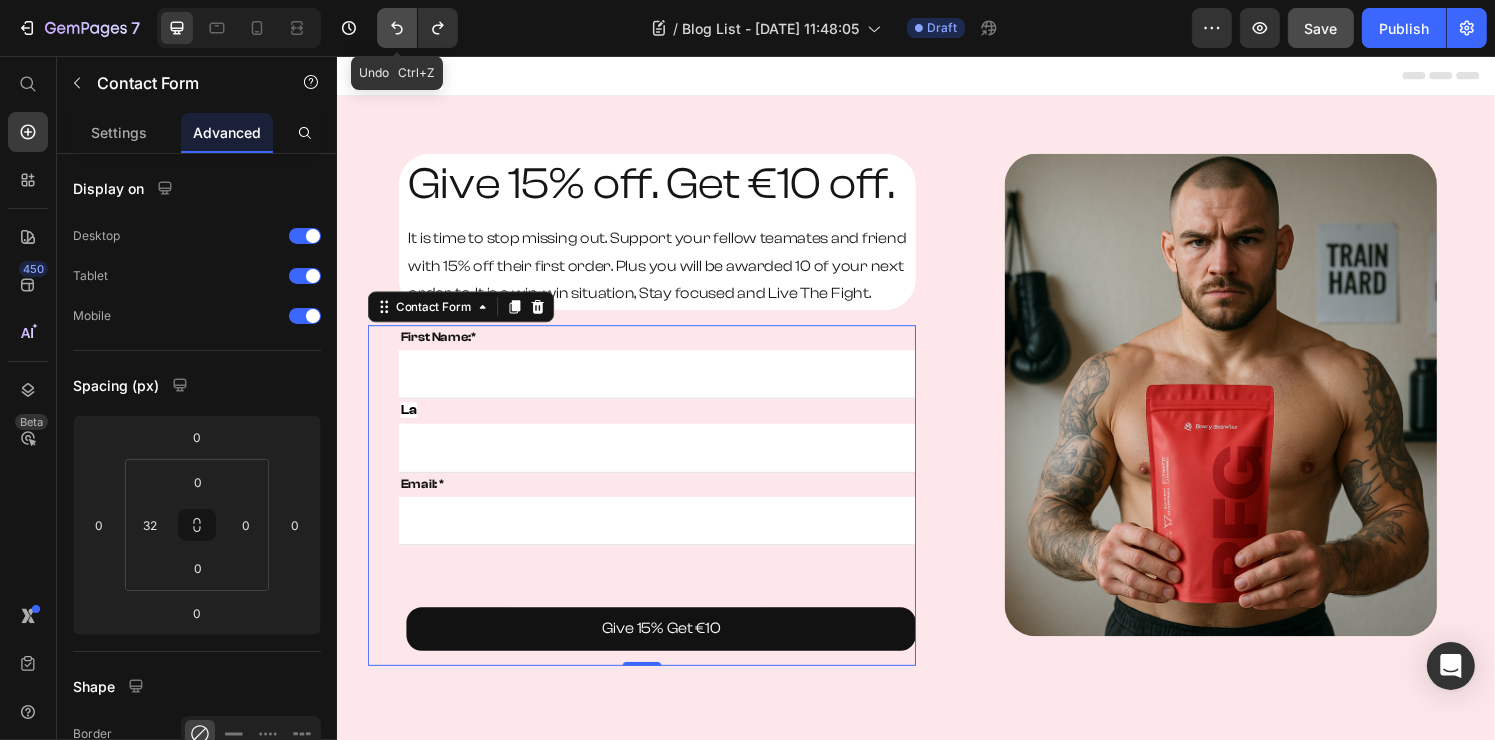 click 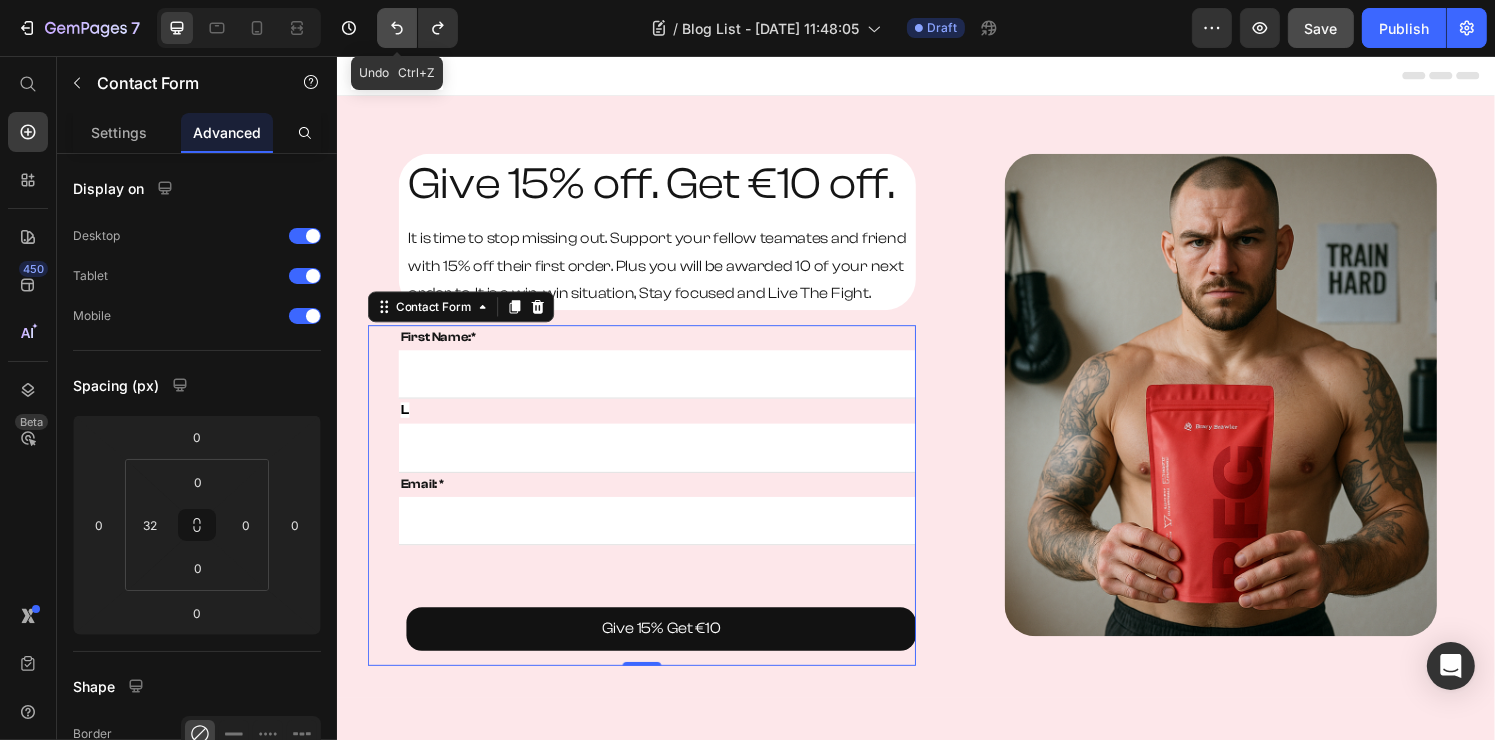 click 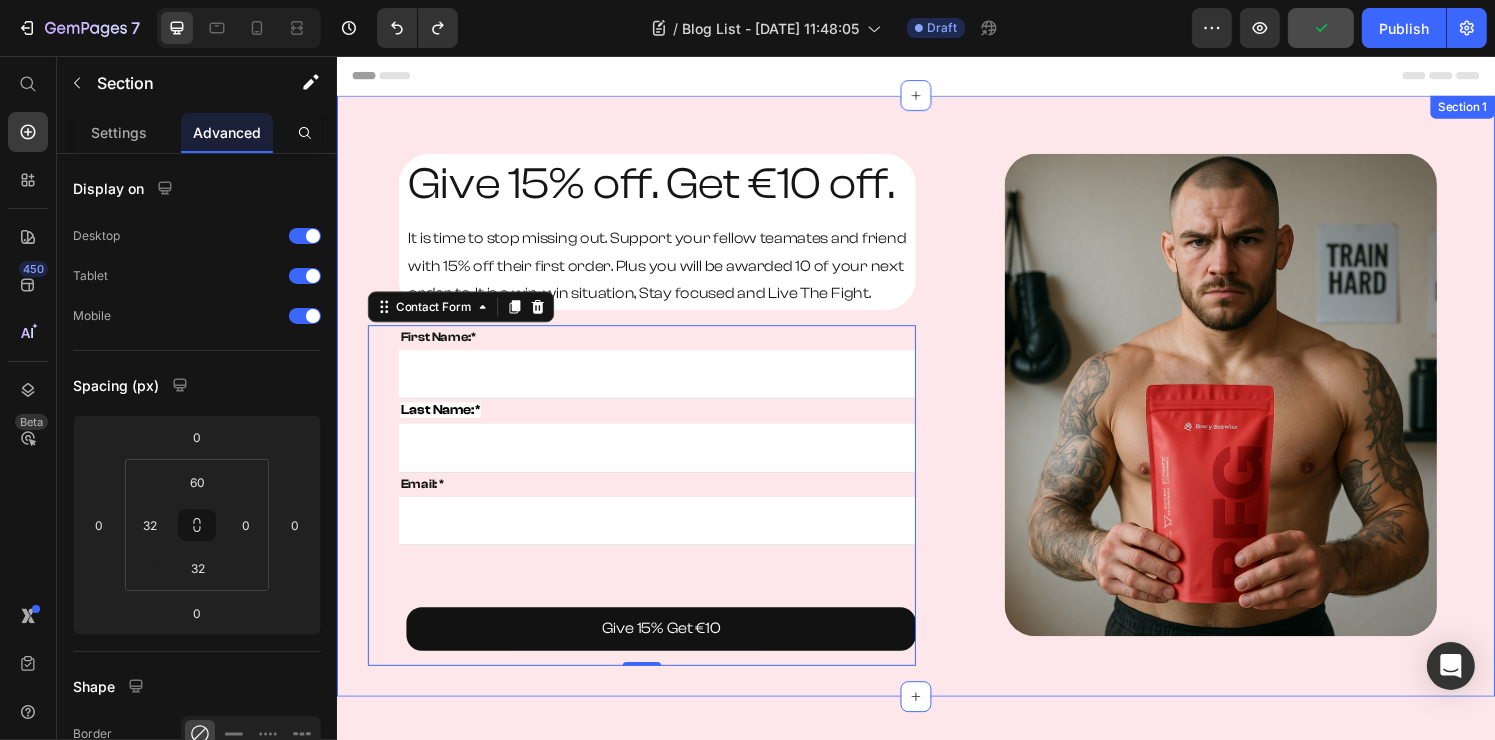 click on "Give 15% off. Get €10 off. Heading It is time to stop missing out. Support your fellow teamates and friend with 15% off their first order. Plus you will be awarded 10 of your next order to. It is a win-win situation, Stay focused and Live The Fight. Text Block Row Row First Name:* Text block Text Field Last Name:* Text block Email Field Email: * Text block Email Field Row Give 15% Get €10 Button Contact Form   0 Image Section 1" at bounding box center (936, 408) 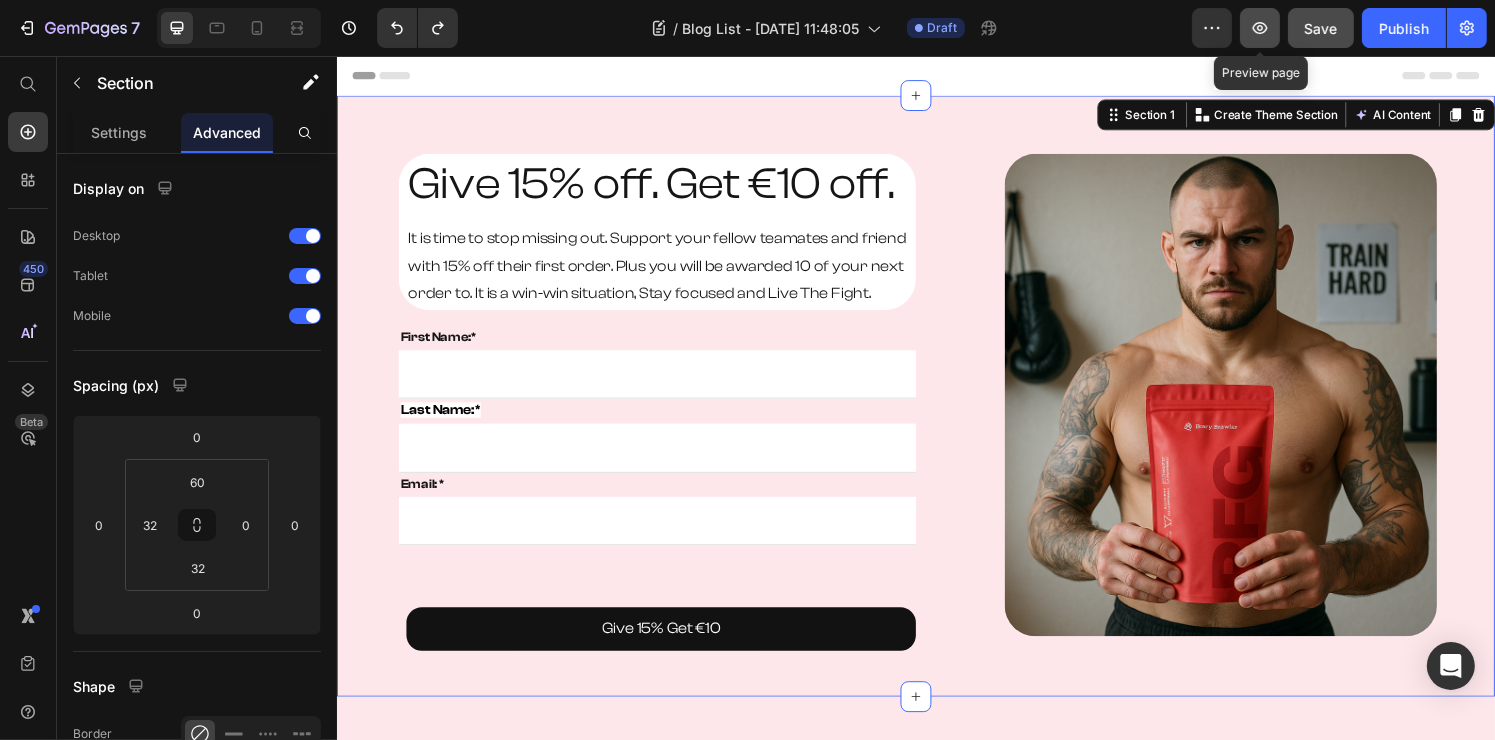 click 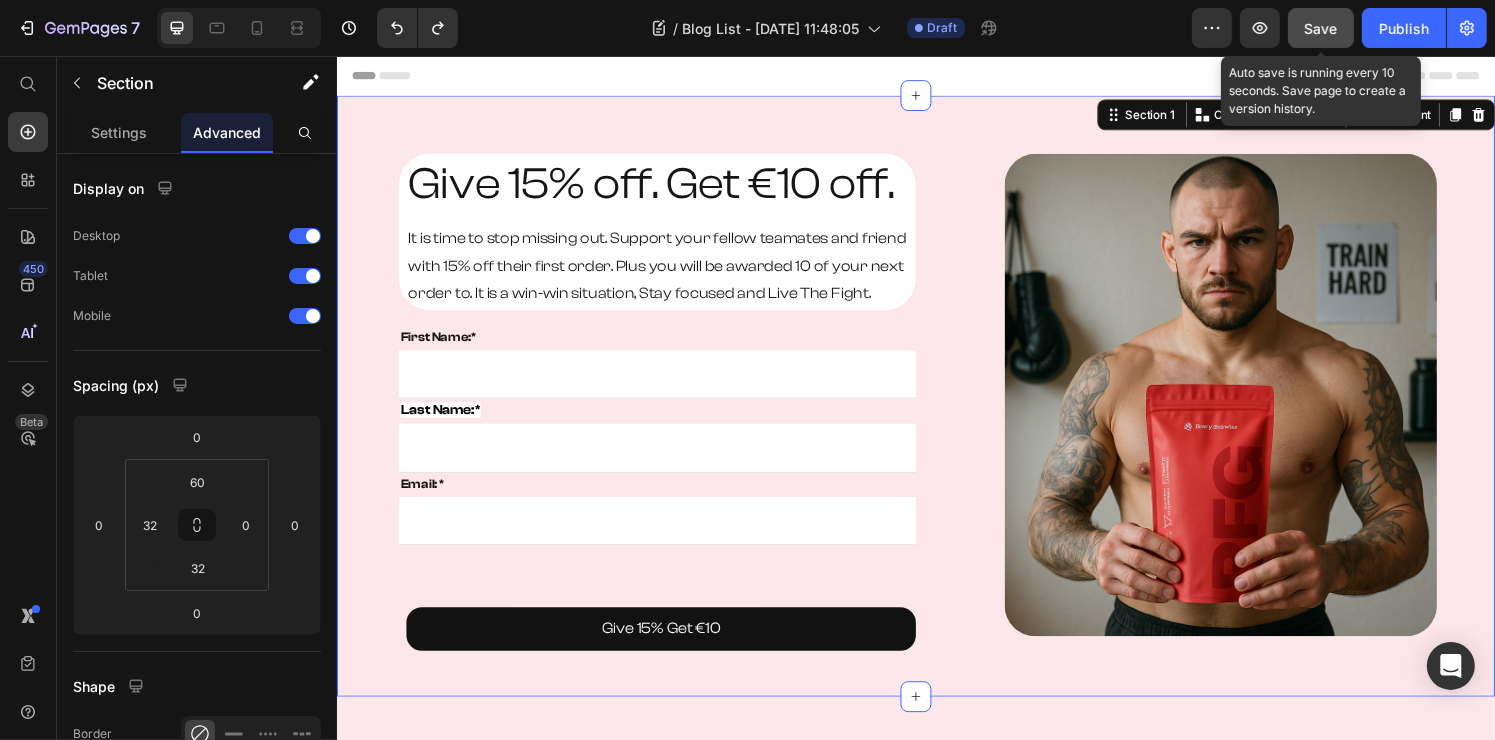 click on "Save" 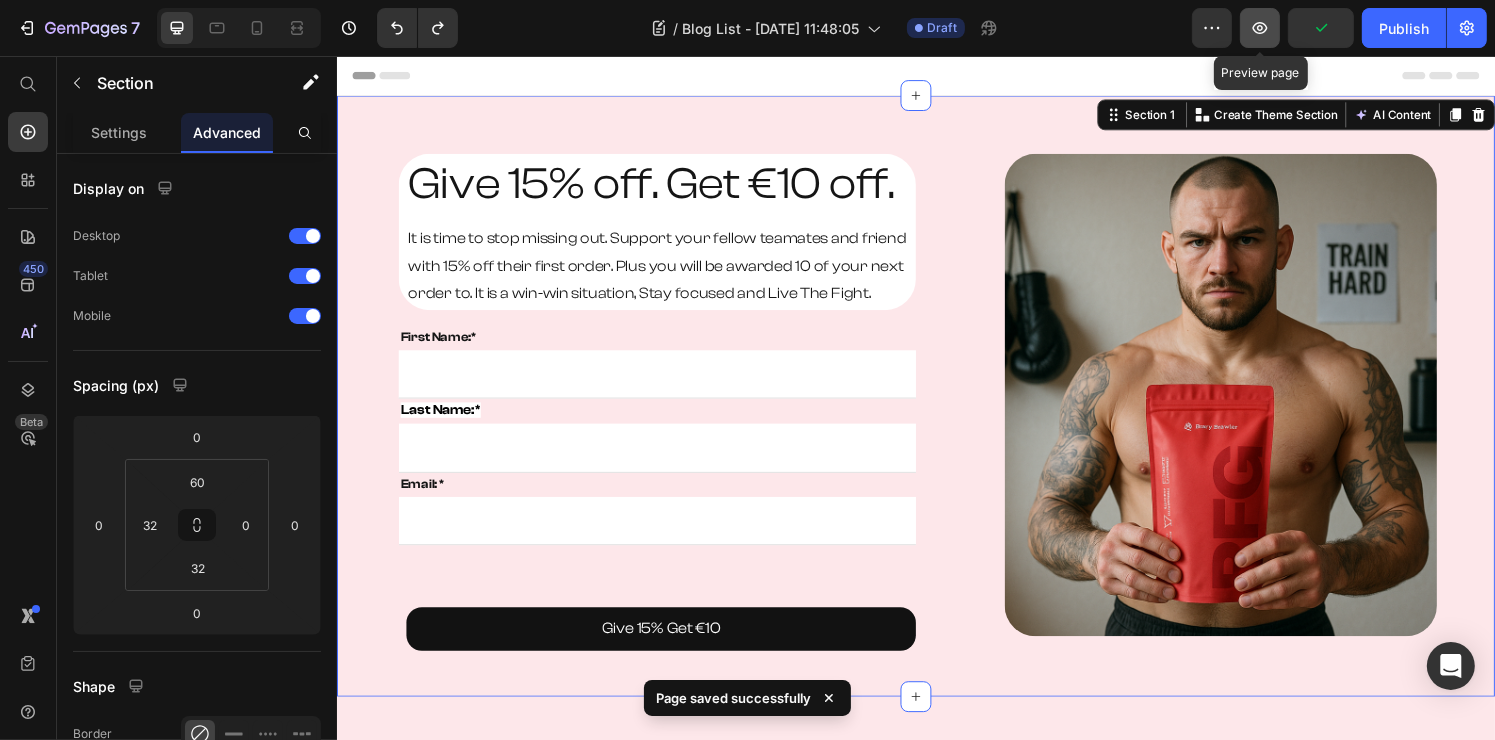 click 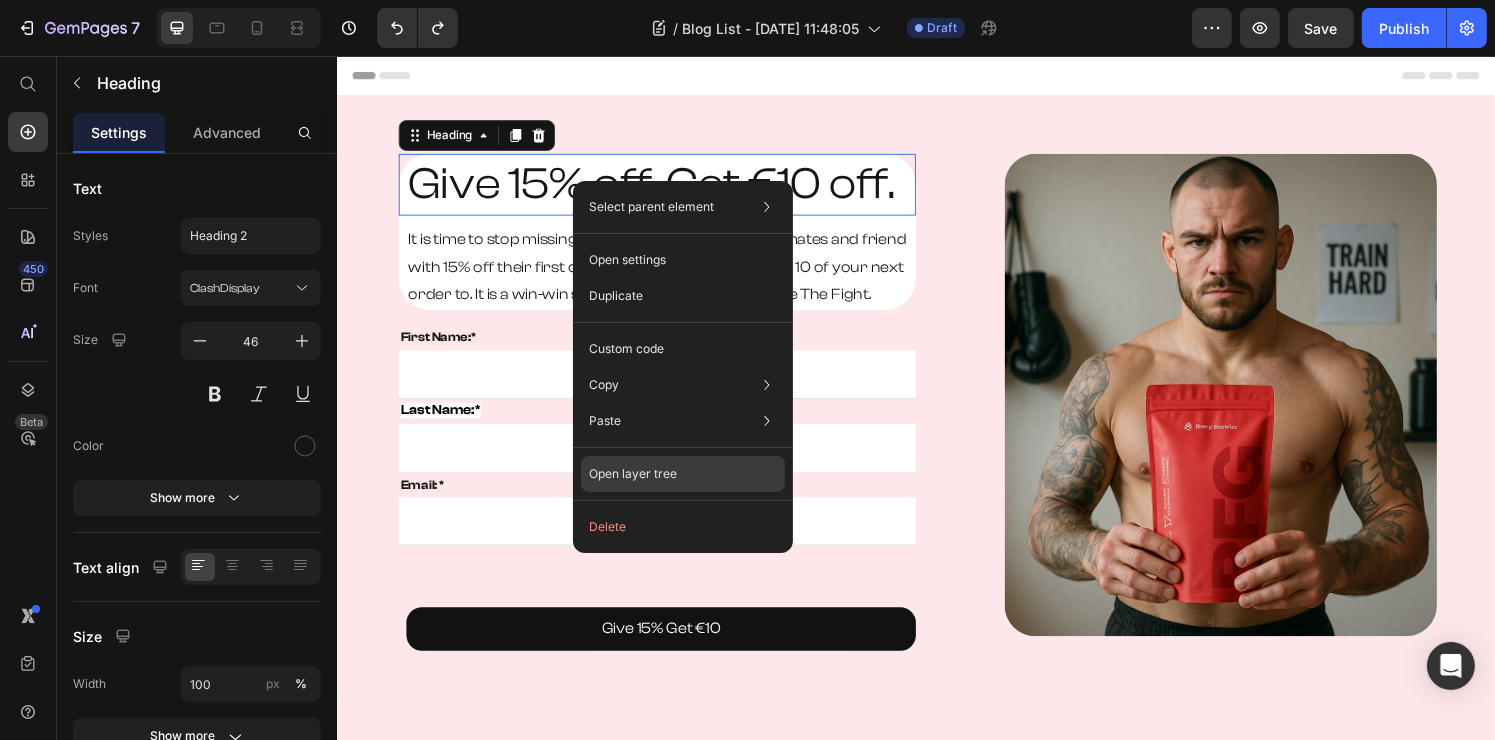 drag, startPoint x: 624, startPoint y: 477, endPoint x: 316, endPoint y: 397, distance: 318.22006 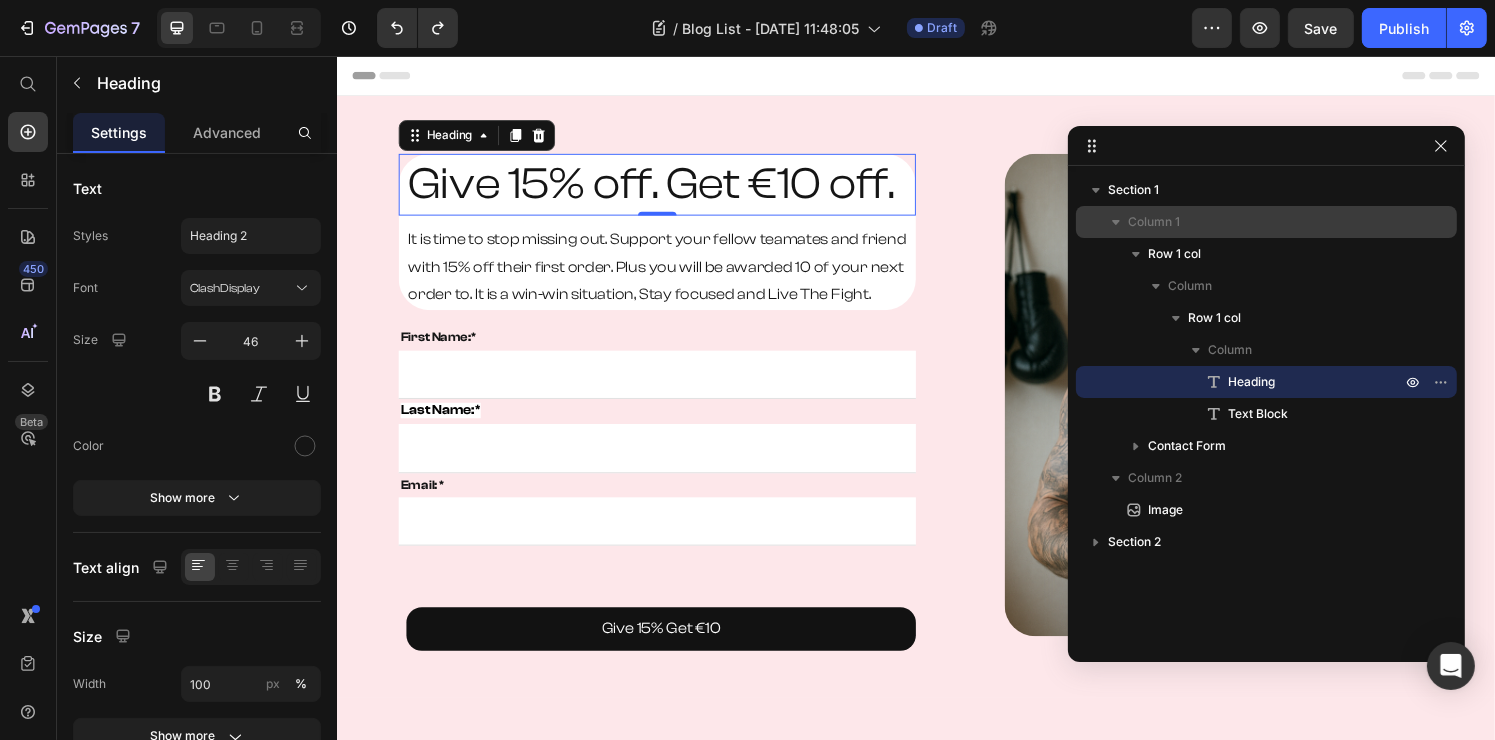 click on "Column 1" at bounding box center [1154, 222] 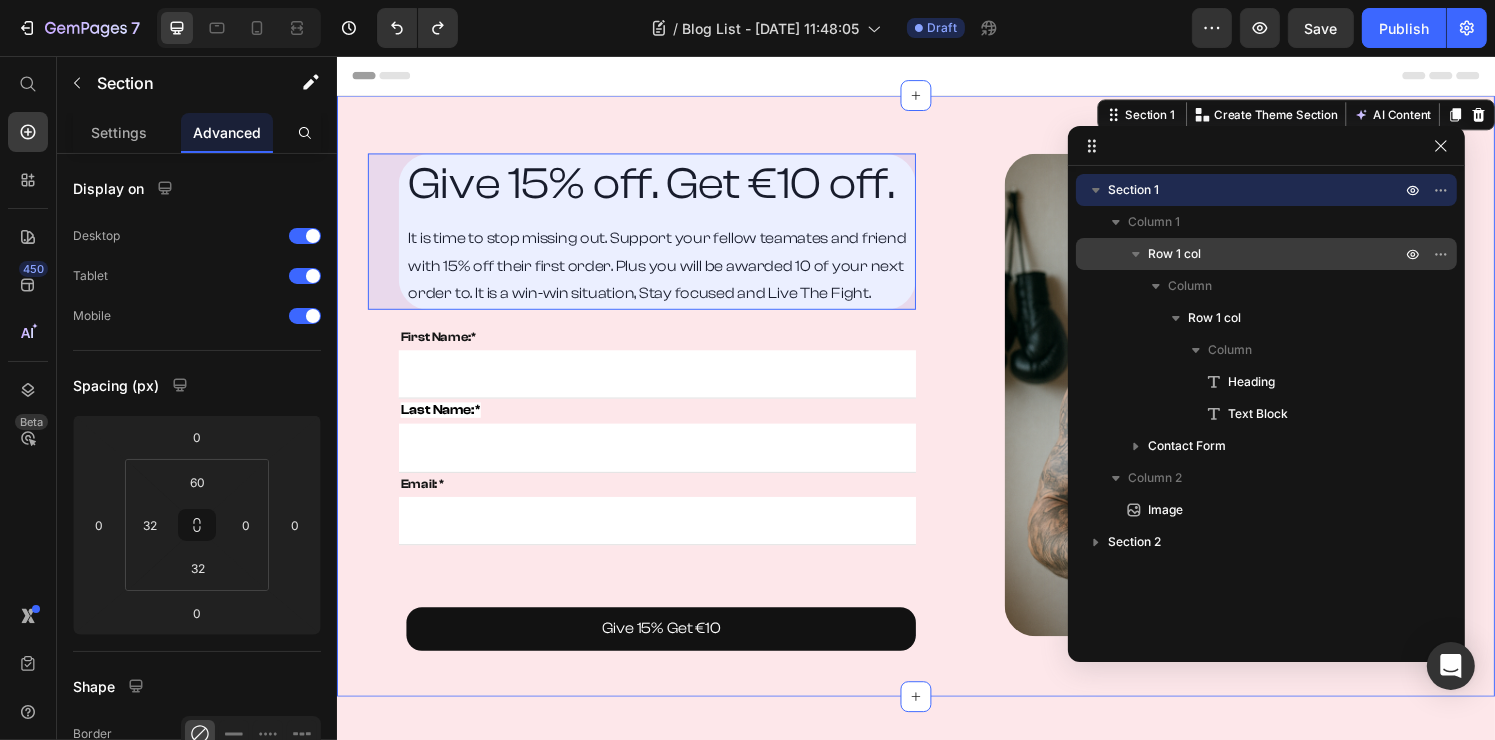 click on "Row 1 col" at bounding box center (1174, 254) 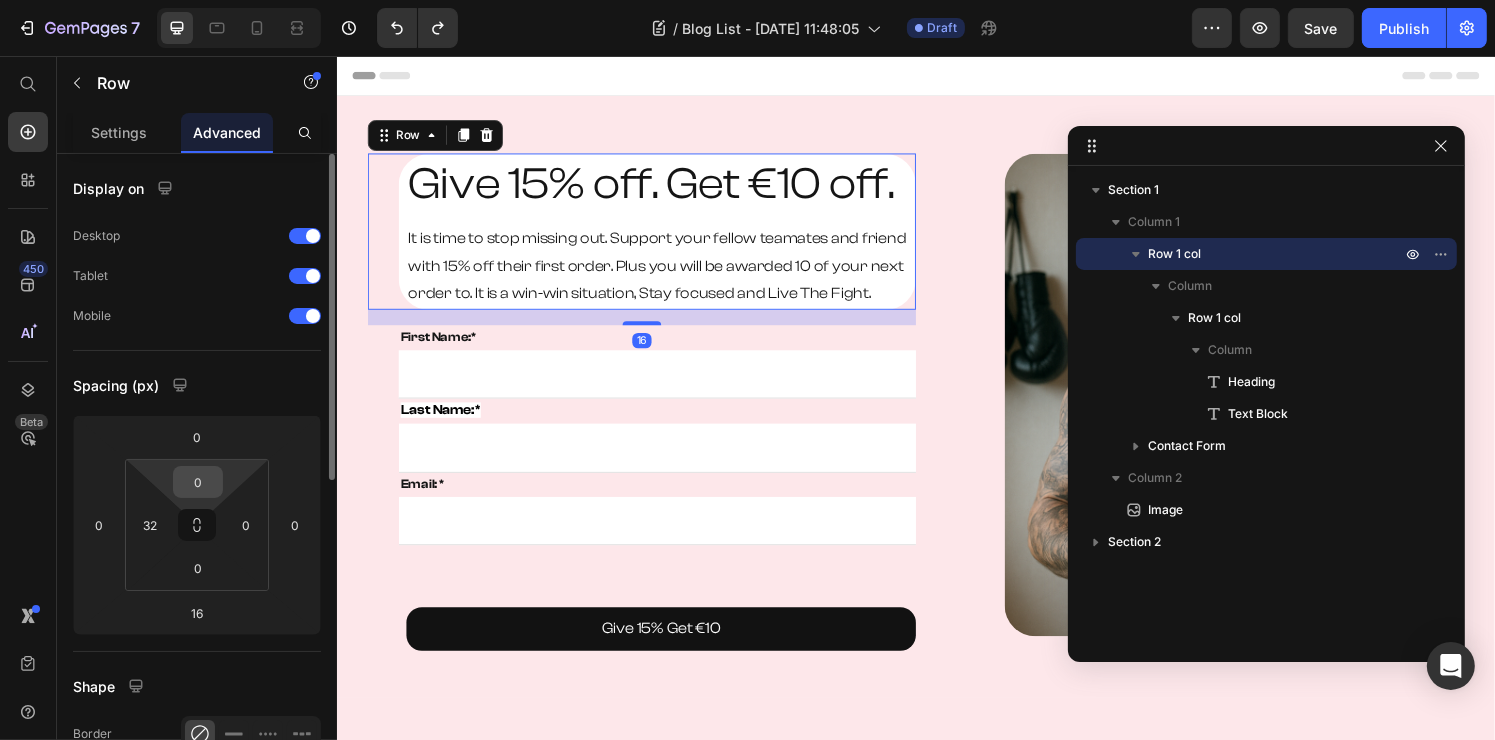 click on "0" at bounding box center (198, 482) 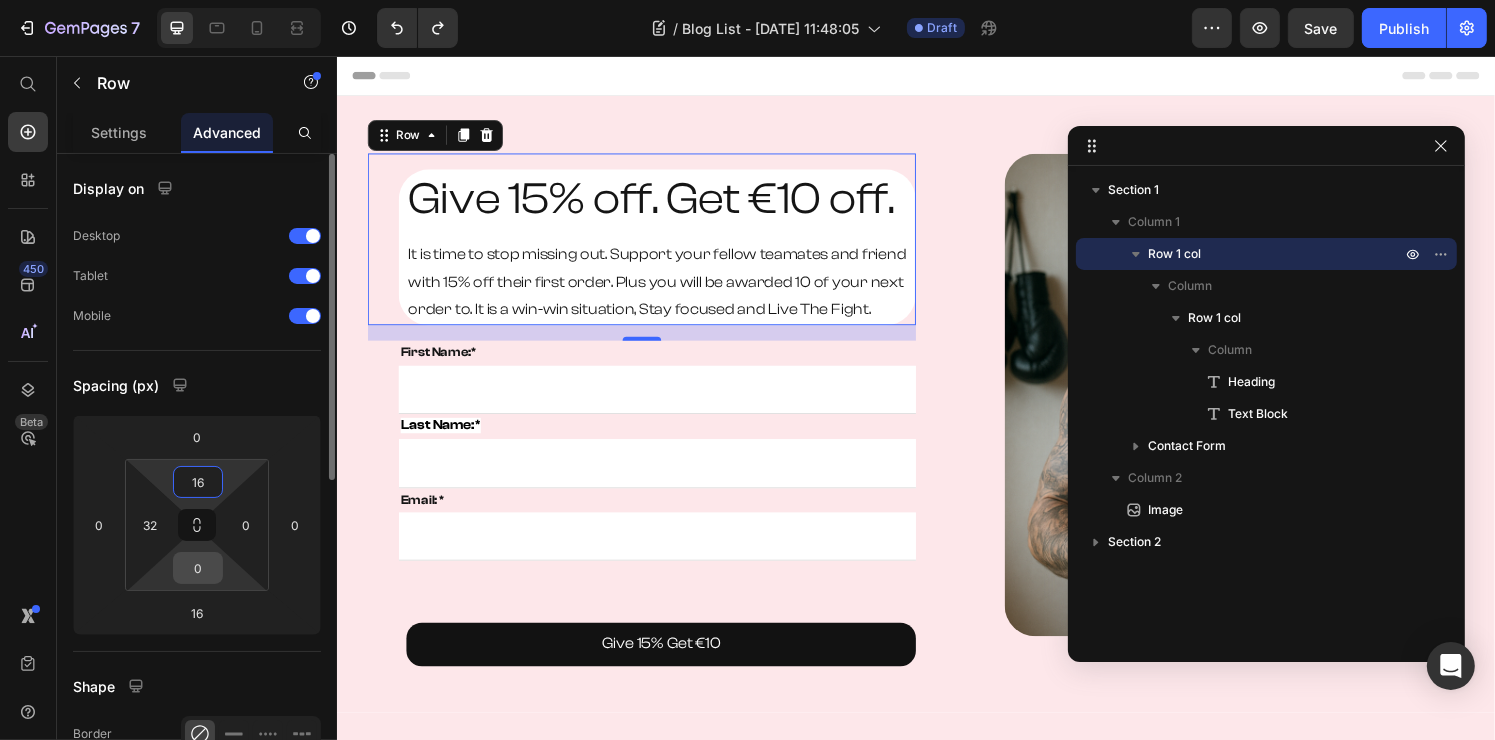 type on "16" 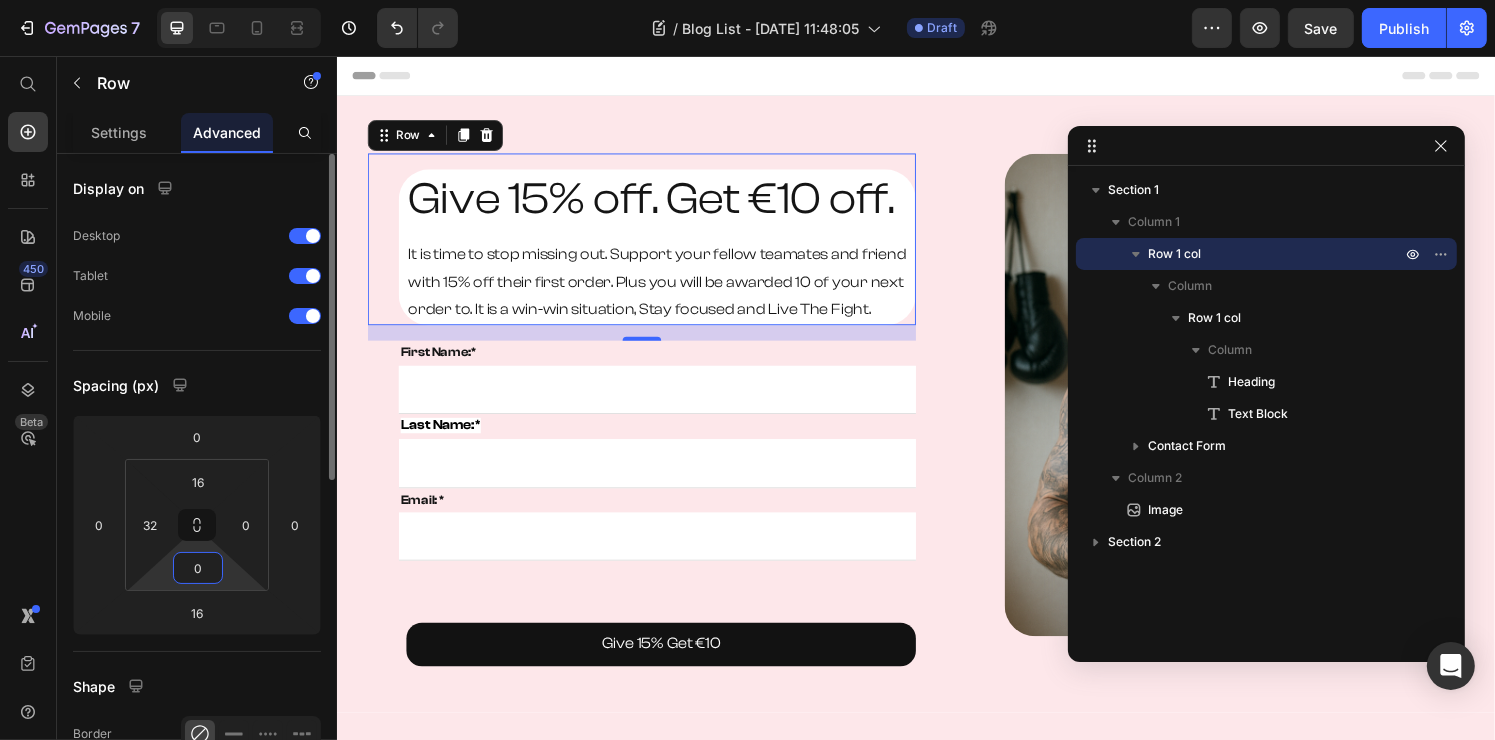click on "0" at bounding box center (198, 568) 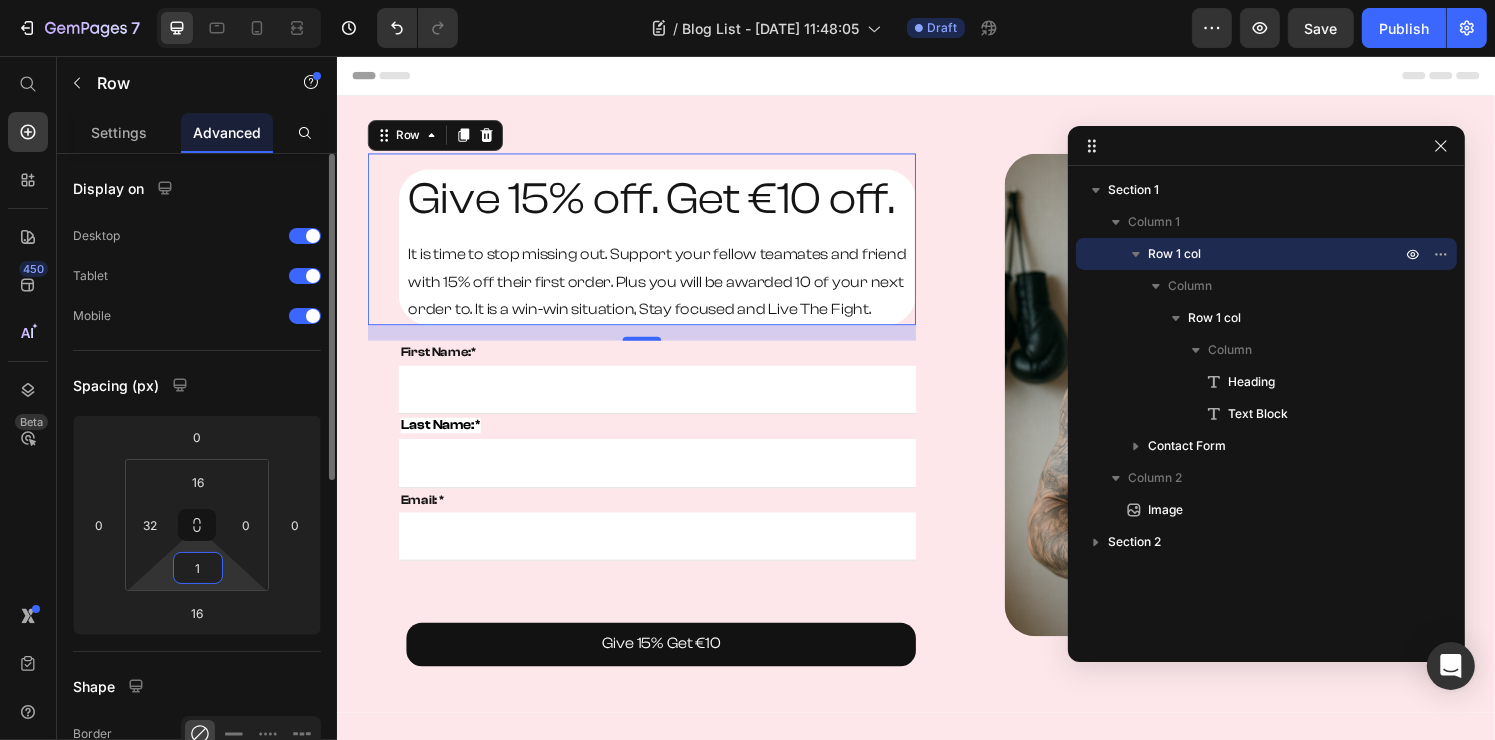 type on "16" 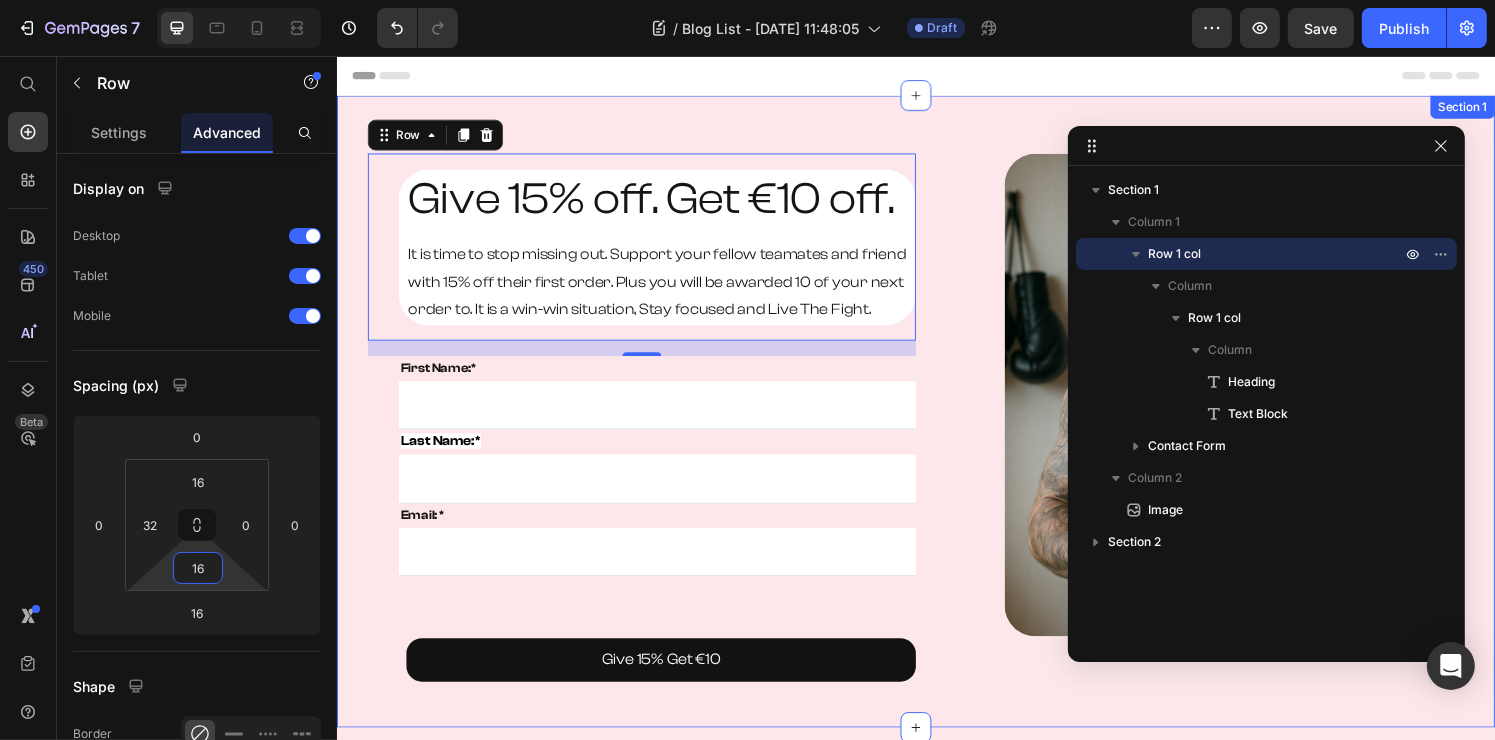 click on "Give 15% off. Get €10 off. Heading It is time to stop missing out. Support your fellow teamates and friend with 15% off their first order. Plus you will be awarded 10 of your next order to. It is a win-win situation, Stay focused and Live The Fight. Text Block Row Row   16 First Name:* Text block Text Field Last Name:* Text block Email Field Email: * Text block Email Field Row Give 15% Get €10 Button Contact Form Image Section 1" at bounding box center (936, 424) 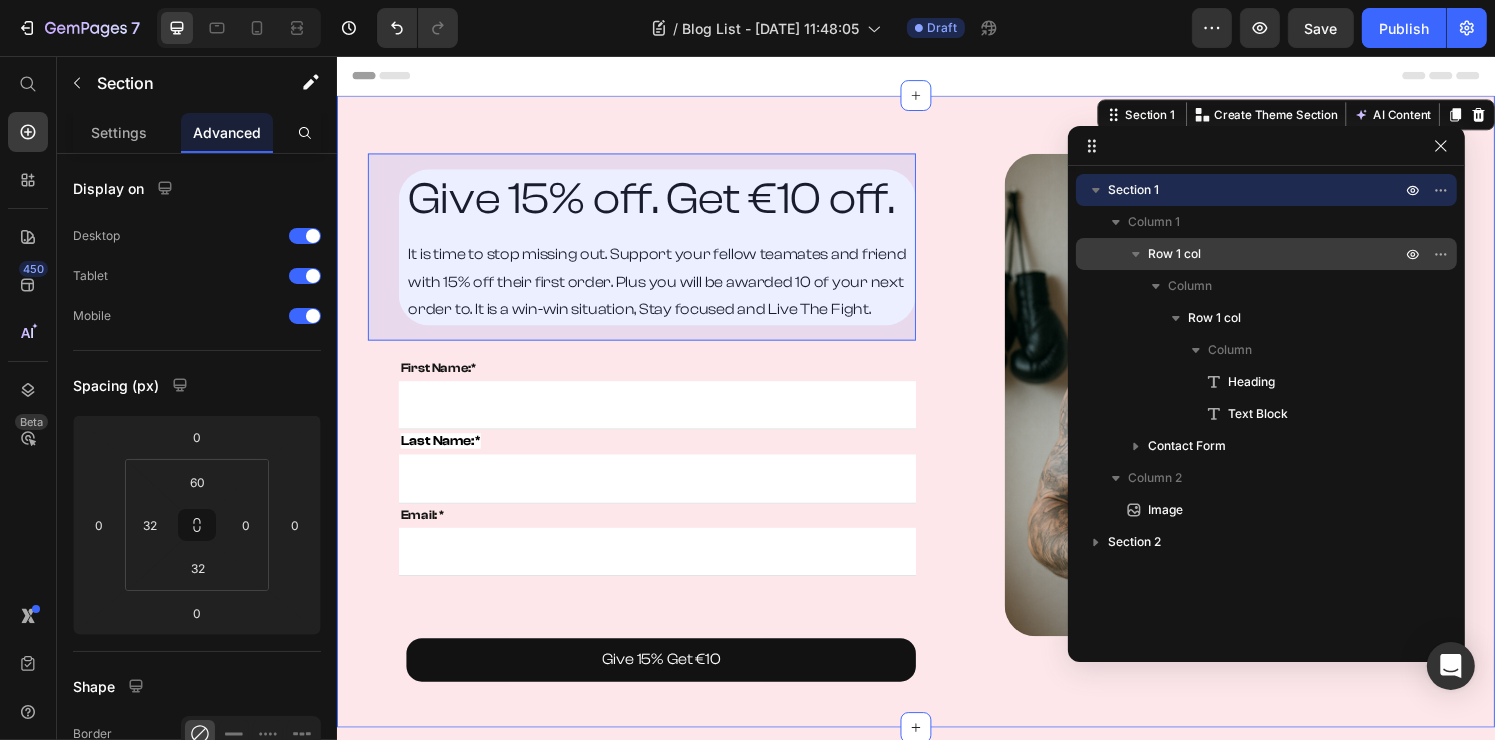 click on "Row 1 col" at bounding box center [1174, 254] 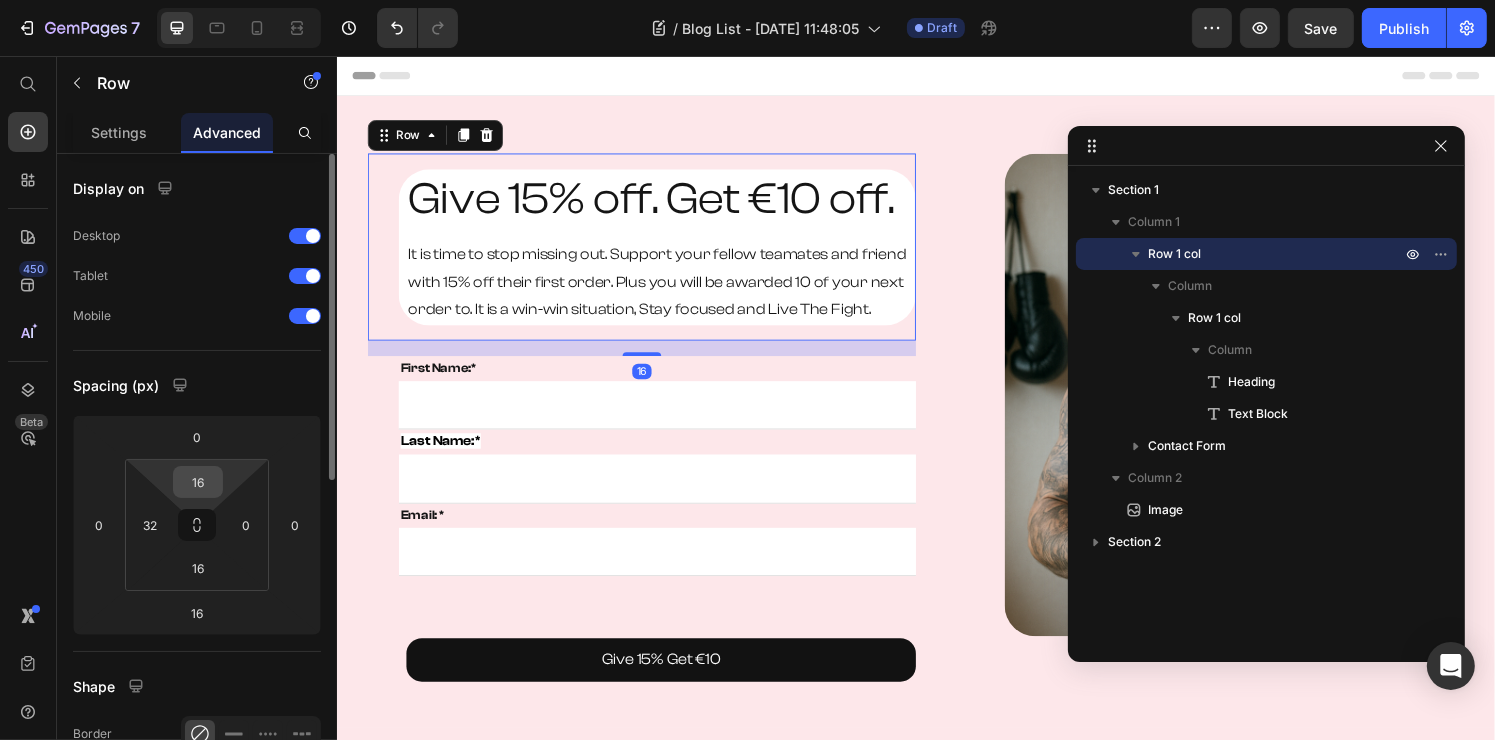 click on "16" at bounding box center (198, 482) 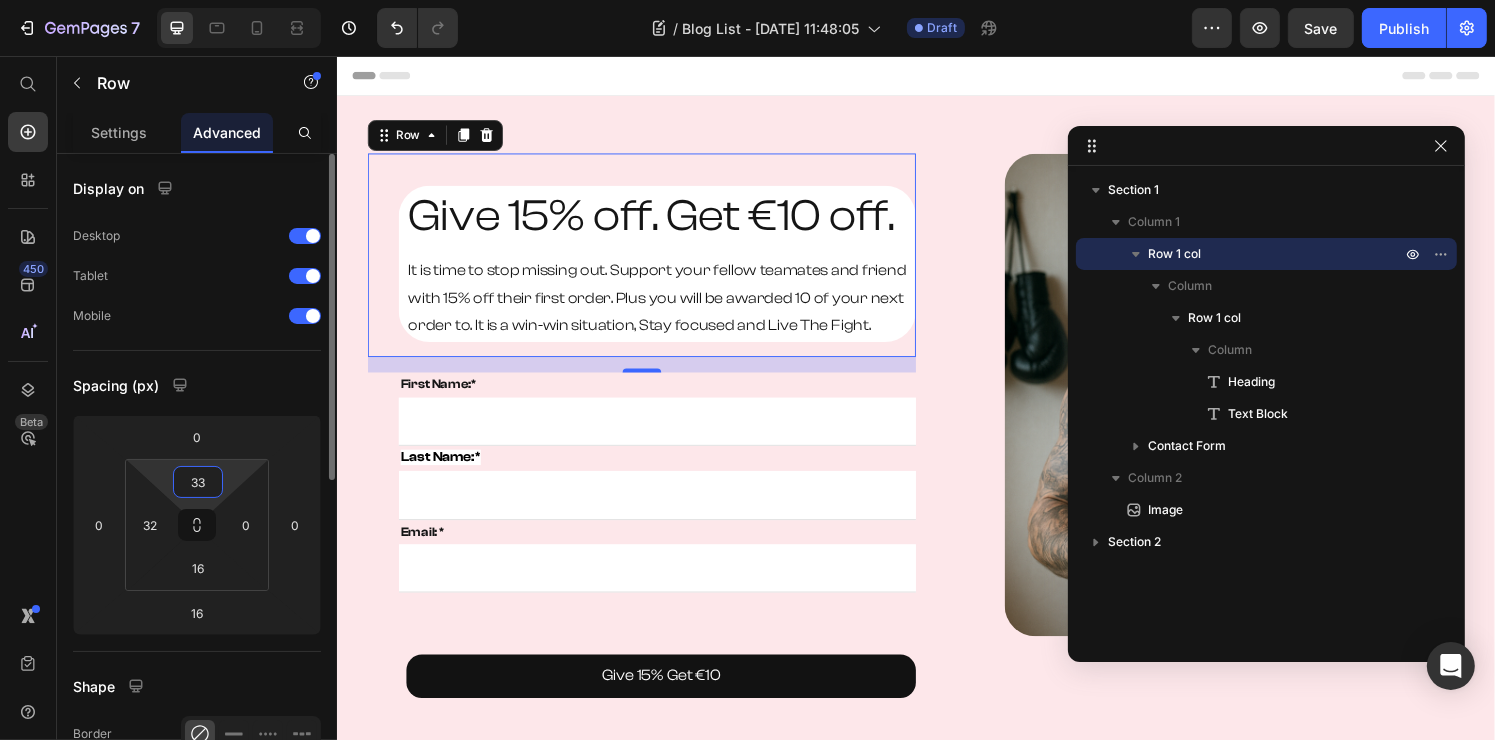 type on "3" 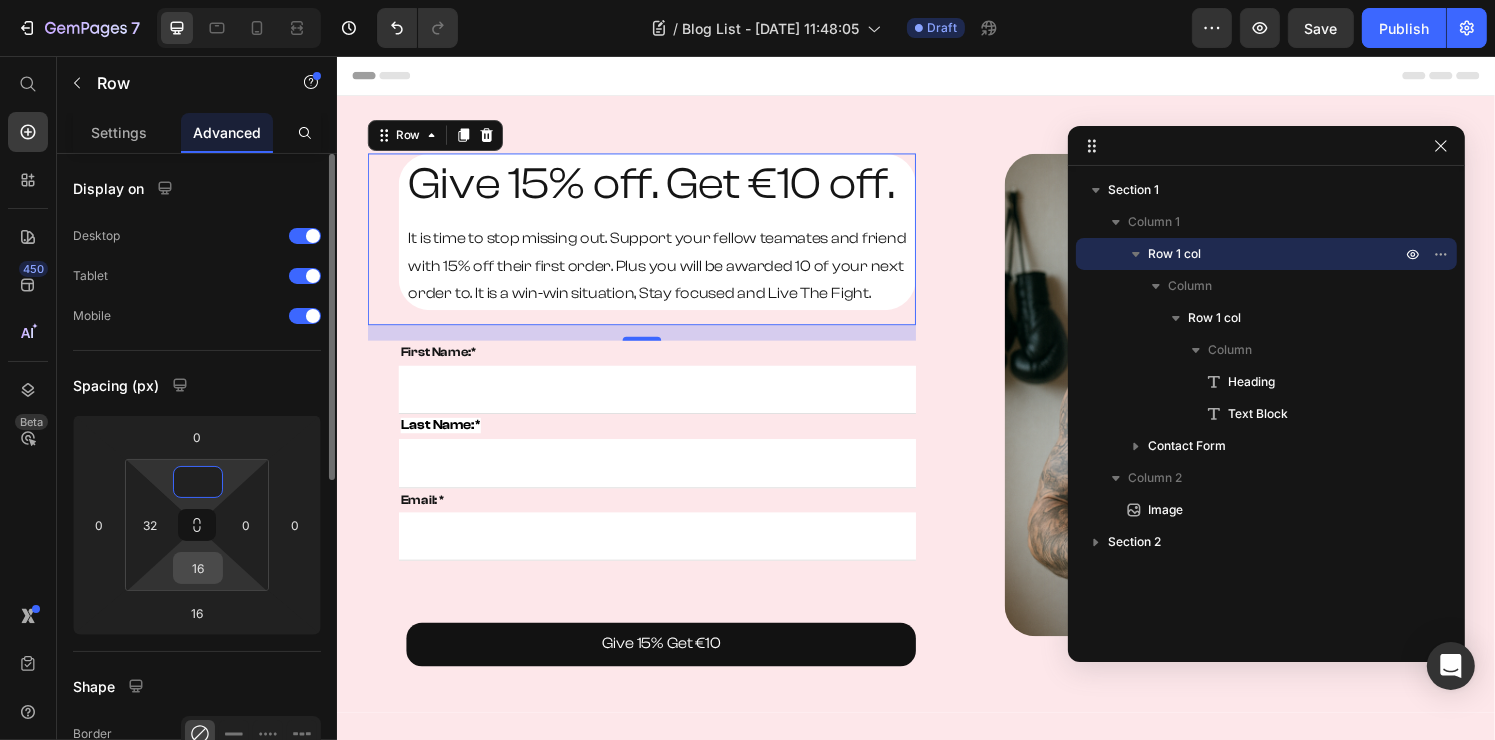 type on "0" 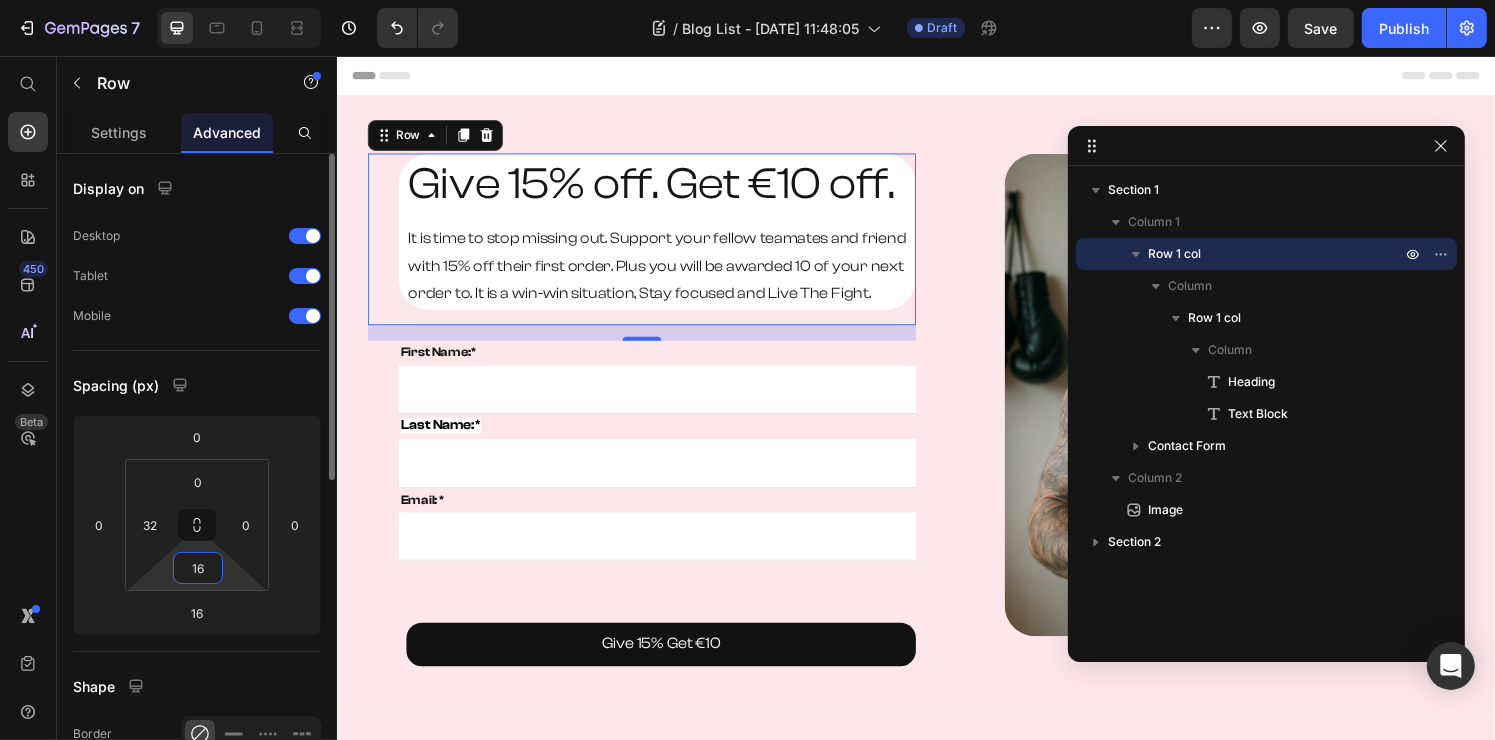 click on "16" at bounding box center [198, 568] 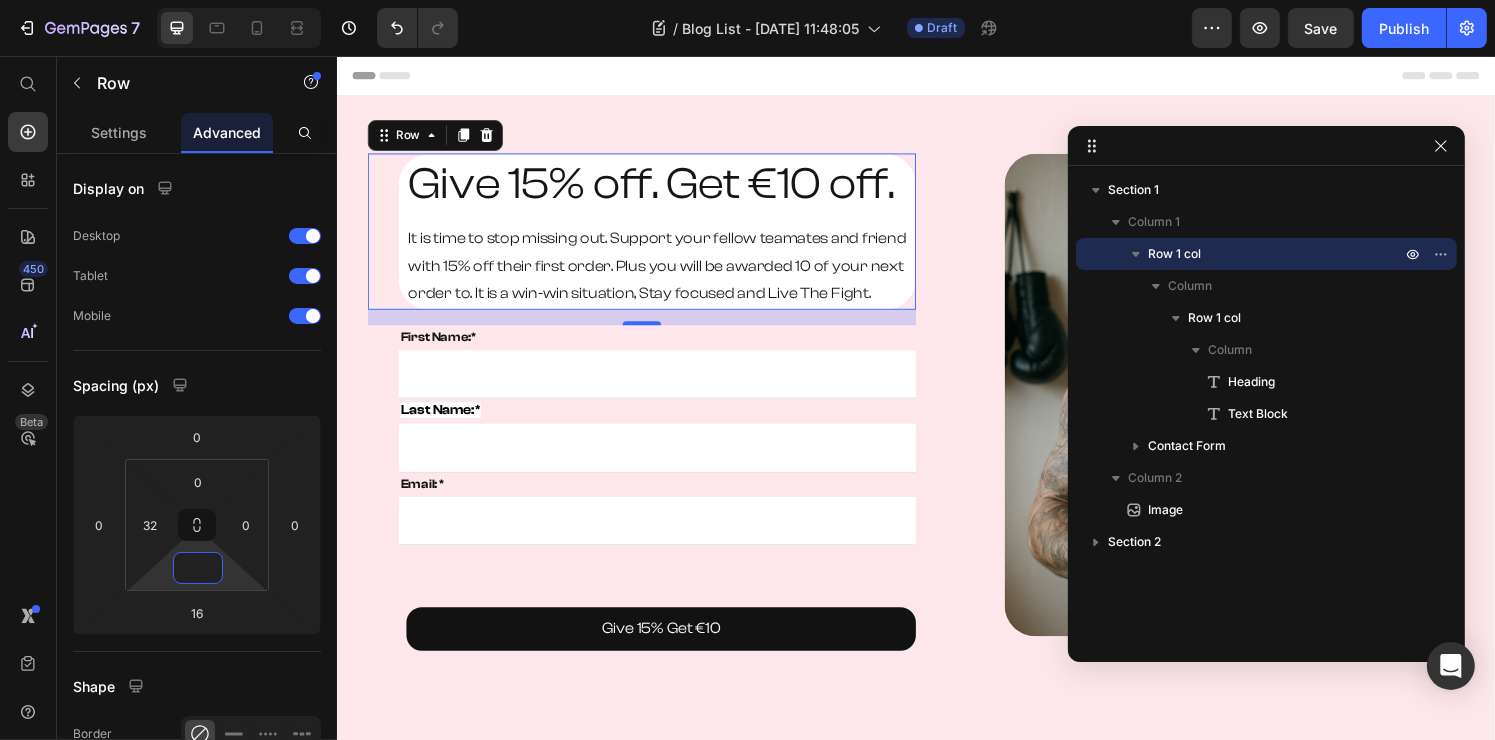 type on "0" 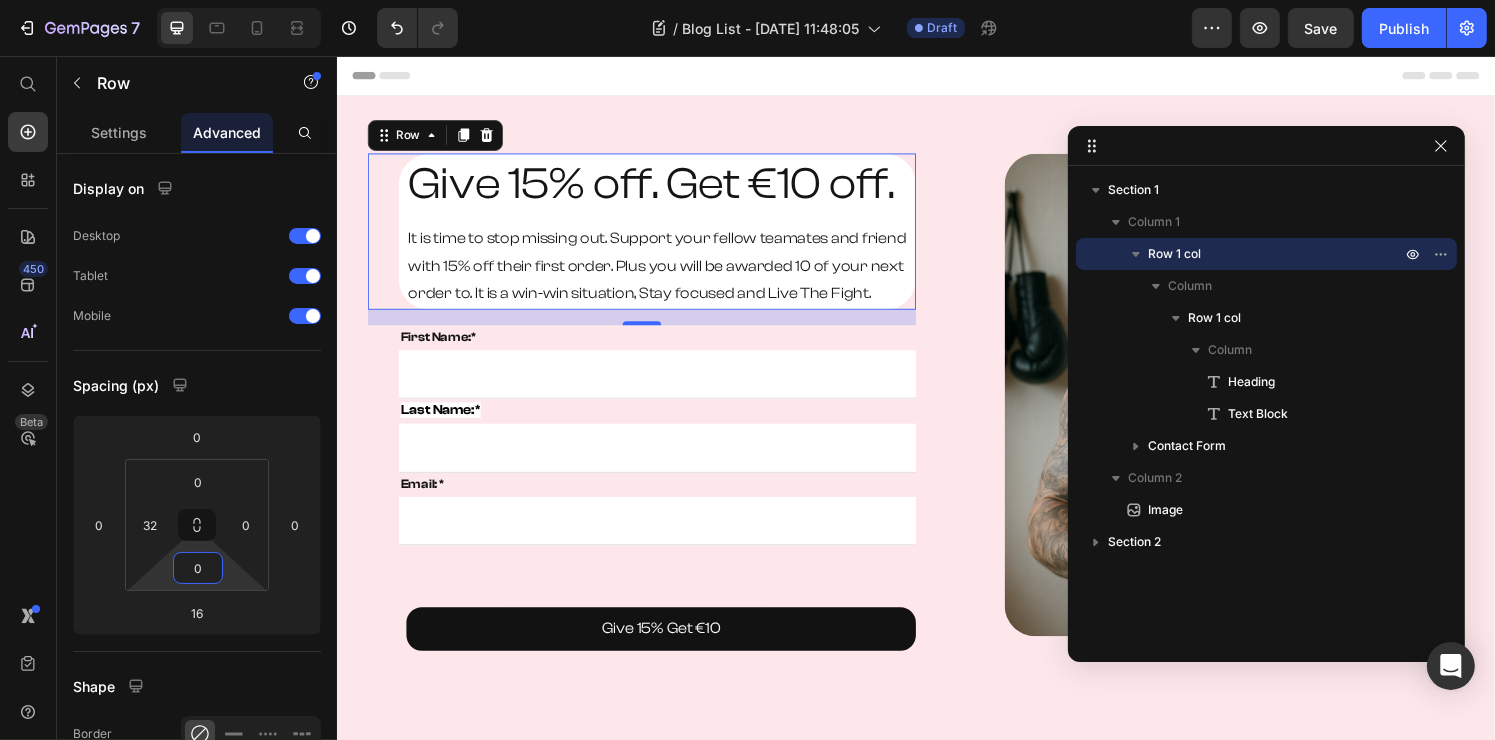 click at bounding box center (936, 97) 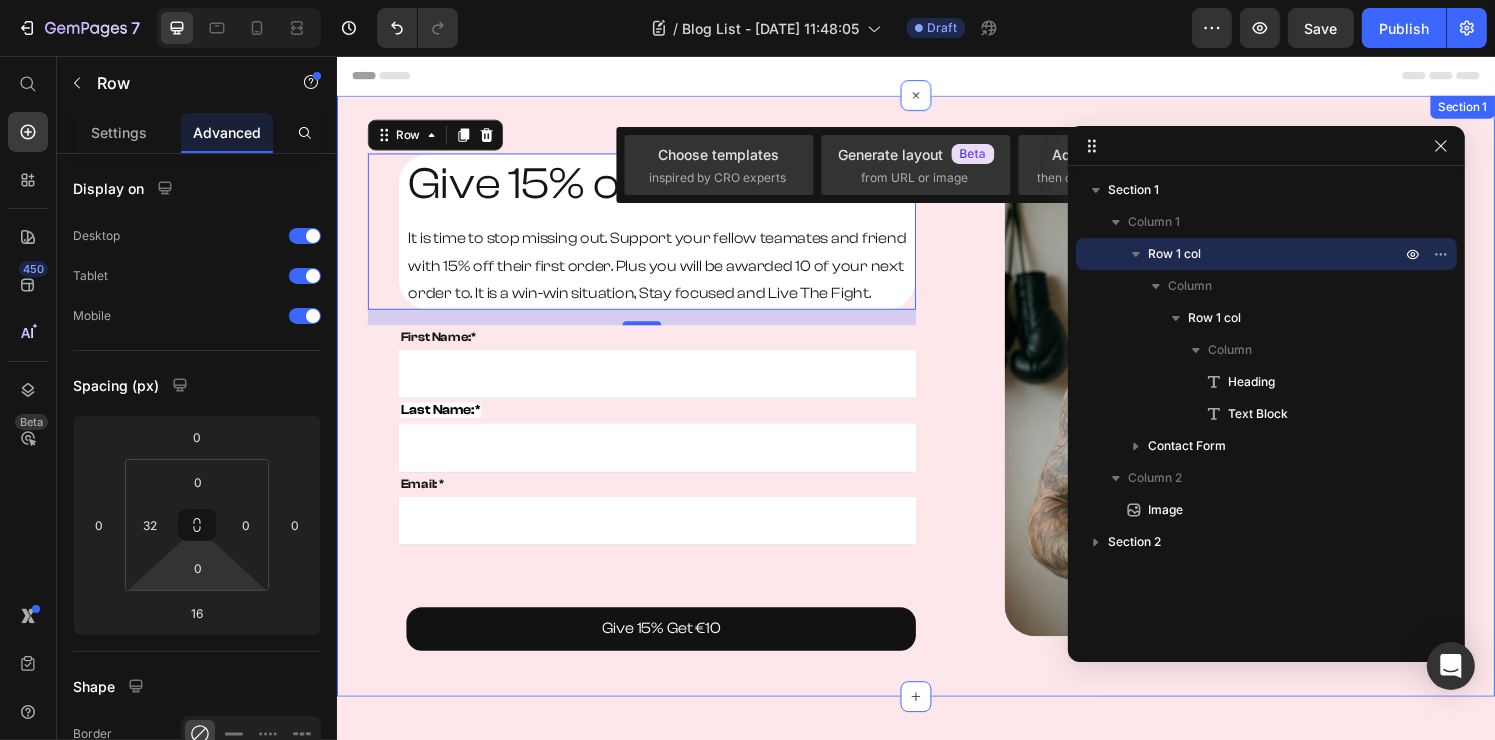 click on "Give 15% off. Get €10 off. Heading It is time to stop missing out. Support your fellow teamates and friend with 15% off their first order. Plus you will be awarded 10 of your next order to. It is a win-win situation, Stay focused and Live The Fight. Text Block Row Row   16 First Name:* Text block Text Field Last Name:* Text block Email Field Email: * Text block Email Field Row Give 15% Get €10 Button Contact Form Image Section 1" at bounding box center (936, 408) 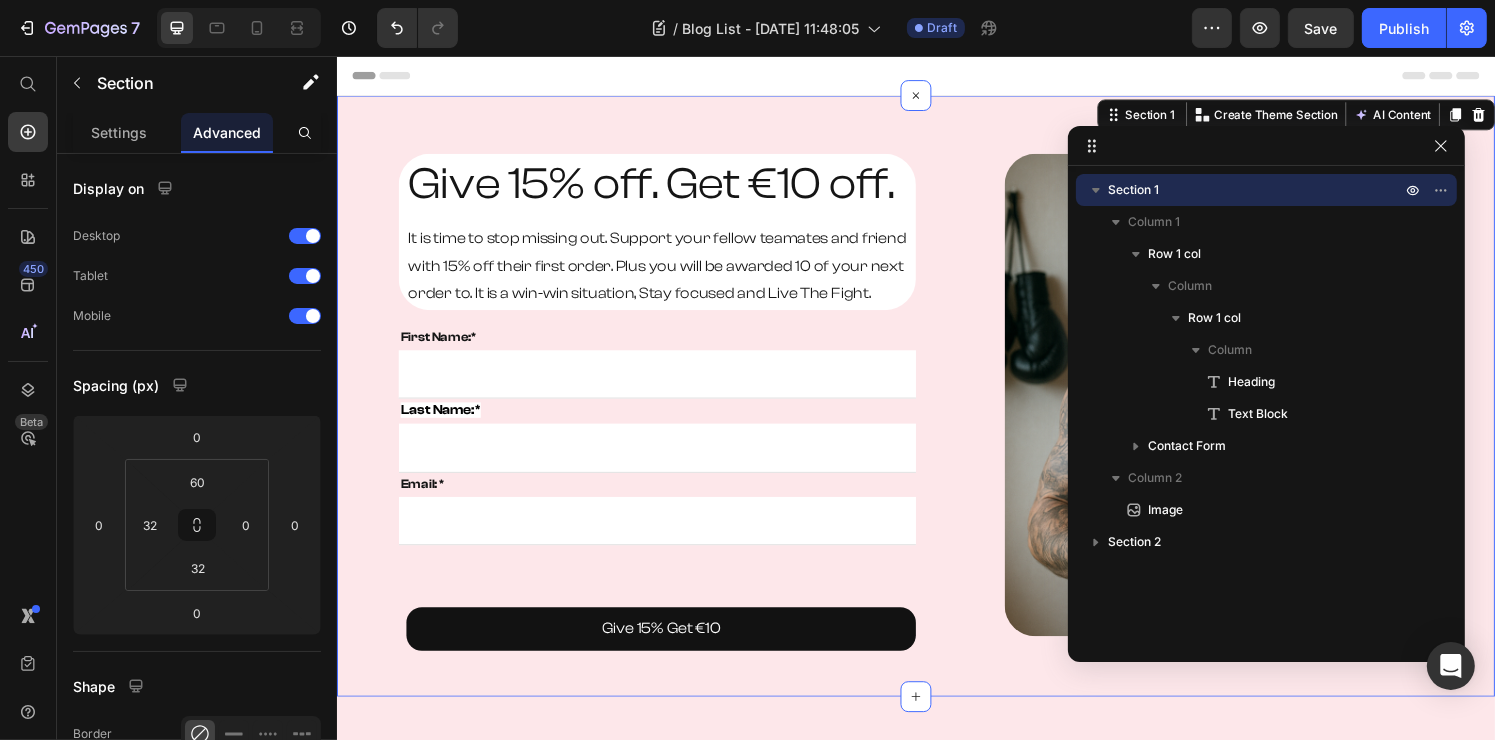 click on "Give 15% off. Get €10 off. Heading It is time to stop missing out. Support your fellow teamates and friend with 15% off their first order. Plus you will be awarded 10 of your next order to. It is a win-win situation, Stay focused and Live The Fight. Text Block Row Row First Name:* Text block Text Field Last Name:* Text block Email Field Email: * Text block Email Field Row Give 15% Get €10 Button Contact Form Image Section 1   You can create reusable sections Create Theme Section AI Content Write with GemAI What would you like to describe here? Tone and Voice Persuasive Product RFG Shaker Show more Generate" at bounding box center [936, 408] 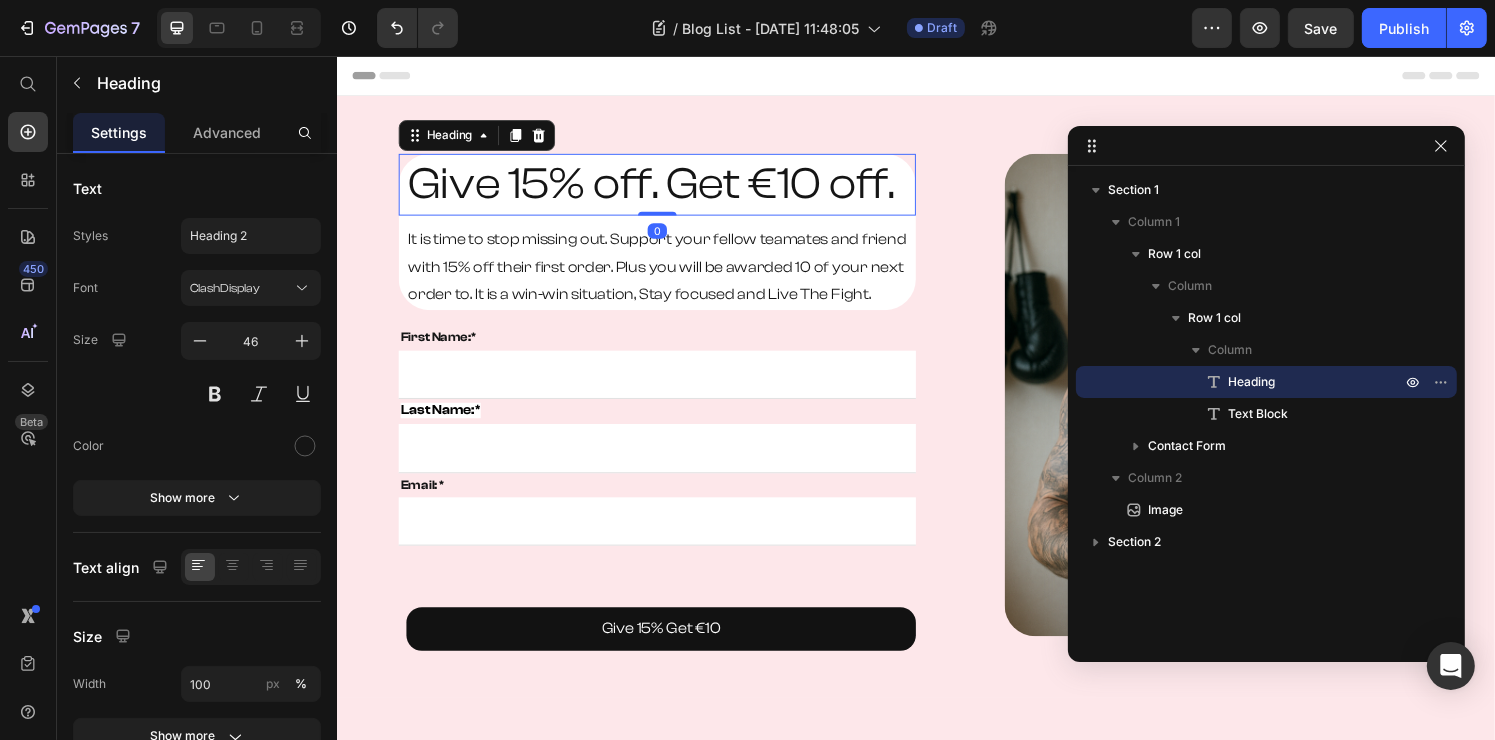 click on "Give 15% off. Get €10 off." at bounding box center (672, 189) 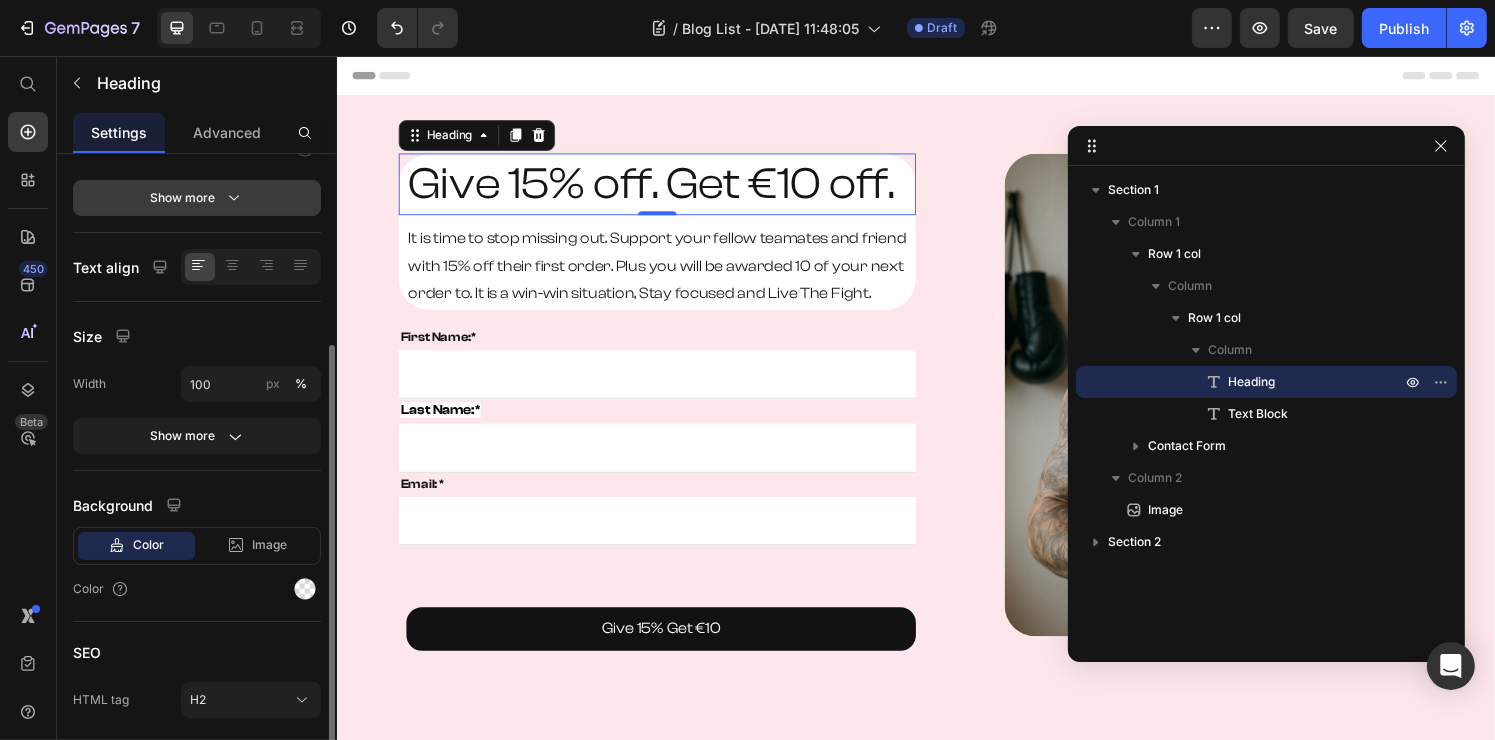 scroll, scrollTop: 366, scrollLeft: 0, axis: vertical 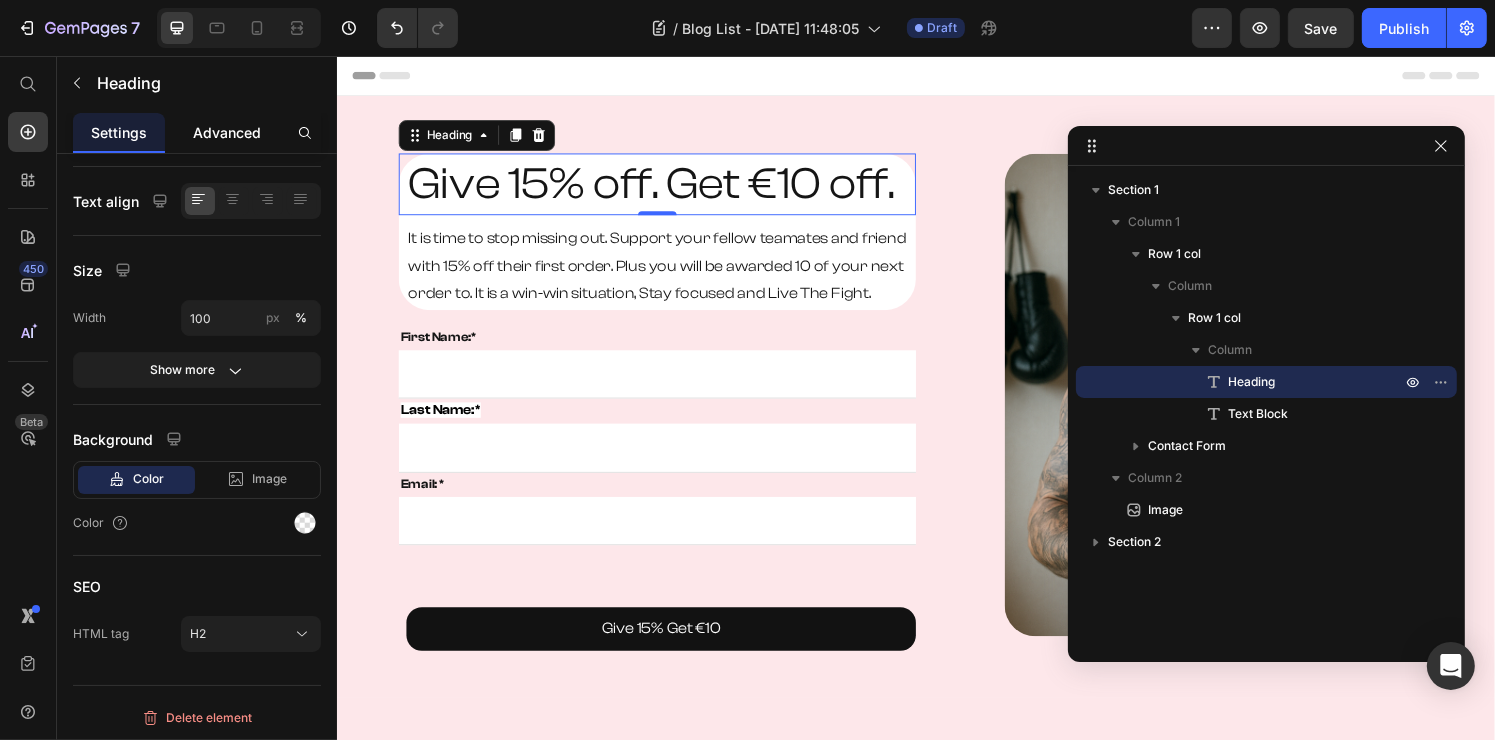 click on "Advanced" at bounding box center (227, 132) 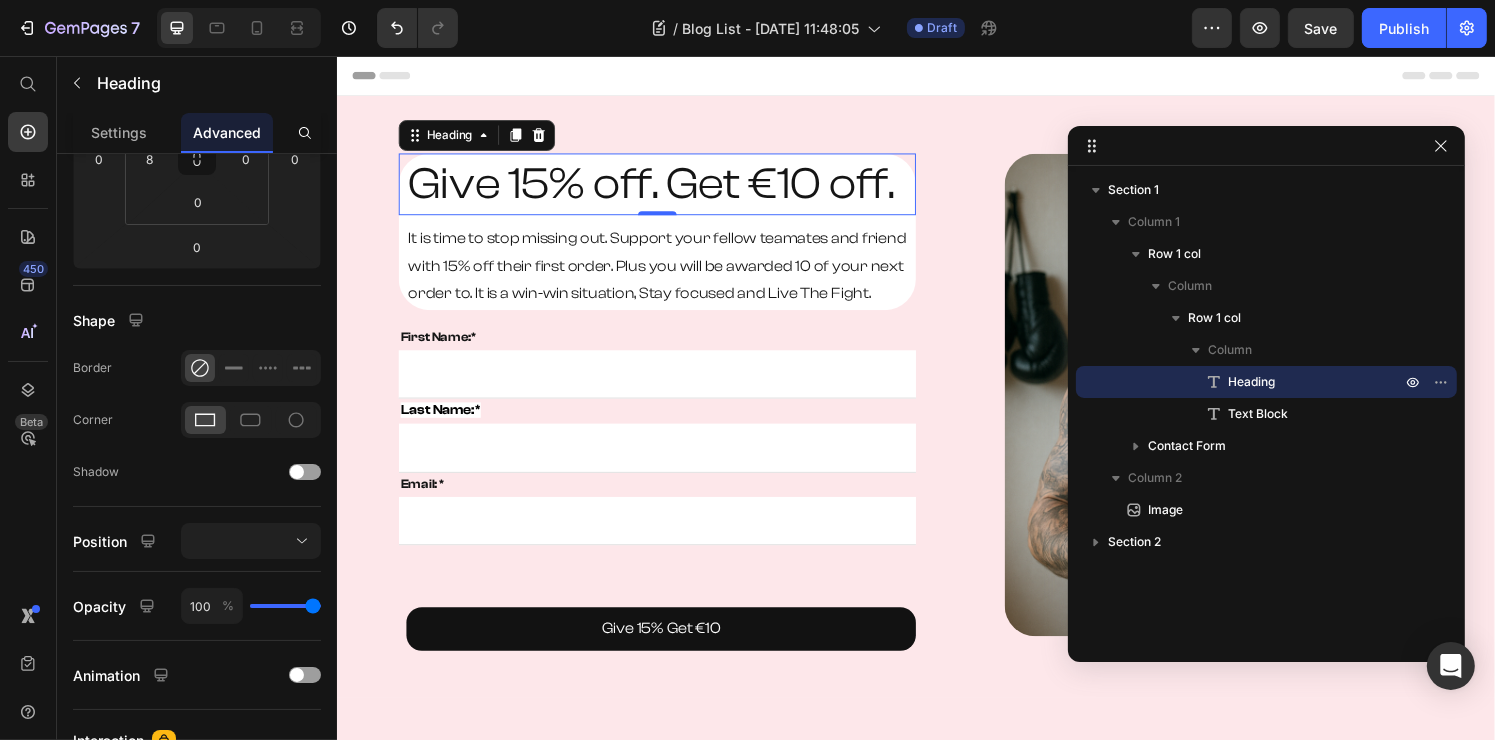 scroll, scrollTop: 0, scrollLeft: 0, axis: both 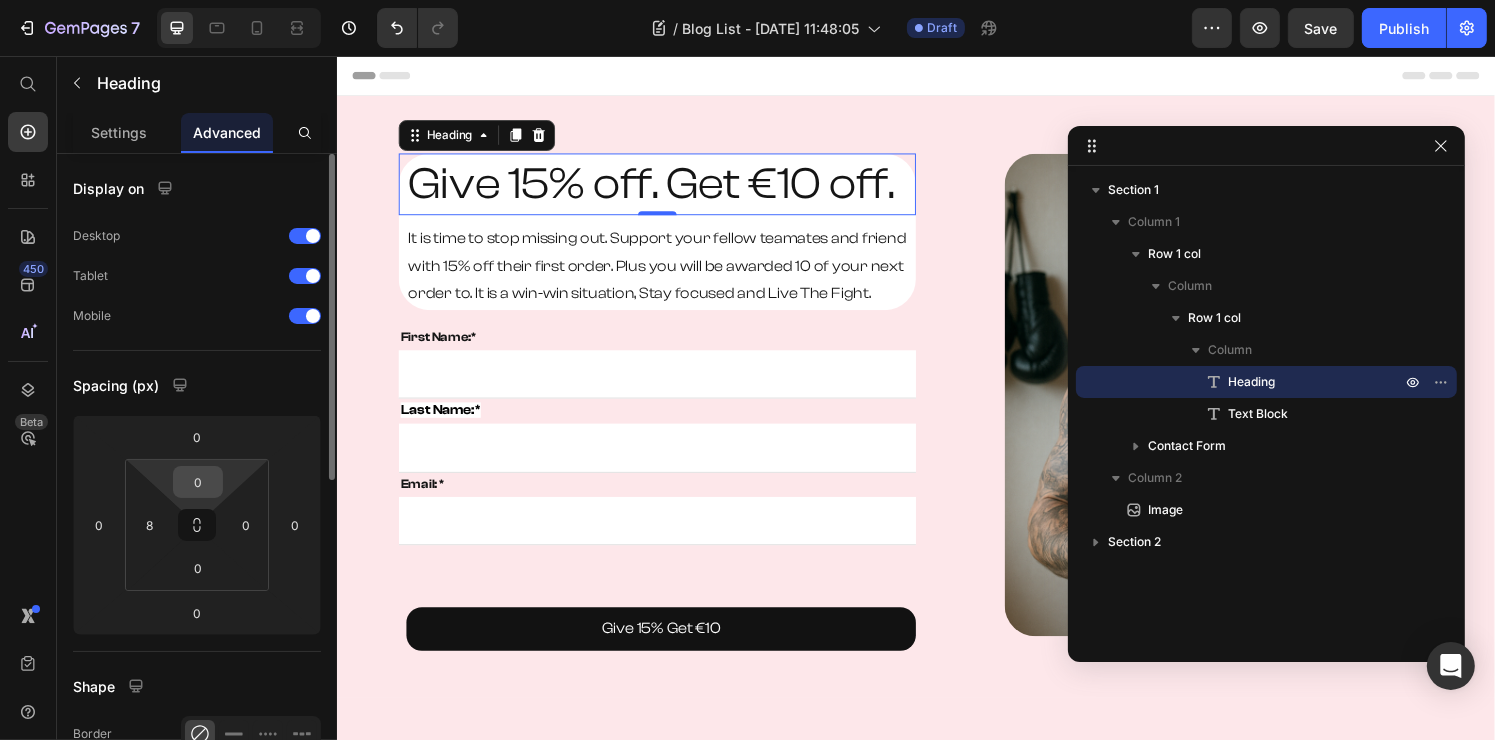 click on "0" at bounding box center (198, 482) 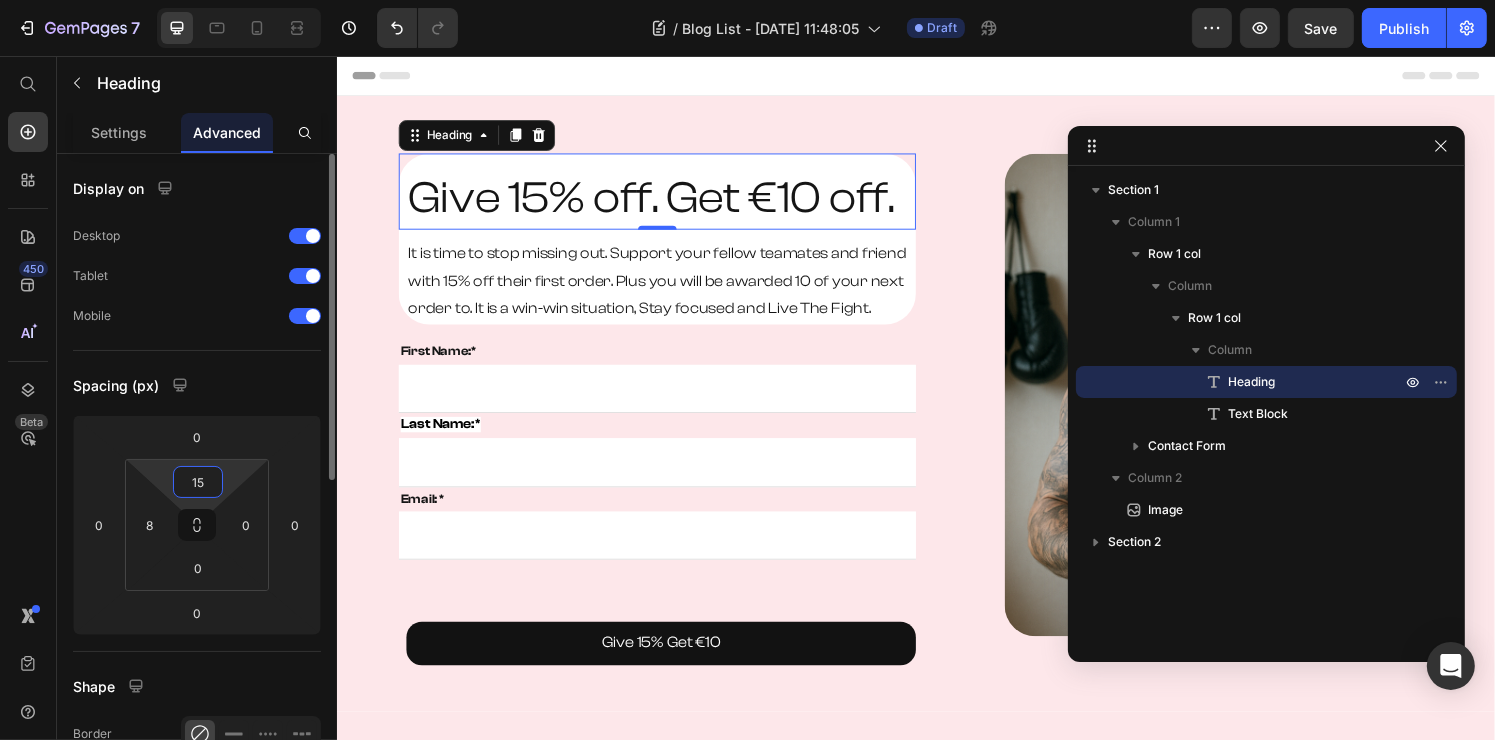 type on "16" 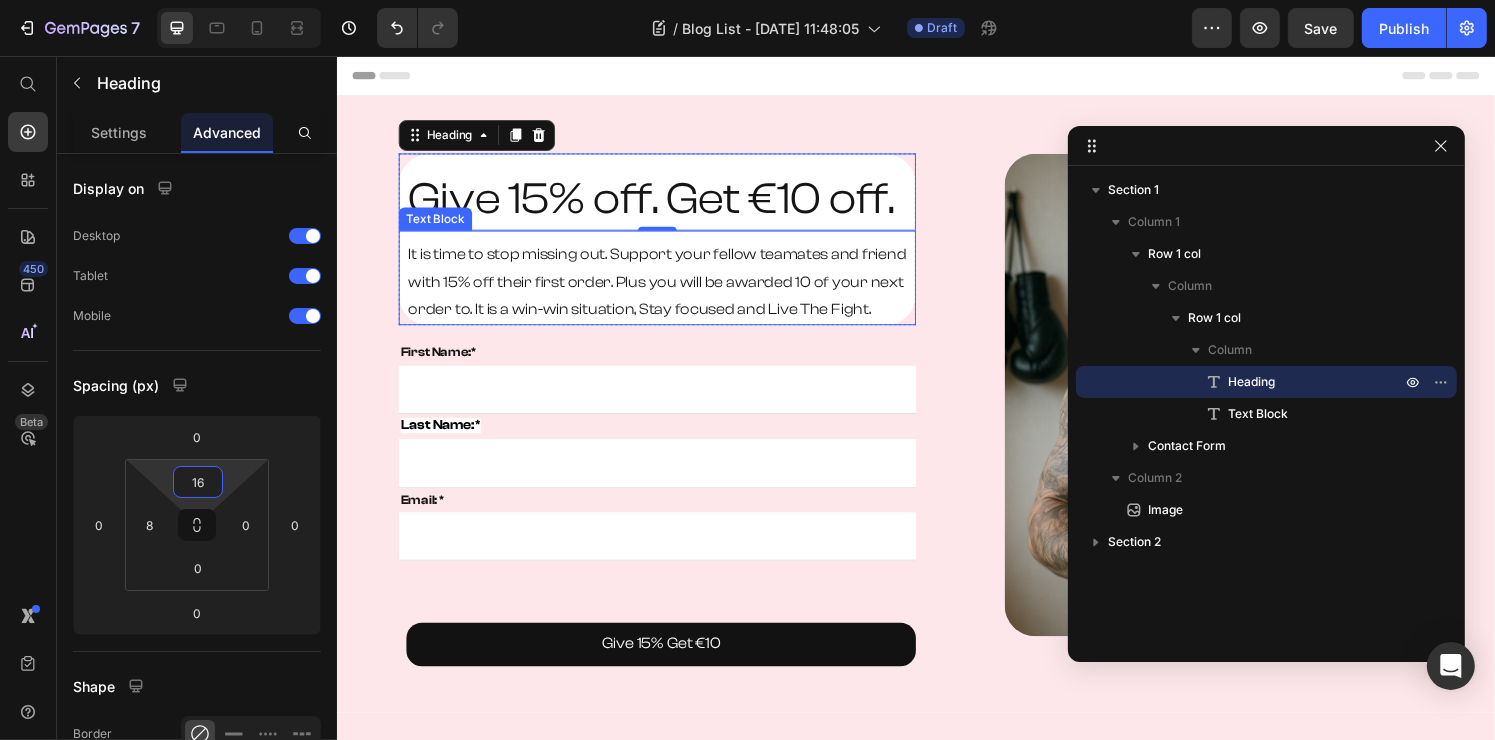 click on "It is time to stop missing out. Support your fellow teamates and friend with 15% off their first order. Plus you will be awarded 10 of your next order to. It is a win-win situation, Stay focused and Live The Fight." at bounding box center (672, 290) 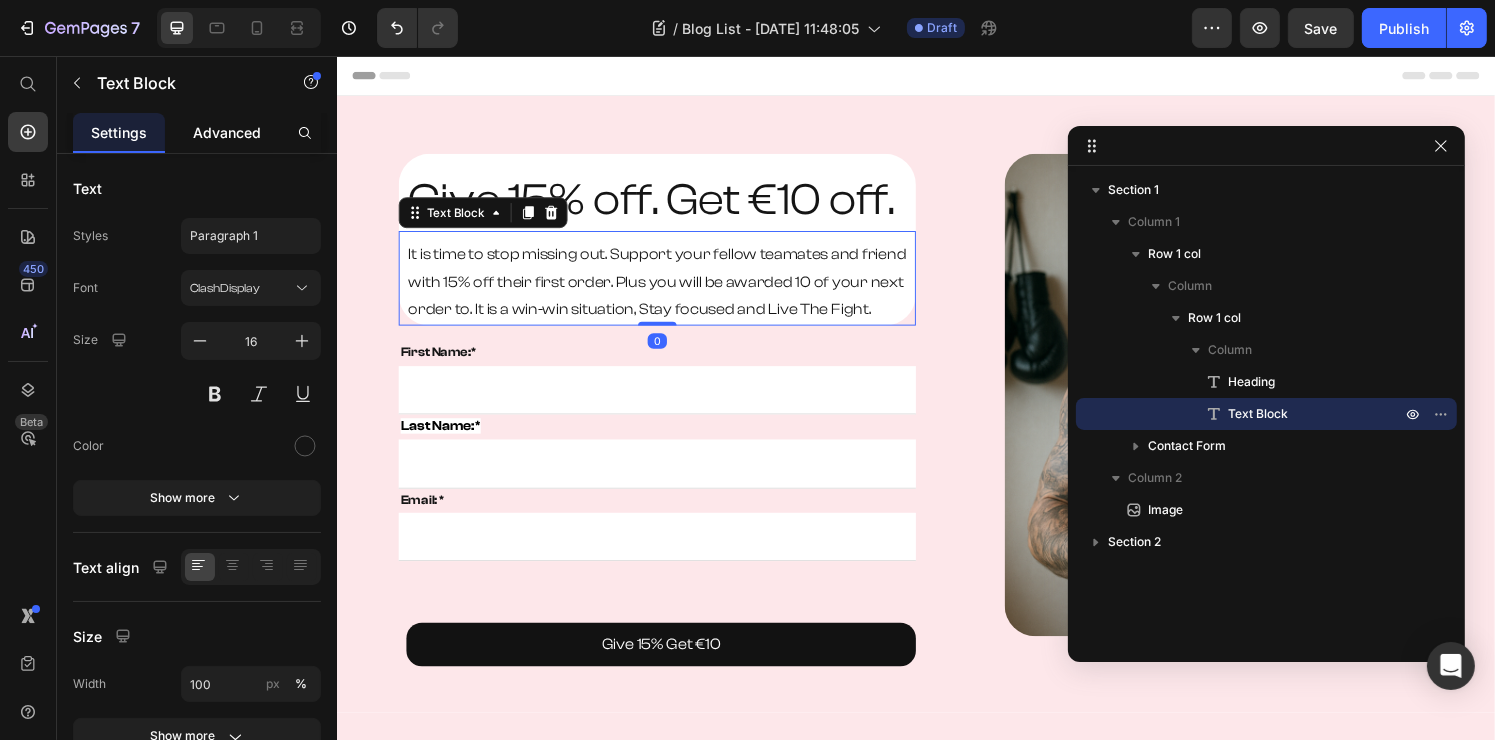 click on "Advanced" at bounding box center [227, 132] 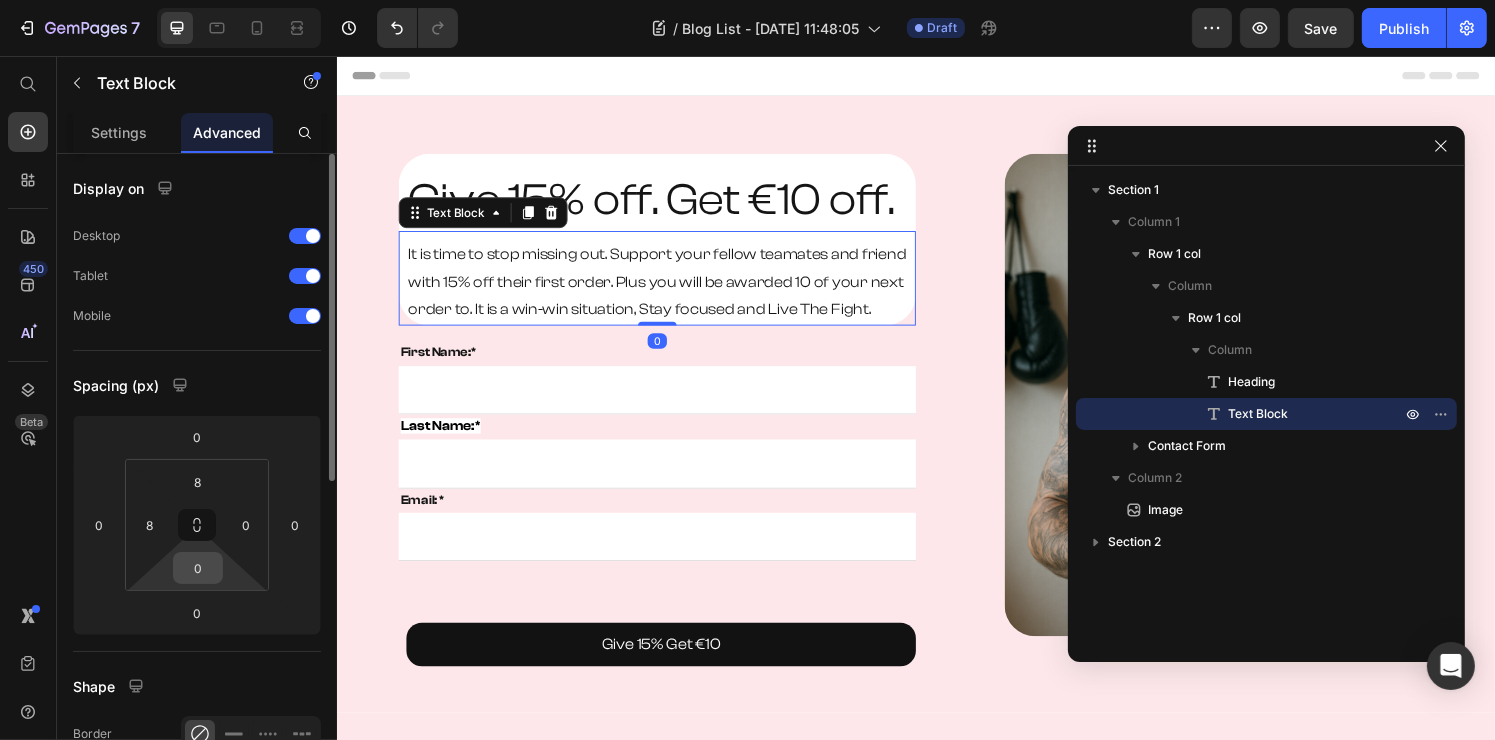 click on "0" at bounding box center (198, 568) 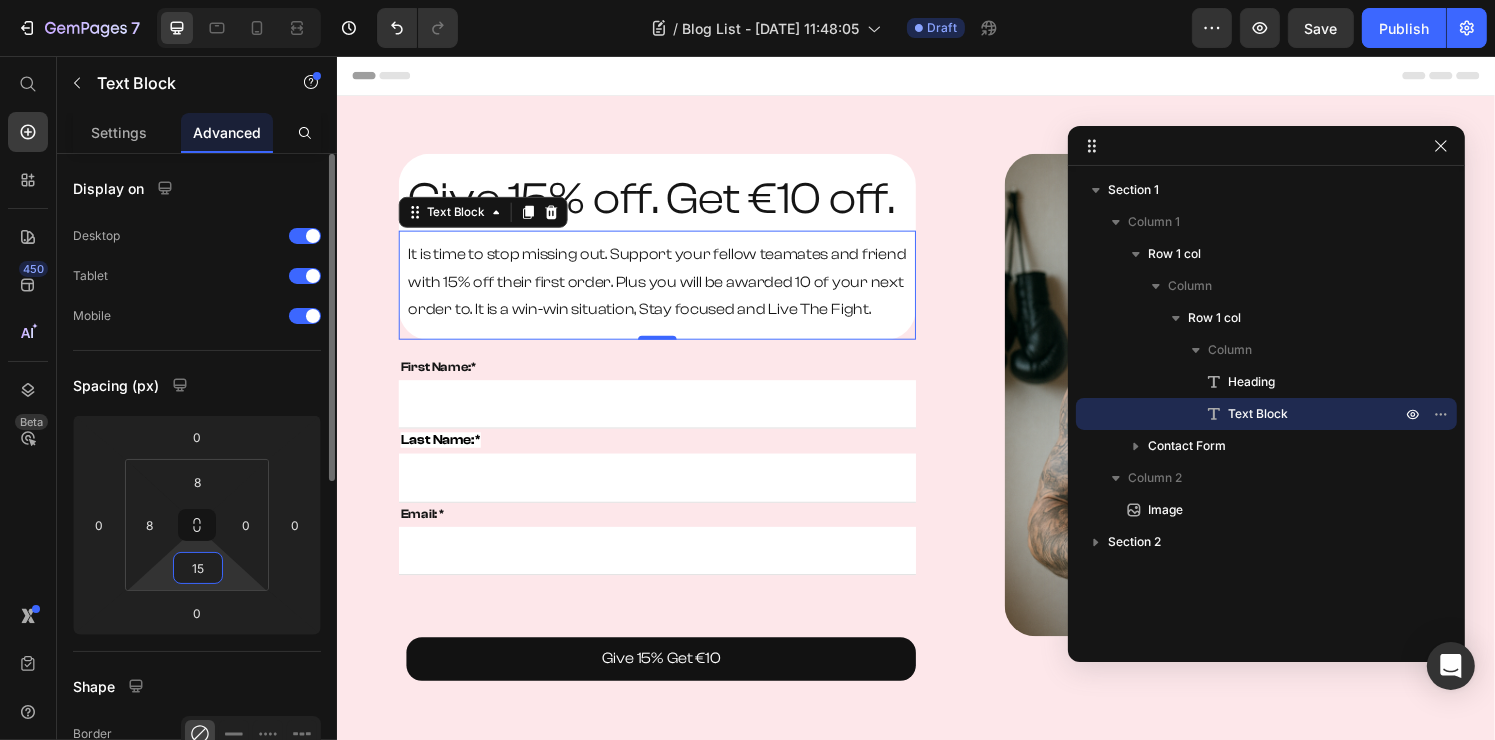 type on "16" 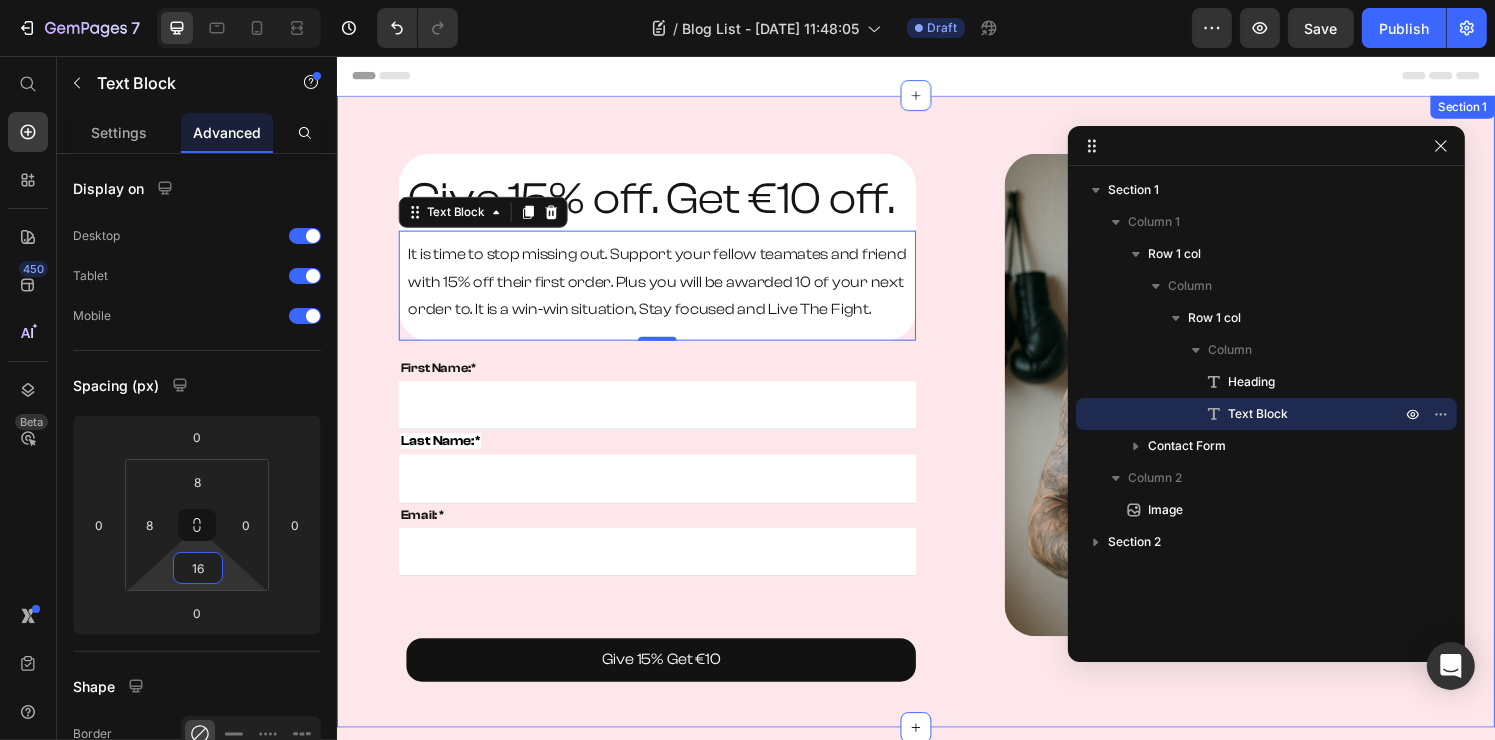 click on "Give 15% off. Get €10 off. Heading It is time to stop missing out. Support your fellow teamates and friend with 15% off their first order. Plus you will be awarded 10 of your next order to. It is a win-win situation, Stay focused and Live The Fight. Text Block   0 Row Row First Name:* Text block Text Field Last Name:* Text block Email Field Email: * Text block Email Field Row Give 15% Get €10 Button Contact Form Image Section 1" at bounding box center [936, 424] 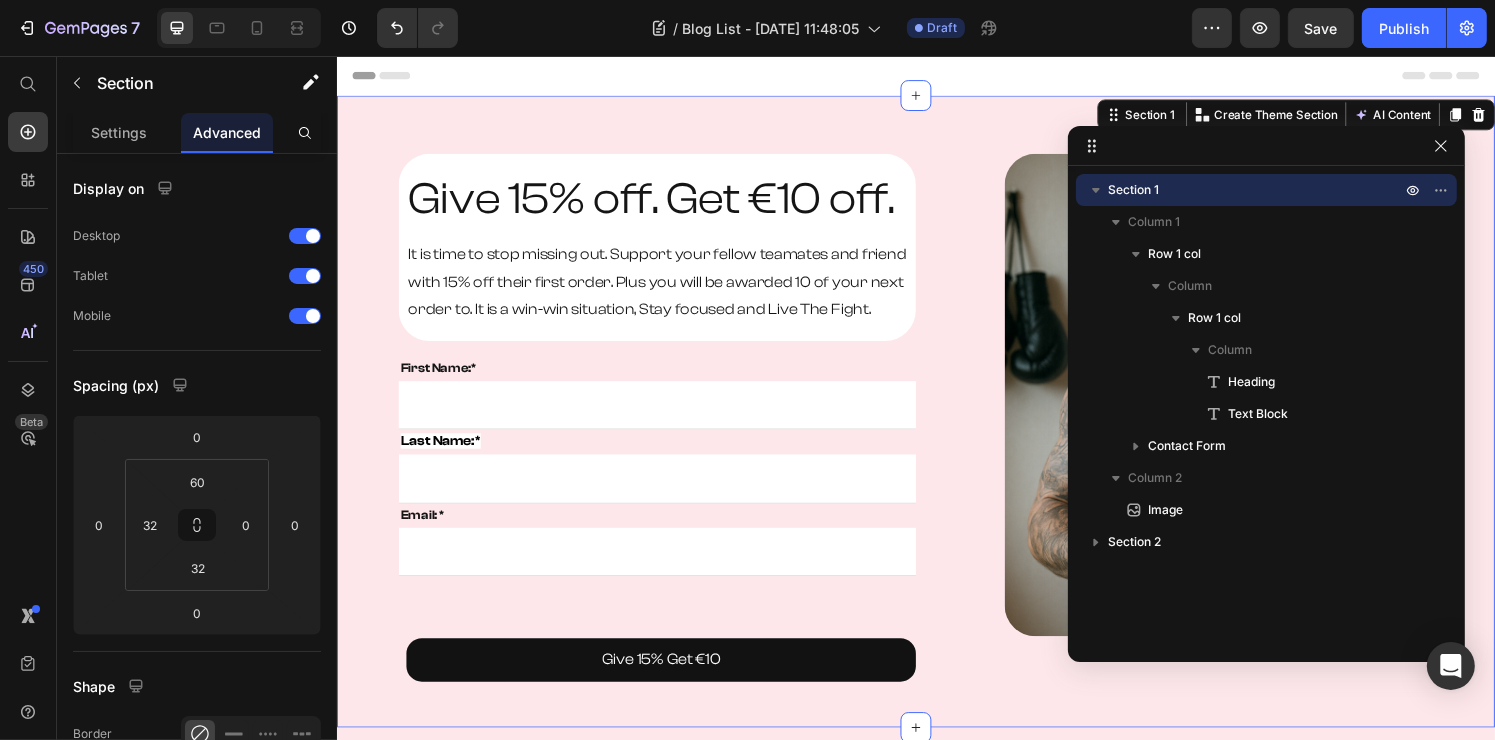 scroll, scrollTop: 100, scrollLeft: 0, axis: vertical 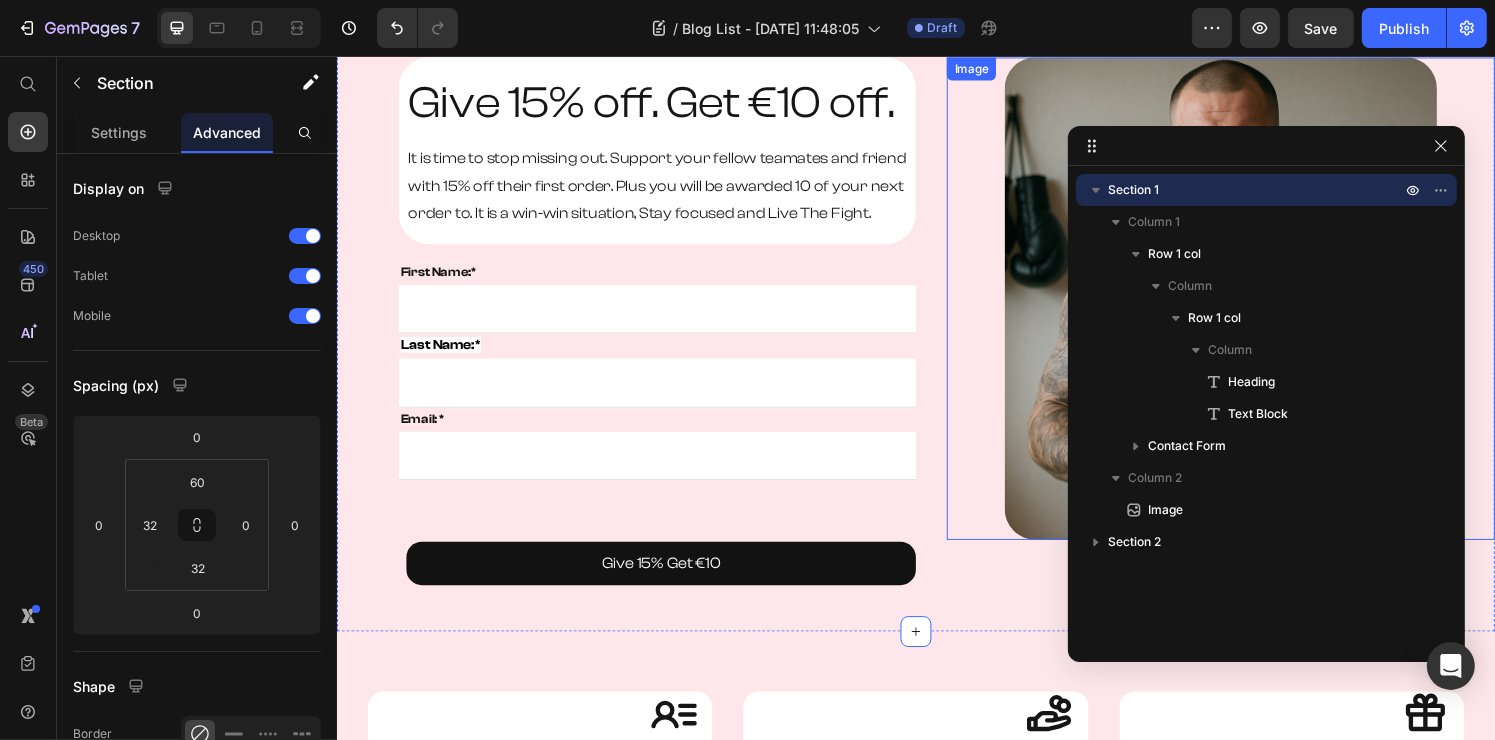click at bounding box center [1252, 307] 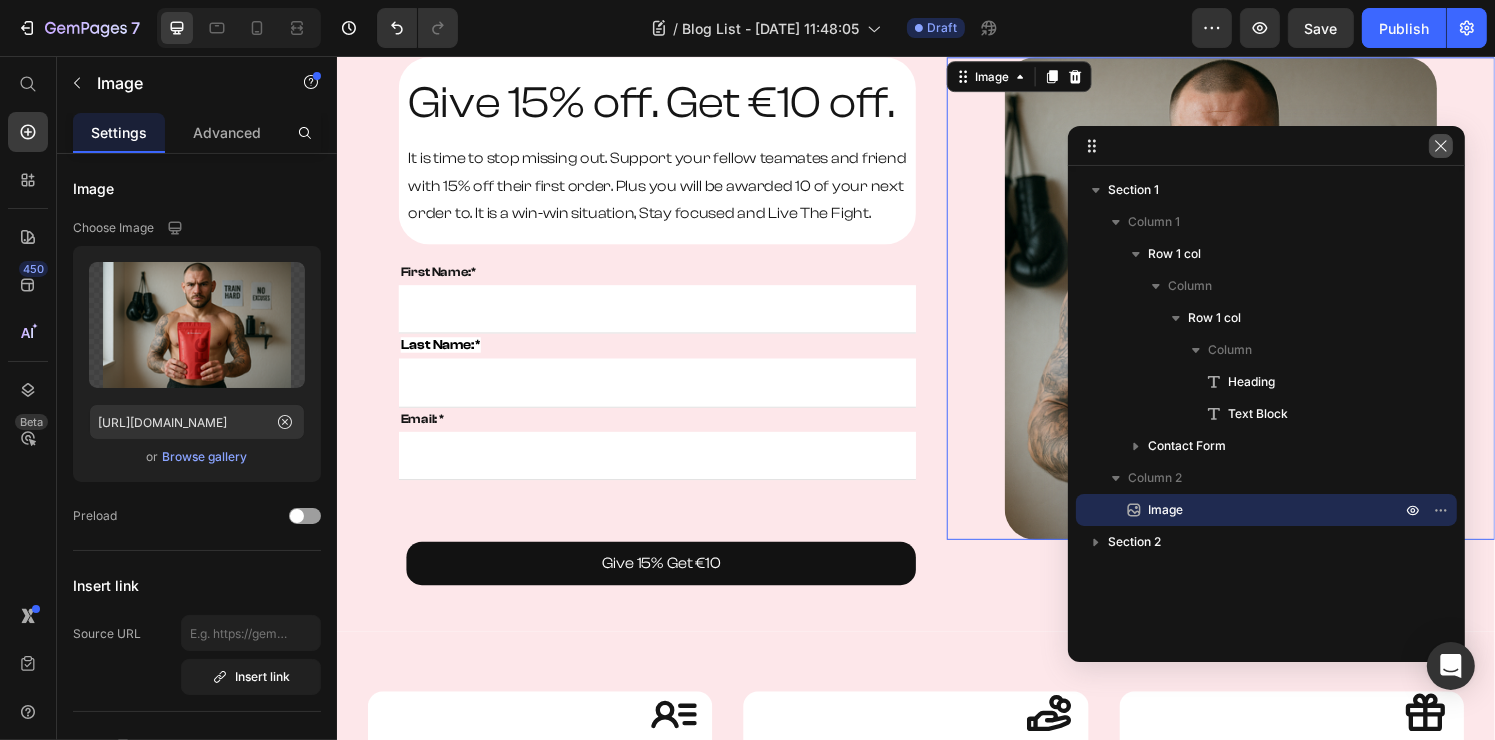 click 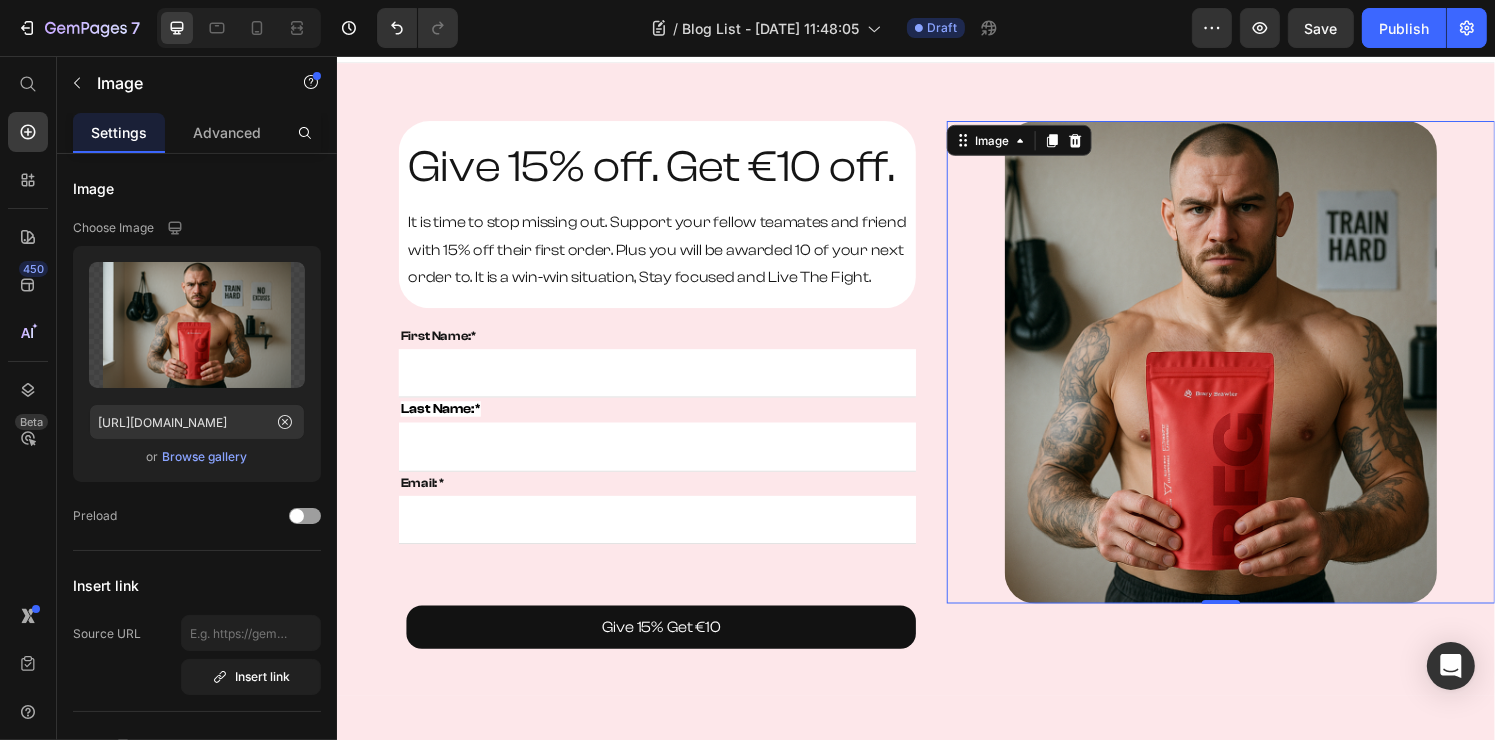 scroll, scrollTop: 0, scrollLeft: 0, axis: both 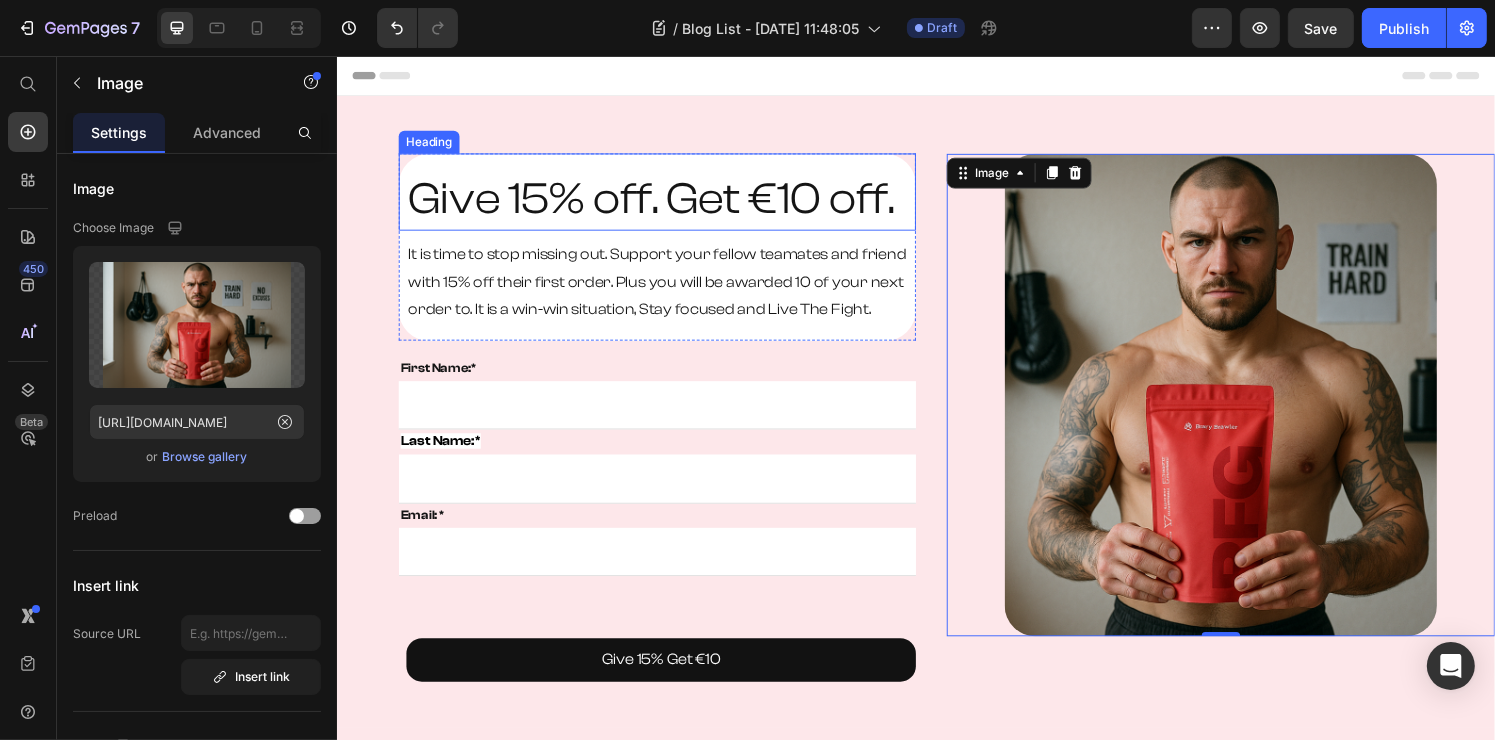 click on "Give 15% off. Get €10 off. Heading" at bounding box center [668, 197] 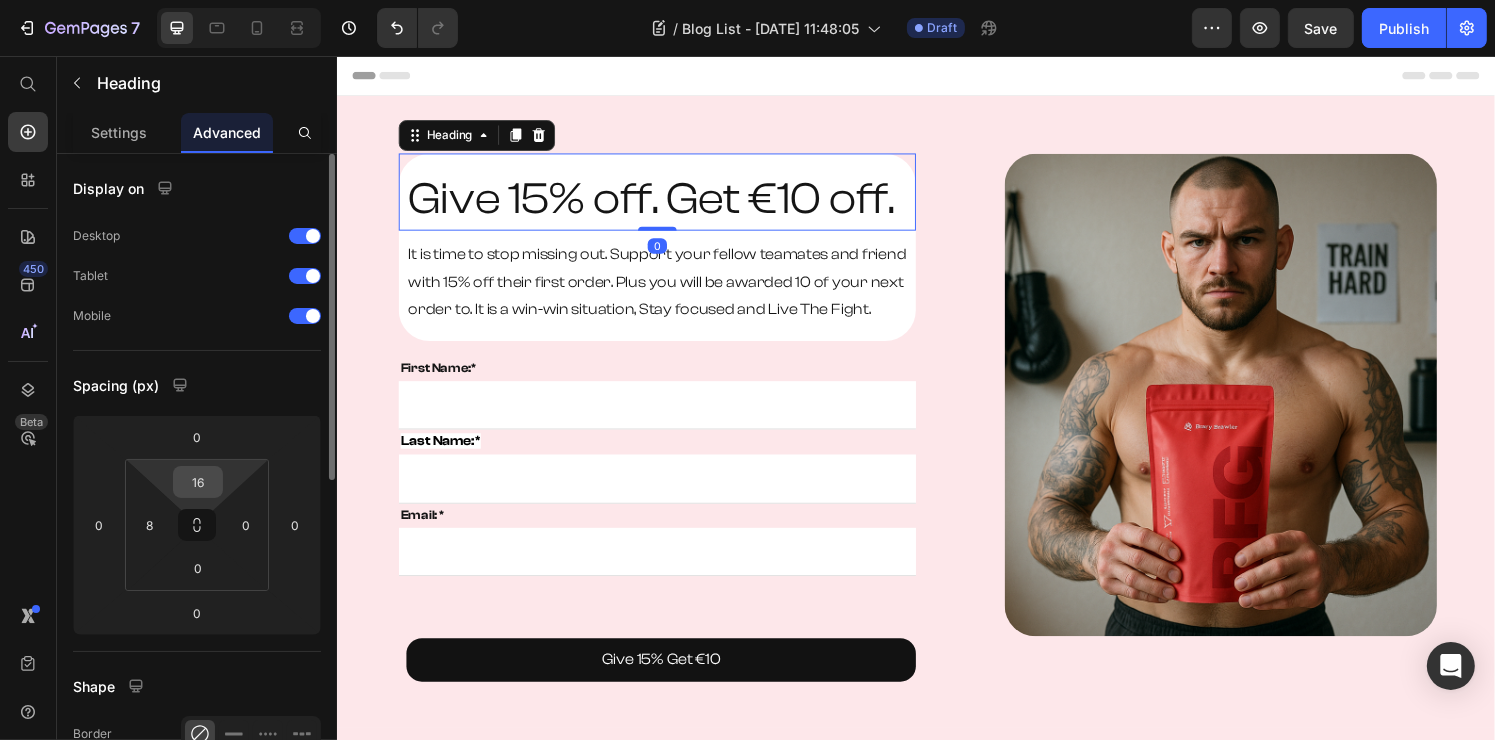 click on "16" at bounding box center (198, 482) 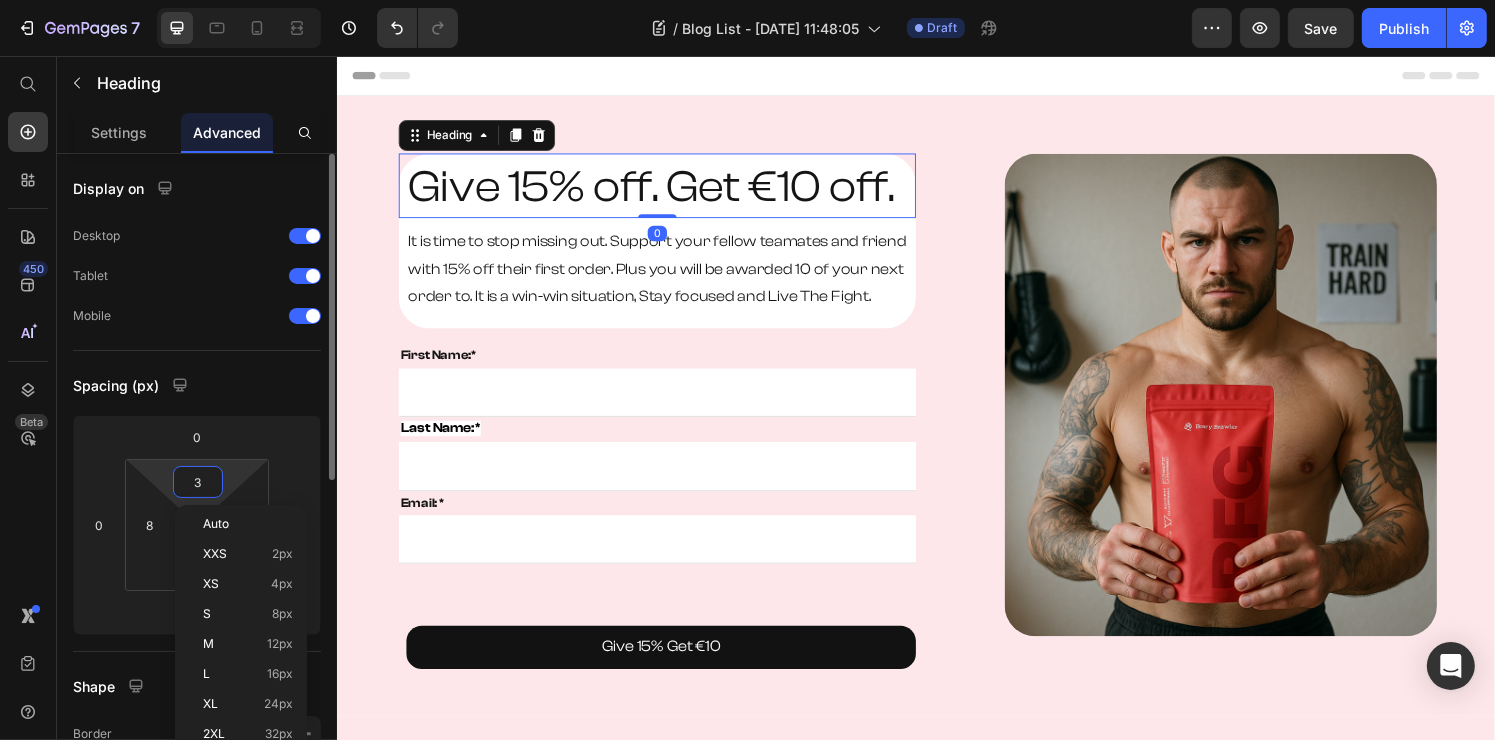 type on "32" 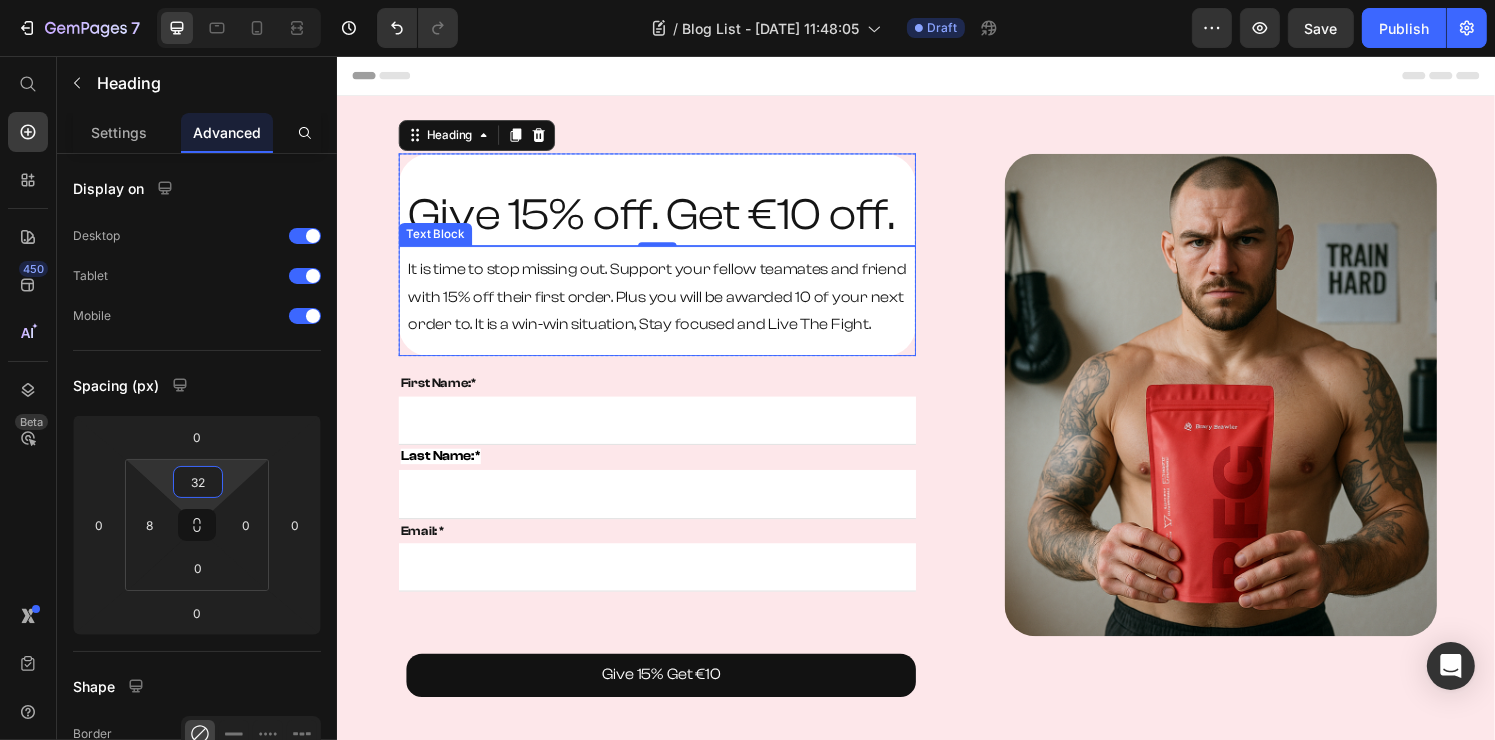click on "It is time to stop missing out. Support your fellow teamates and friend with 15% off their first order. Plus you will be awarded 10 of your next order to. It is a win-win situation, Stay focused and Live The Fight." at bounding box center [672, 306] 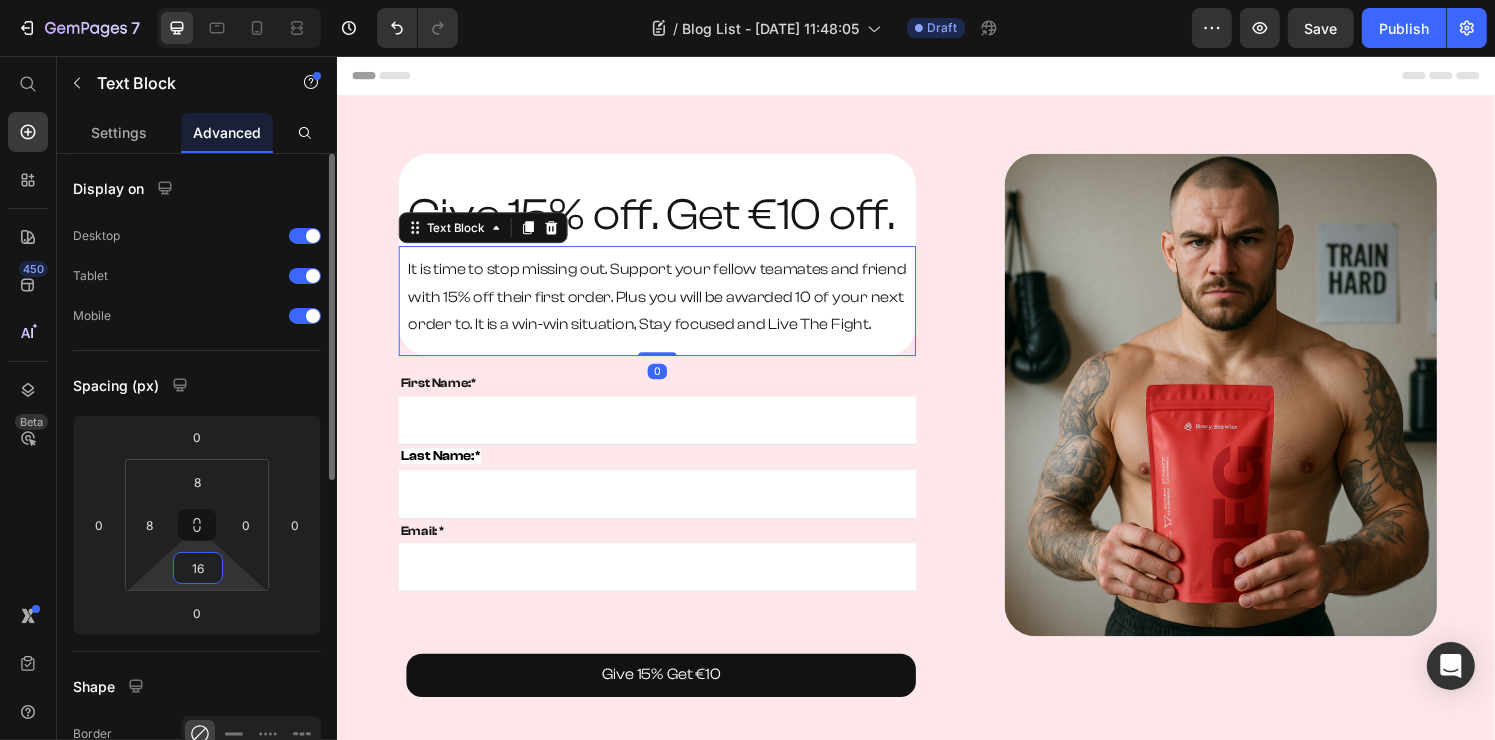 click on "16" at bounding box center (198, 568) 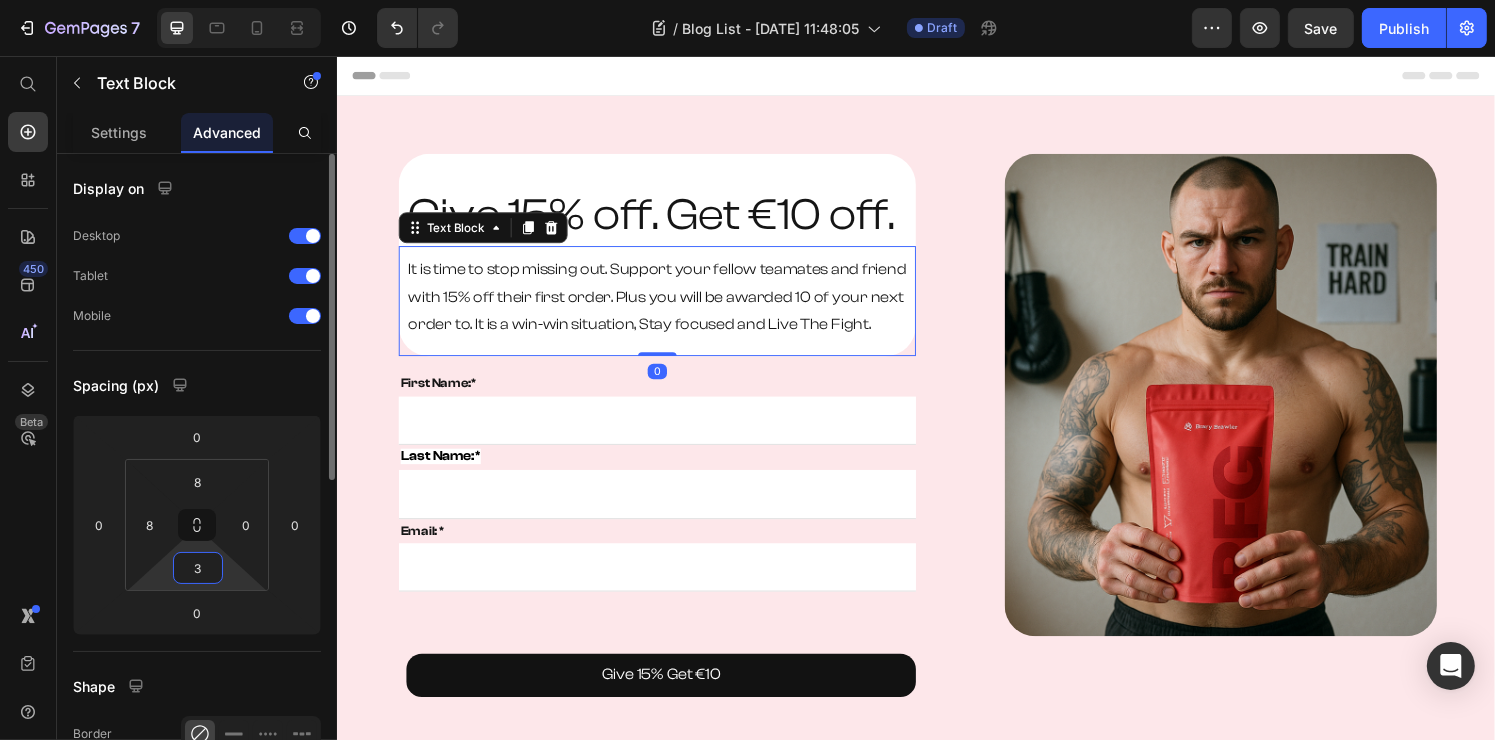 type on "32" 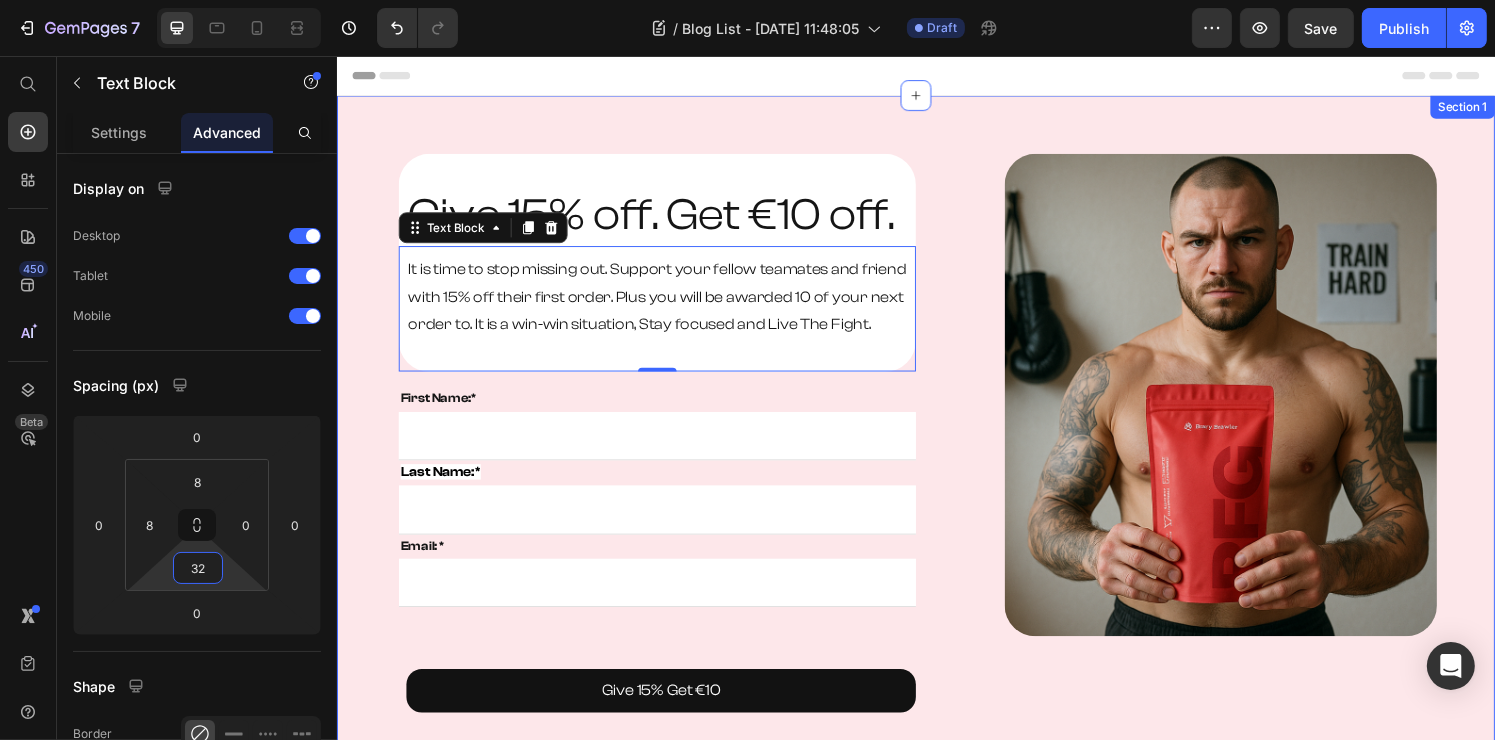 click on "Give 15% off. Get €10 off. Heading It is time to stop missing out. Support your fellow teamates and friend with 15% off their first order. Plus you will be awarded 10 of your next order to. It is a win-win situation, Stay focused and Live The Fight. Text Block   0 Row Row First Name:* Text block Text Field Last Name:* Text block Email Field Email: * Text block Email Field Row Give 15% Get €10 Button Contact Form Image Section 1" at bounding box center (936, 440) 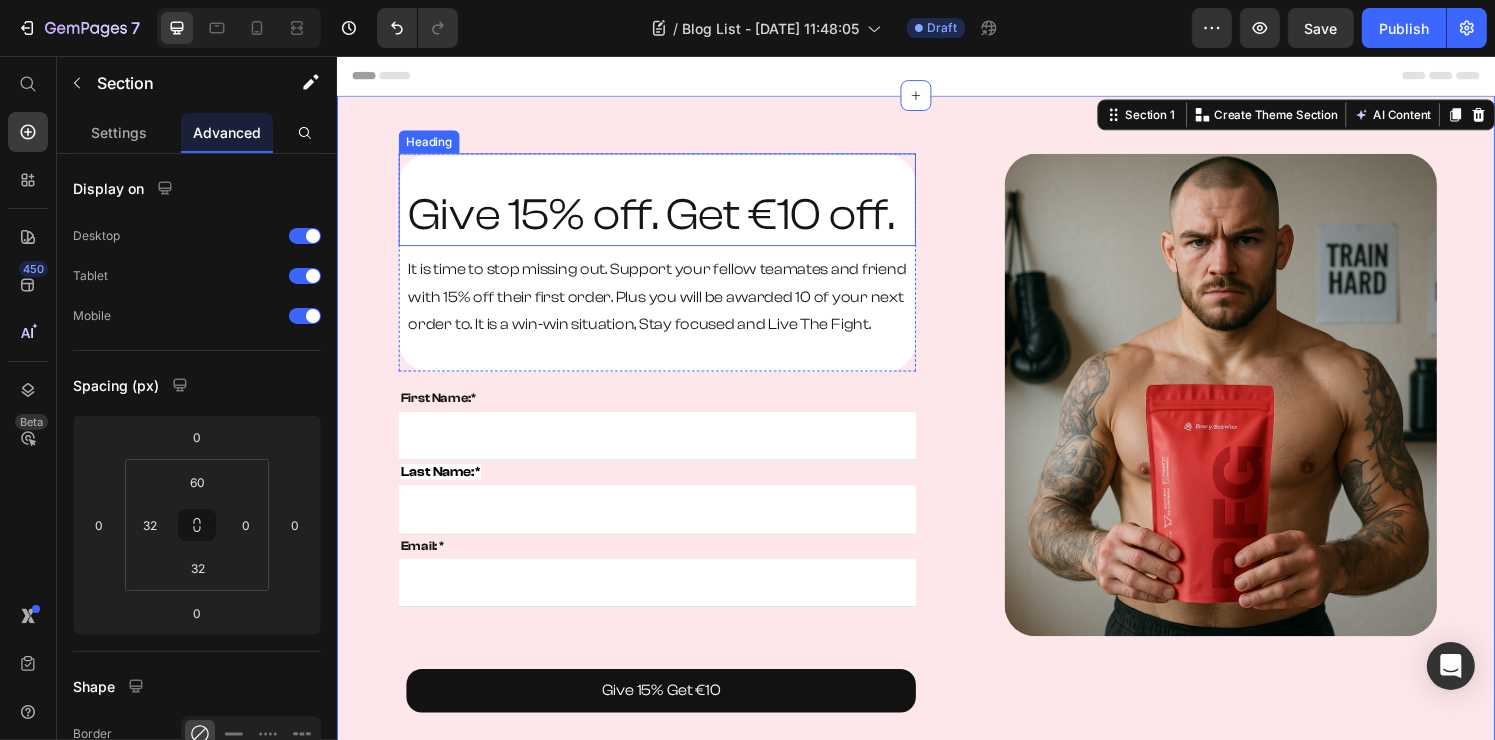 click on "Give 15% off. Get €10 off." at bounding box center [672, 221] 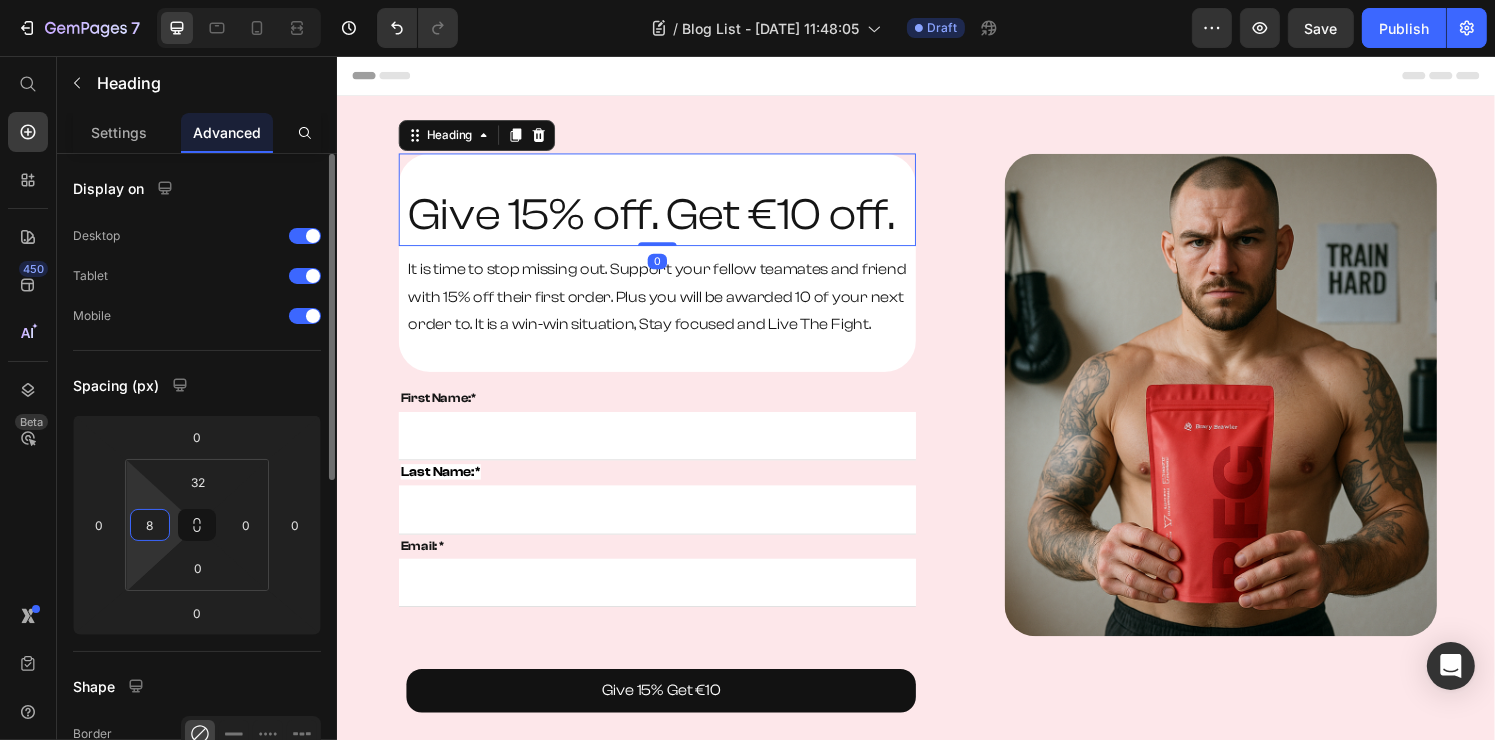 click on "8" at bounding box center (150, 525) 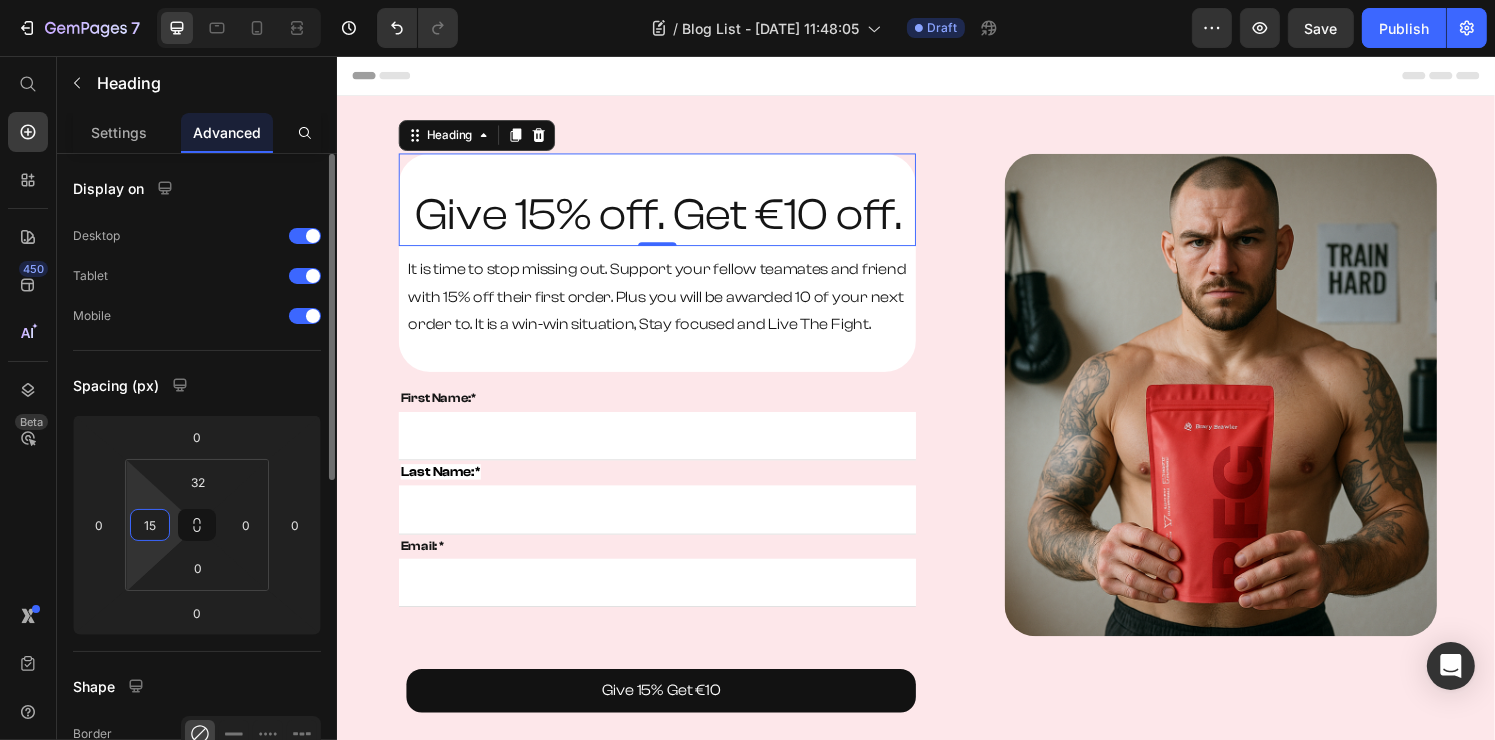 type on "16" 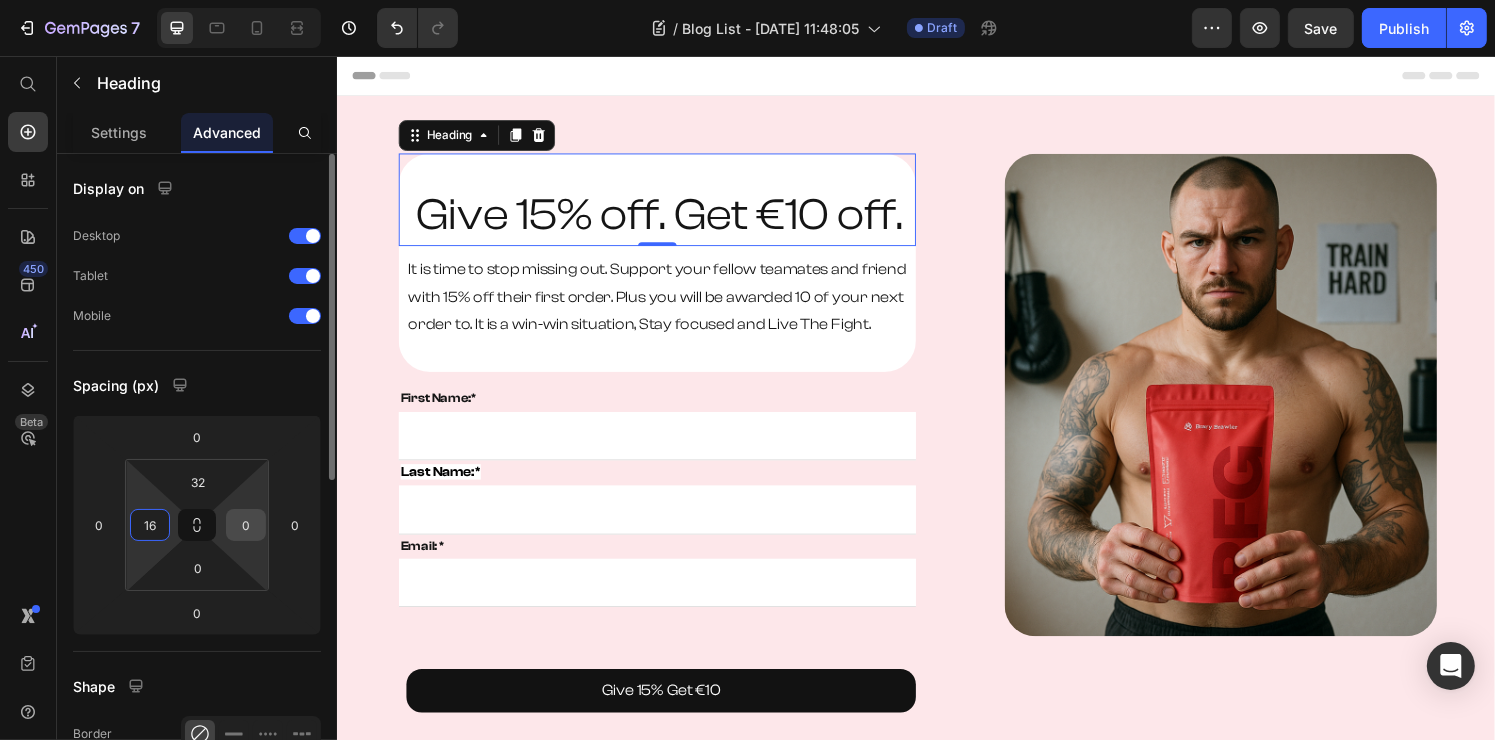 click on "0" at bounding box center (246, 525) 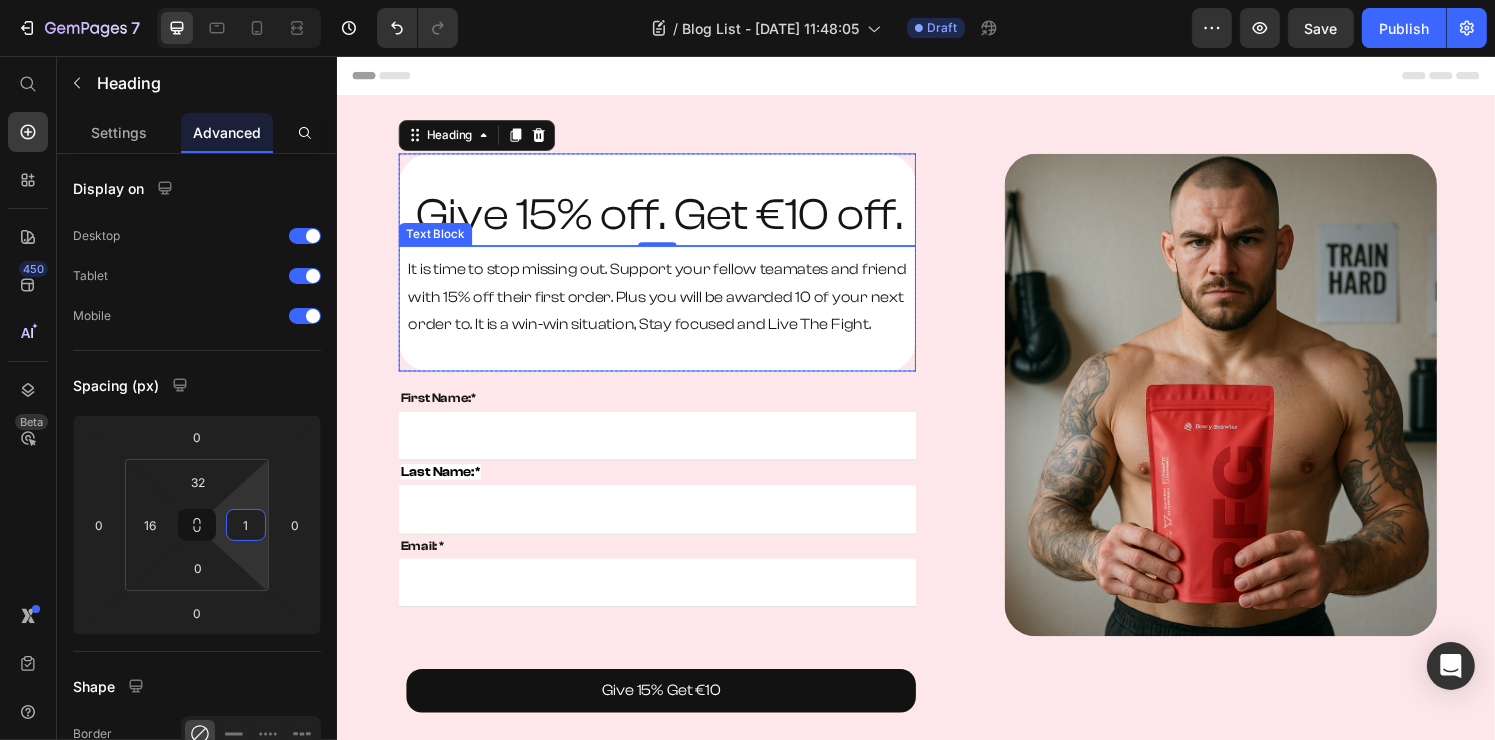 type on "0" 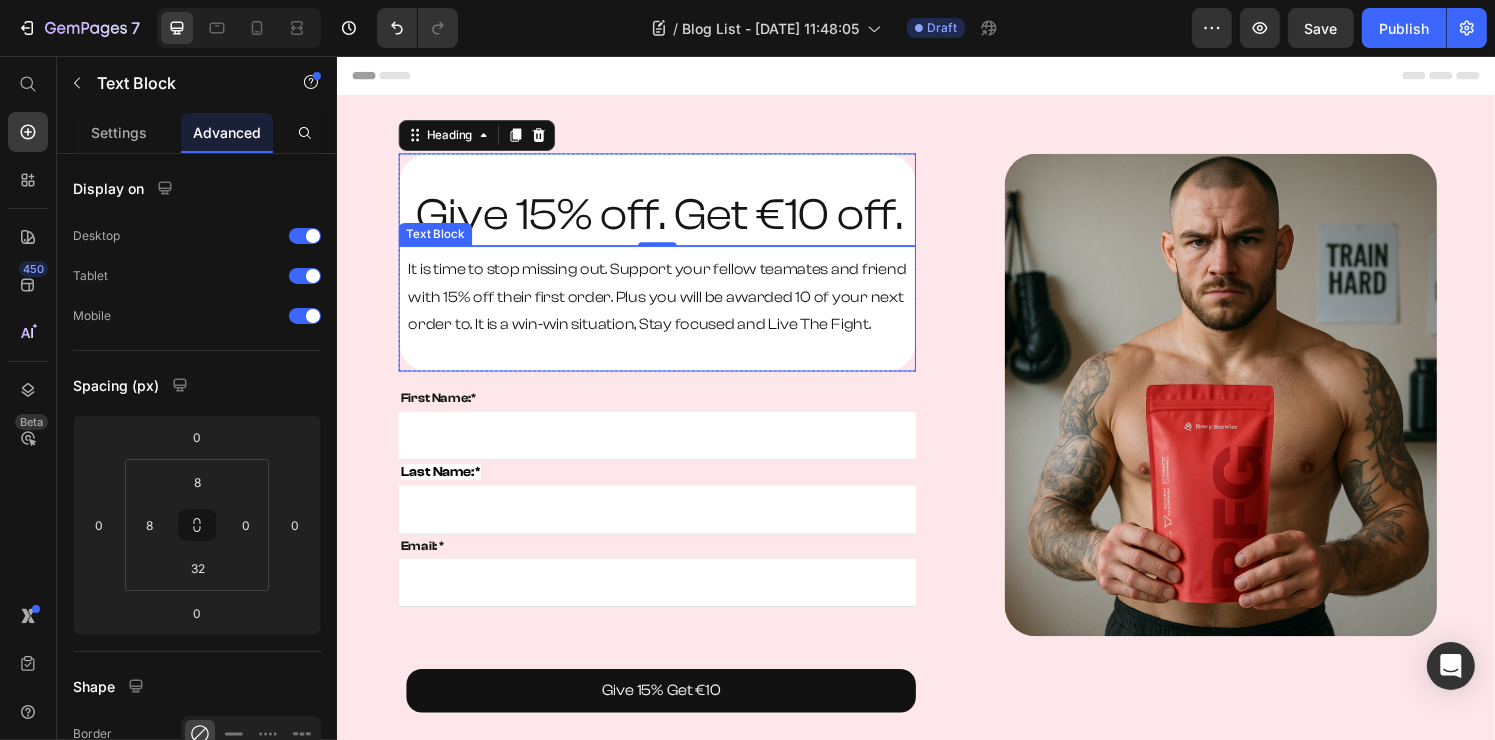 click on "It is time to stop missing out. Support your fellow teamates and friend with 15% off their first order. Plus you will be awarded 10 of your next order to. It is a win-win situation, Stay focused and Live The Fight." at bounding box center [672, 306] 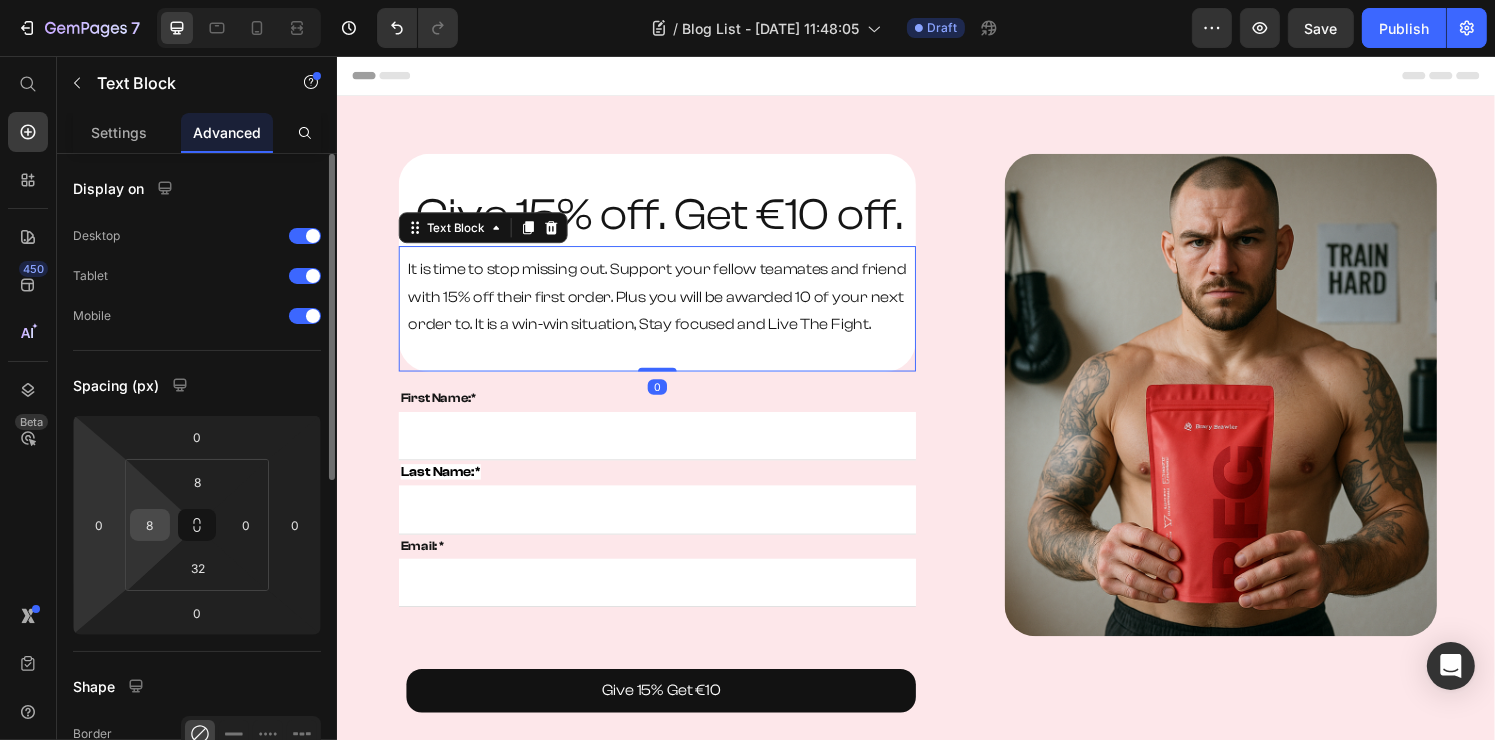 click on "8" at bounding box center [150, 525] 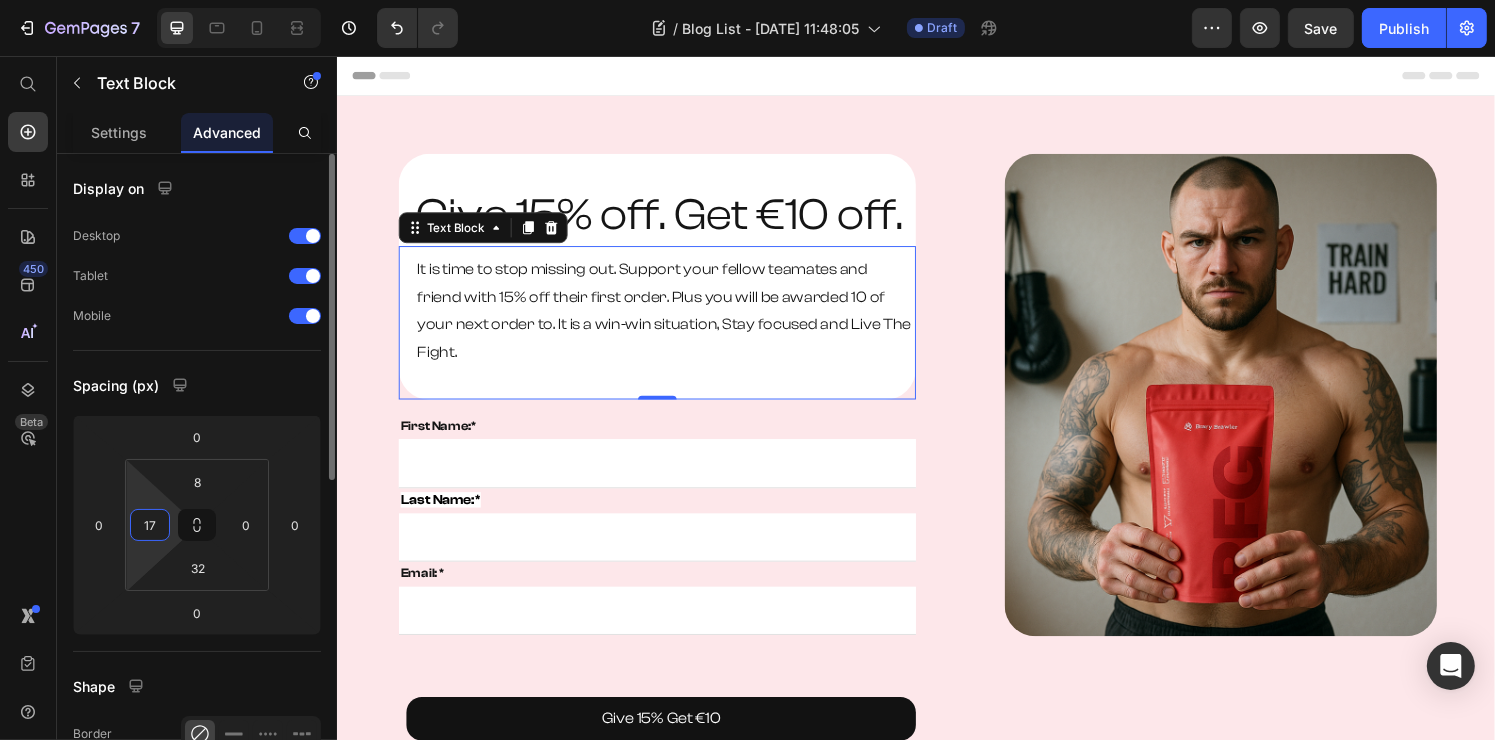 type on "16" 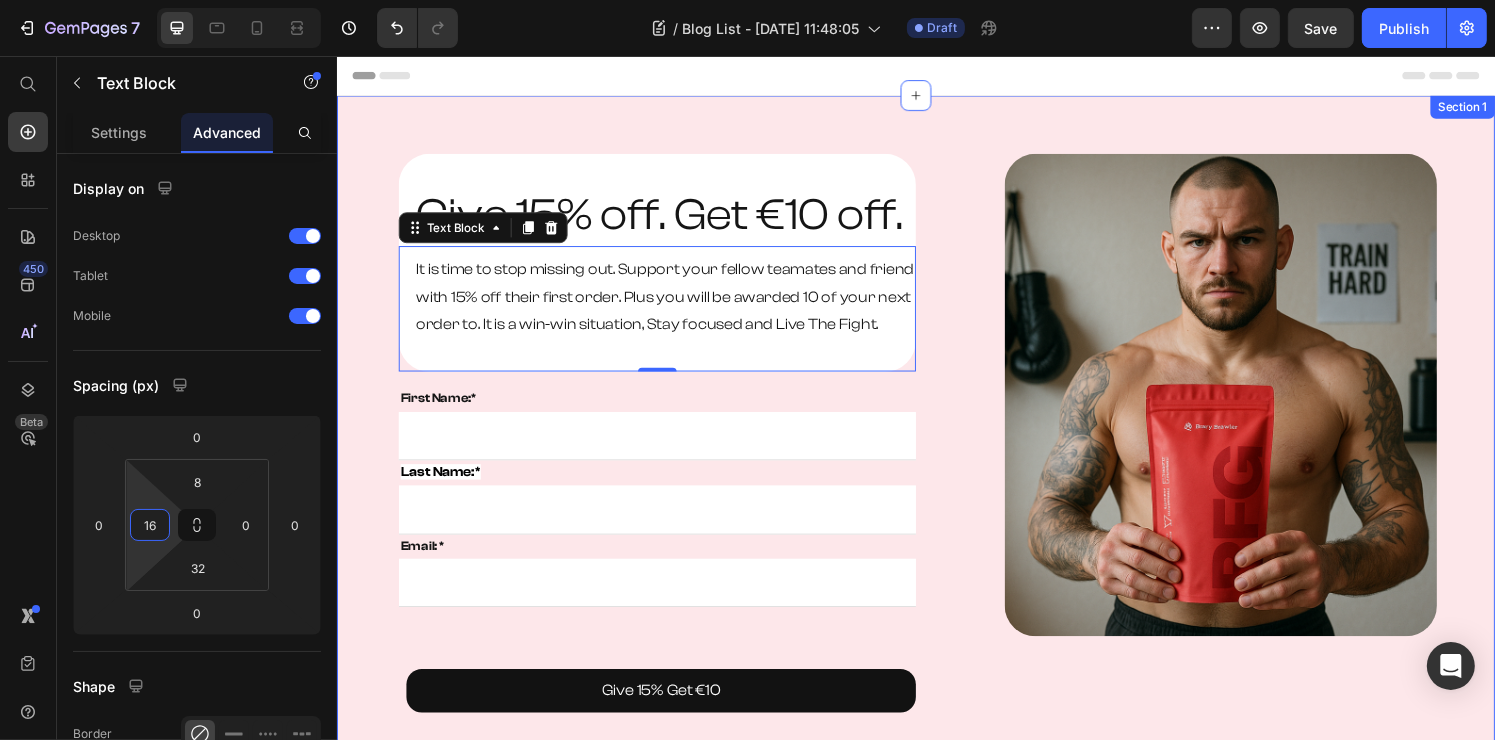 click on "Give 15% off. Get €10 off. Heading It is time to stop missing out. Support your fellow teamates and friend with 15% off their first order. Plus you will be awarded 10 of your next order to. It is a win-win situation, Stay focused and Live The Fight. Text Block   0 Row Row First Name:* Text block Text Field Last Name:* Text block Email Field Email: * Text block Email Field Row Give 15% Get €10 Button Contact Form Image Section 1" at bounding box center [936, 440] 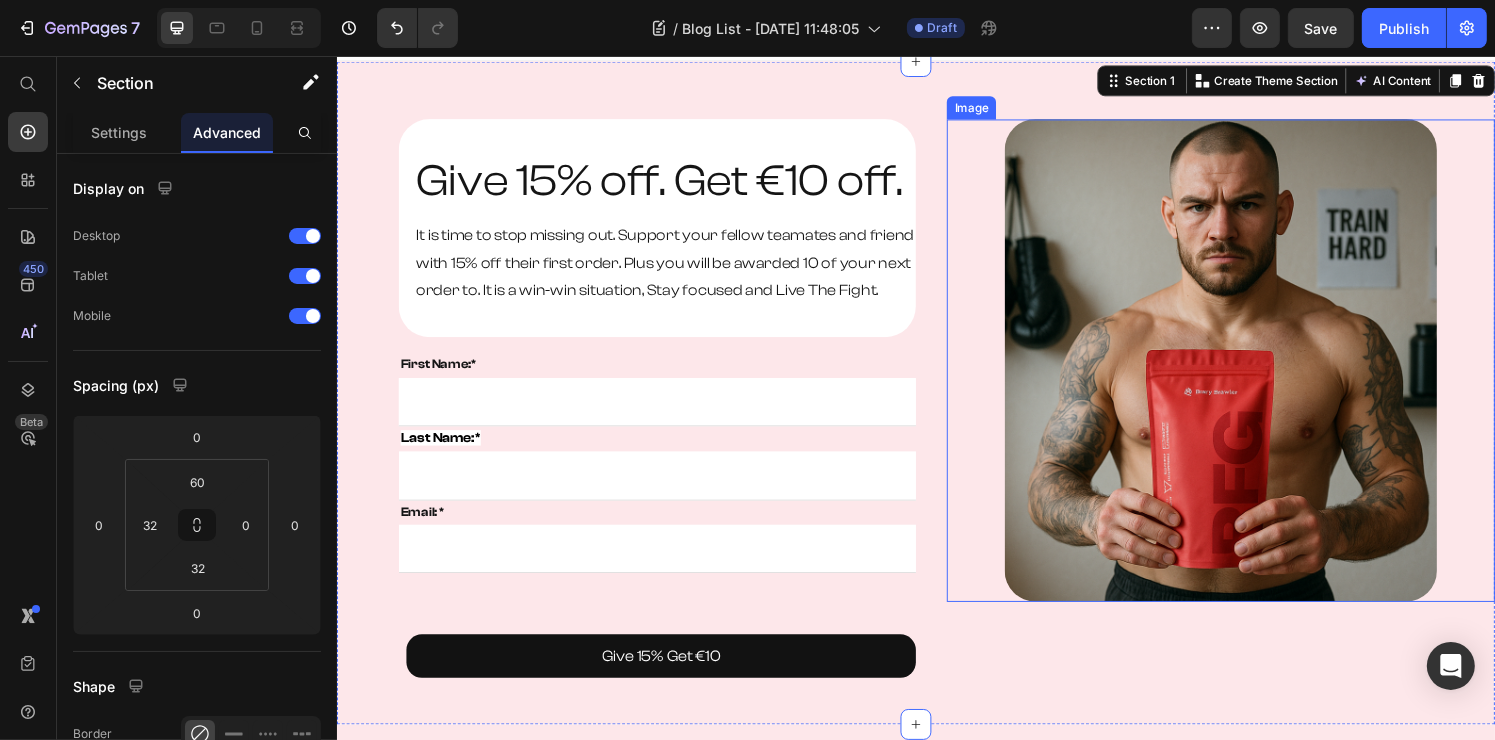 scroll, scrollTop: 0, scrollLeft: 0, axis: both 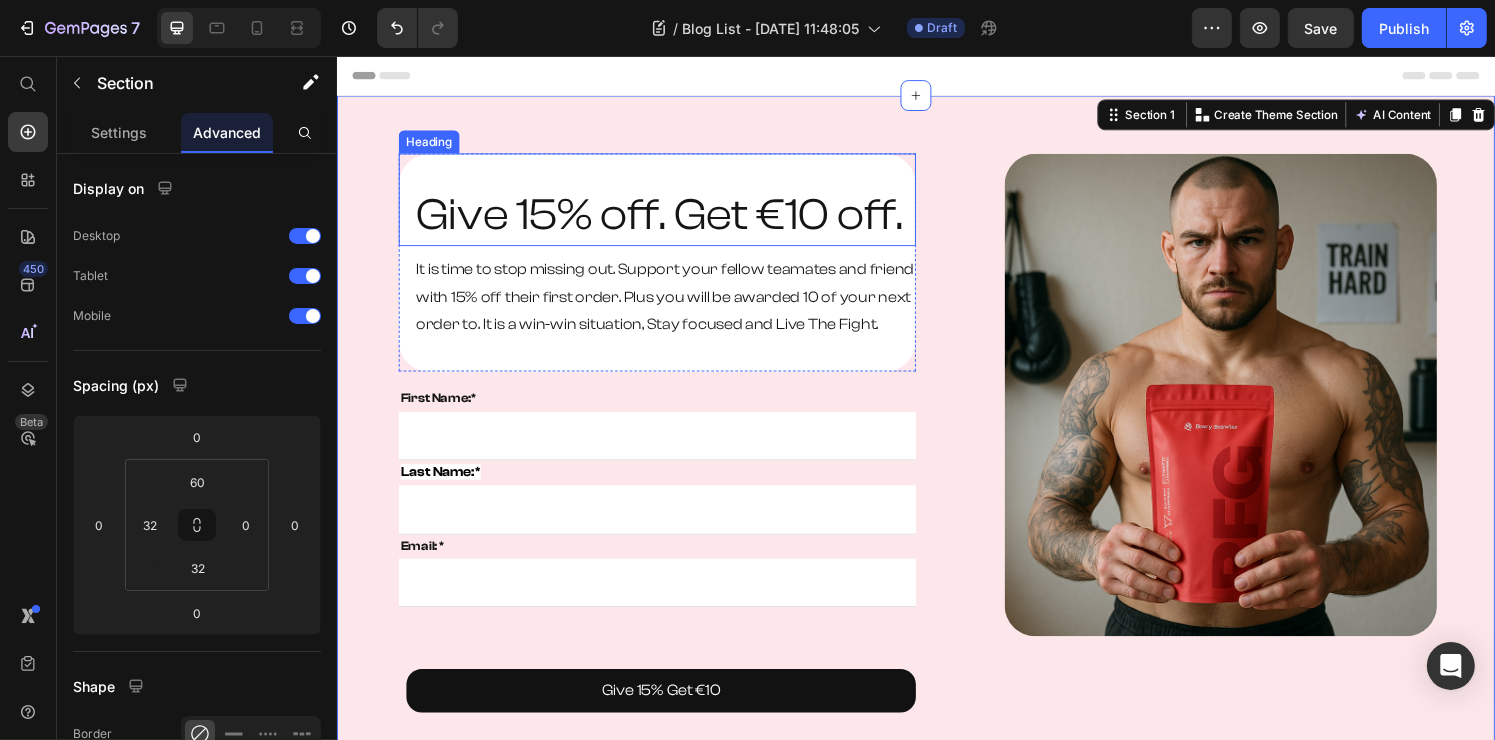 click on "Give 15% off. Get €10 off." at bounding box center [676, 221] 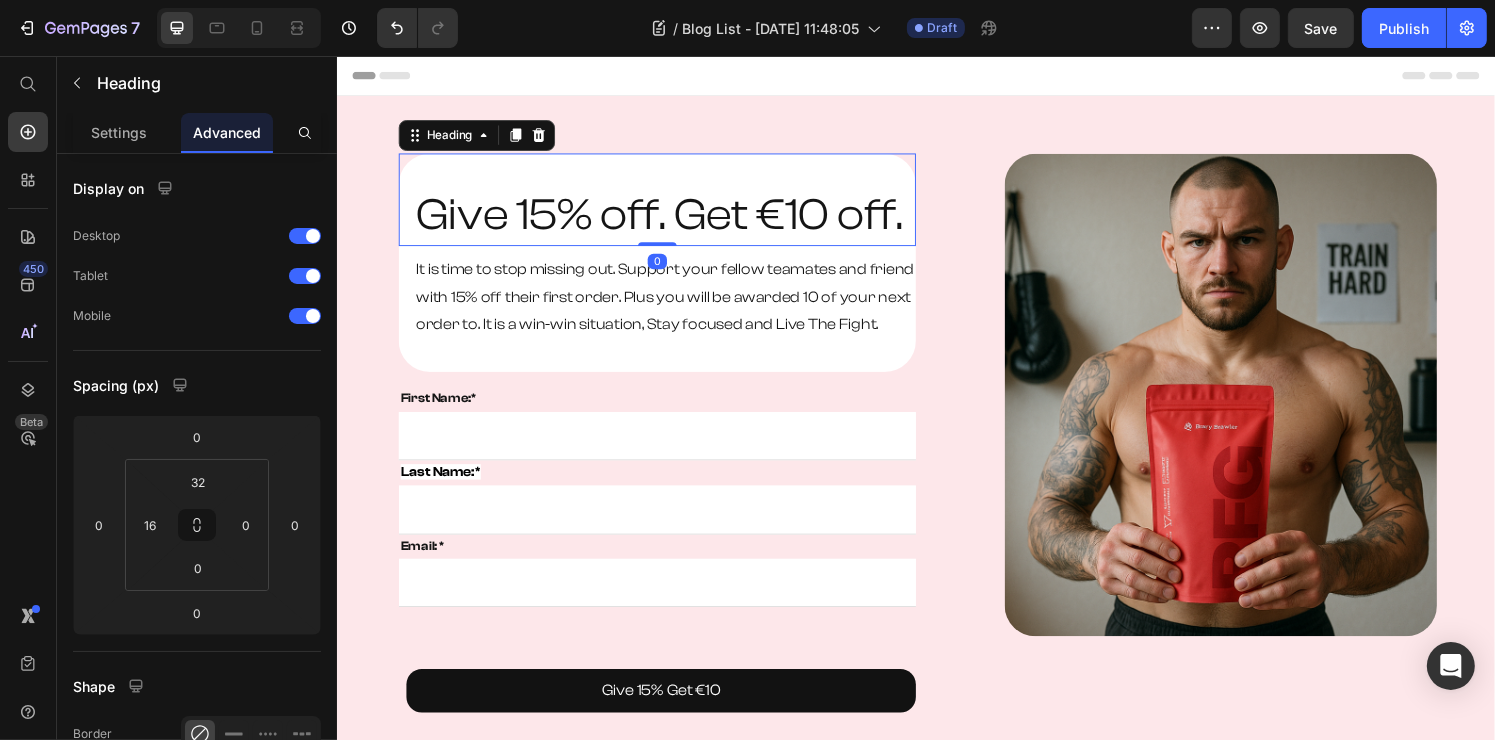 click on "Give 15% off. Get €10 off." at bounding box center [676, 221] 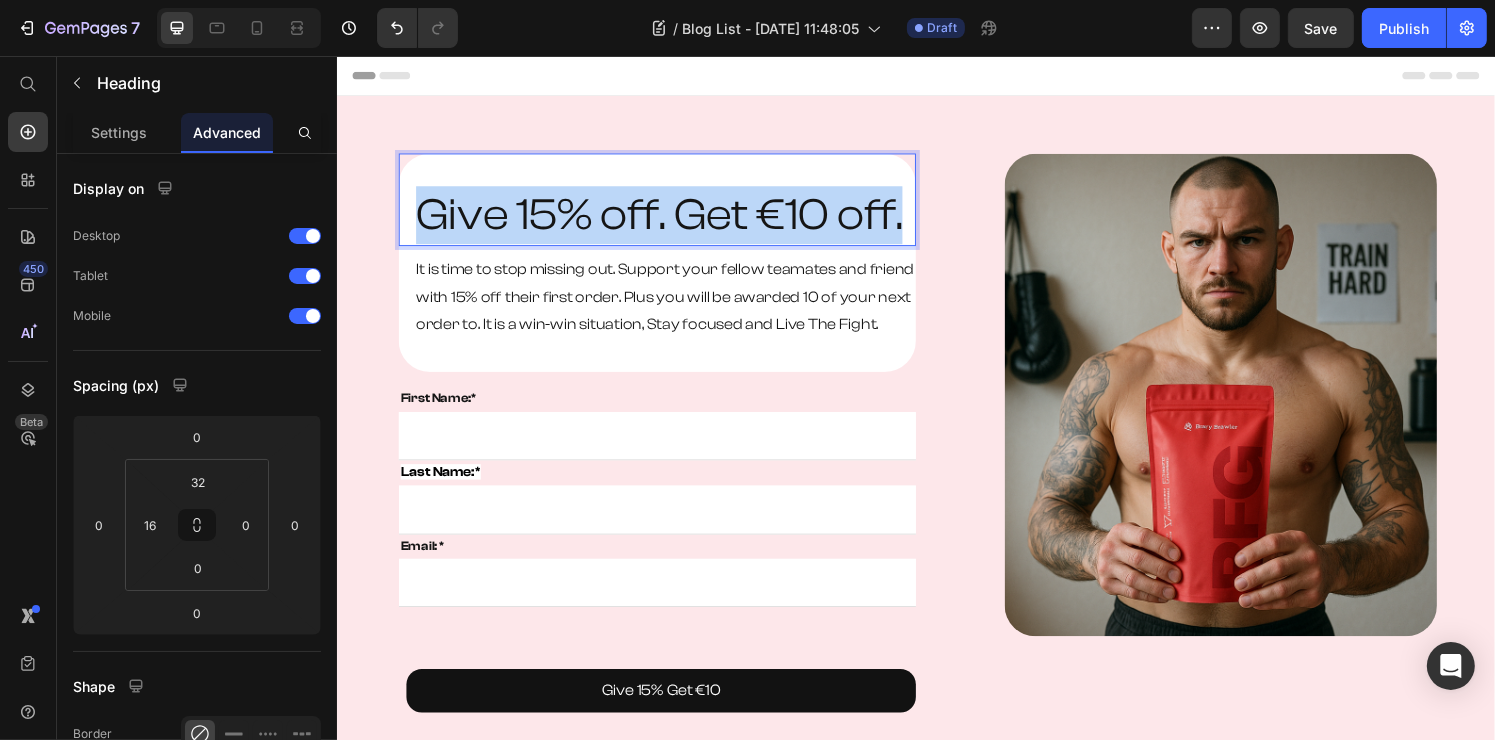 click on "Give 15% off. Get €10 off." at bounding box center [676, 221] 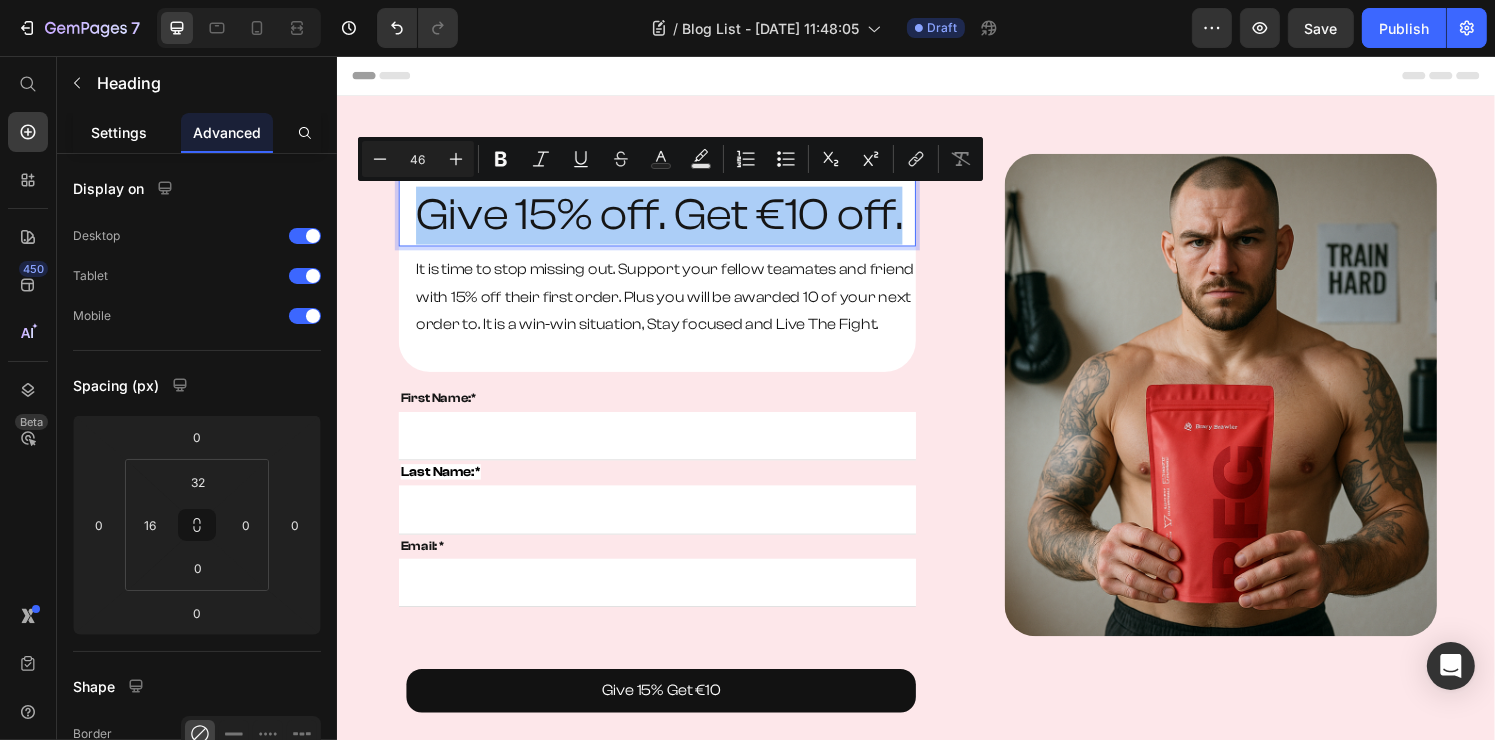 click on "Settings" at bounding box center (119, 132) 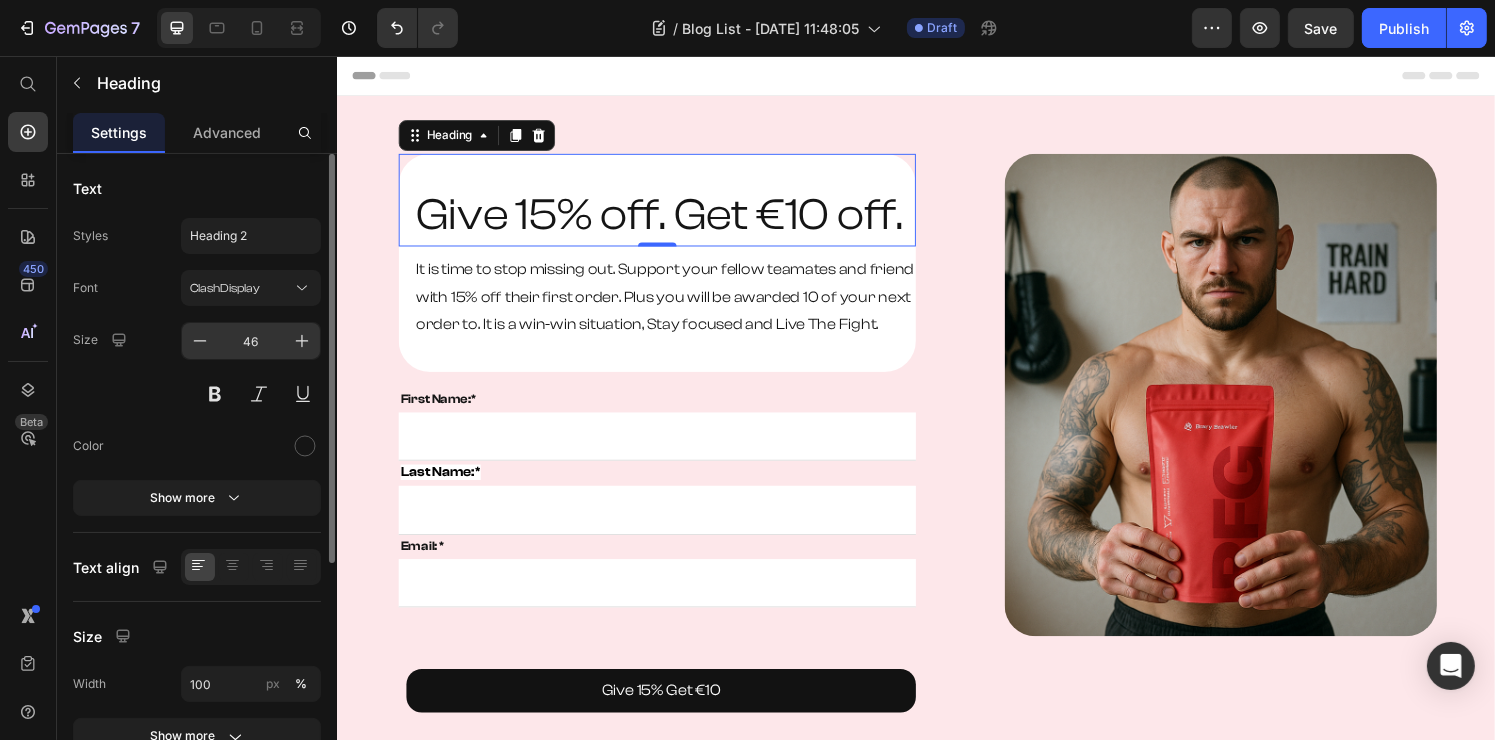 click on "46" at bounding box center [251, 341] 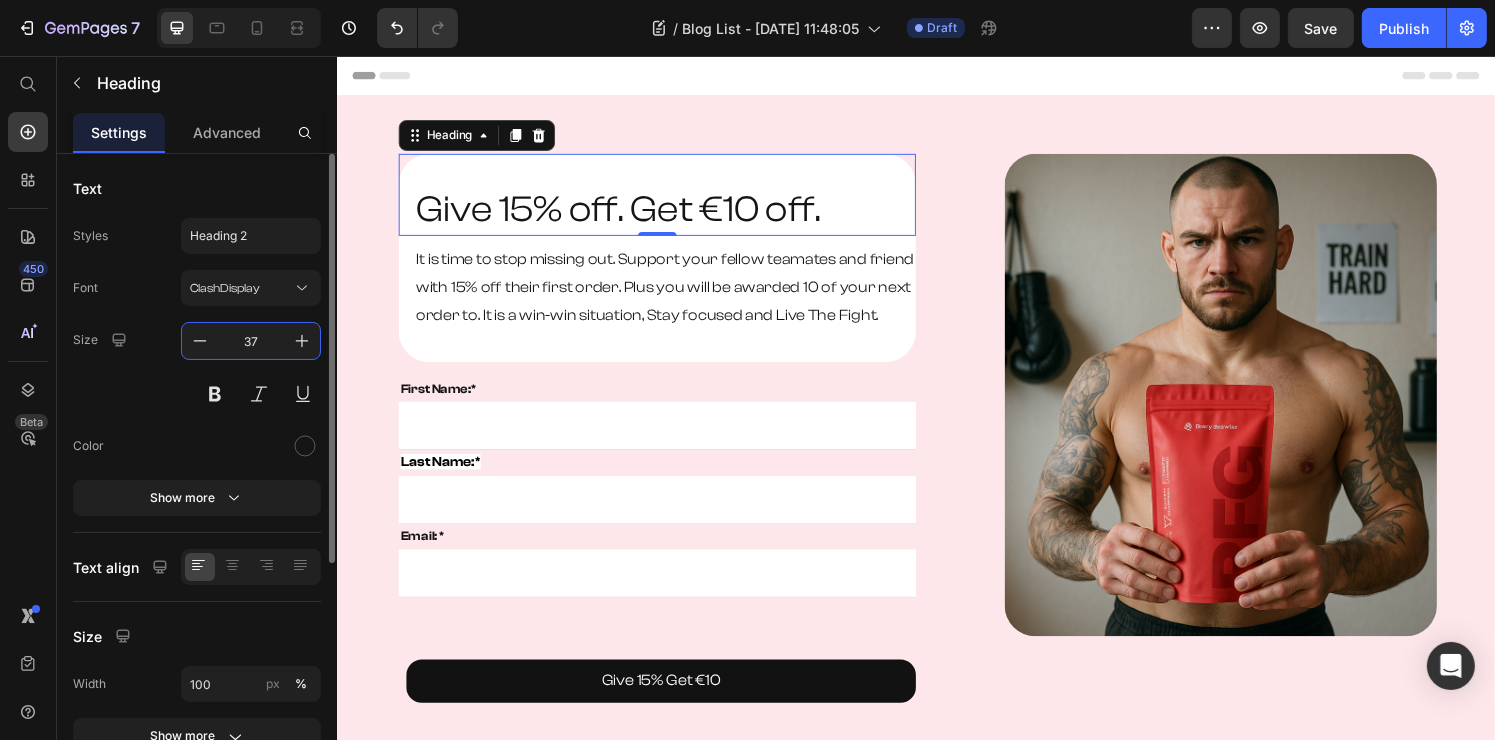 type on "36" 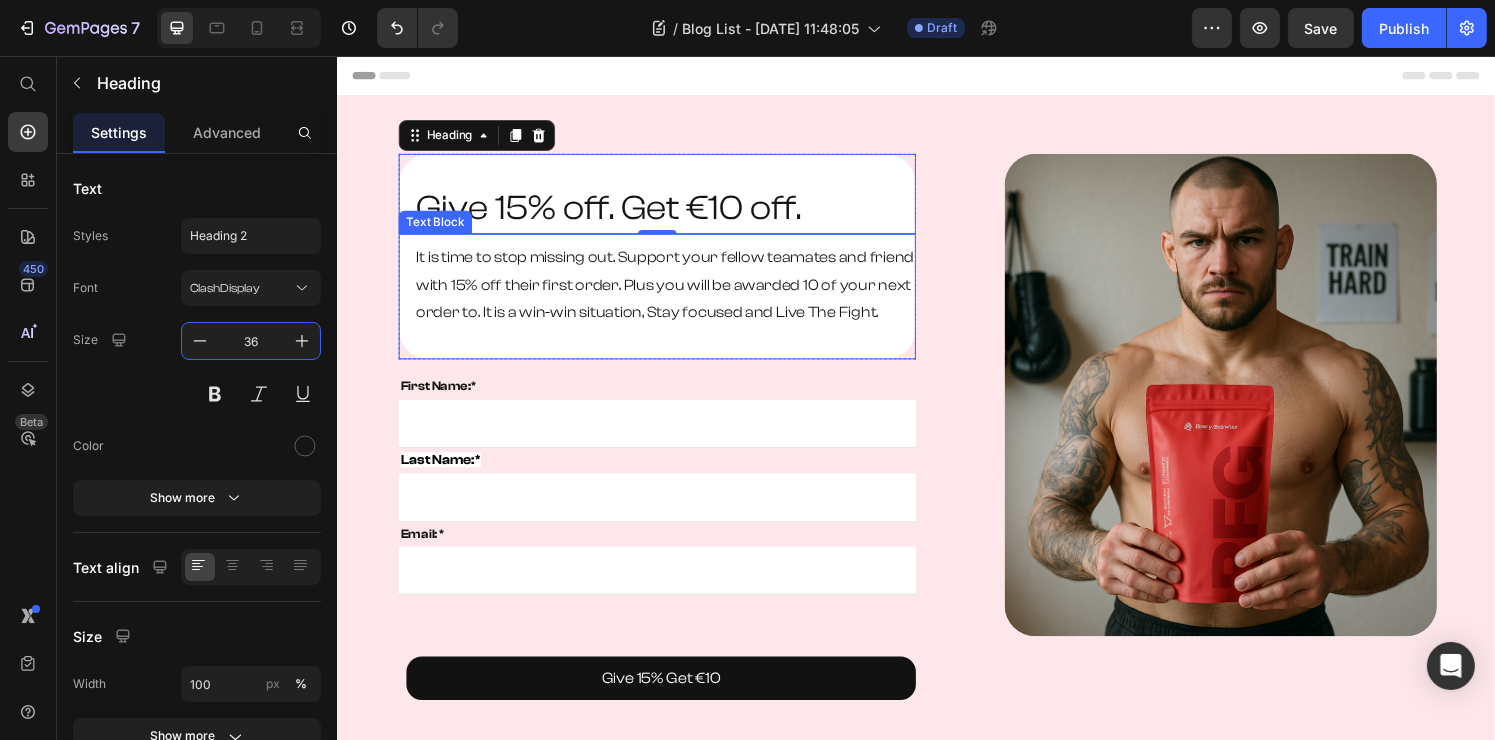 click on "It is time to stop missing out. Support your fellow teamates and friend with 15% off their first order. Plus you will be awarded 10 of your next order to. It is a win-win situation, Stay focused and Live The Fight." at bounding box center (676, 293) 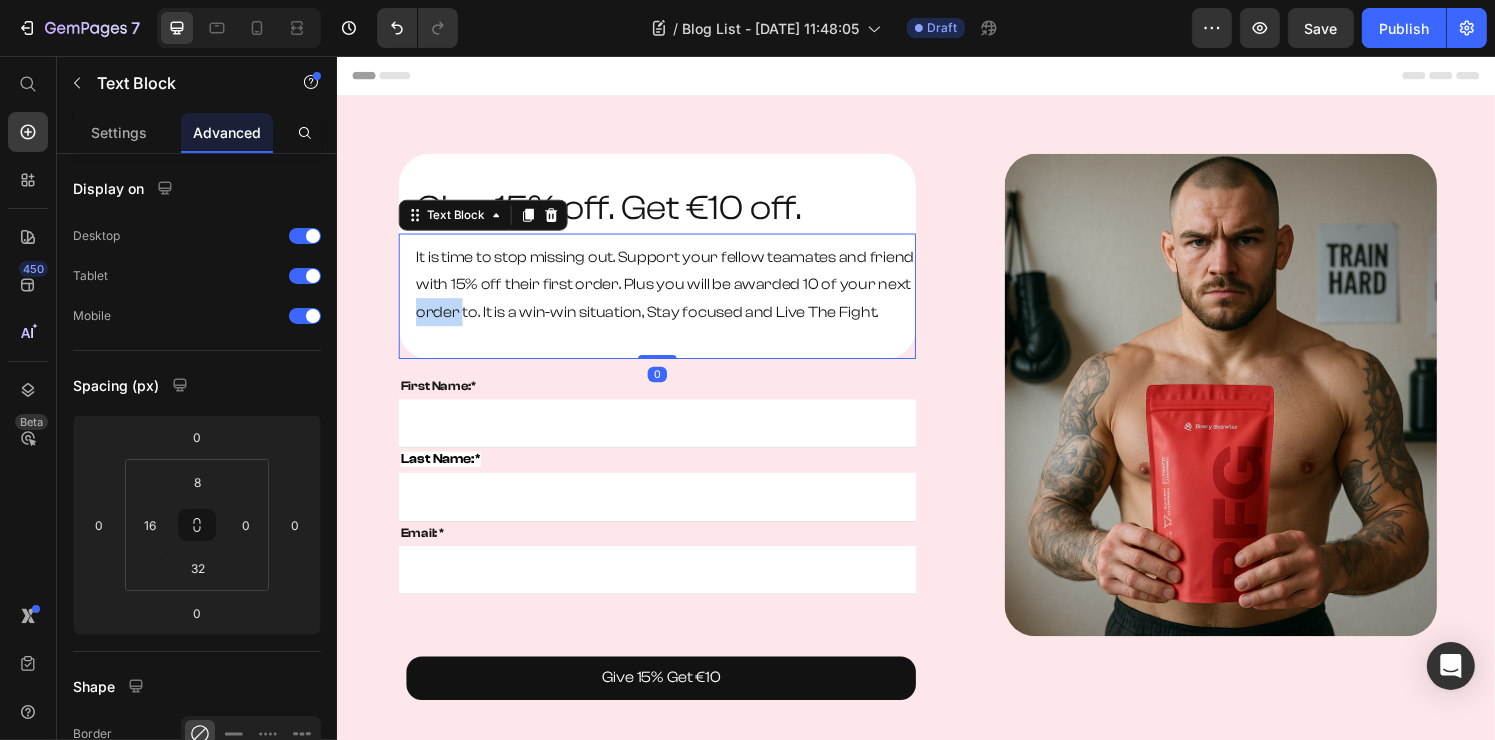 click on "It is time to stop missing out. Support your fellow teamates and friend with 15% off their first order. Plus you will be awarded 10 of your next order to. It is a win-win situation, Stay focused and Live The Fight." at bounding box center [676, 293] 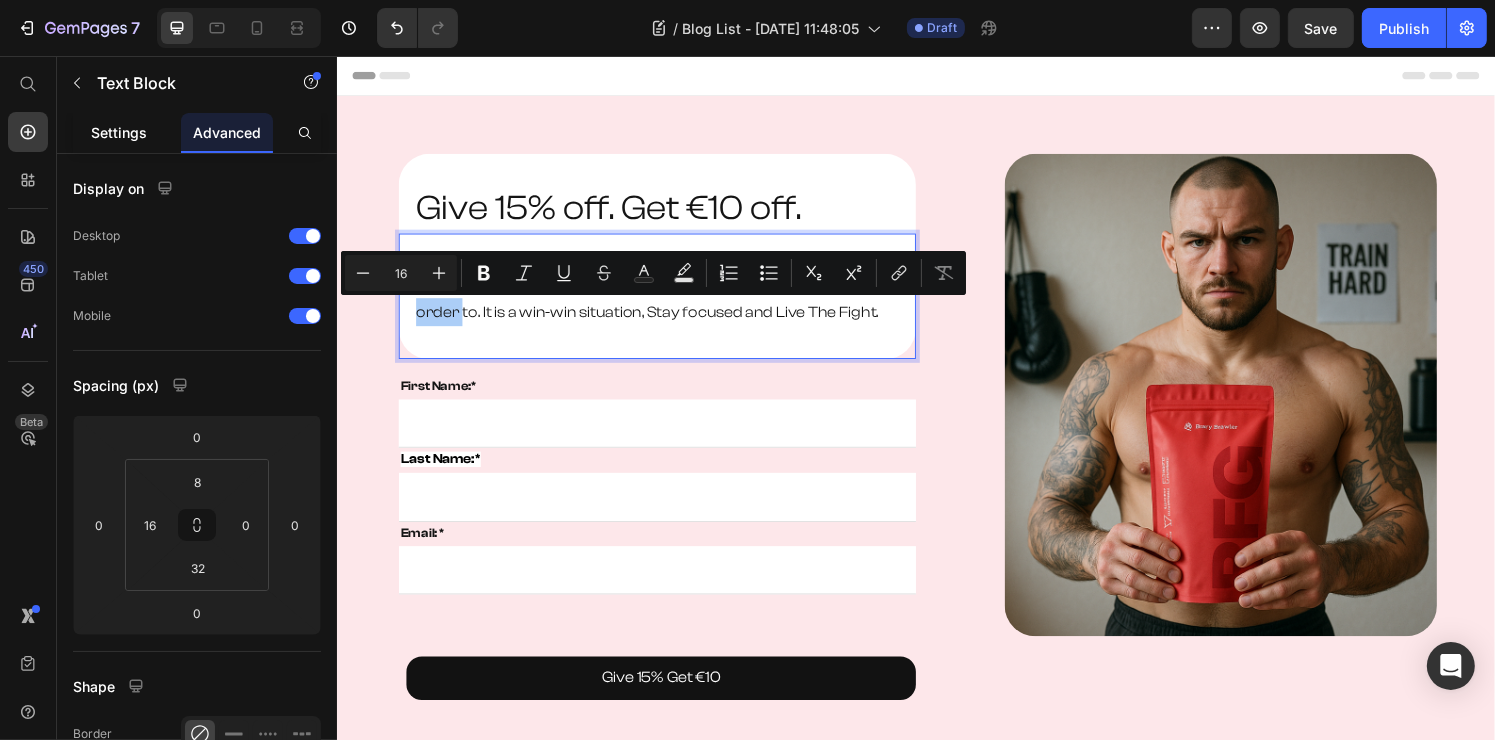 click on "Settings" at bounding box center (119, 132) 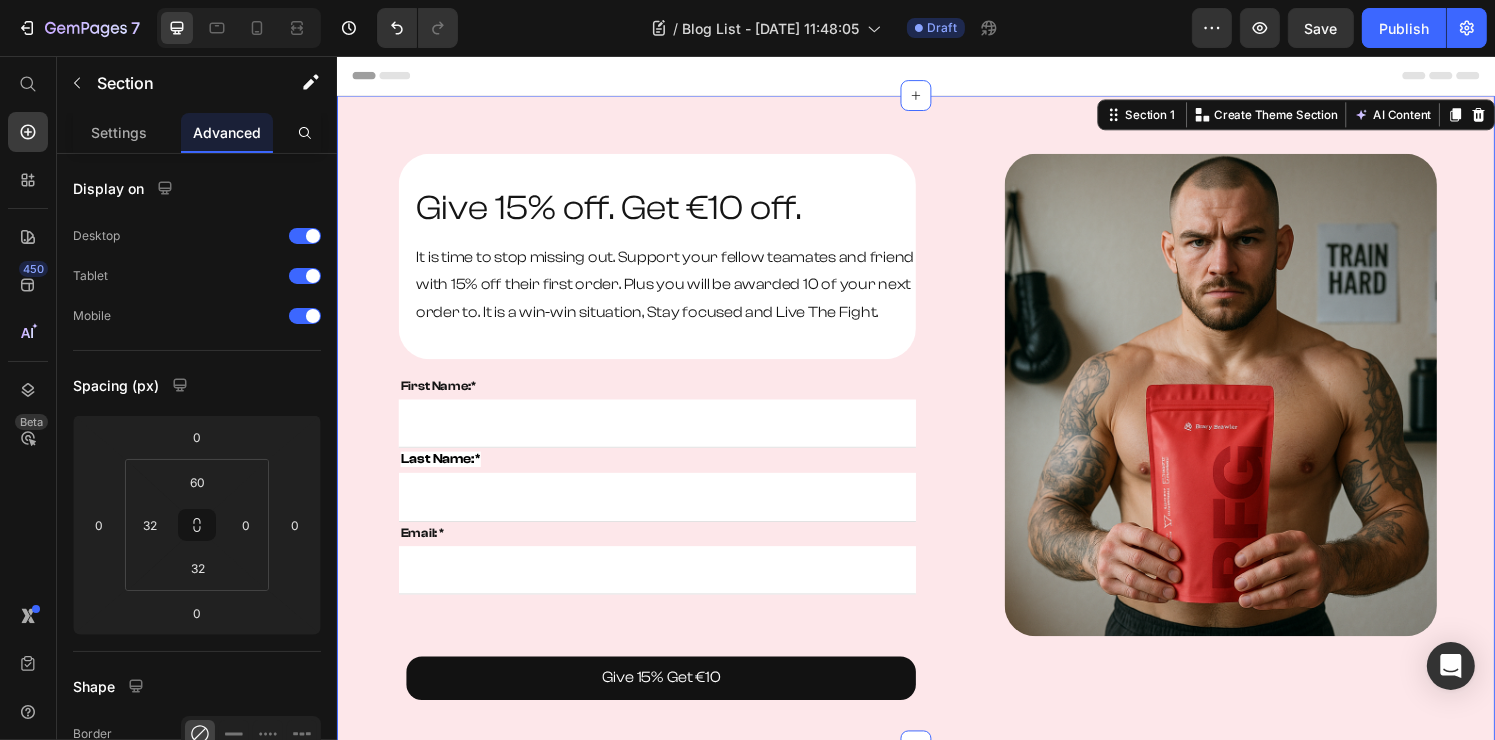 click on "Give 15% off. Get €10 off. Heading It is time to stop missing out. Support your fellow teamates and friend with 15% off their first order. Plus you will be awarded 10 of your next order to. It is a win-win situation, Stay focused and Live The Fight. Text Block Row Row First Name:* Text block Text Field Last Name:* Text block Email Field Email: * Text block Email Field Row Give 15% Get €10 Button Contact Form Image Section 1   You can create reusable sections Create Theme Section AI Content Write with GemAI What would you like to describe here? Tone and Voice Persuasive Product Show more Generate" at bounding box center (936, 434) 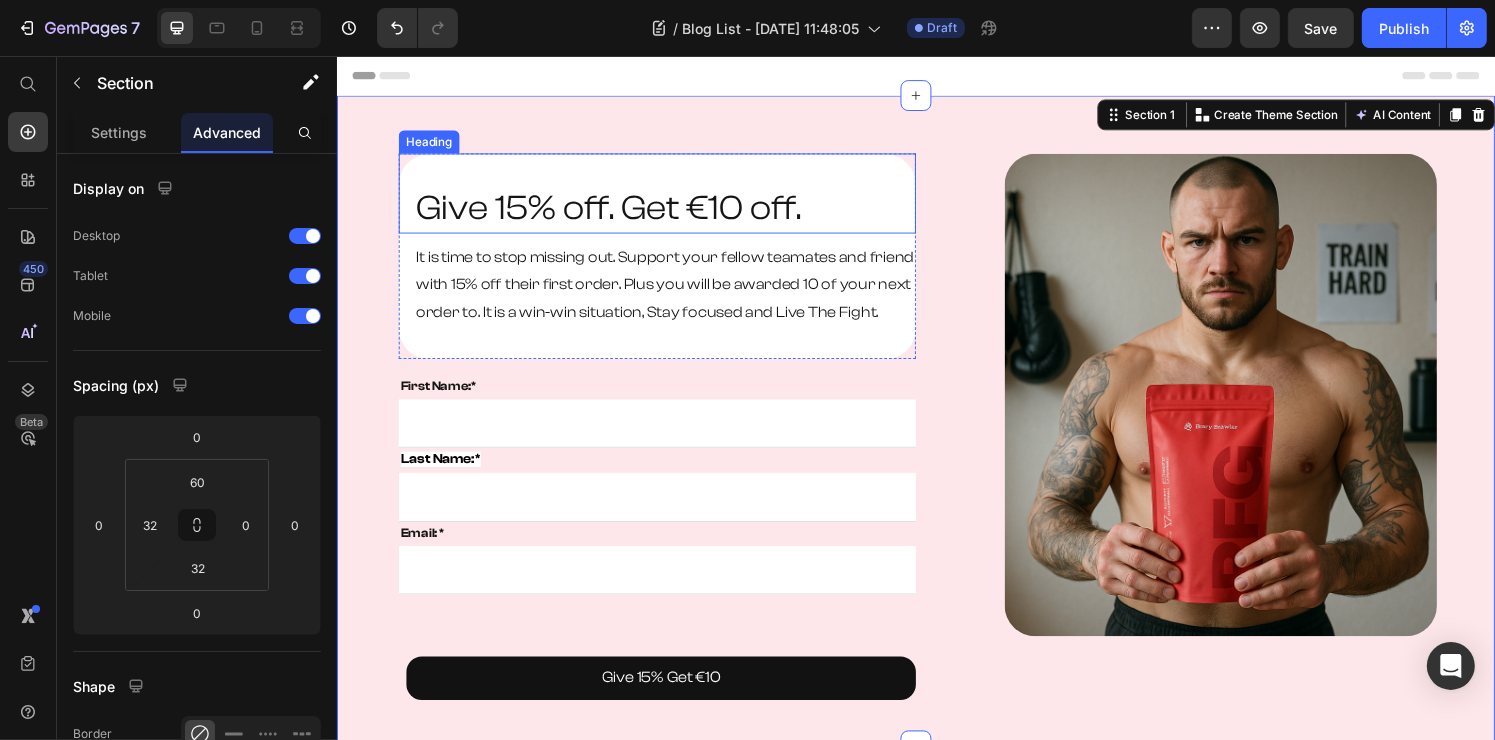 click on "Give 15% off. Get €10 off." at bounding box center (676, 214) 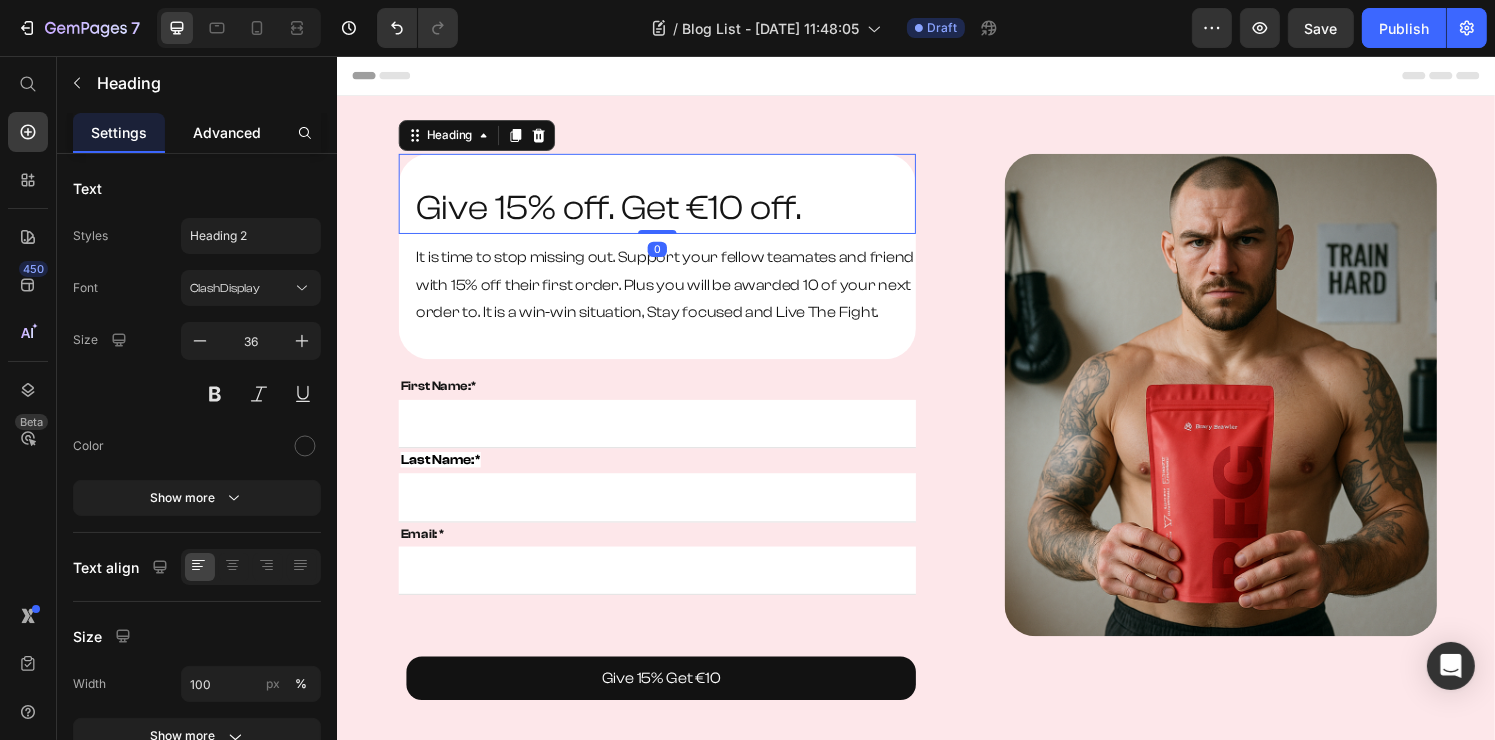 click on "Advanced" at bounding box center (227, 132) 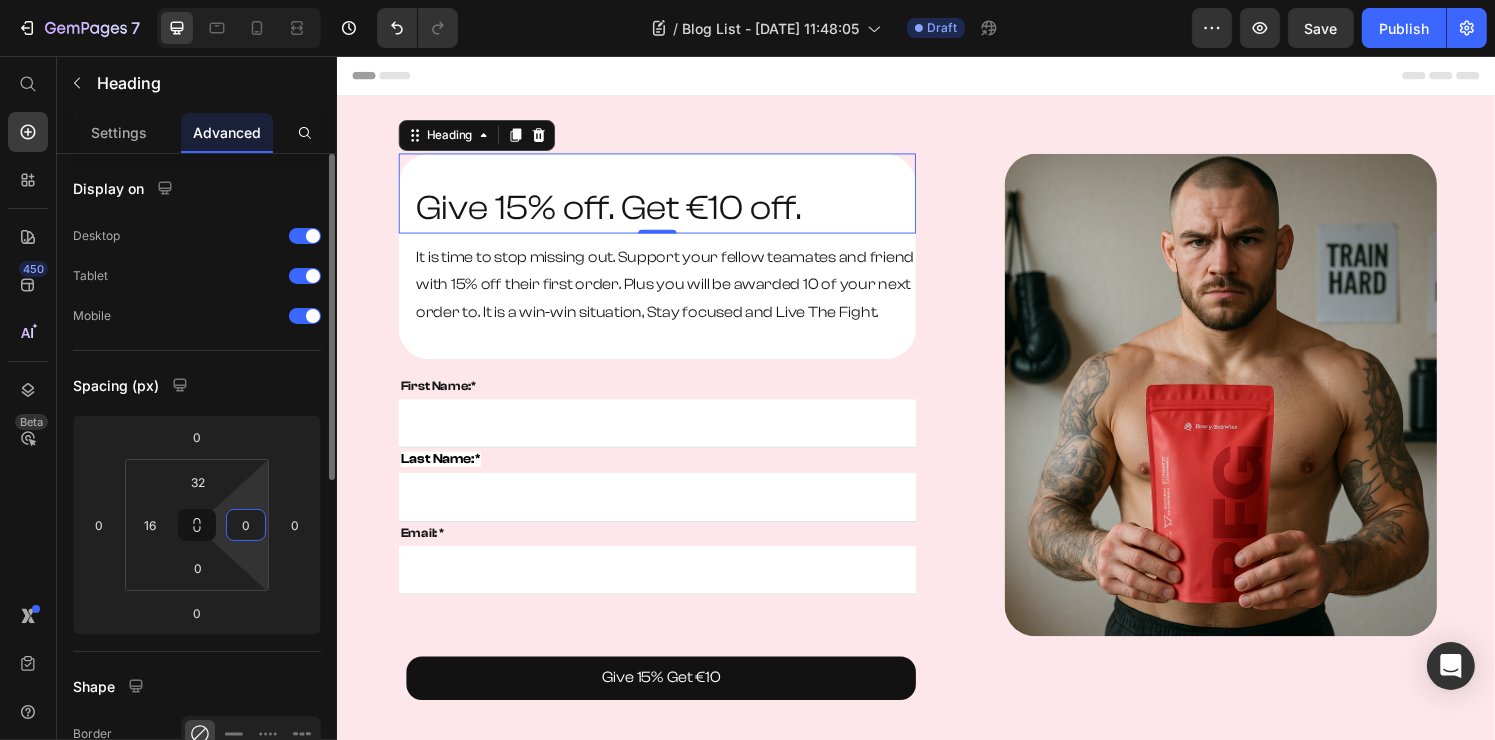 click on "0" at bounding box center [246, 525] 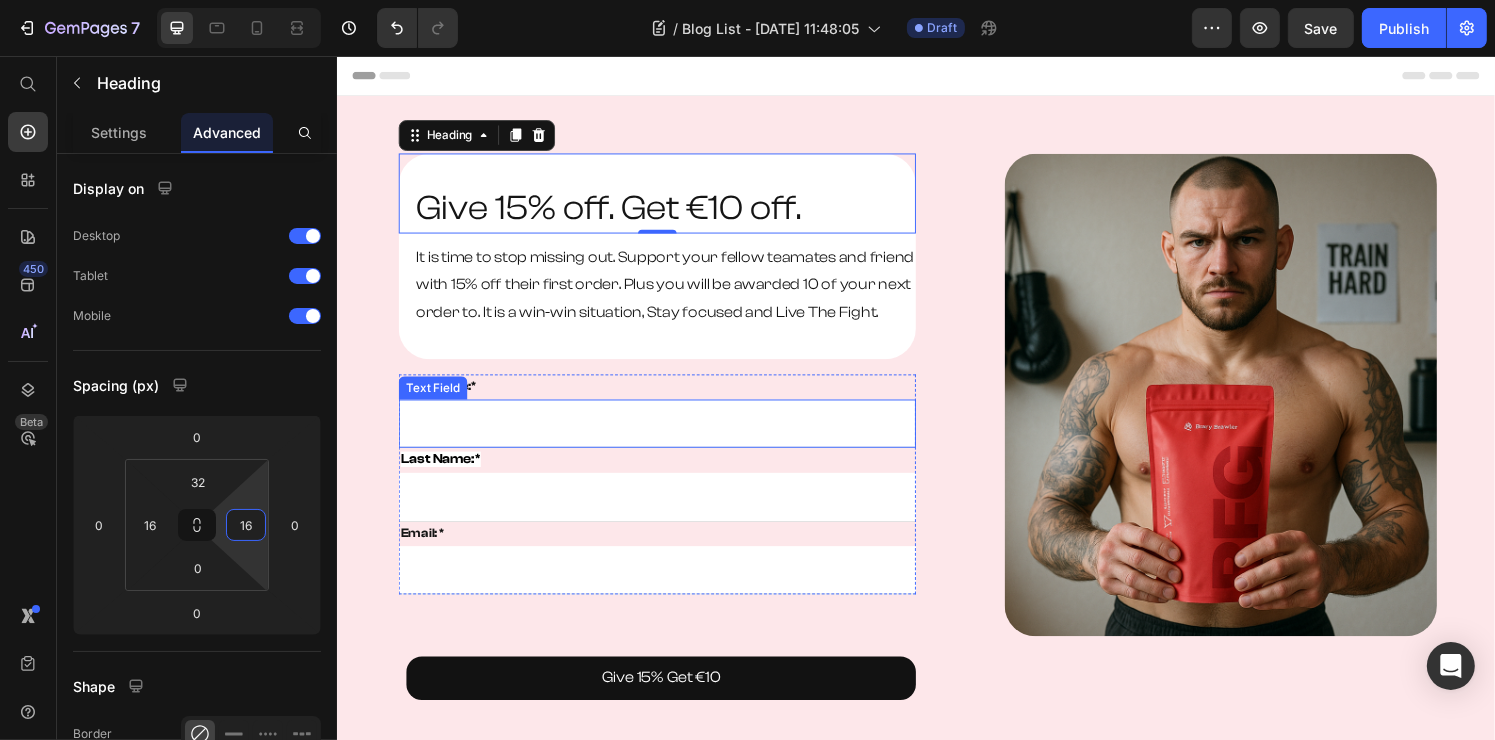 type on "1" 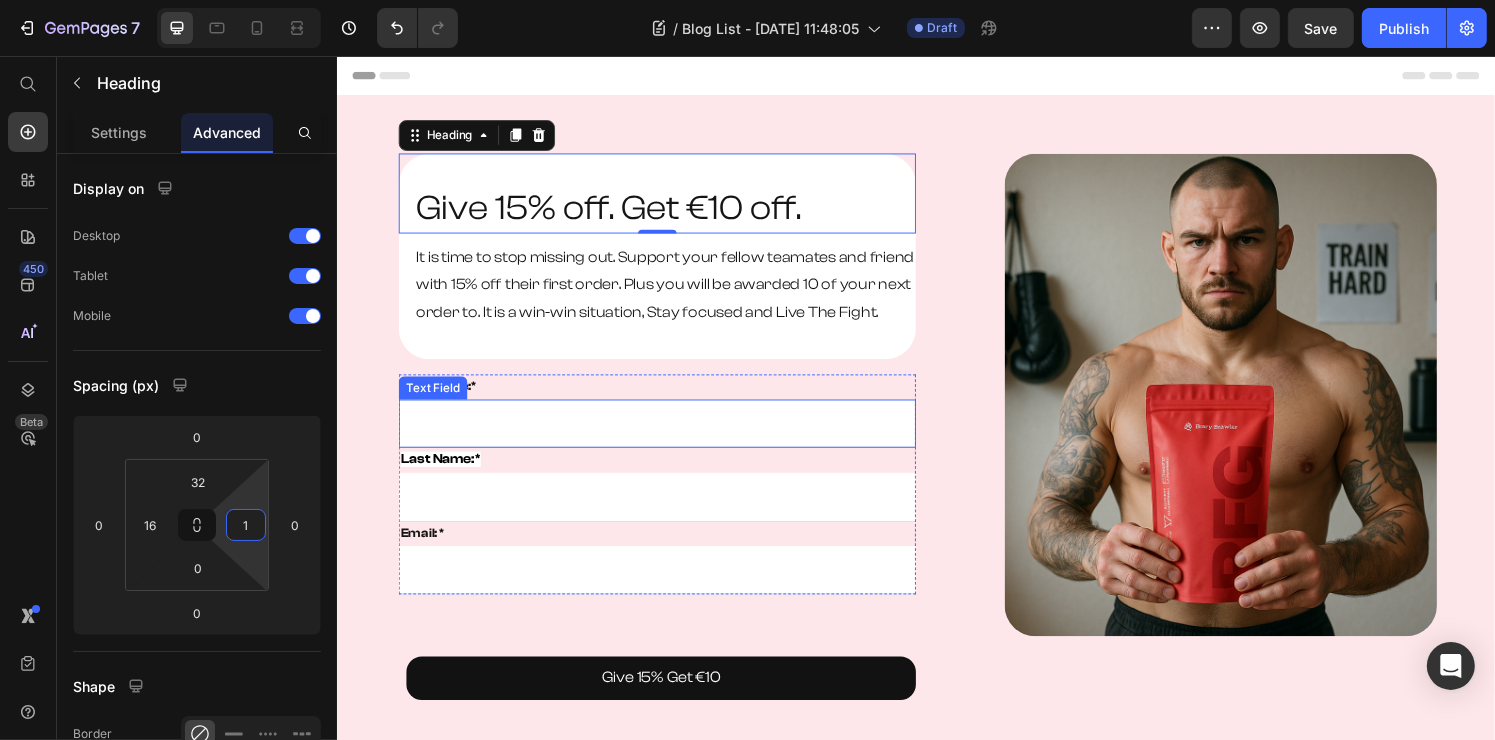 type 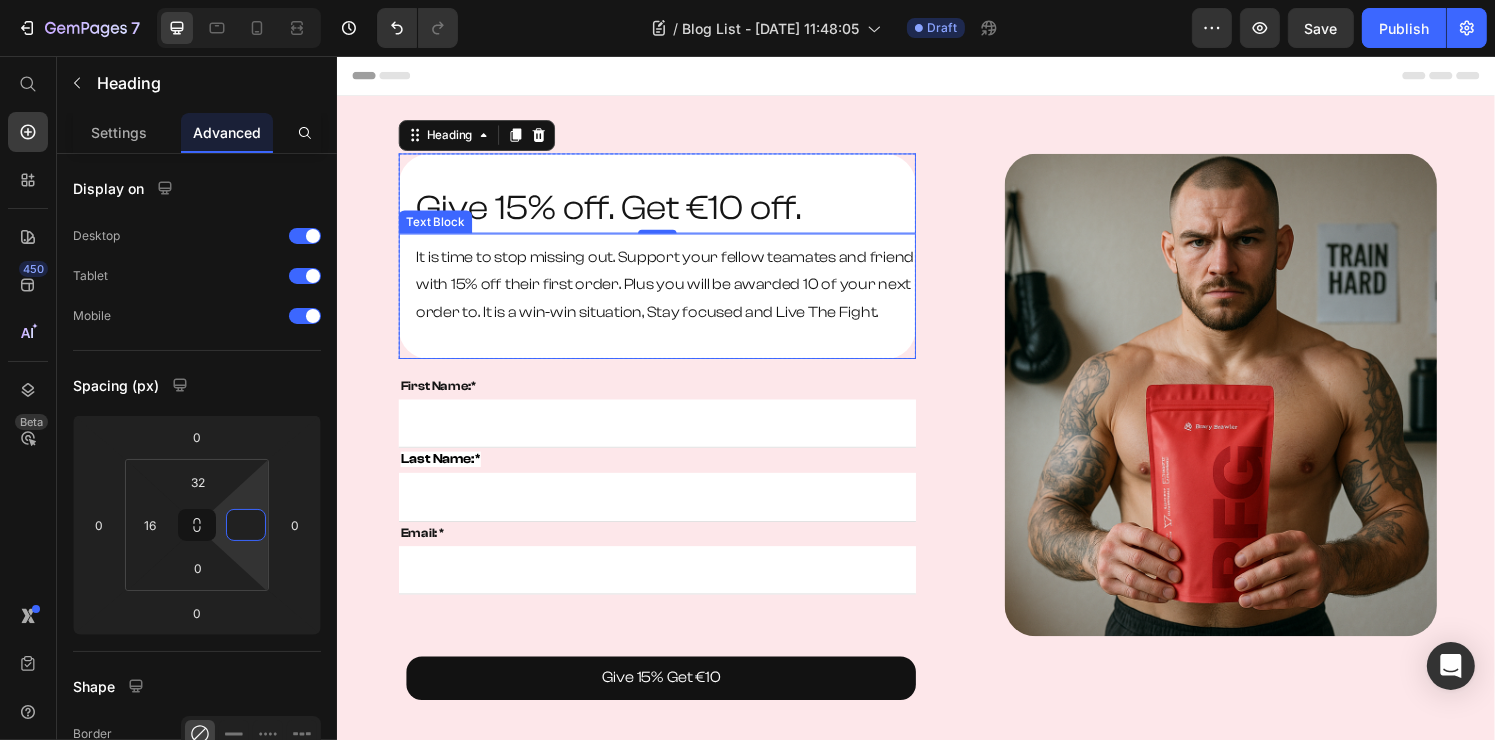 click on "It is time to stop missing out. Support your fellow teamates and friend with 15% off their first order. Plus you will be awarded 10 of your next order to. It is a win-win situation, Stay focused and Live The Fight." at bounding box center (676, 293) 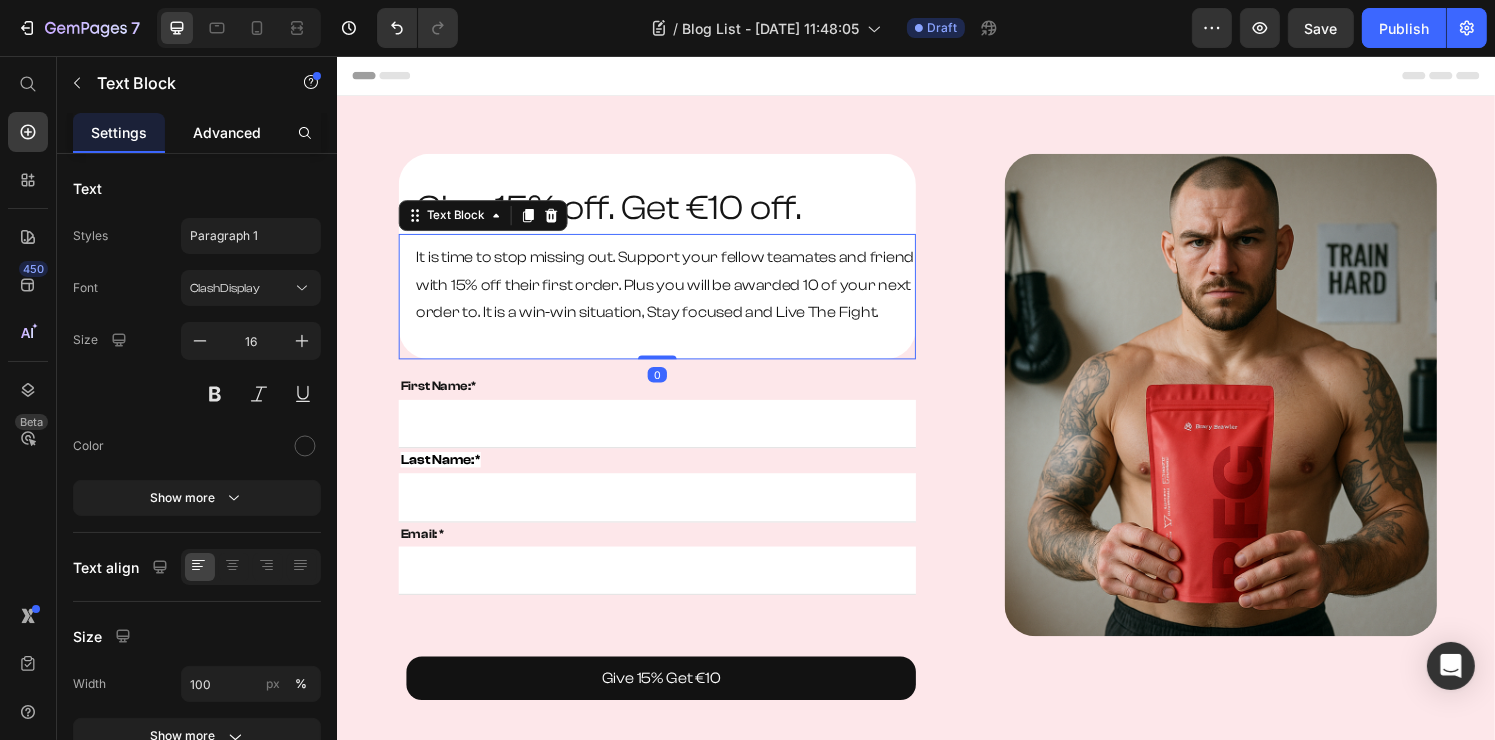 click on "Advanced" 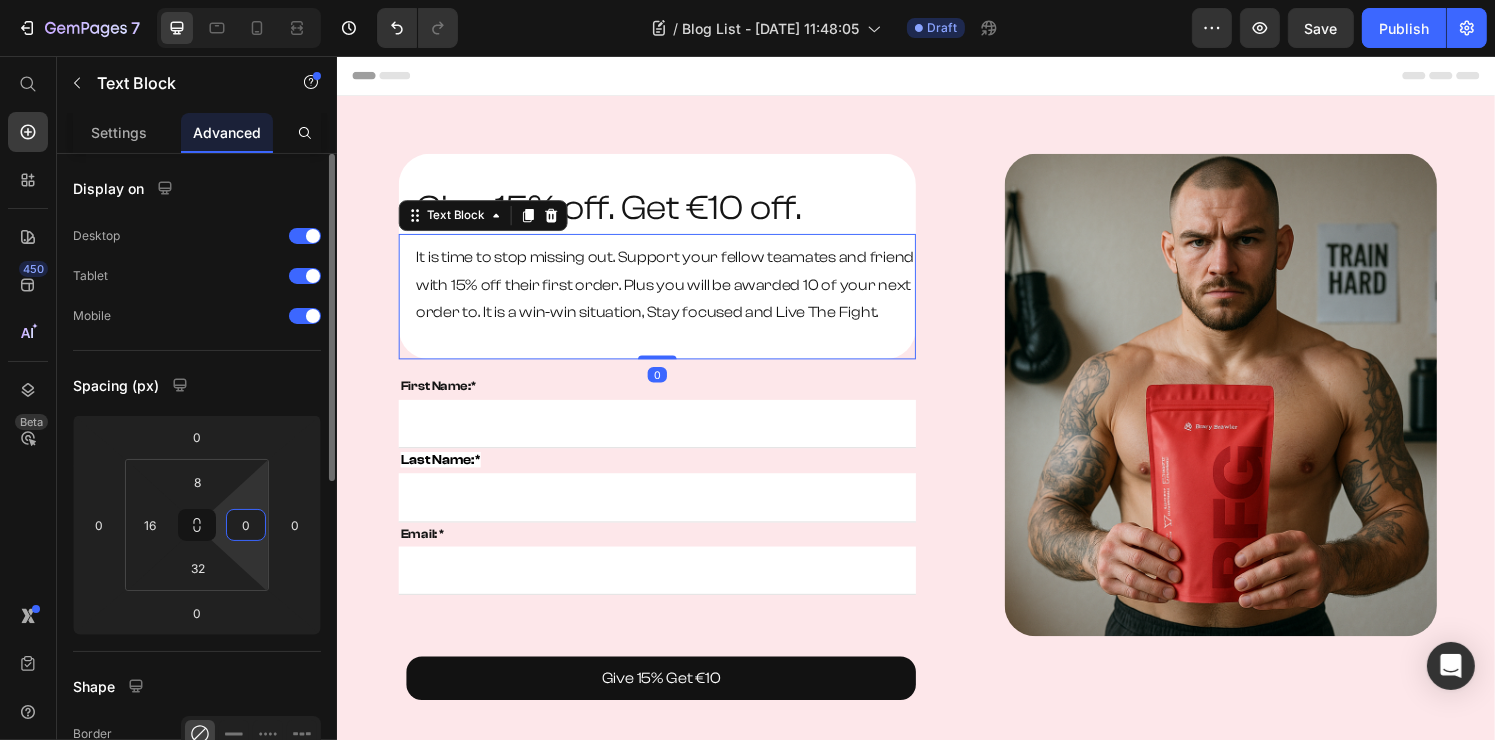 click on "0" at bounding box center (246, 525) 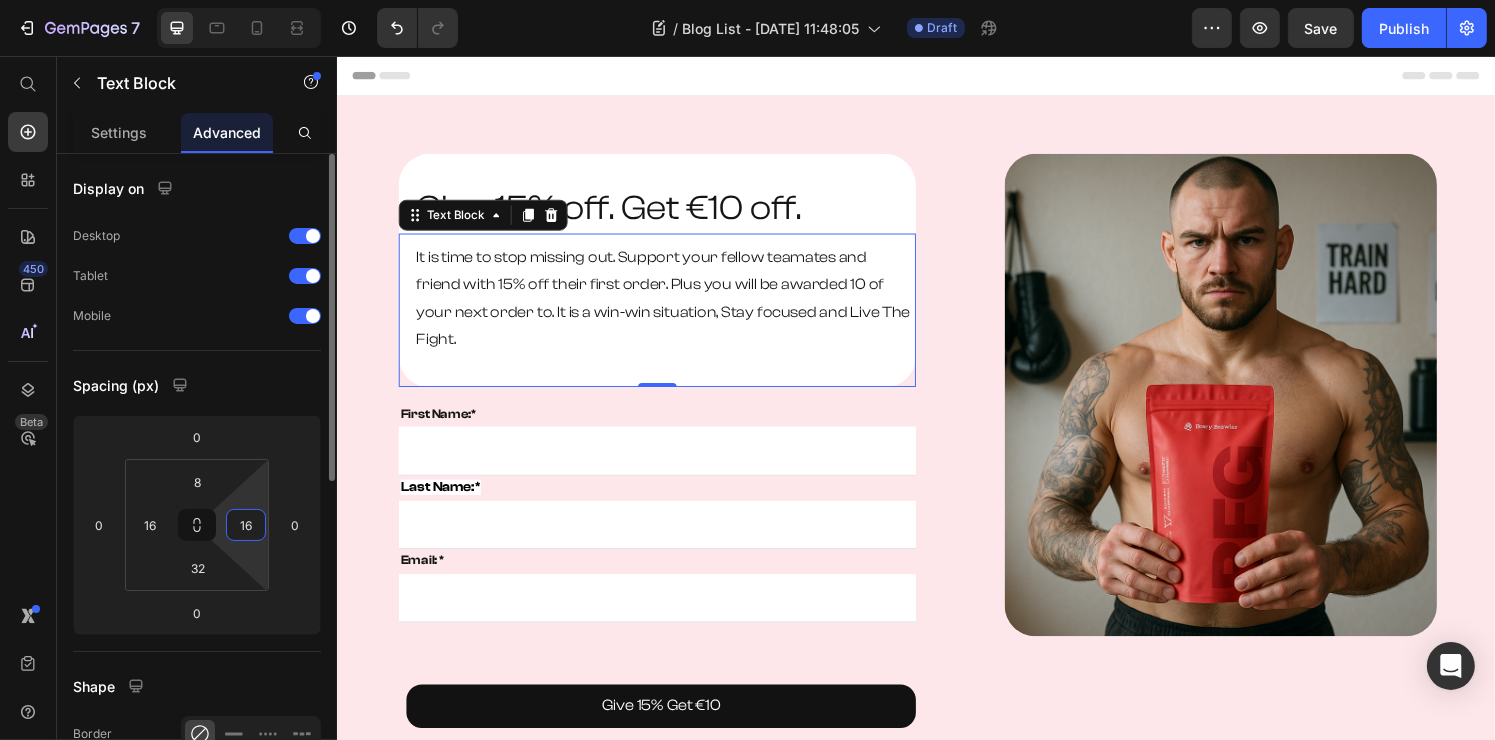 type on "1" 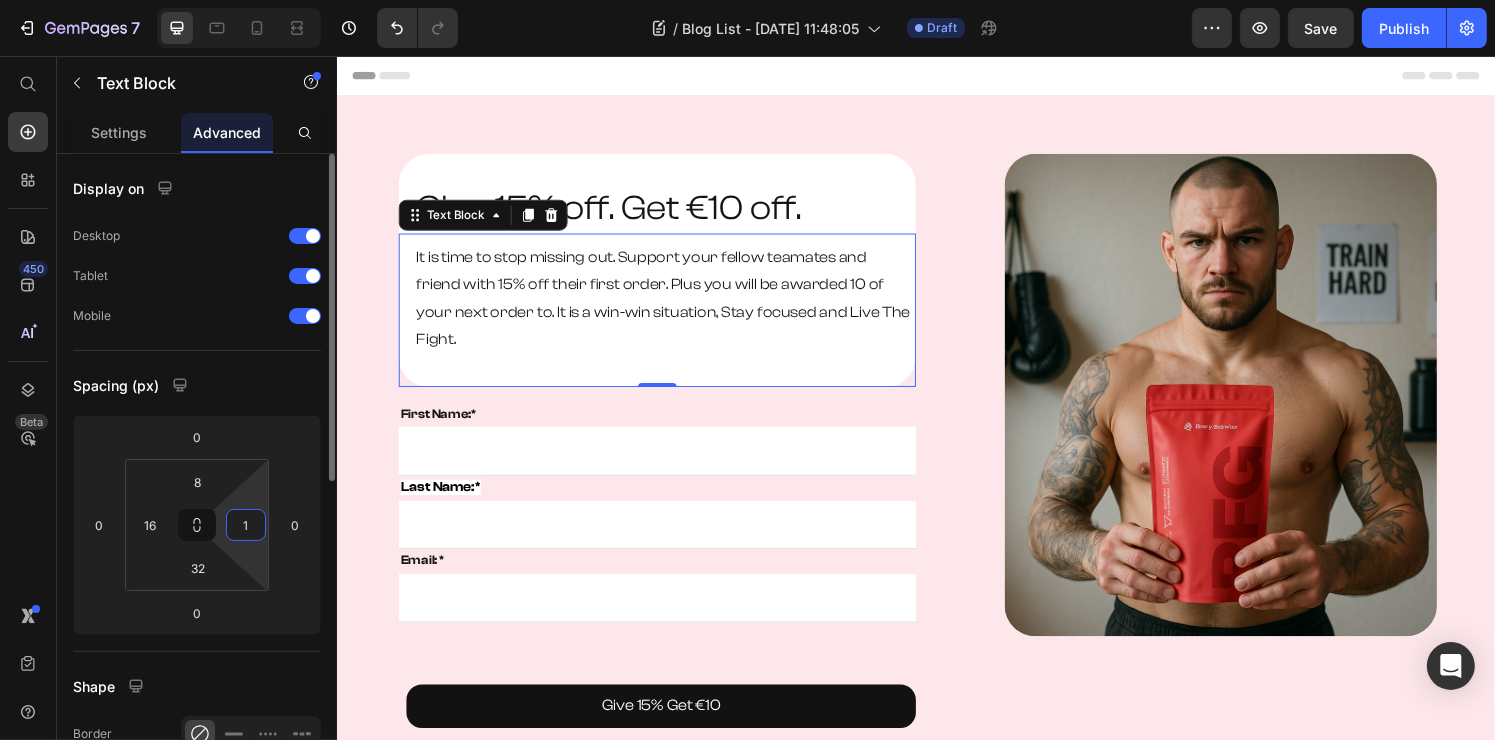 type 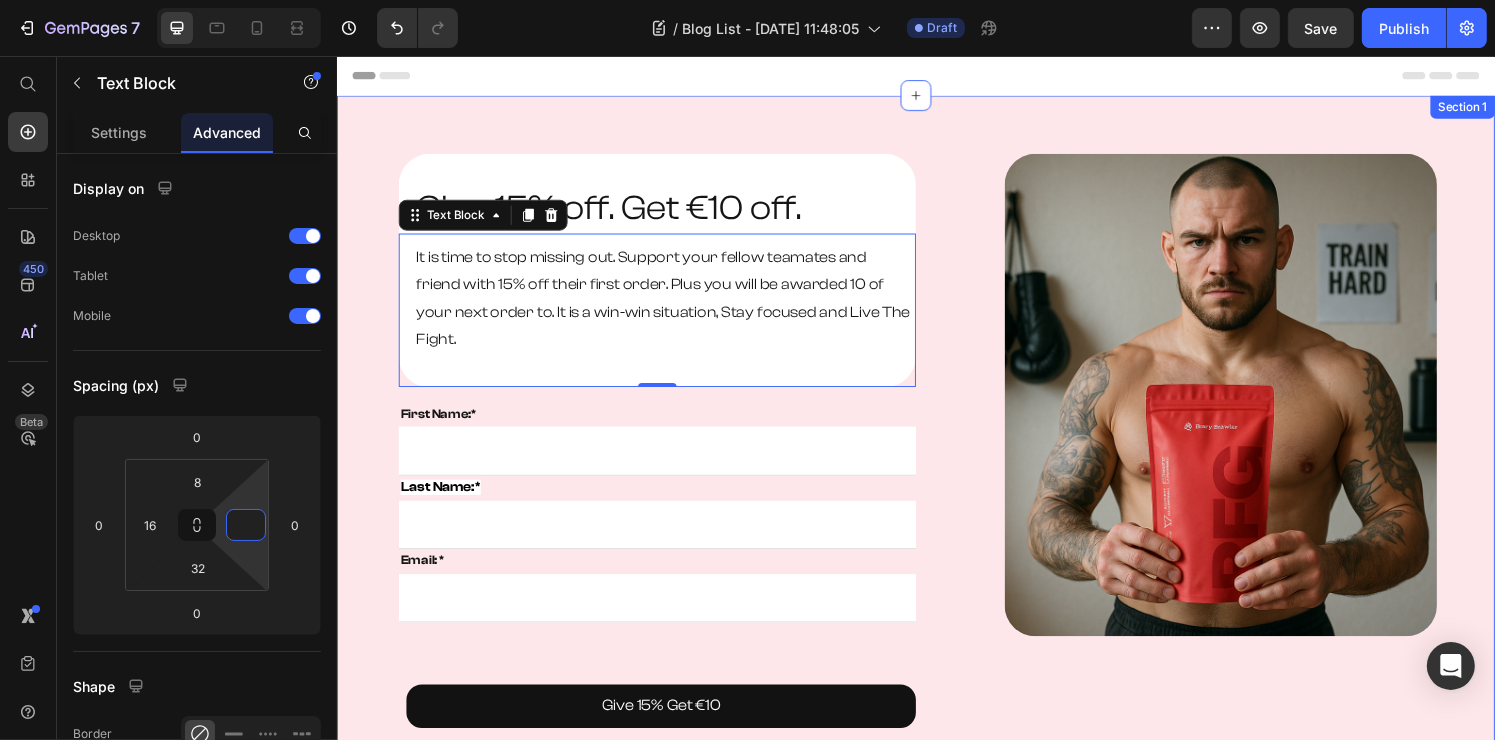 click on "Give 15% off. Get €10 off. Heading It is time to stop missing out. Support your fellow teamates and friend with 15% off their first order. Plus you will be awarded 10 of your next order to. It is a win-win situation, Stay focused and Live The Fight. Text Block   0 Row Row First Name:* Text block Text Field Last Name:* Text block Email Field Email: * Text block Email Field Row Give 15% Get €10 Button Contact Form Image Section 1" at bounding box center (936, 448) 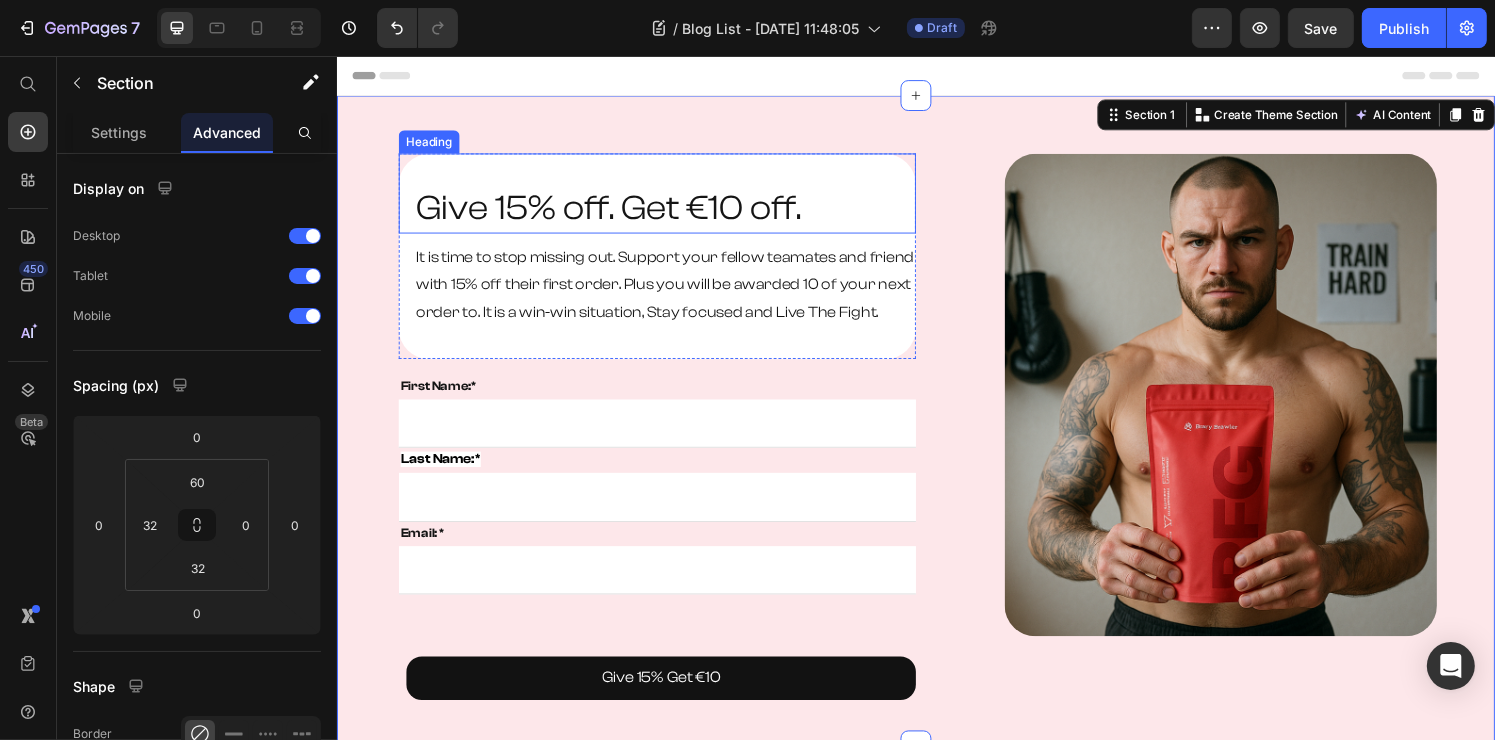 click on "Give 15% off. Get €10 off." at bounding box center [676, 214] 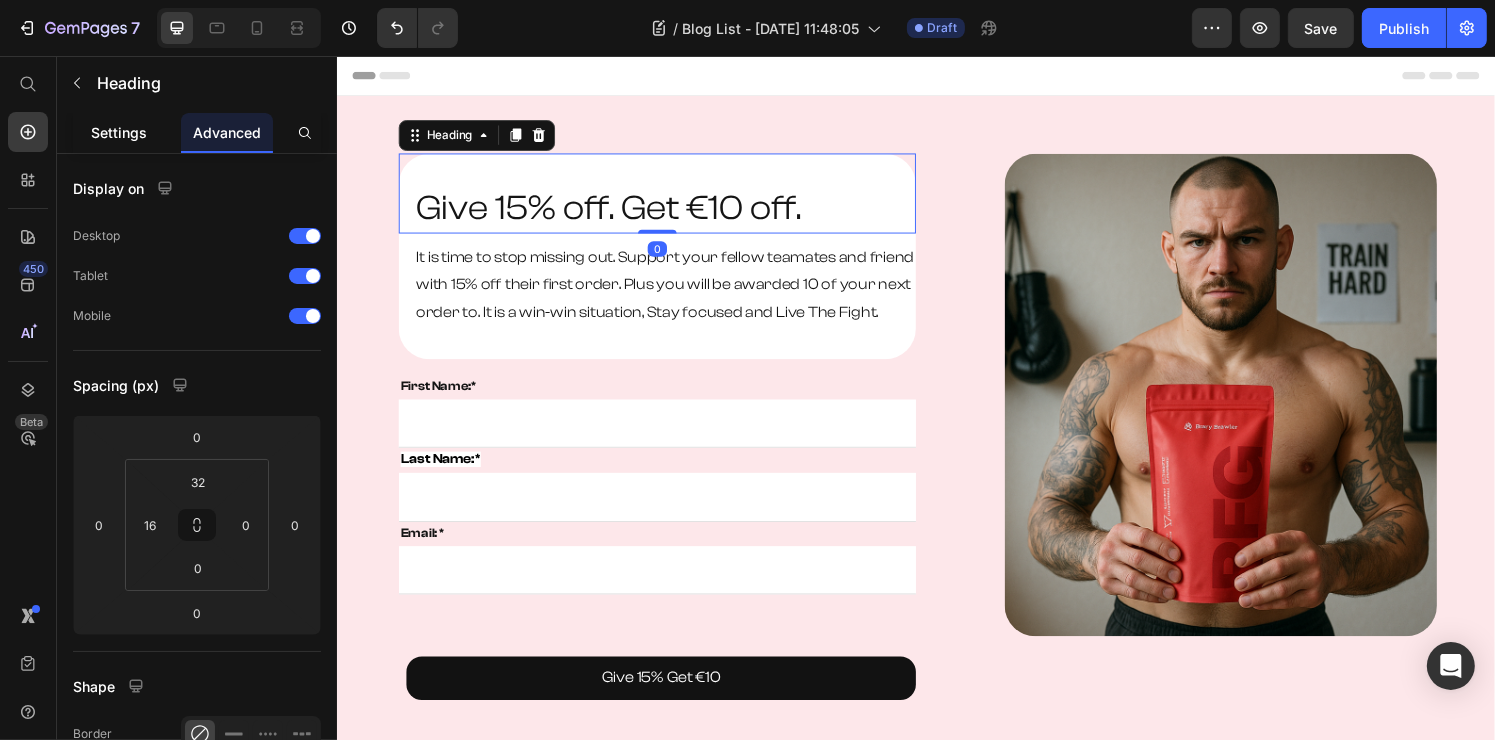 click on "Settings" at bounding box center [119, 132] 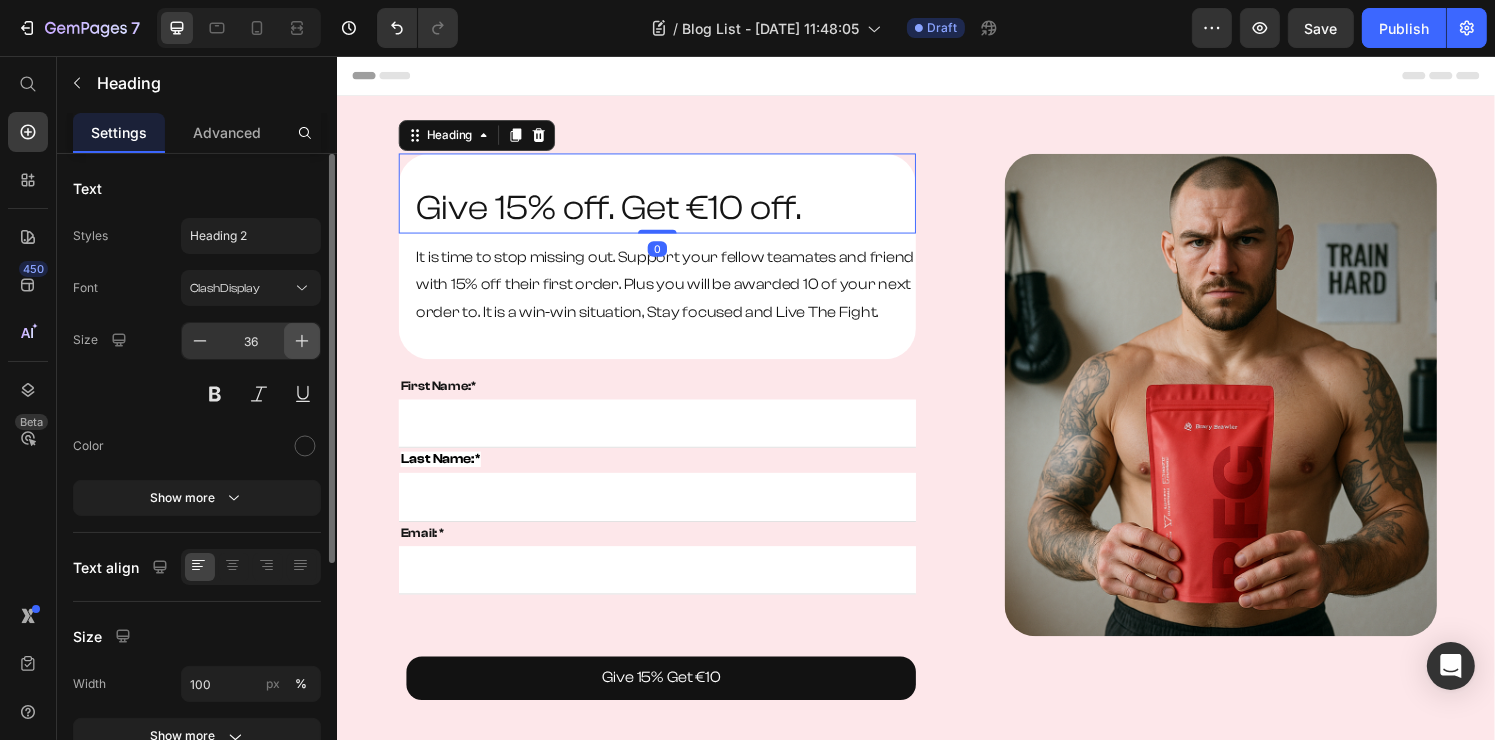 click 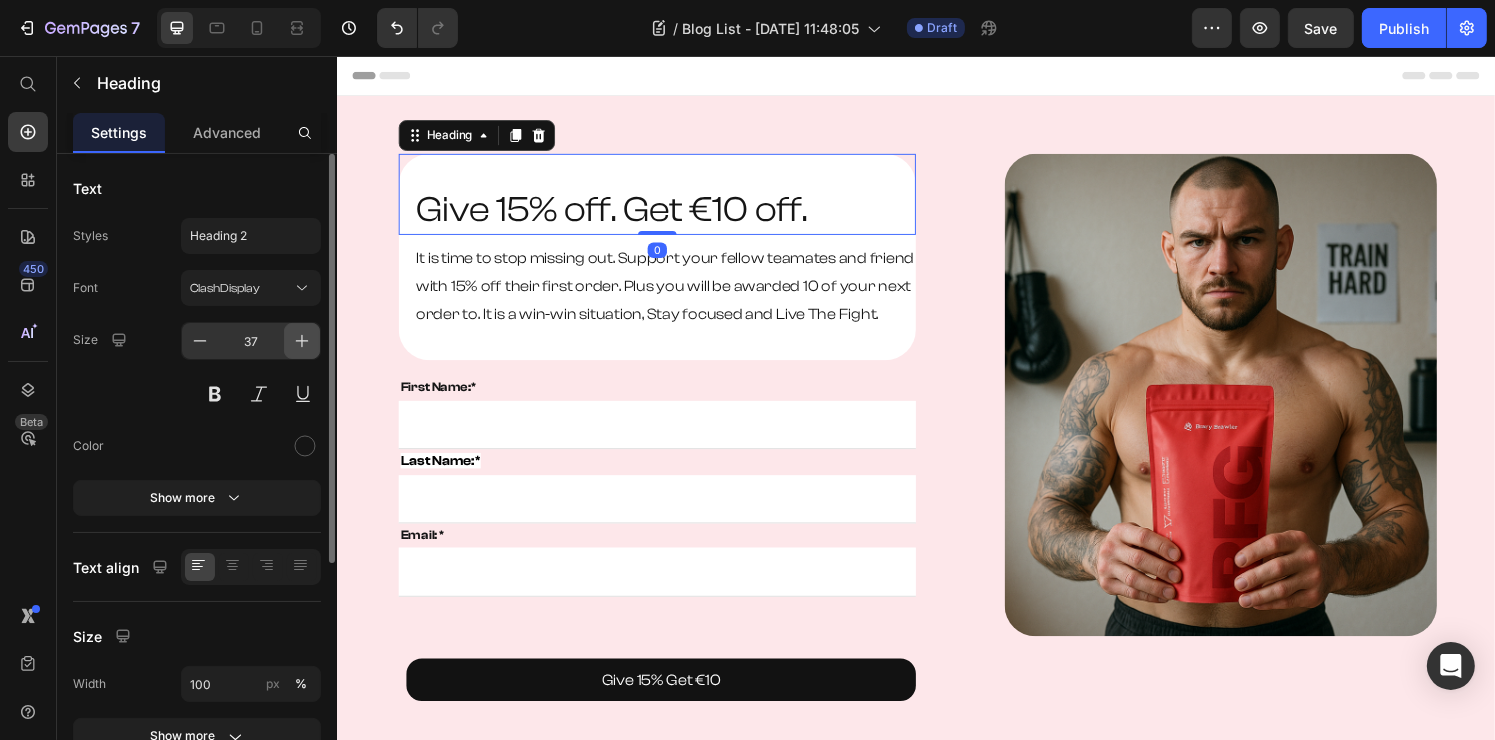 click 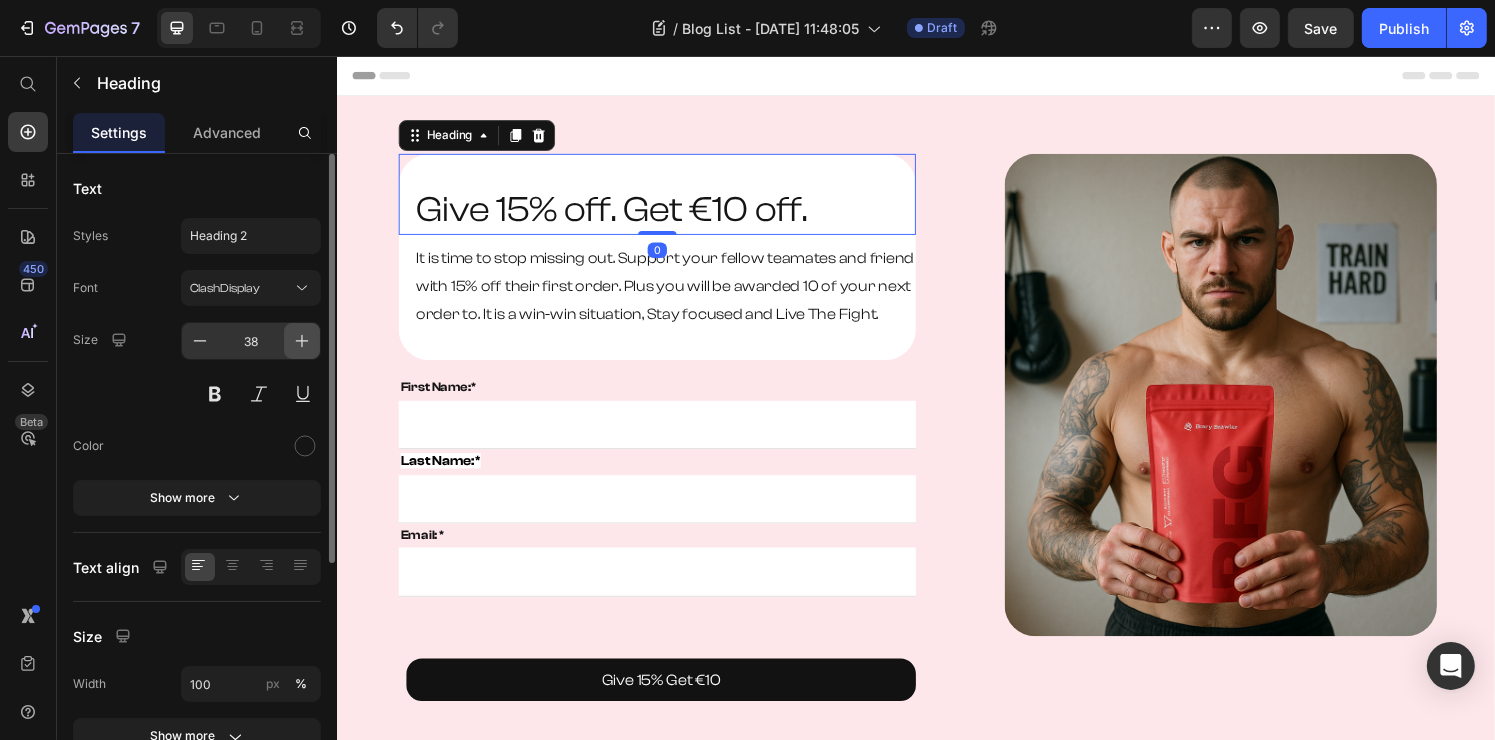 click 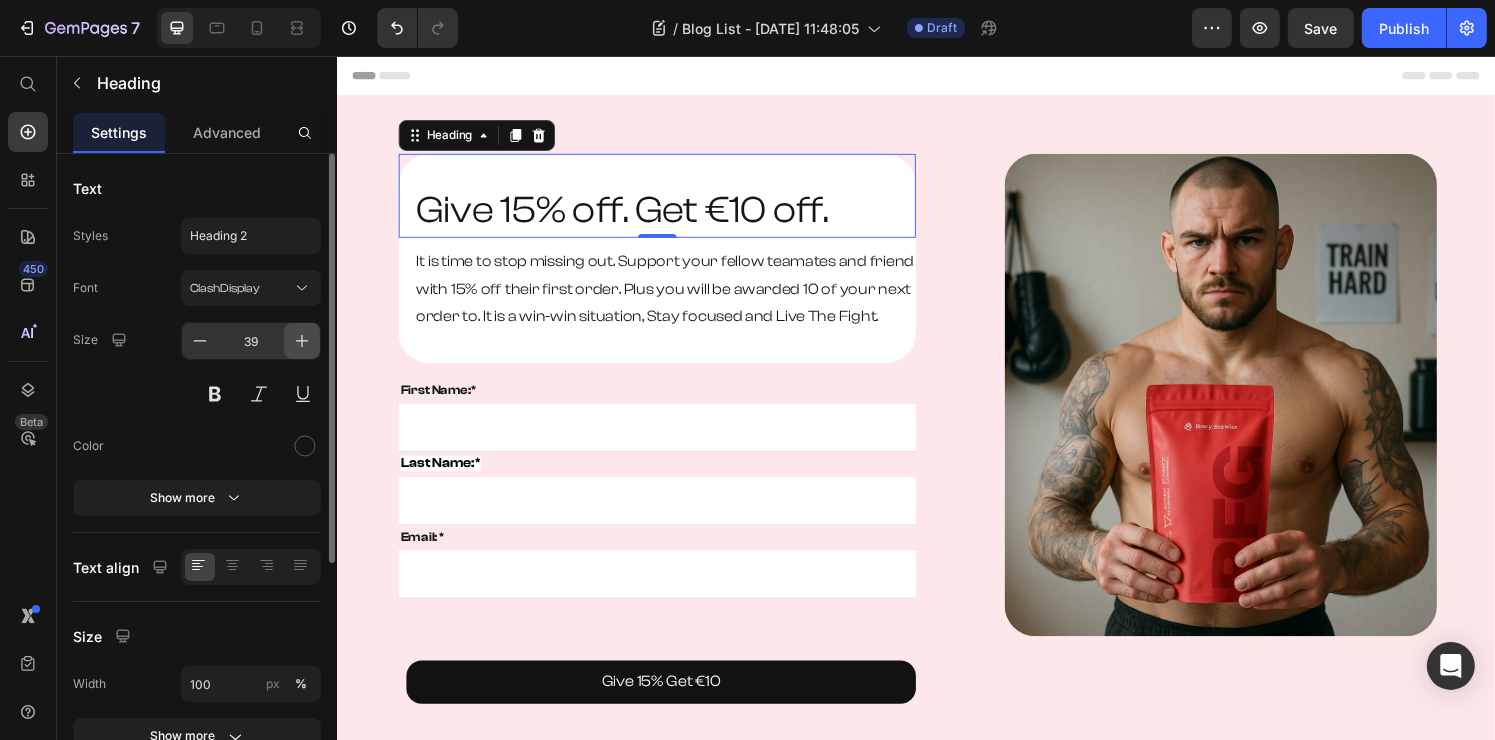 click 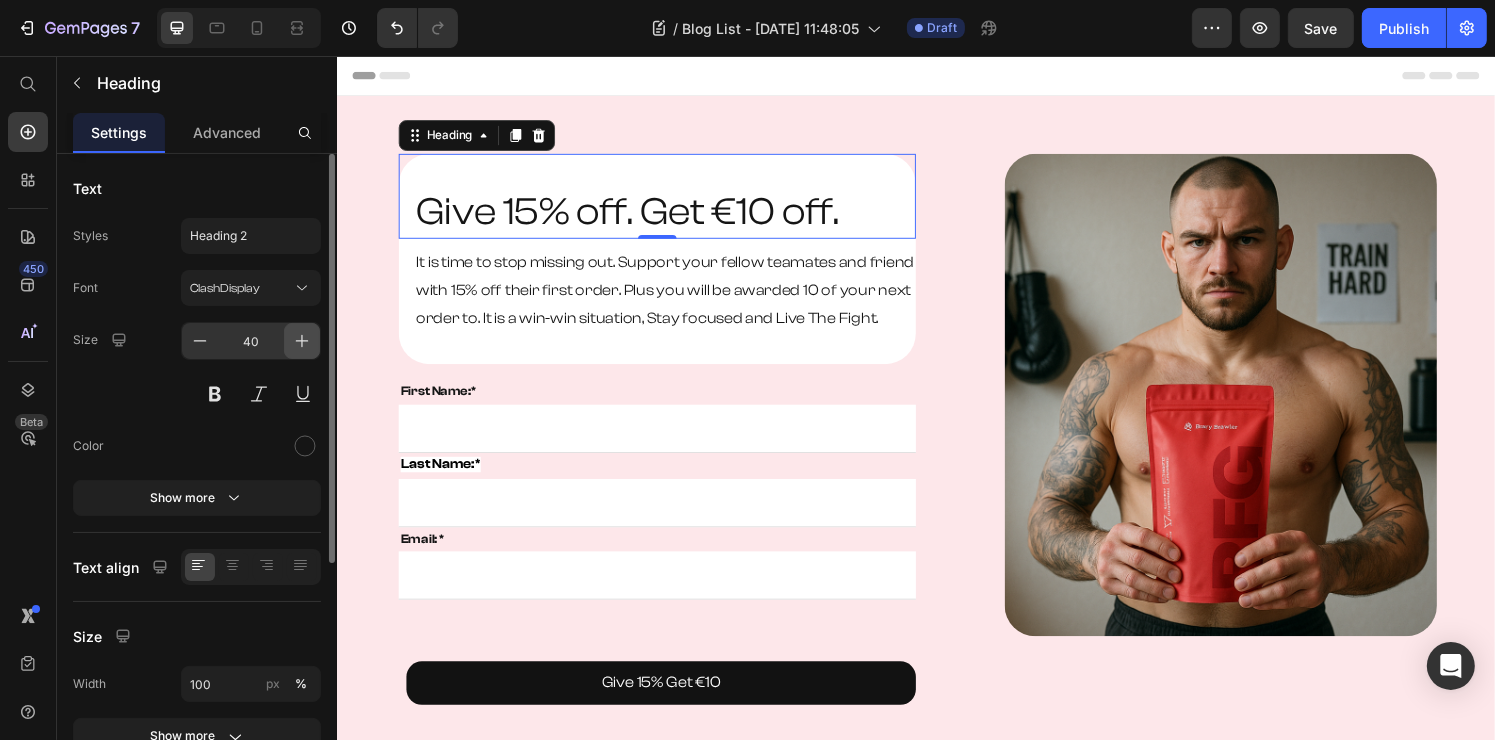 click 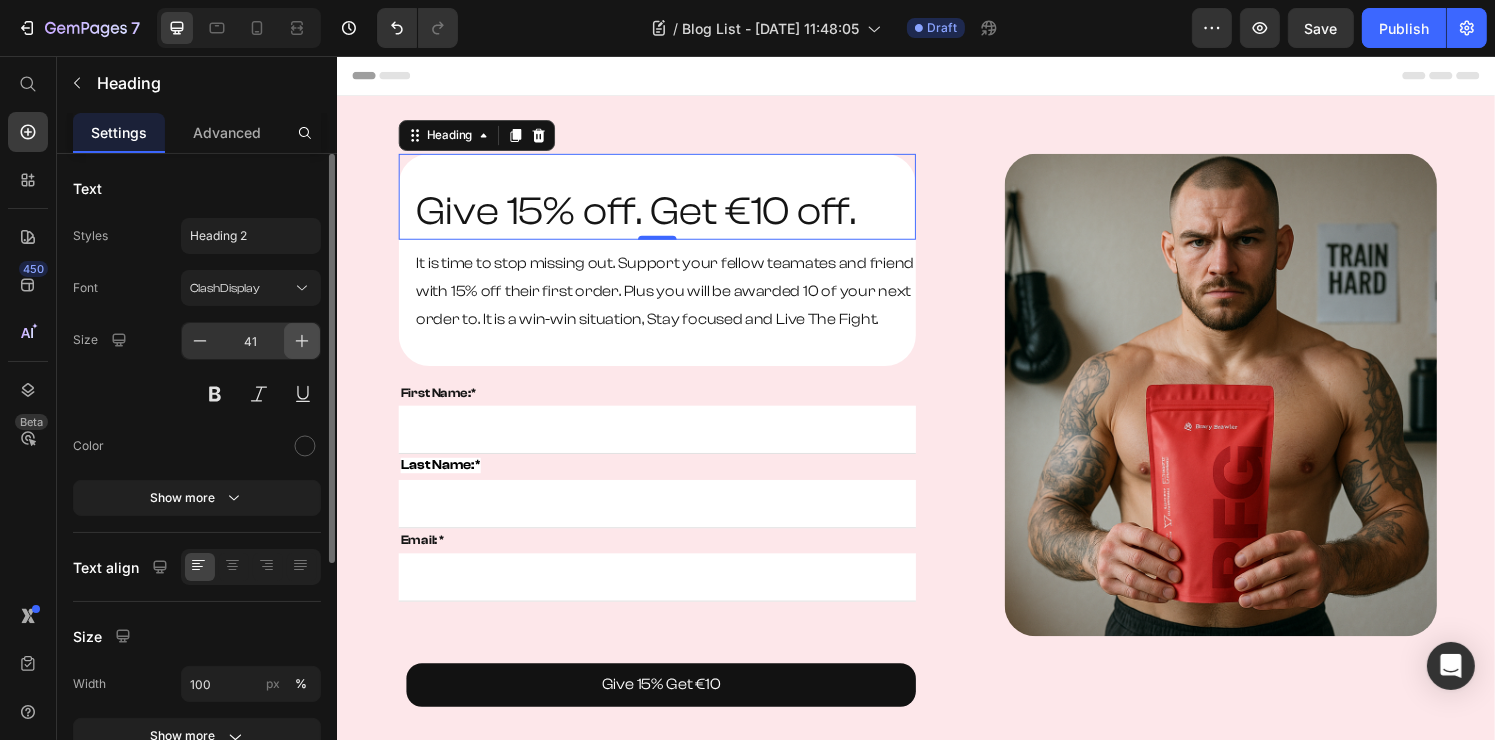 click 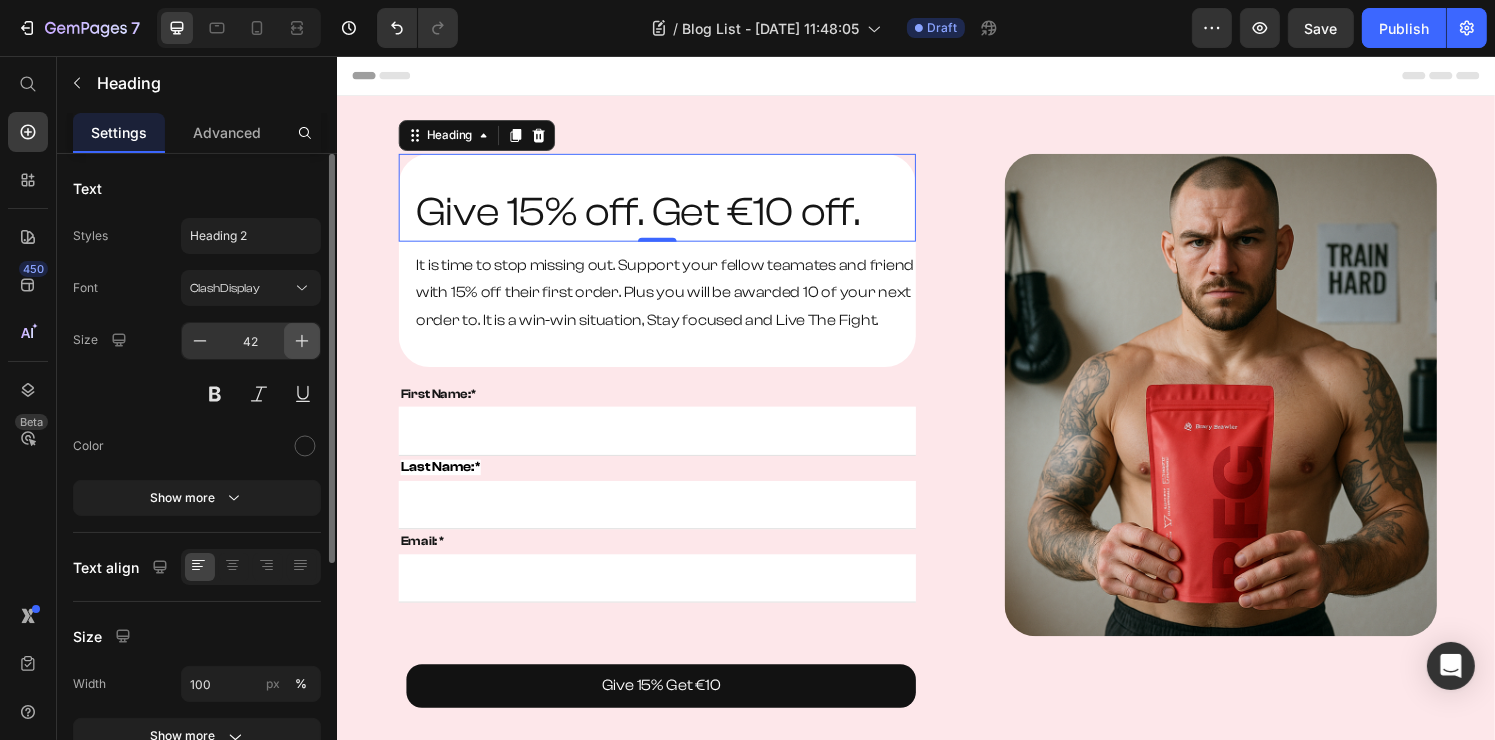 click 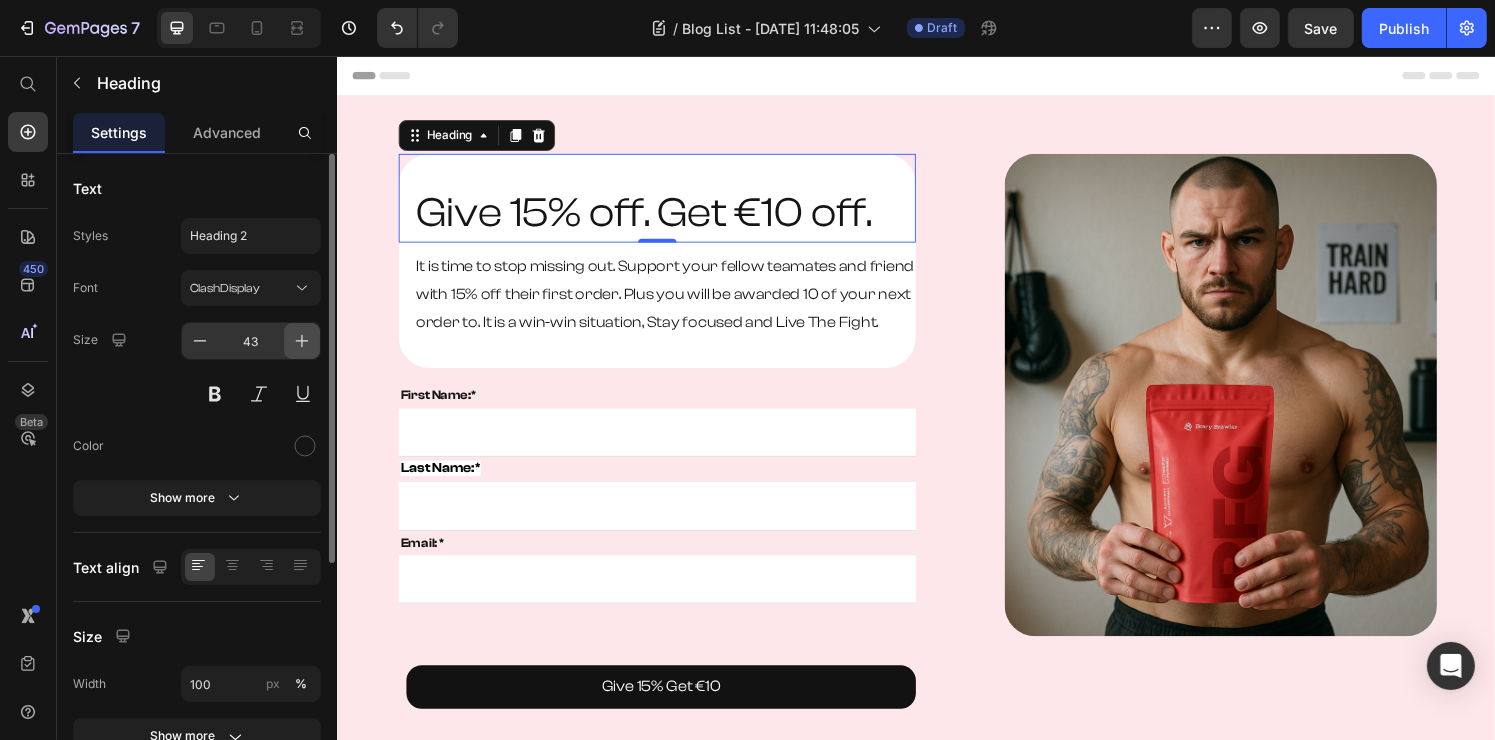 click 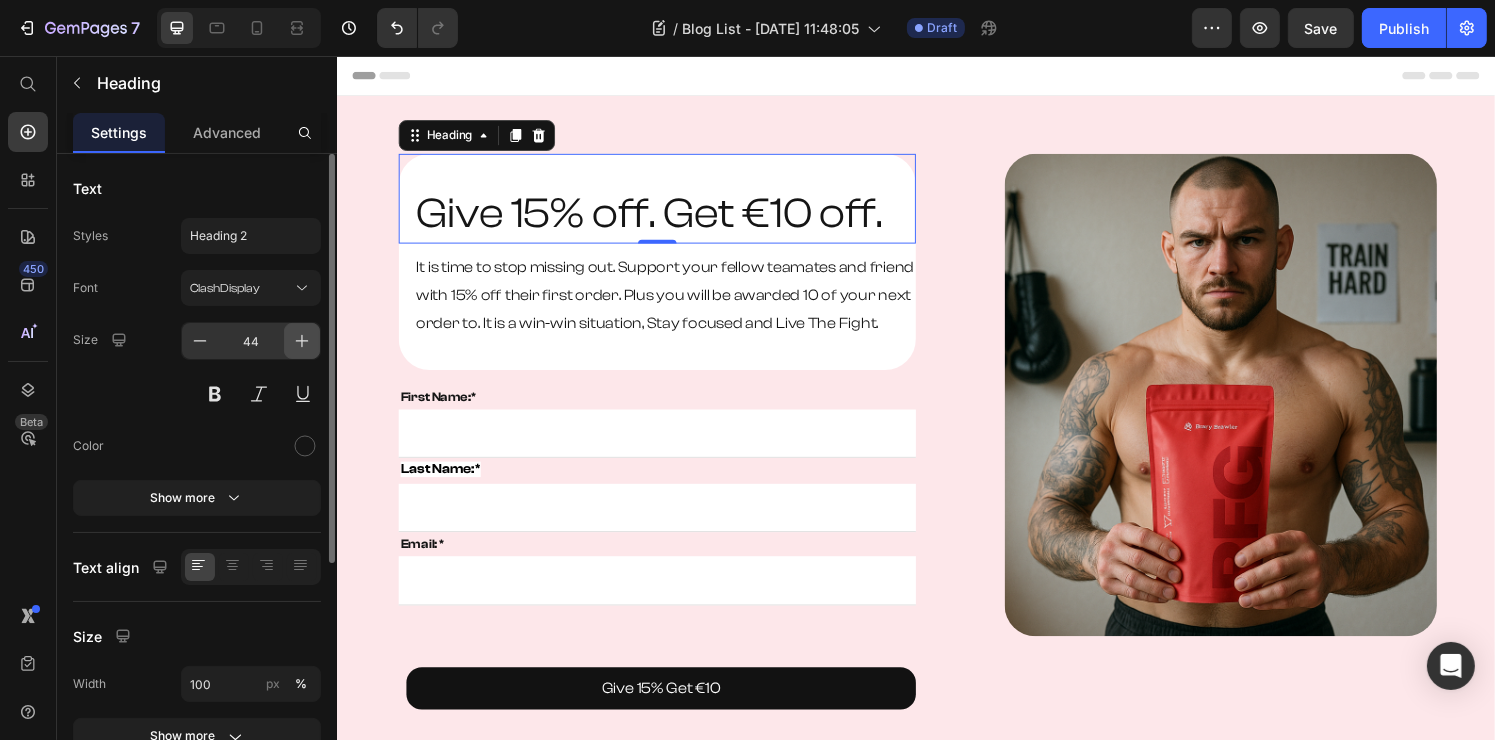 click 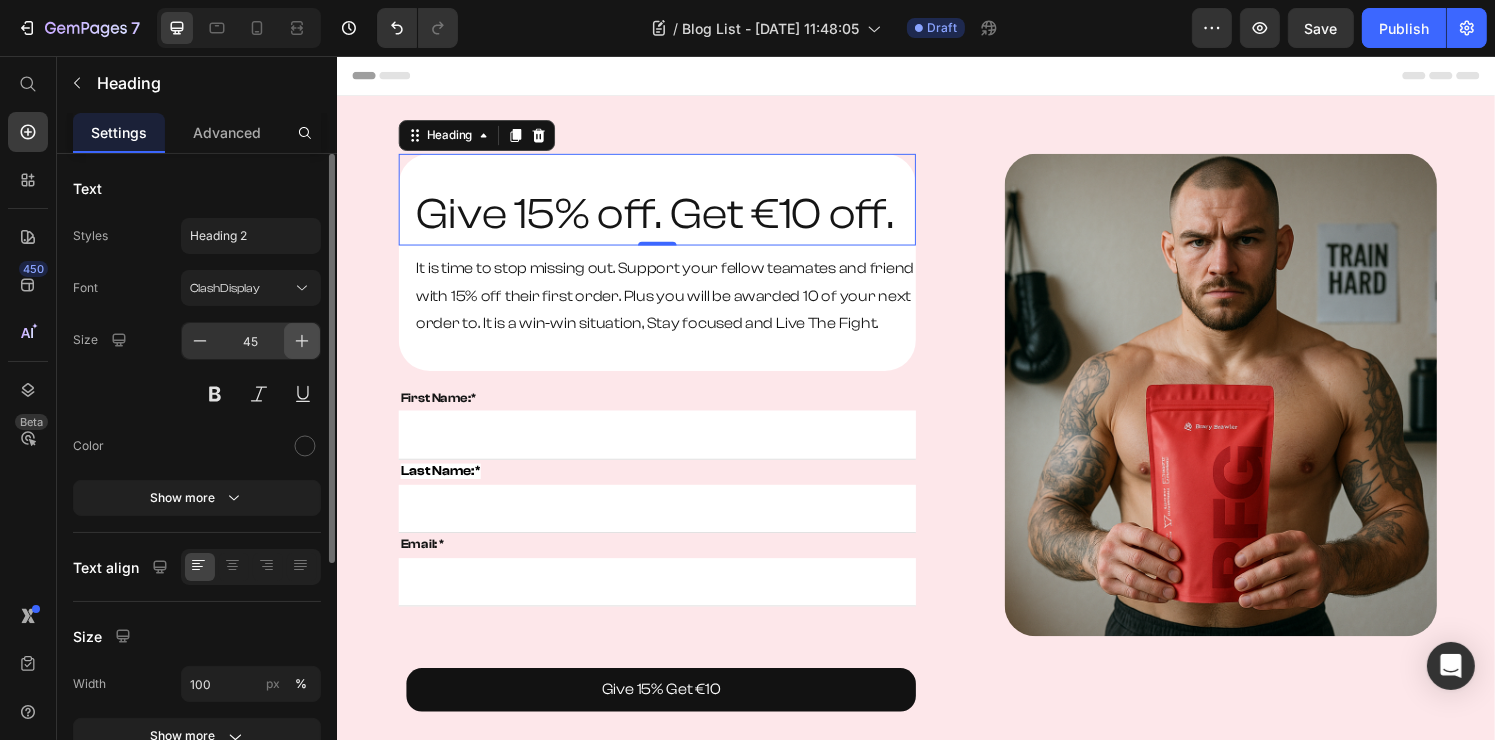 click 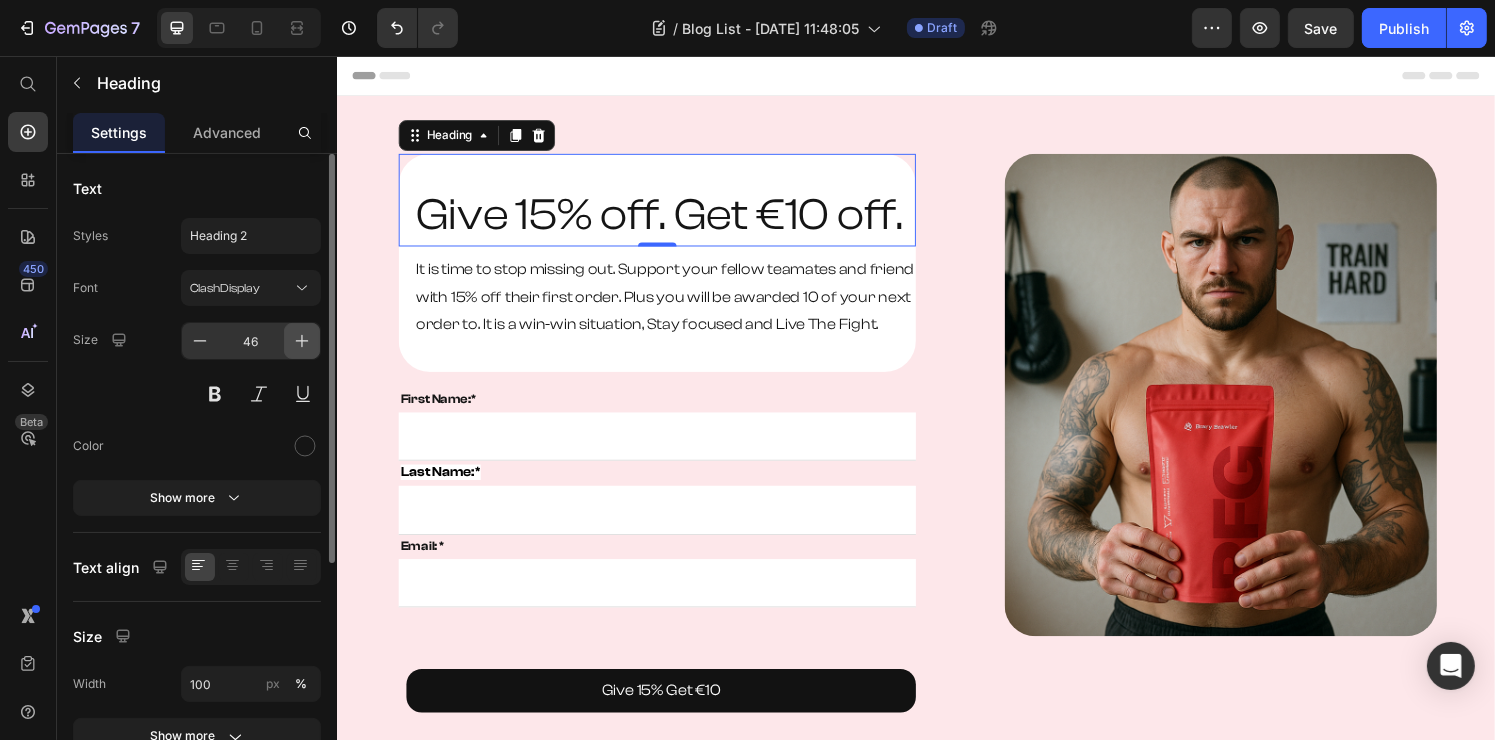 click 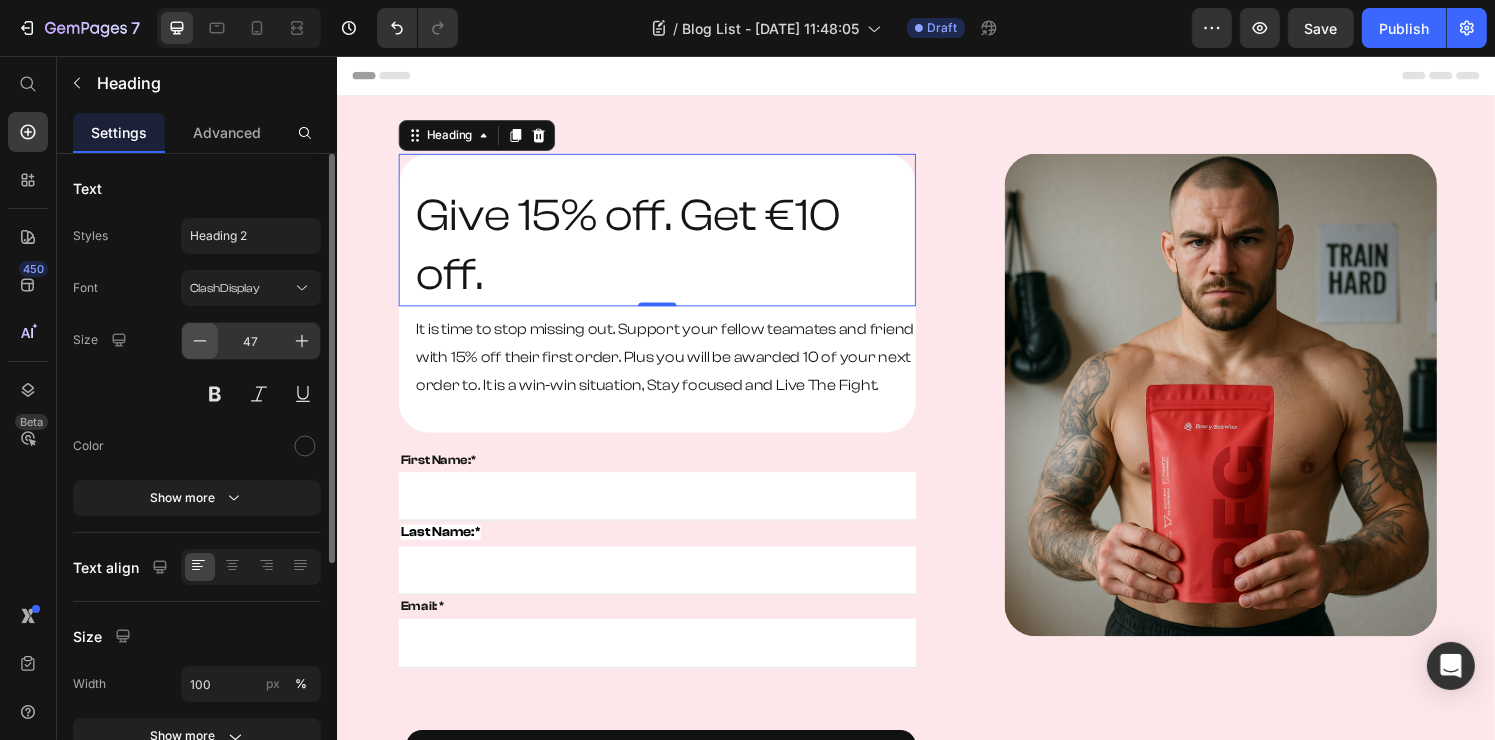 click at bounding box center (200, 341) 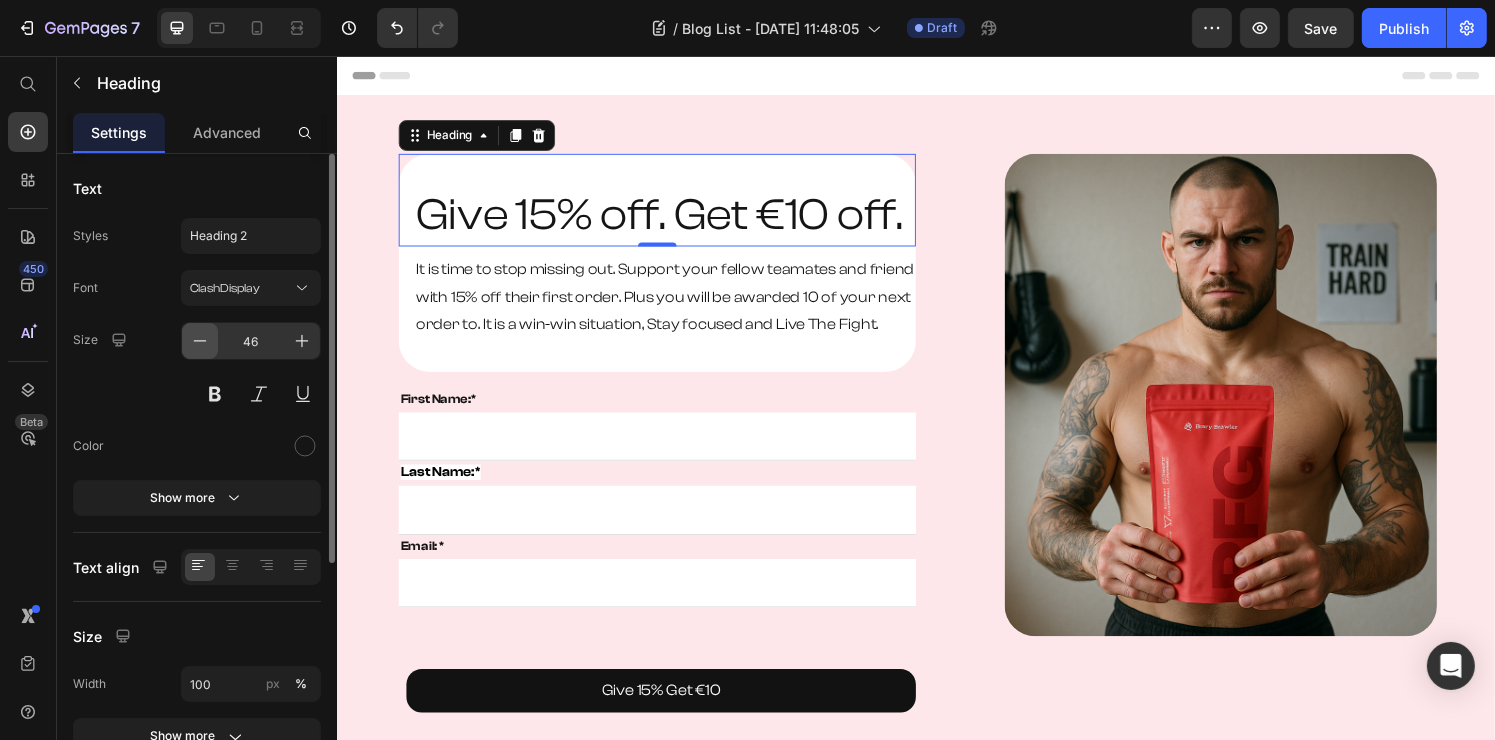 click at bounding box center [200, 341] 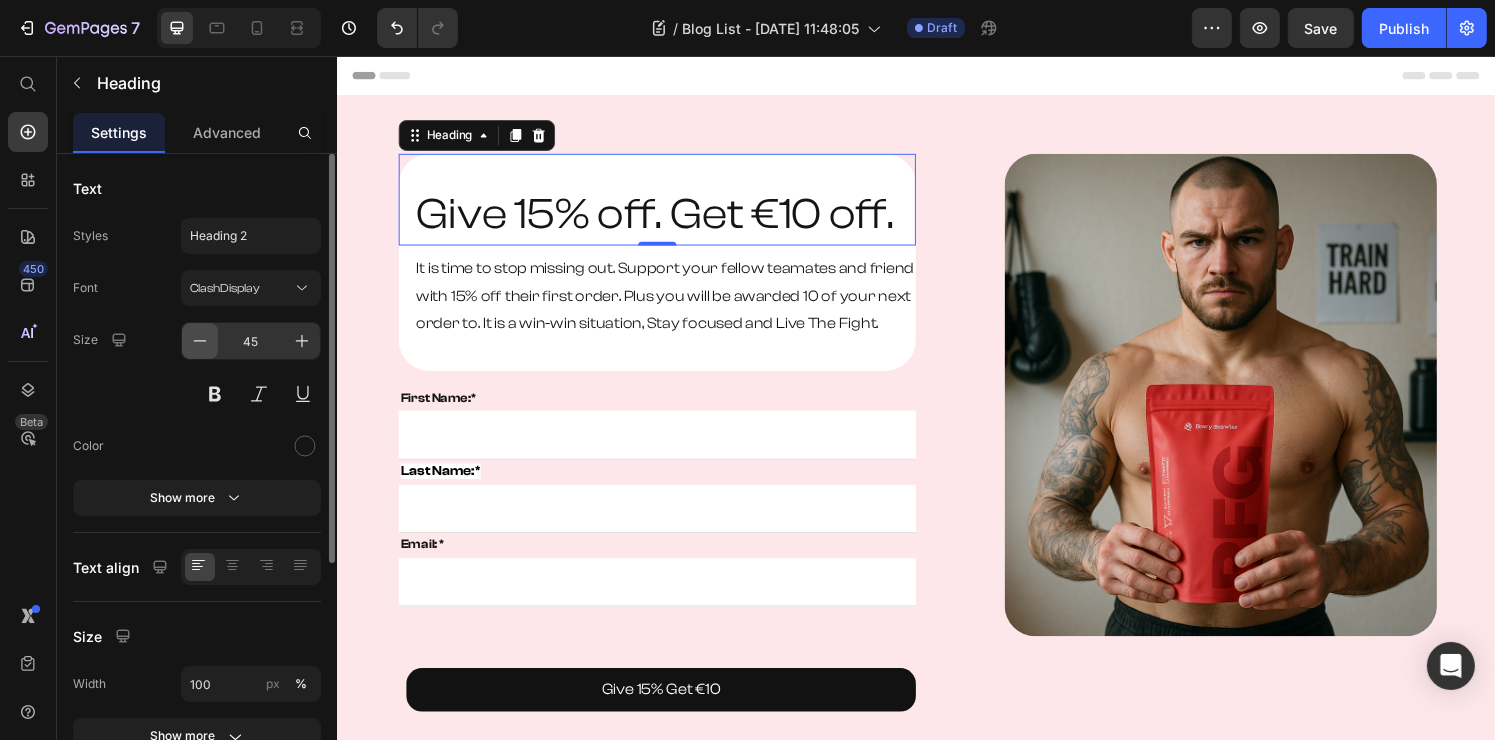 click at bounding box center [200, 341] 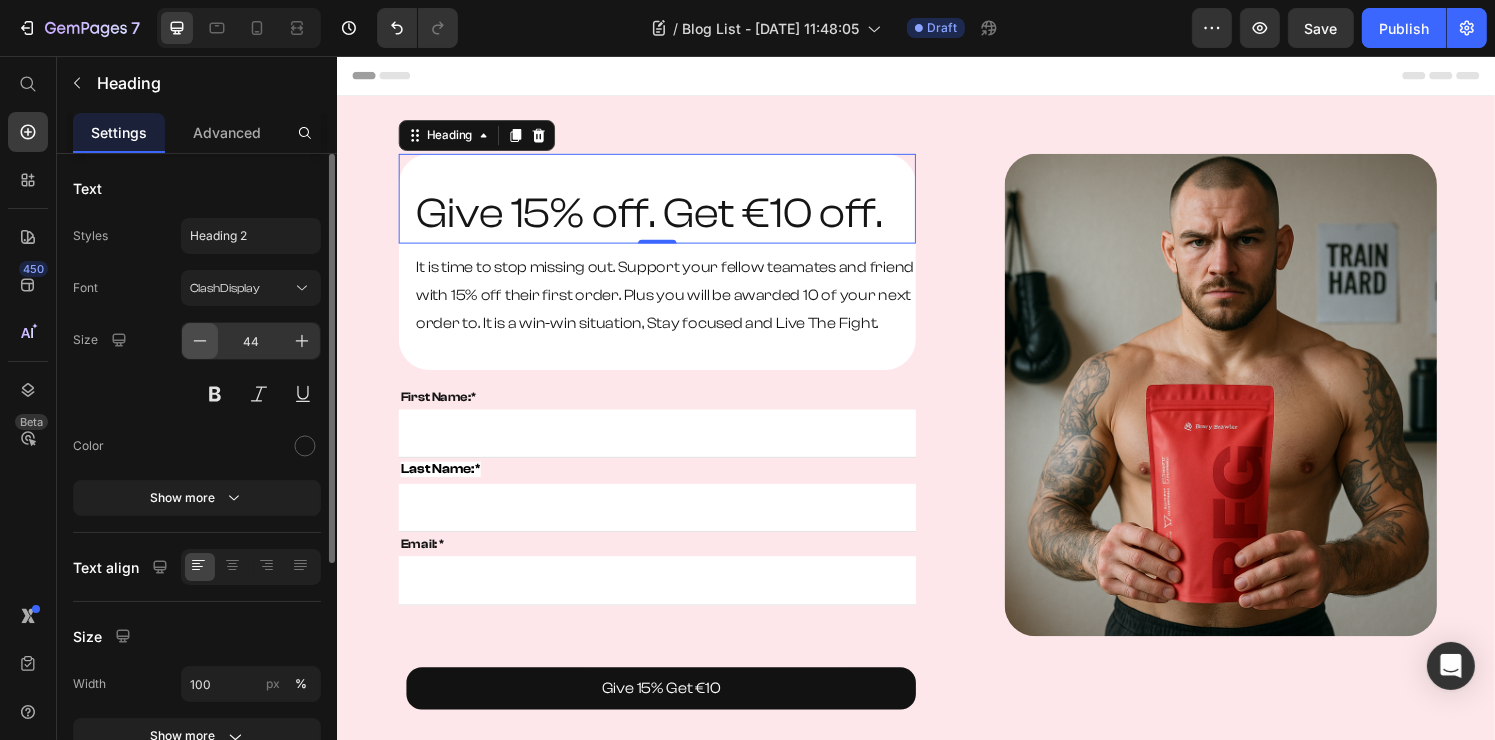 click at bounding box center [200, 341] 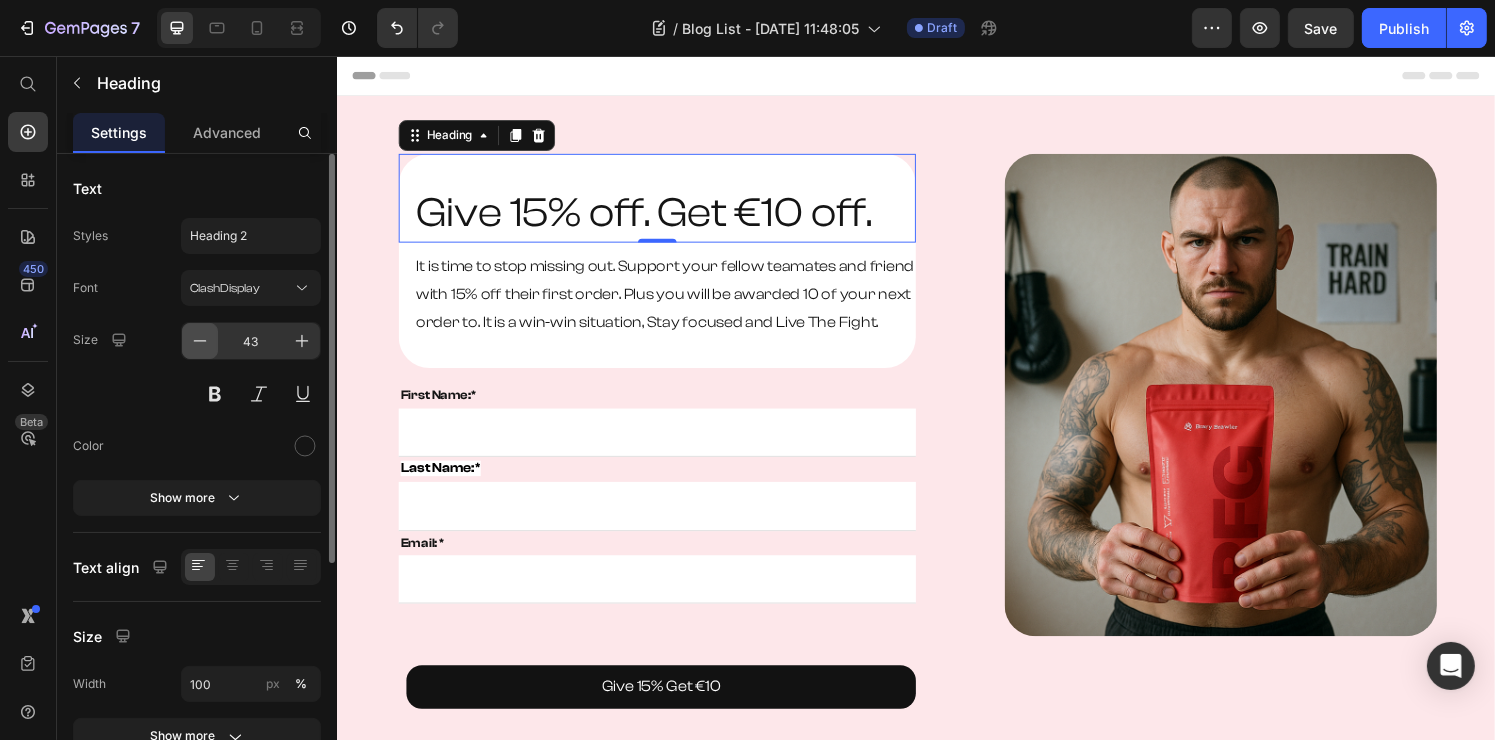 click at bounding box center [200, 341] 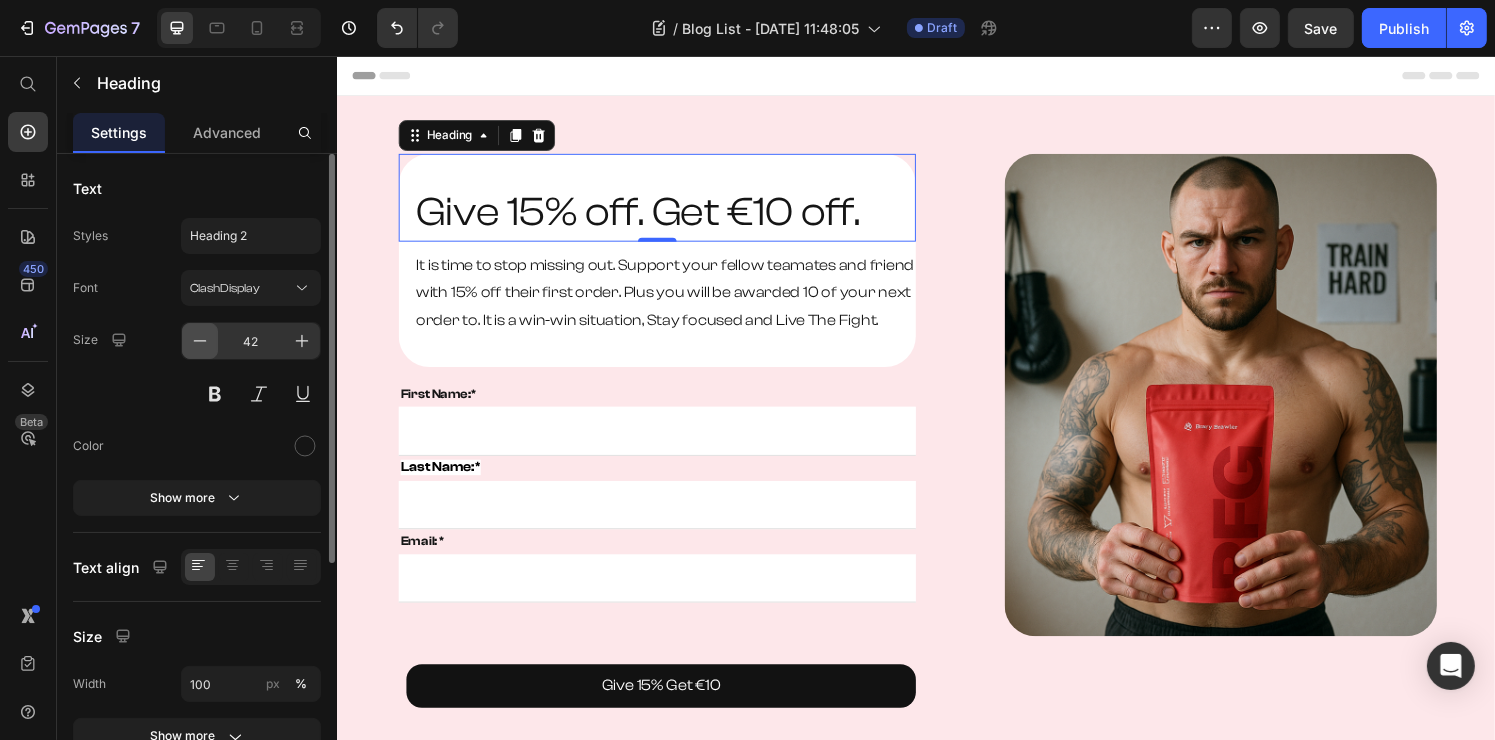 click at bounding box center [200, 341] 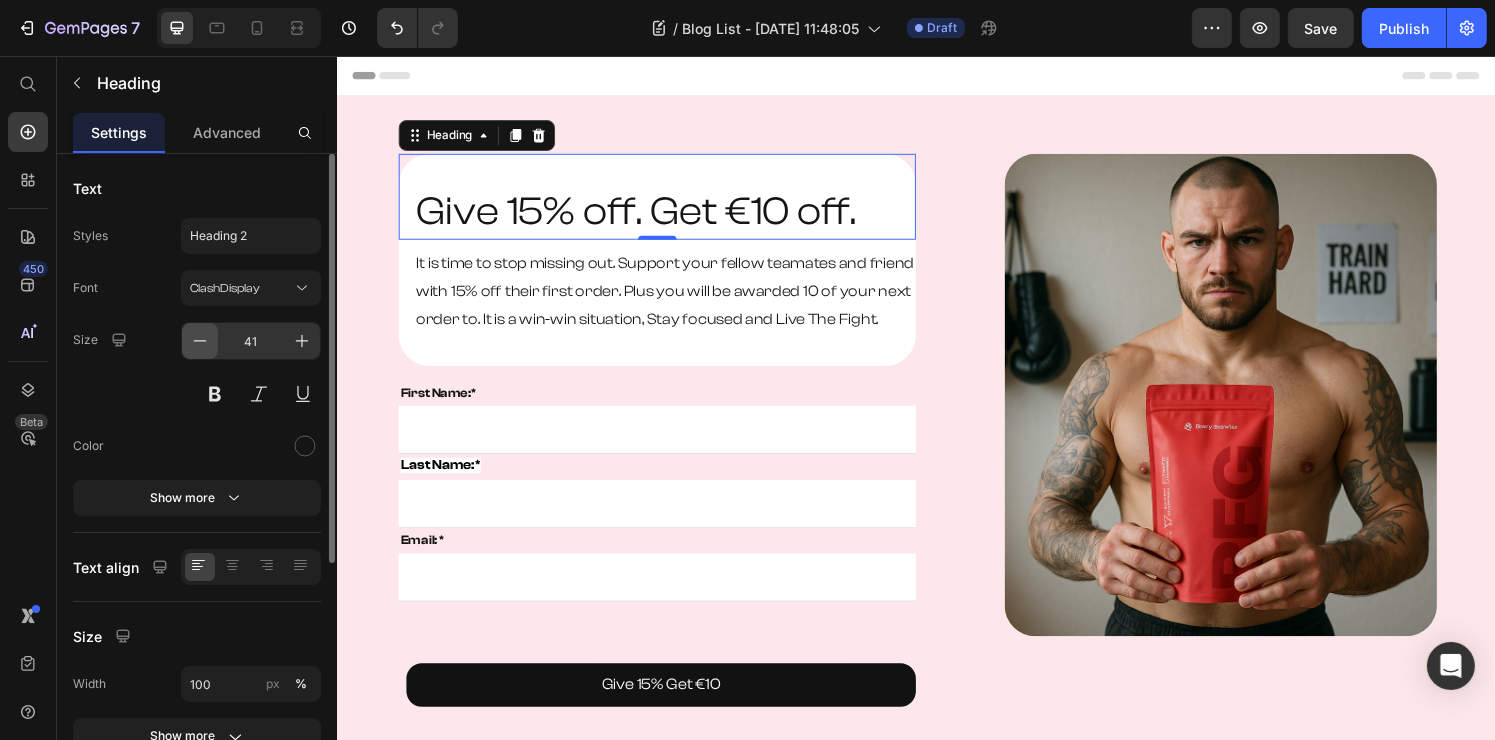 click at bounding box center [200, 341] 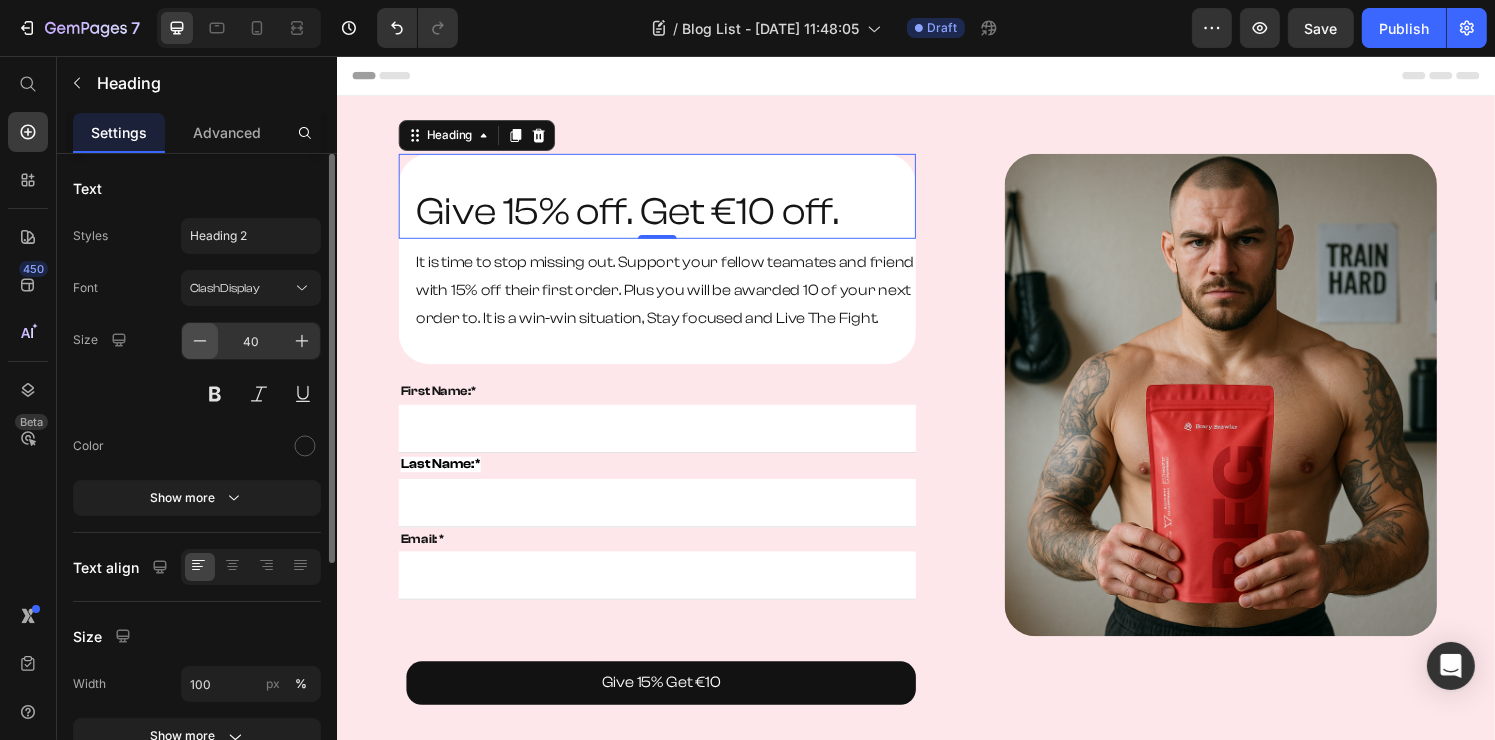 click at bounding box center [200, 341] 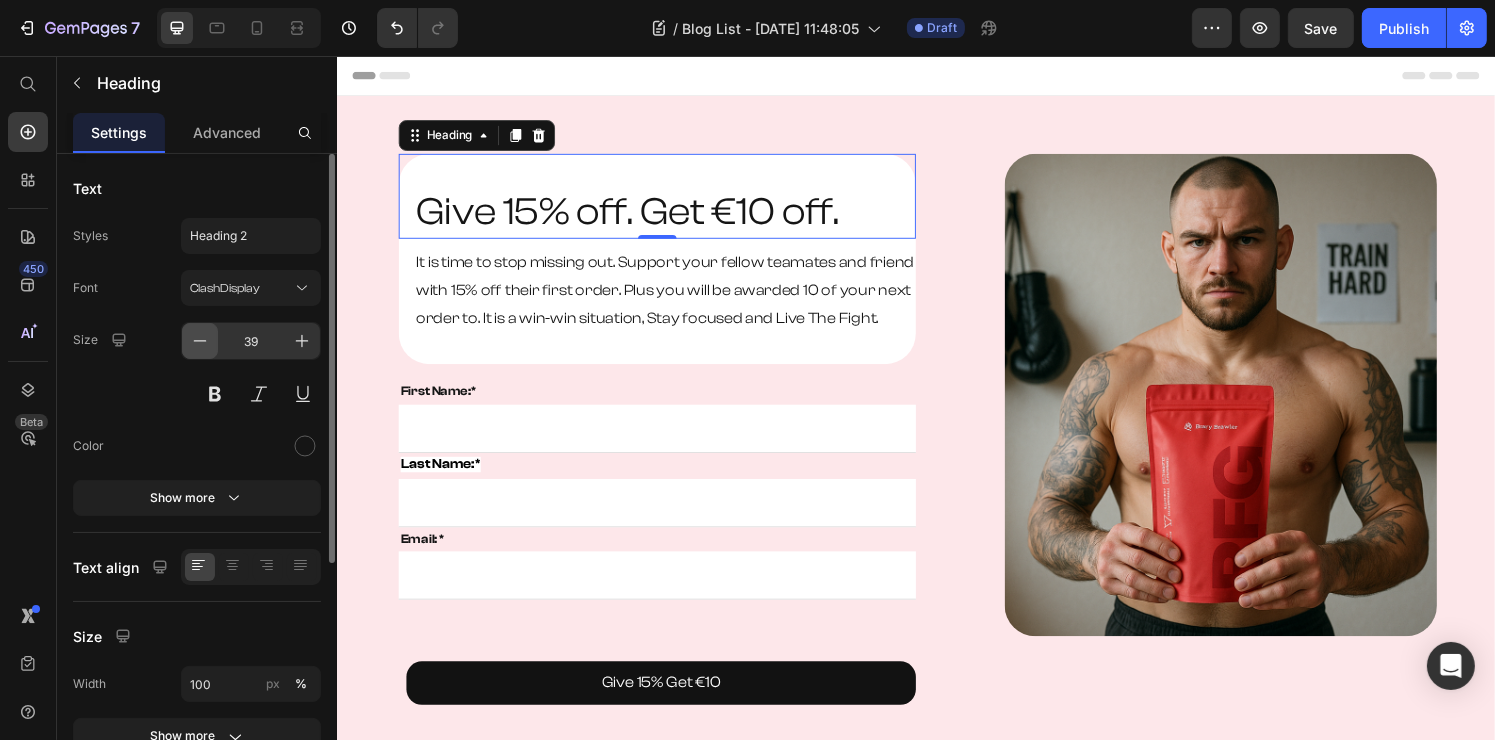 click at bounding box center [200, 341] 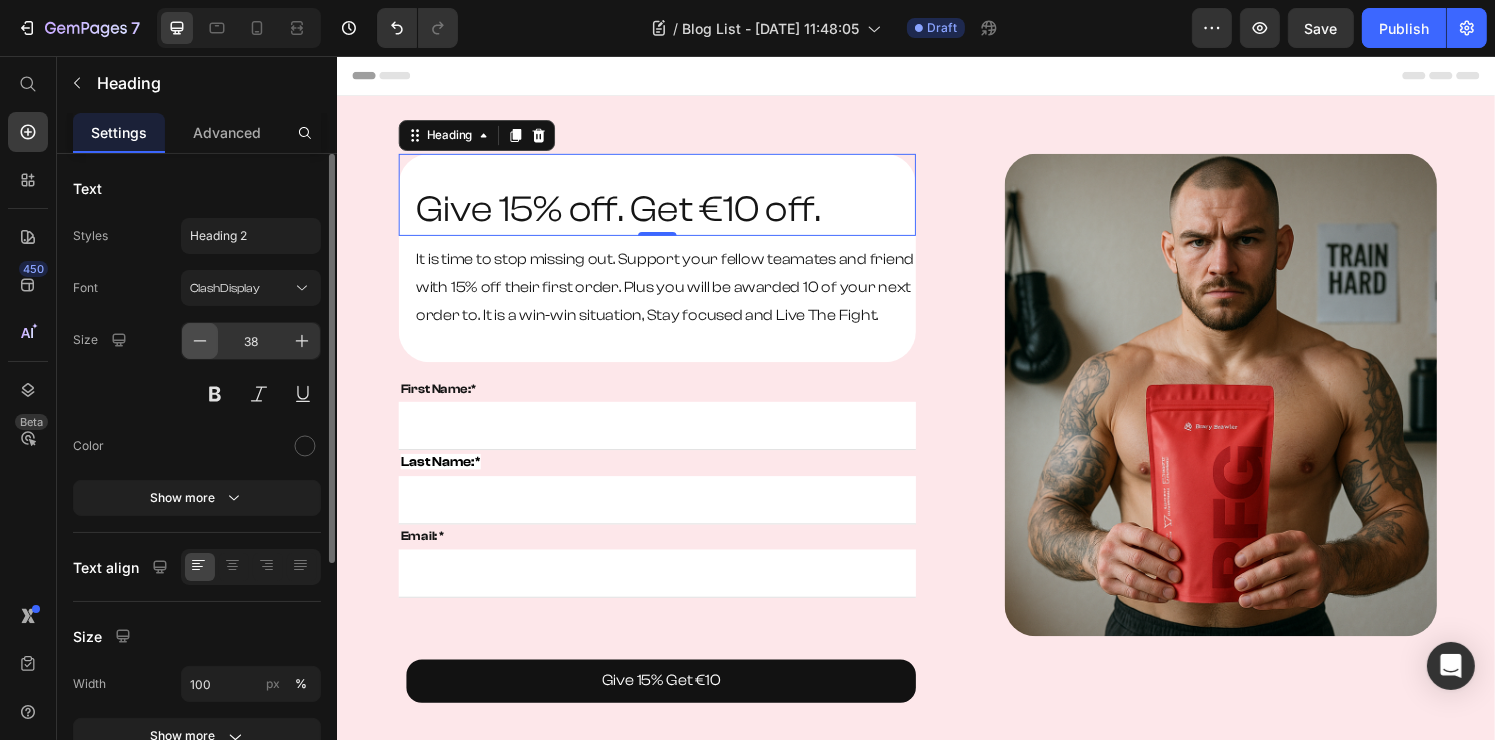 click 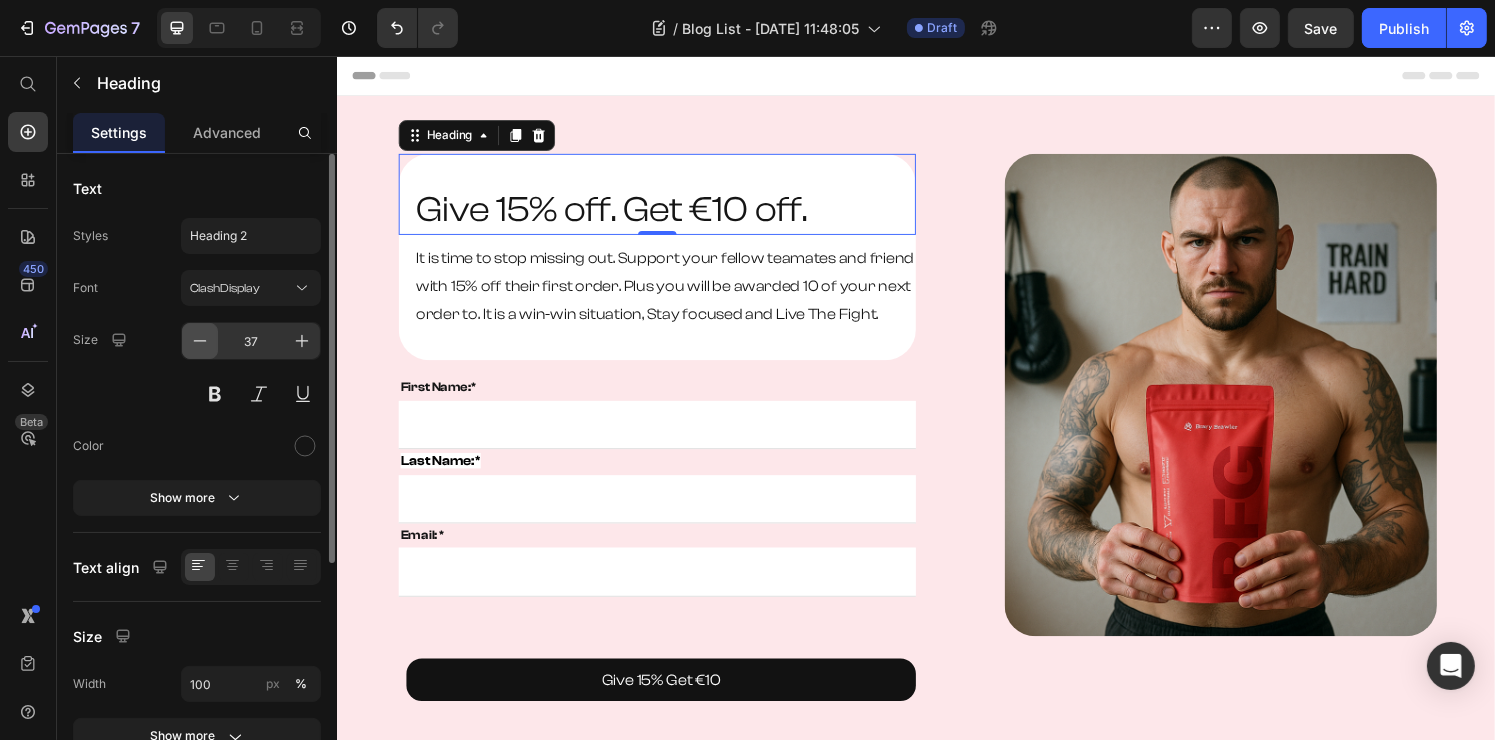 click 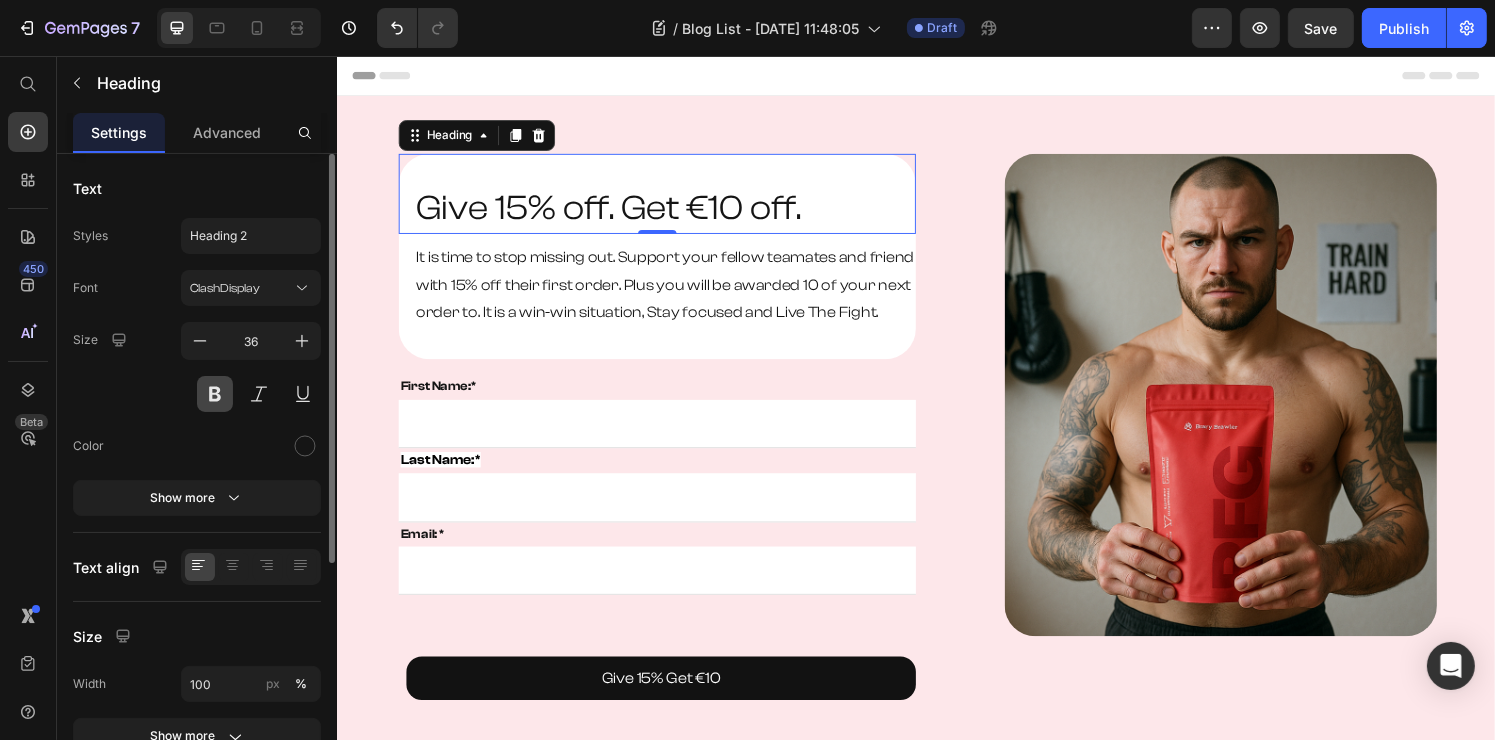click at bounding box center (215, 394) 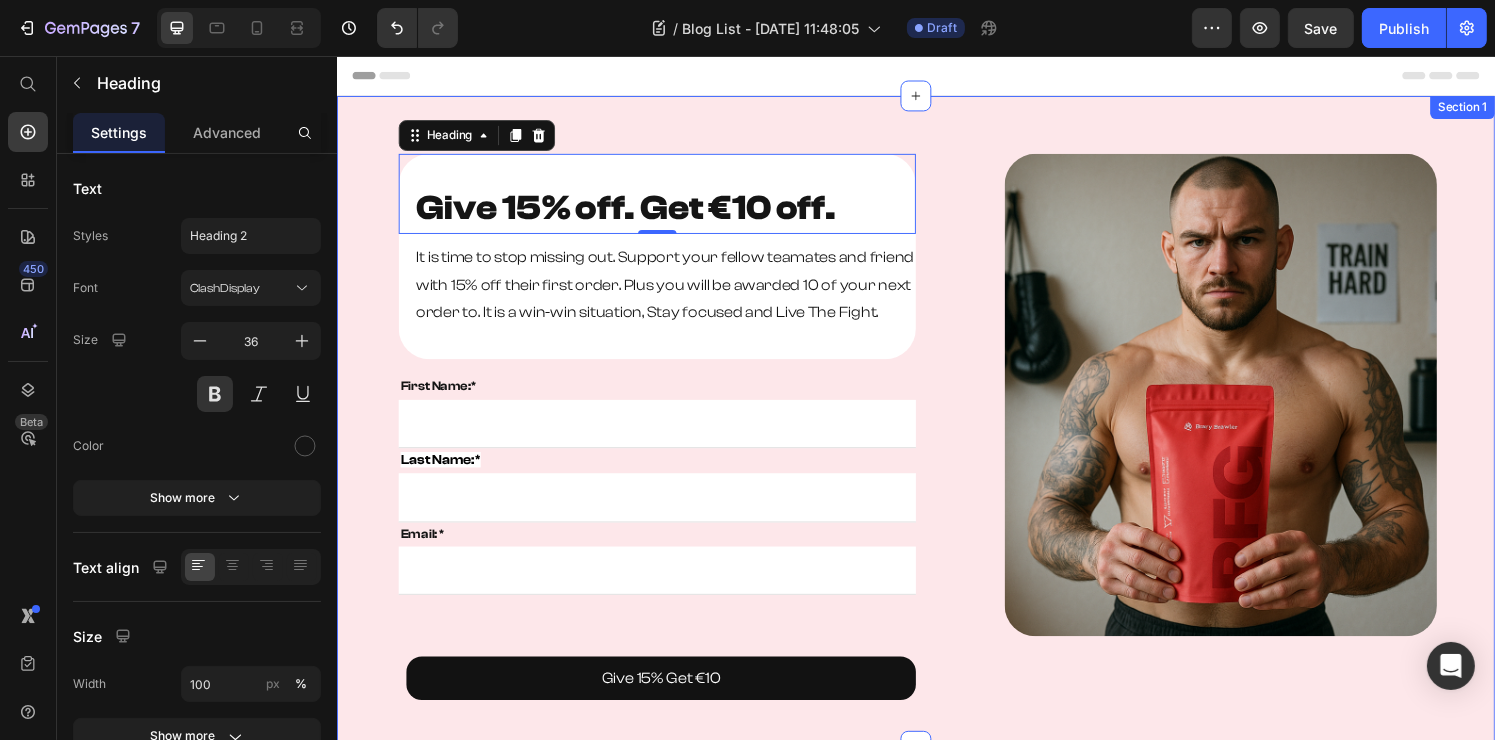 click on "Give 15% off. Get €10 off. Heading   0 It is time to stop missing out. Support your fellow teamates and friend with 15% off their first order. Plus you will be awarded 10 of your next order to. It is a win-win situation, Stay focused and Live The Fight. Text Block Row Row First Name:* Text block Text Field Last Name:* Text block Email Field Email: * Text block Email Field Row Give 15% Get €10 Button Contact Form Image Section 1" at bounding box center (936, 434) 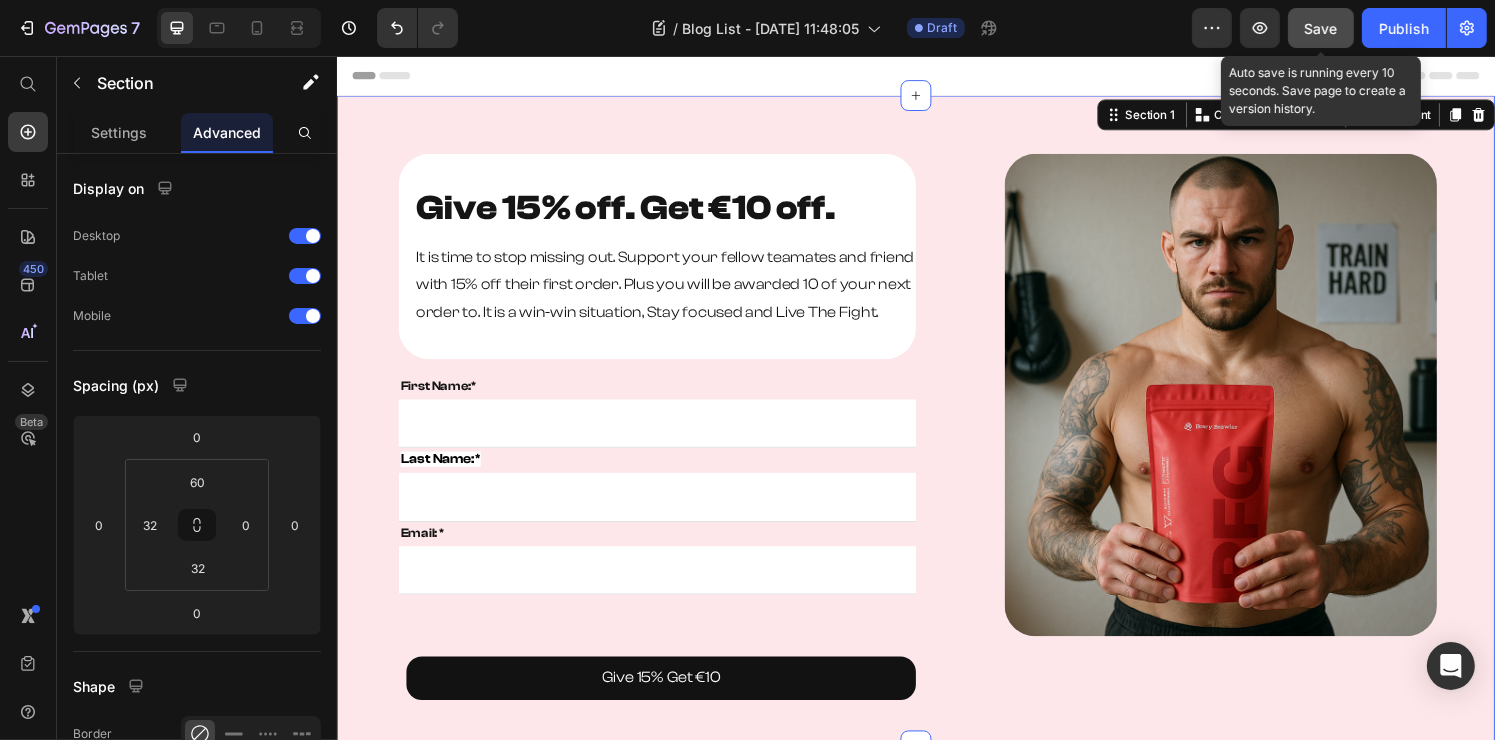 click on "Save" 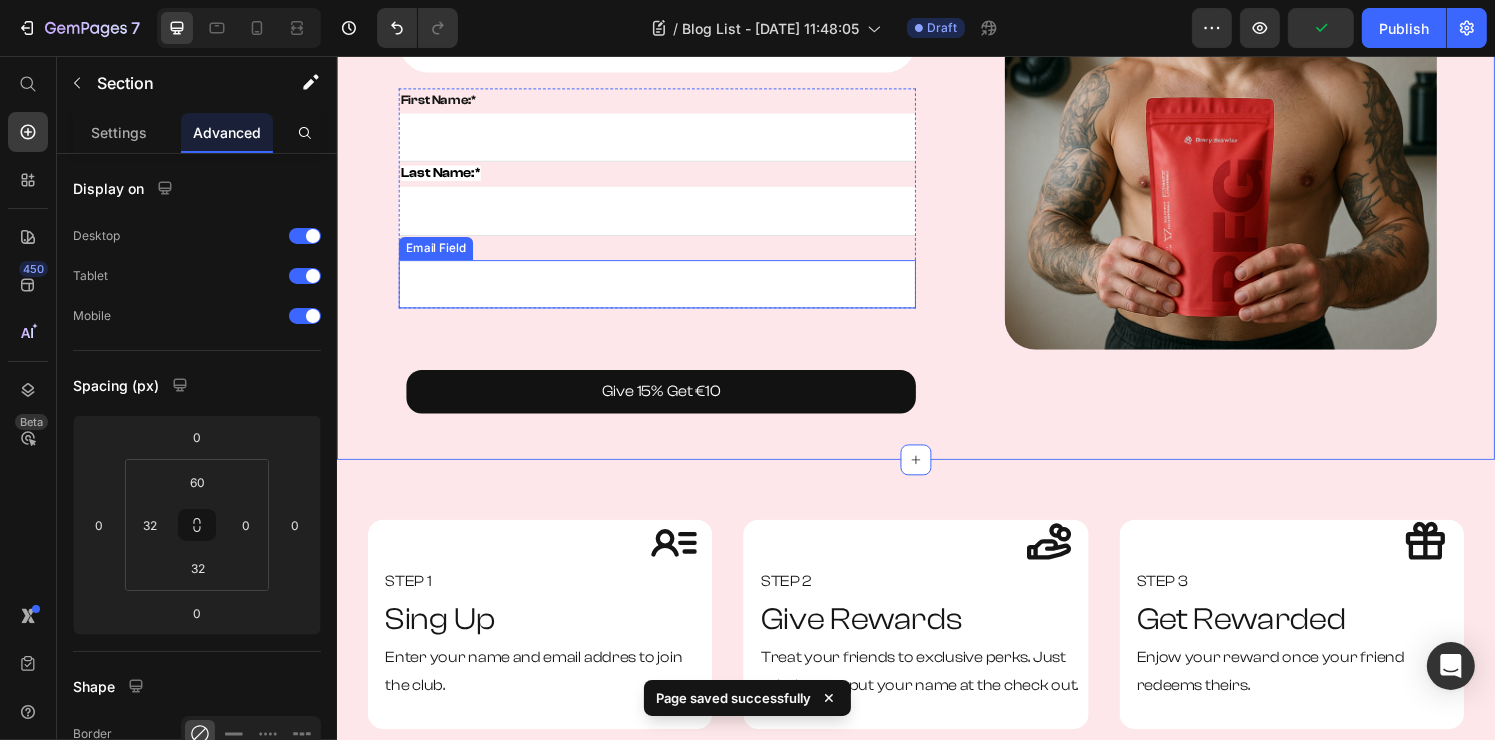 scroll, scrollTop: 300, scrollLeft: 0, axis: vertical 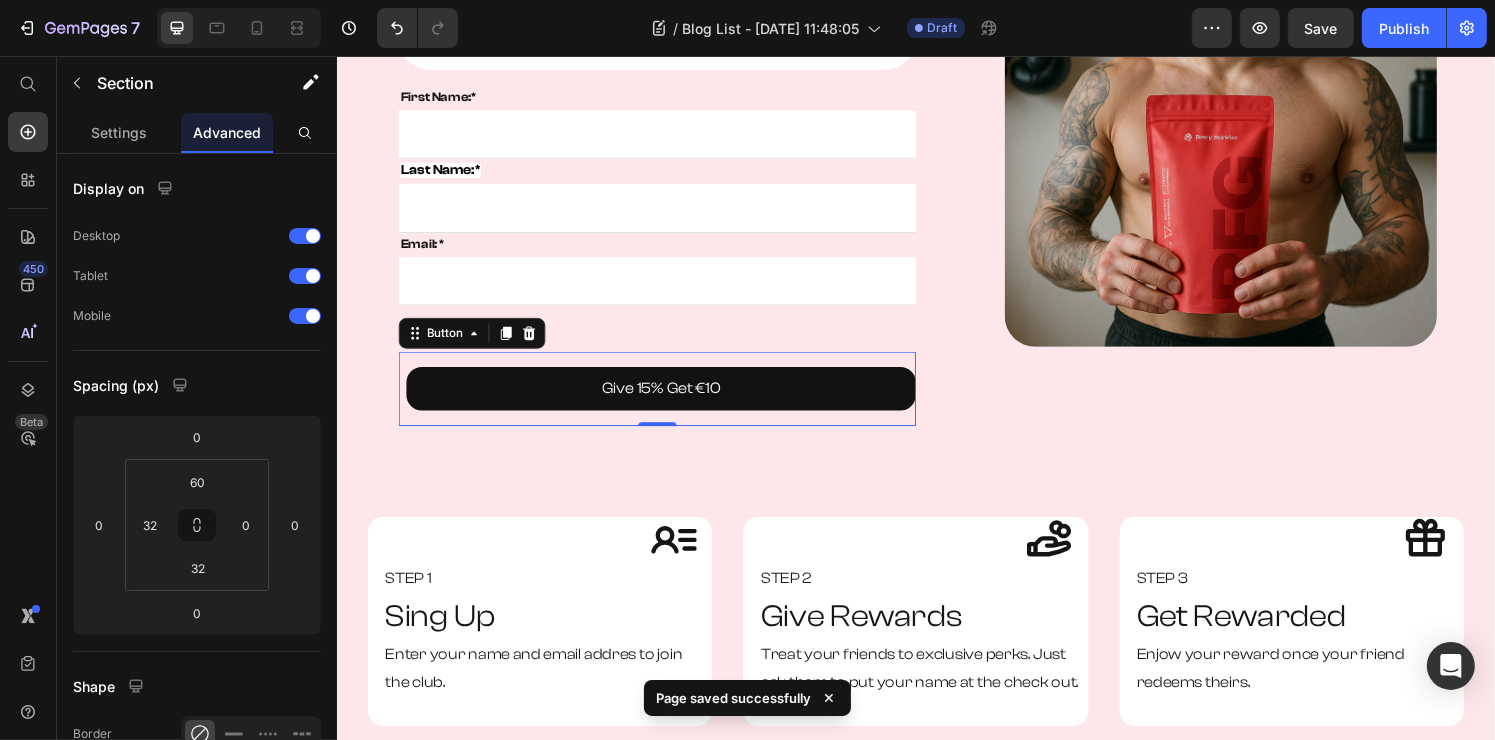 click on "Give 15% Get €10 Button   0" at bounding box center [668, 400] 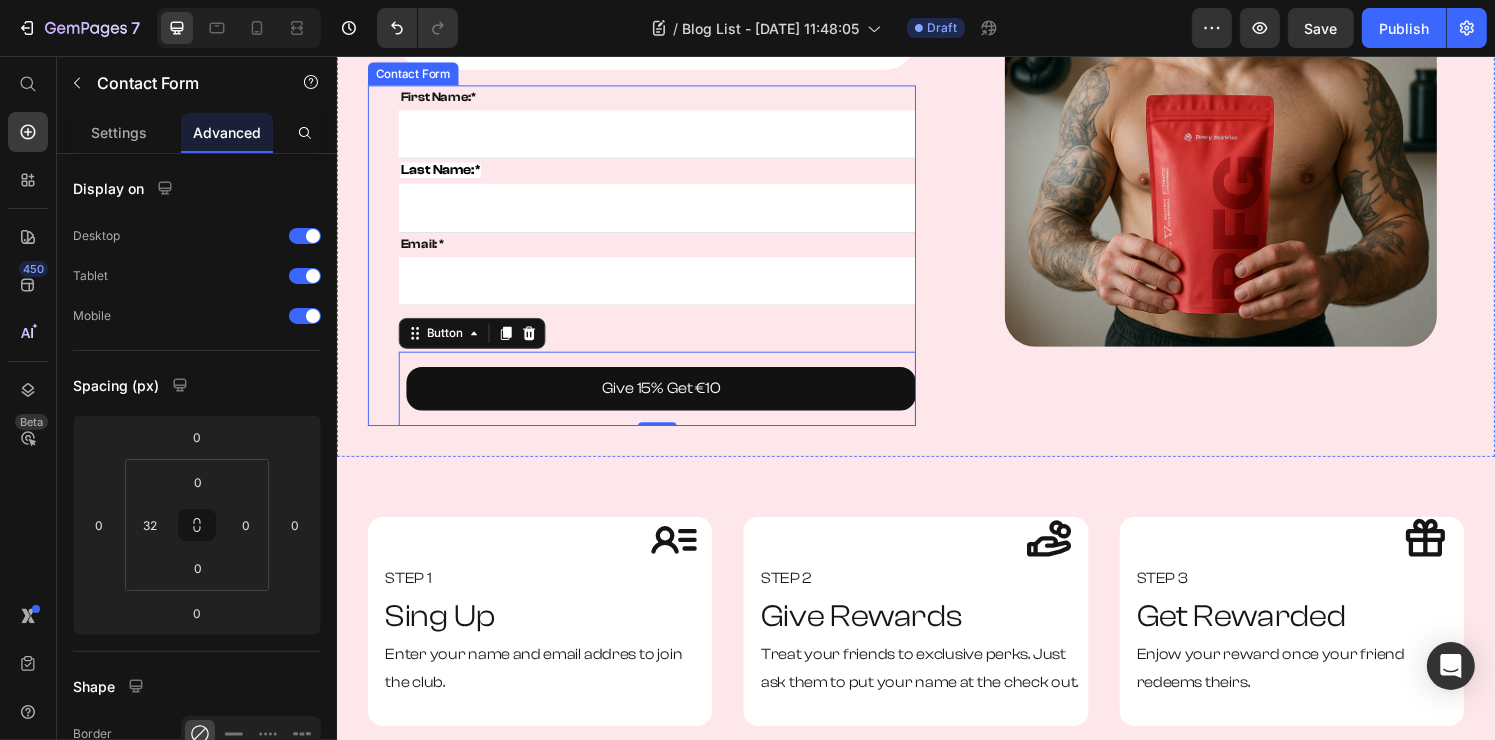click on "First Name:* Text block Text Field Last Name:* Text block Email Field Email: * Text block Email Field Row Give 15% Get €10 Button   0 Contact Form" at bounding box center [652, 262] 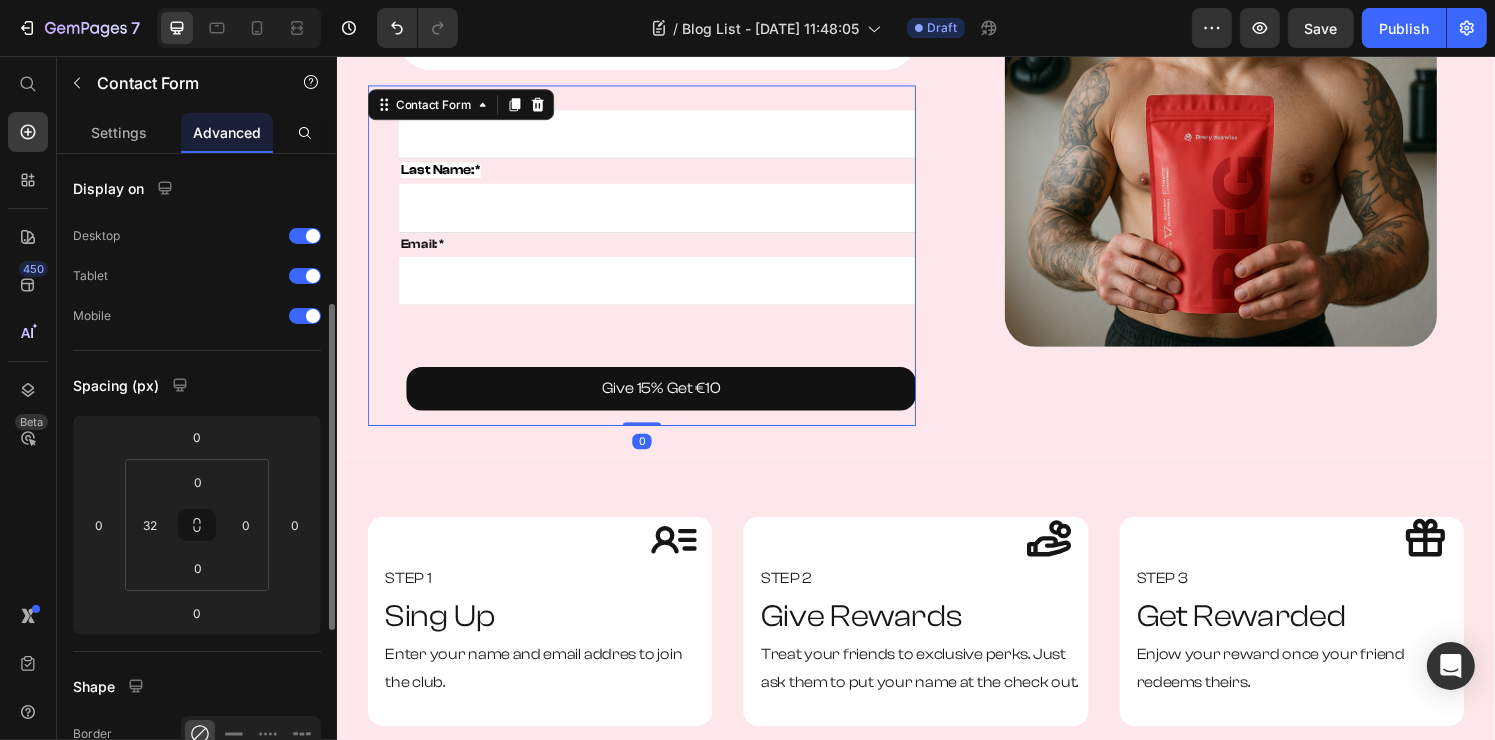 scroll, scrollTop: 100, scrollLeft: 0, axis: vertical 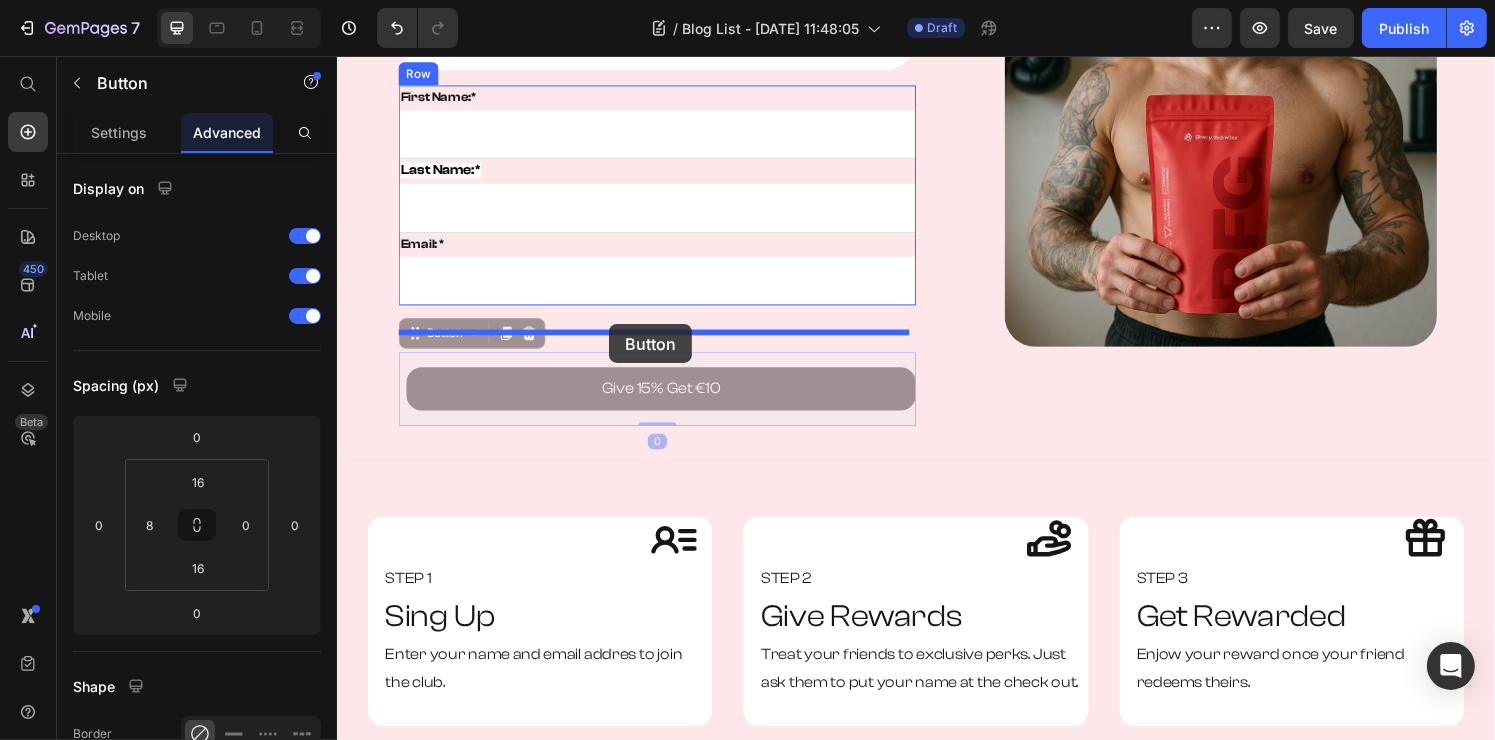 drag, startPoint x: 610, startPoint y: 430, endPoint x: 618, endPoint y: 334, distance: 96.332756 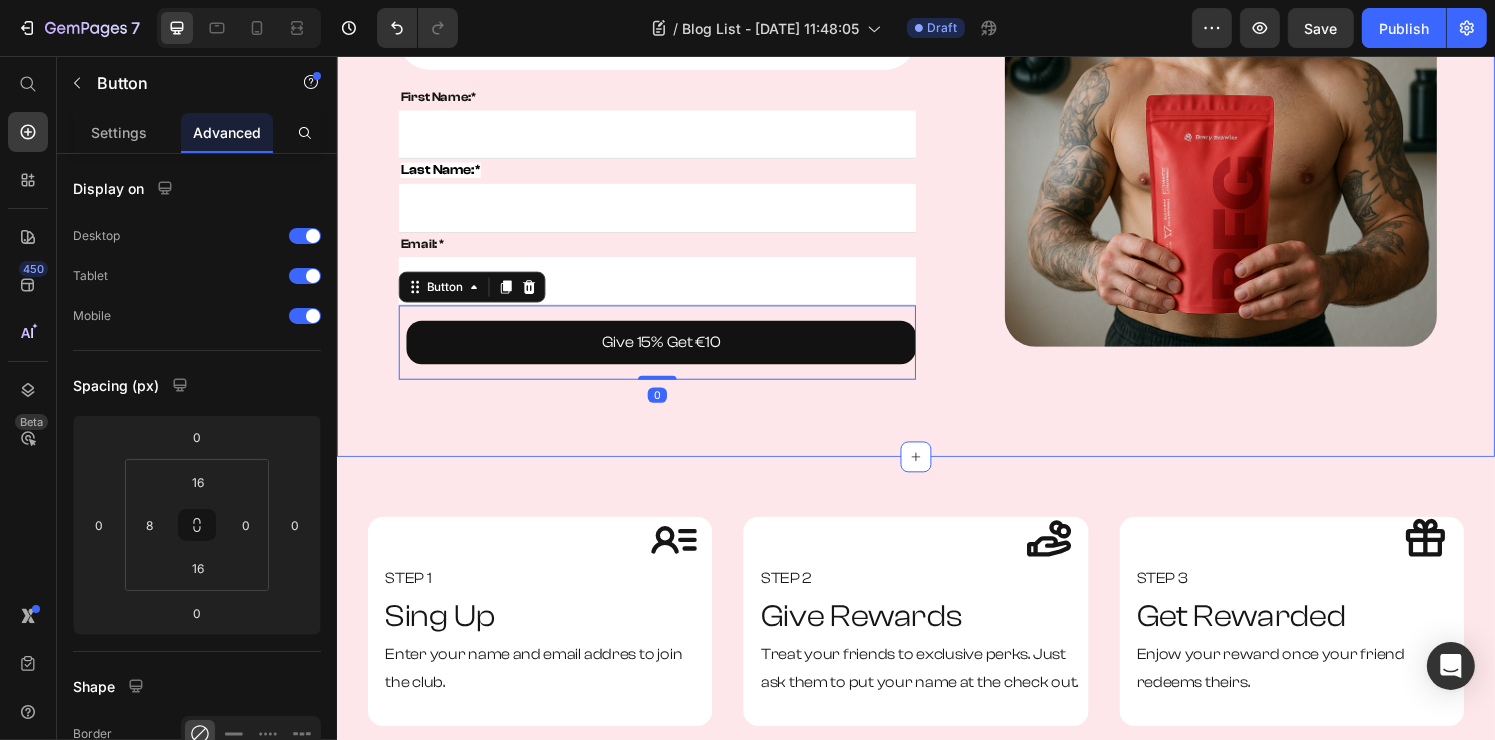 click on "Give 15% off. Get €10 off. Heading It is time to stop missing out. Support your fellow teamates and friend with 15% off their first order. Plus you will be awarded 10 of your next order to. It is a win-win situation, Stay focused and Live The Fight. Text Block Row Row First Name:* Text block Text Field Last Name:* Text block Email Field Email: * Text block Email Field Give 15% Get €10 Button   0 Row Contact Form Image Section 1" at bounding box center [936, 134] 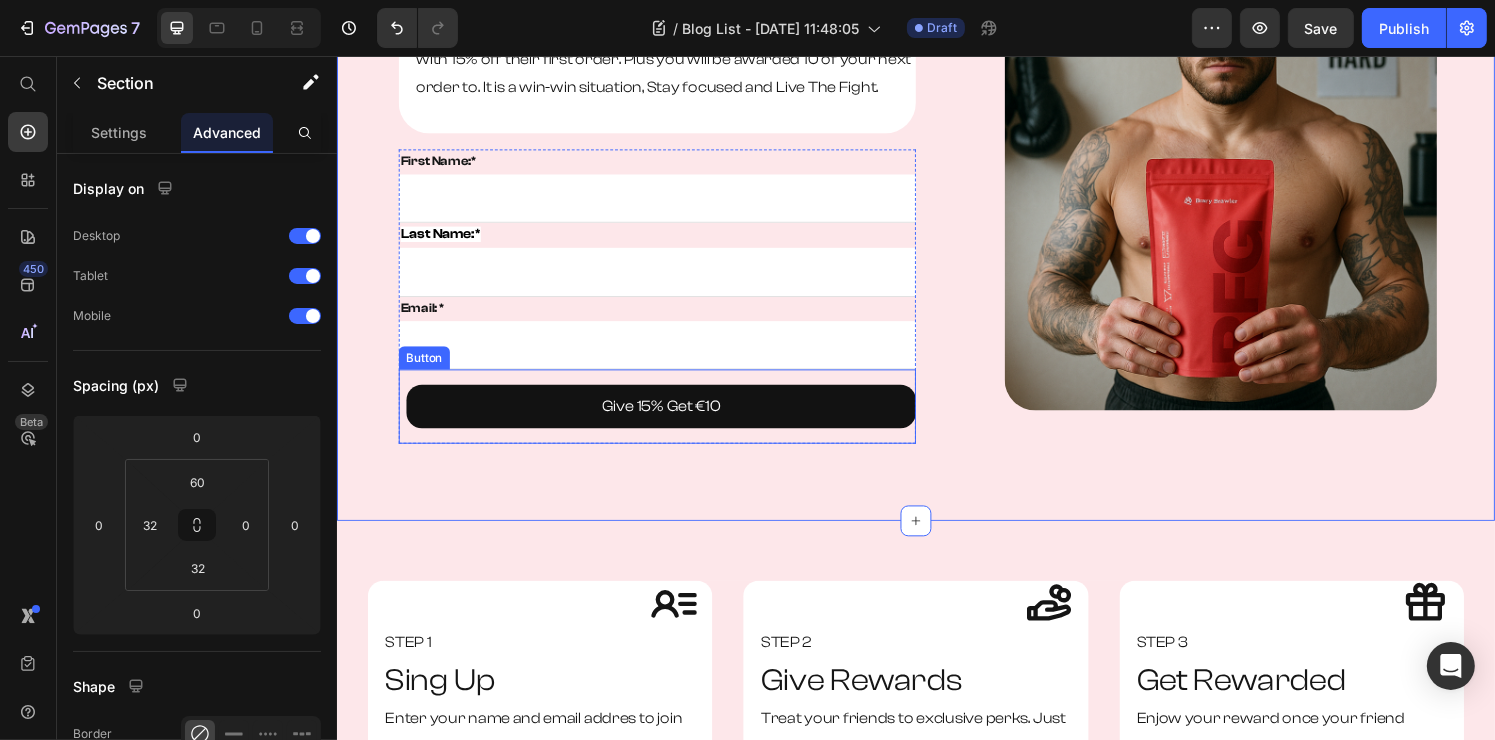 scroll, scrollTop: 200, scrollLeft: 0, axis: vertical 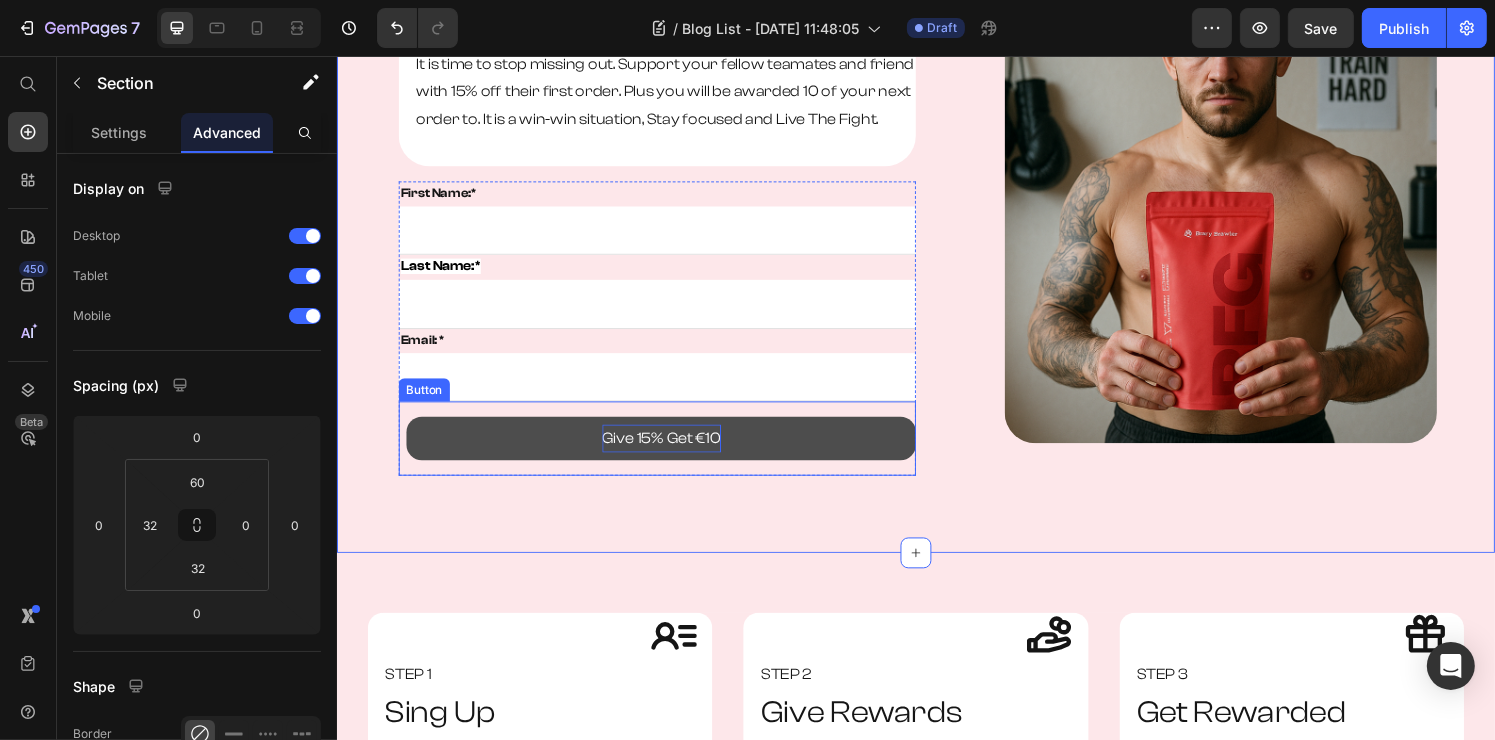click on "Give 15% Get €10" at bounding box center [672, 452] 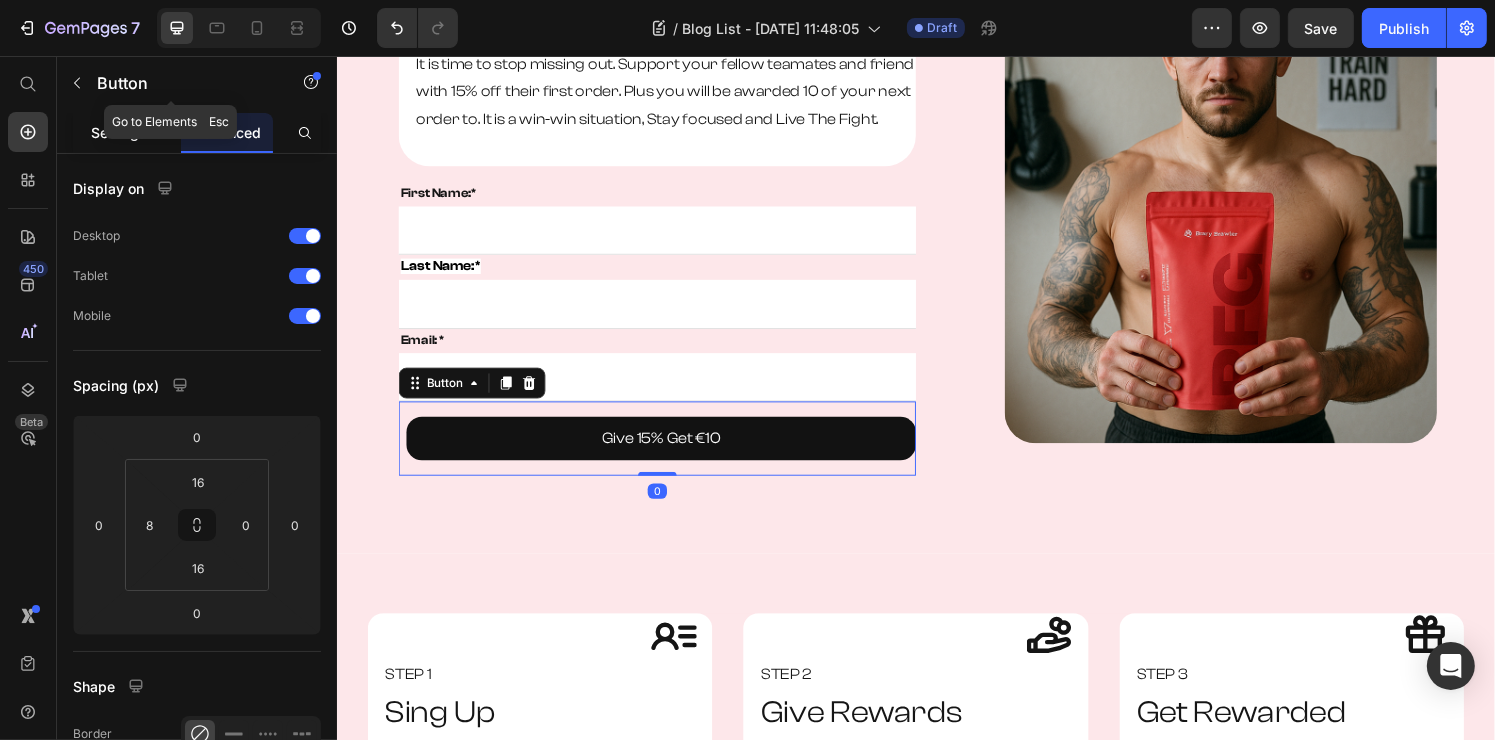 click on "Settings" at bounding box center [119, 132] 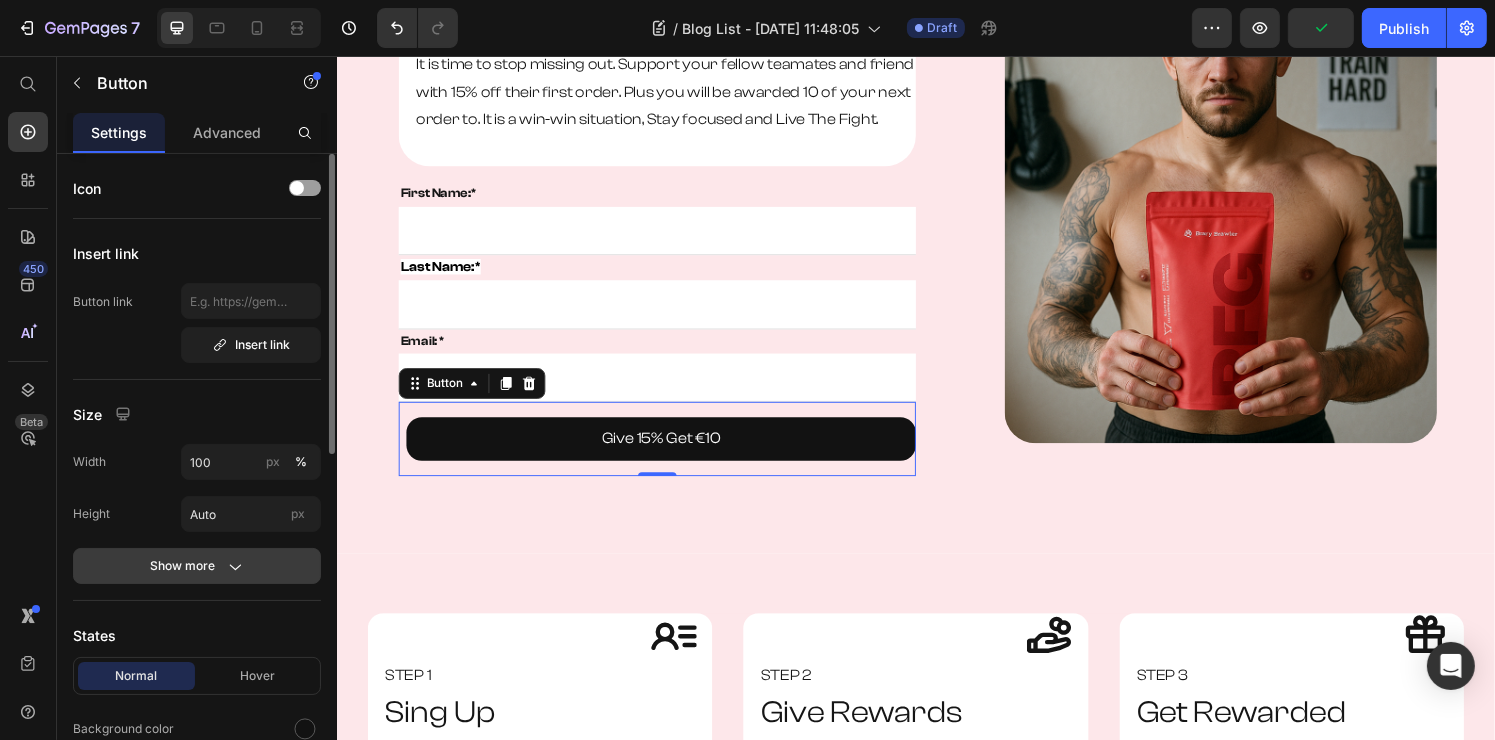 scroll, scrollTop: 100, scrollLeft: 0, axis: vertical 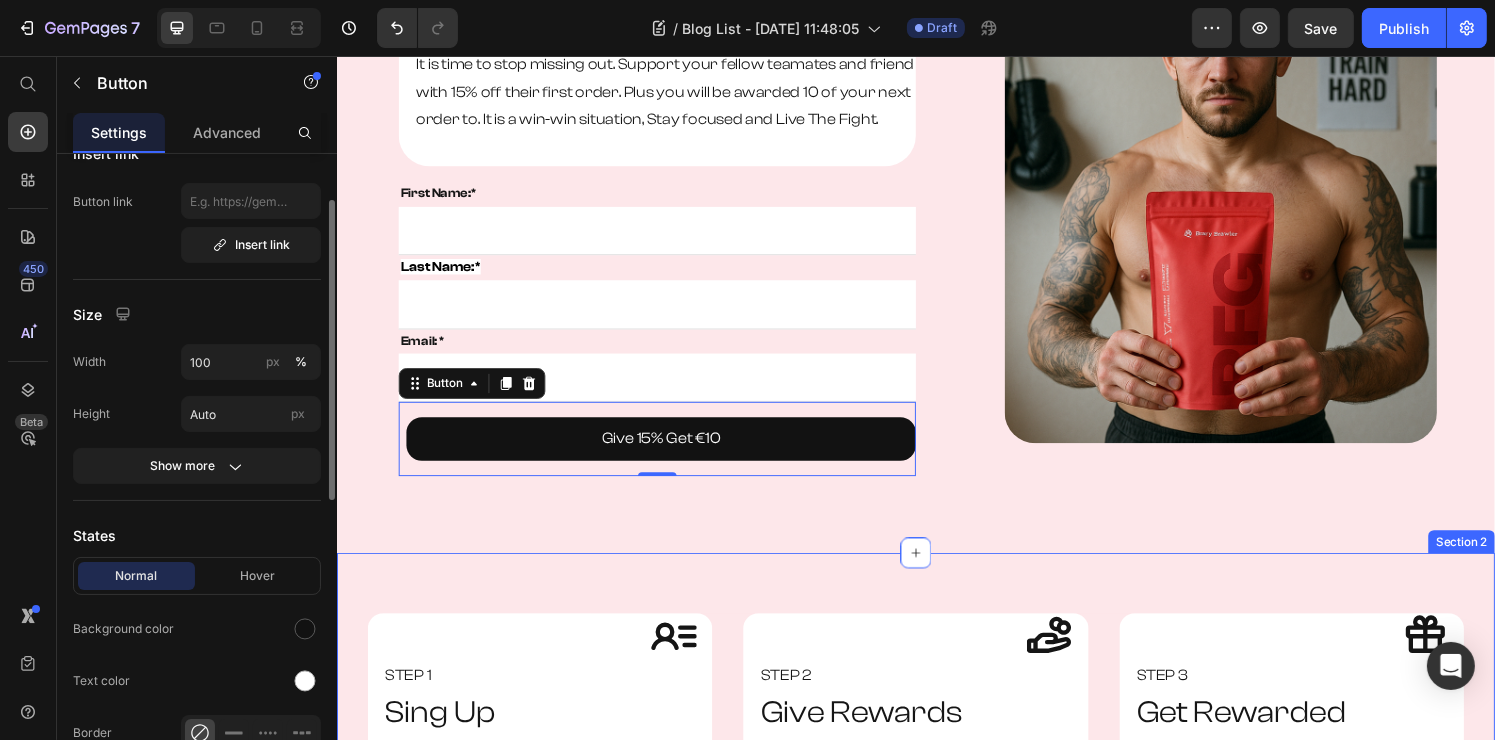 click on "Icon STEP 1 Text Block Sing Up Heading Enter your name and email addres to join the club. Text Block Row
Icon STEP 2 Text Block Give Rewards Heading Treat your friends to exclusive perks. Just ask them to put your name at the check out. Text Block Row
Icon STEP 3 Text Block Get Rewarded Heading Enjow your reward once your friend redeems theirs. Text Block Row Row Section 2" at bounding box center [936, 726] 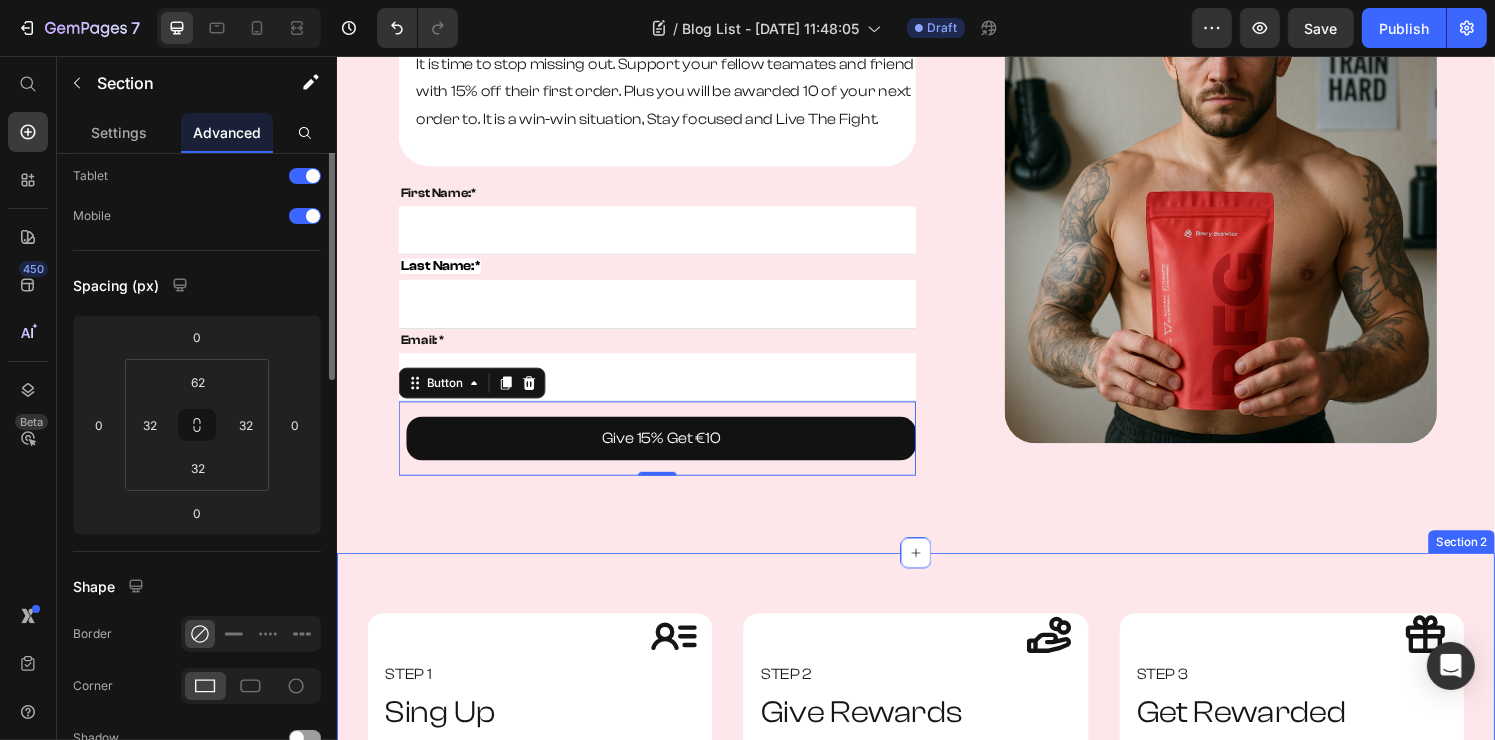 scroll, scrollTop: 0, scrollLeft: 0, axis: both 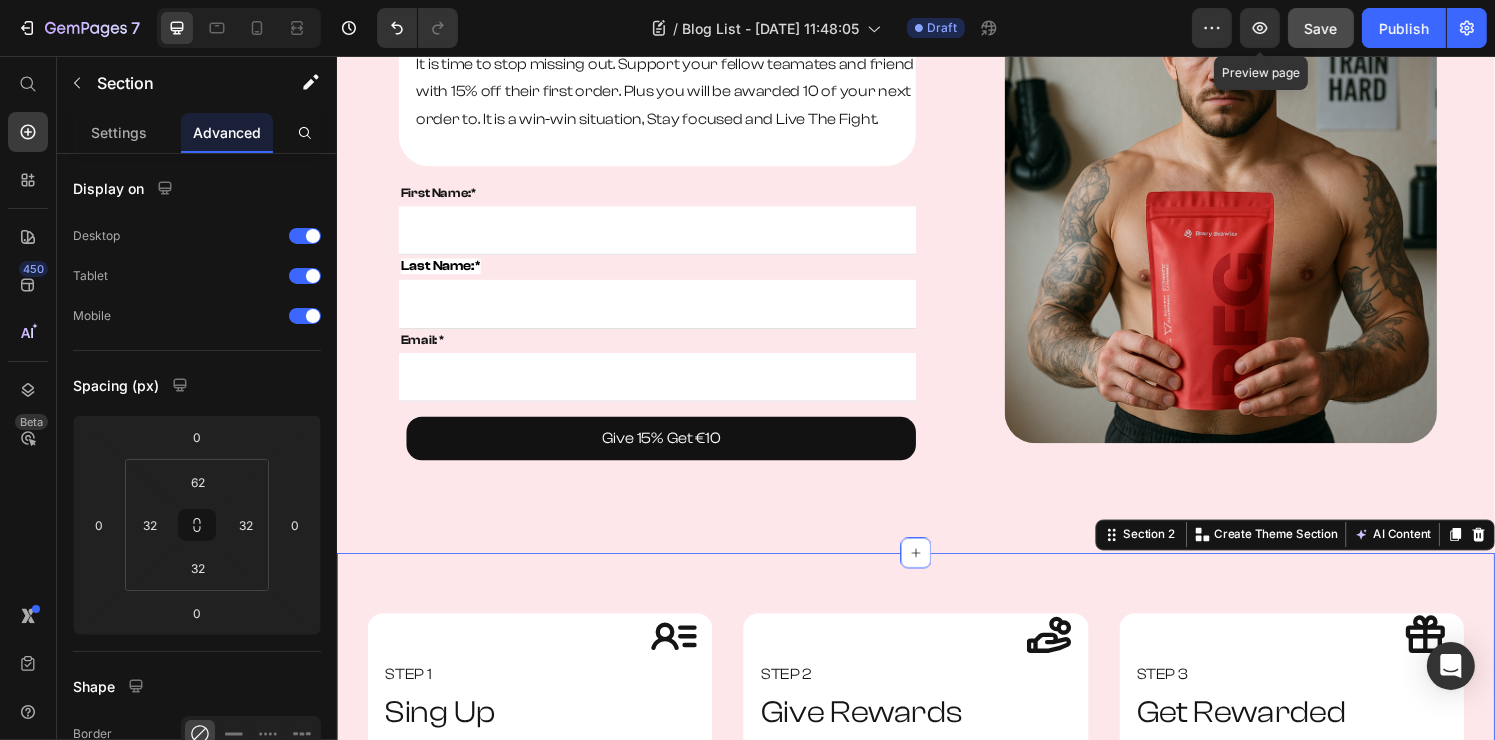 click on "Save" 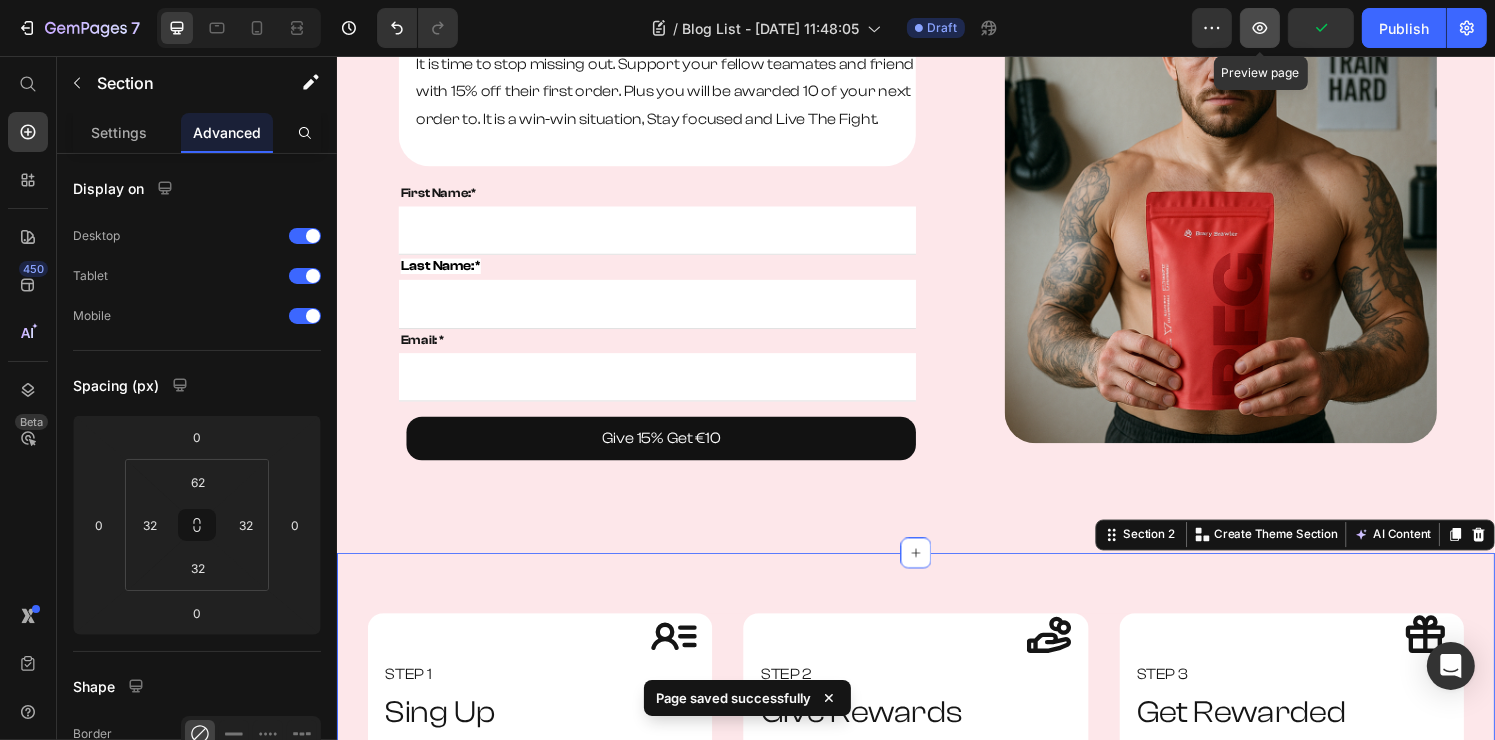 click 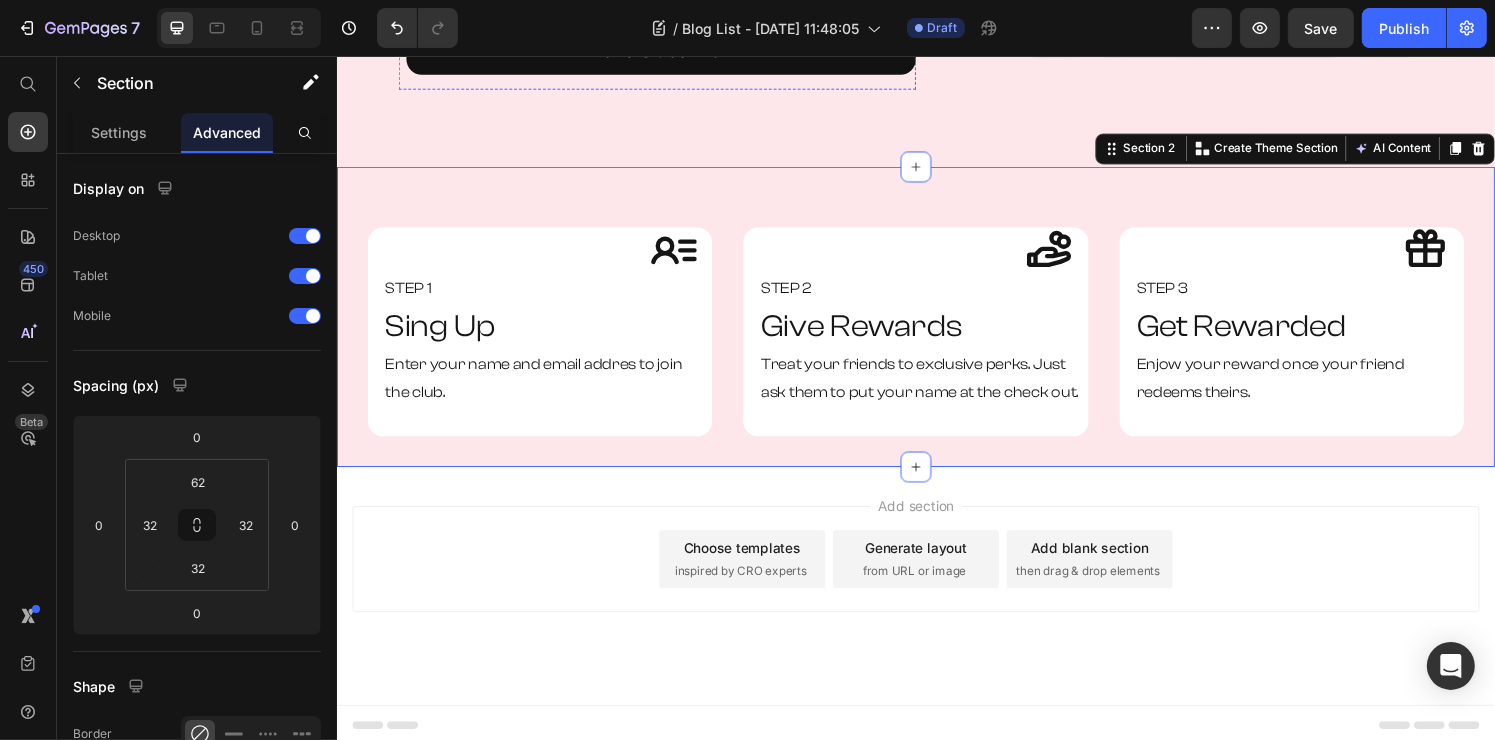 scroll, scrollTop: 632, scrollLeft: 0, axis: vertical 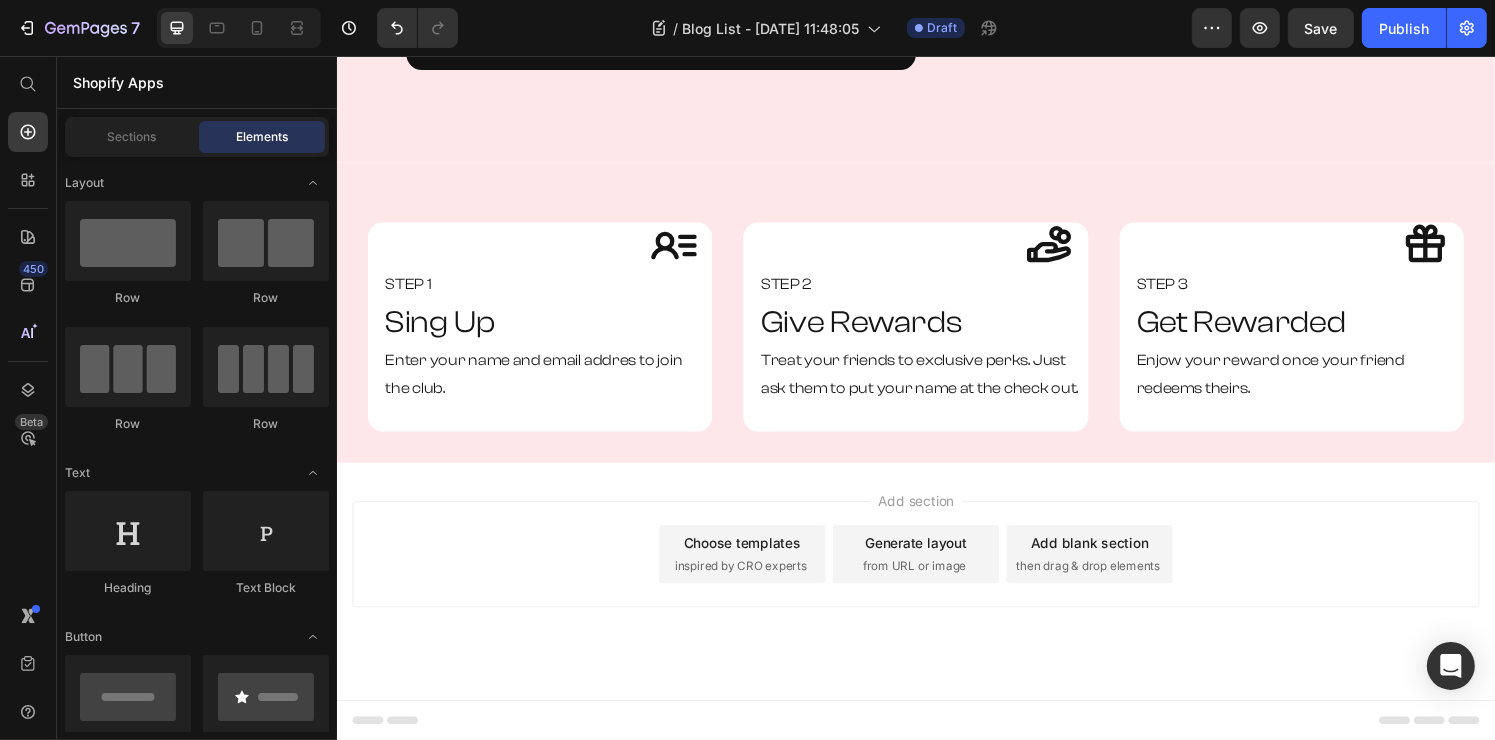 click on "Add section Choose templates inspired by CRO experts Generate layout from URL or image Add blank section then drag & drop elements" at bounding box center (936, 600) 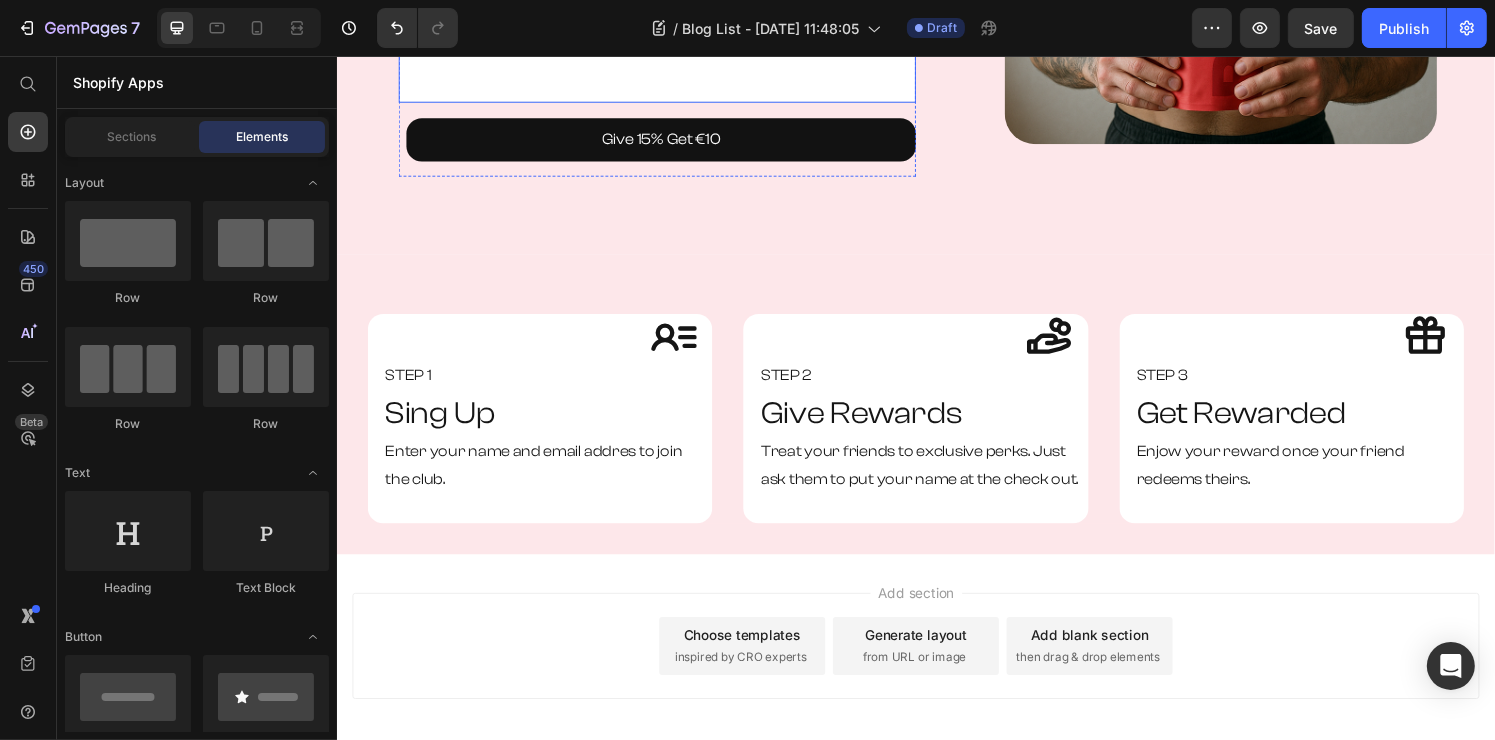 scroll, scrollTop: 600, scrollLeft: 0, axis: vertical 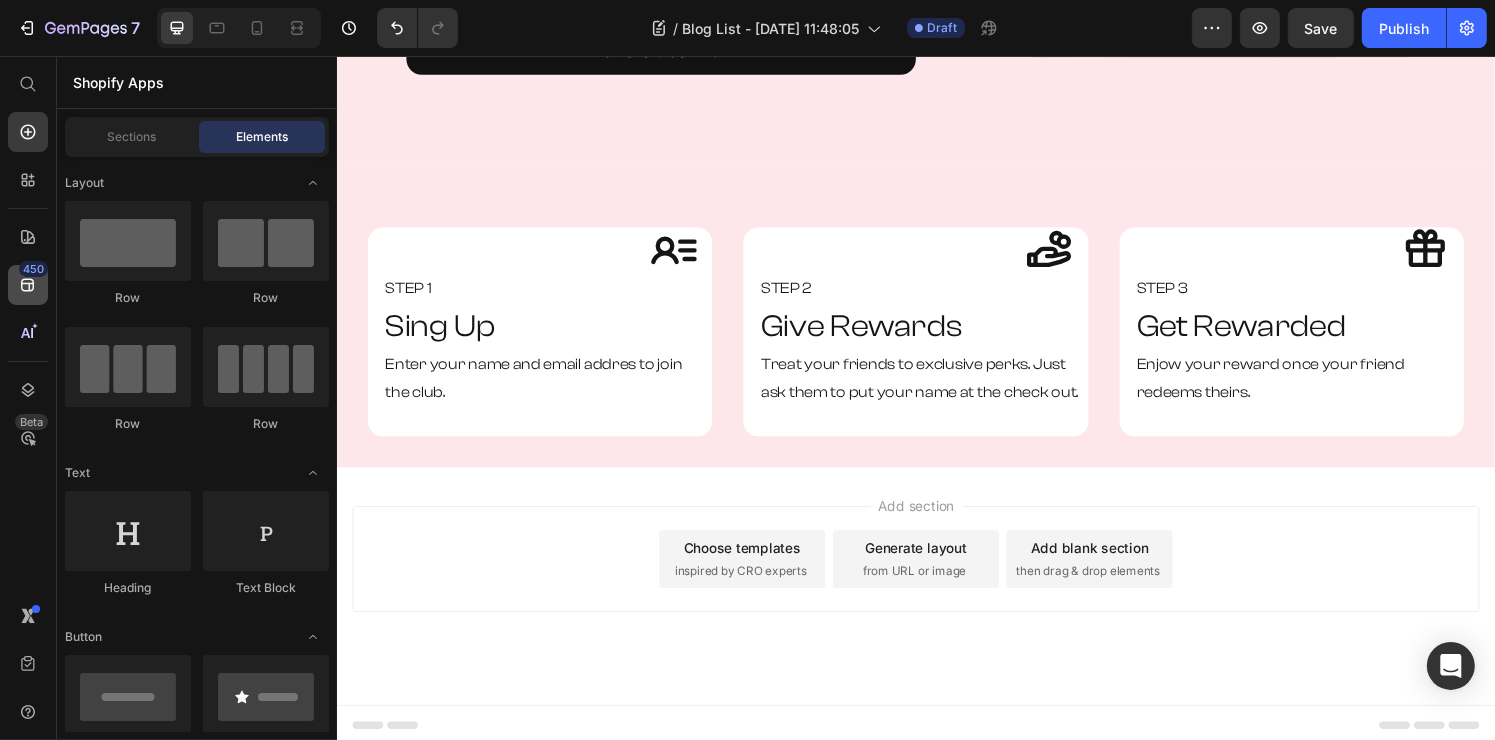 click on "450" at bounding box center [33, 269] 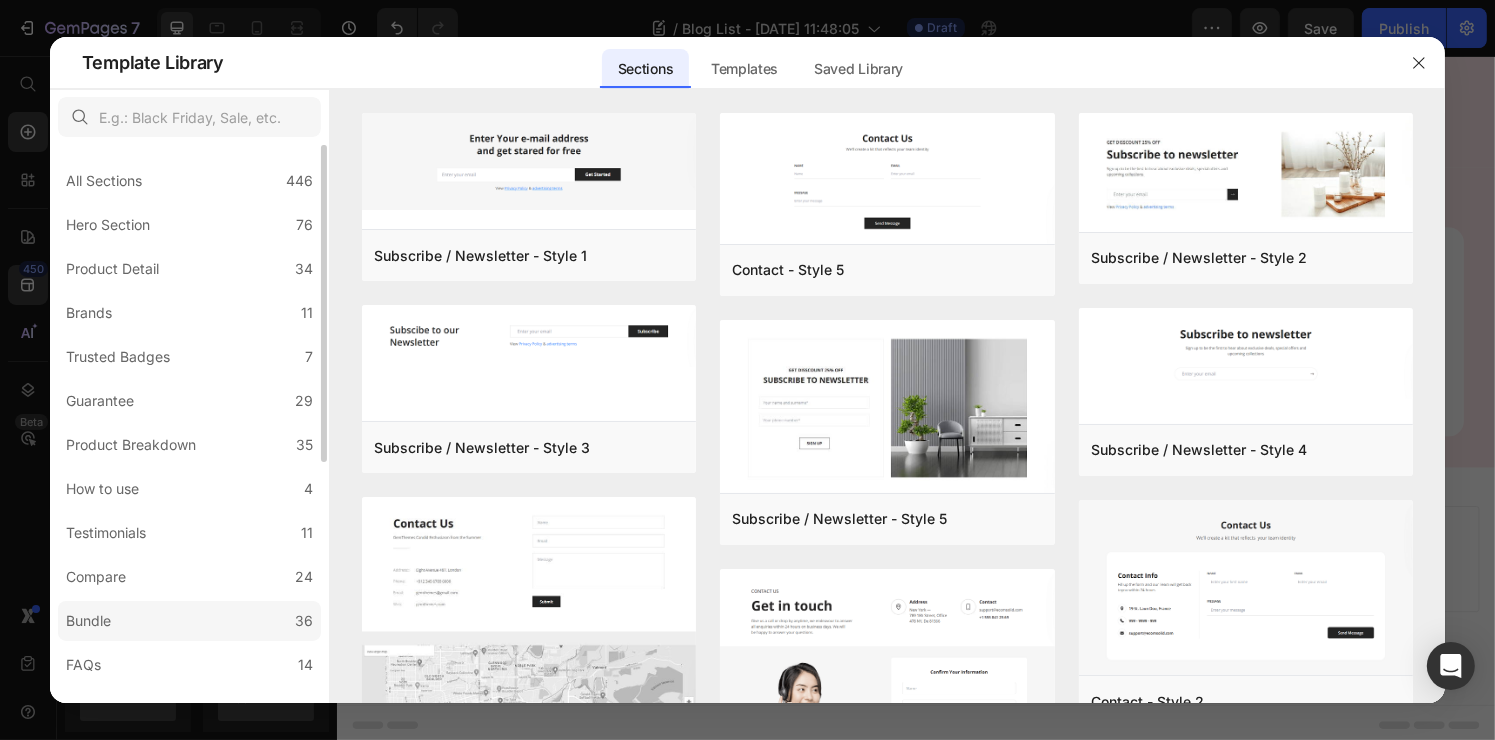 scroll, scrollTop: 200, scrollLeft: 0, axis: vertical 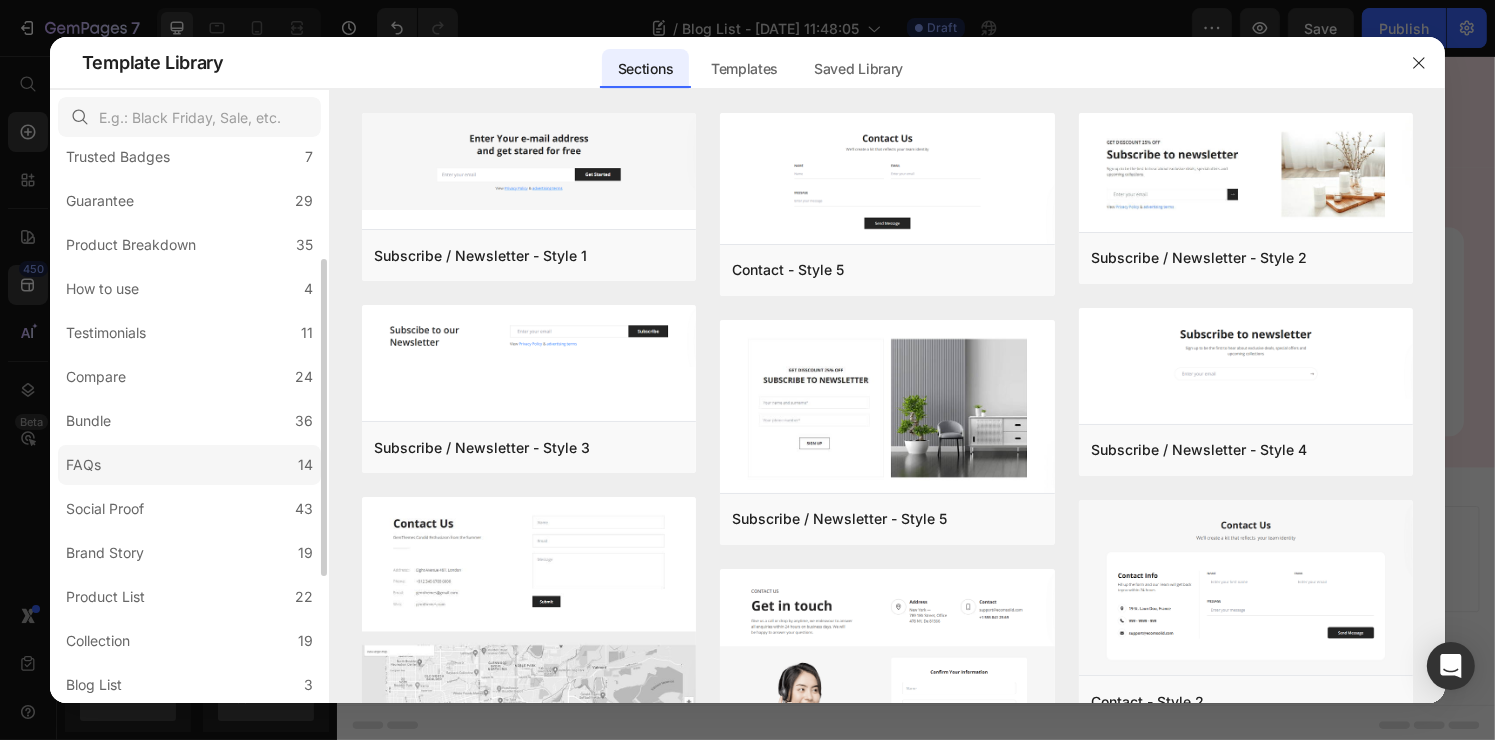 click on "FAQs 14" 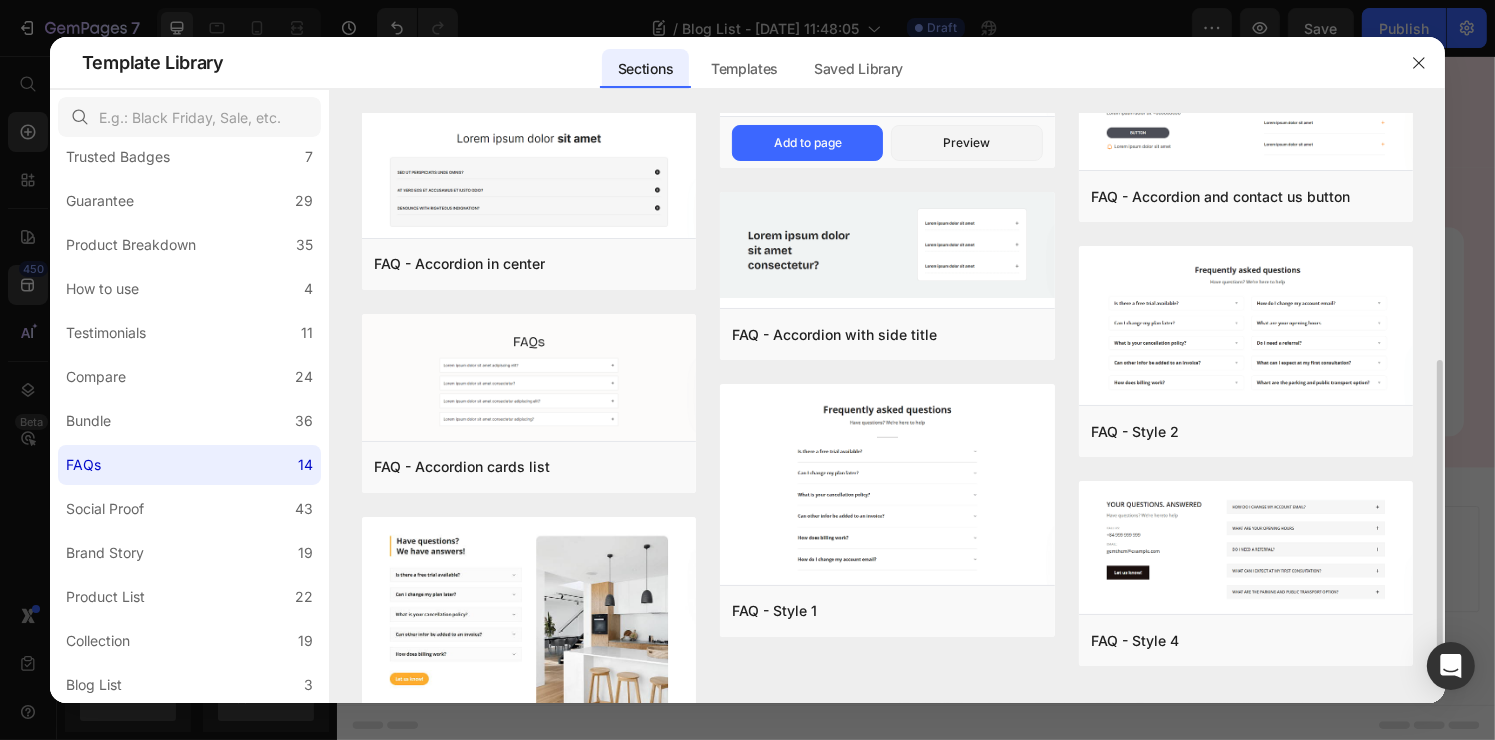 scroll, scrollTop: 604, scrollLeft: 0, axis: vertical 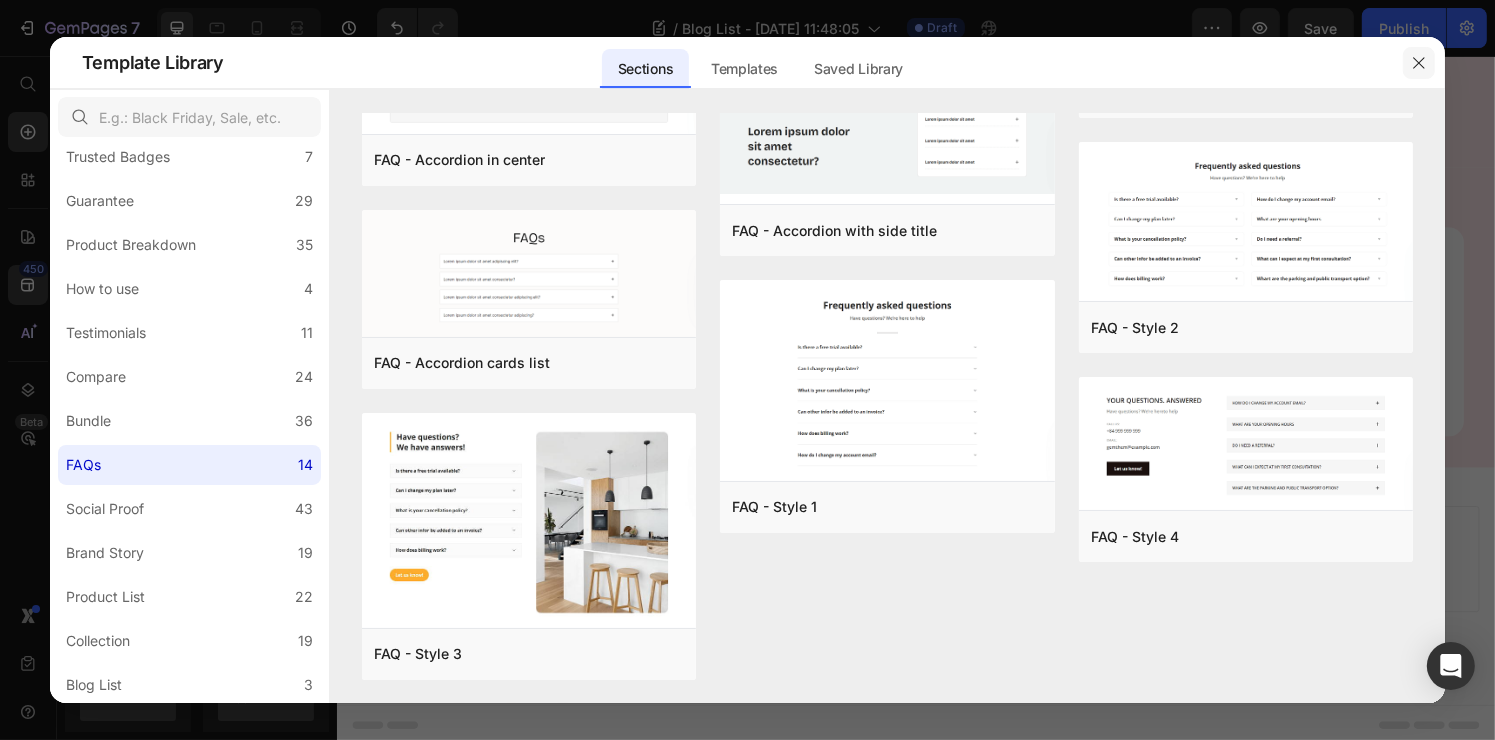 click at bounding box center (1419, 63) 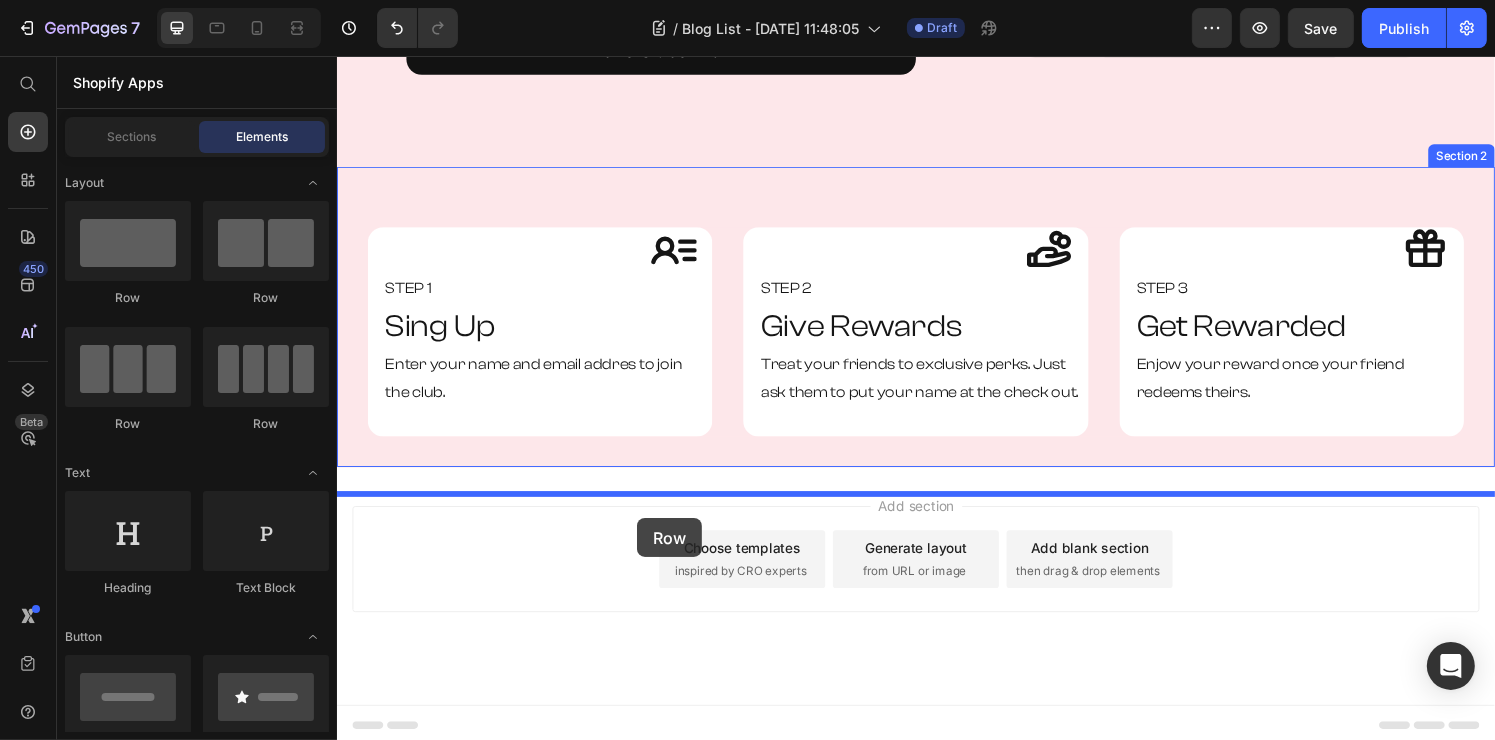 drag, startPoint x: 598, startPoint y: 309, endPoint x: 647, endPoint y: 535, distance: 231.25095 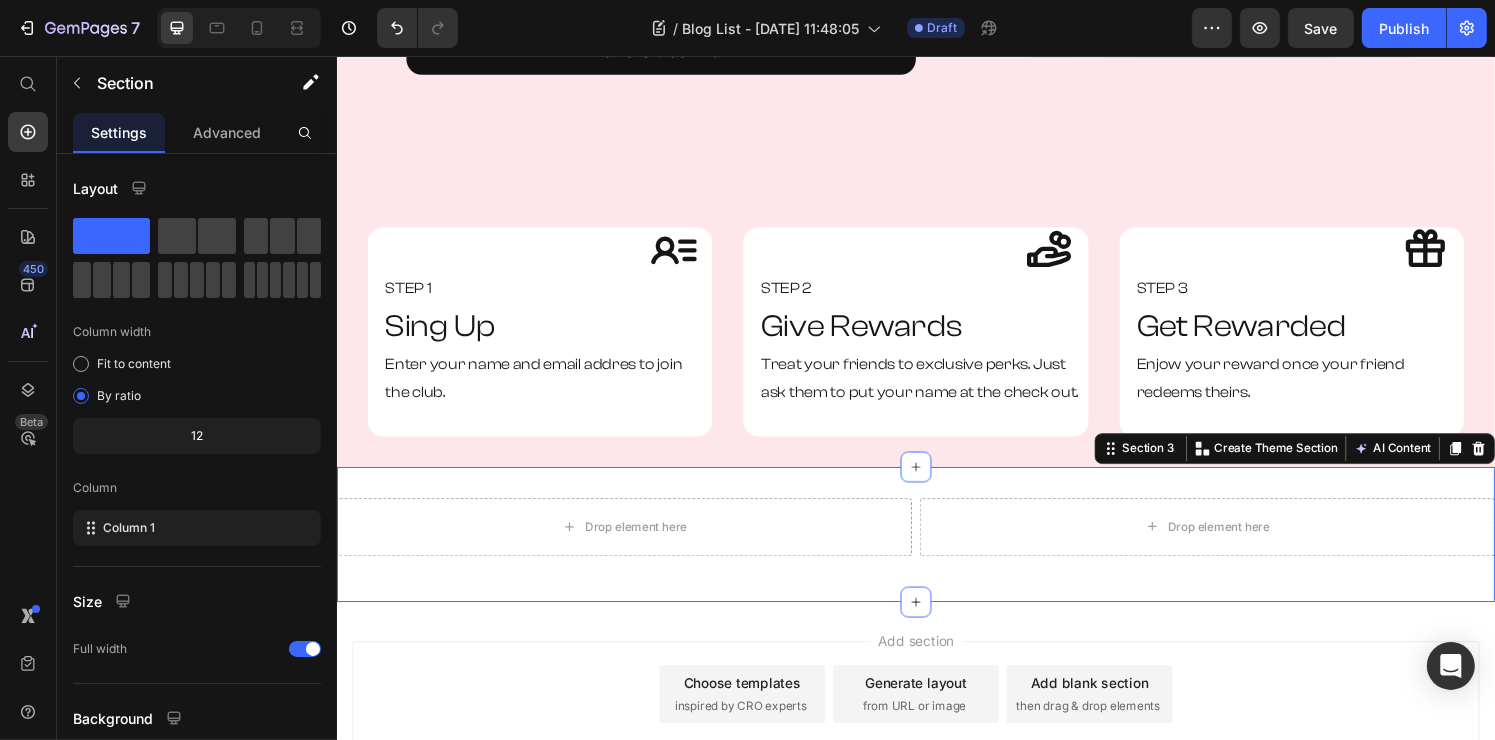click on "Drop element here
Drop element here Row Section 3   You can create reusable sections Create Theme Section AI Content Write with GemAI What would you like to describe here? Tone and Voice Persuasive Product RFG Shaker Show more Generate" at bounding box center (936, 552) 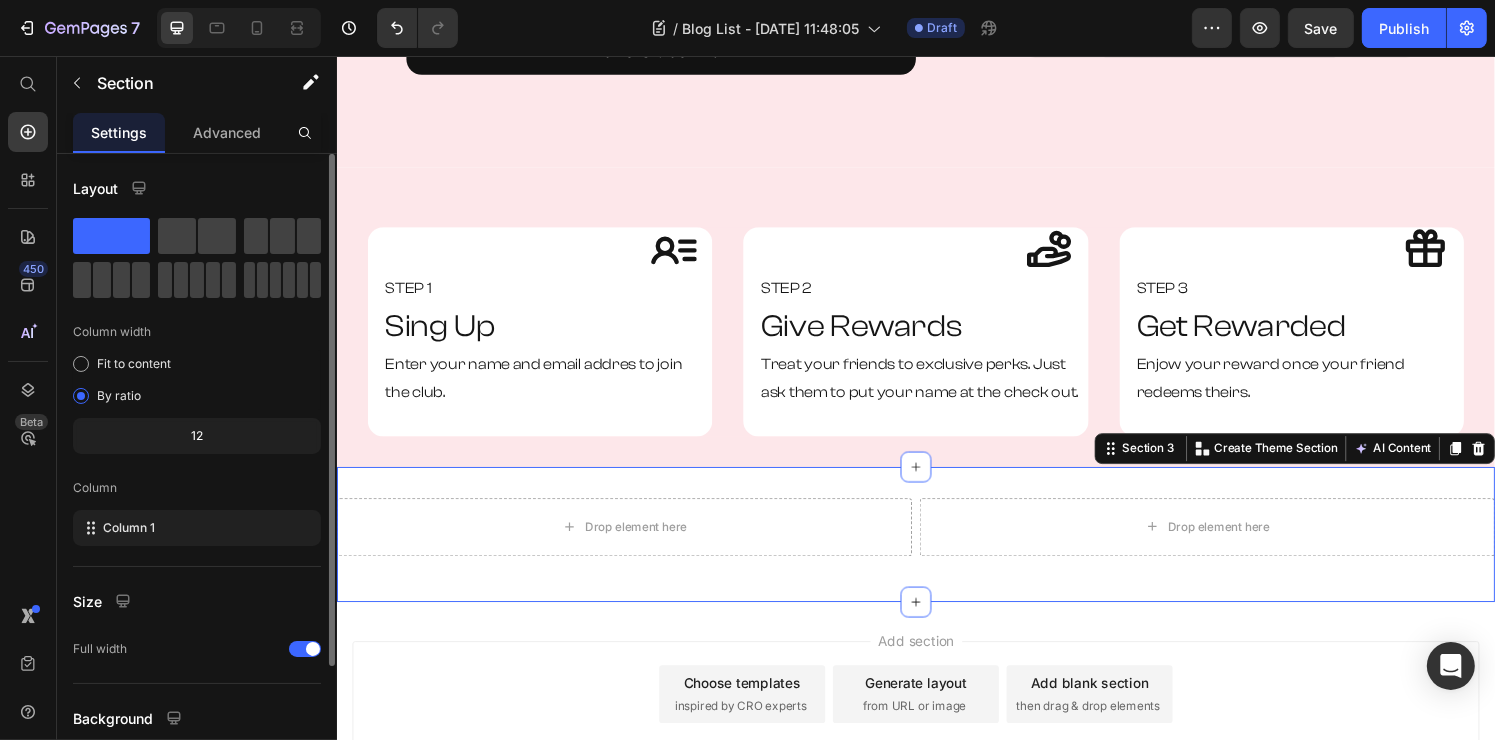 scroll, scrollTop: 163, scrollLeft: 0, axis: vertical 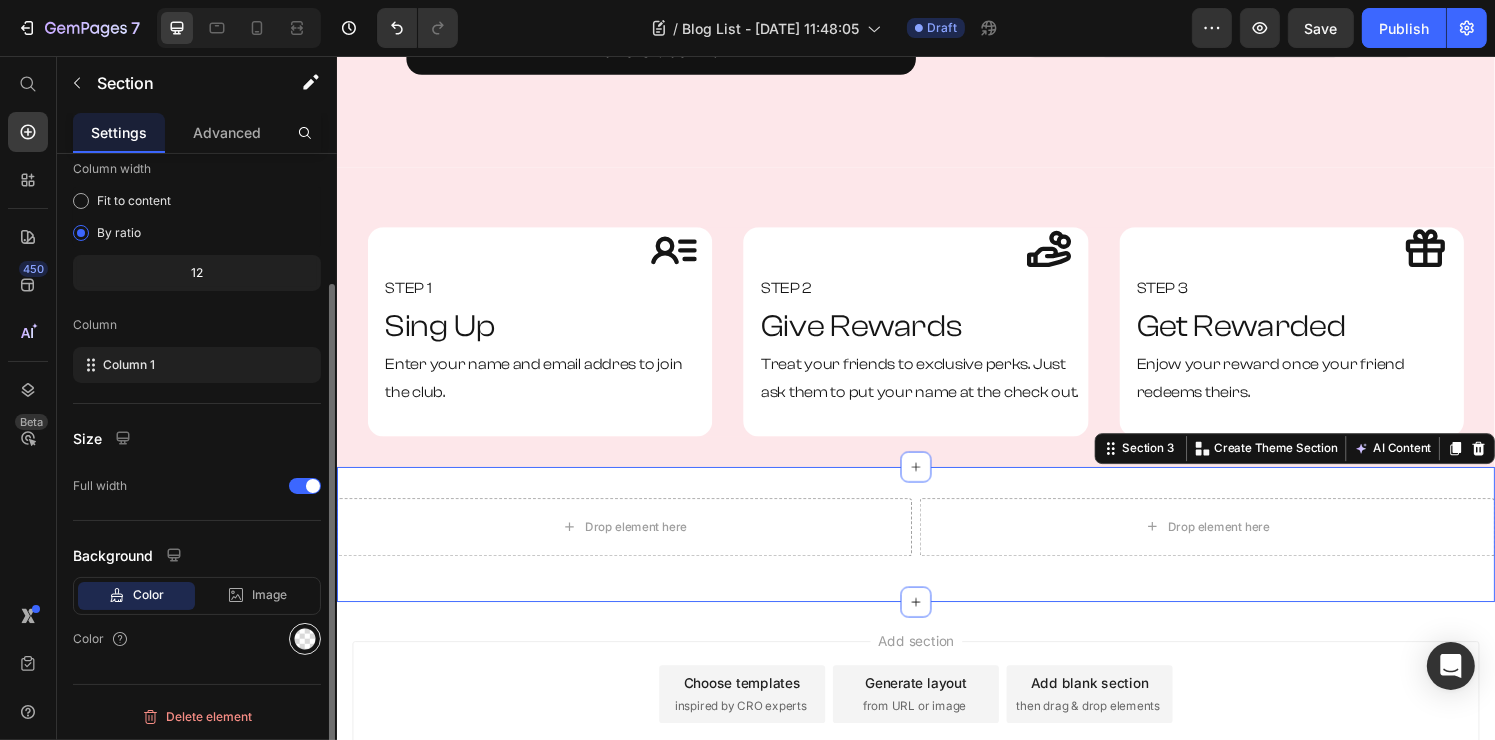 click at bounding box center (305, 639) 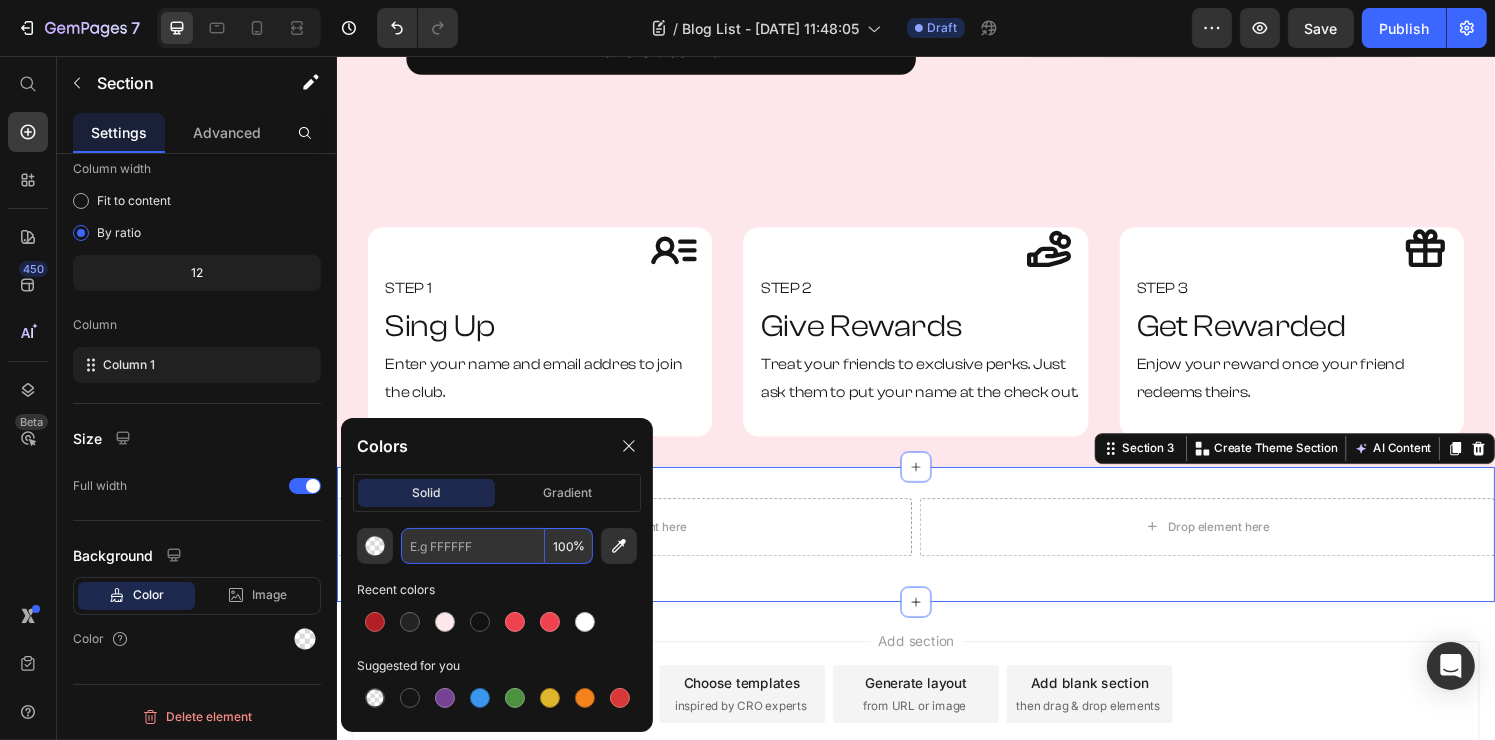 click at bounding box center [473, 546] 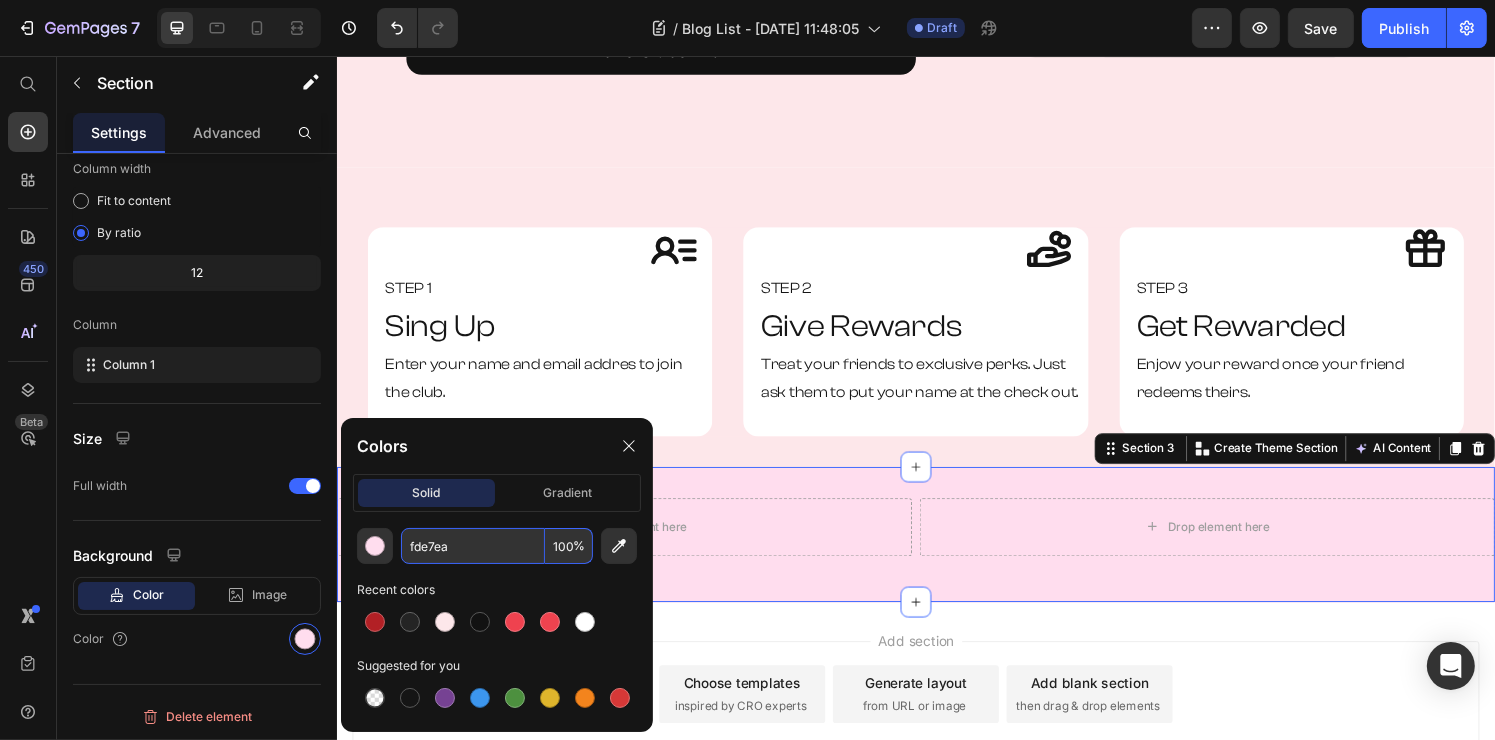 type on "FDE7EA" 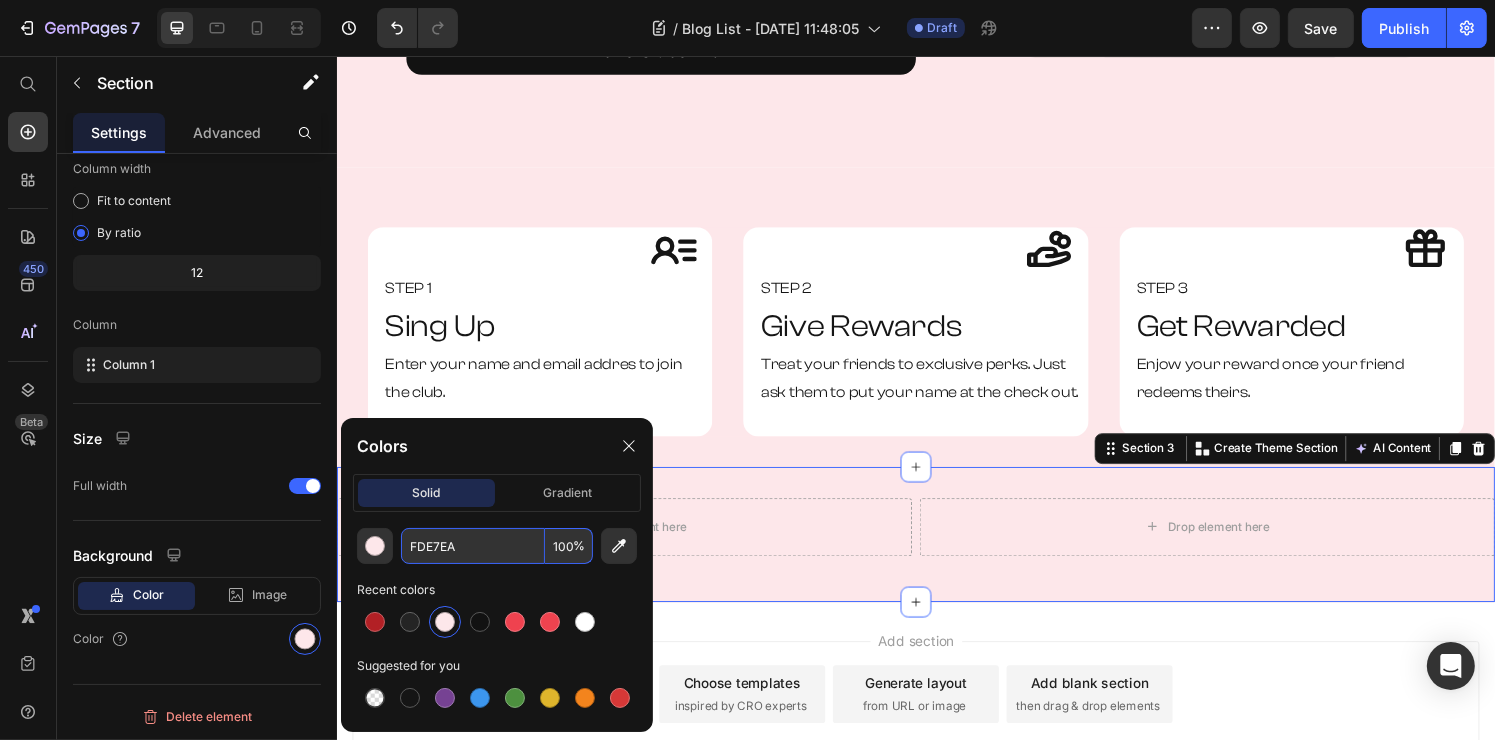 click on "Add section Choose templates inspired by CRO experts Generate layout from URL or image Add blank section then drag & drop elements" at bounding box center [936, 745] 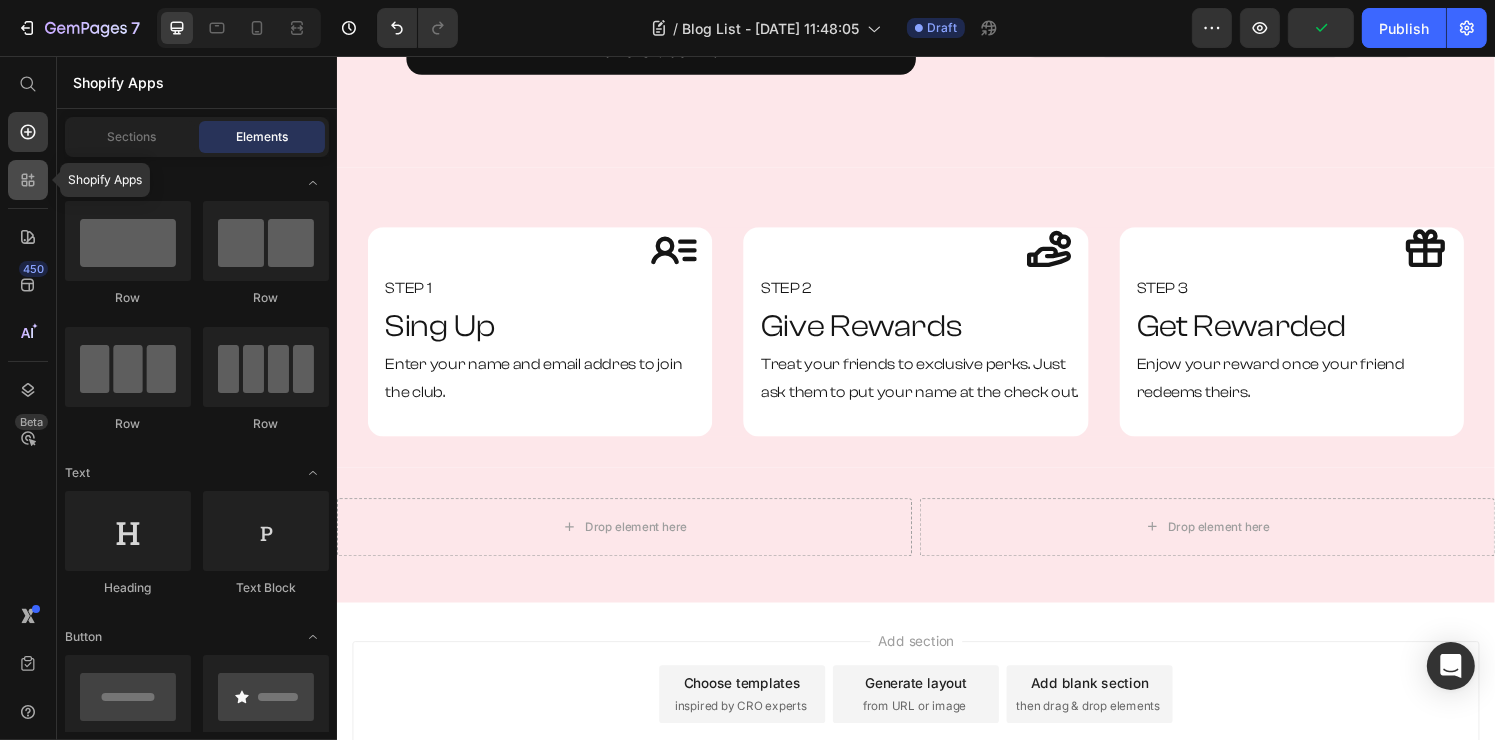 click 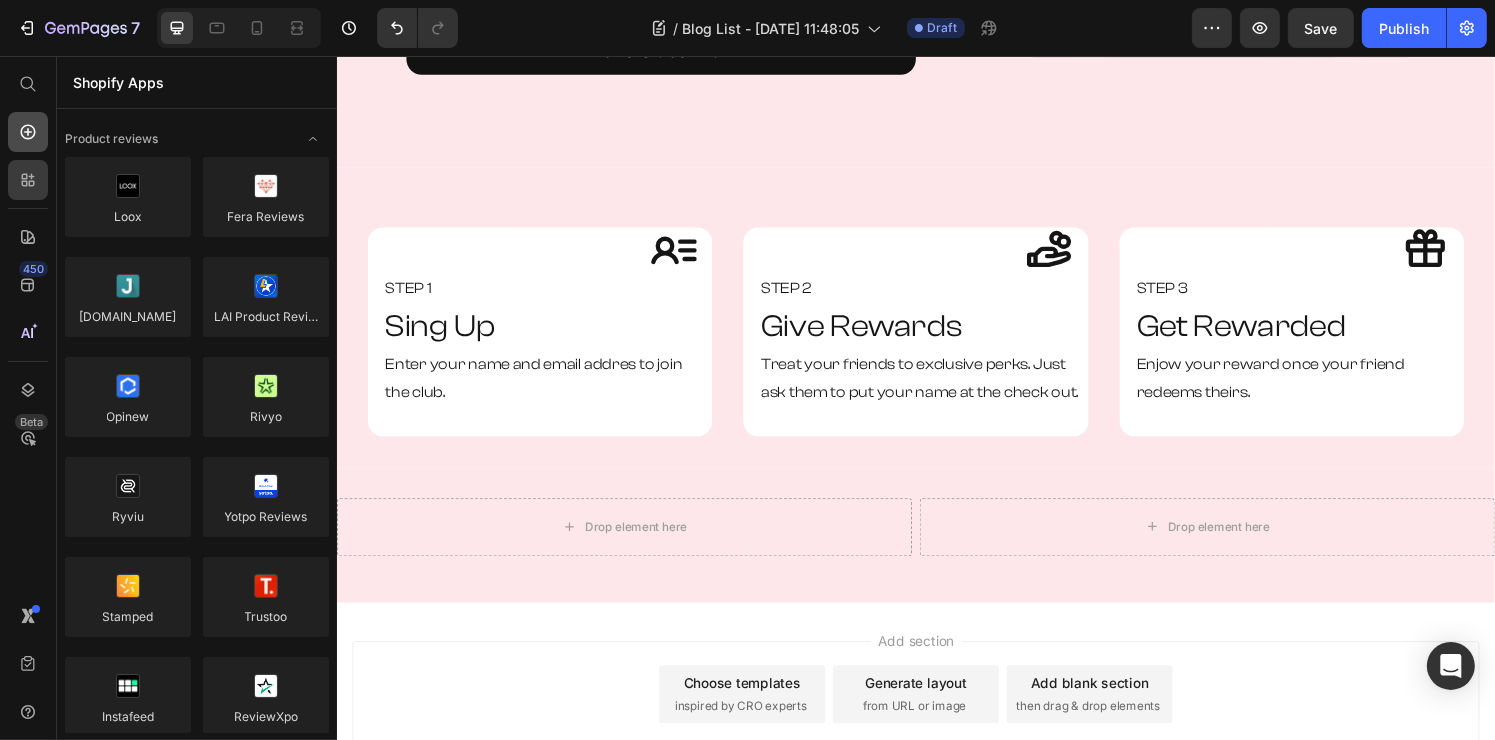 click 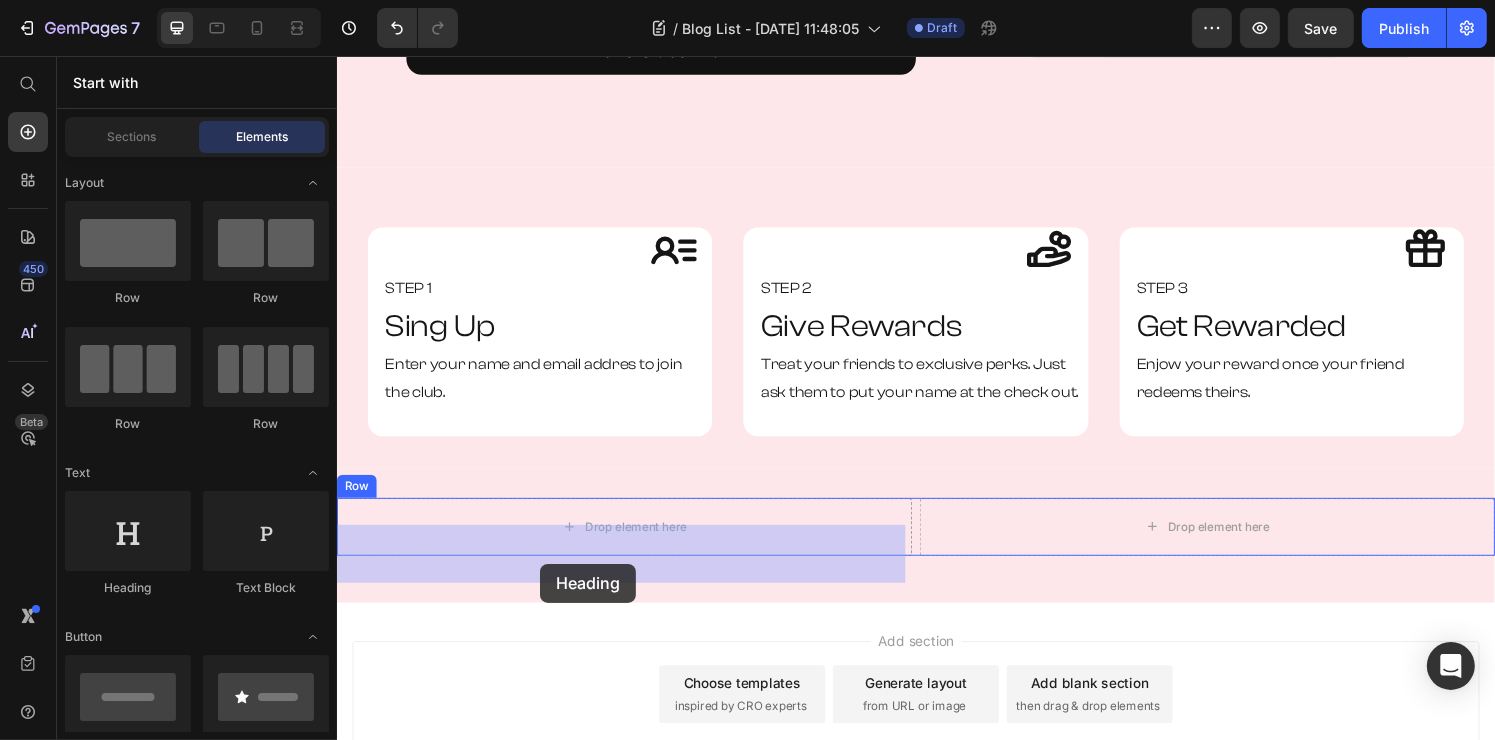 drag, startPoint x: 486, startPoint y: 583, endPoint x: 548, endPoint y: 579, distance: 62.1289 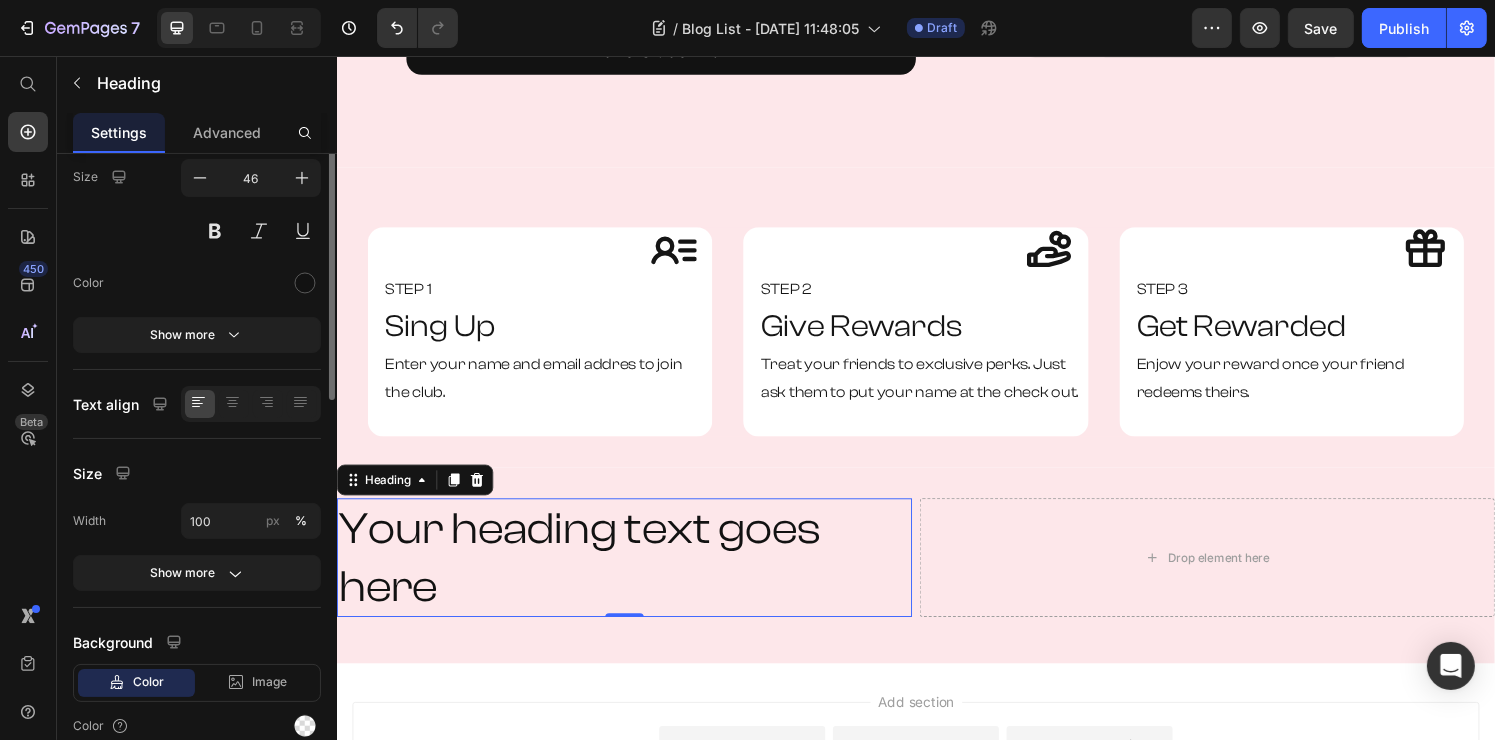 scroll, scrollTop: 0, scrollLeft: 0, axis: both 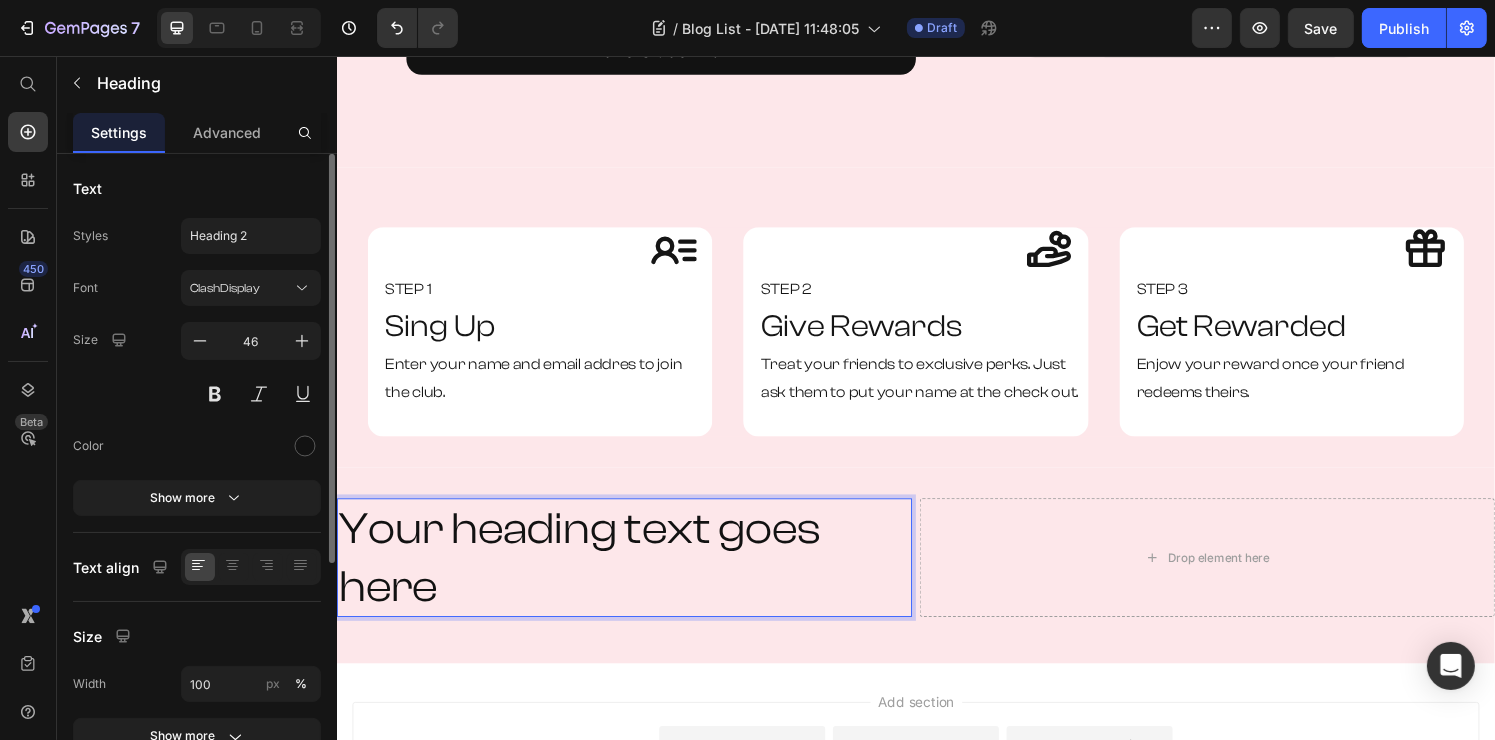 click on "Your heading text goes here" at bounding box center (634, 576) 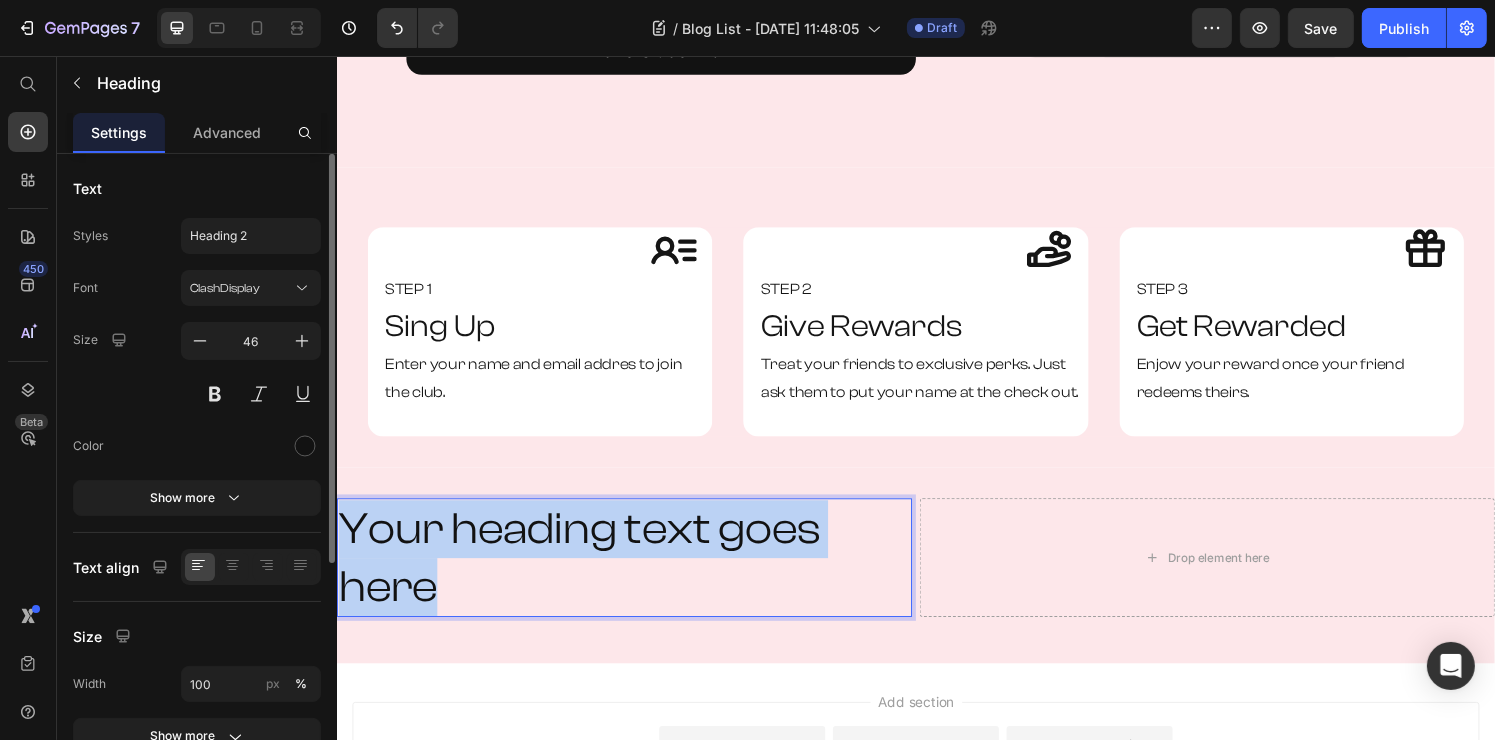click on "Your heading text goes here" at bounding box center (634, 576) 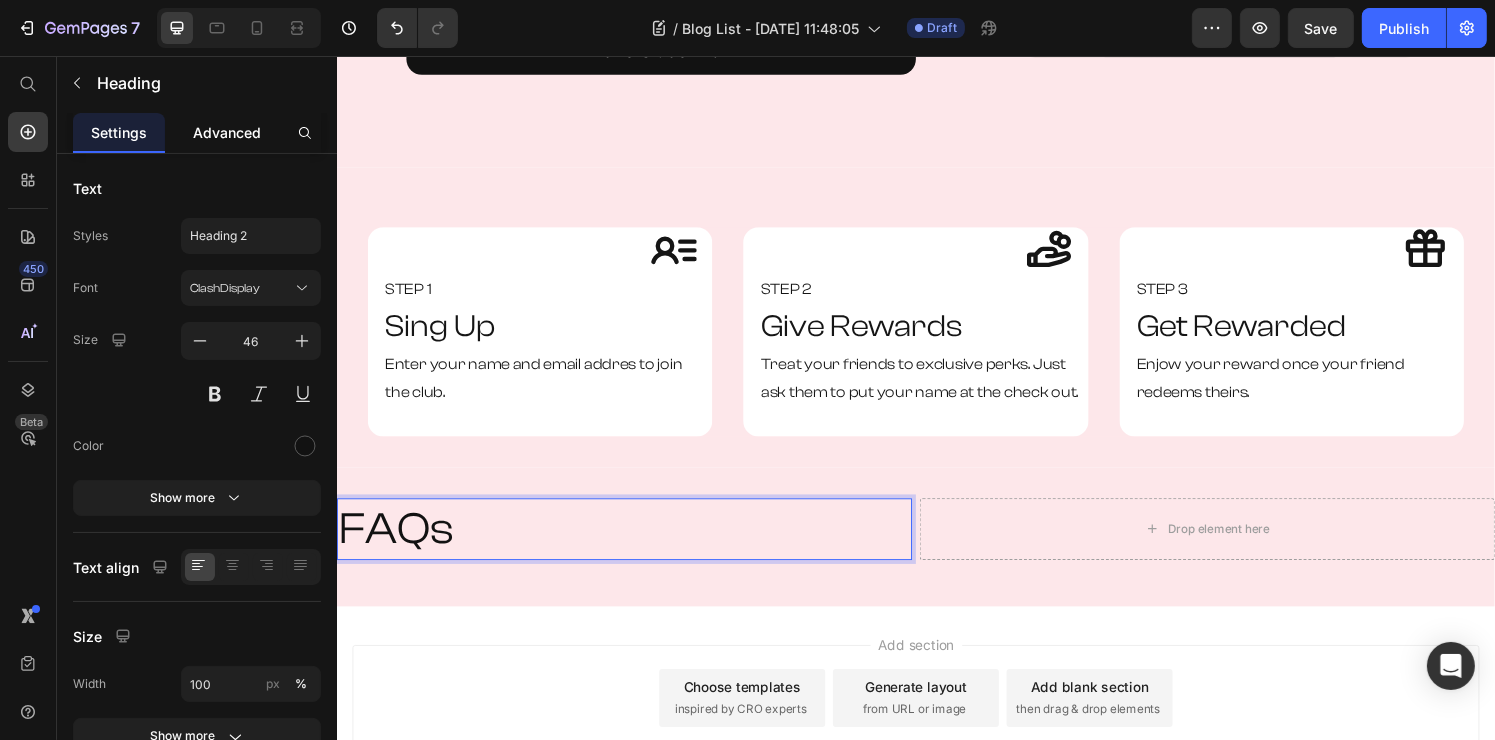 click on "Advanced" at bounding box center [227, 132] 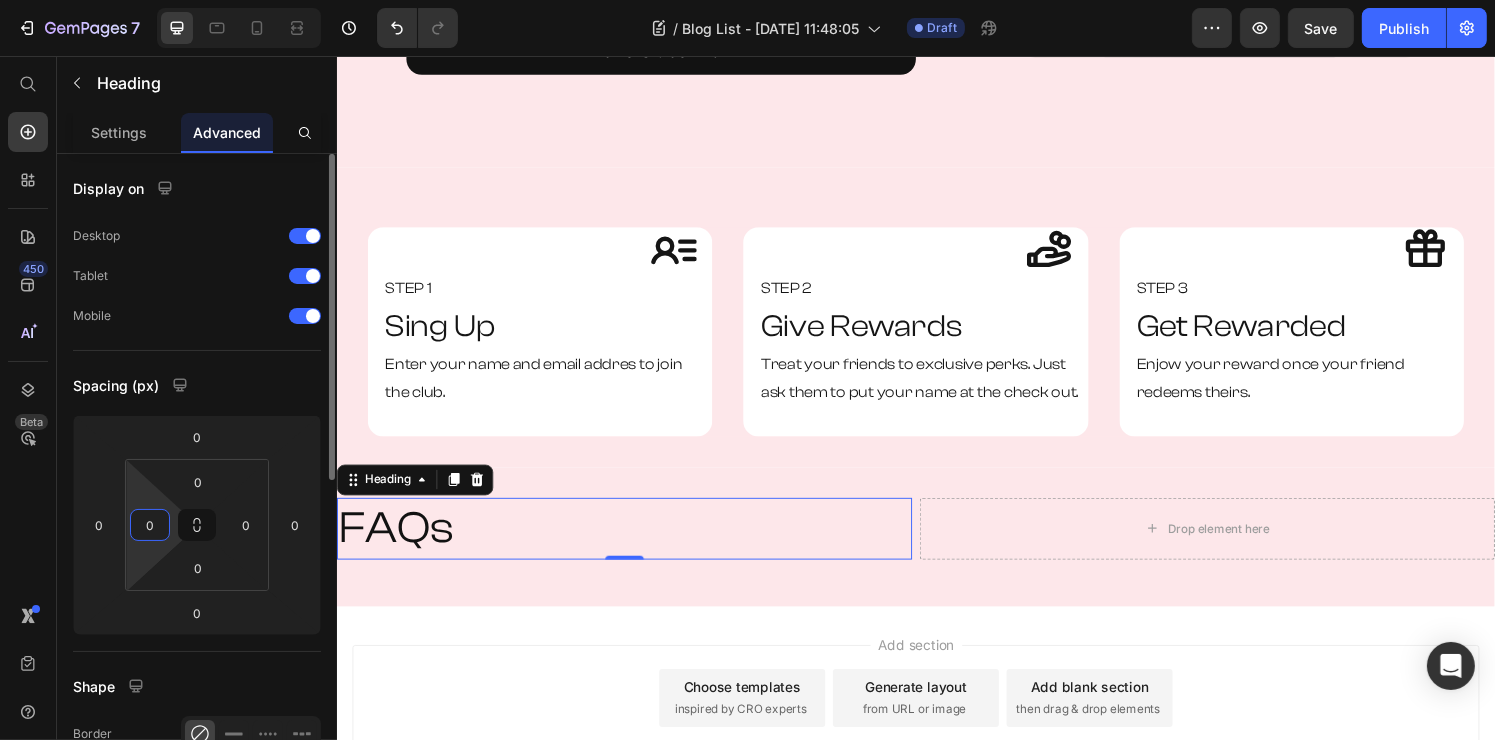 click on "0" at bounding box center [150, 525] 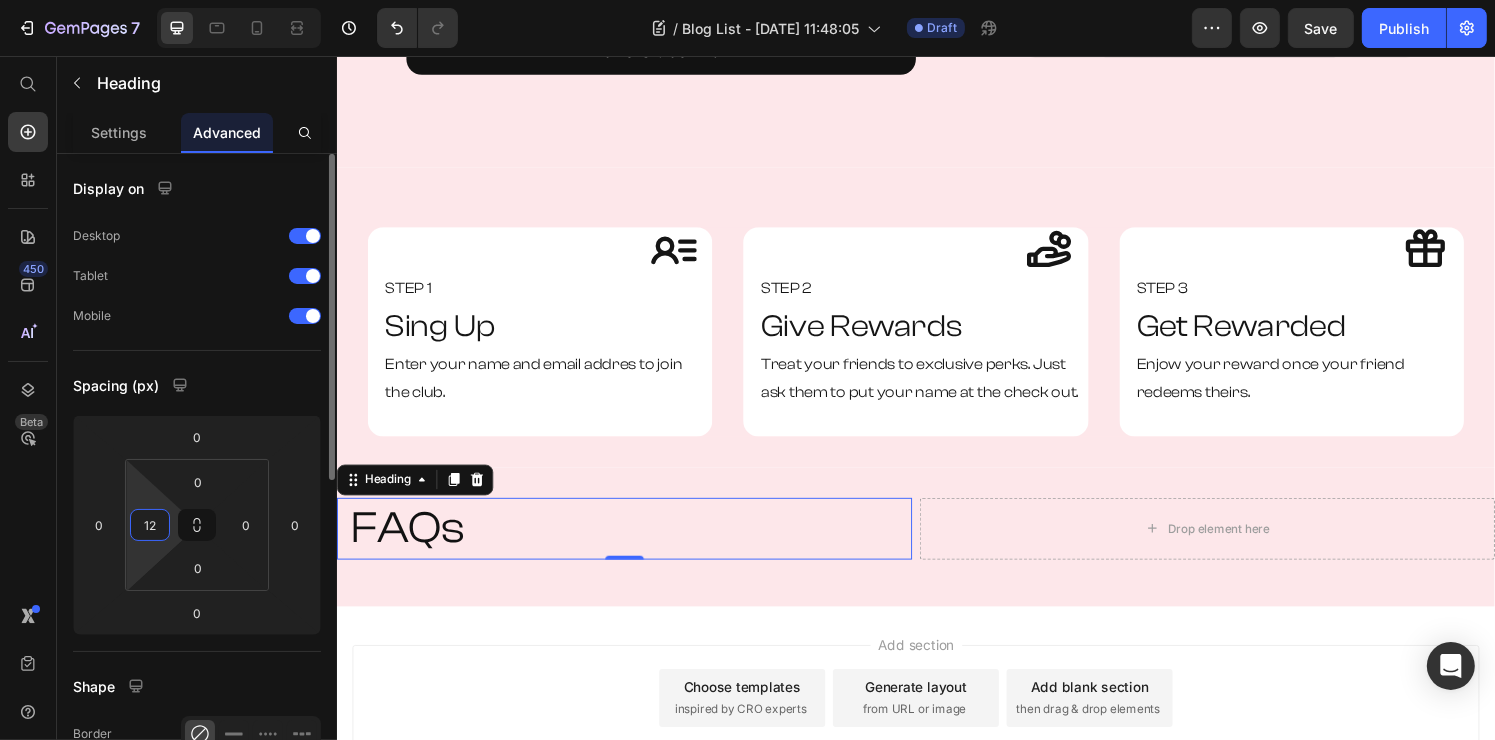 type on "120" 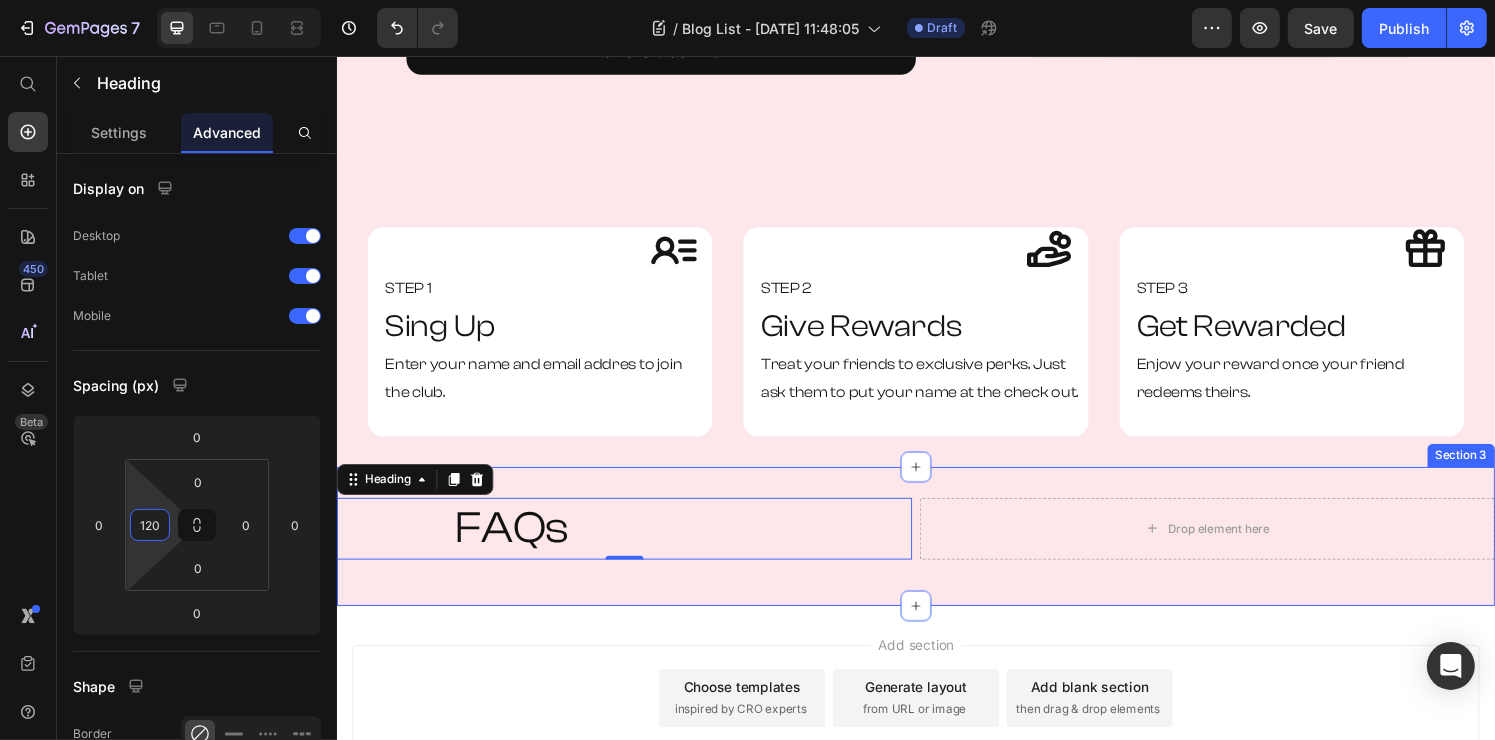click on "FAQs Heading   0
Drop element here Row Section 3" at bounding box center (936, 554) 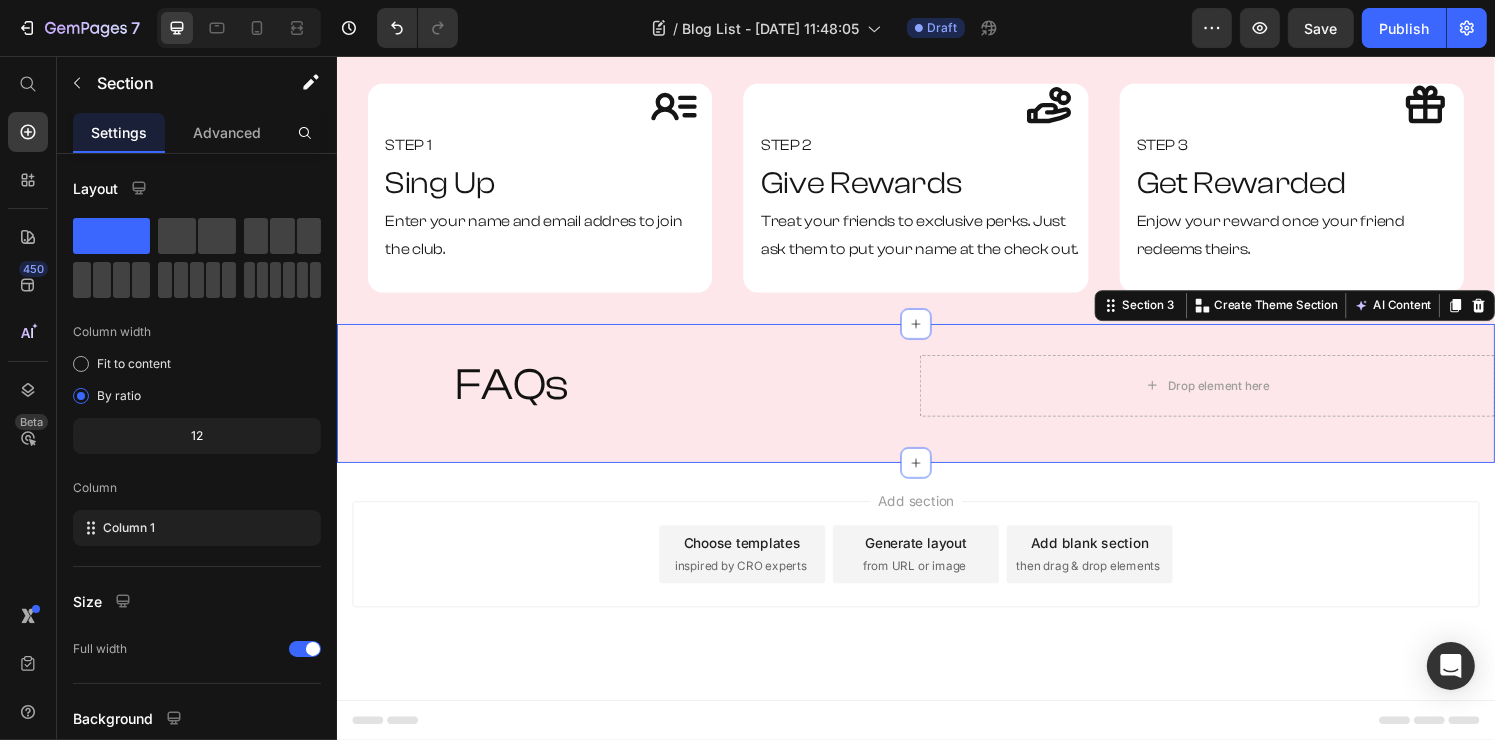scroll, scrollTop: 776, scrollLeft: 0, axis: vertical 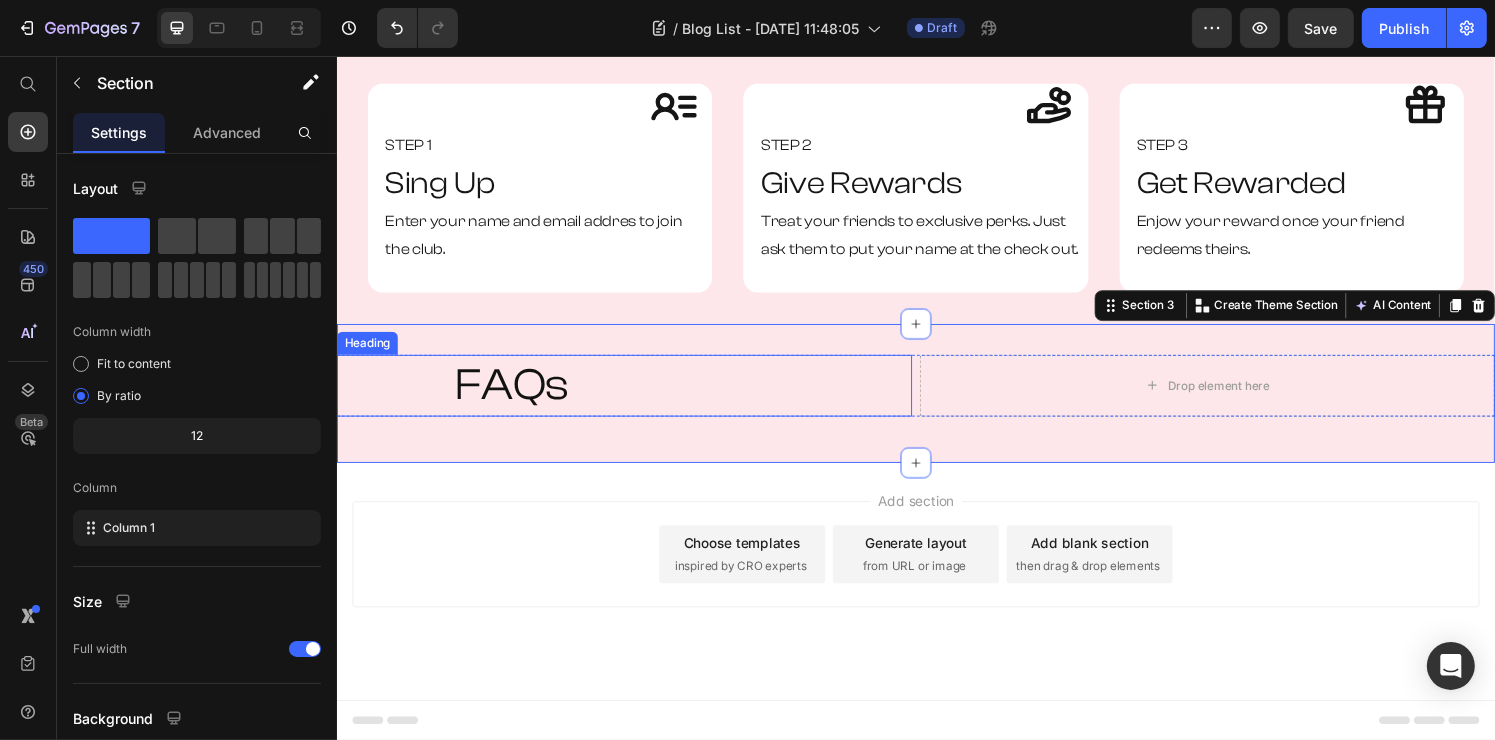 click on "FAQs" at bounding box center [694, 397] 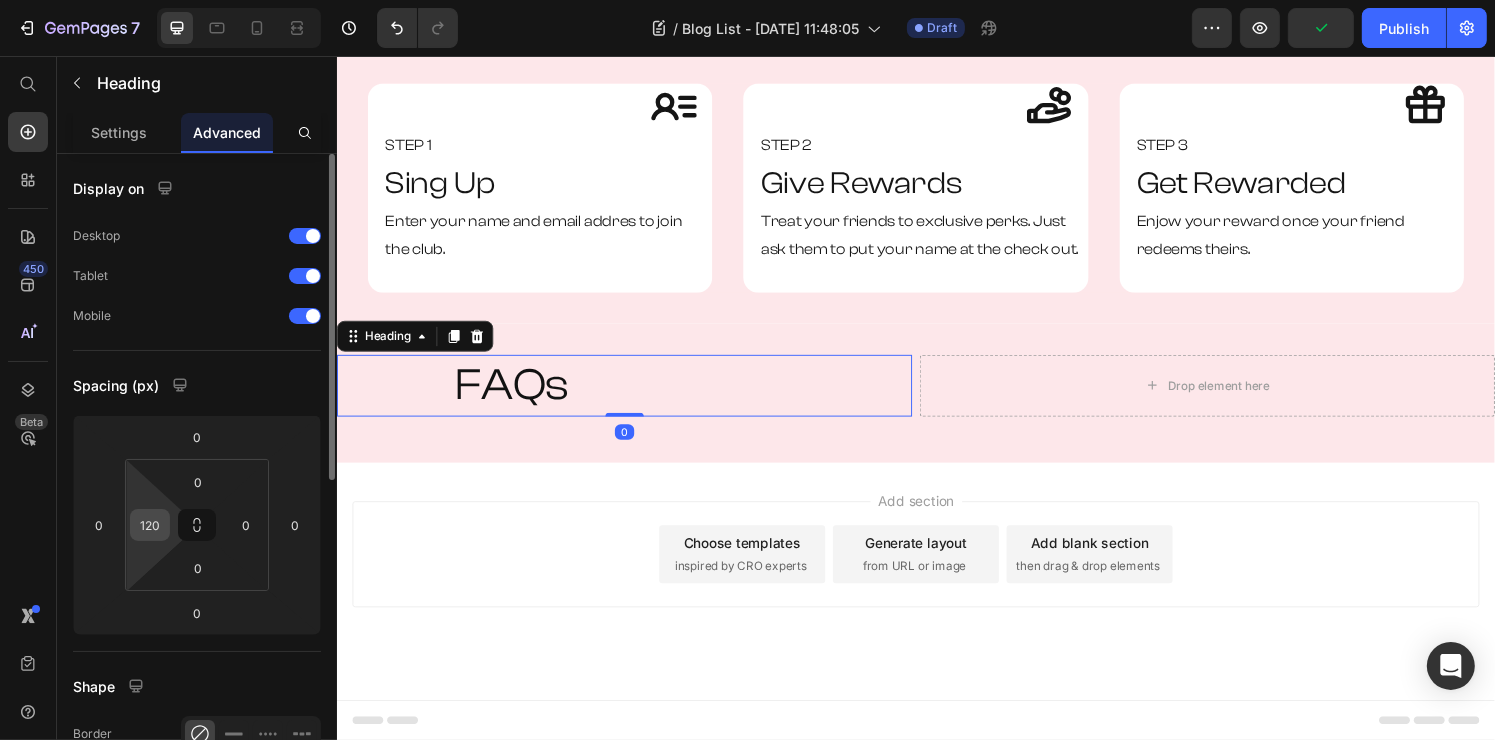 click on "120" at bounding box center (150, 525) 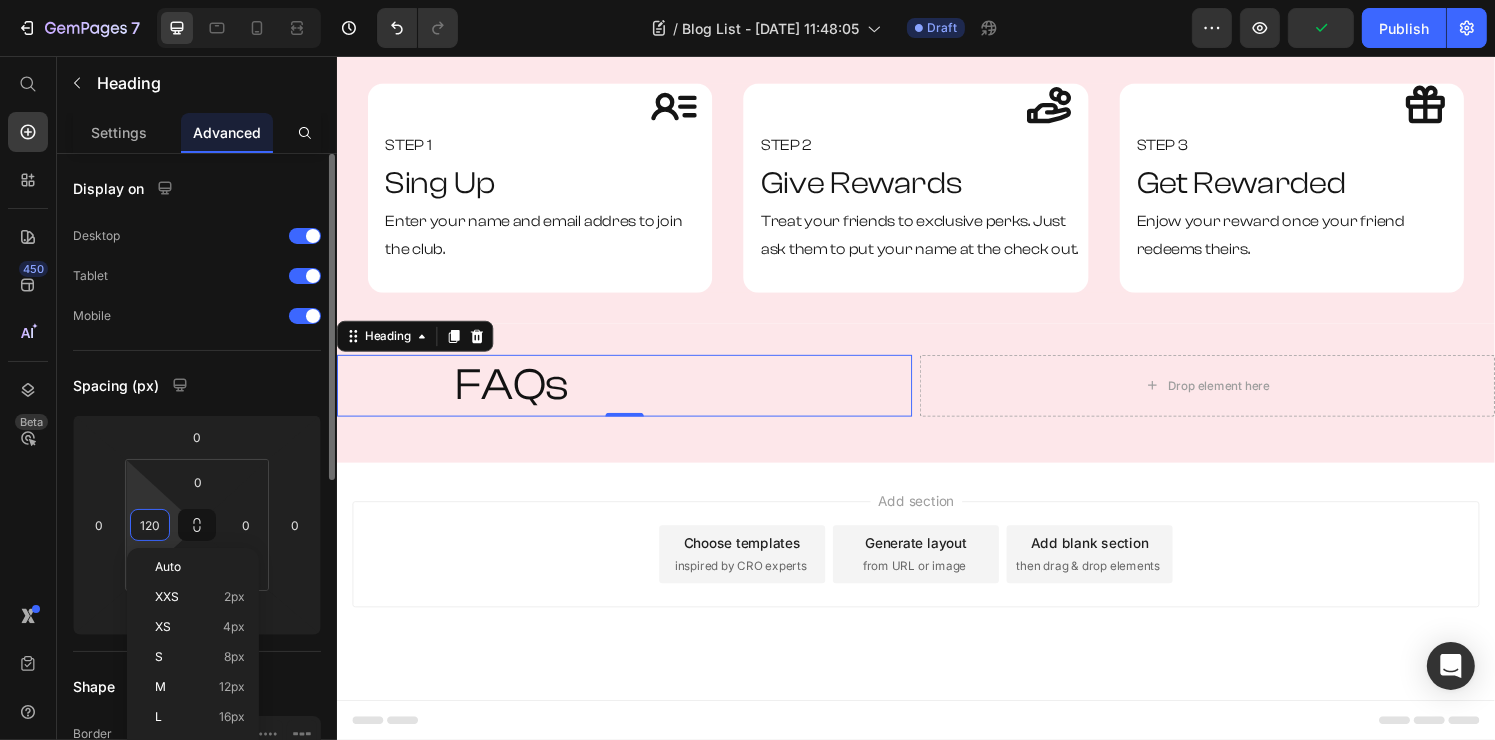 type 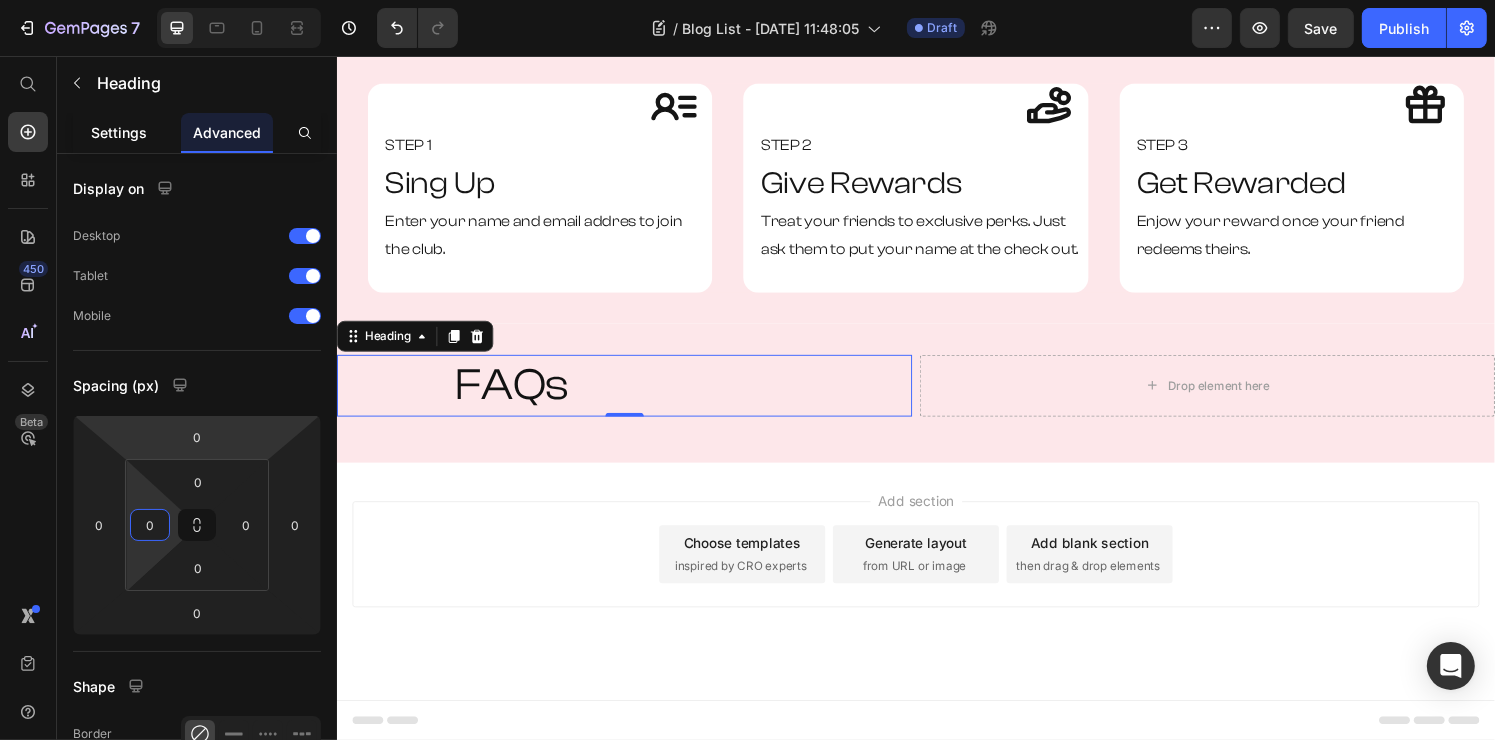 click on "Settings" at bounding box center [119, 132] 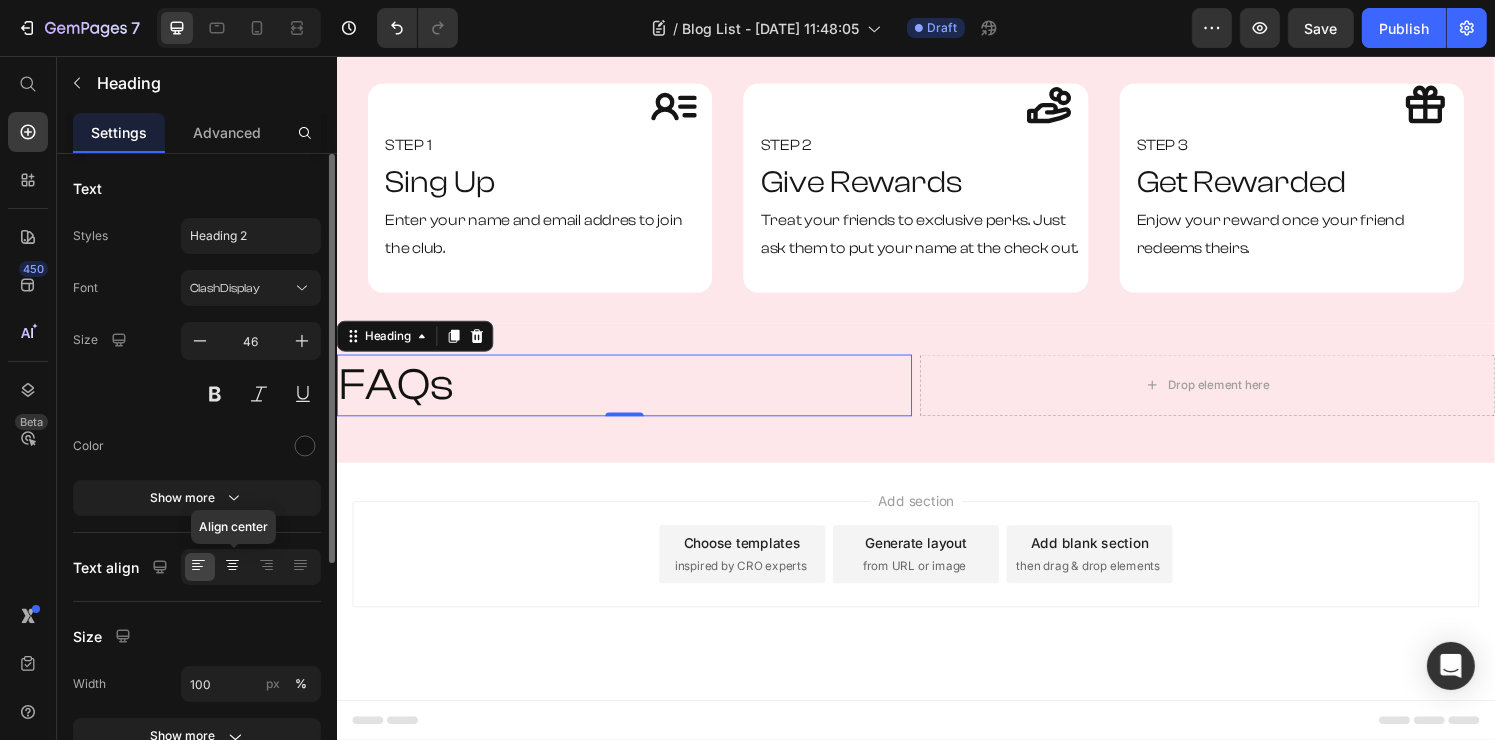 click 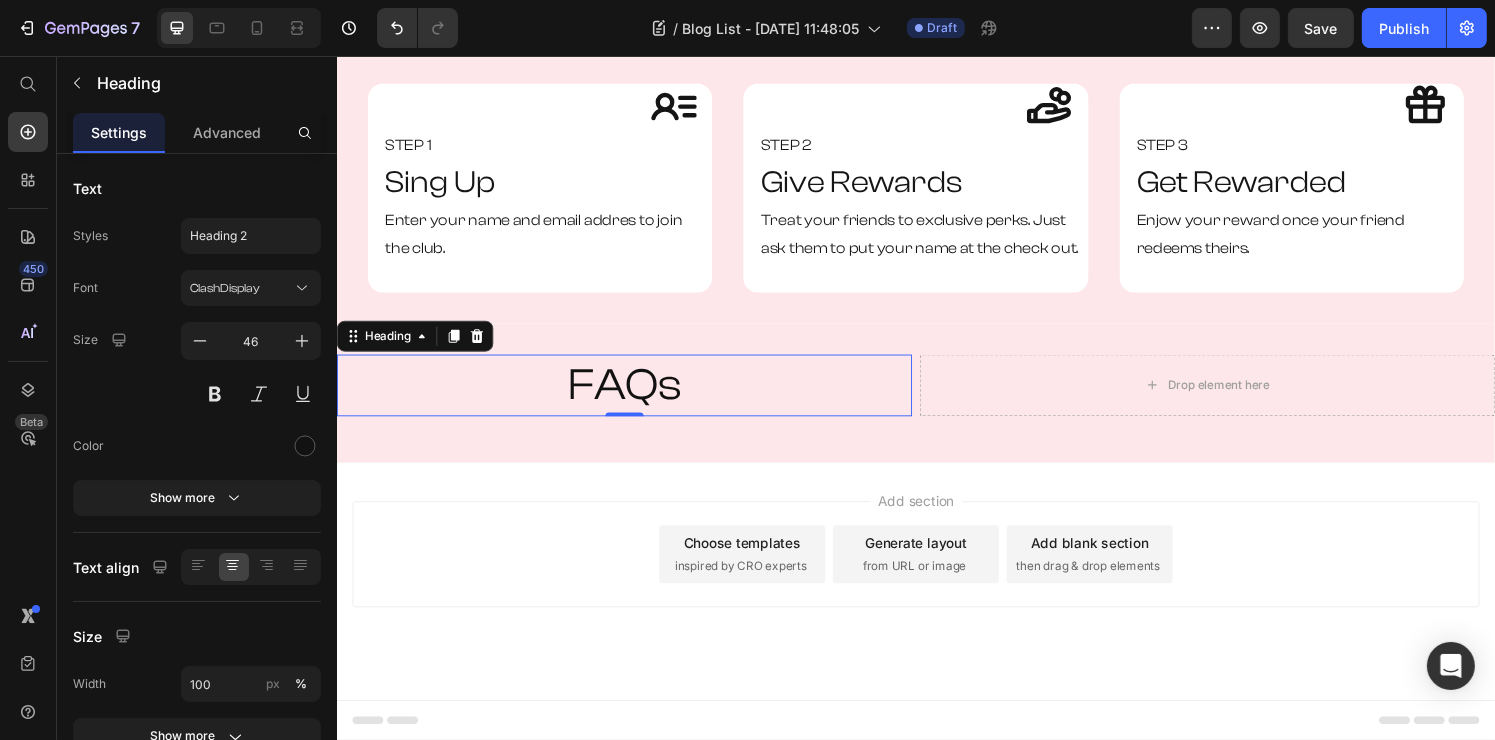 click on "Add section Choose templates inspired by CRO experts Generate layout from URL or image Add blank section then drag & drop elements" at bounding box center (936, 572) 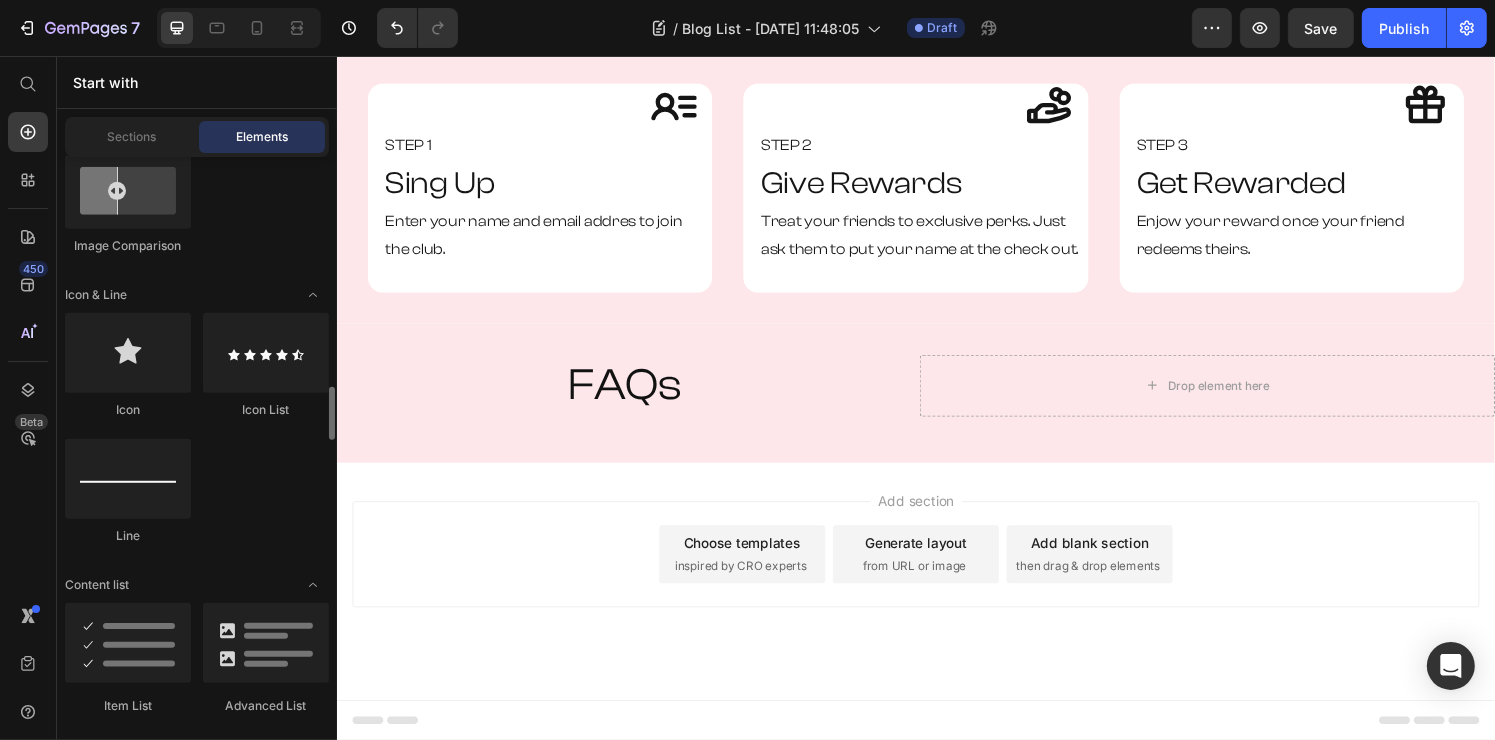 scroll, scrollTop: 1600, scrollLeft: 0, axis: vertical 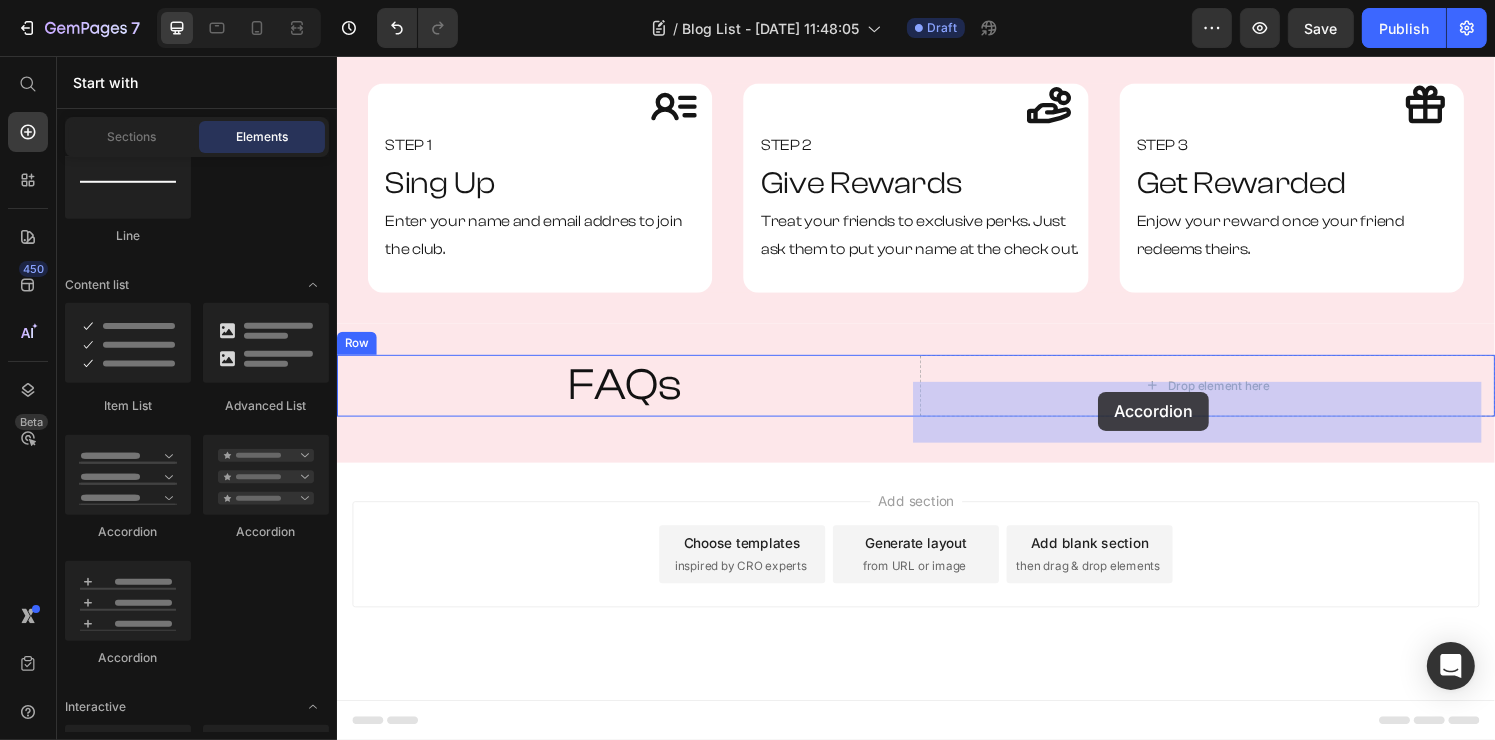 drag, startPoint x: 453, startPoint y: 640, endPoint x: 1125, endPoint y: 404, distance: 712.2359 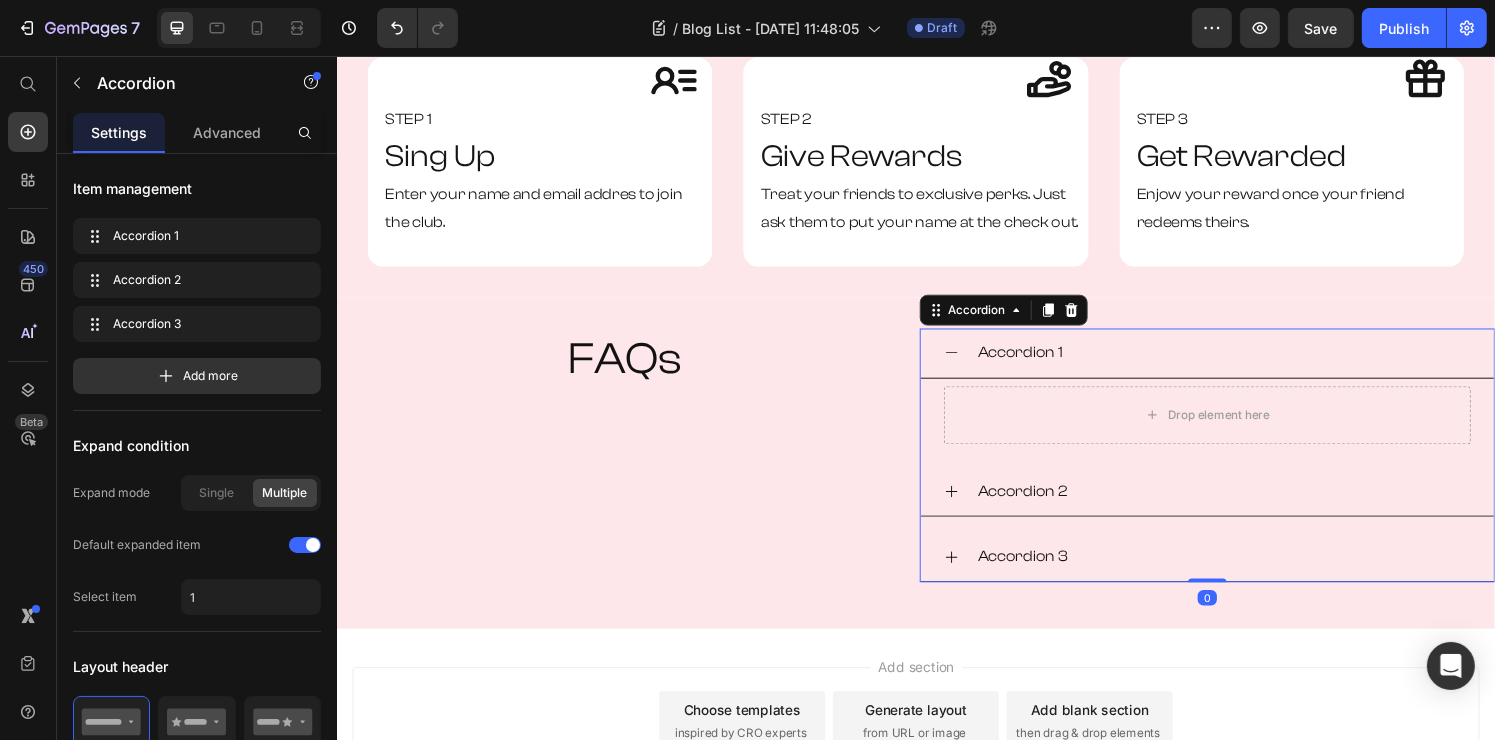 click on "Accordion 3" at bounding box center (1254, 574) 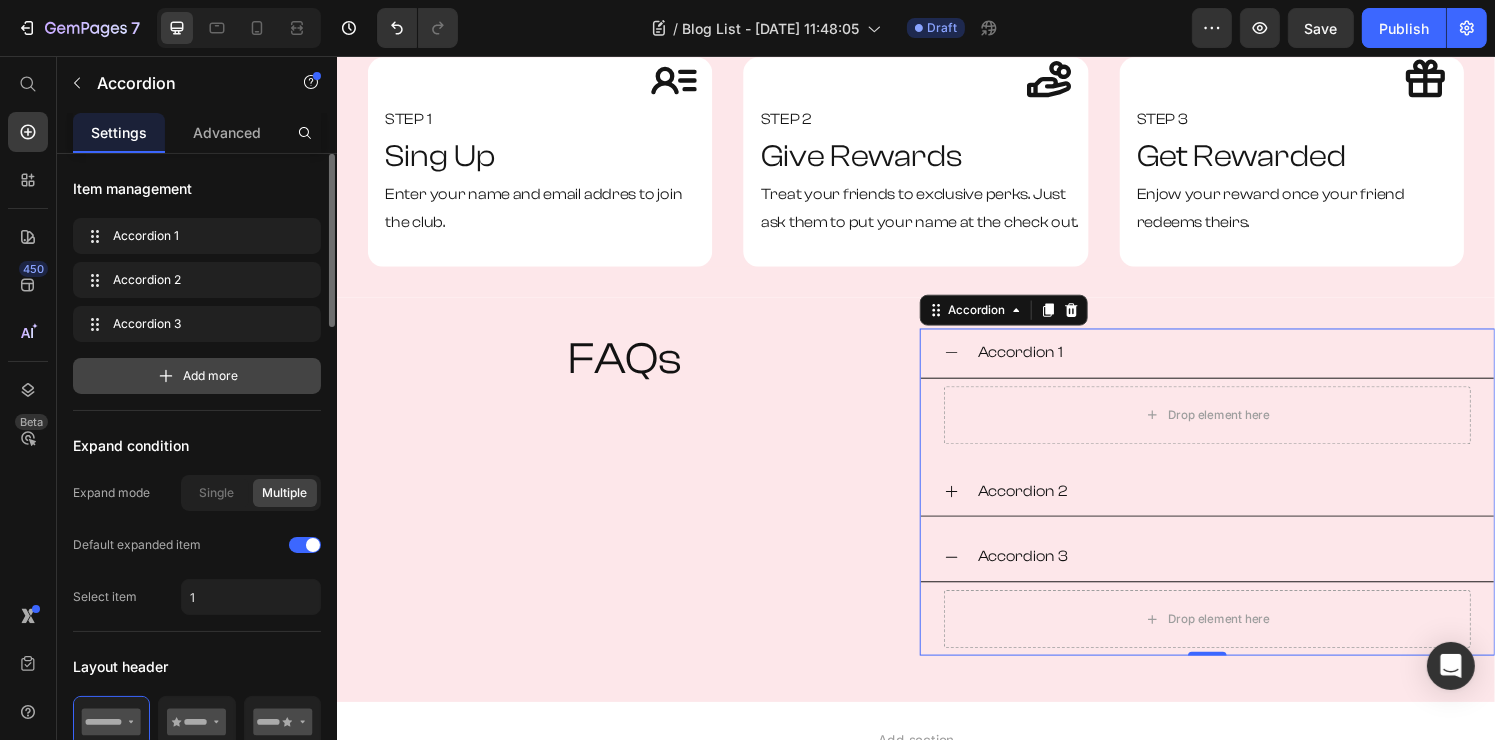 click on "Add more" at bounding box center [211, 376] 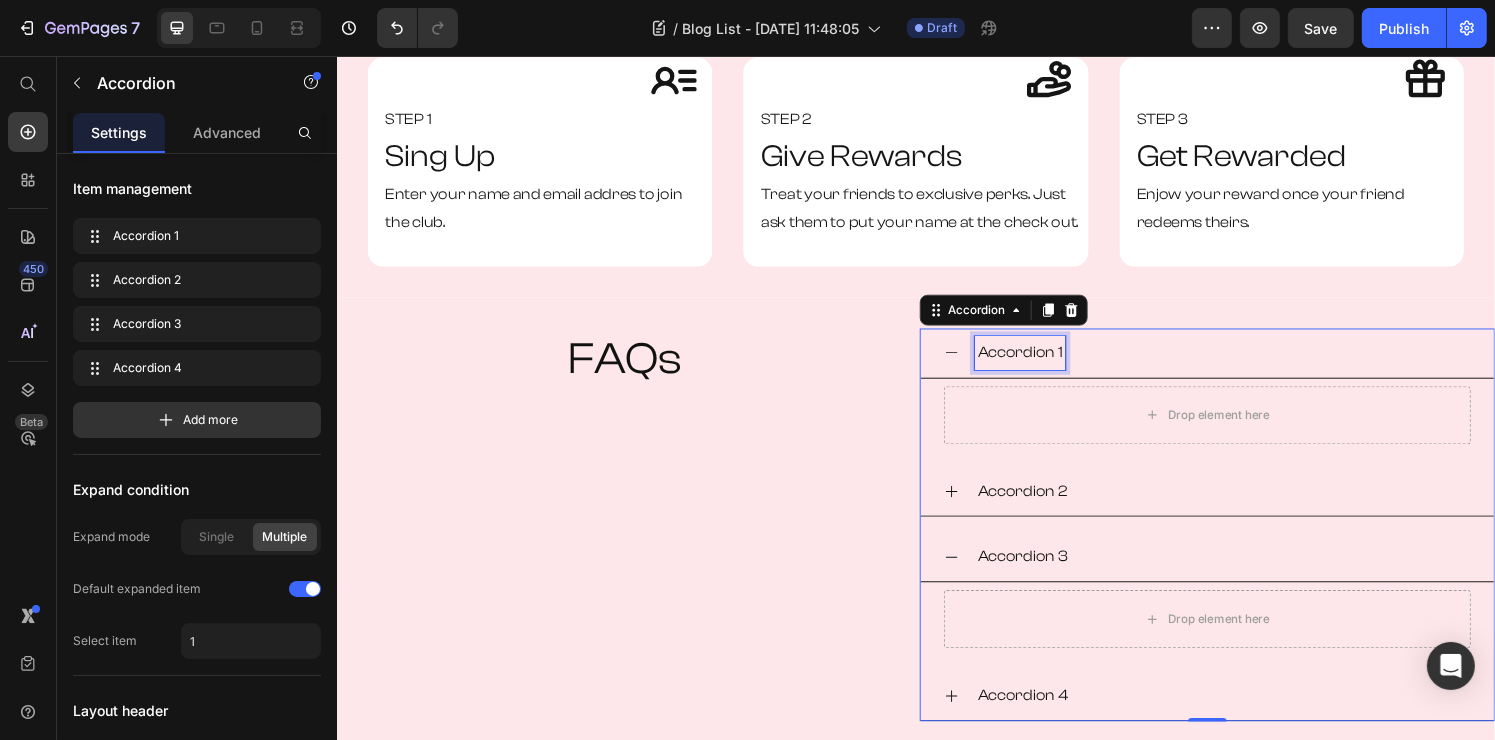 click on "Accordion 1" at bounding box center [1044, 363] 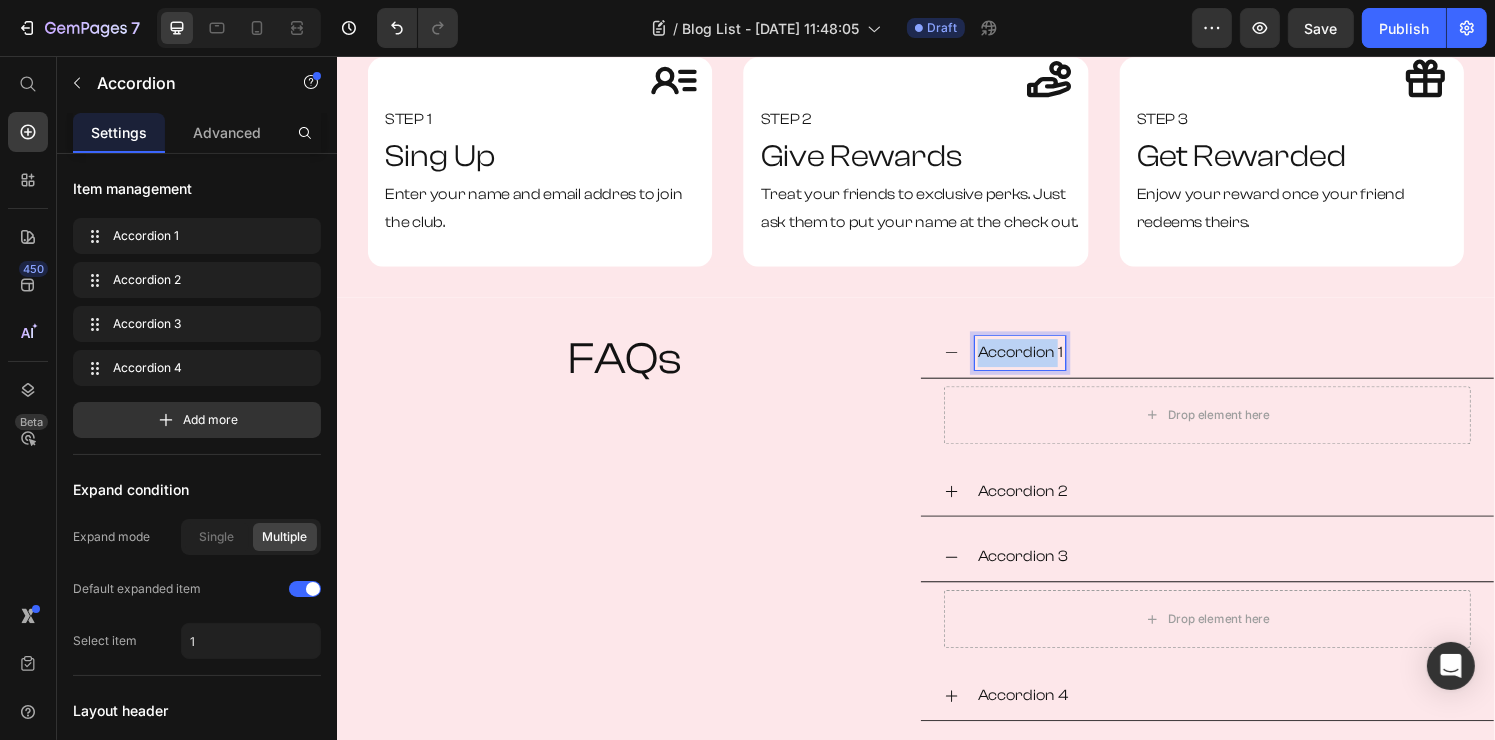 click on "Accordion 1" at bounding box center (1044, 363) 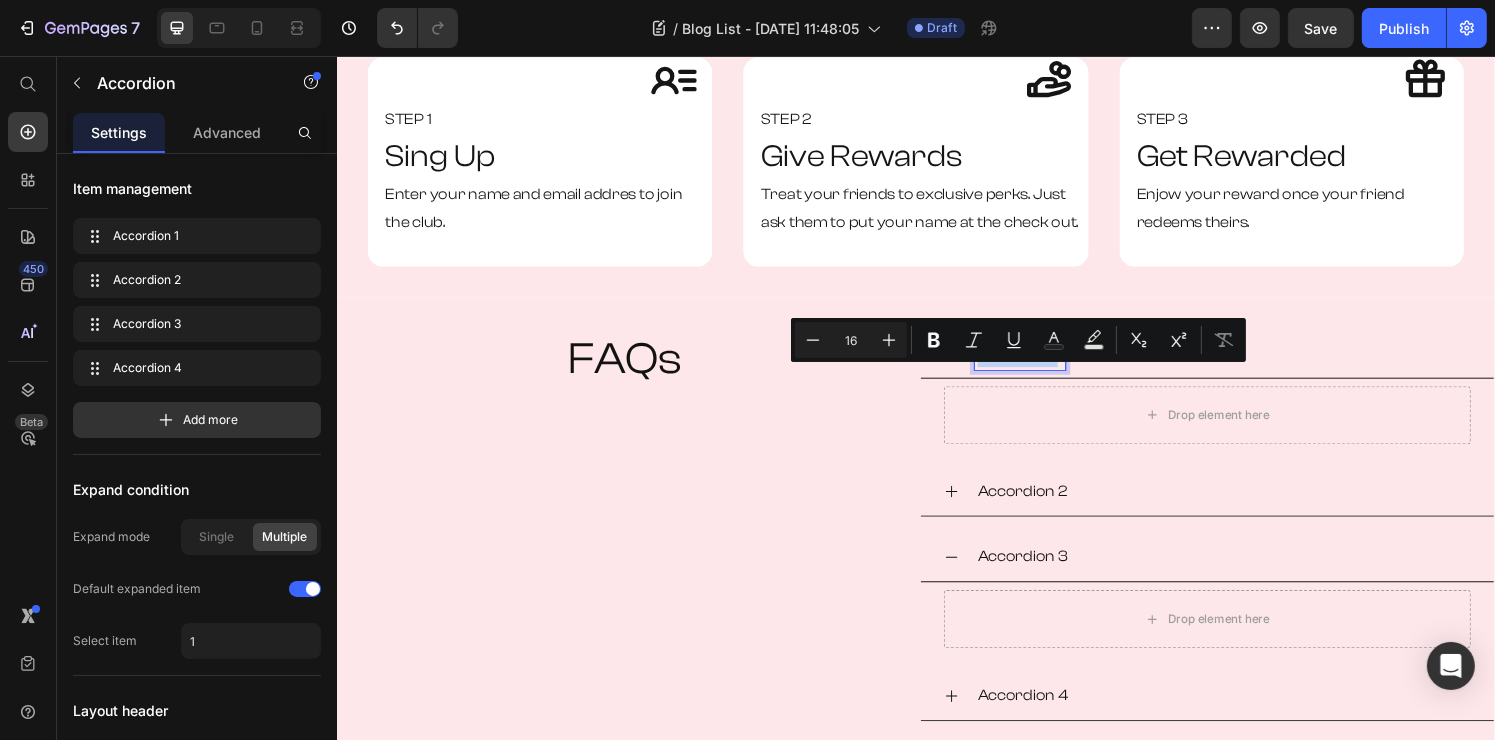 click on "Accordion 1" at bounding box center (1044, 363) 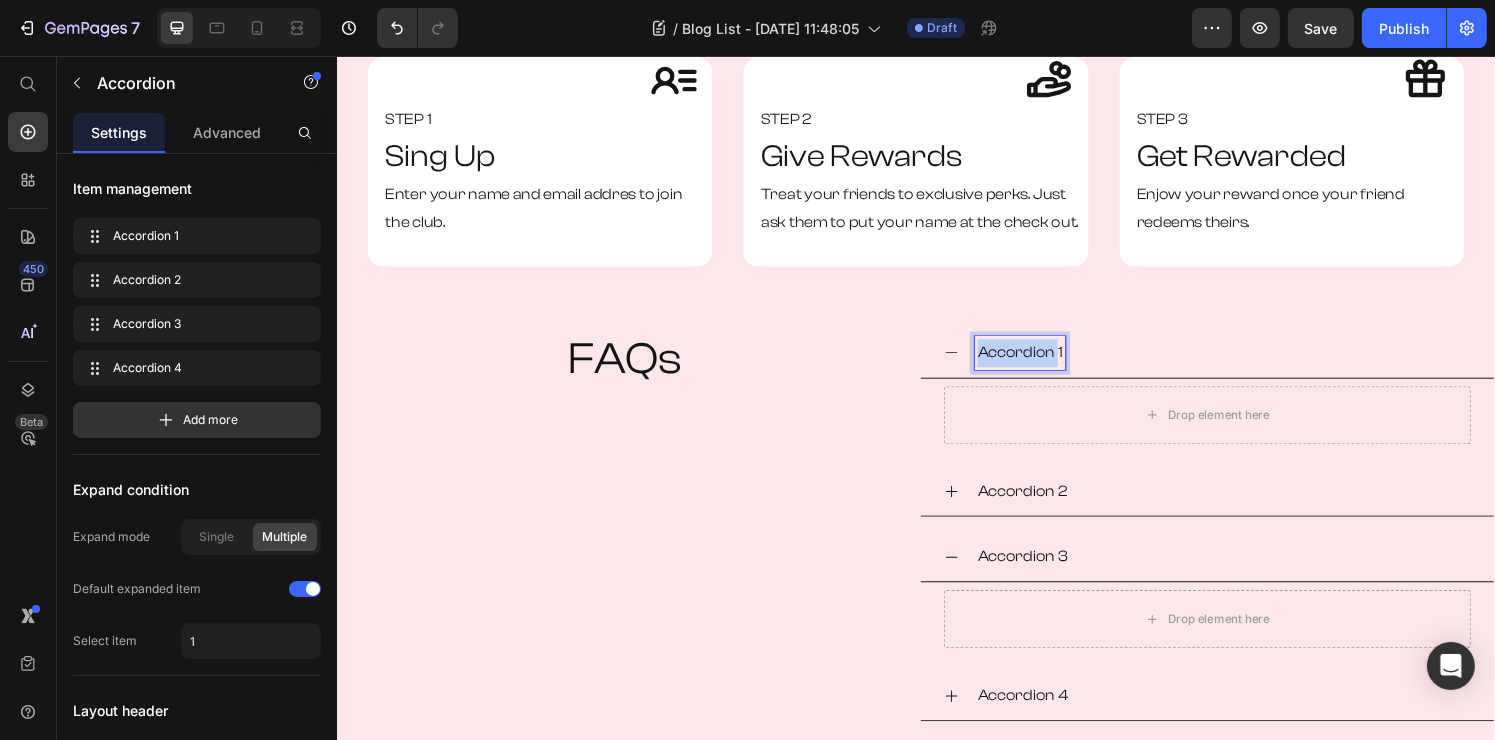click on "Accordion 1" at bounding box center [1044, 363] 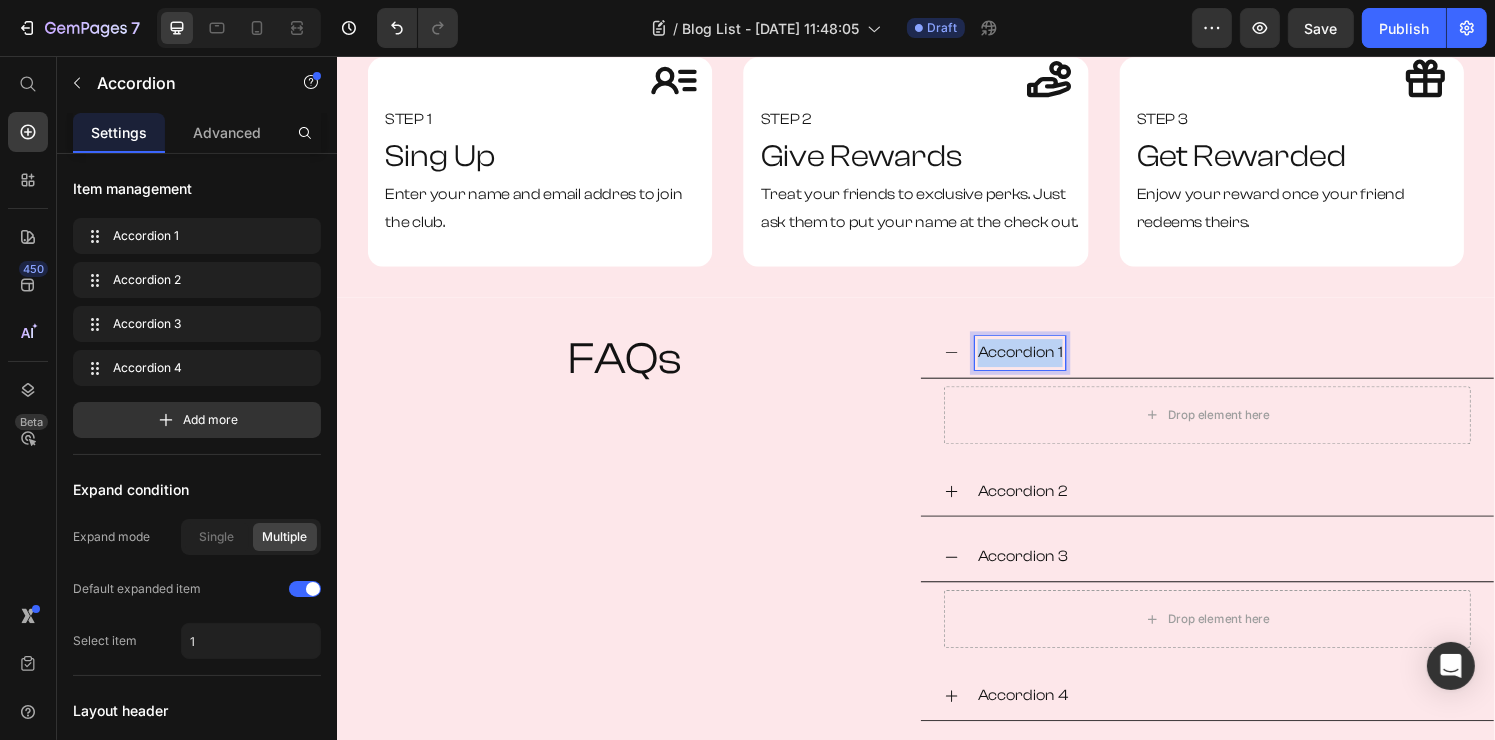 click on "Accordion 1" at bounding box center [1044, 363] 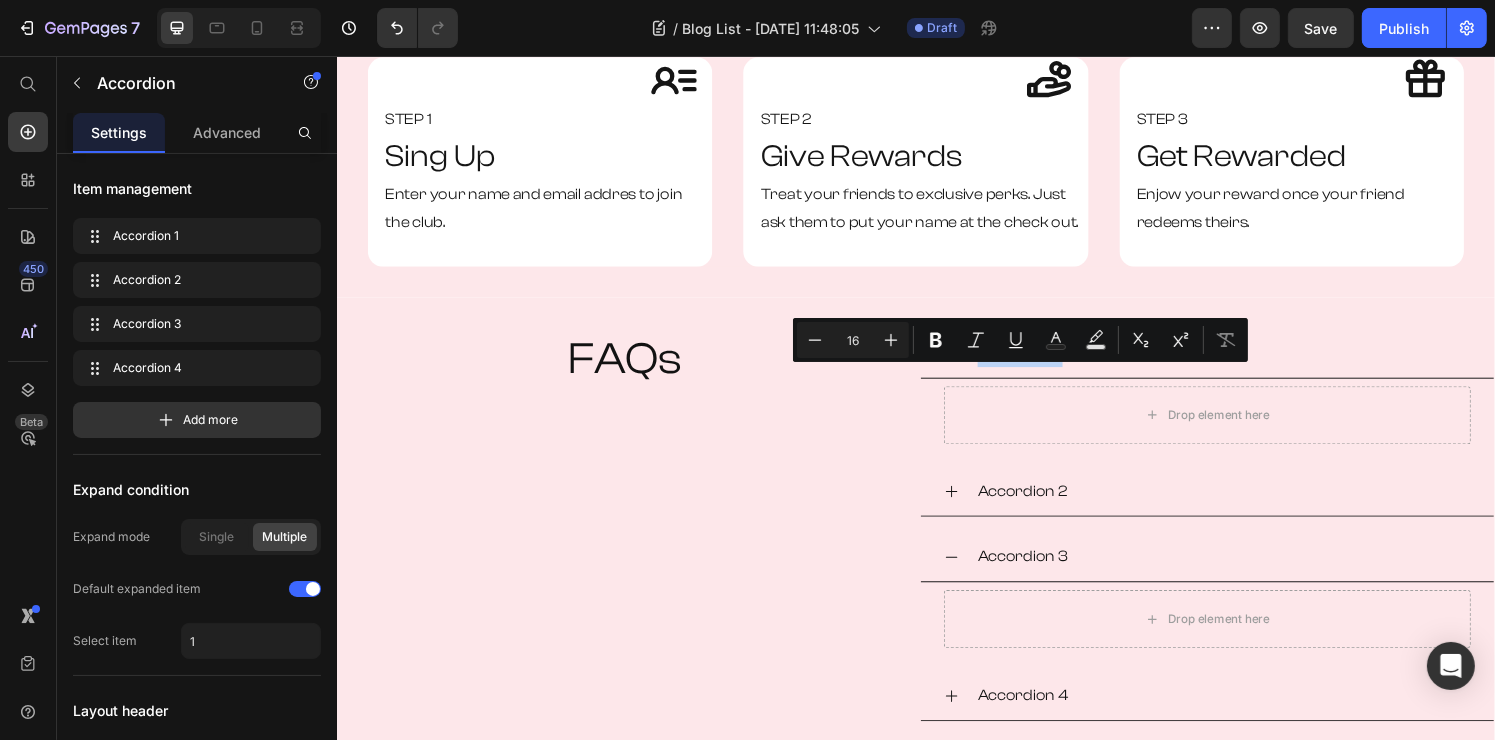click on "Accordion 1" at bounding box center (1254, 363) 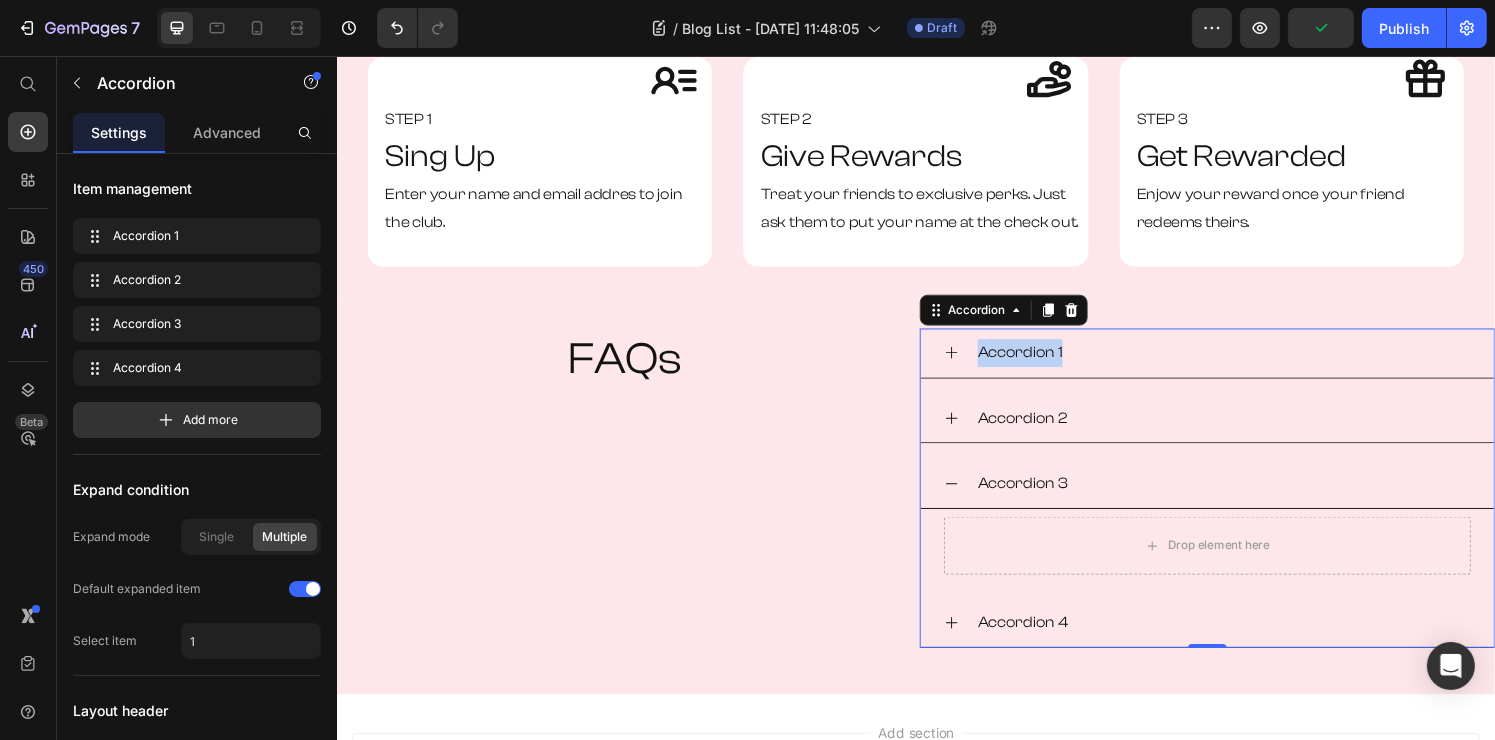 click on "Accordion 1
Accordion 2
Accordion 3
Drop element here
Accordion 4" at bounding box center [1238, 503] 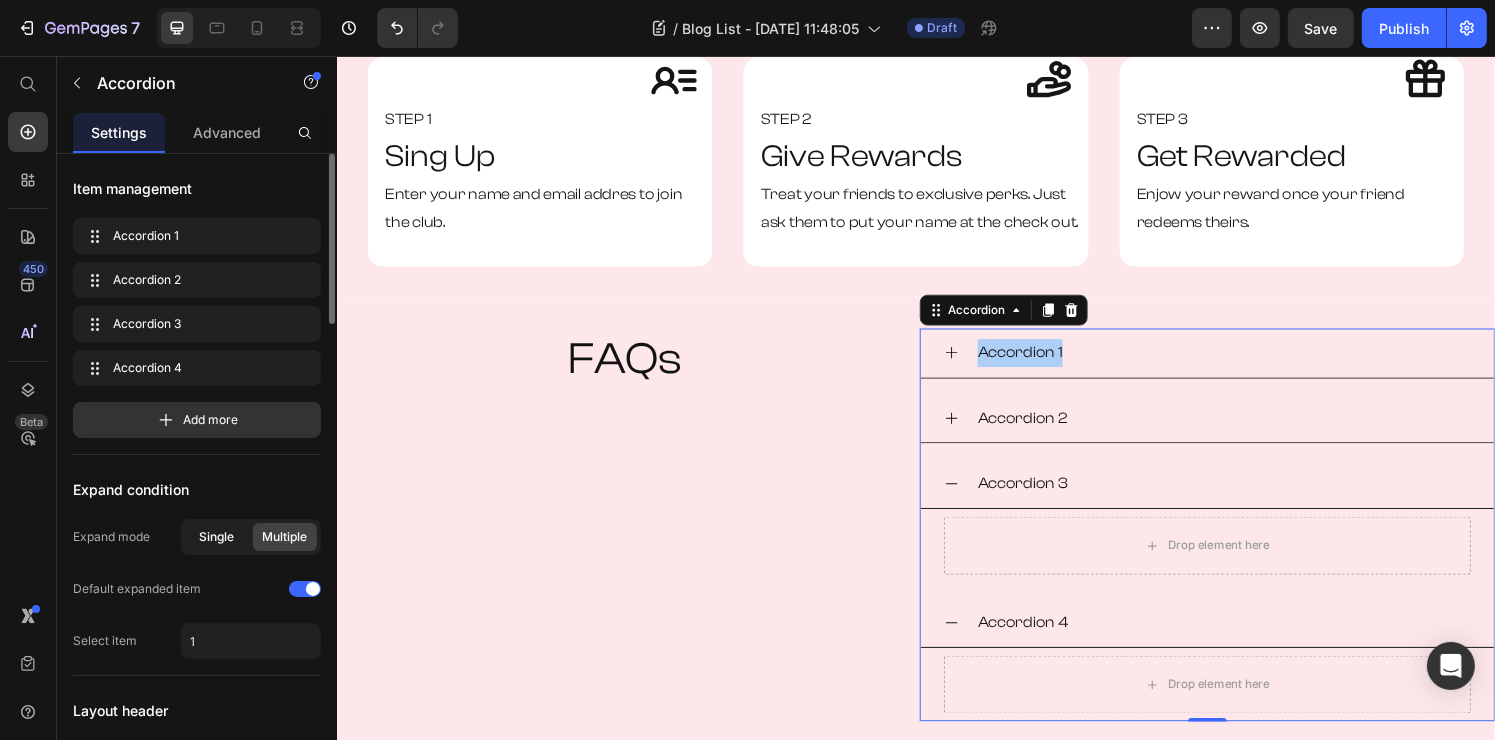 click on "Single" 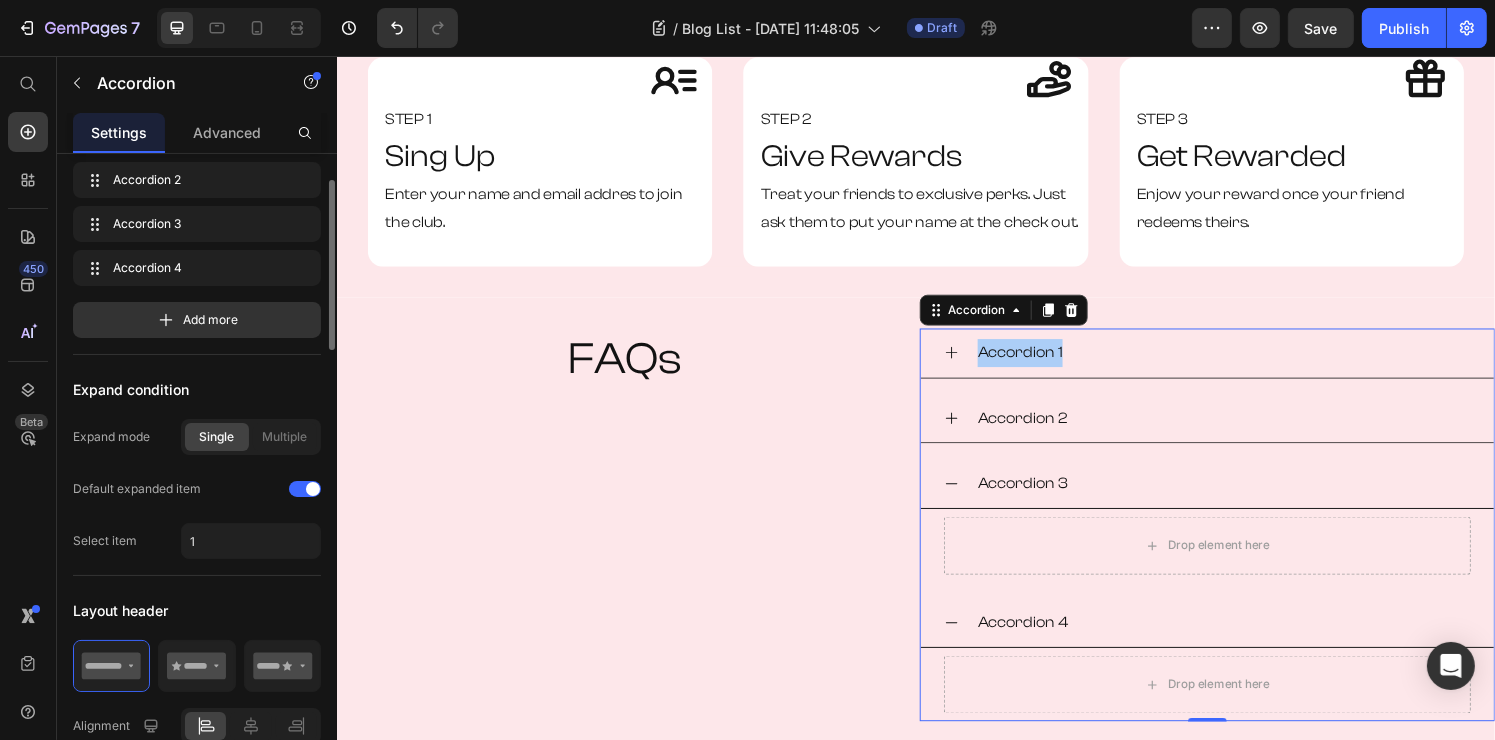 scroll, scrollTop: 200, scrollLeft: 0, axis: vertical 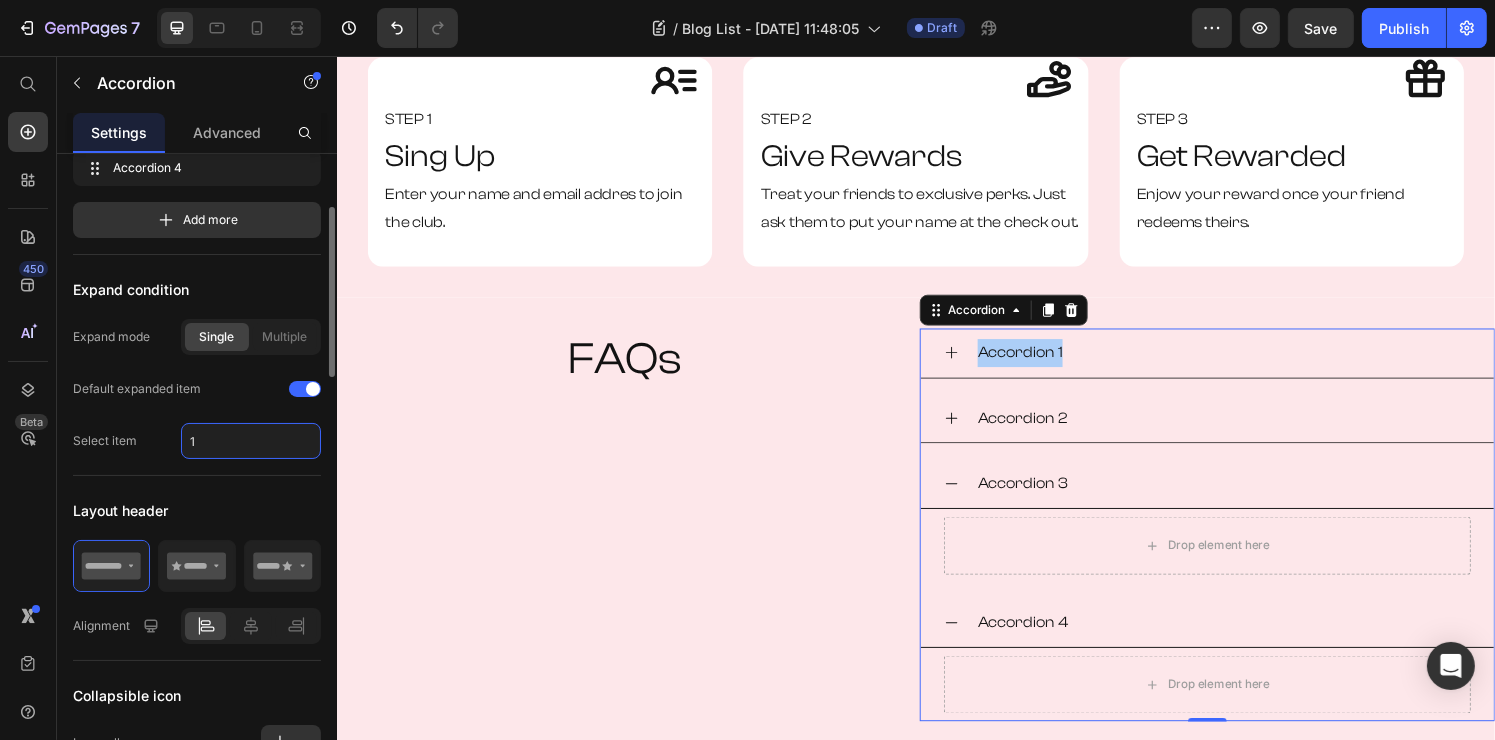 click on "1" 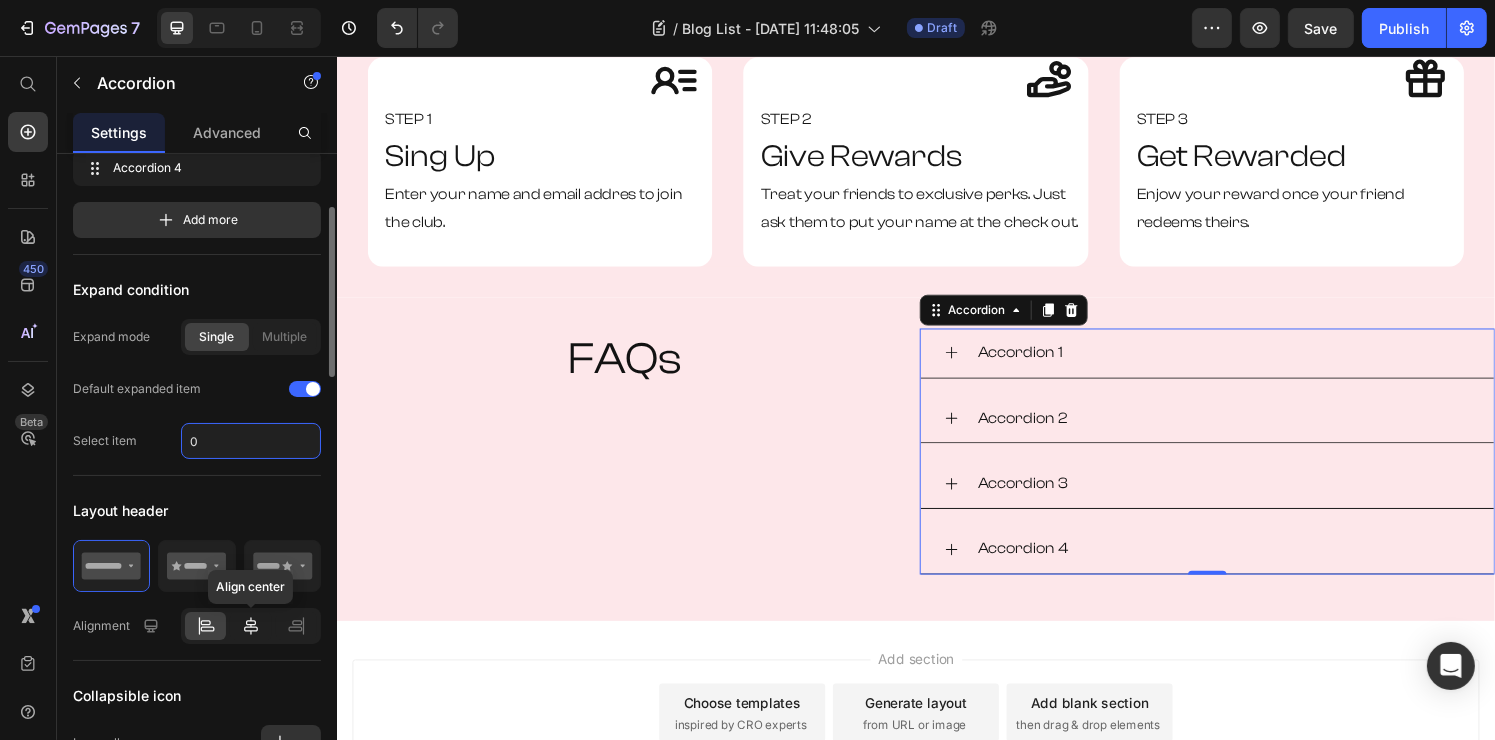 type on "0" 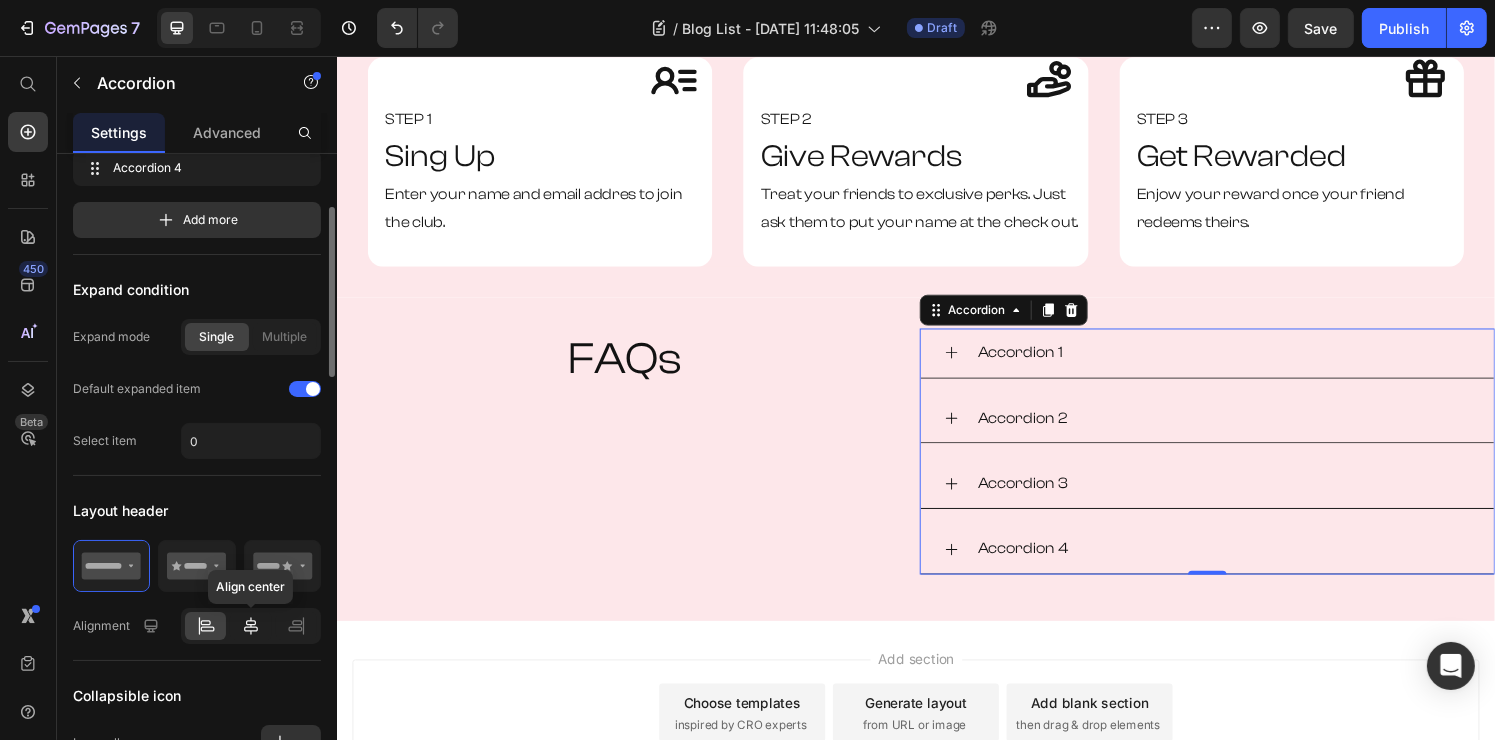 click 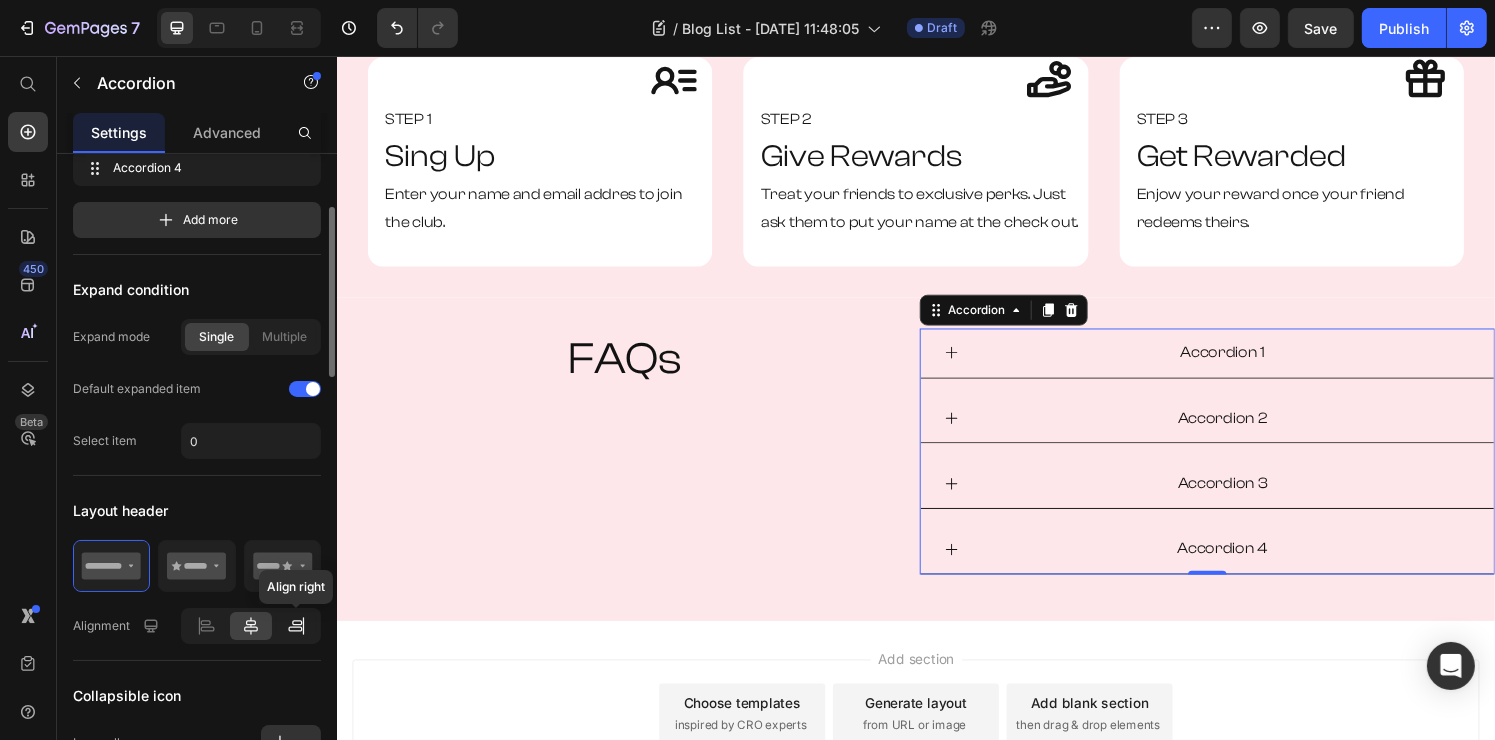 click 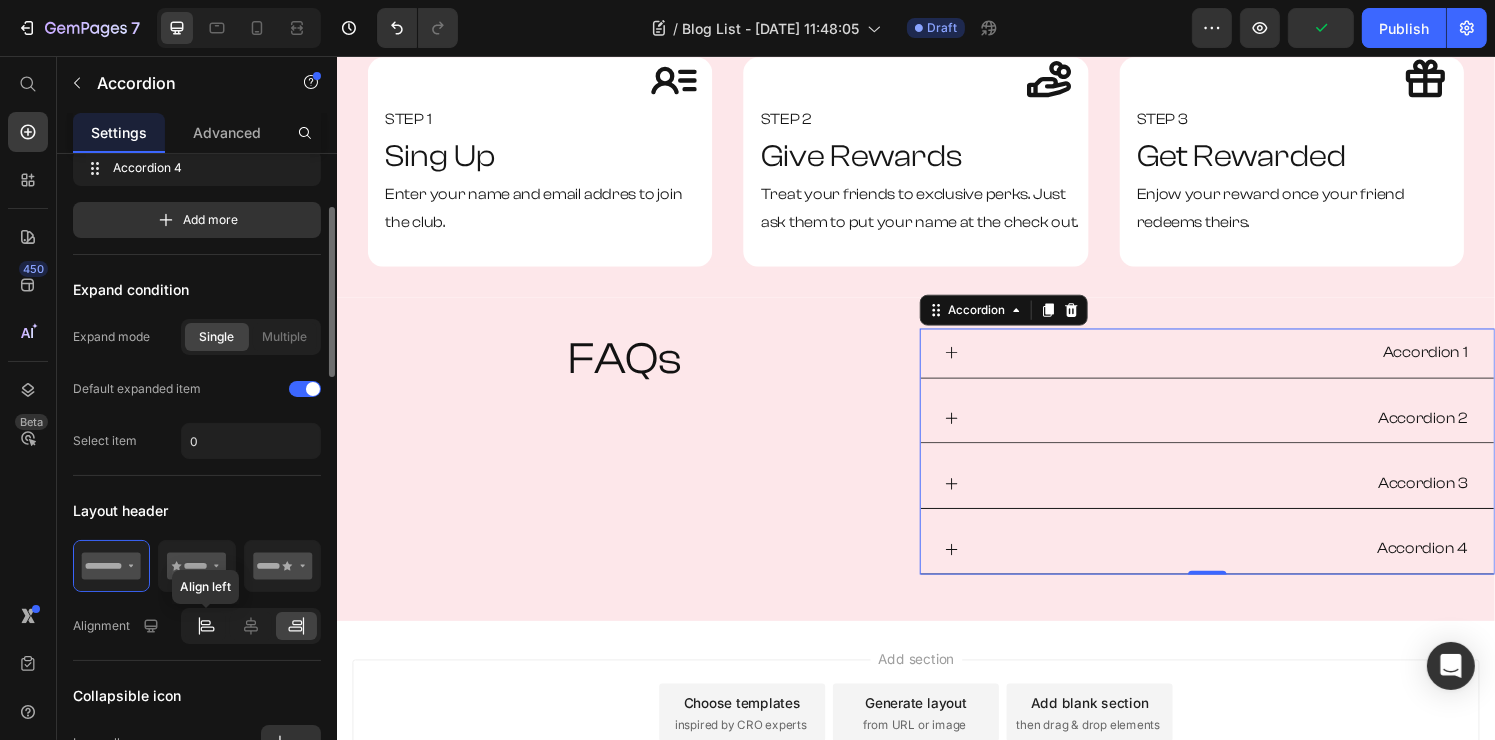 click 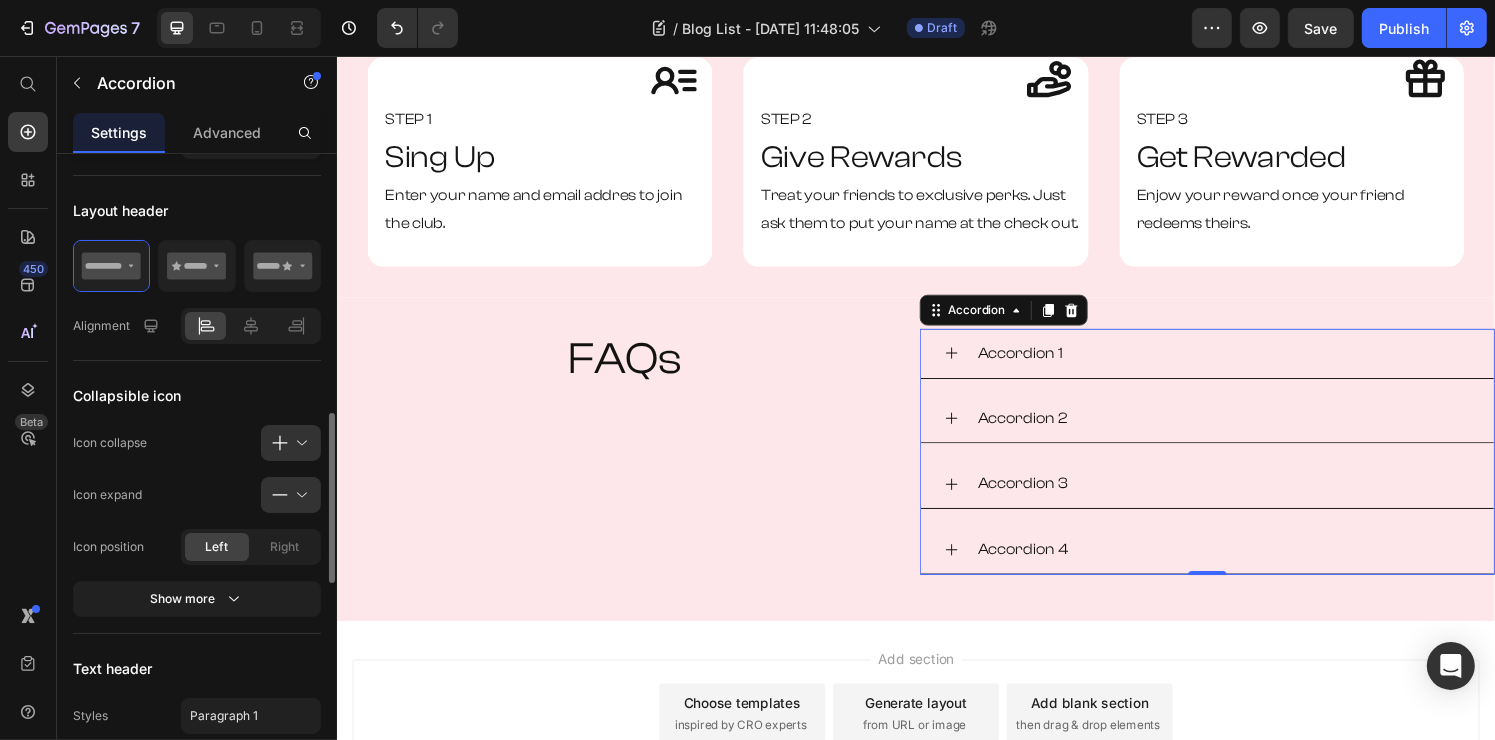 scroll, scrollTop: 600, scrollLeft: 0, axis: vertical 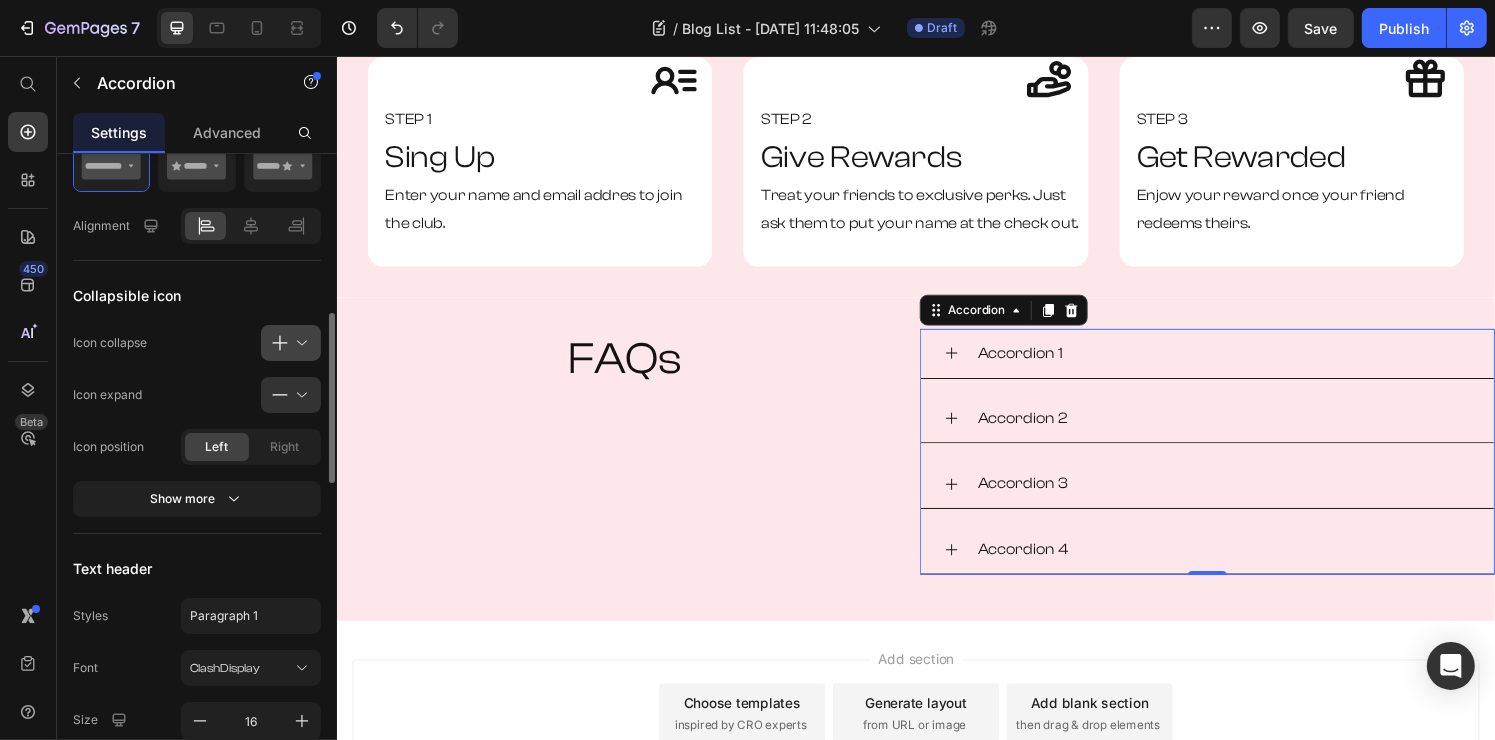 click at bounding box center (299, 343) 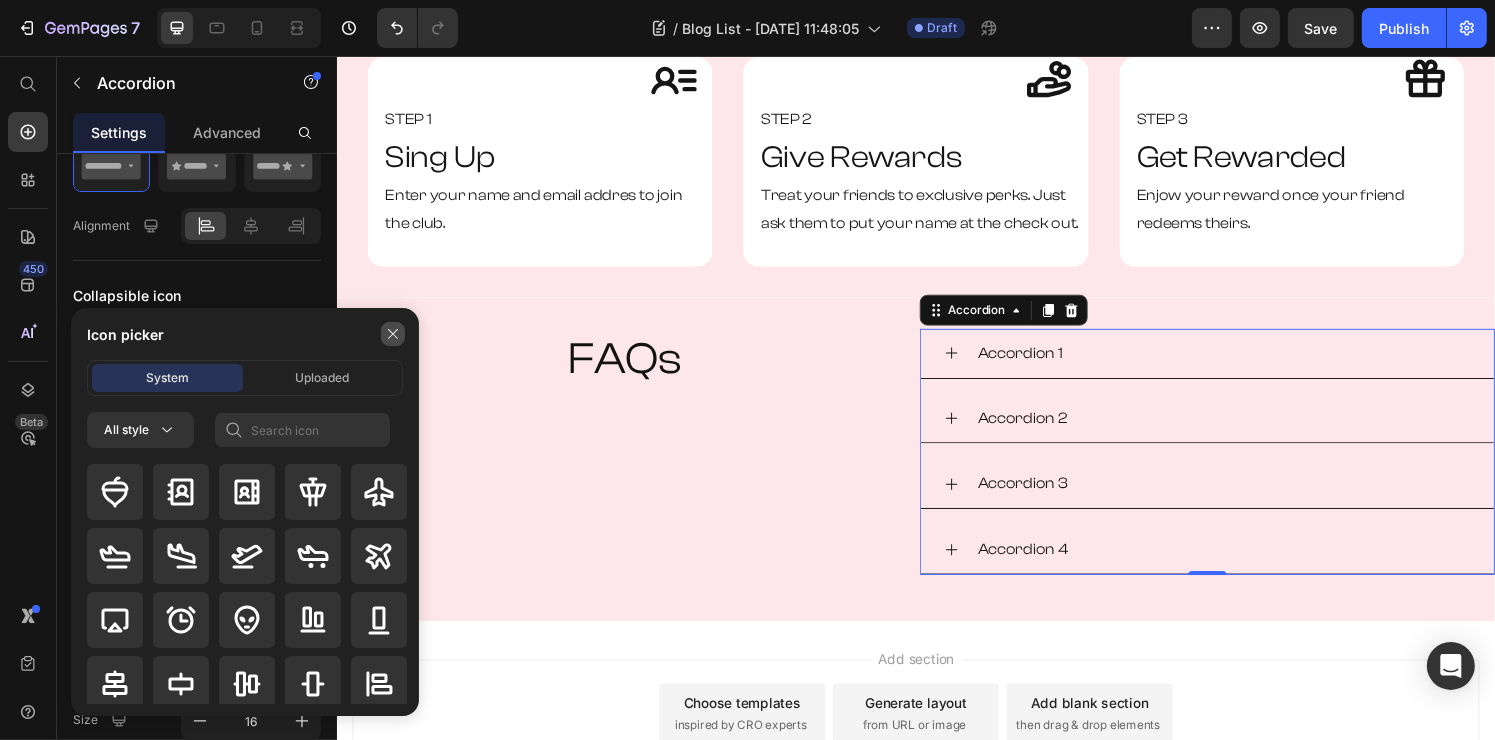 click at bounding box center [393, 334] 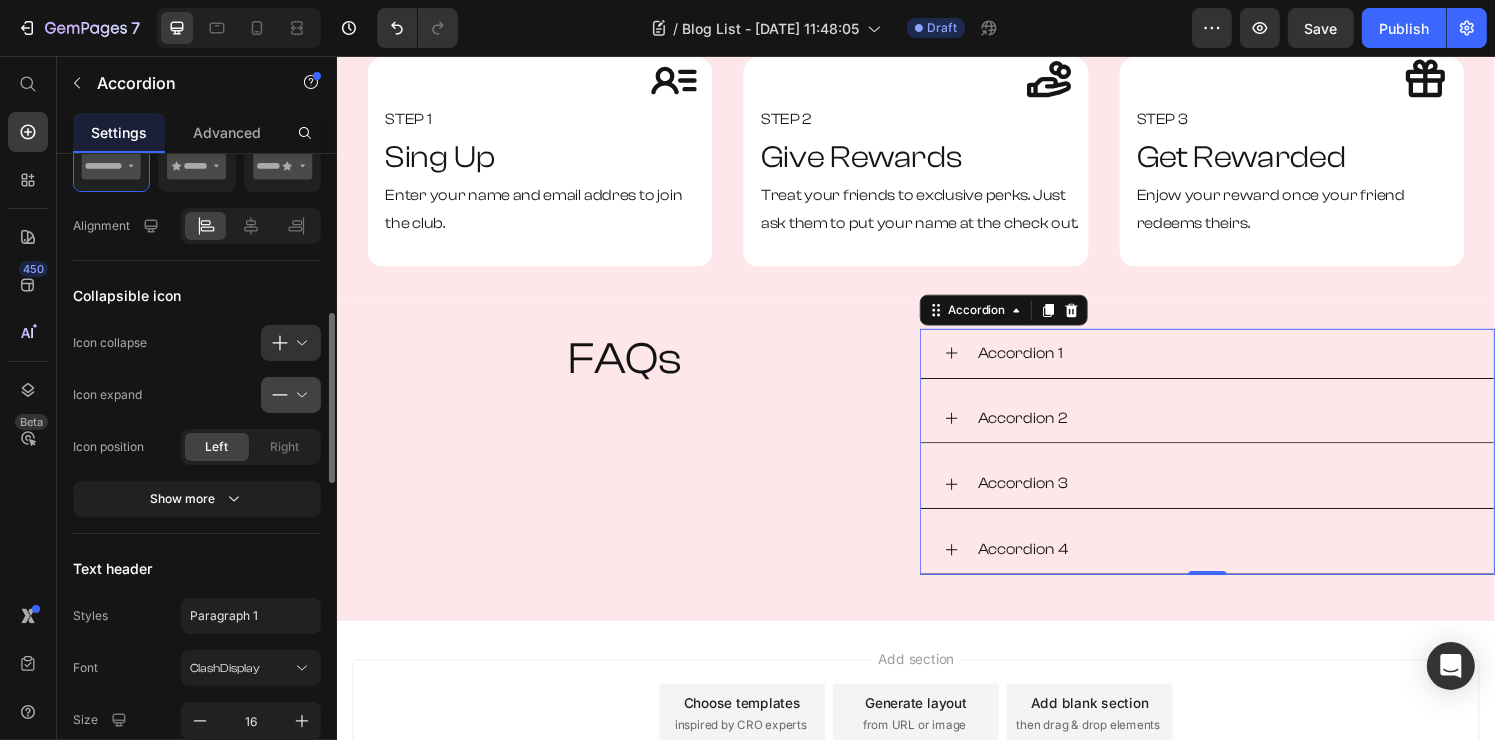 click at bounding box center [299, 395] 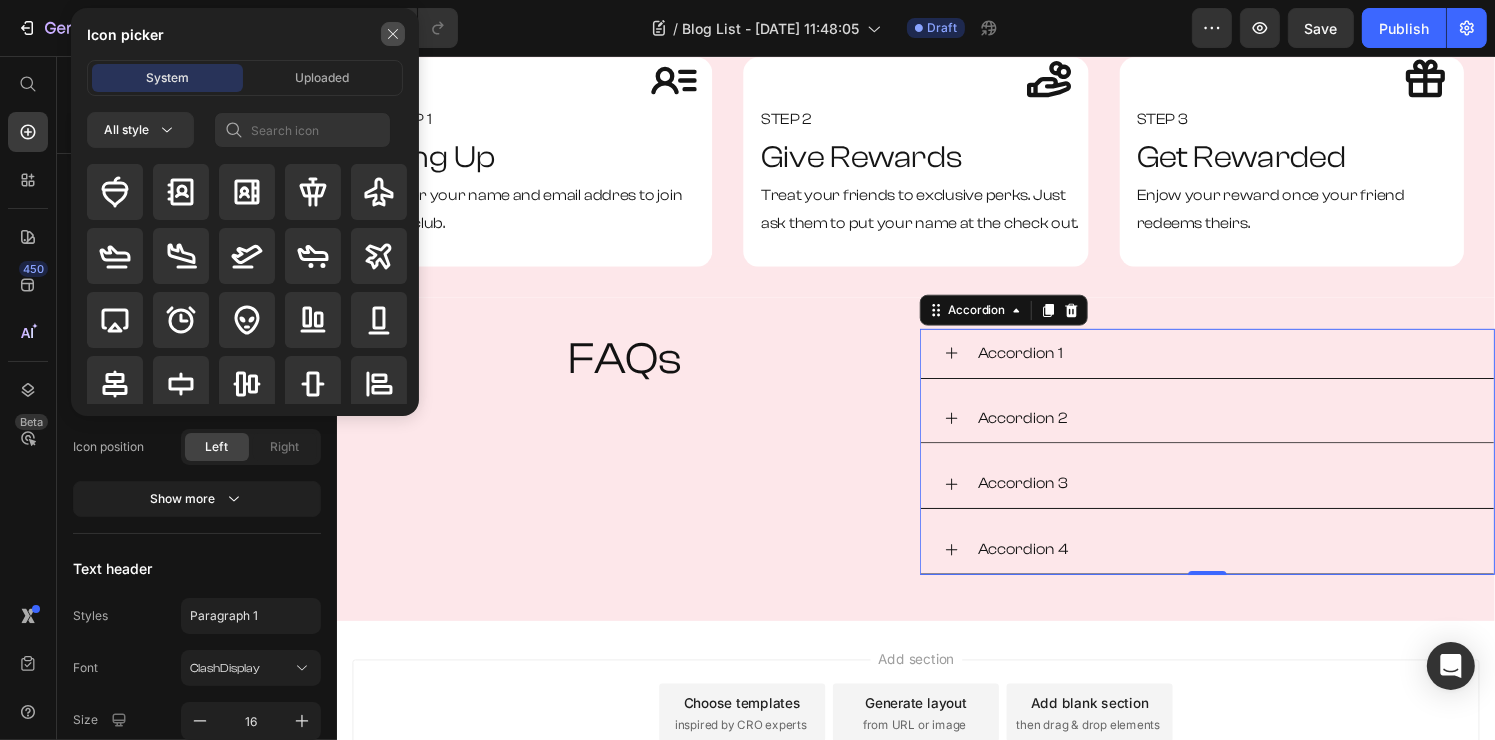 click 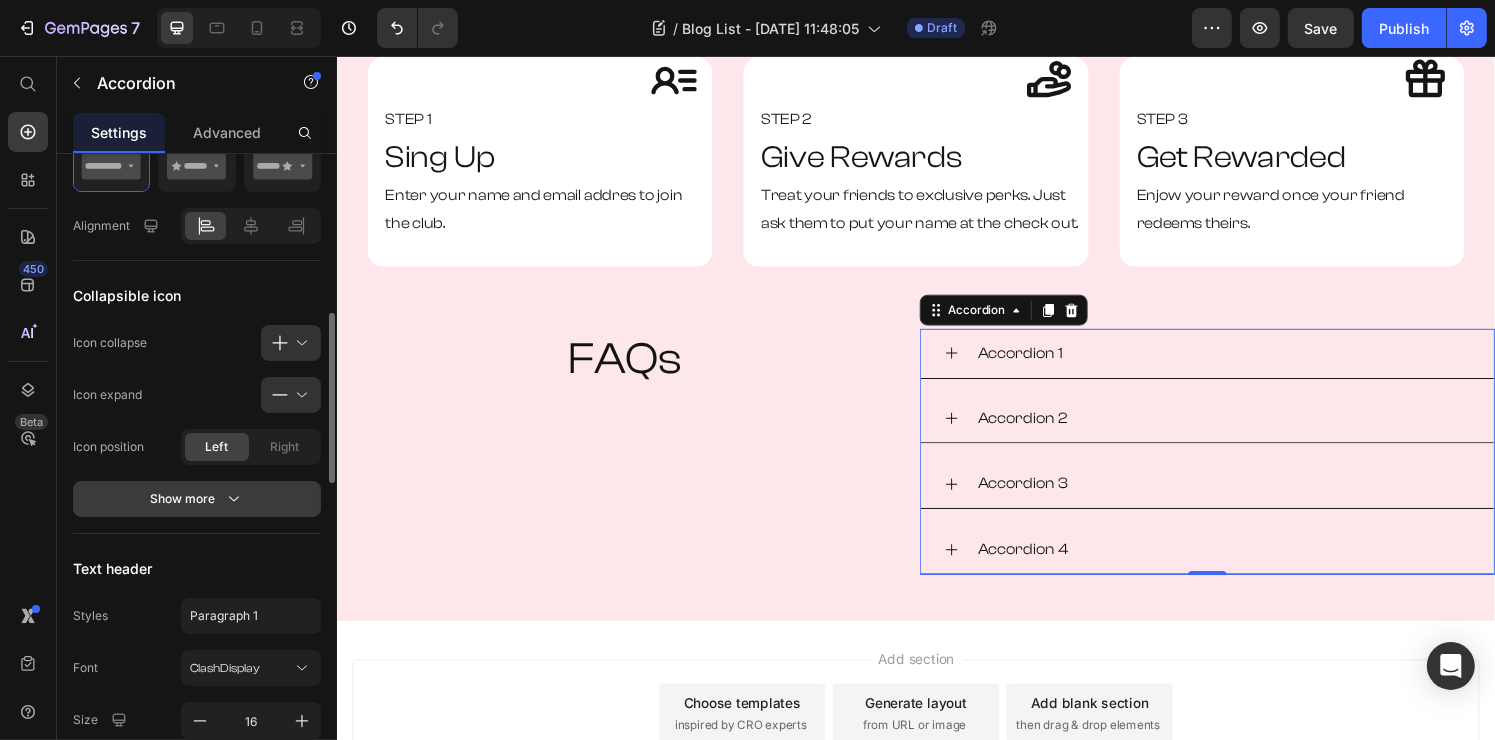 click 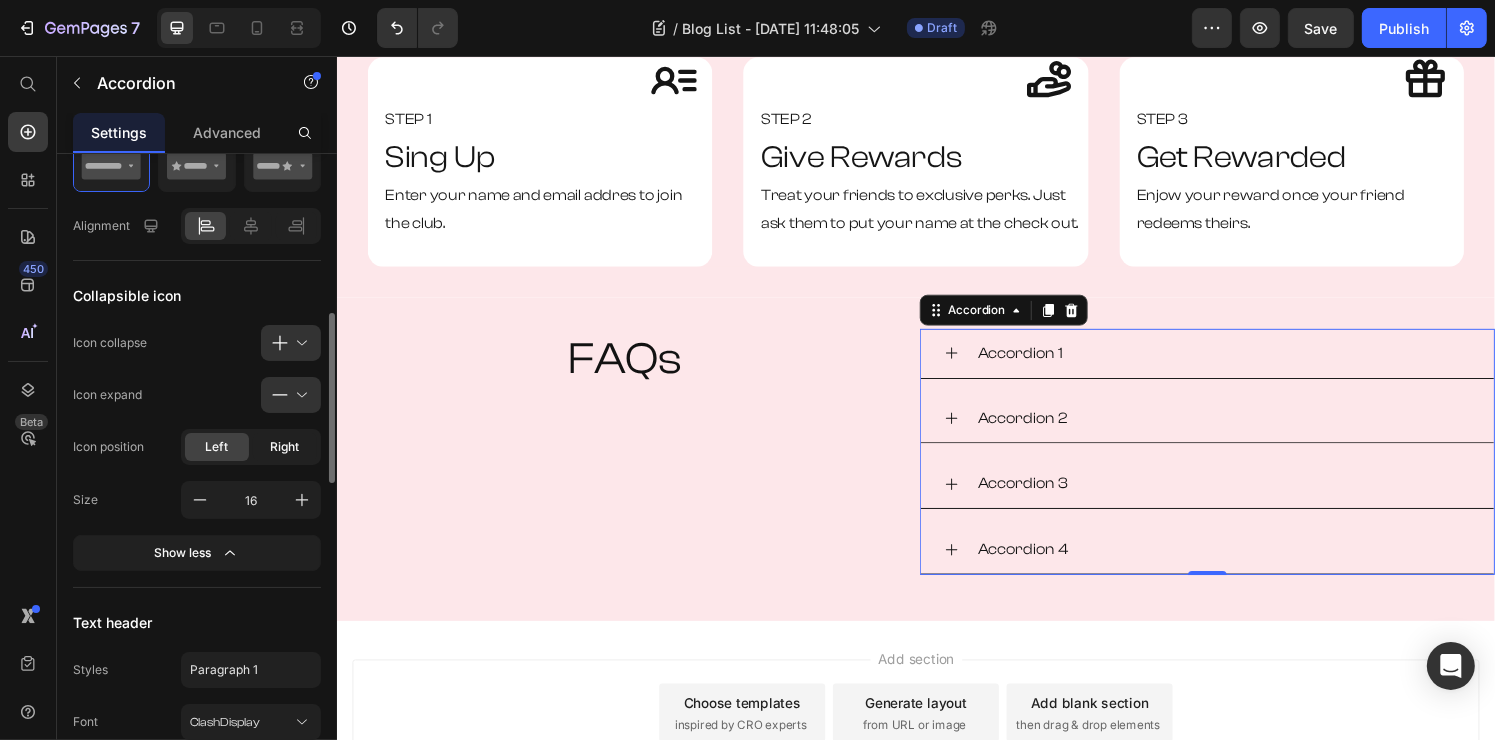 click on "Right" 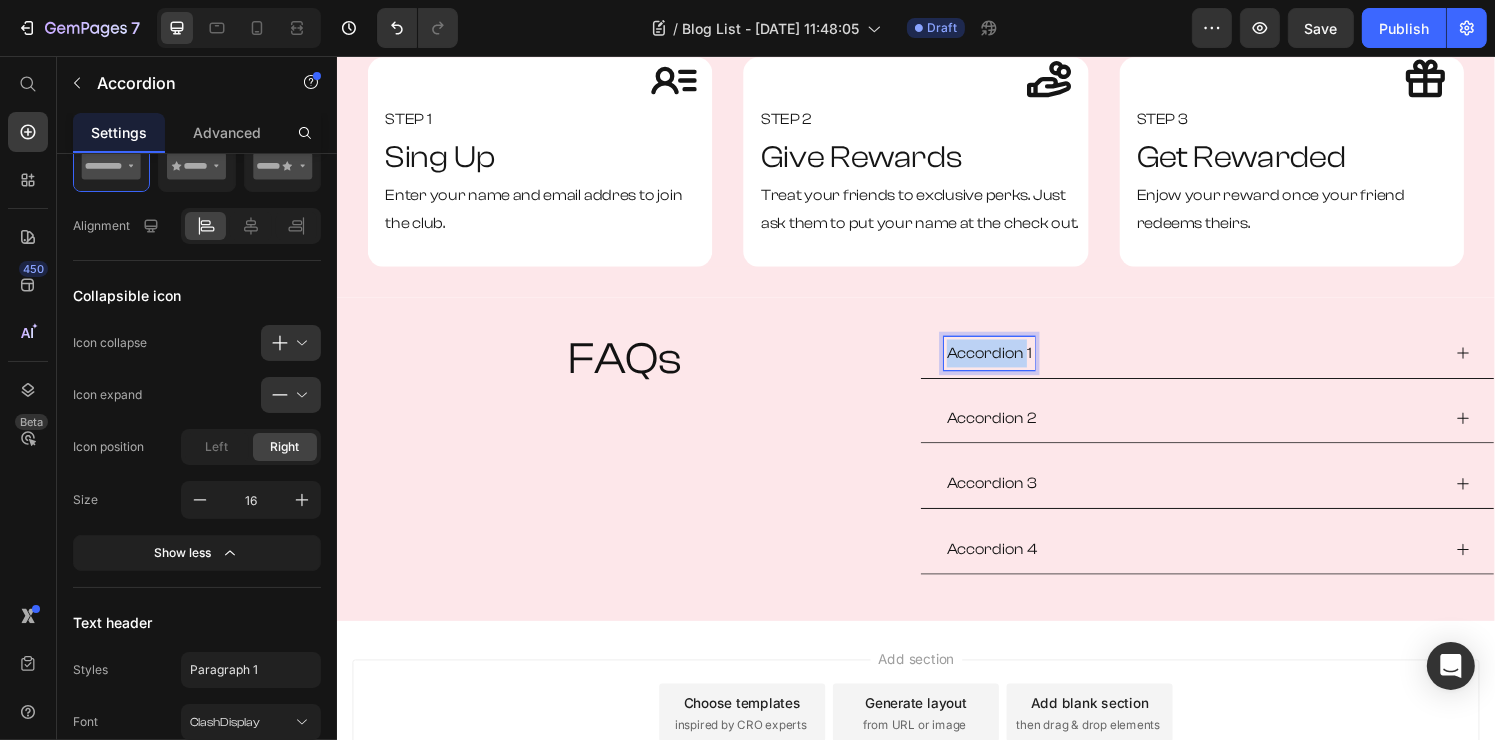 click on "Accordion 1" at bounding box center (1012, 363) 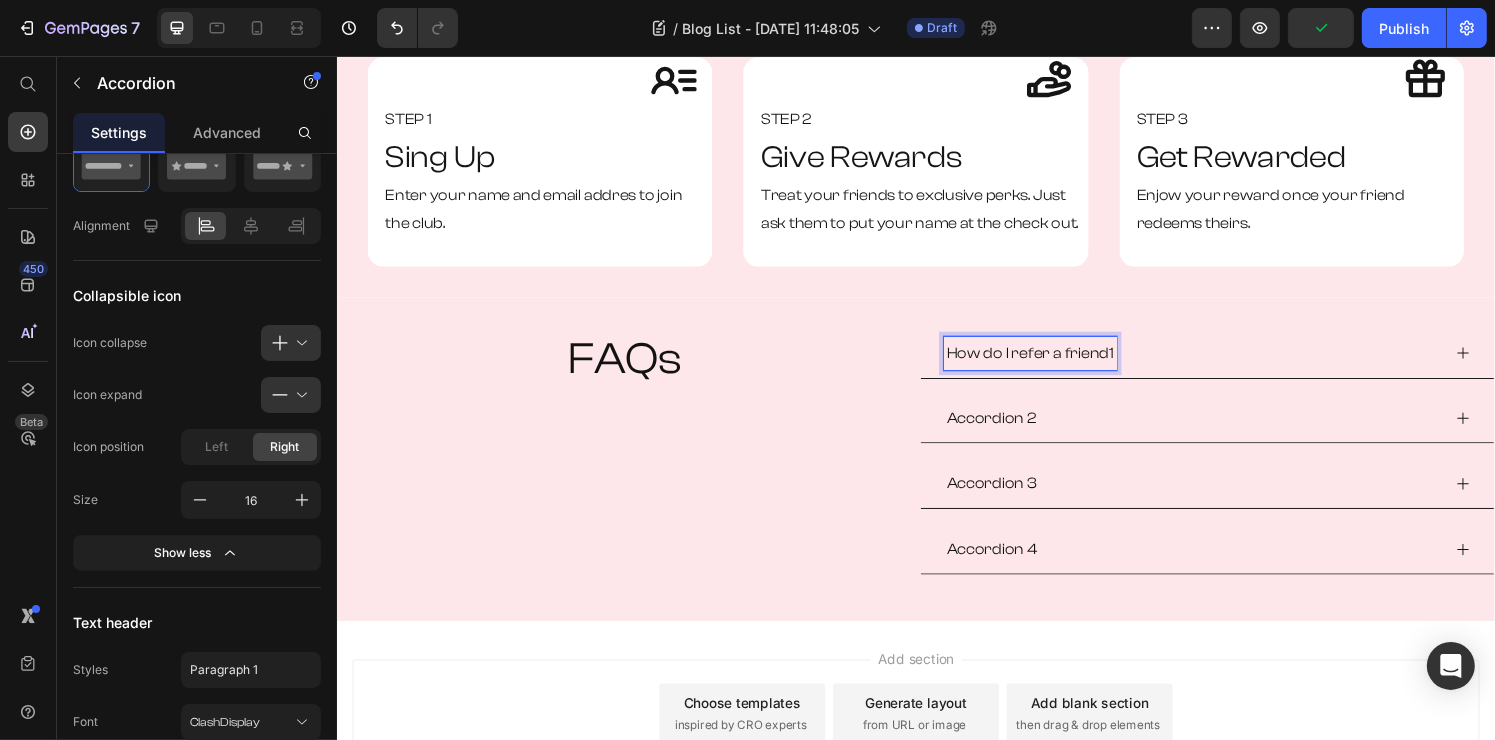 click on "How do I refer a friend1" at bounding box center [1054, 363] 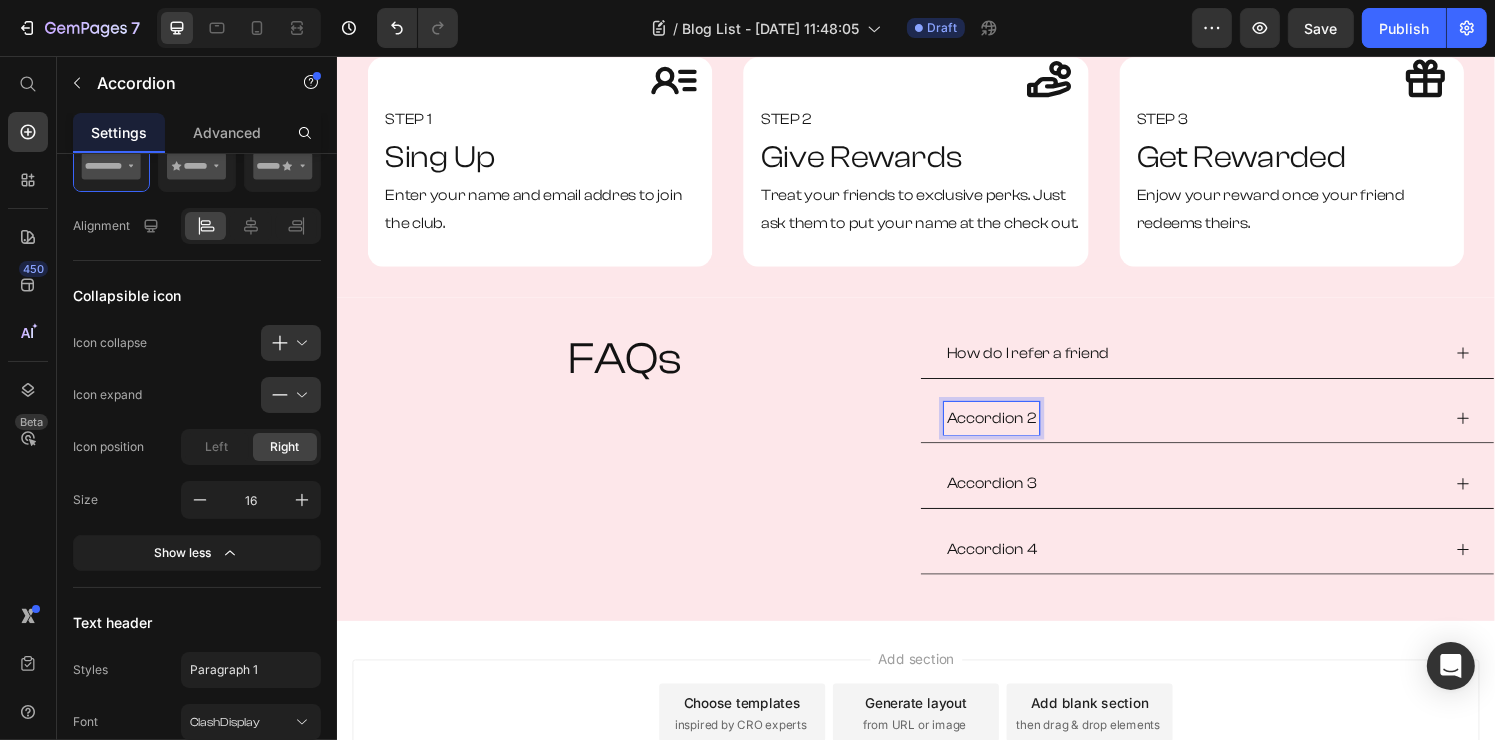 click on "Accordion 2" at bounding box center (1014, 431) 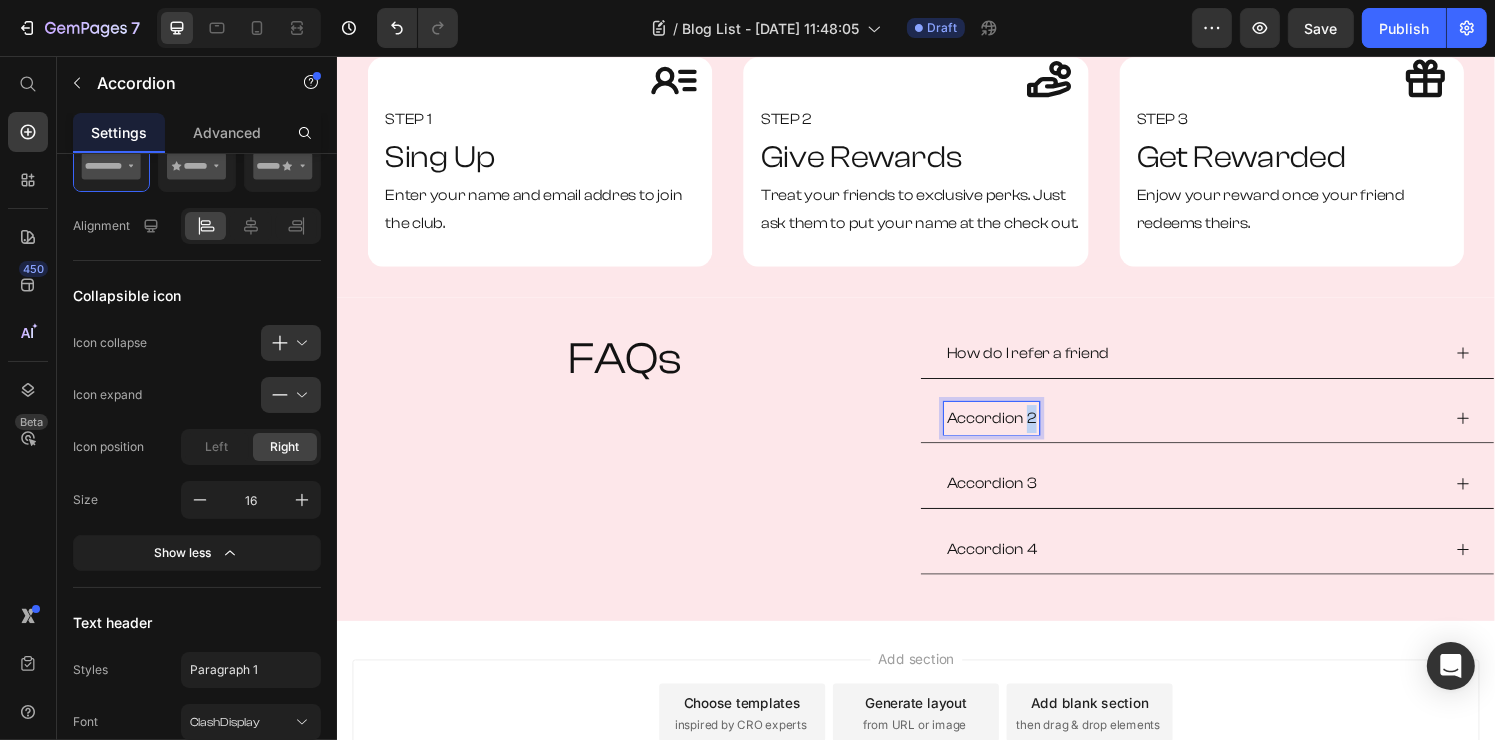 click on "Accordion 2" at bounding box center [1014, 431] 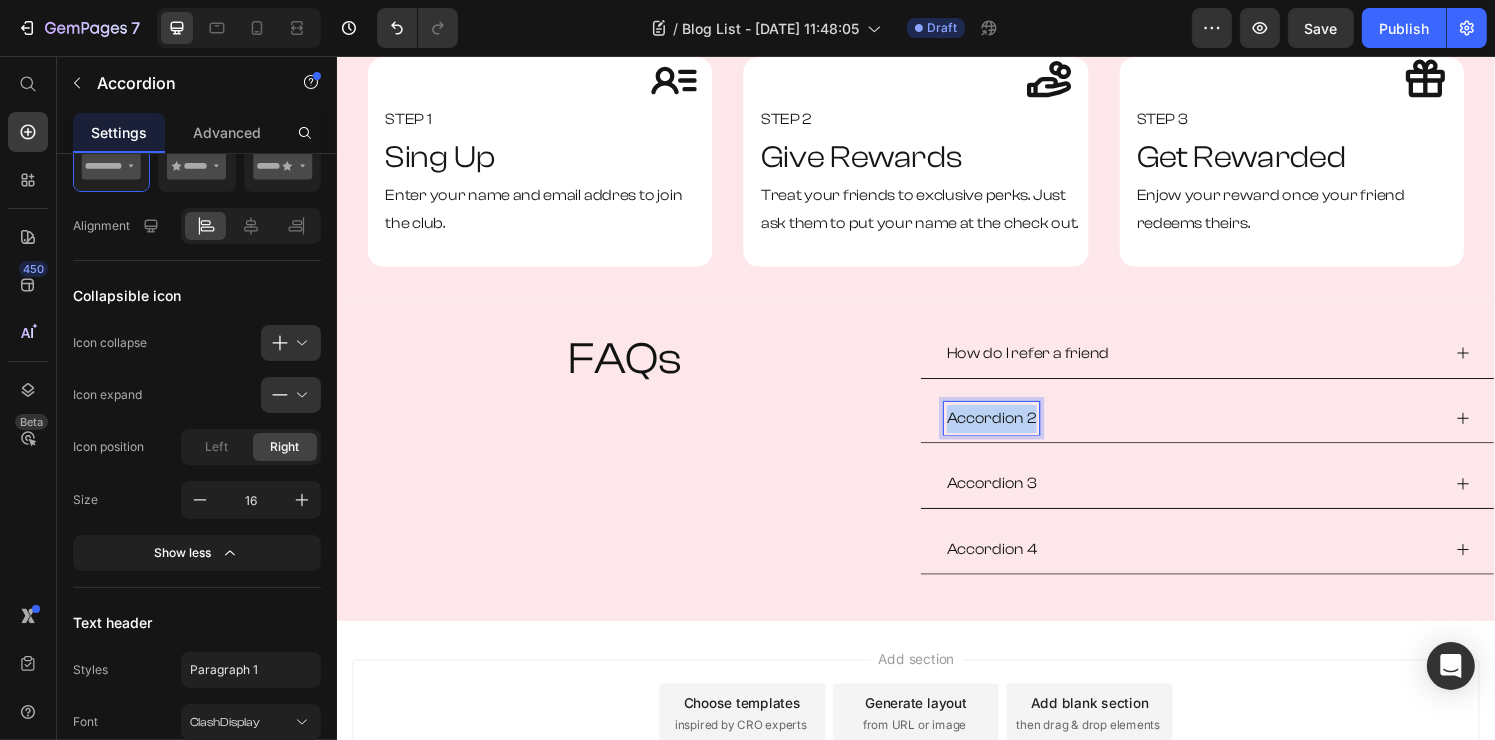 click on "Accordion 2" at bounding box center (1014, 431) 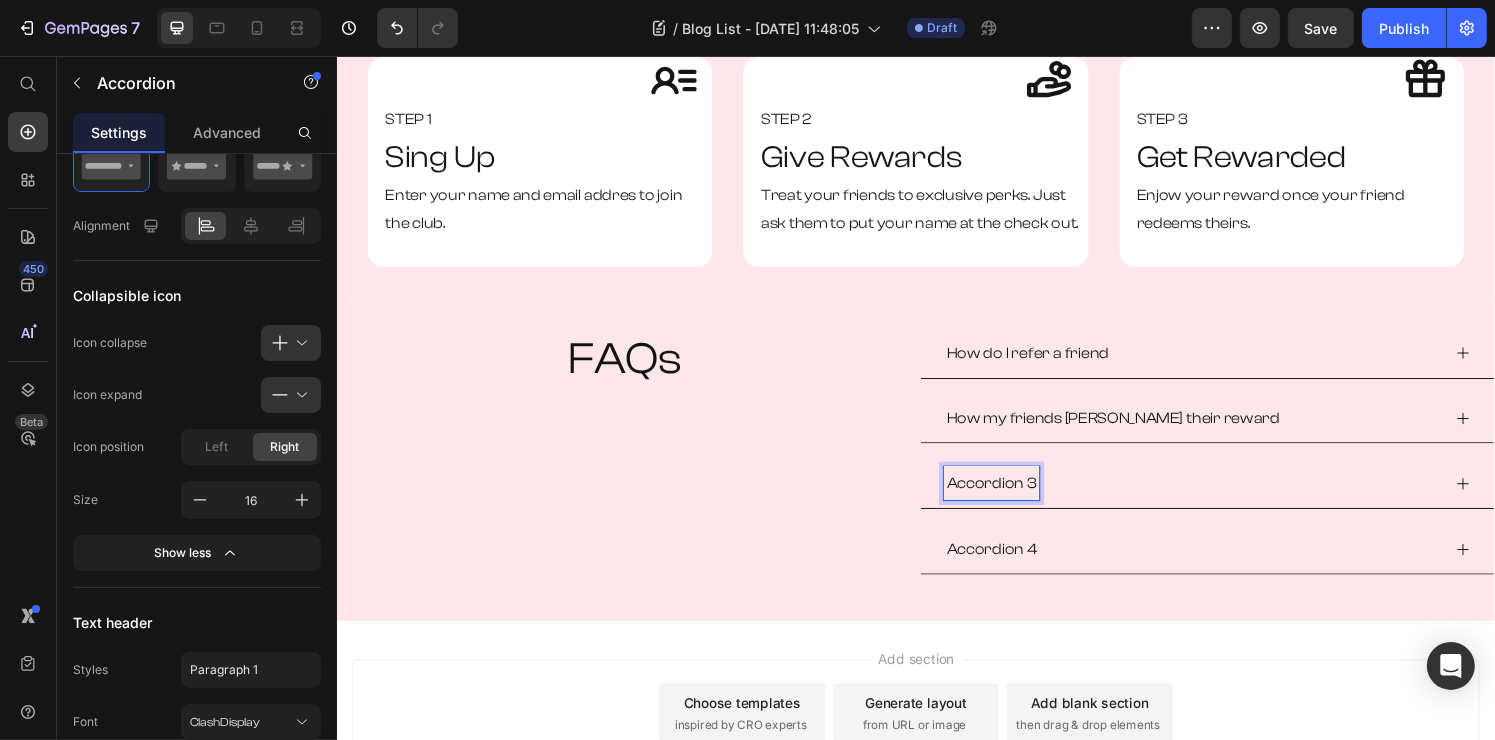 click on "Accordion 3" at bounding box center (1014, 498) 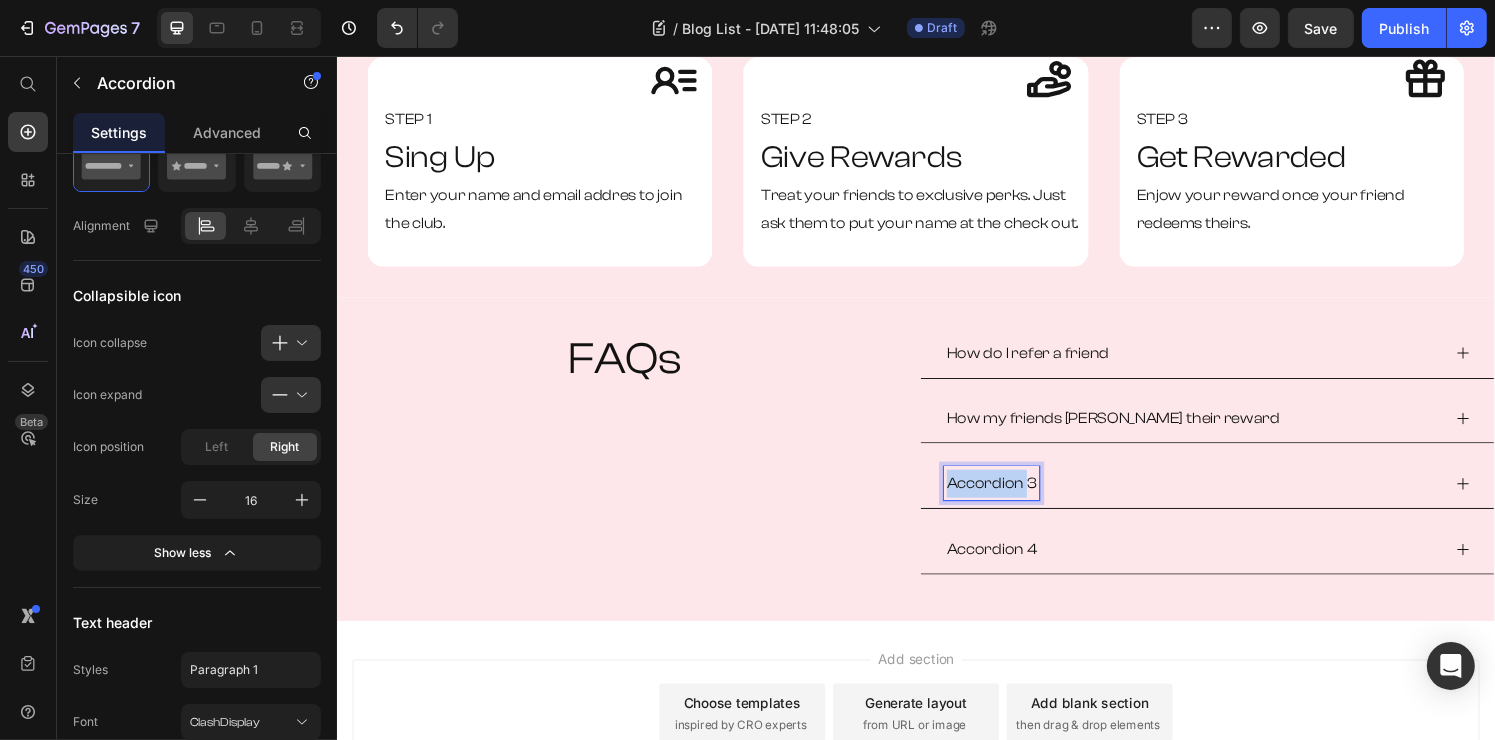 click on "Accordion 3" at bounding box center [1014, 498] 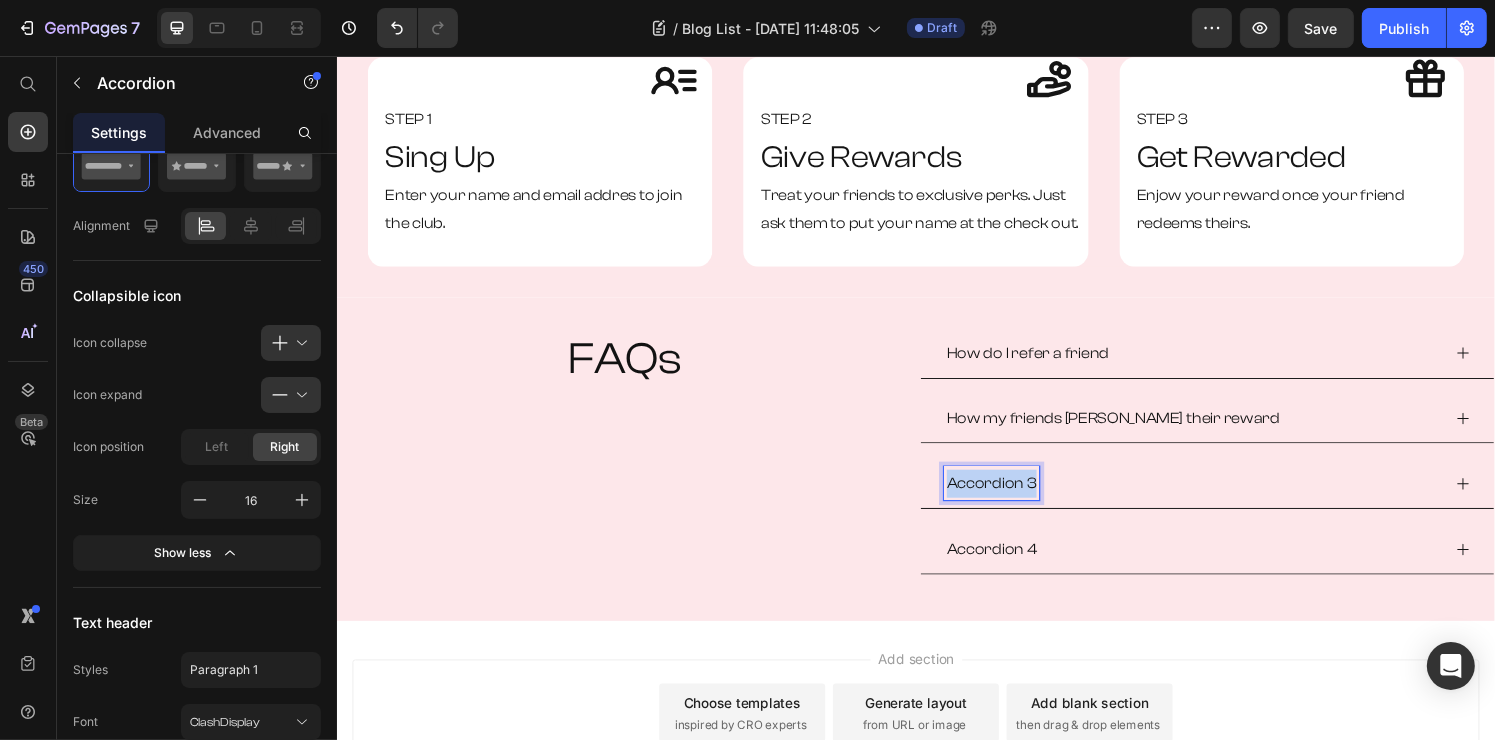 click on "Accordion 3" at bounding box center (1014, 498) 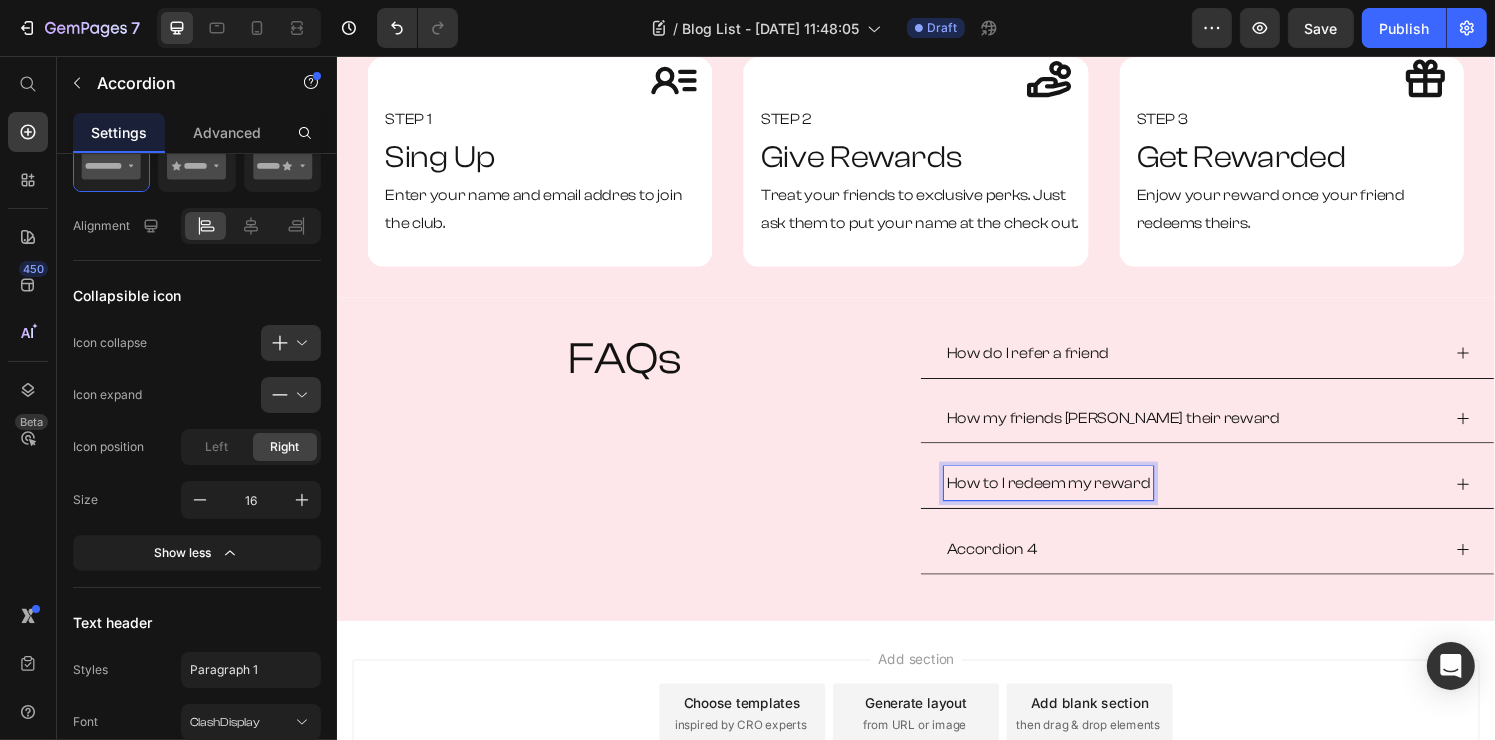 click on "How my friends [PERSON_NAME] their reward" at bounding box center (1140, 431) 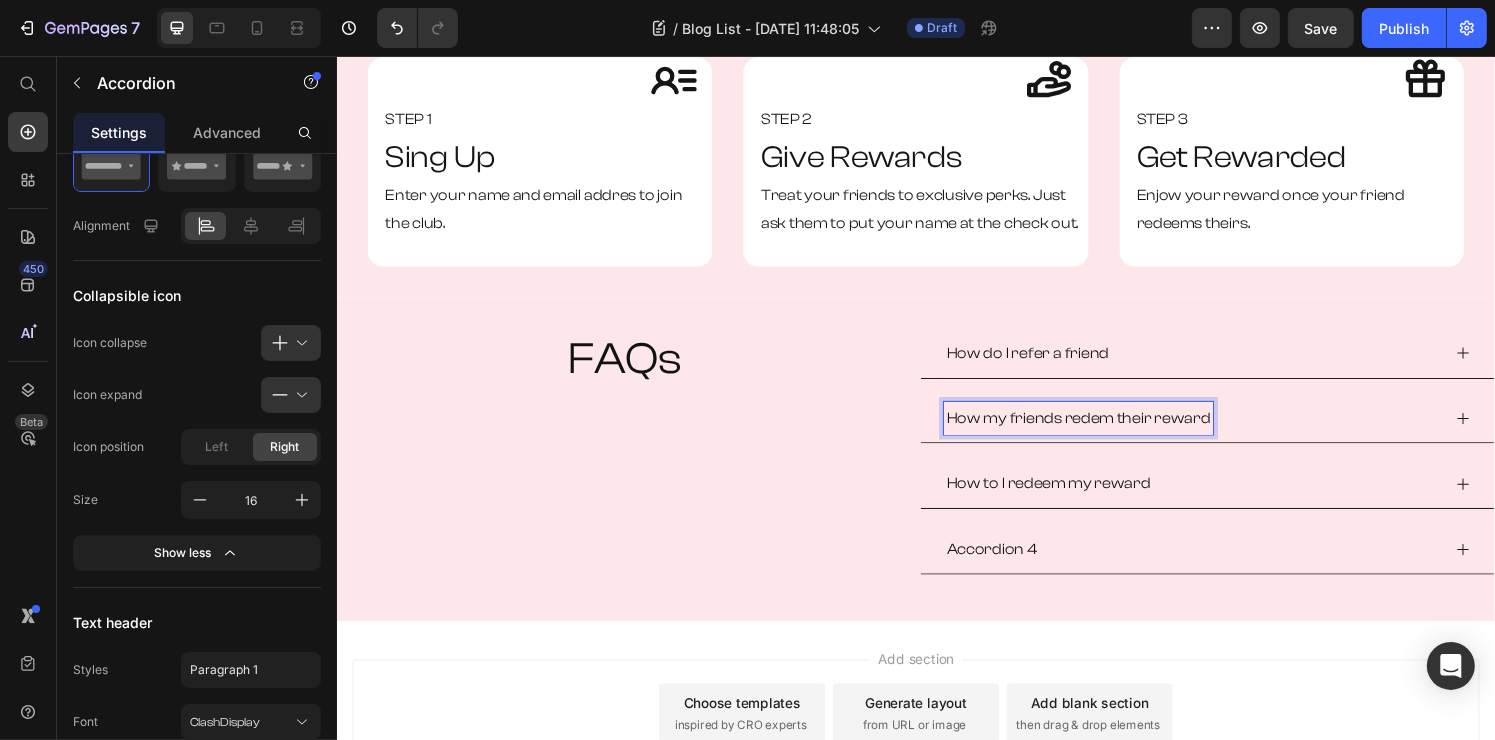 click on "How my friends redem their reward" at bounding box center [1104, 431] 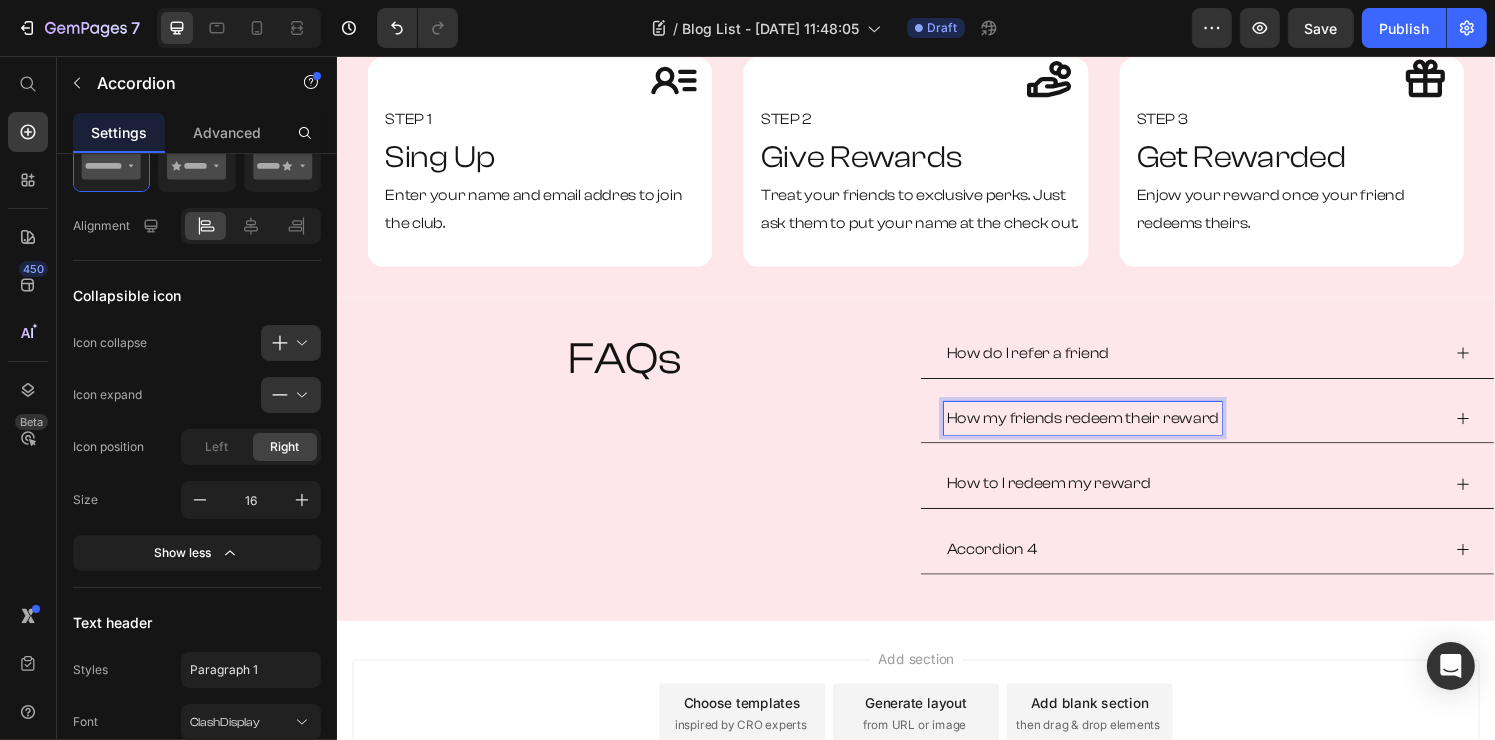 click on "Accordion 4" at bounding box center [1015, 566] 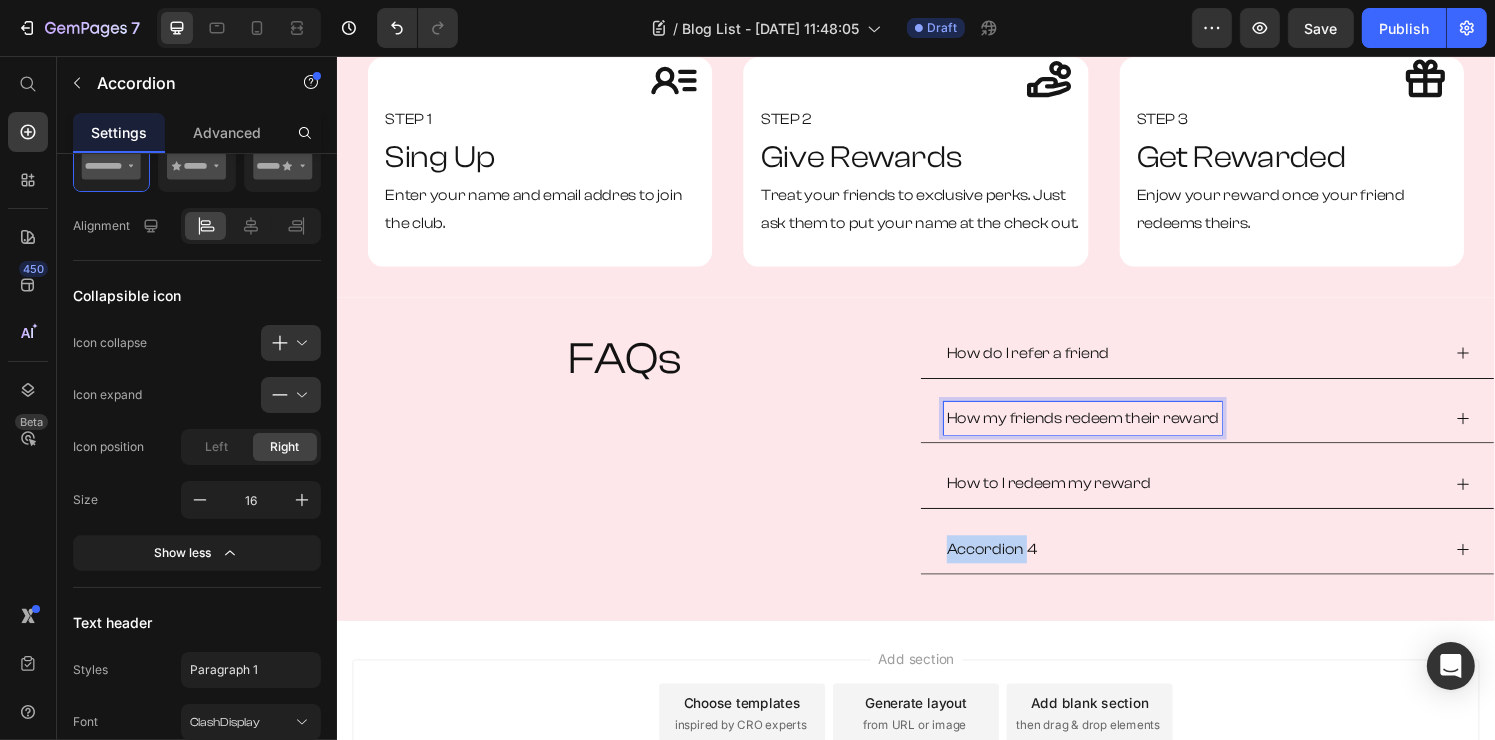click on "Accordion 4" at bounding box center (1015, 566) 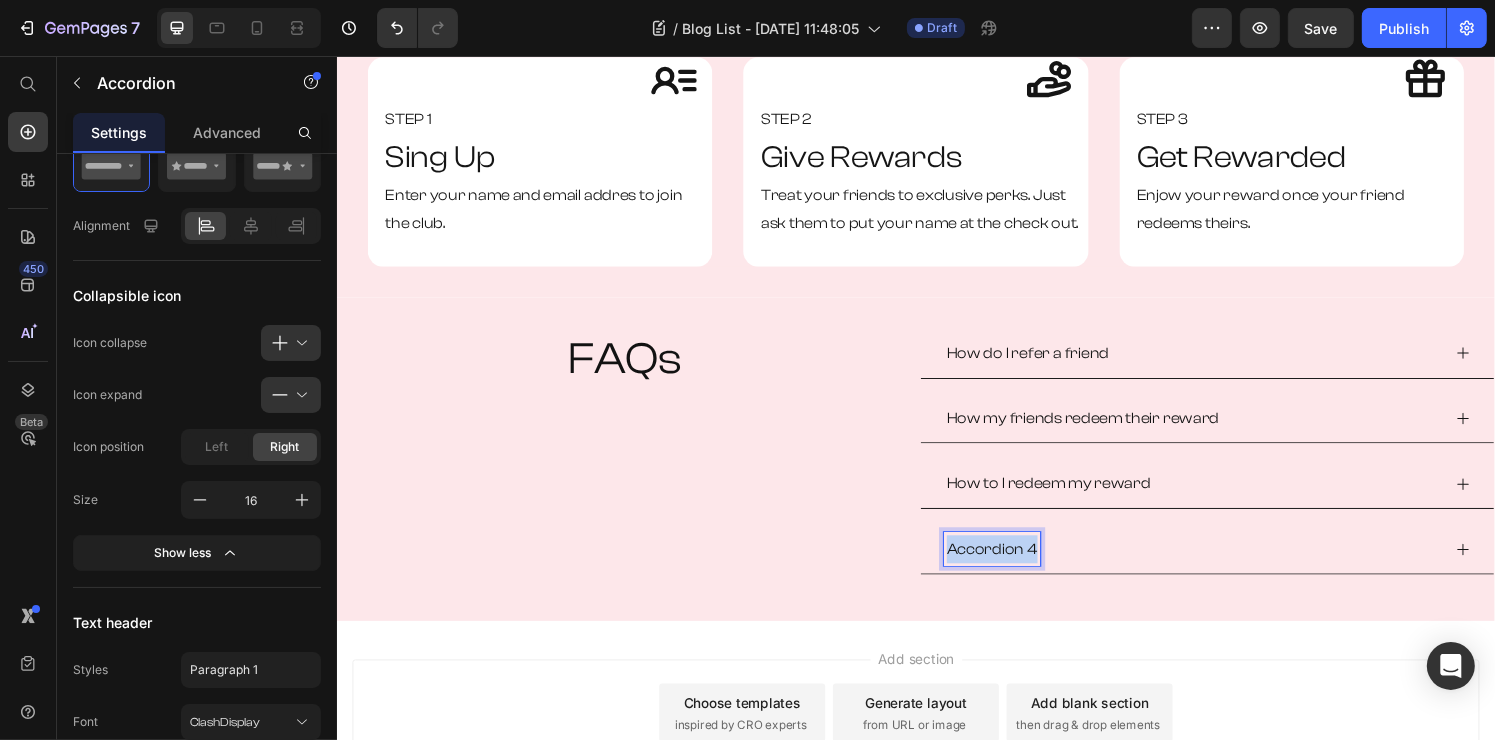 click on "Accordion 4" at bounding box center [1015, 566] 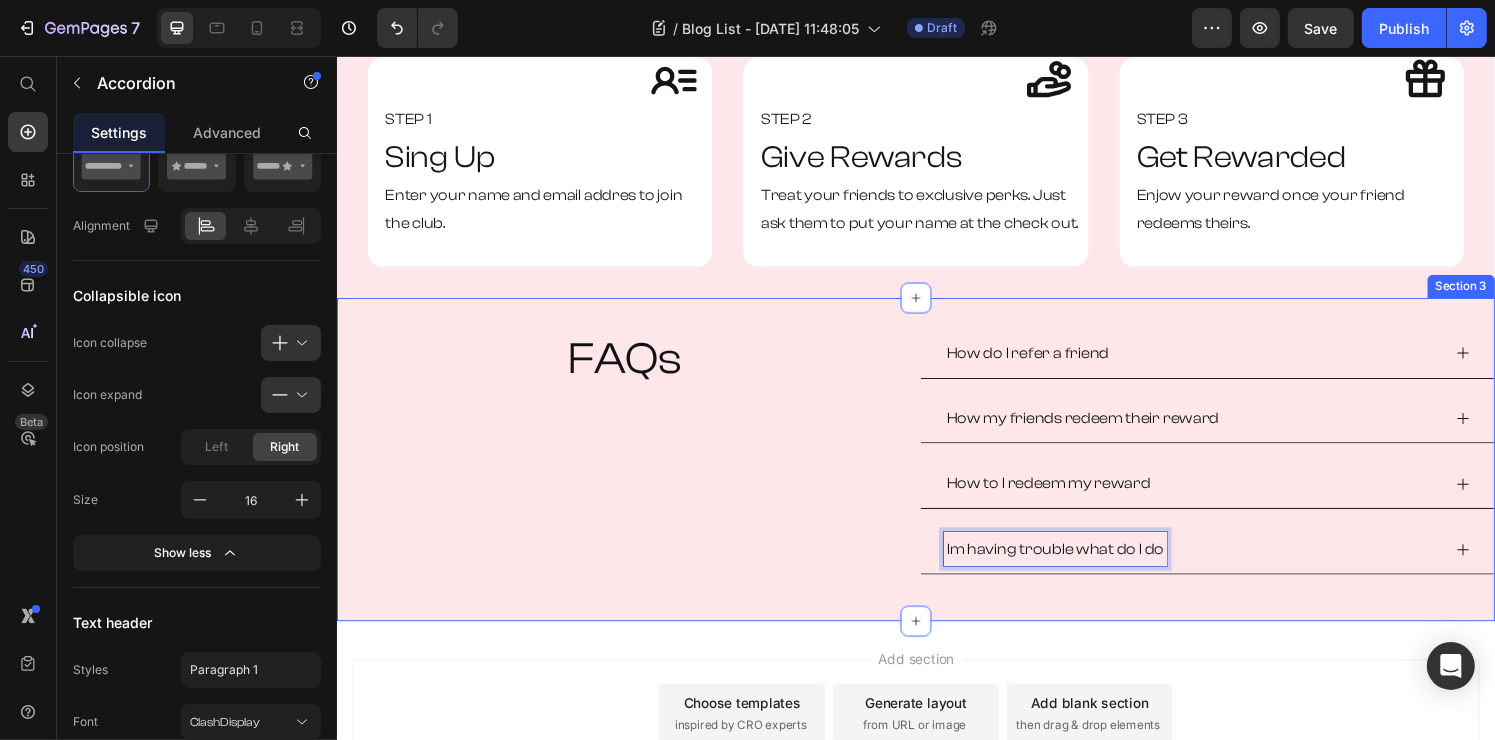 click on "FAQs Heading
How do I refer a friend
How my friends redeem their reward
How to I redeem my reward
Im having trouble what do I do Accordion   0 Row Section 3" at bounding box center (936, 473) 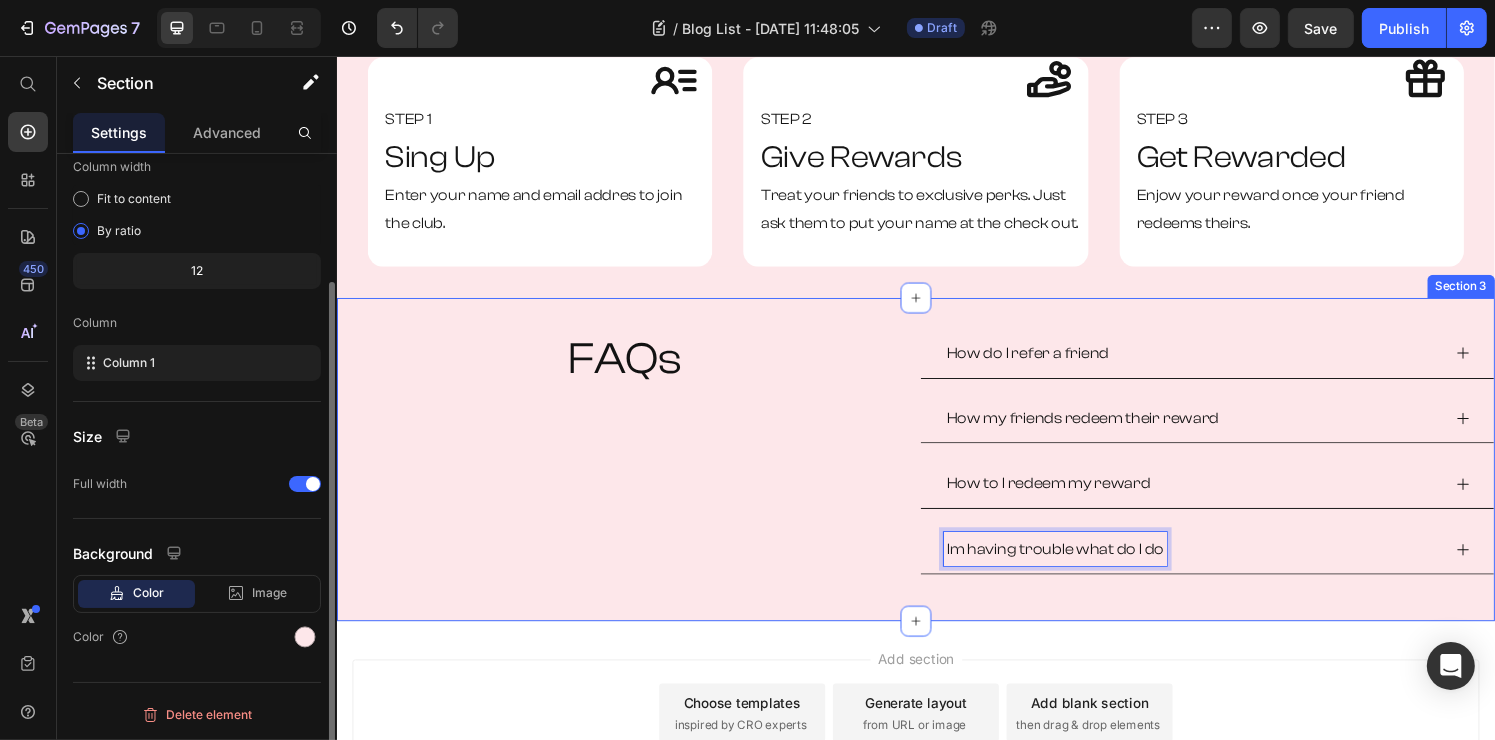 scroll, scrollTop: 0, scrollLeft: 0, axis: both 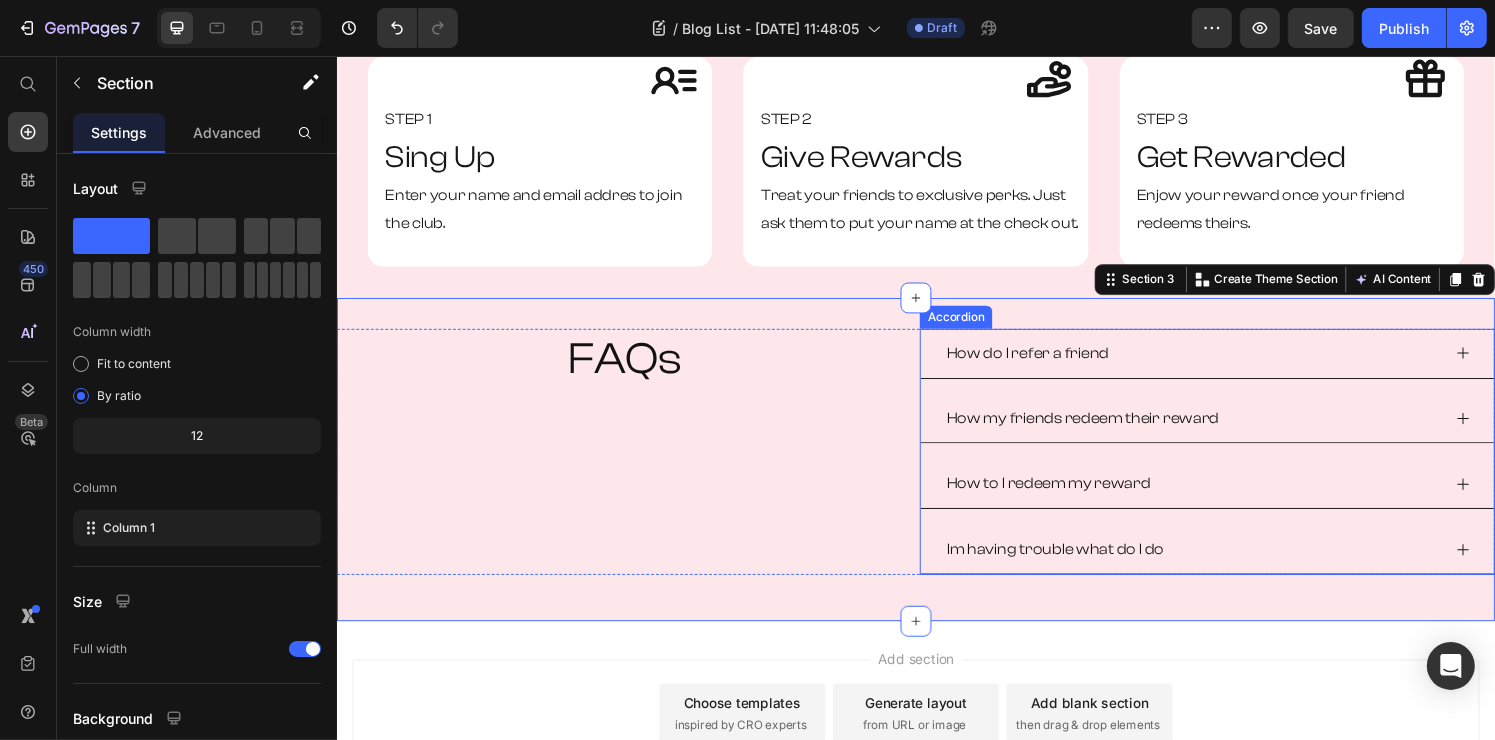 click on "Im having trouble what do I do" at bounding box center [1080, 566] 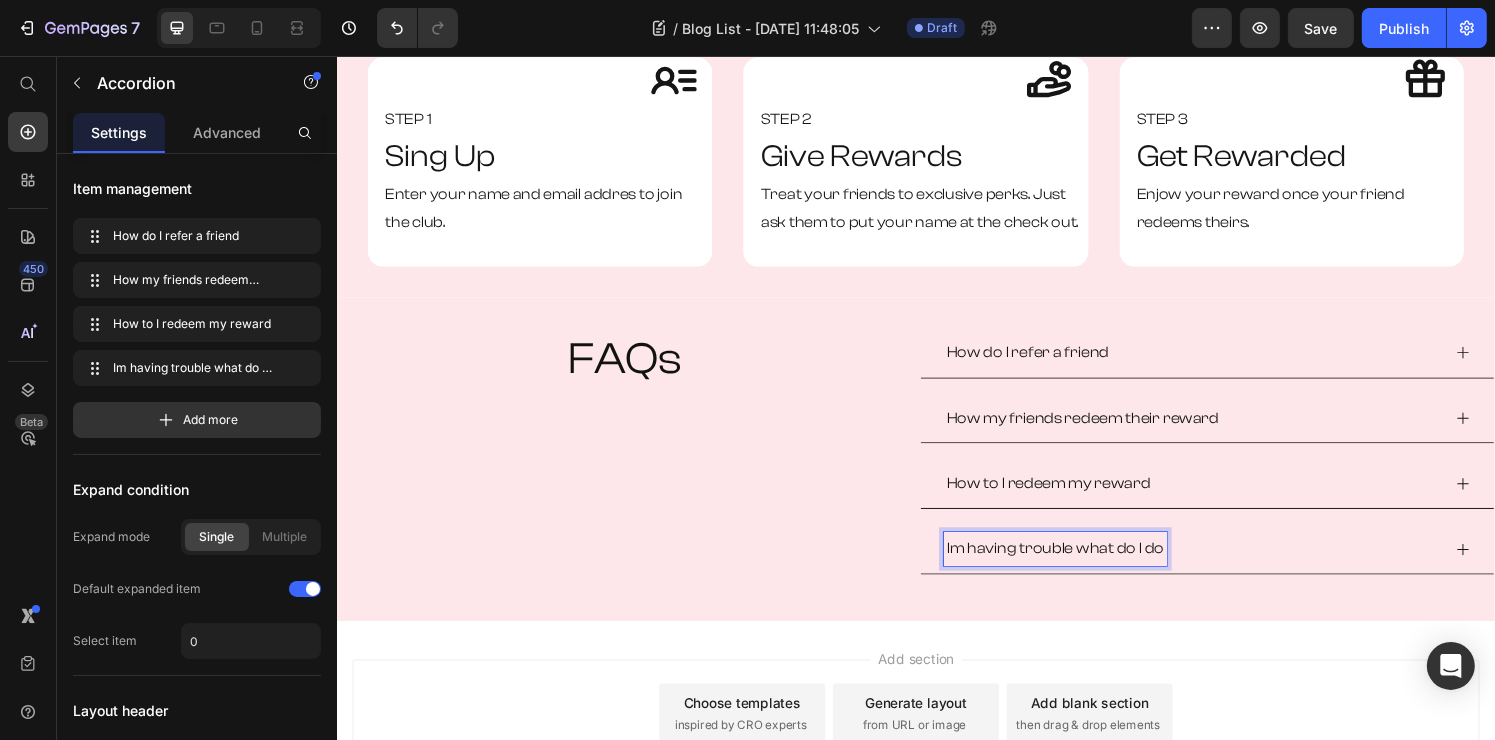 click on "Im having trouble what do I do" at bounding box center [1080, 566] 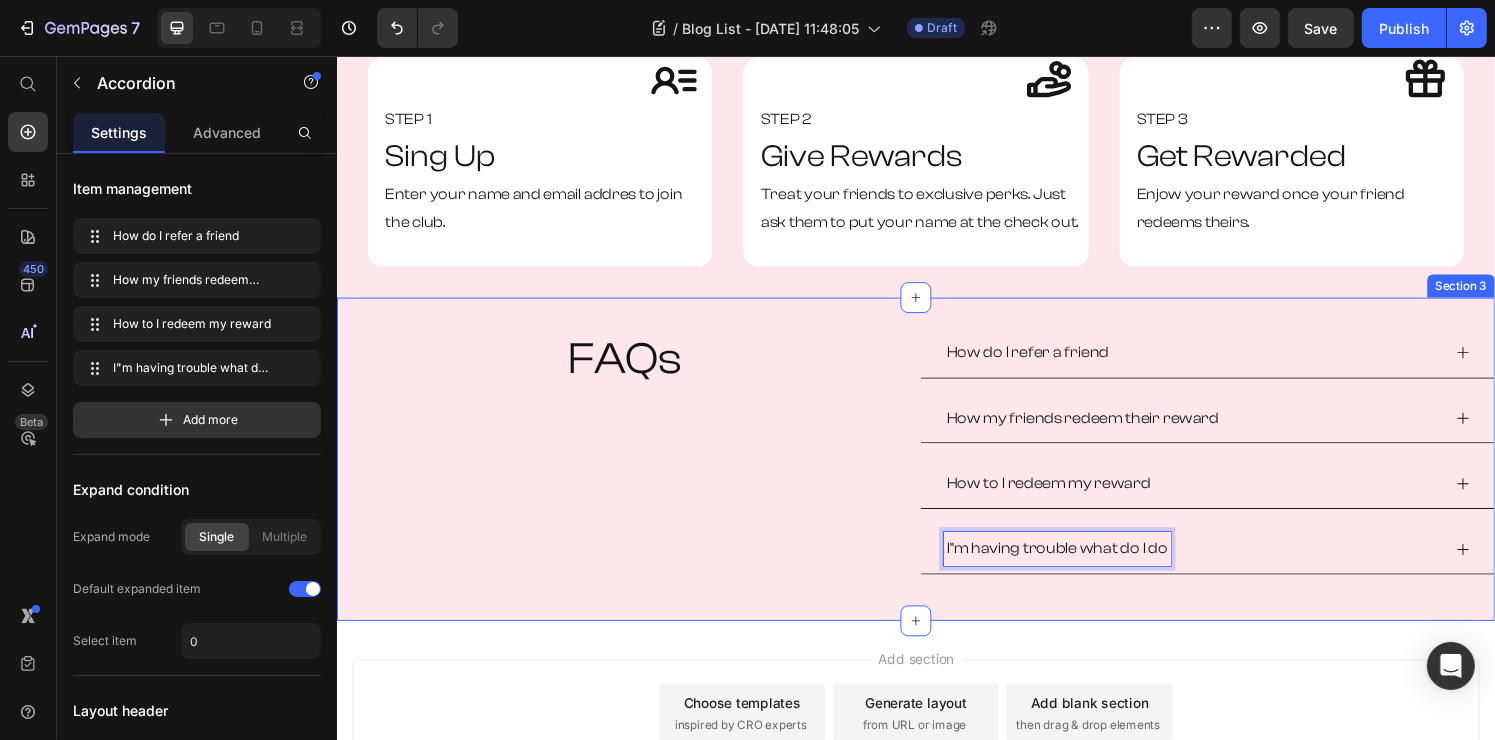 click on "FAQs Heading
How do I refer a friend
How my friends redeem their reward
How to I redeem my reward
I"m having trouble what do I do Accordion   0 Row Section 3" at bounding box center (936, 473) 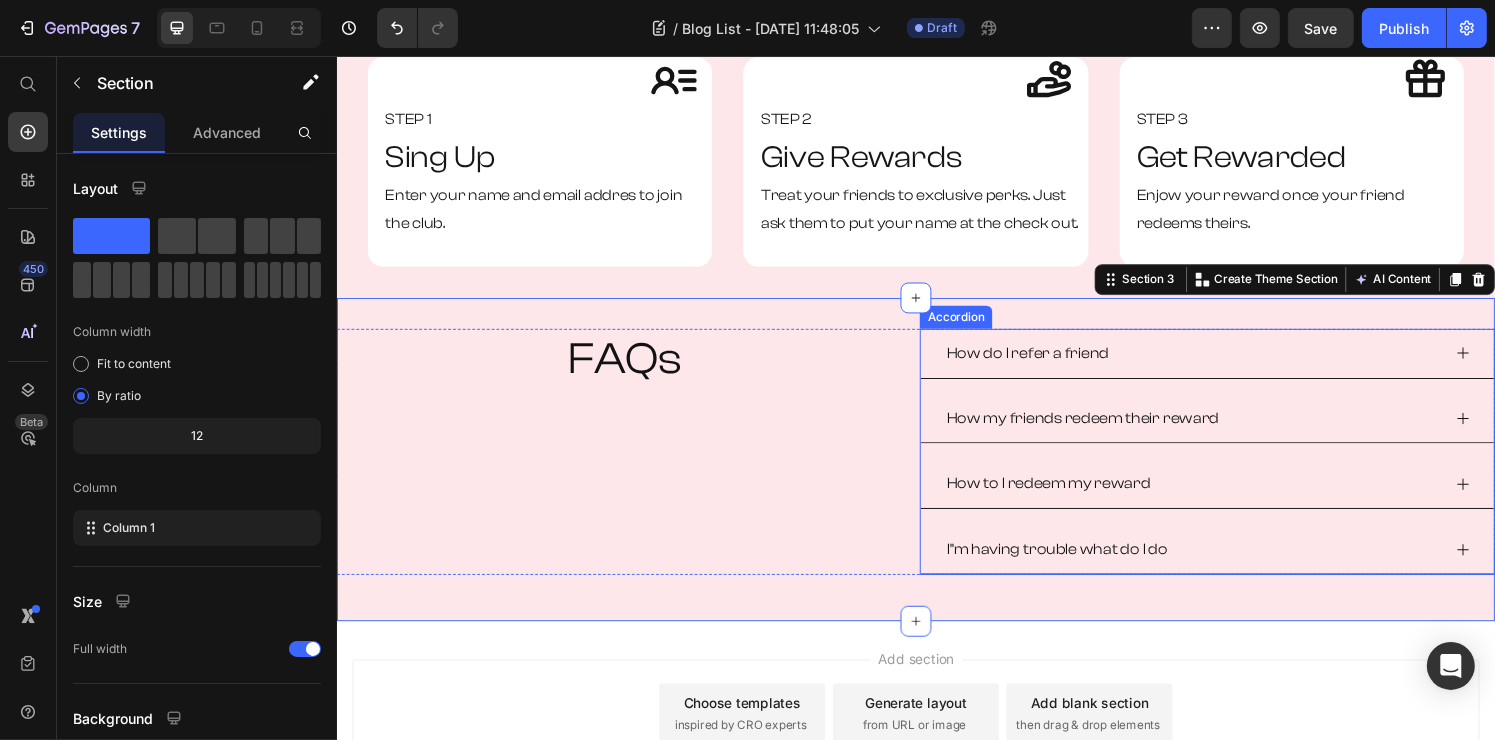 click on "How do I refer a friend" at bounding box center [1222, 363] 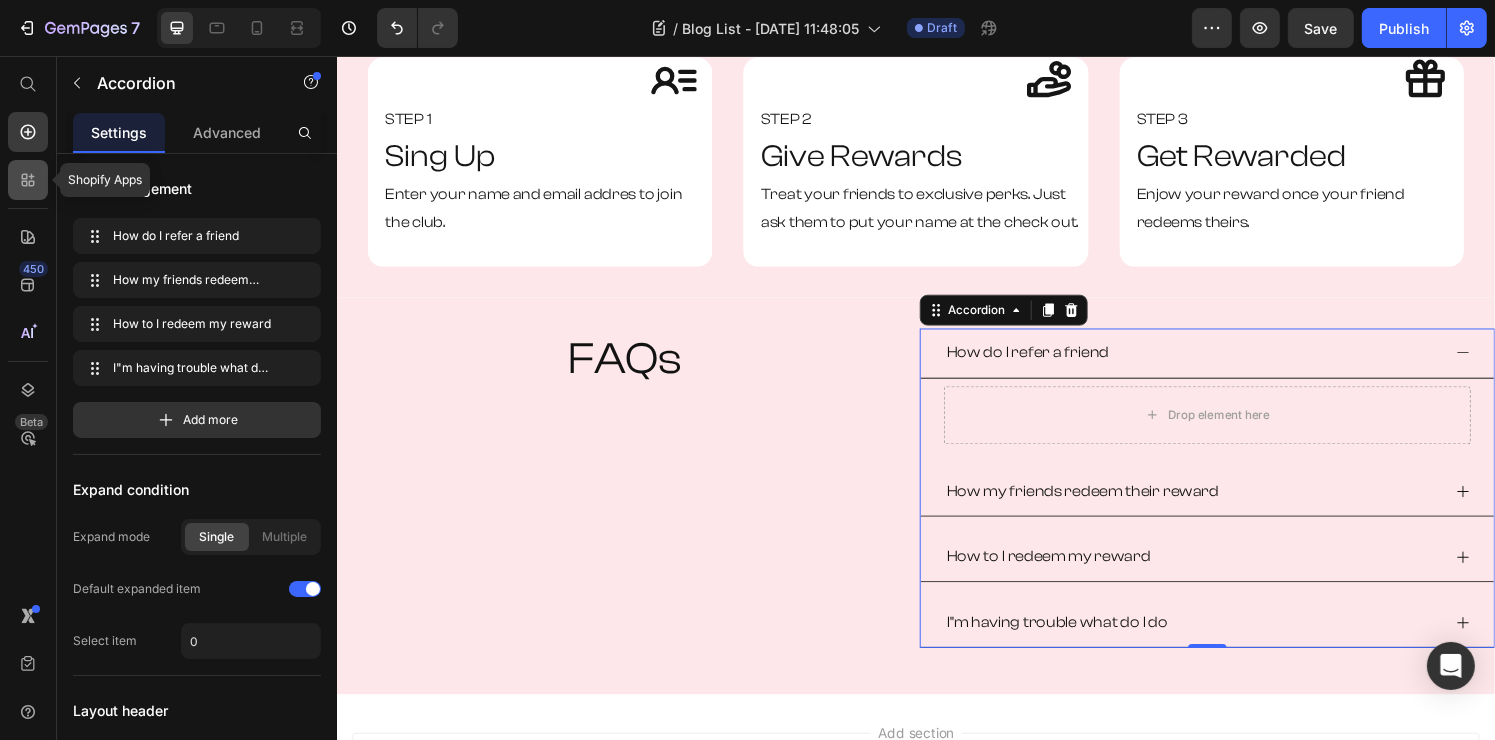 click 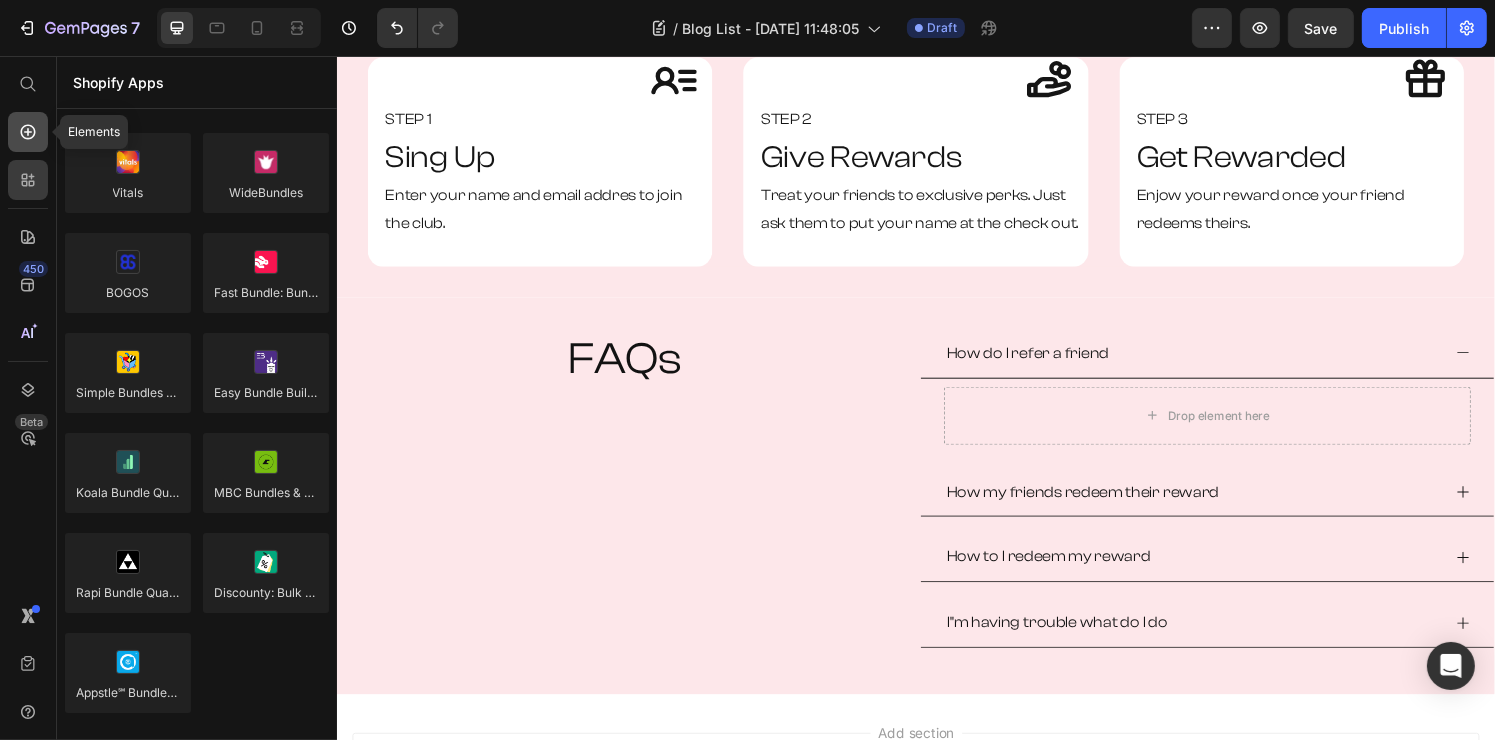 click 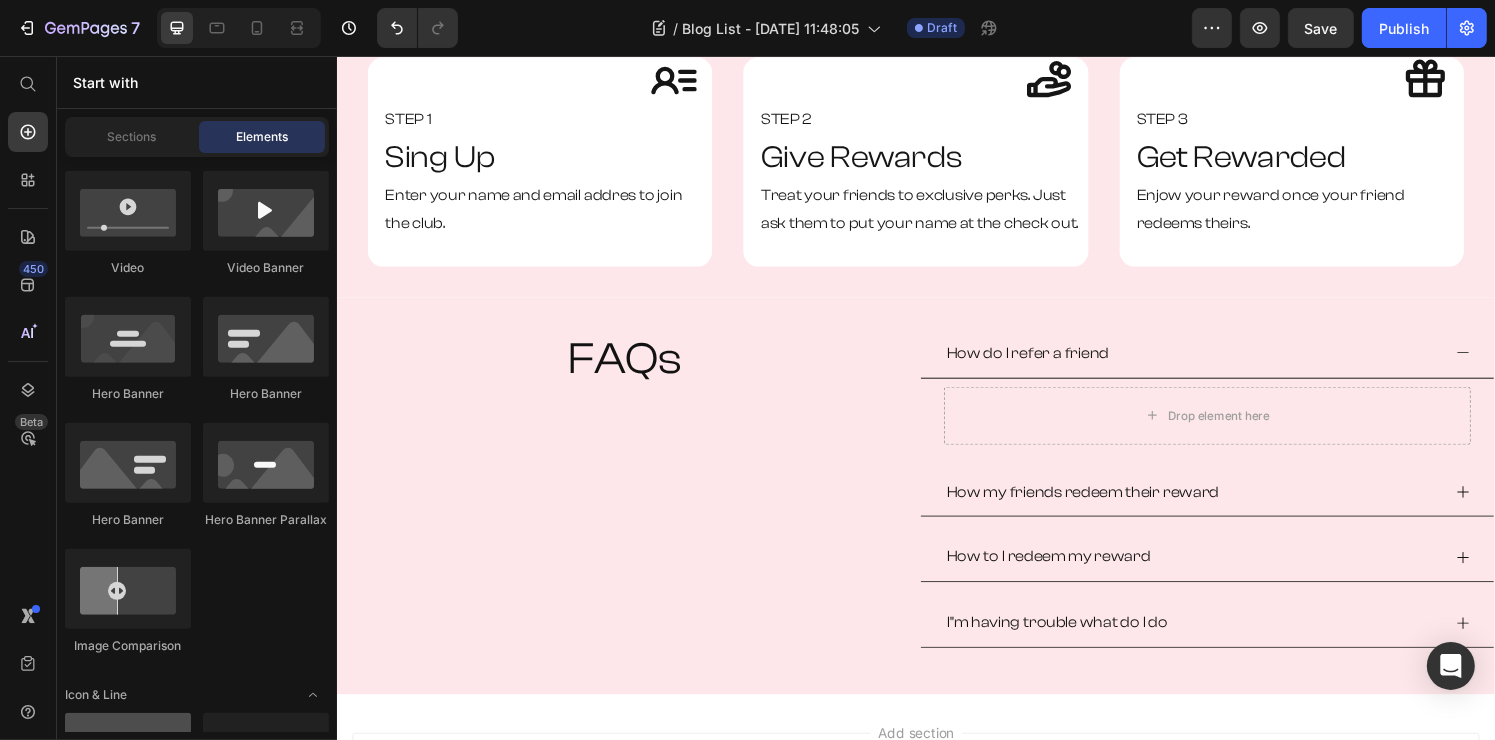 scroll, scrollTop: 0, scrollLeft: 0, axis: both 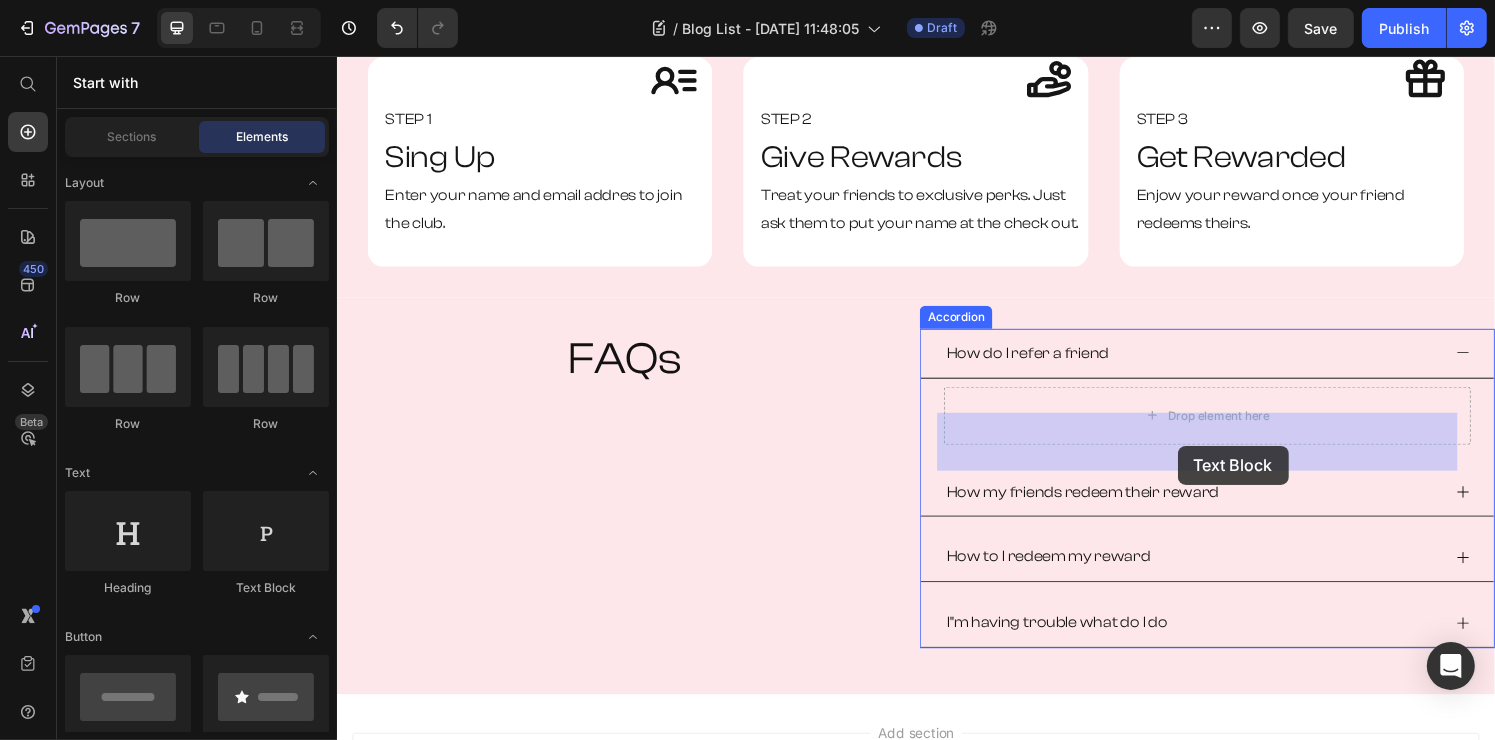 drag, startPoint x: 606, startPoint y: 616, endPoint x: 1207, endPoint y: 460, distance: 620.91626 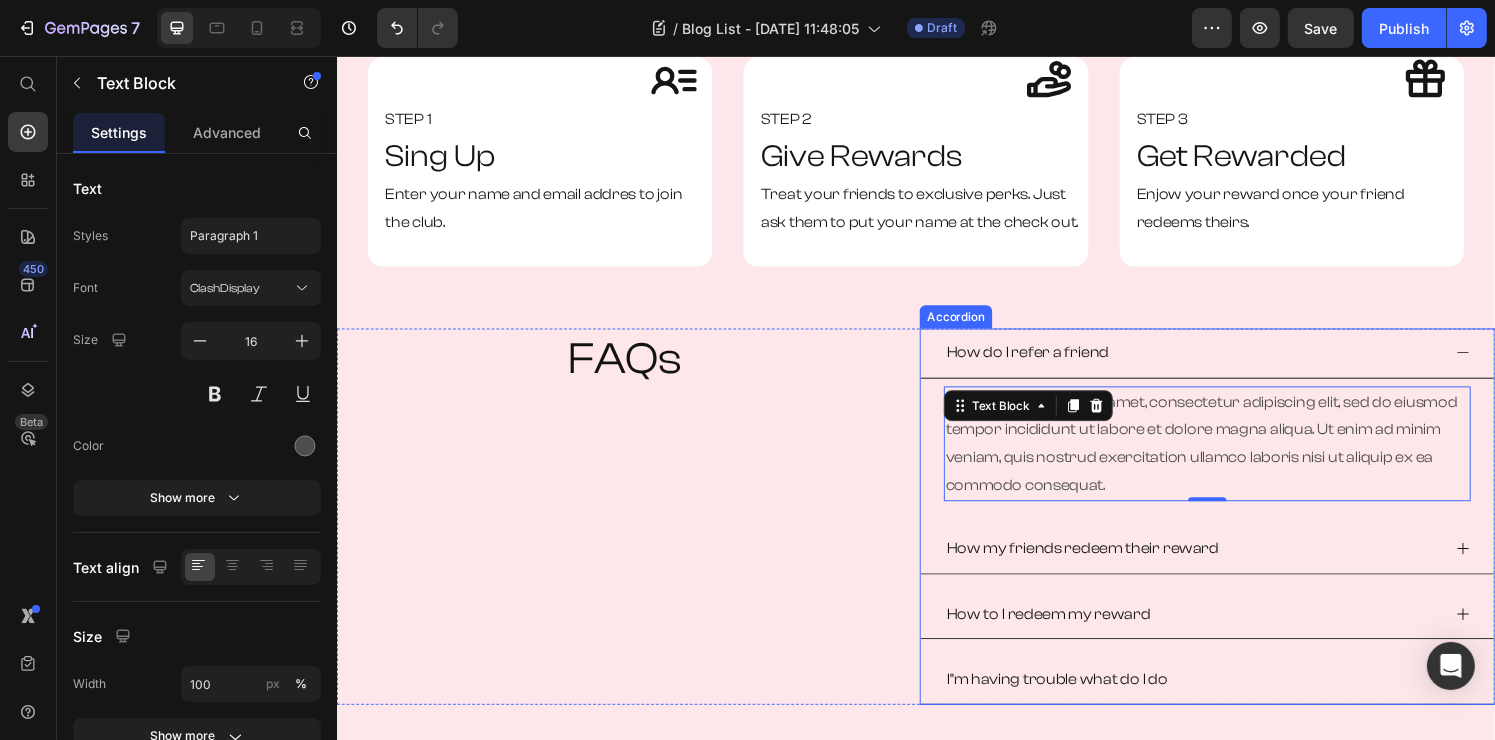 click on "How my friends redeem their reward" at bounding box center (1222, 566) 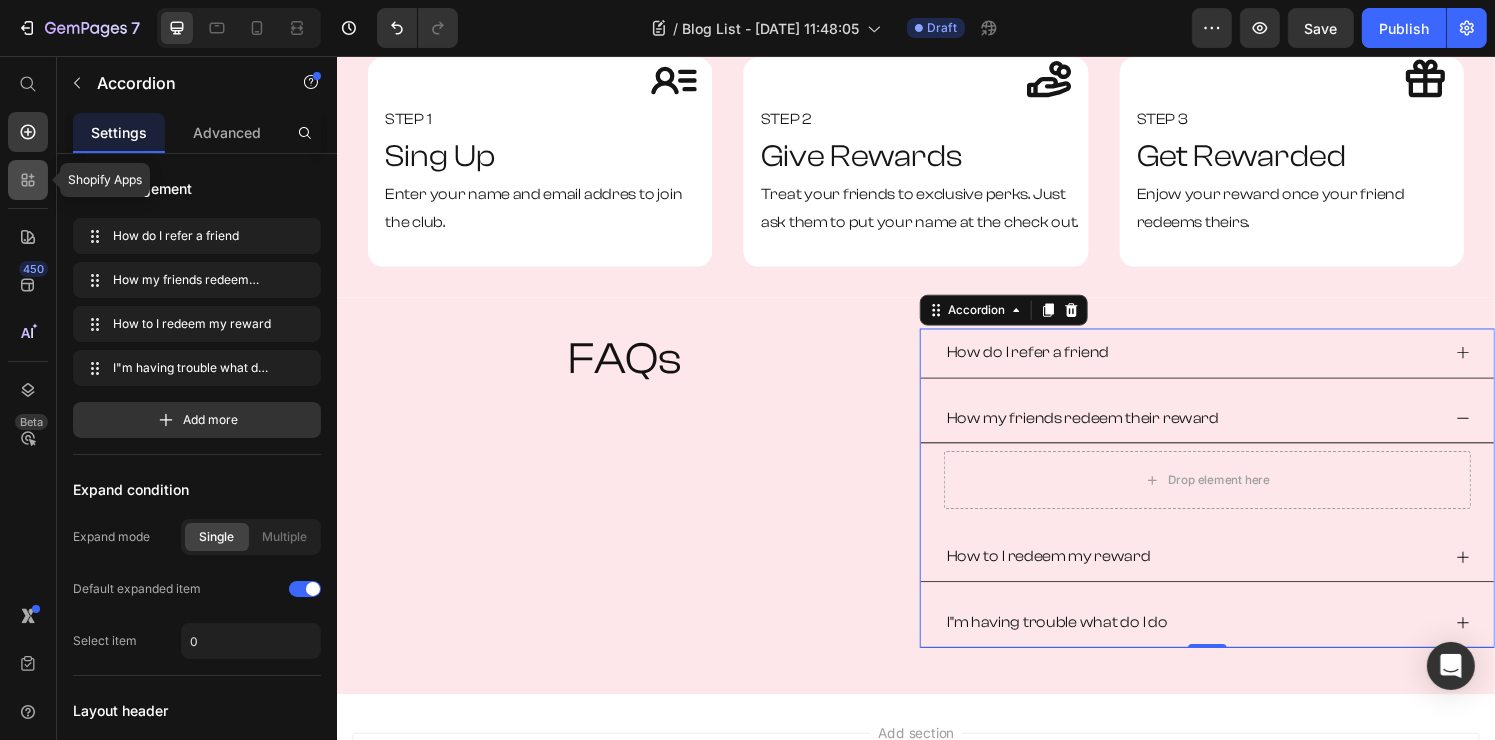 click 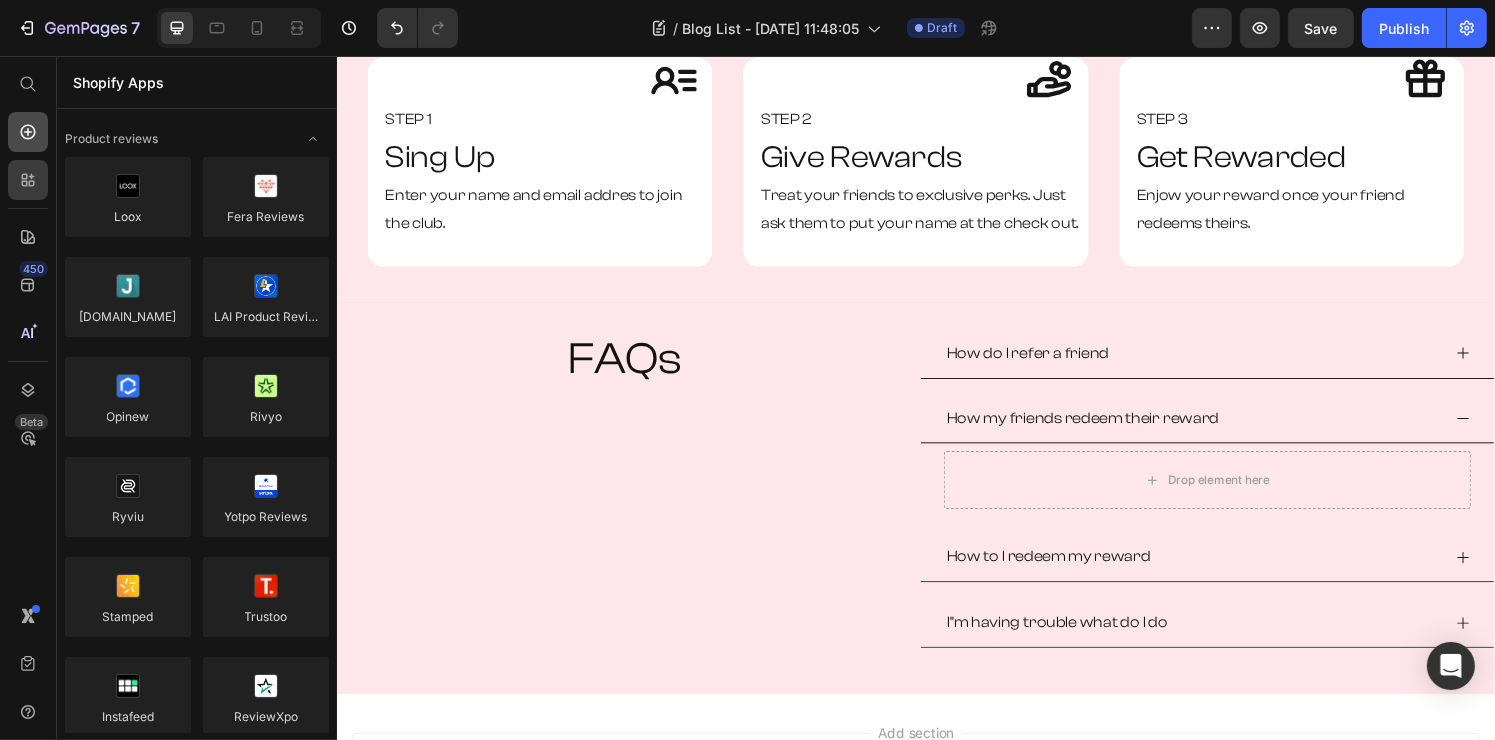 click 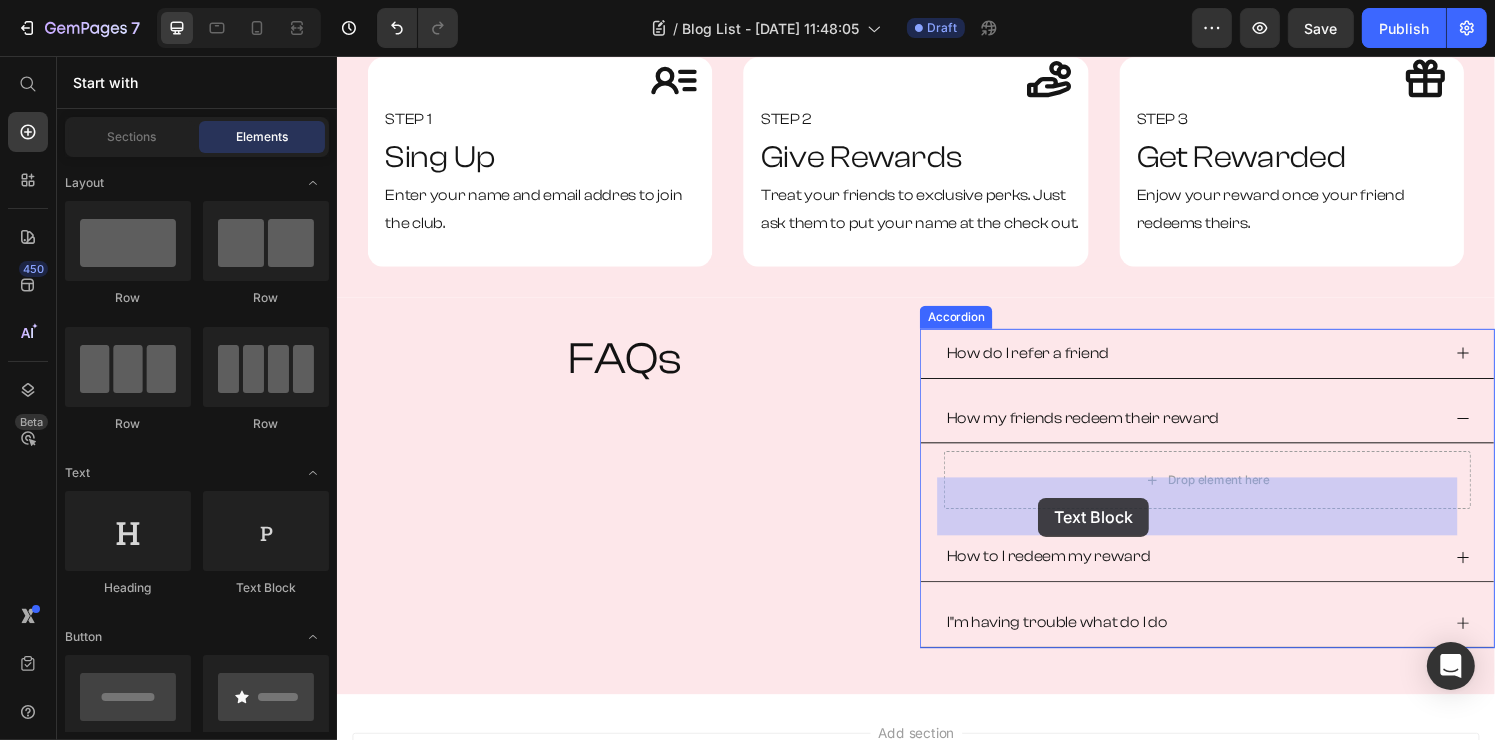 drag, startPoint x: 601, startPoint y: 580, endPoint x: 1077, endPoint y: 514, distance: 480.55383 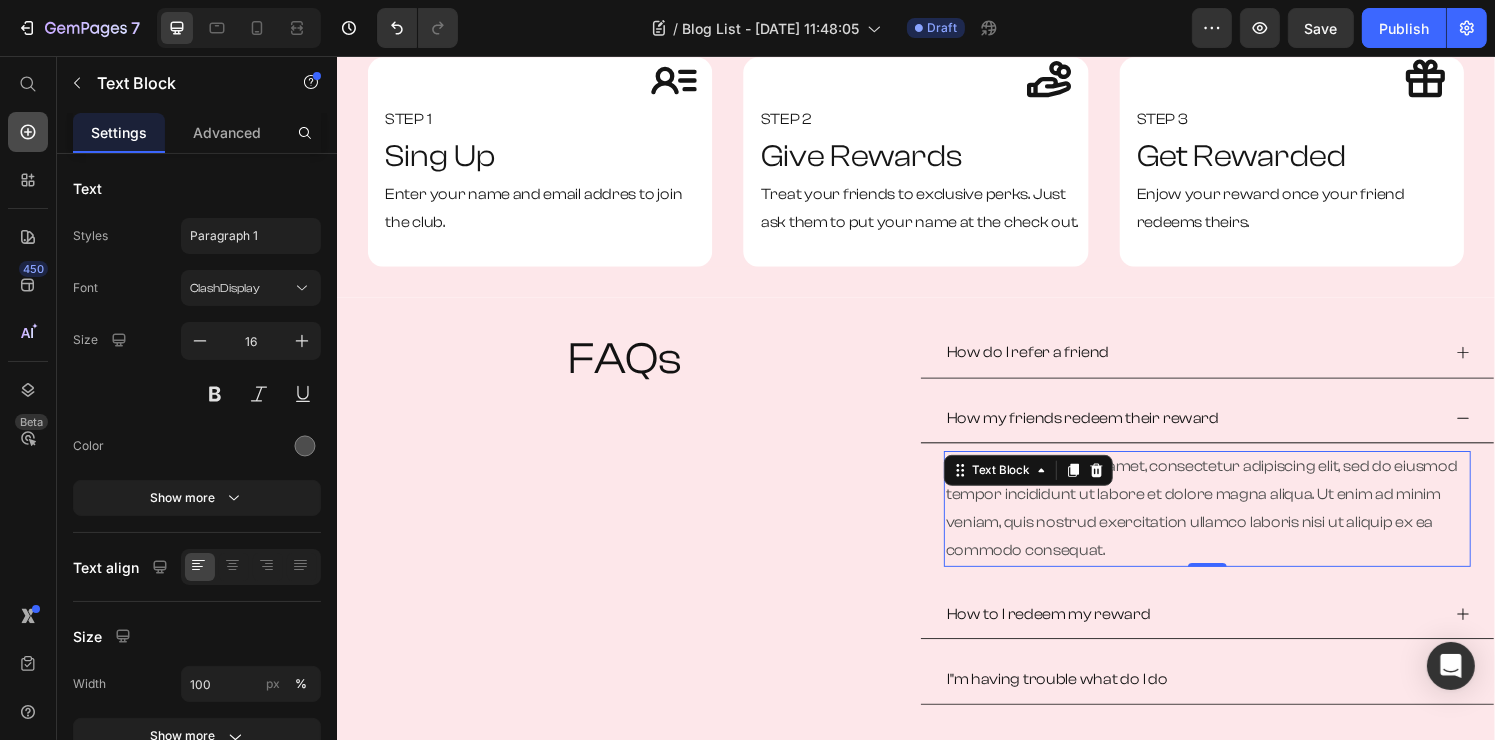 click 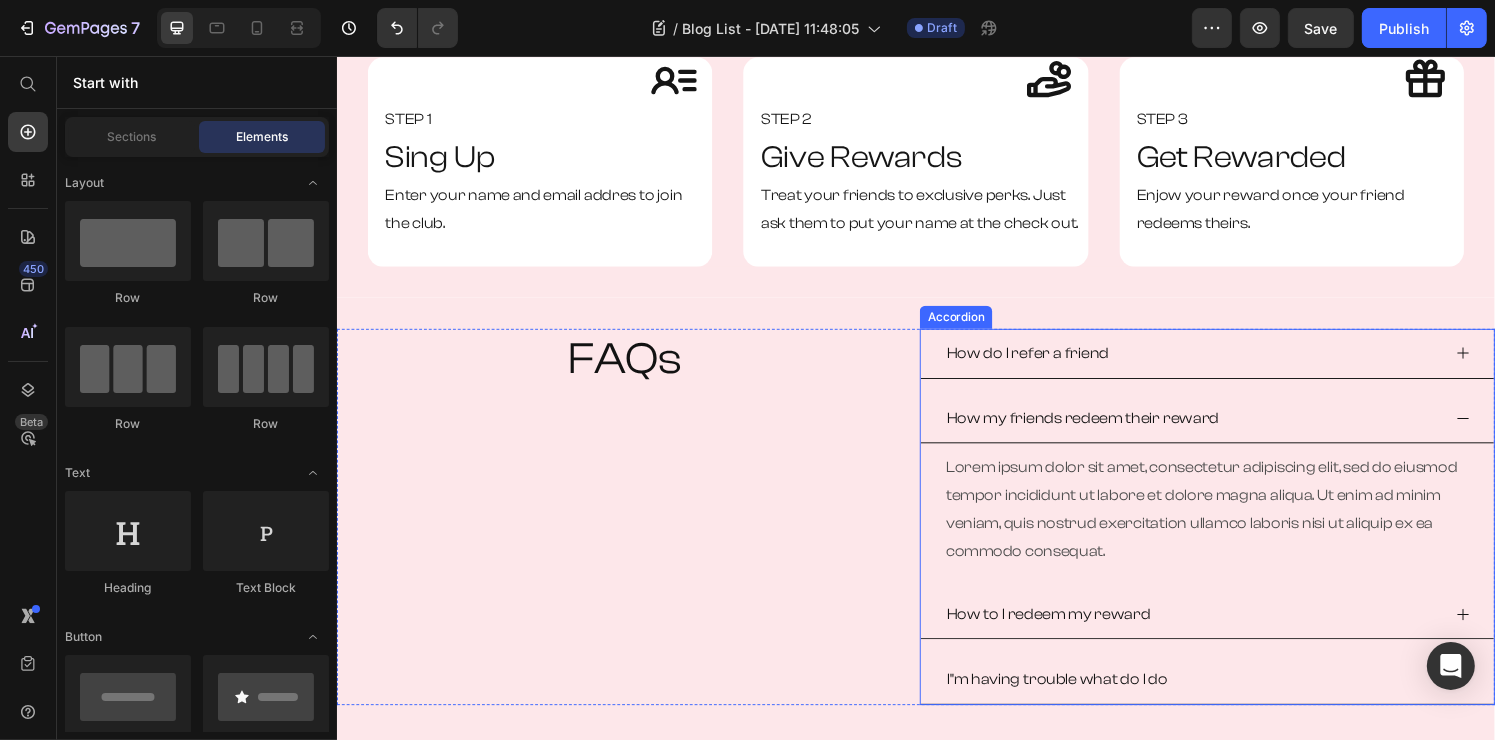 click on "How to I redeem my reward" at bounding box center [1222, 634] 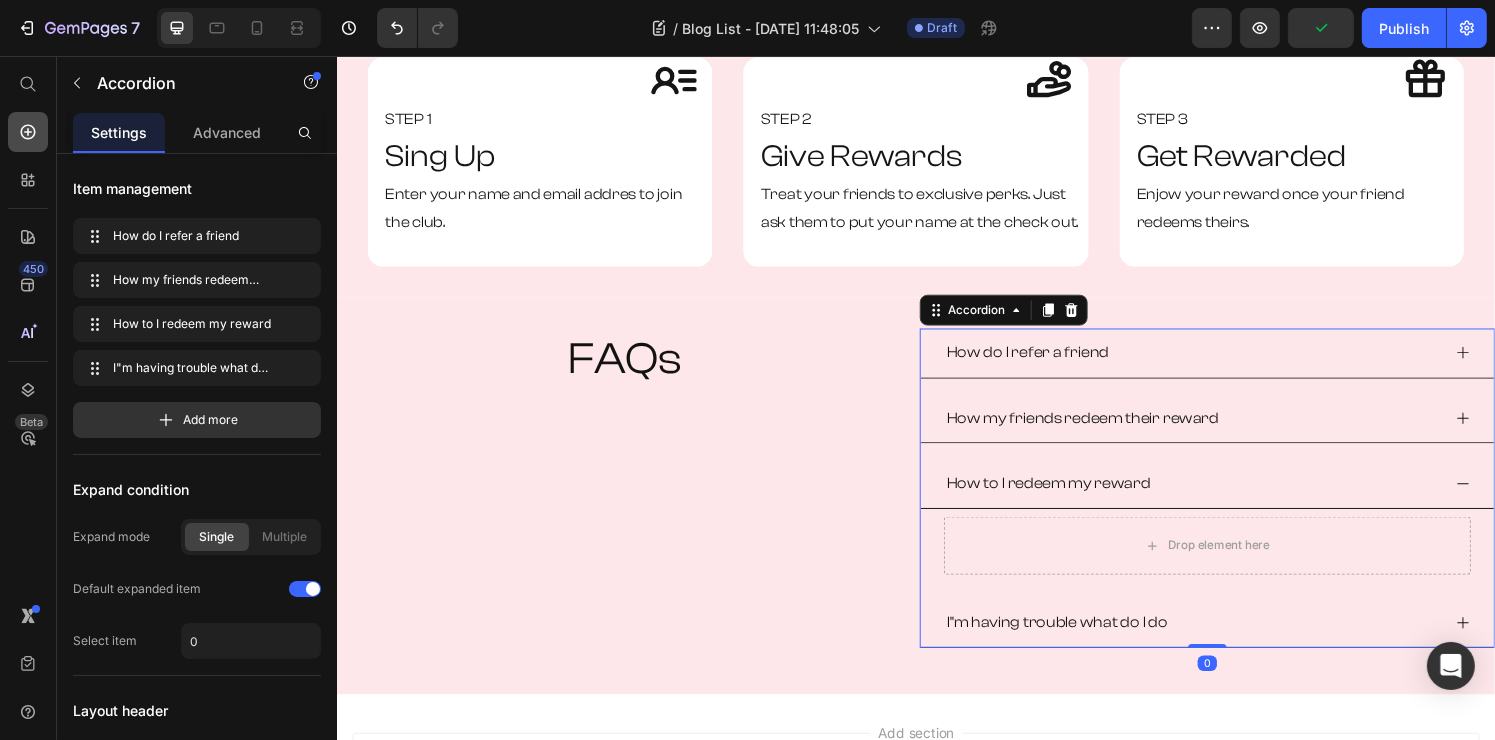click 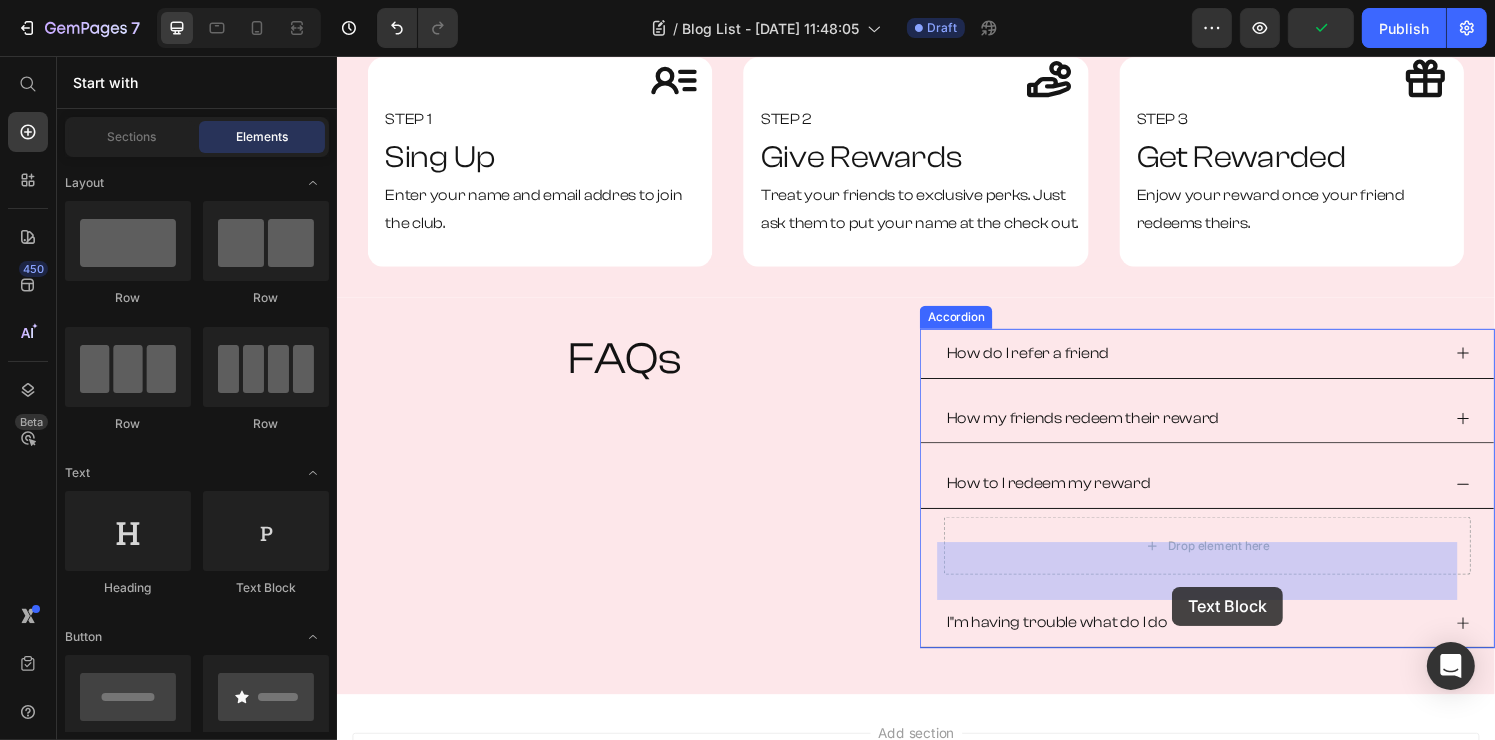 drag, startPoint x: 599, startPoint y: 576, endPoint x: 1201, endPoint y: 606, distance: 602.7471 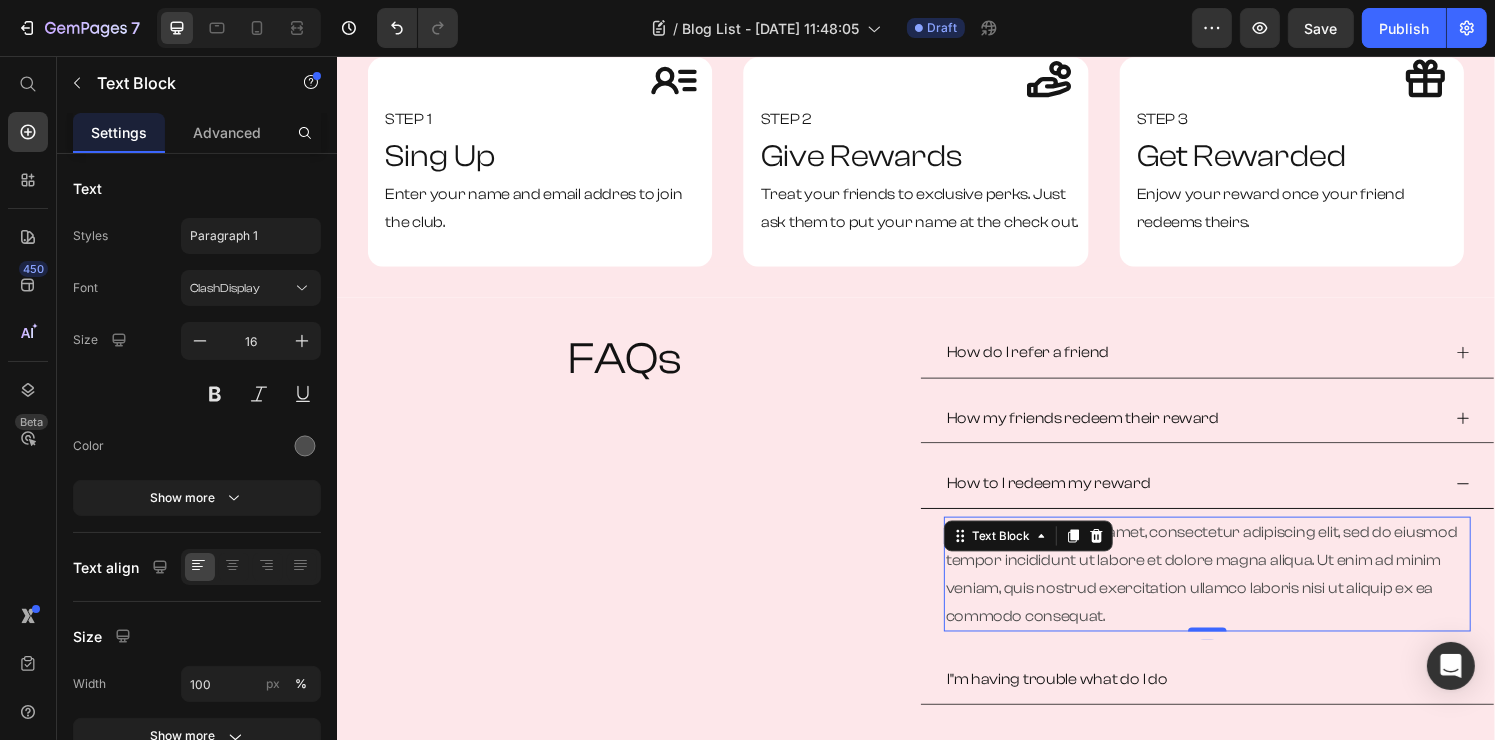 click on "Lorem ipsum dolor sit amet, consectetur adipiscing elit, sed do eiusmod tempor incididunt ut labore et dolore magna aliqua. Ut enim ad minim veniam, quis nostrud exercitation ullamco laboris nisi ut aliquip ex ea commodo consequat." at bounding box center [1238, 592] 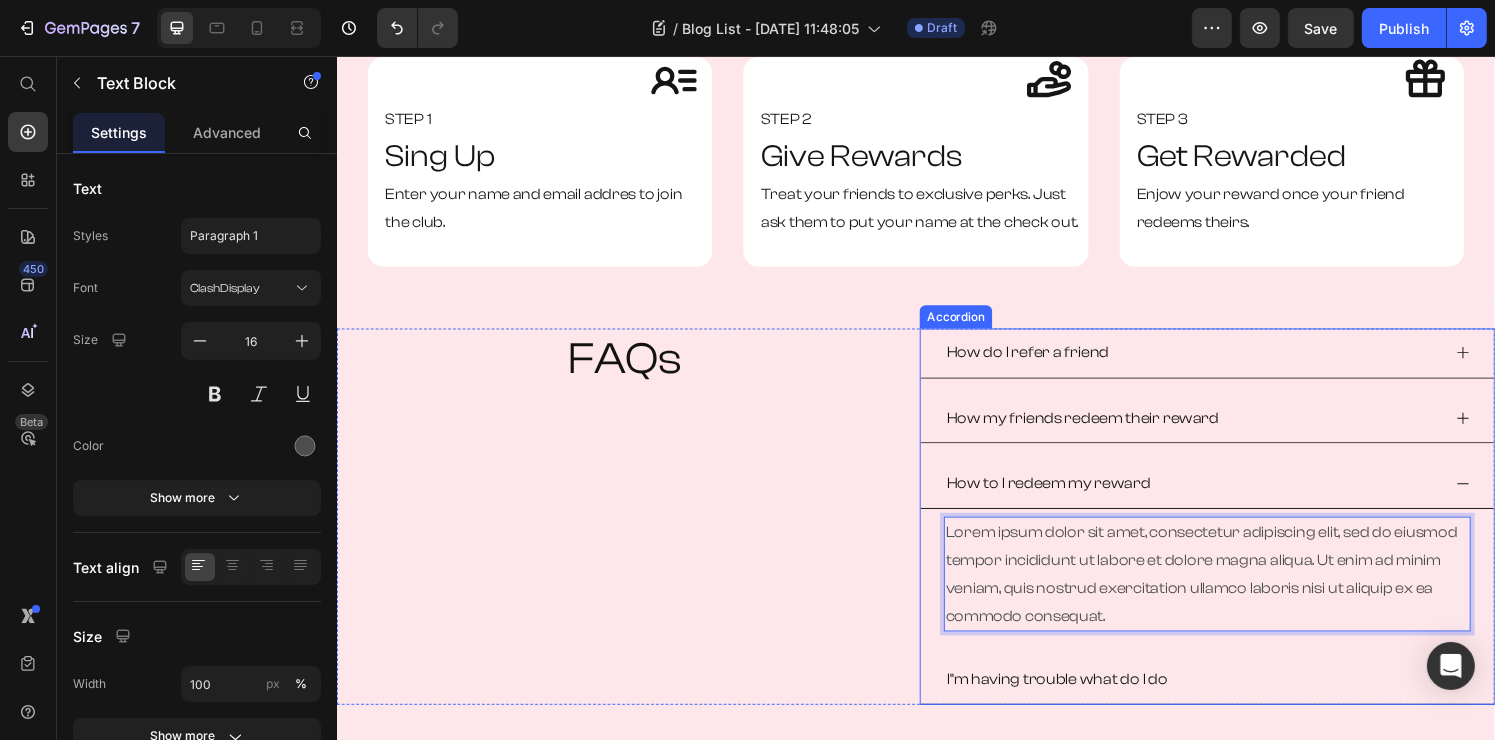 click on "I"m having trouble what do I do" at bounding box center (1222, 701) 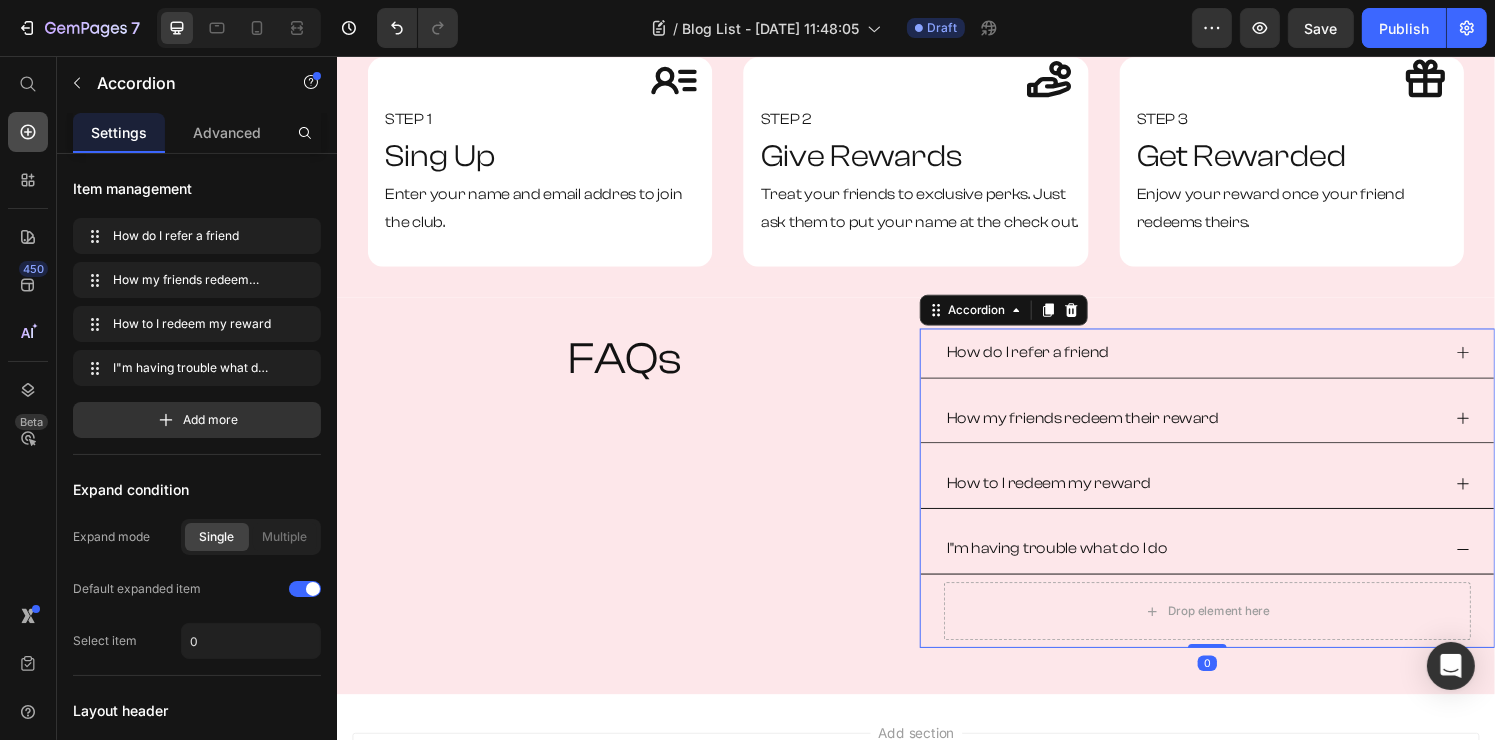 click 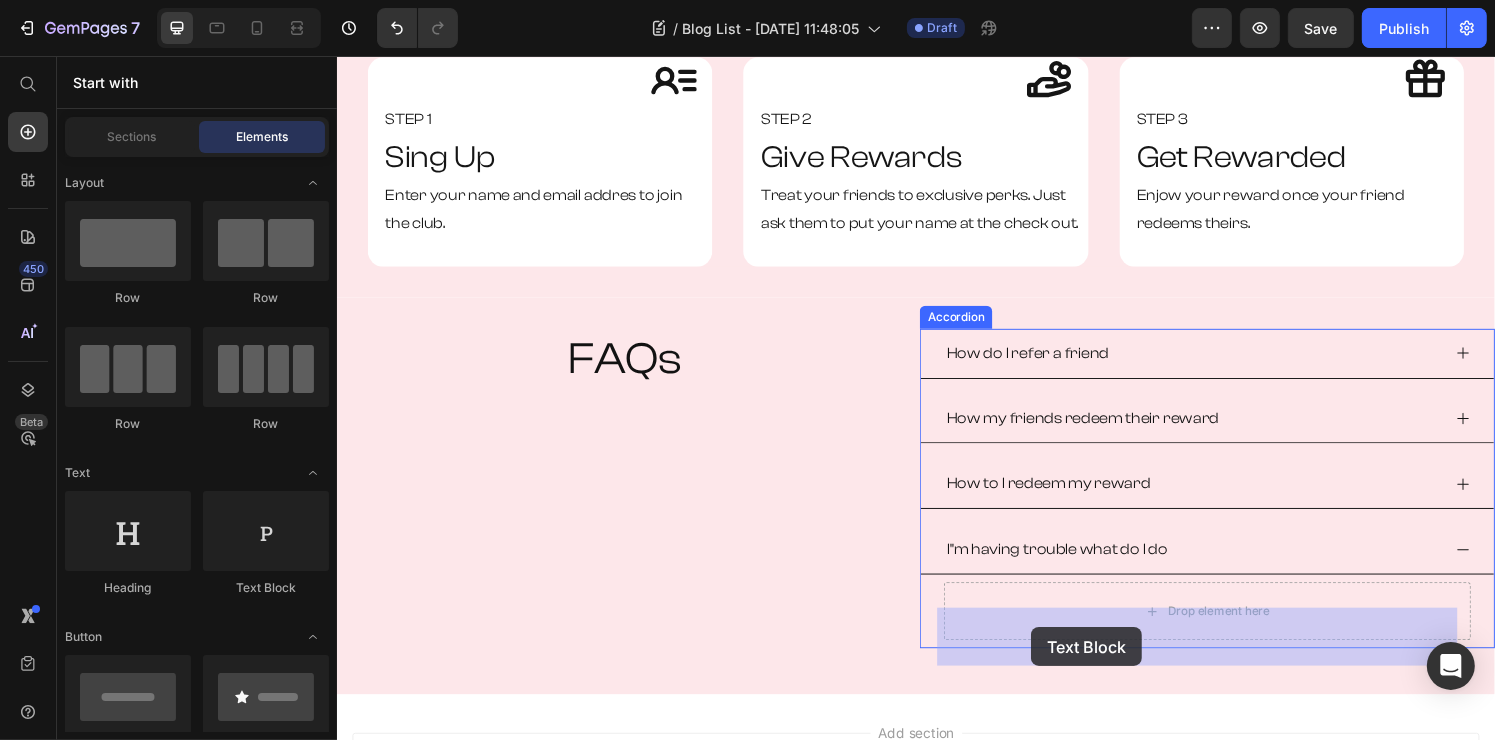 drag, startPoint x: 634, startPoint y: 620, endPoint x: 1057, endPoint y: 647, distance: 423.86084 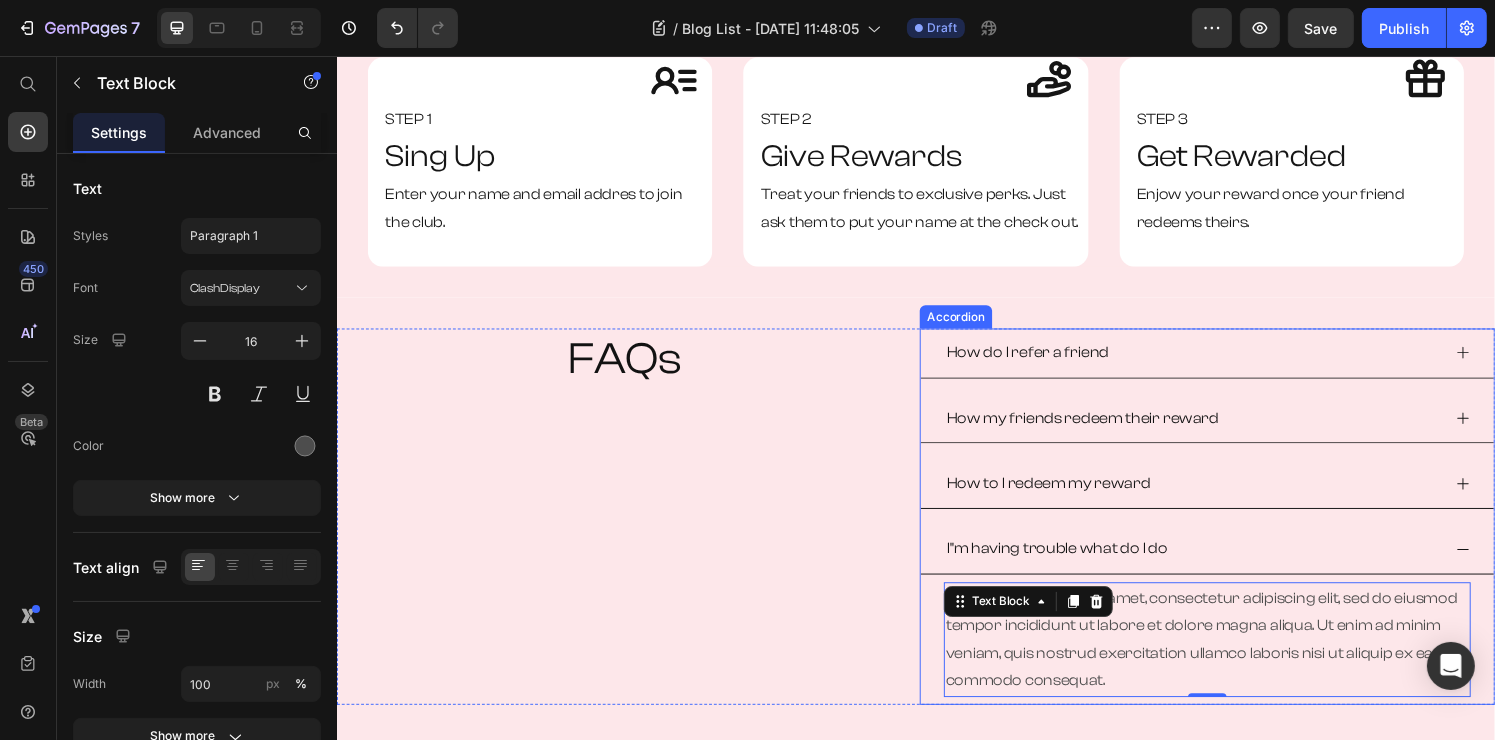 click on "How do I refer a friend" at bounding box center (1052, 363) 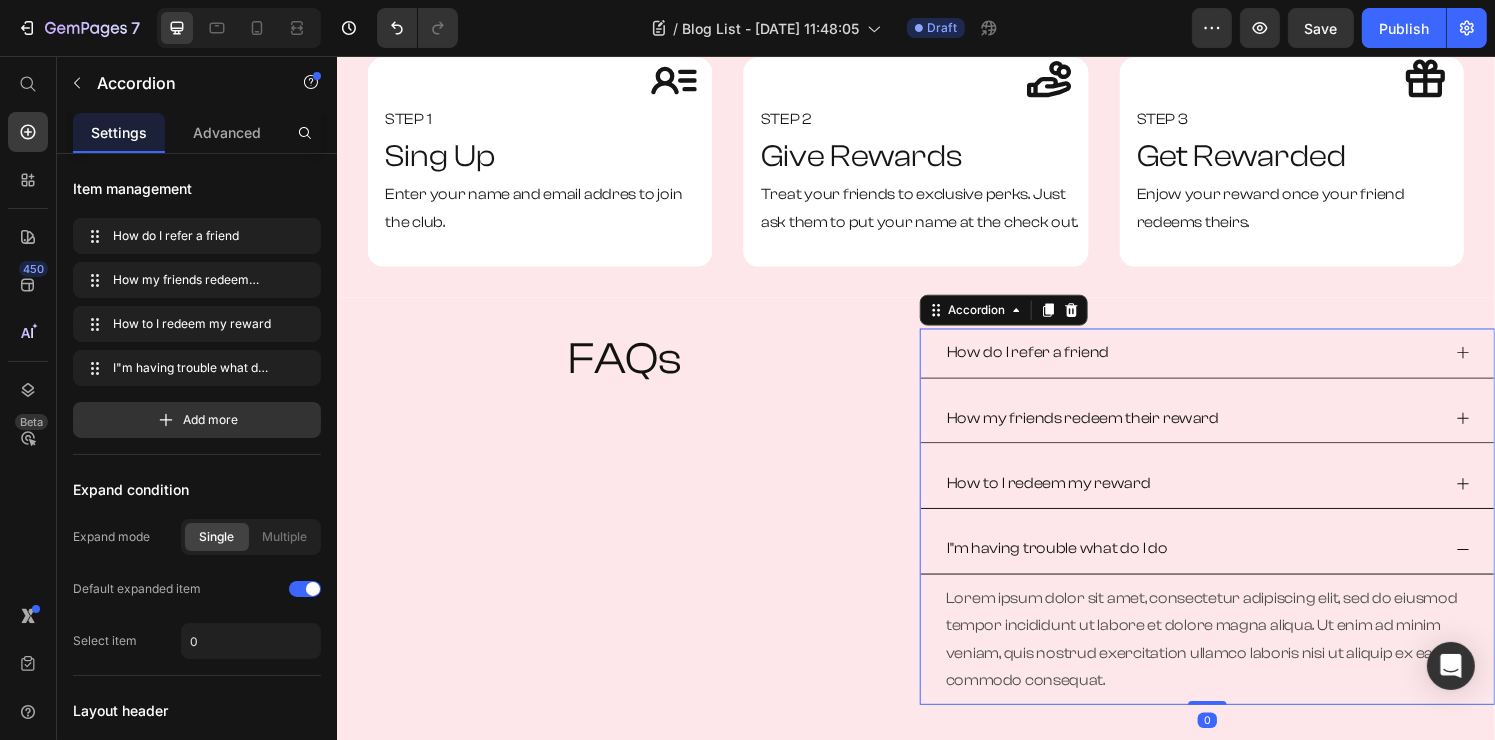 click on "How do I refer a friend" at bounding box center (1222, 363) 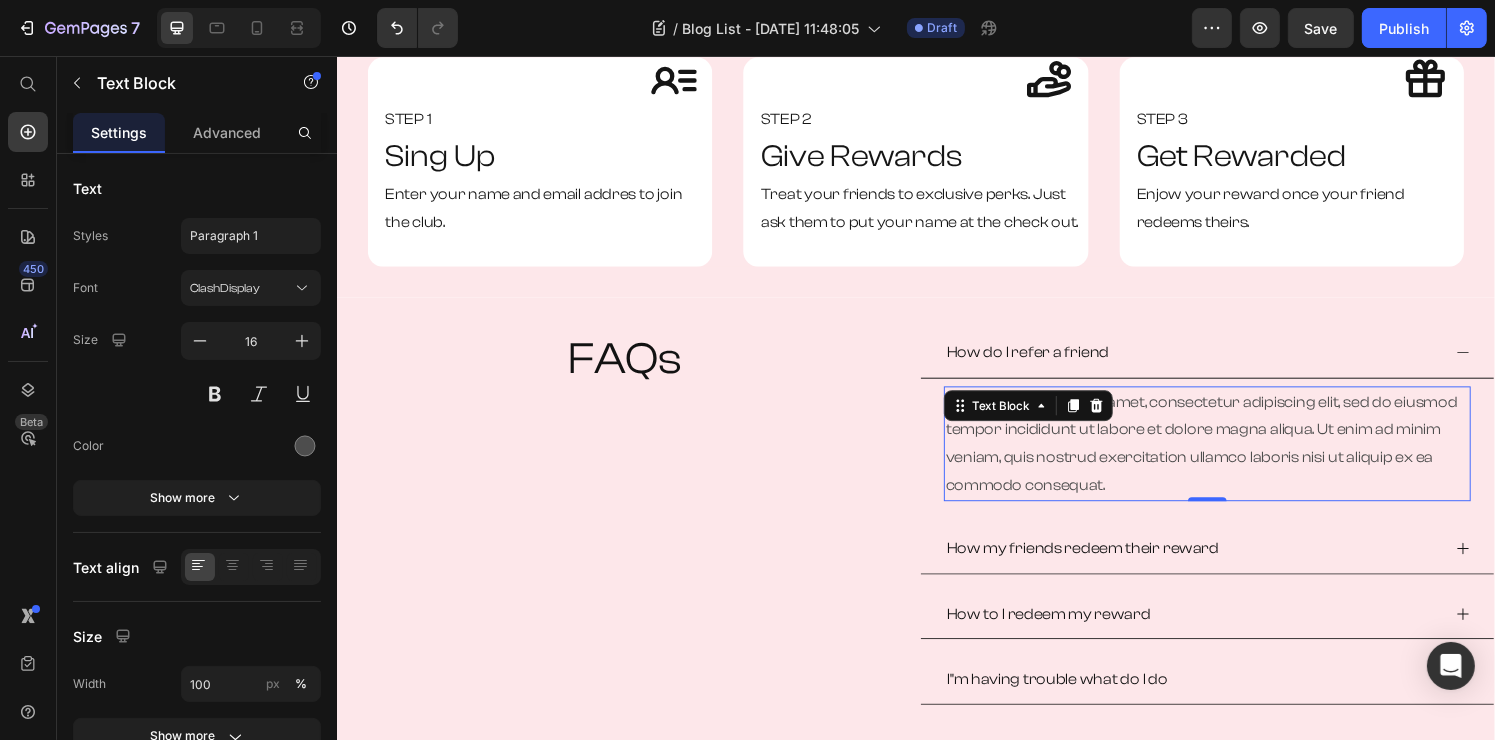 click on "Lorem ipsum dolor sit amet, consectetur adipiscing elit, sed do eiusmod tempor incididunt ut labore et dolore magna aliqua. Ut enim ad minim veniam, quis nostrud exercitation ullamco laboris nisi ut aliquip ex ea commodo consequat." at bounding box center [1238, 457] 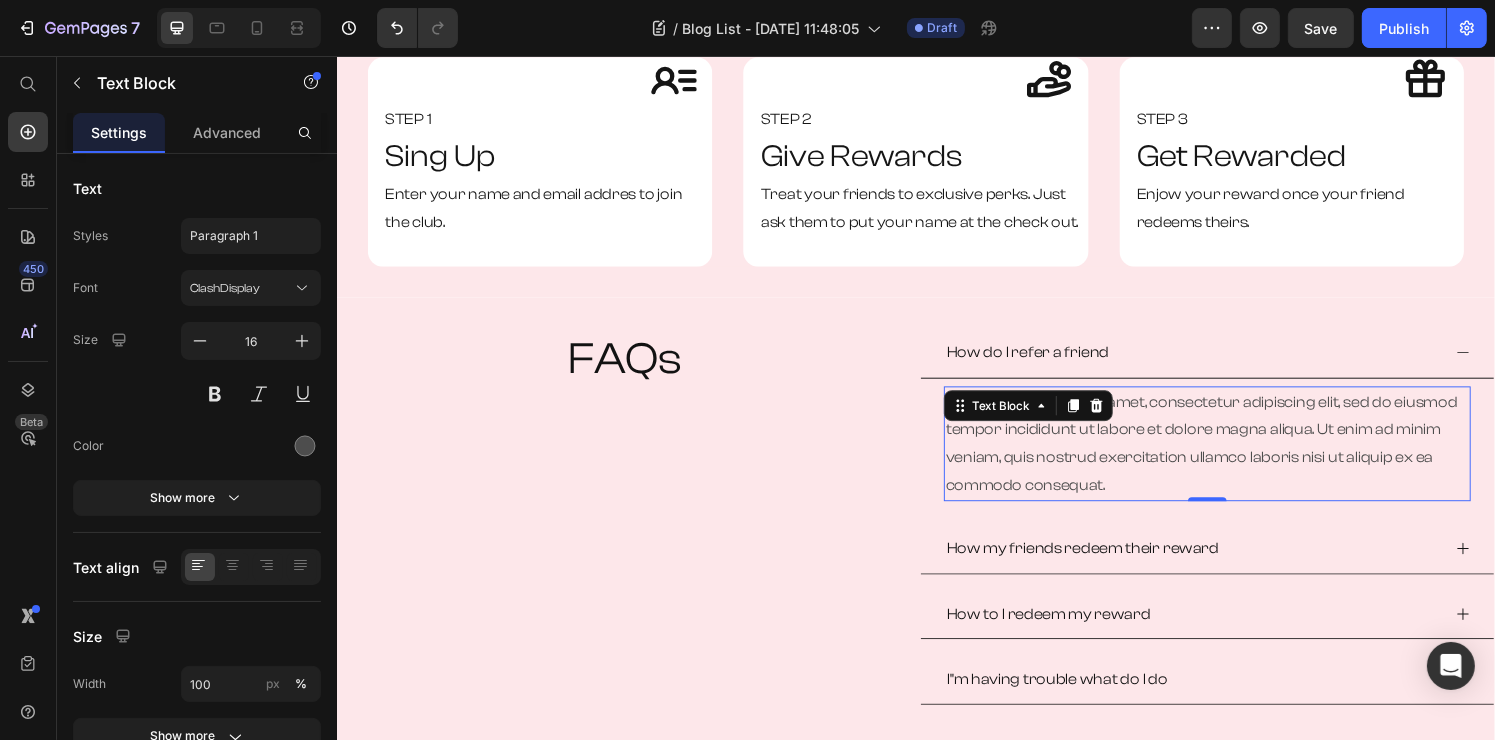 click on "Lorem ipsum dolor sit amet, consectetur adipiscing elit, sed do eiusmod tempor incididunt ut labore et dolore magna aliqua. Ut enim ad minim veniam, quis nostrud exercitation ullamco laboris nisi ut aliquip ex ea commodo consequat." at bounding box center [1238, 457] 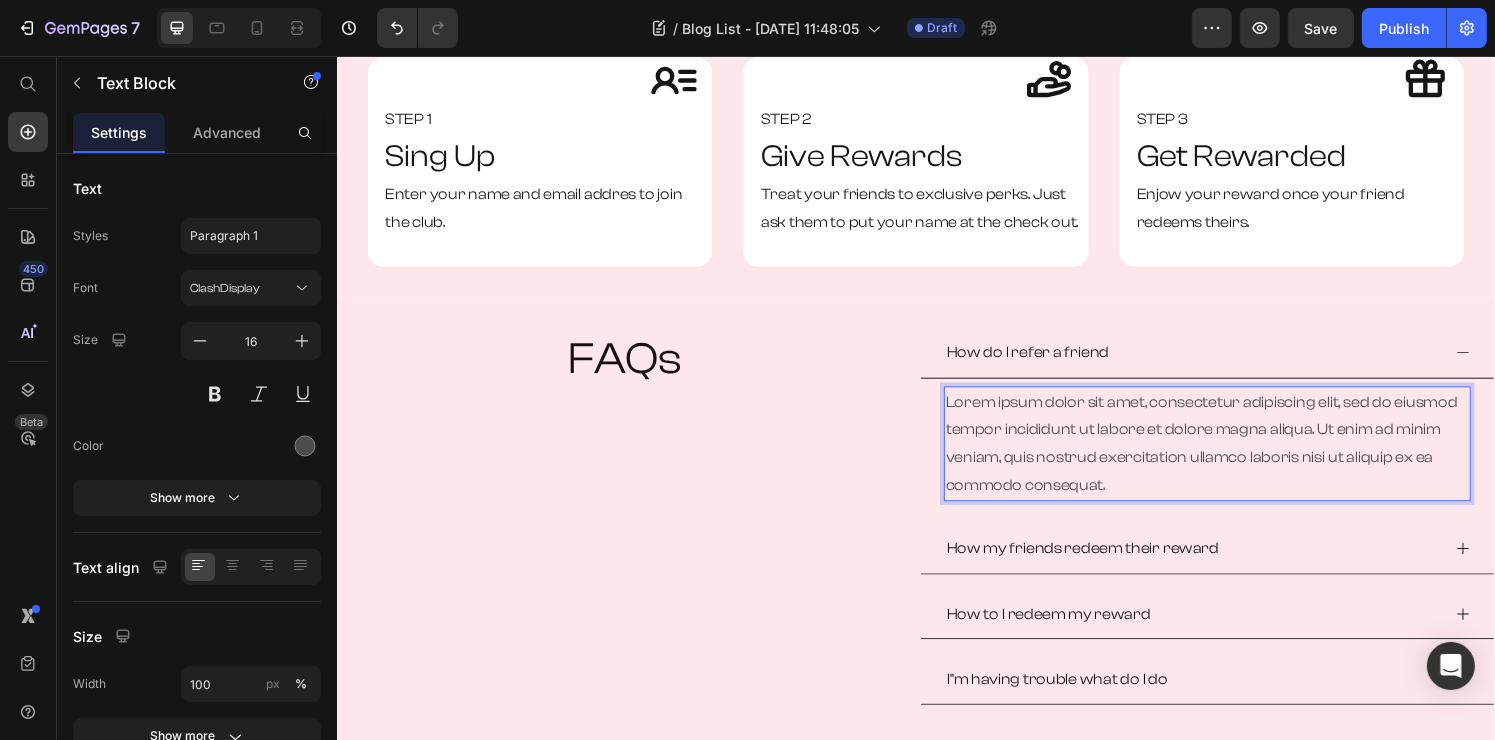 click on "Lorem ipsum dolor sit amet, consectetur adipiscing elit, sed do eiusmod tempor incididunt ut labore et dolore magna aliqua. Ut enim ad minim veniam, quis nostrud exercitation ullamco laboris nisi ut aliquip ex ea commodo consequat." at bounding box center (1238, 457) 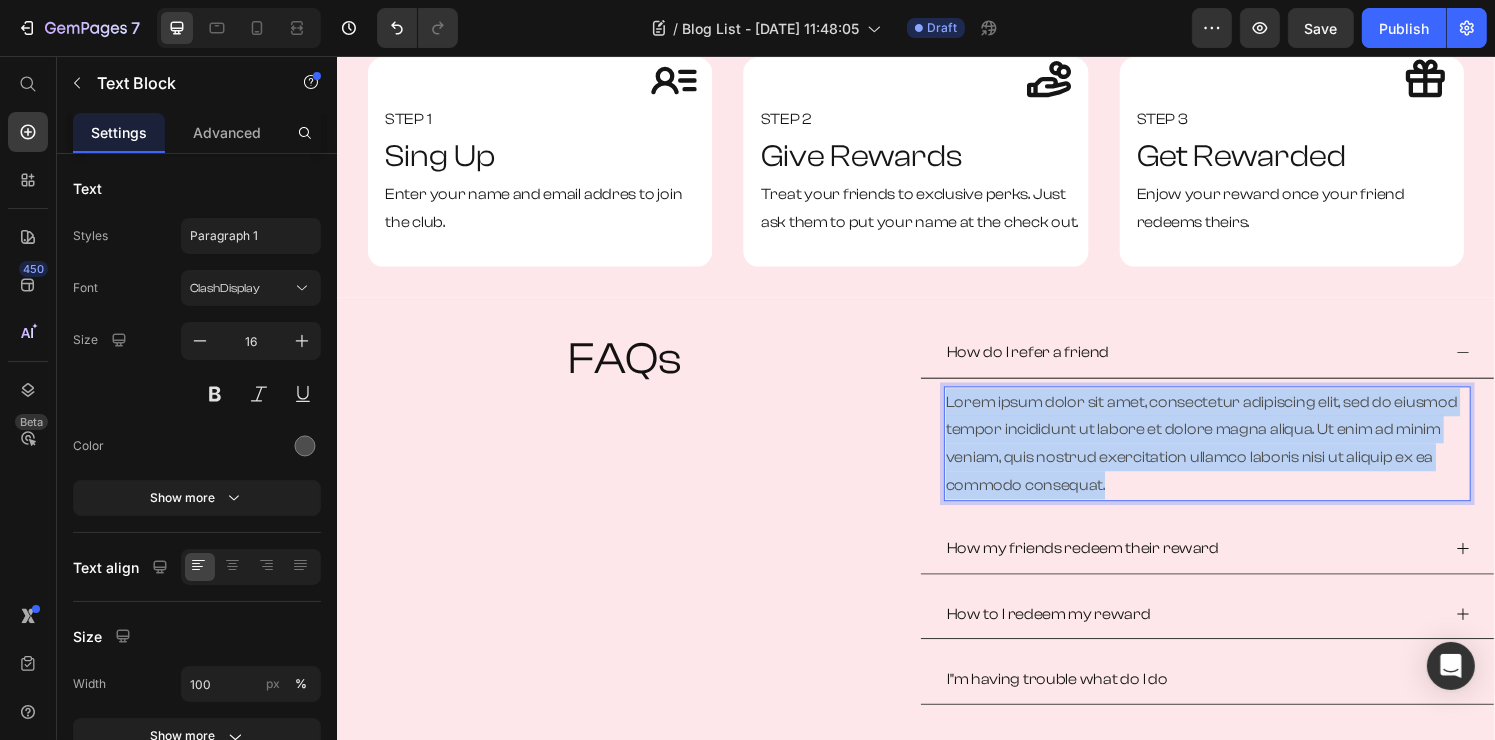 click on "Lorem ipsum dolor sit amet, consectetur adipiscing elit, sed do eiusmod tempor incididunt ut labore et dolore magna aliqua. Ut enim ad minim veniam, quis nostrud exercitation ullamco laboris nisi ut aliquip ex ea commodo consequat." at bounding box center [1238, 457] 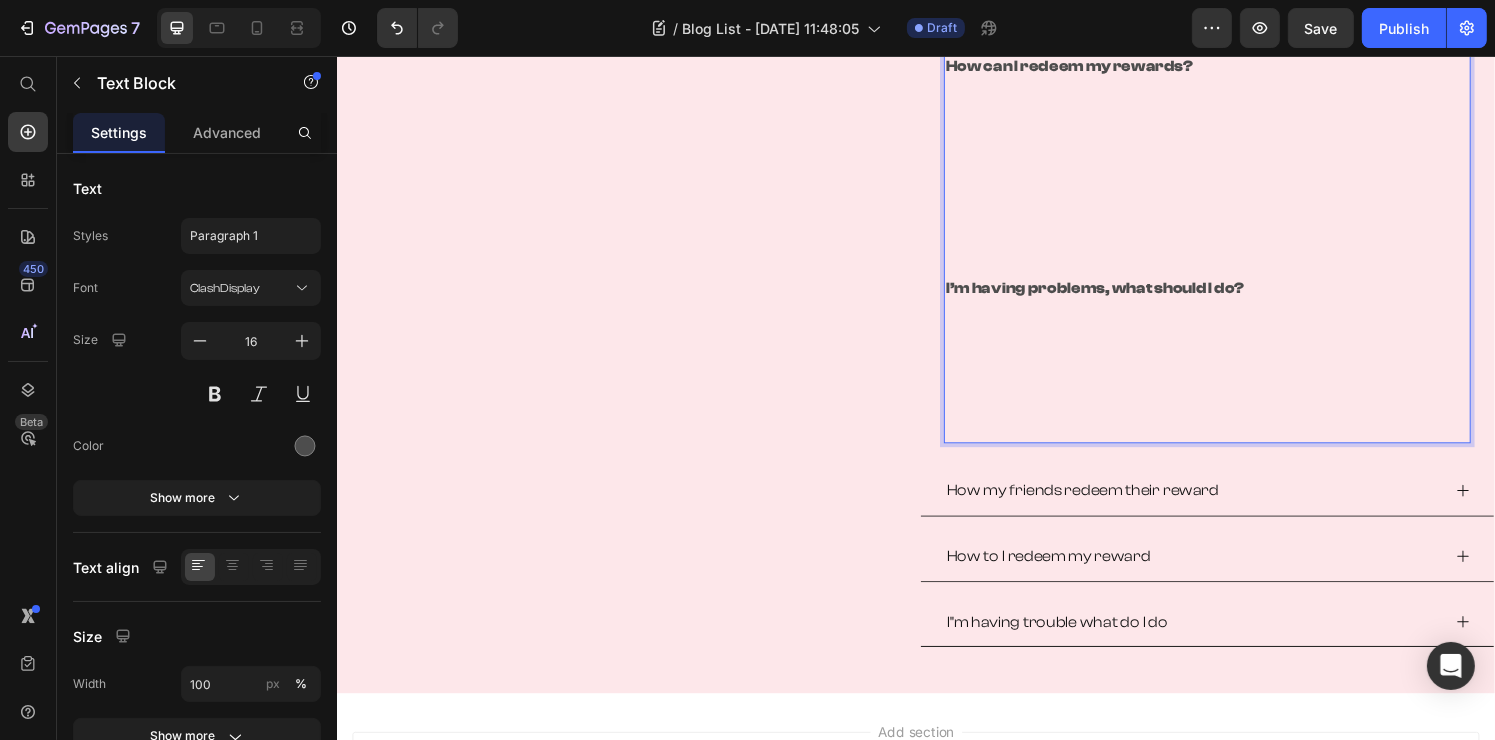scroll, scrollTop: 1664, scrollLeft: 0, axis: vertical 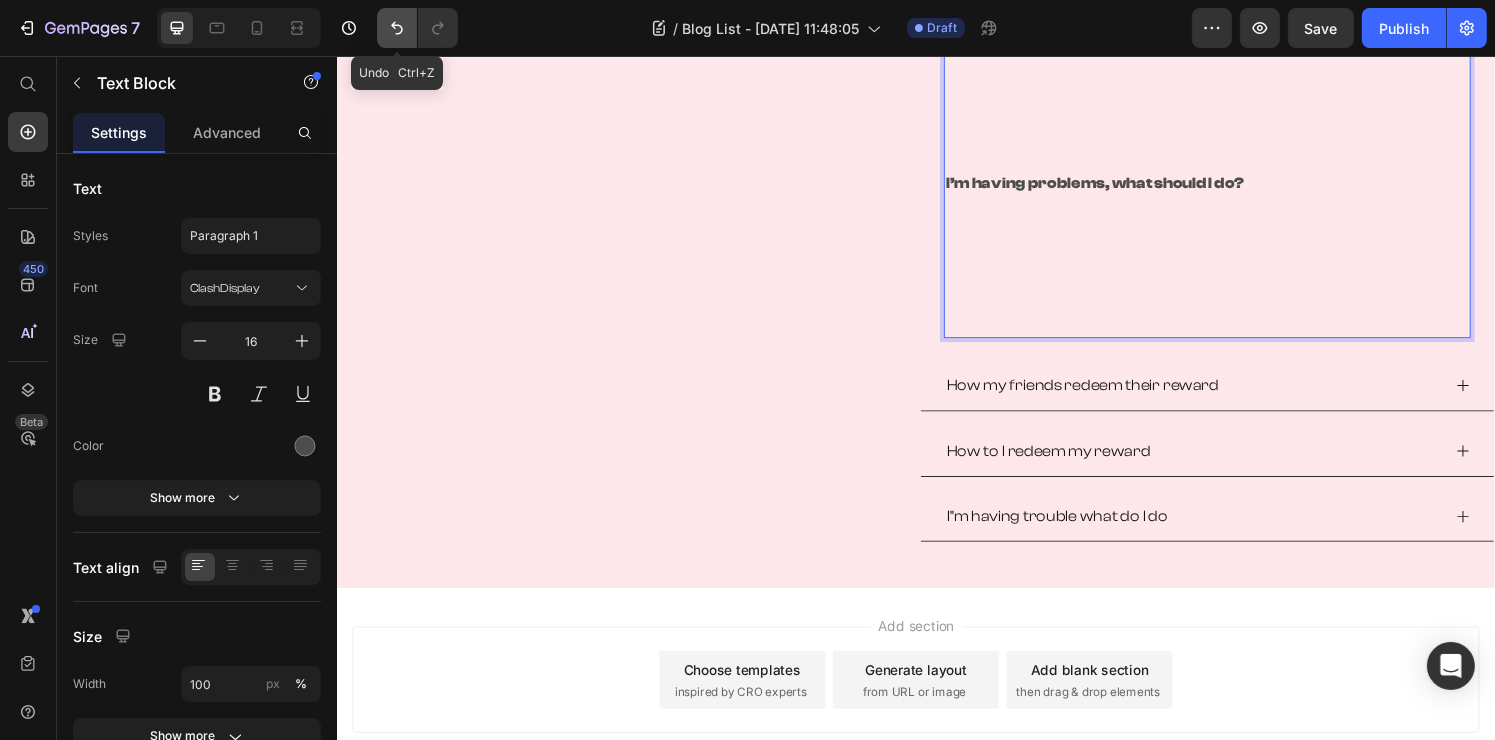click 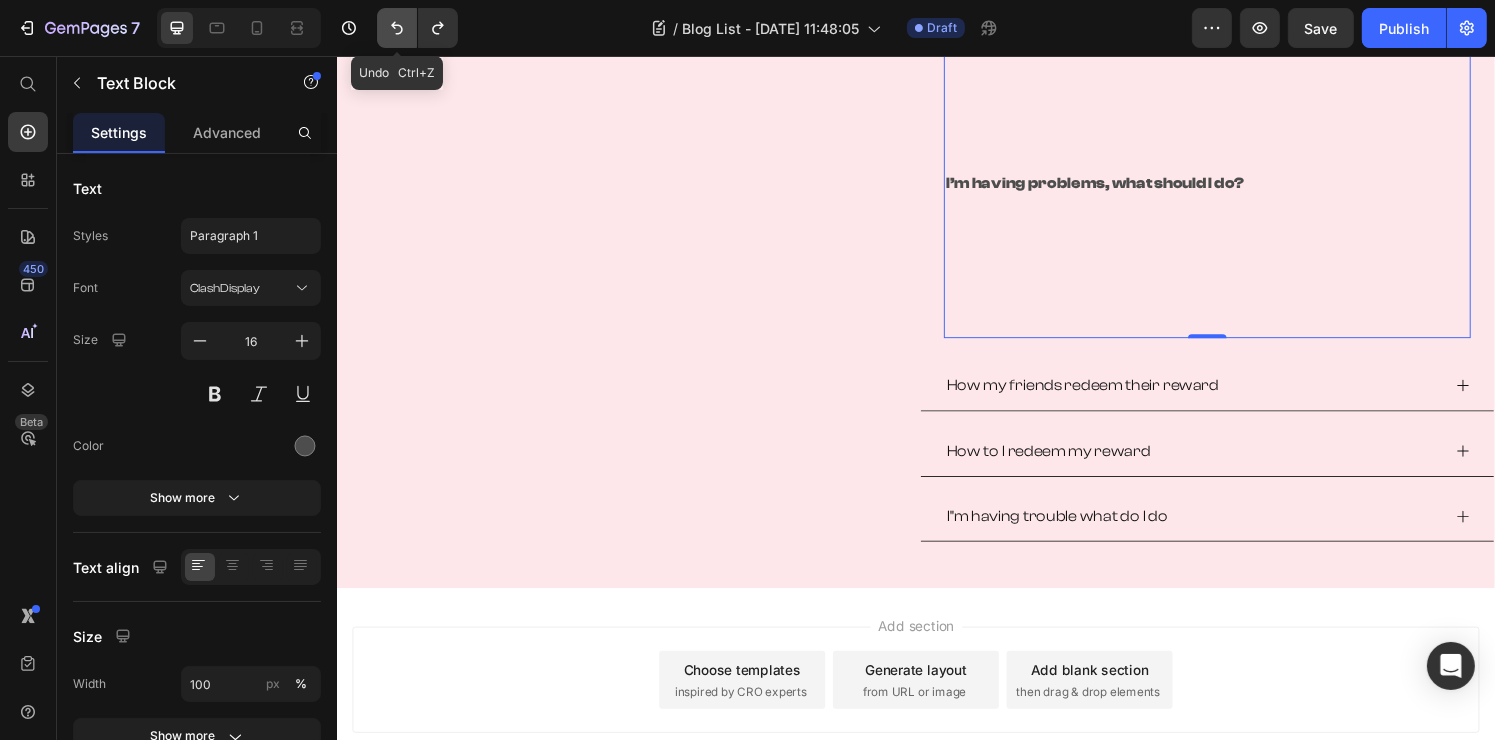 click 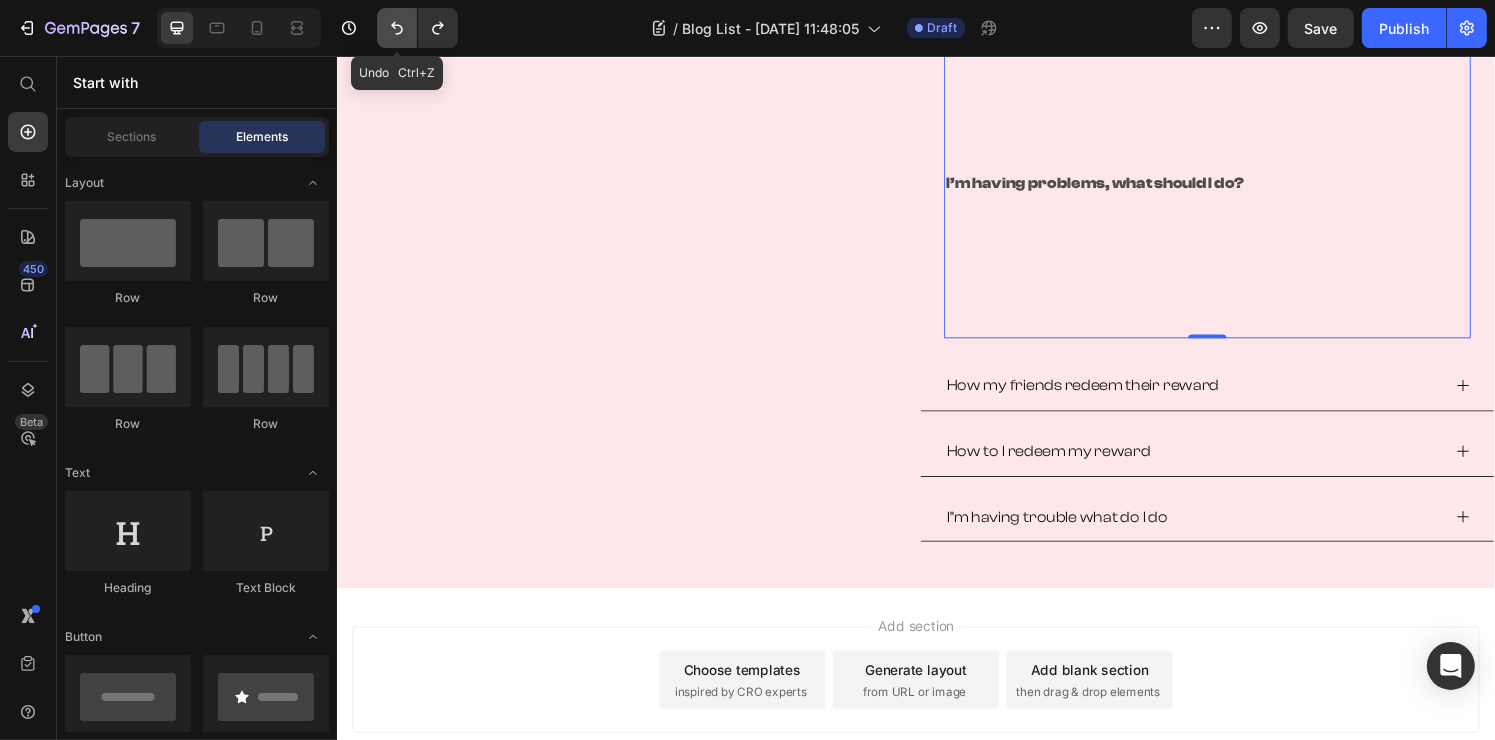 scroll, scrollTop: 0, scrollLeft: 0, axis: both 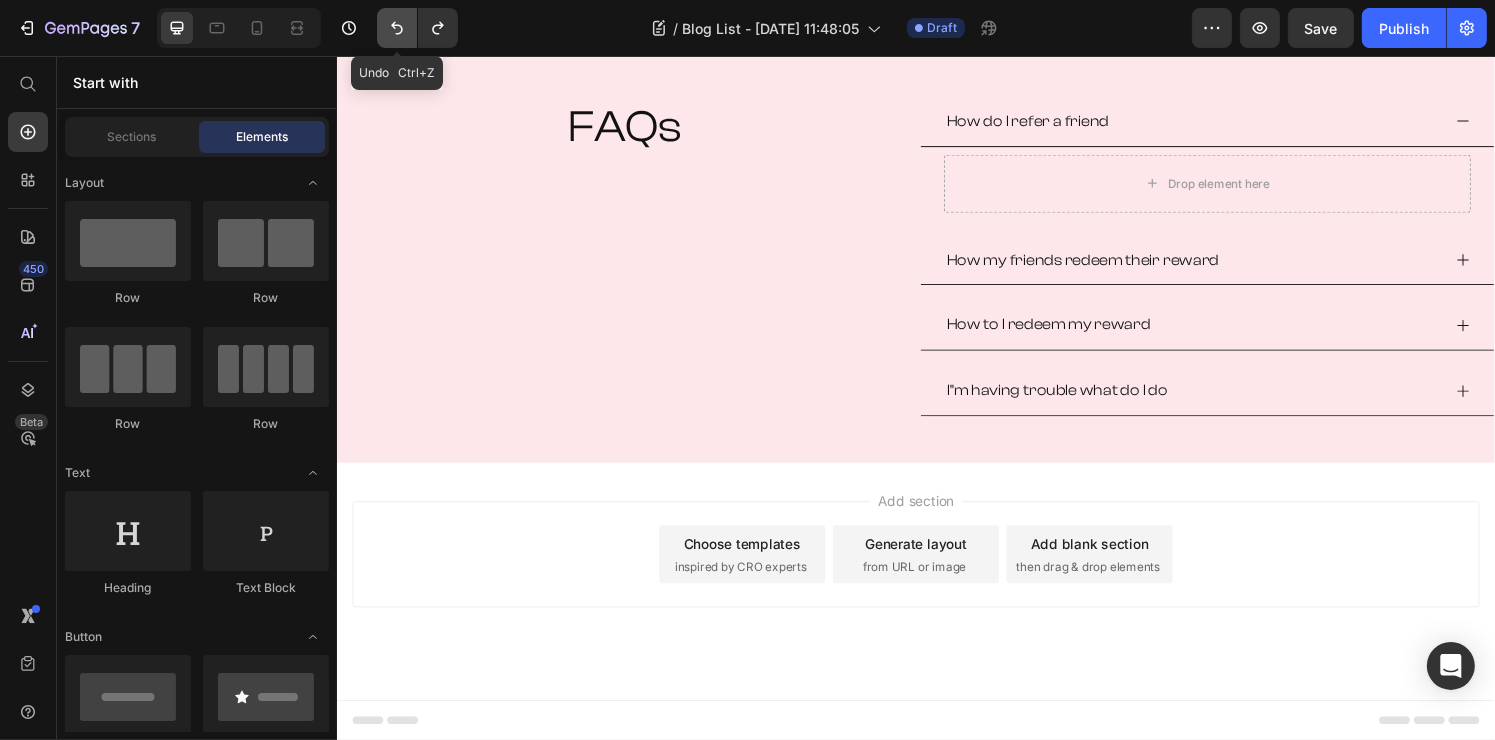 click 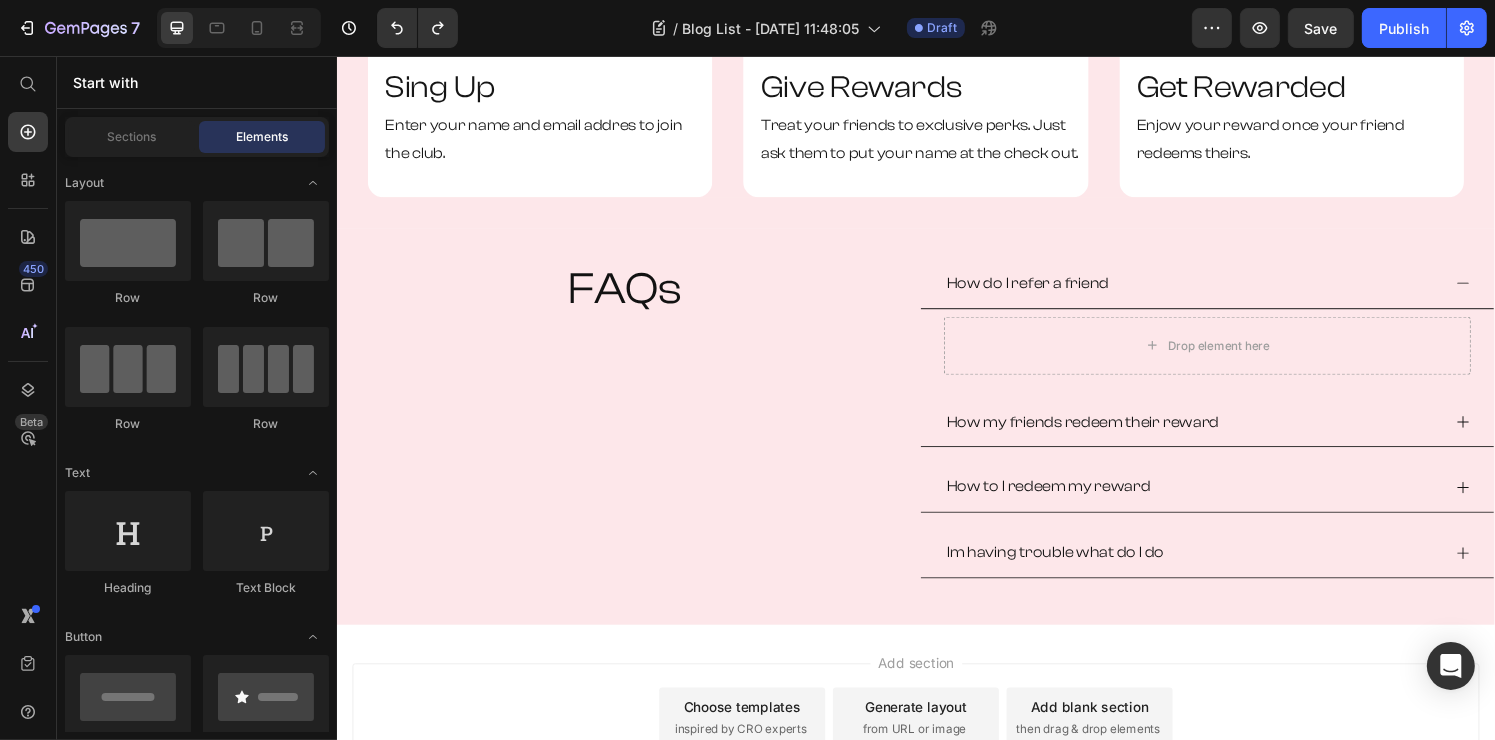 scroll, scrollTop: 840, scrollLeft: 0, axis: vertical 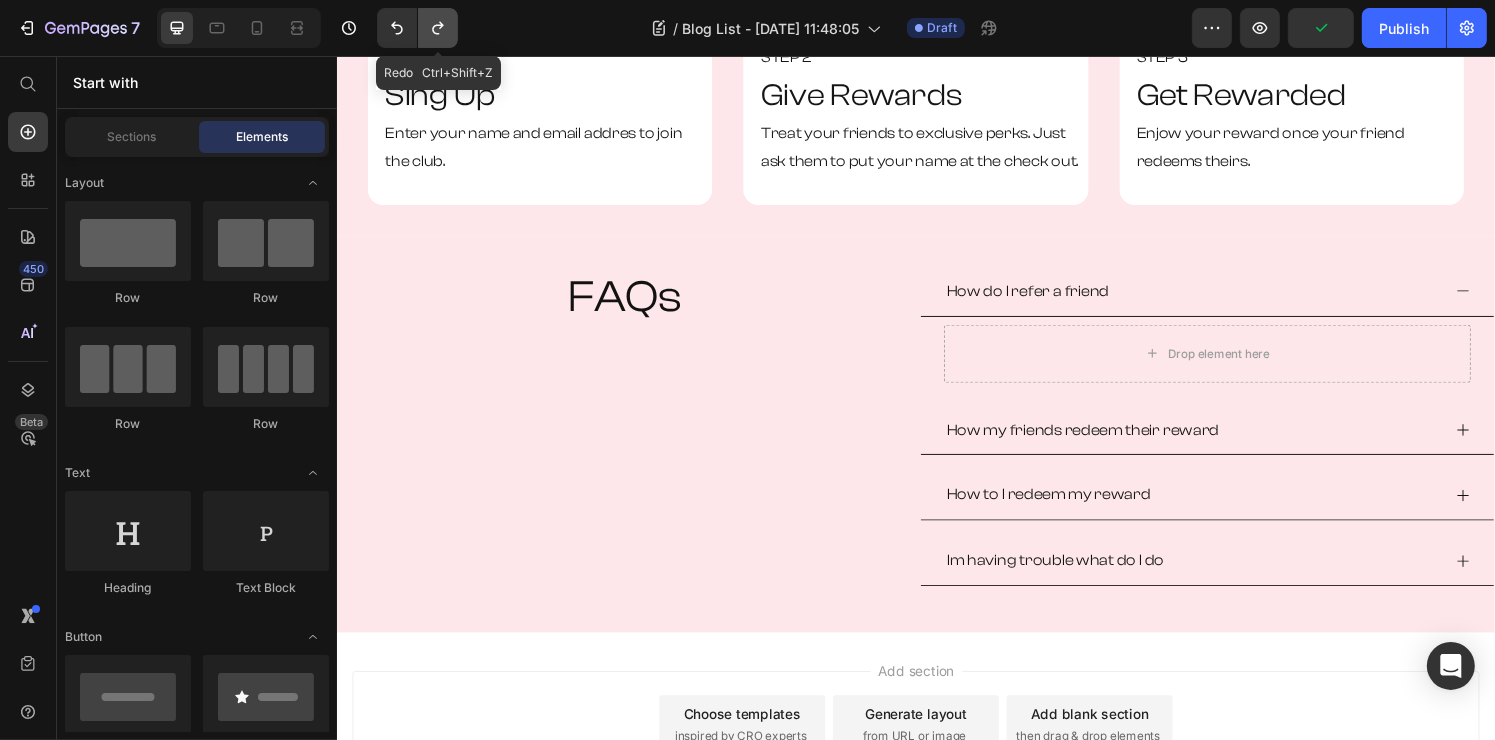 click 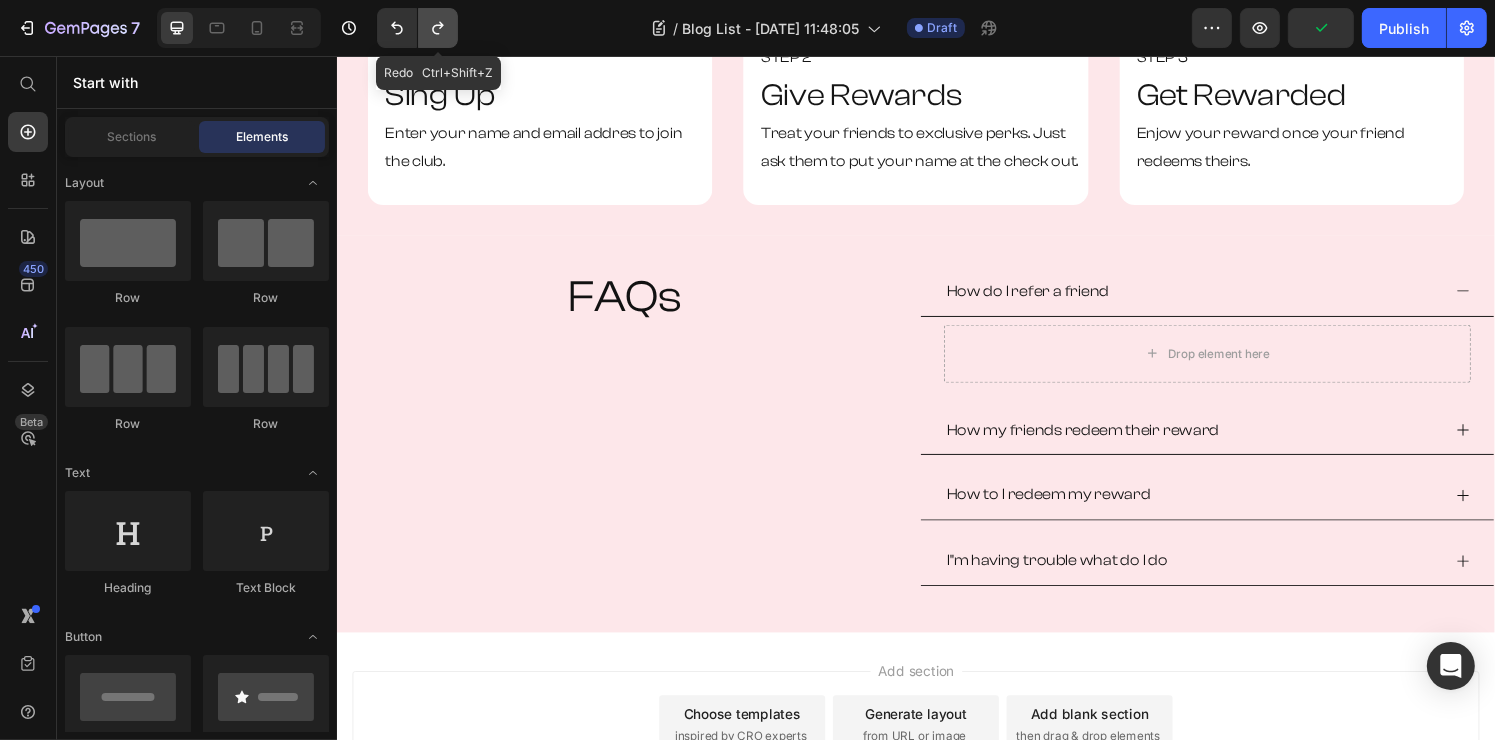 click 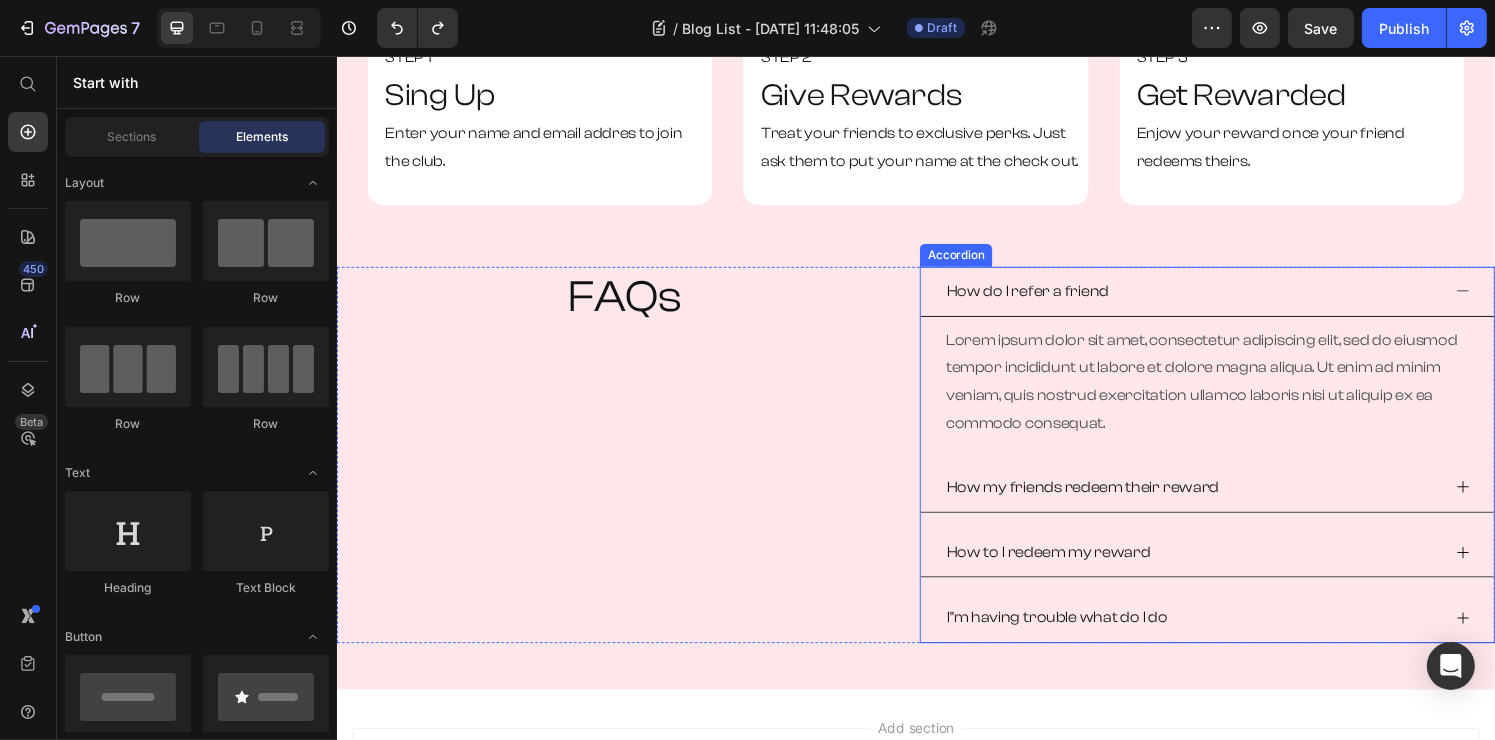 click on "How my friends redeem their reward" at bounding box center [1222, 502] 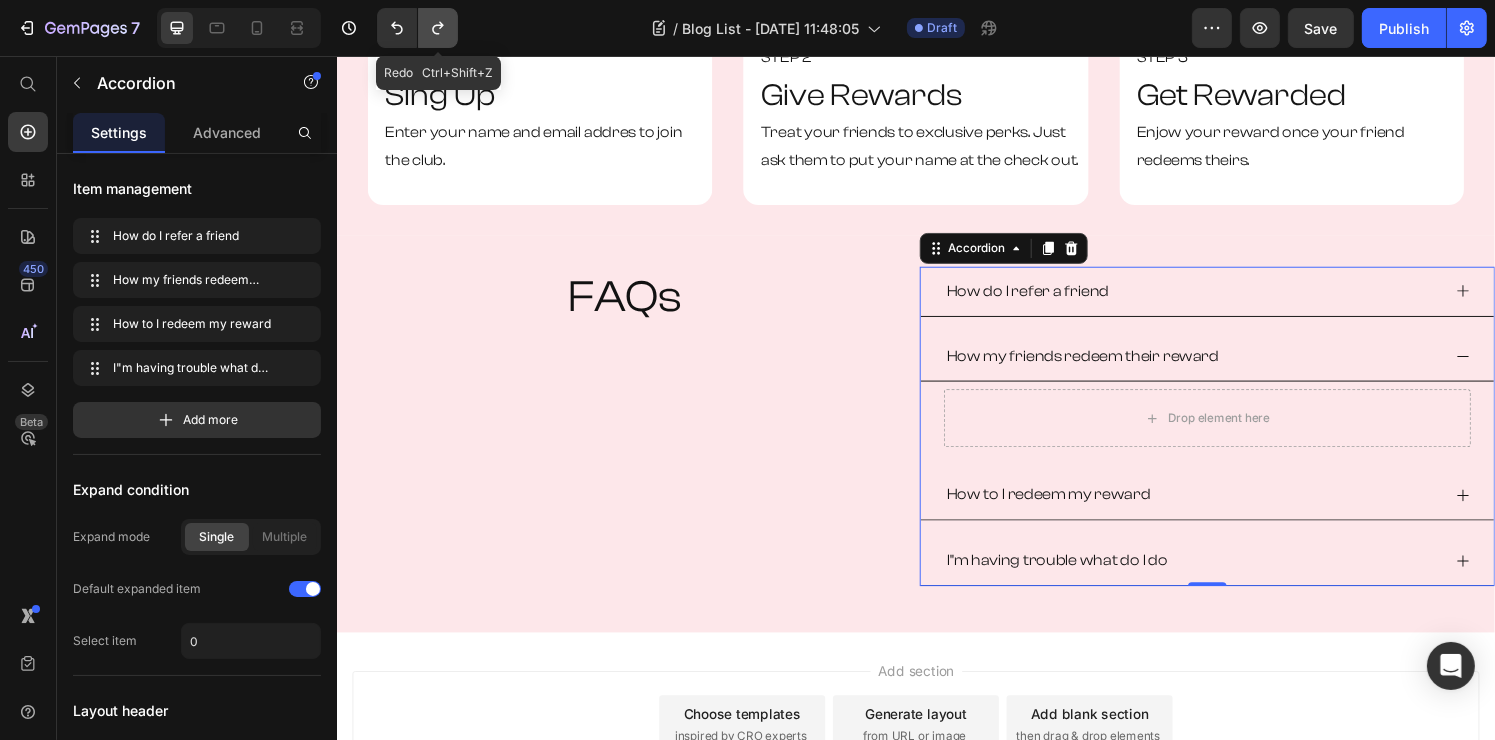 click 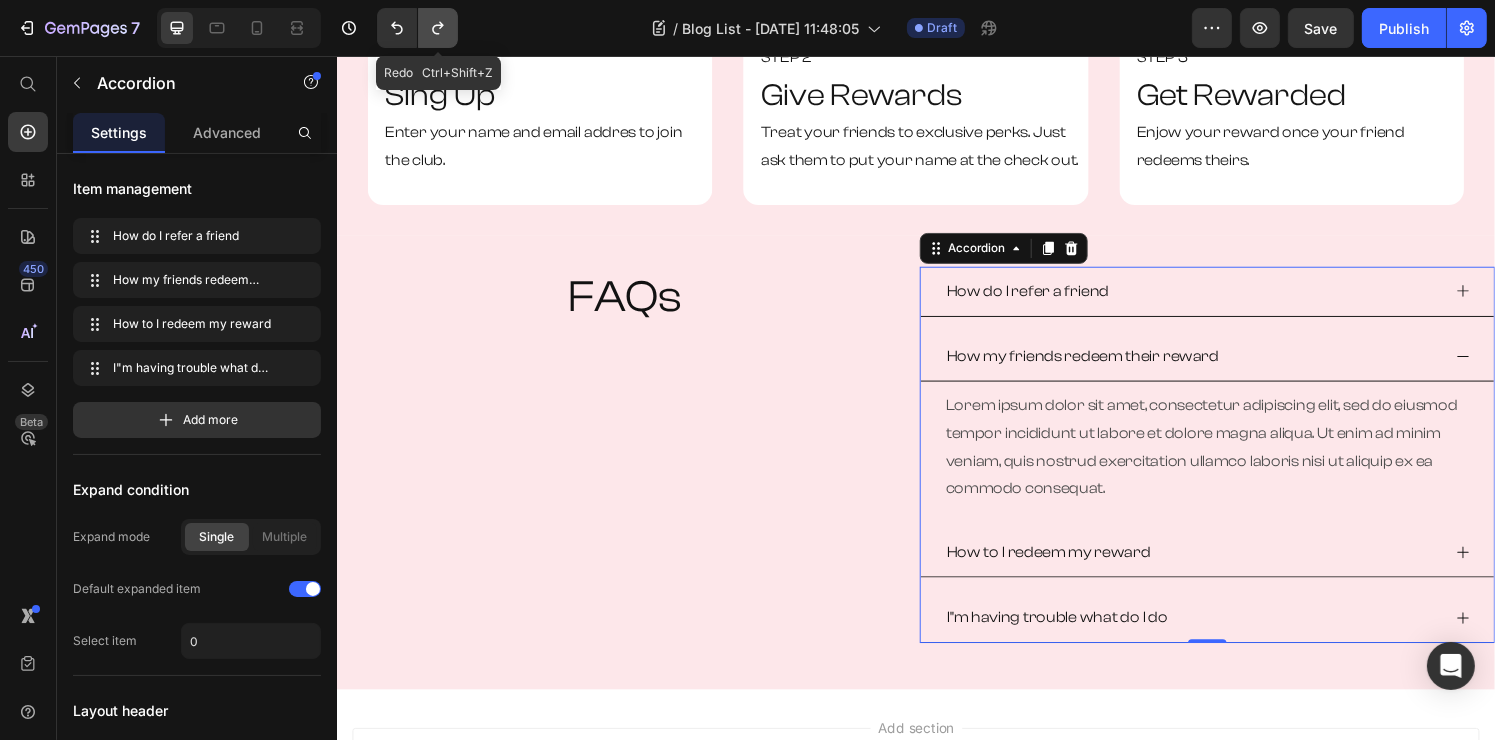 click 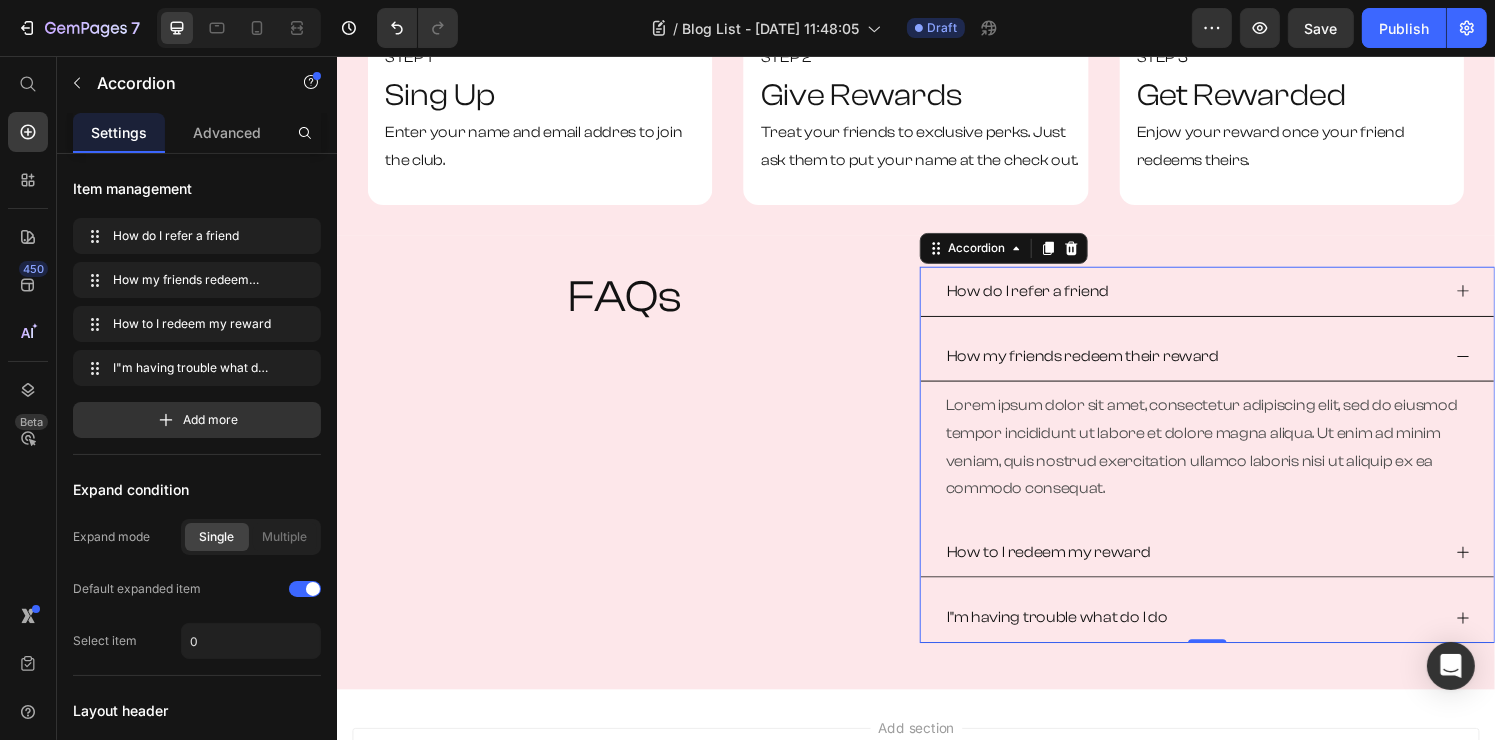 click on "How do I refer a friend" at bounding box center [1222, 299] 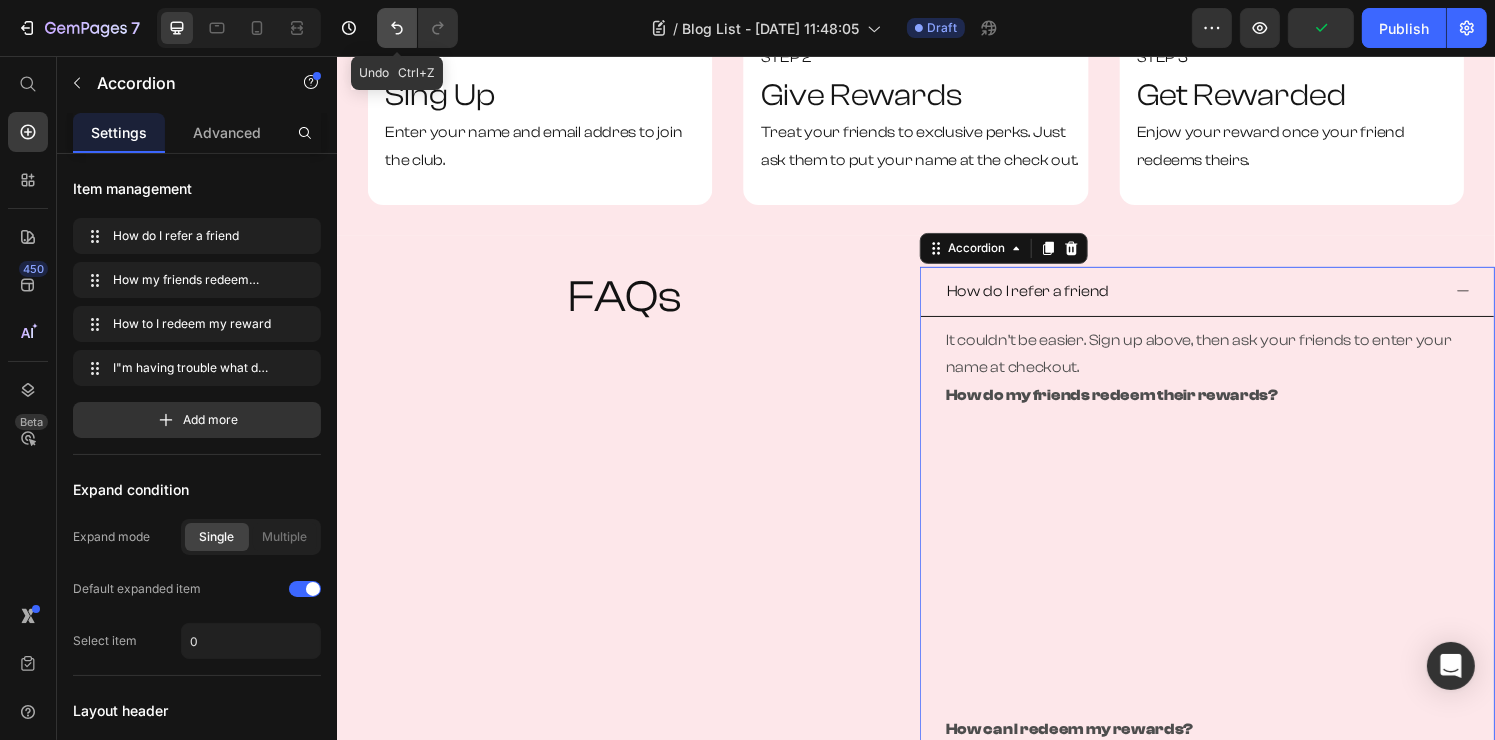 click 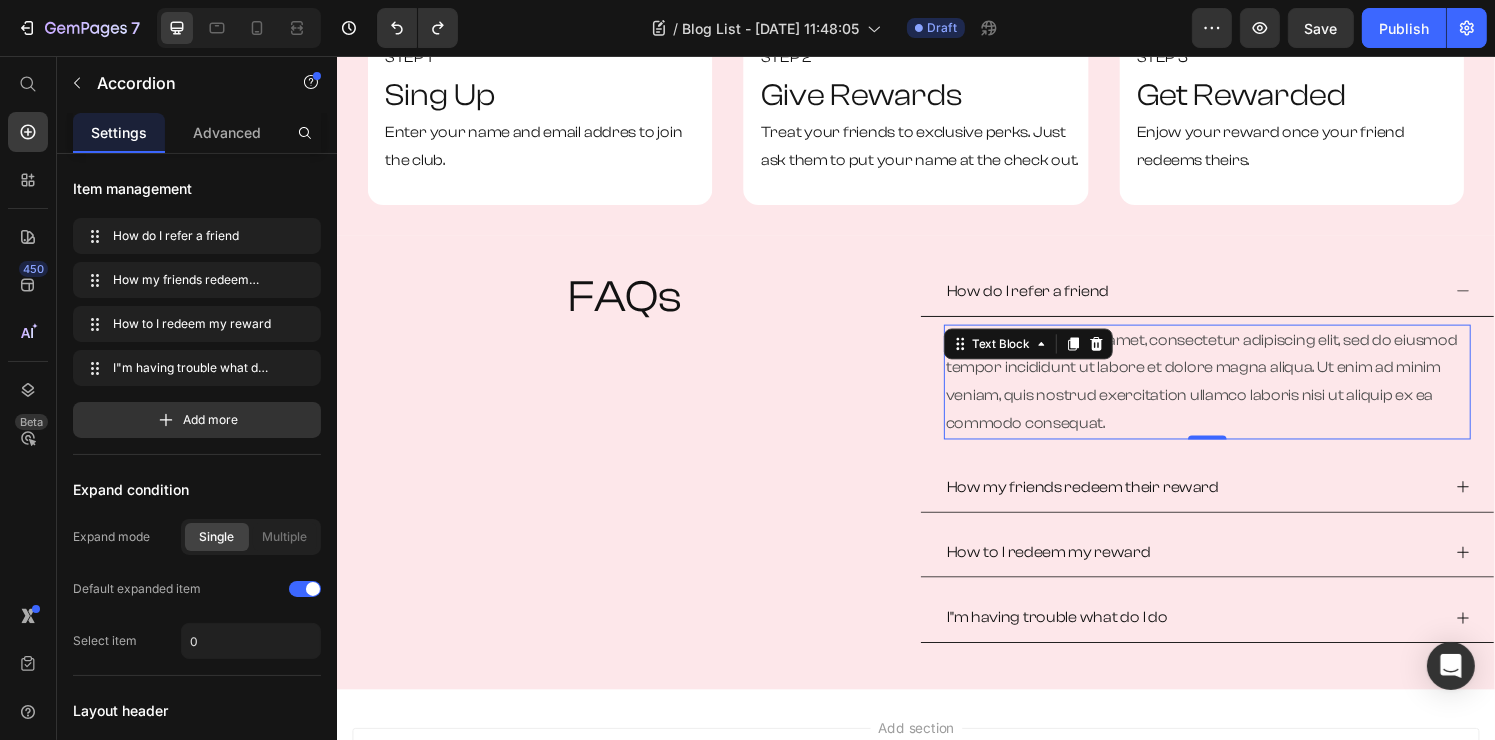 click on "Lorem ipsum dolor sit amet, consectetur adipiscing elit, sed do eiusmod tempor incididunt ut labore et dolore magna aliqua. Ut enim ad minim veniam, quis nostrud exercitation ullamco laboris nisi ut aliquip ex ea commodo consequat." at bounding box center [1238, 393] 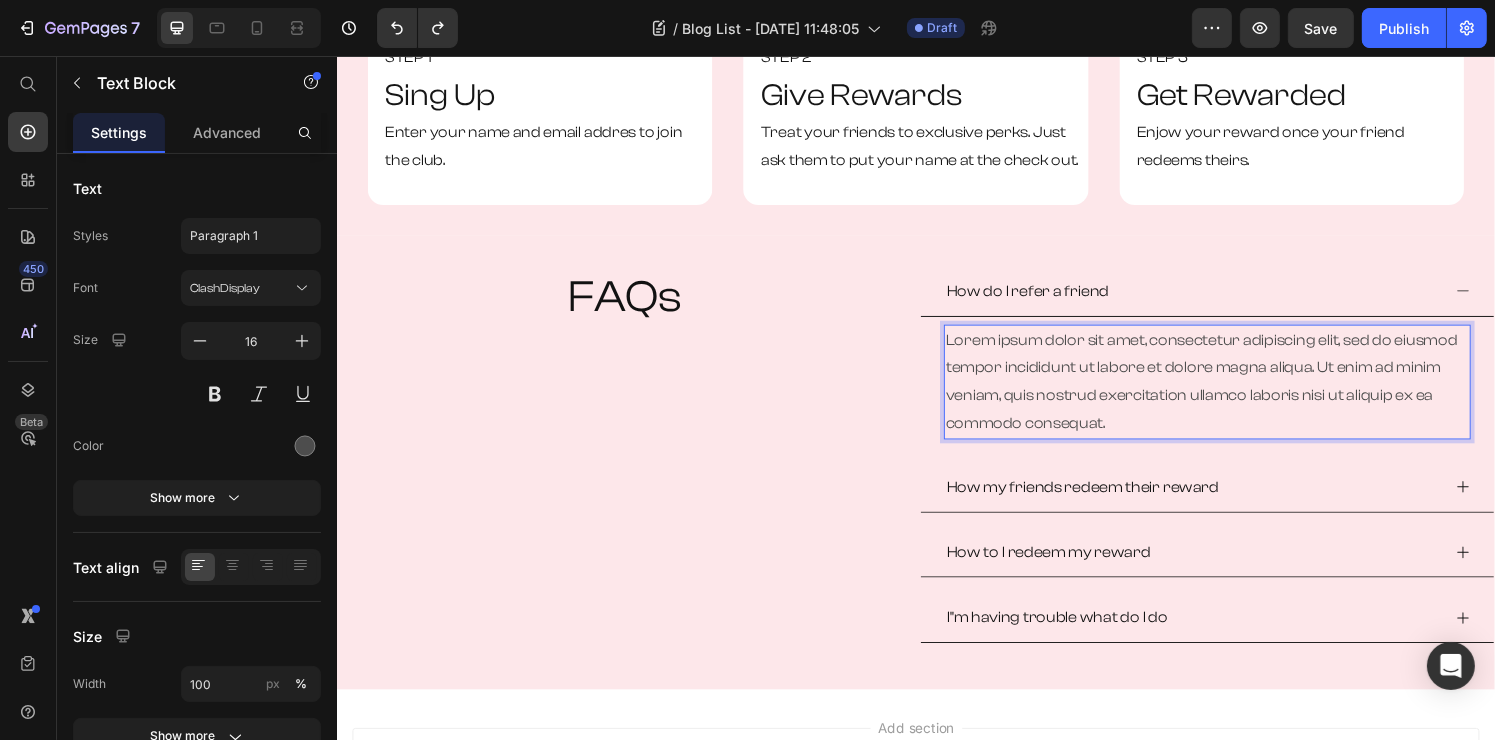 click on "Lorem ipsum dolor sit amet, consectetur adipiscing elit, sed do eiusmod tempor incididunt ut labore et dolore magna aliqua. Ut enim ad minim veniam, quis nostrud exercitation ullamco laboris nisi ut aliquip ex ea commodo consequat." at bounding box center [1238, 393] 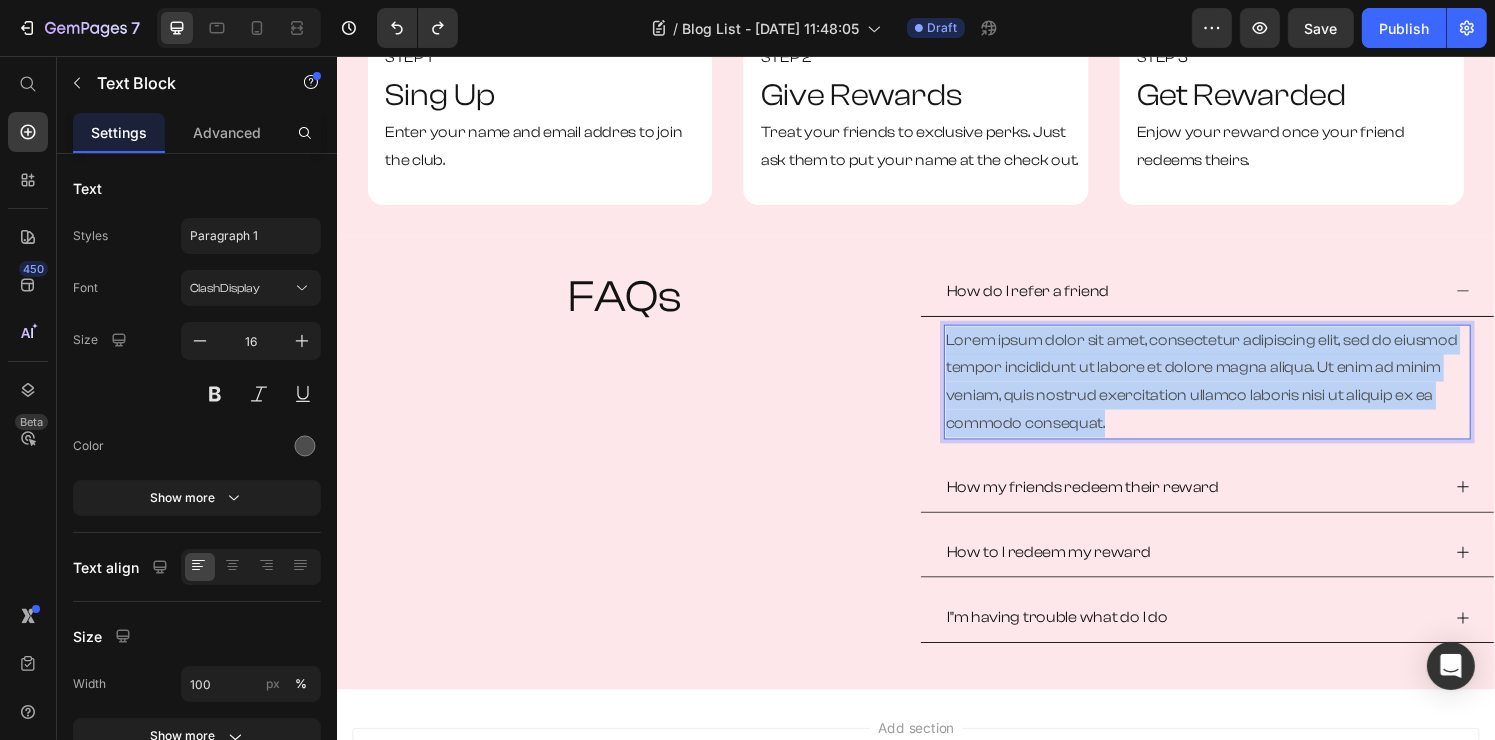 click on "Lorem ipsum dolor sit amet, consectetur adipiscing elit, sed do eiusmod tempor incididunt ut labore et dolore magna aliqua. Ut enim ad minim veniam, quis nostrud exercitation ullamco laboris nisi ut aliquip ex ea commodo consequat." at bounding box center [1238, 393] 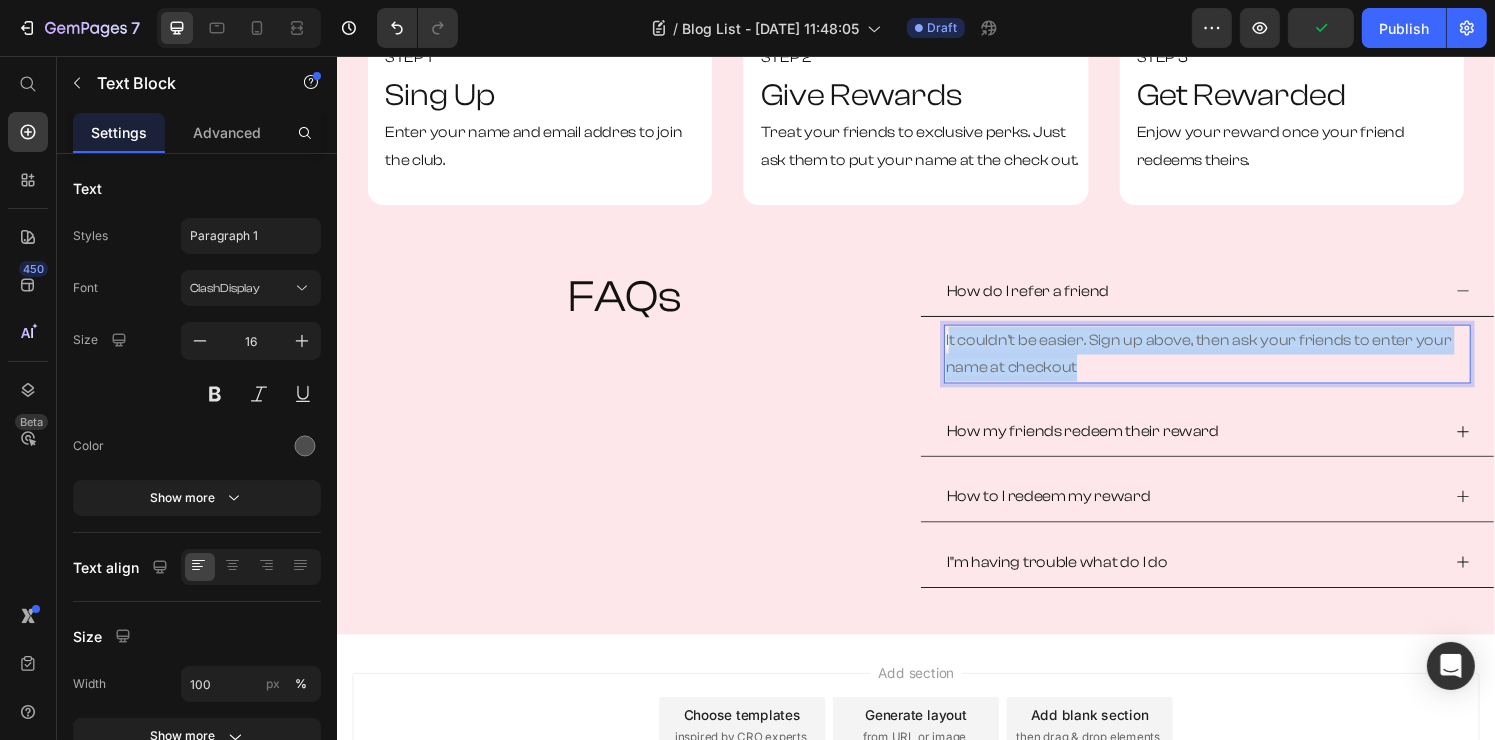 drag, startPoint x: 1104, startPoint y: 394, endPoint x: 963, endPoint y: 365, distance: 143.95139 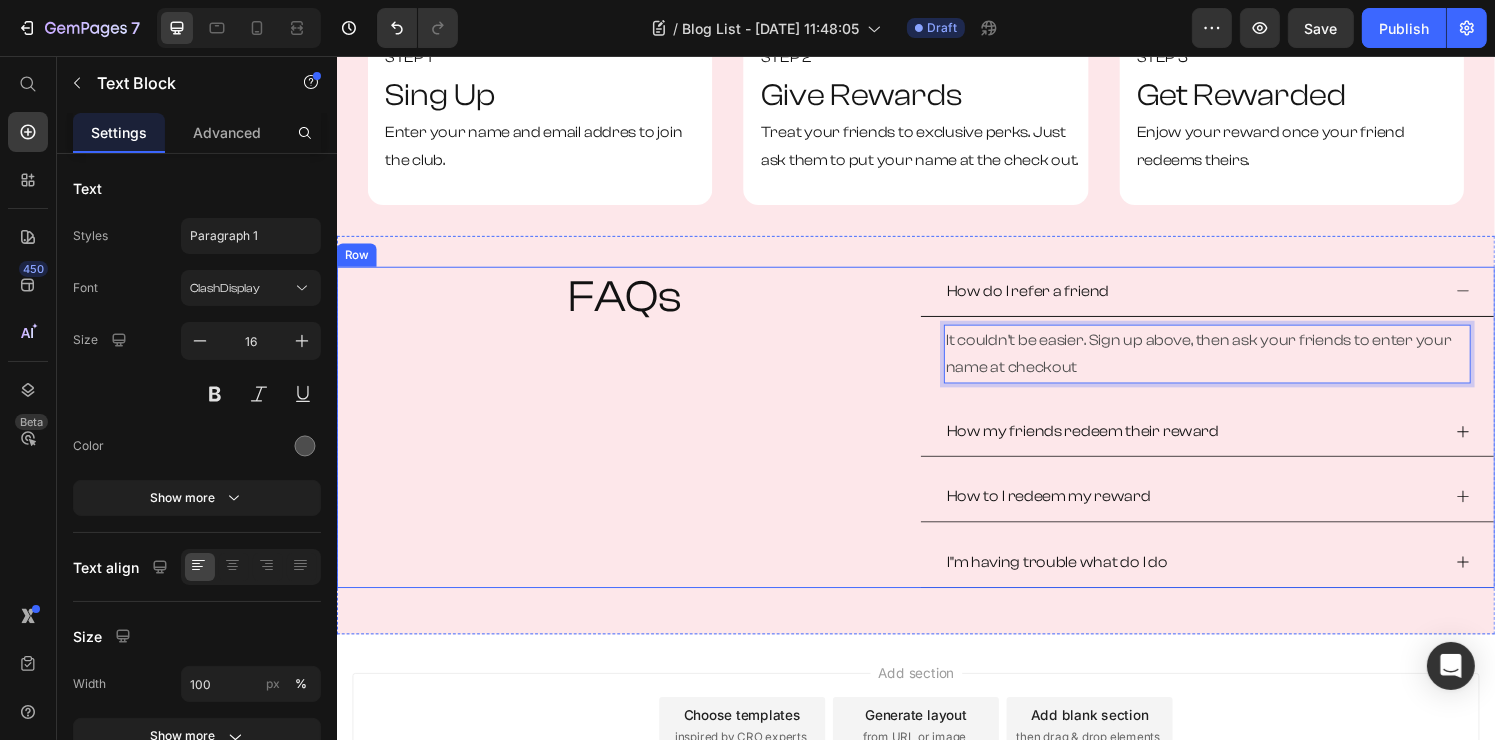 click on "FAQs Heading" at bounding box center (634, 440) 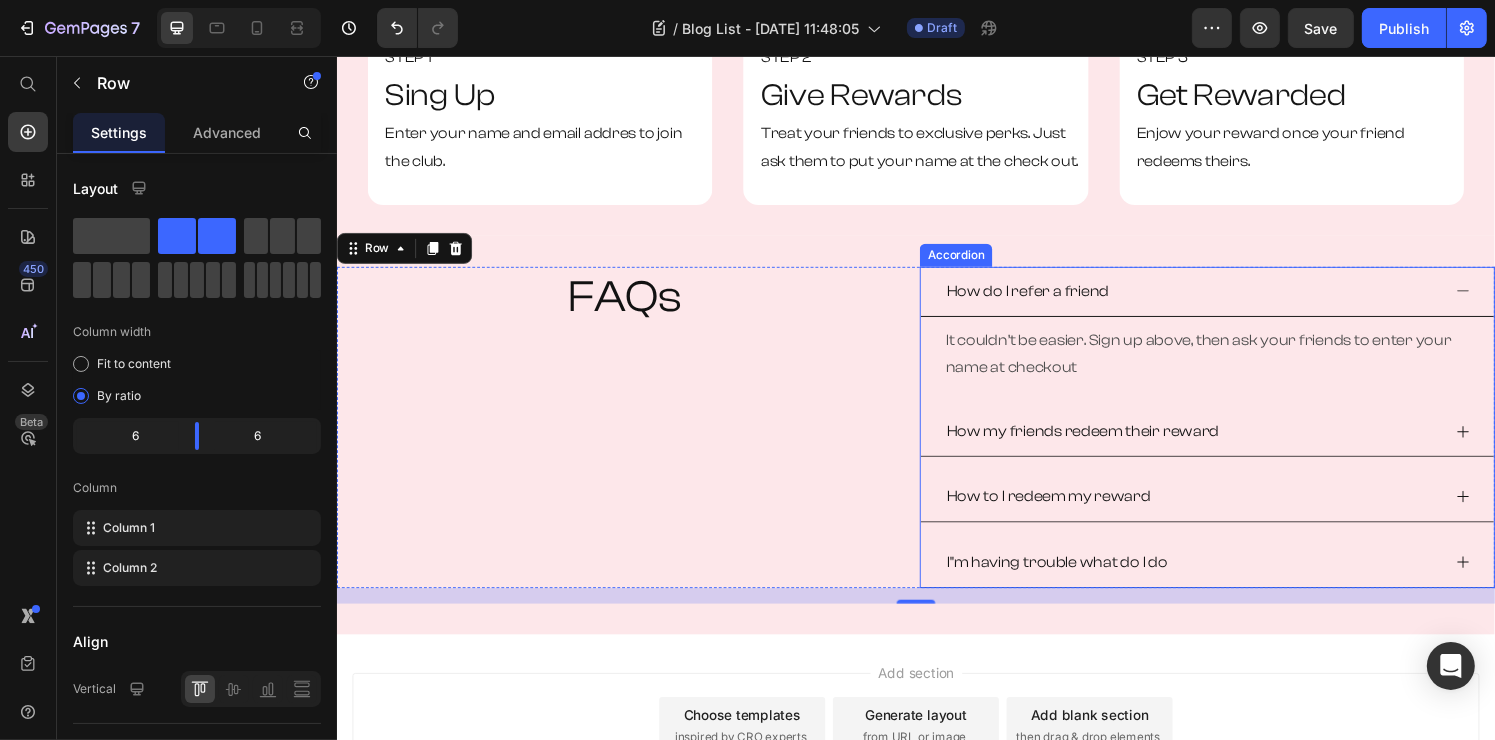 click on "How my friends redeem their reward" at bounding box center [1222, 444] 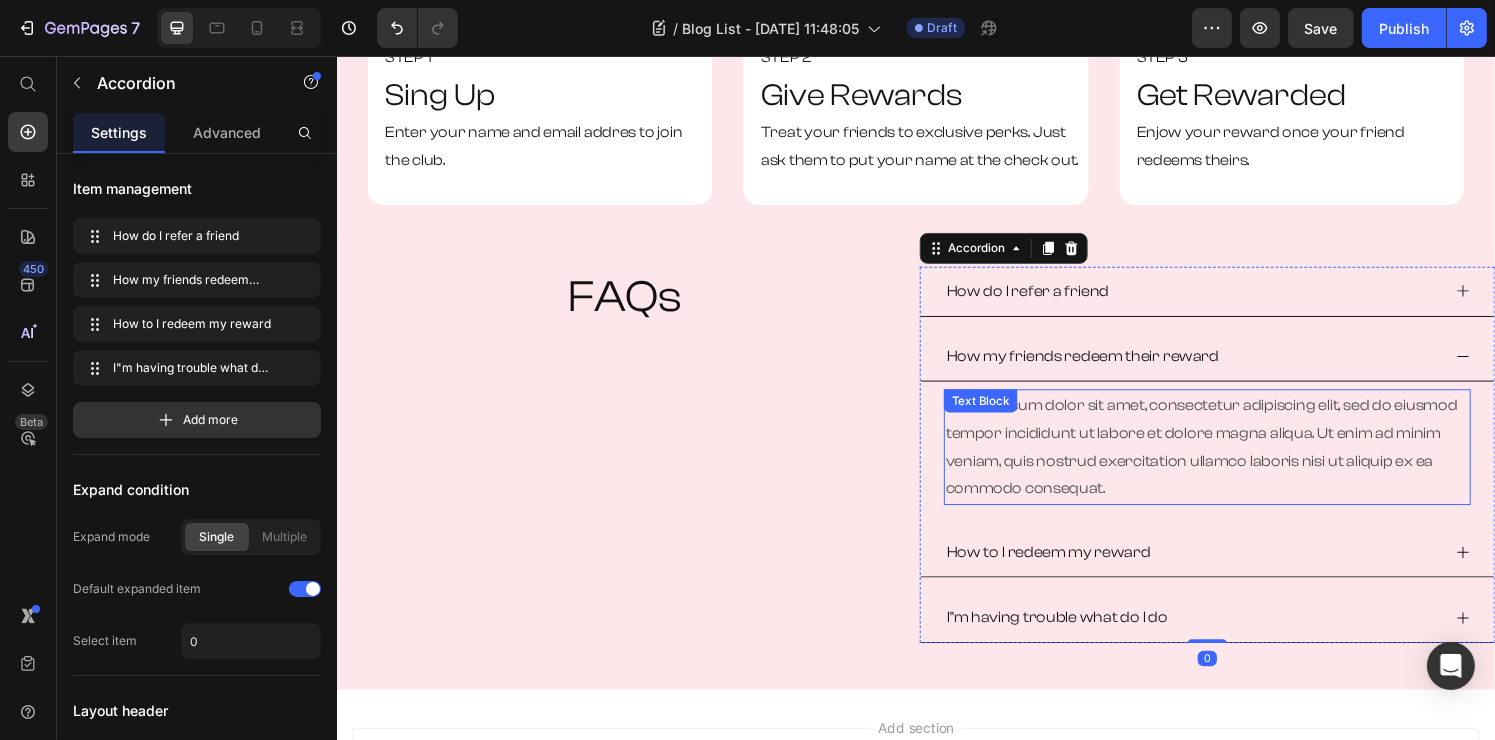 click on "Lorem ipsum dolor sit amet, consectetur adipiscing elit, sed do eiusmod tempor incididunt ut labore et dolore magna aliqua. Ut enim ad minim veniam, quis nostrud exercitation ullamco laboris nisi ut aliquip ex ea commodo consequat." at bounding box center [1238, 460] 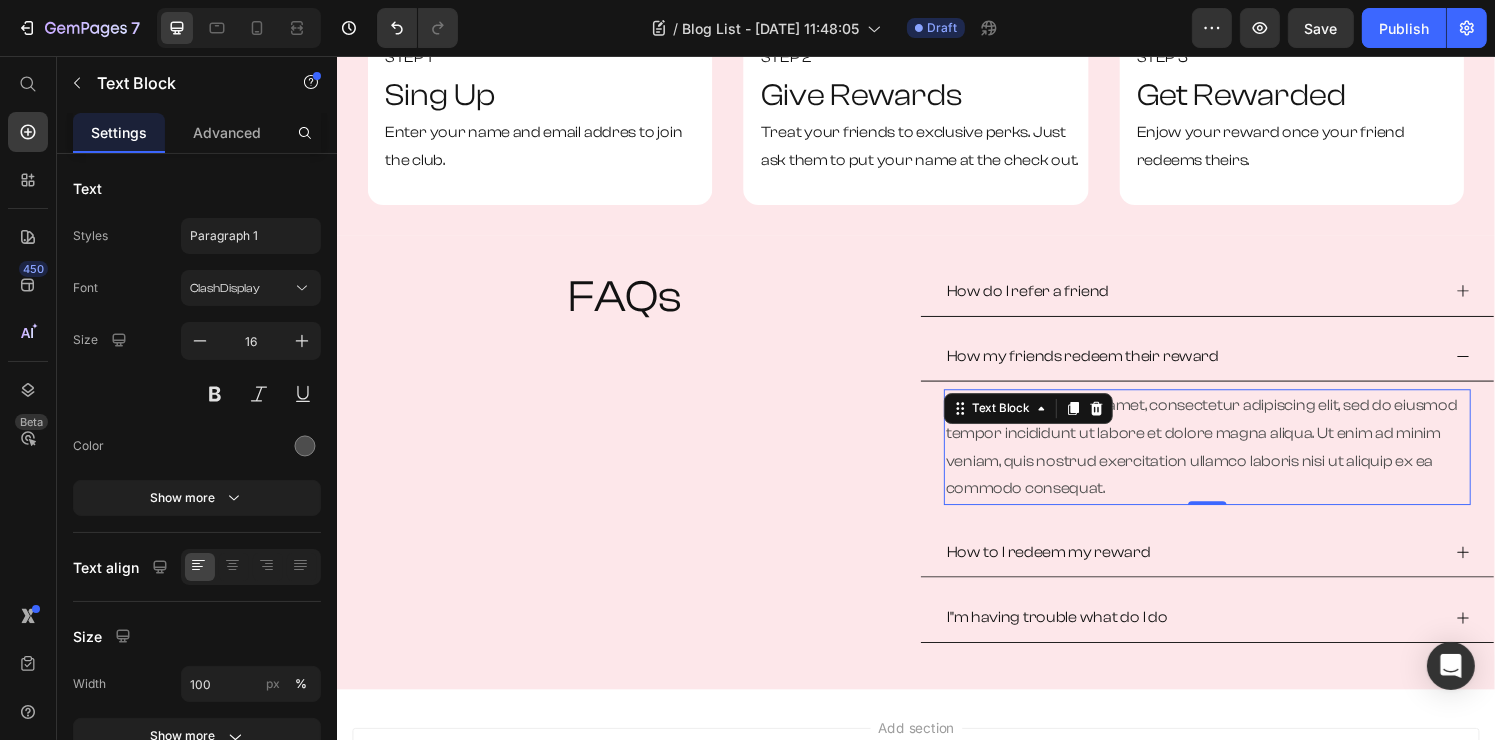 click on "Lorem ipsum dolor sit amet, consectetur adipiscing elit, sed do eiusmod tempor incididunt ut labore et dolore magna aliqua. Ut enim ad minim veniam, quis nostrud exercitation ullamco laboris nisi ut aliquip ex ea commodo consequat." at bounding box center [1238, 460] 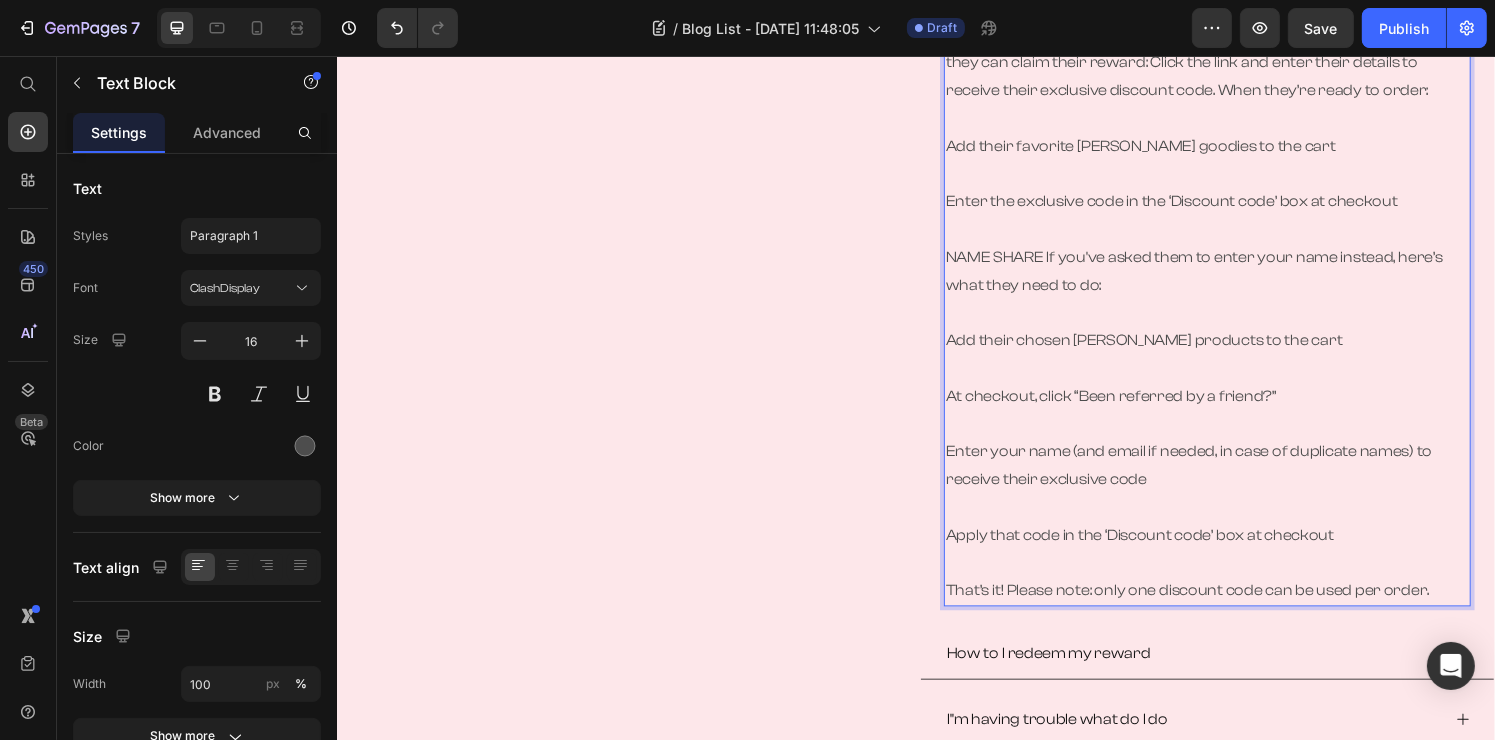 scroll, scrollTop: 1124, scrollLeft: 0, axis: vertical 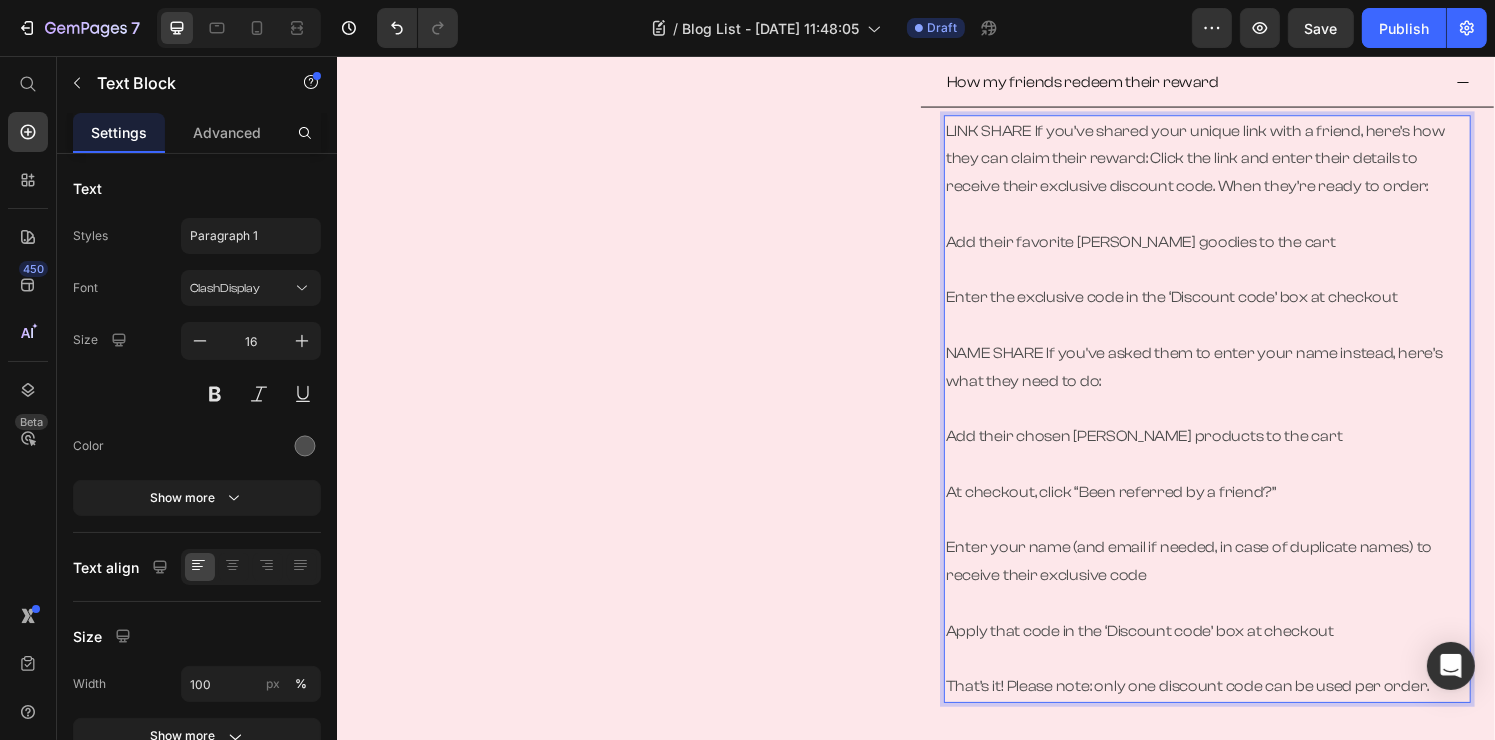 click on "LINK SHARE If you’ve shared your unique link with a friend, here’s how they can claim their reward: Click the link and enter their details to receive their exclusive discount code. When they’re ready to order:" at bounding box center [1238, 162] 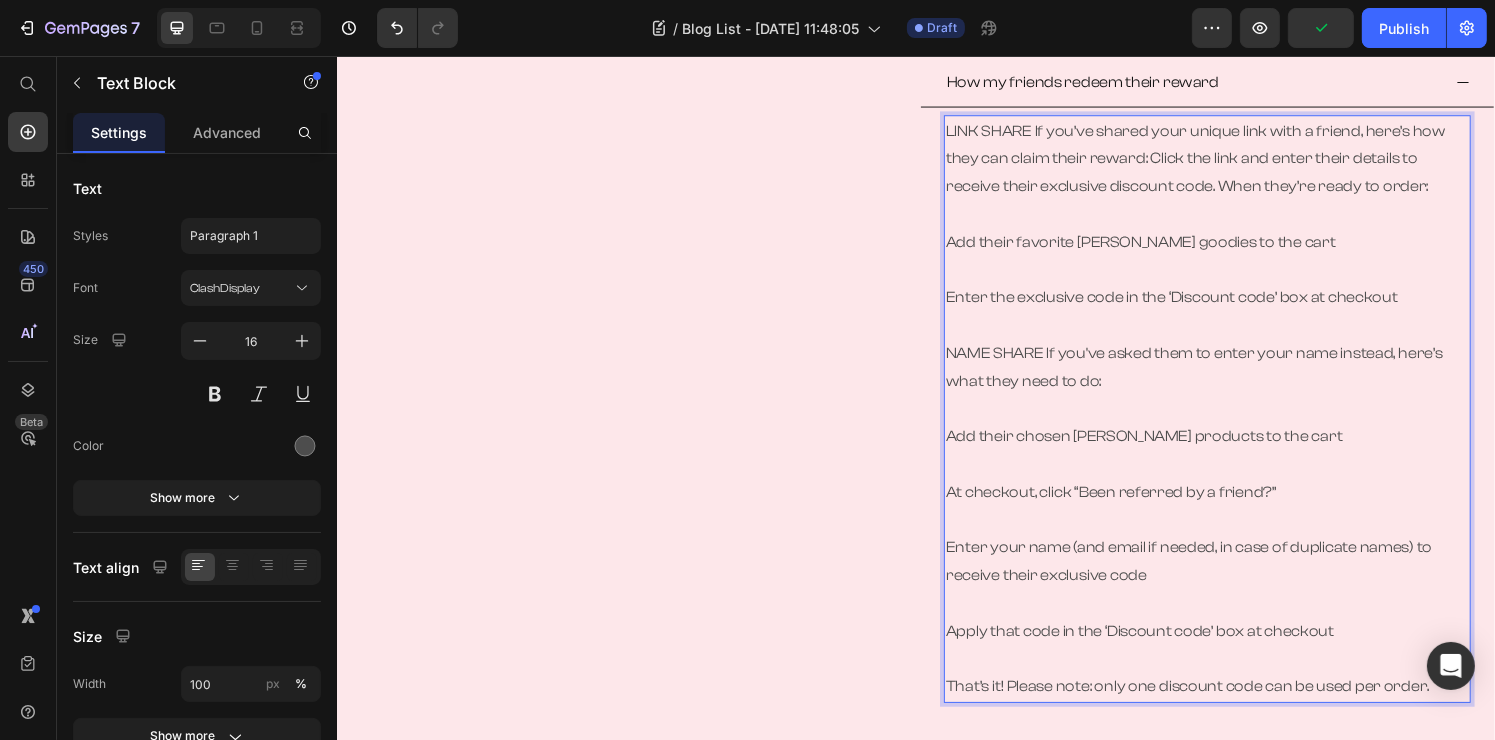click at bounding box center (1238, 220) 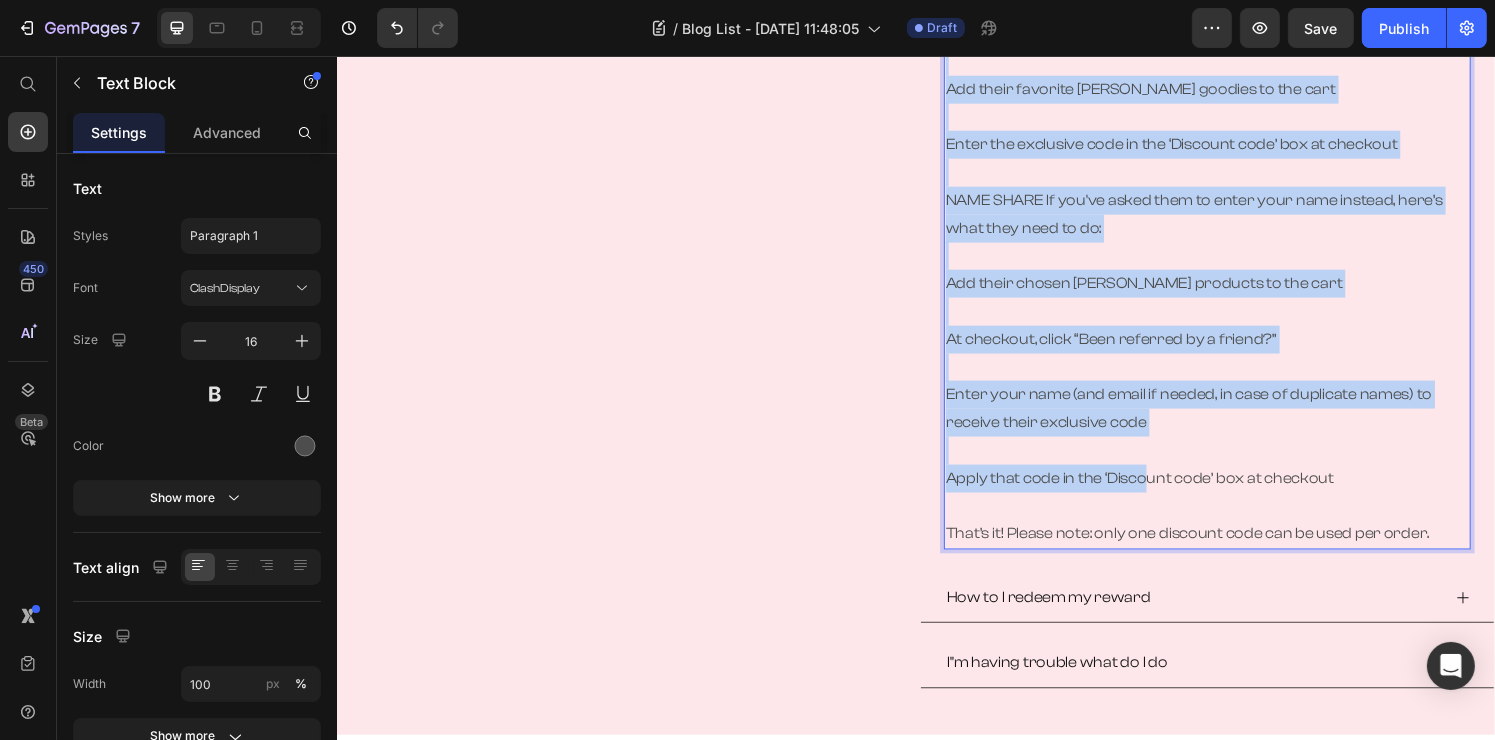 scroll, scrollTop: 1324, scrollLeft: 0, axis: vertical 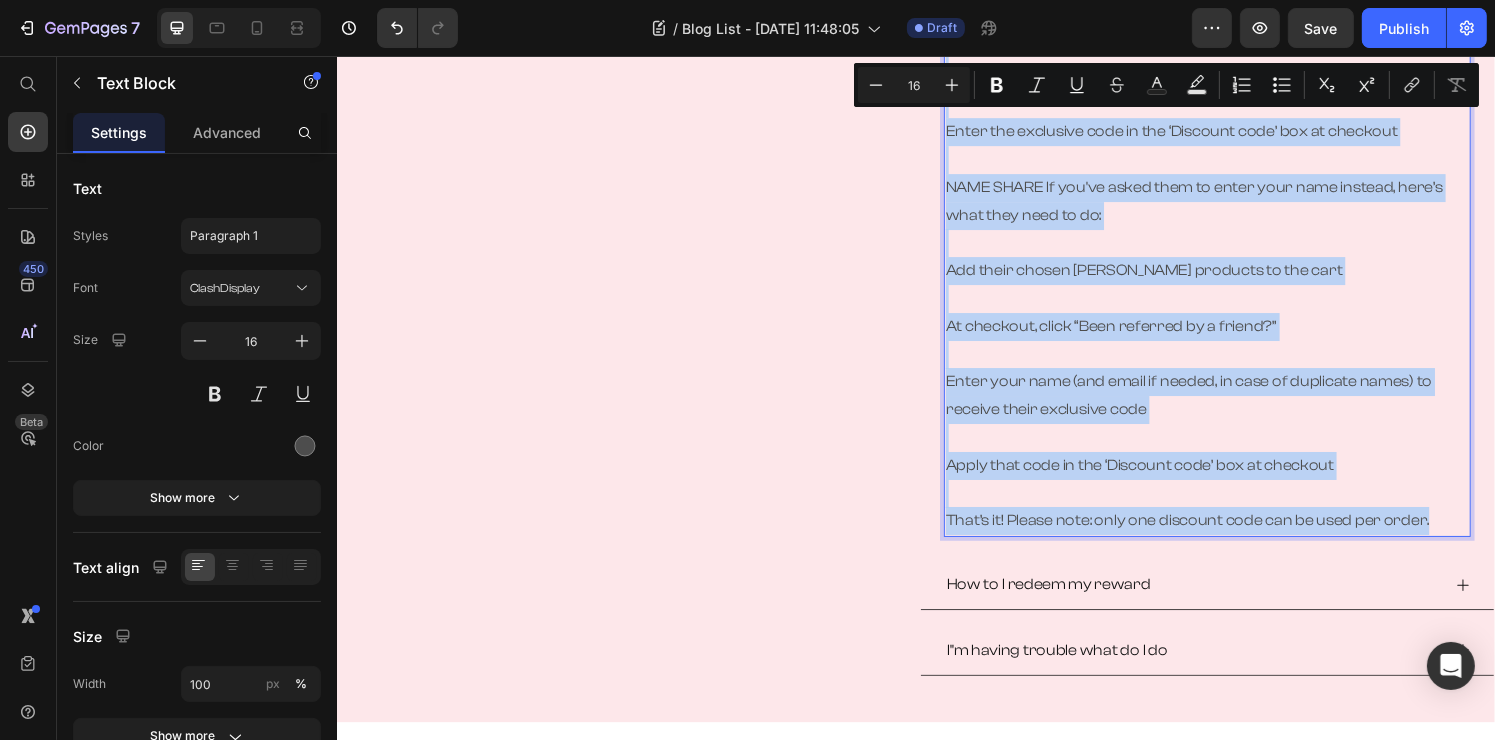 drag, startPoint x: 963, startPoint y: 154, endPoint x: 1462, endPoint y: 536, distance: 628.4306 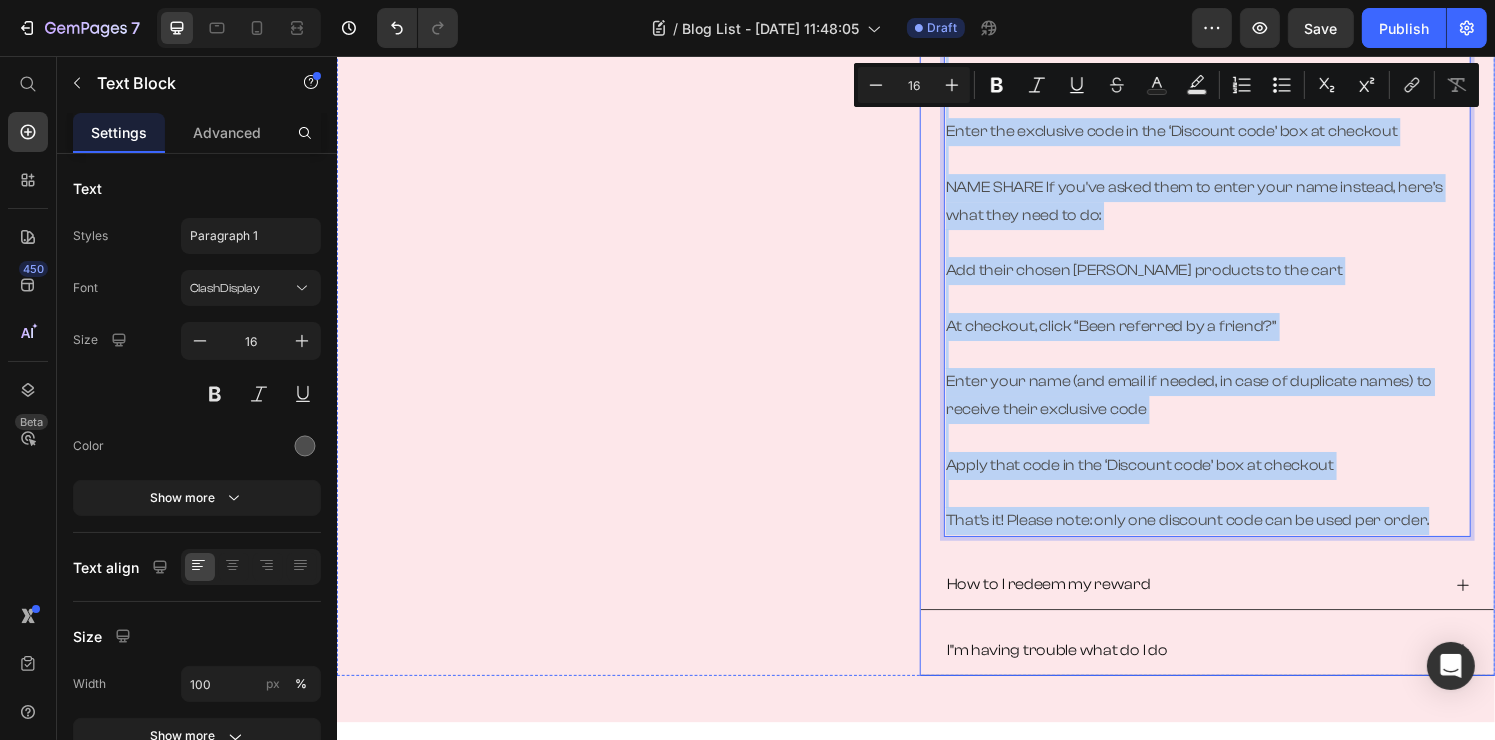 copy on "LINK SHARE If you’ve shared your unique link with a friend, here’s how they can claim their reward: Click the link and enter their details to receive their exclusive discount code. When they’re ready to order: Add their favorite [PERSON_NAME] goodies to the cart Enter the exclusive code in the ‘Discount code’ box at checkout NAME SHARE If you've asked them to enter your name instead, here’s what they need to do: Add their chosen [PERSON_NAME] products to the cart At checkout, click “Been referred by a friend?” Enter your name (and email if needed, in case of duplicate names) to receive their exclusive code Apply that code in the ‘Discount code’ box at checkout That’s it! Please note: only one discount code can be used per order." 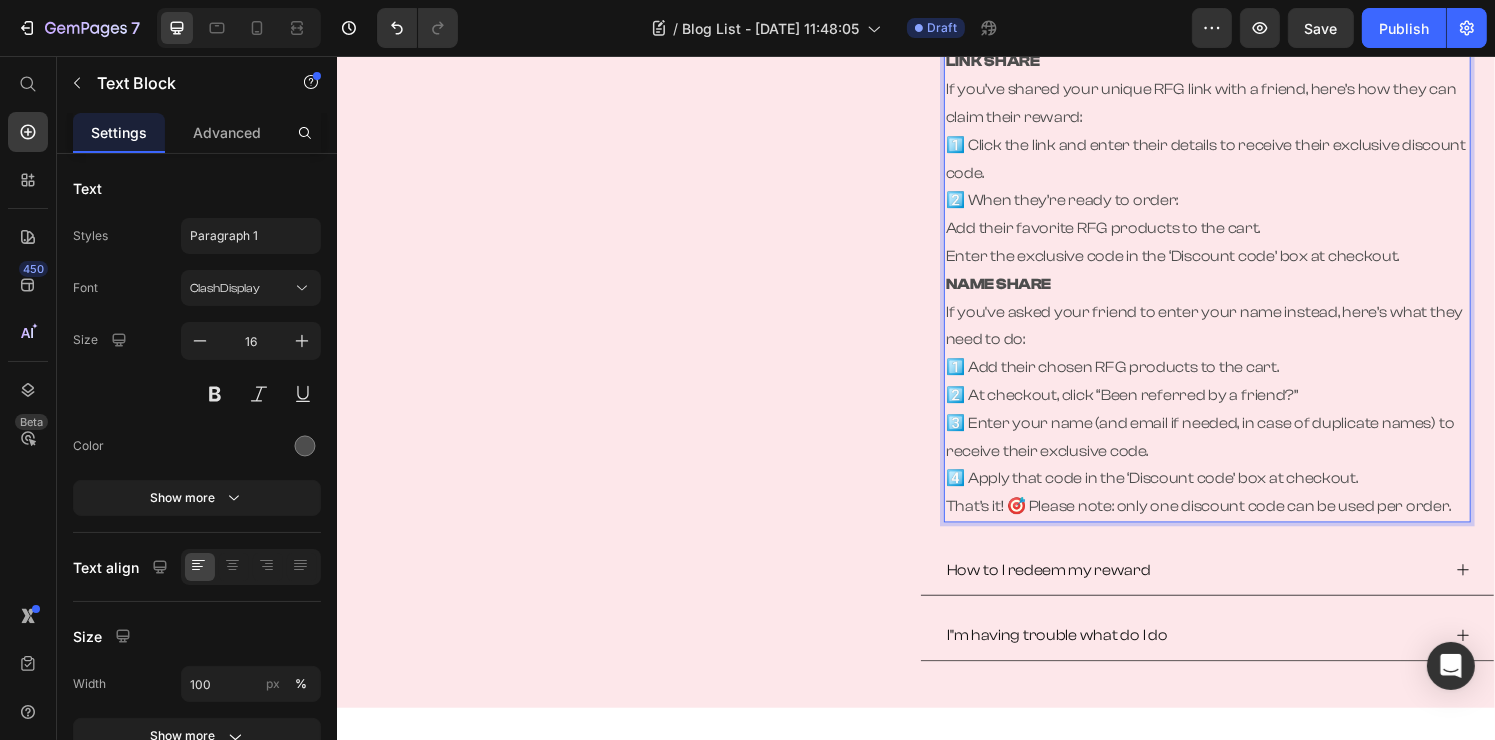 scroll, scrollTop: 1324, scrollLeft: 0, axis: vertical 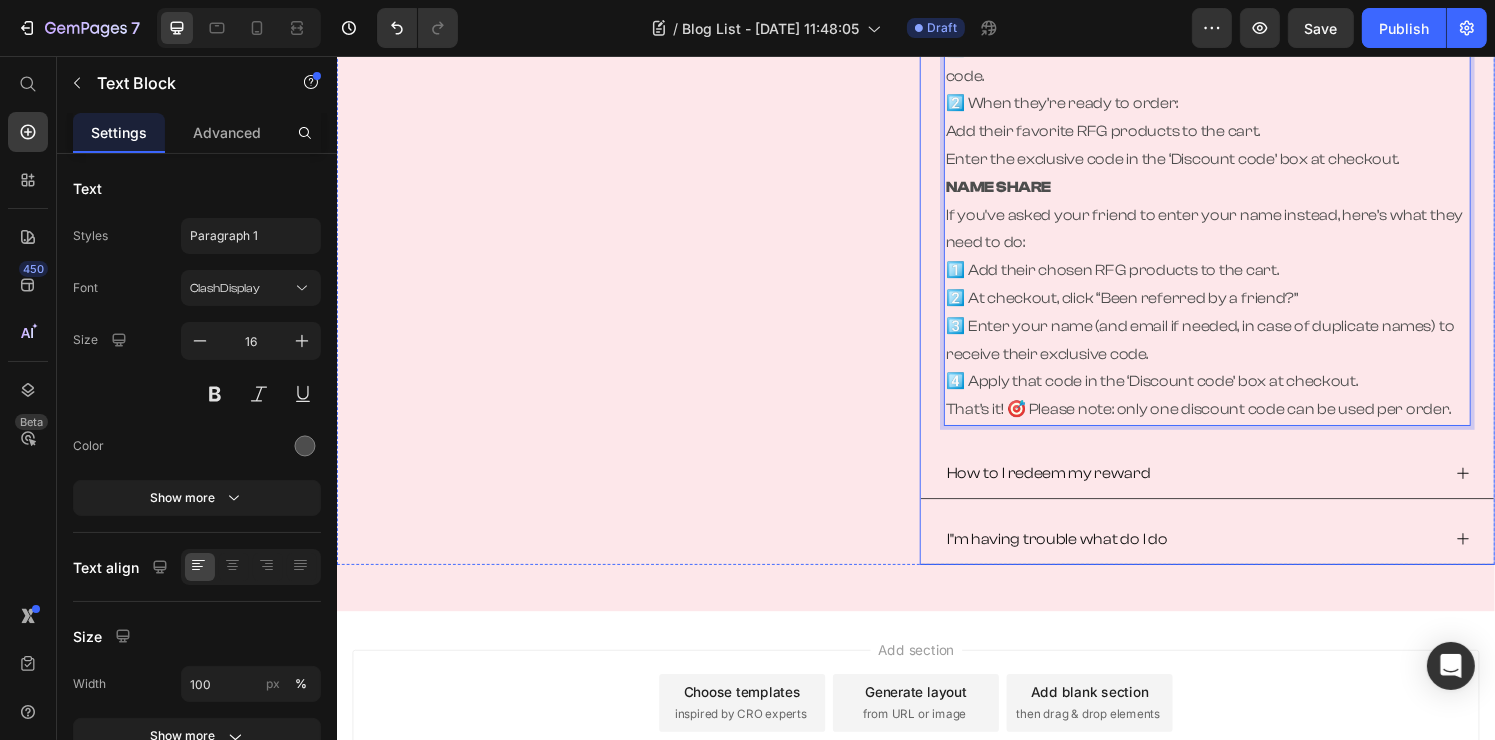 click on "How to I redeem my reward" at bounding box center [1222, 488] 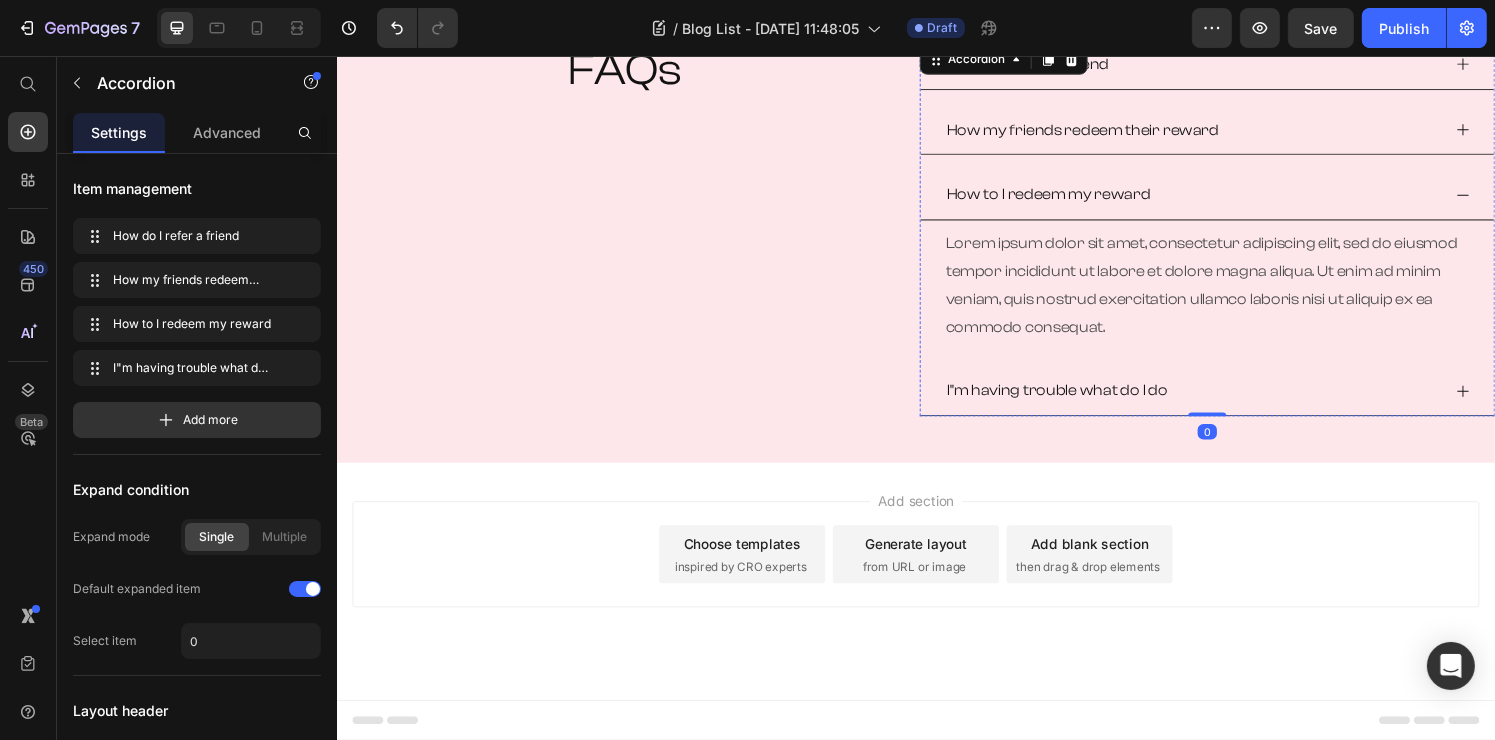 scroll, scrollTop: 1100, scrollLeft: 0, axis: vertical 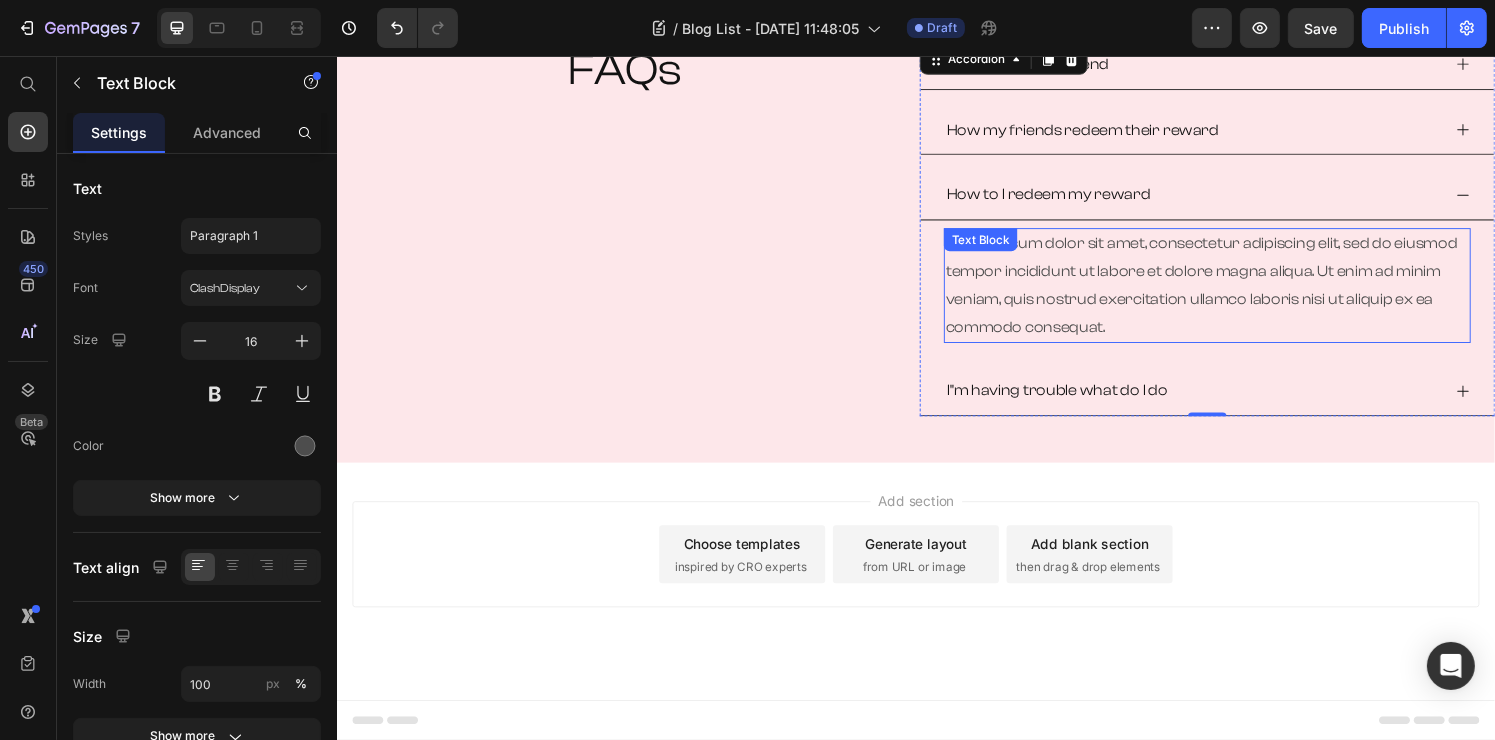 click on "Lorem ipsum dolor sit amet, consectetur adipiscing elit, sed do eiusmod tempor incididunt ut labore et dolore magna aliqua. Ut enim ad minim veniam, quis nostrud exercitation ullamco laboris nisi ut aliquip ex ea commodo consequat." at bounding box center [1238, 293] 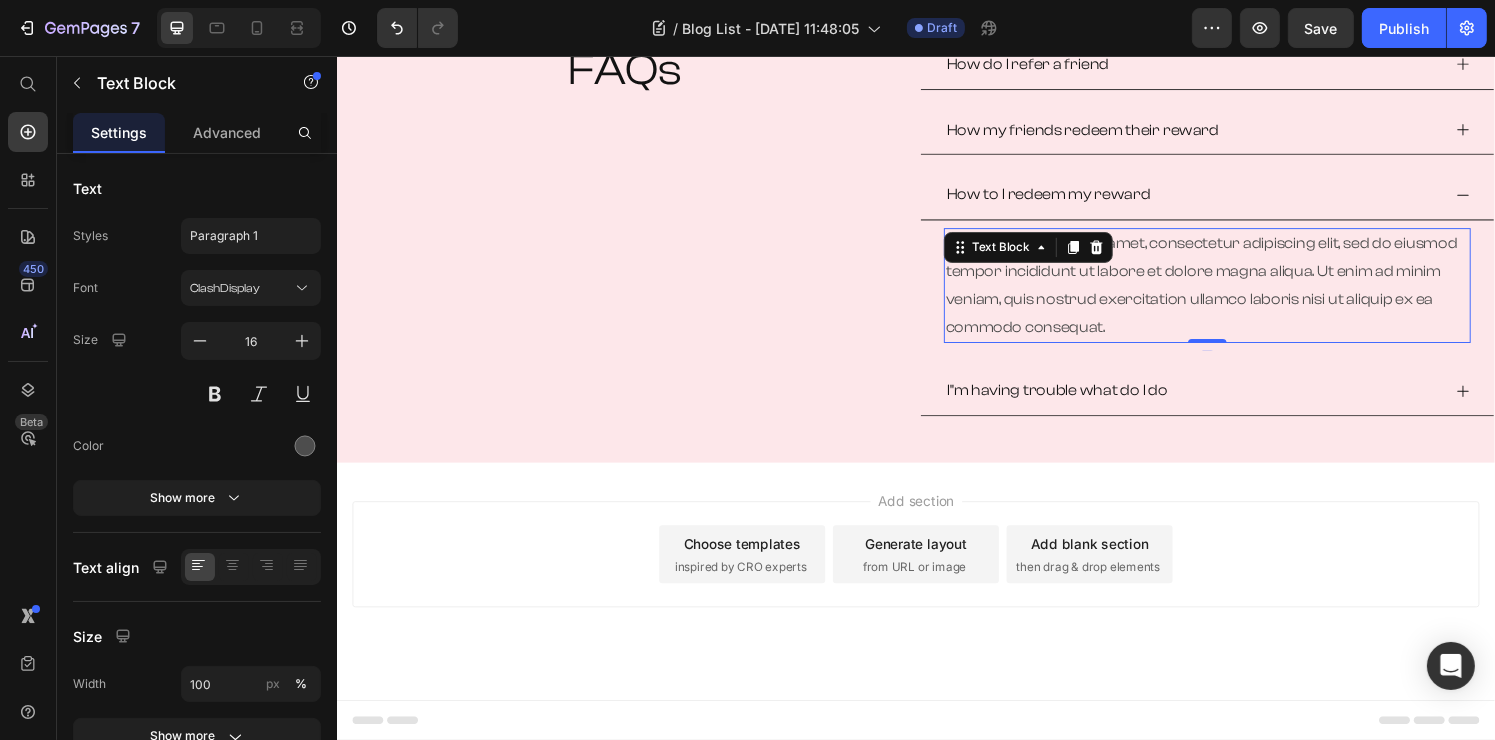 click on "Lorem ipsum dolor sit amet, consectetur adipiscing elit, sed do eiusmod tempor incididunt ut labore et dolore magna aliqua. Ut enim ad minim veniam, quis nostrud exercitation ullamco laboris nisi ut aliquip ex ea commodo consequat." at bounding box center (1238, 293) 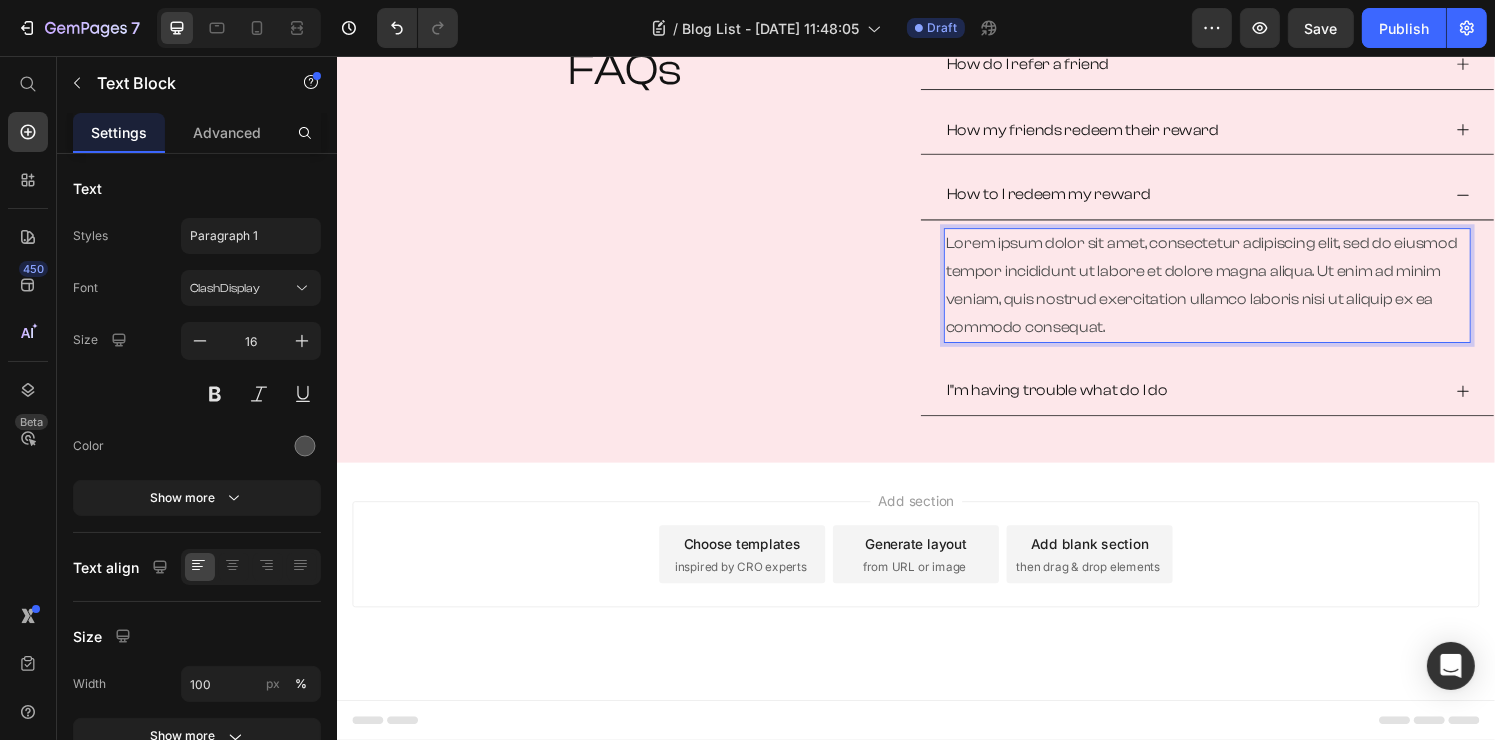 click on "Lorem ipsum dolor sit amet, consectetur adipiscing elit, sed do eiusmod tempor incididunt ut labore et dolore magna aliqua. Ut enim ad minim veniam, quis nostrud exercitation ullamco laboris nisi ut aliquip ex ea commodo consequat." at bounding box center [1238, 293] 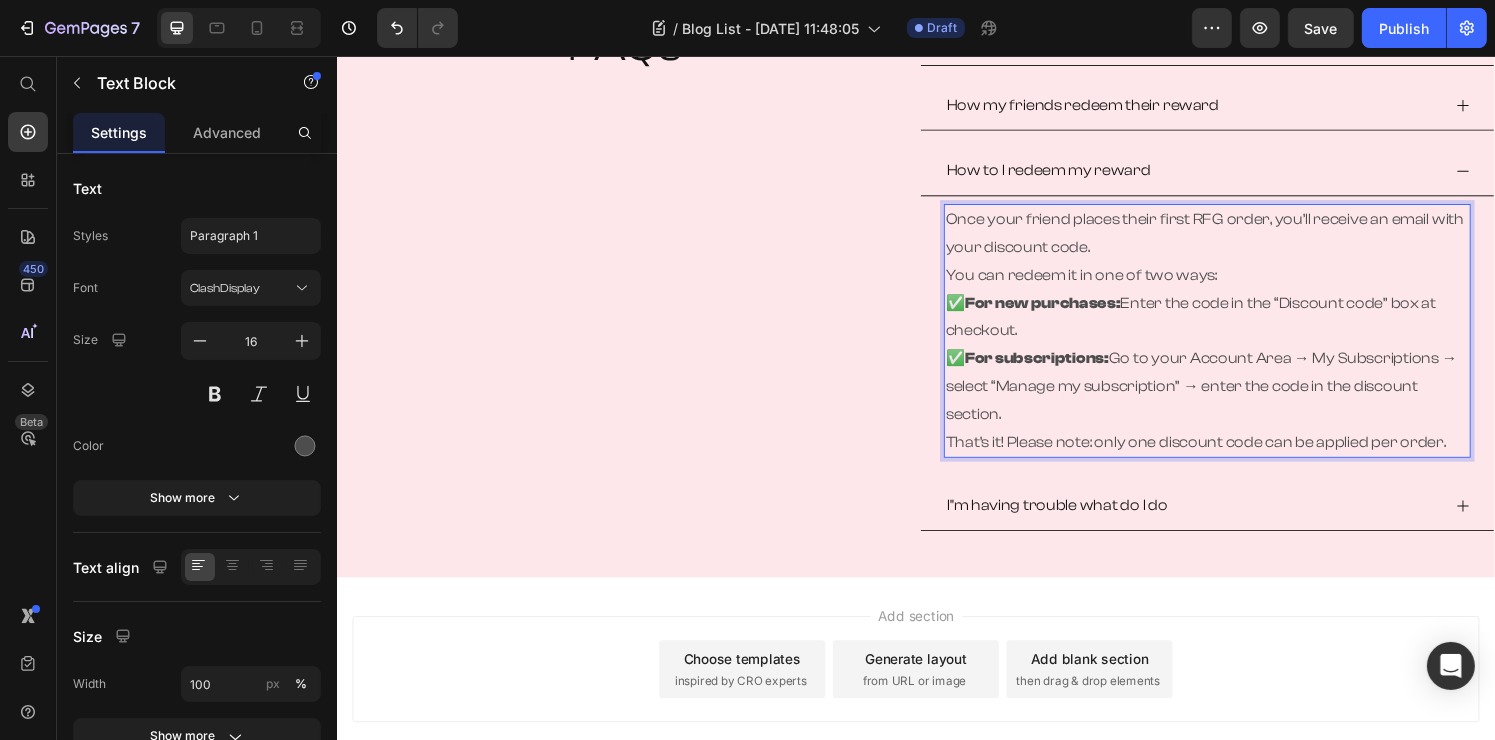 click on "✅  For new purchases:  Enter the code in the “Discount code” box at checkout." at bounding box center [1238, 327] 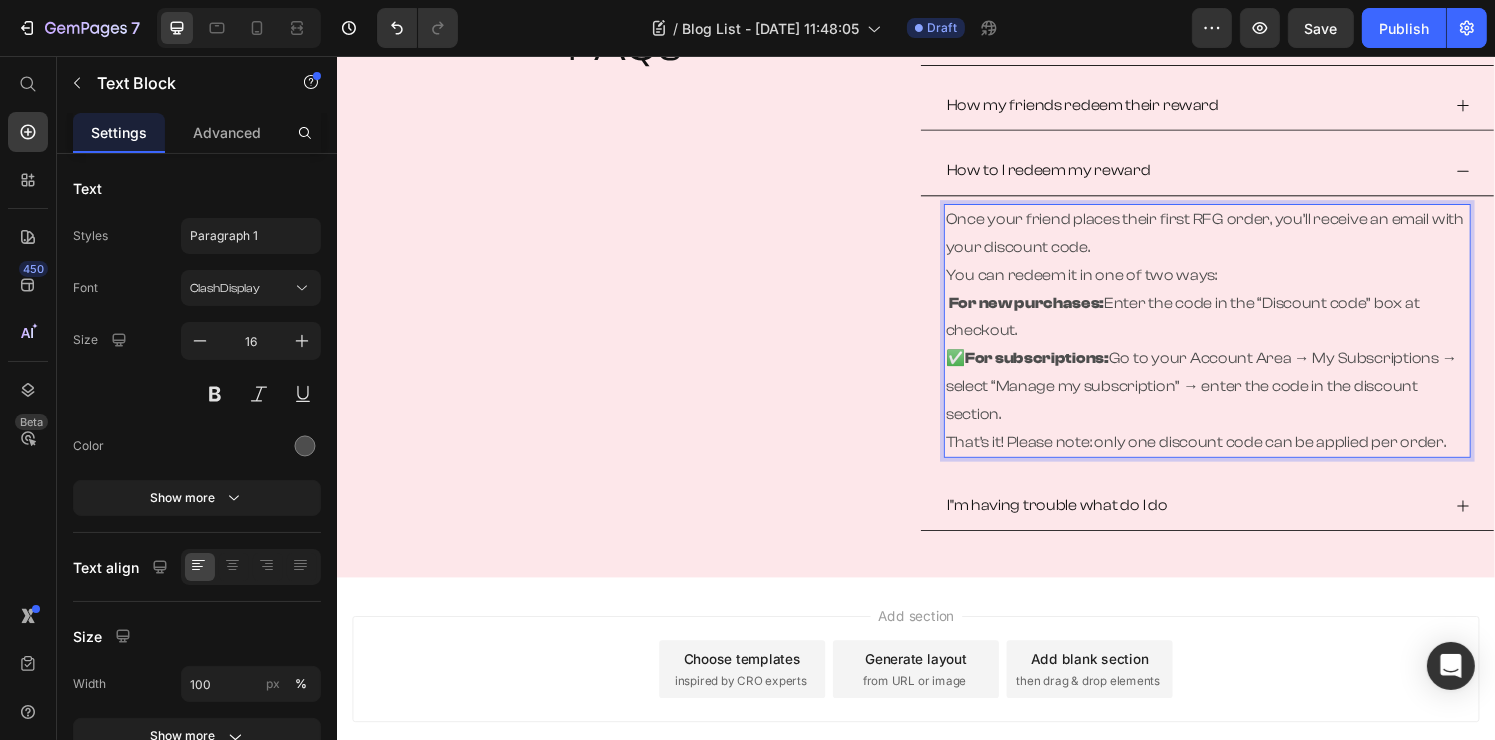 click on "✅  For subscriptions:  Go to your Account Area → My Subscriptions → select “Manage my subscription” → enter the code in the discount section." at bounding box center [1238, 398] 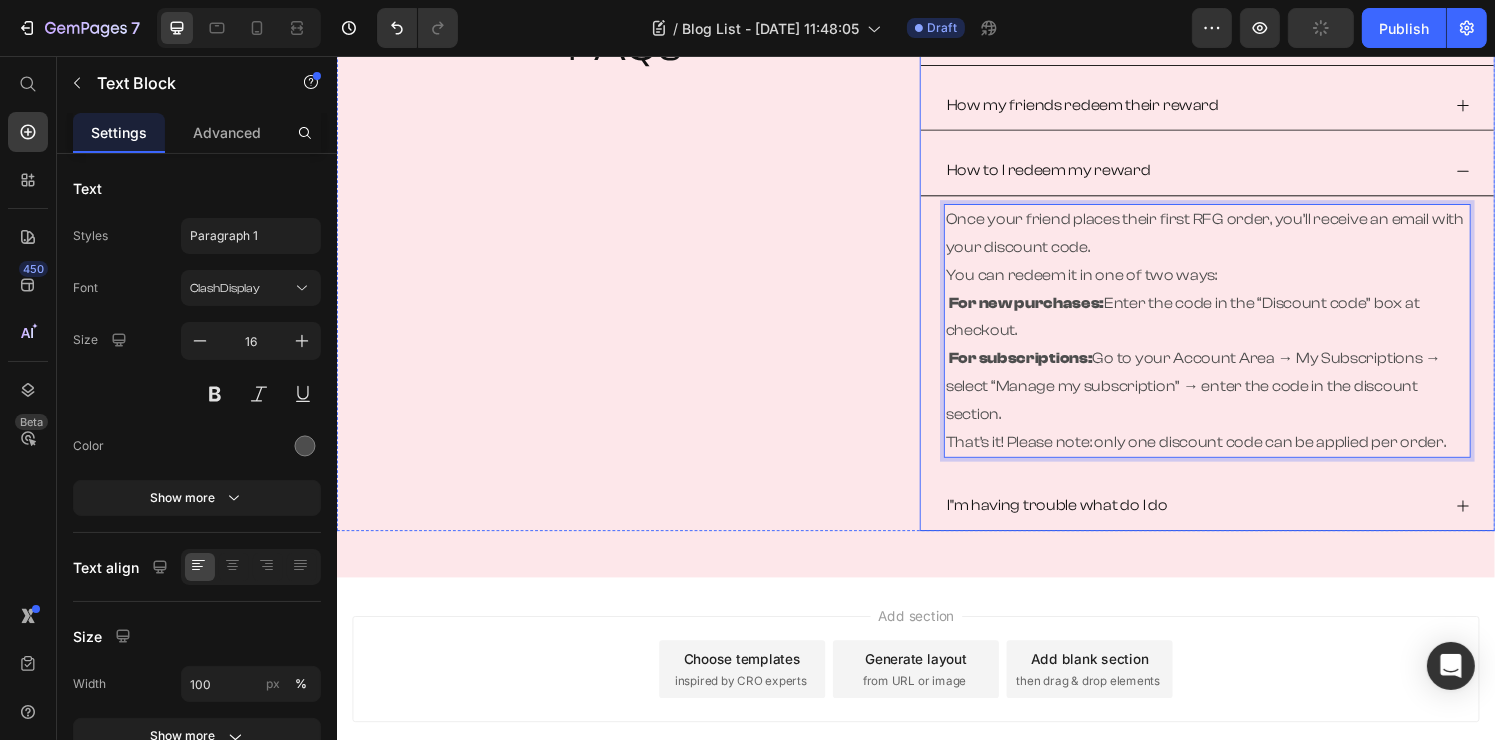 click on "I"m having trouble what do I do" at bounding box center [1222, 521] 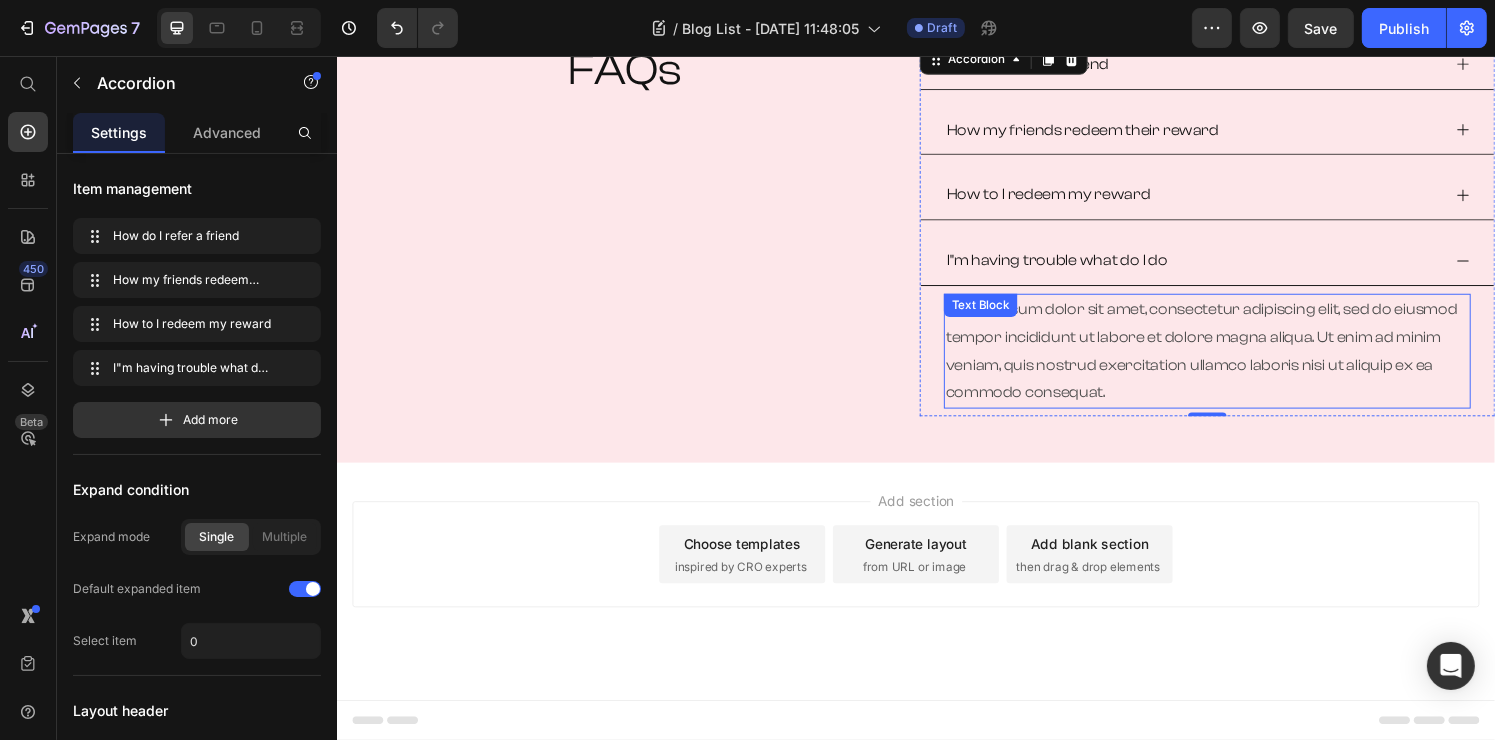 click on "Lorem ipsum dolor sit amet, consectetur adipiscing elit, sed do eiusmod tempor incididunt ut labore et dolore magna aliqua. Ut enim ad minim veniam, quis nostrud exercitation ullamco laboris nisi ut aliquip ex ea commodo consequat." at bounding box center (1238, 361) 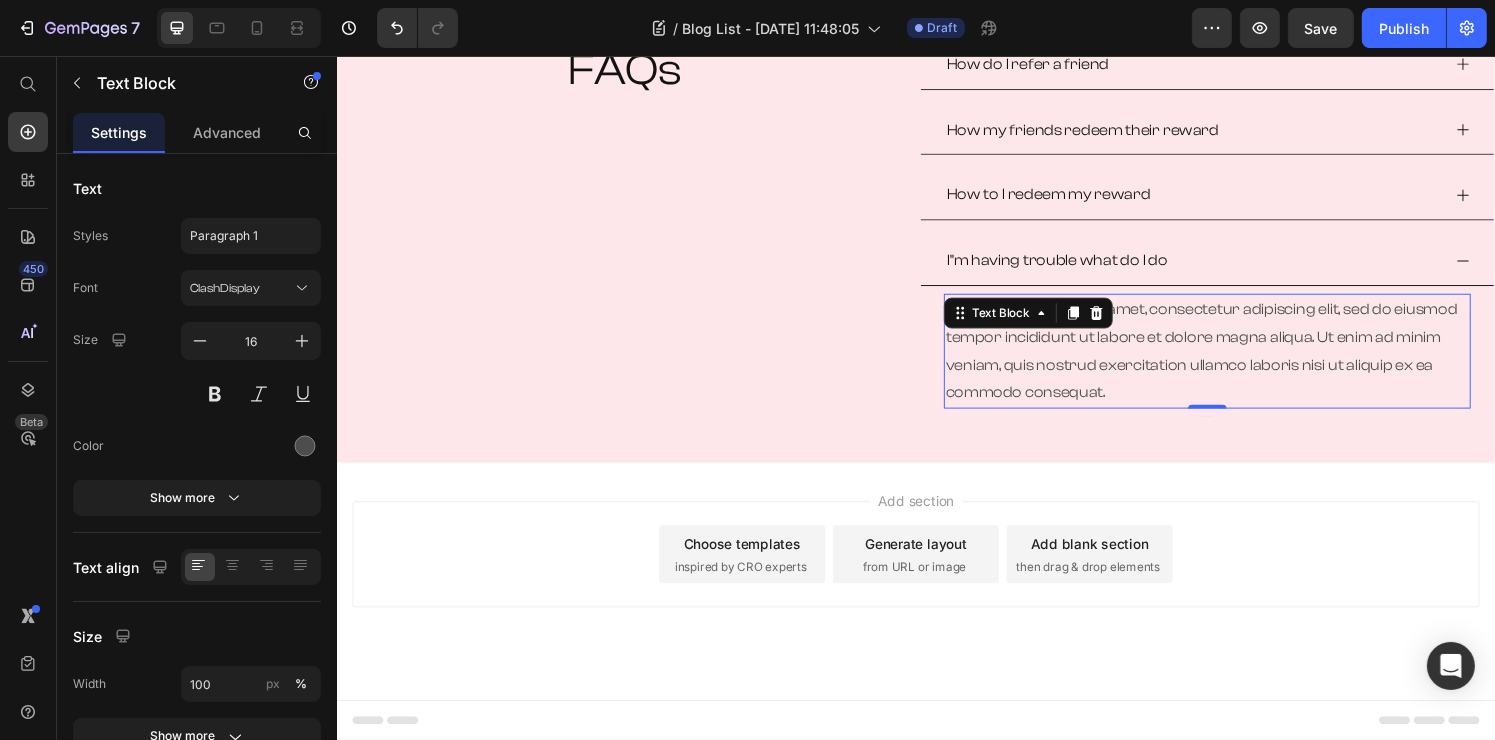 click on "Lorem ipsum dolor sit amet, consectetur adipiscing elit, sed do eiusmod tempor incididunt ut labore et dolore magna aliqua. Ut enim ad minim veniam, quis nostrud exercitation ullamco laboris nisi ut aliquip ex ea commodo consequat." at bounding box center (1238, 361) 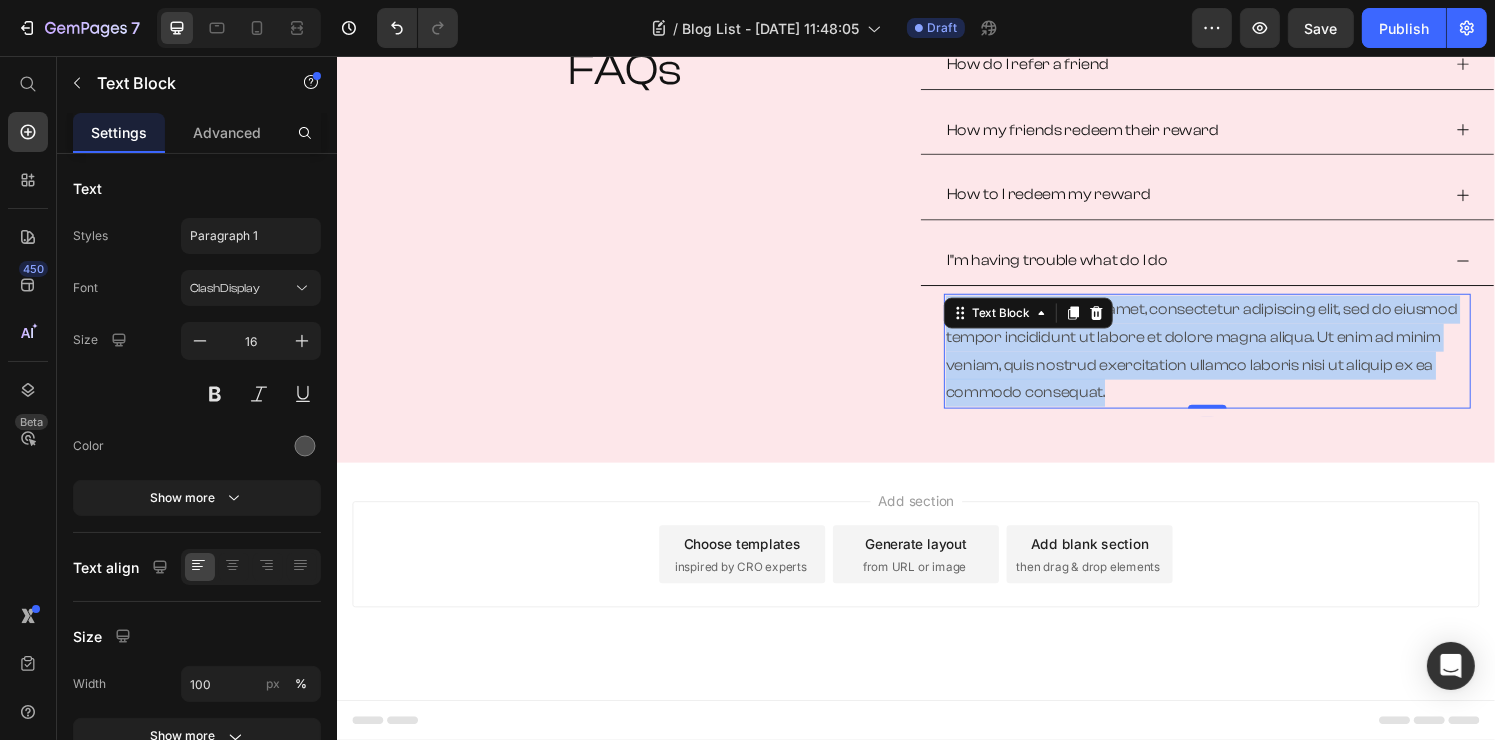 click on "Lorem ipsum dolor sit amet, consectetur adipiscing elit, sed do eiusmod tempor incididunt ut labore et dolore magna aliqua. Ut enim ad minim veniam, quis nostrud exercitation ullamco laboris nisi ut aliquip ex ea commodo consequat." at bounding box center (1238, 361) 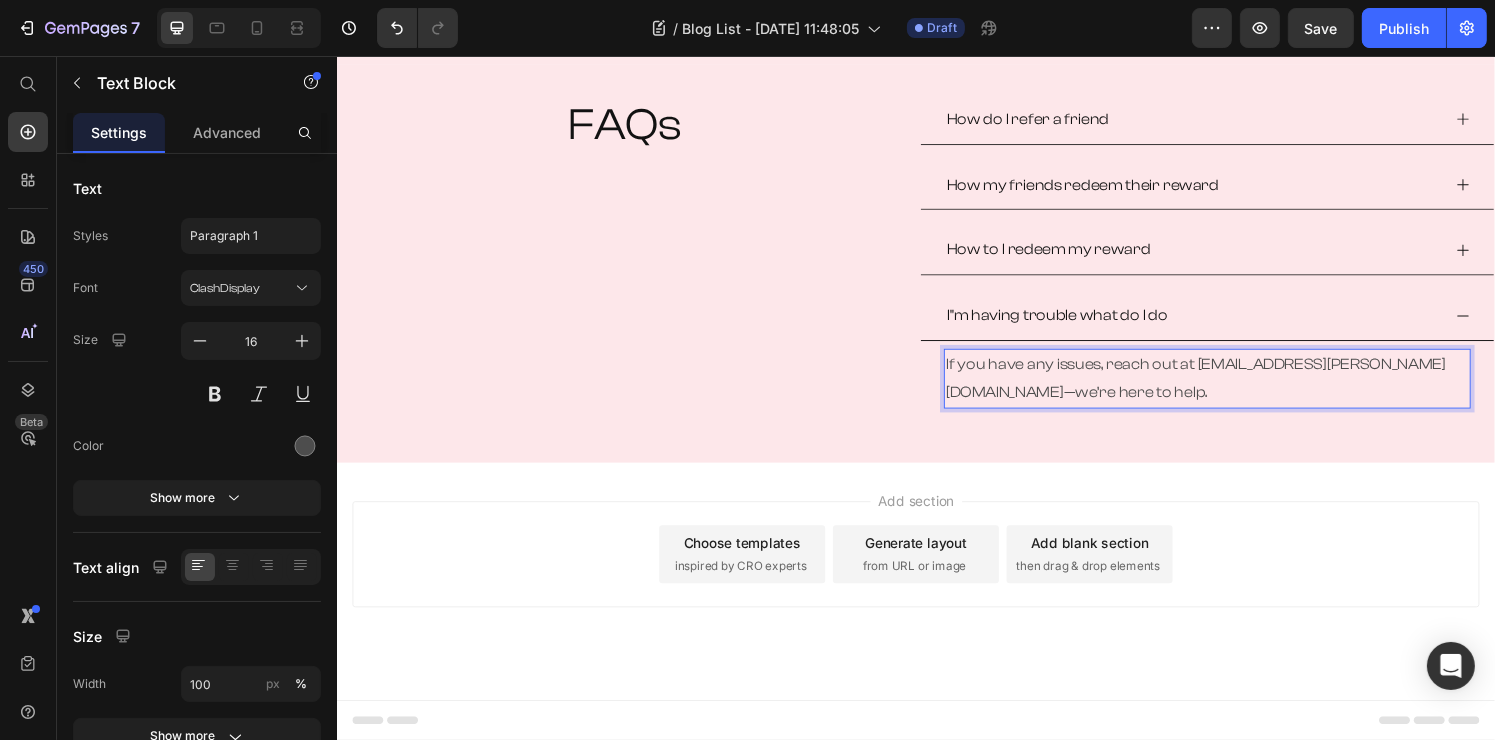 scroll, scrollTop: 1042, scrollLeft: 0, axis: vertical 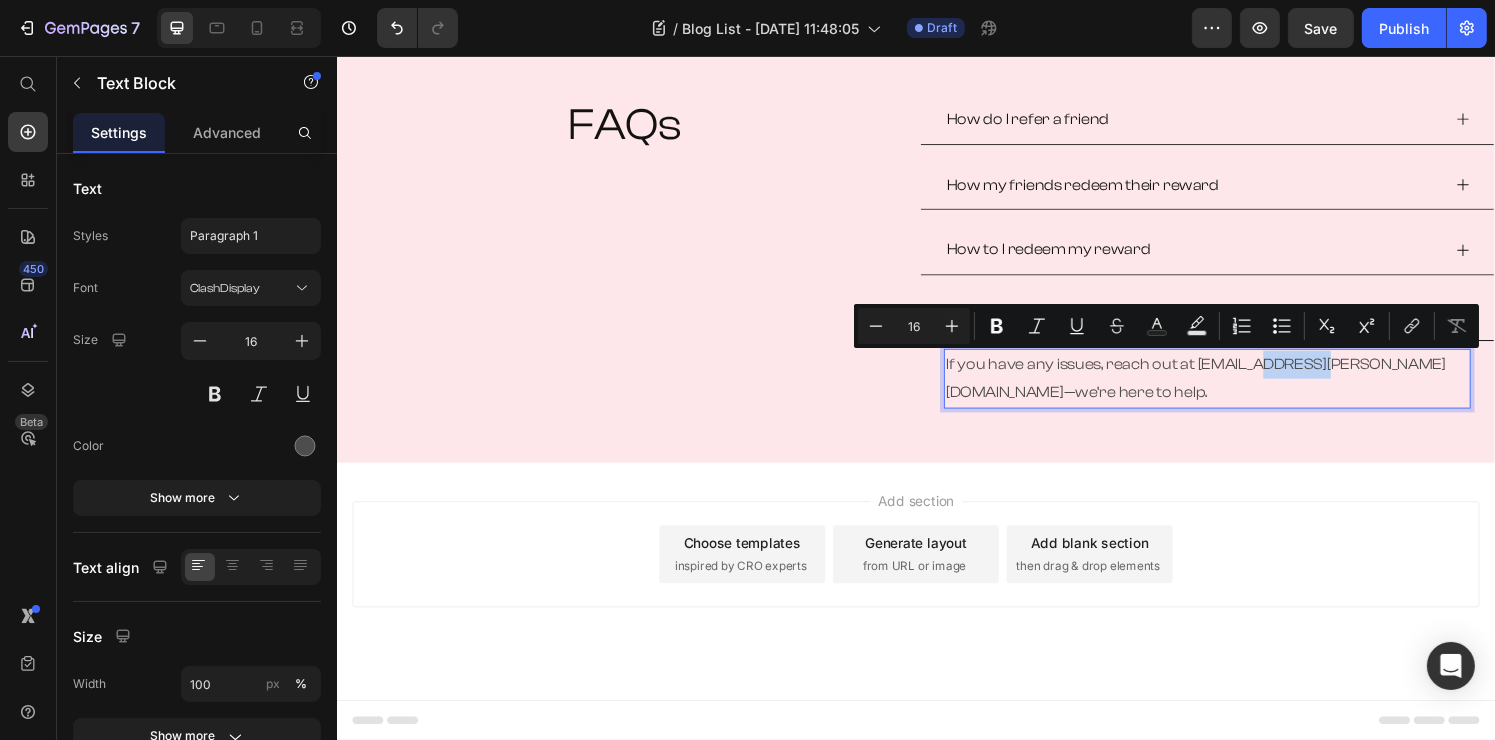 drag, startPoint x: 1298, startPoint y: 373, endPoint x: 1359, endPoint y: 379, distance: 61.294373 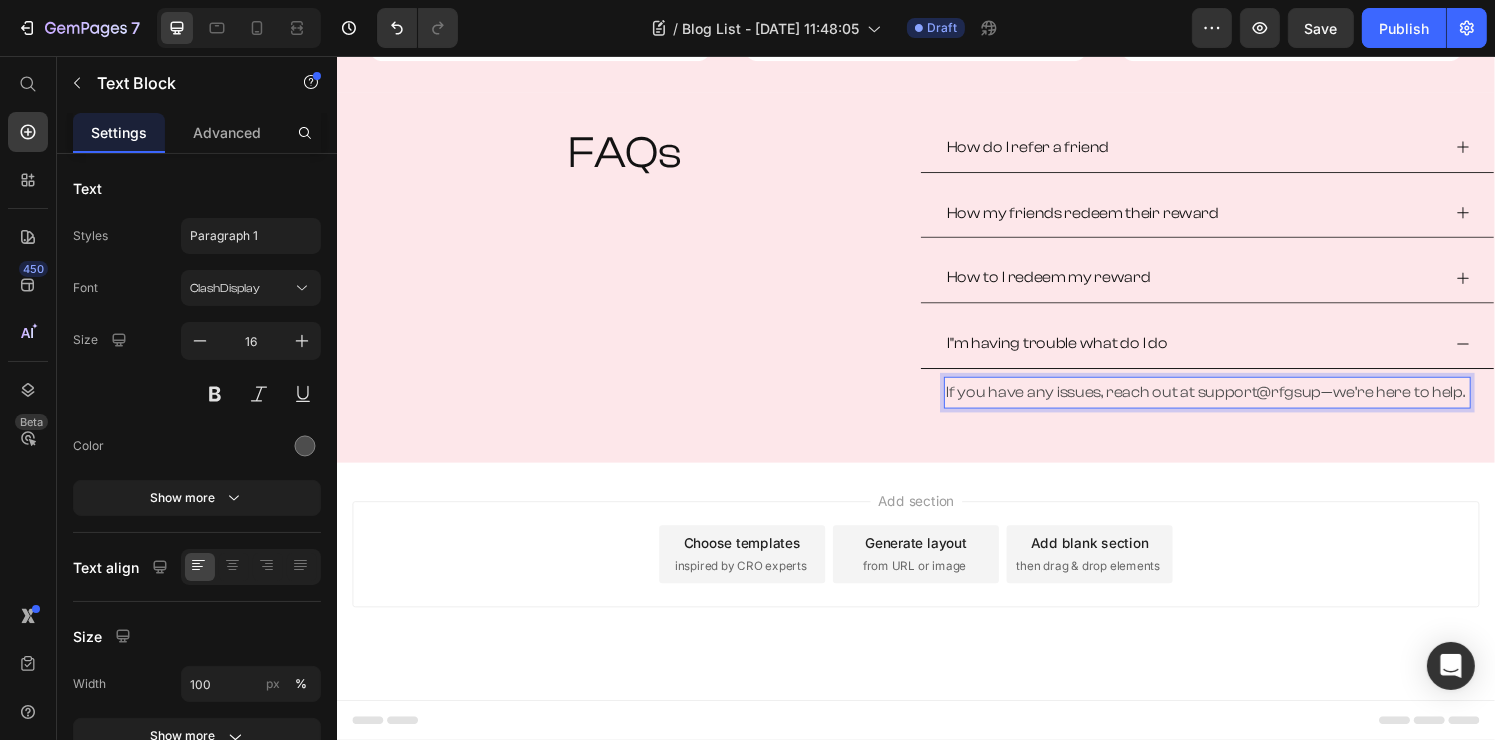 scroll, scrollTop: 1042, scrollLeft: 0, axis: vertical 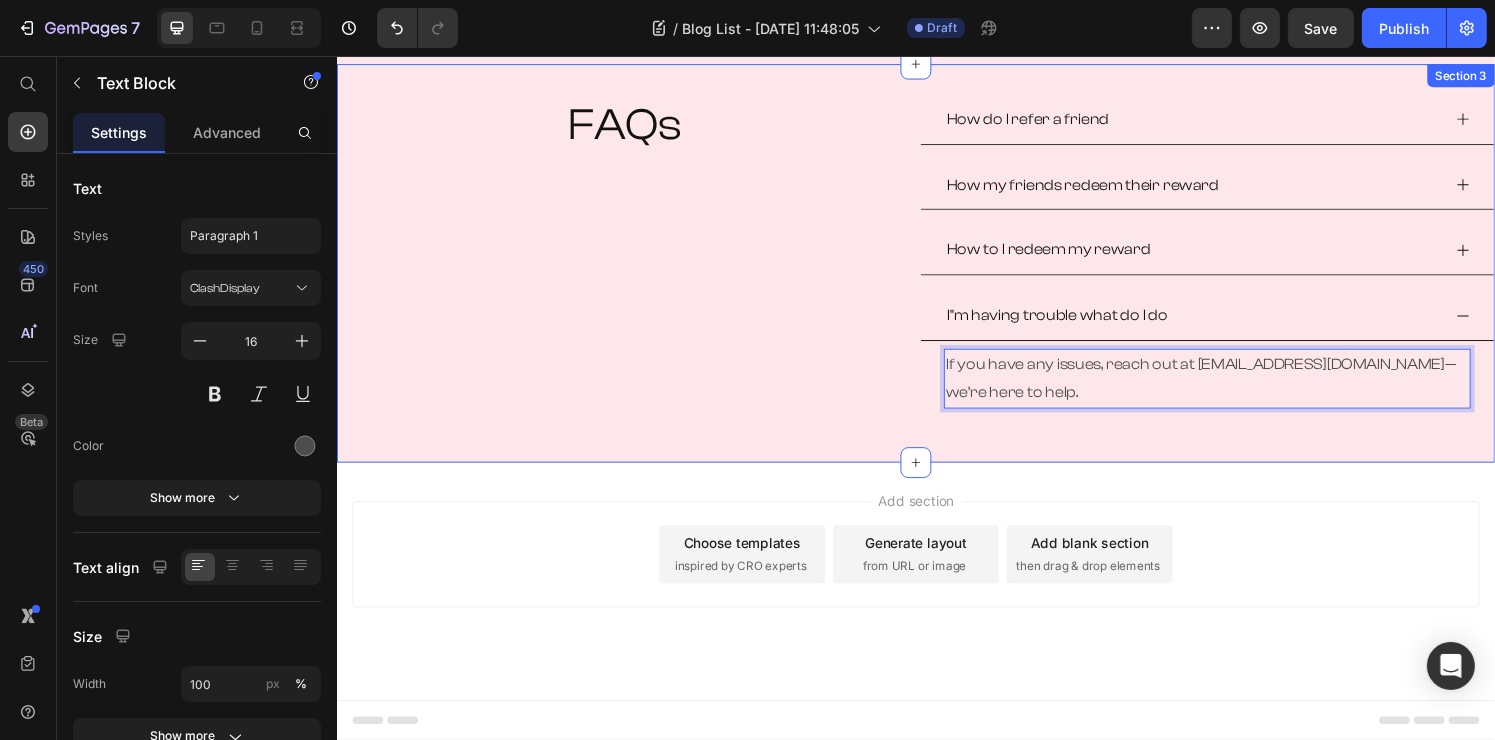 click on "FAQs Heading
How do I refer a friend
How my friends redeem their reward
How to I redeem my reward
I"m having trouble what do I do If you have any issues, reach out at [EMAIL_ADDRESS][DOMAIN_NAME]—we’re here to help. Text Block   0 Accordion Row" at bounding box center [936, 270] 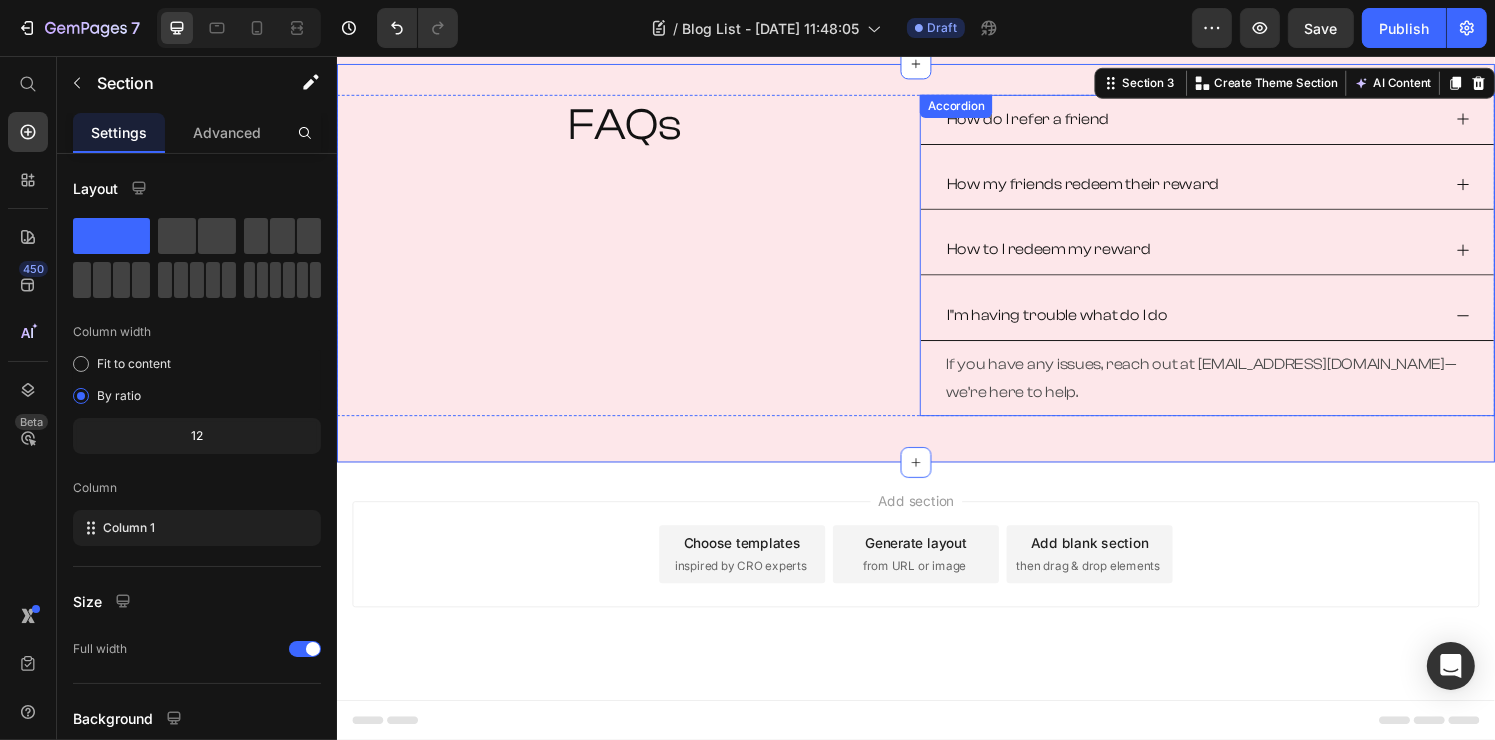 click 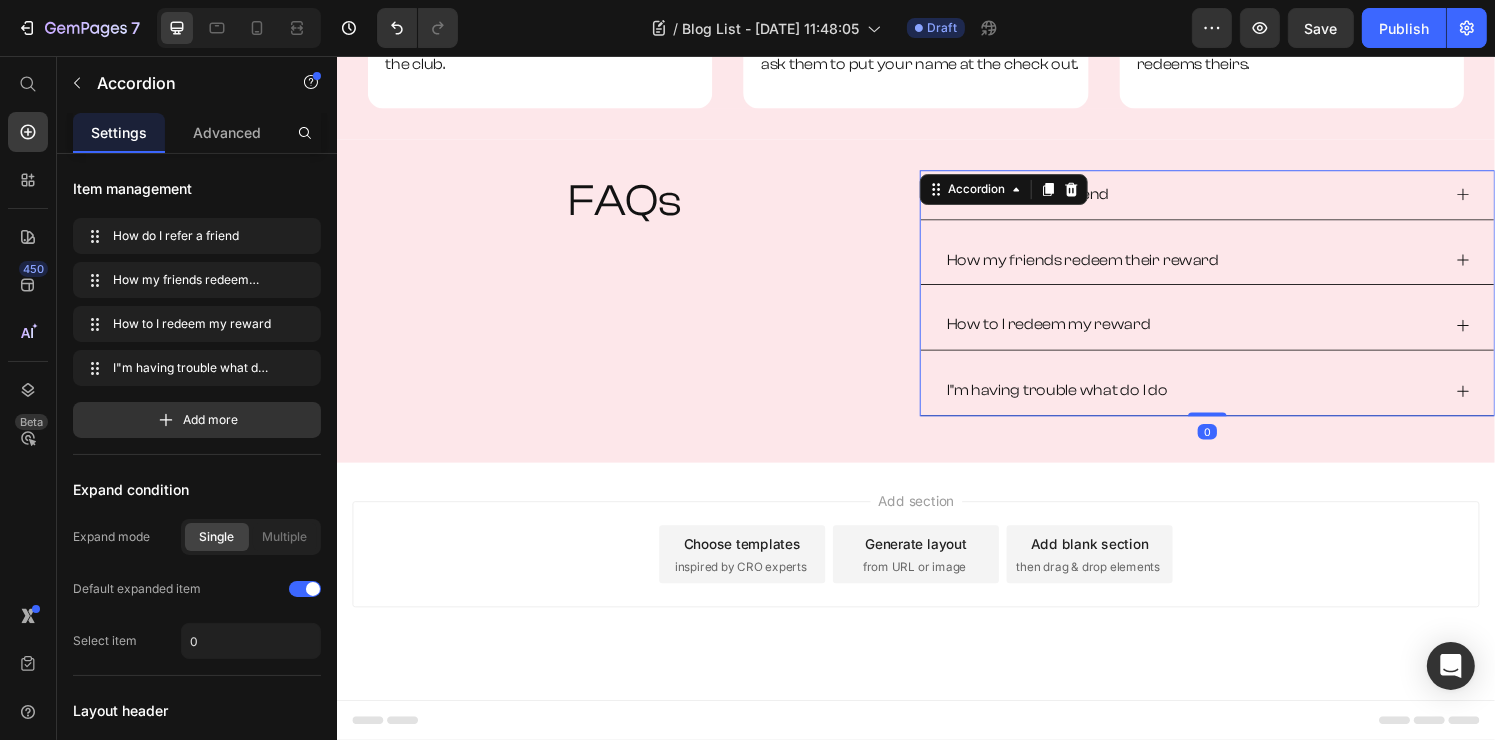 scroll, scrollTop: 964, scrollLeft: 0, axis: vertical 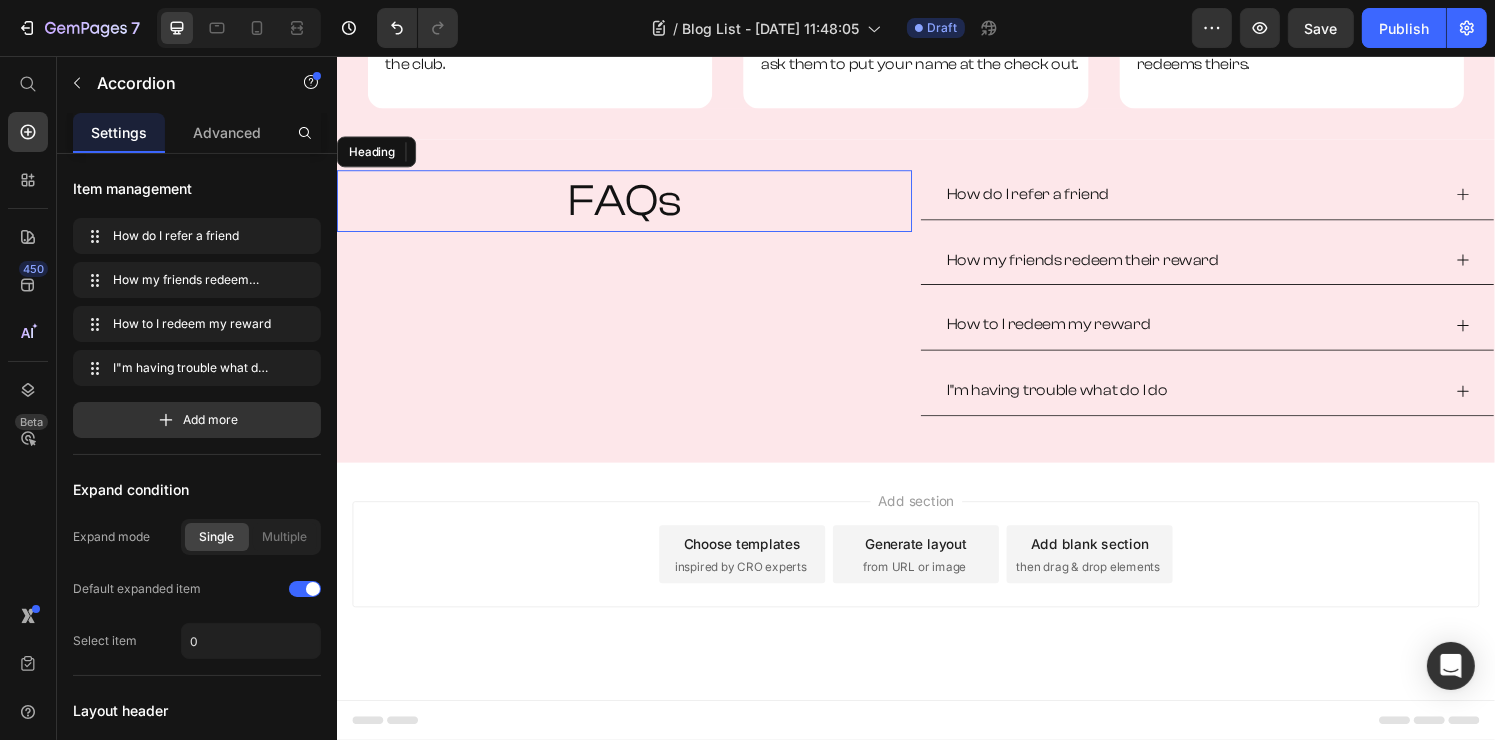 click on "FAQs" at bounding box center (634, 206) 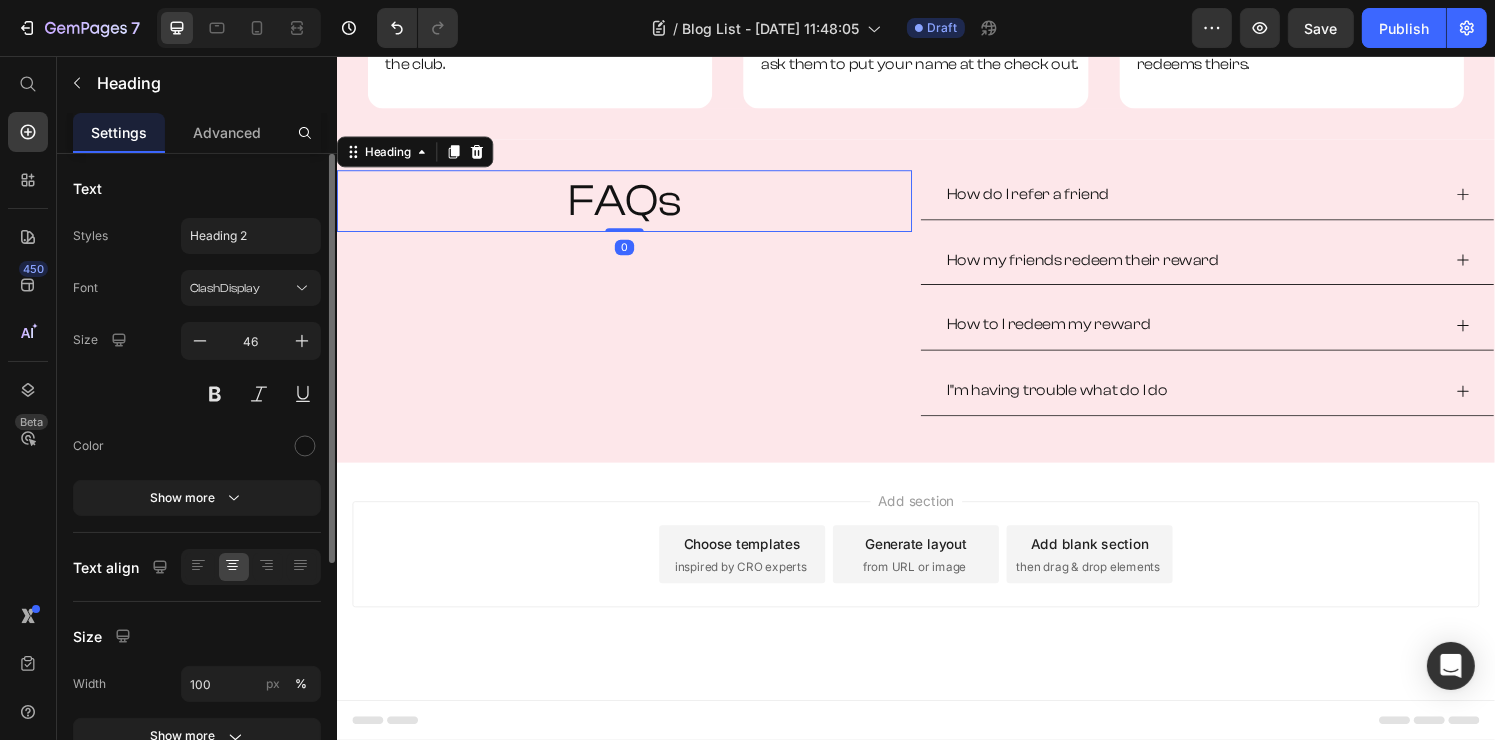click on "Font ClashDisplay Size 46 Color Show more" at bounding box center (197, 393) 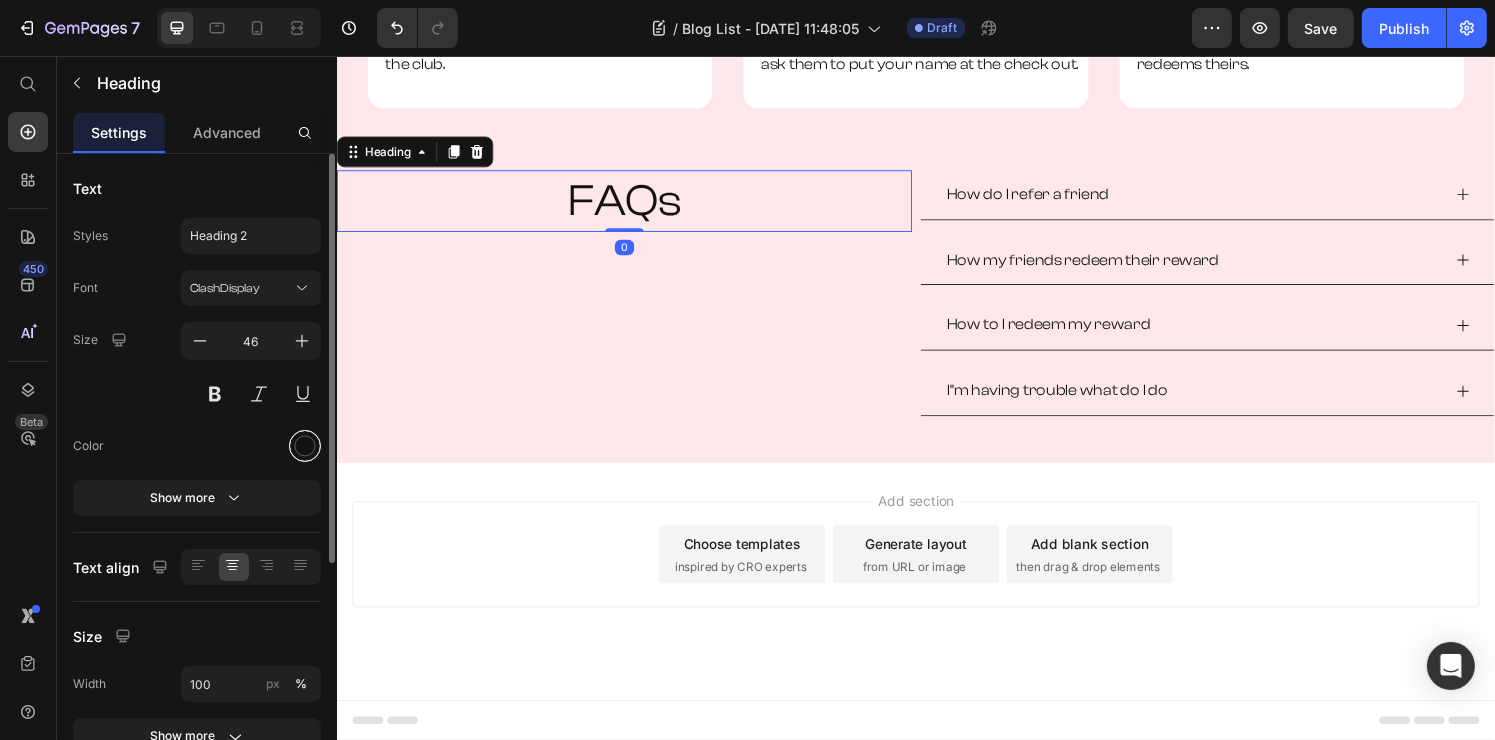 click at bounding box center [305, 446] 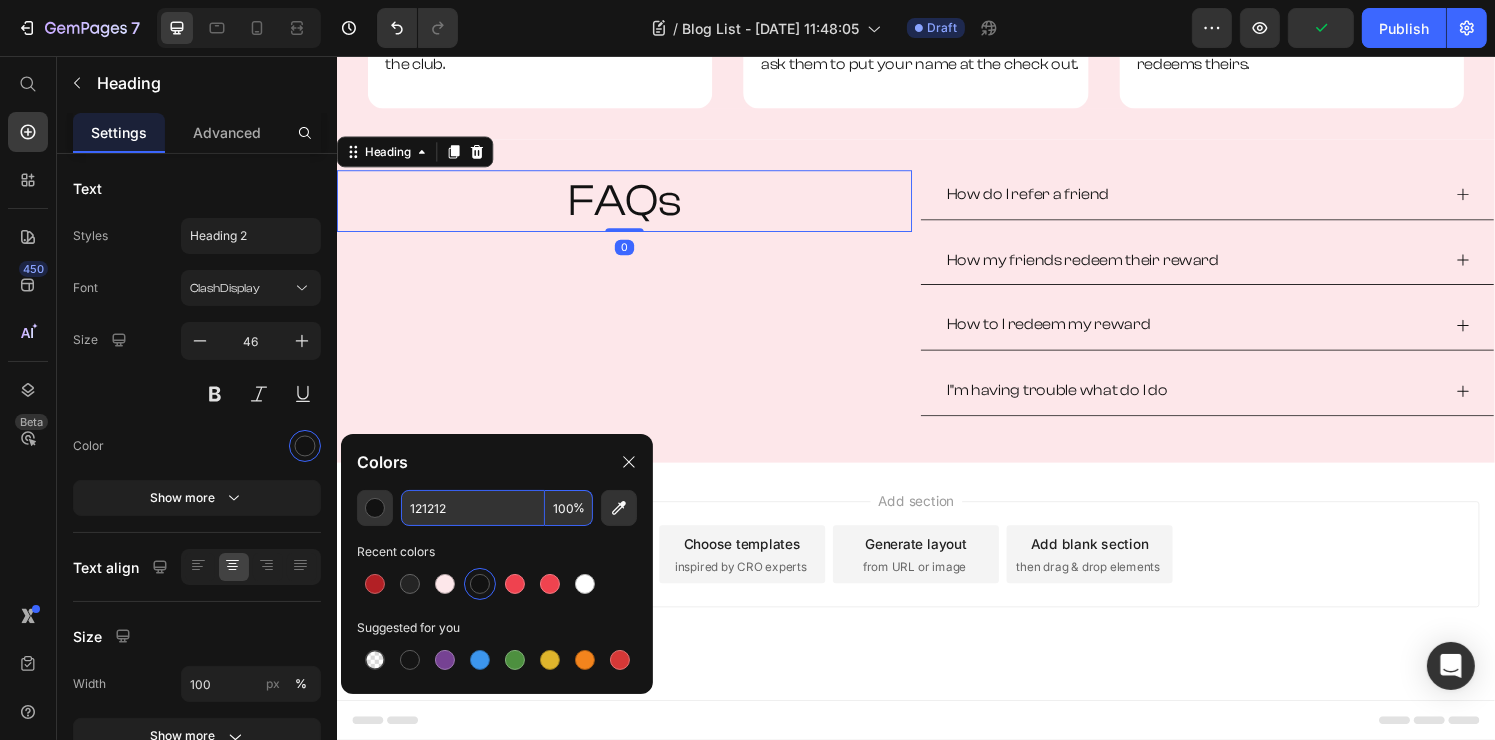 click on "121212" at bounding box center [473, 508] 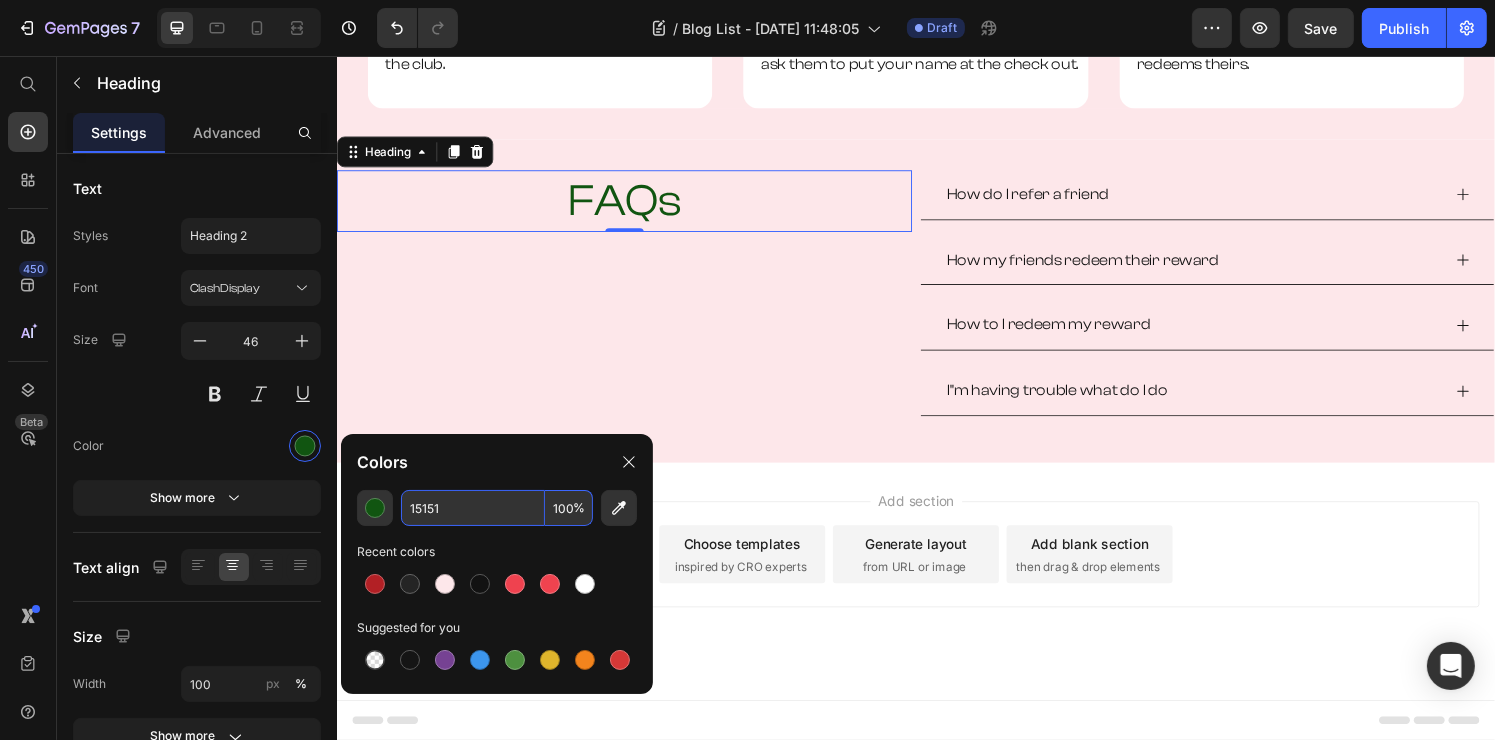 type on "151515" 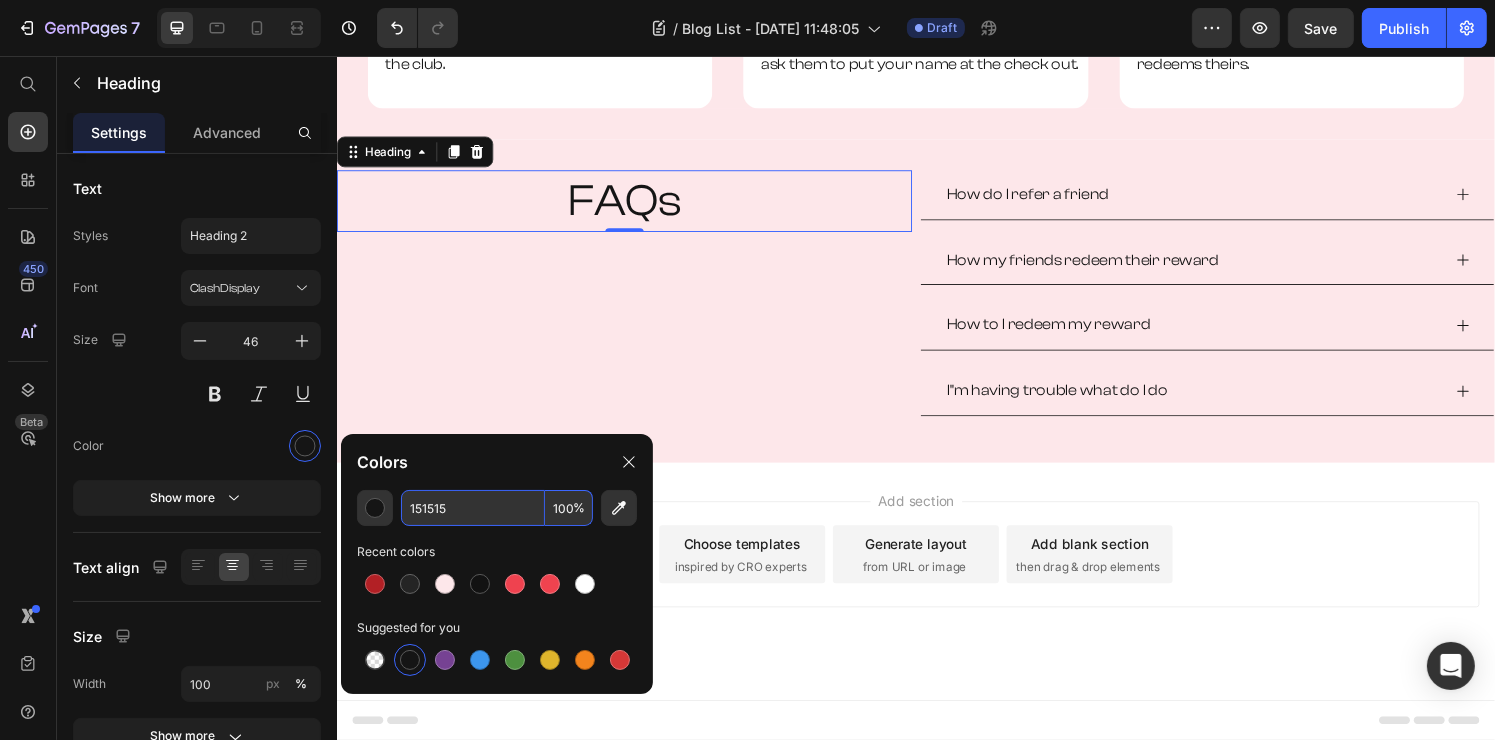 click on "151515" at bounding box center [473, 508] 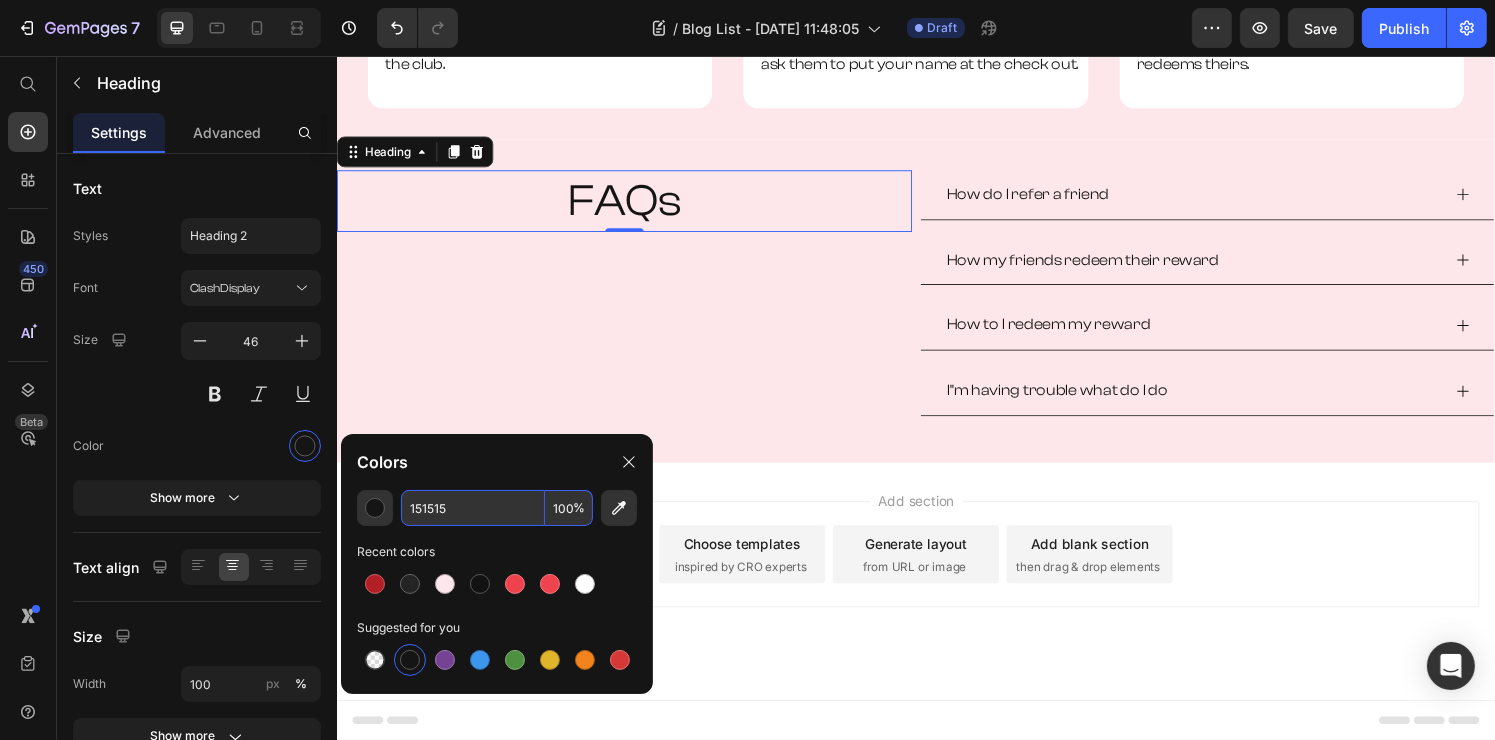 click on "151515" at bounding box center [473, 508] 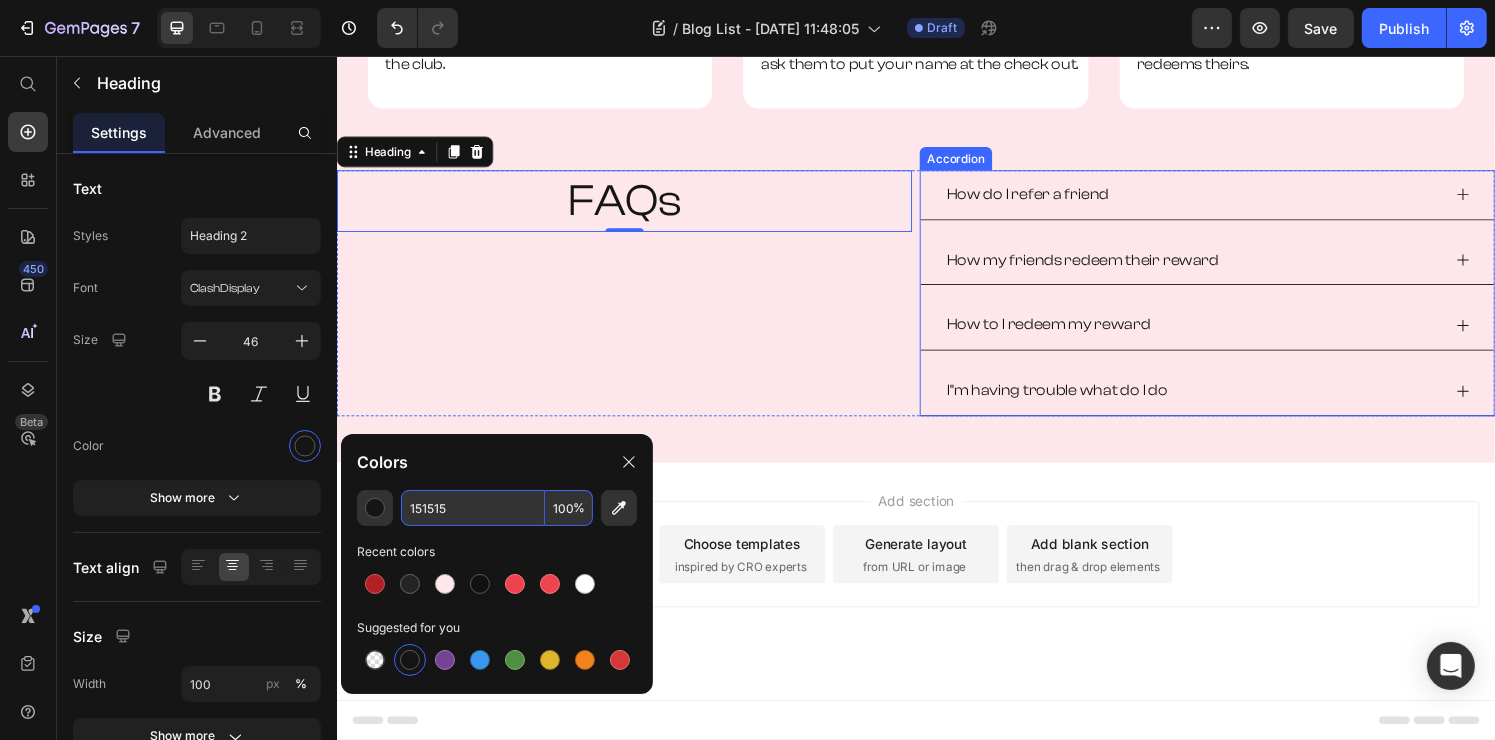 click on "How do I refer a friend" at bounding box center [1052, 199] 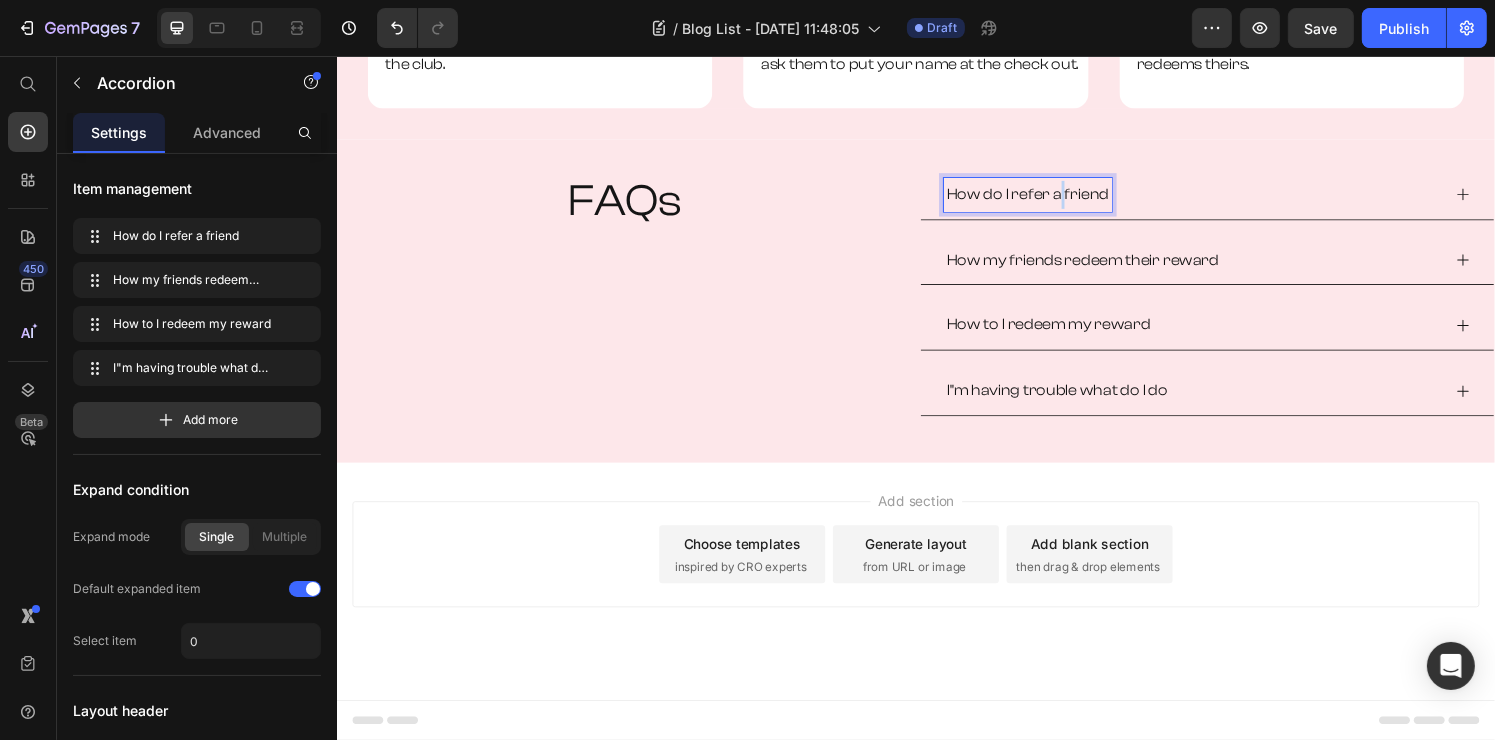 click on "How do I refer a friend" at bounding box center [1052, 199] 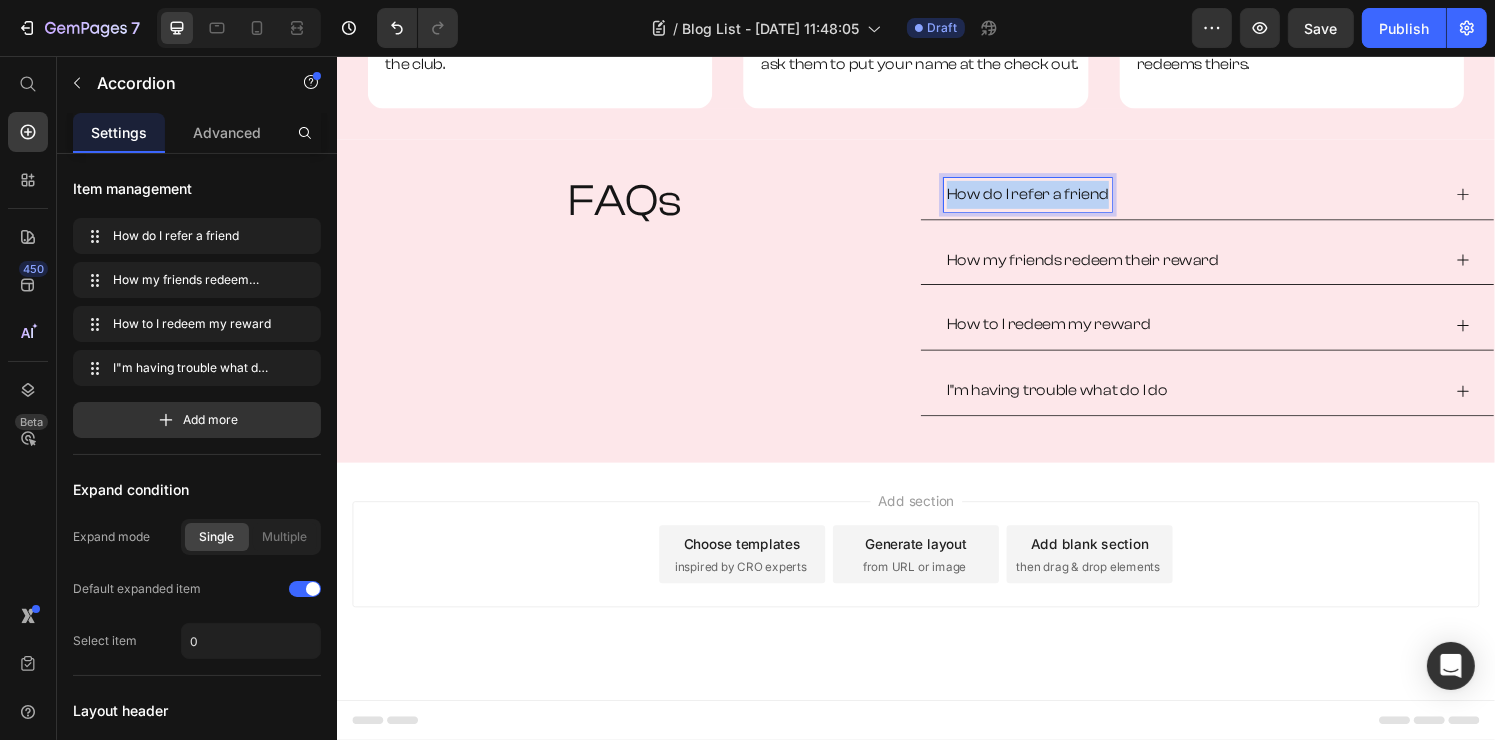 click on "How do I refer a friend" at bounding box center (1052, 199) 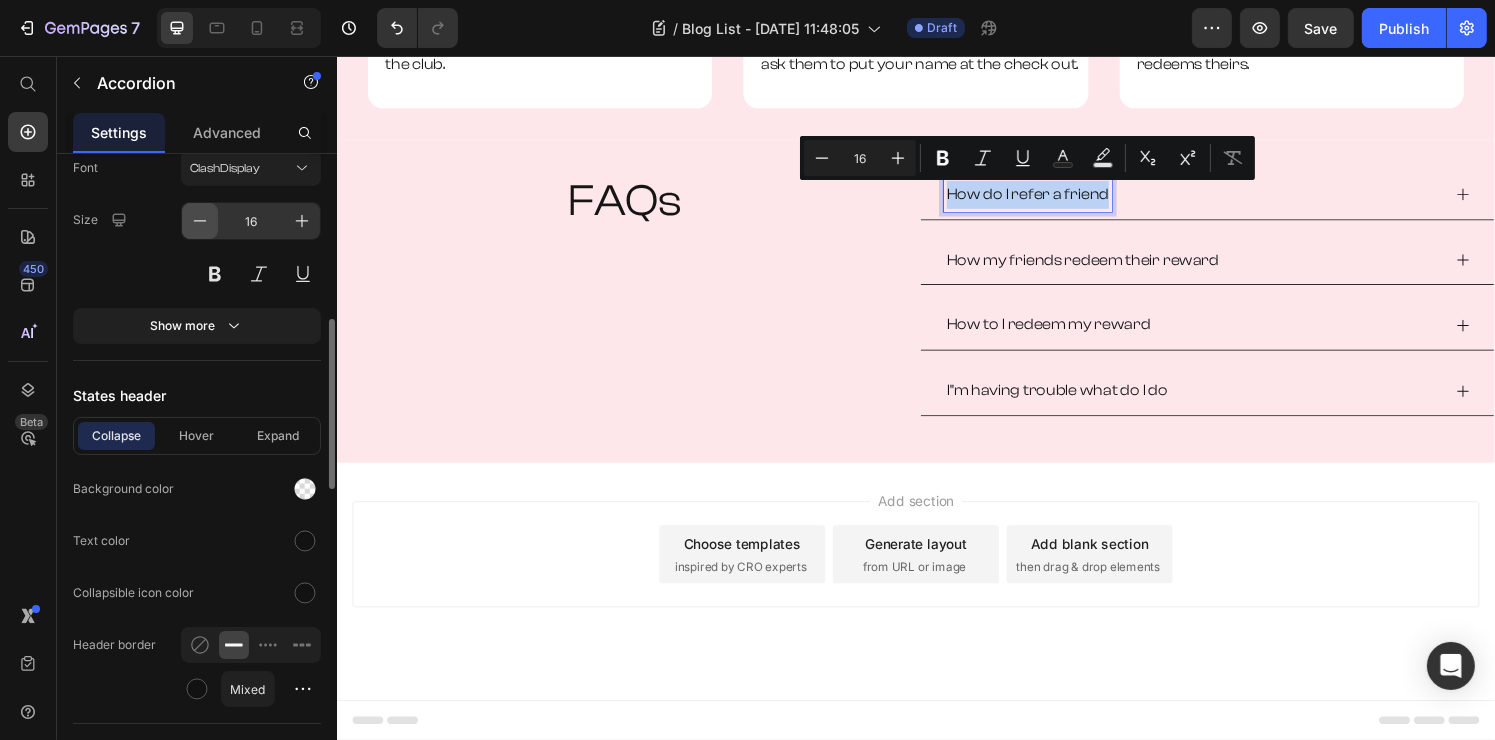 scroll, scrollTop: 1200, scrollLeft: 0, axis: vertical 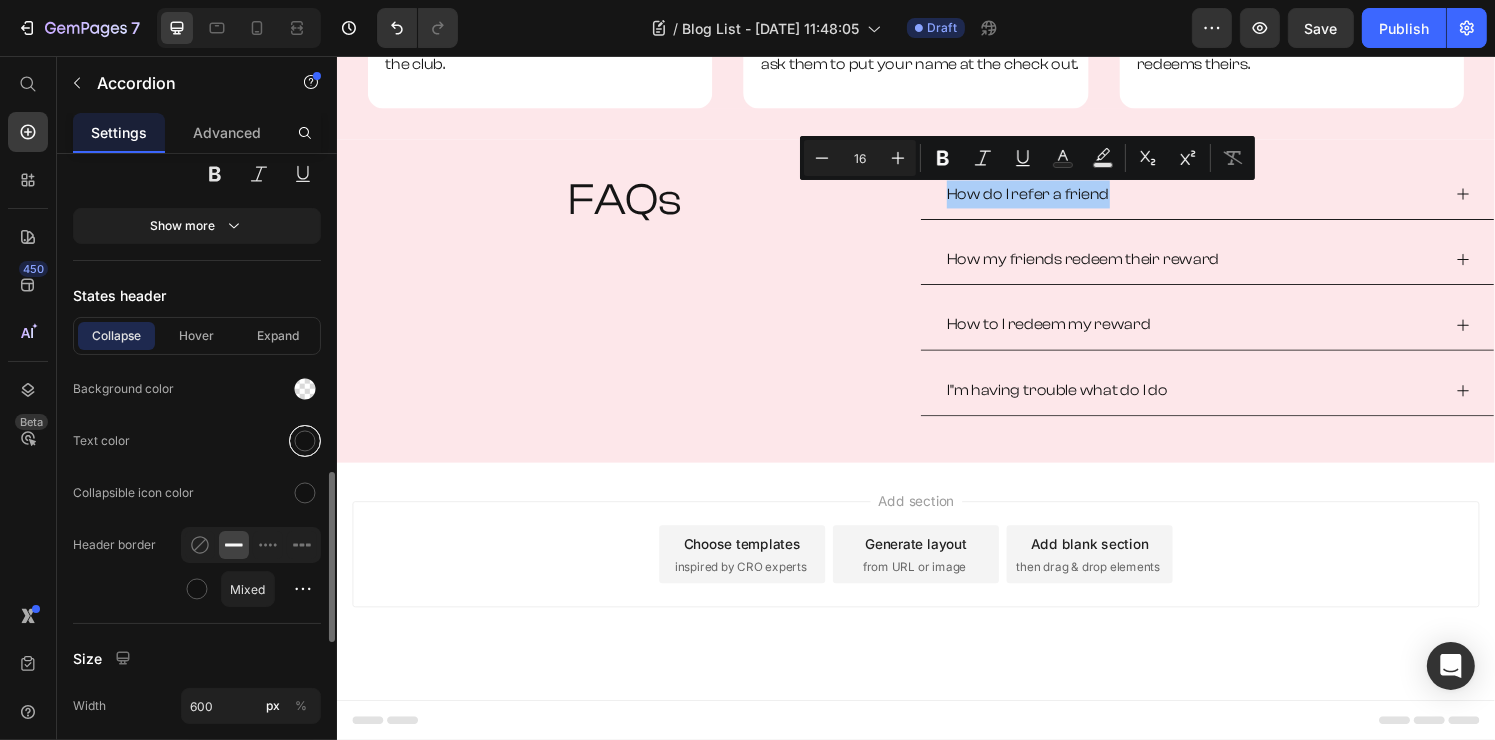 click at bounding box center (305, 441) 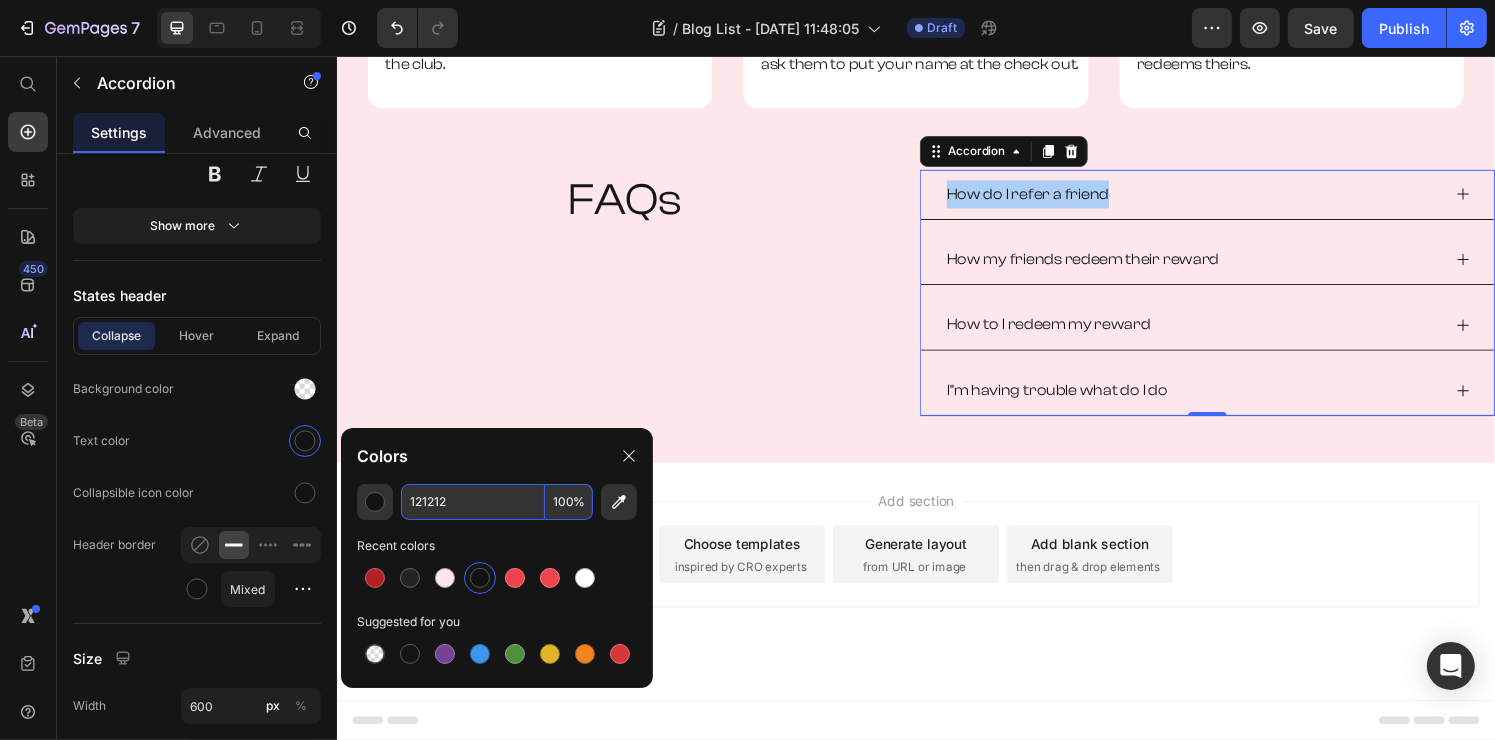 click on "121212" at bounding box center [473, 502] 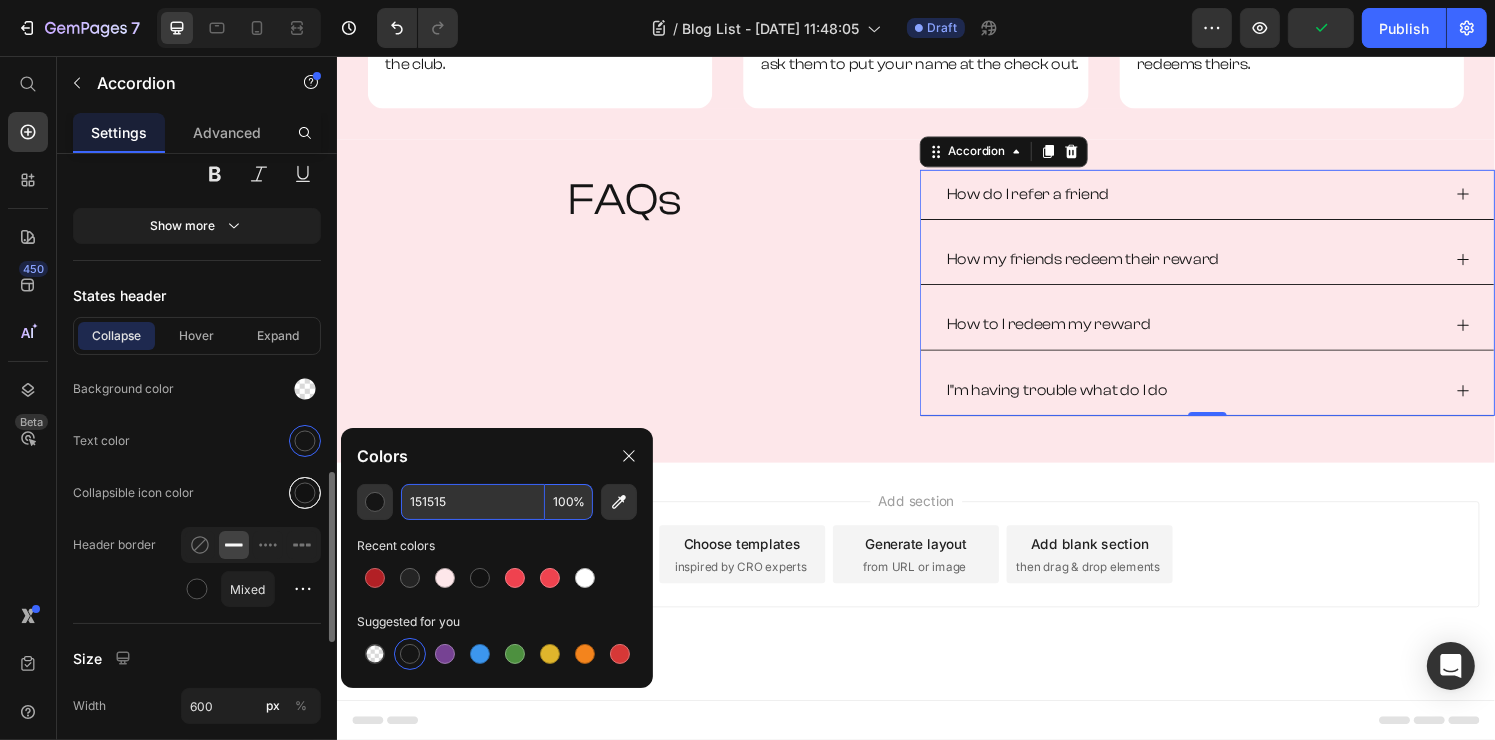 type on "151515" 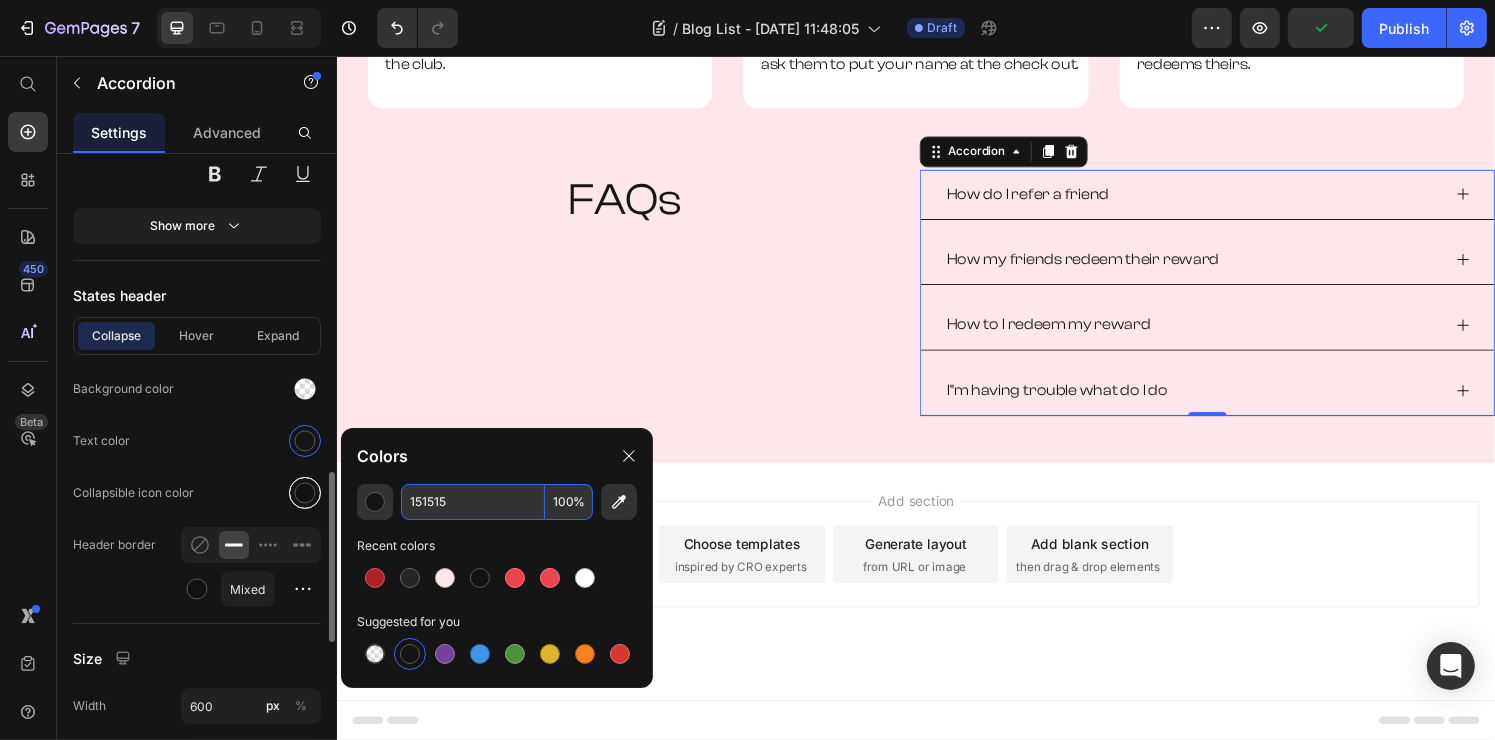 click at bounding box center (305, 493) 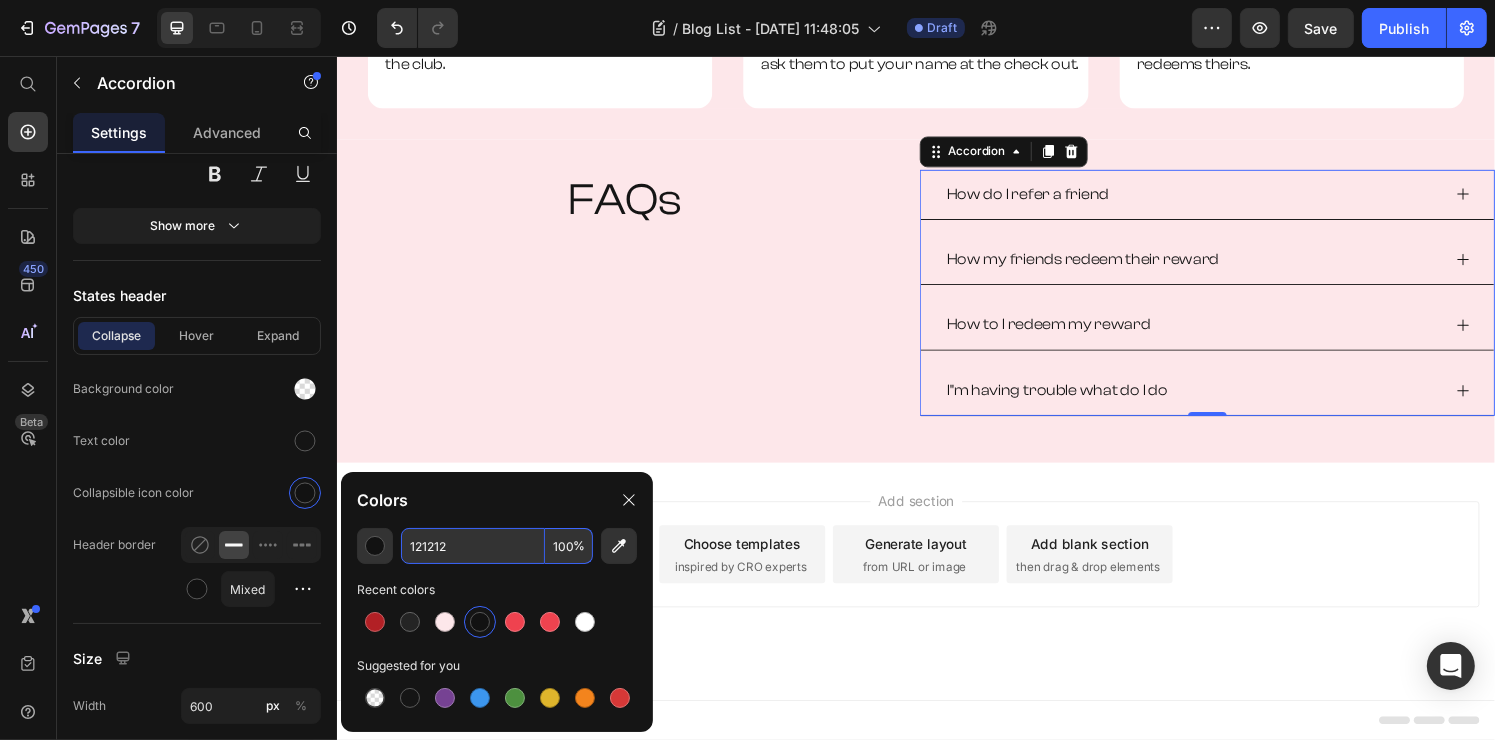 click on "121212" at bounding box center [473, 546] 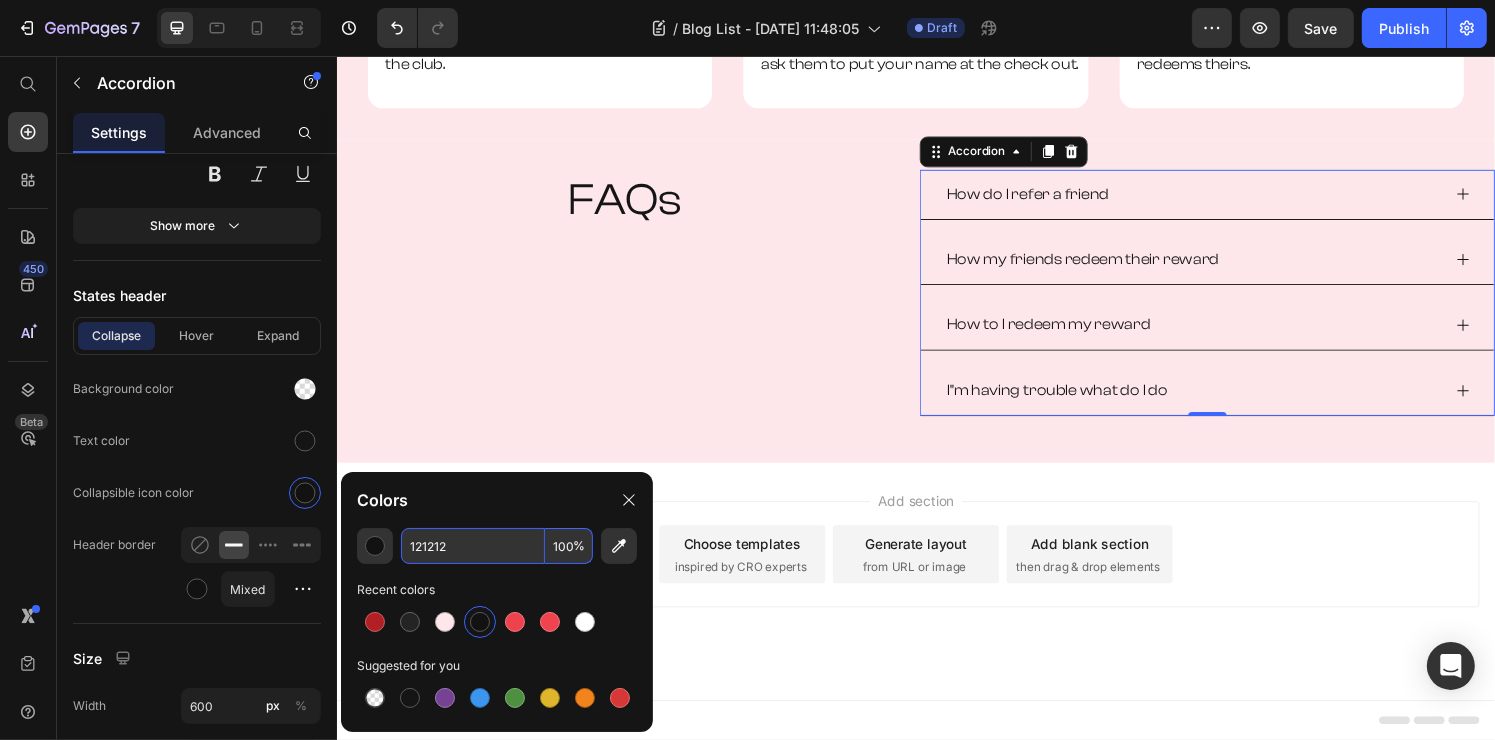 paste on "51515" 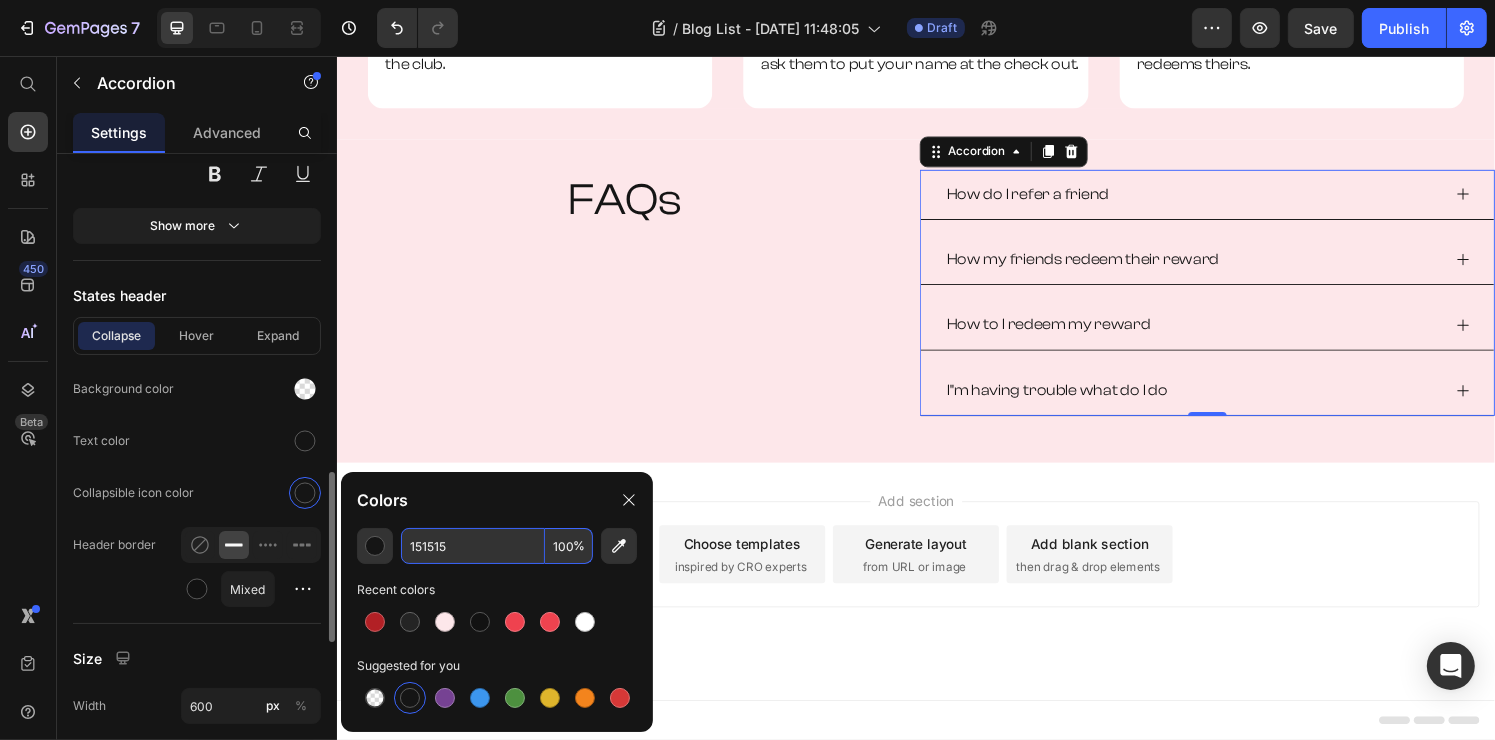 scroll, scrollTop: 1300, scrollLeft: 0, axis: vertical 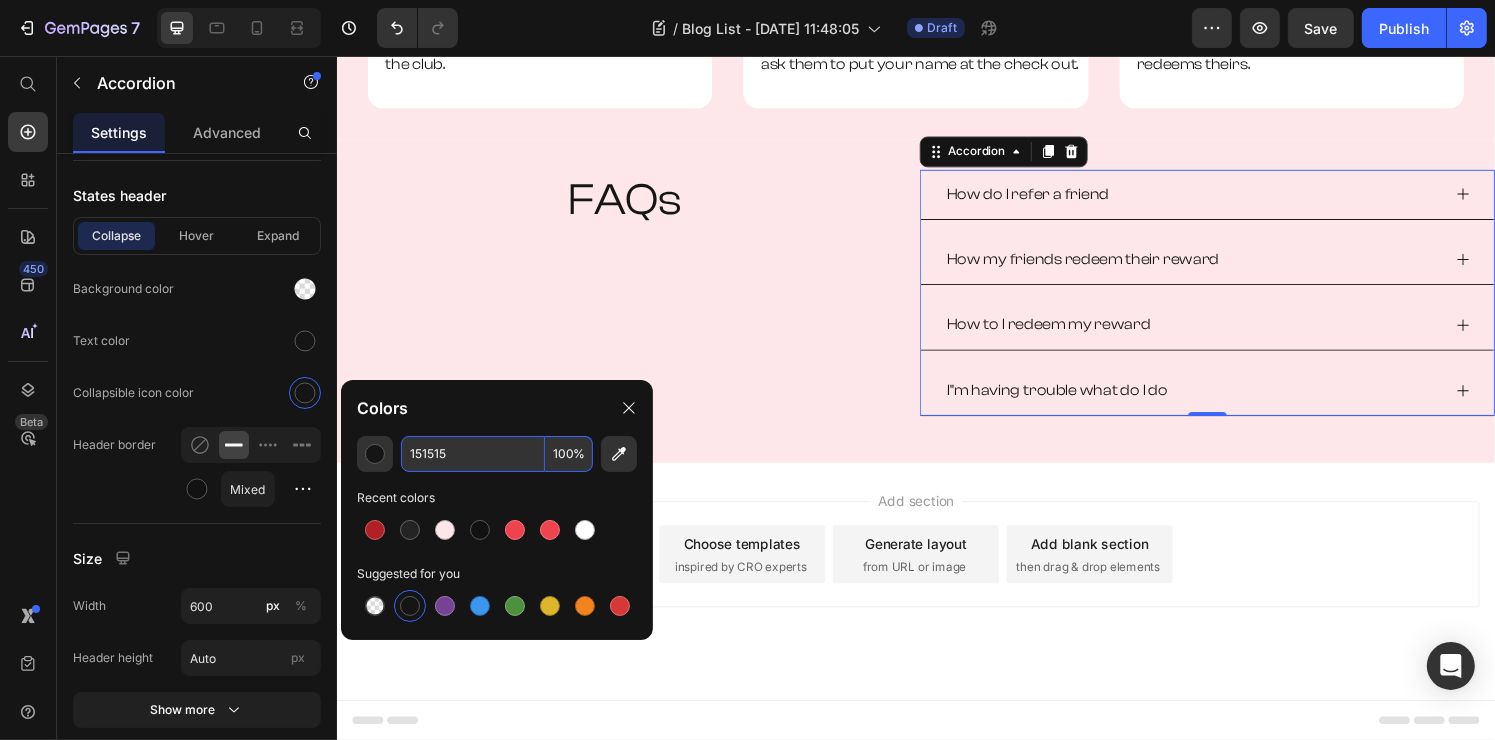type on "151515" 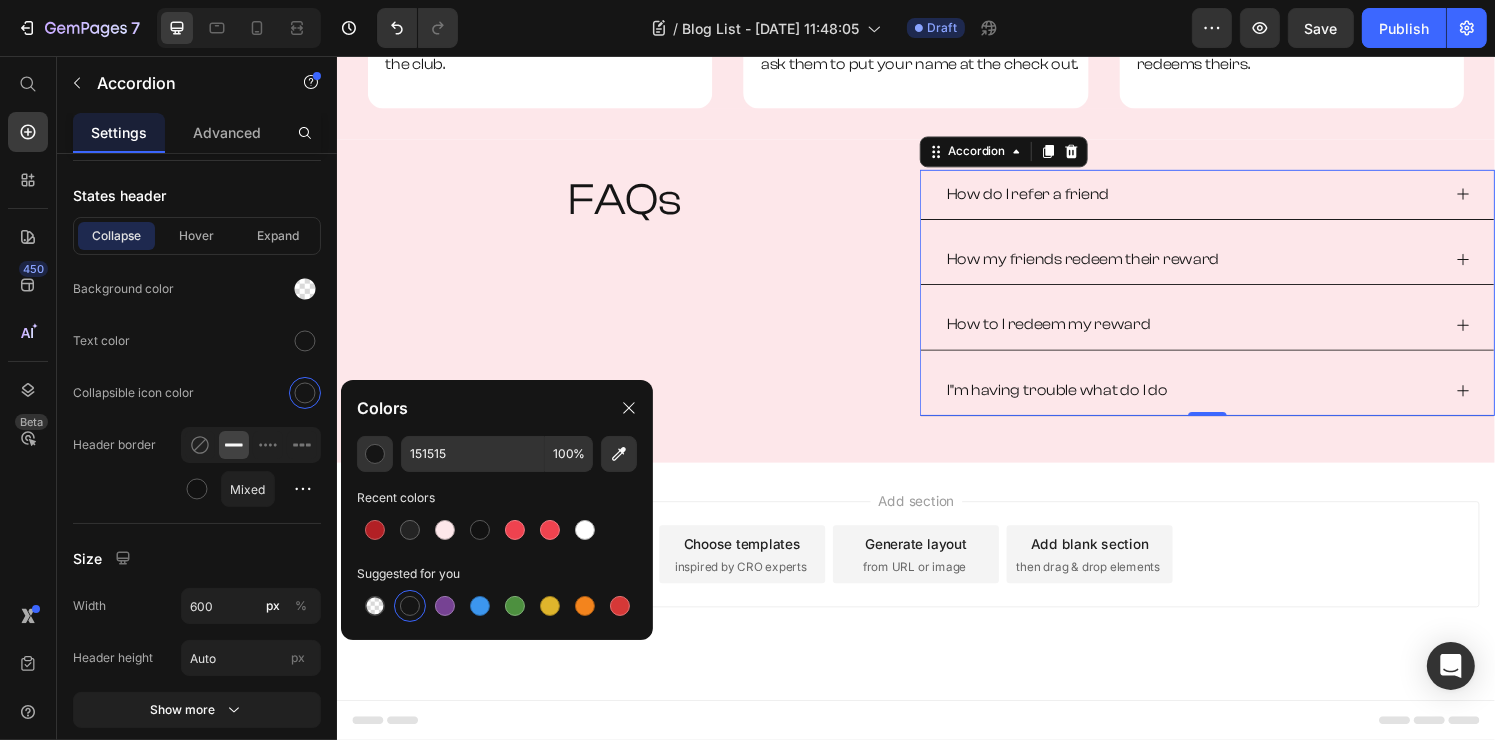 click on "How do I refer a friend" at bounding box center (1222, 199) 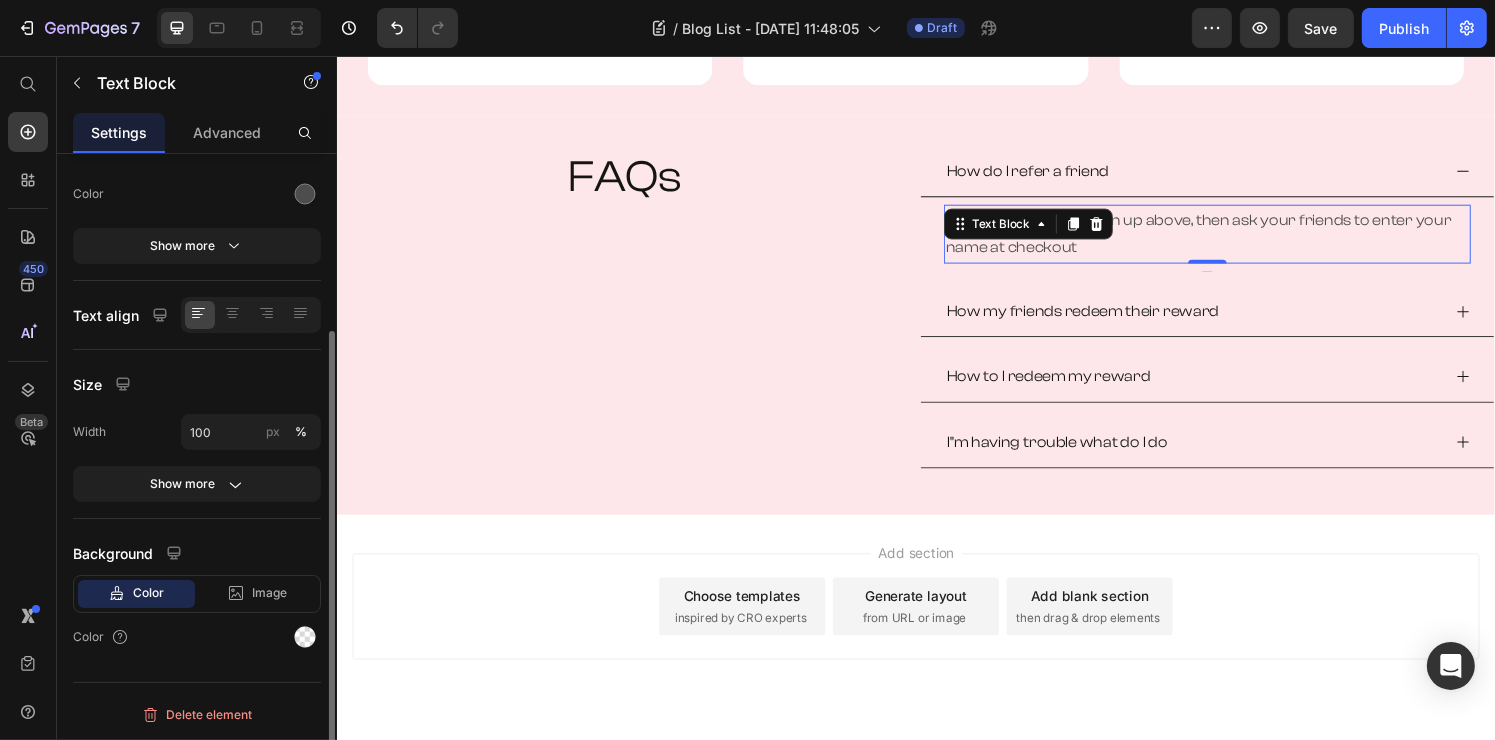 click on "It couldn’t be easier. Sign up above, then ask your friends to enter your name at checkout" at bounding box center (1238, 241) 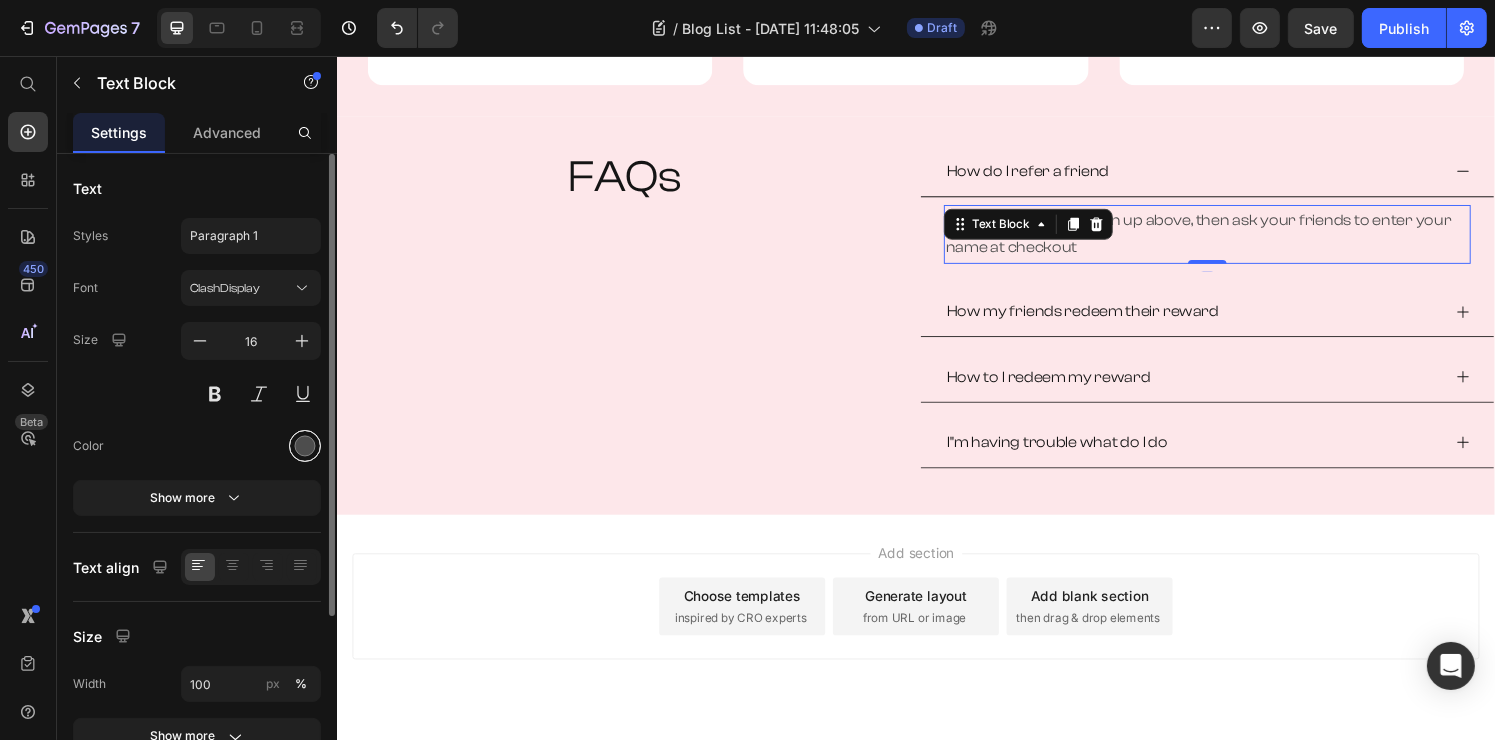 click at bounding box center [305, 446] 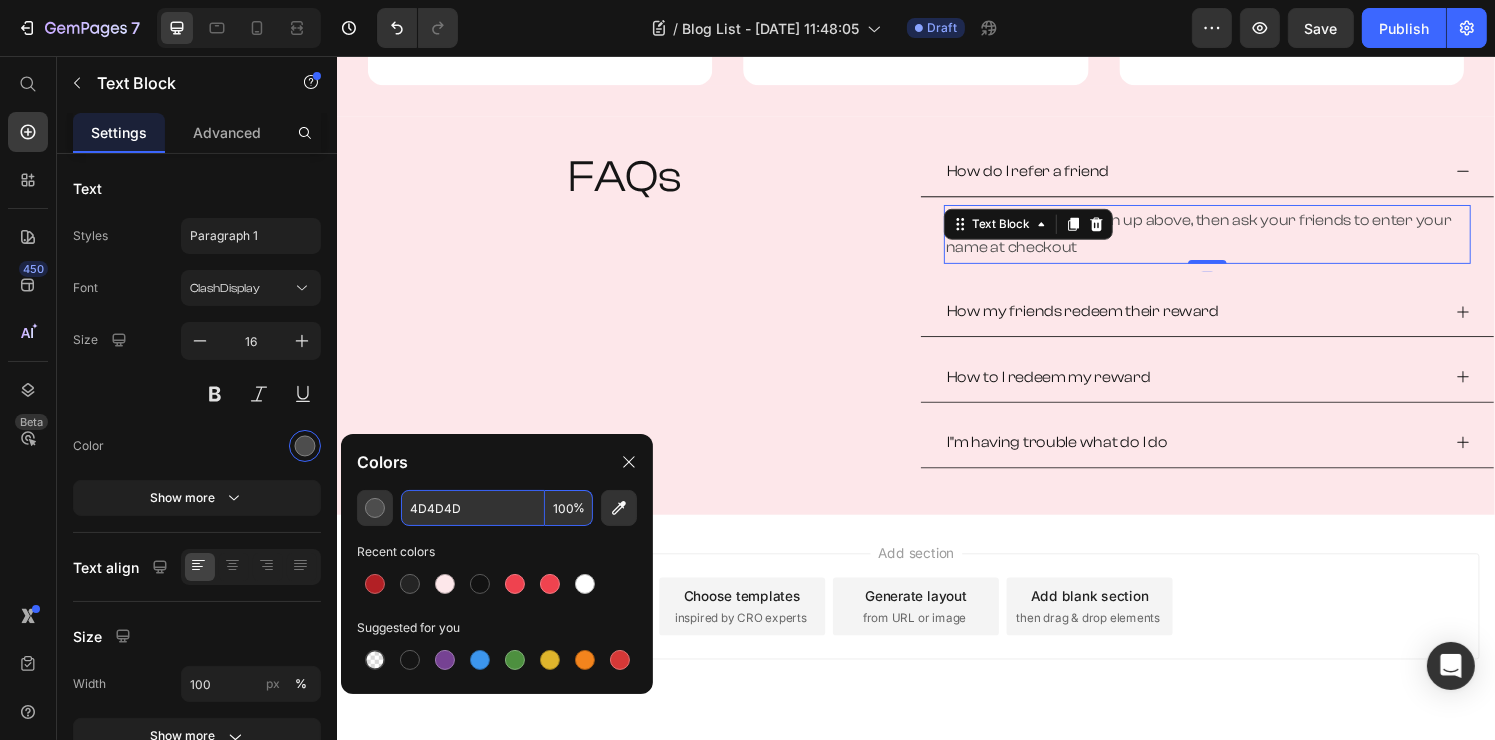 click on "4D4D4D" at bounding box center (473, 508) 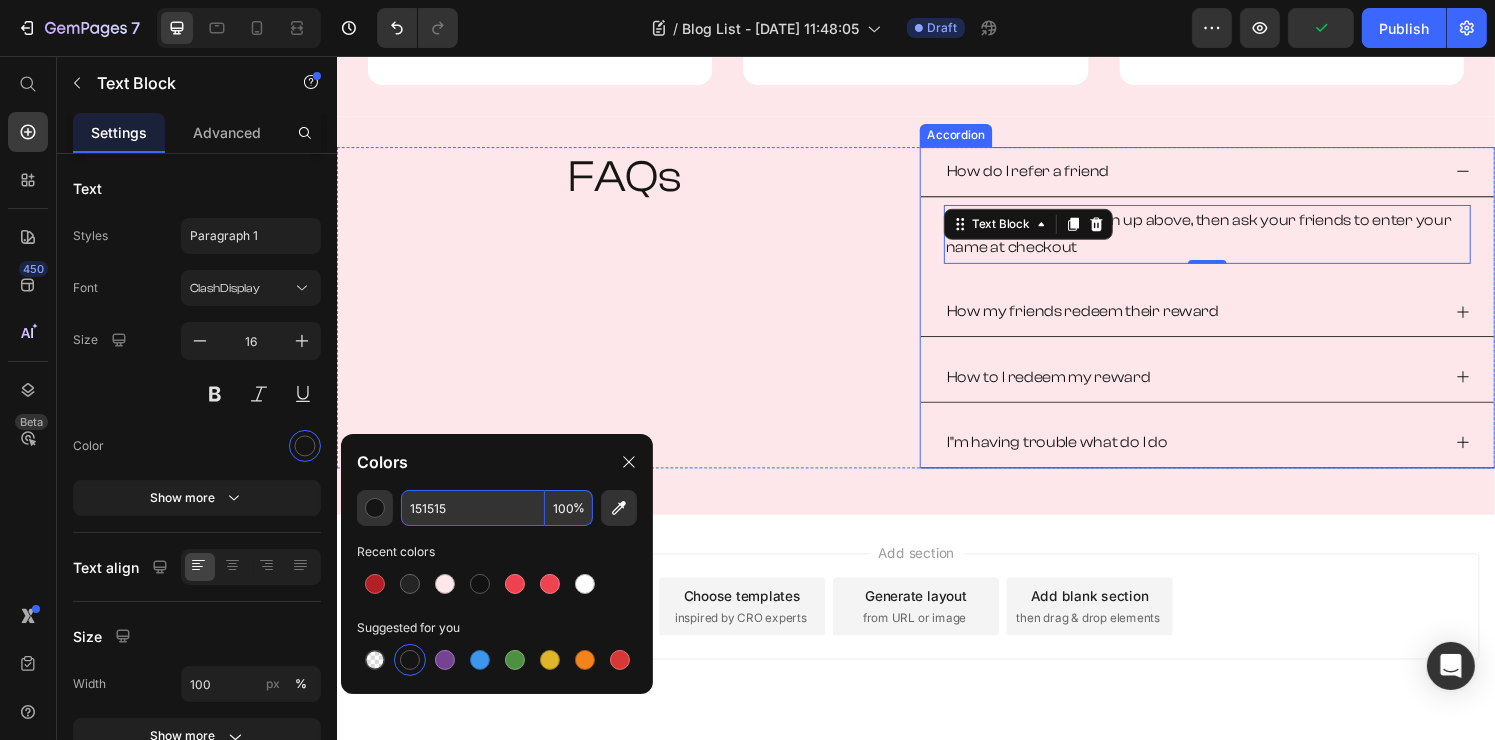 click on "How my friends redeem their reward" at bounding box center (1222, 320) 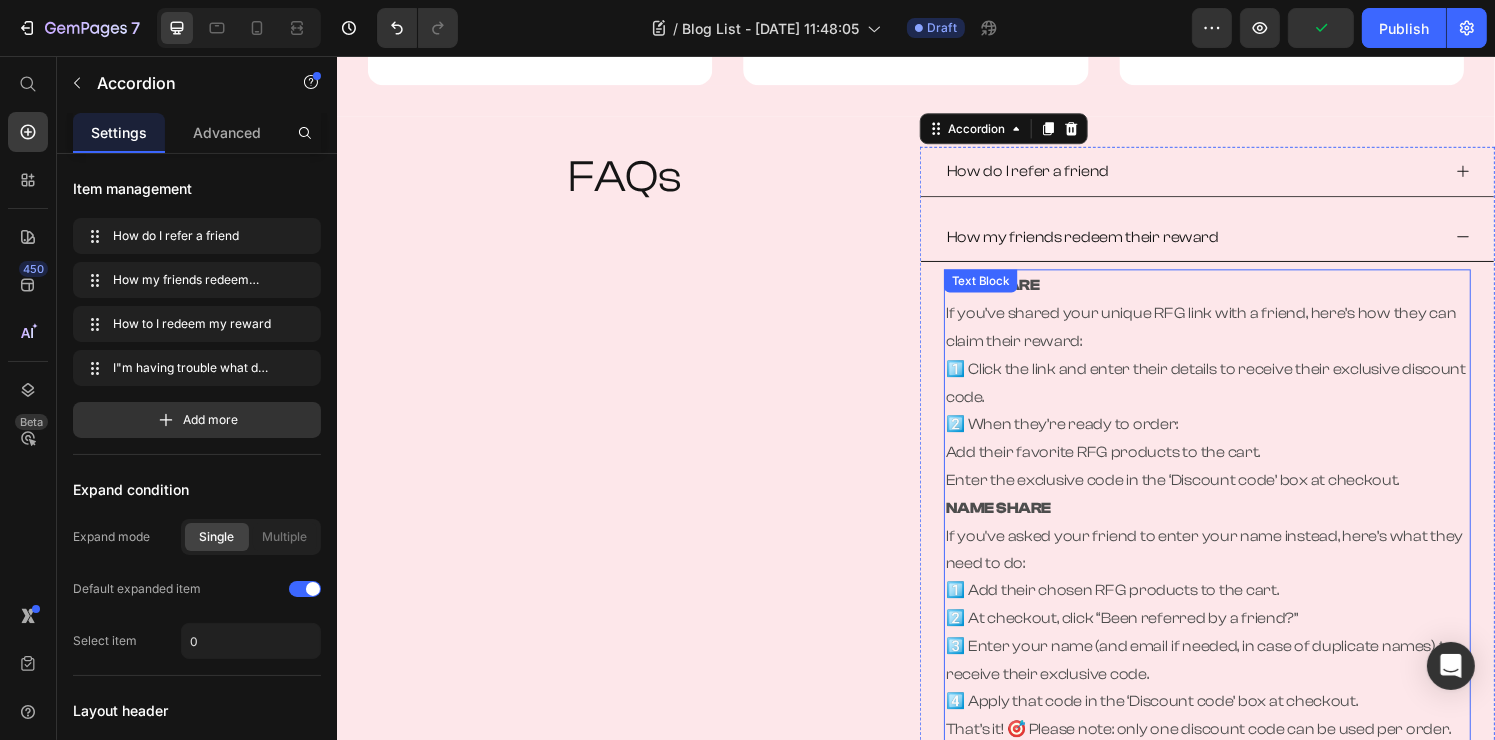 click on "1️⃣ Click the link and enter their details to receive their exclusive discount code." at bounding box center (1238, 395) 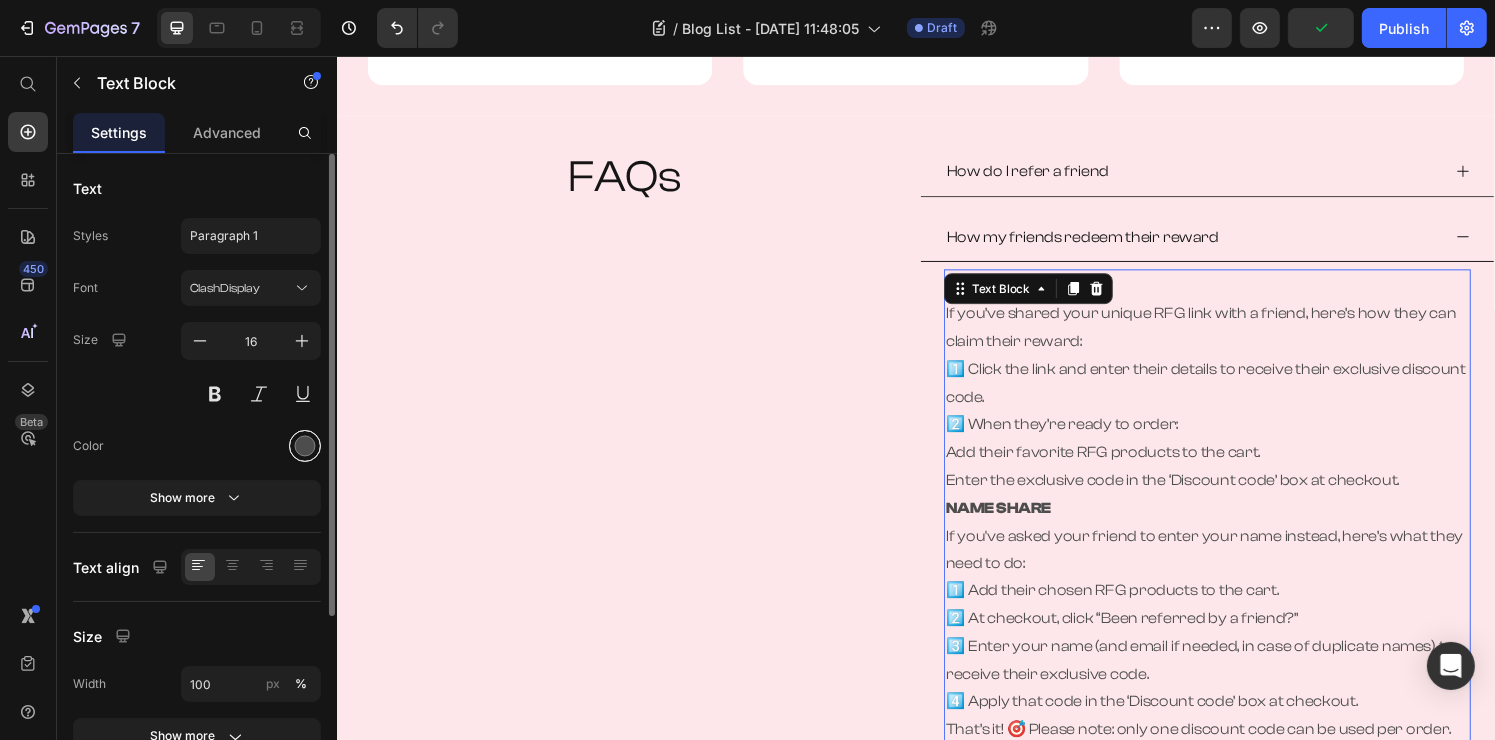 click at bounding box center [305, 446] 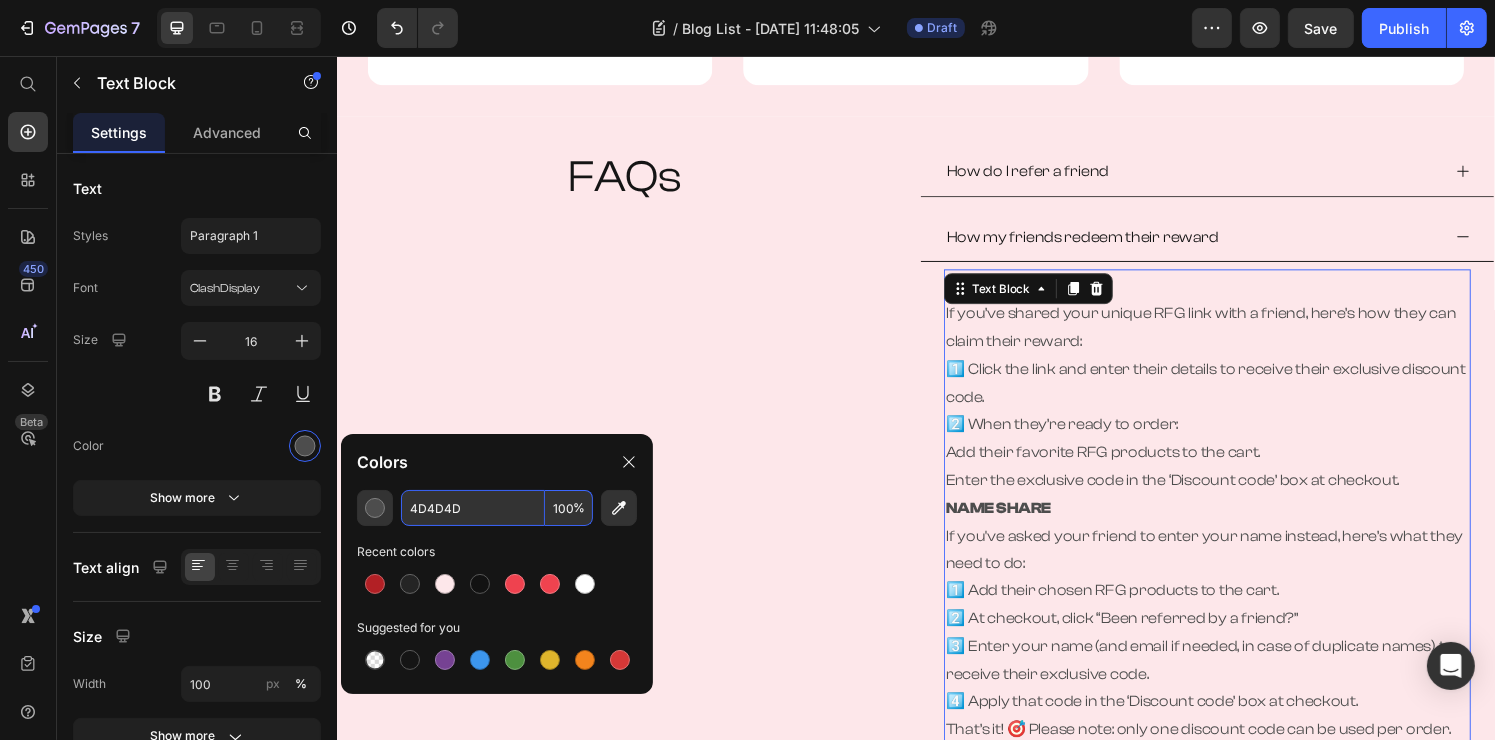 click on "4D4D4D" at bounding box center [473, 508] 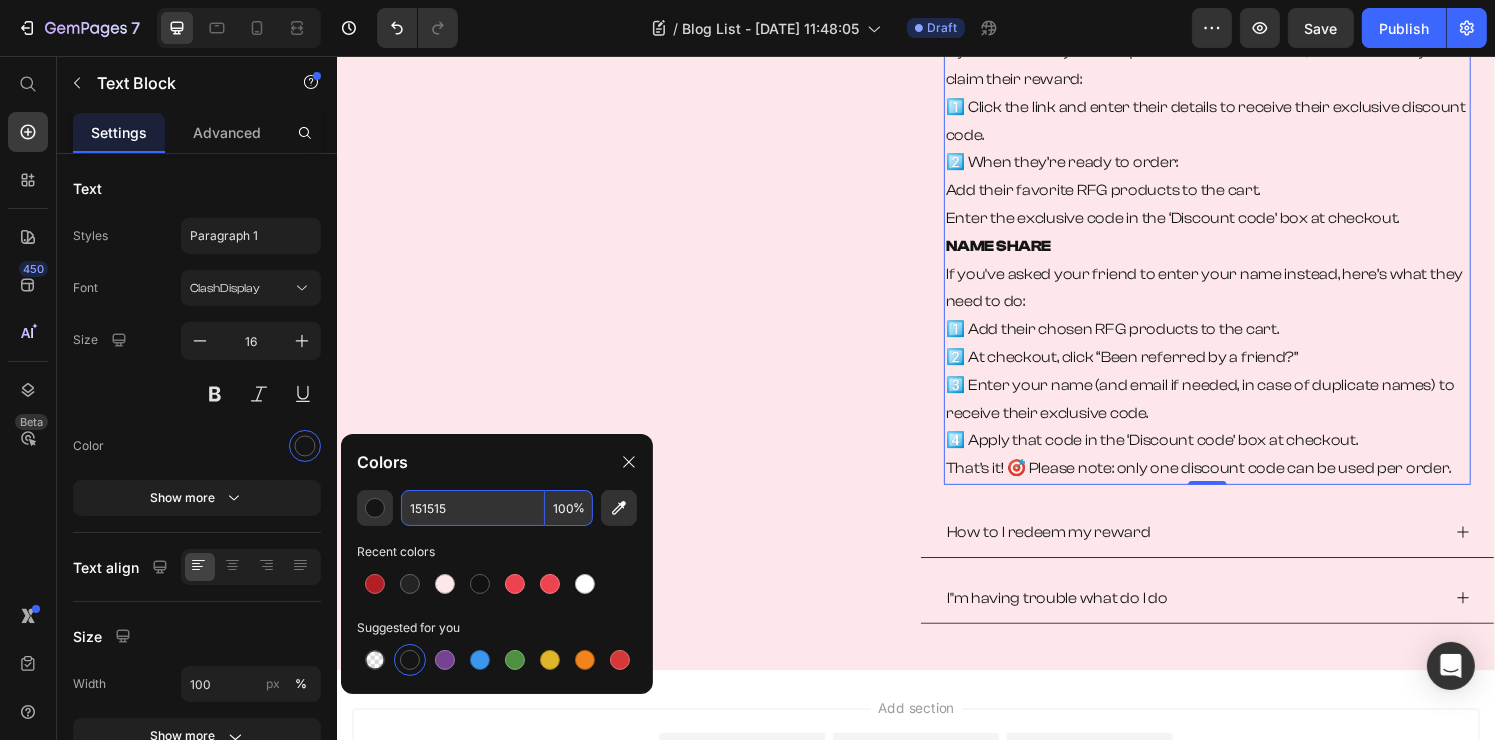 scroll, scrollTop: 1264, scrollLeft: 0, axis: vertical 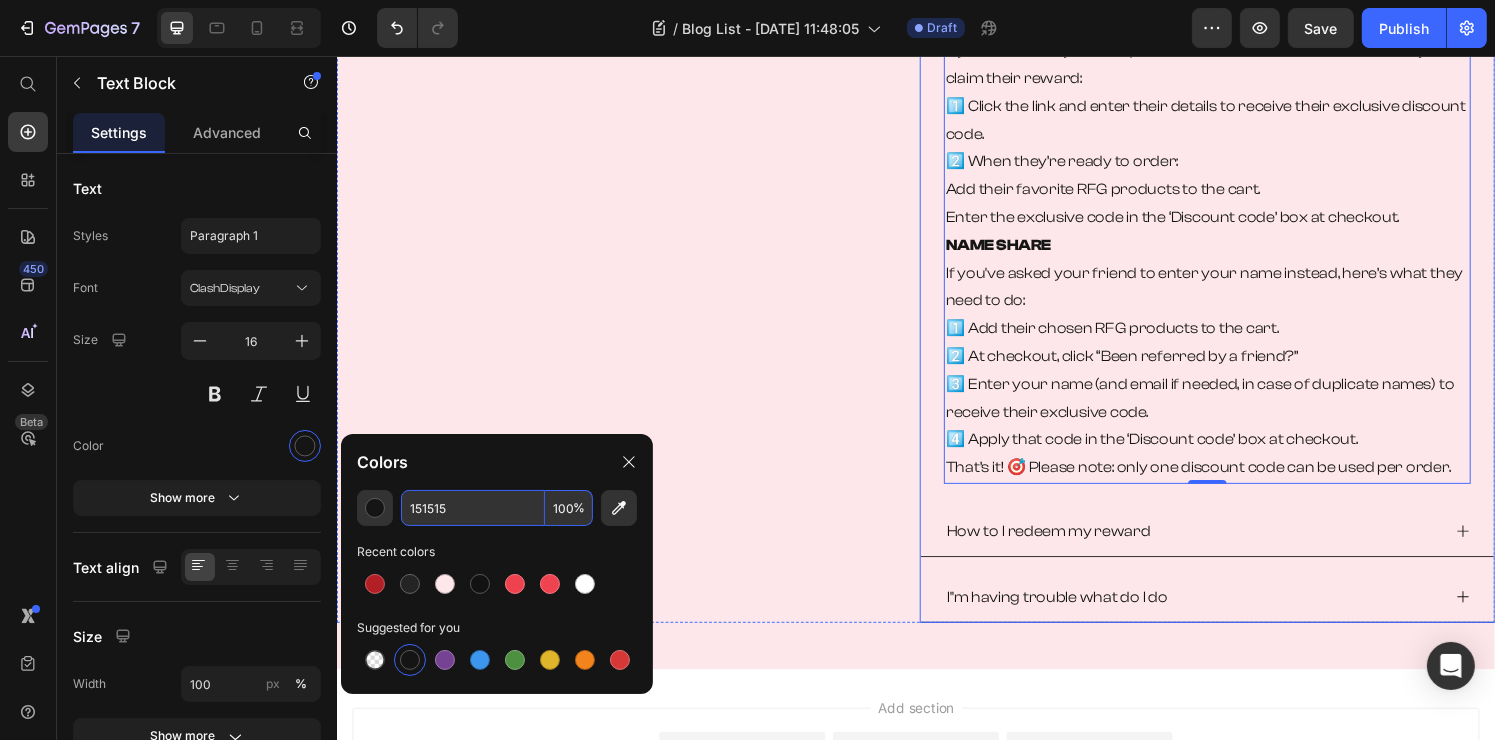 click on "How to I redeem my reward" at bounding box center [1222, 548] 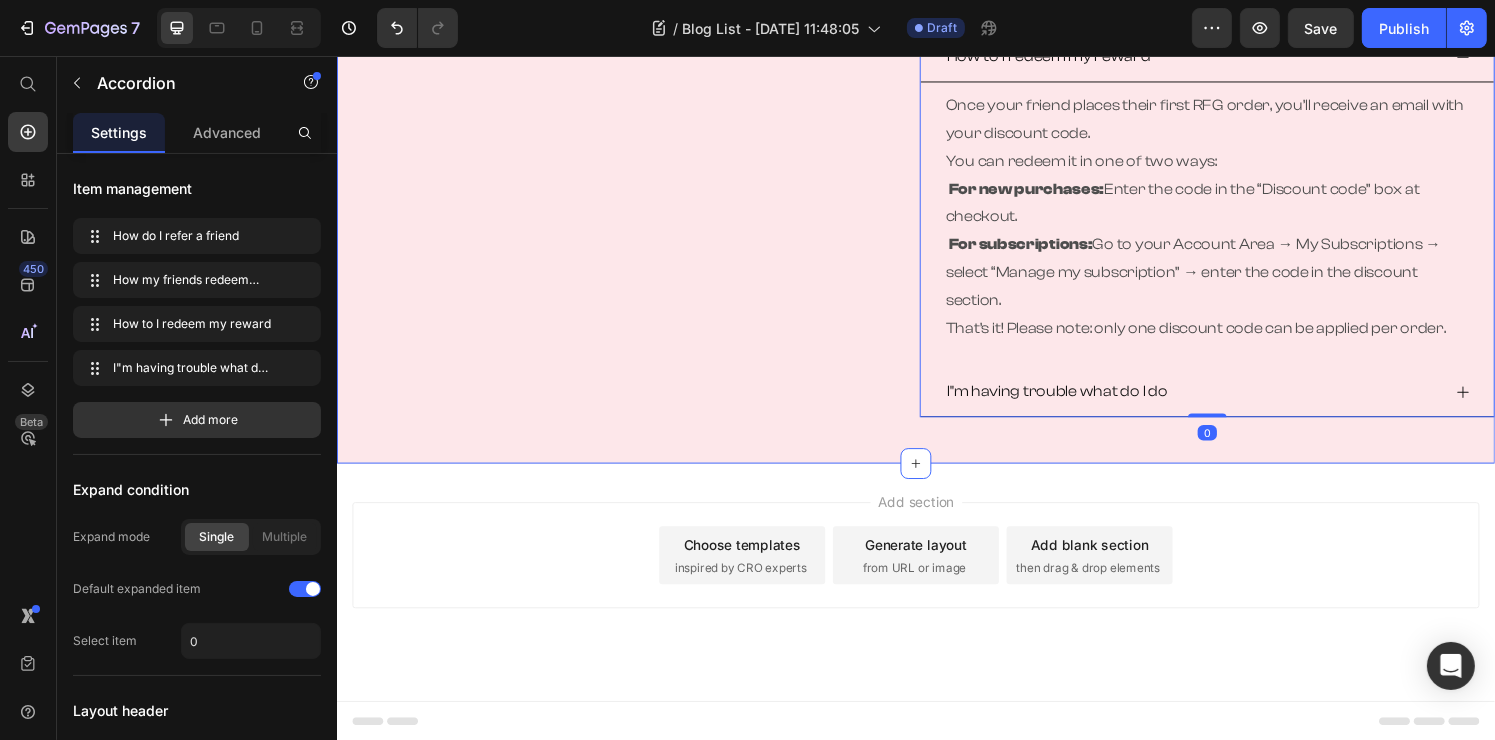 scroll, scrollTop: 1244, scrollLeft: 0, axis: vertical 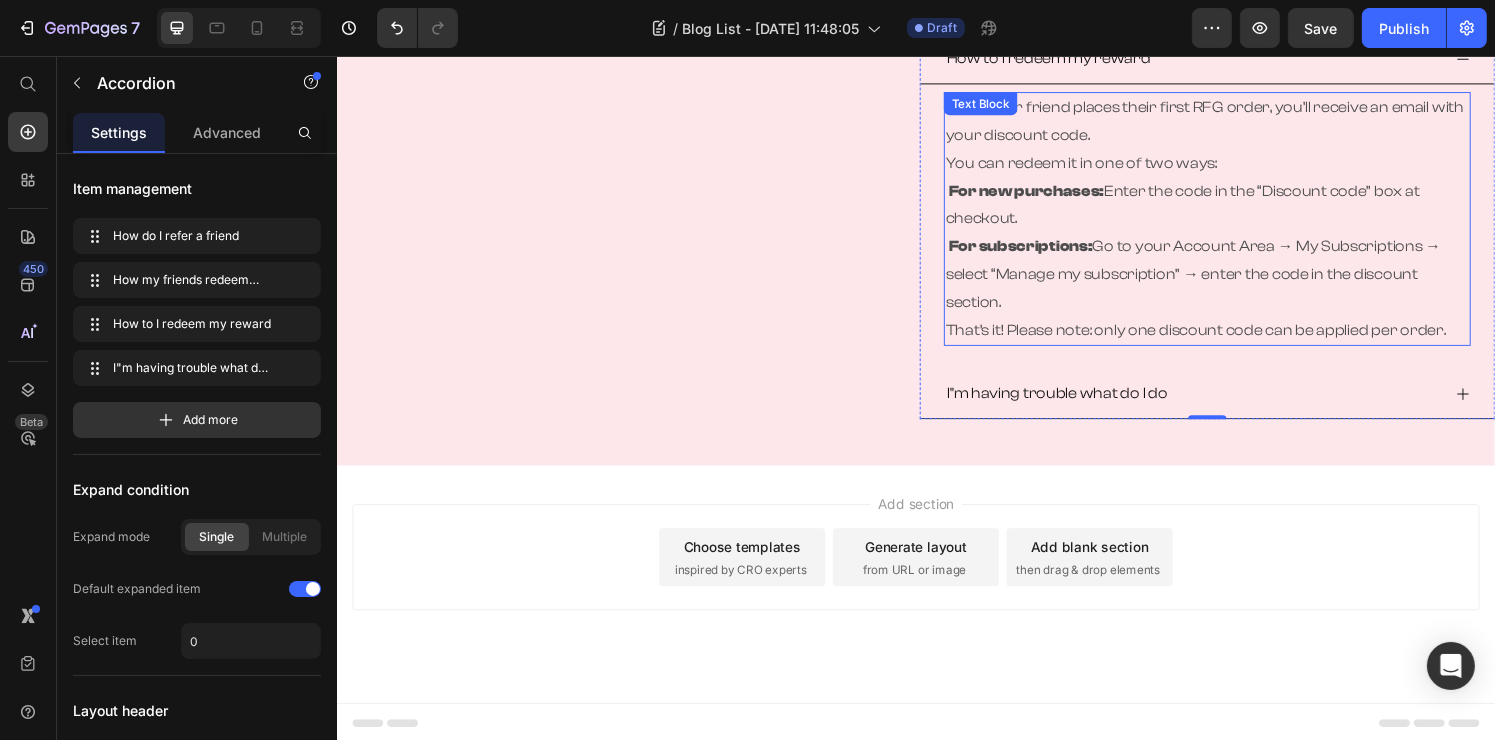 click on "For subscriptions:  Go to your Account Area → My Subscriptions → select “Manage my subscription” → enter the code in the discount section." at bounding box center [1238, 282] 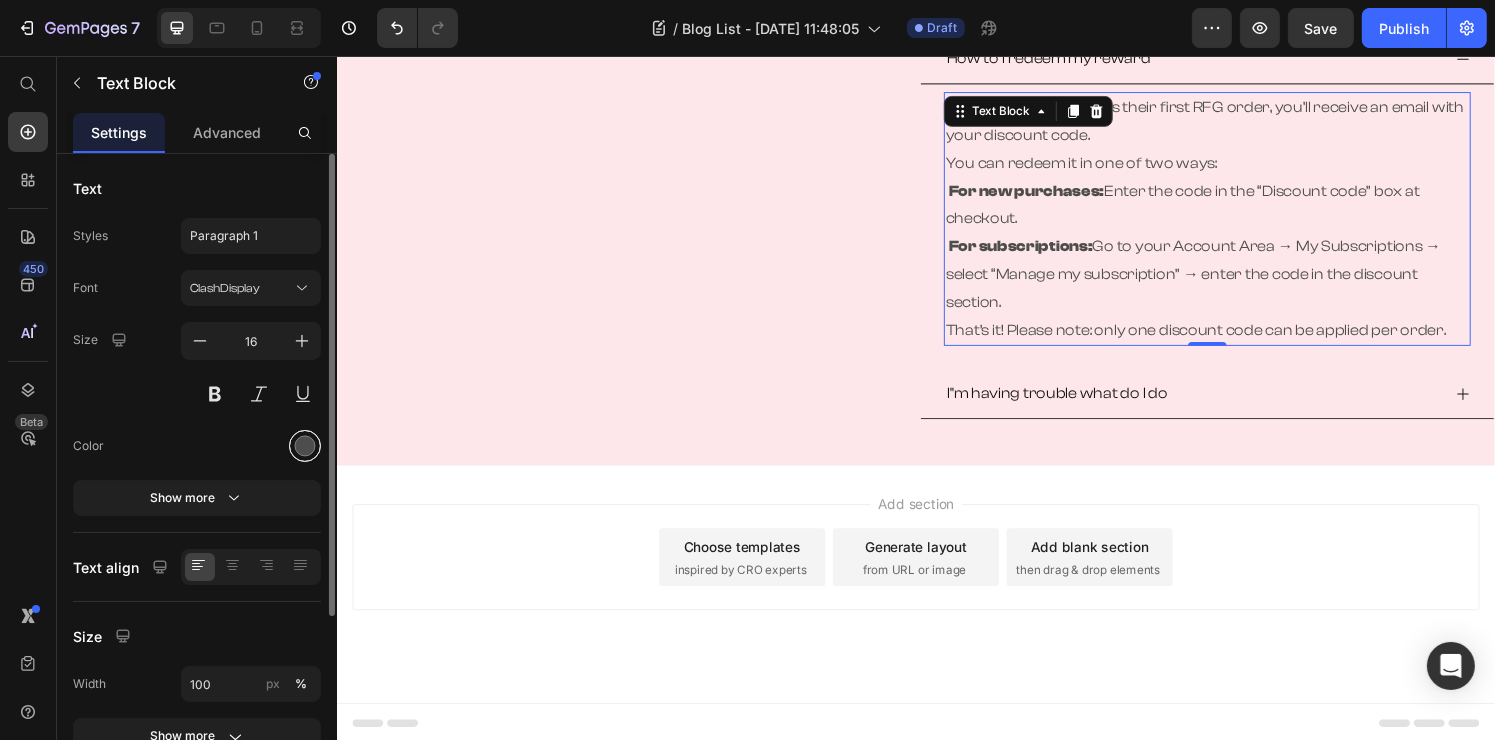 click at bounding box center [305, 446] 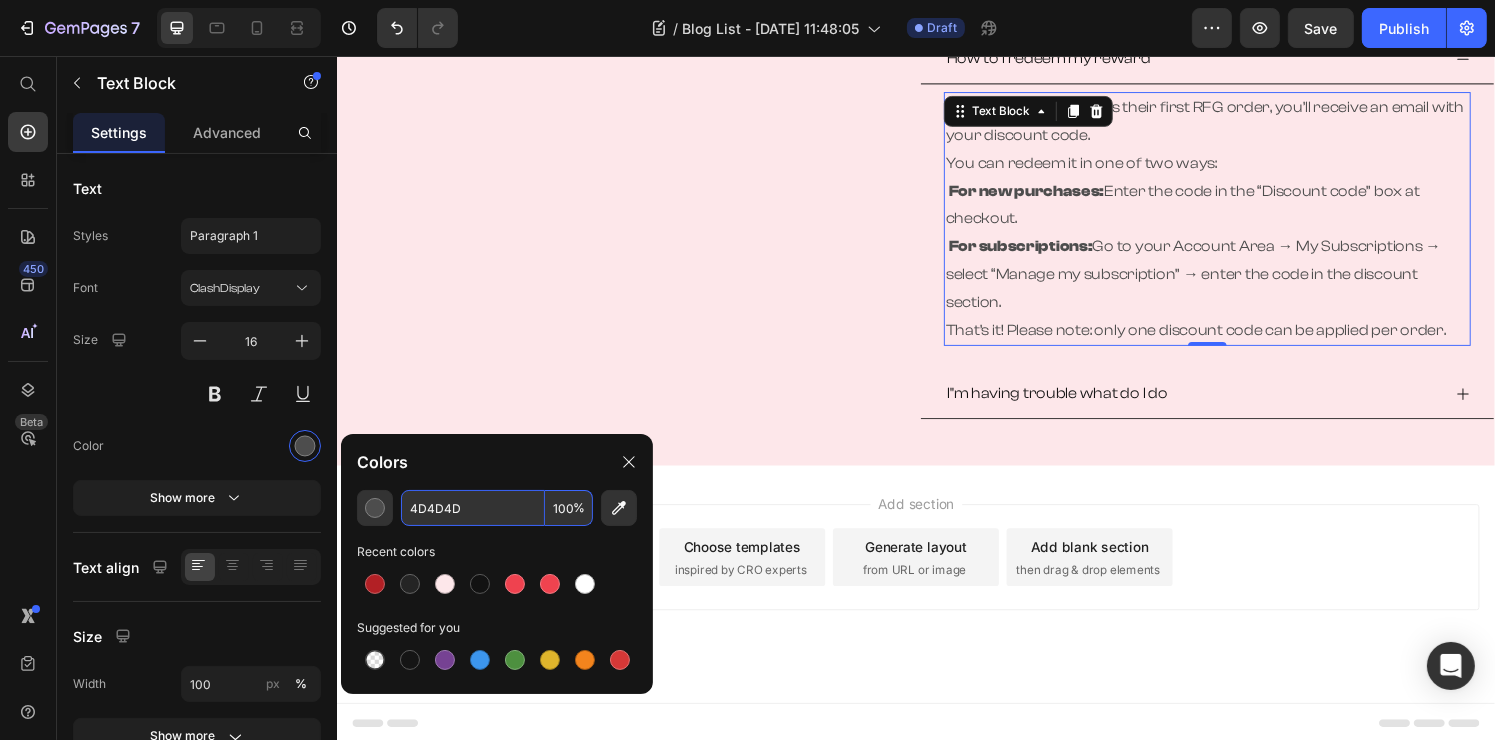 drag, startPoint x: 445, startPoint y: 506, endPoint x: 456, endPoint y: 506, distance: 11 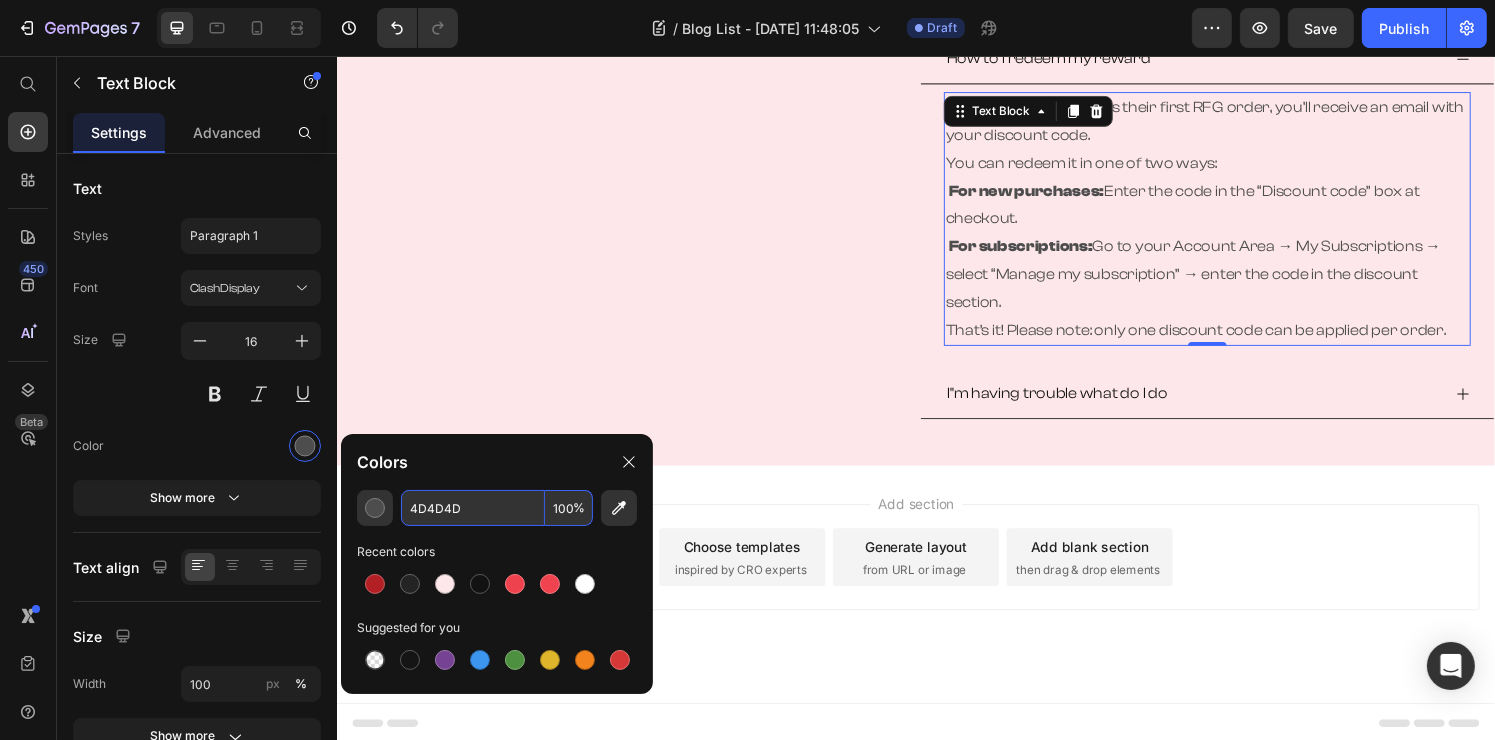 click on "4D4D4D" at bounding box center [473, 508] 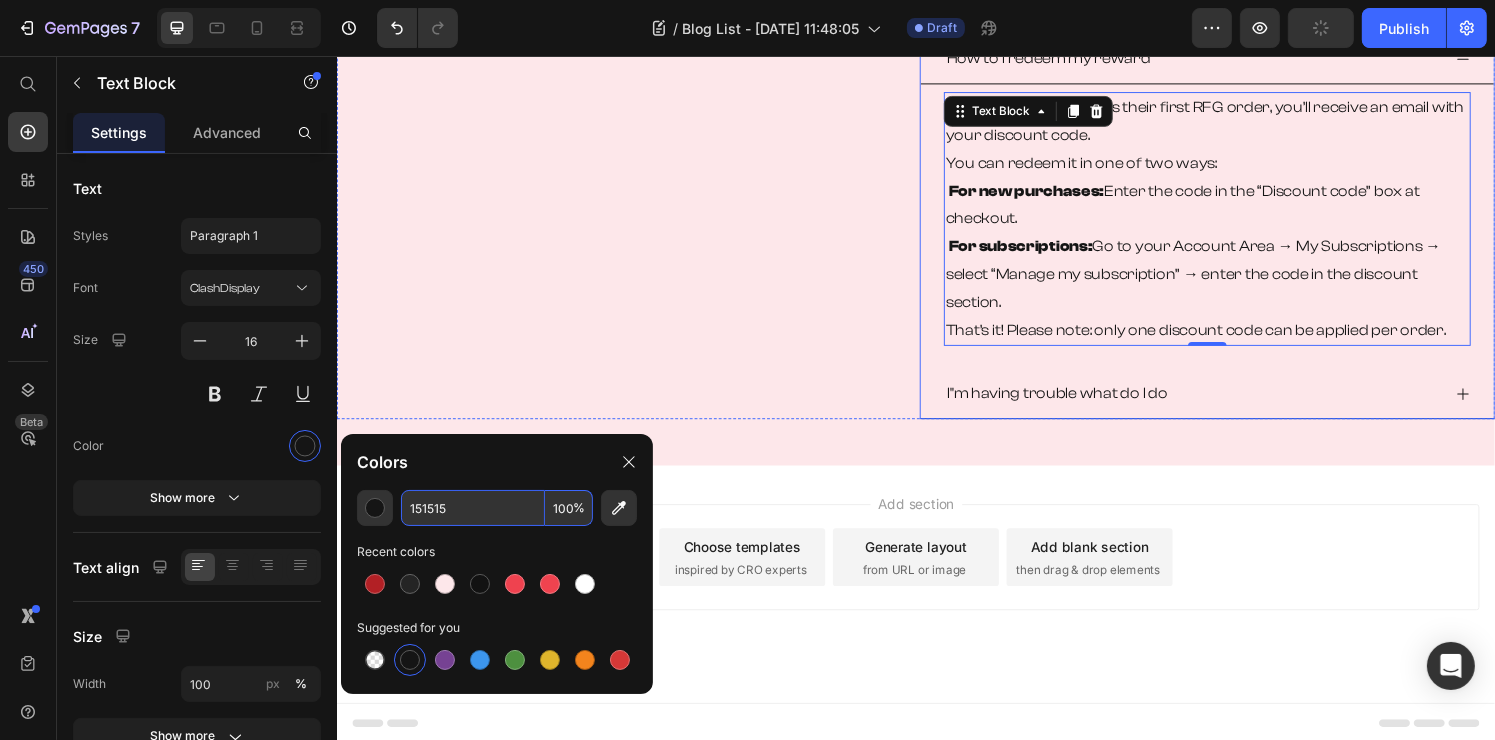 click on "I"m having trouble what do I do" at bounding box center (1222, 405) 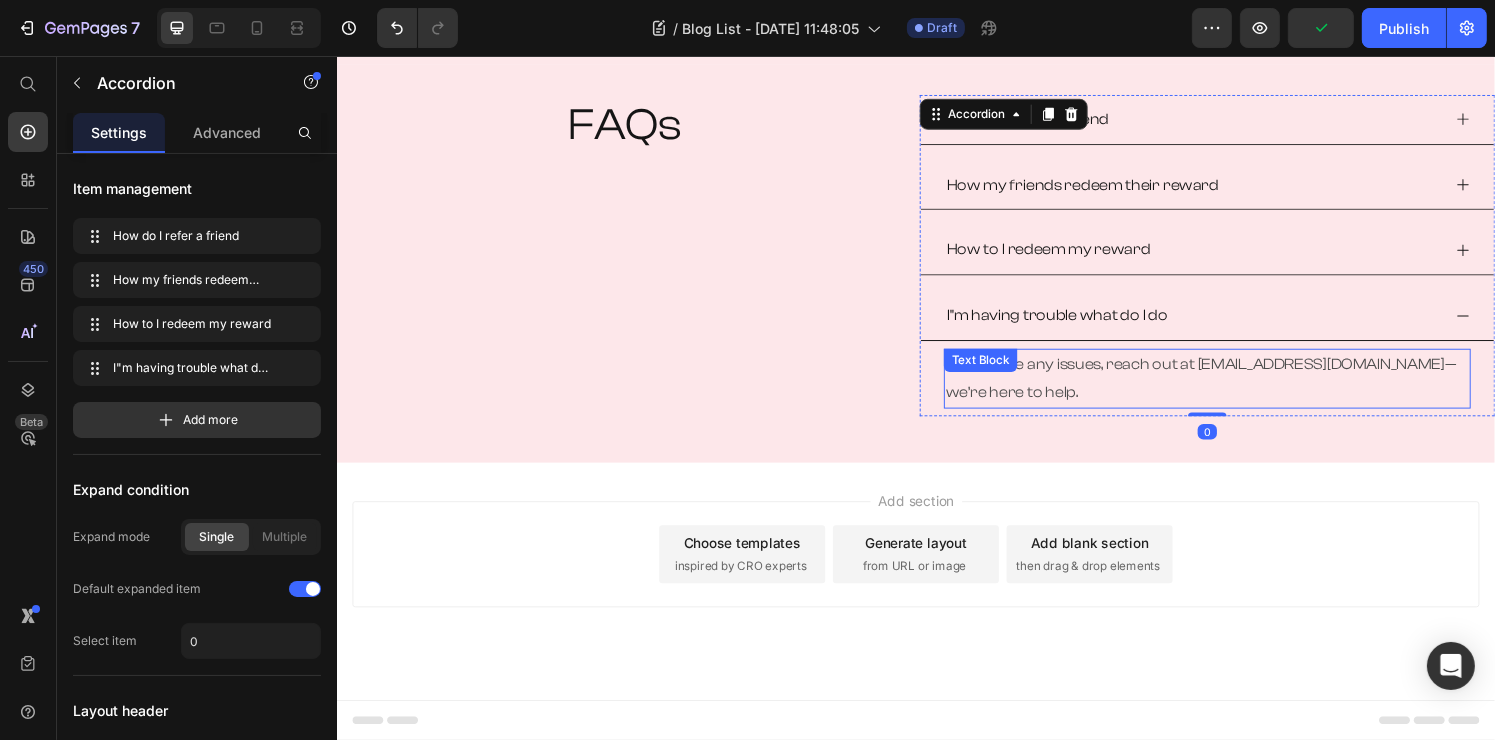scroll, scrollTop: 1042, scrollLeft: 0, axis: vertical 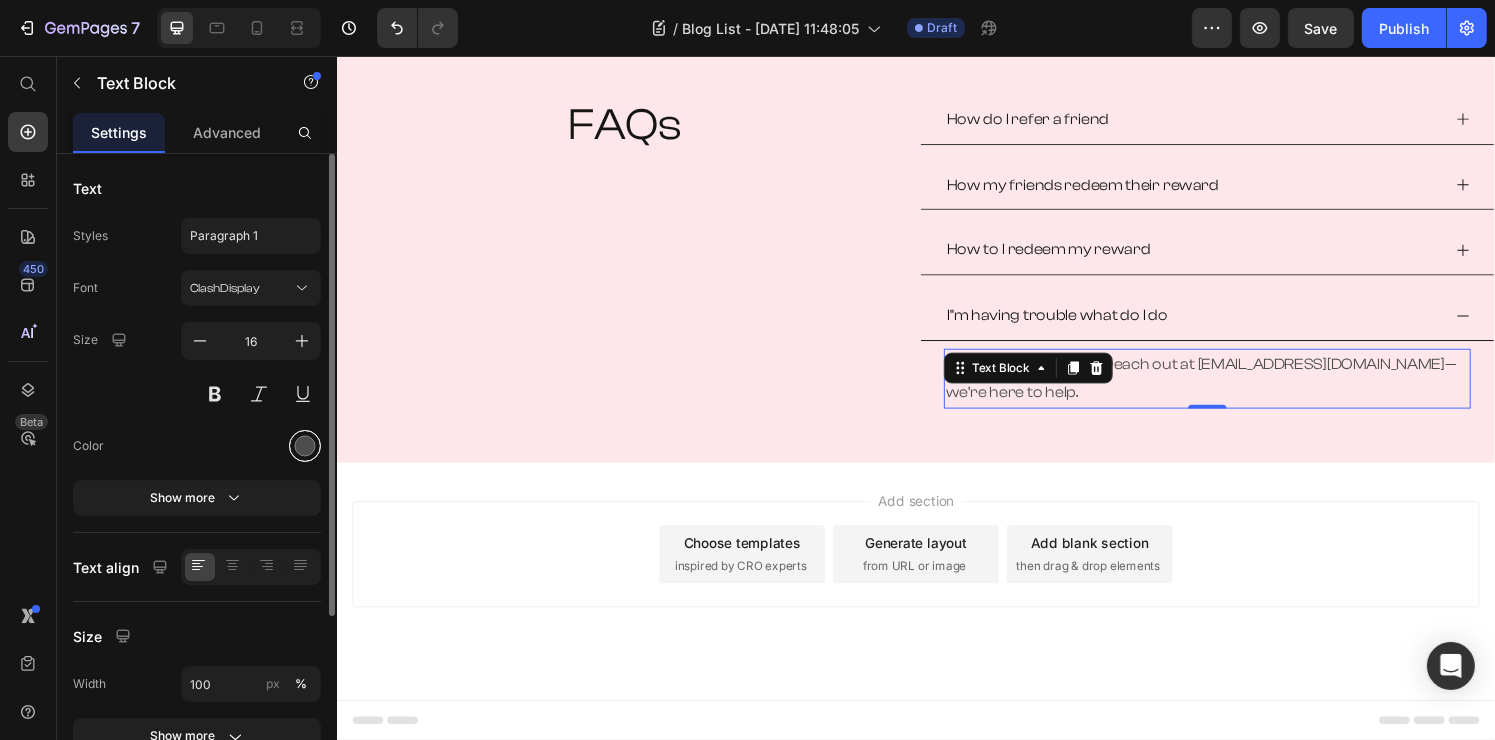 click at bounding box center [305, 446] 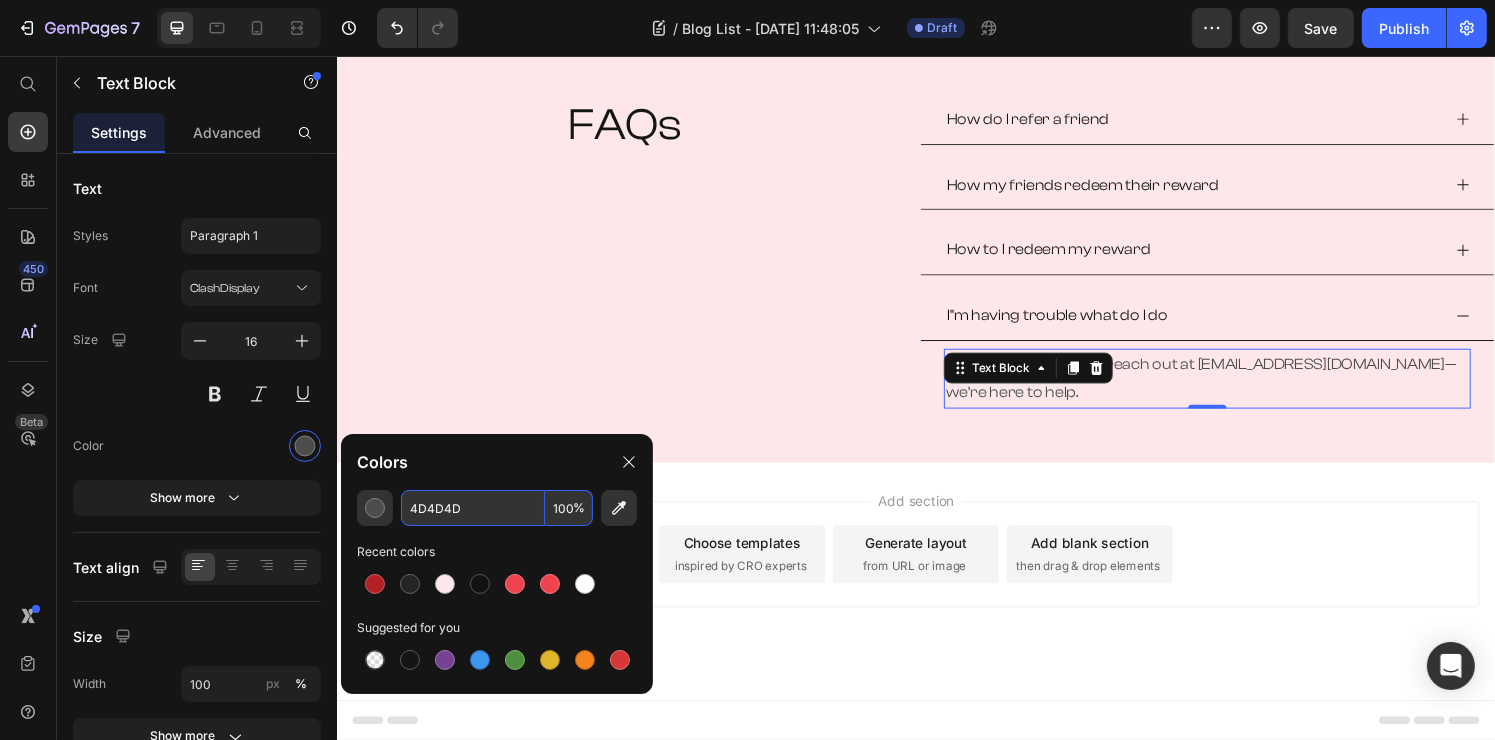 click on "4D4D4D" at bounding box center (473, 508) 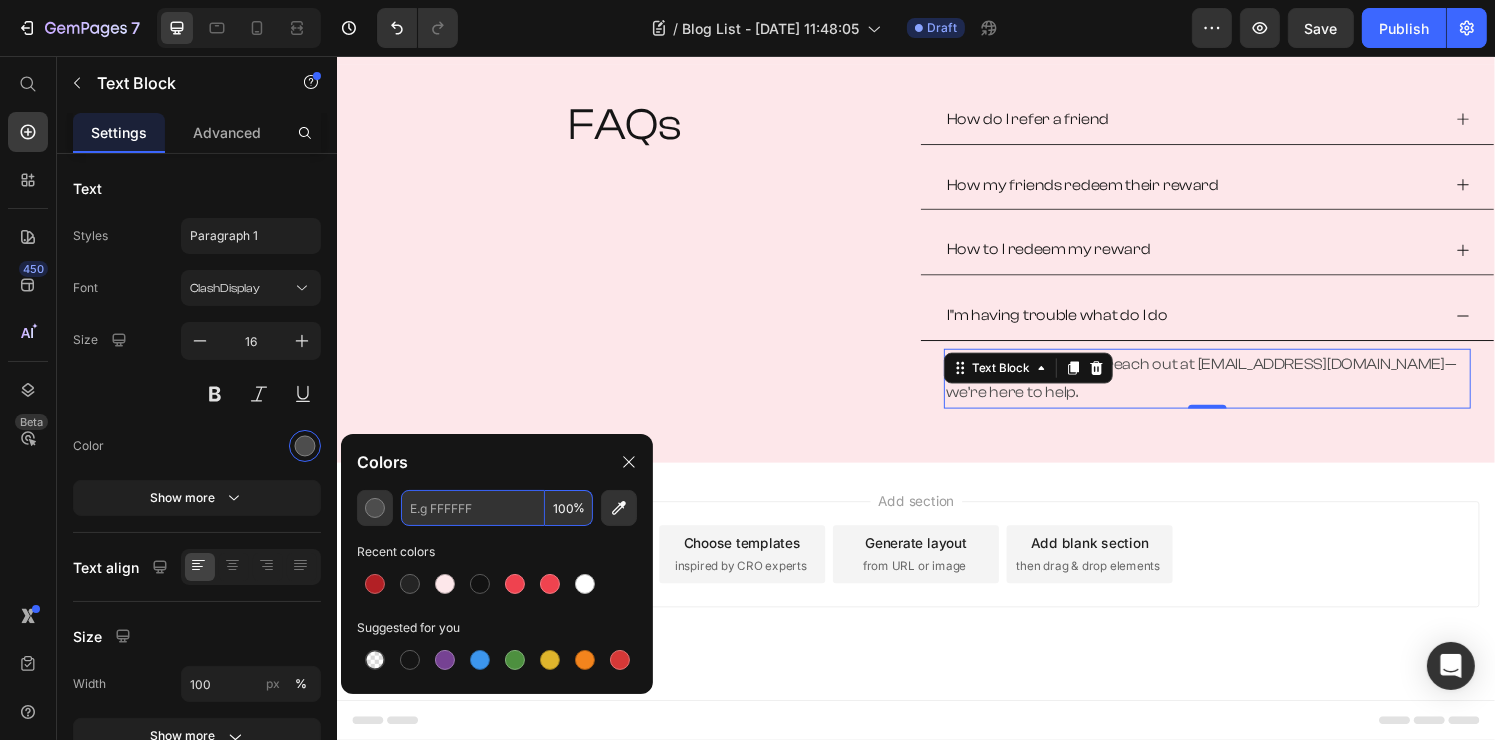paste on "151515" 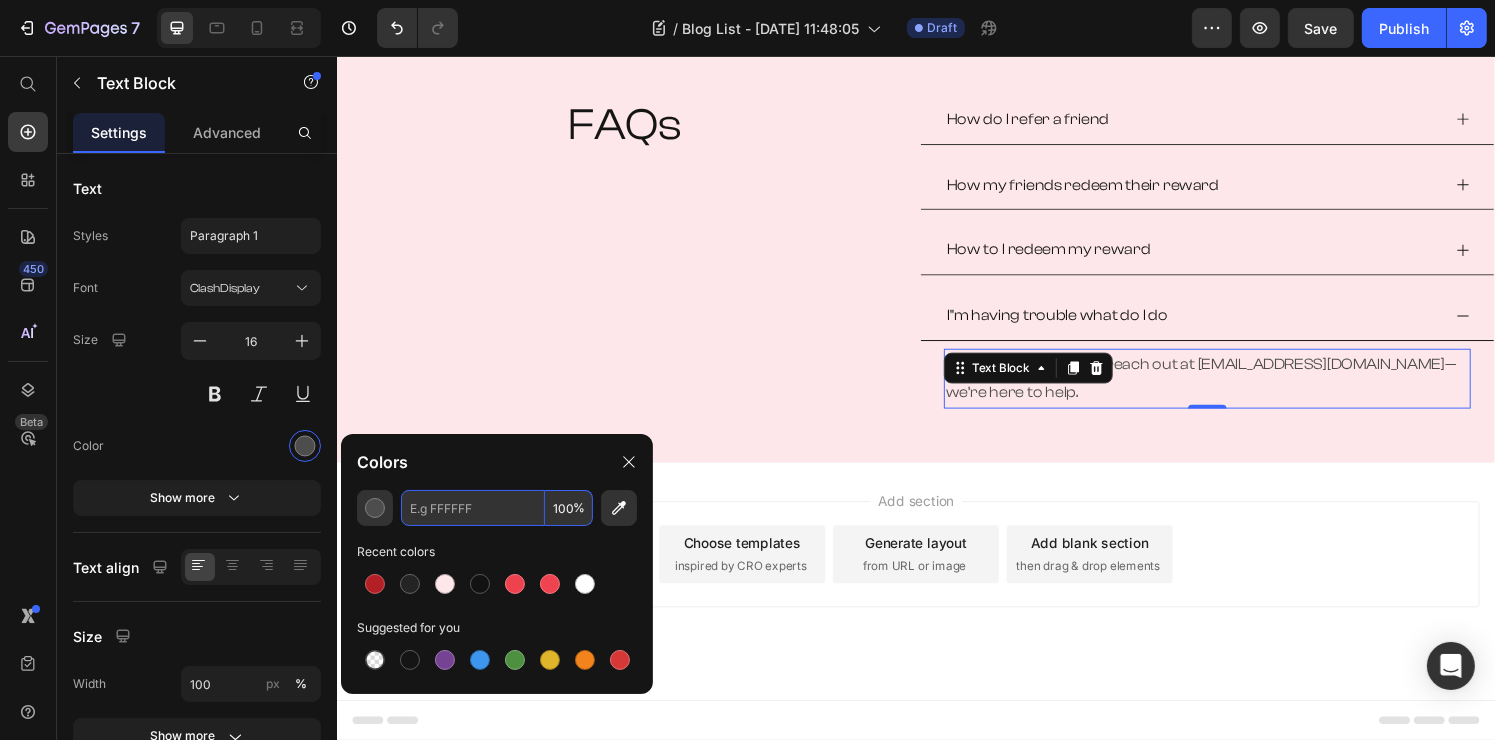 type on "151515" 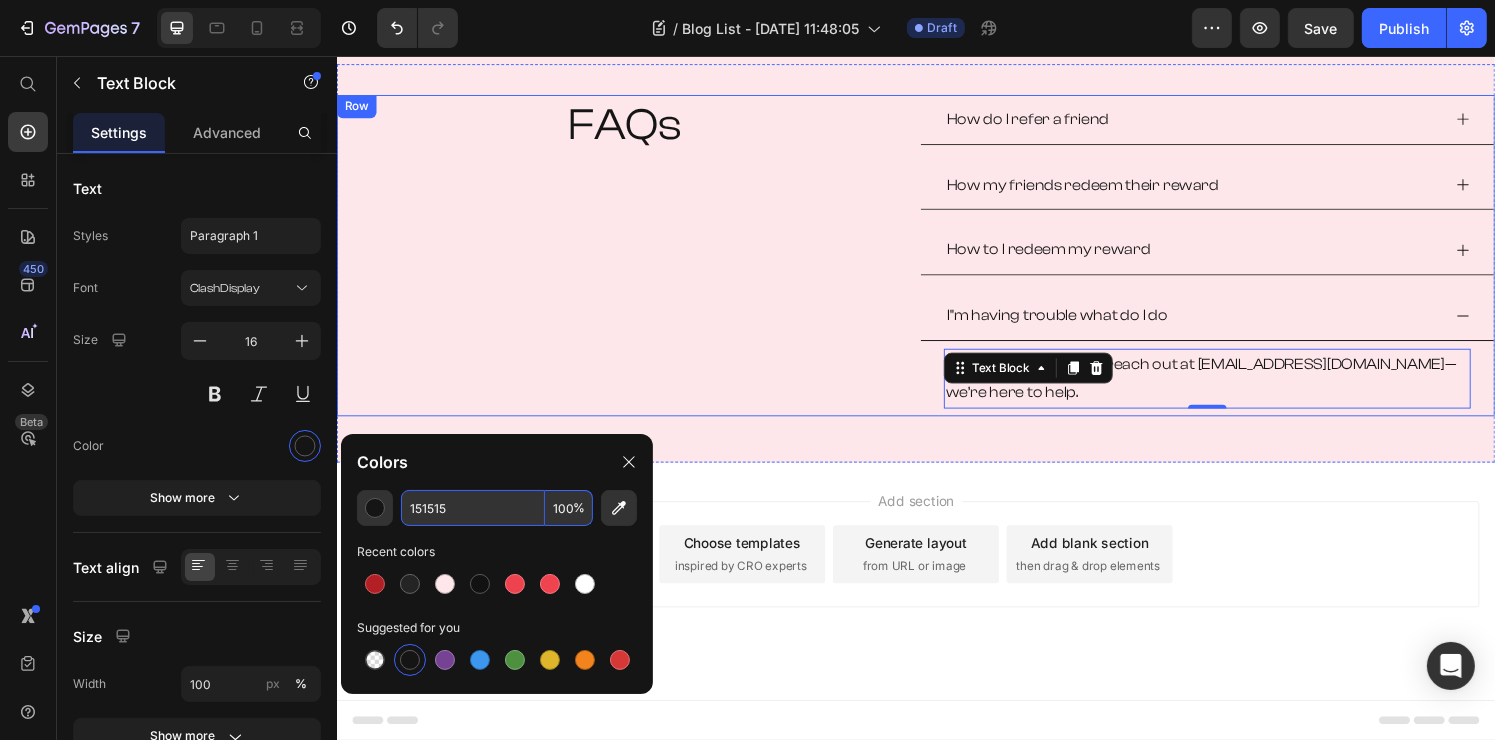 click on "FAQs Heading" at bounding box center (634, 262) 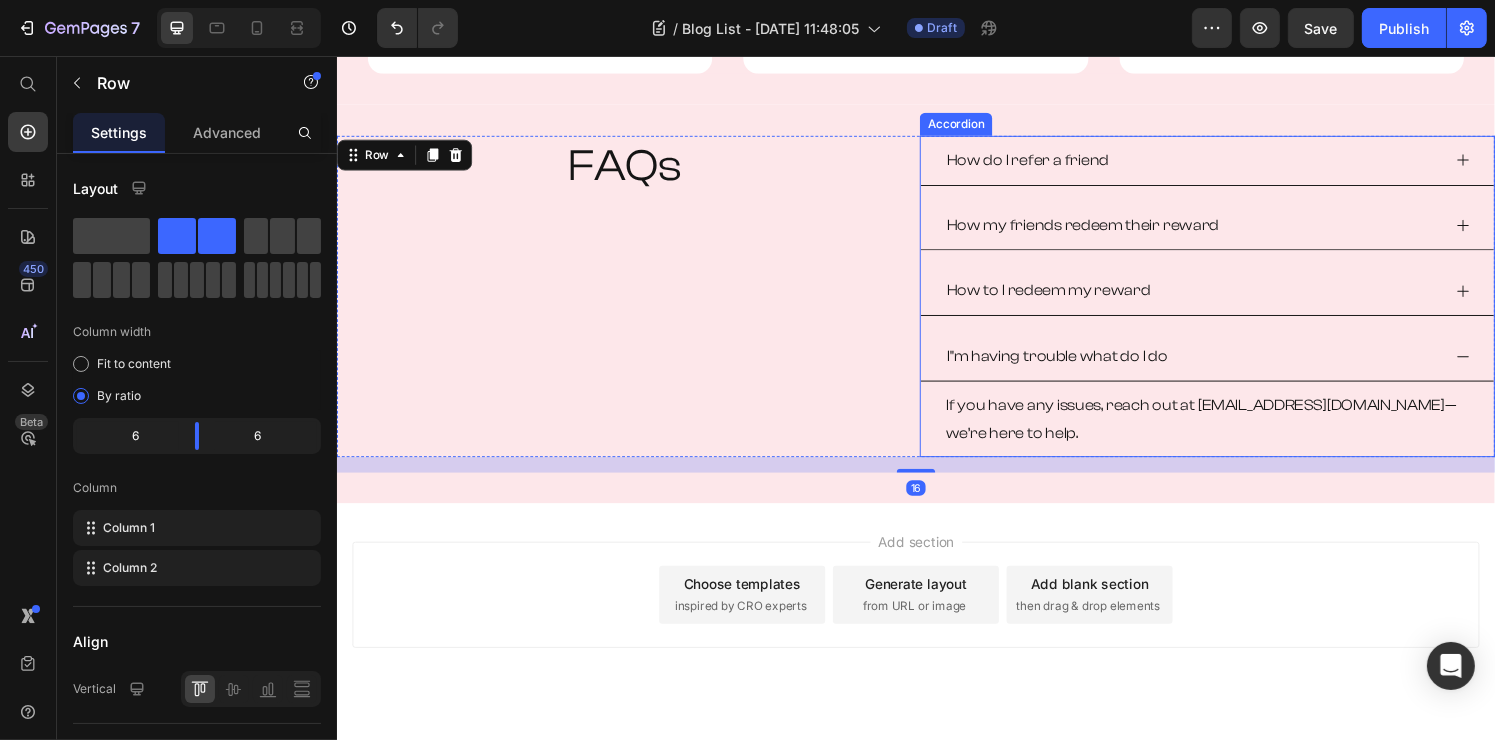 scroll, scrollTop: 942, scrollLeft: 0, axis: vertical 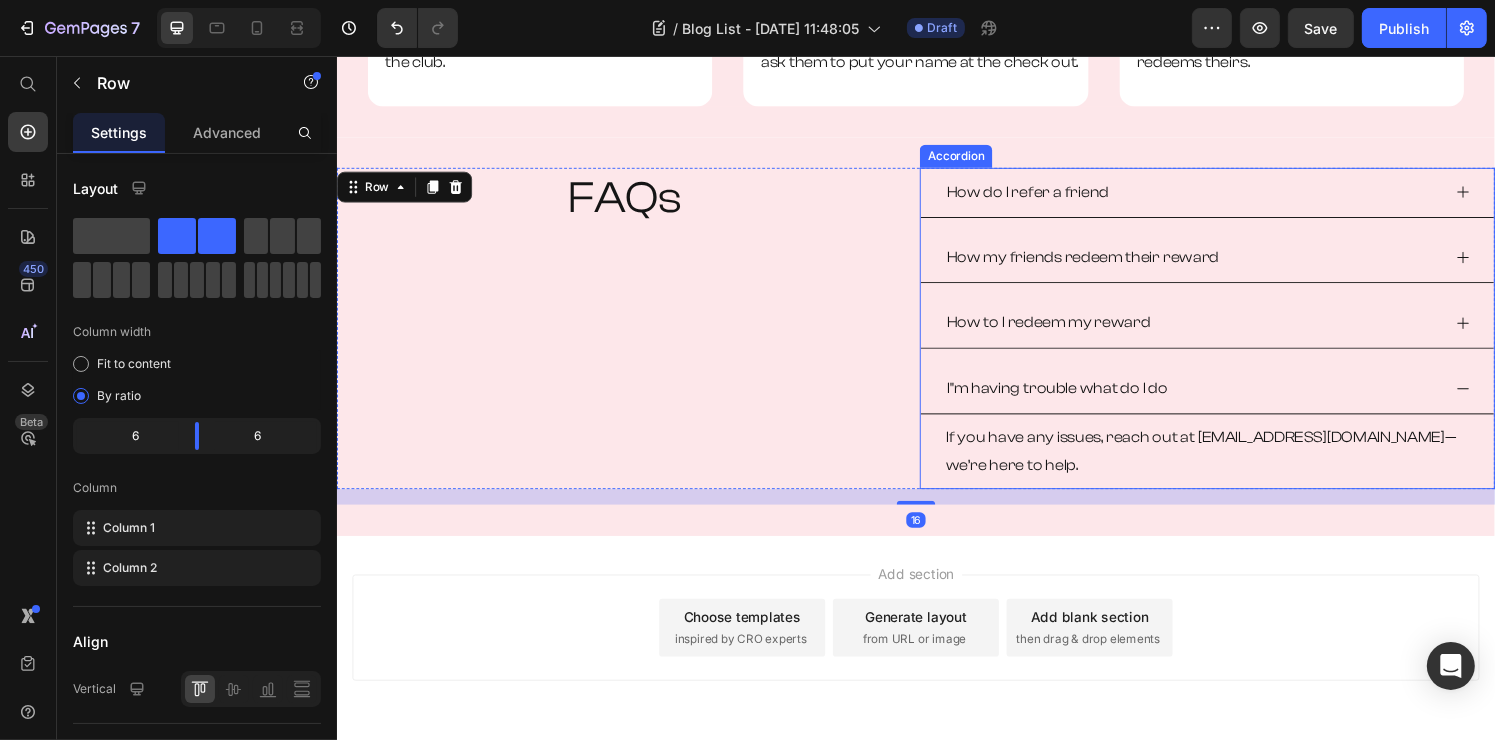 click 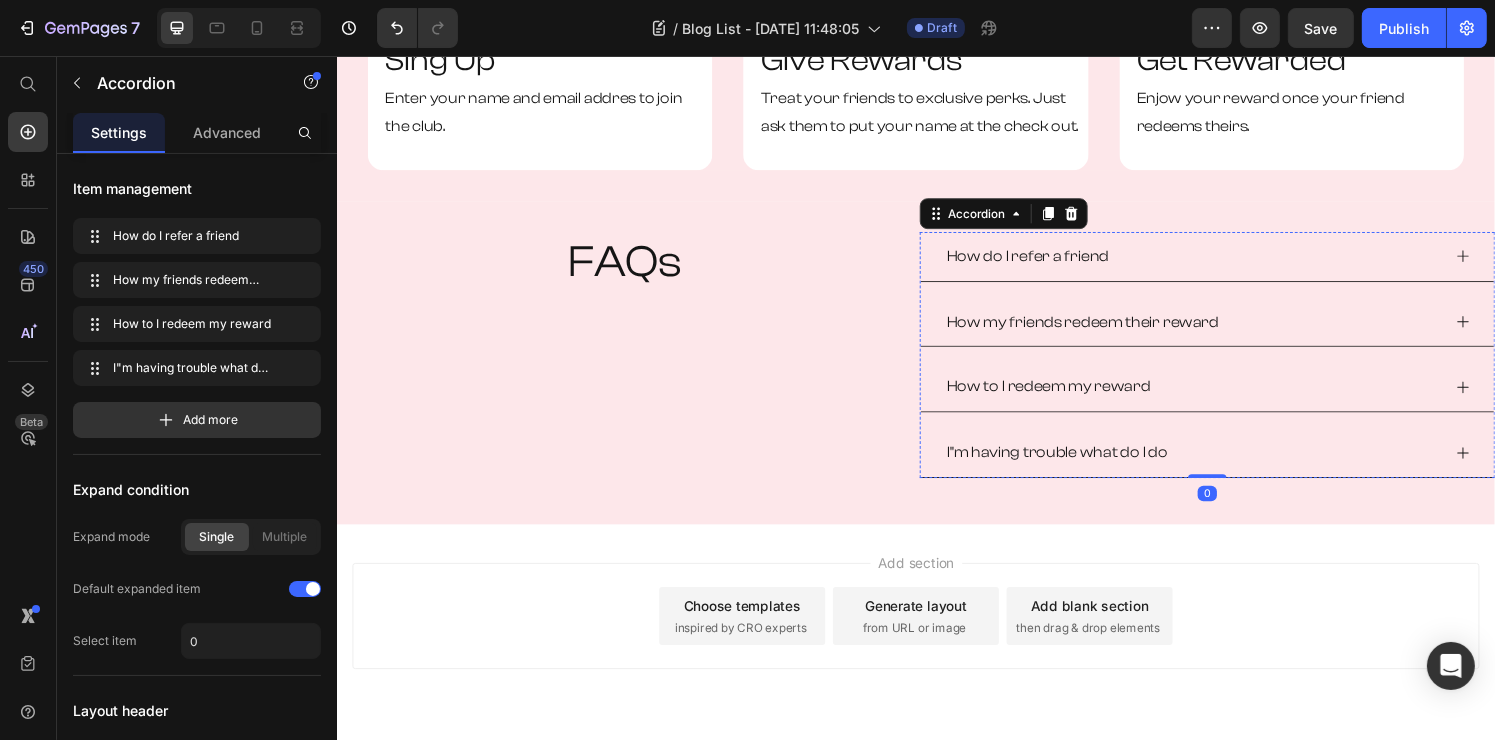 scroll, scrollTop: 842, scrollLeft: 0, axis: vertical 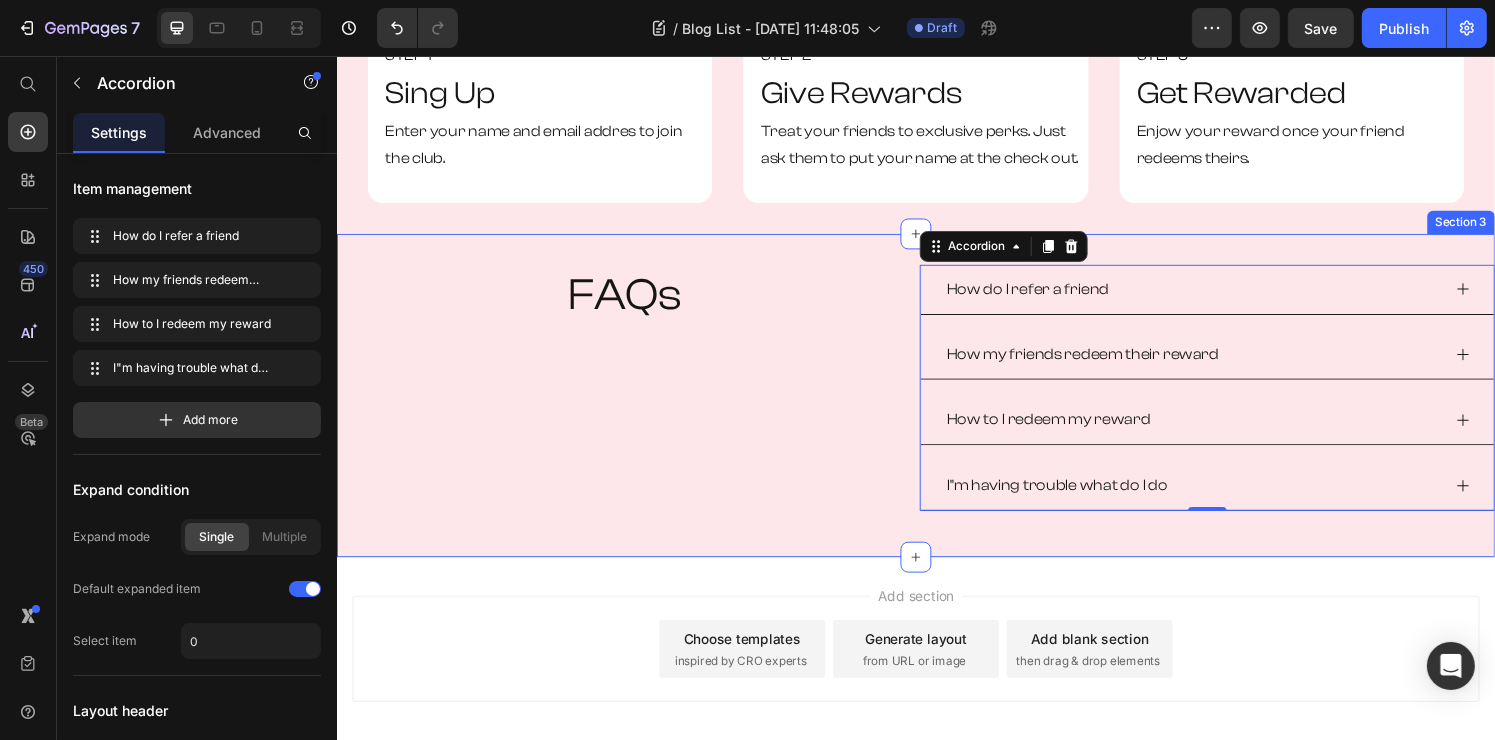 click on "FAQs Heading
How do I refer a friend
How my friends redeem their reward
How to I redeem my reward
I"m having trouble what do I do Accordion   0 Row Section 3" at bounding box center (936, 407) 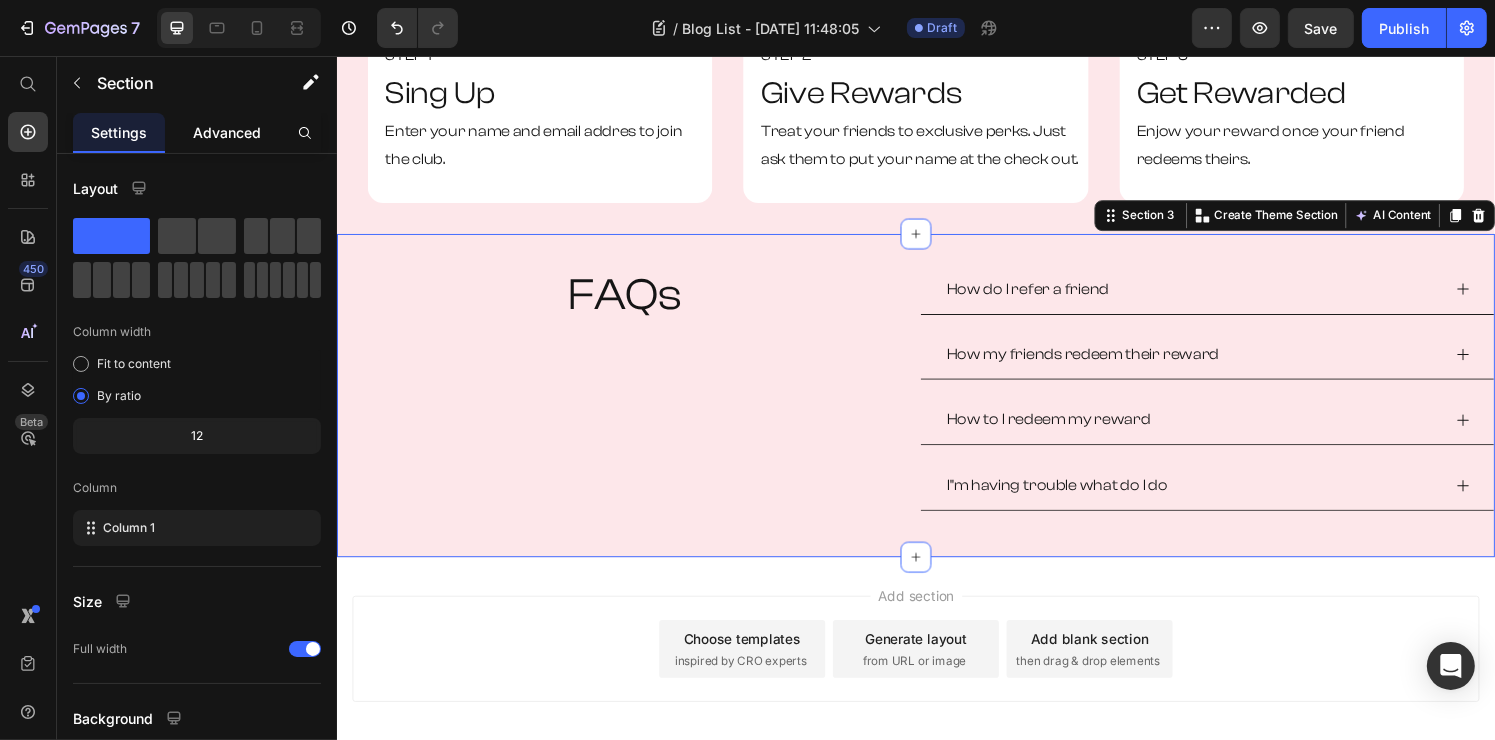 click on "Advanced" at bounding box center (227, 132) 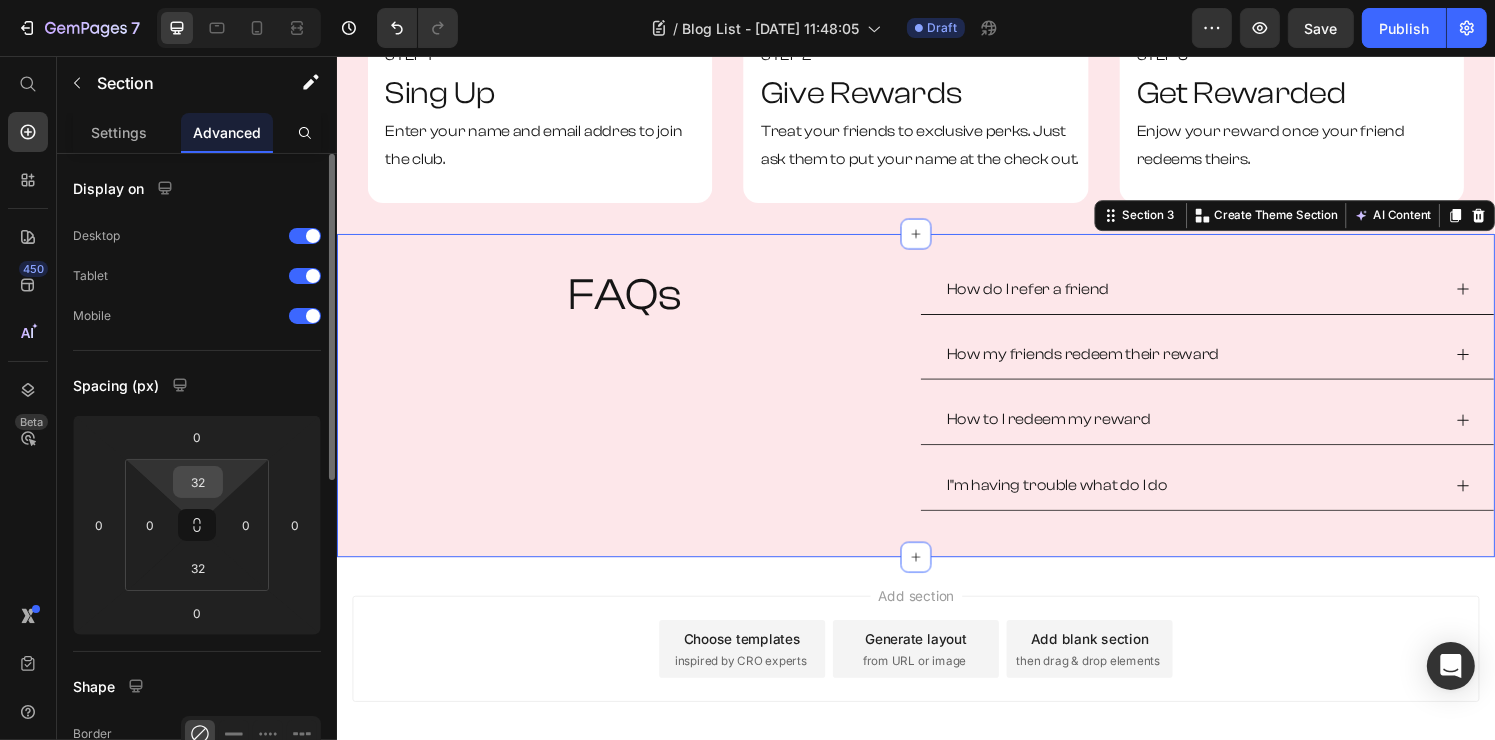 click on "32" at bounding box center [198, 482] 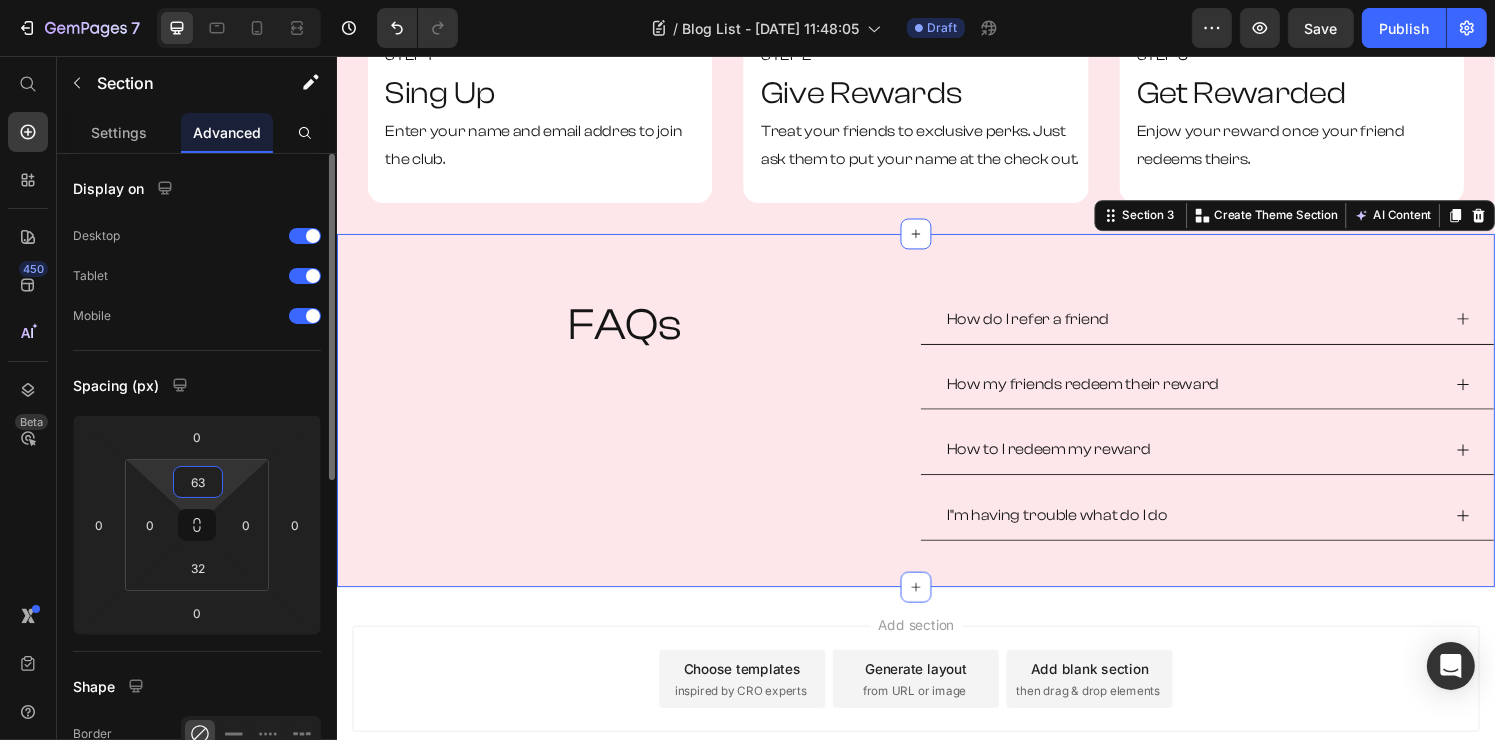type on "64" 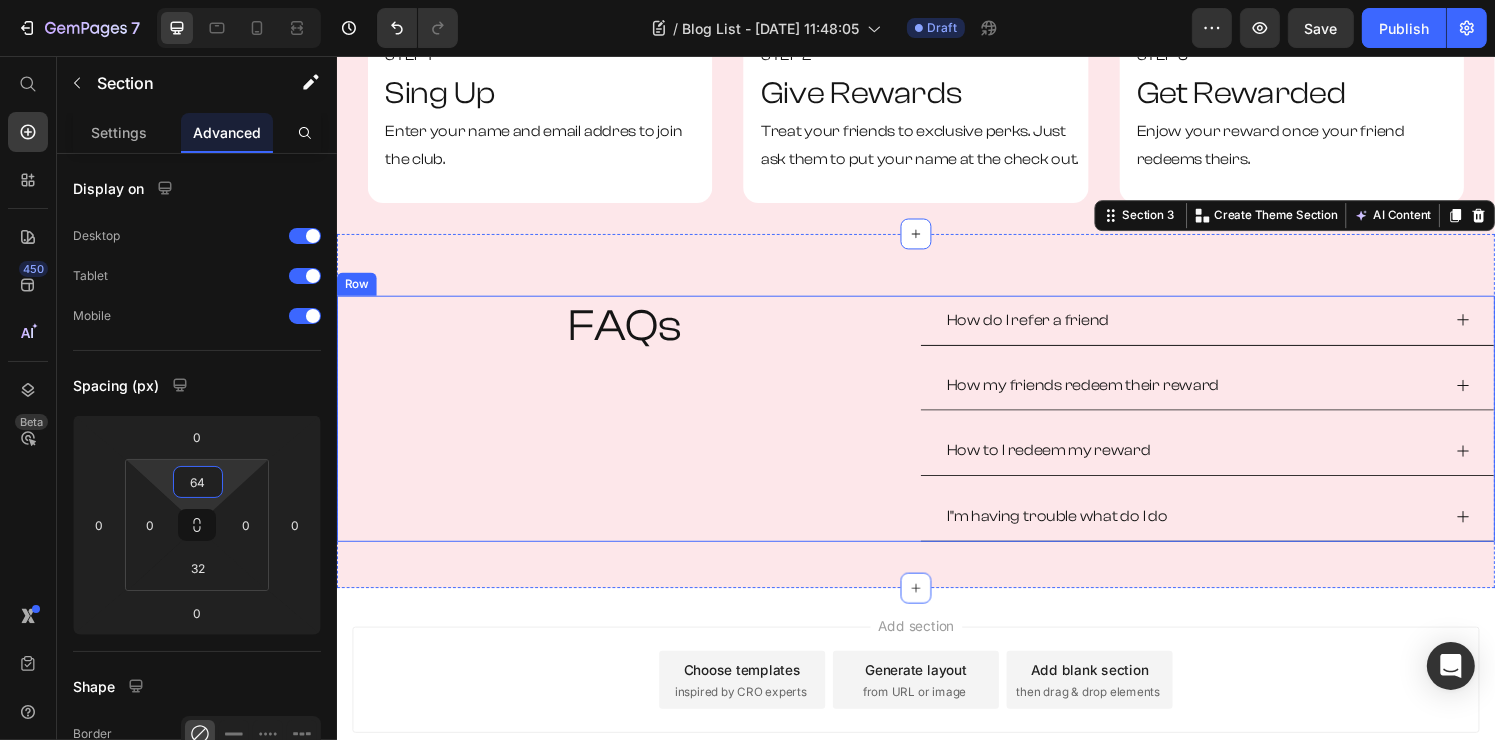 click on "FAQs Heading" at bounding box center (634, 431) 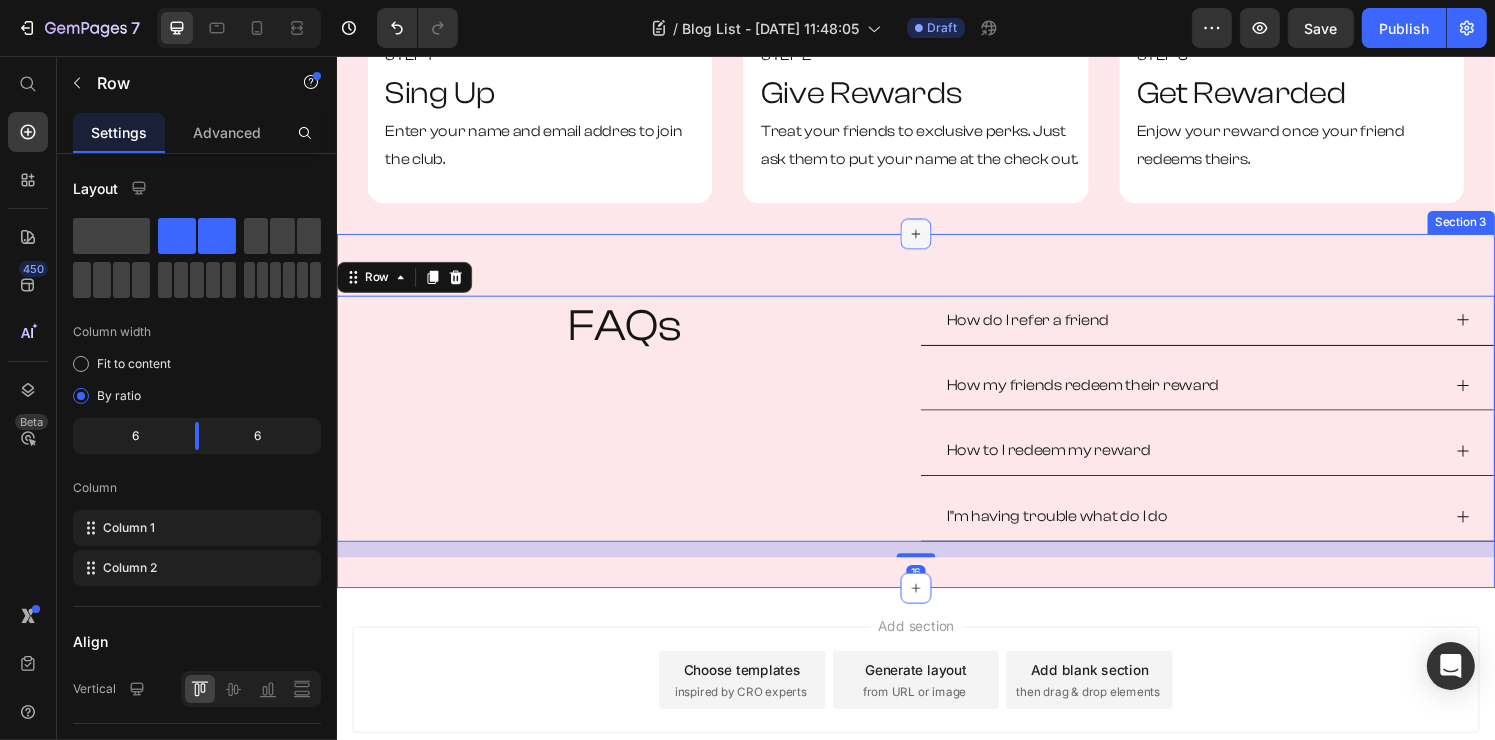 click at bounding box center (936, 240) 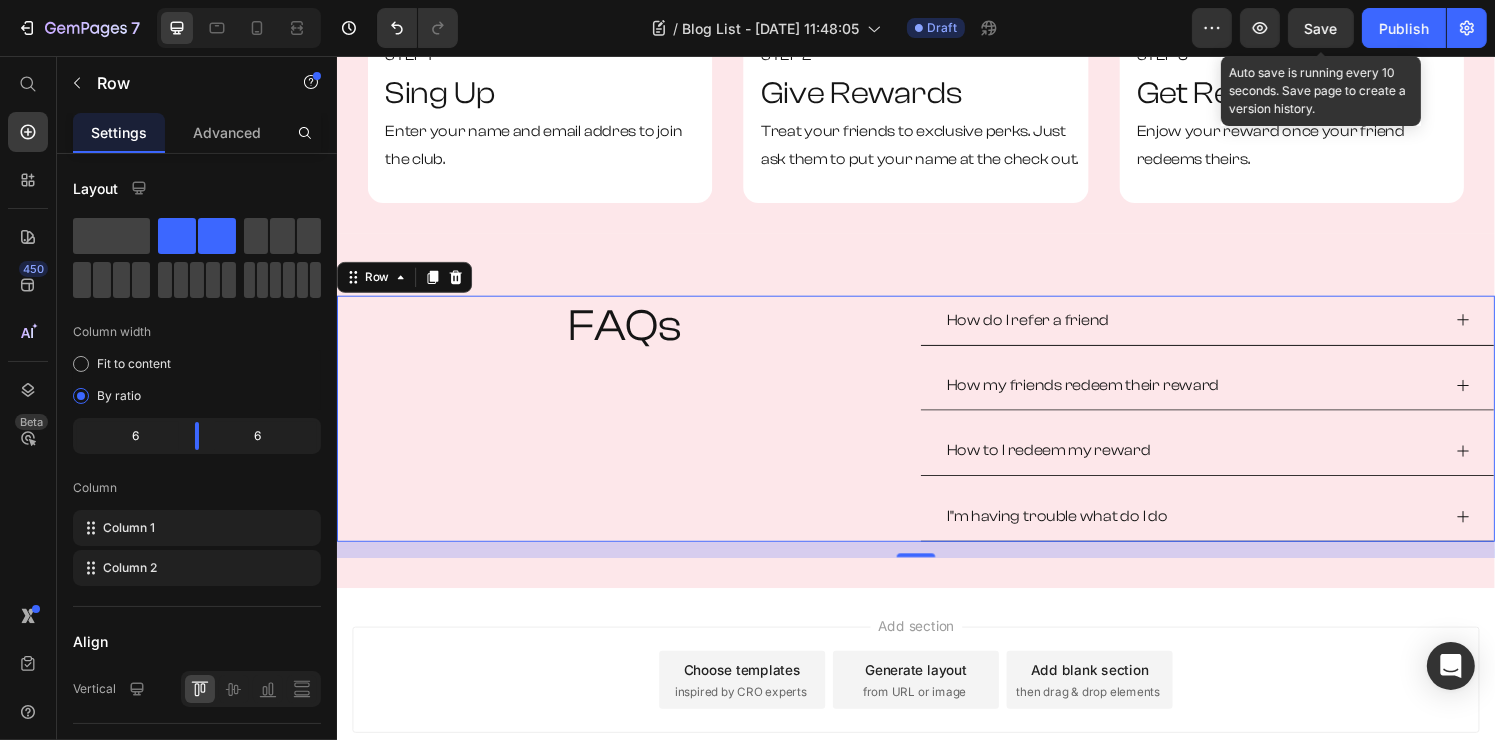 click on "Save" at bounding box center (1321, 28) 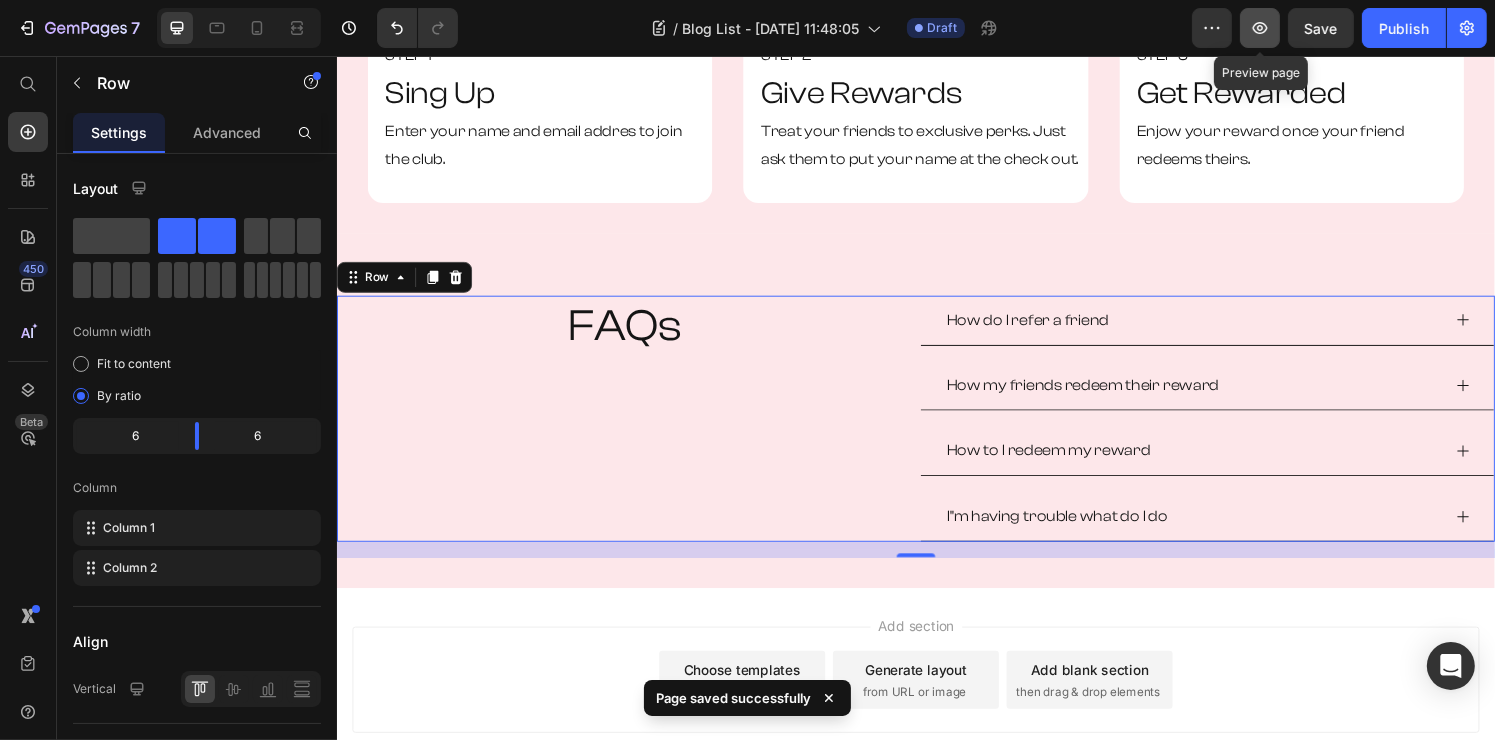 click 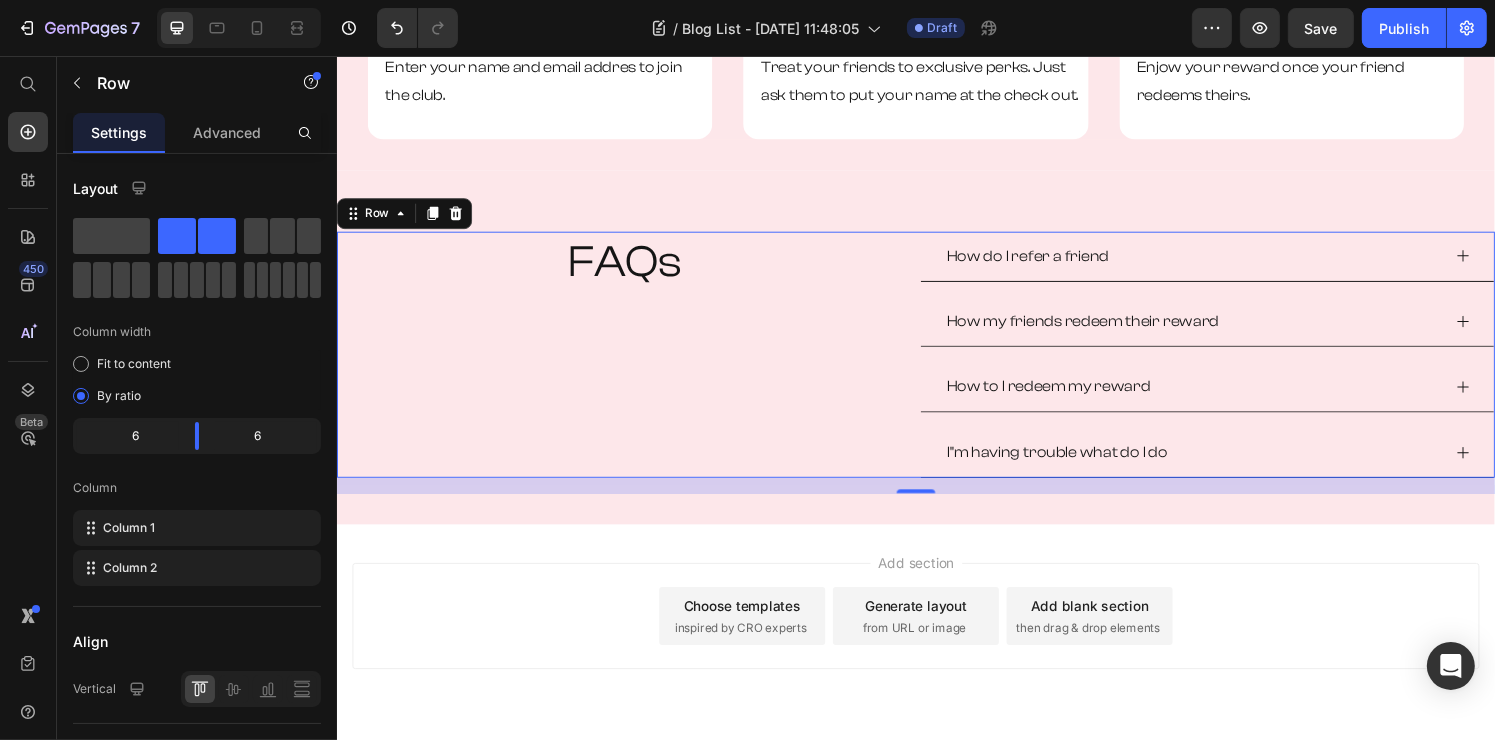 scroll, scrollTop: 942, scrollLeft: 0, axis: vertical 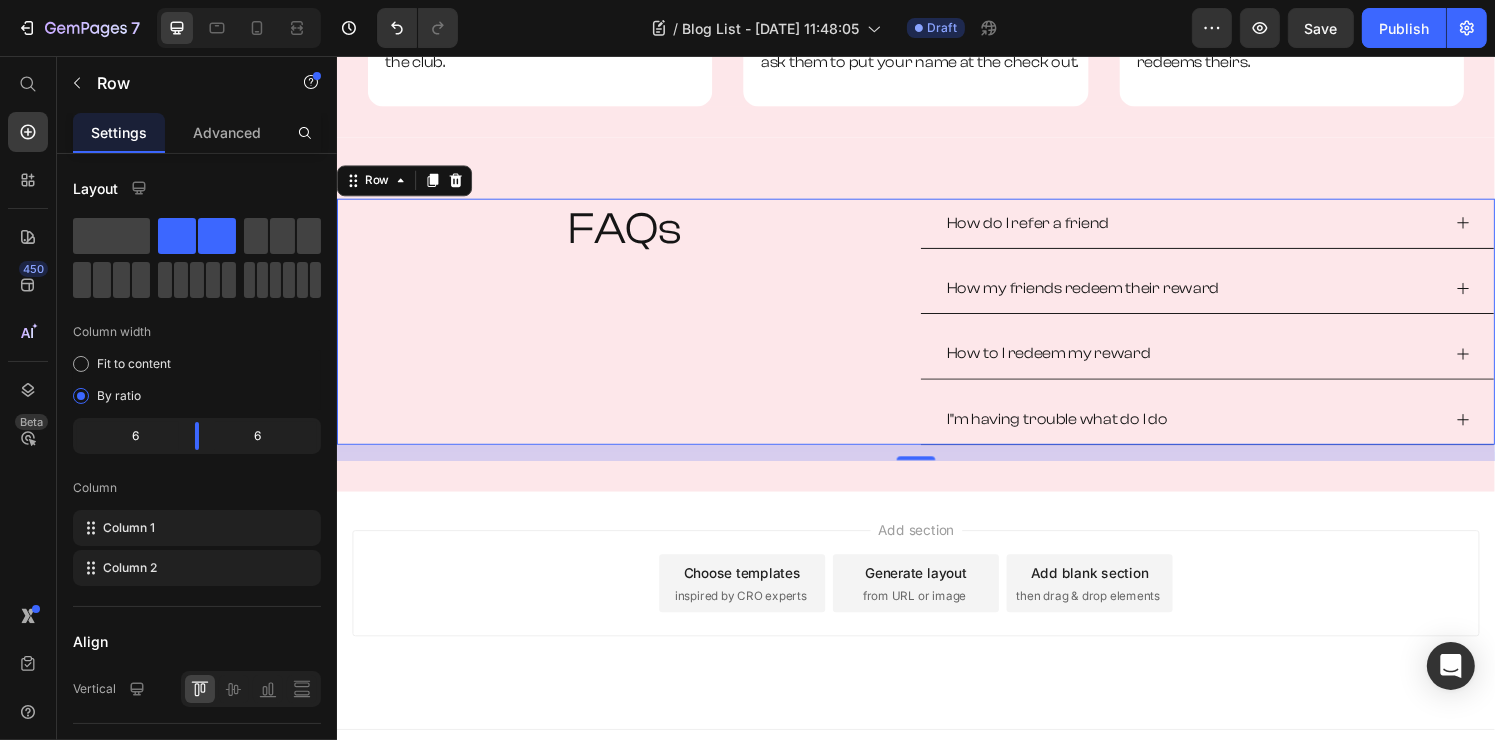 click on "Add section Choose templates inspired by CRO experts Generate layout from URL or image Add blank section then drag & drop elements" at bounding box center [936, 602] 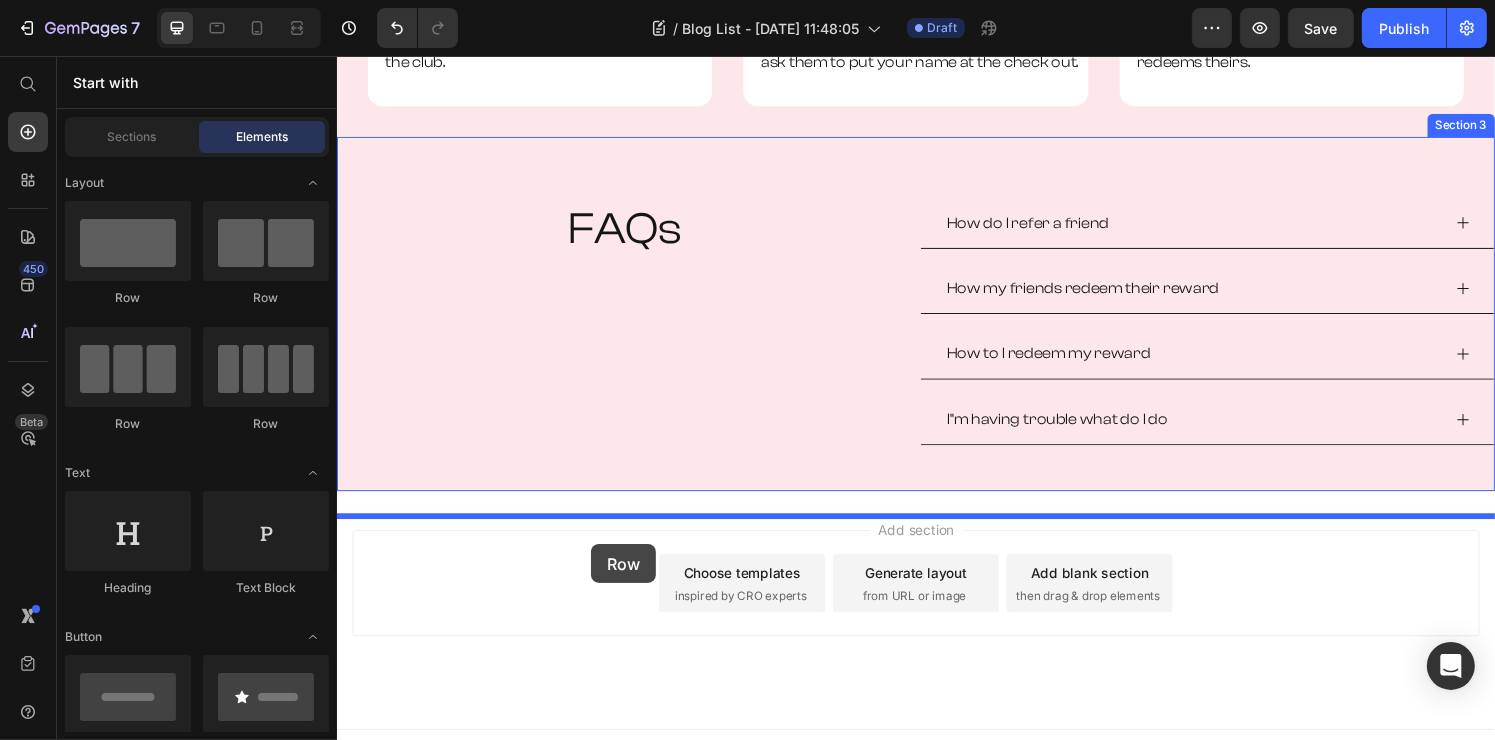 drag, startPoint x: 469, startPoint y: 301, endPoint x: 599, endPoint y: 562, distance: 291.58362 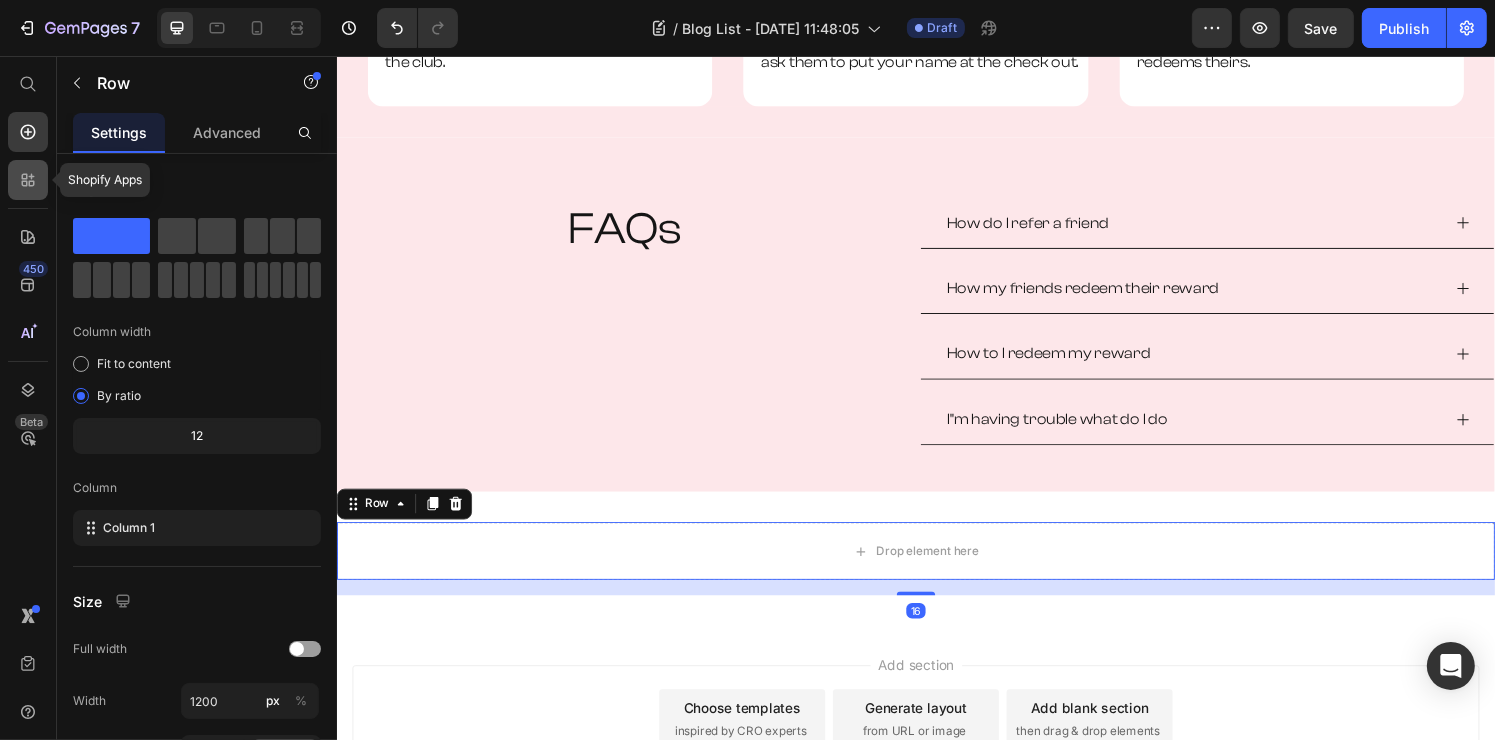 click 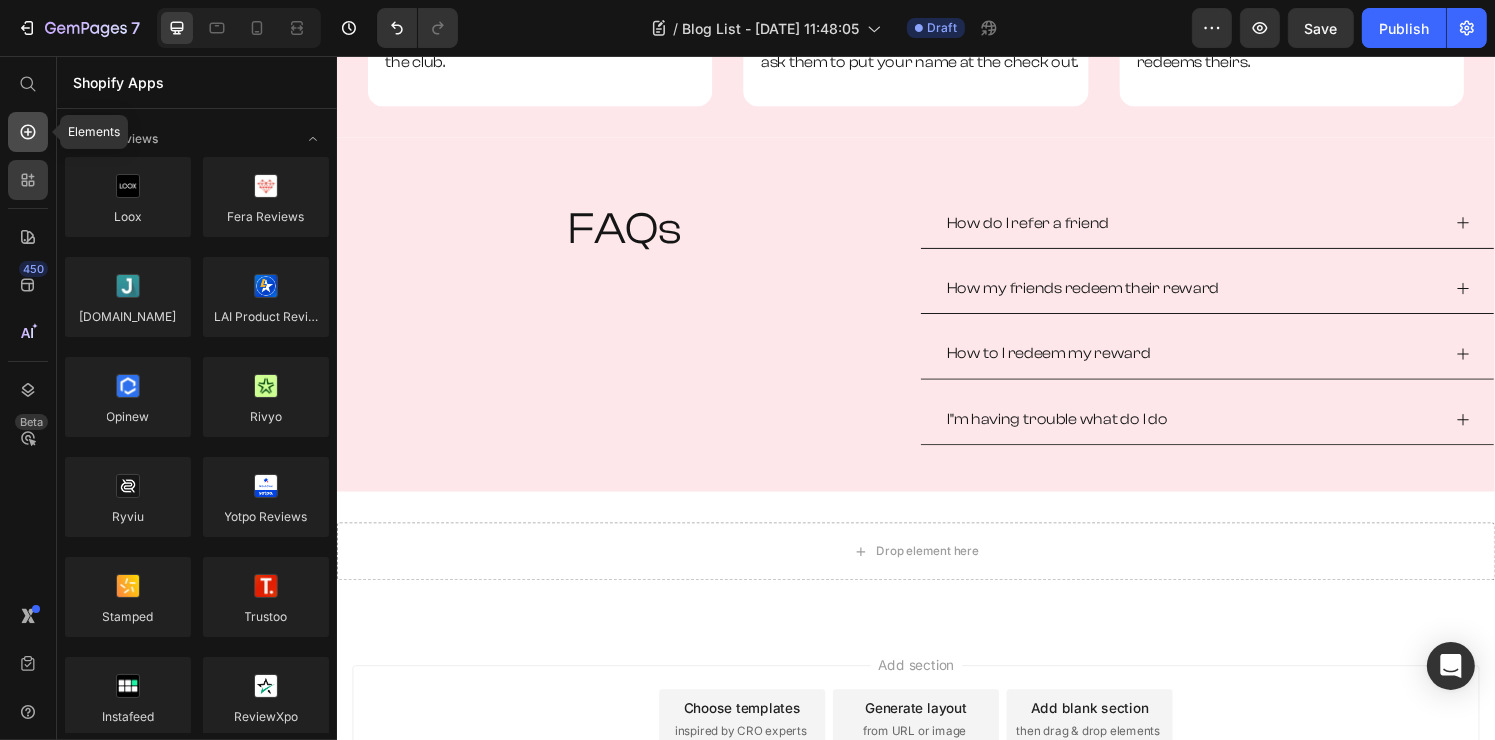 click 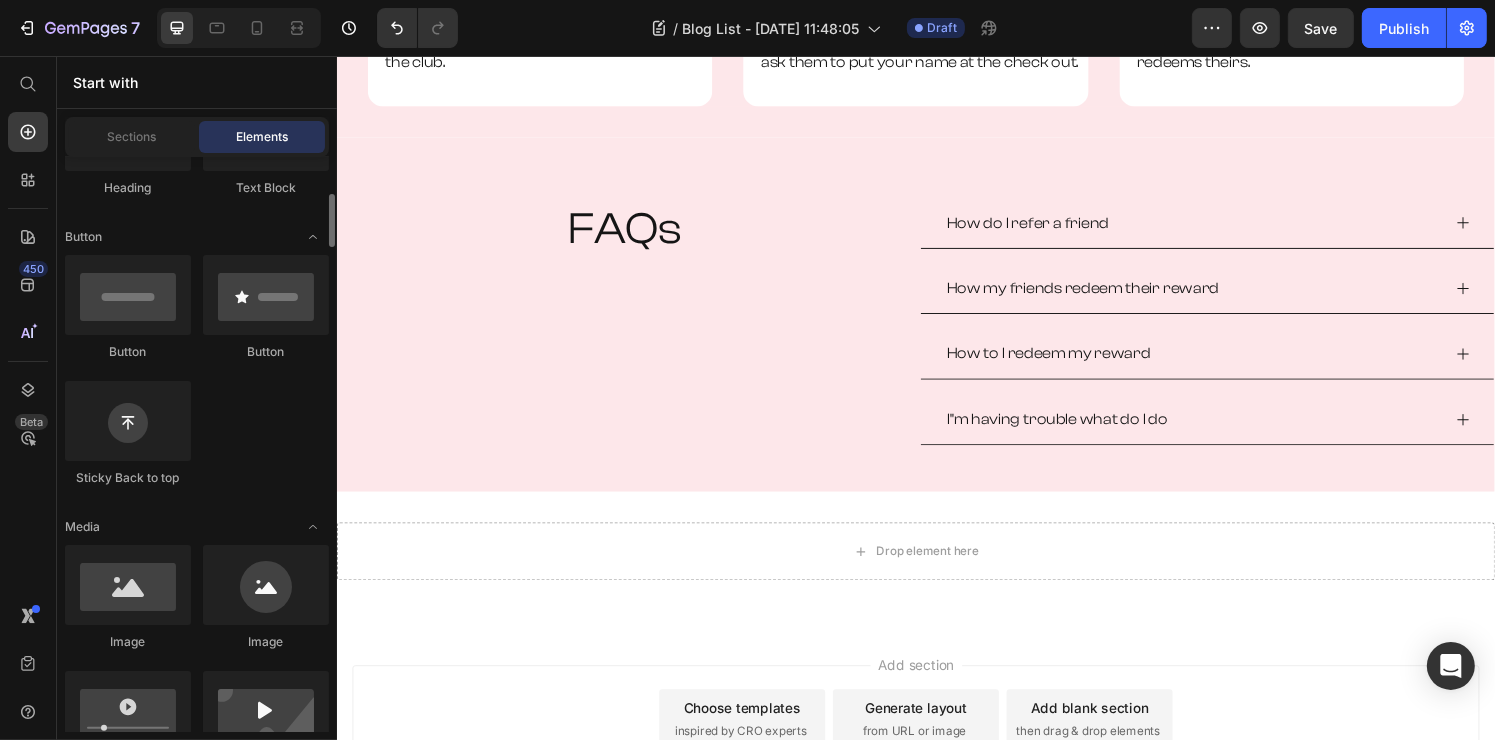 scroll, scrollTop: 0, scrollLeft: 0, axis: both 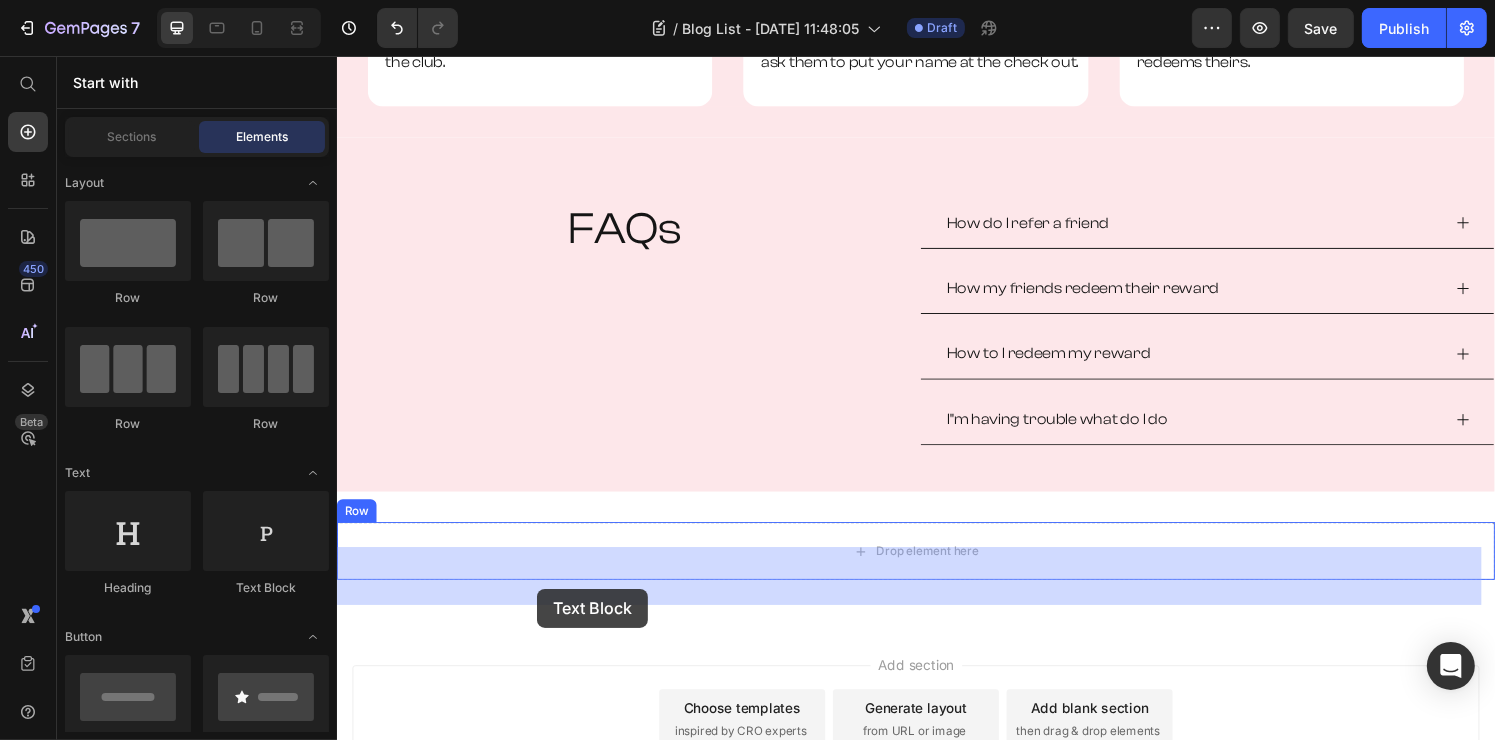 drag, startPoint x: 595, startPoint y: 582, endPoint x: 543, endPoint y: 608, distance: 58.137768 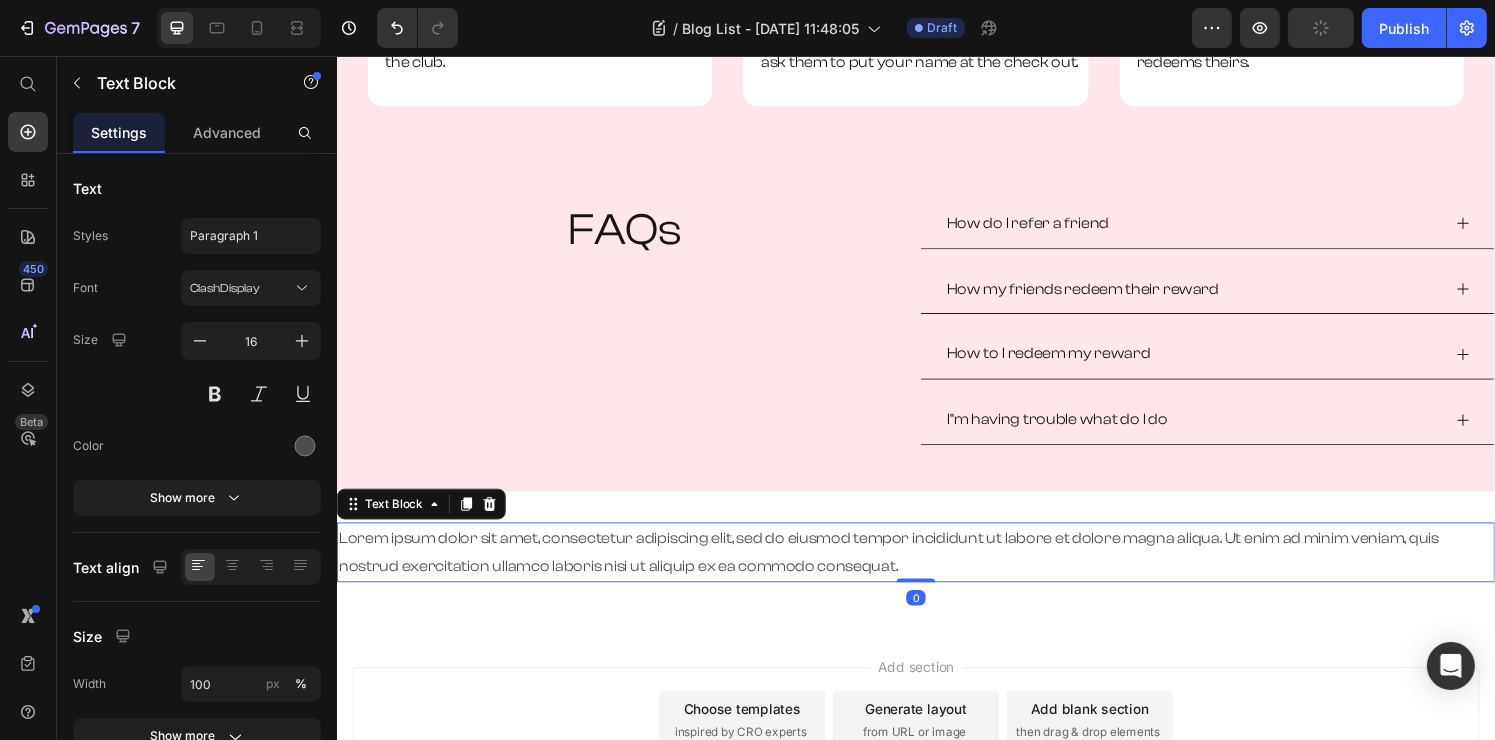 click on "Lorem ipsum dolor sit amet, consectetur adipiscing elit, sed do eiusmod tempor incididunt ut labore et dolore magna aliqua. Ut enim ad minim veniam, quis nostrud exercitation ullamco laboris nisi ut aliquip ex ea commodo consequat." at bounding box center (936, 570) 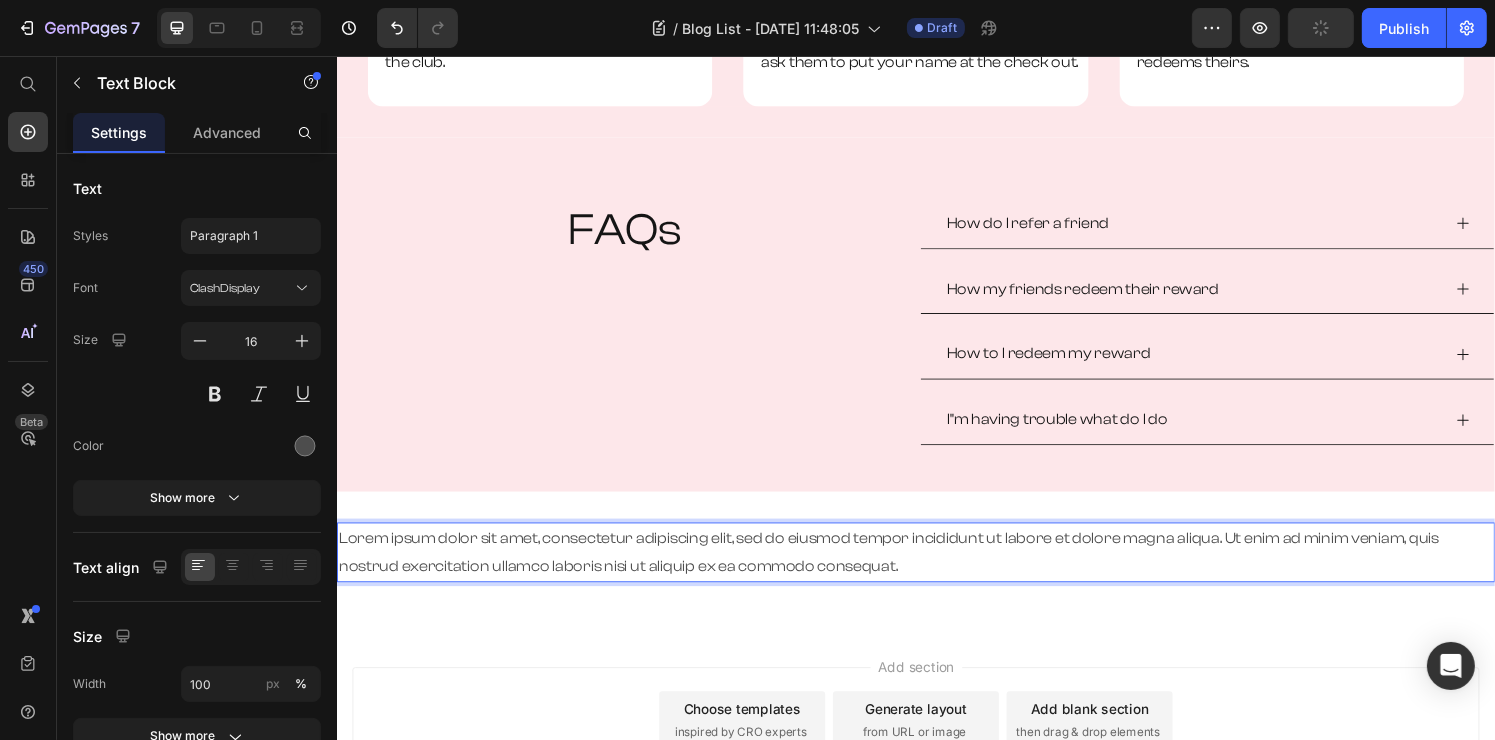 click on "Lorem ipsum dolor sit amet, consectetur adipiscing elit, sed do eiusmod tempor incididunt ut labore et dolore magna aliqua. Ut enim ad minim veniam, quis nostrud exercitation ullamco laboris nisi ut aliquip ex ea commodo consequat." at bounding box center [936, 570] 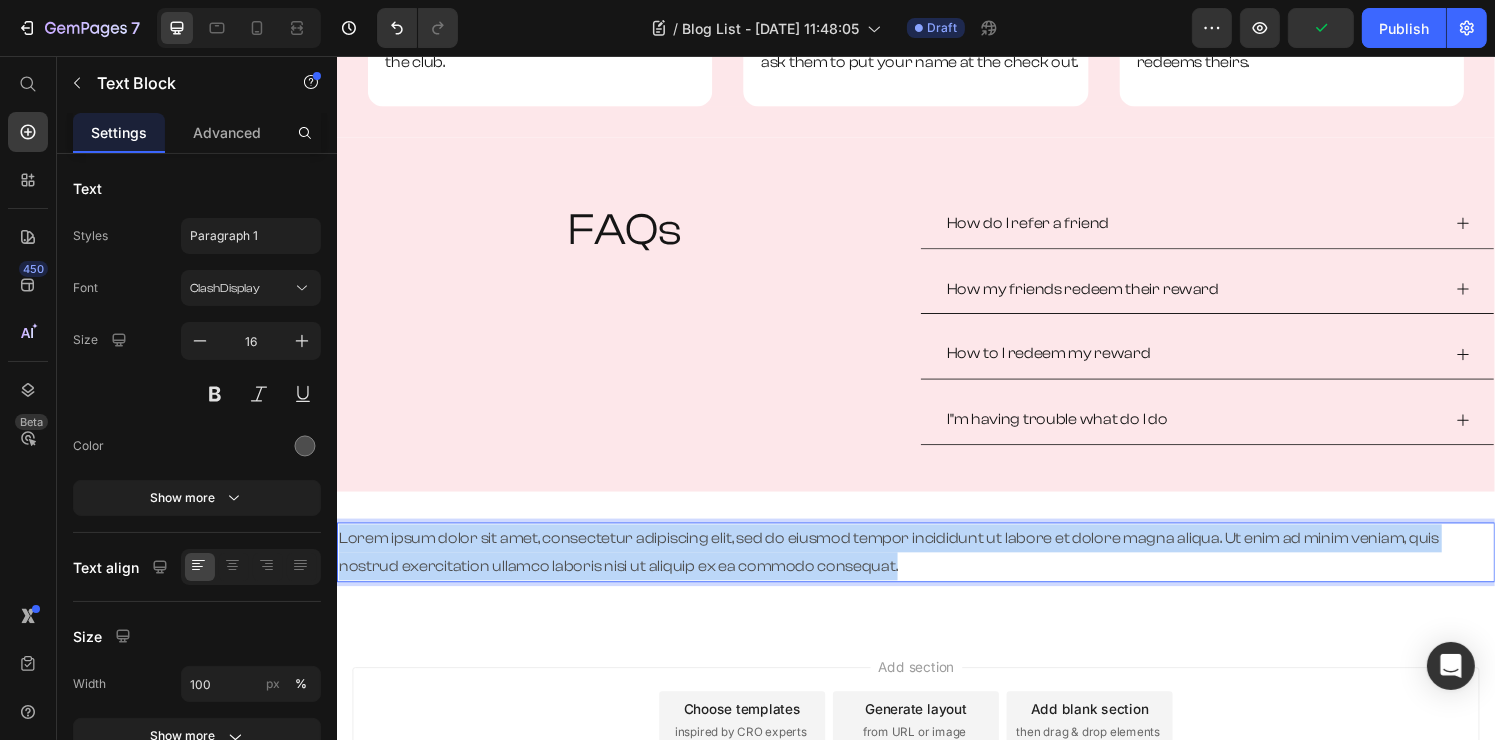 click on "Lorem ipsum dolor sit amet, consectetur adipiscing elit, sed do eiusmod tempor incididunt ut labore et dolore magna aliqua. Ut enim ad minim veniam, quis nostrud exercitation ullamco laboris nisi ut aliquip ex ea commodo consequat." at bounding box center [936, 570] 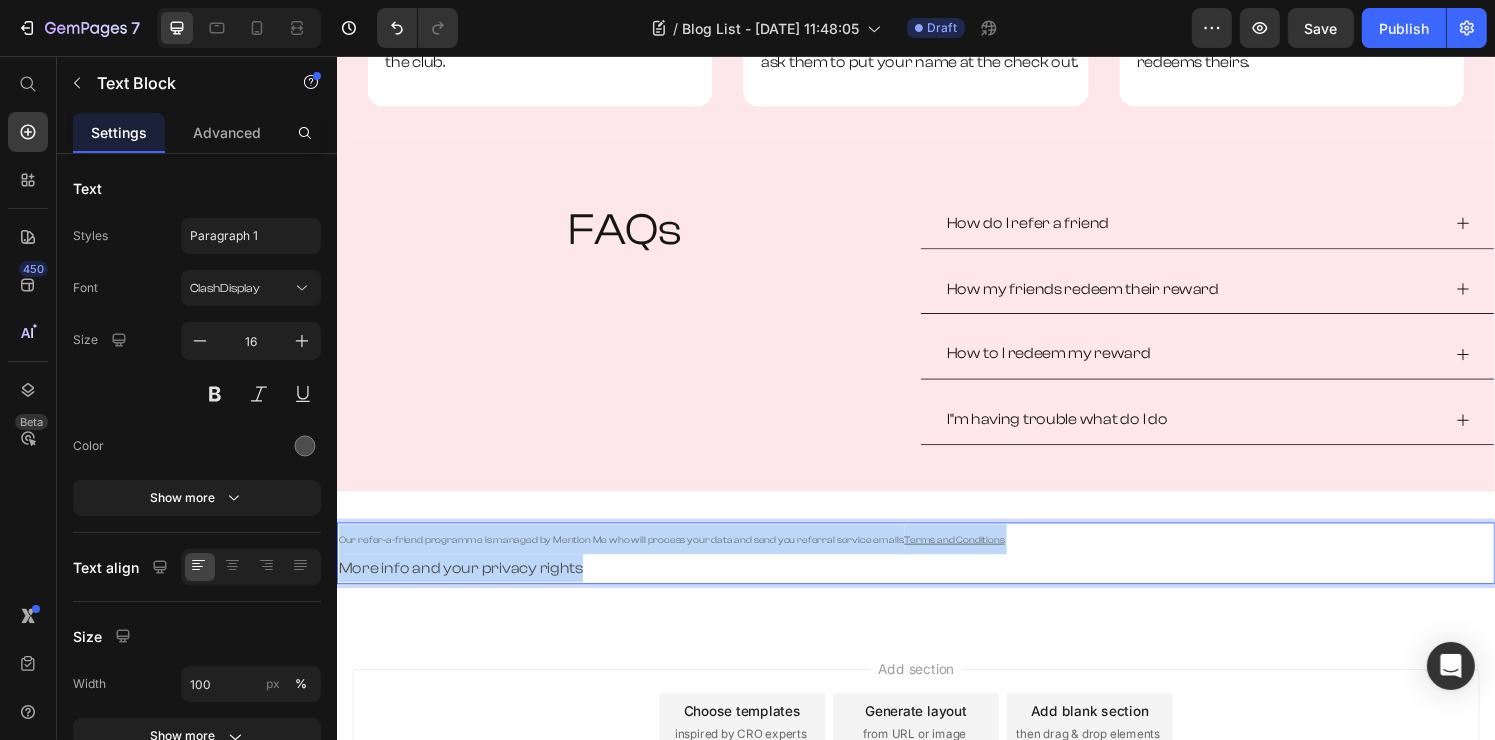 drag, startPoint x: 597, startPoint y: 613, endPoint x: 333, endPoint y: 579, distance: 266.1804 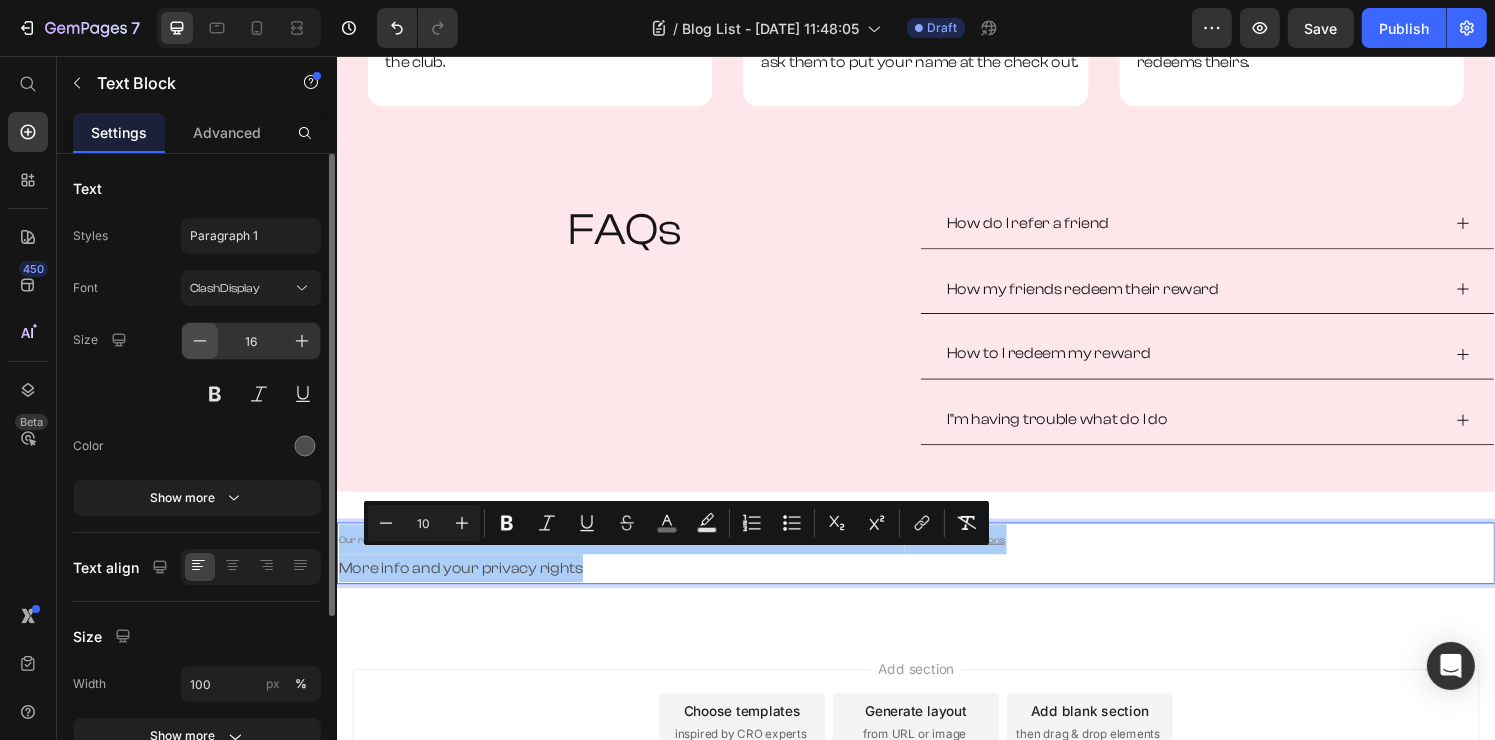 click 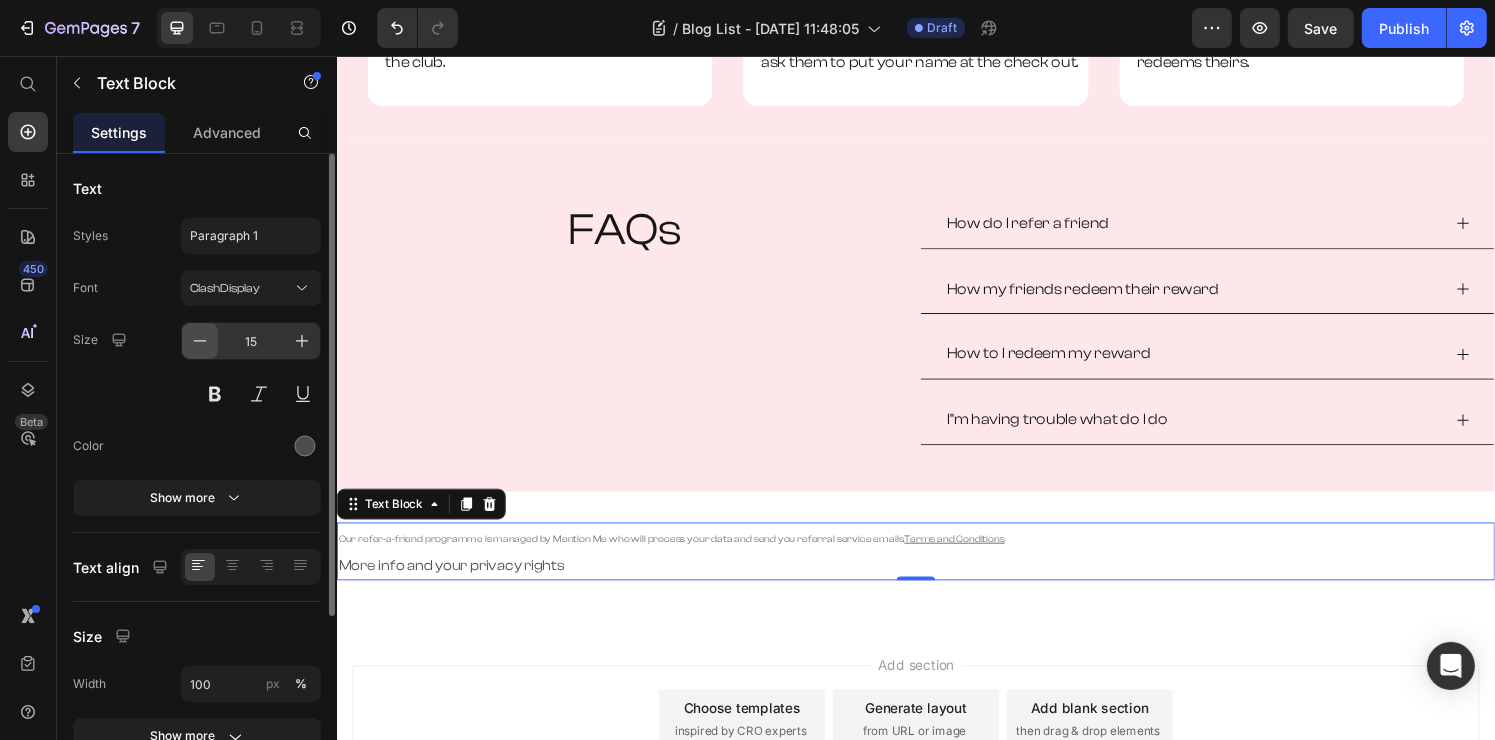 click 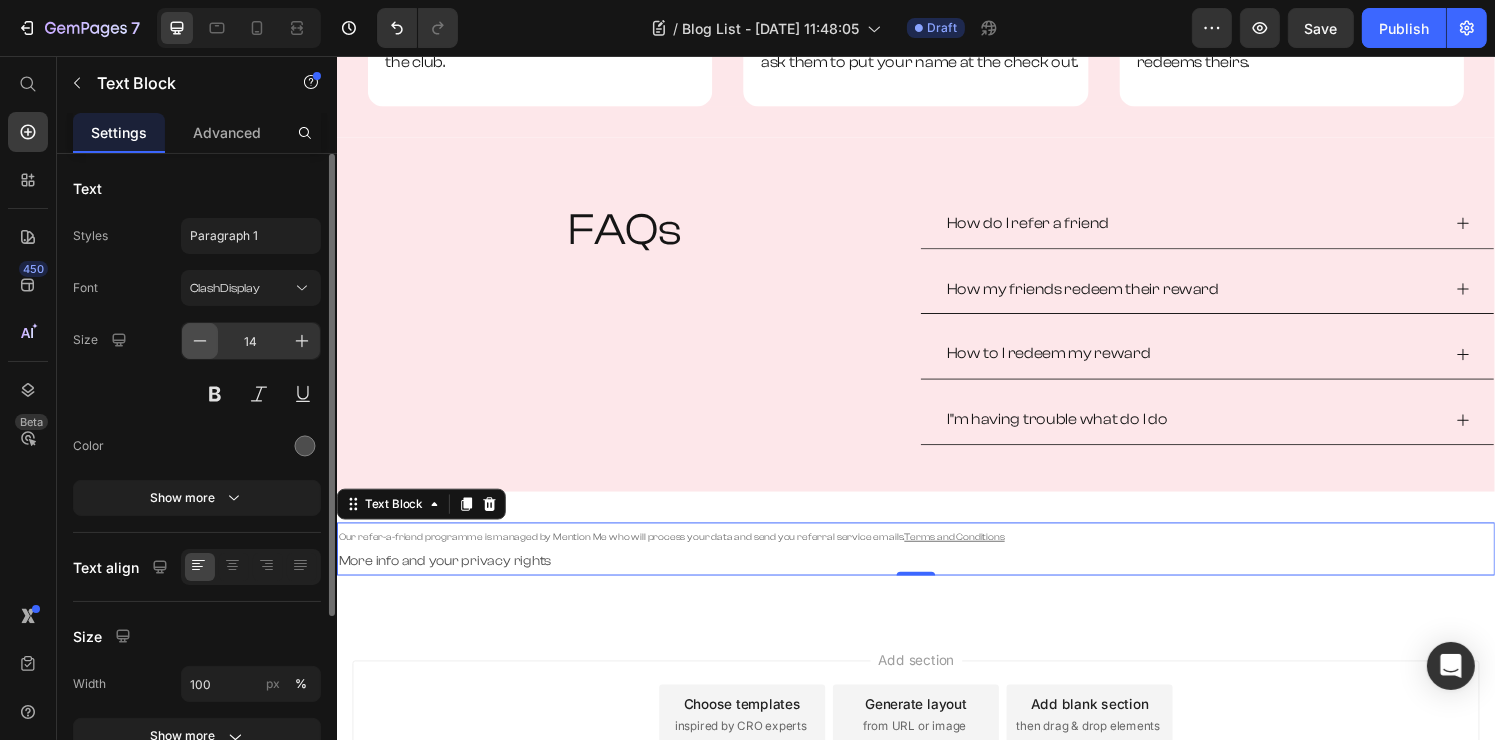 click 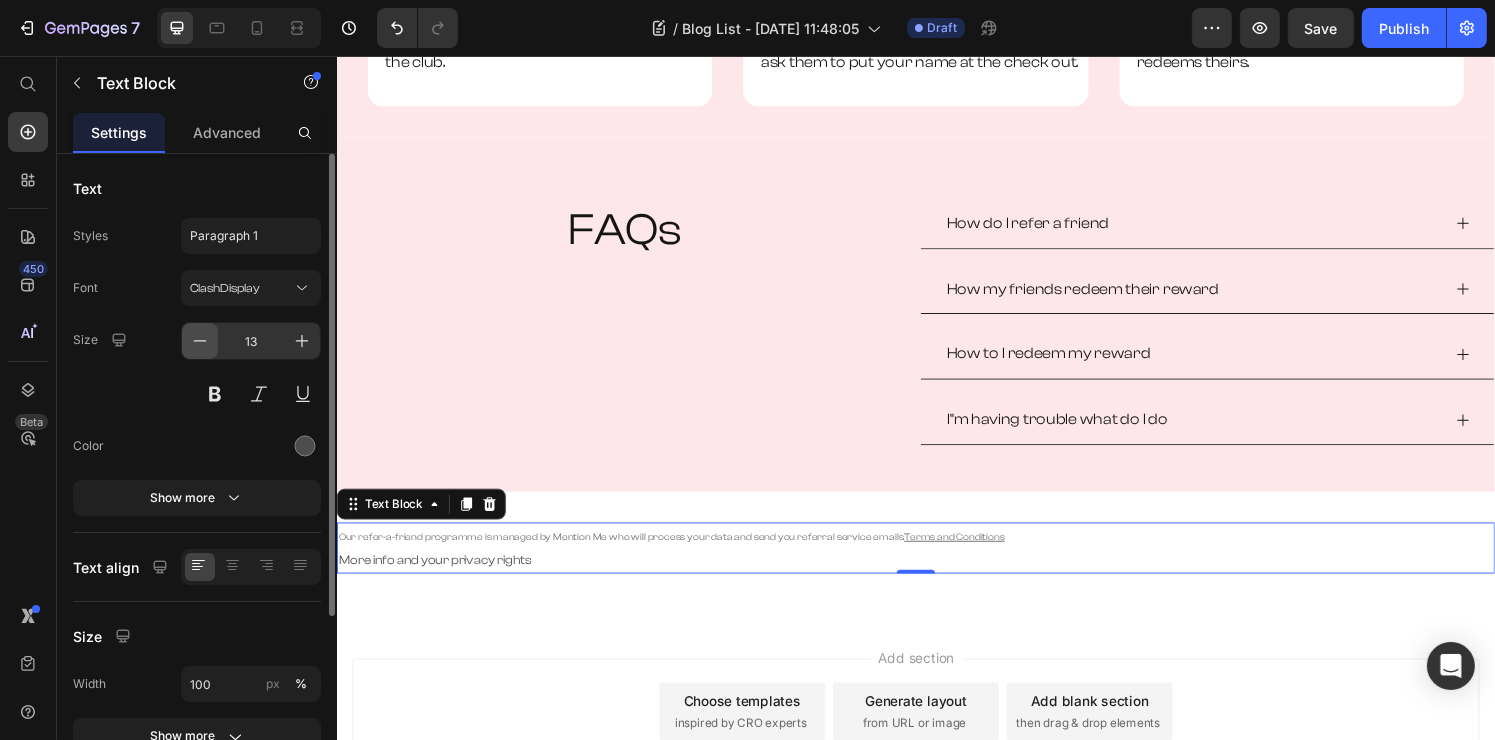 click 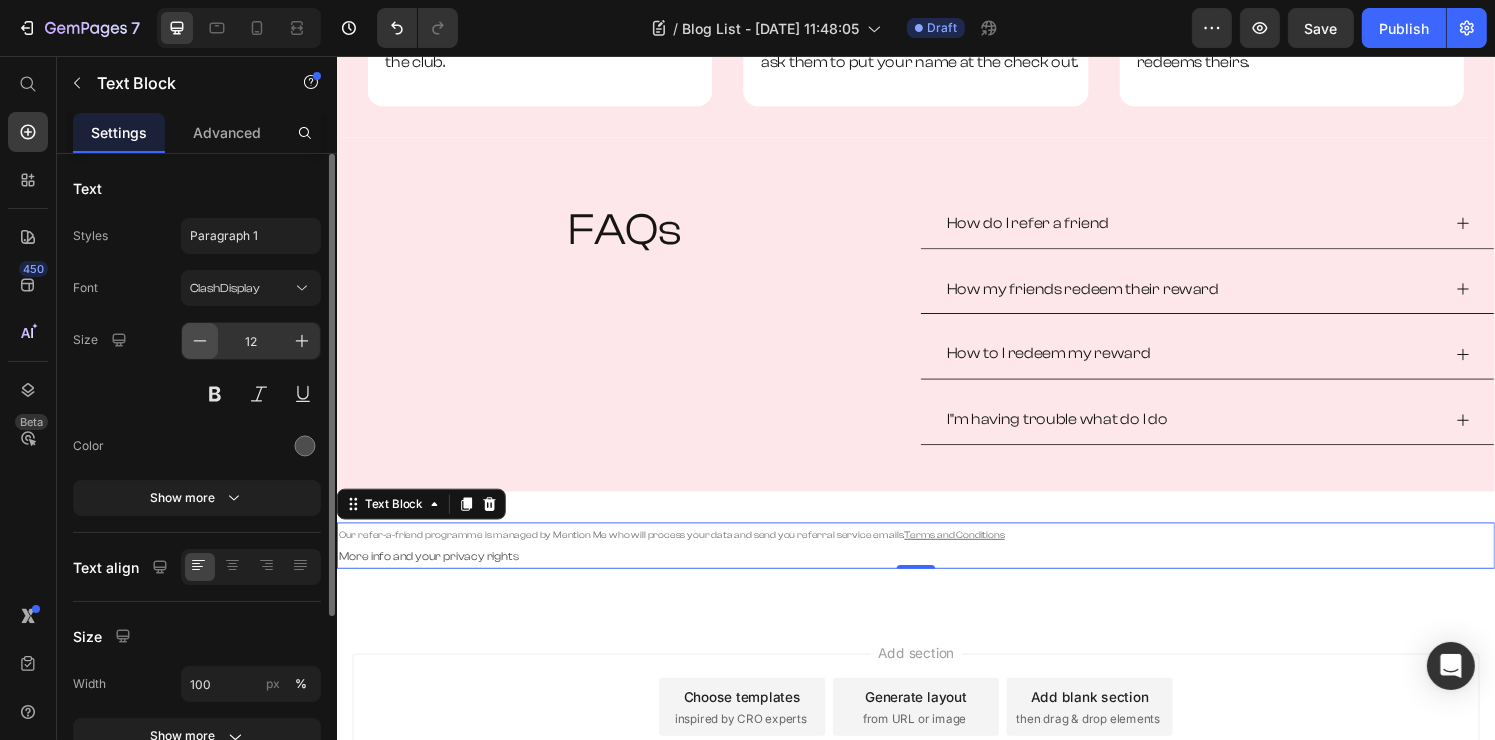 click 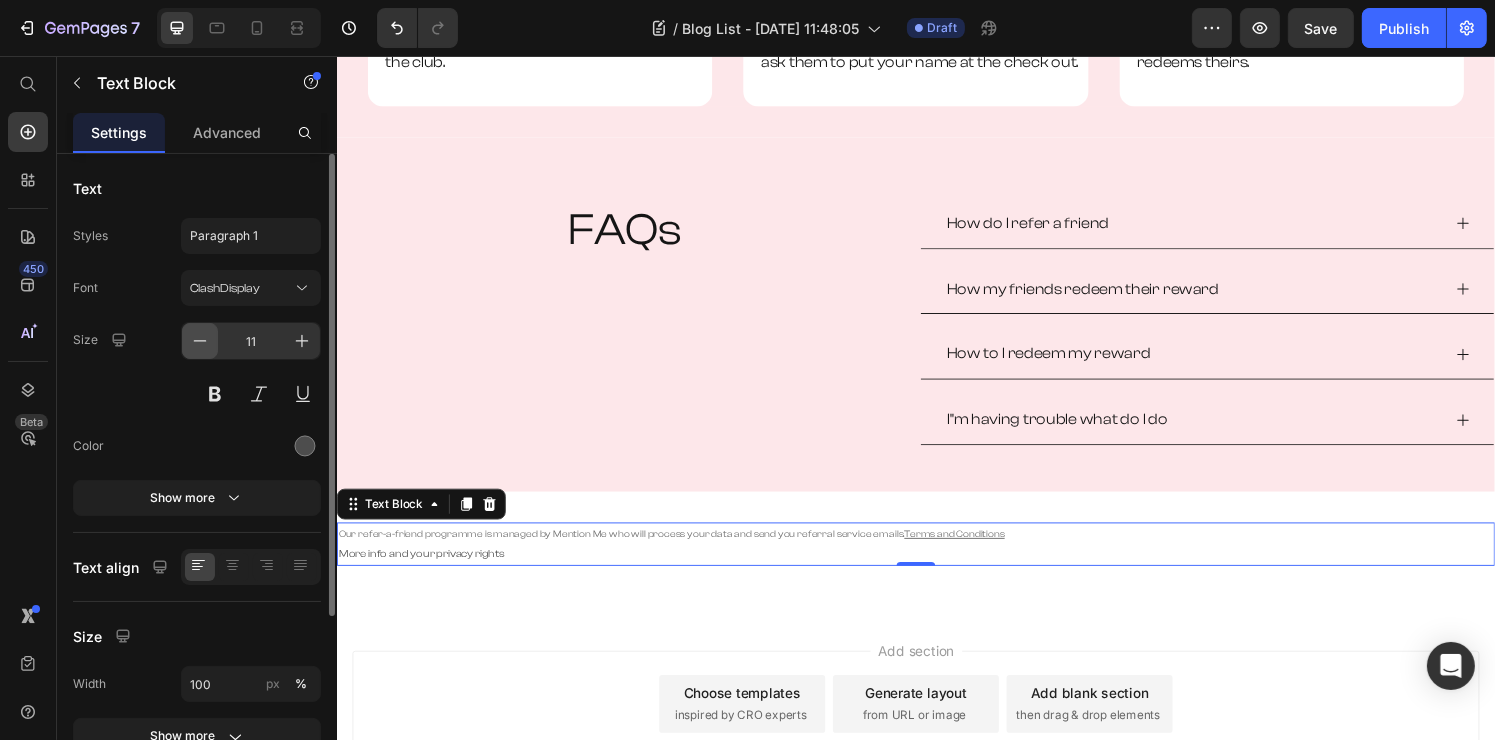 click 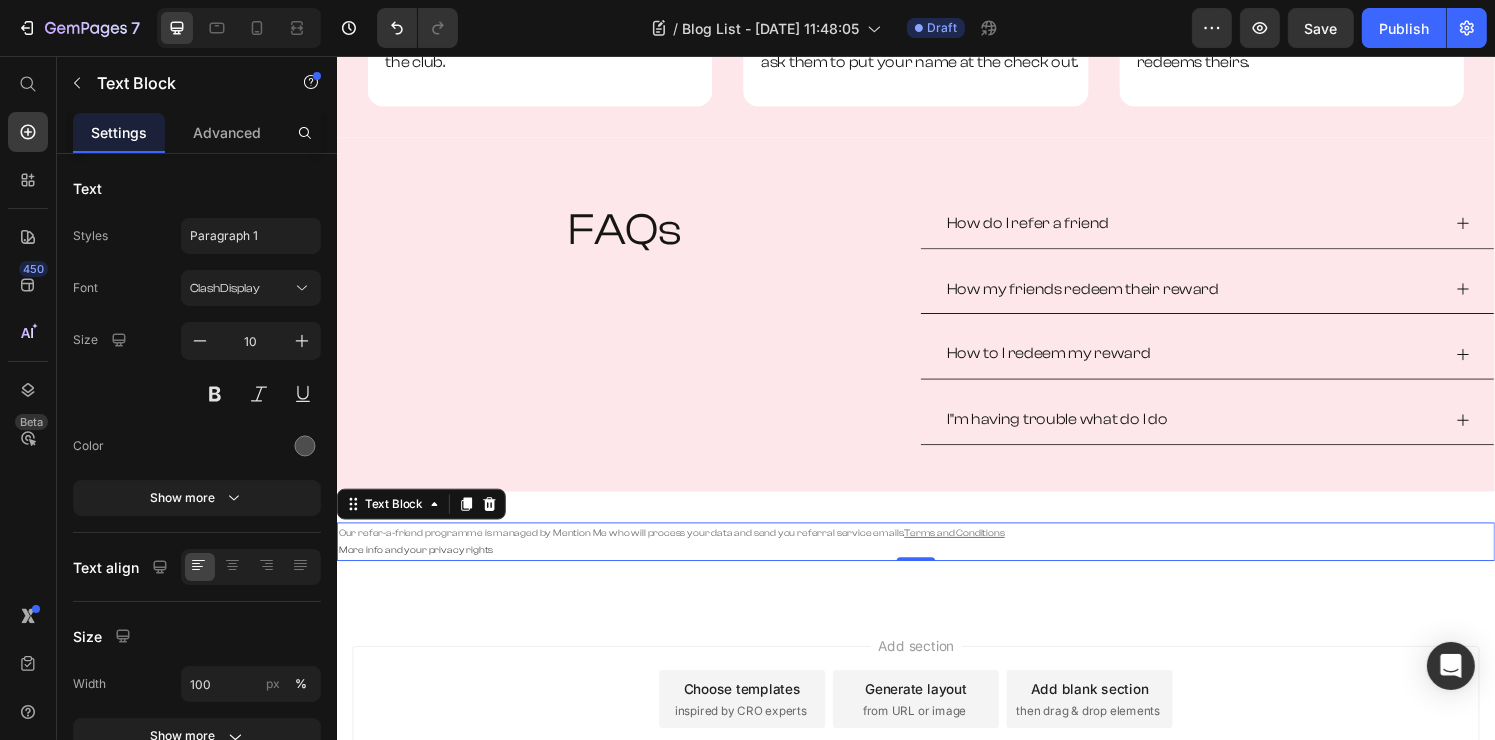 click on "More info and your privacy rights" at bounding box center (936, 568) 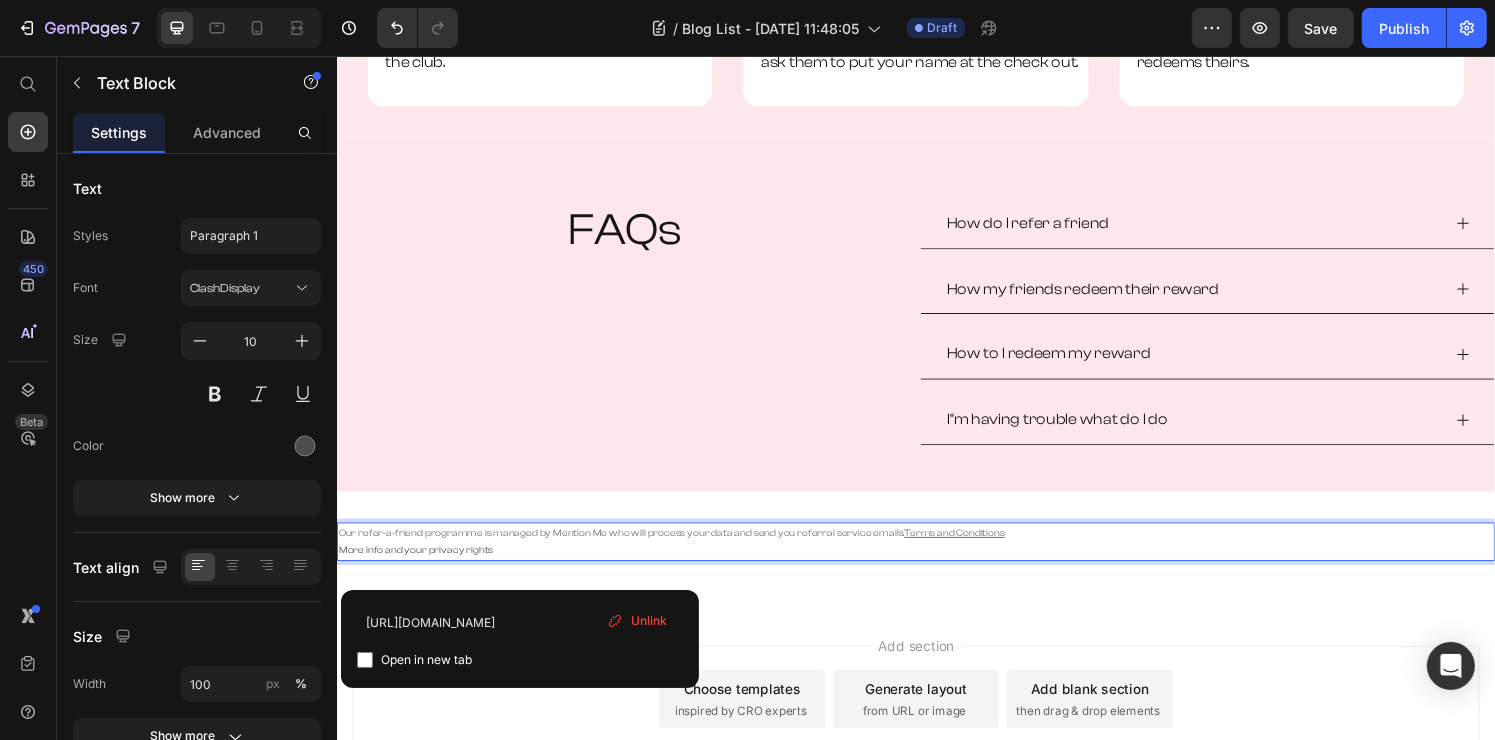 click on "Unlink" at bounding box center (649, 621) 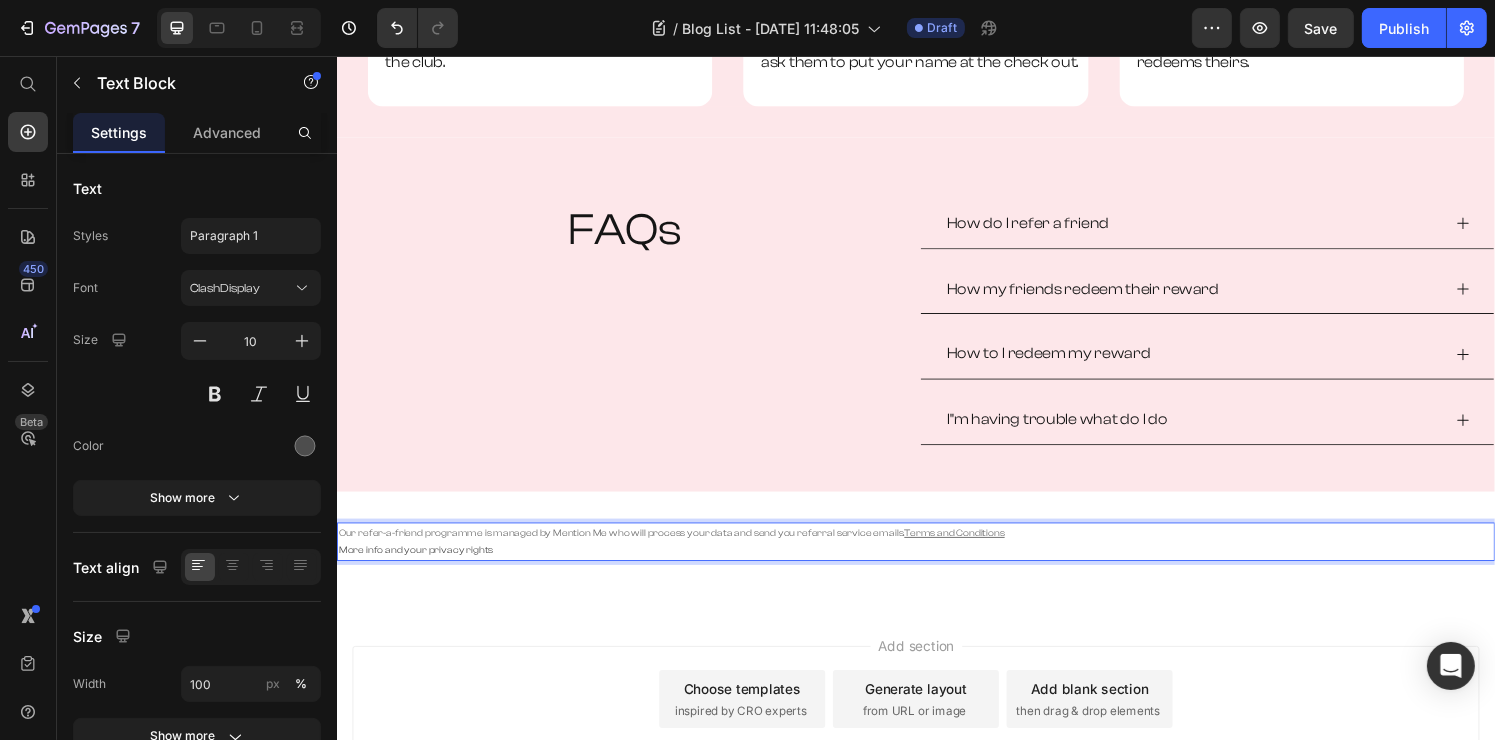 click on "Add section Choose templates inspired by CRO experts Generate layout from URL or image Add blank section then drag & drop elements" at bounding box center [936, 750] 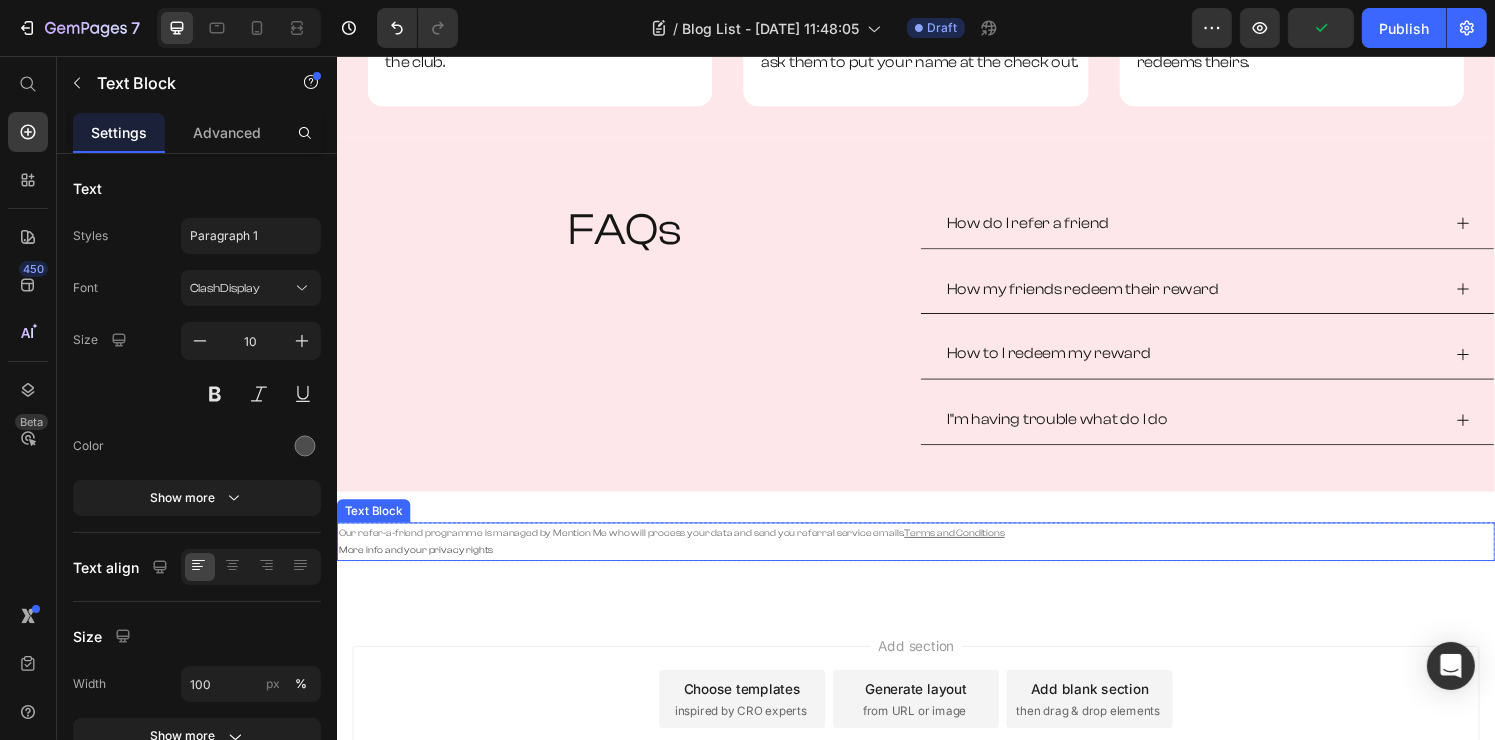 click on "Terms and Conditions" at bounding box center (976, 550) 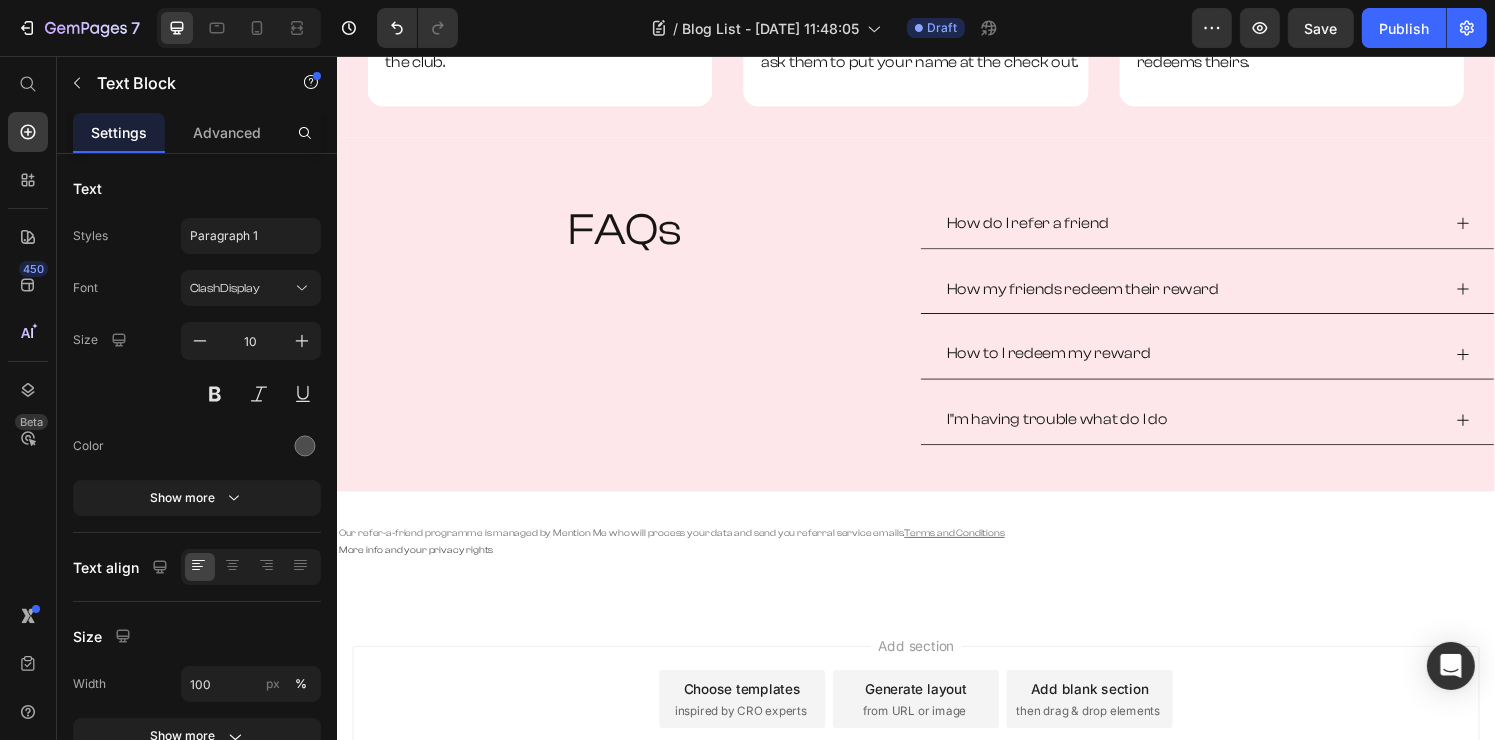 click on "Add section Choose templates inspired by CRO experts Generate layout from URL or image Add blank section then drag & drop elements" at bounding box center (936, 750) 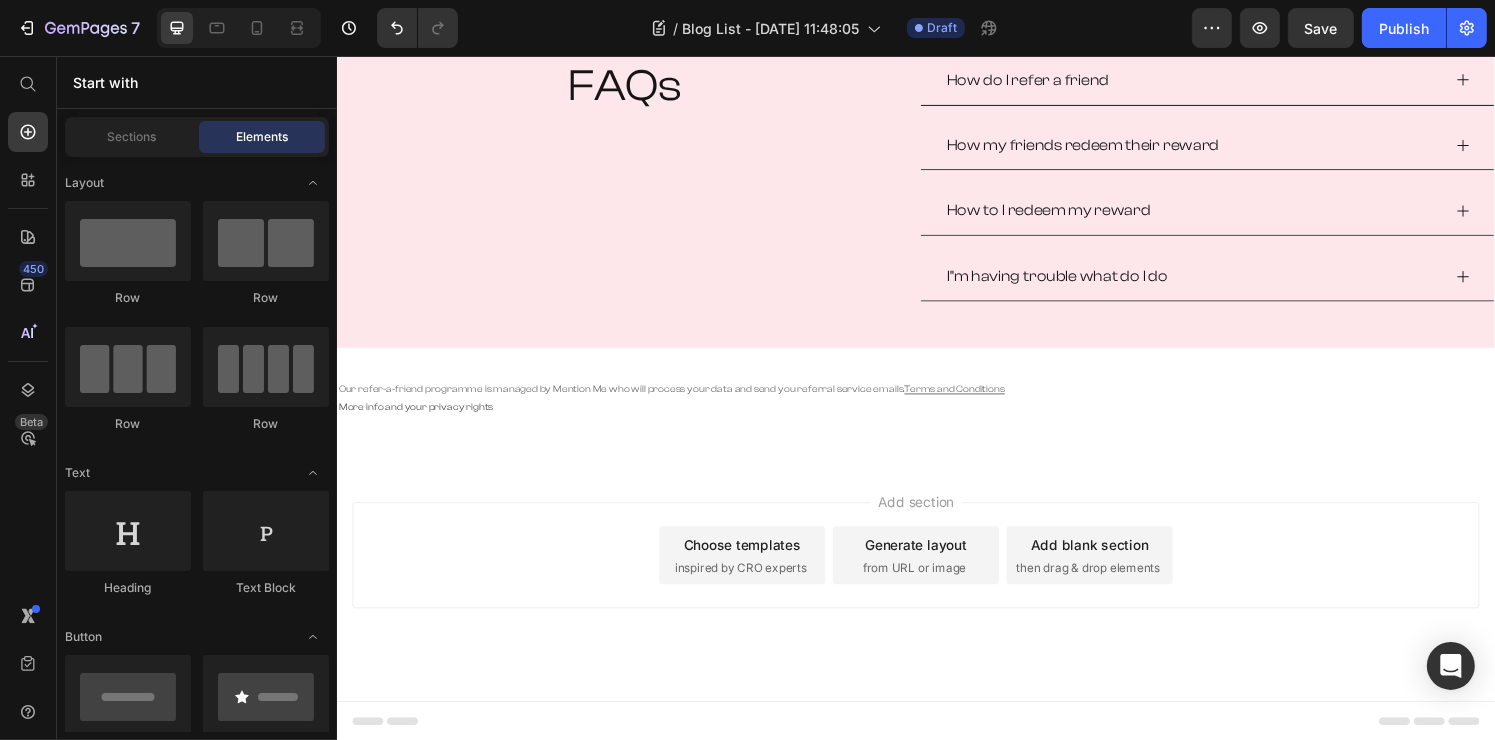 scroll, scrollTop: 1116, scrollLeft: 0, axis: vertical 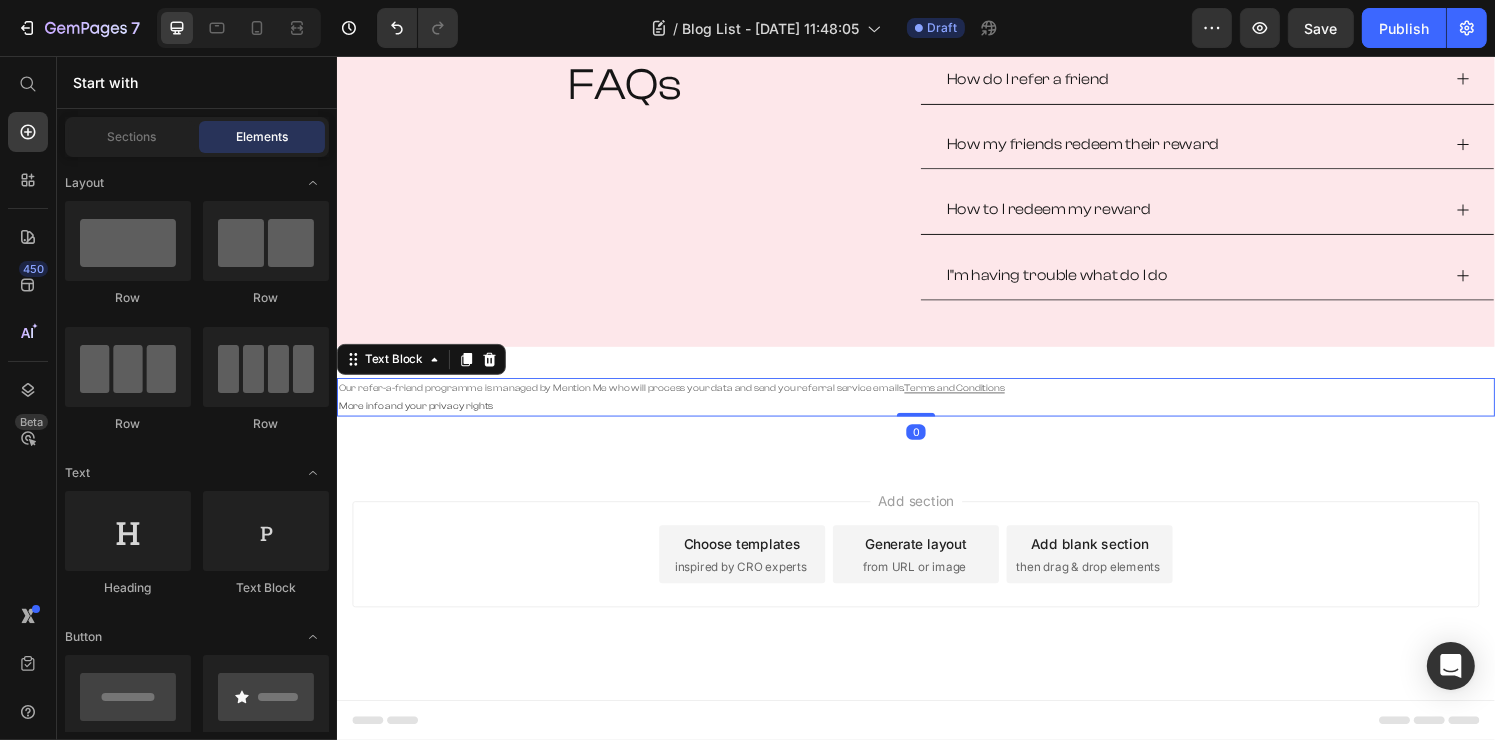 click on "More info and your privacy rights ⁠⁠⁠⁠⁠⁠⁠" at bounding box center [936, 418] 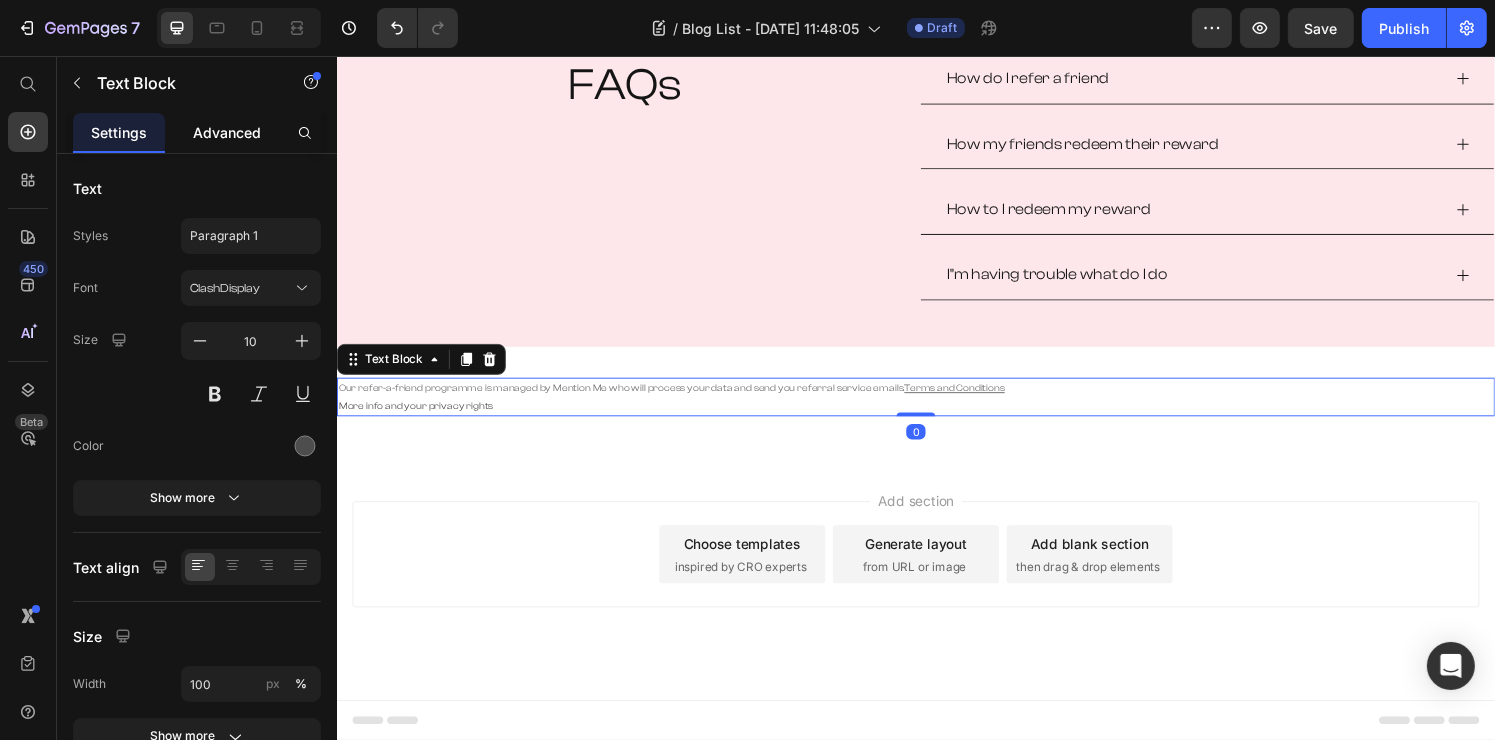 click on "Advanced" at bounding box center [227, 132] 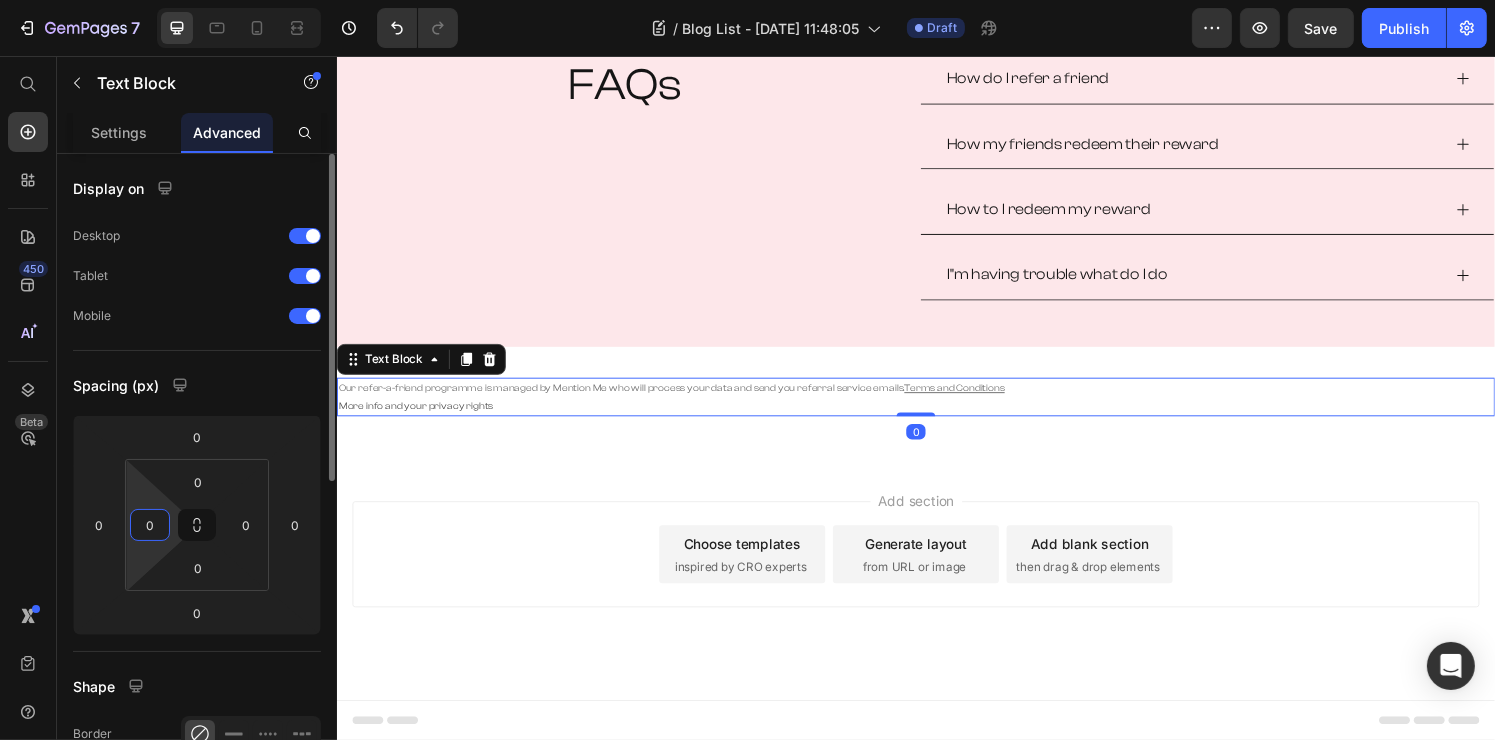 click on "0" at bounding box center (150, 525) 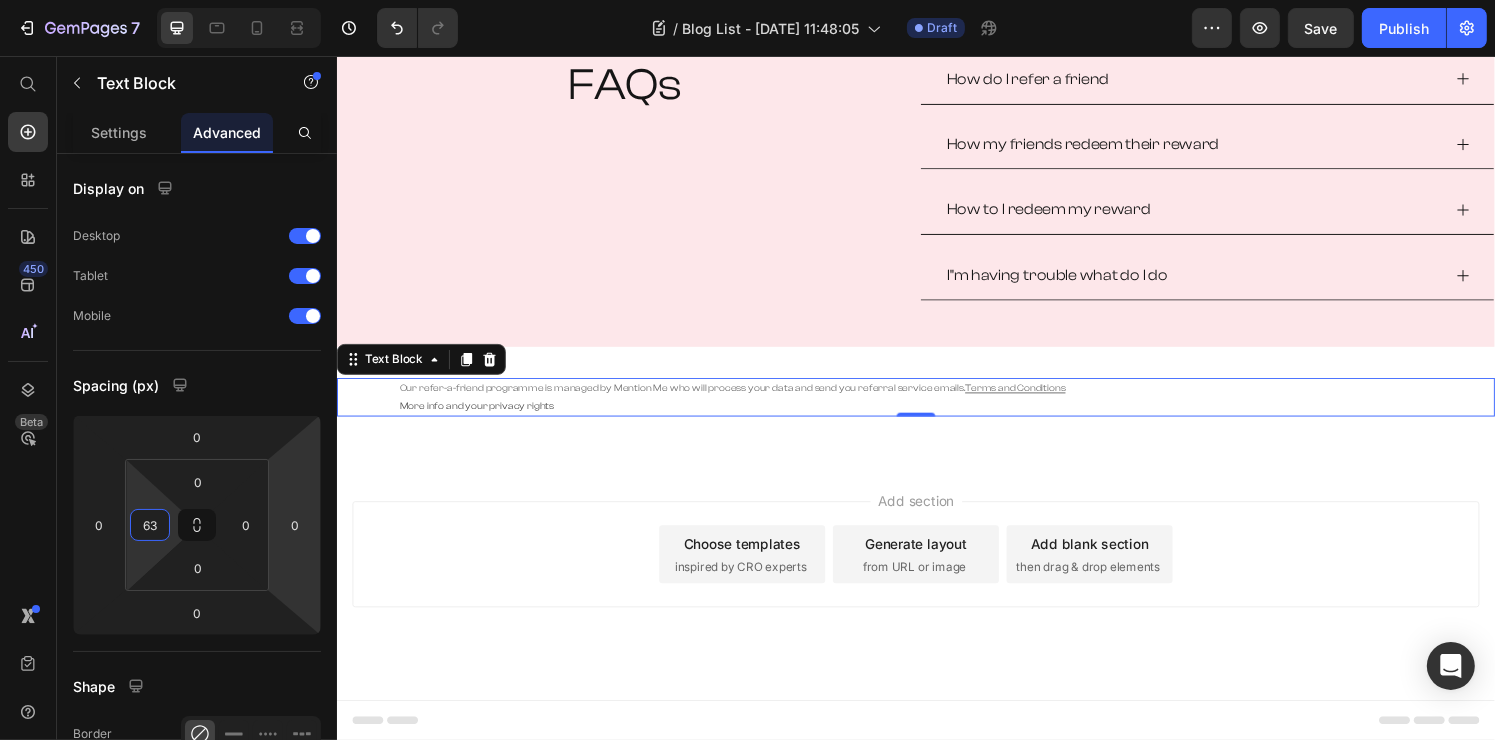 type on "64" 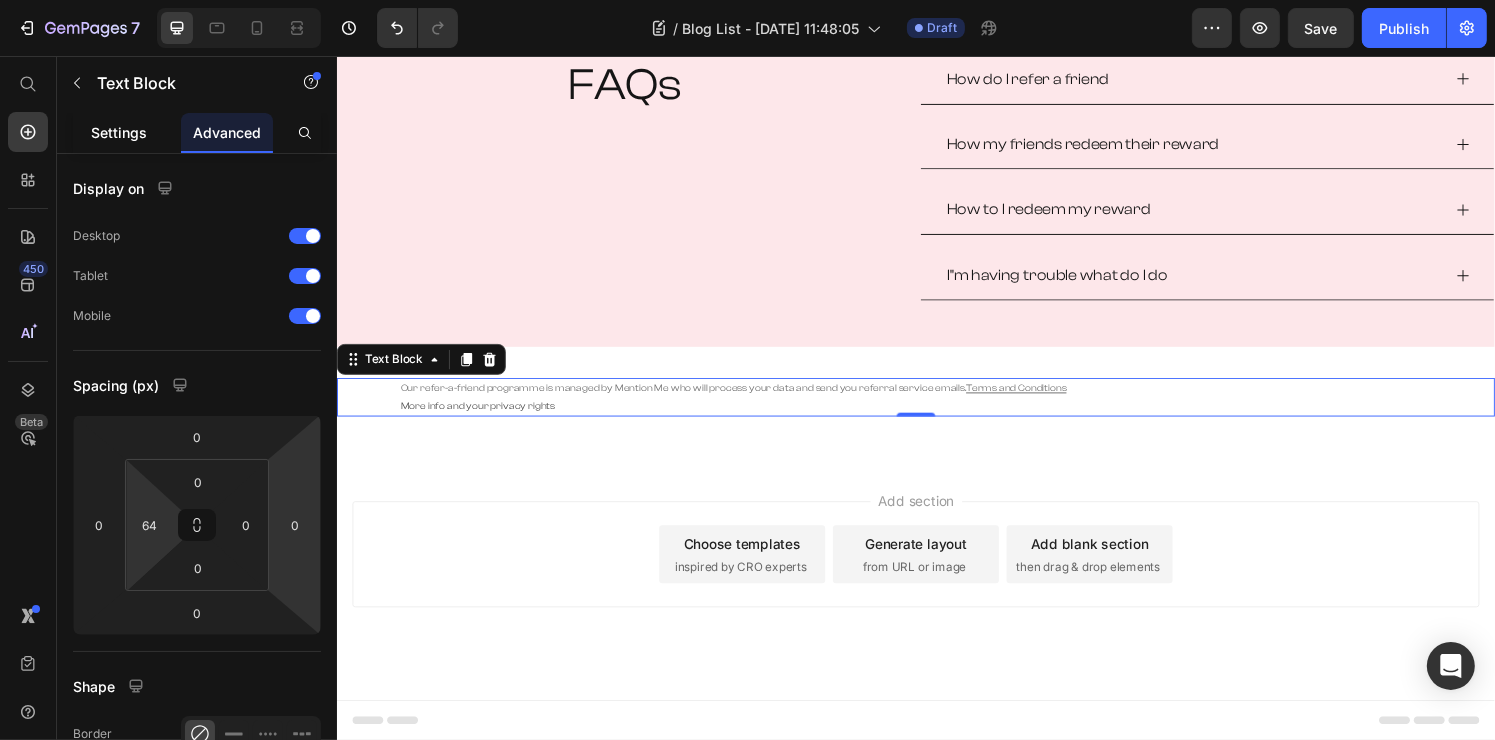 click on "Settings" 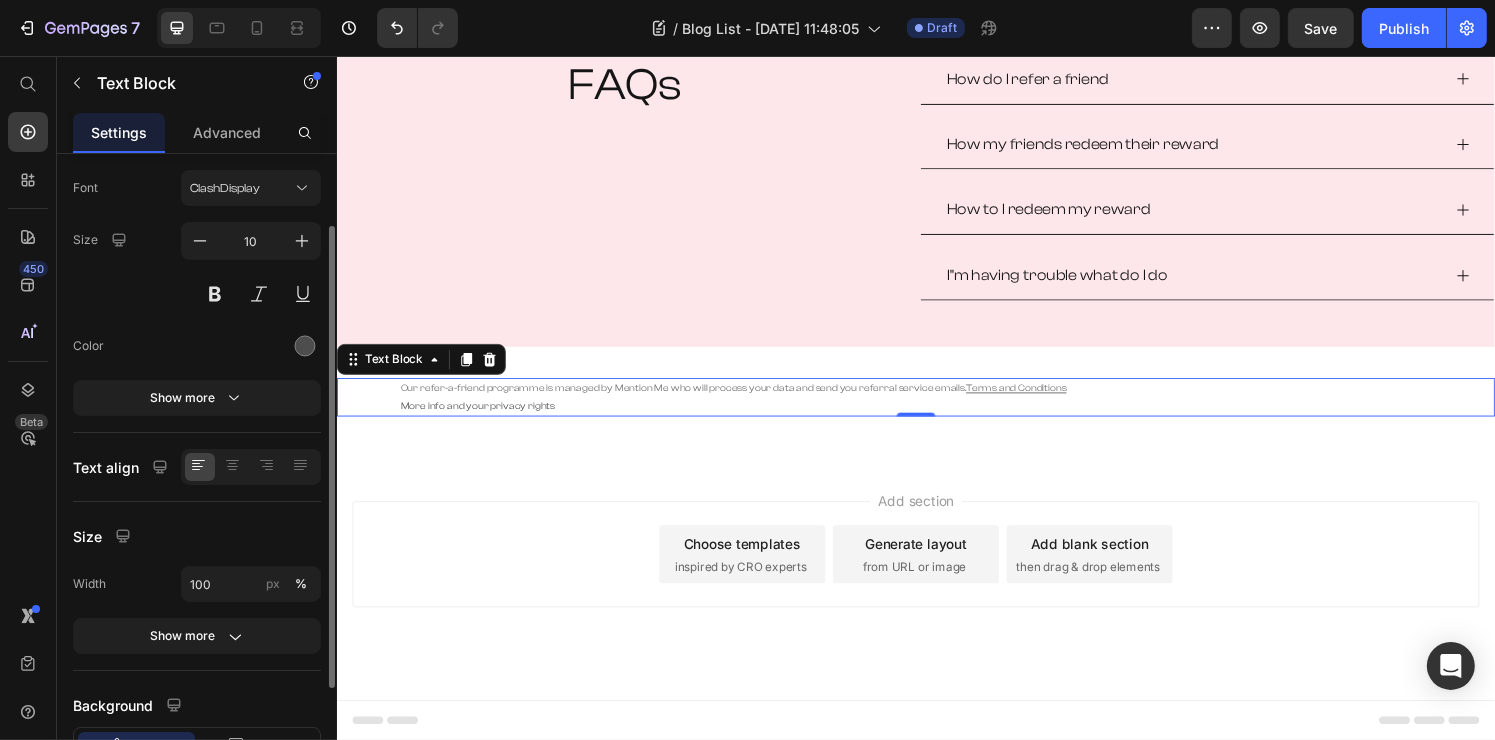 scroll, scrollTop: 200, scrollLeft: 0, axis: vertical 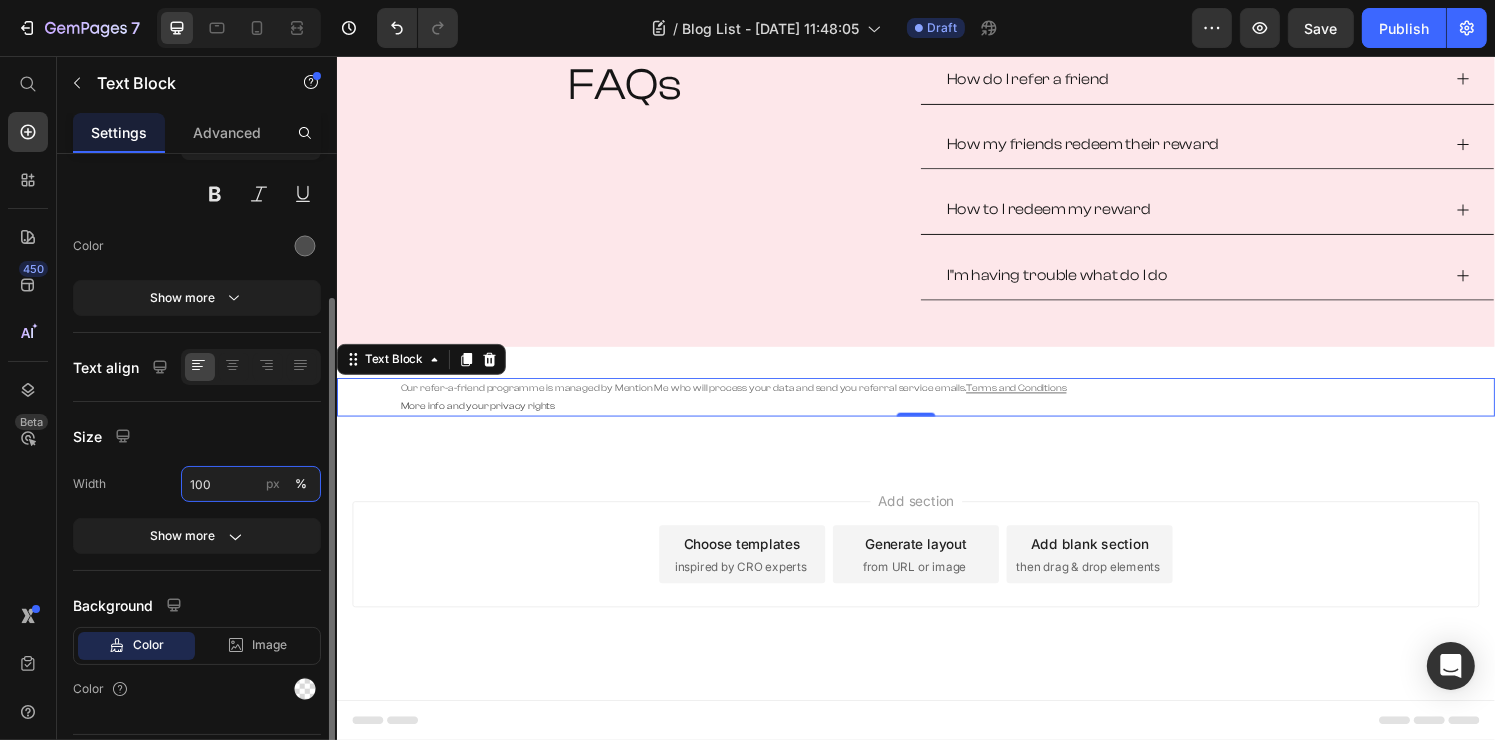 click on "100" at bounding box center (251, 484) 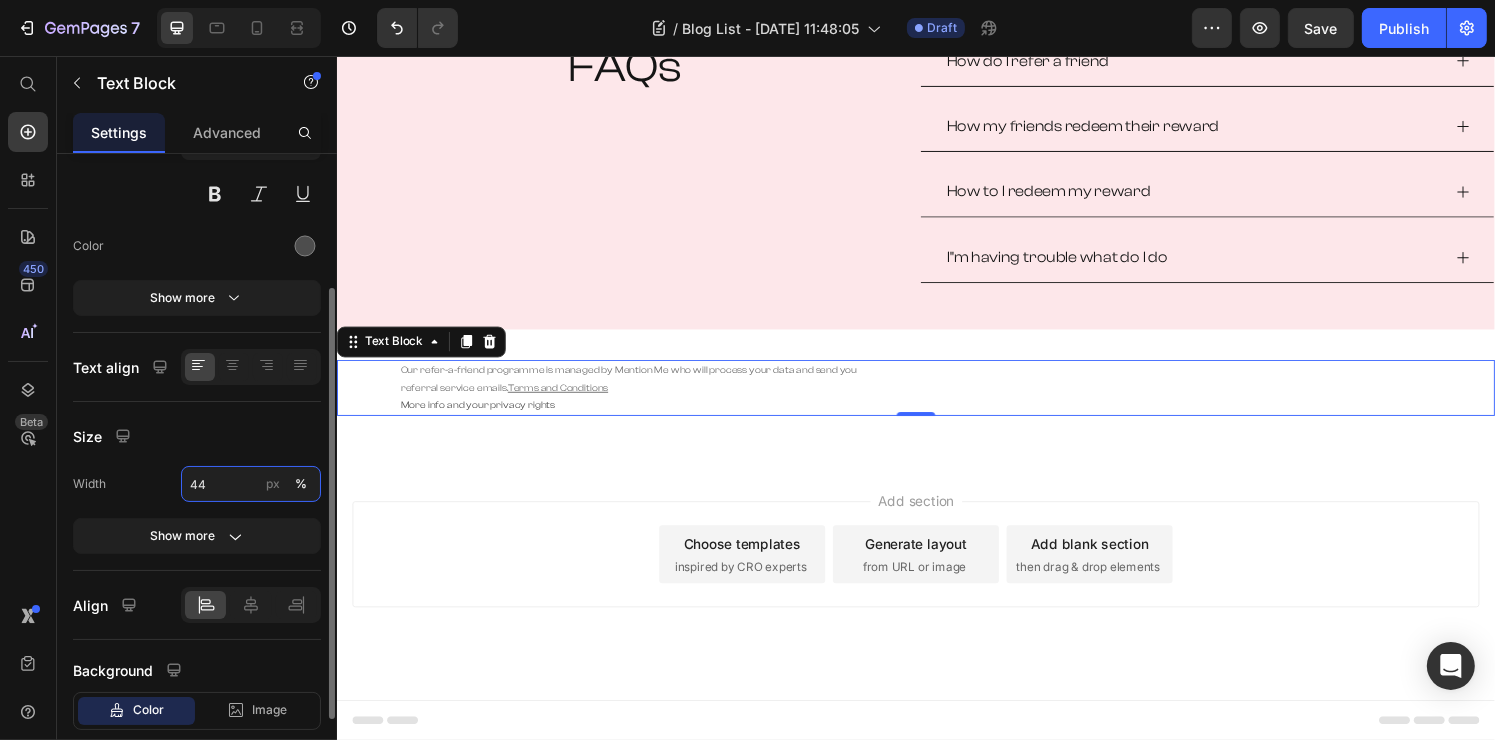 type on "45" 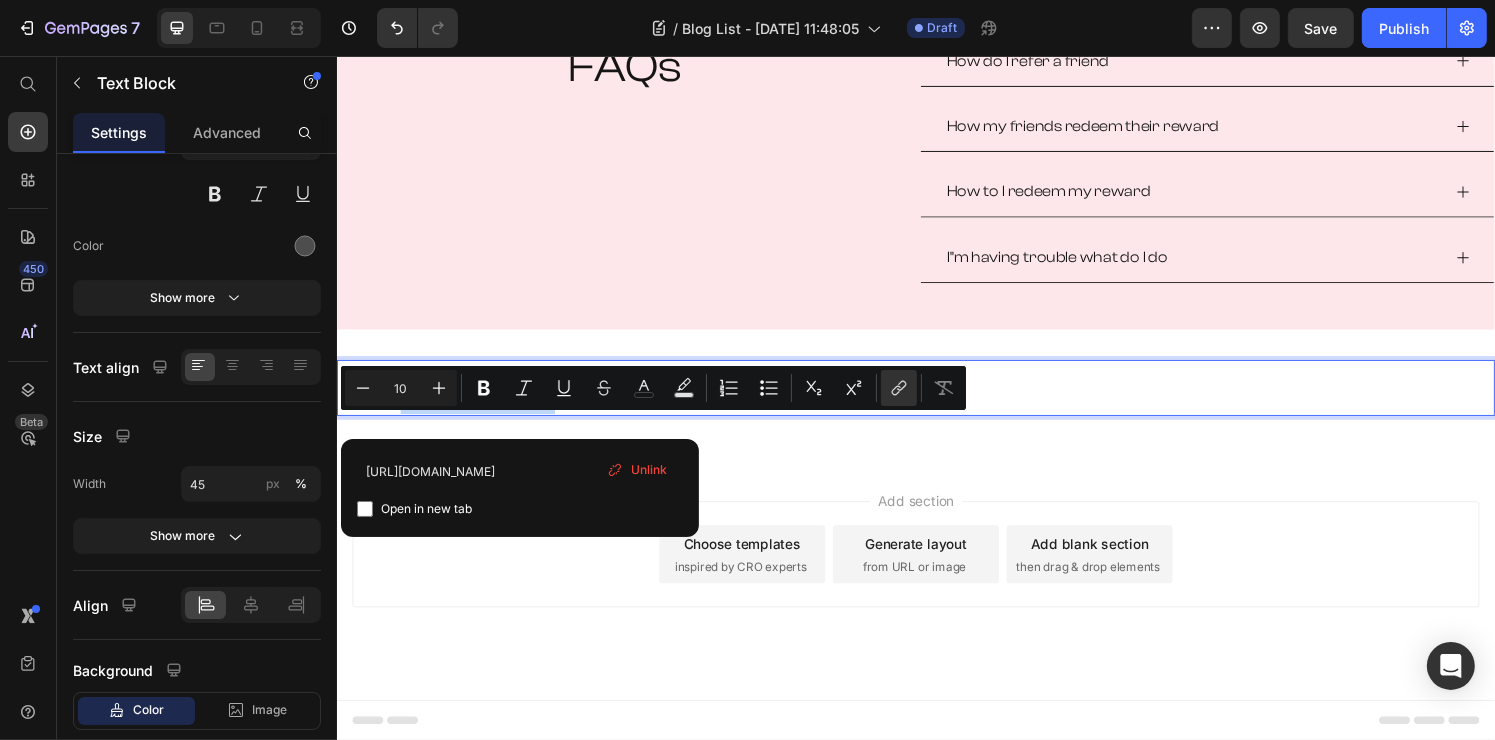 drag, startPoint x: 402, startPoint y: 434, endPoint x: 567, endPoint y: 436, distance: 165.01212 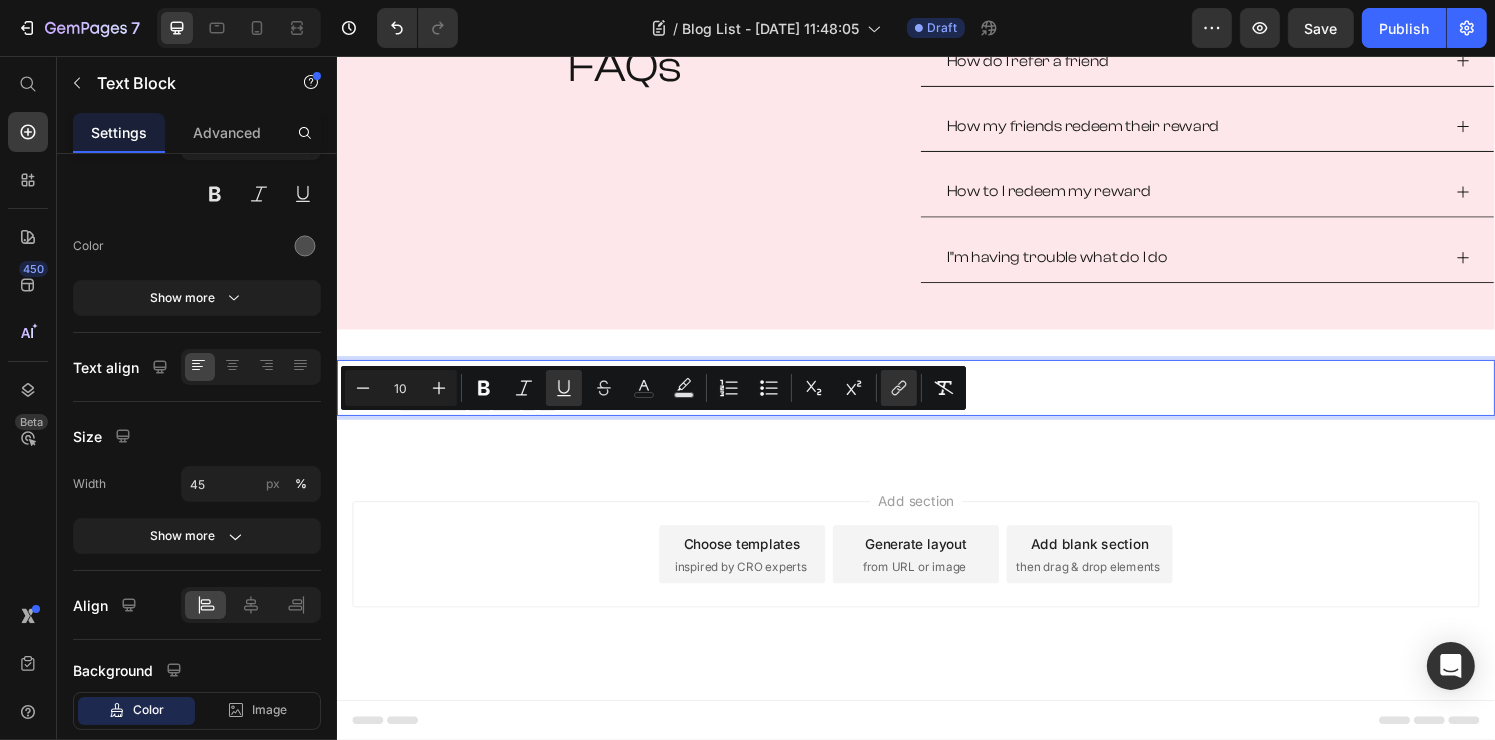 click on "More info and your privacy rights" at bounding box center (655, 418) 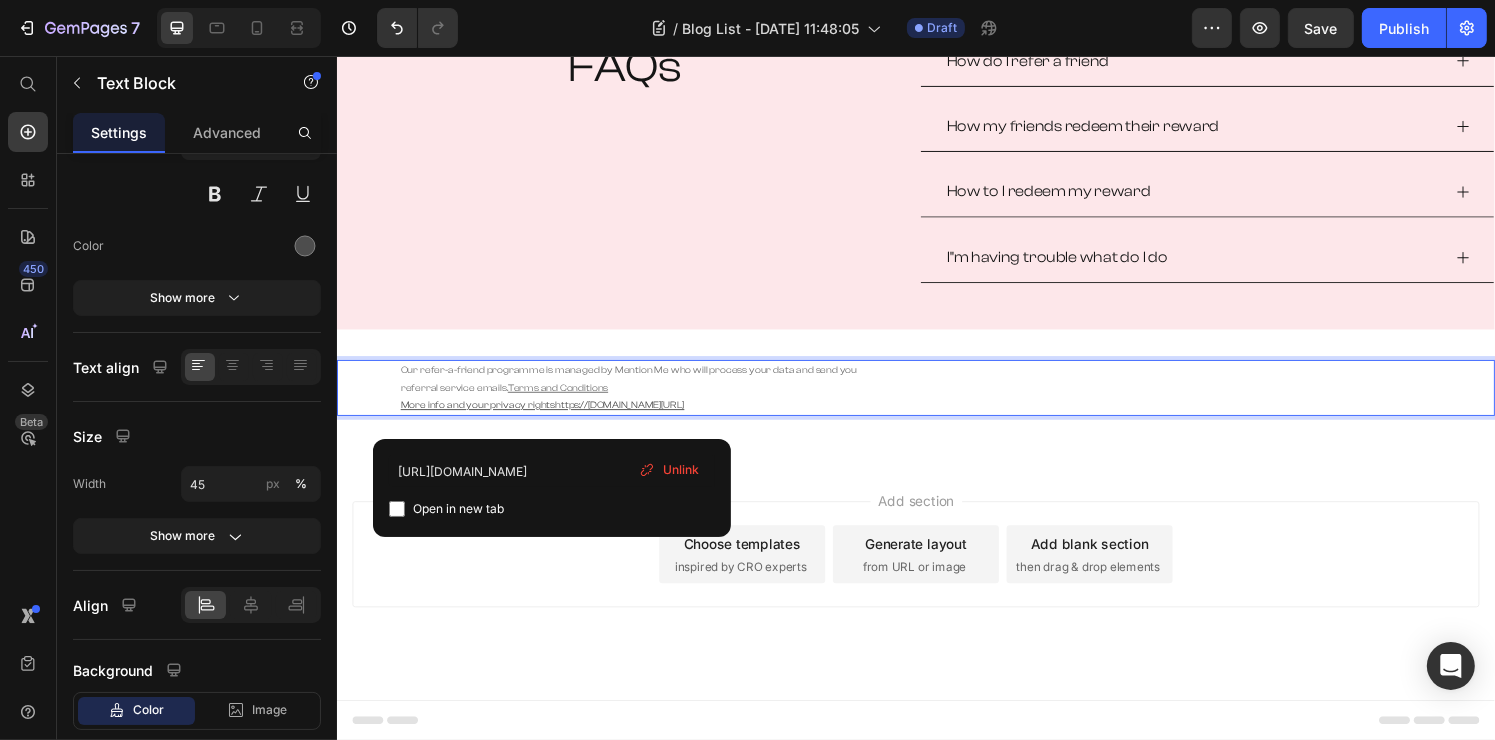 click on "Our refer-a-friend programme is managed by Mention Me who will process your data and send you referral service emails. Terms and Conditions" at bounding box center [655, 391] 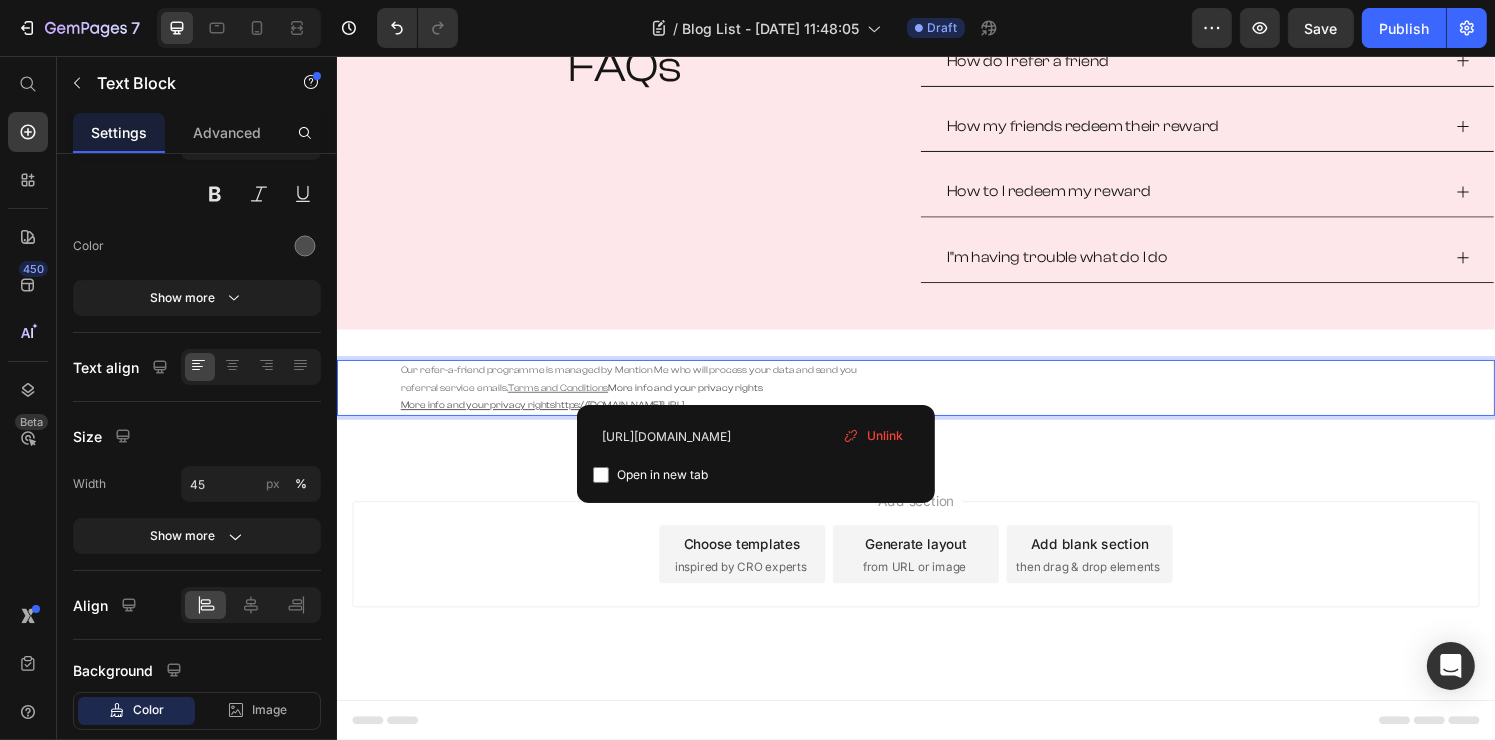 scroll, scrollTop: 1135, scrollLeft: 0, axis: vertical 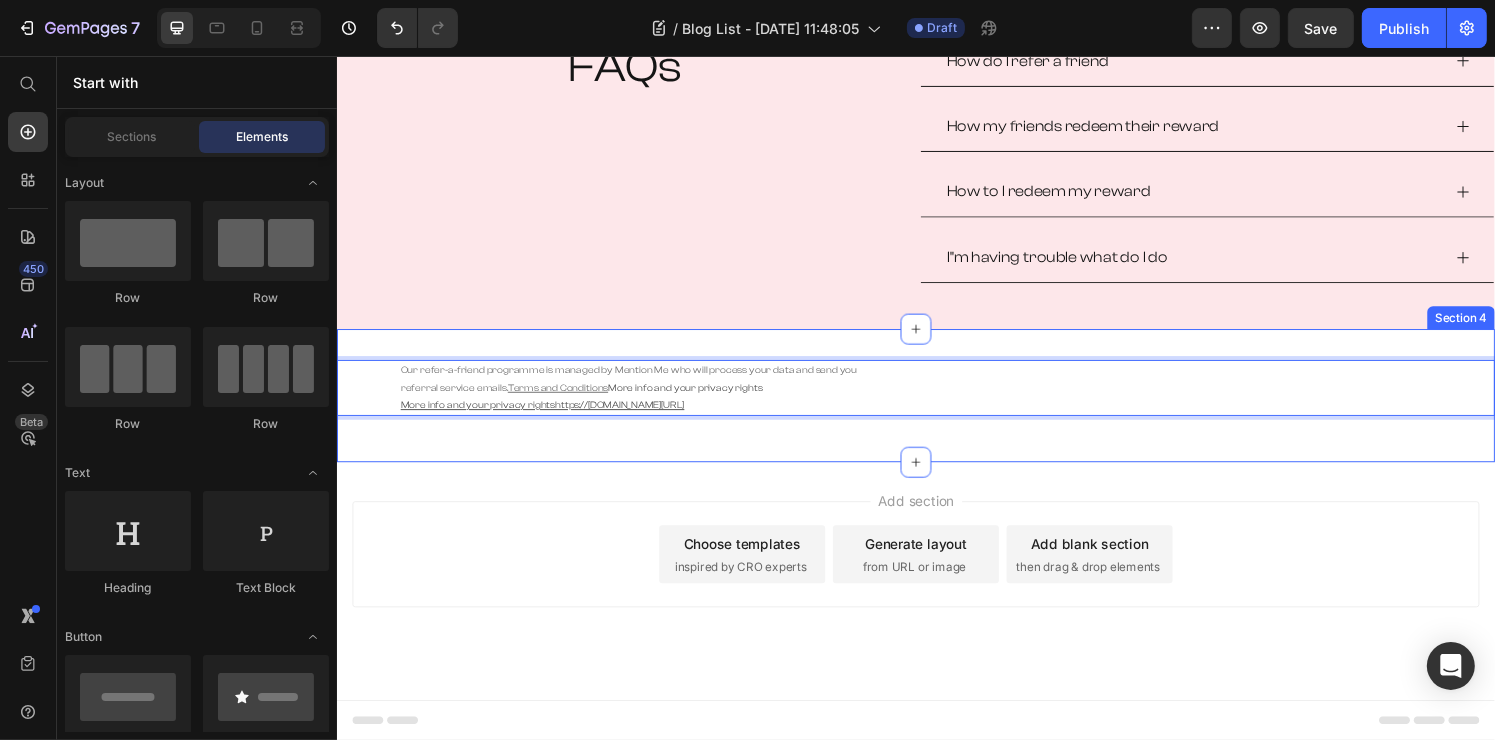 drag, startPoint x: 1239, startPoint y: 470, endPoint x: 1138, endPoint y: 497, distance: 104.54664 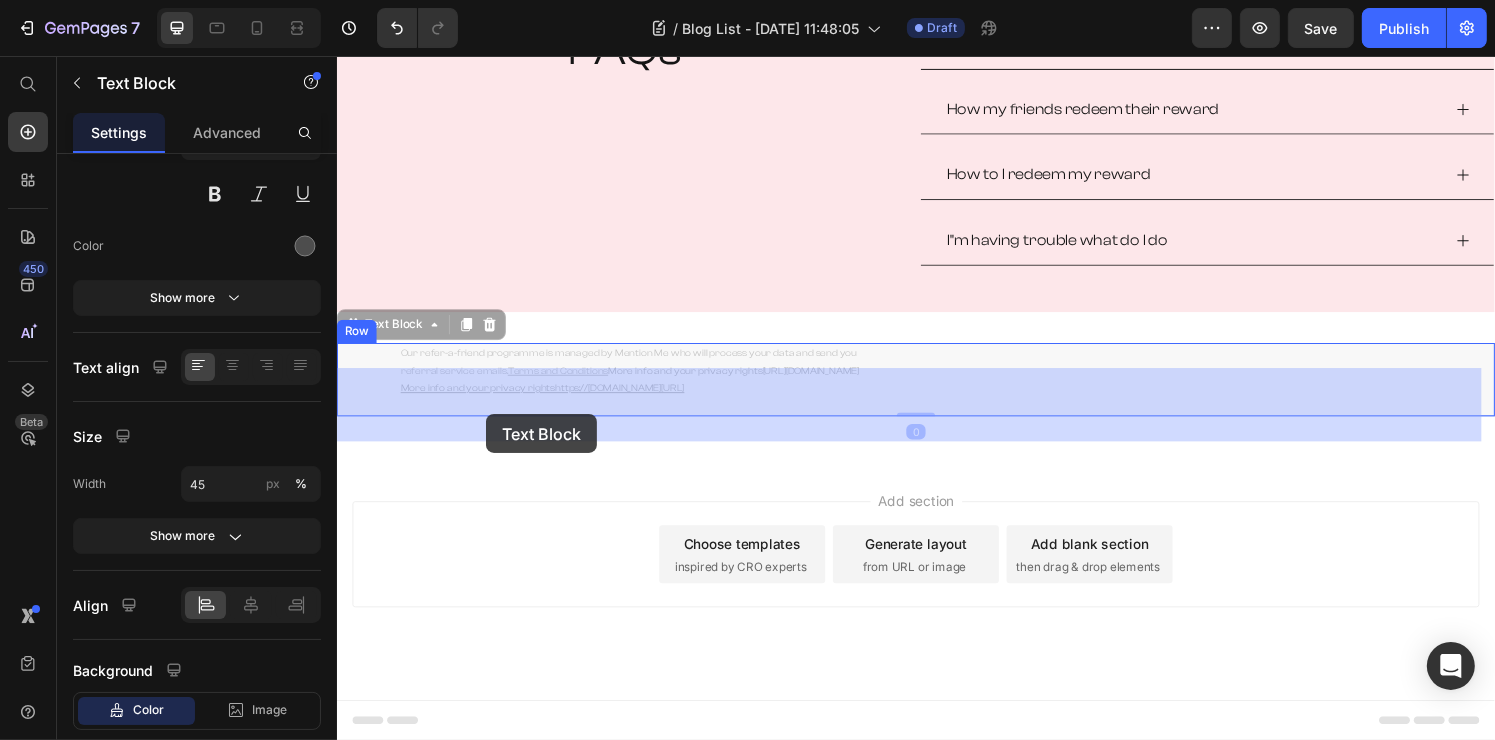 drag, startPoint x: 401, startPoint y: 419, endPoint x: 474, endPoint y: 409, distance: 73.68175 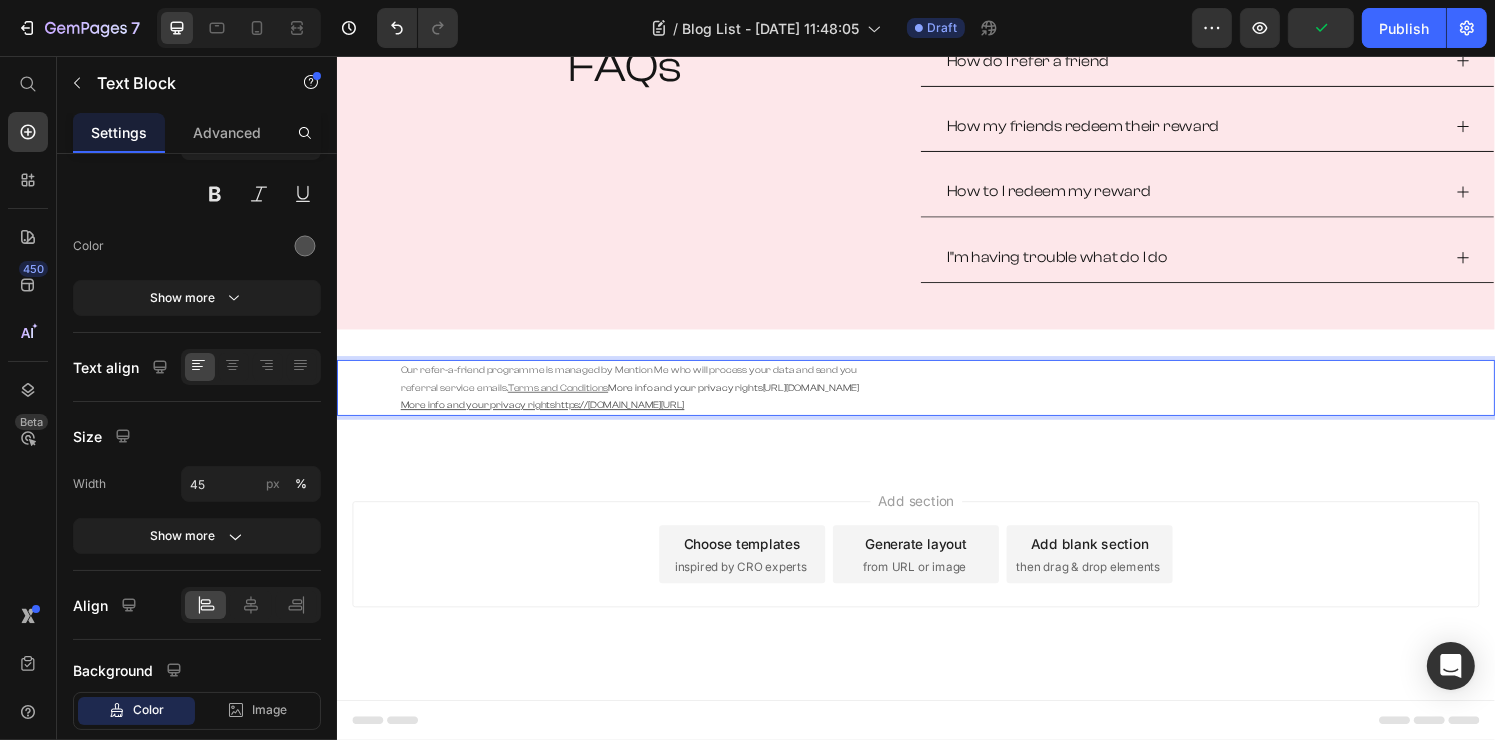 click on "Our refer-a-friend programme is managed by Mention Me who will process your data and send you referral service emails. Terms and Conditions More info and your privacy rights [URL][DOMAIN_NAME] More info and your privacy rightshttps://[DOMAIN_NAME][URL]" at bounding box center (655, 400) 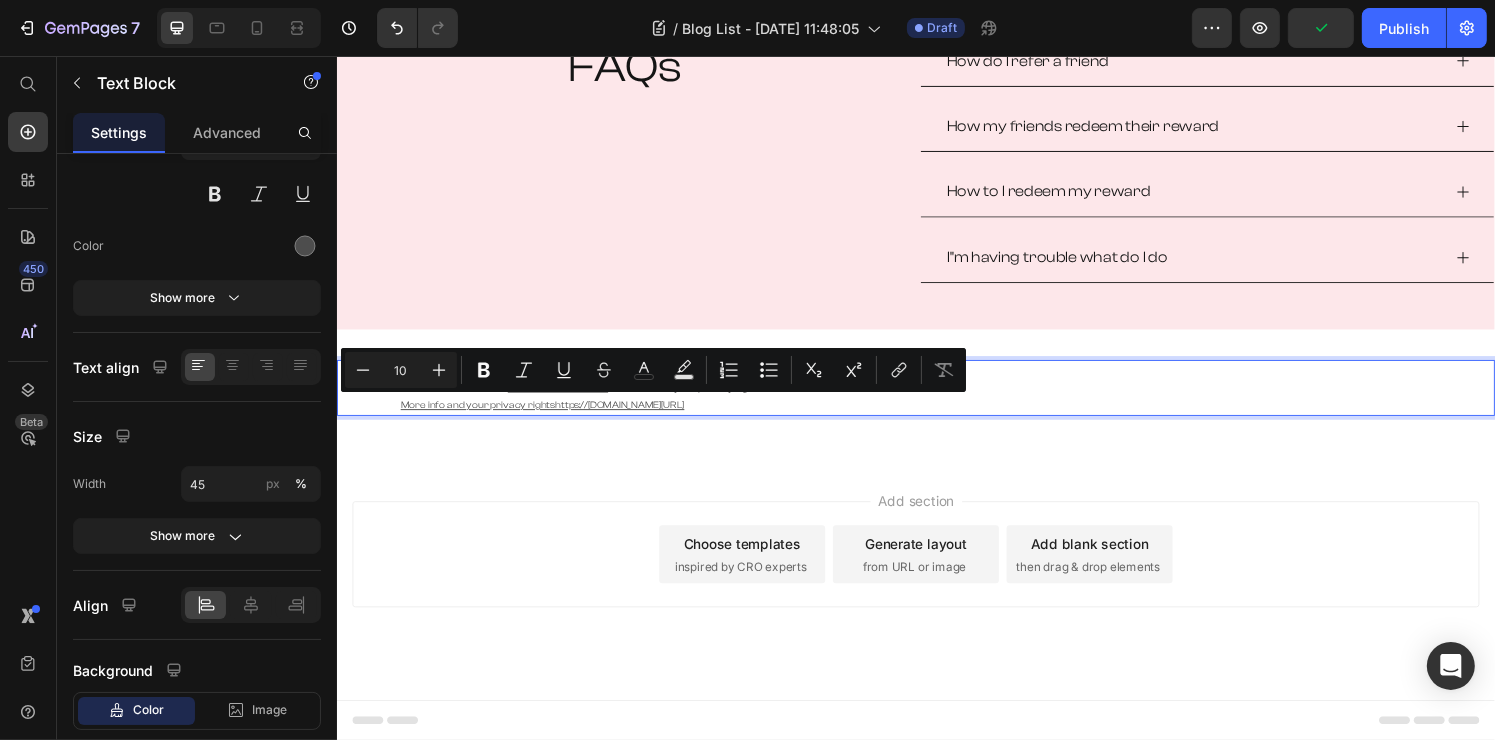 click on "Our refer-a-friend programme is managed by Mention Me who will process your data and send you referral service emails. Terms and Conditions More info and your privacy rights [URL][DOMAIN_NAME] More info and your privacy rightshttps://[DOMAIN_NAME][URL]" at bounding box center (655, 400) 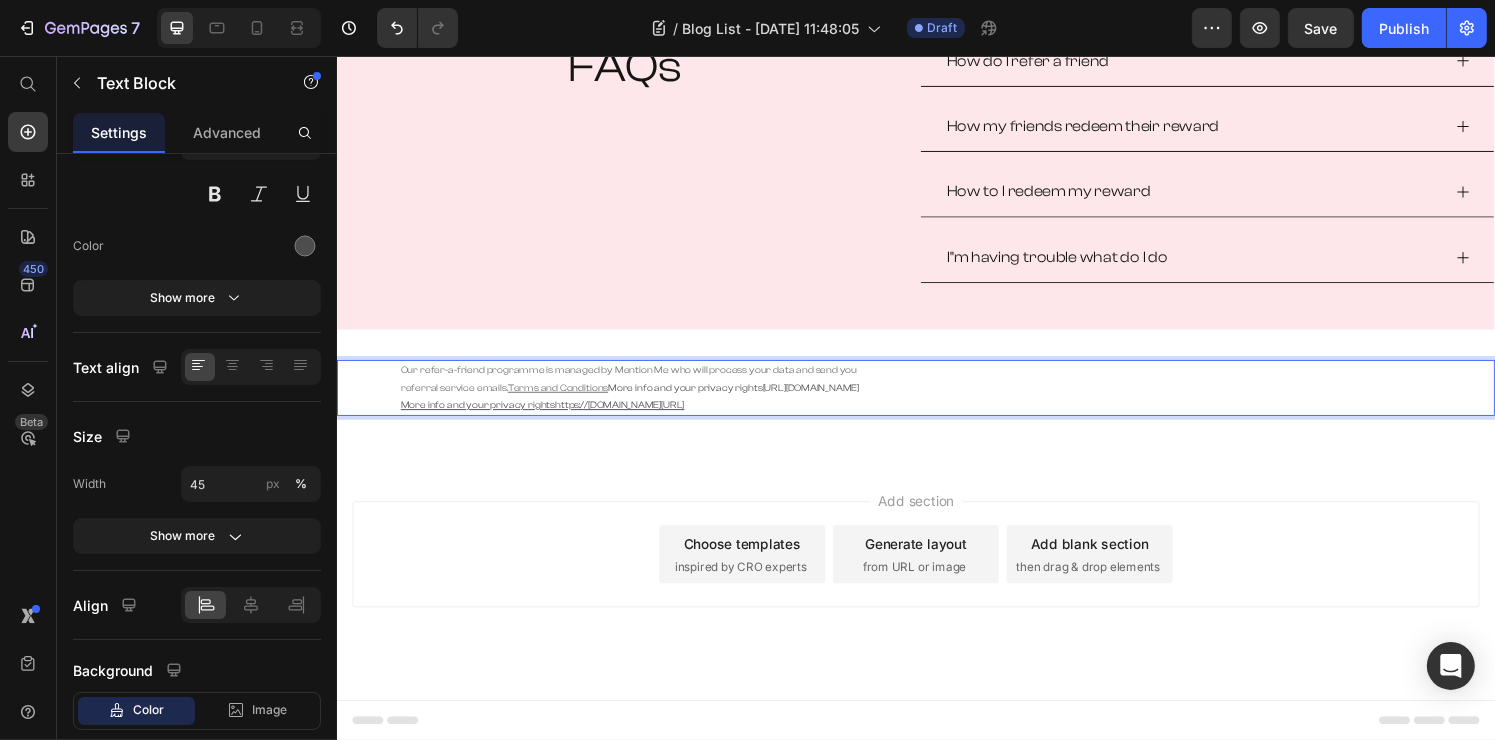 click on "Our refer-a-friend programme is managed by Mention Me who will process your data and send you referral service emails. Terms and Conditions More info and your privacy rights [URL][DOMAIN_NAME] More info and your privacy rightshttps://[DOMAIN_NAME][URL]" at bounding box center [655, 400] 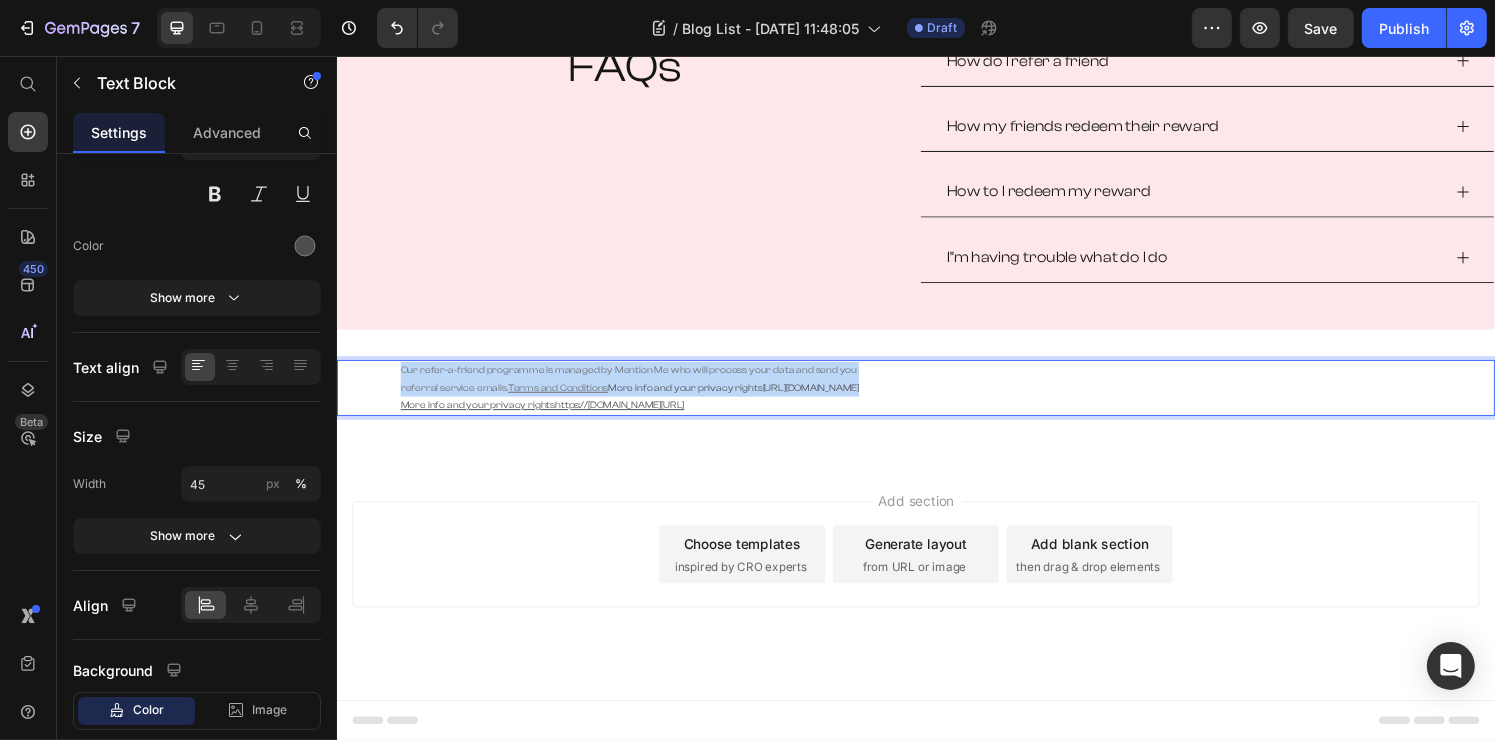 click on "Our refer-a-friend programme is managed by Mention Me who will process your data and send you referral service emails. Terms and Conditions More info and your privacy rights [URL][DOMAIN_NAME] More info and your privacy rightshttps://[DOMAIN_NAME][URL]" at bounding box center [655, 400] 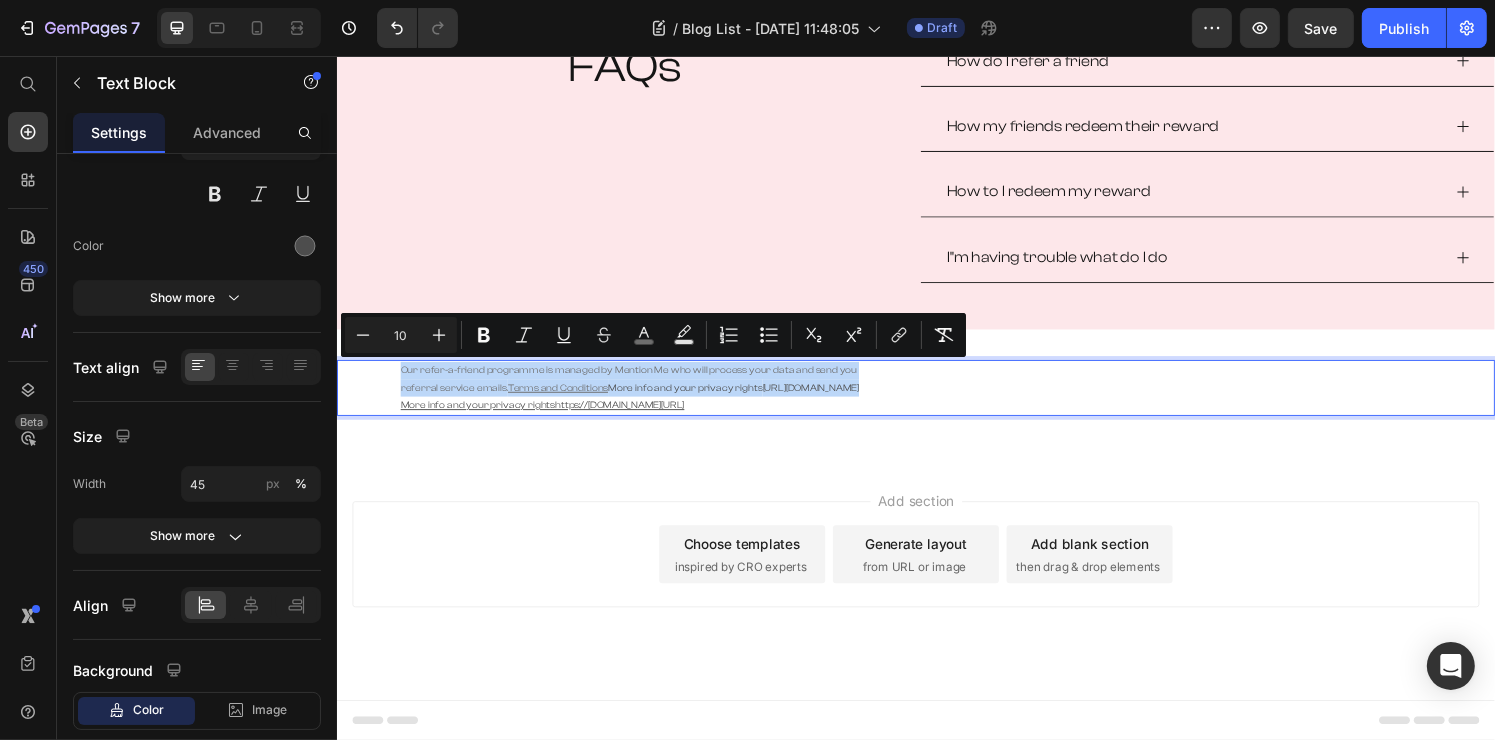 click on "Our refer-a-friend programme is managed by Mention Me who will process your data and send you referral service emails. Terms and Conditions More info and your privacy rights [URL][DOMAIN_NAME] More info and your privacy rightshttps://[DOMAIN_NAME][URL]" at bounding box center (655, 400) 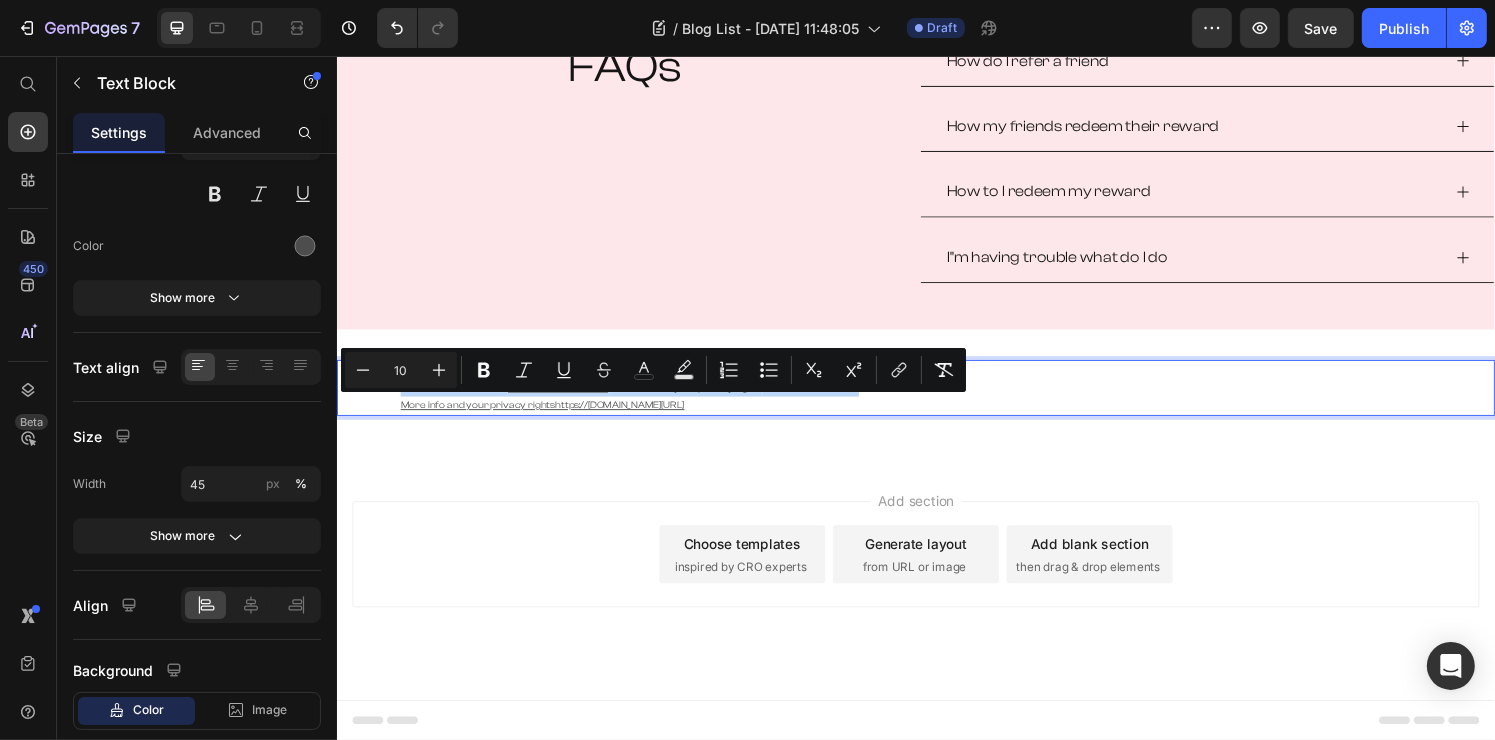 drag, startPoint x: 400, startPoint y: 416, endPoint x: 834, endPoint y: 442, distance: 434.7781 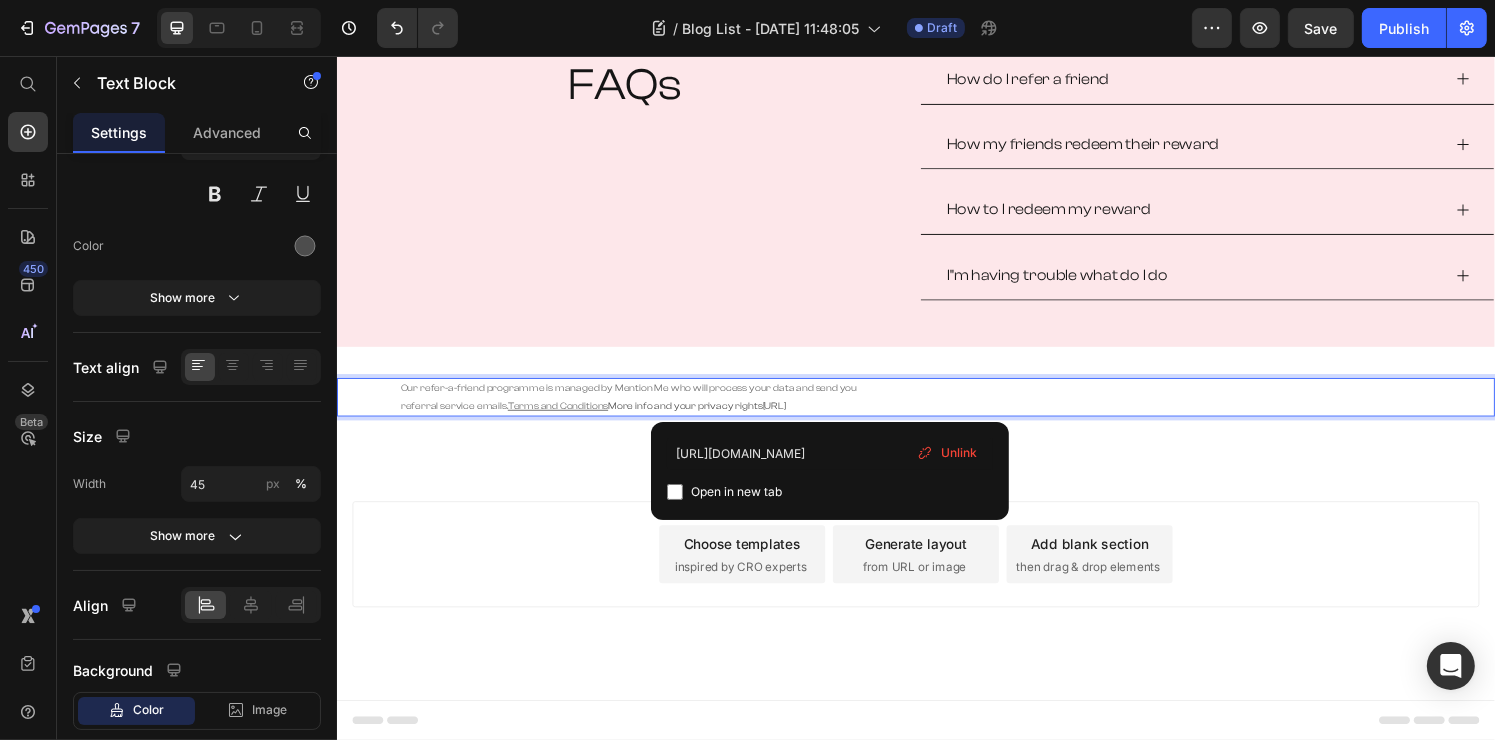 scroll, scrollTop: 1116, scrollLeft: 0, axis: vertical 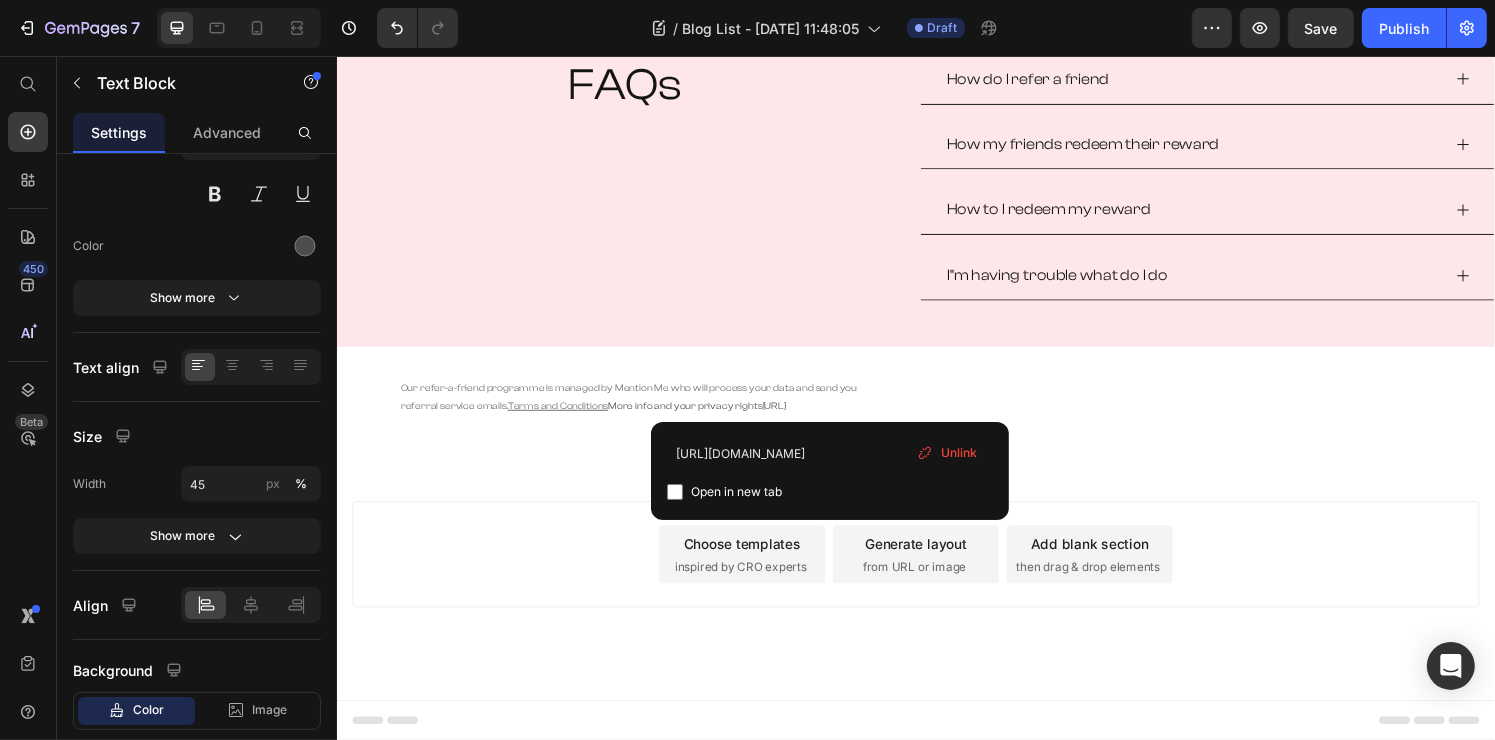 click on "Add section Choose templates inspired by CRO experts Generate layout from URL or image Add blank section then drag & drop elements" at bounding box center [936, 600] 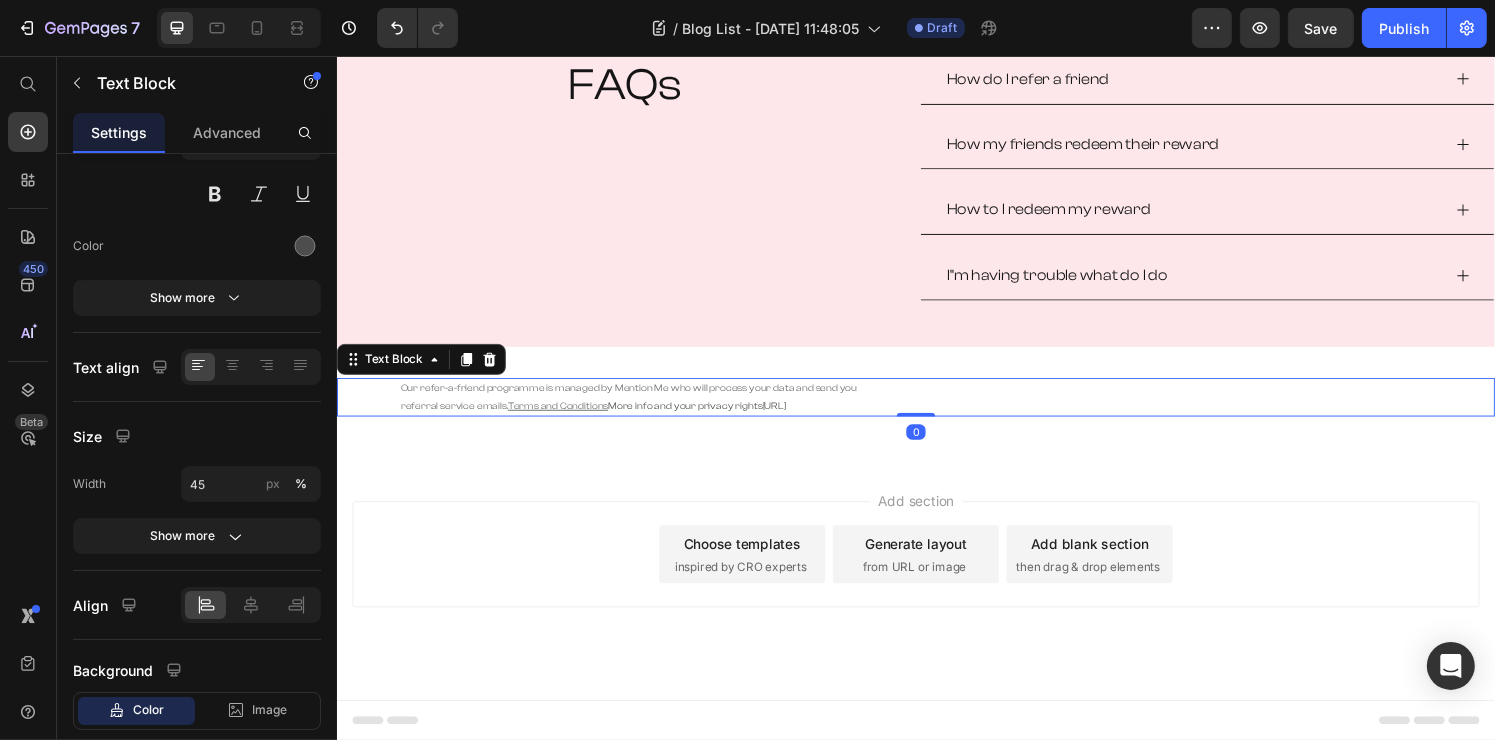 click on "More info and your privacy rights" at bounding box center [697, 418] 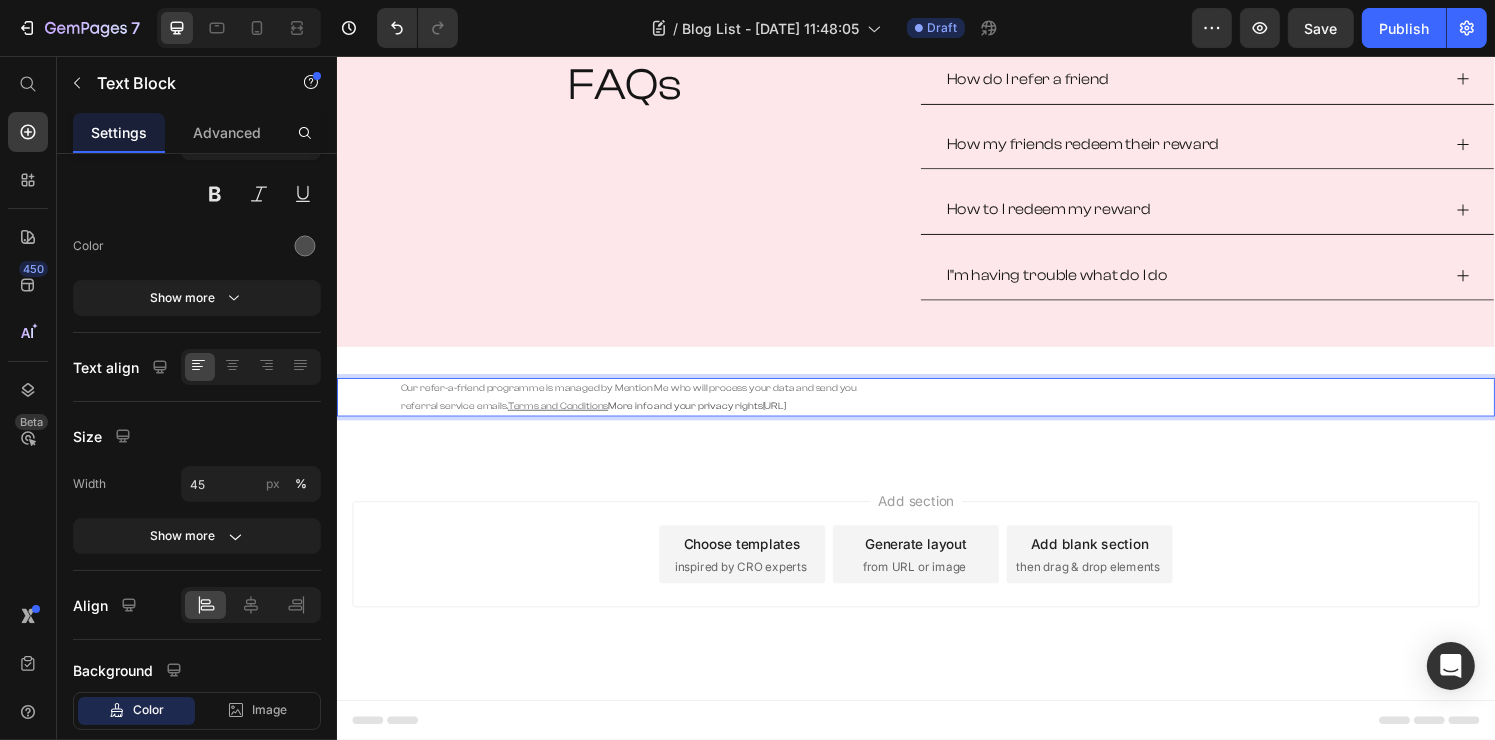click on "Terms and Conditions" at bounding box center [565, 418] 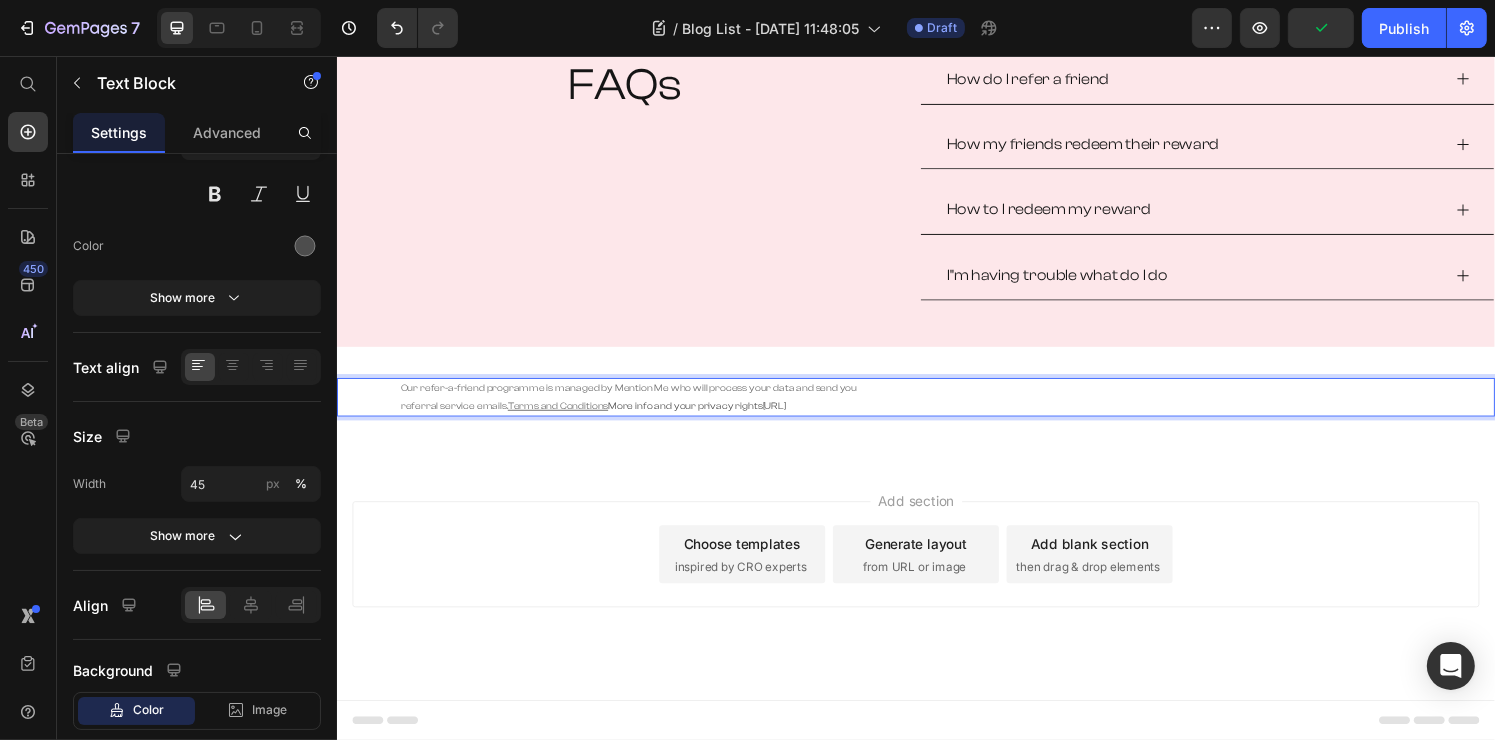 click on "More info and your privacy rights" at bounding box center [697, 418] 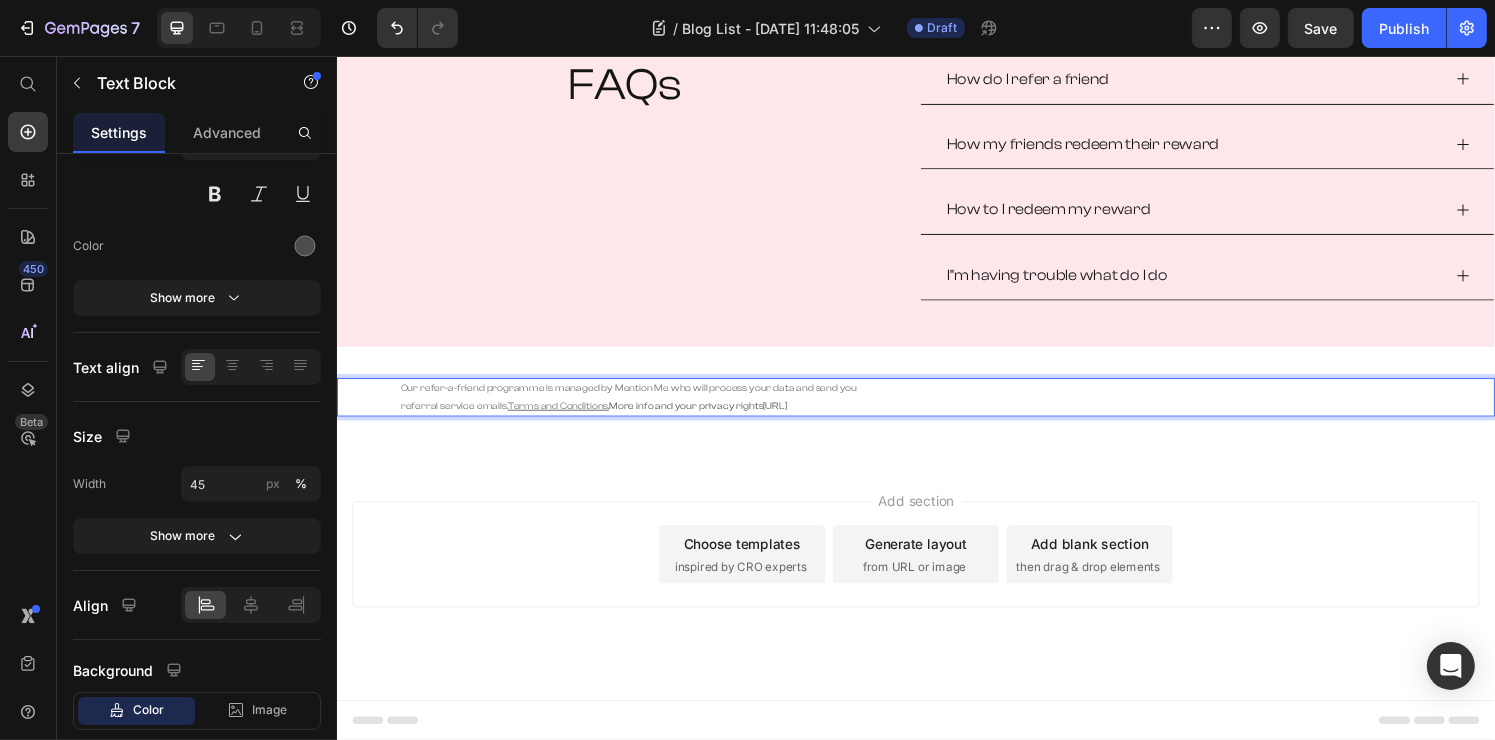 click on "Add section Choose templates inspired by CRO experts Generate layout from URL or image Add blank section then drag & drop elements" at bounding box center (936, 600) 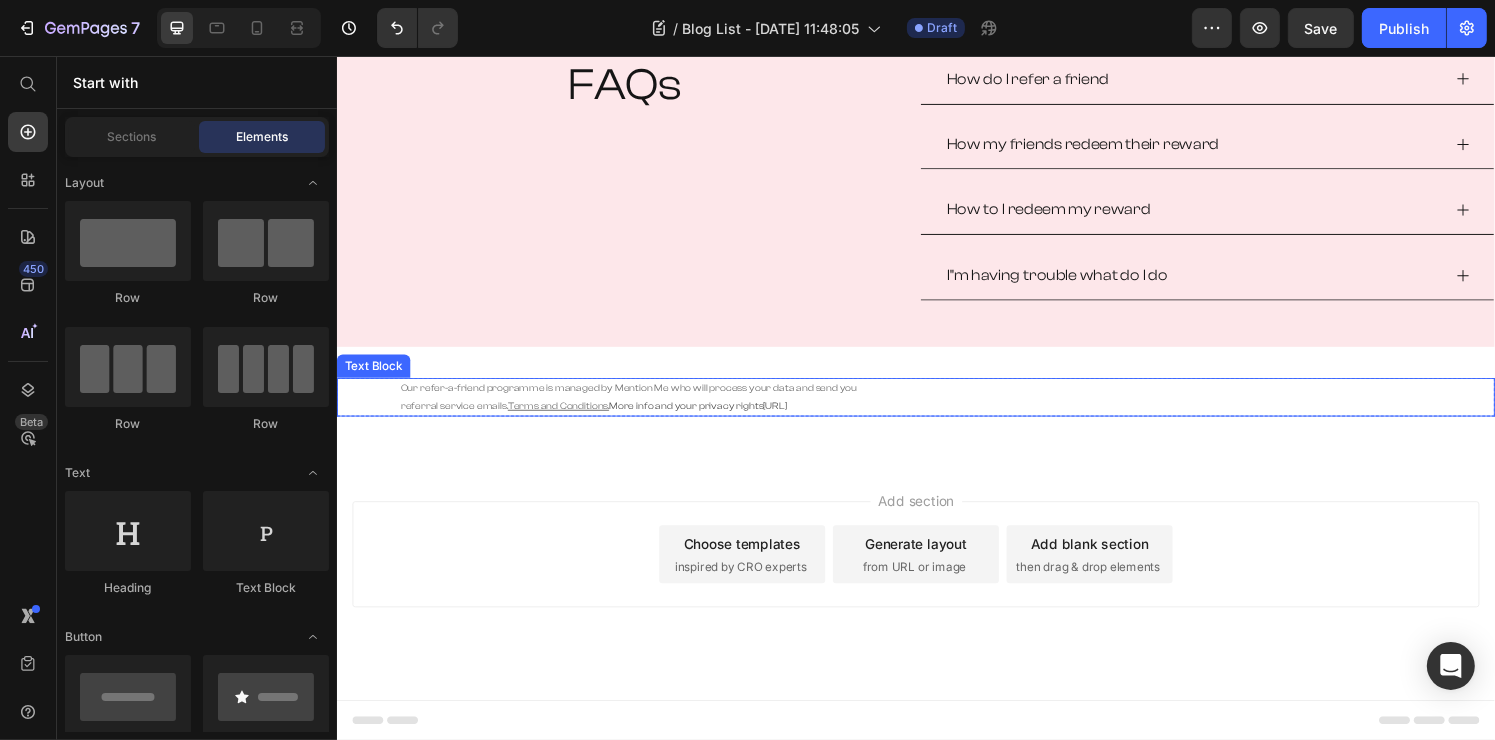click on "[URL]" at bounding box center (790, 418) 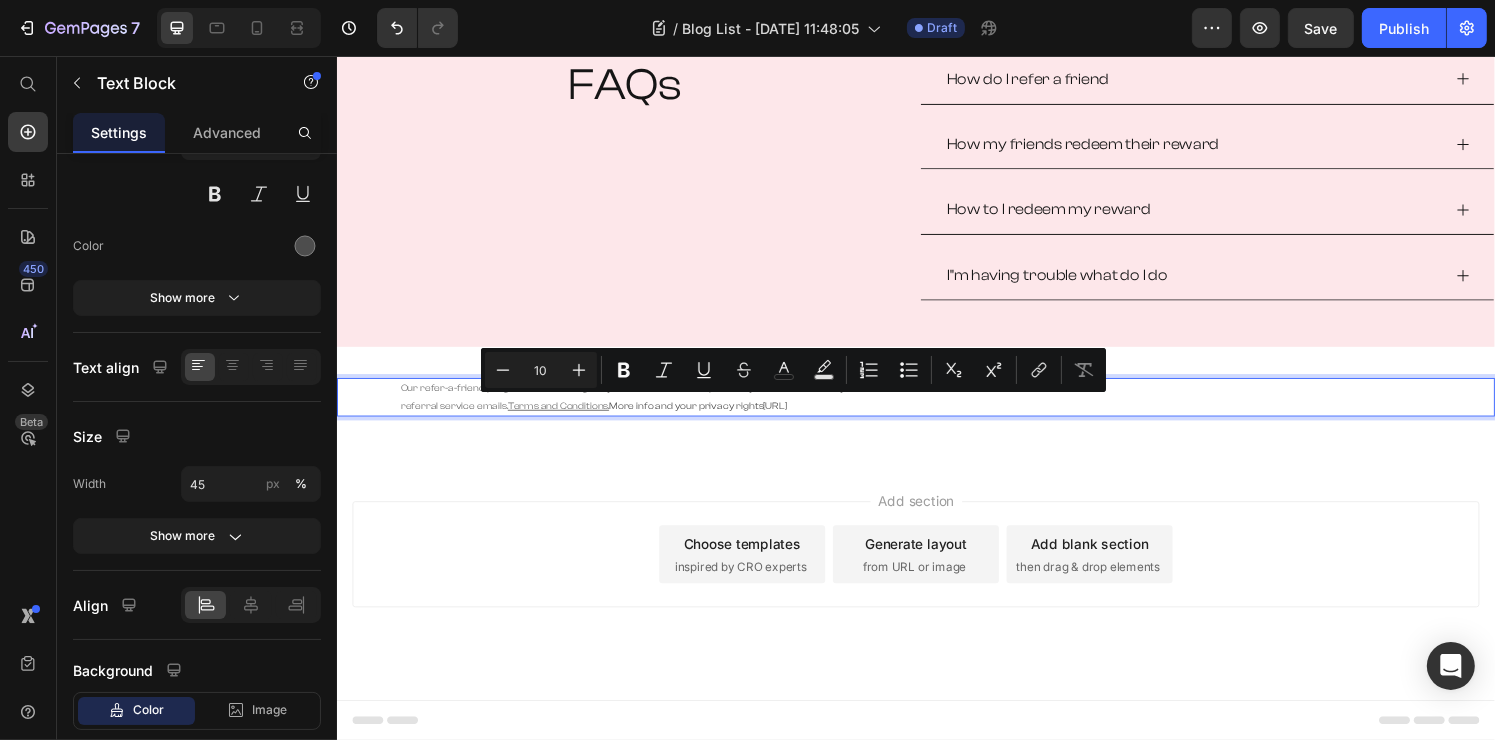 drag, startPoint x: 856, startPoint y: 416, endPoint x: 777, endPoint y: 419, distance: 79.05694 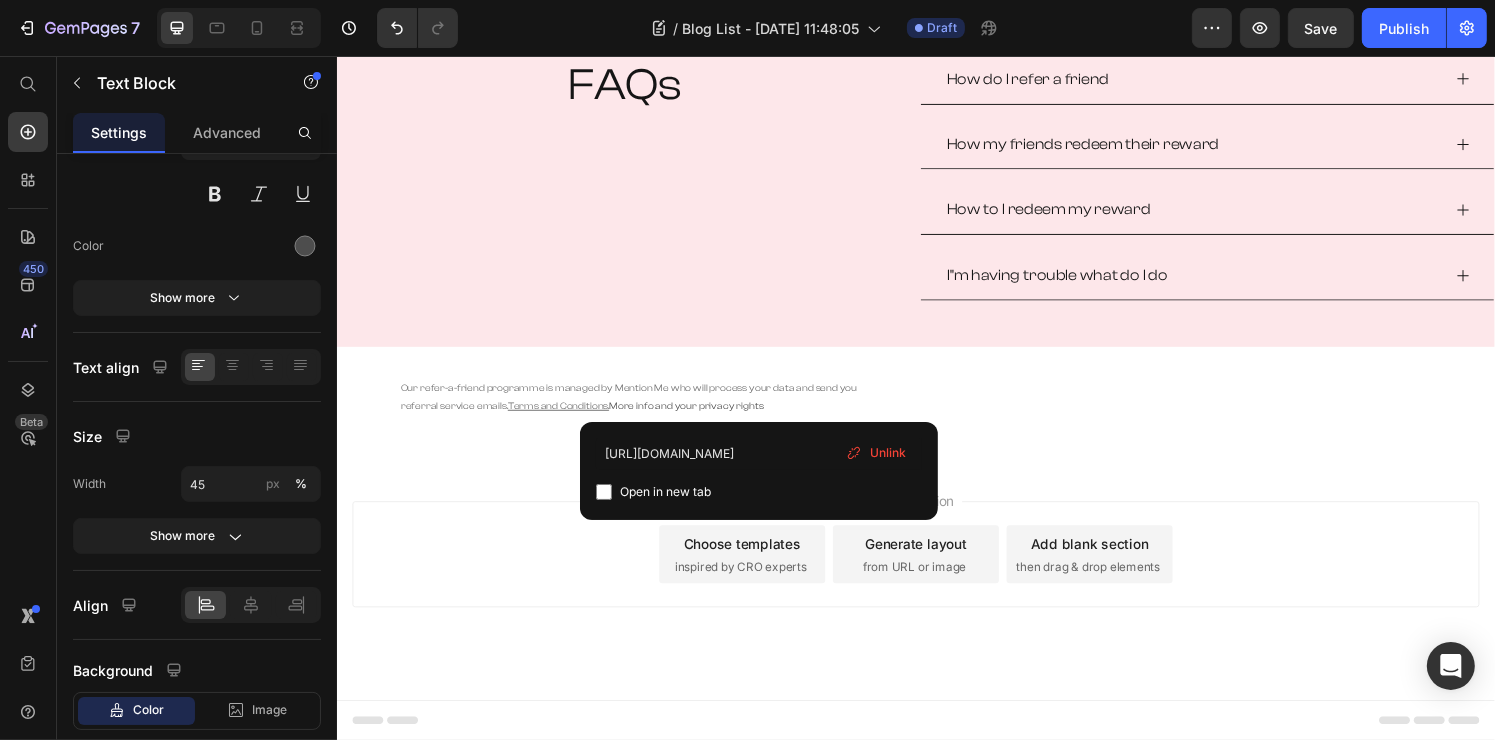 click on "Add section Choose templates inspired by CRO experts Generate layout from URL or image Add blank section then drag & drop elements" at bounding box center [936, 572] 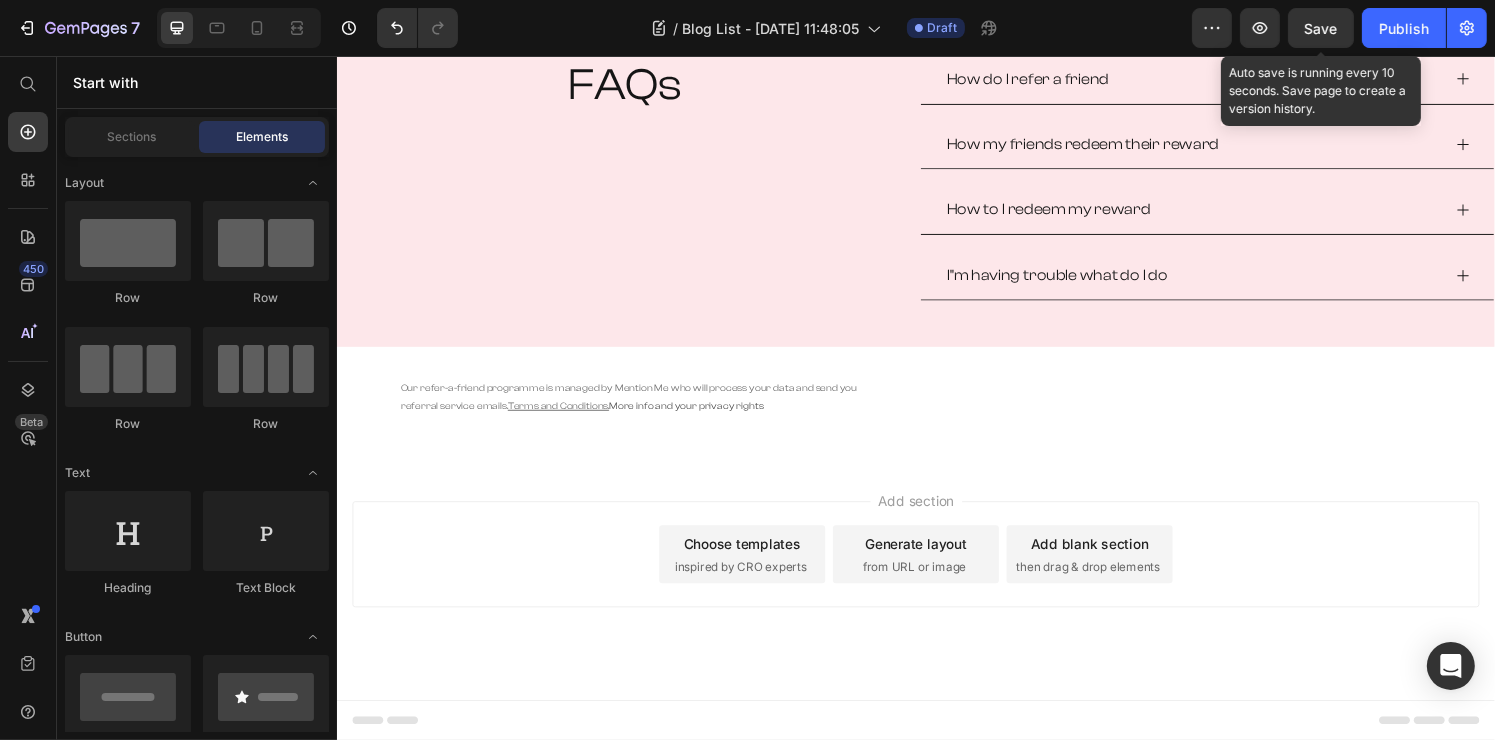 click on "Save" at bounding box center (1321, 28) 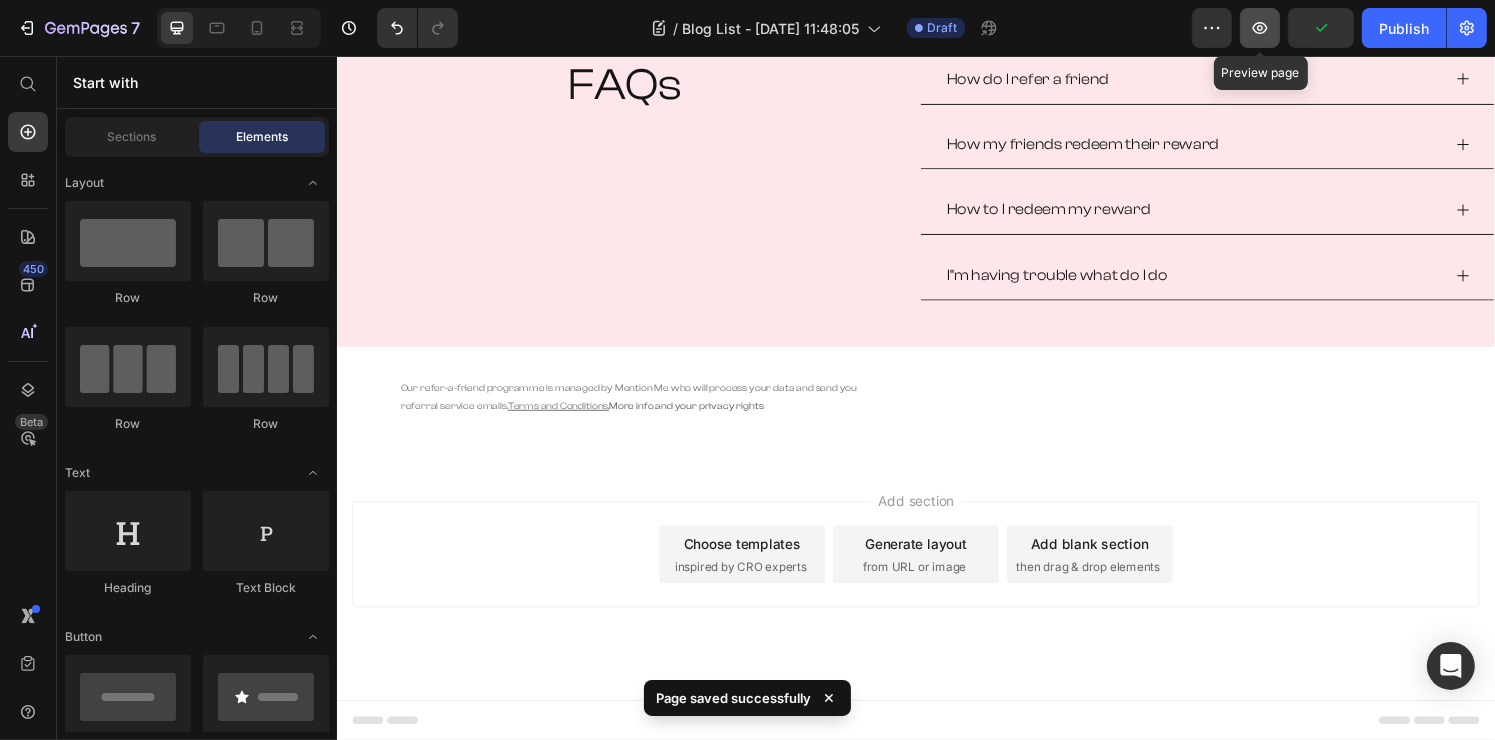 click 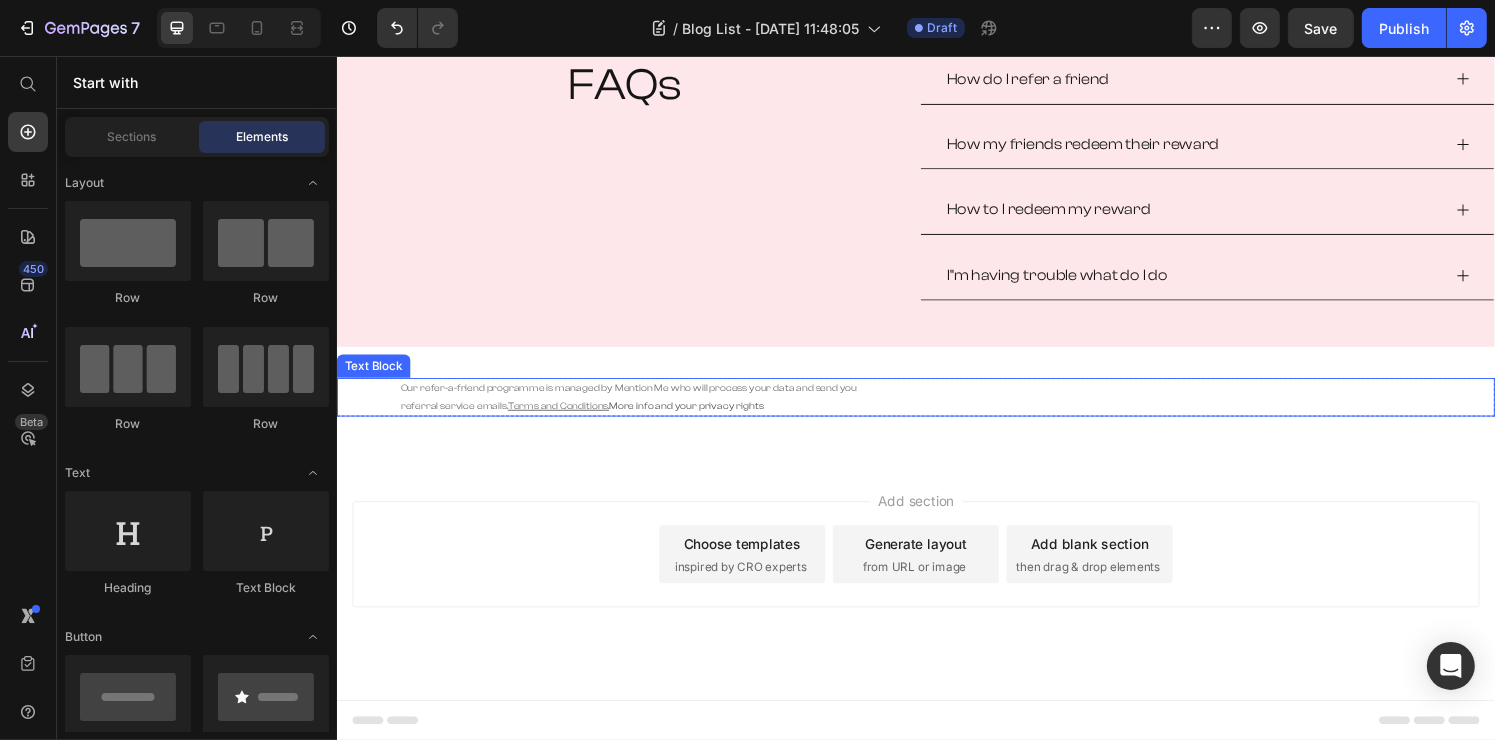 click on "Terms and Conditions" at bounding box center (565, 418) 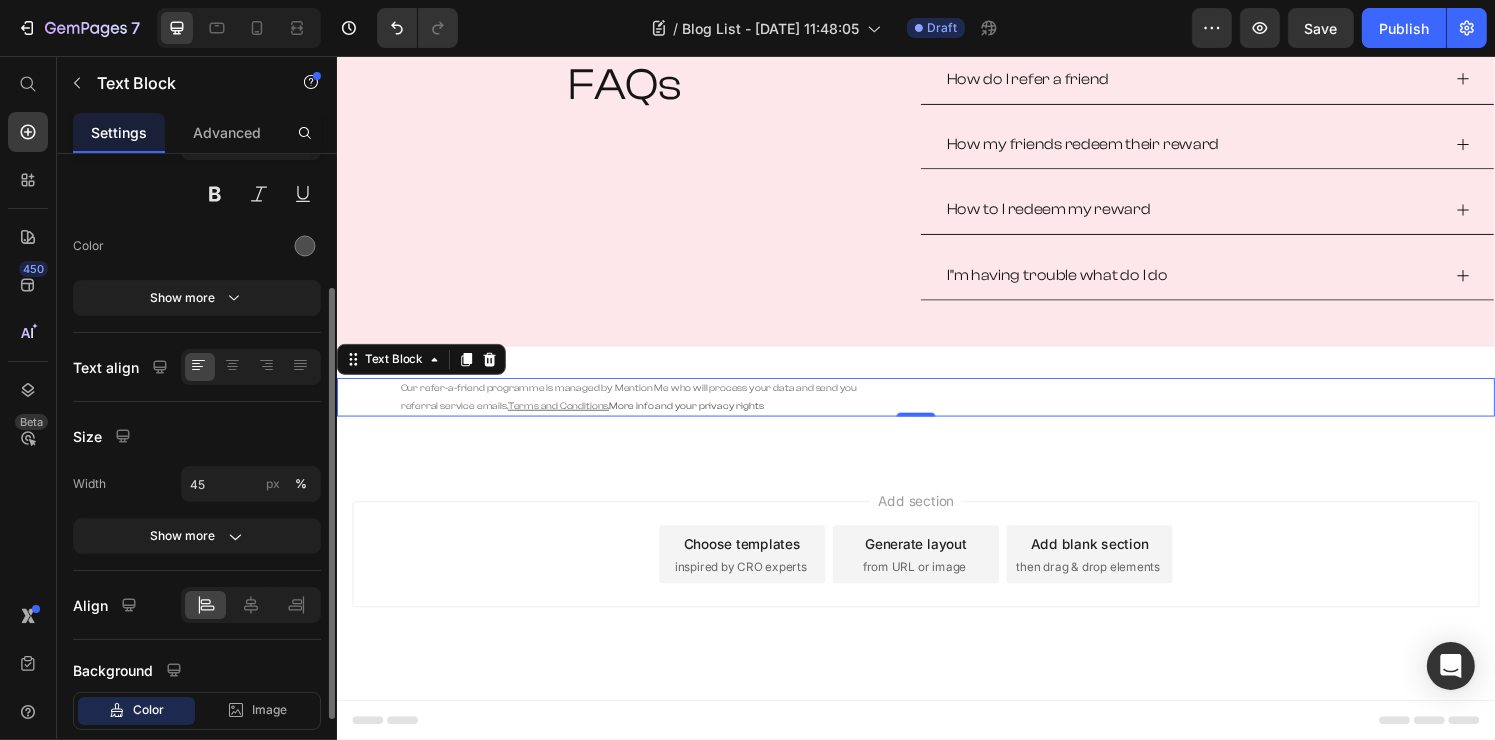 scroll, scrollTop: 314, scrollLeft: 0, axis: vertical 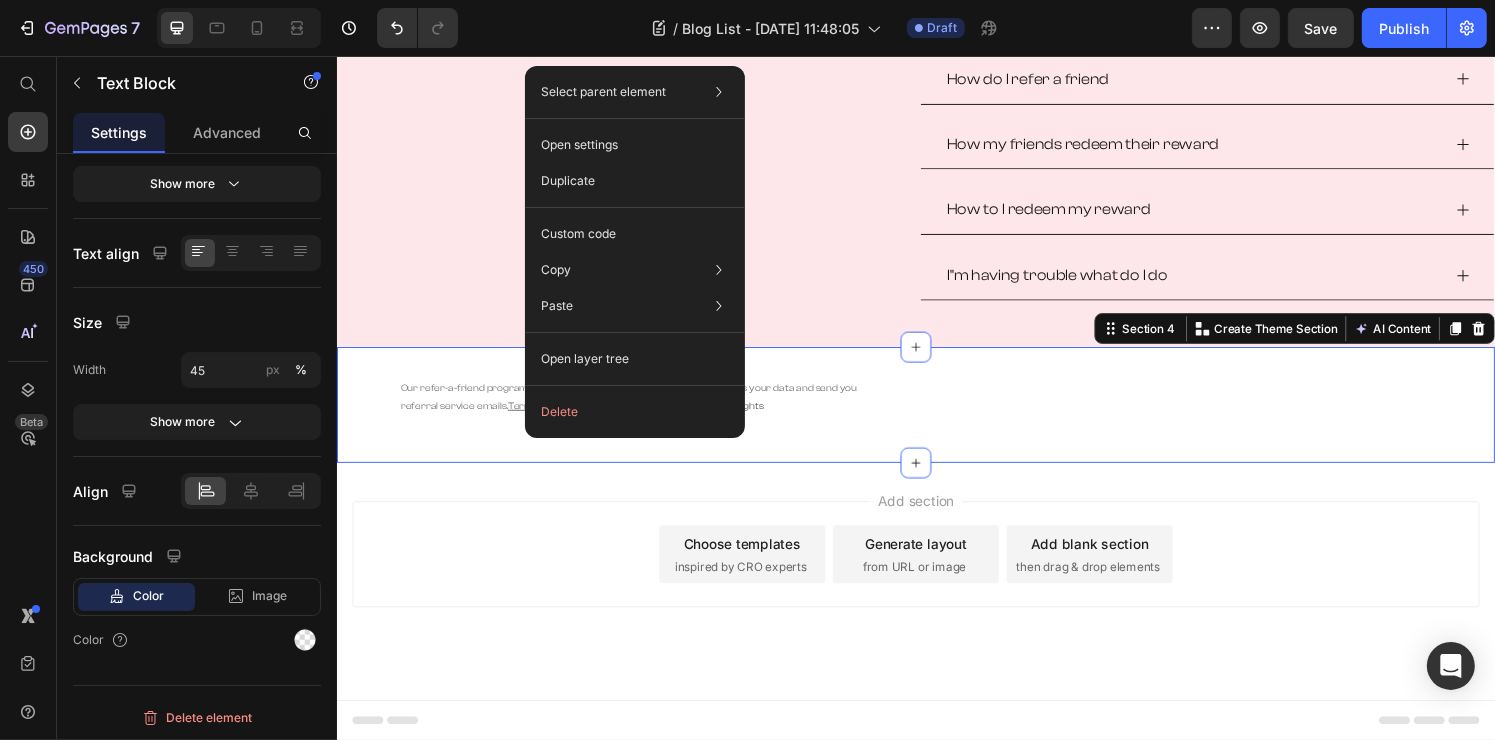 click on "Our refer-a-friend programme is managed by Mention Me who will process your data and send you referral service emails. Terms and Conditions .  More info and your privacy rights Text Block Row Section 4   You can create reusable sections Create Theme Section AI Content Write with GemAI What would you like to describe here? Tone and Voice Persuasive Product Show more Generate" at bounding box center (936, 417) 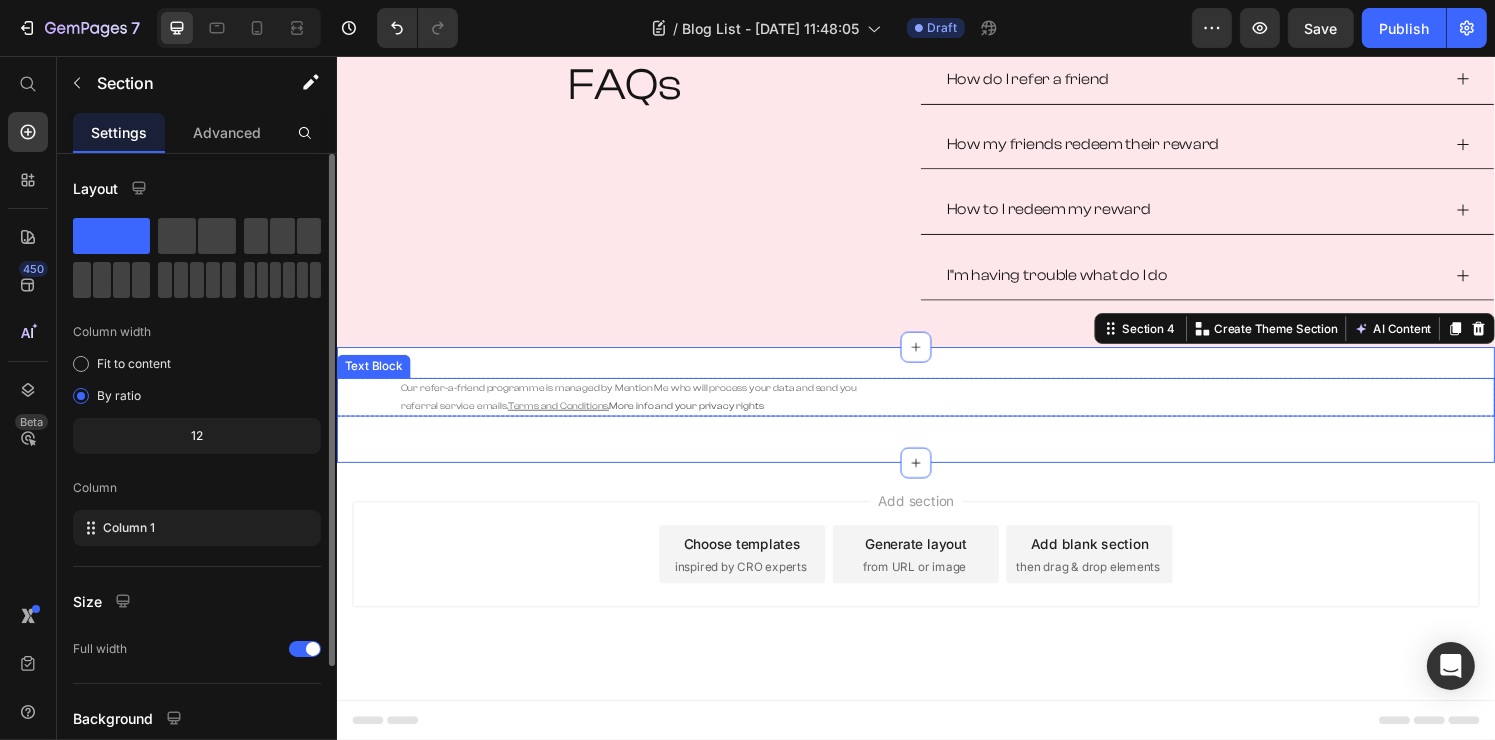 click on "Terms and Conditions" at bounding box center (565, 418) 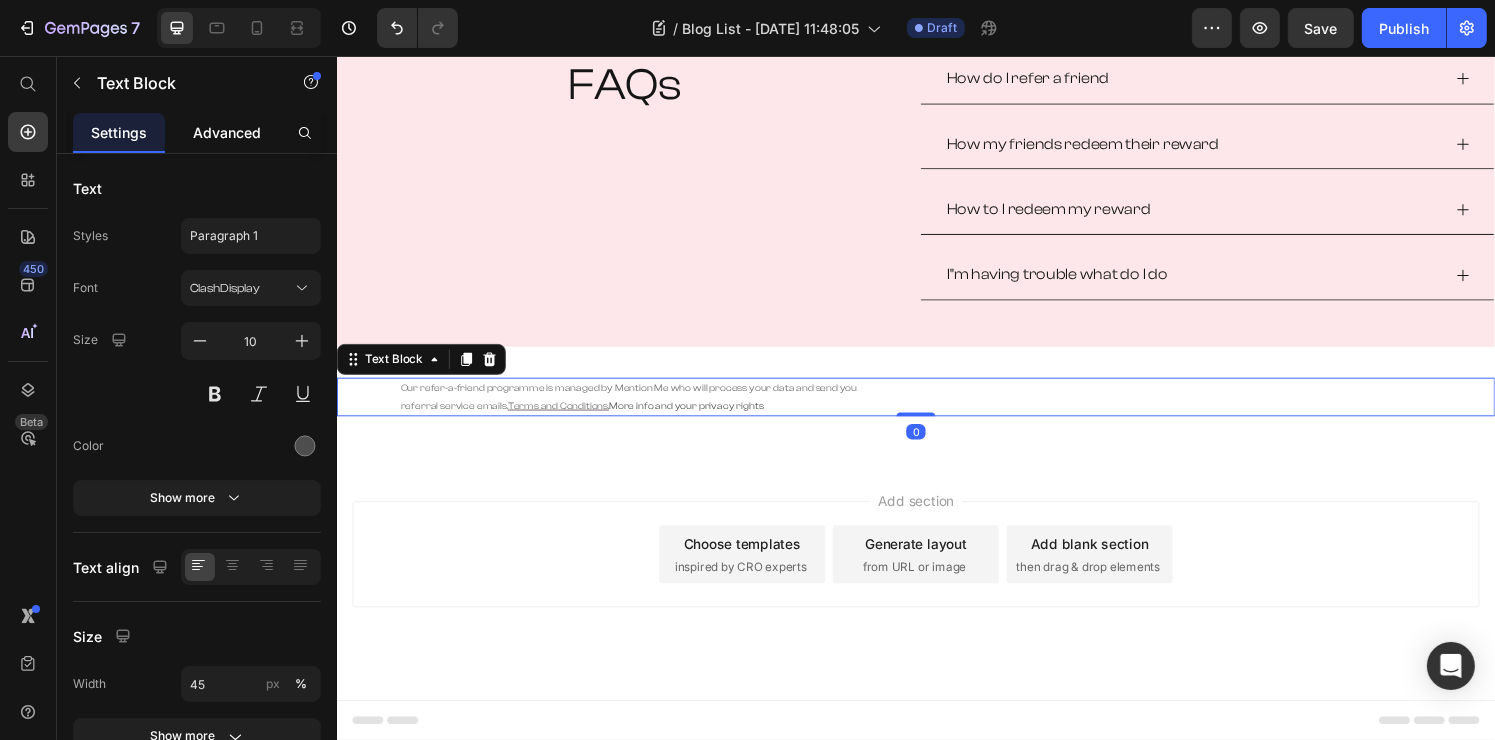 click on "Advanced" at bounding box center [227, 132] 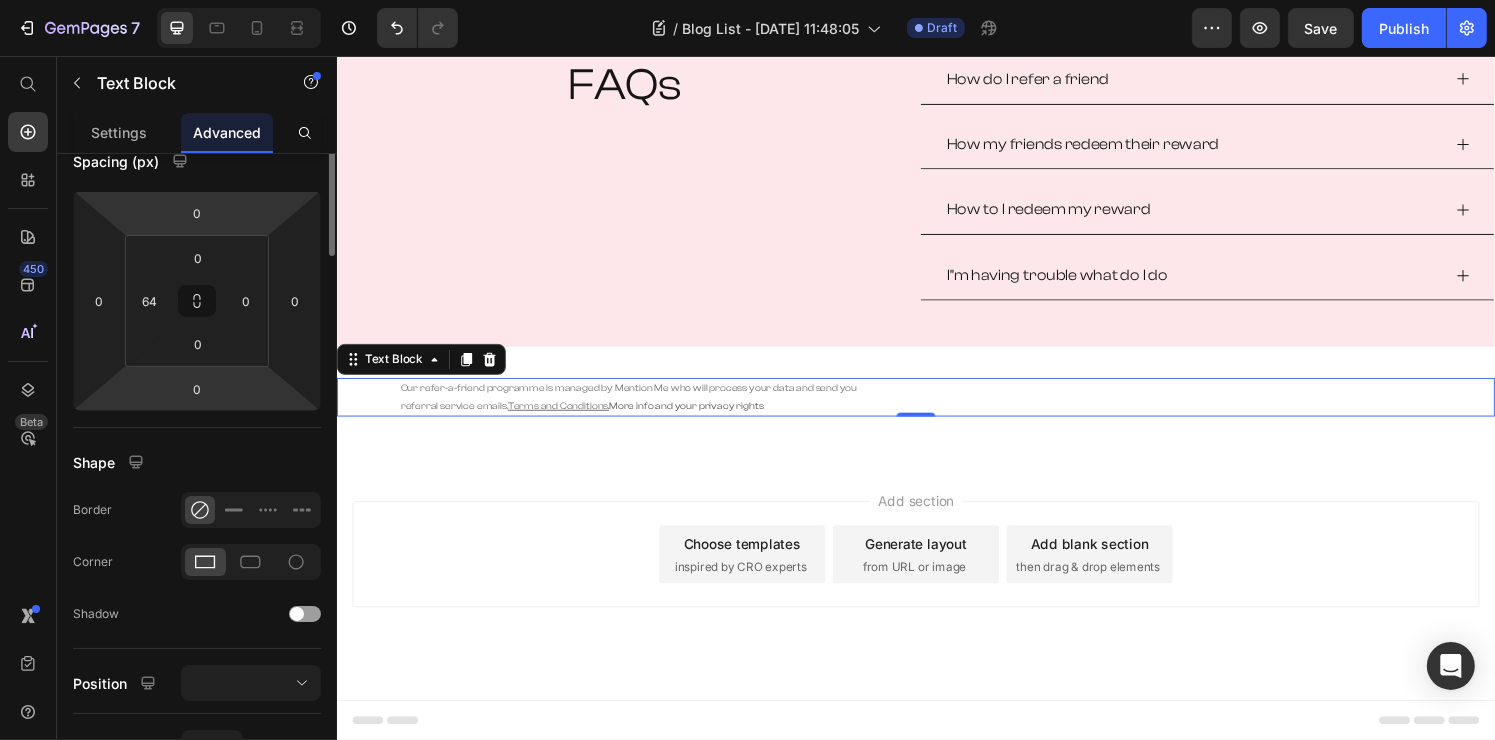scroll, scrollTop: 0, scrollLeft: 0, axis: both 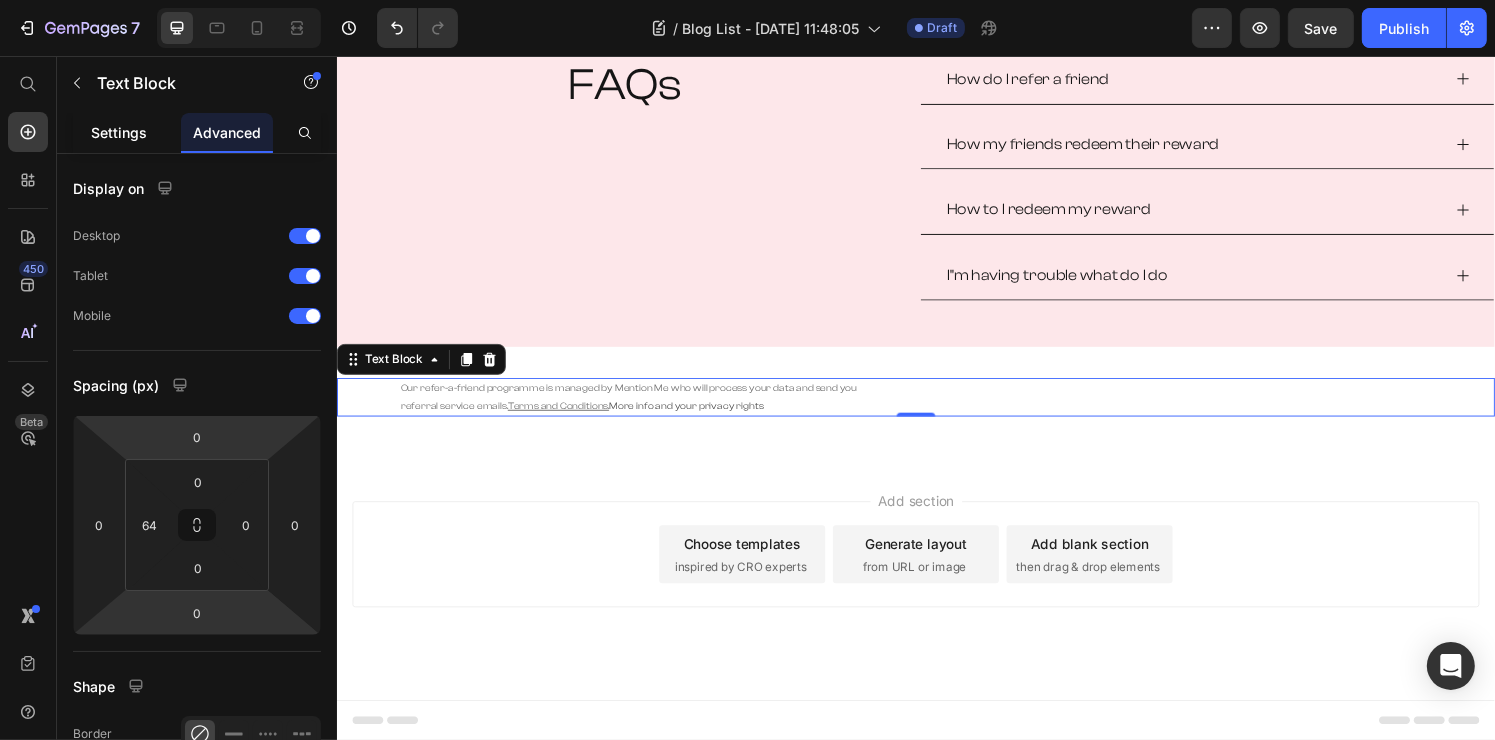 click on "Settings" at bounding box center (119, 132) 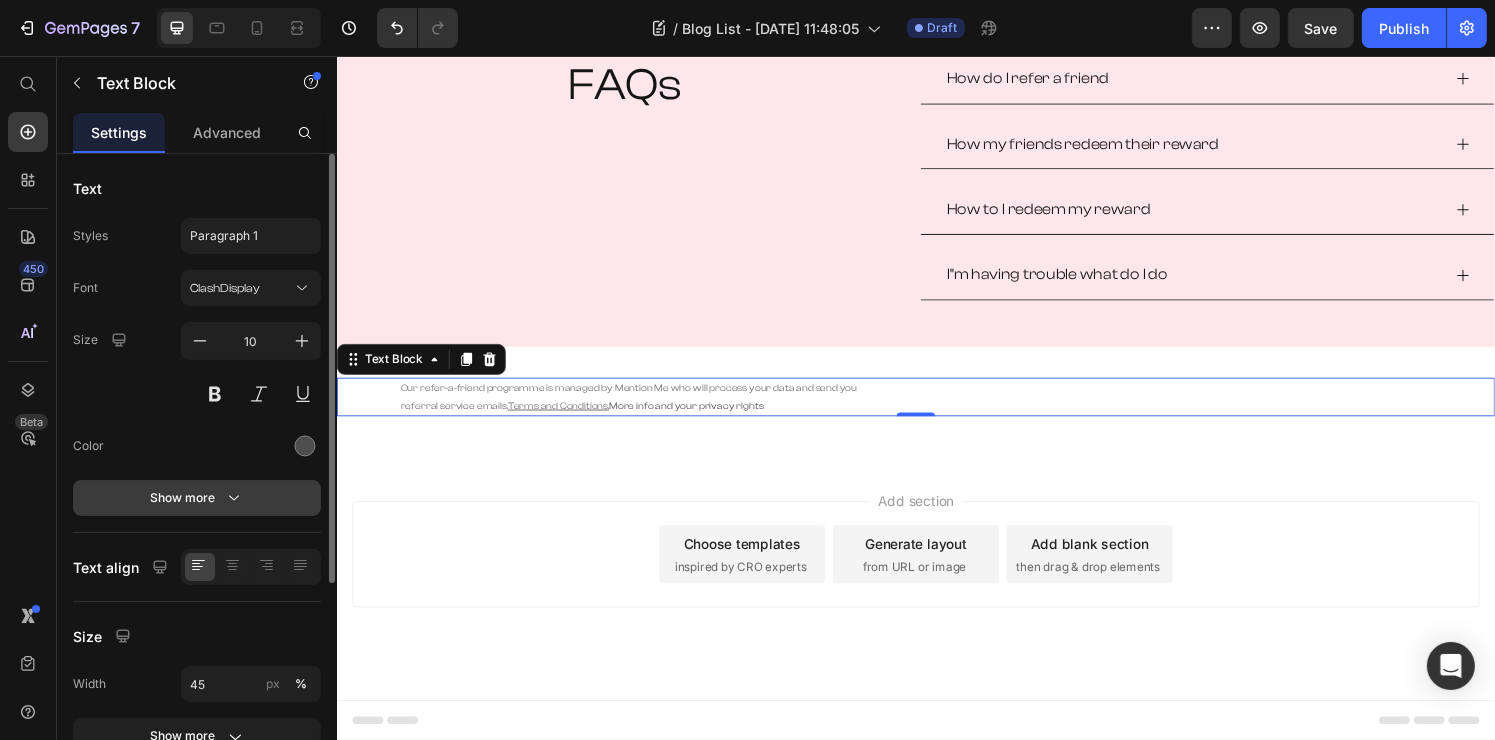 click on "Show more" at bounding box center (197, 498) 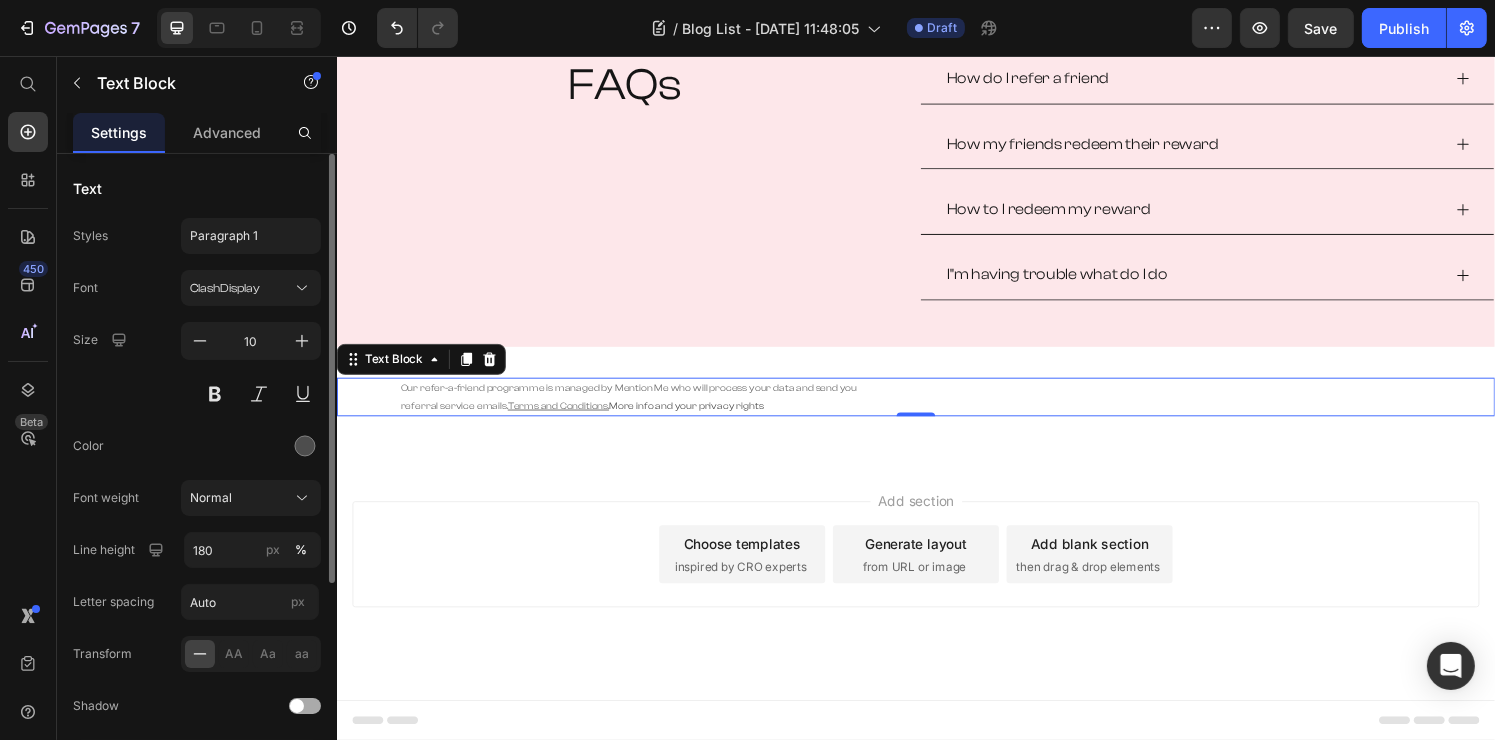 scroll, scrollTop: 200, scrollLeft: 0, axis: vertical 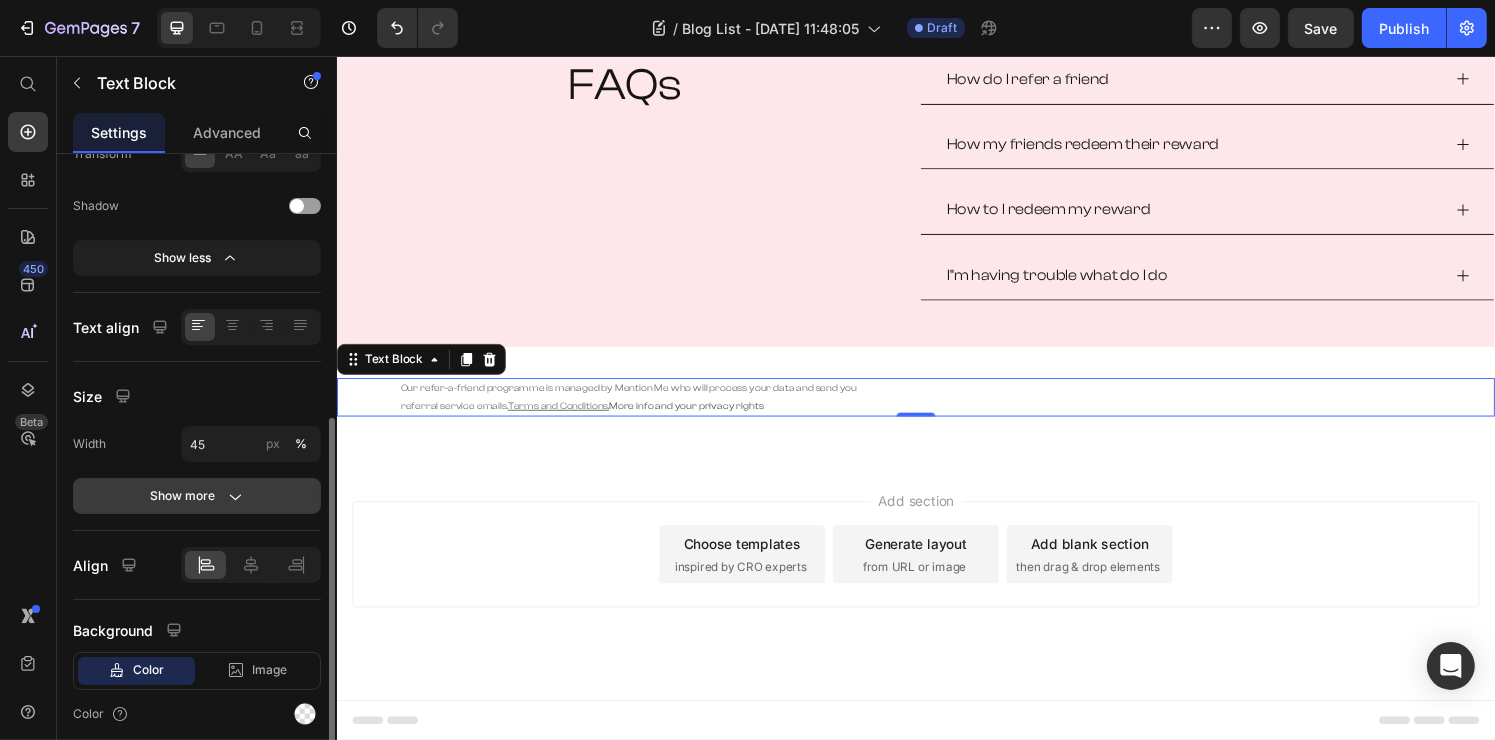 click on "Show more" 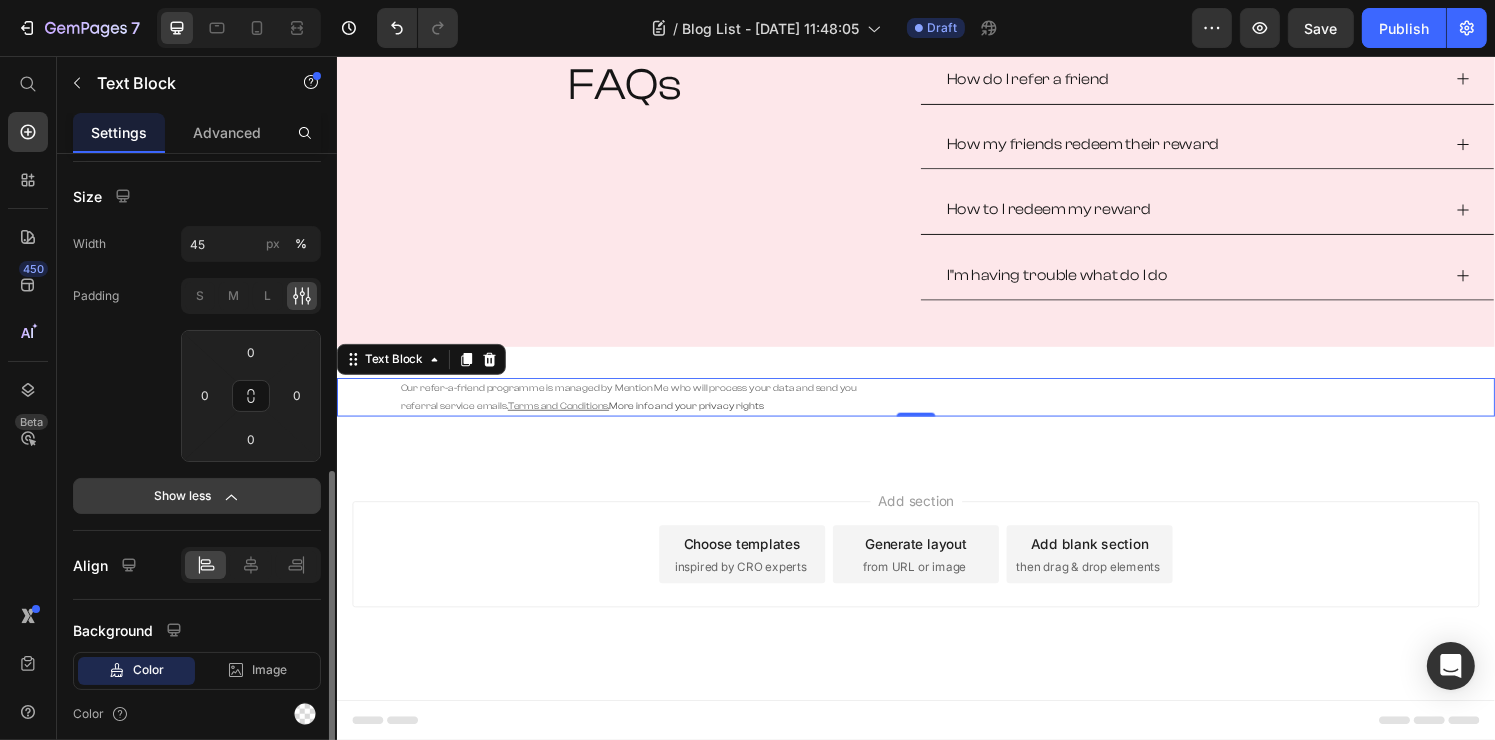 scroll, scrollTop: 774, scrollLeft: 0, axis: vertical 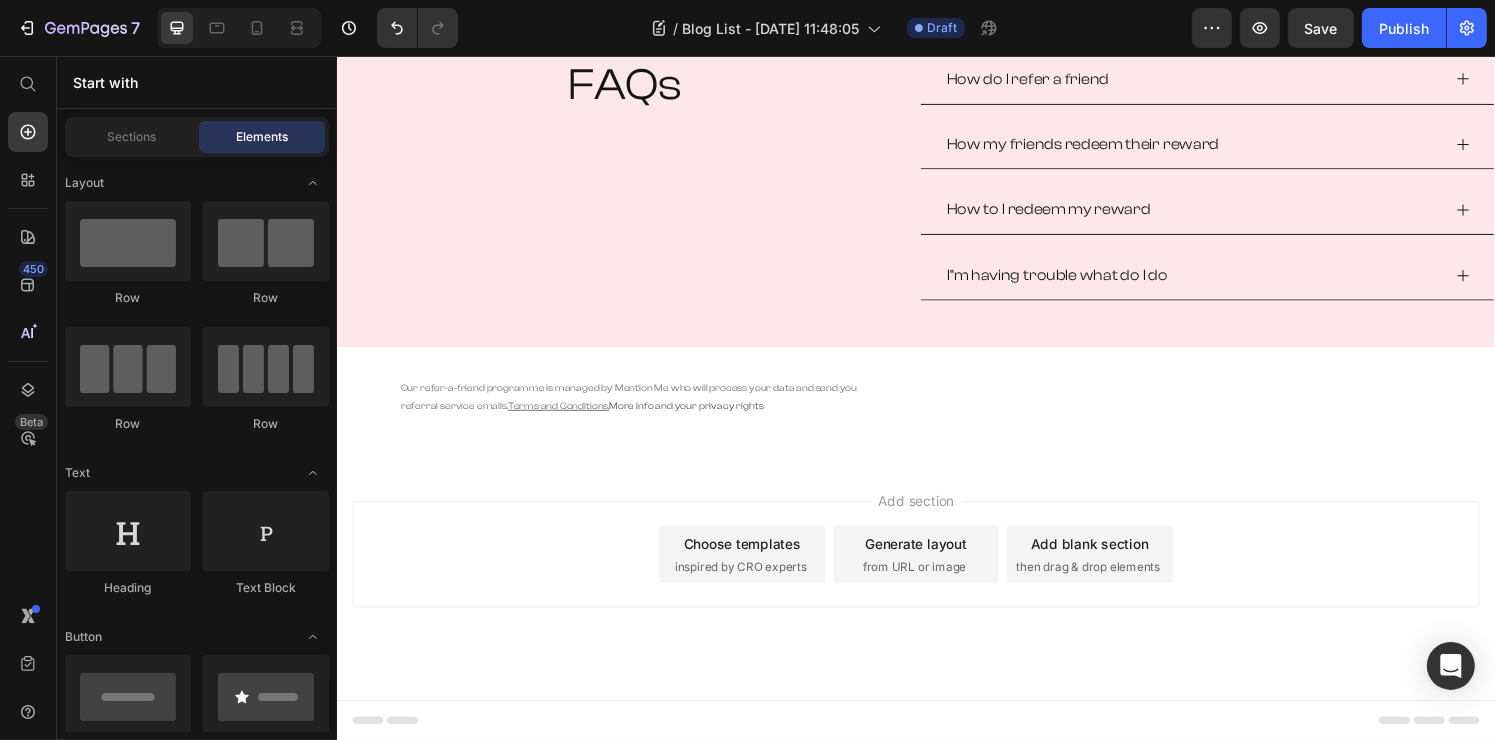 click on "Add section Choose templates inspired by CRO experts Generate layout from URL or image Add blank section then drag & drop elements" at bounding box center [936, 600] 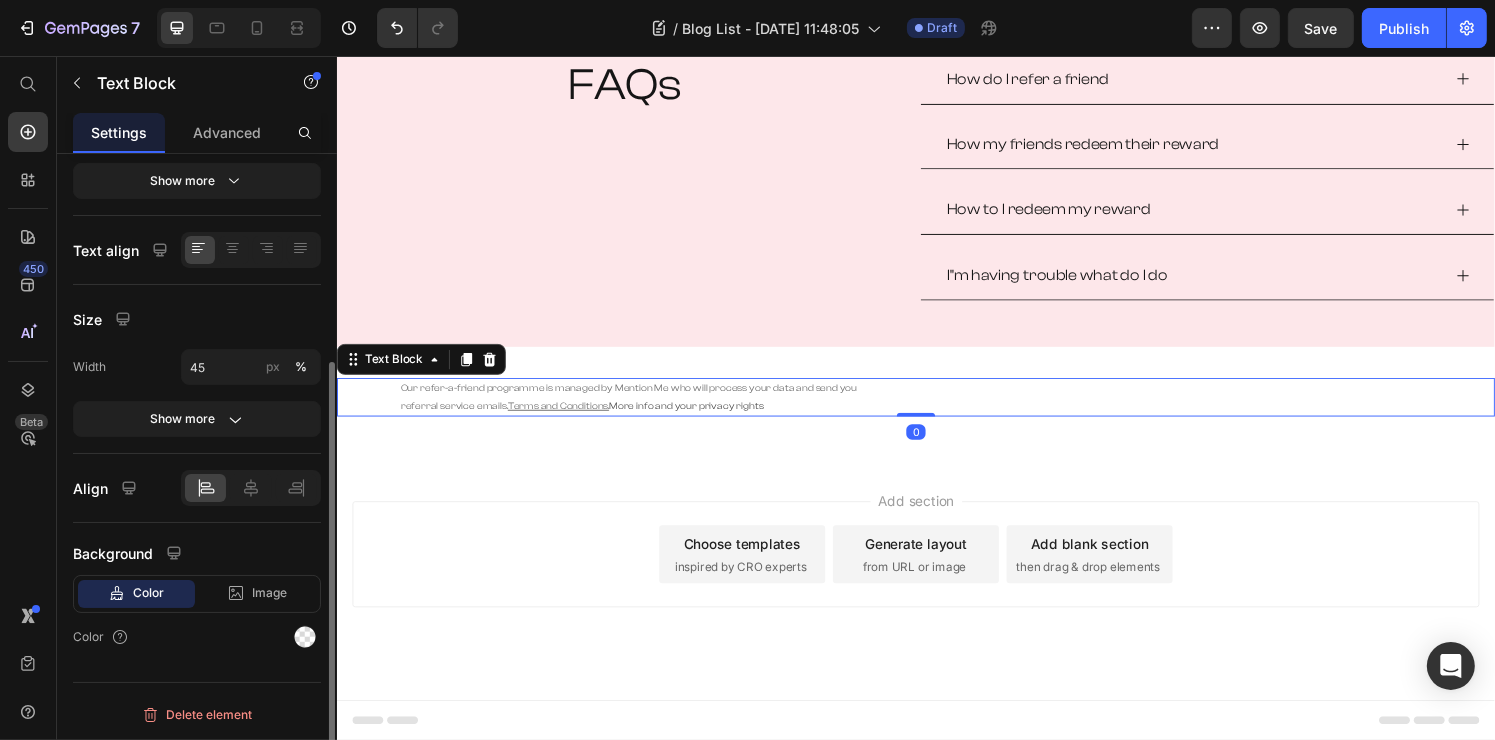scroll, scrollTop: 314, scrollLeft: 0, axis: vertical 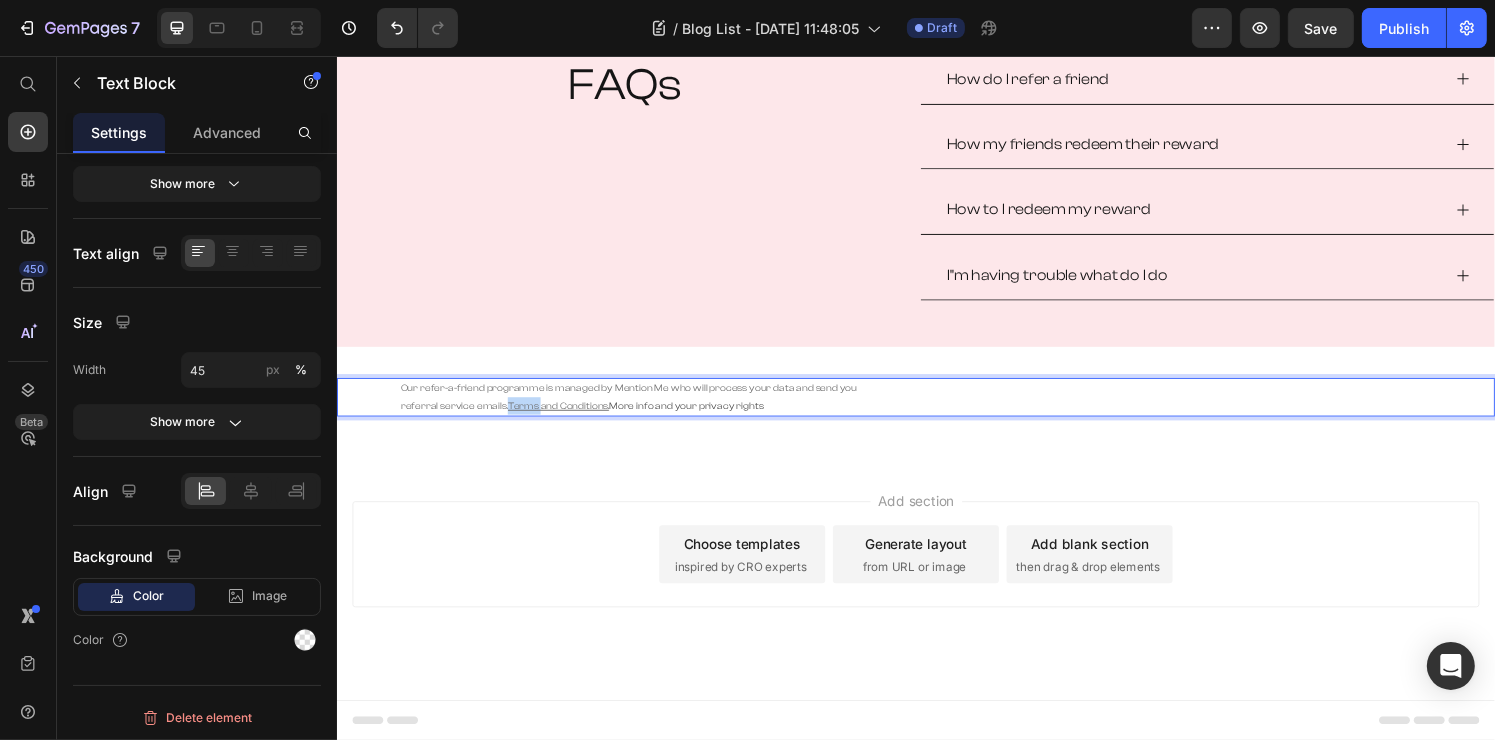 click on "Terms and Conditions" at bounding box center (565, 418) 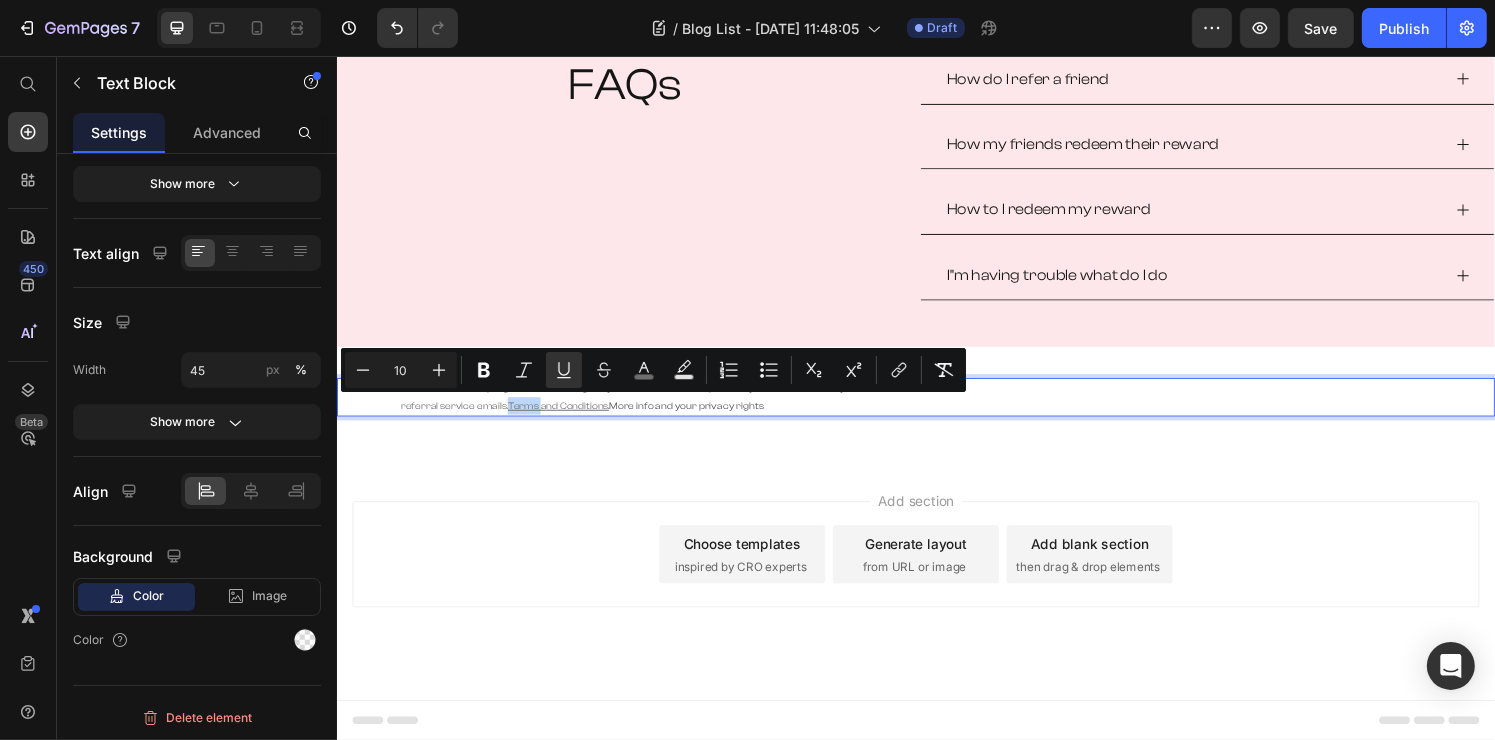 click on "Terms and Conditions" at bounding box center (565, 418) 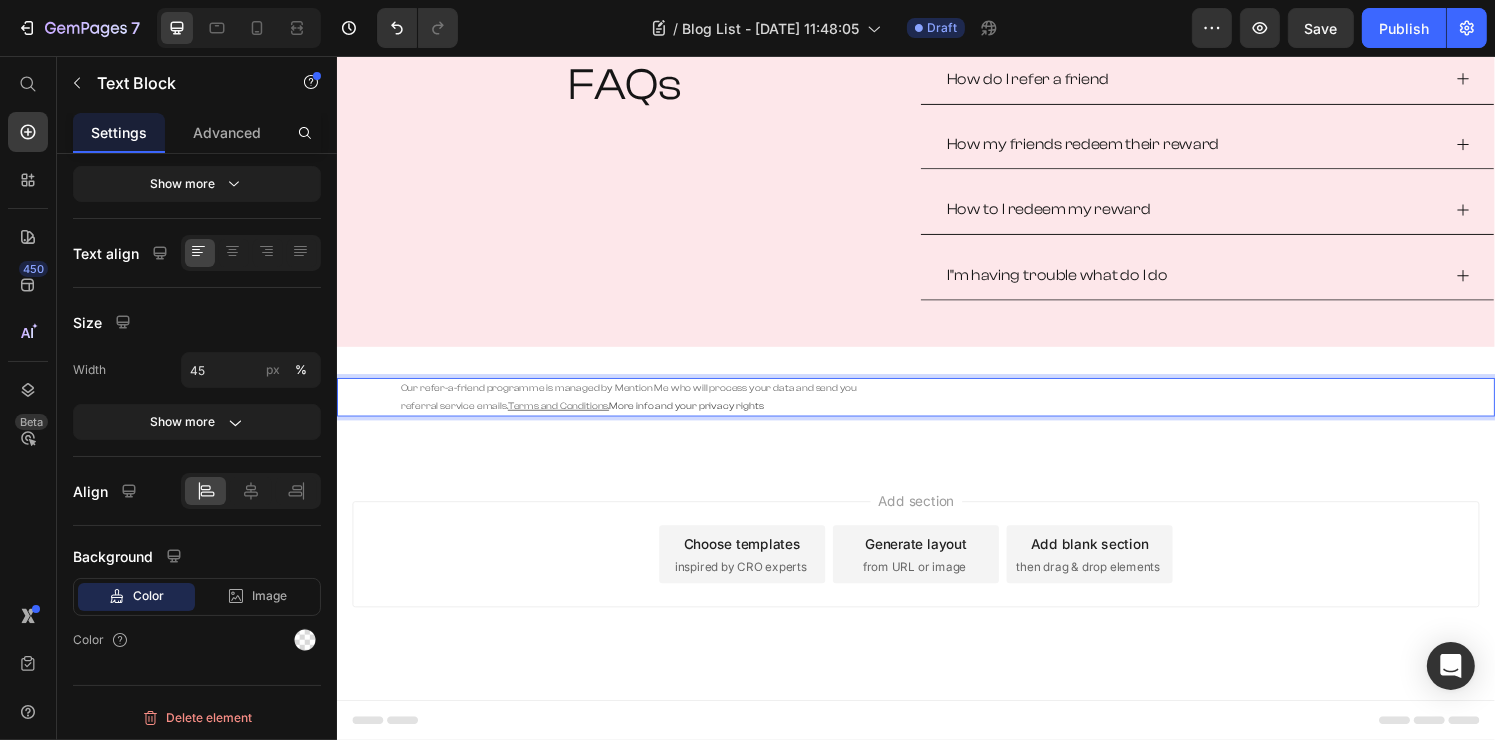 click on "Terms and Conditions" at bounding box center (565, 418) 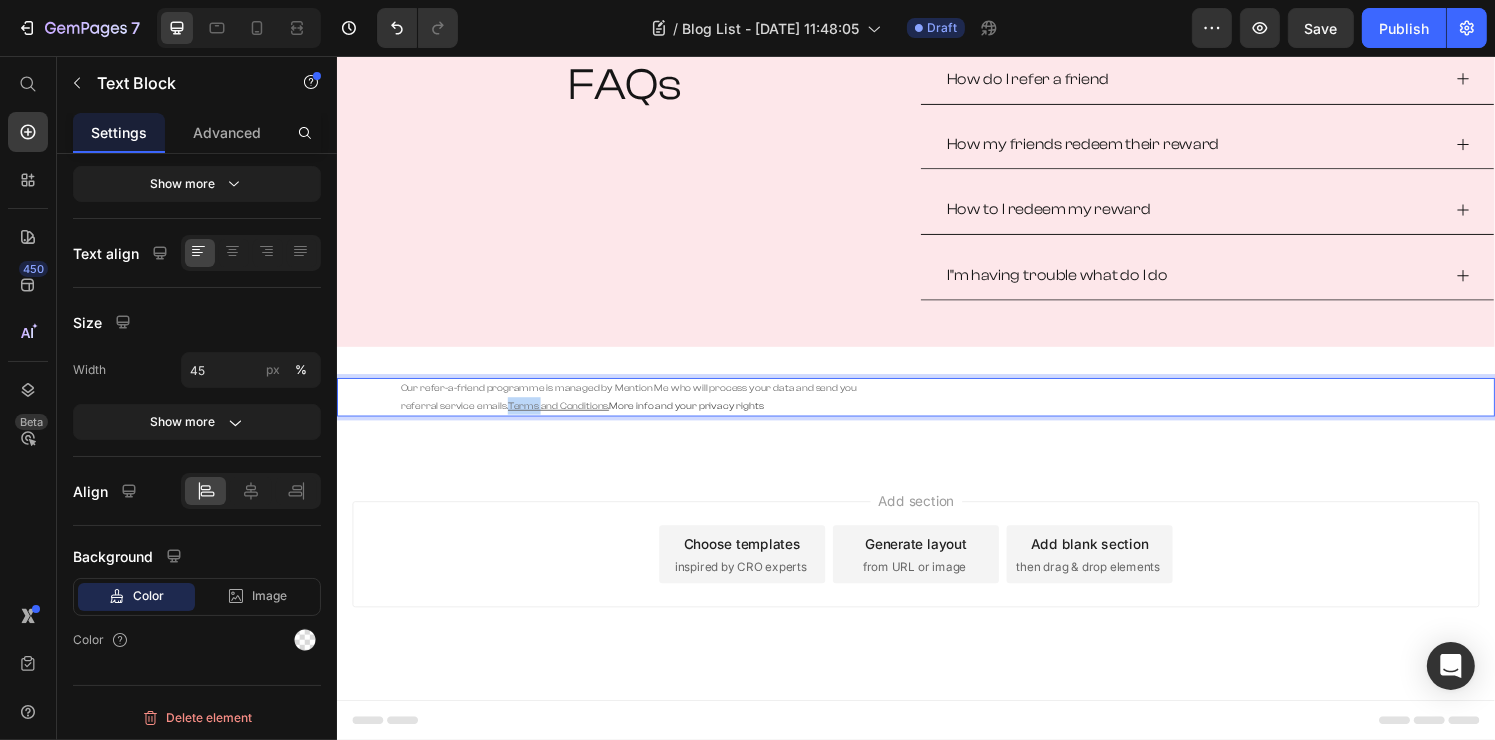 click on "Terms and Conditions" at bounding box center (565, 418) 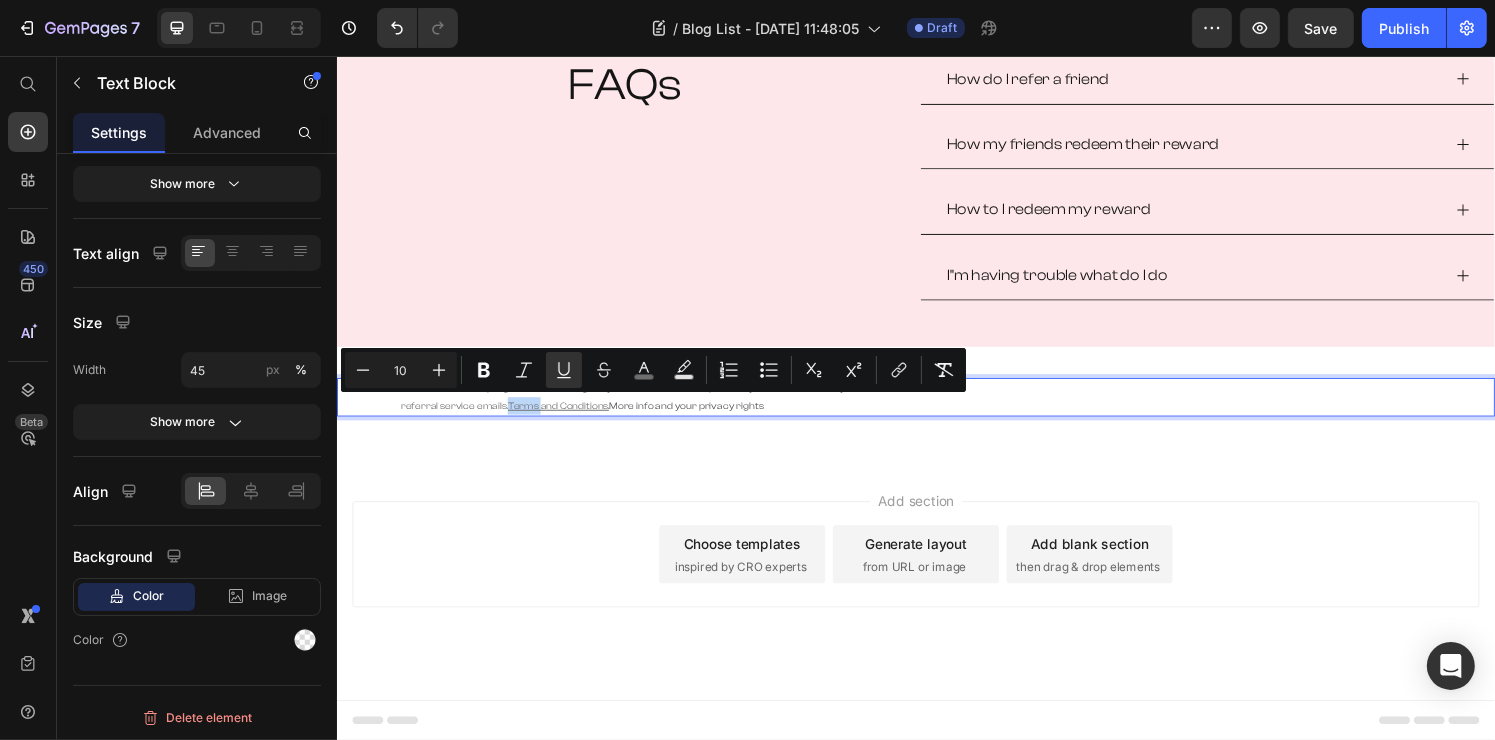 click on "Terms and Conditions" at bounding box center (565, 418) 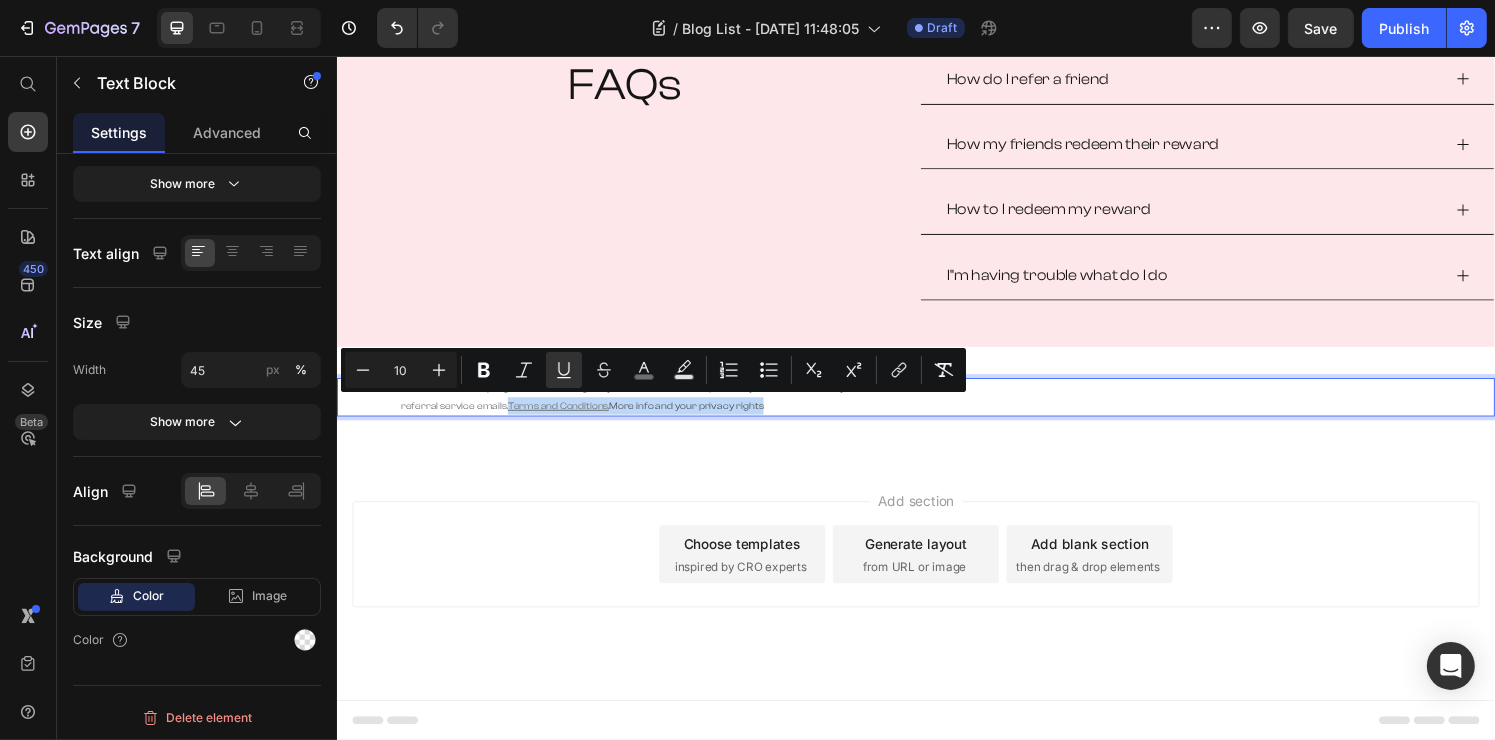 drag, startPoint x: 511, startPoint y: 417, endPoint x: 776, endPoint y: 420, distance: 265.01697 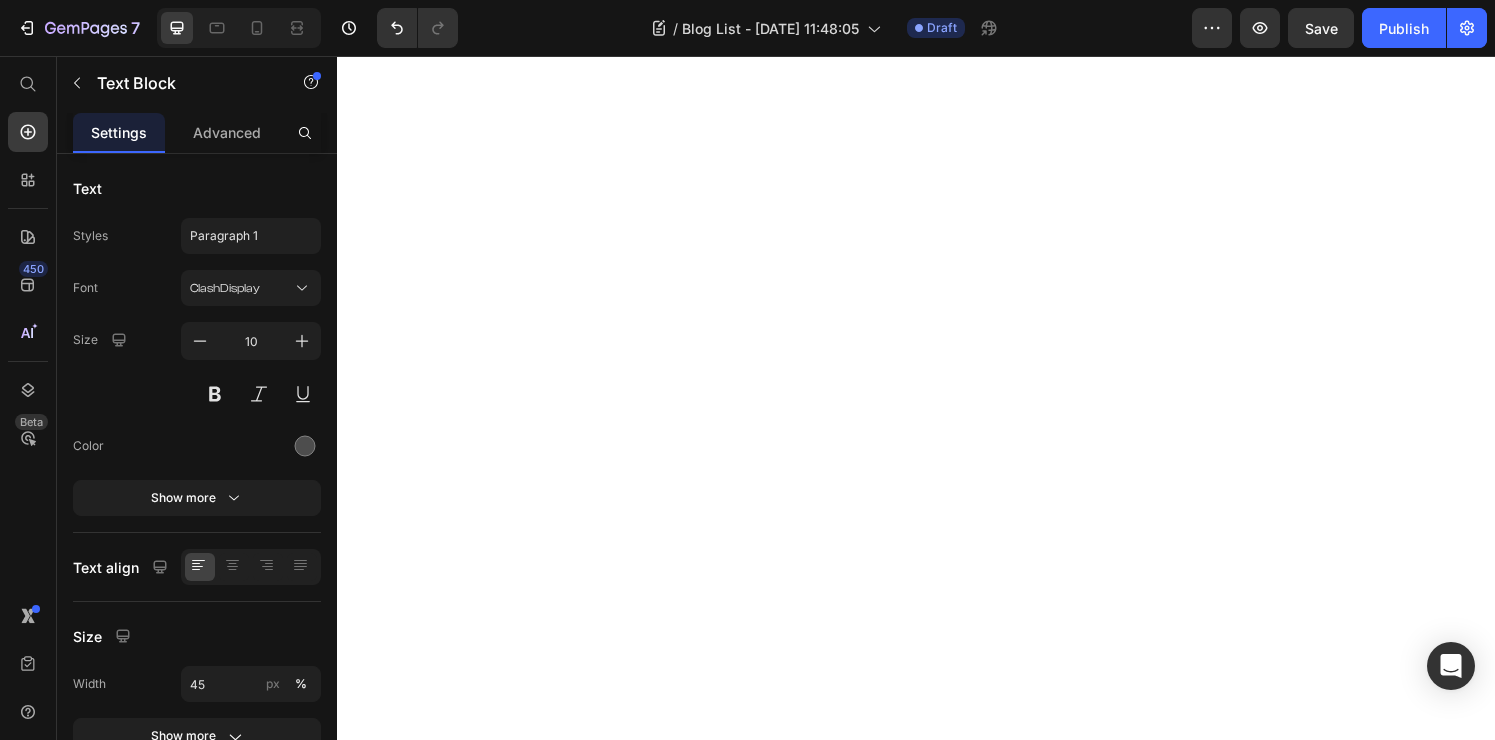 scroll, scrollTop: 0, scrollLeft: 0, axis: both 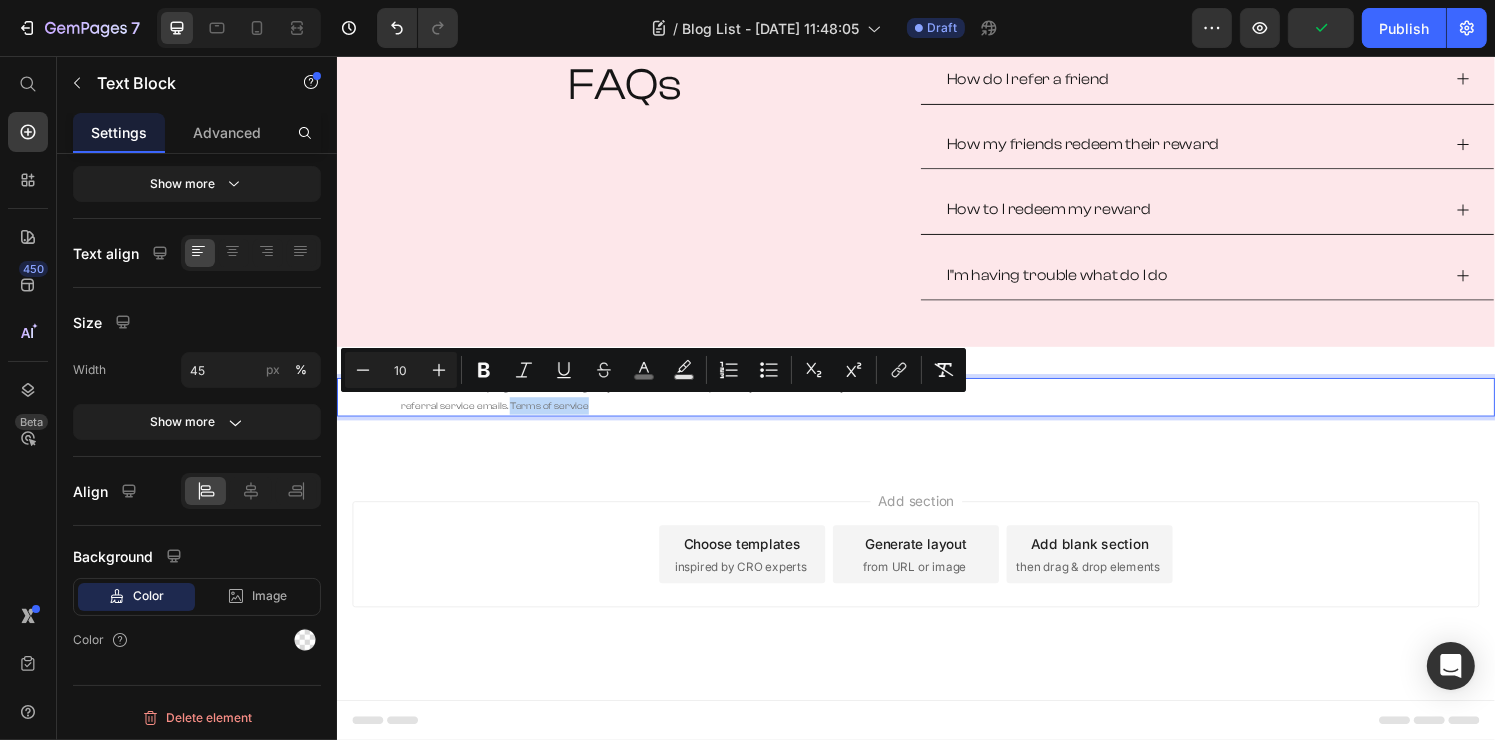 drag, startPoint x: 597, startPoint y: 419, endPoint x: 512, endPoint y: 423, distance: 85.09406 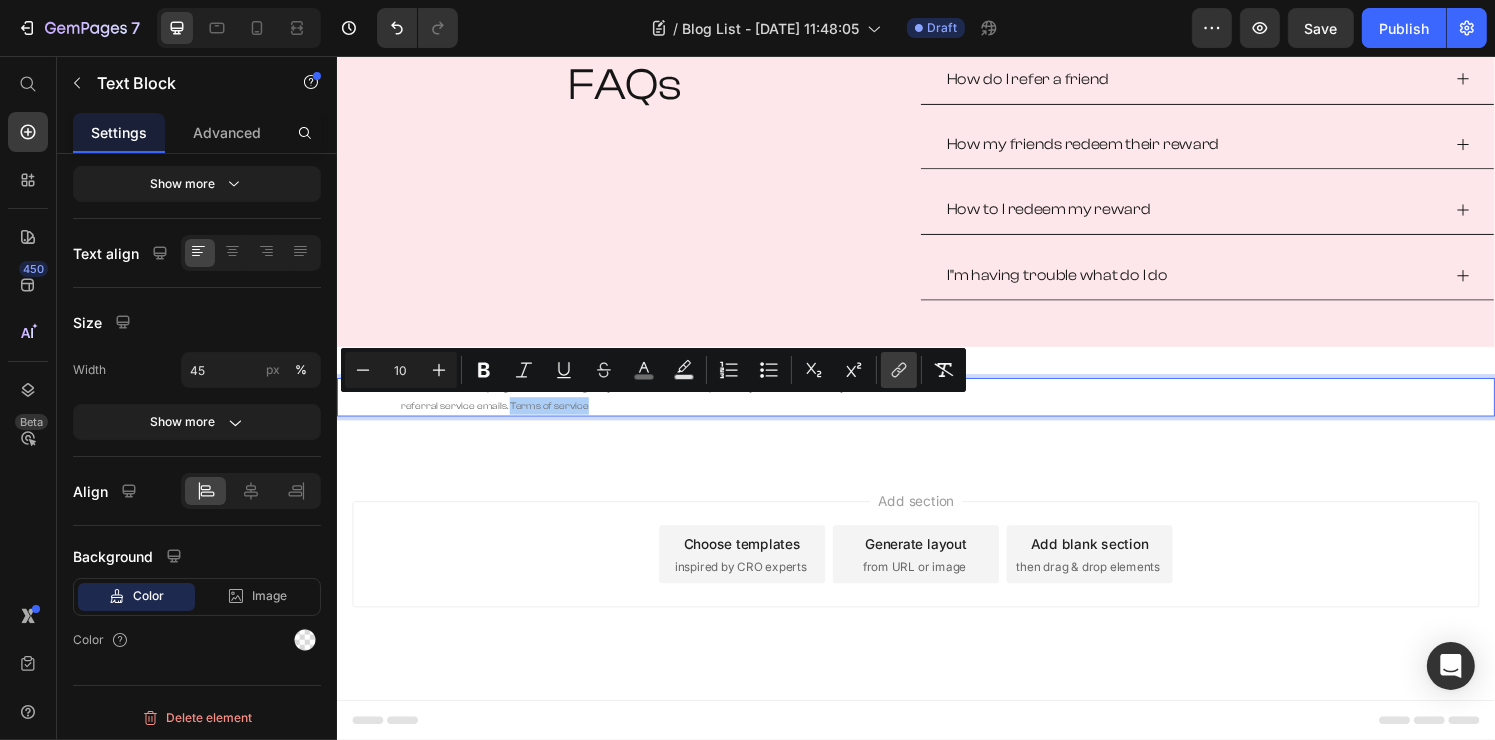 click 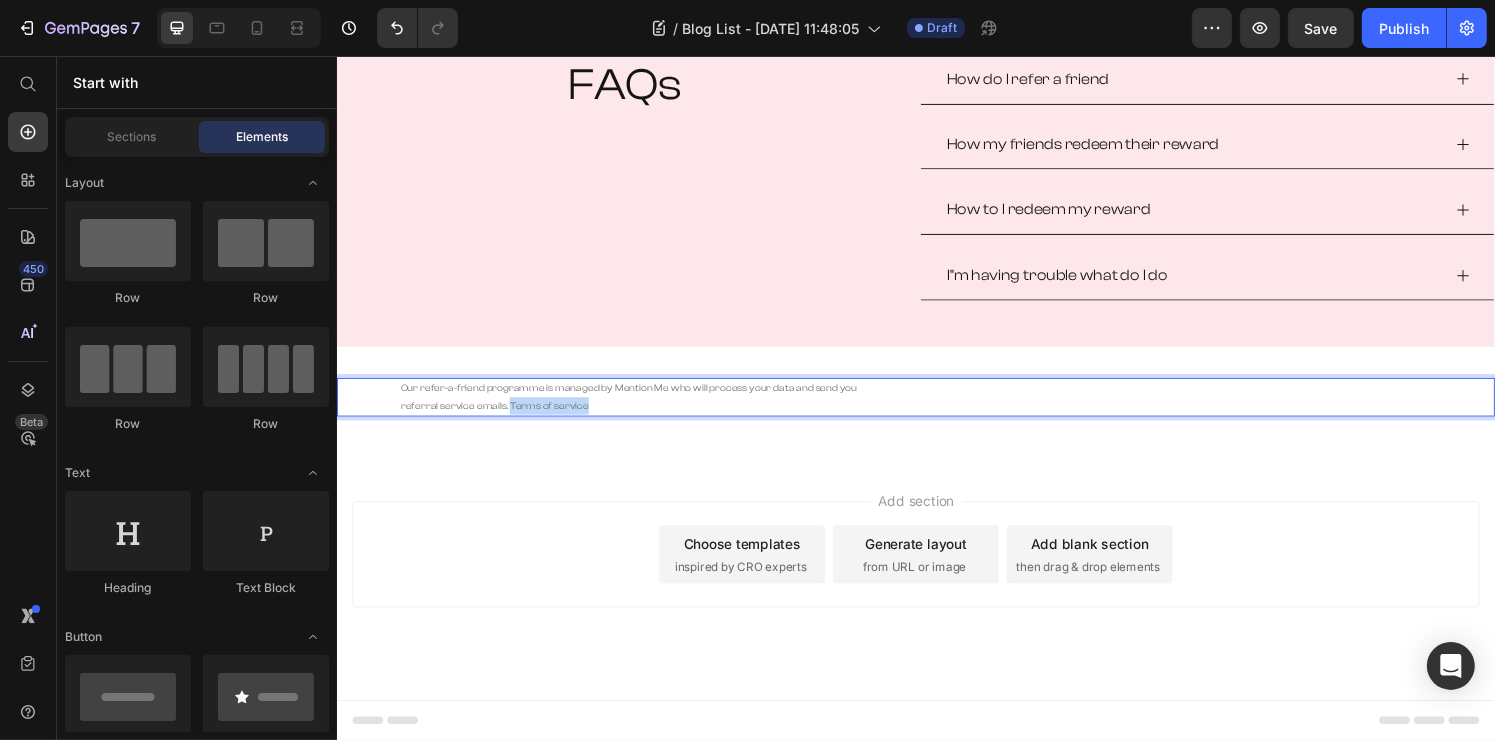 click on "Add section Choose templates inspired by CRO experts Generate layout from URL or image Add blank section then drag & drop elements" at bounding box center (936, 572) 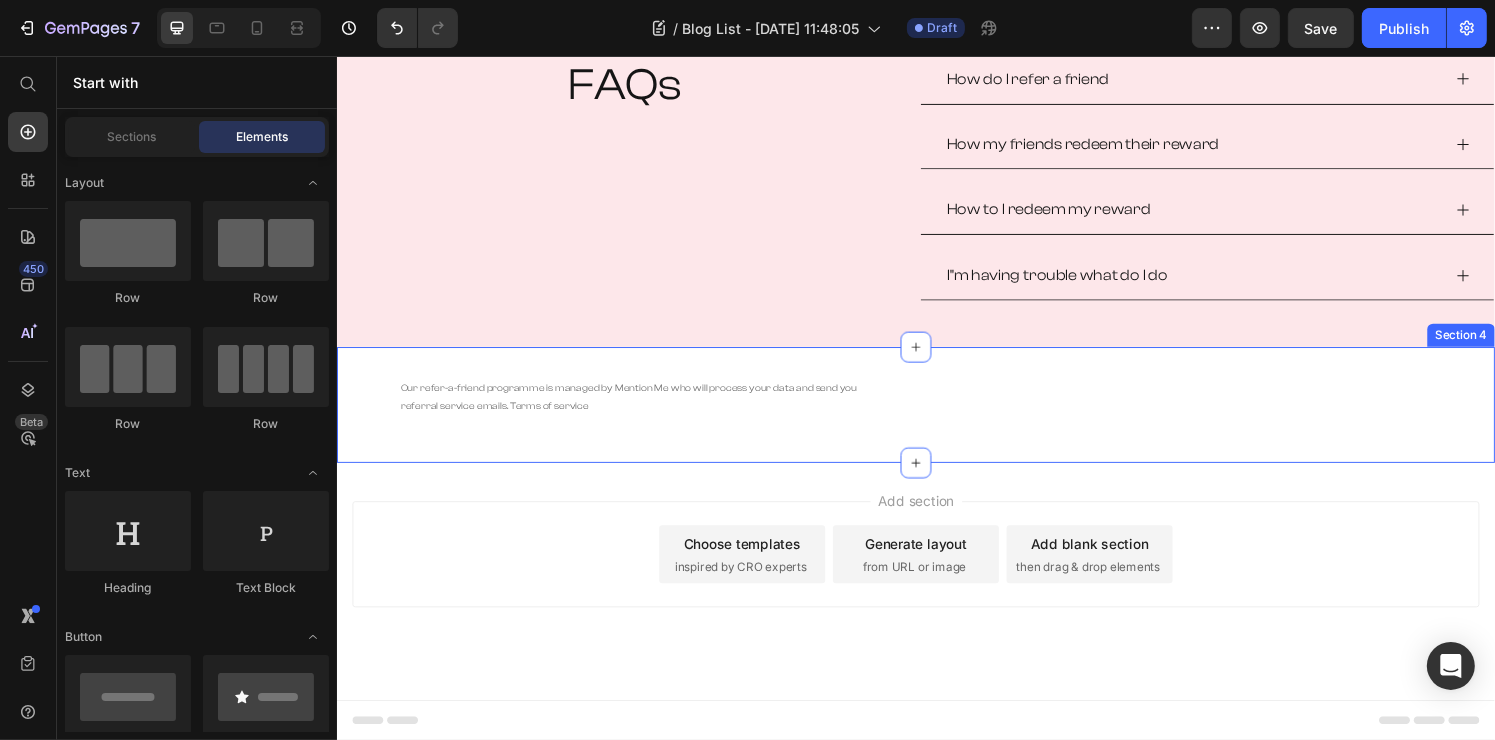 click on "Our refer-a-friend programme is managed by Mention Me who will process your data and send you referral service emails. Terms of service Text Block Row Section 4" at bounding box center (936, 417) 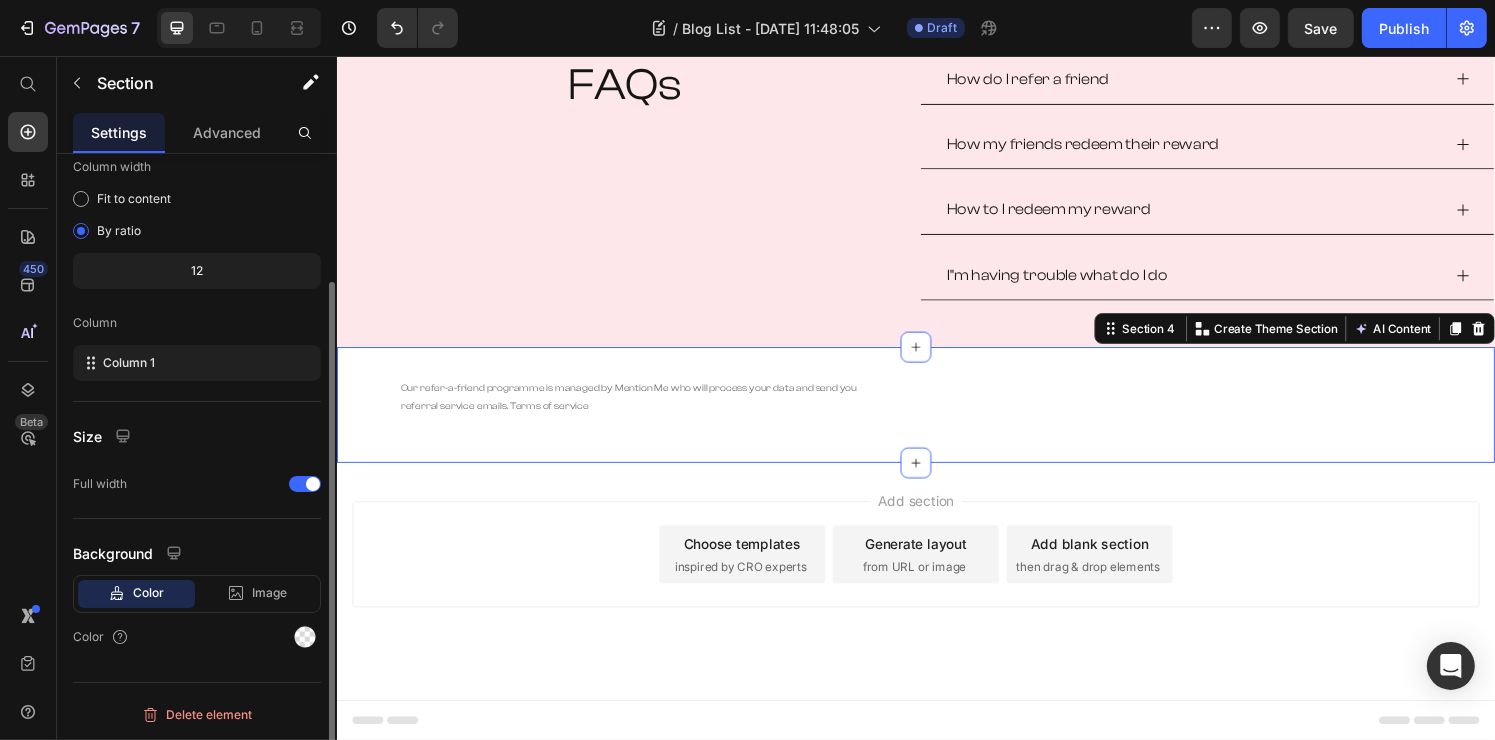 scroll, scrollTop: 0, scrollLeft: 0, axis: both 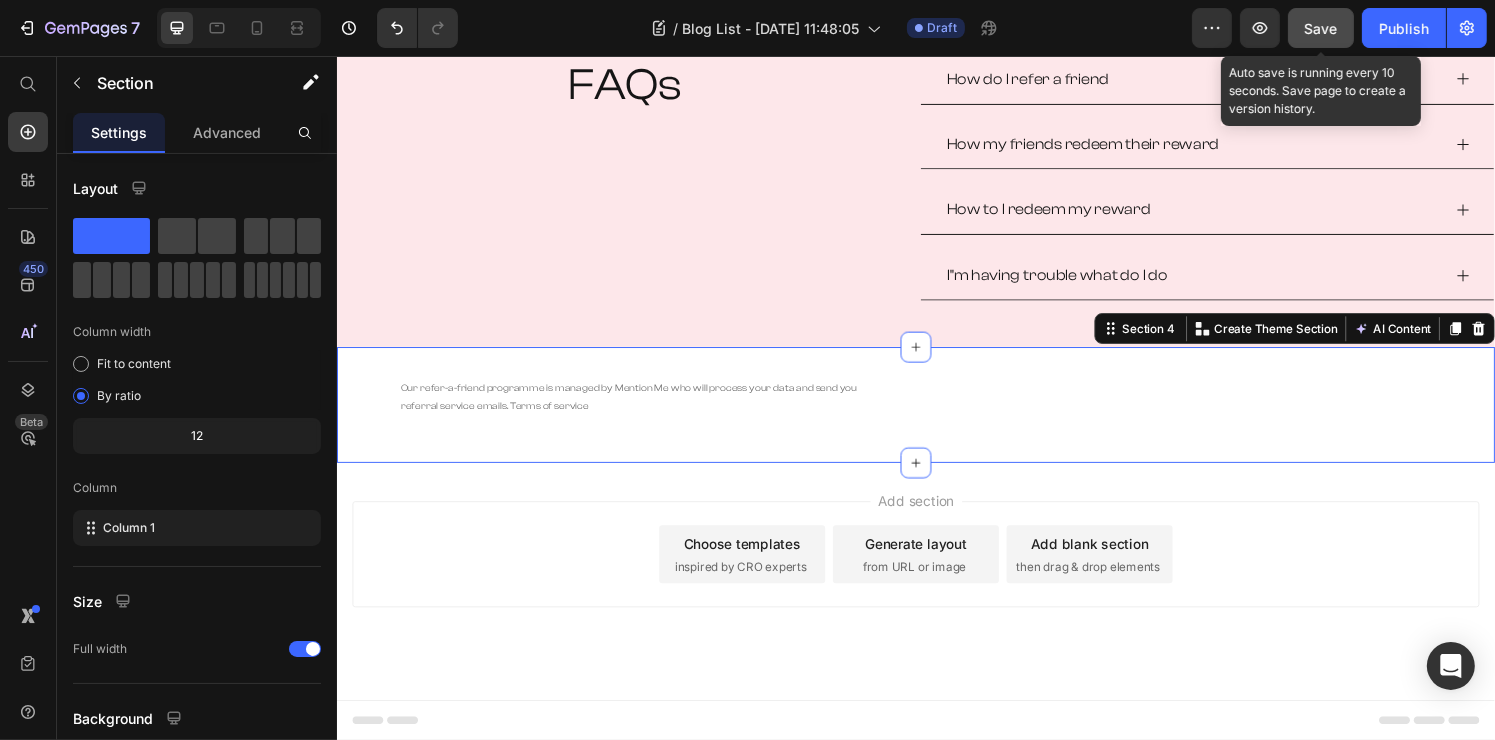 click on "Save" at bounding box center [1321, 28] 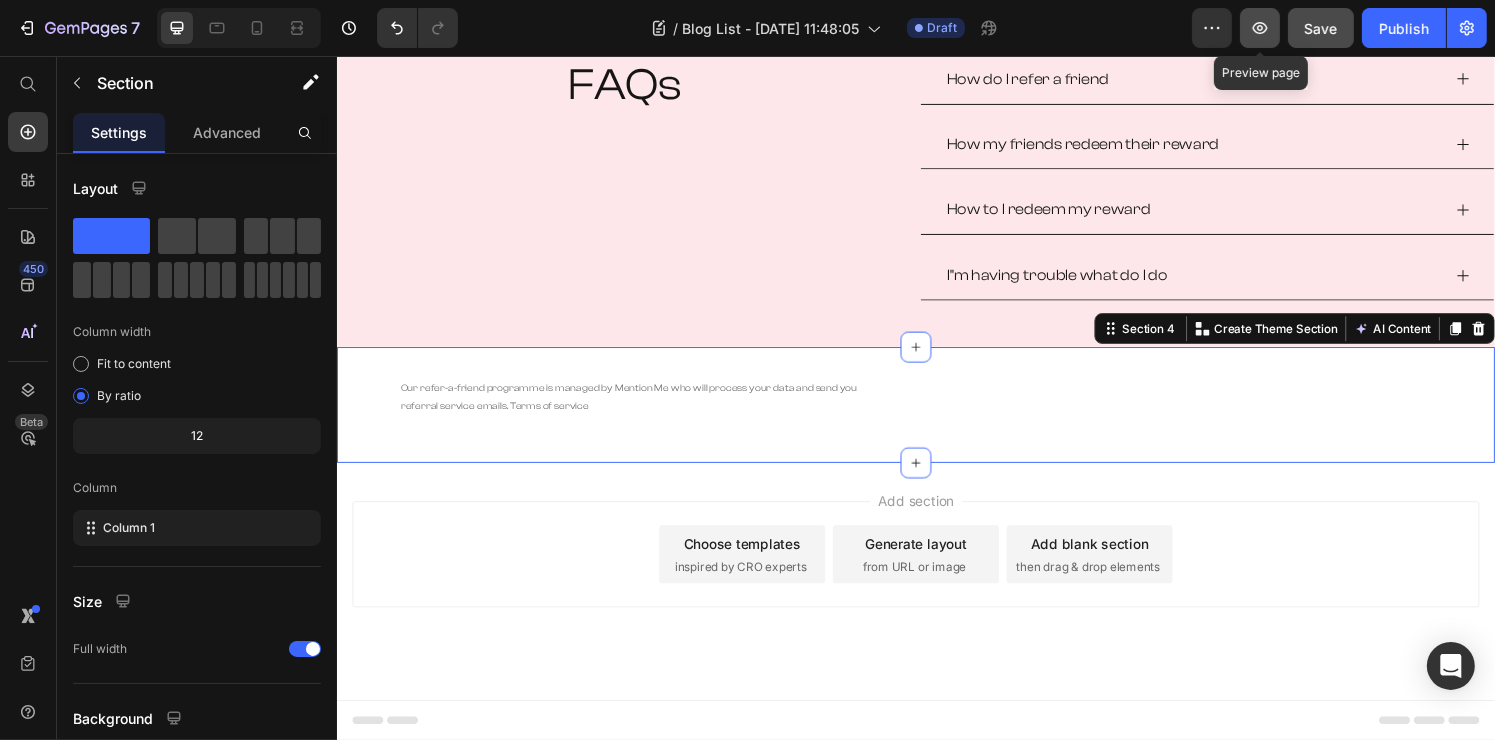 click 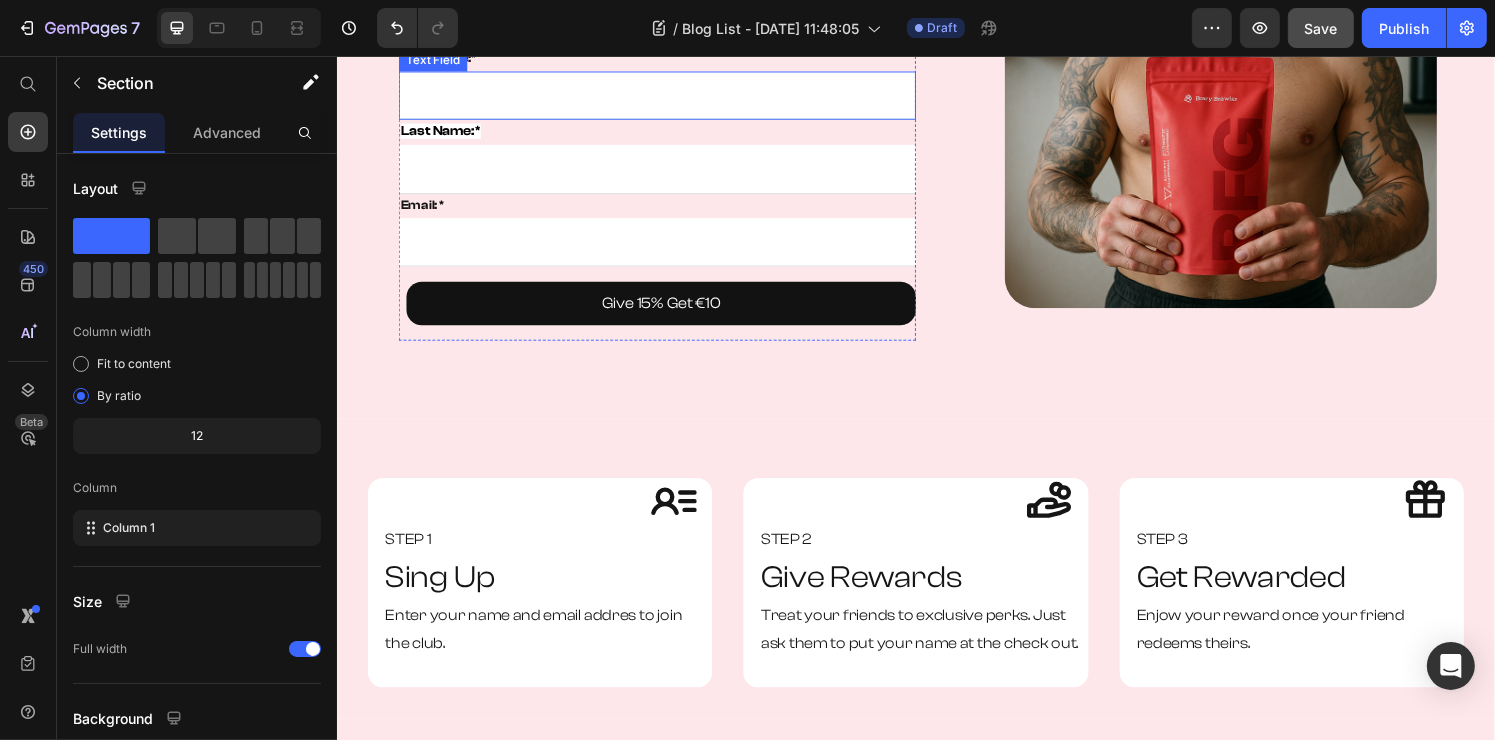 scroll, scrollTop: 216, scrollLeft: 0, axis: vertical 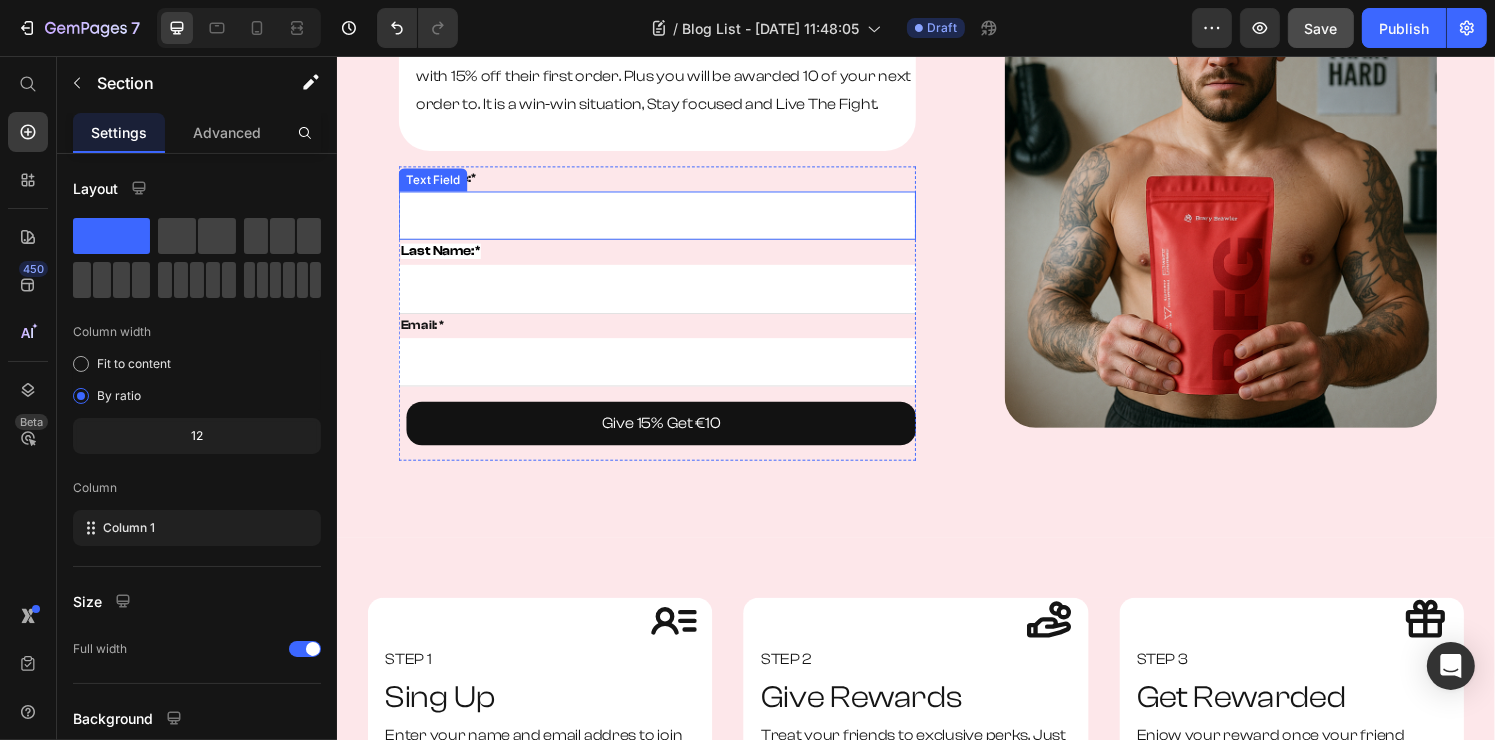 click at bounding box center [668, 221] 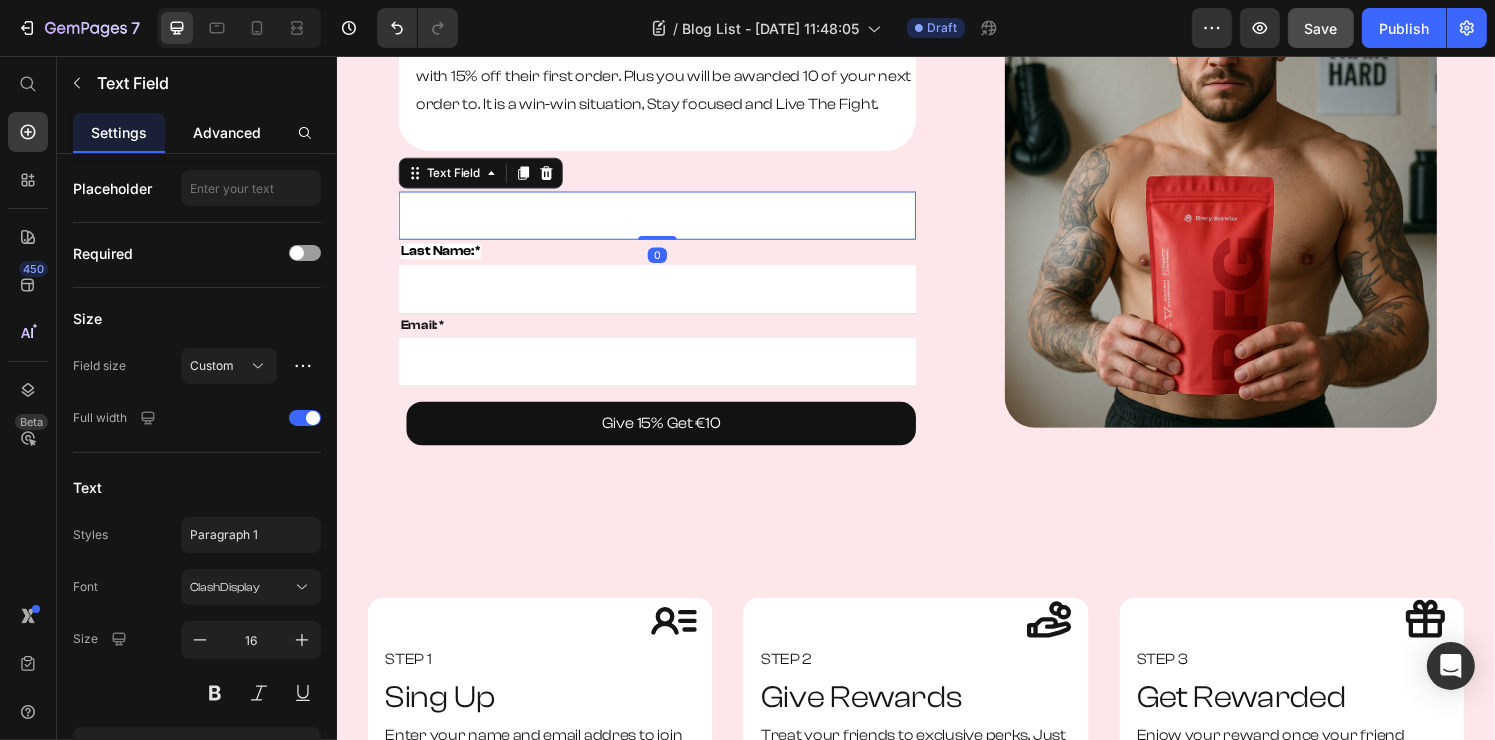 click on "Advanced" 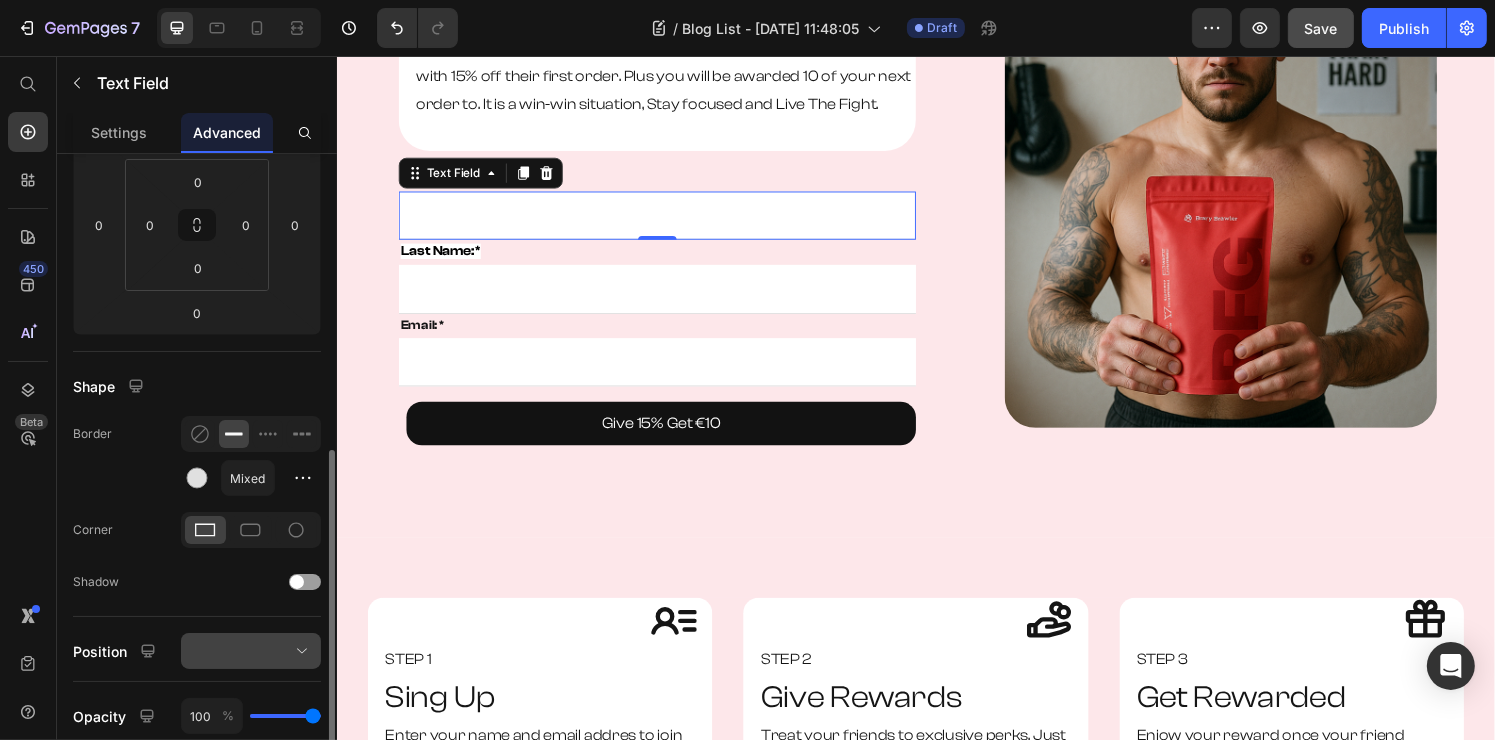 scroll, scrollTop: 400, scrollLeft: 0, axis: vertical 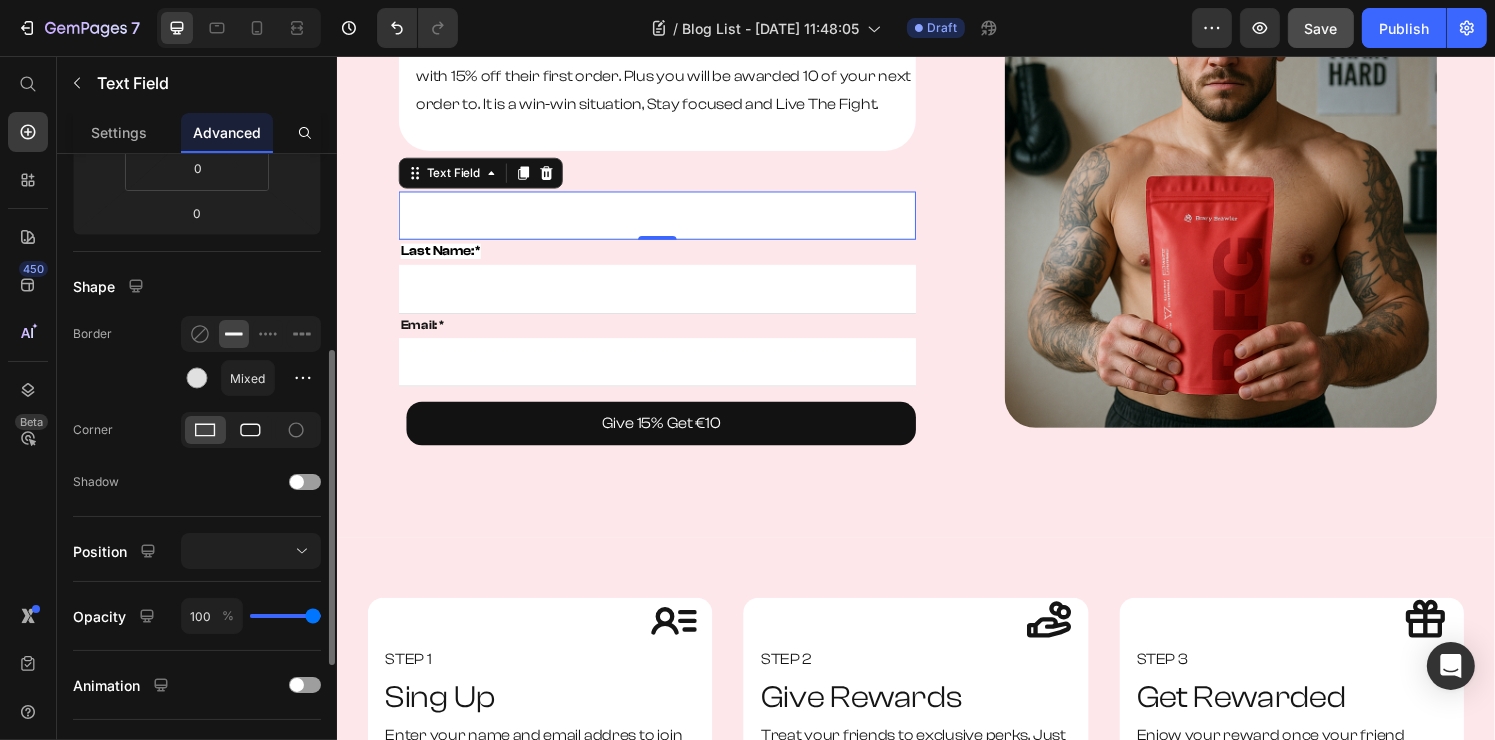 click 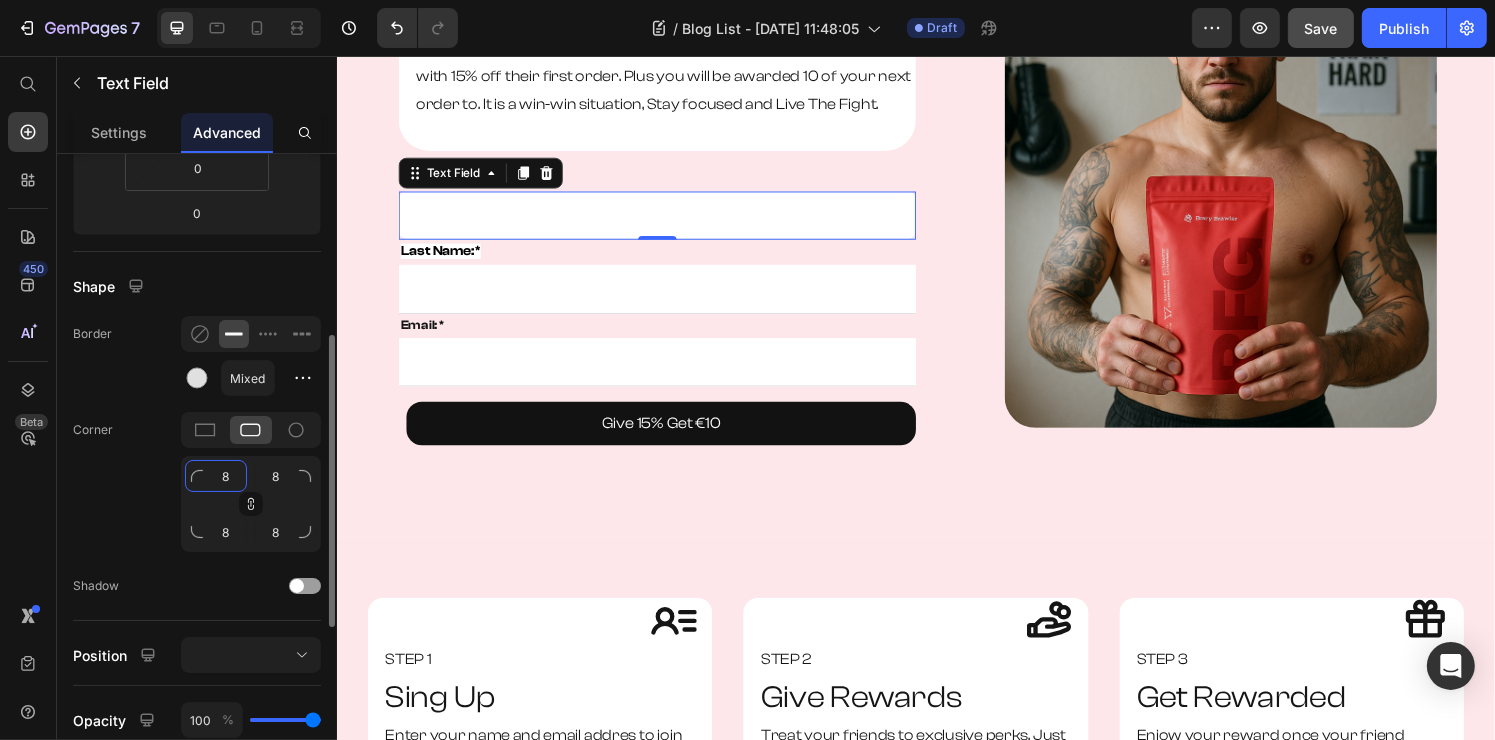 click on "8" 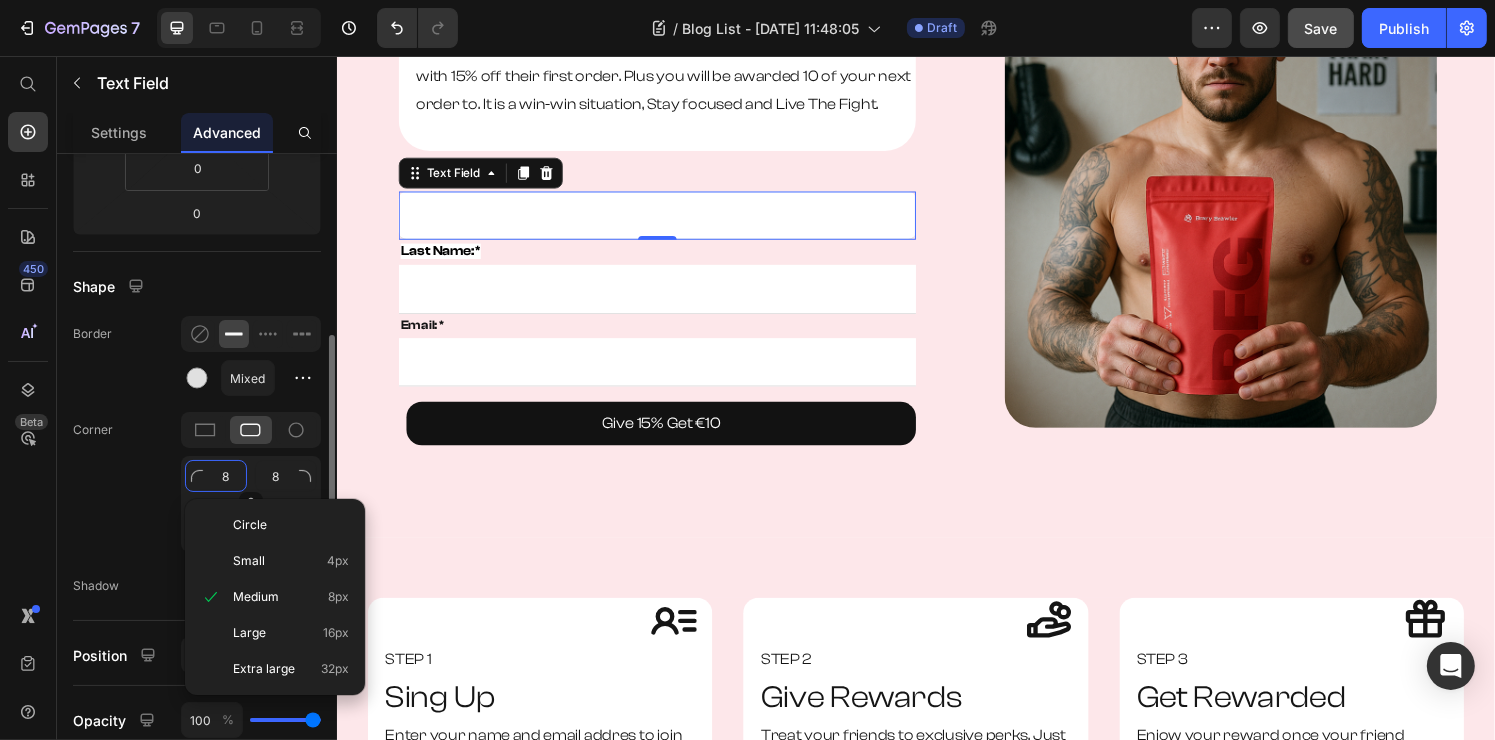 type on "1" 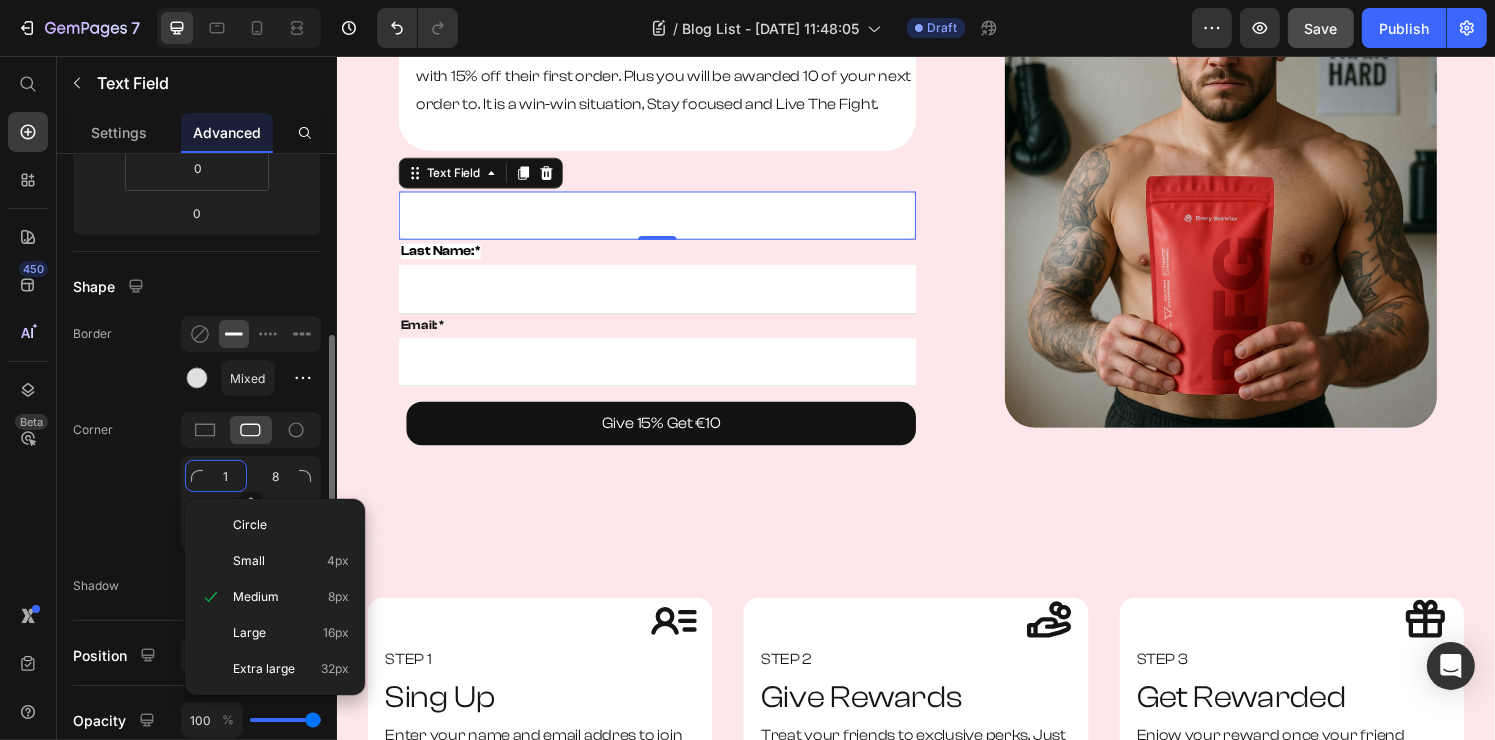type on "1" 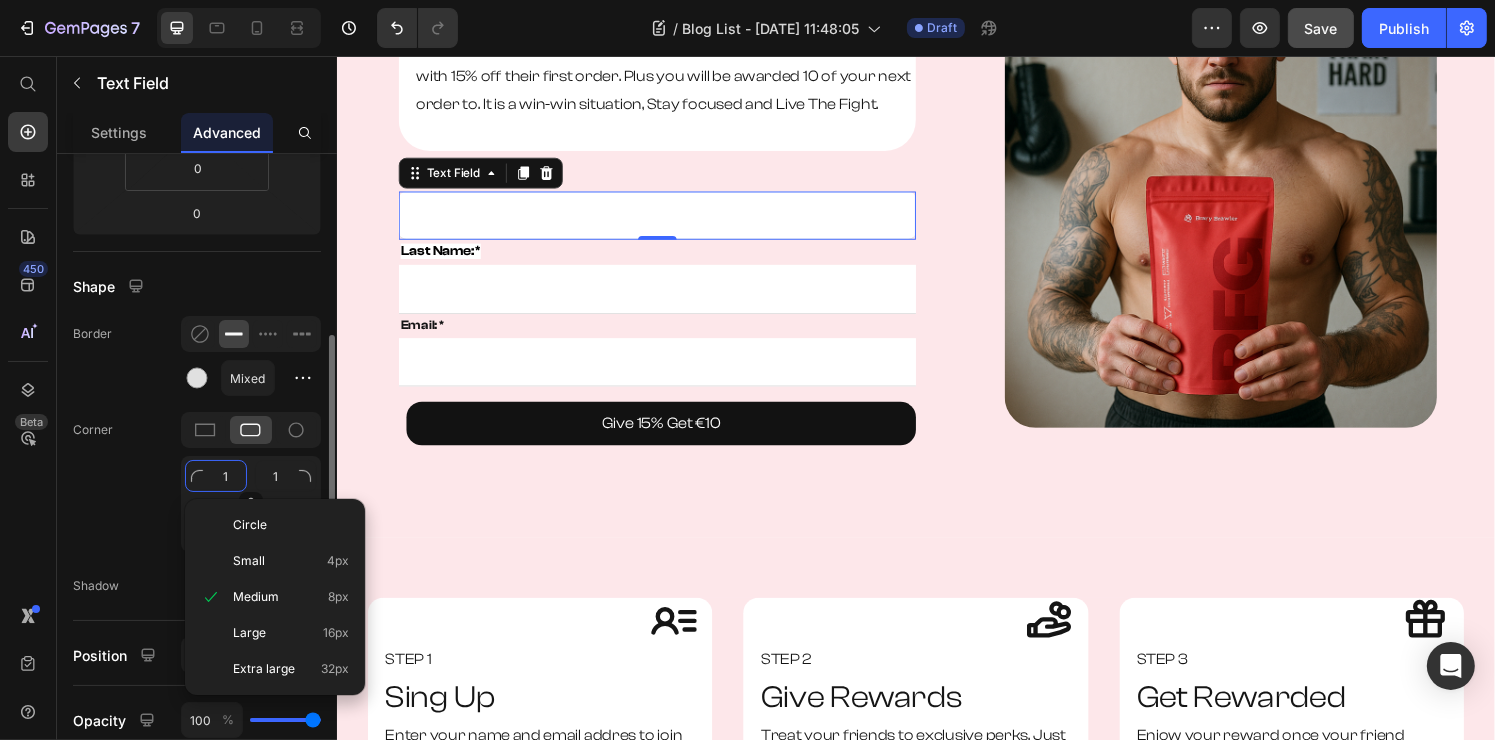 type on "16" 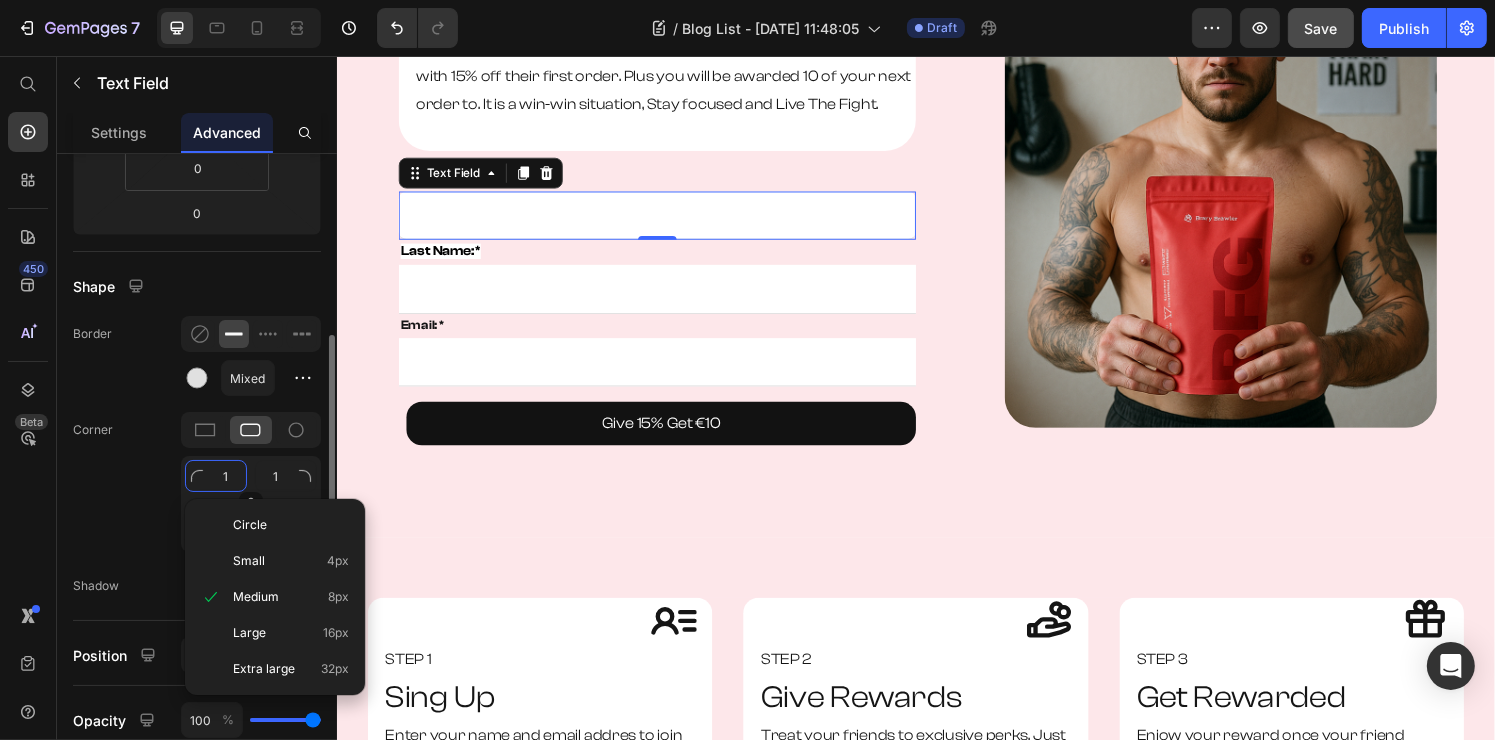 type on "16" 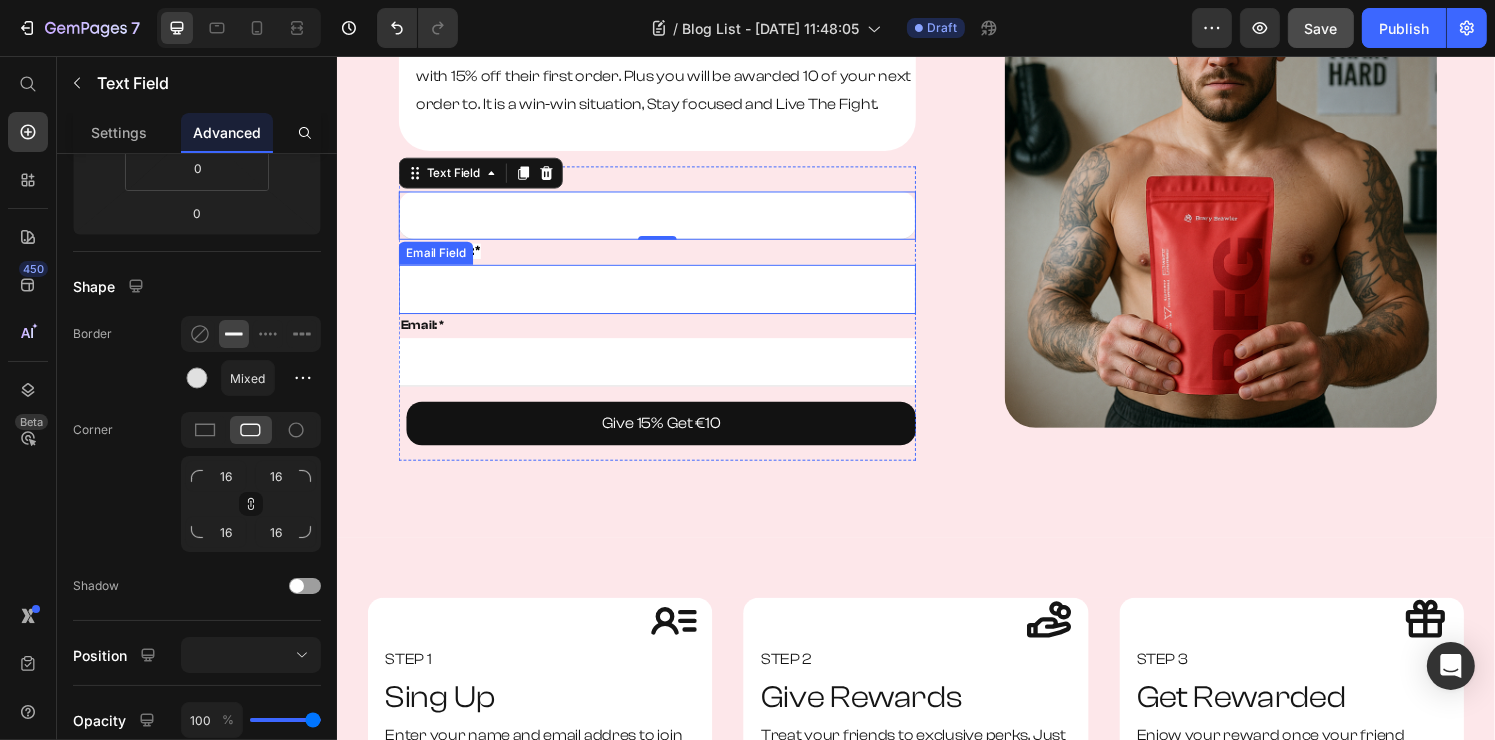 click at bounding box center (668, 297) 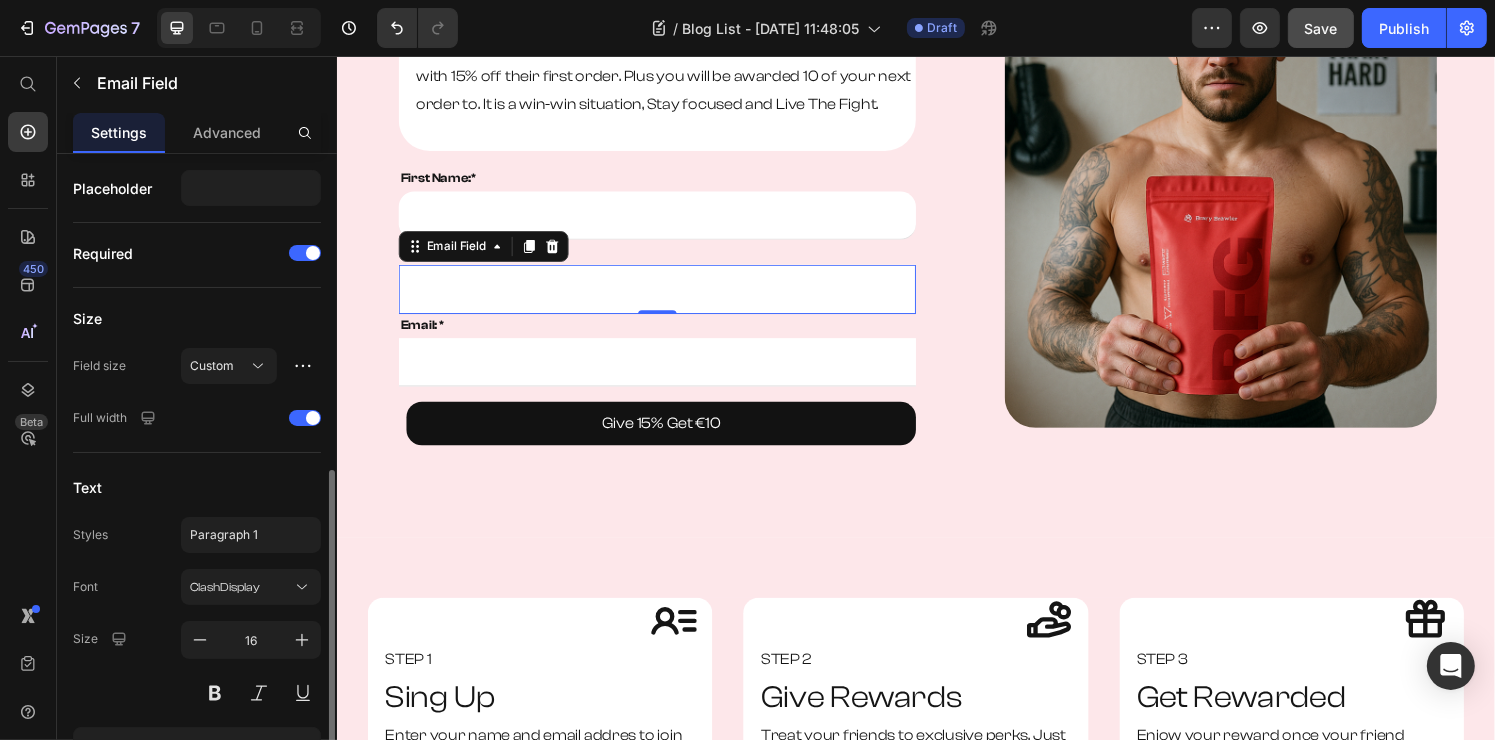 scroll, scrollTop: 0, scrollLeft: 0, axis: both 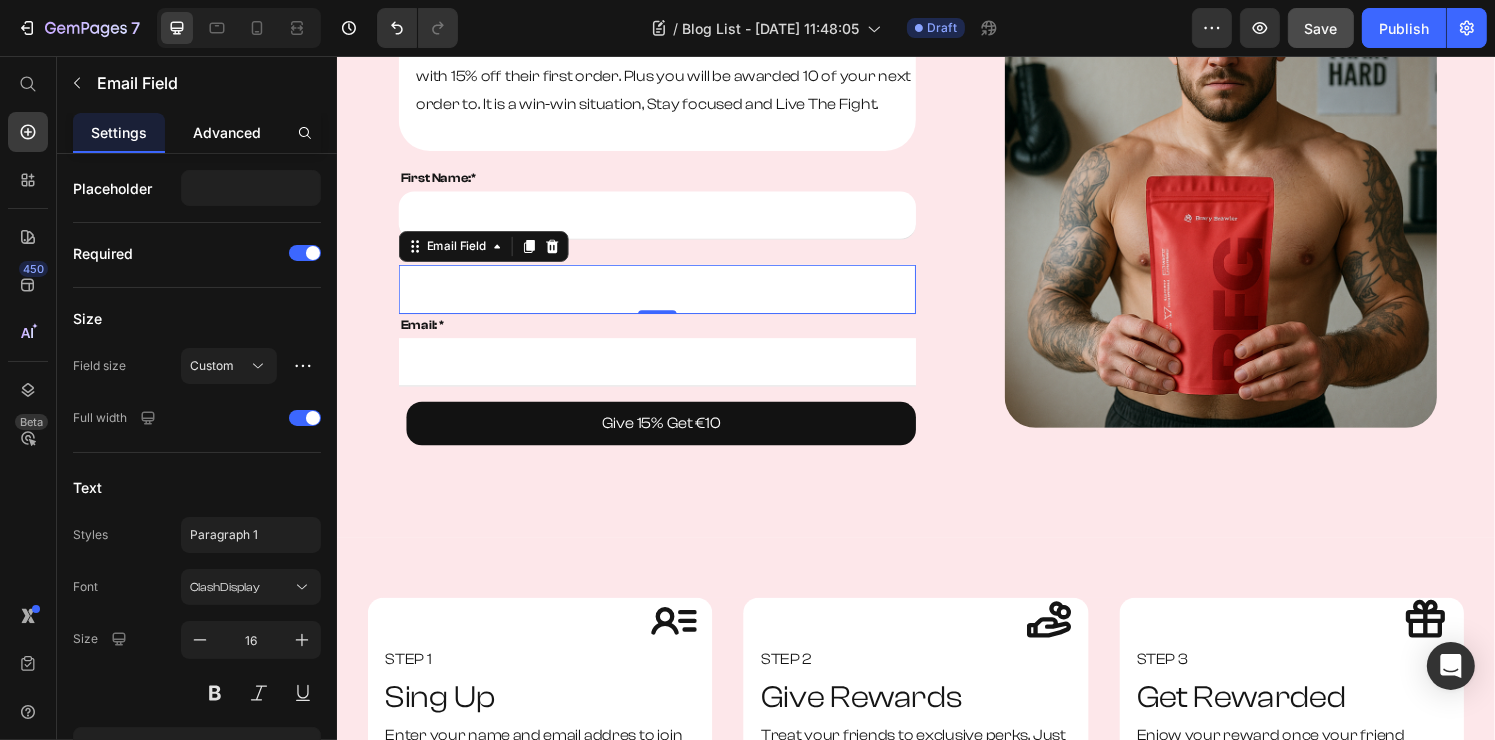 click on "Advanced" at bounding box center (227, 132) 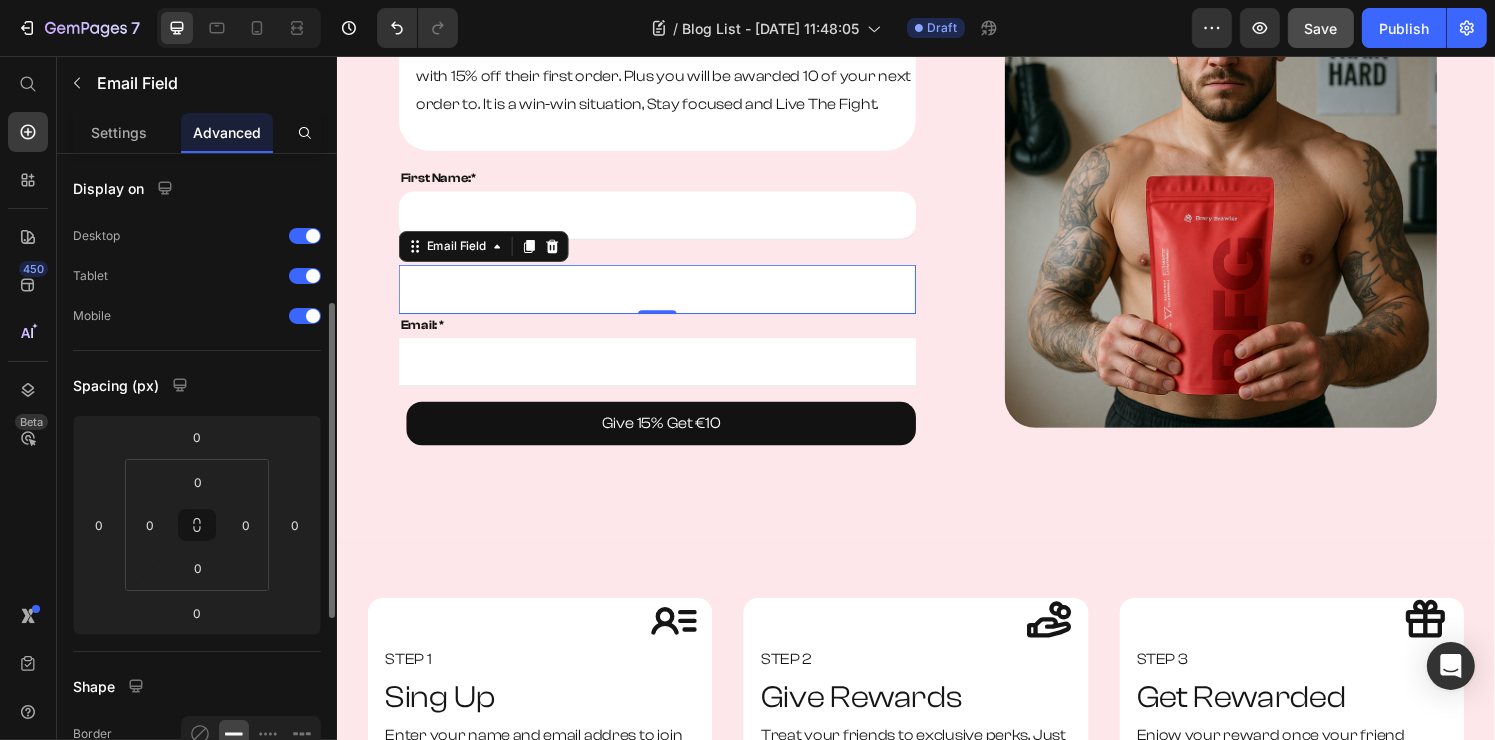 scroll, scrollTop: 200, scrollLeft: 0, axis: vertical 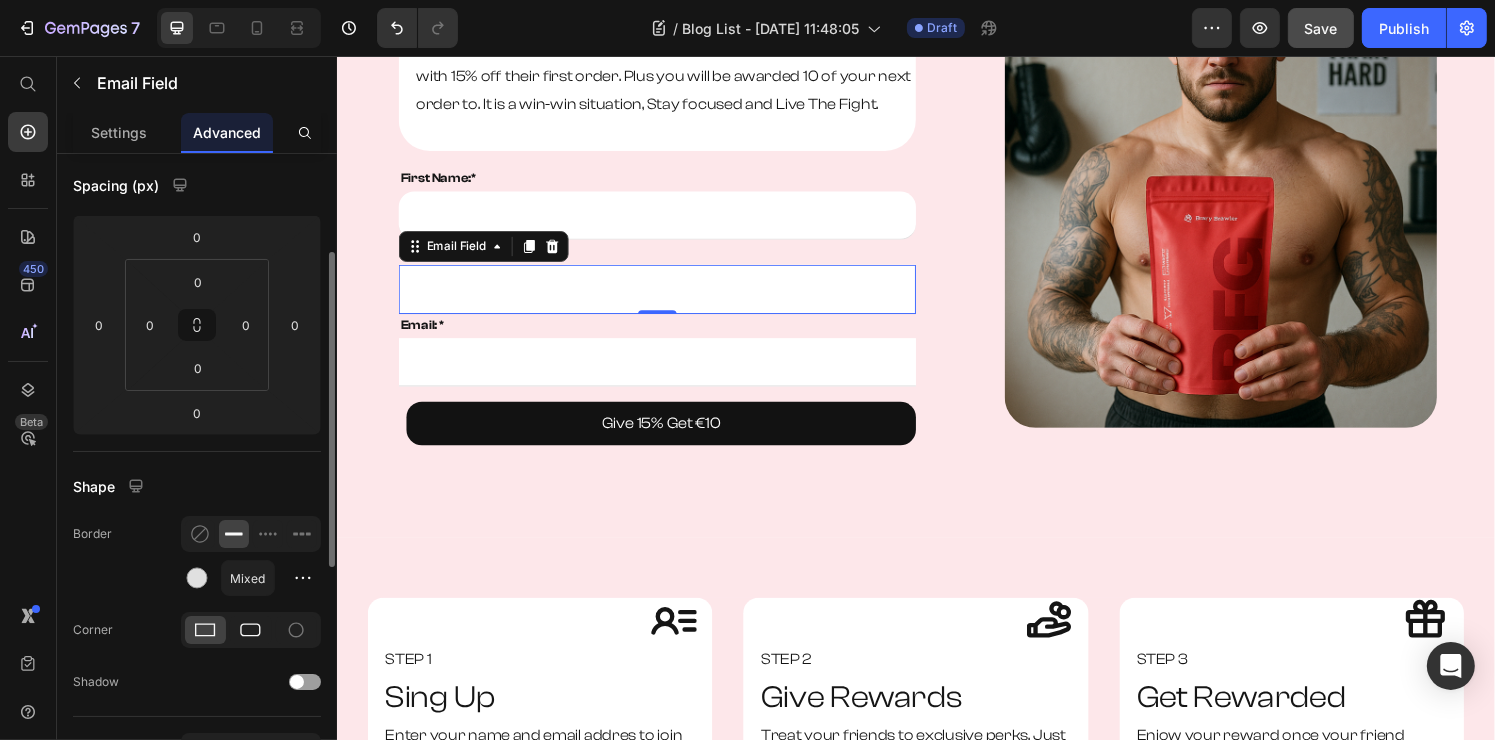 click 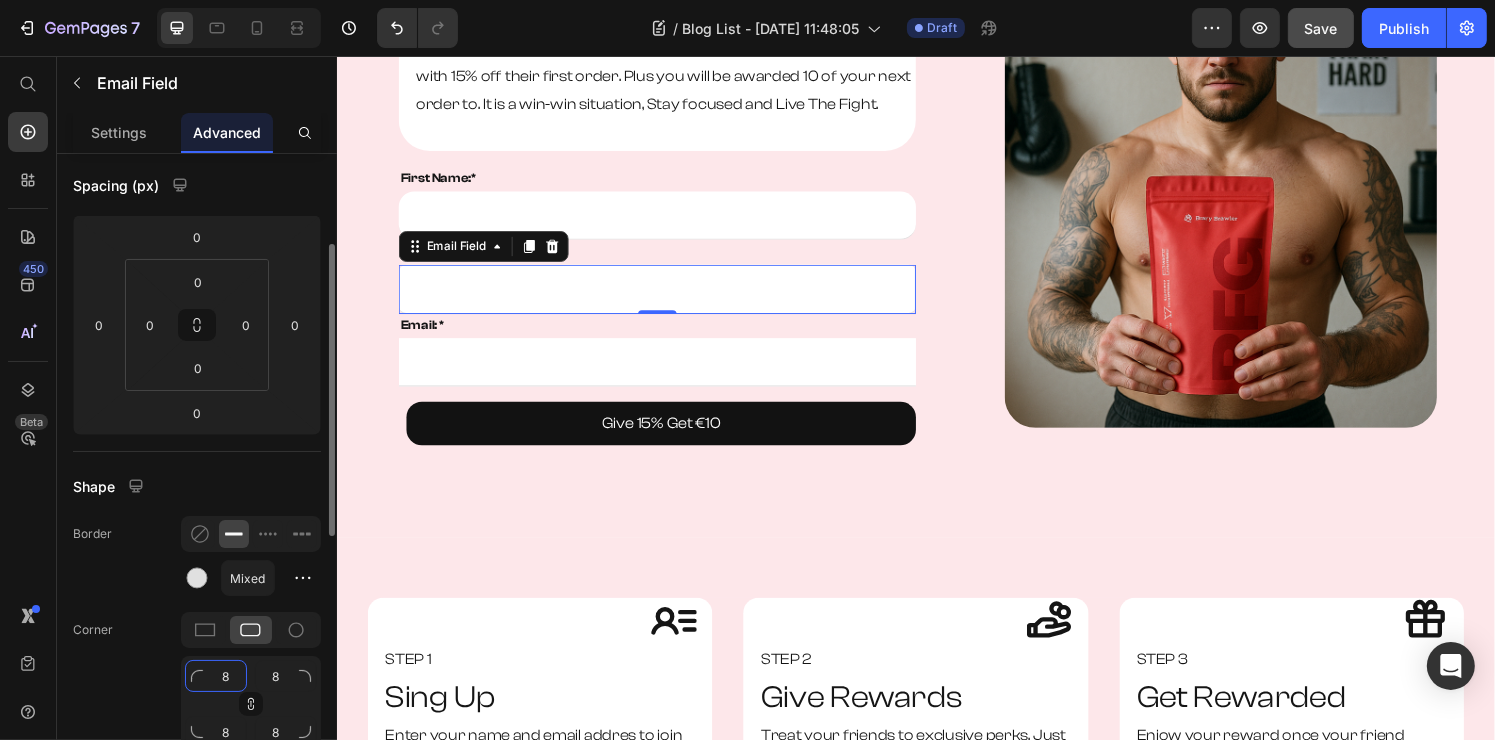 click on "8" 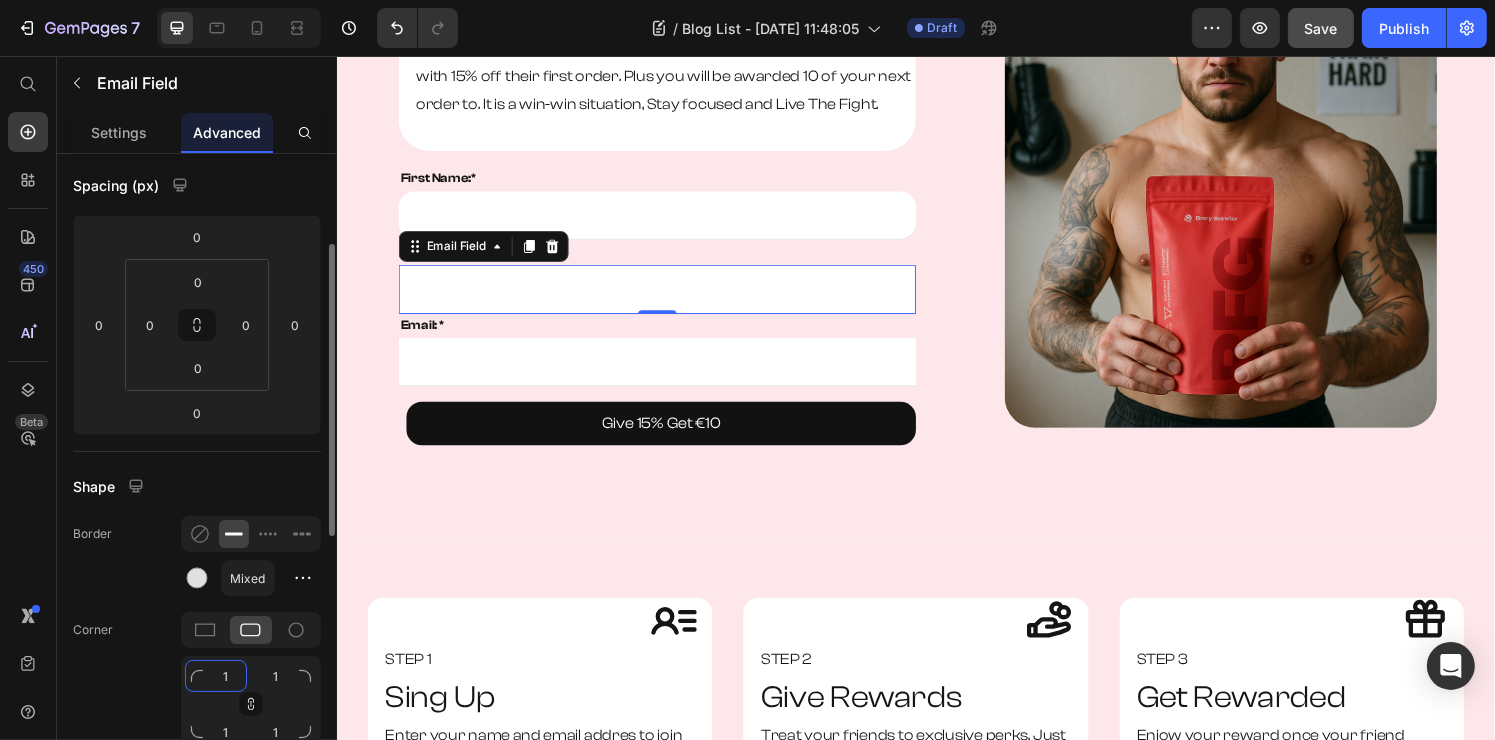 type on "16" 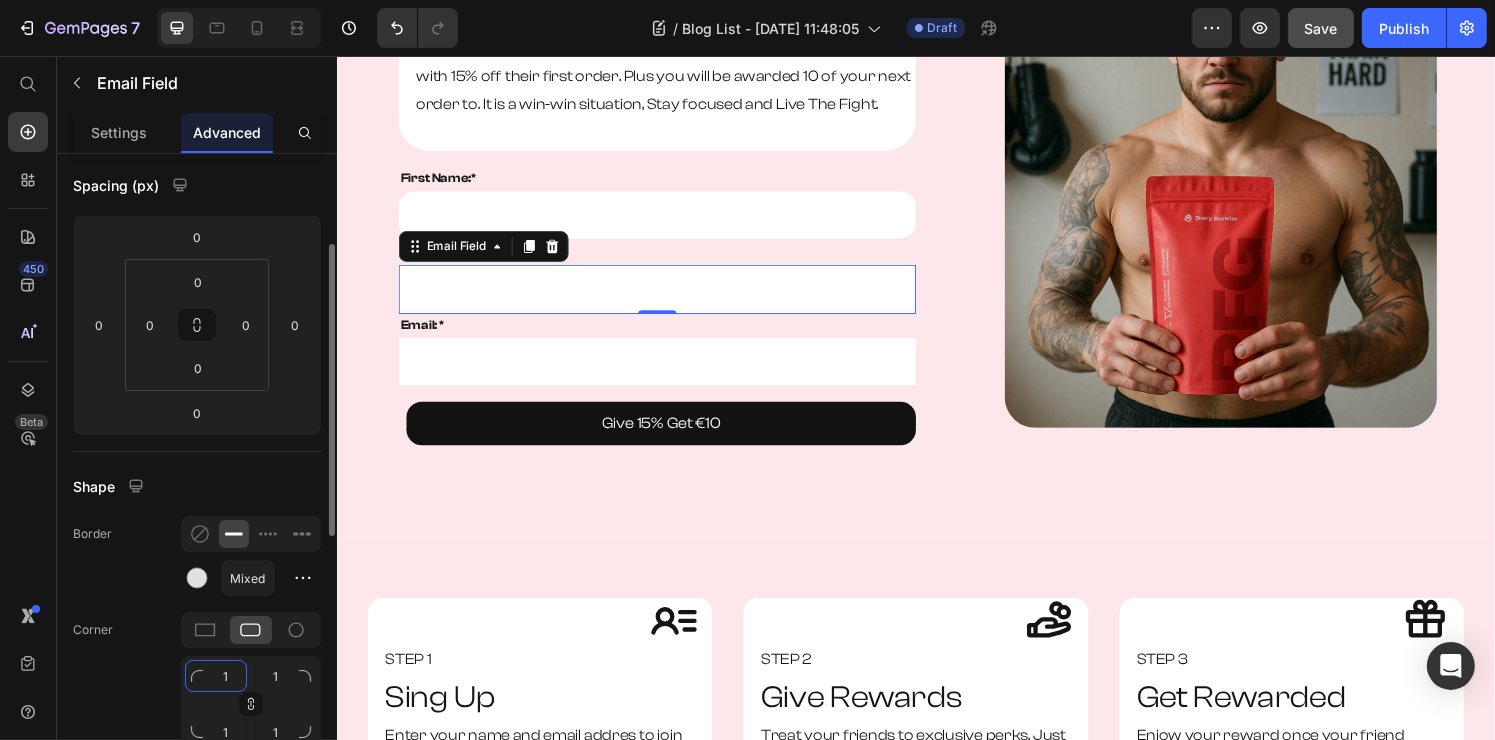 type on "16" 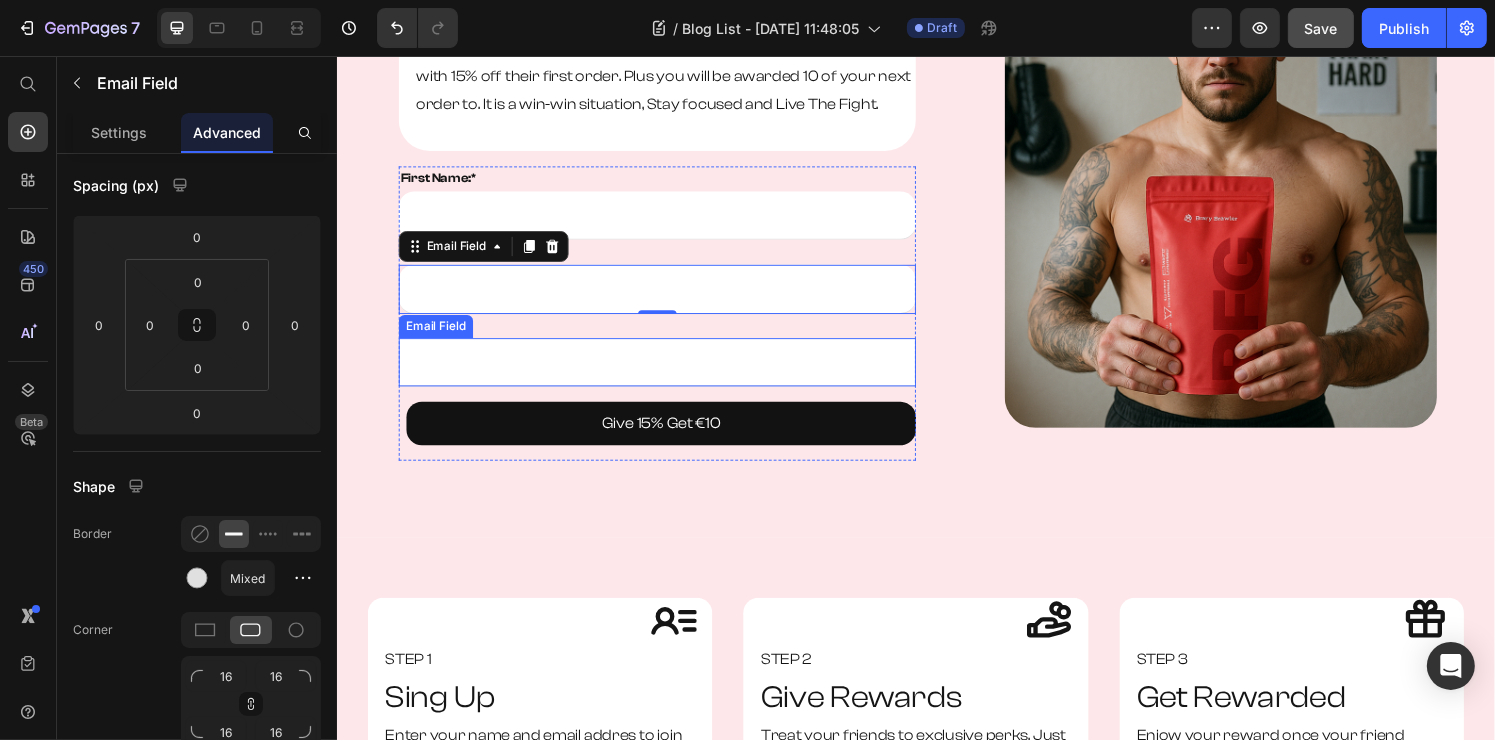 click at bounding box center (668, 373) 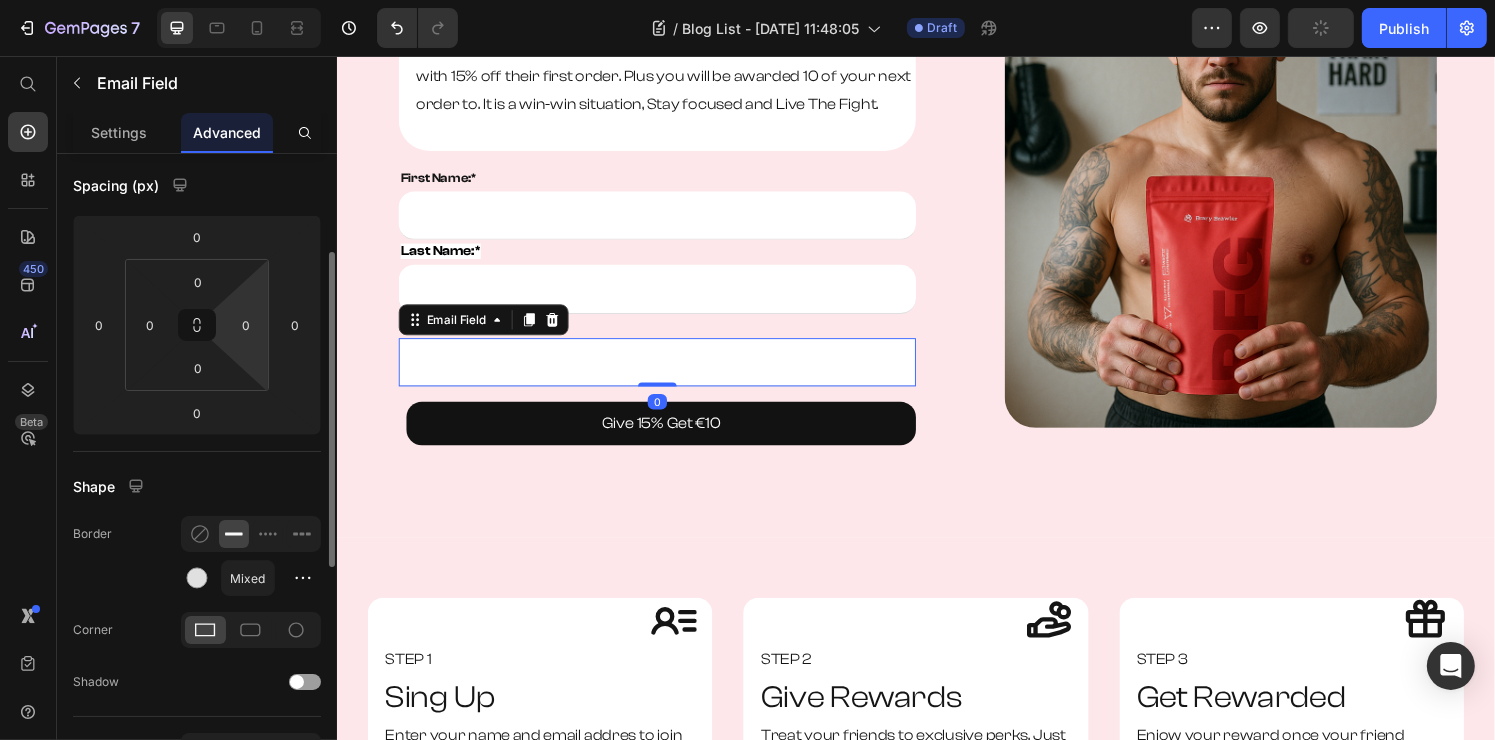 scroll, scrollTop: 300, scrollLeft: 0, axis: vertical 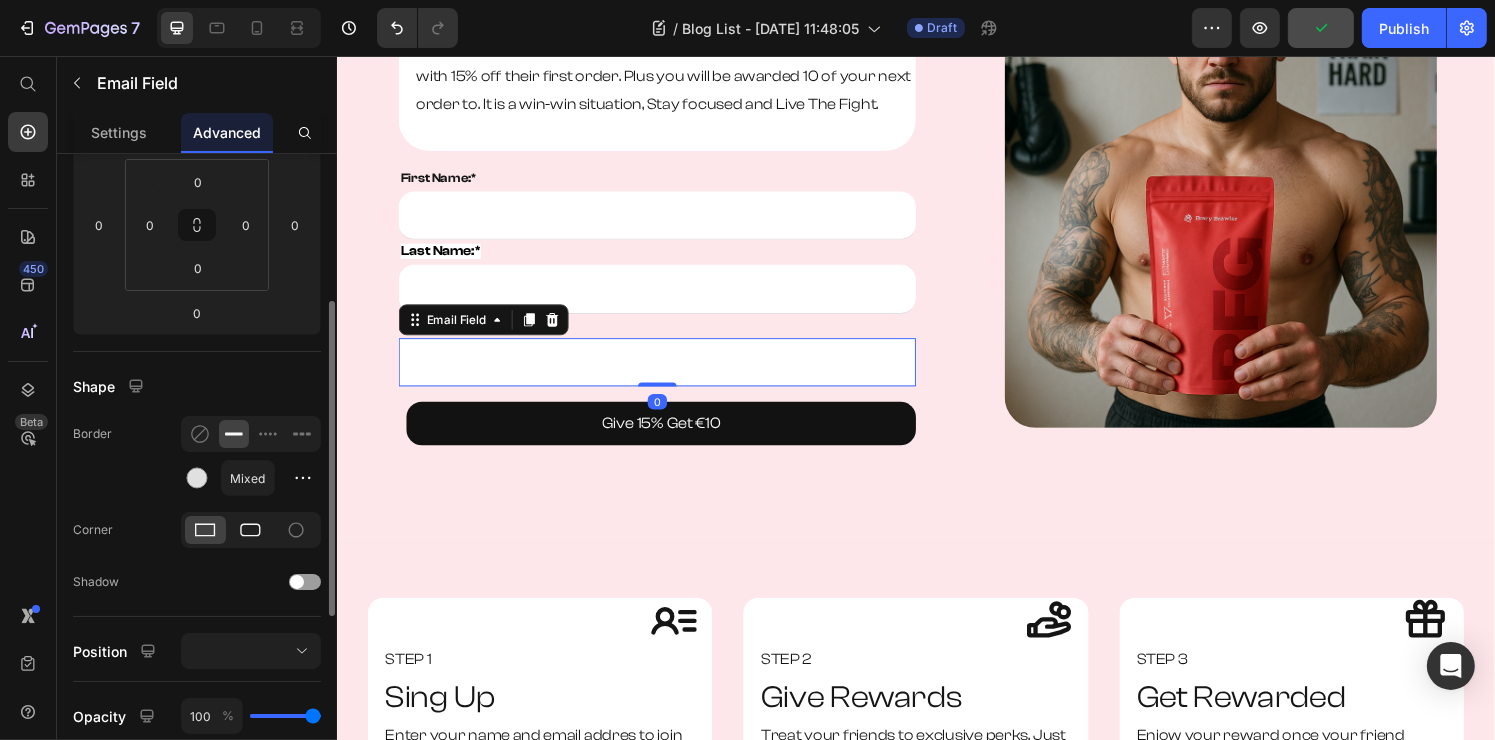 click 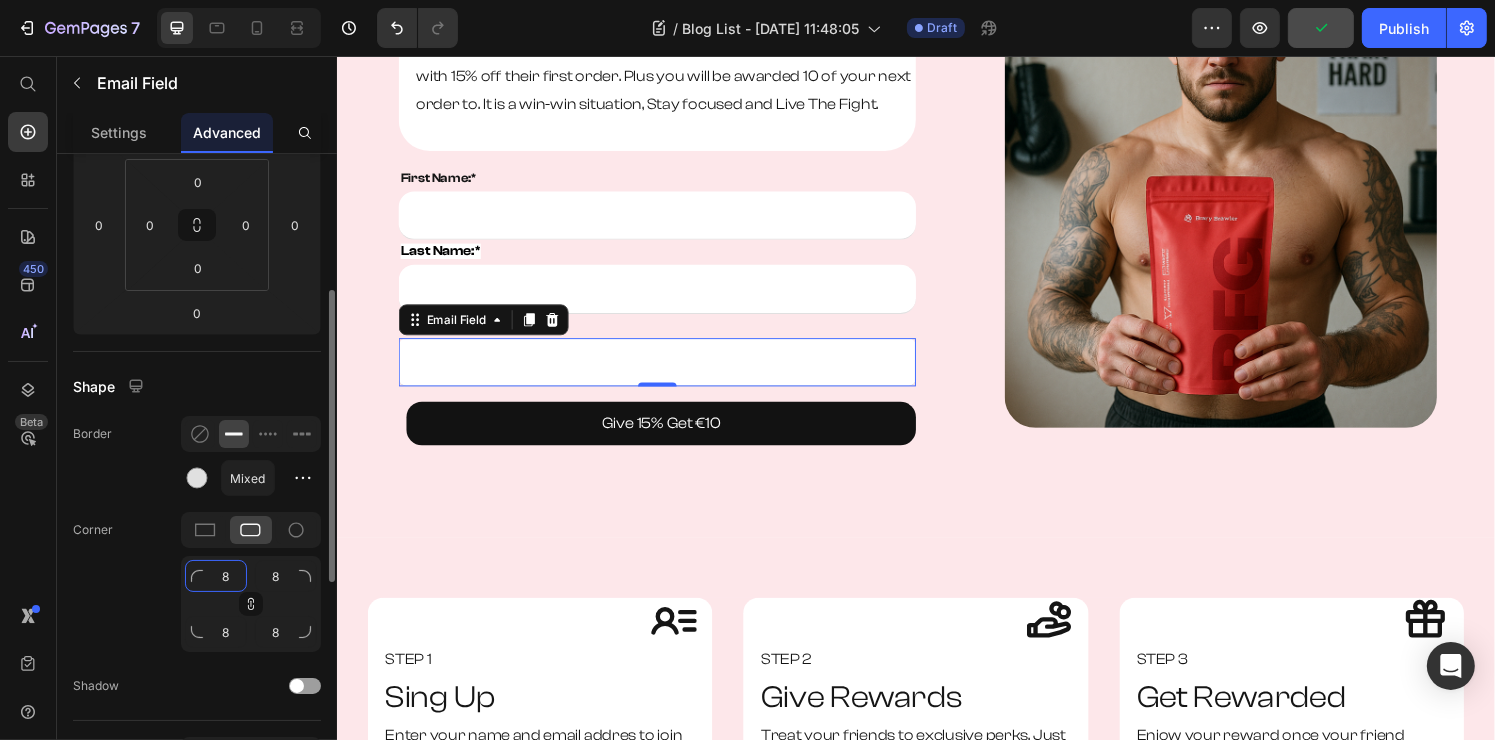 click on "8" 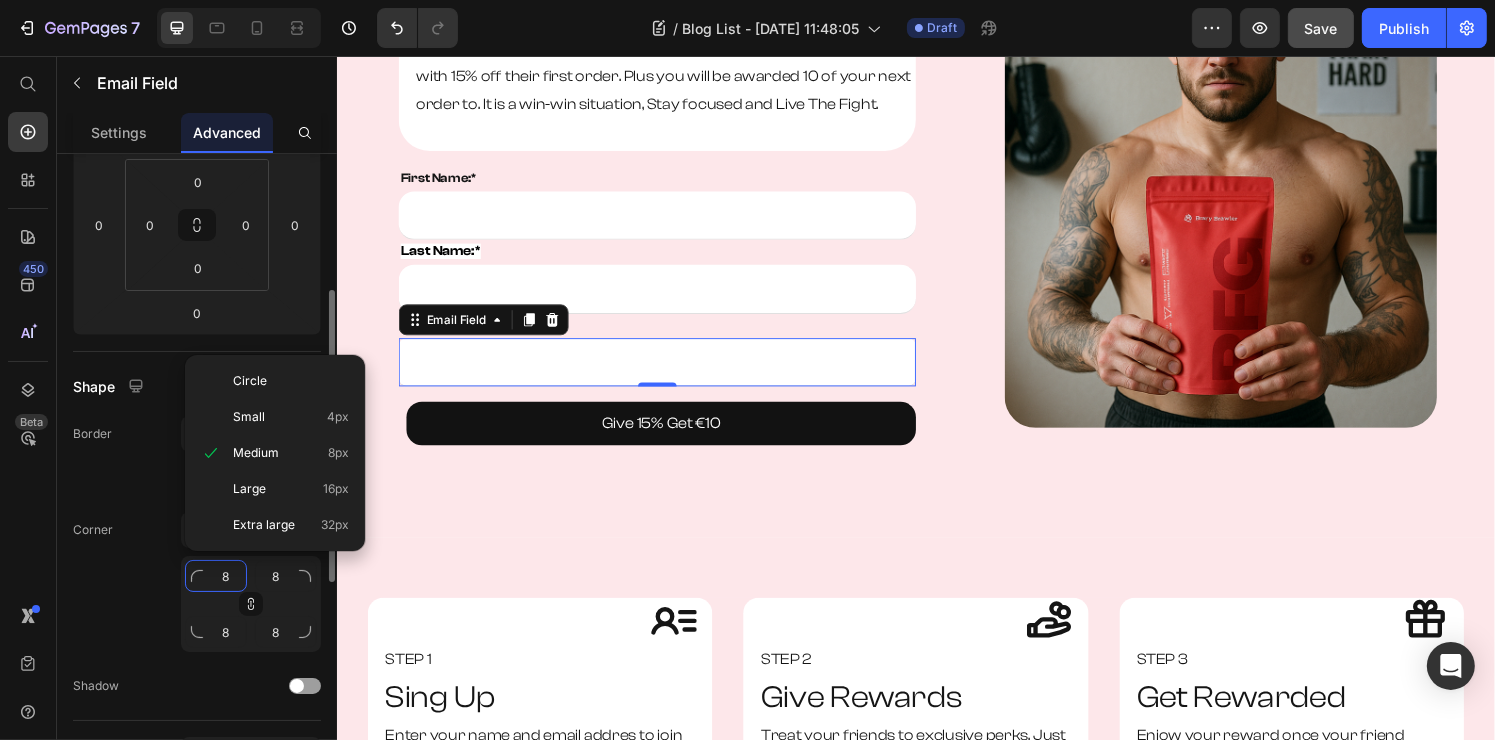 type on "1" 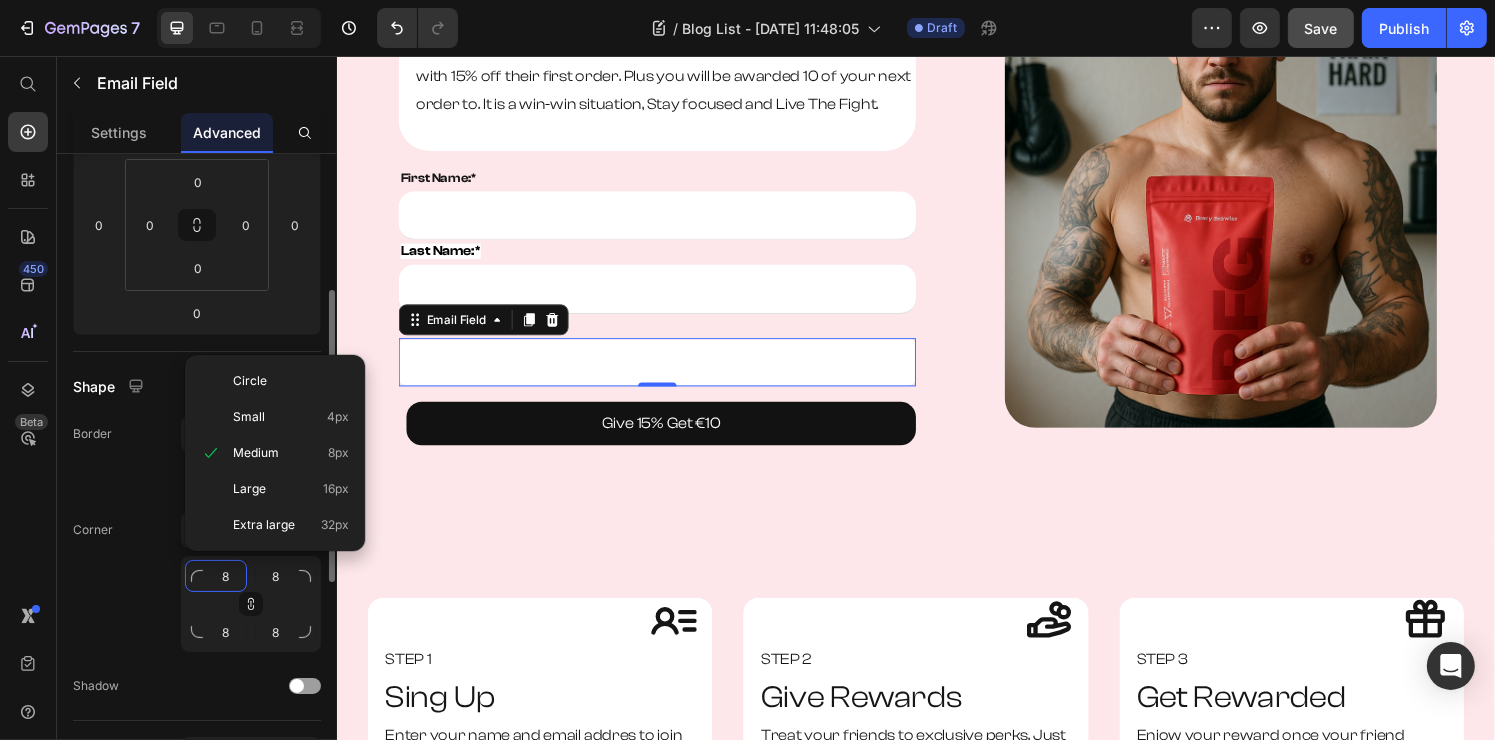 type on "1" 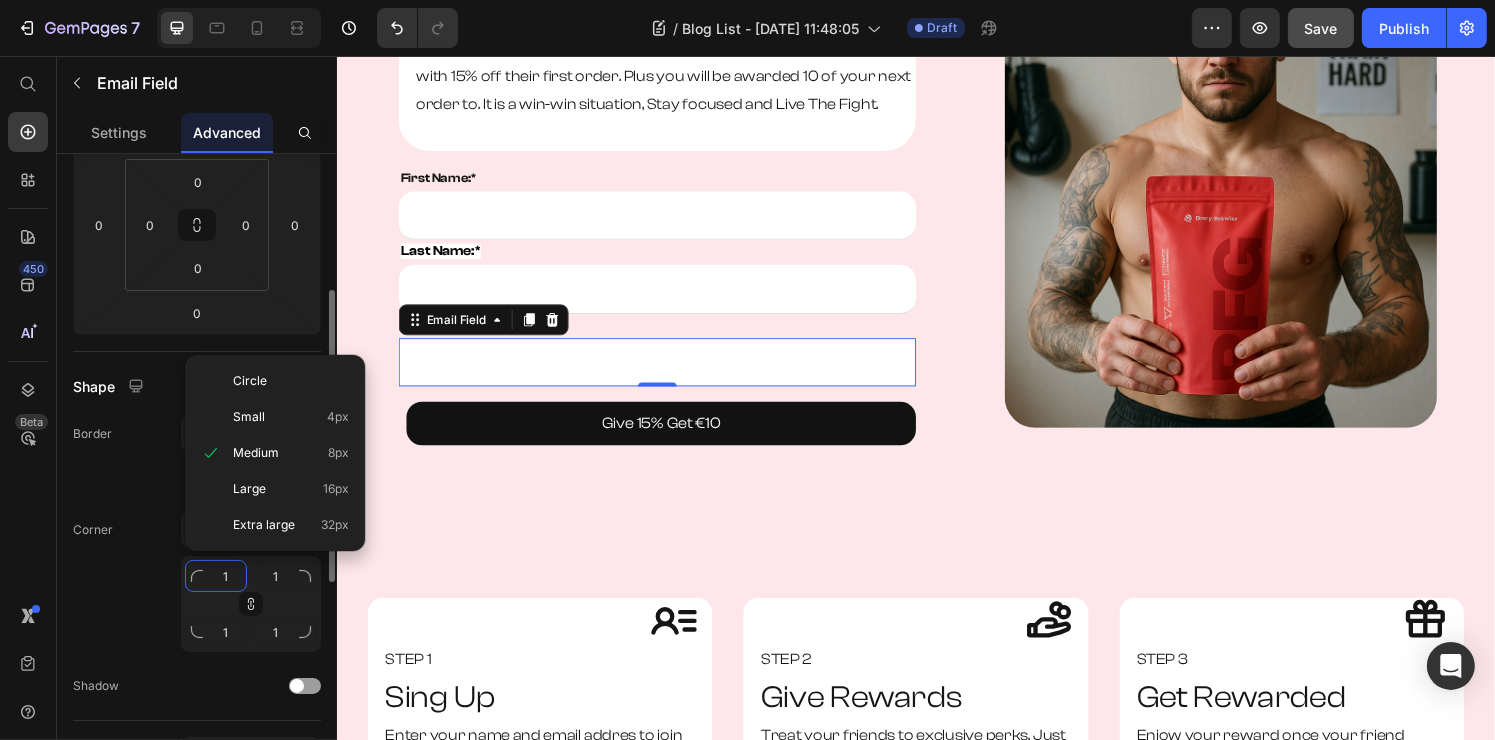 type on "16" 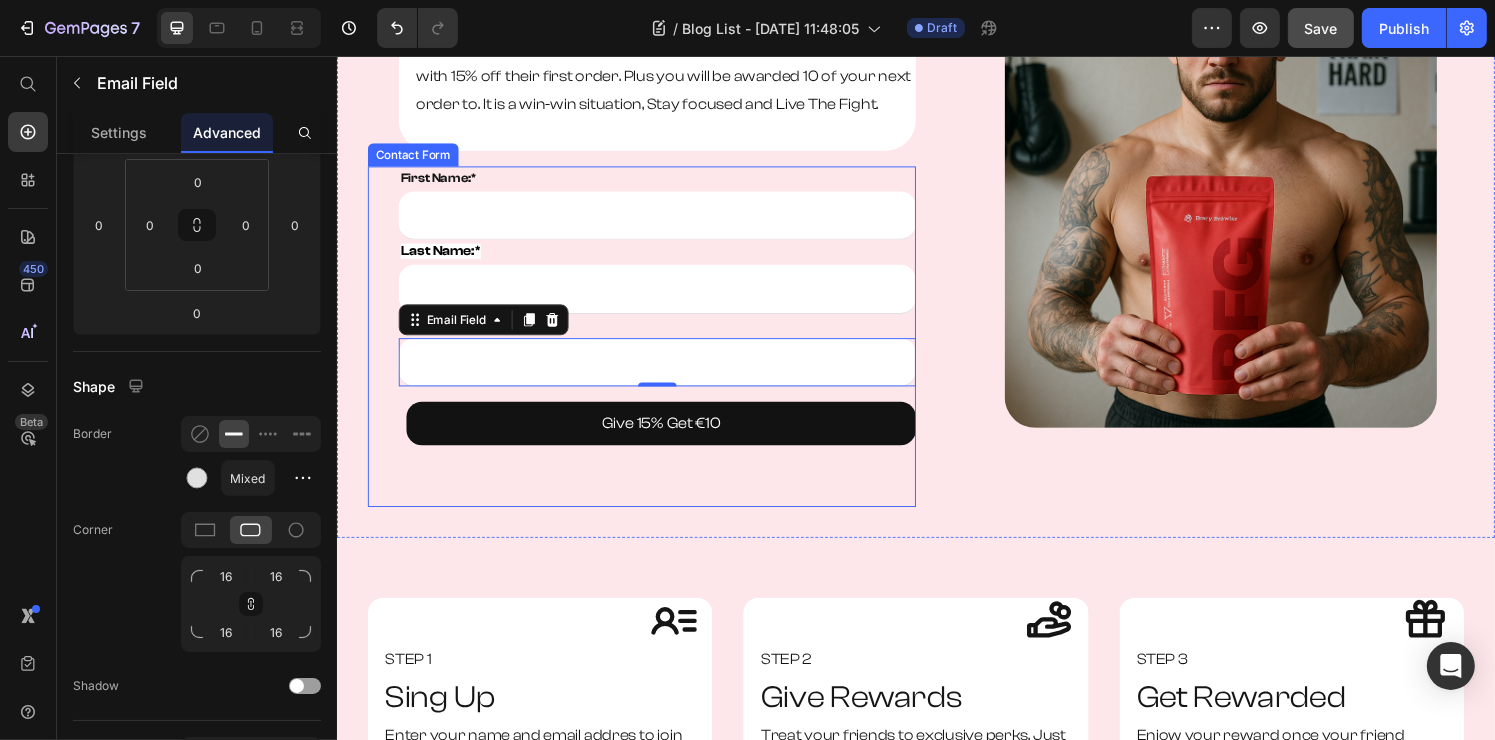 click on "First Name:* Text block Text Field Last Name:* Text block Email Field Email: * Text block Email Field   0 Give 15% Get €10 Button Row Contact Form" at bounding box center [652, 346] 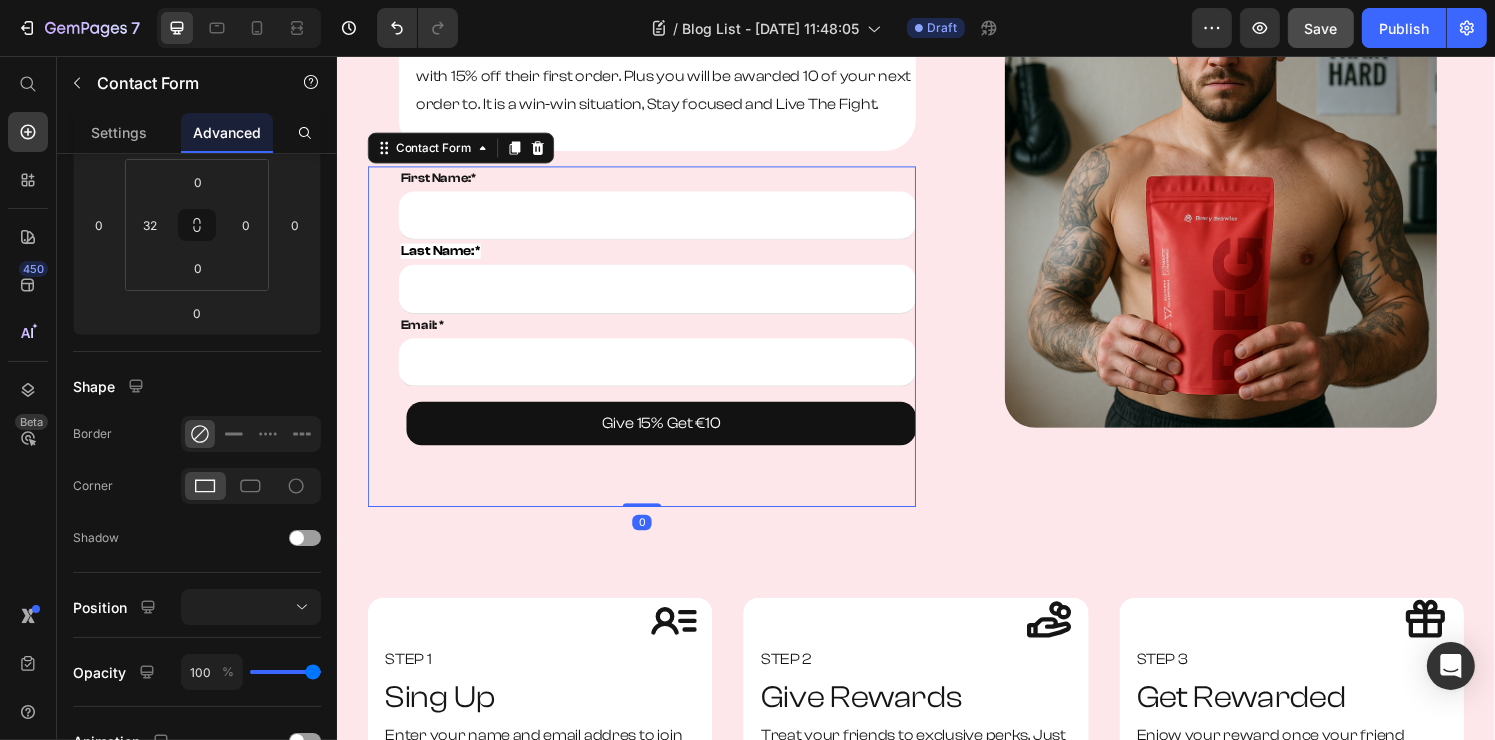 scroll, scrollTop: 0, scrollLeft: 0, axis: both 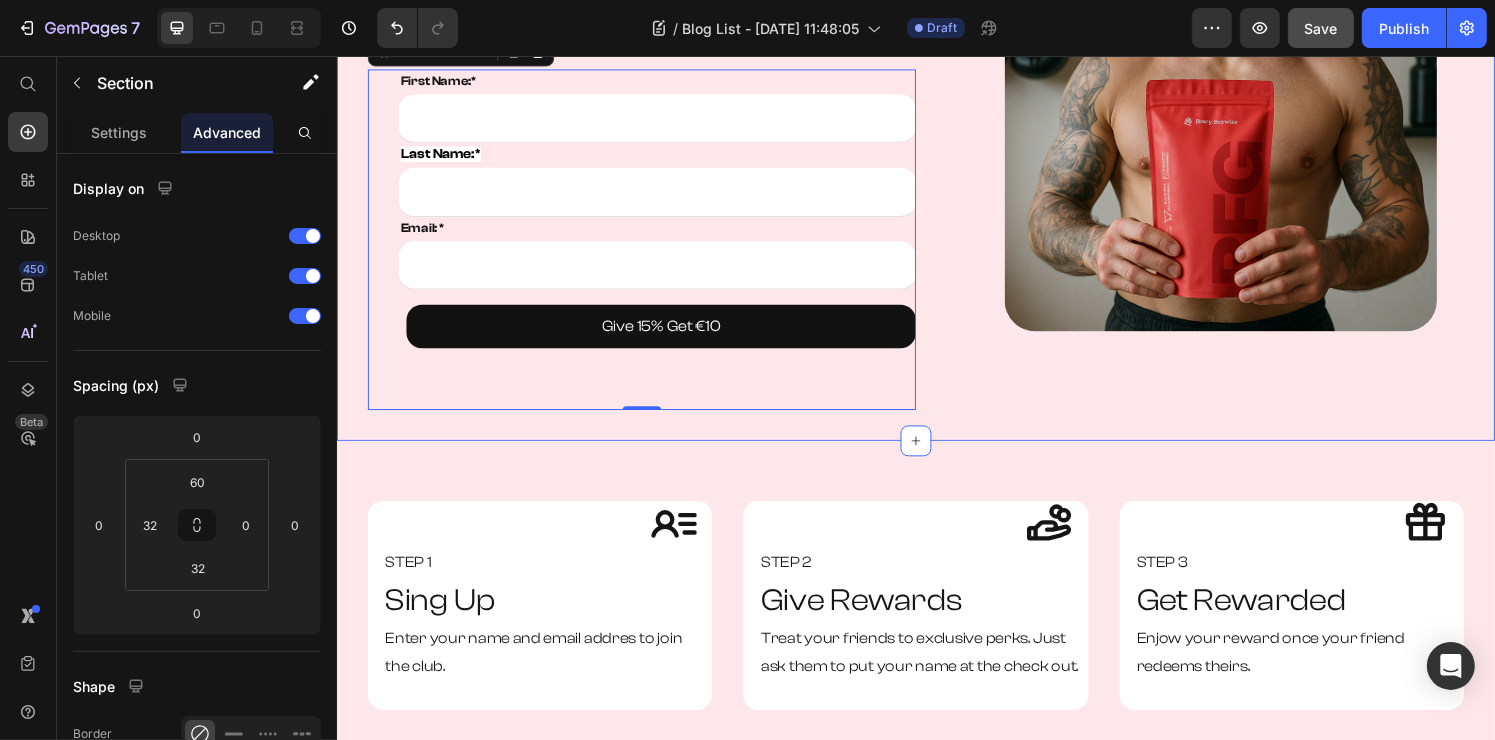 click on "Image" at bounding box center [1252, 132] 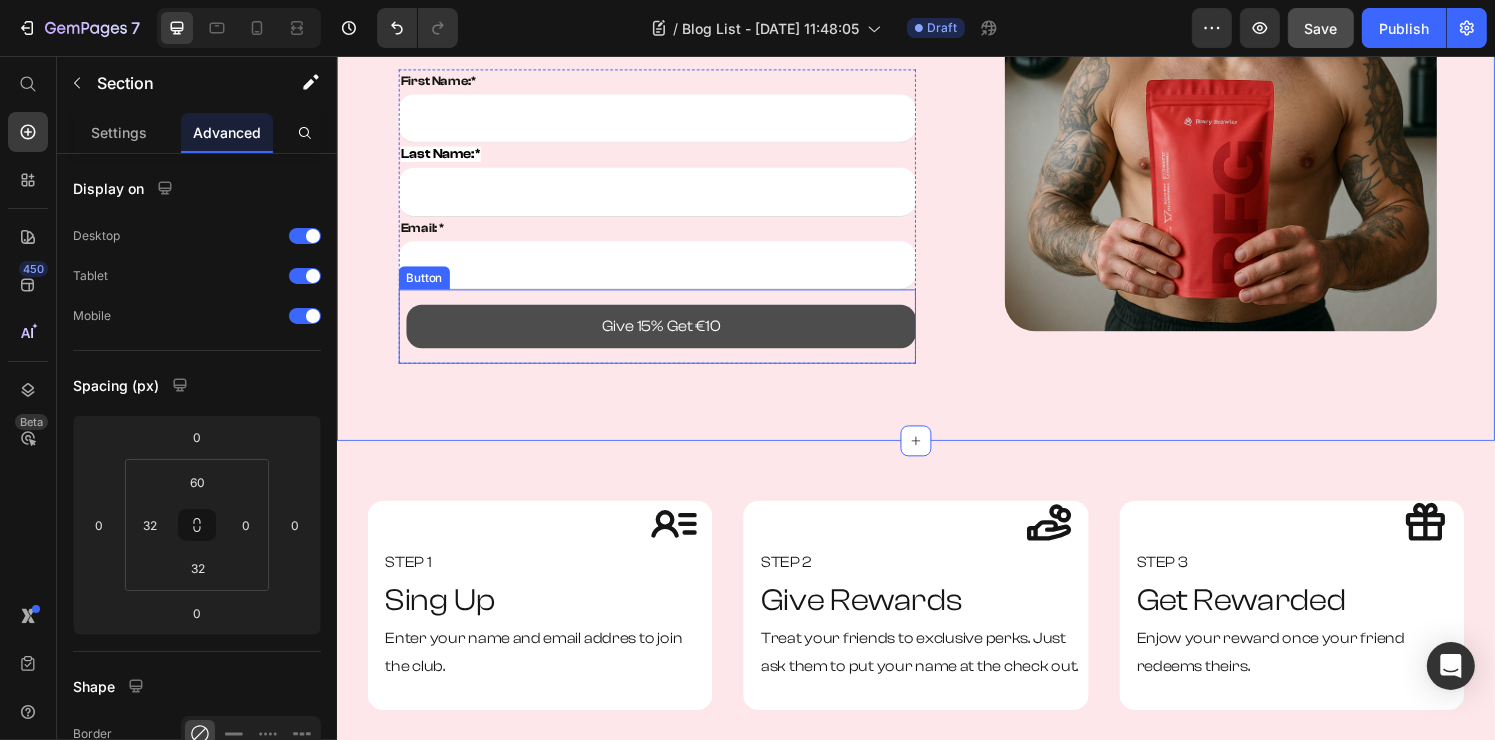 click on "Give 15% Get €10" at bounding box center [672, 336] 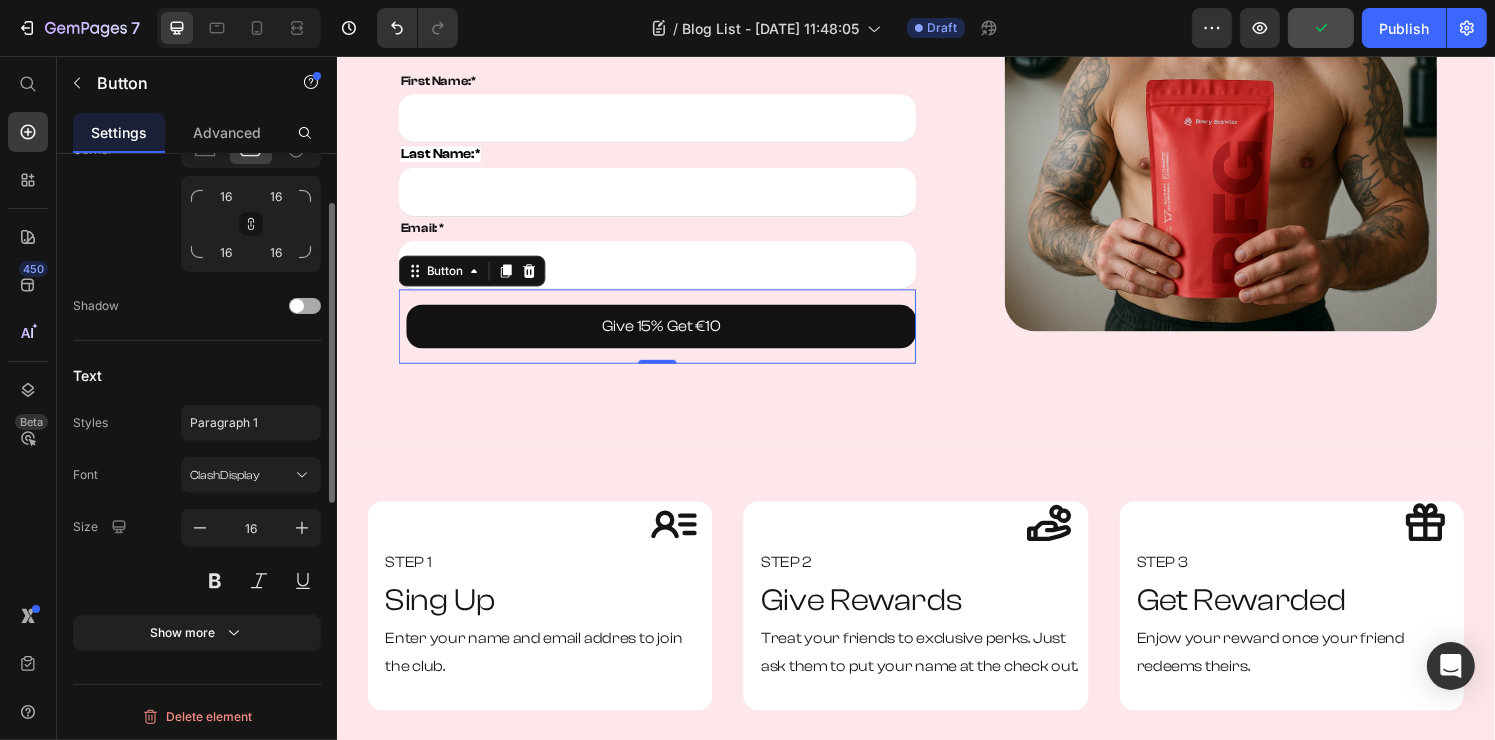 scroll, scrollTop: 0, scrollLeft: 0, axis: both 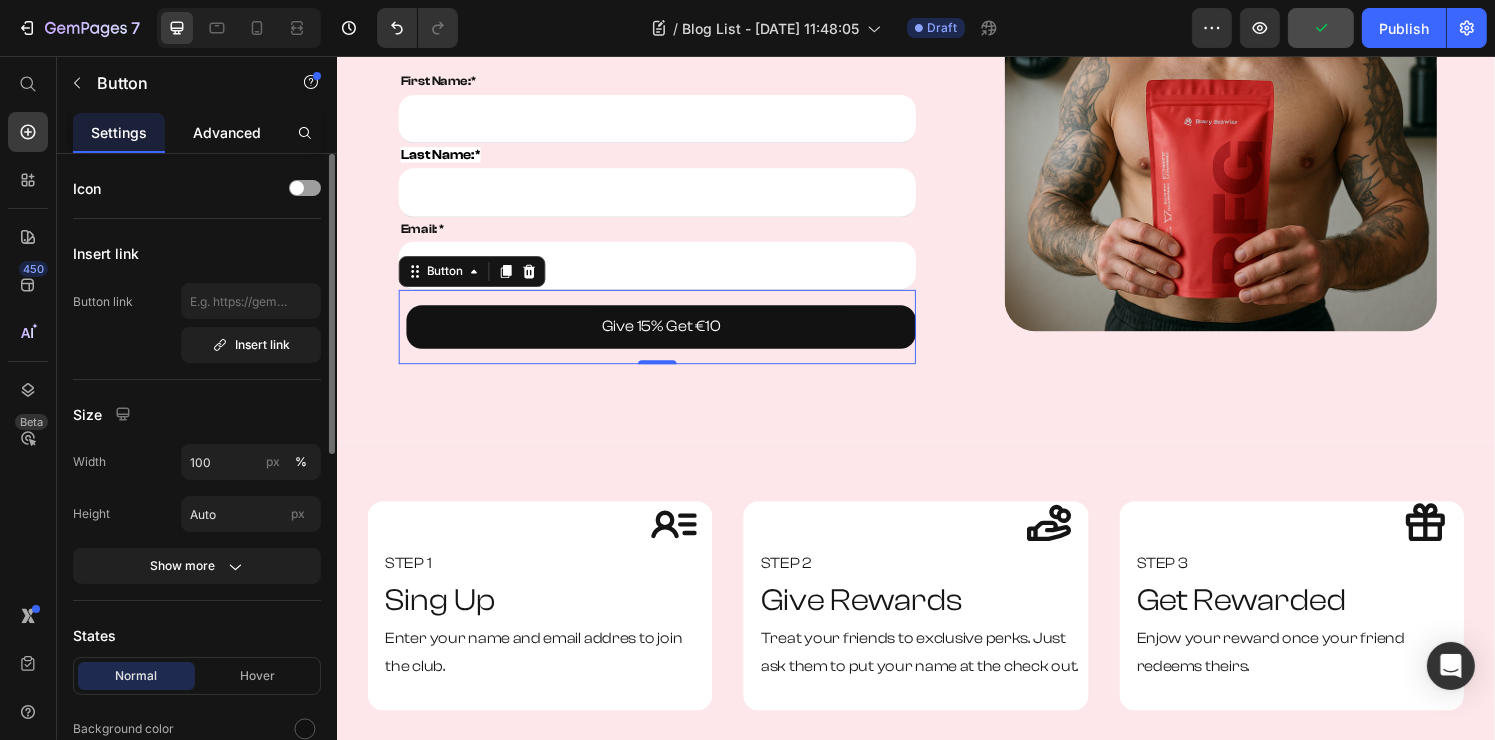 click on "Advanced" at bounding box center (227, 132) 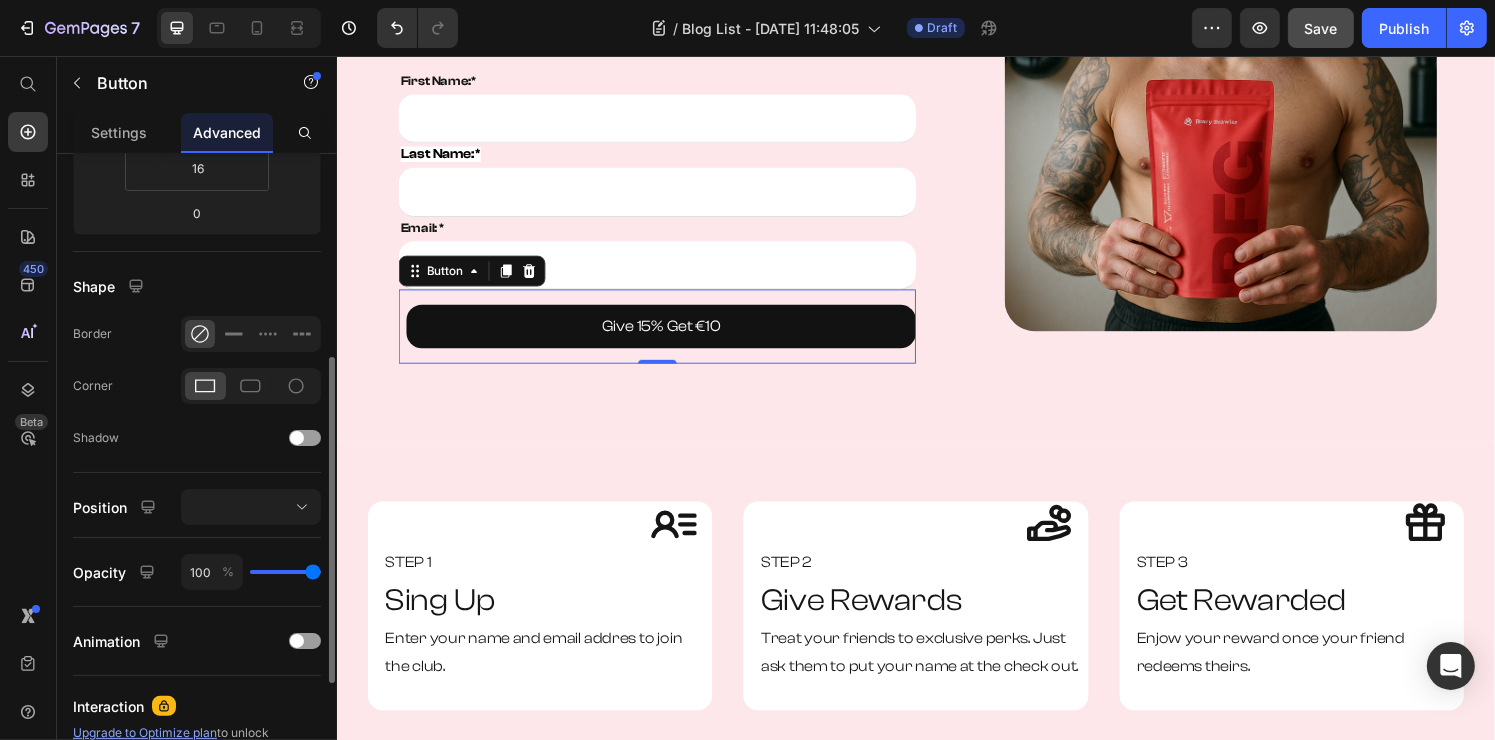 scroll, scrollTop: 500, scrollLeft: 0, axis: vertical 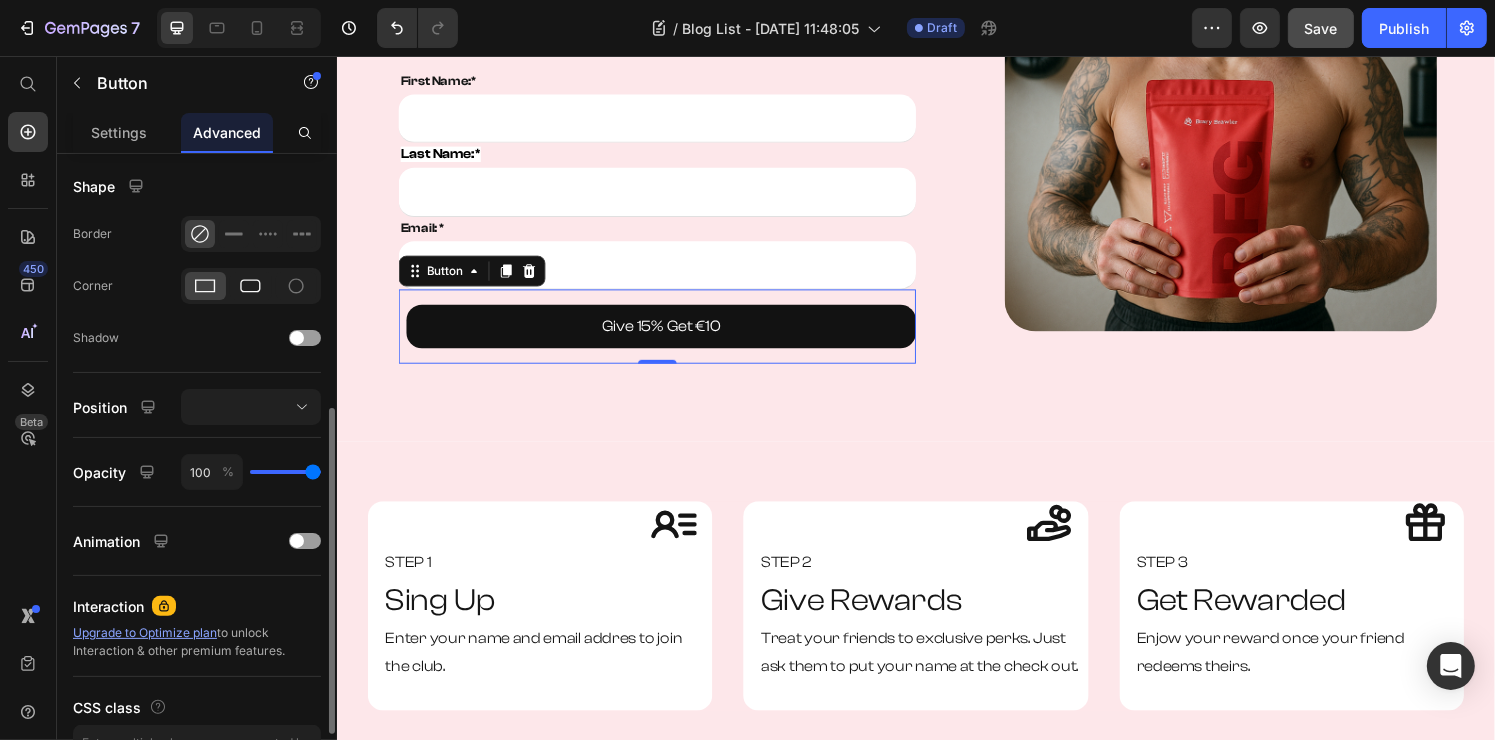 click 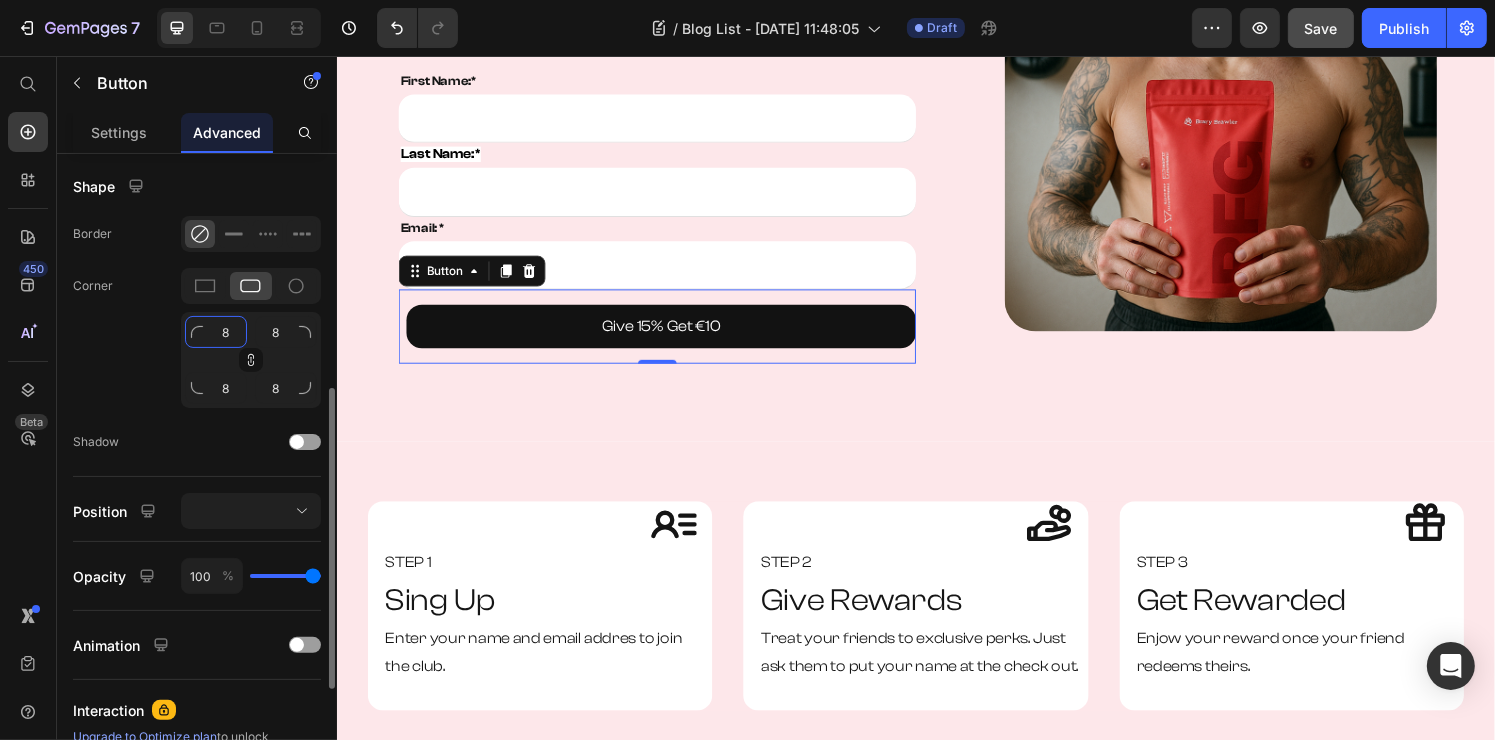 click on "8" 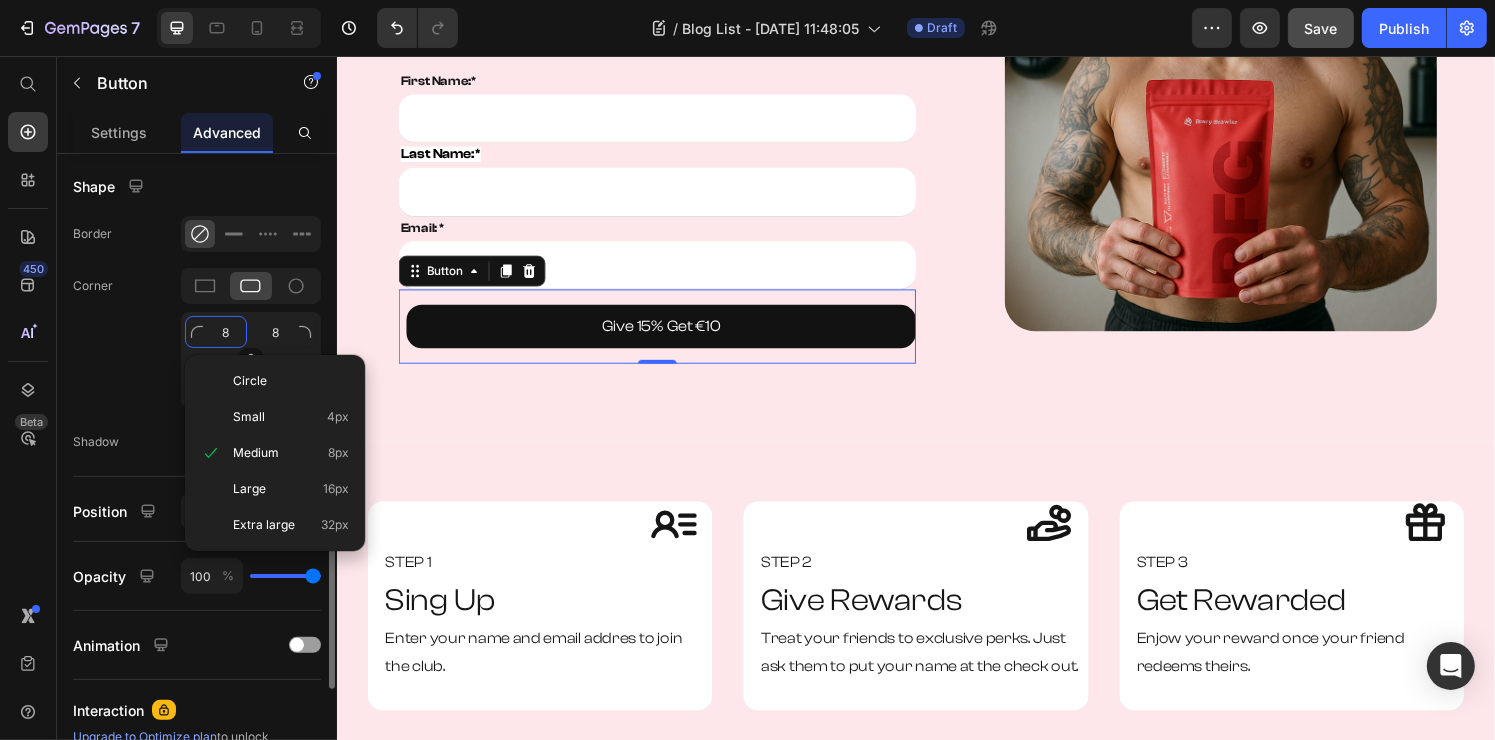 type on "1" 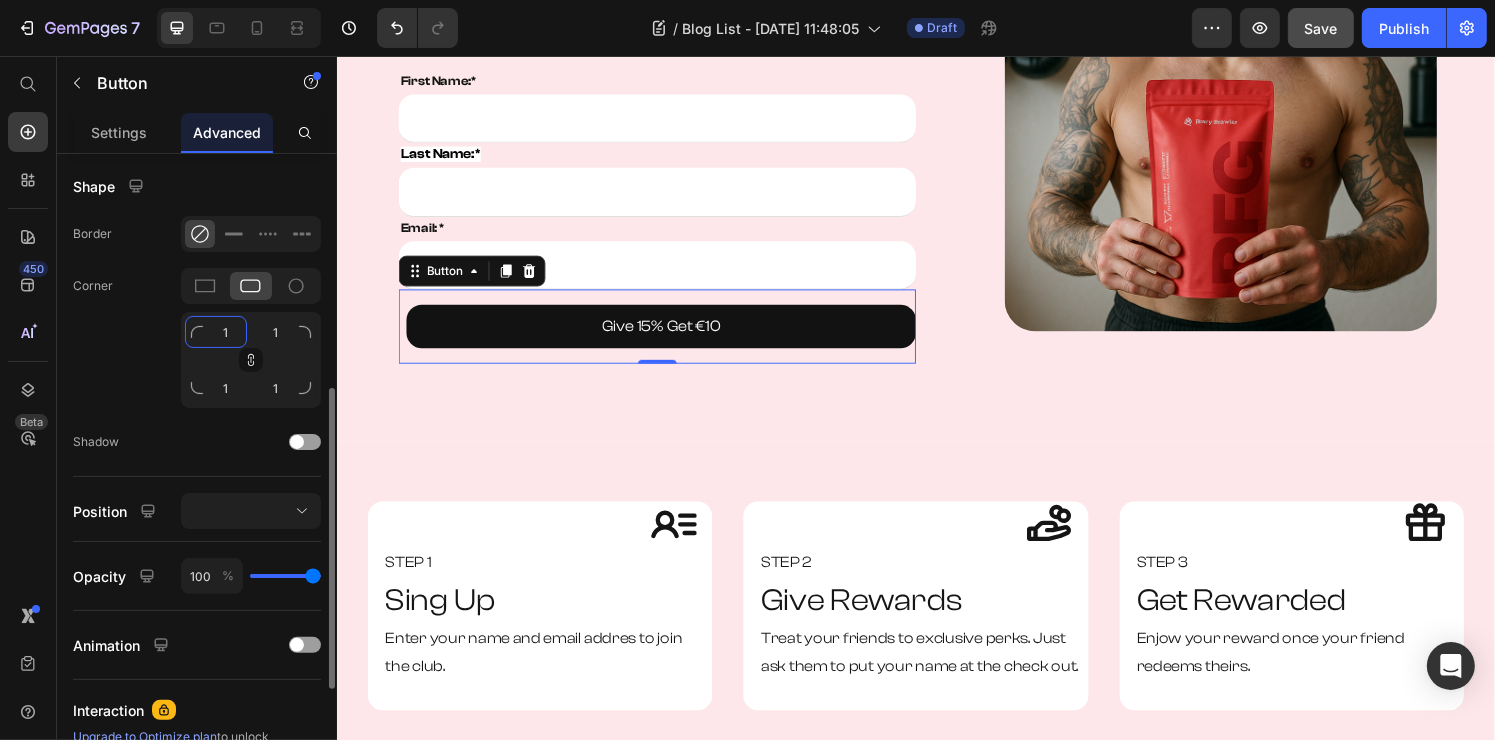 type on "16" 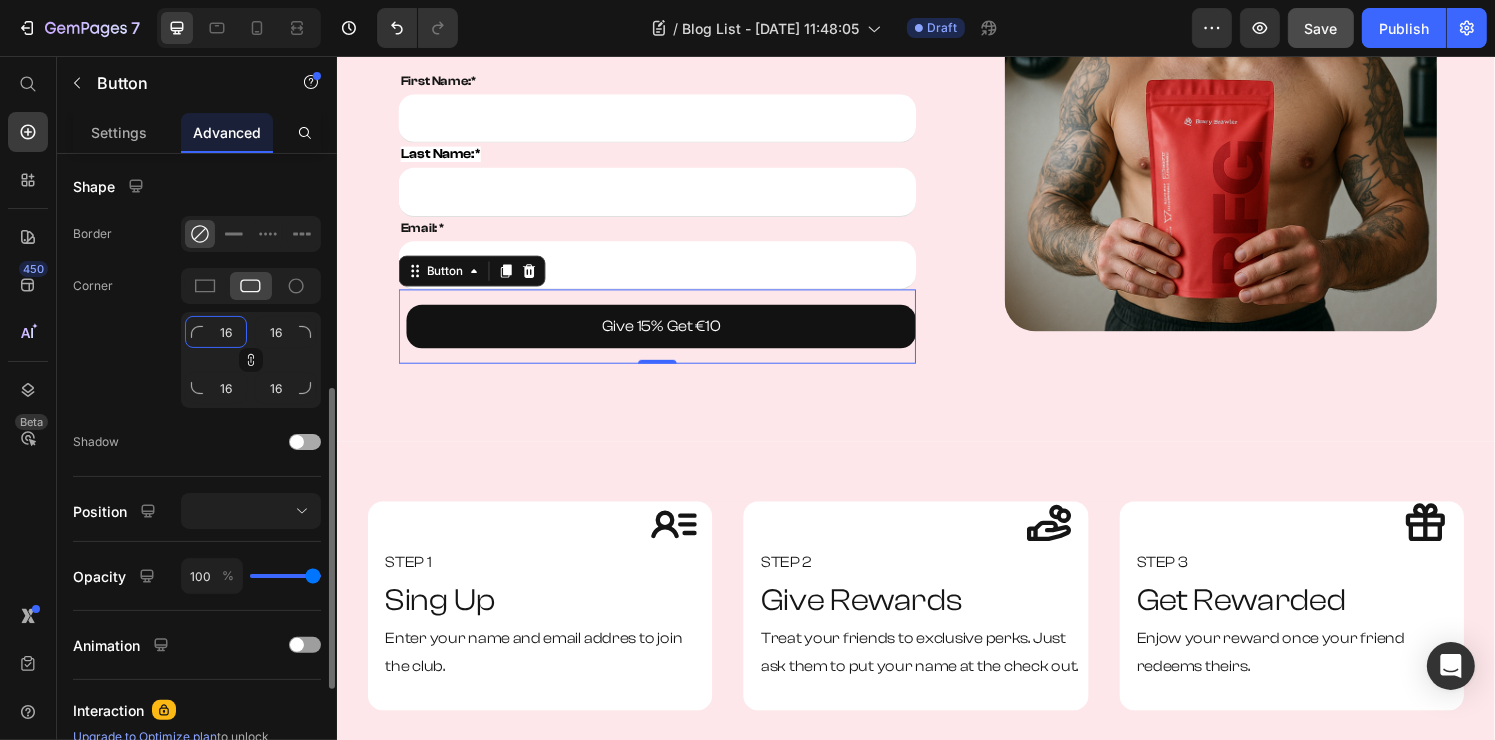 type on "16" 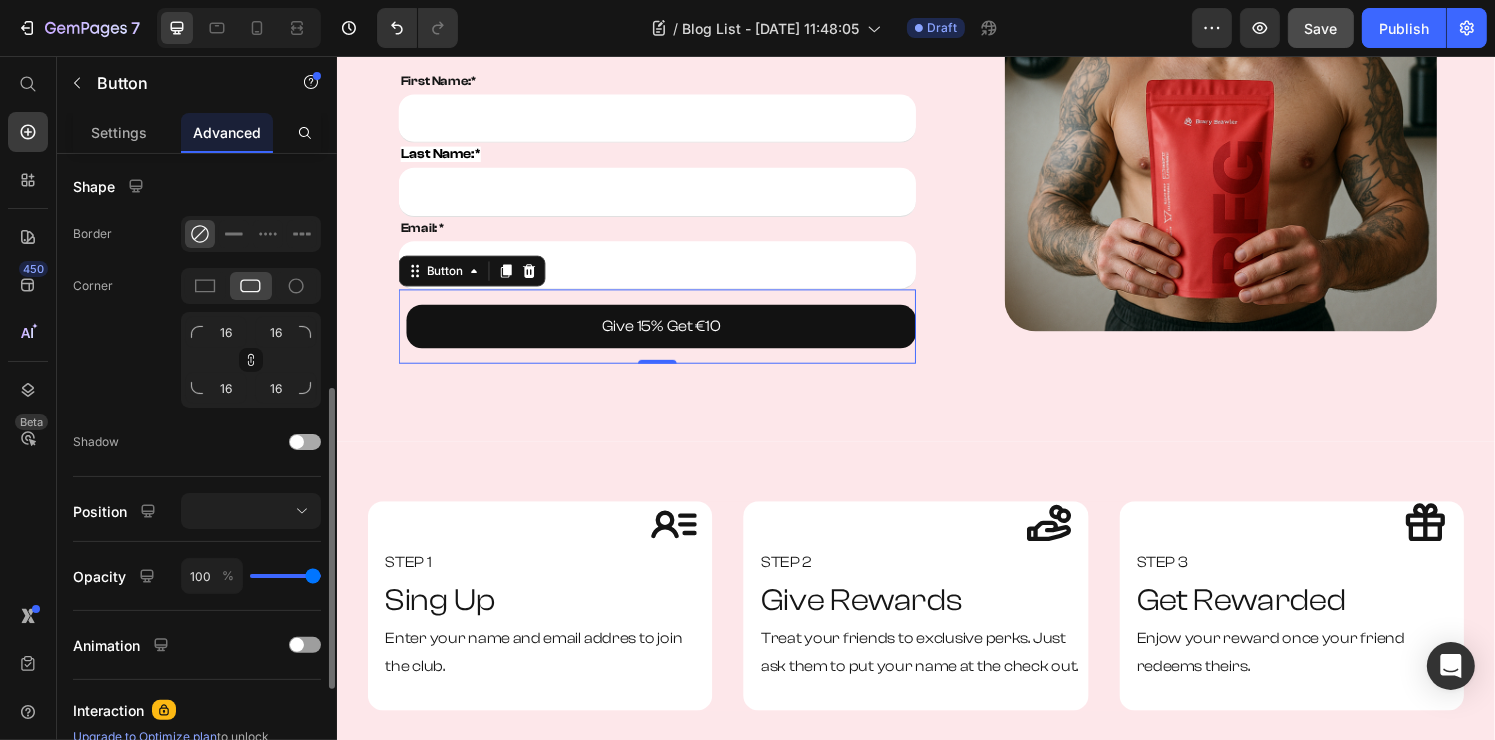 click on "Shadow" 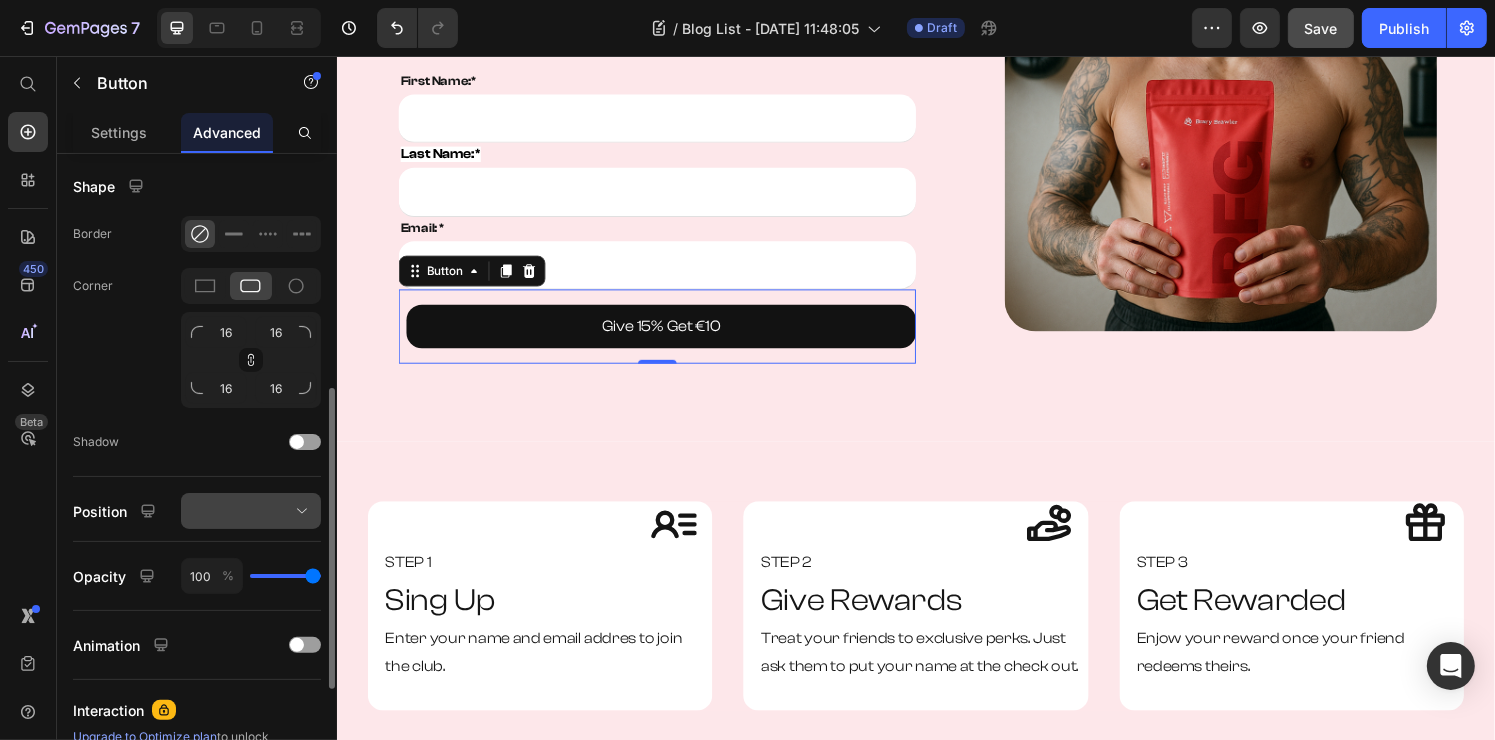 scroll, scrollTop: 728, scrollLeft: 0, axis: vertical 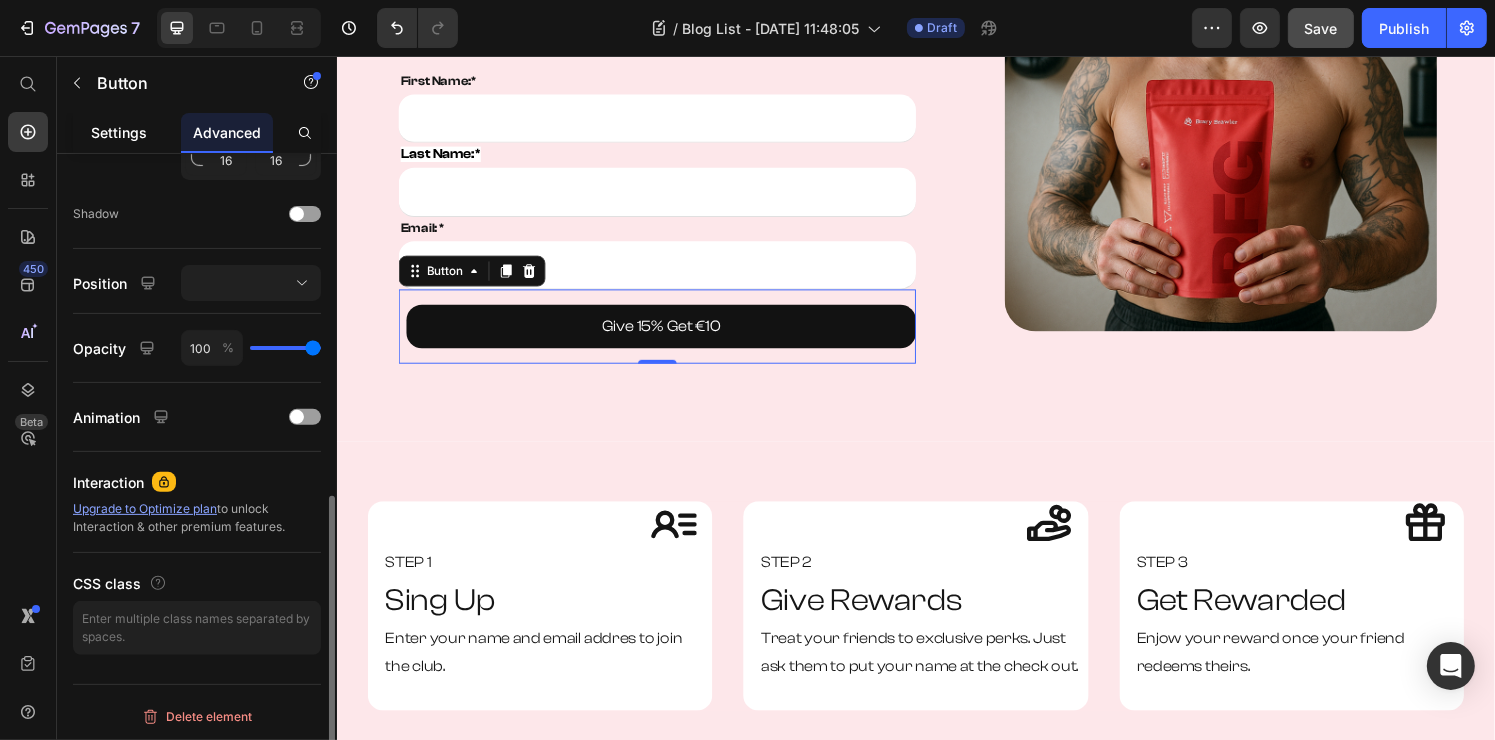 click on "Settings" 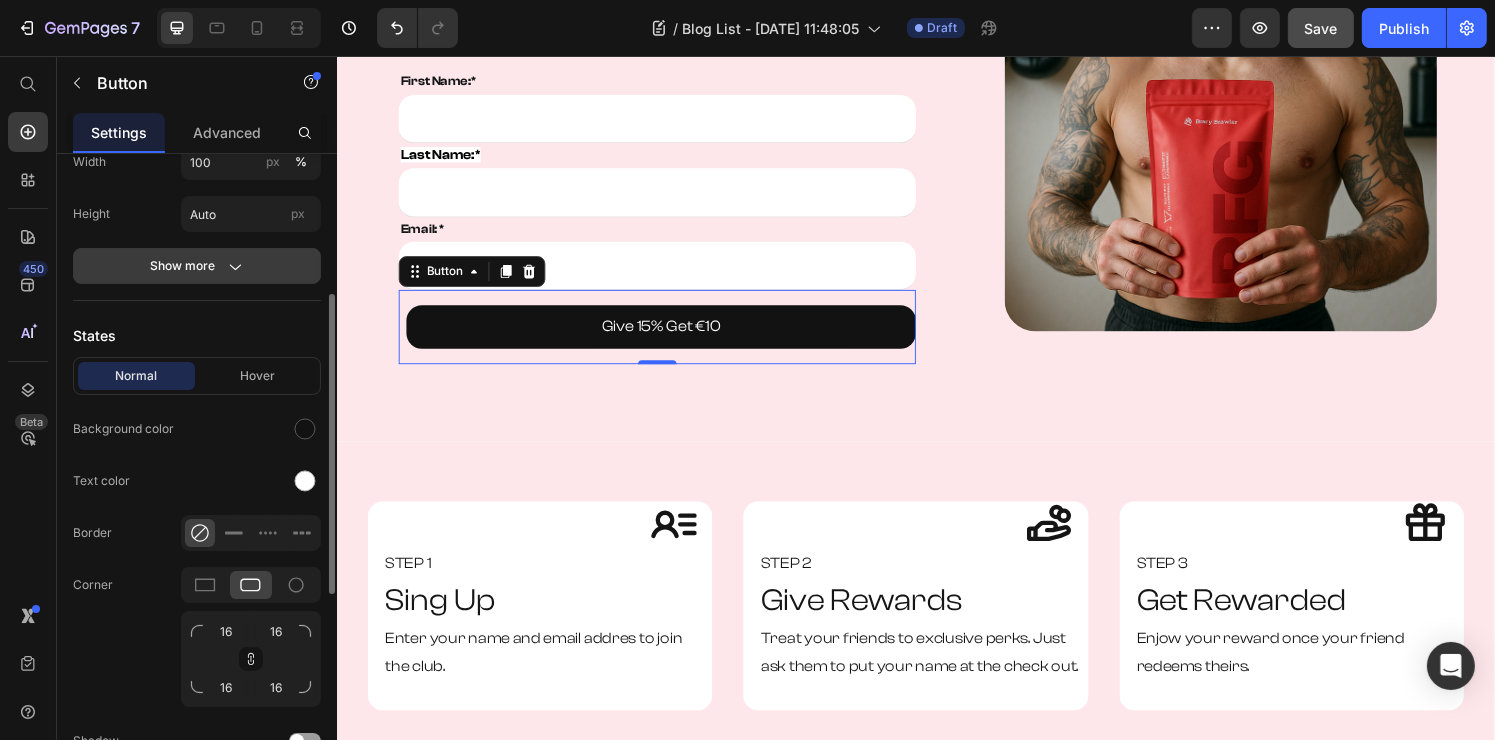 scroll, scrollTop: 0, scrollLeft: 0, axis: both 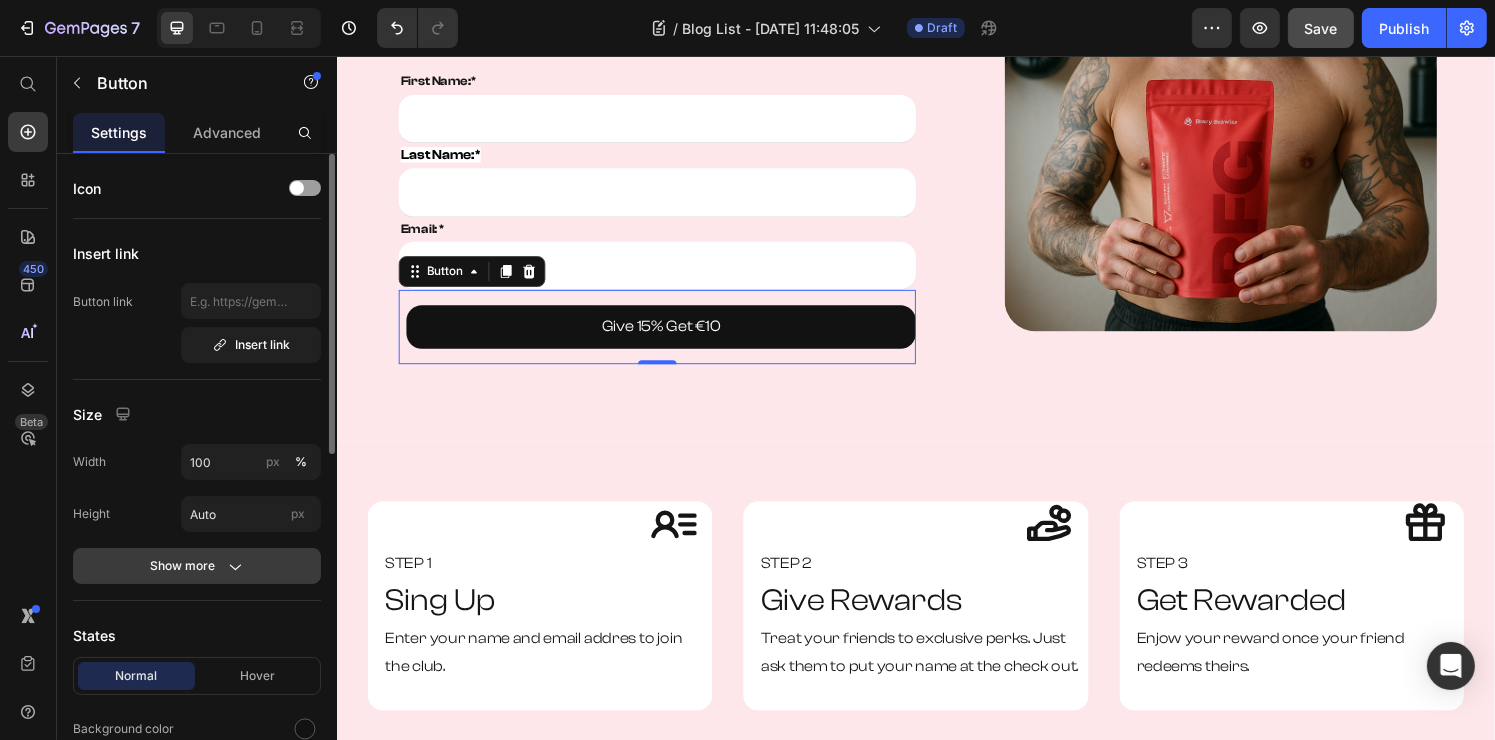 click on "Show more" 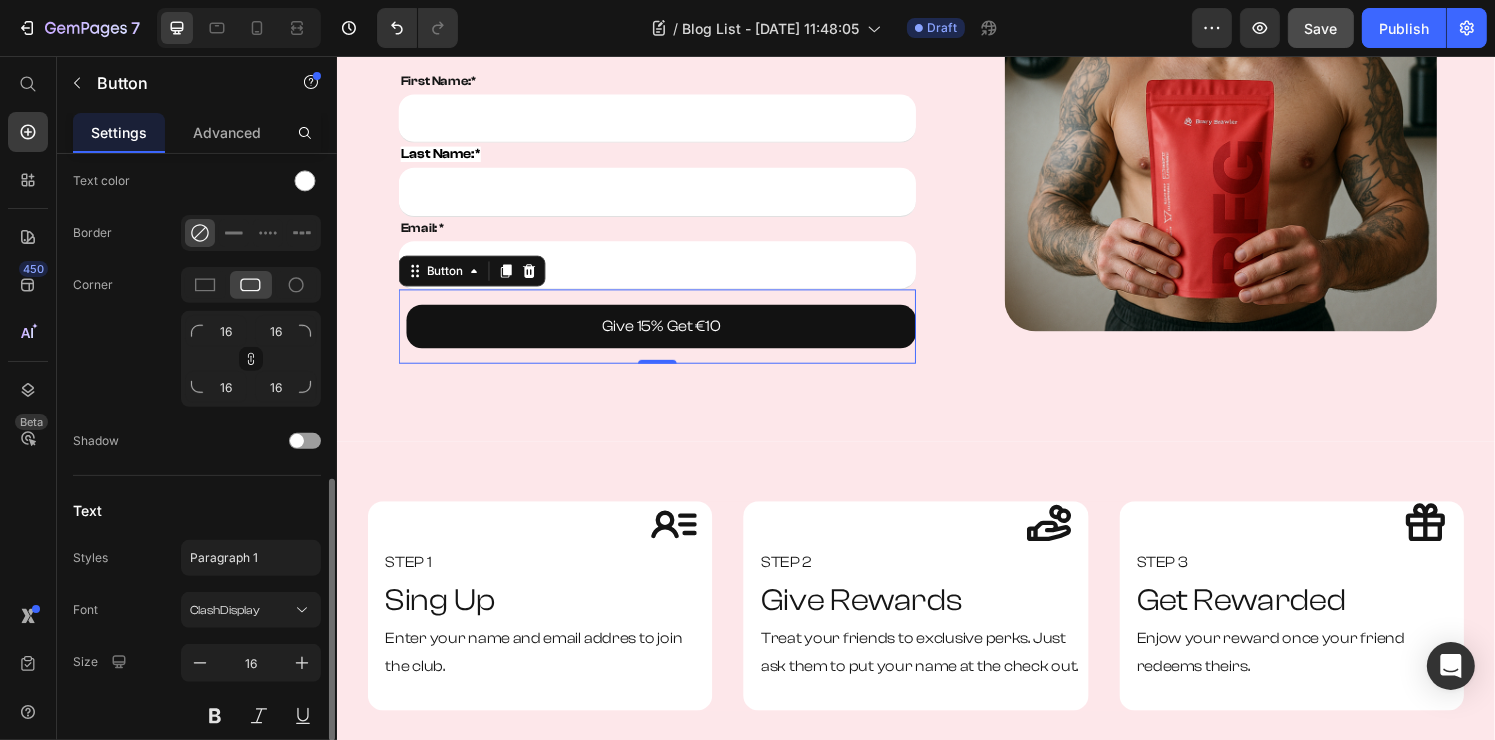scroll, scrollTop: 935, scrollLeft: 0, axis: vertical 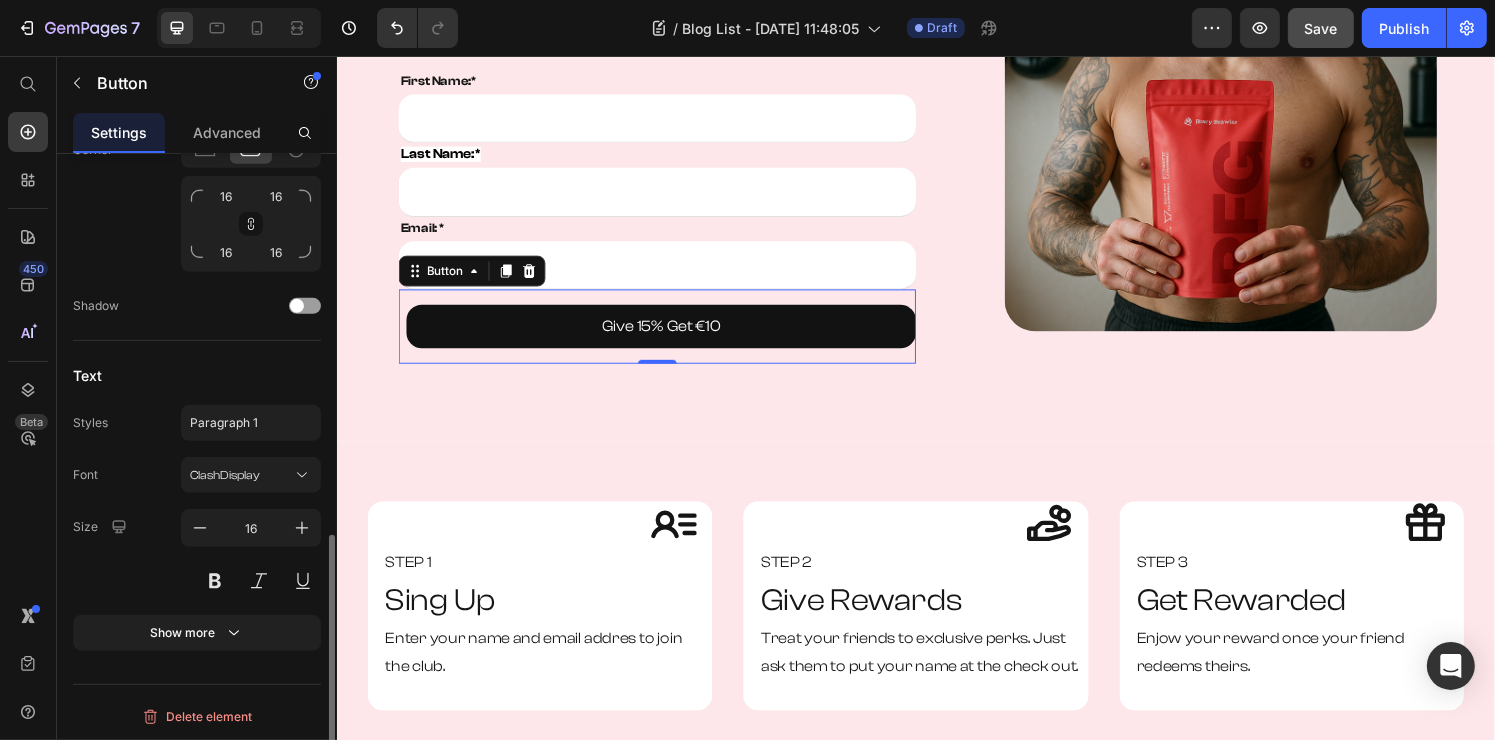 click on "Font ClashDisplay Size 16 Show more" at bounding box center (197, 554) 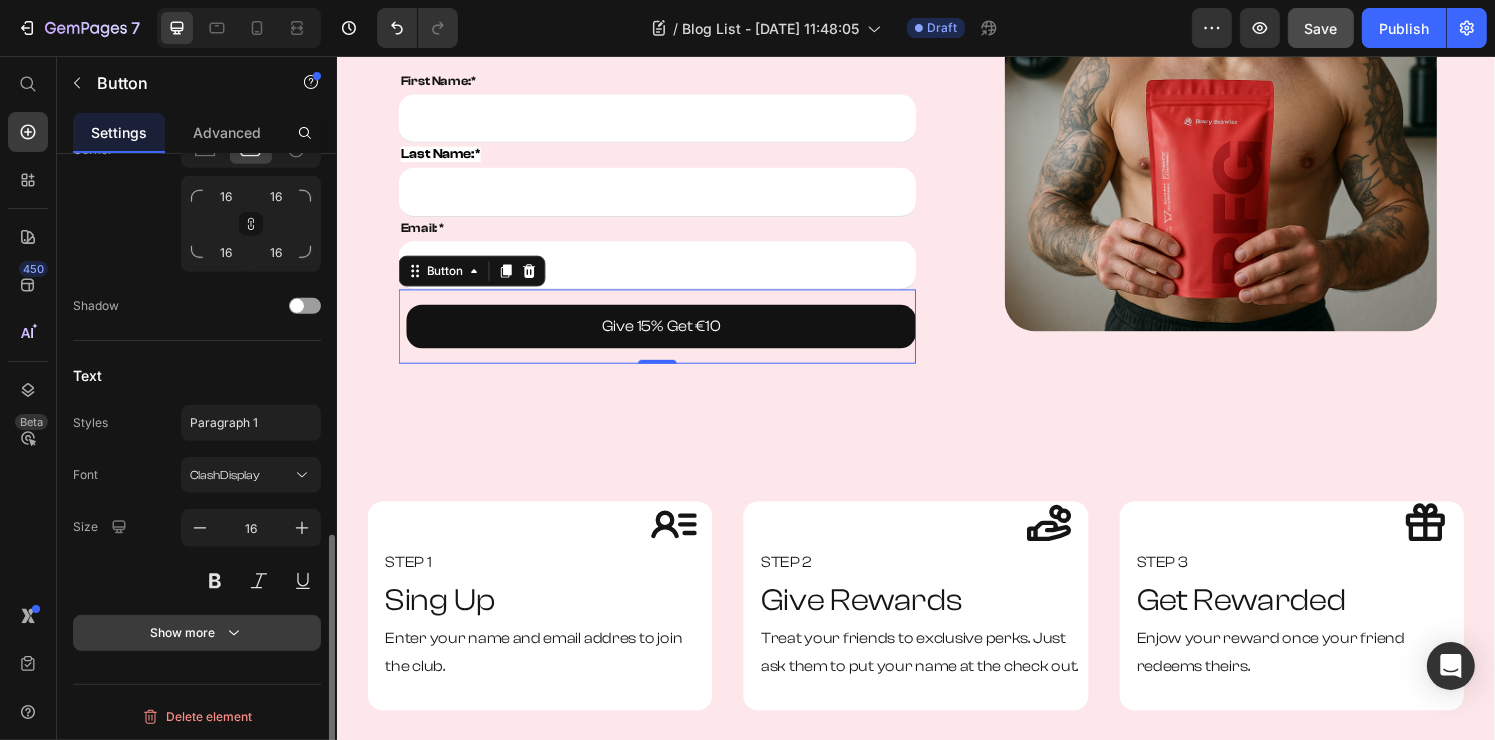 click 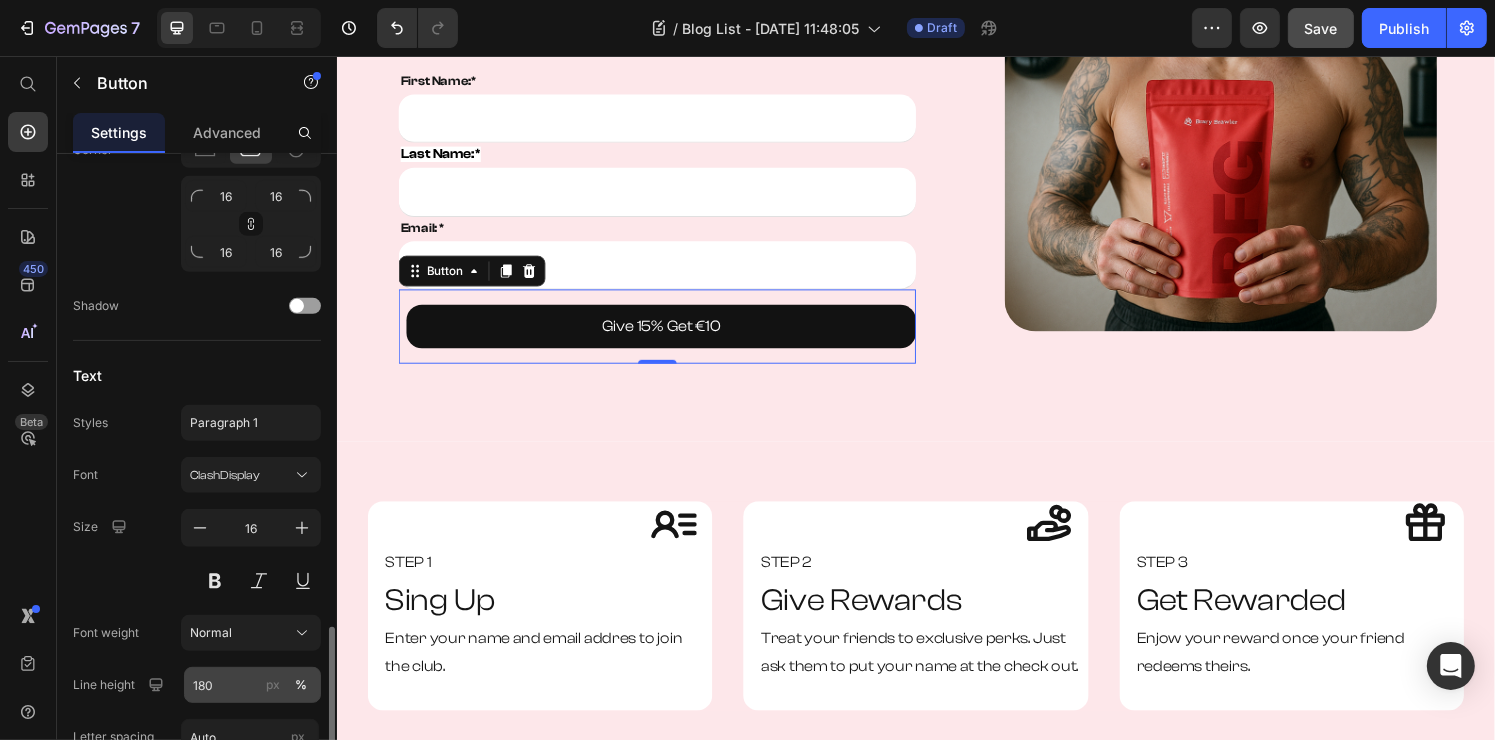 scroll, scrollTop: 1143, scrollLeft: 0, axis: vertical 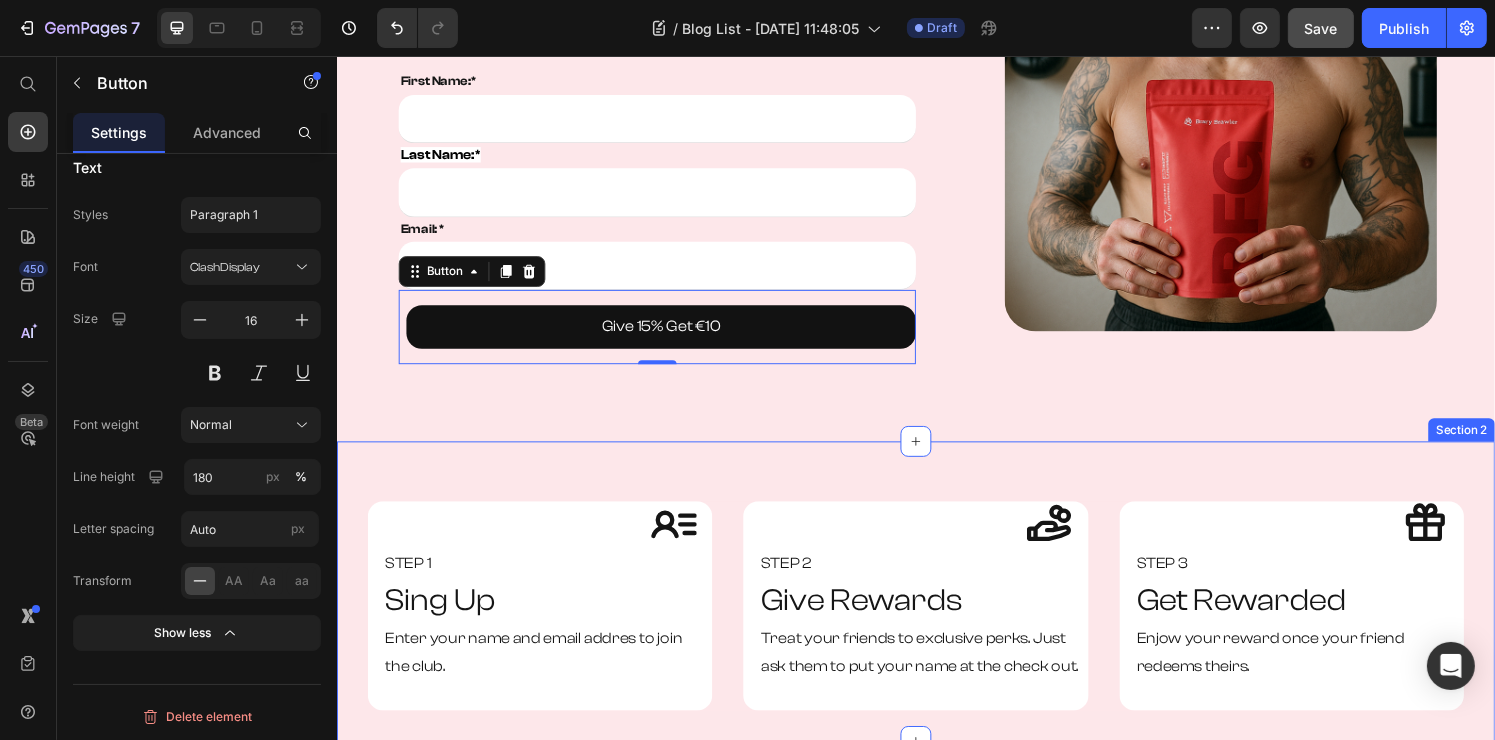 click on "Give 15% off. Get €10 off. Heading It is time to stop missing out. Support your fellow teamates and friend with 15% off their first order. Plus you will be awarded 10 of your next order to. It is a win-win situation, Stay focused and Live The Fight. Text Block Row Row First Name:* Text block Text Field Last Name:* Text block Email Field Email: * Text block Email Field Give 15% Get €10 Button   0 Row Contact Form Image Section 1" at bounding box center (936, 118) 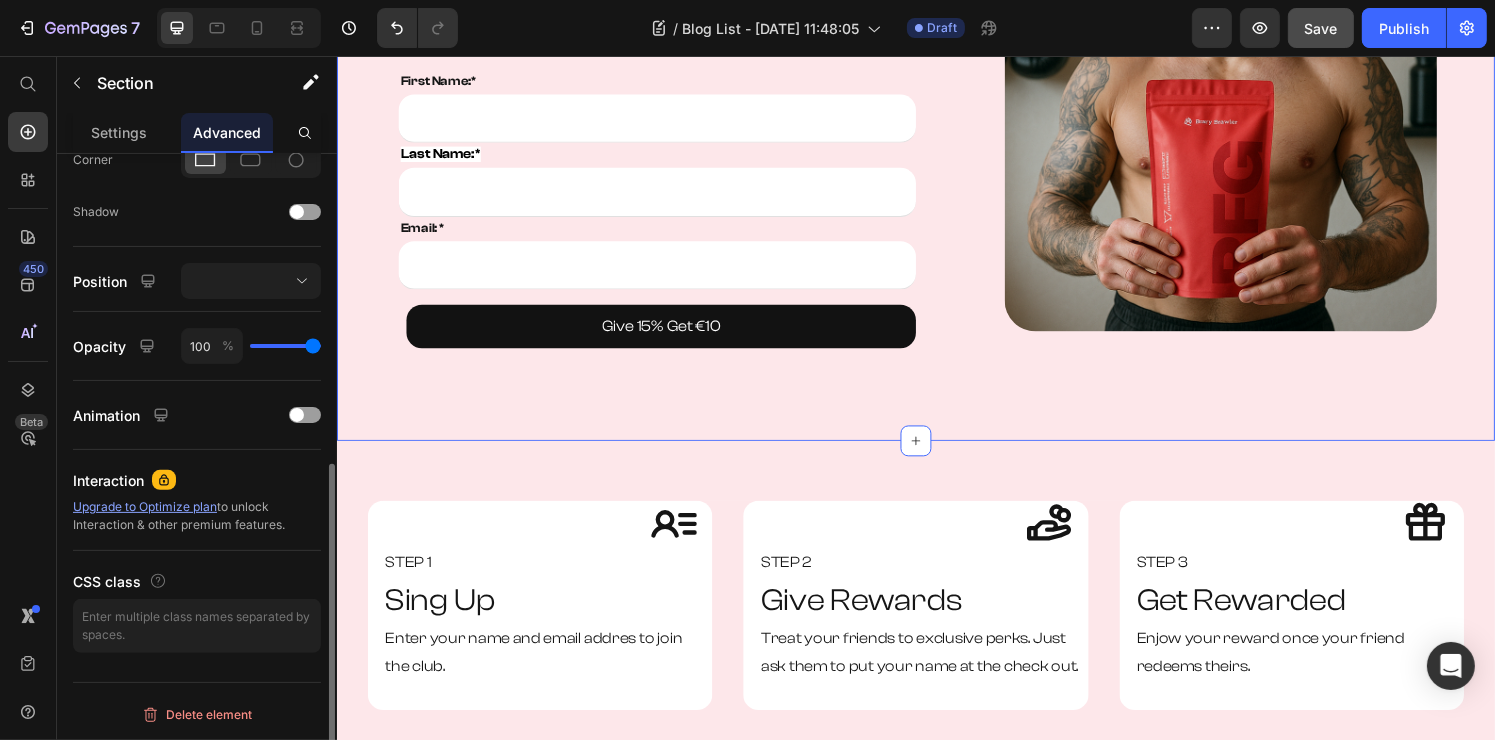 scroll, scrollTop: 0, scrollLeft: 0, axis: both 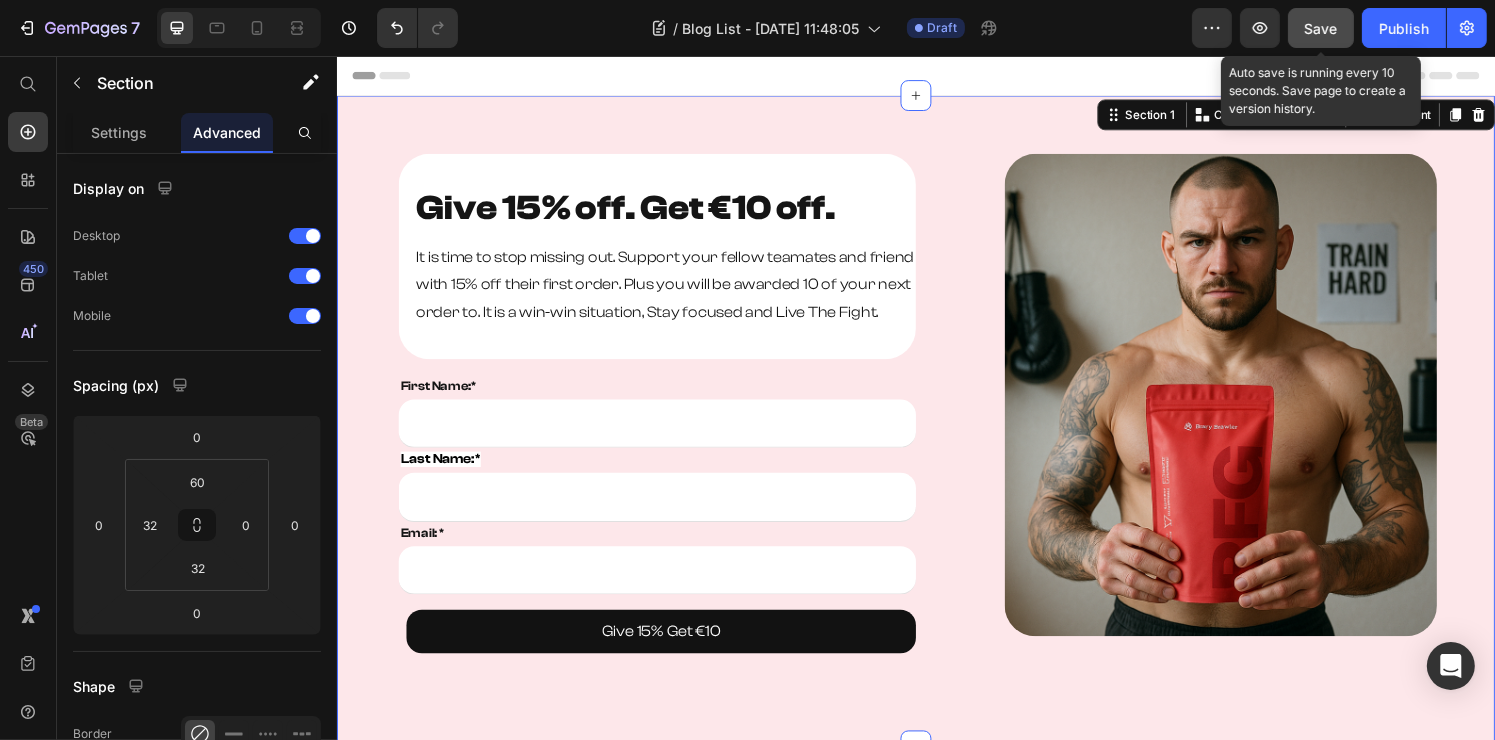 click on "Save" 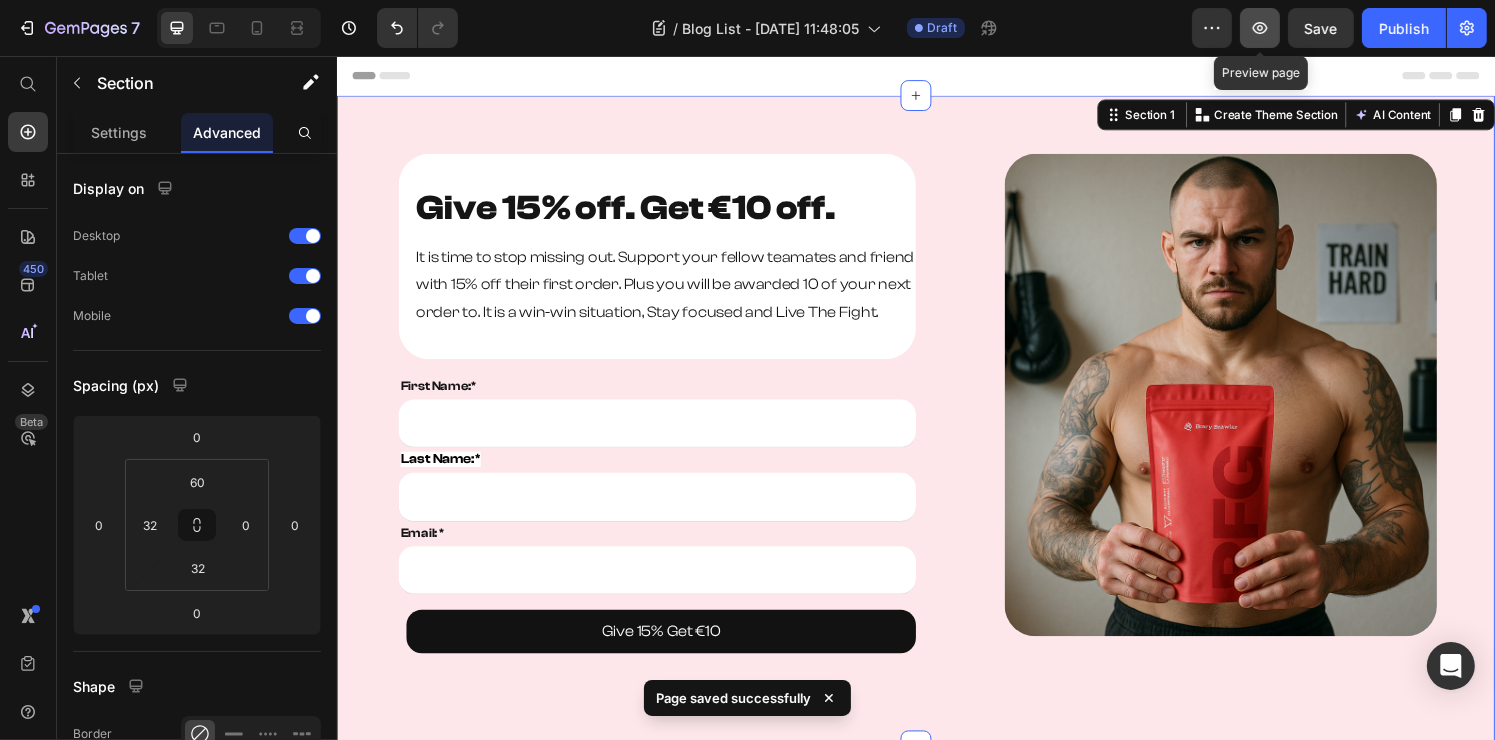 click 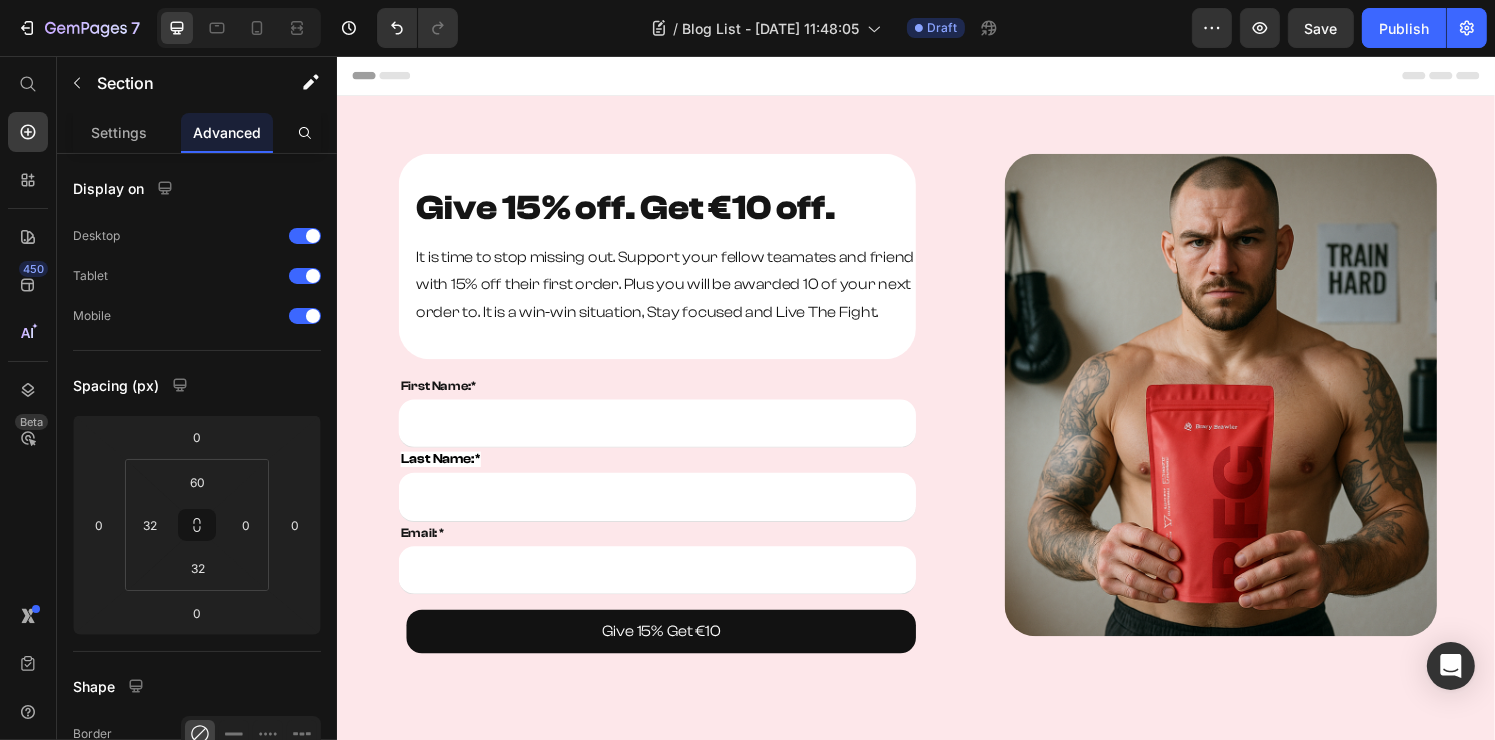 click on "Header" at bounding box center [936, 76] 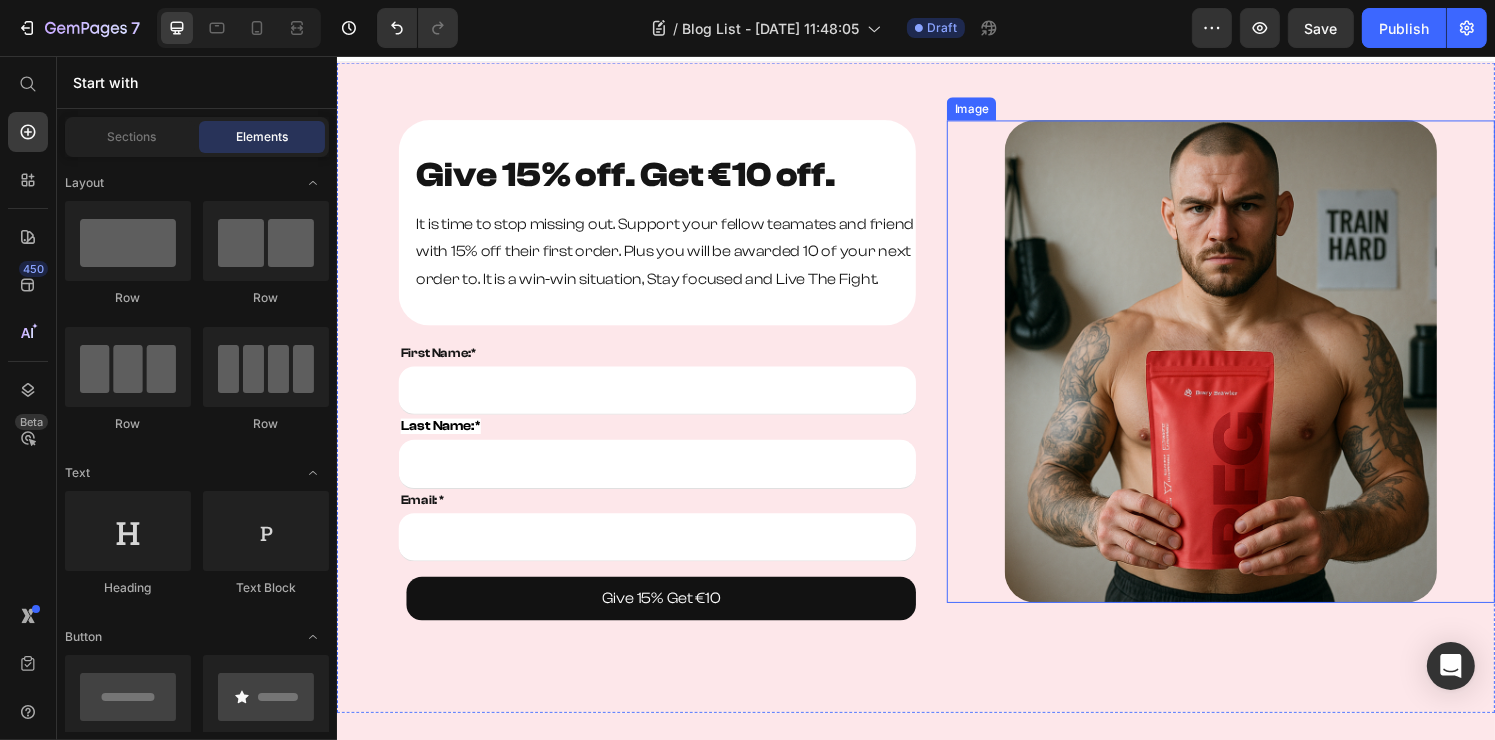 scroll, scrollTop: 0, scrollLeft: 0, axis: both 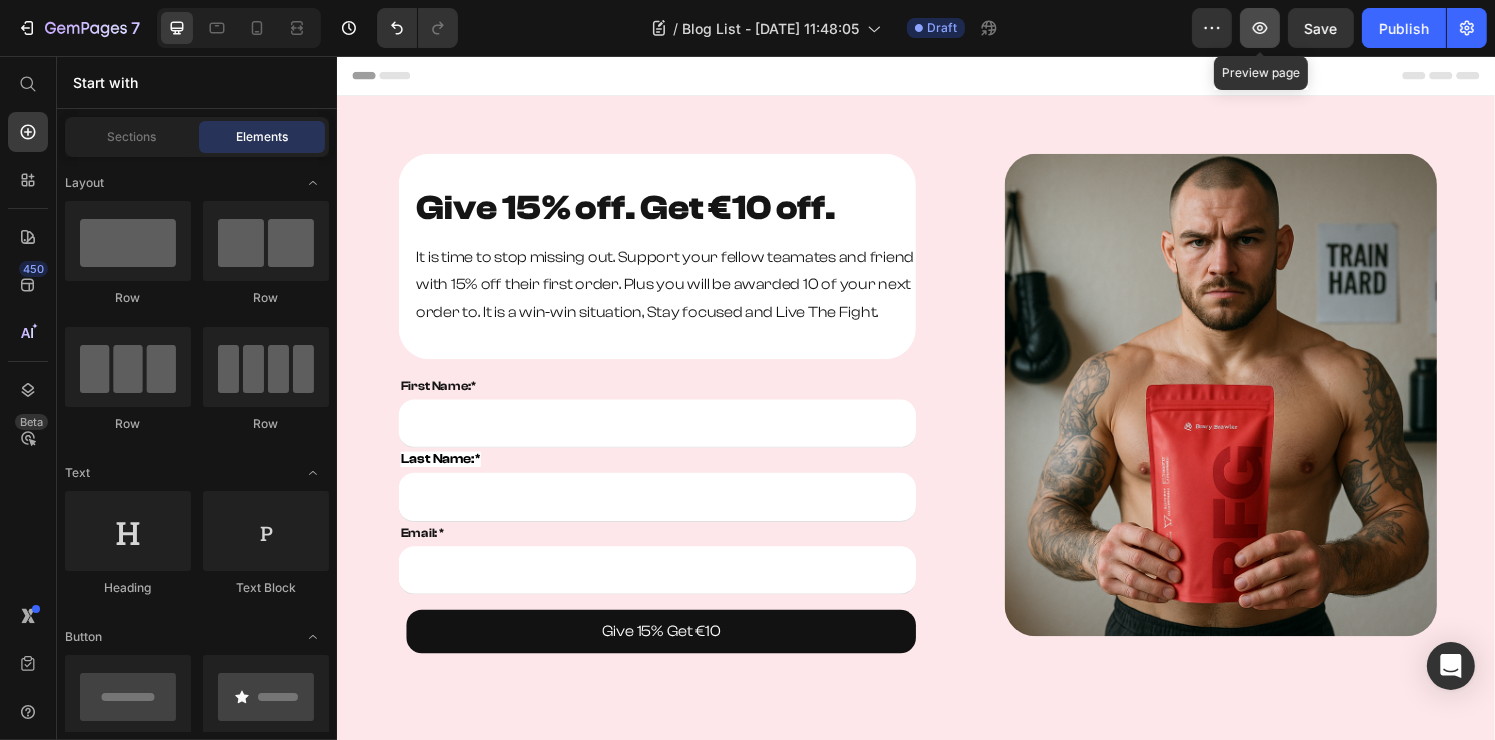click 